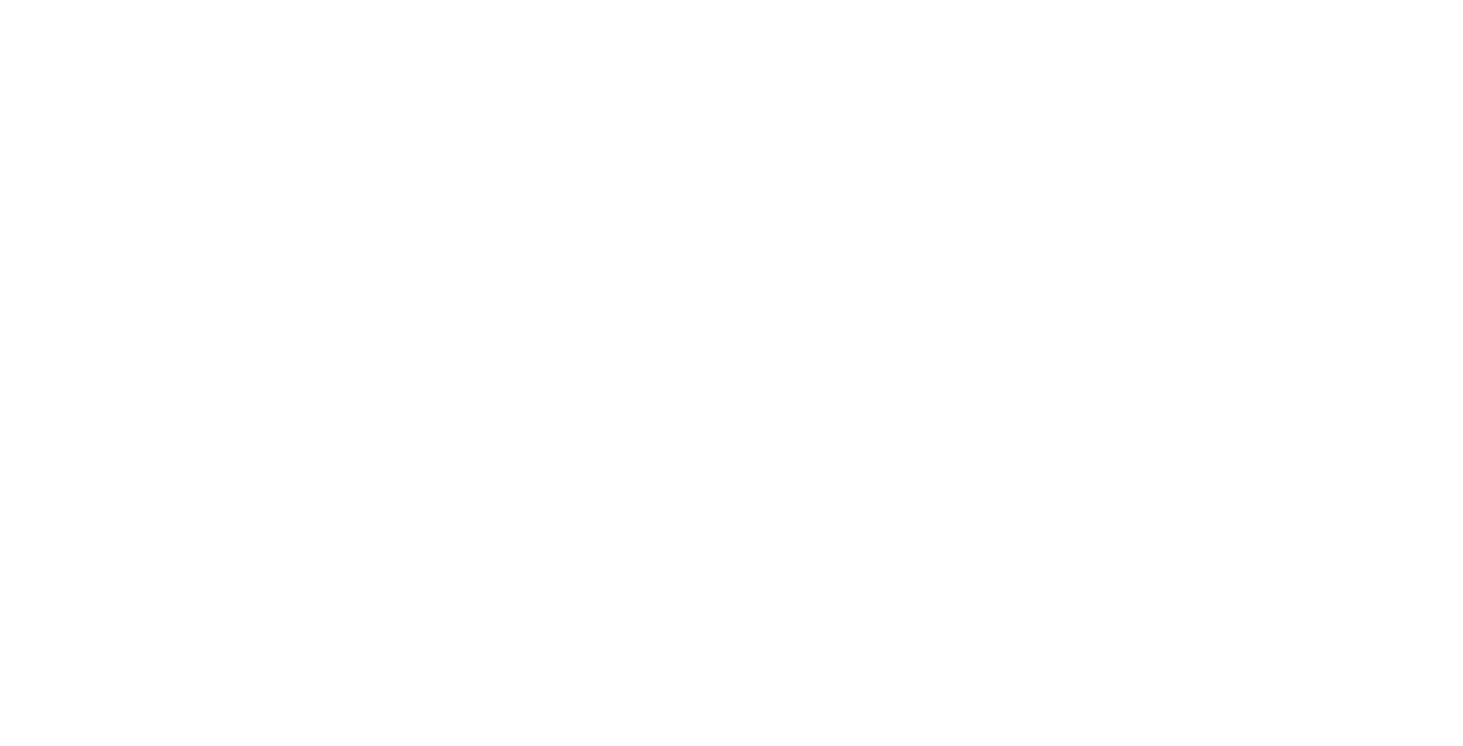 scroll, scrollTop: 0, scrollLeft: 0, axis: both 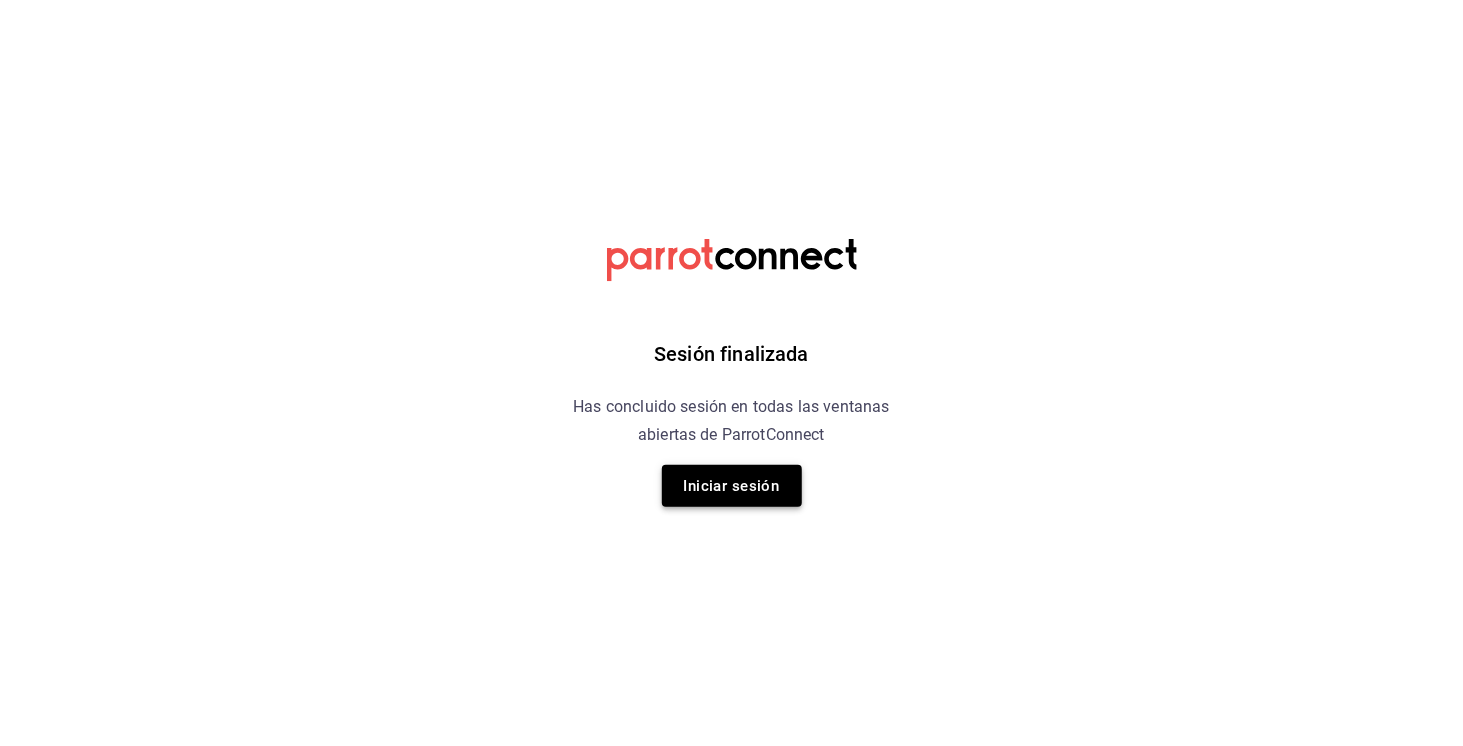 click on "Iniciar sesión" at bounding box center (732, 486) 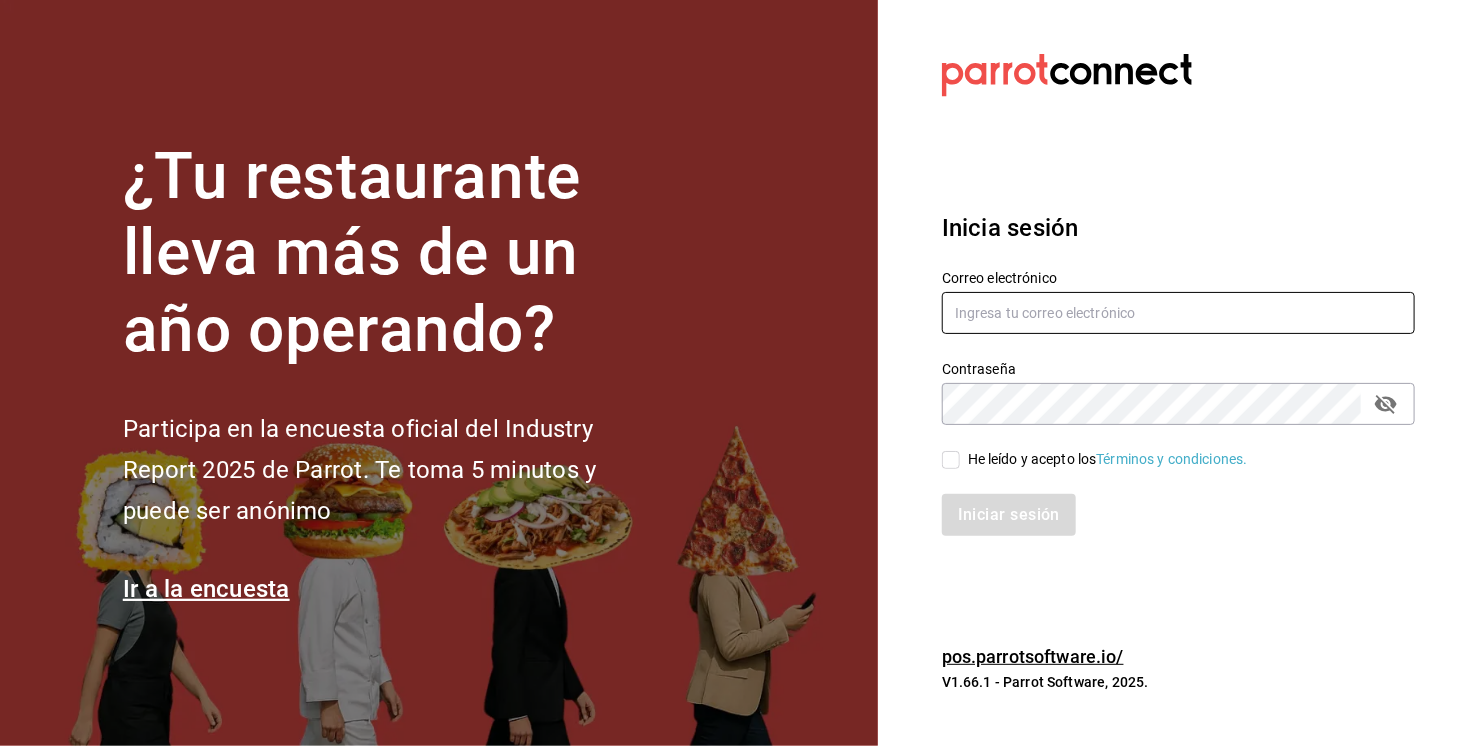 type on "[EMAIL]" 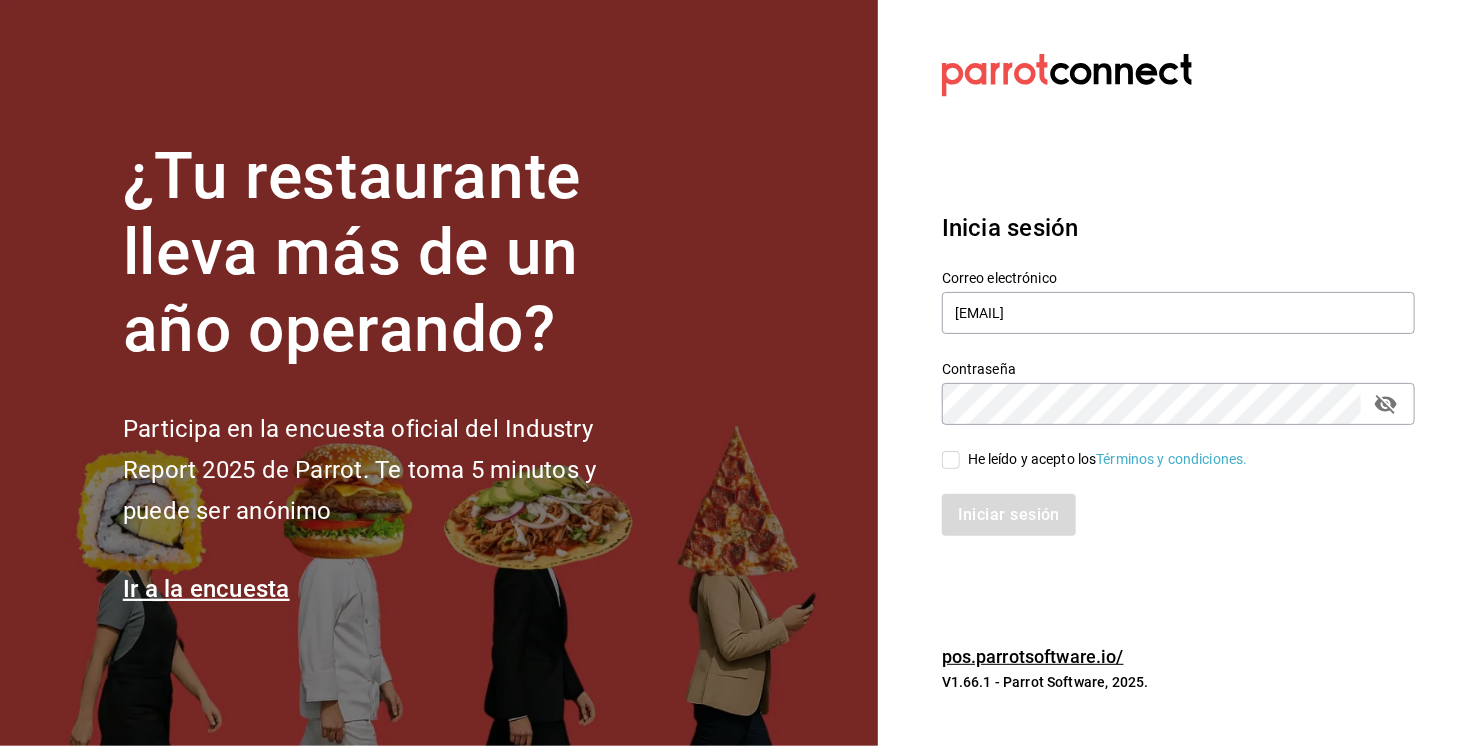 click on "He leído y acepto los  Términos y condiciones." at bounding box center (1108, 459) 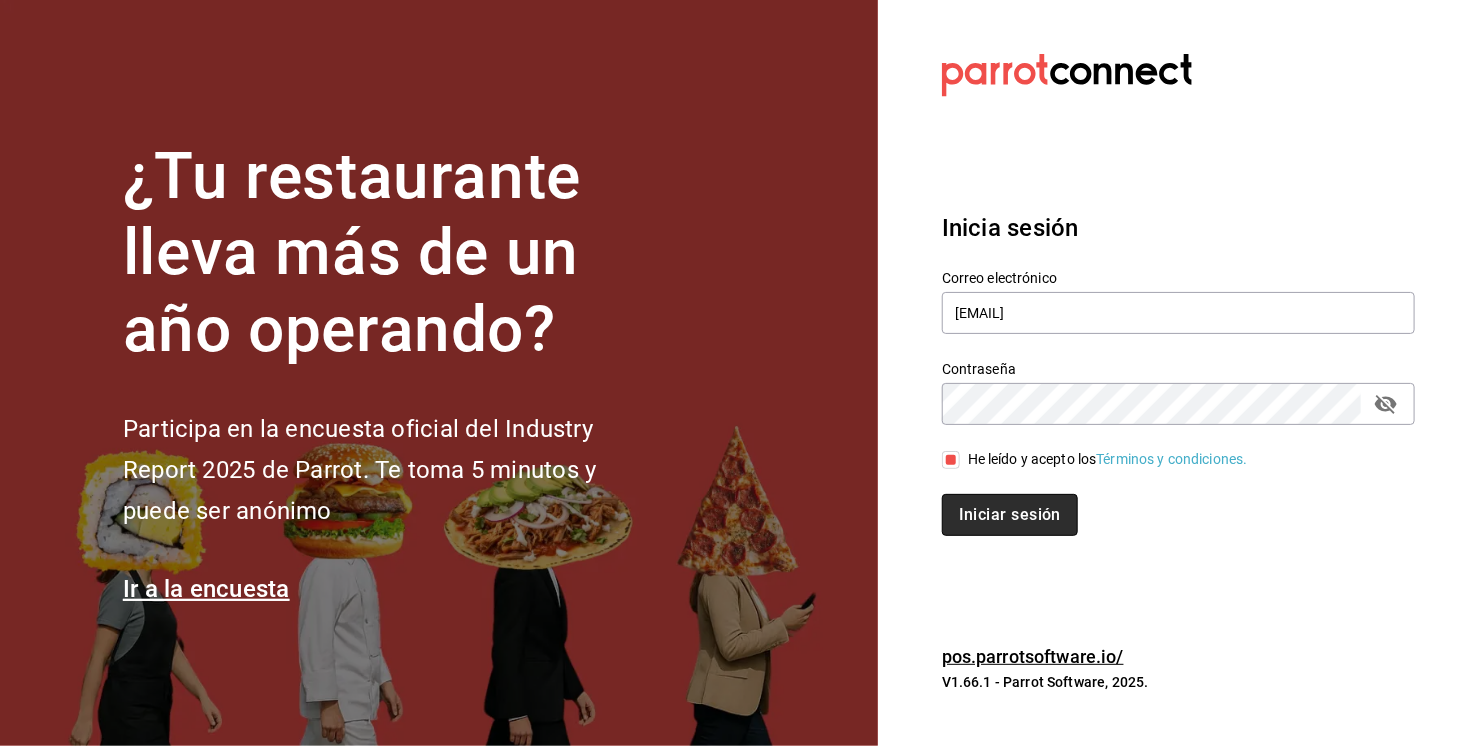 click on "Iniciar sesión" at bounding box center (1010, 515) 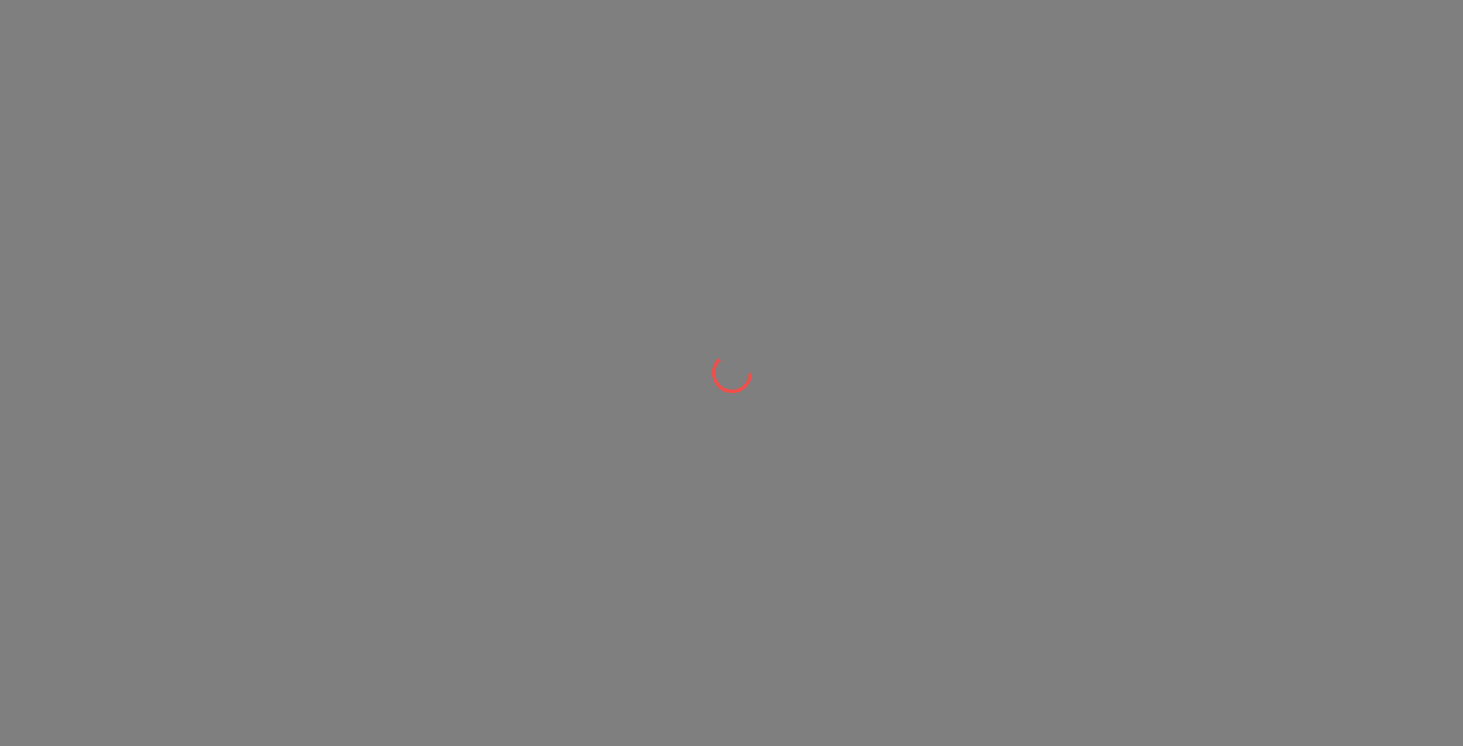 scroll, scrollTop: 0, scrollLeft: 0, axis: both 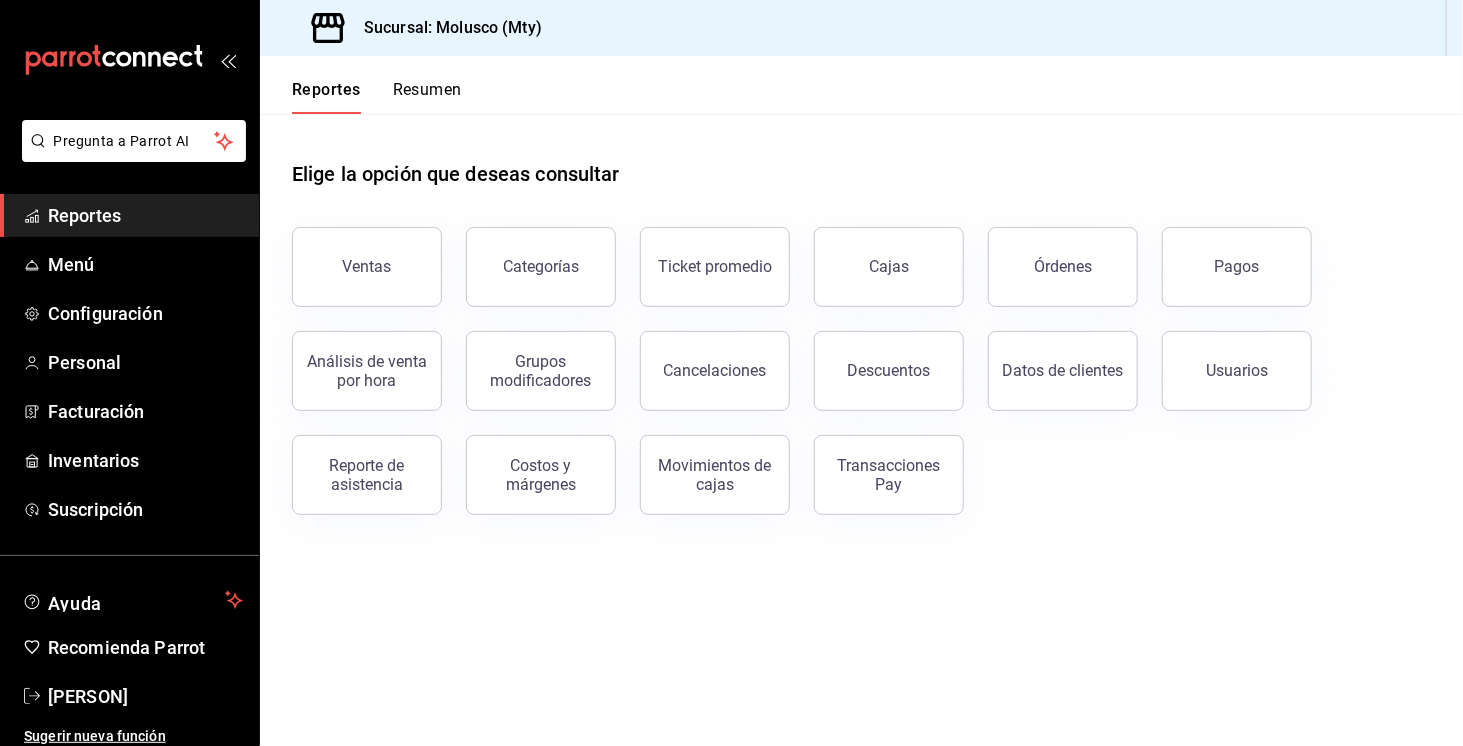 click on "Elige la opción que deseas consultar Ventas Categorías Ticket promedio Cajas Órdenes Pagos Análisis de venta por hora Grupos modificadores Cancelaciones Descuentos Datos de clientes Usuarios Reporte de asistencia Costos y márgenes Movimientos de cajas Transacciones Pay" at bounding box center (861, 430) 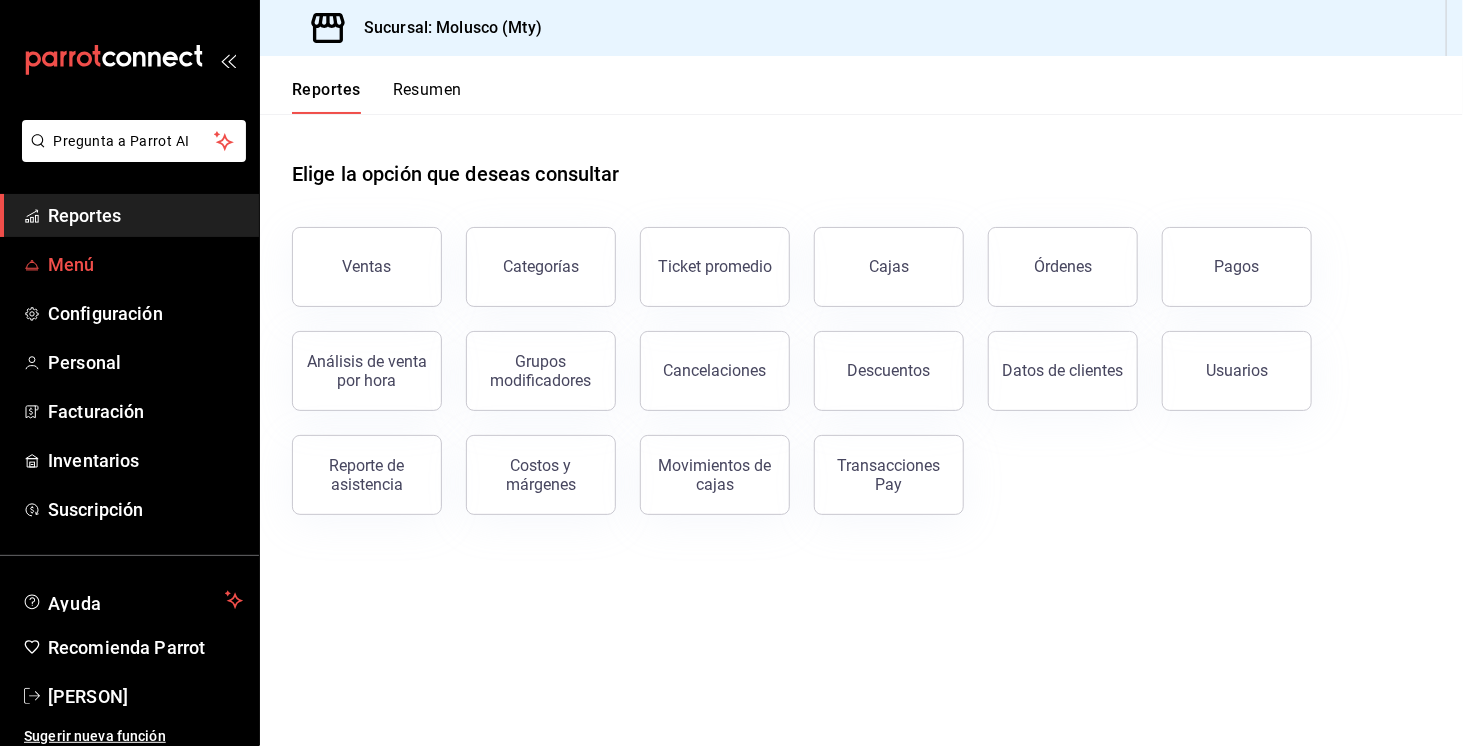 click on "Menú" at bounding box center [145, 264] 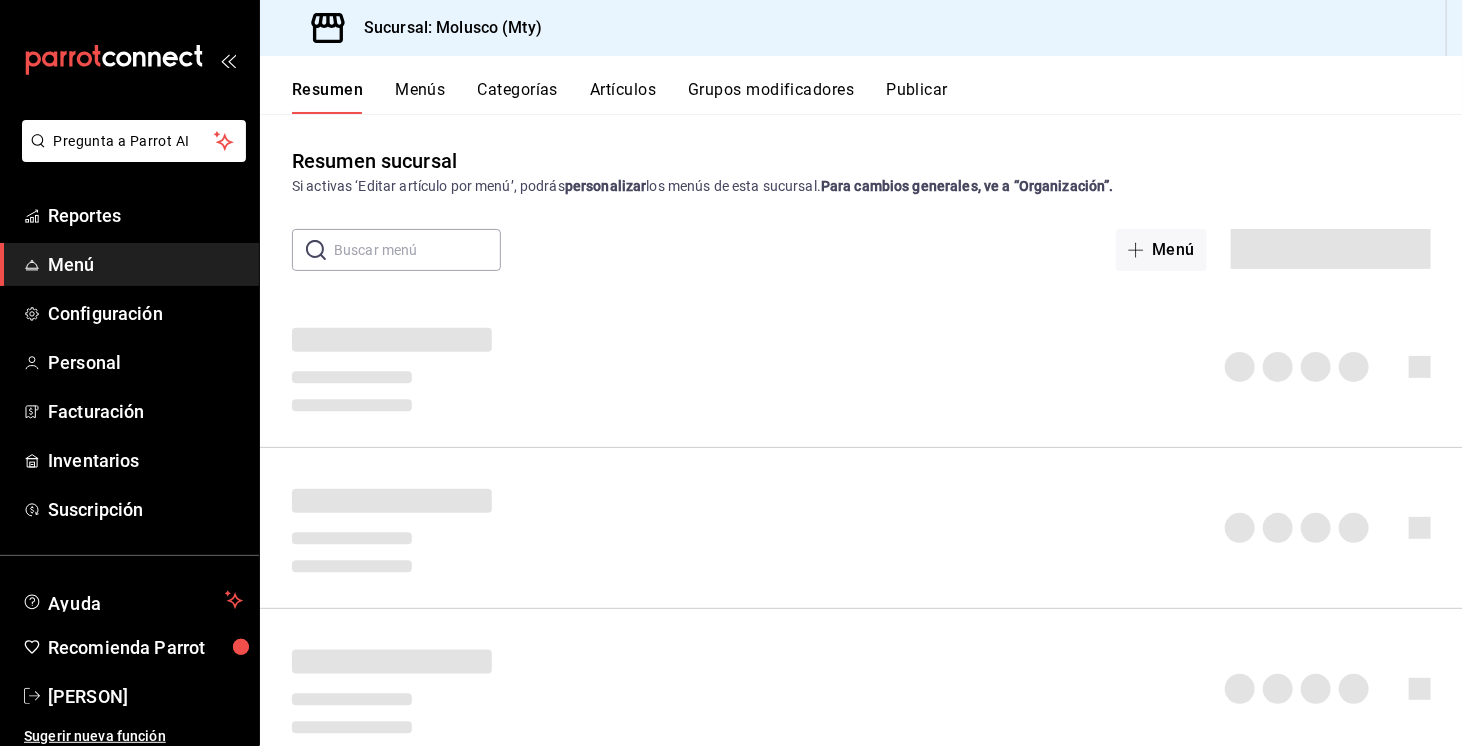 click at bounding box center (861, 528) 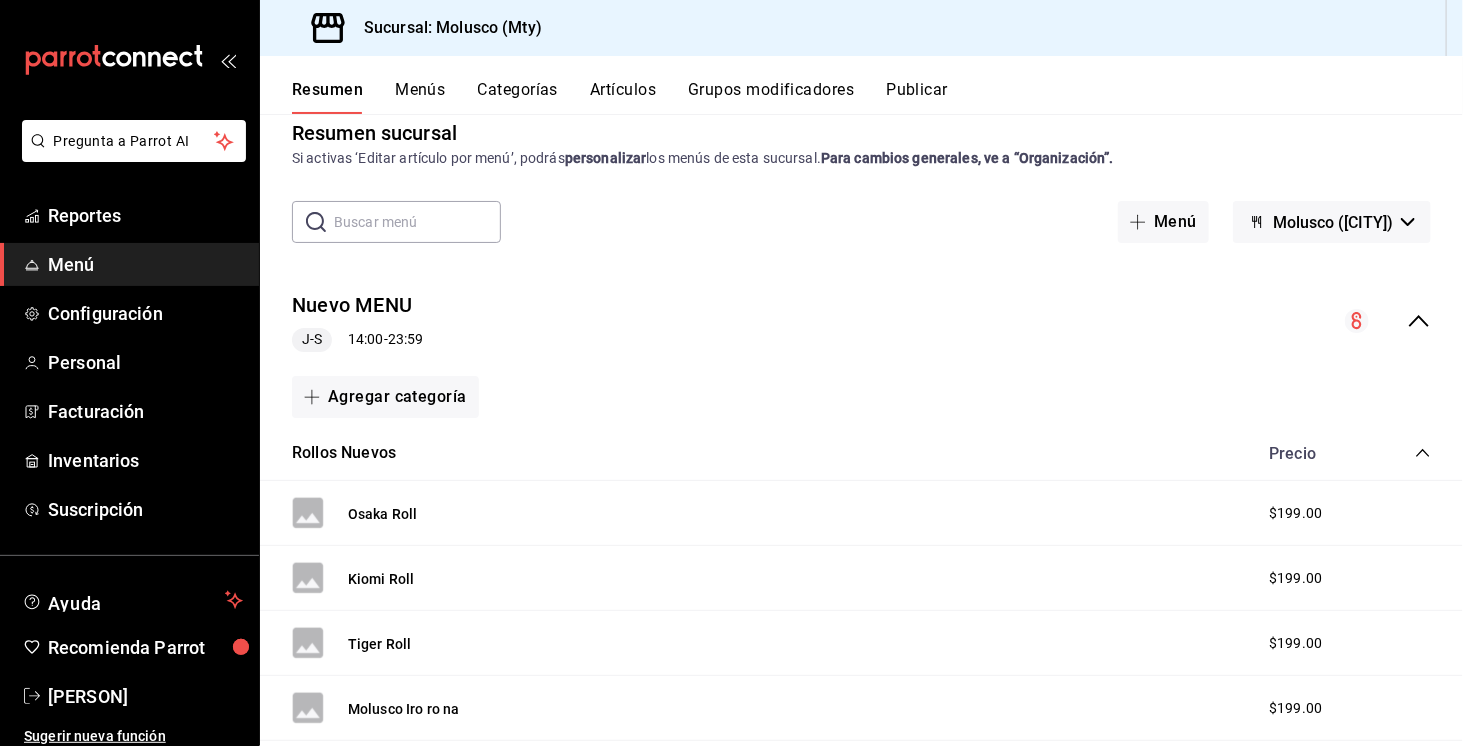 scroll, scrollTop: 0, scrollLeft: 0, axis: both 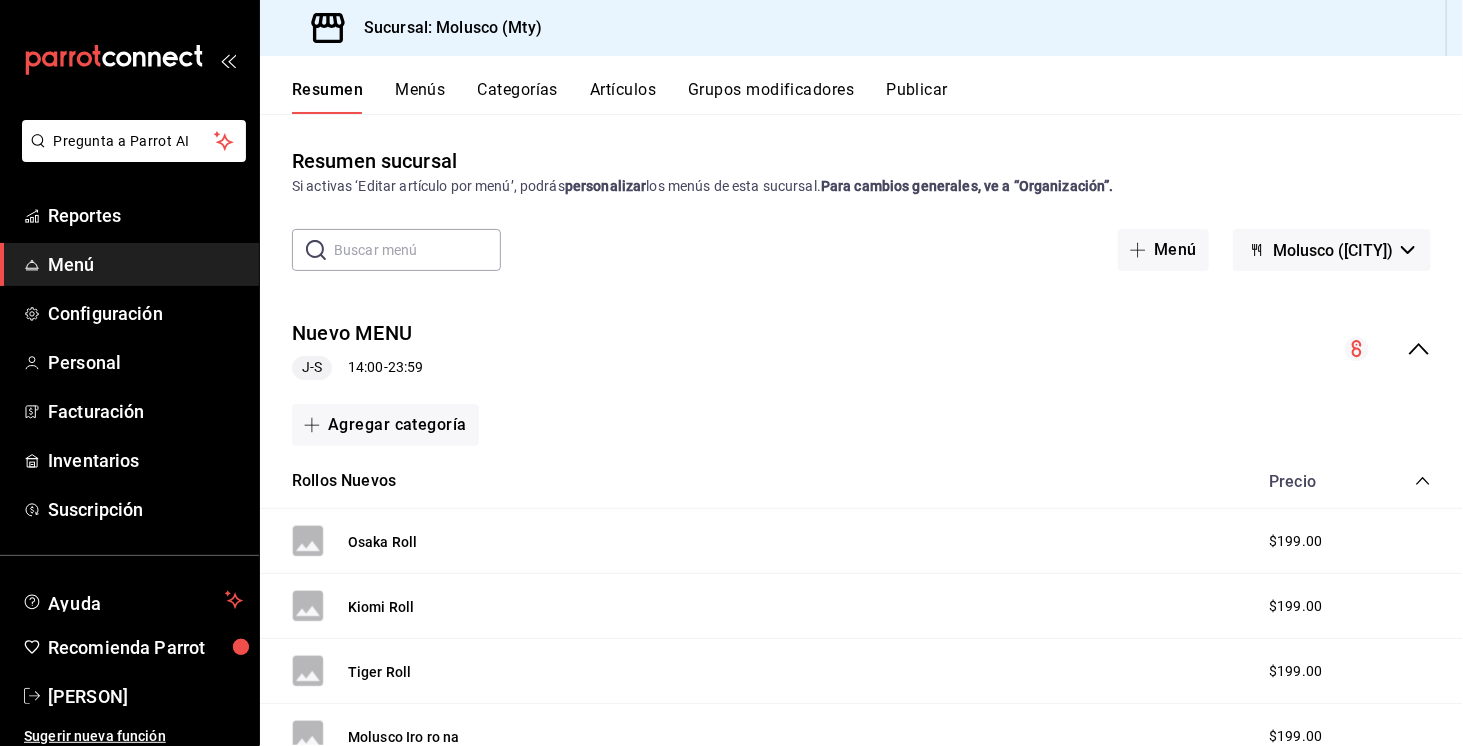 click on "Menús" at bounding box center [420, 97] 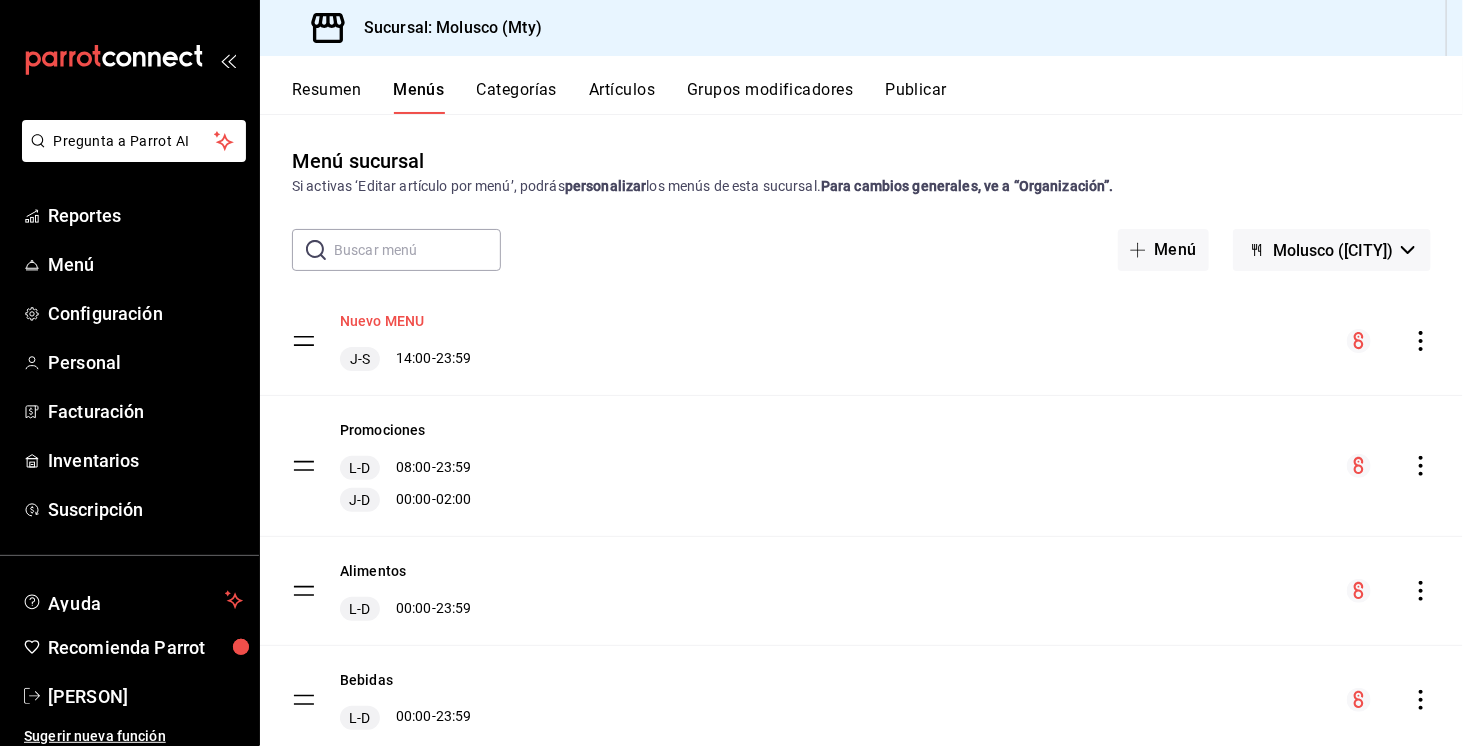 click on "Nuevo MENU" at bounding box center [382, 321] 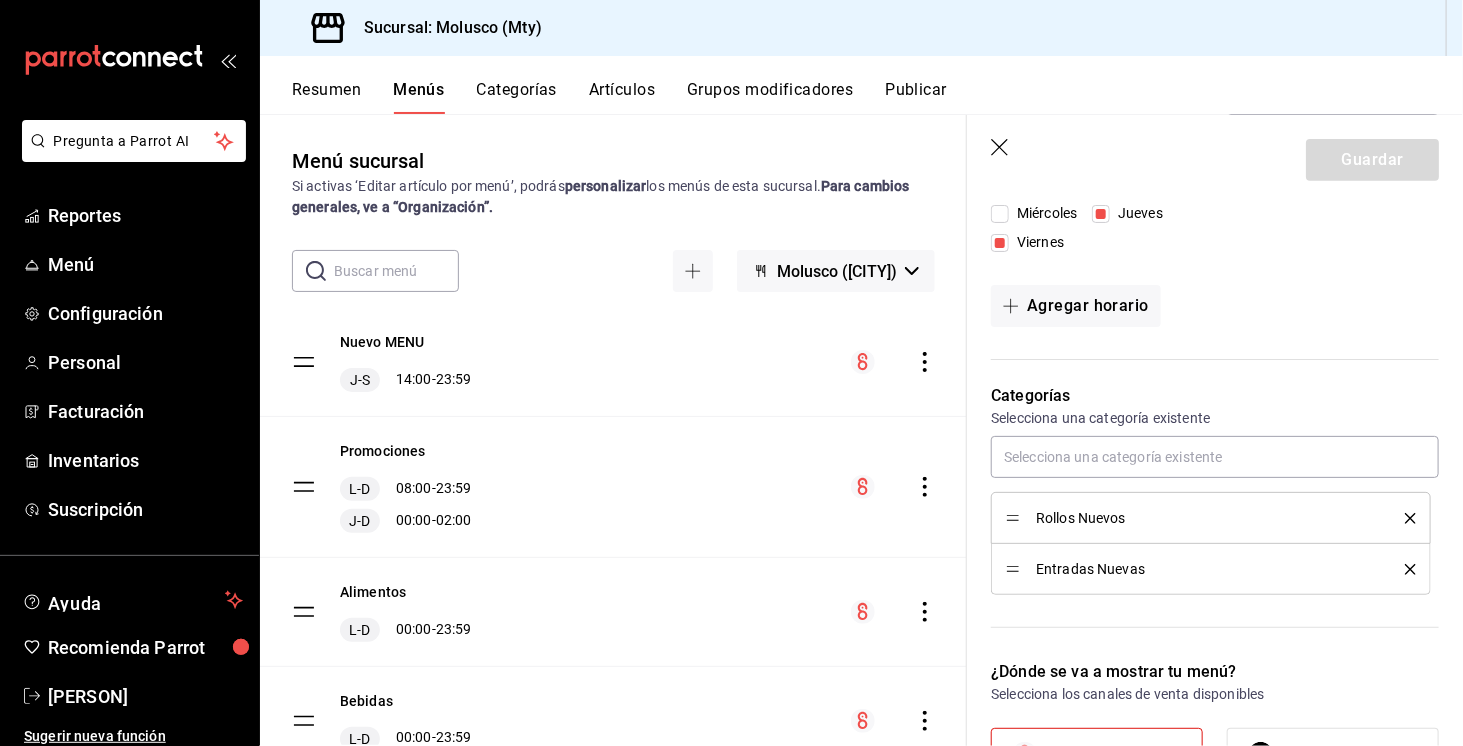 scroll, scrollTop: 538, scrollLeft: 0, axis: vertical 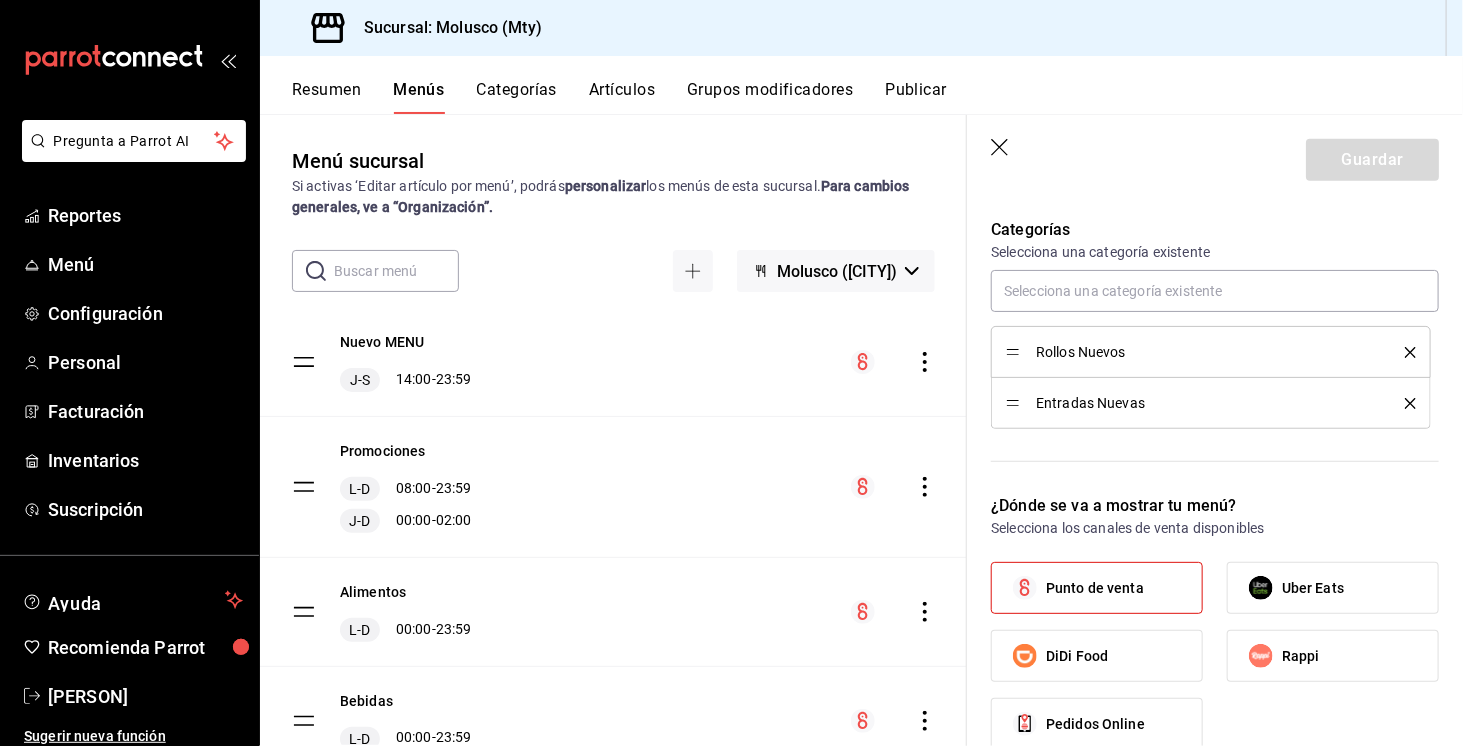 click on "Categorías" at bounding box center [517, 97] 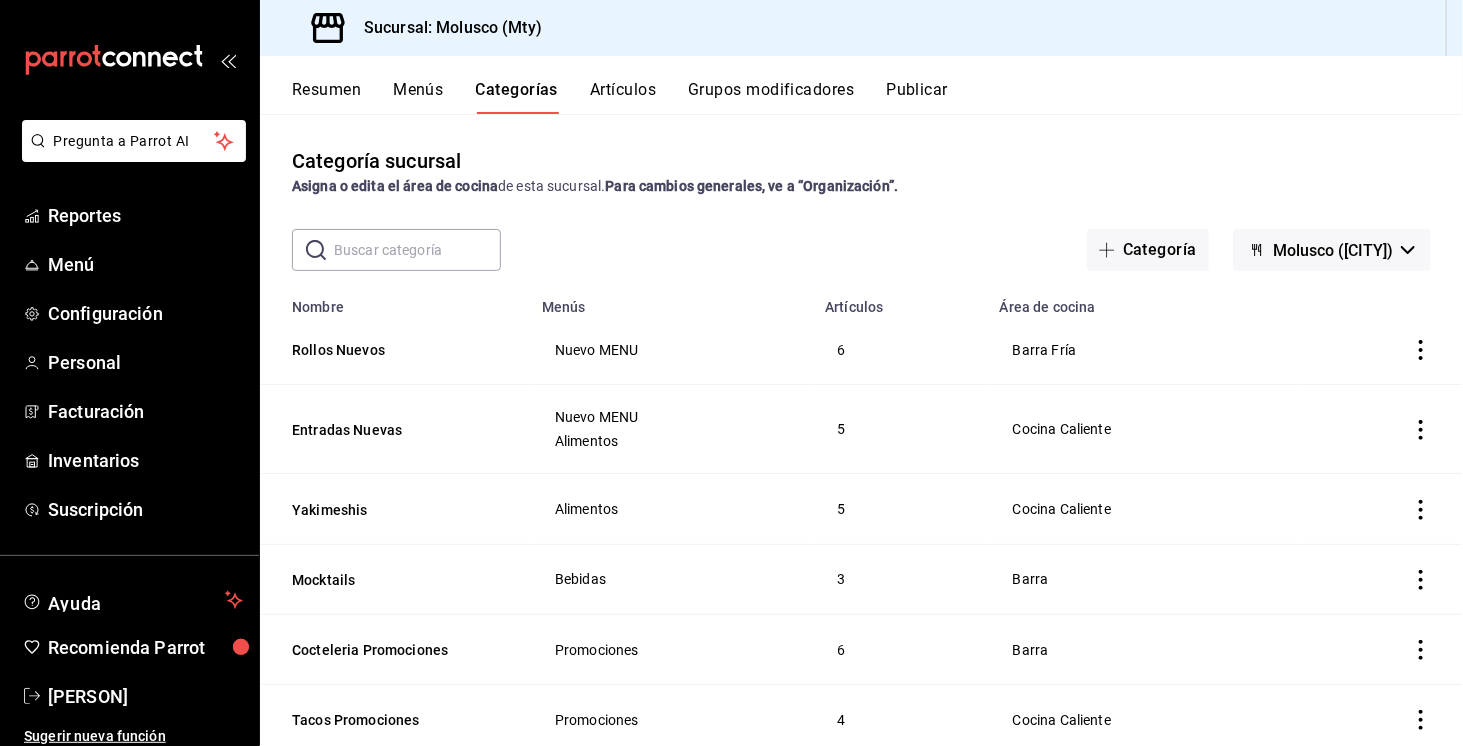 click at bounding box center (417, 250) 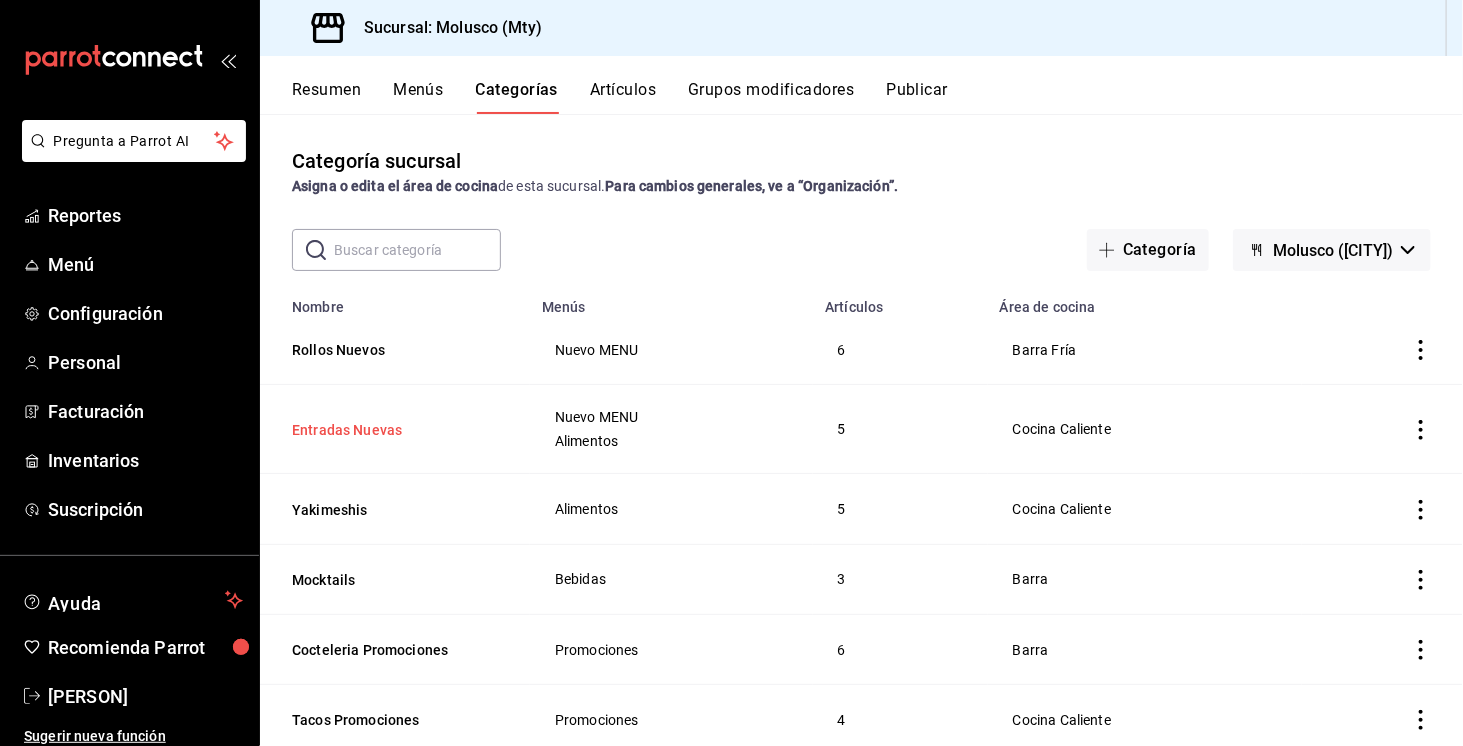 click on "[PRODUCT] Nuevas" at bounding box center [392, 430] 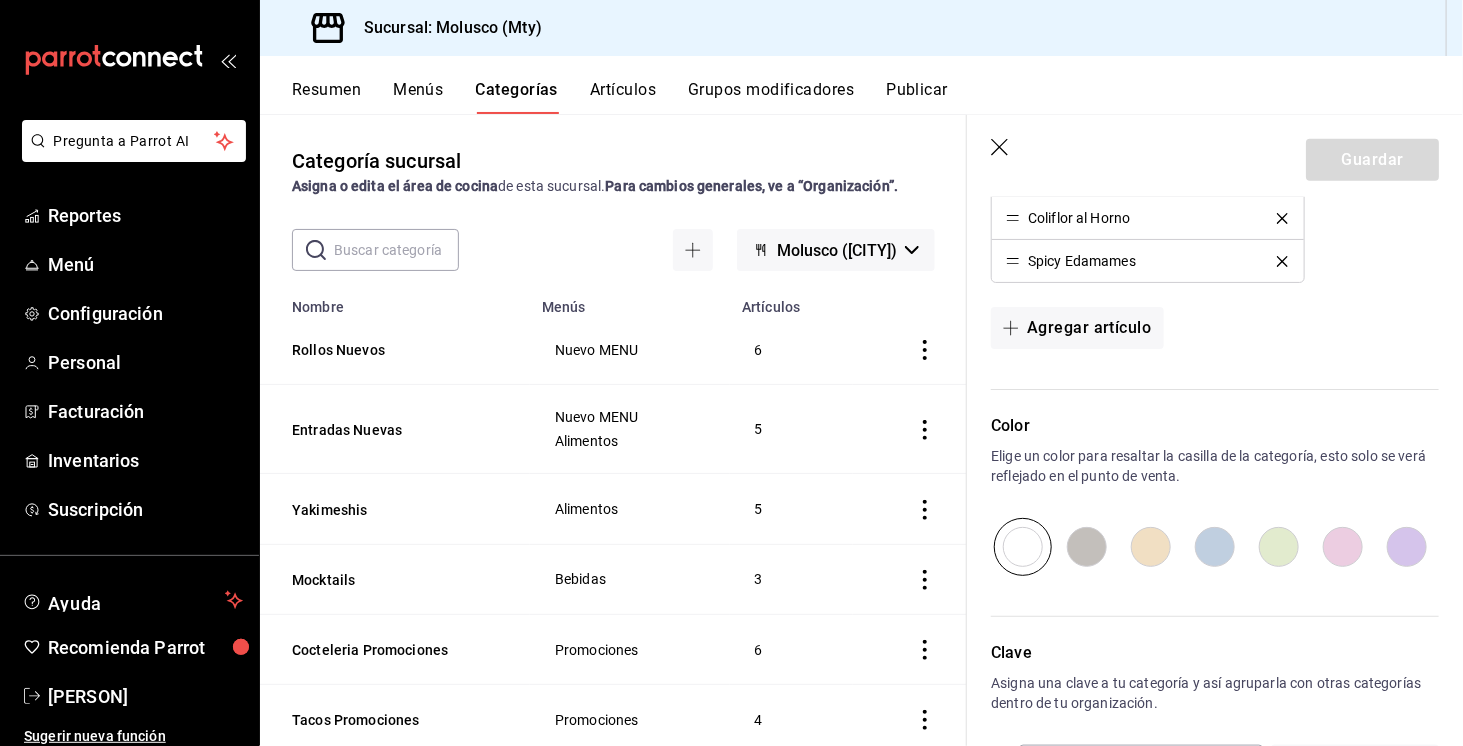 scroll, scrollTop: 794, scrollLeft: 0, axis: vertical 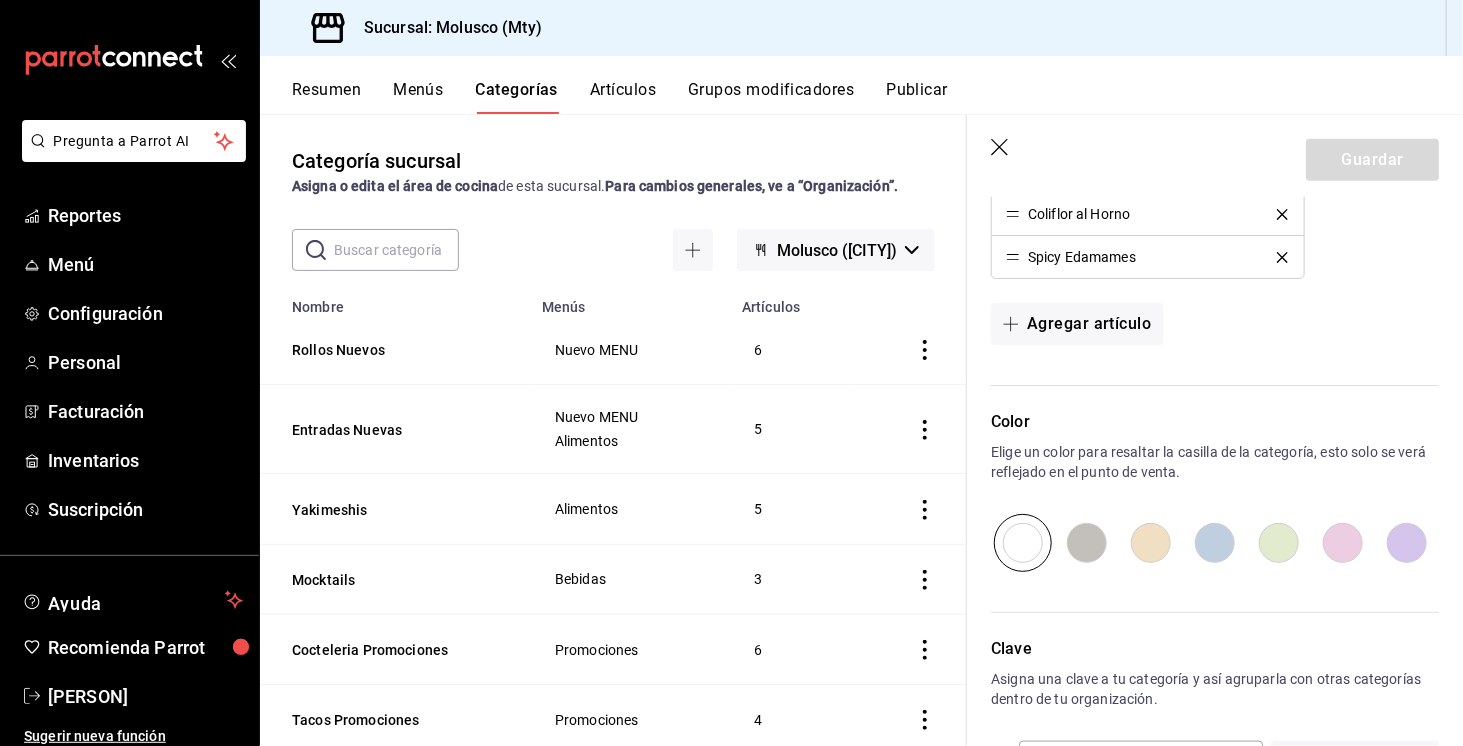 click on "Artículos" at bounding box center [623, 97] 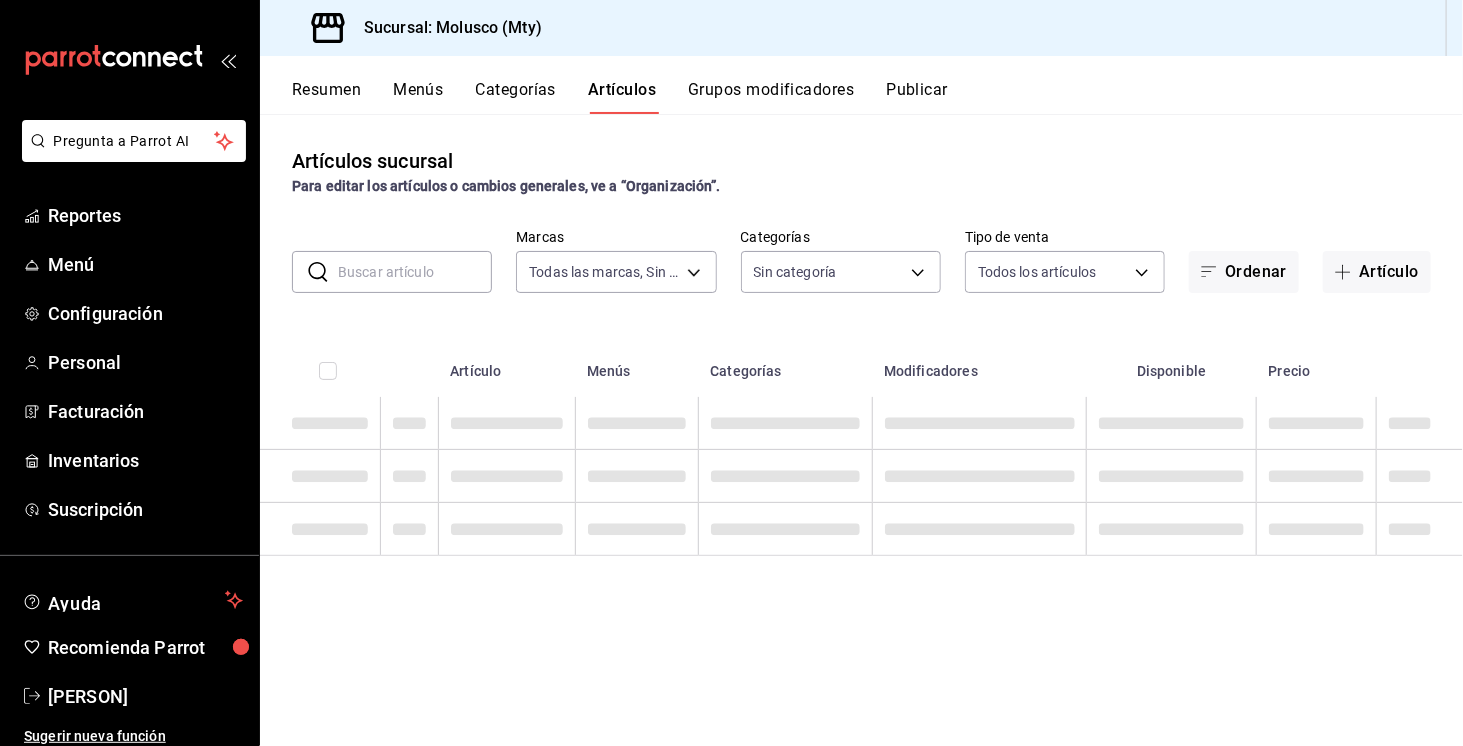 type on "356499dc-45b1-4a46-87a0-ed45505369c2" 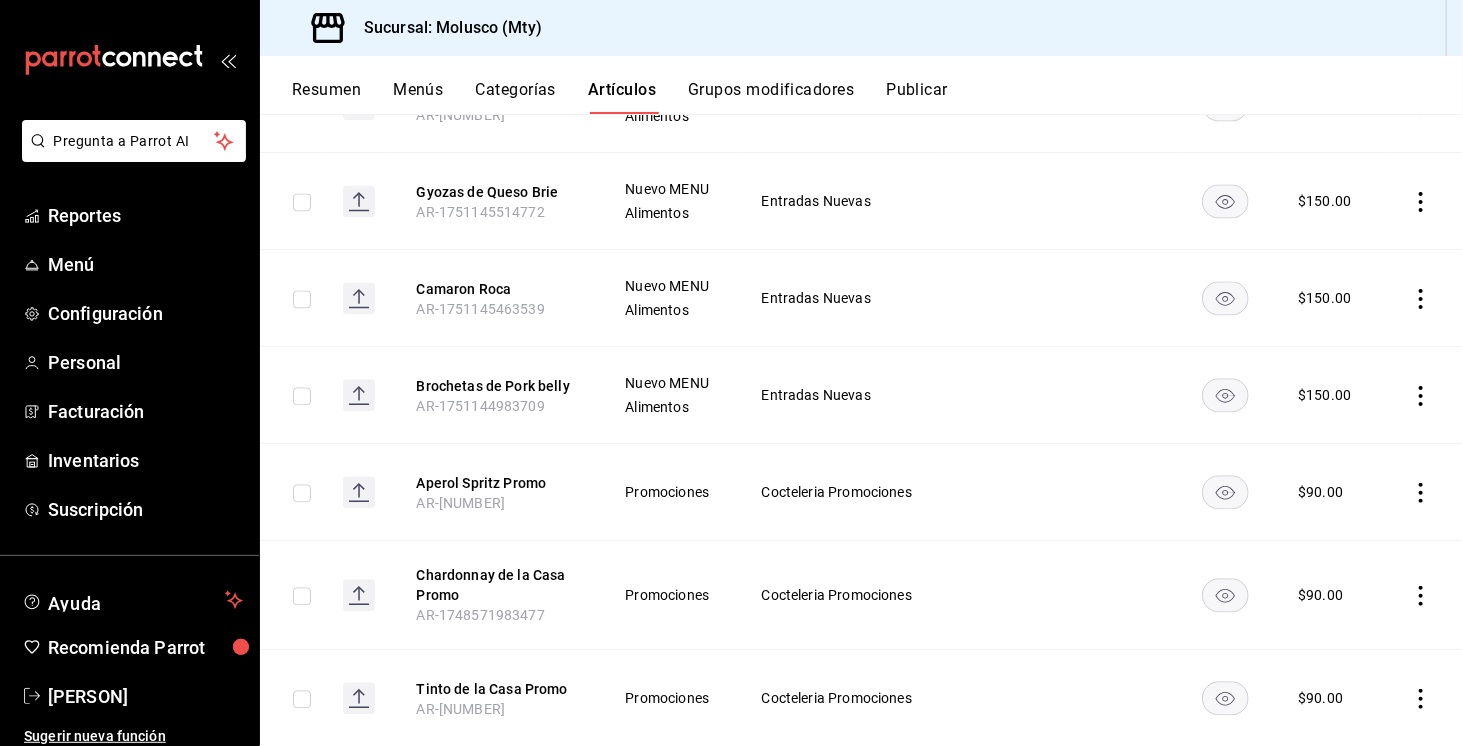 scroll, scrollTop: 1894, scrollLeft: 0, axis: vertical 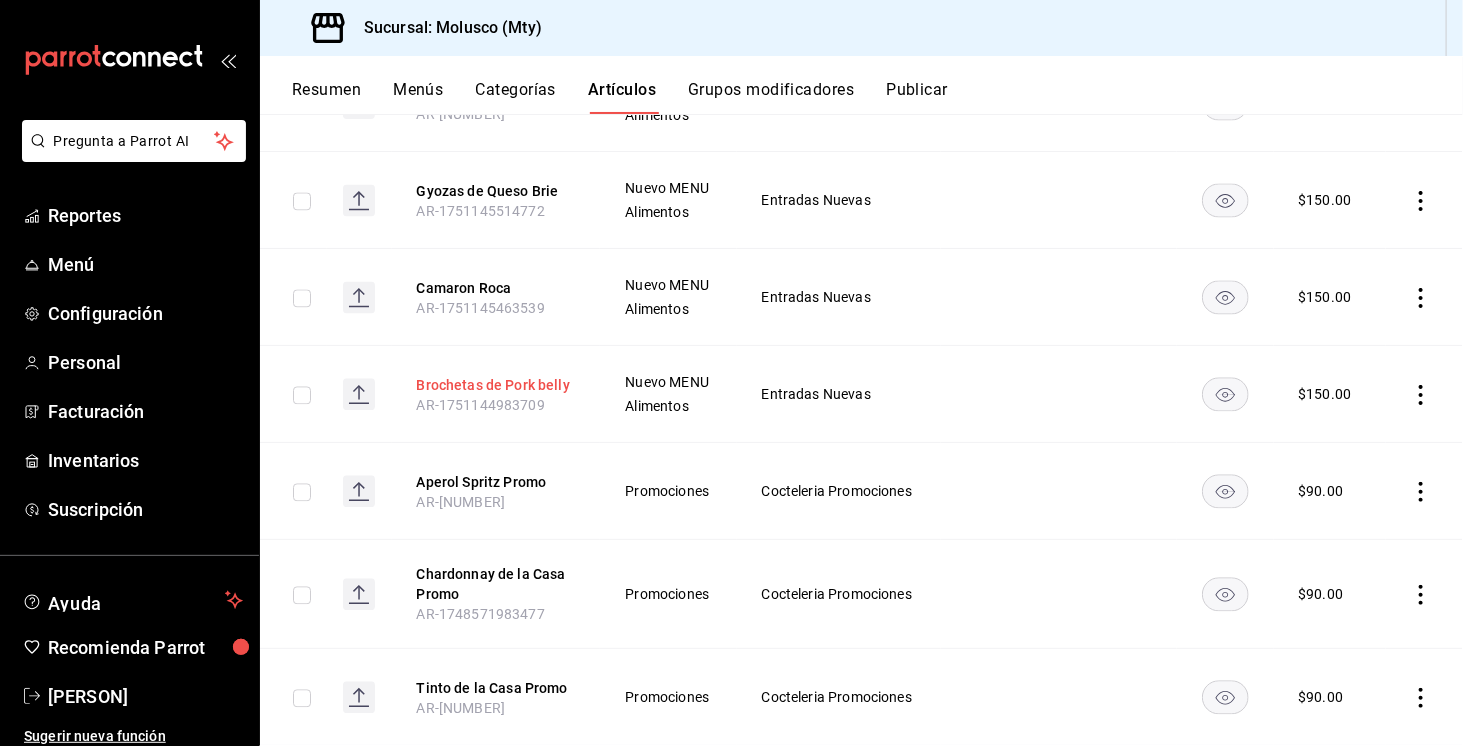 click on "[PRODUCT] de Pork belly" at bounding box center [496, 385] 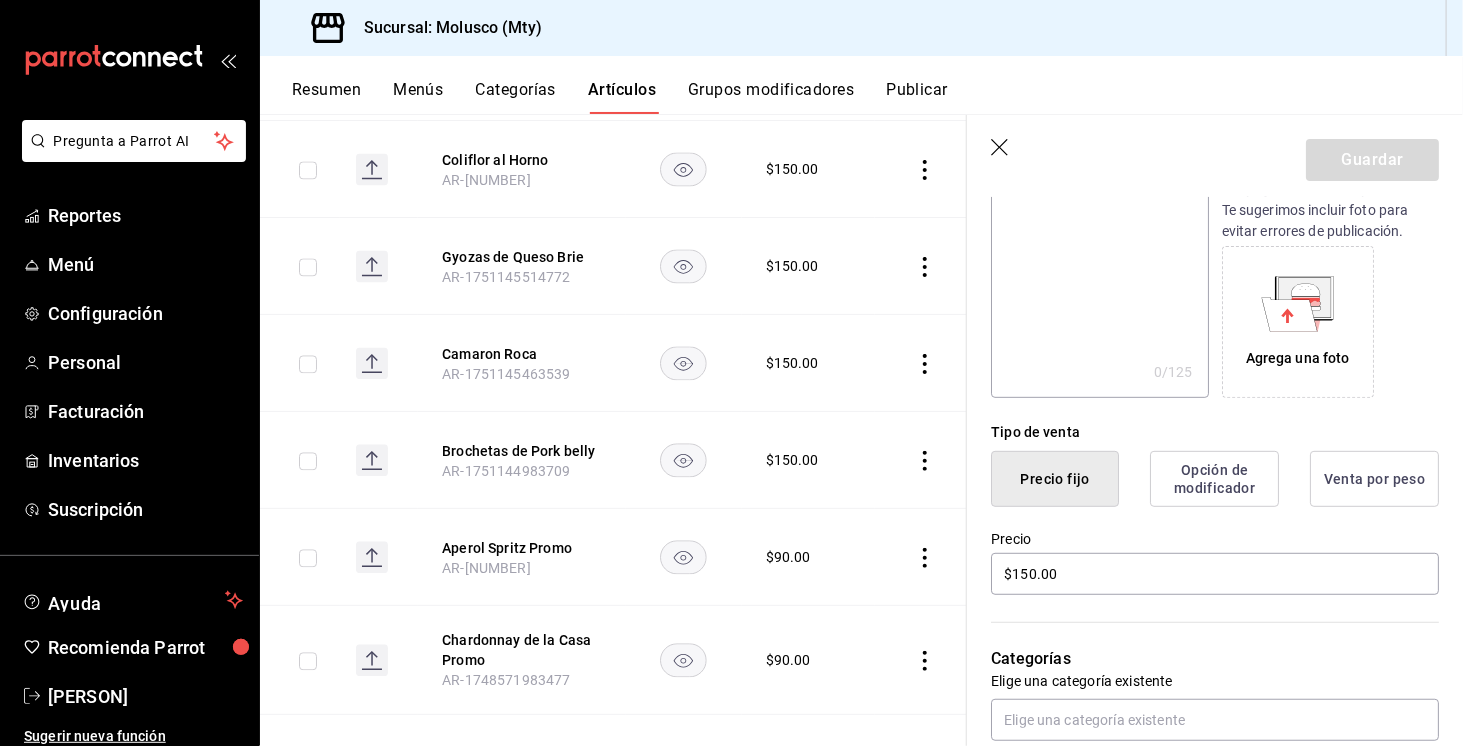 scroll, scrollTop: 270, scrollLeft: 0, axis: vertical 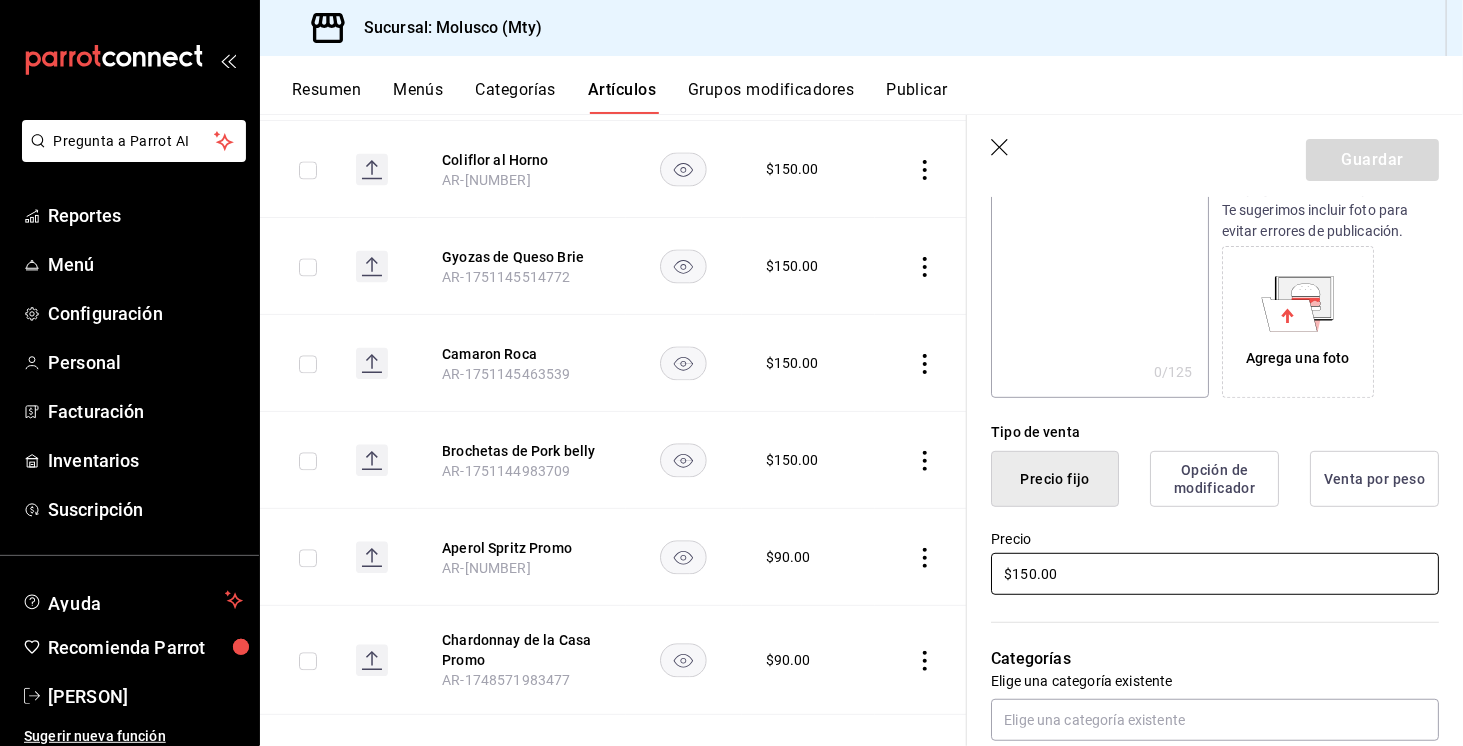 click on "$150.00" at bounding box center [1215, 574] 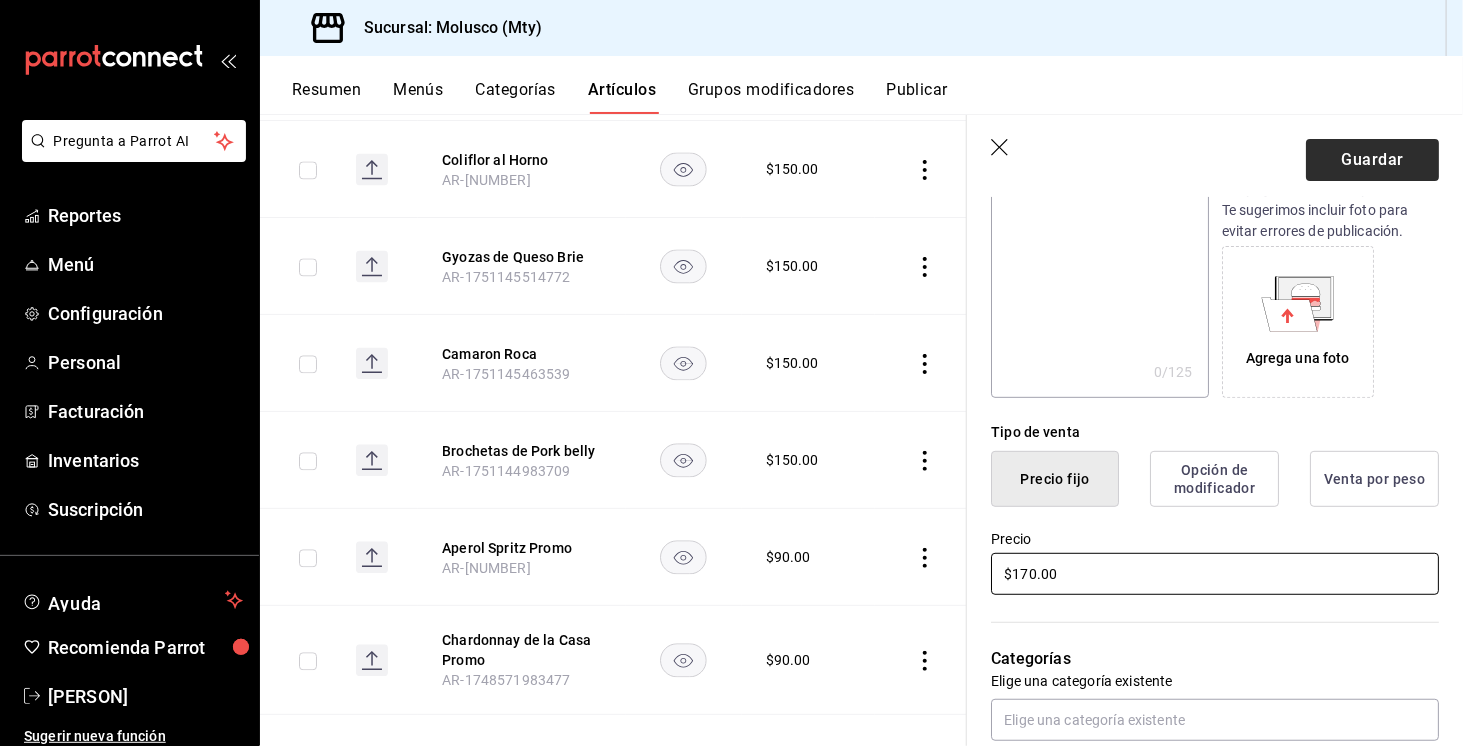 type on "$170.00" 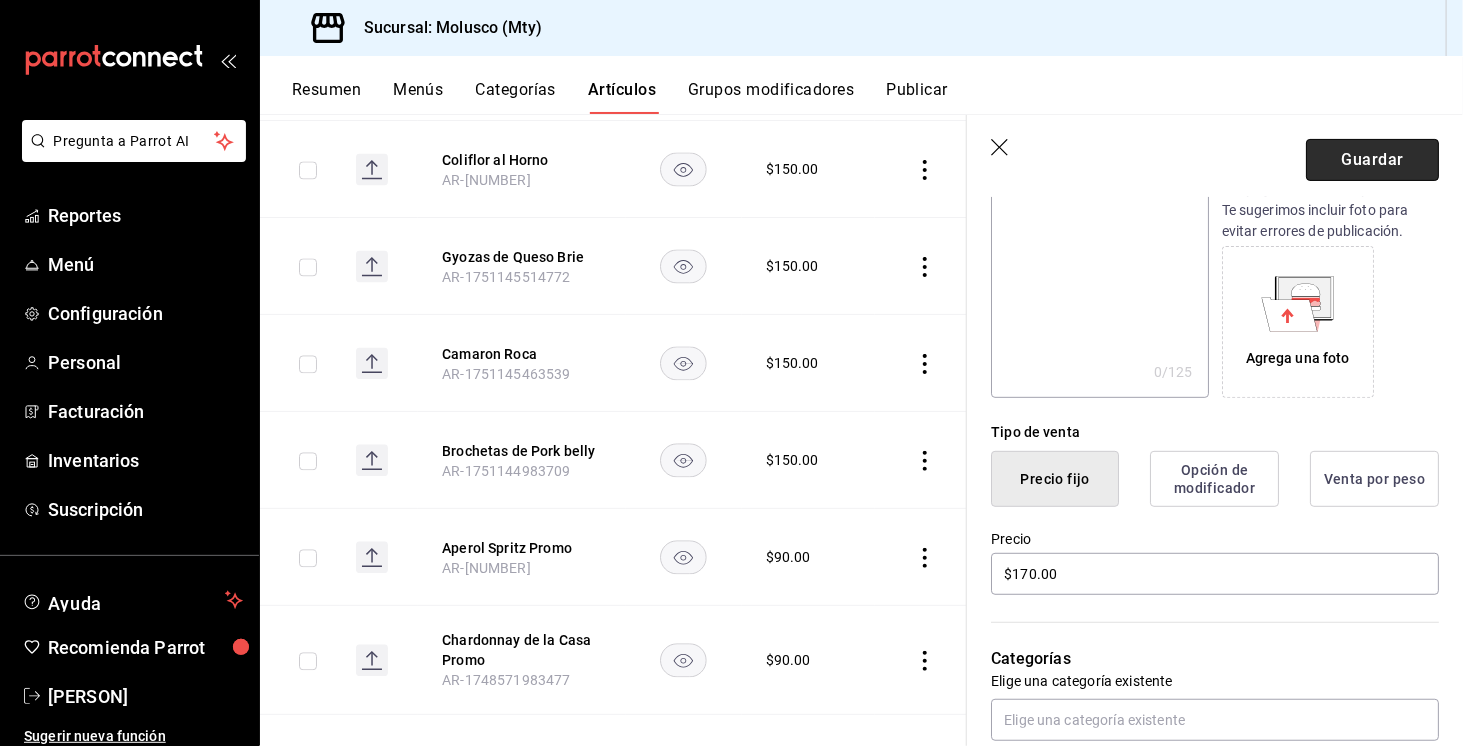 click on "Guardar" at bounding box center [1372, 160] 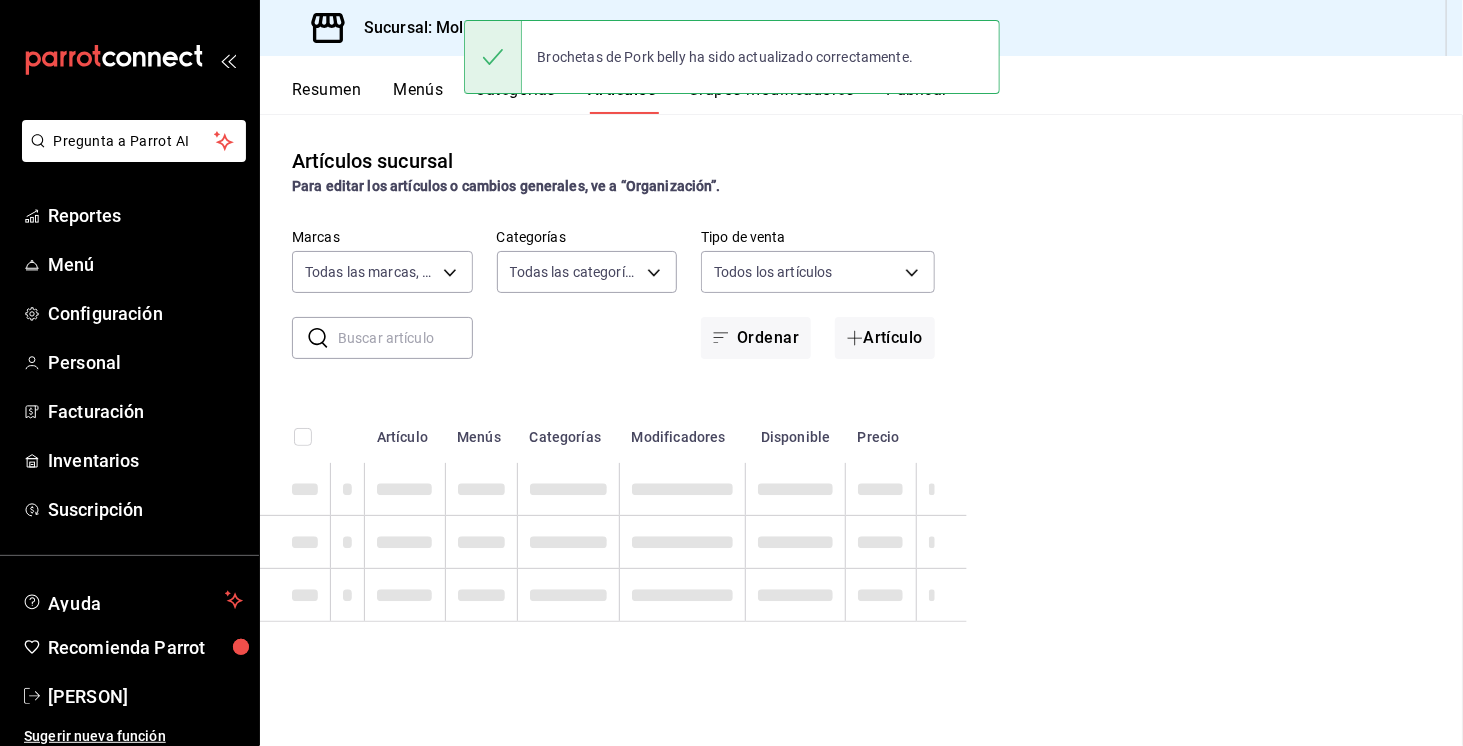 scroll, scrollTop: 0, scrollLeft: 0, axis: both 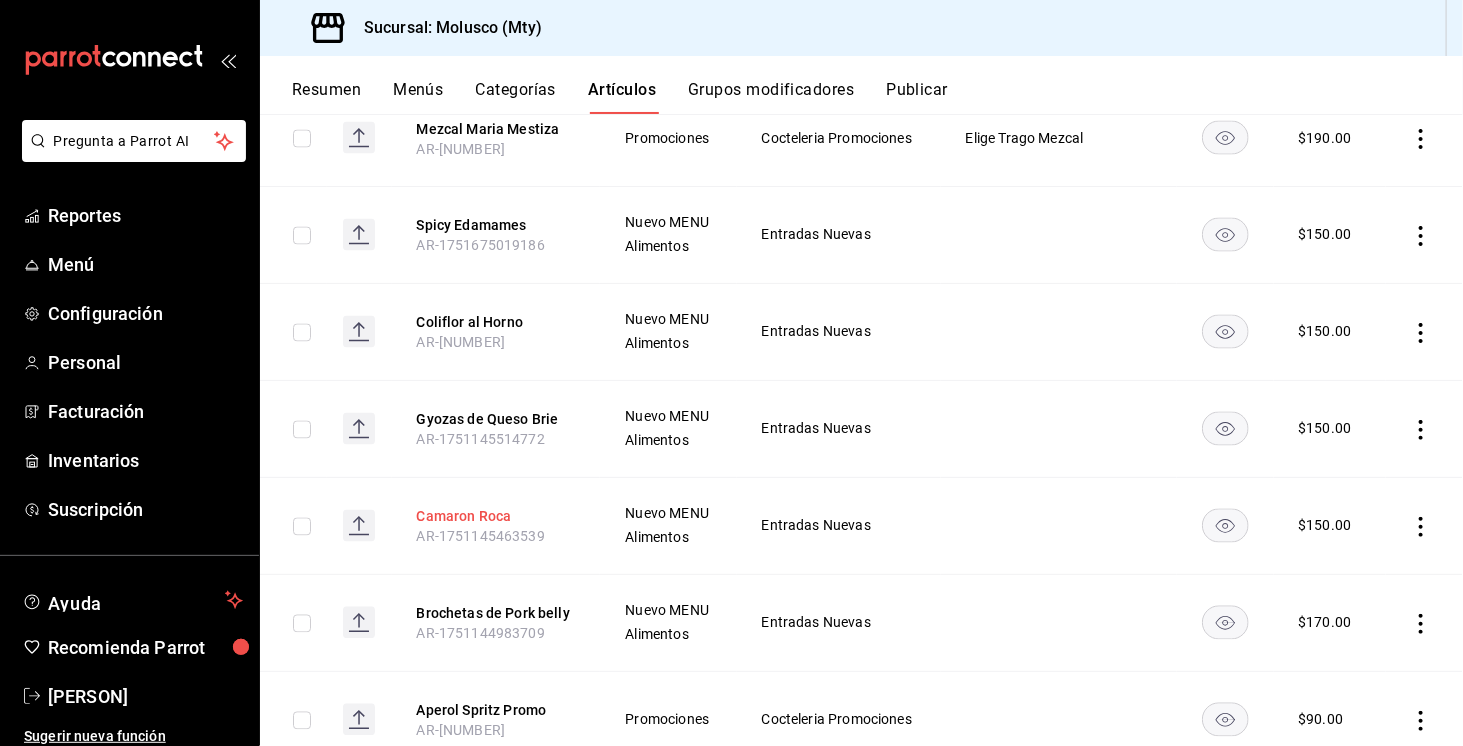 click on "Camaron Roca" at bounding box center [496, 517] 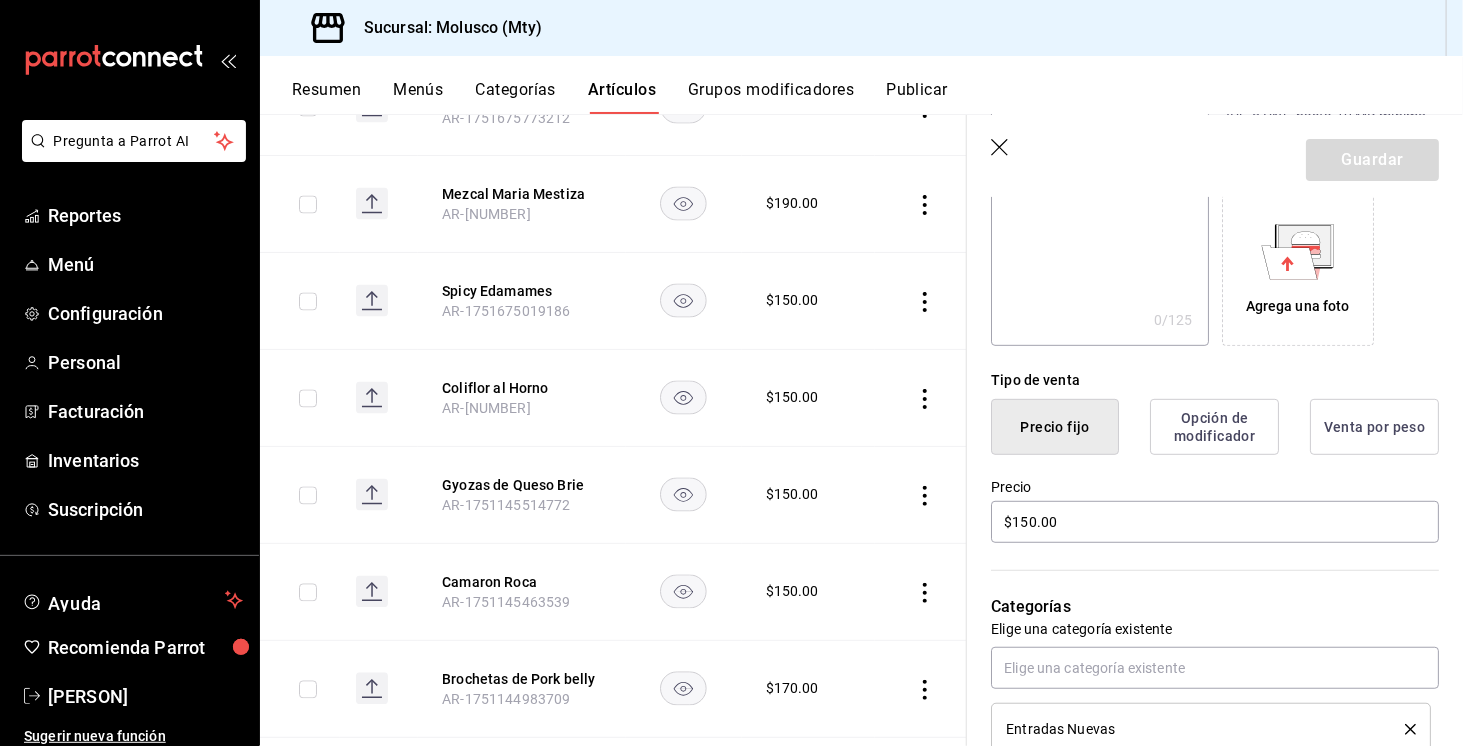 scroll, scrollTop: 325, scrollLeft: 0, axis: vertical 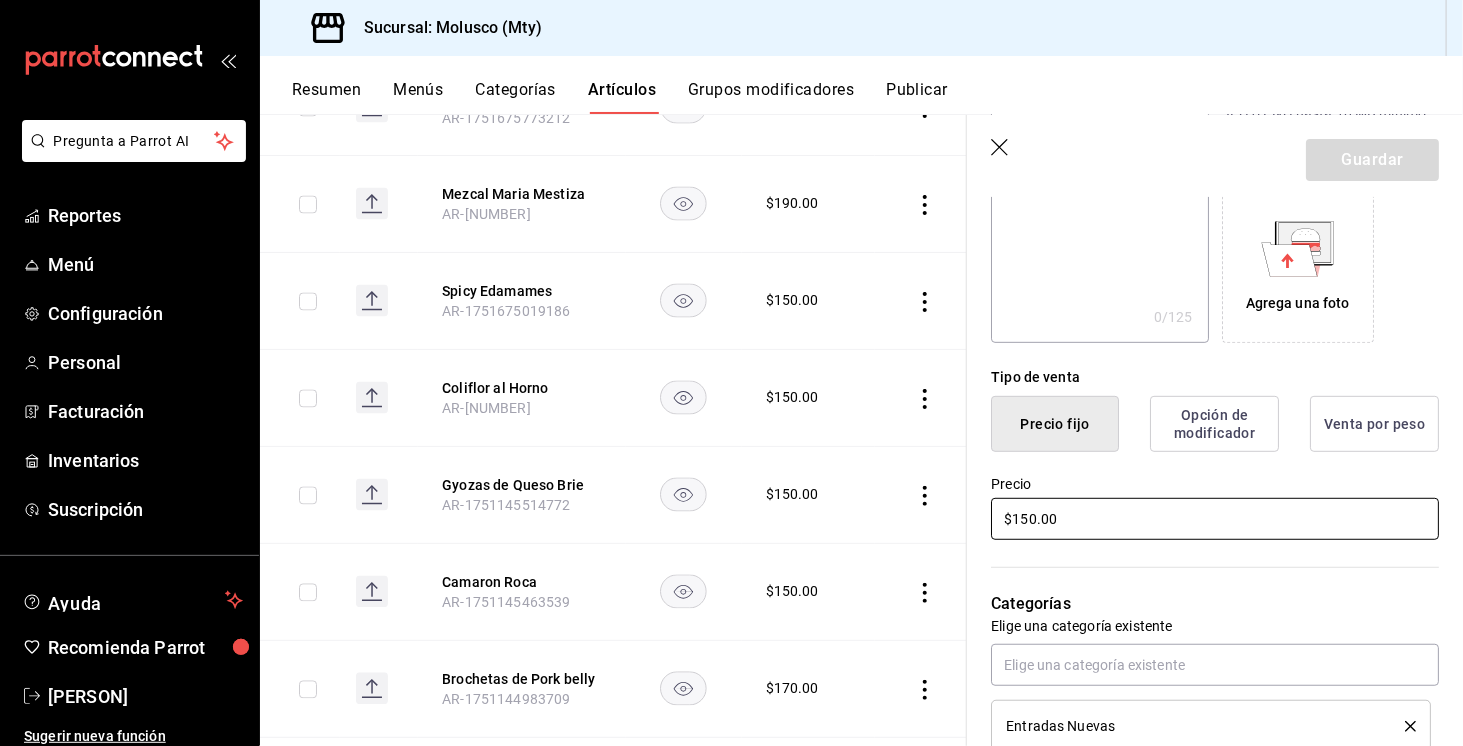 click on "$150.00" at bounding box center (1215, 519) 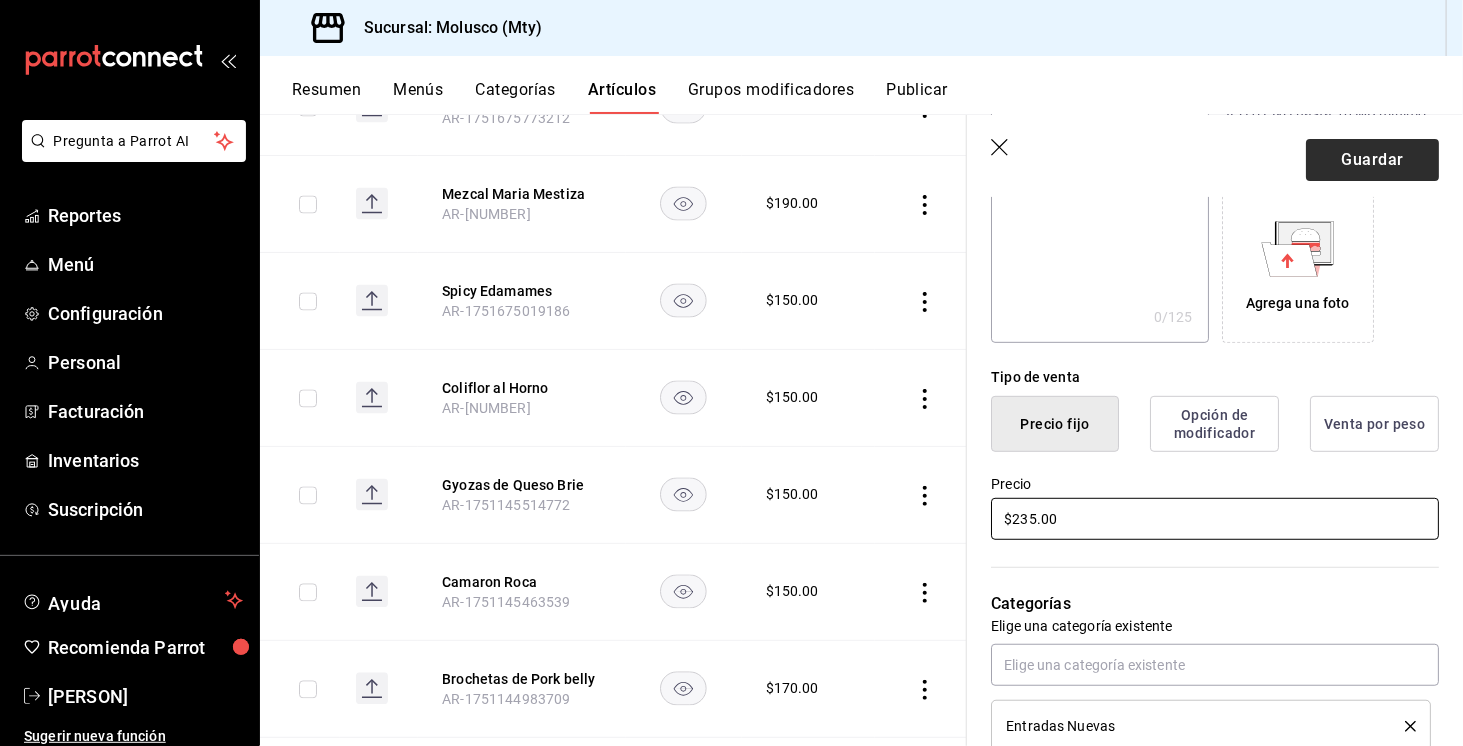 type on "$235.00" 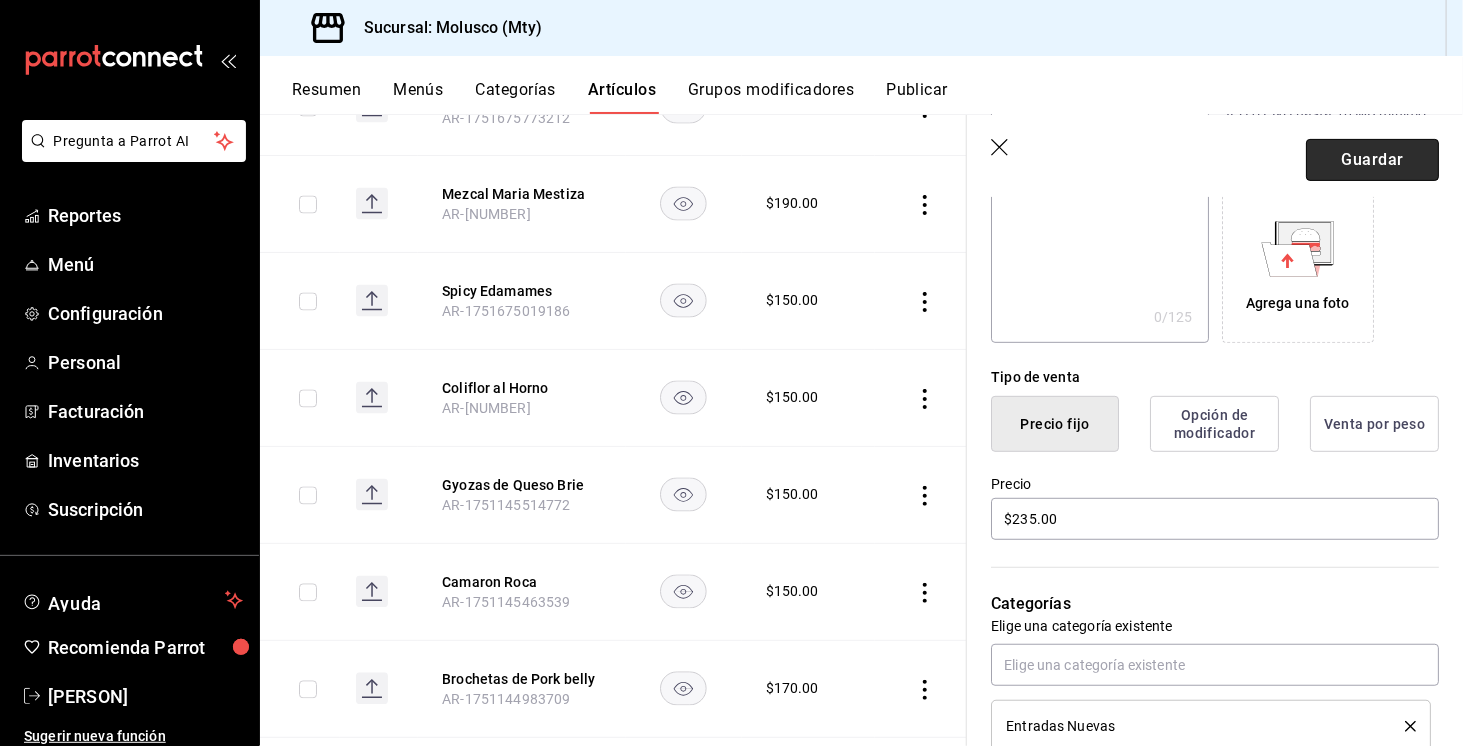 click on "Guardar" at bounding box center [1372, 160] 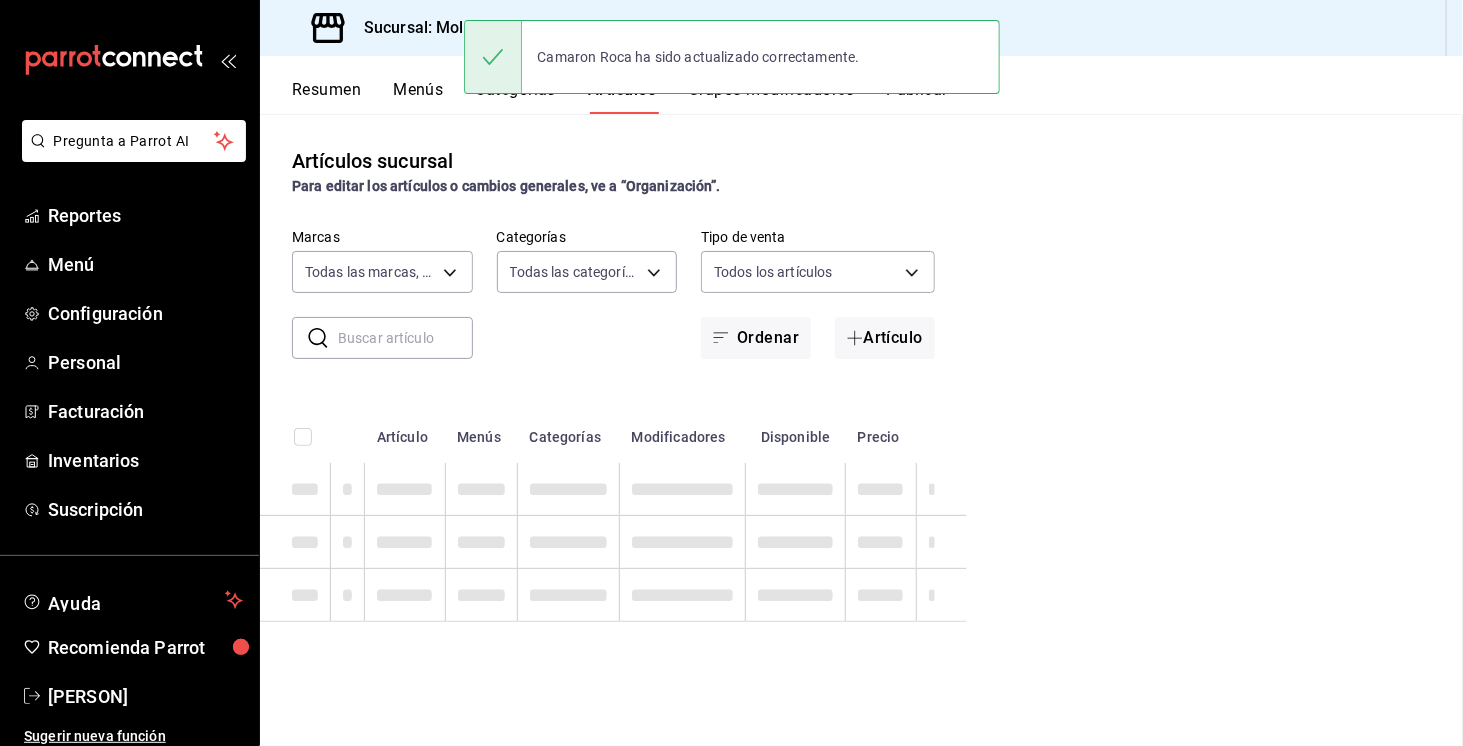 scroll, scrollTop: 0, scrollLeft: 0, axis: both 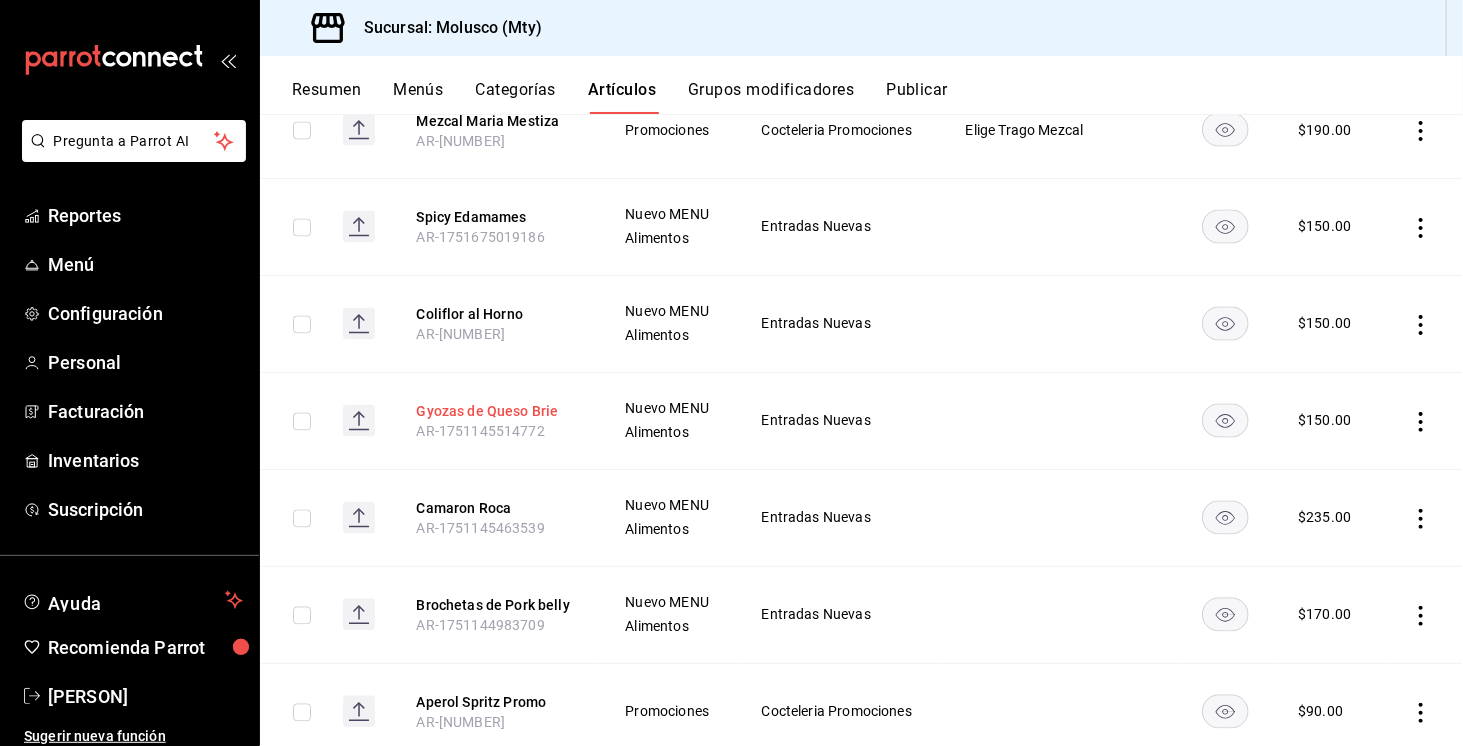 click on "Gyozas de Queso Brie" at bounding box center (496, 412) 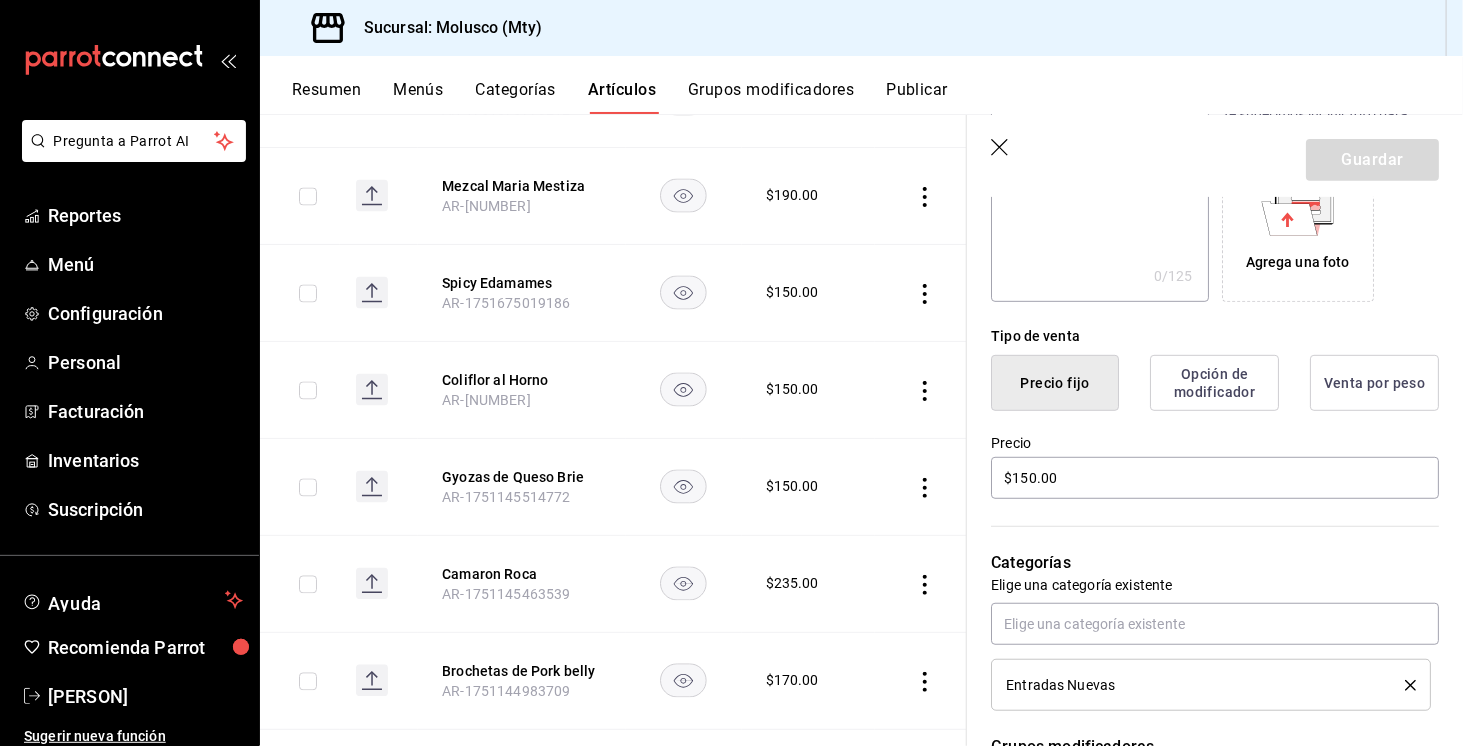 scroll, scrollTop: 368, scrollLeft: 0, axis: vertical 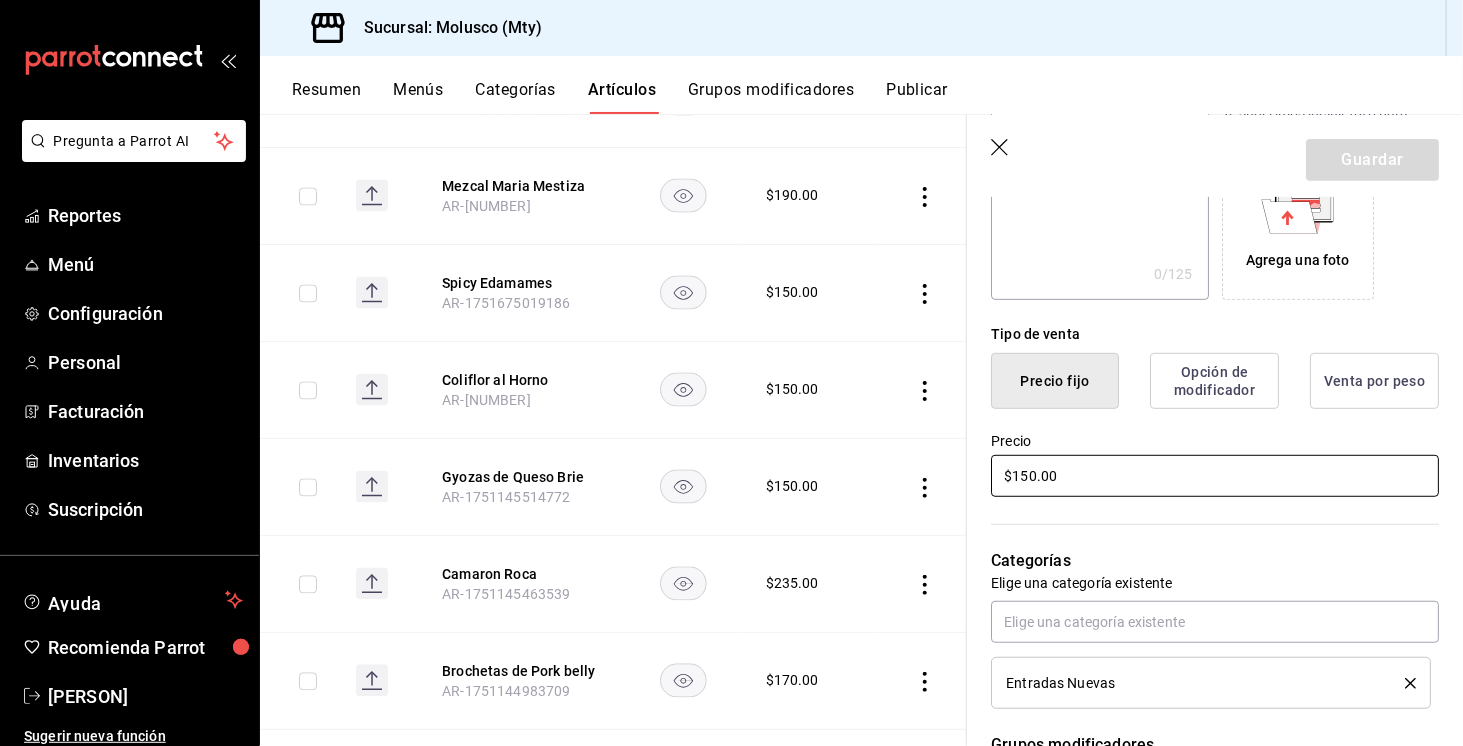 click on "$150.00" at bounding box center [1215, 476] 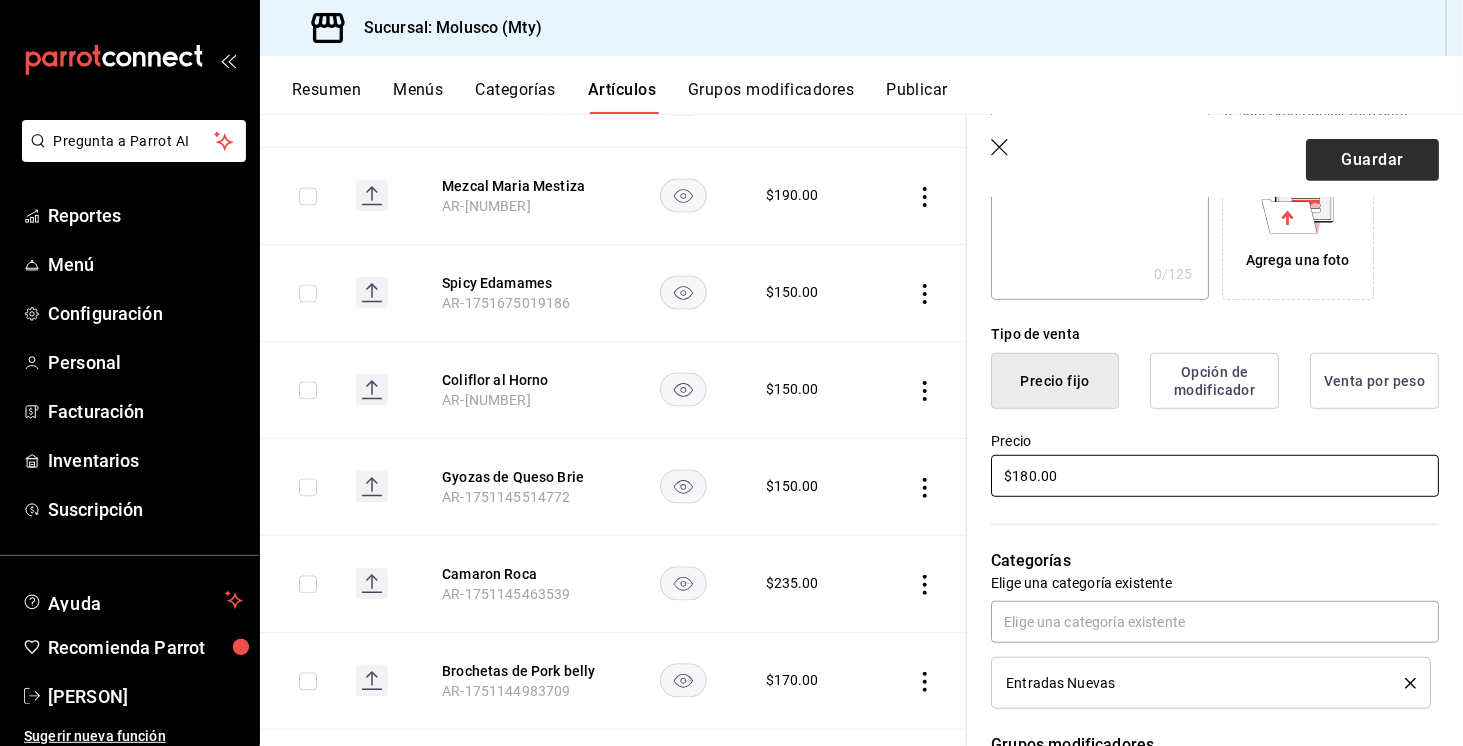 type on "$180.00" 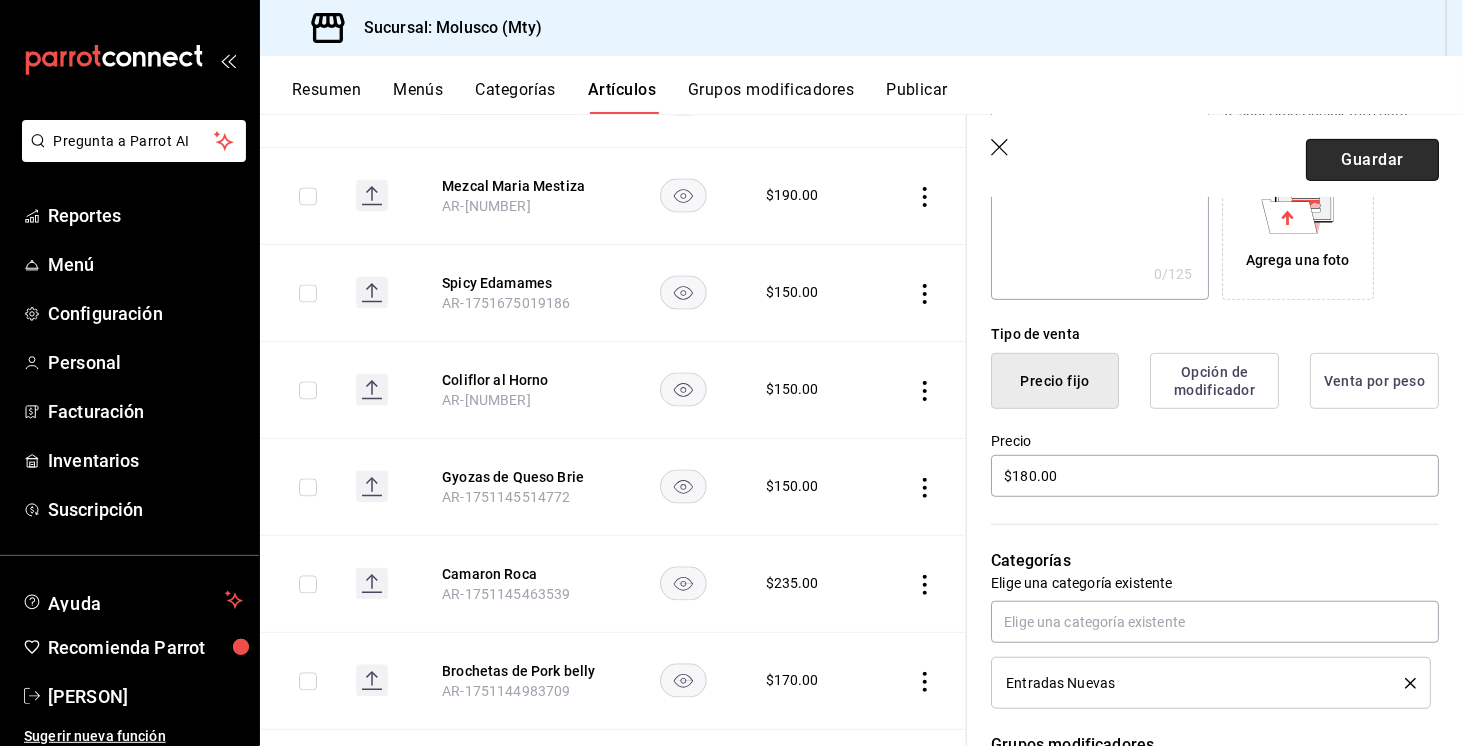 click on "Guardar" at bounding box center [1372, 160] 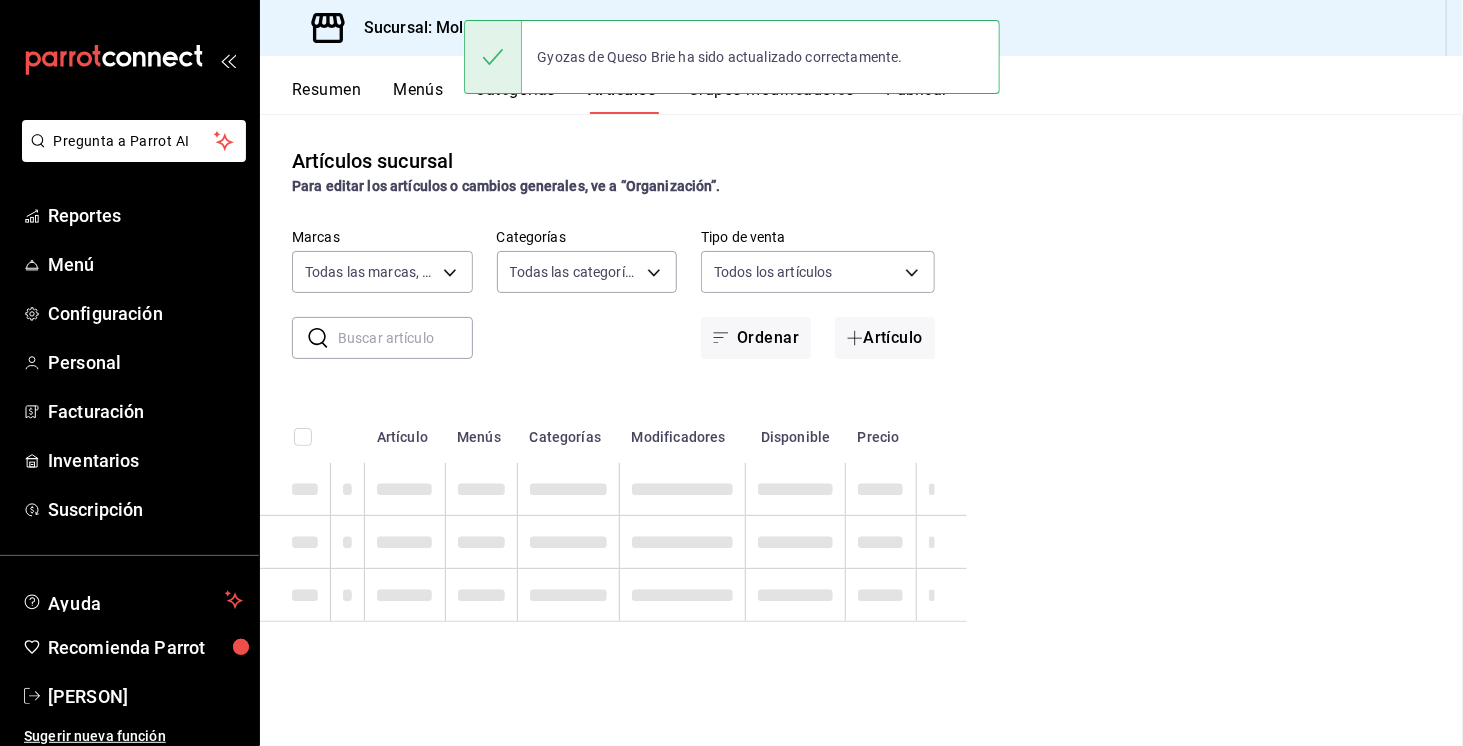 scroll, scrollTop: 0, scrollLeft: 0, axis: both 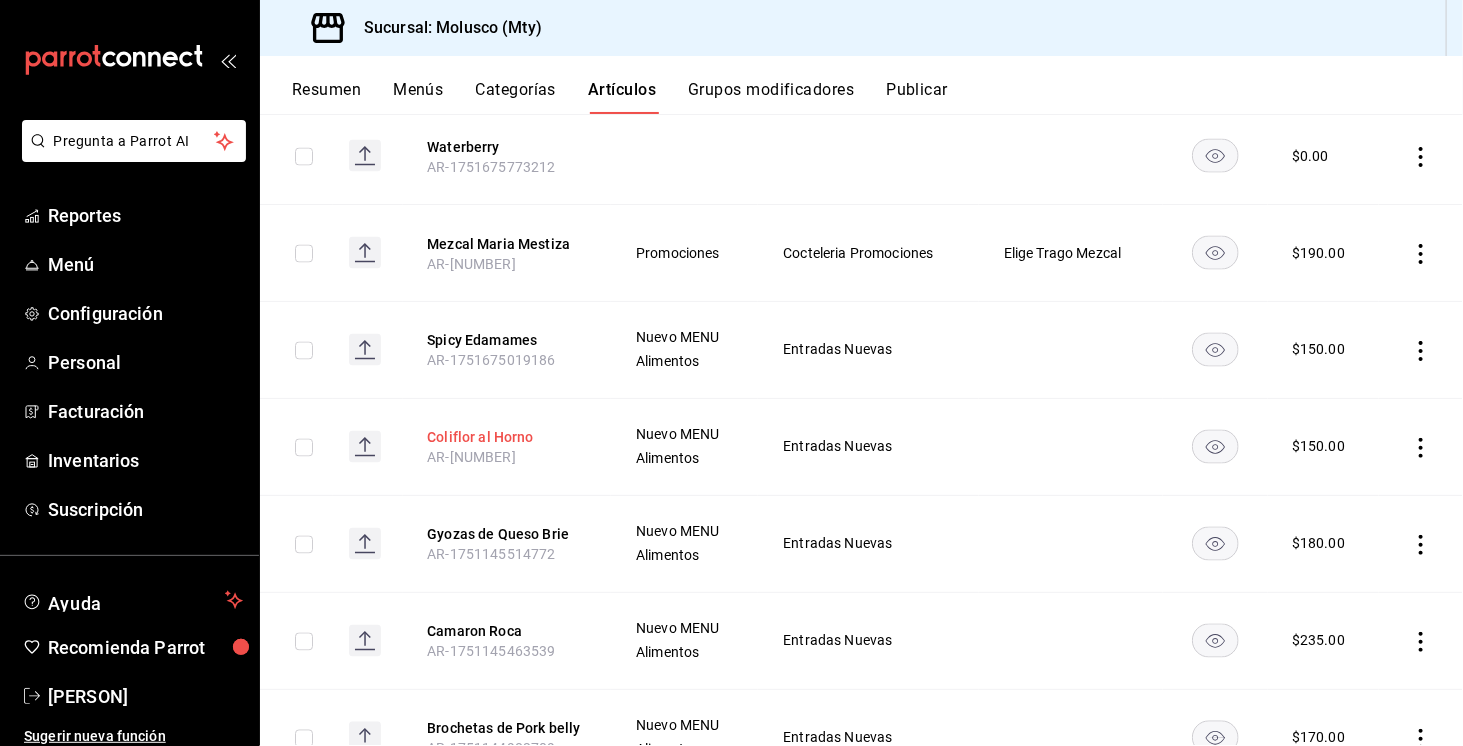 click on "Coliflor al Horno" at bounding box center [507, 438] 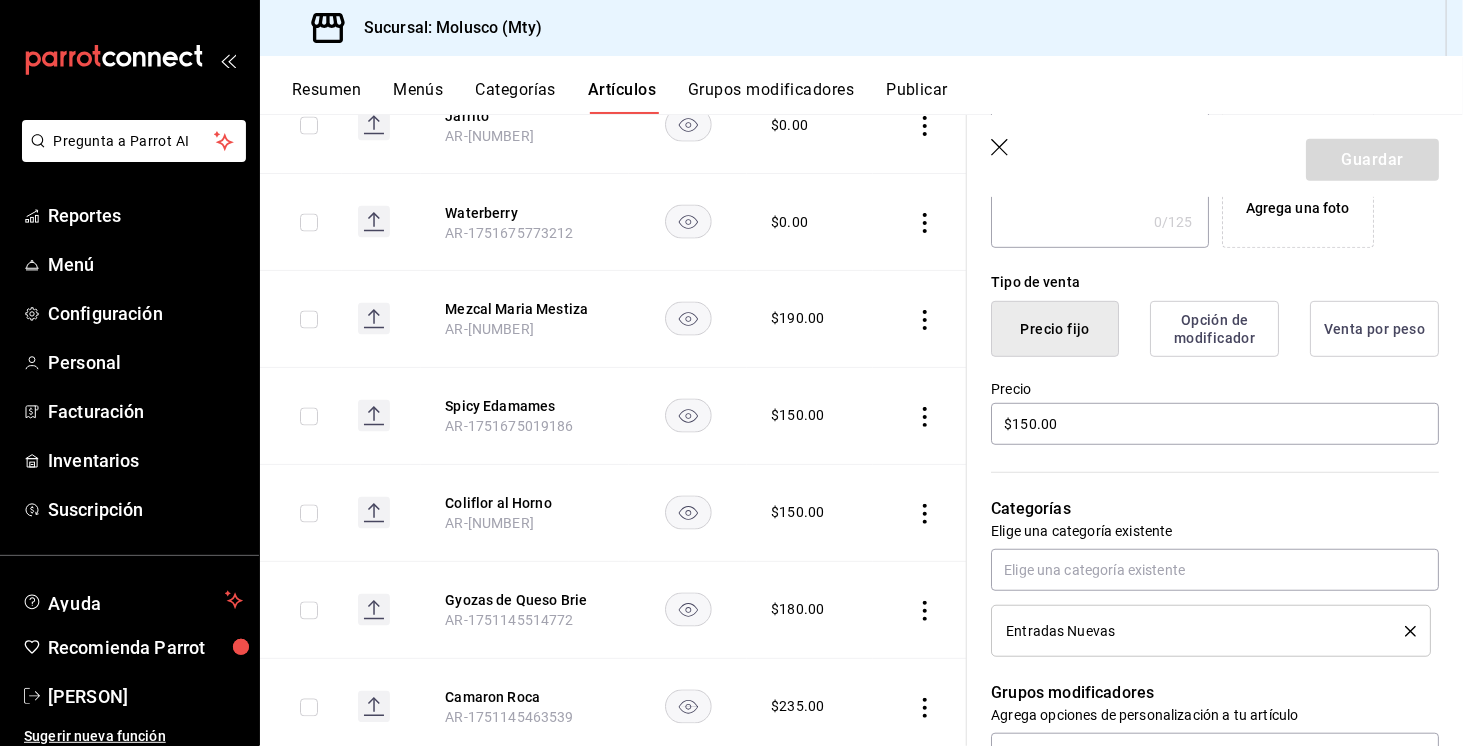 scroll, scrollTop: 422, scrollLeft: 0, axis: vertical 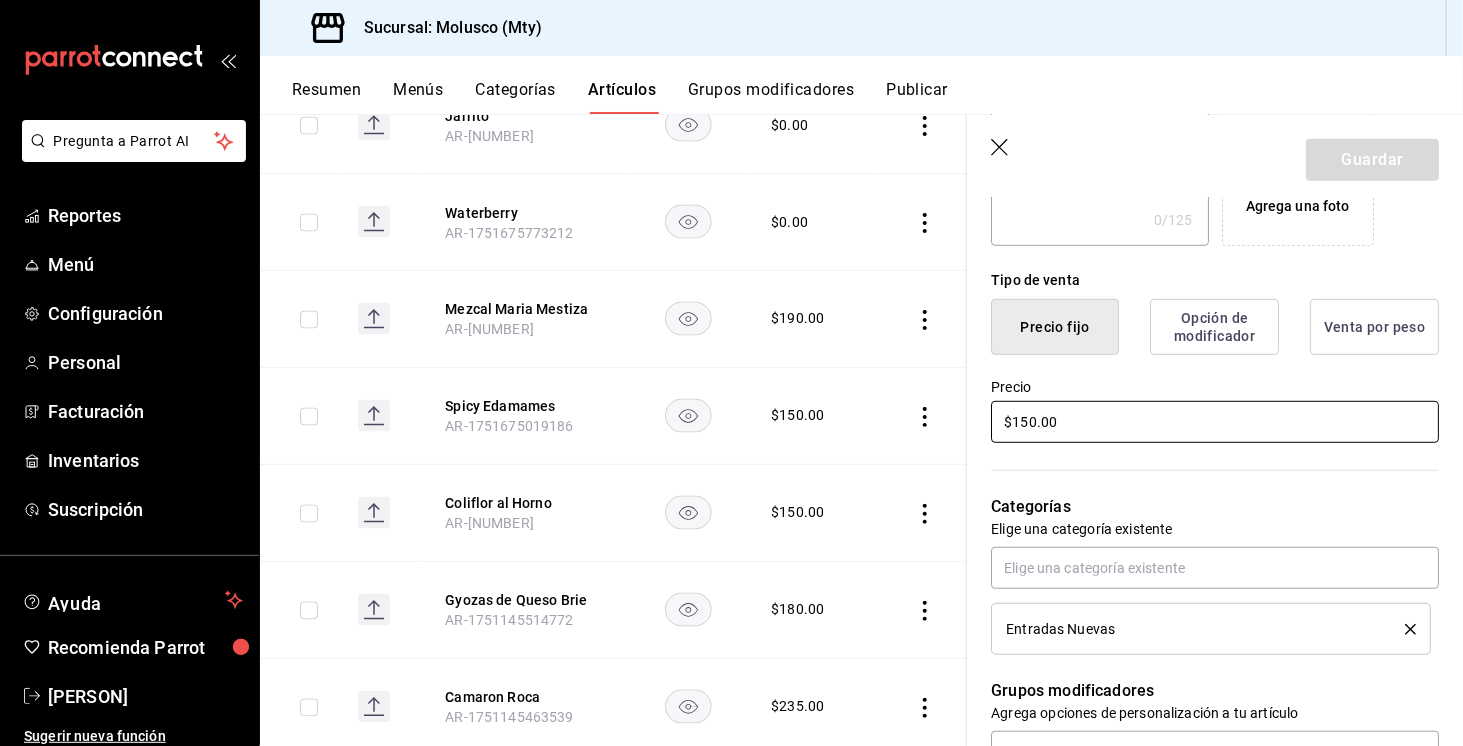 click on "$150.00" at bounding box center [1215, 422] 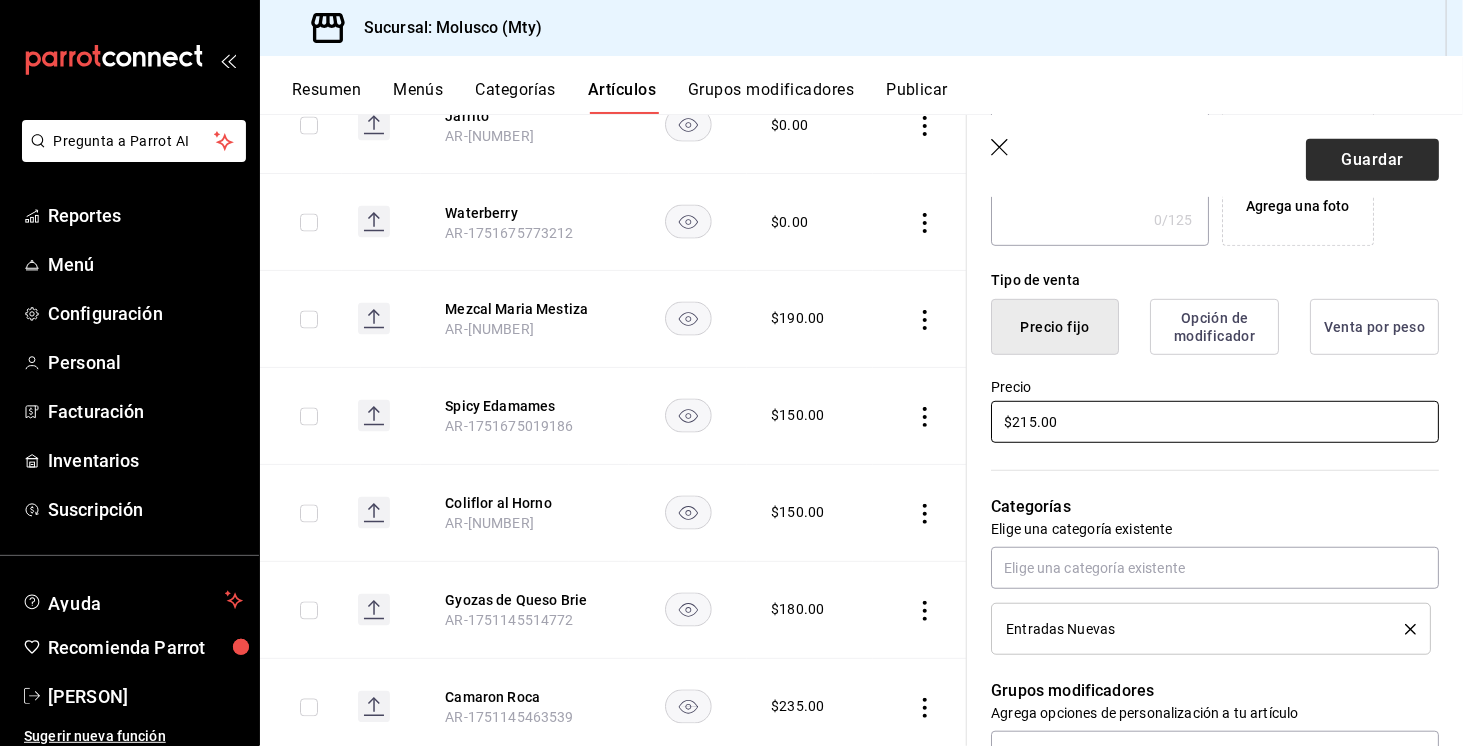 type on "$215.00" 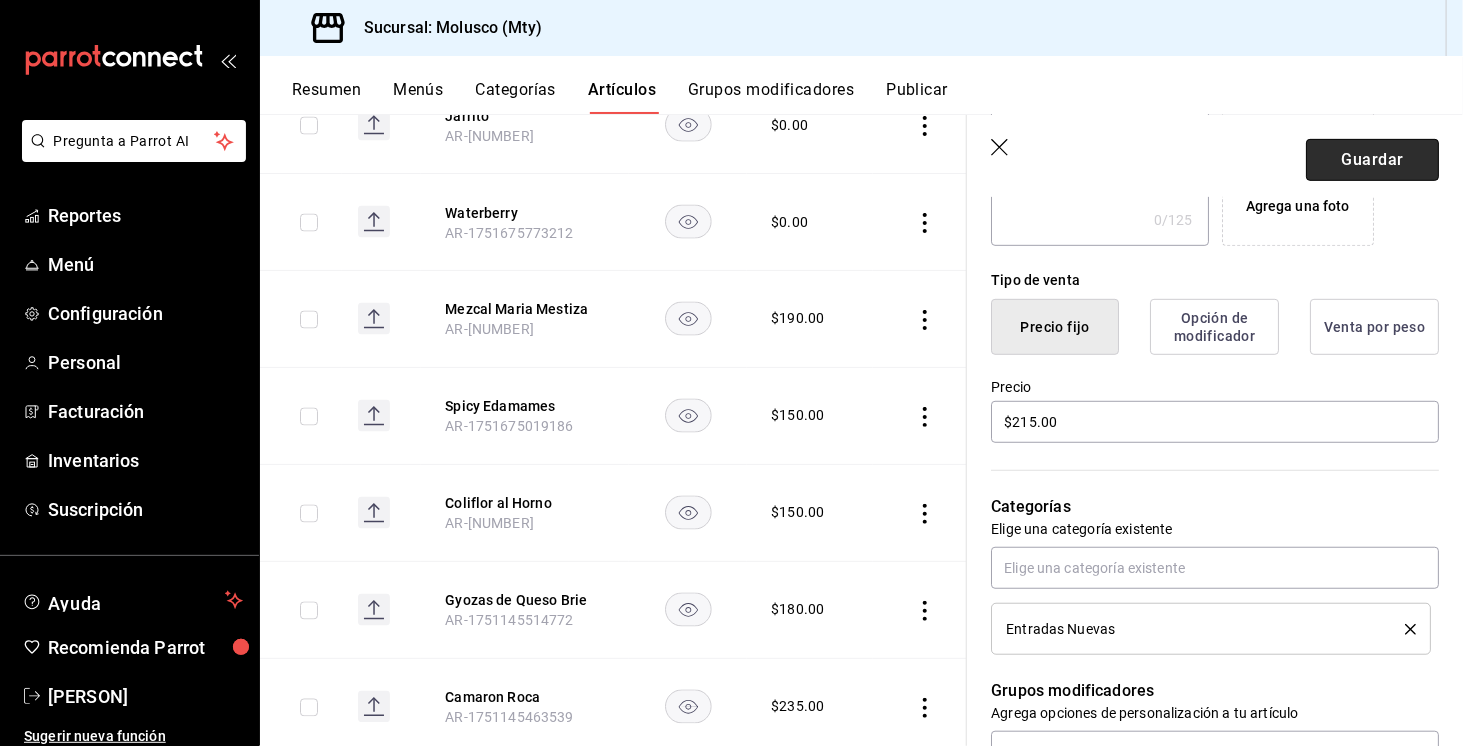 click on "Guardar" at bounding box center [1372, 160] 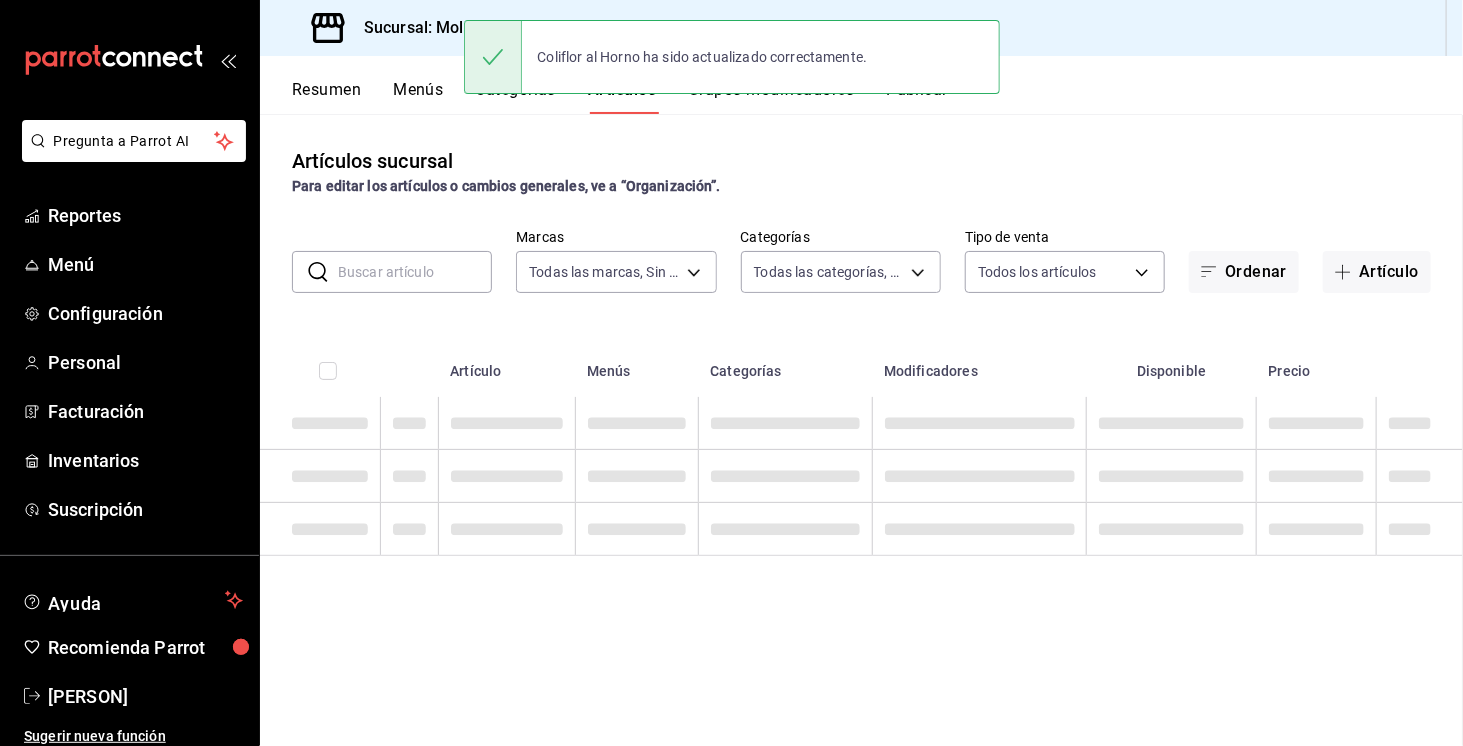 scroll, scrollTop: 0, scrollLeft: 0, axis: both 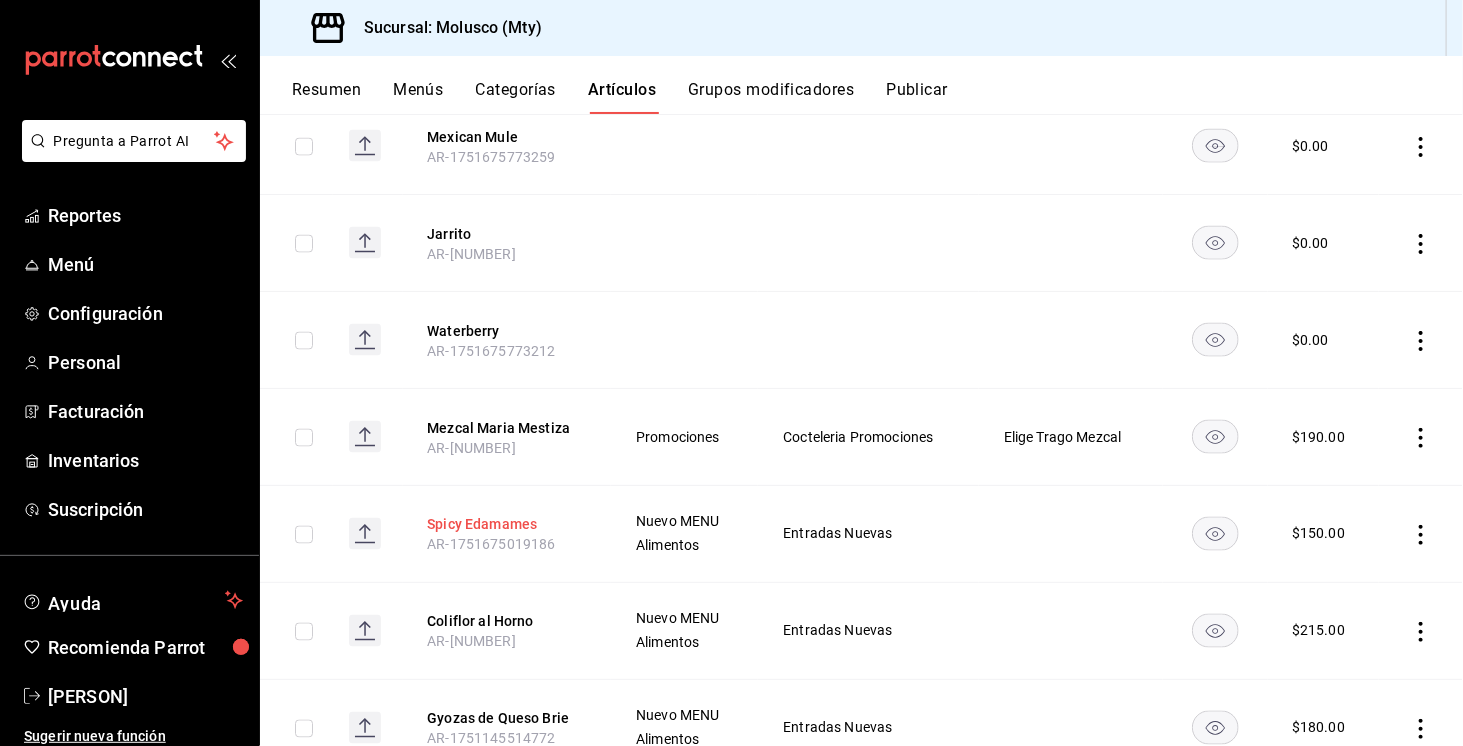 click on "Spicy Edamames" at bounding box center [507, 525] 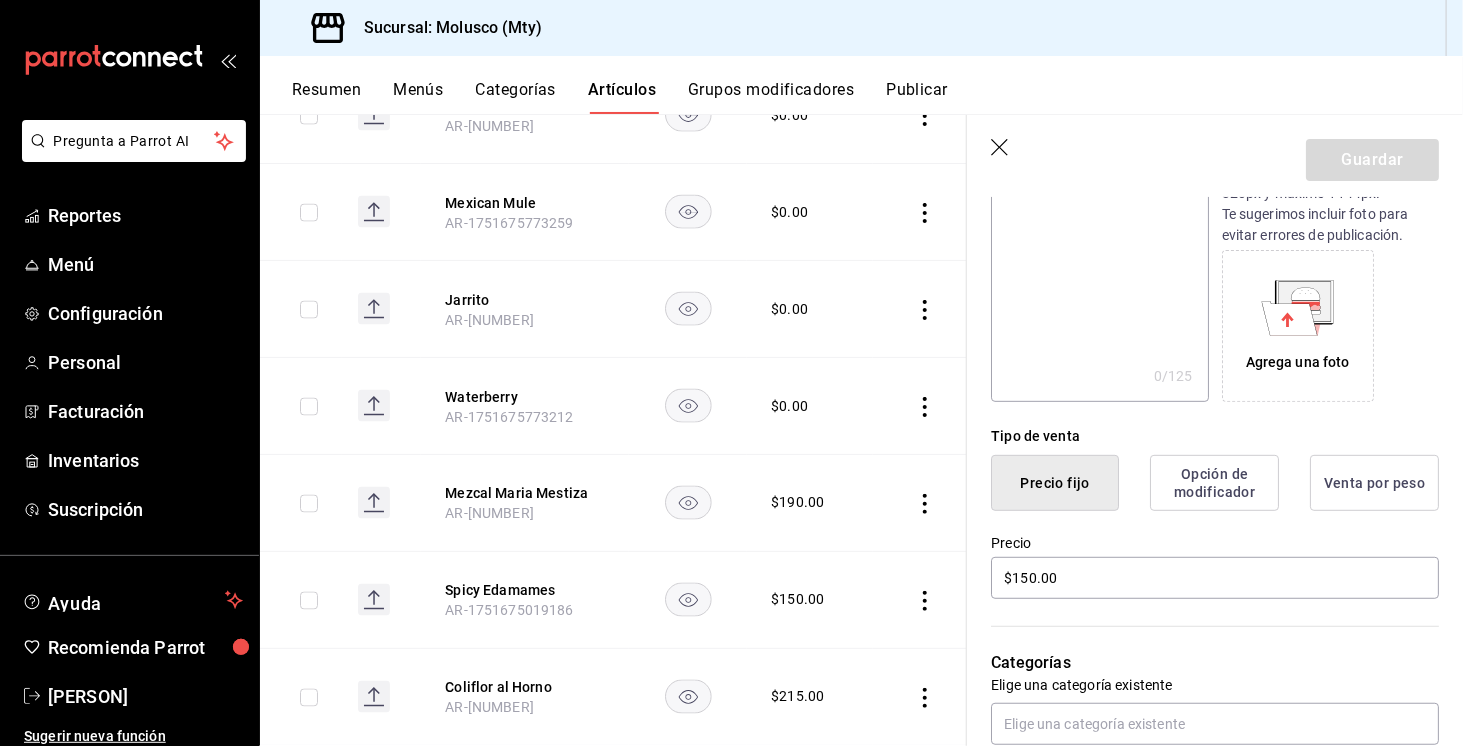 scroll, scrollTop: 269, scrollLeft: 0, axis: vertical 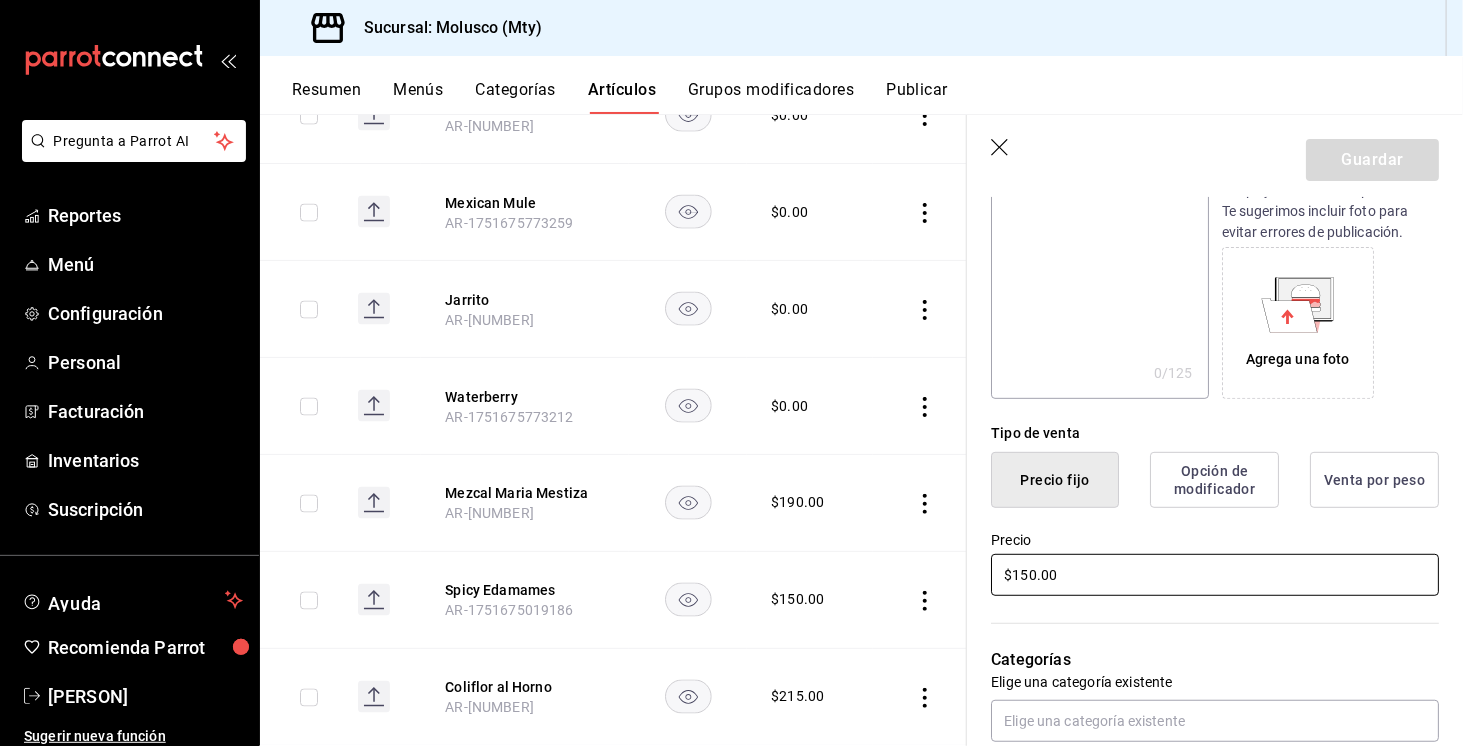 click on "$150.00" at bounding box center [1215, 575] 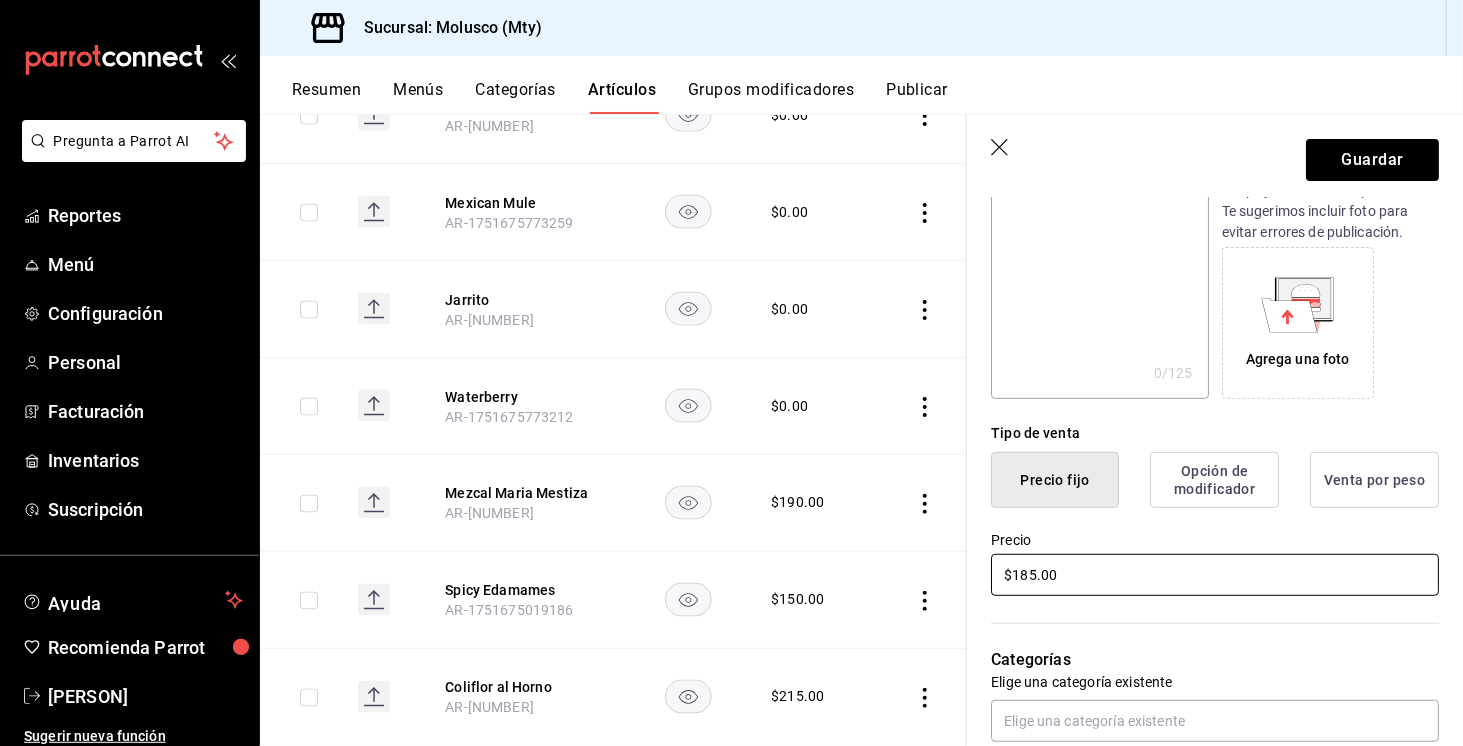 type on "$185.00" 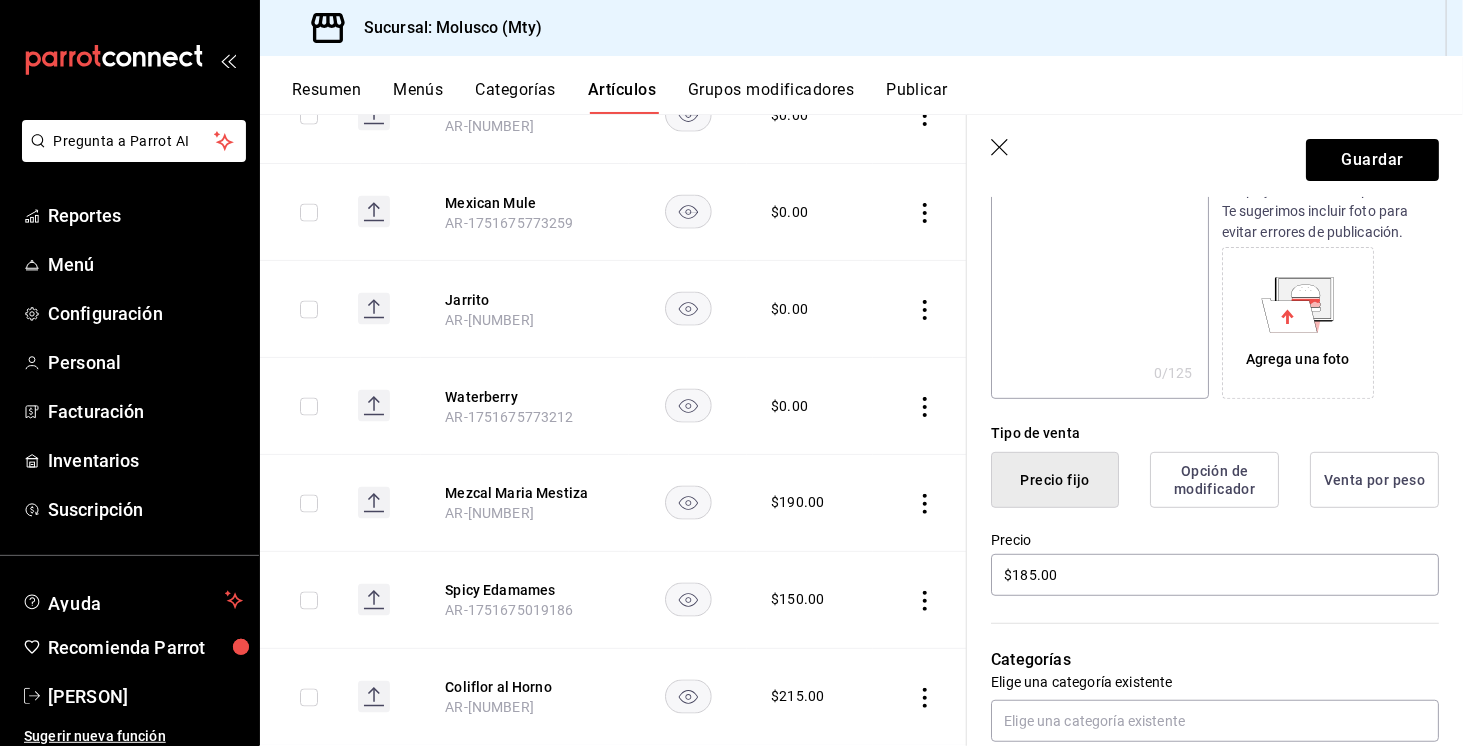 click on "Guardar" at bounding box center (1215, 156) 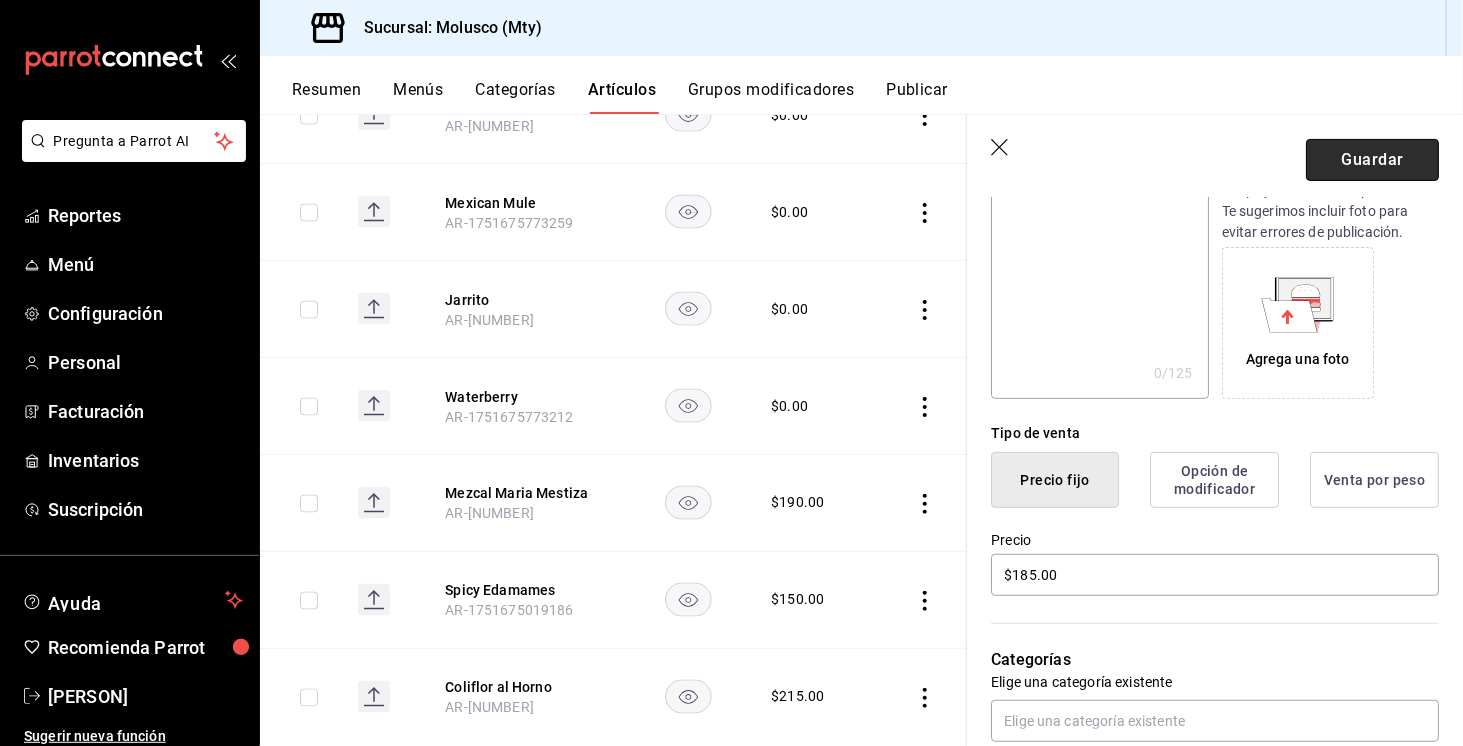click on "Guardar" at bounding box center [1372, 160] 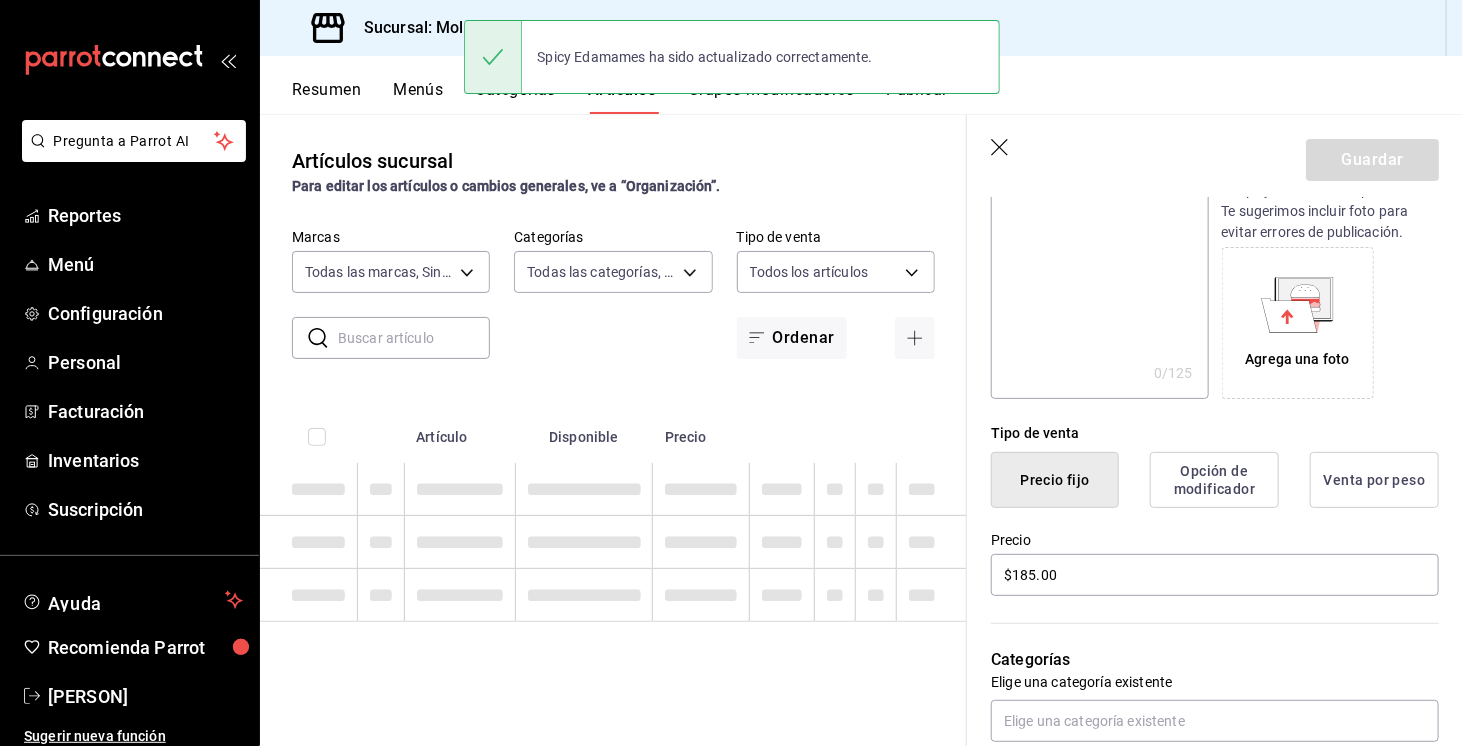 scroll, scrollTop: 0, scrollLeft: 0, axis: both 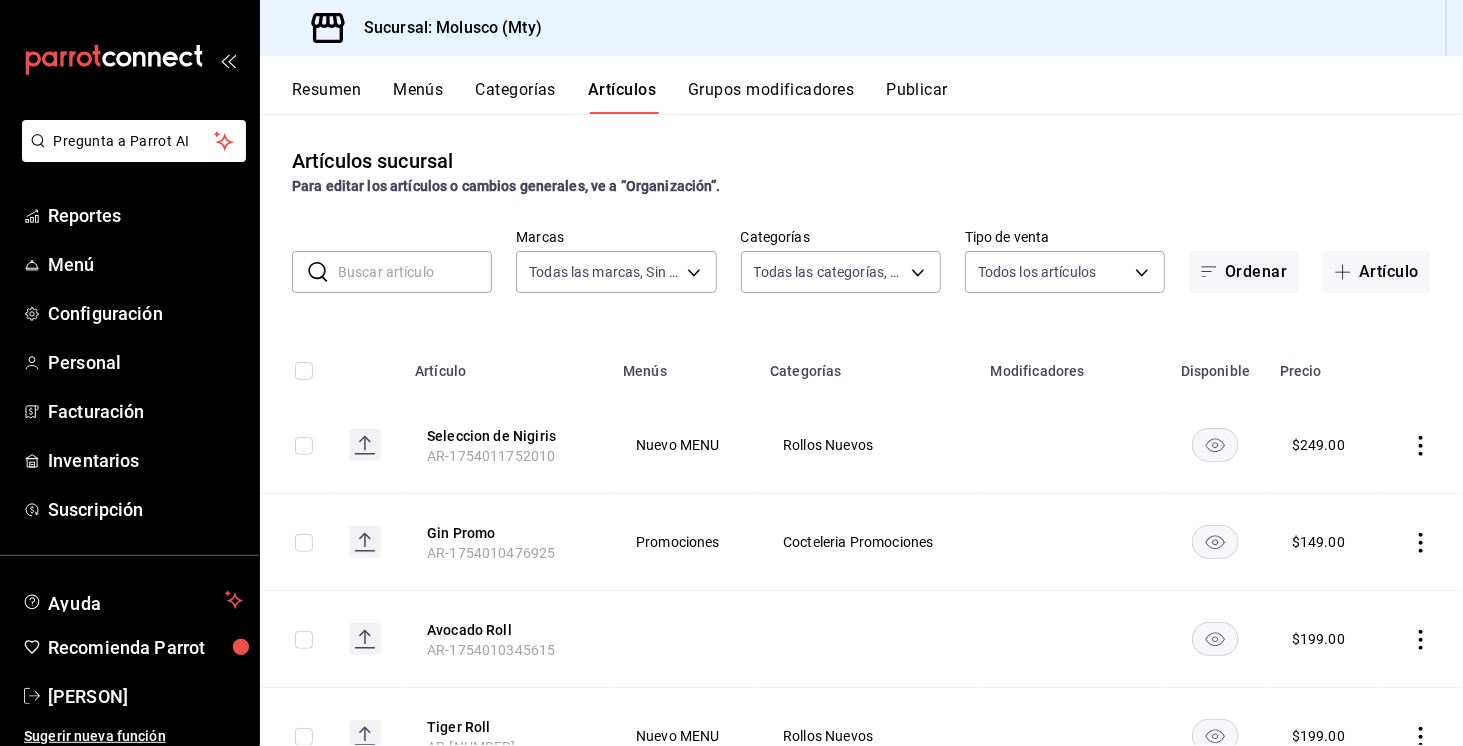 click at bounding box center [415, 272] 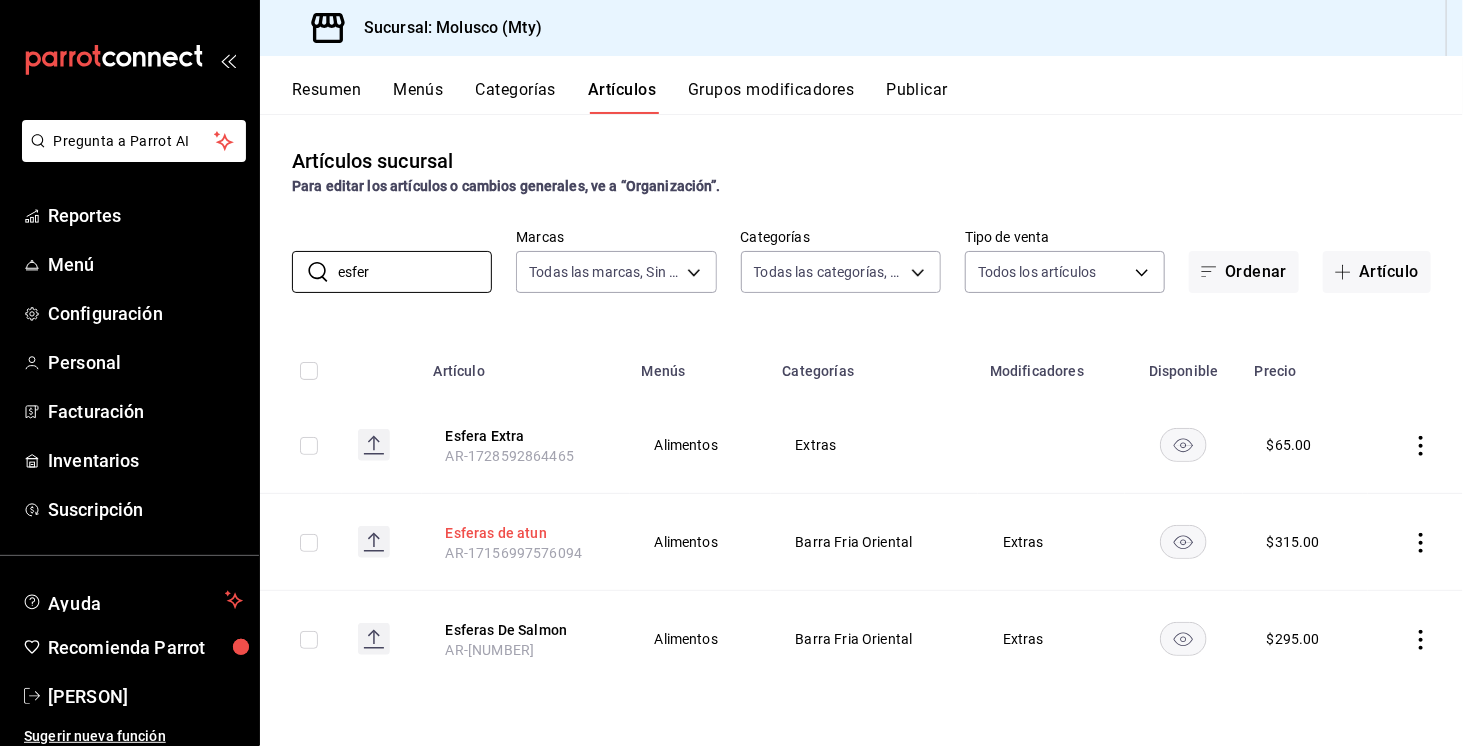type on "esfer" 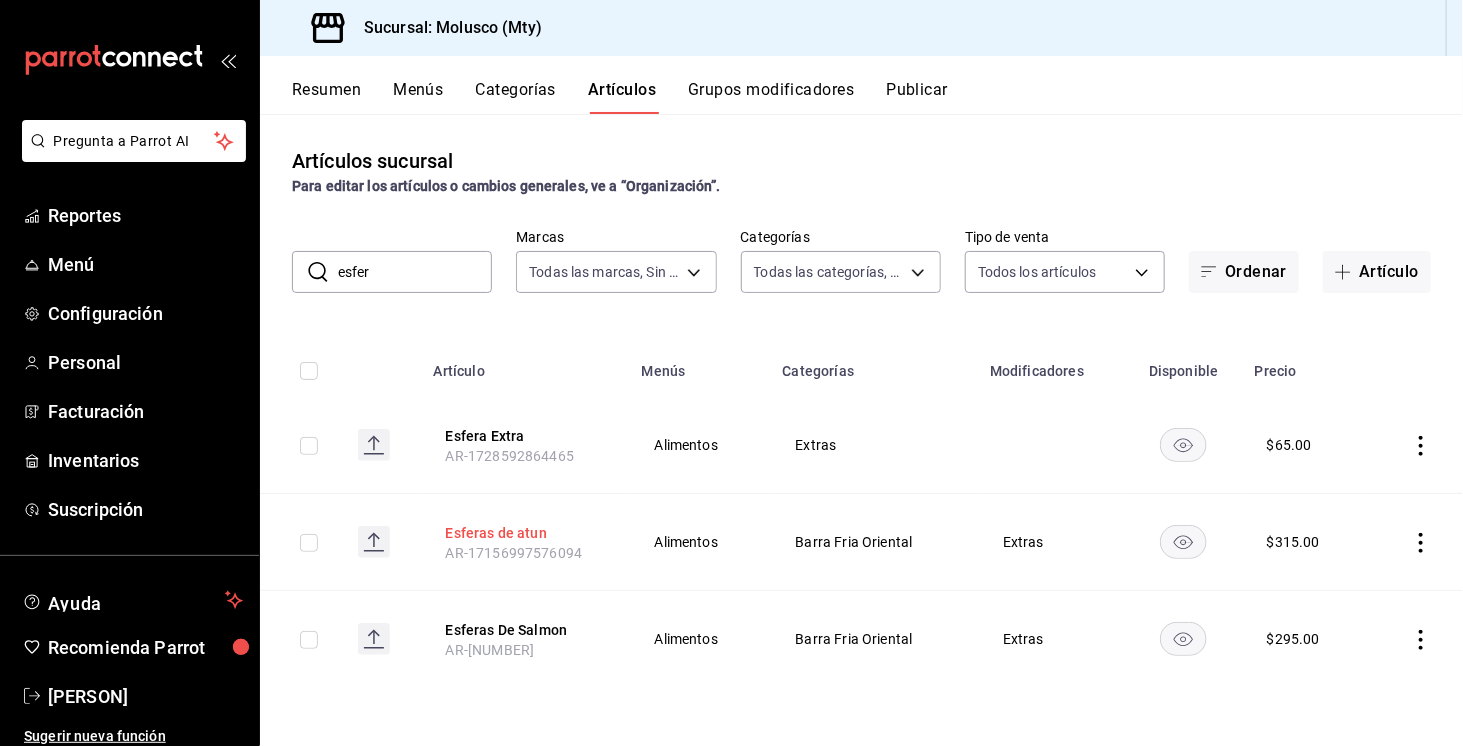 click on "Esferas de atun" at bounding box center [526, 533] 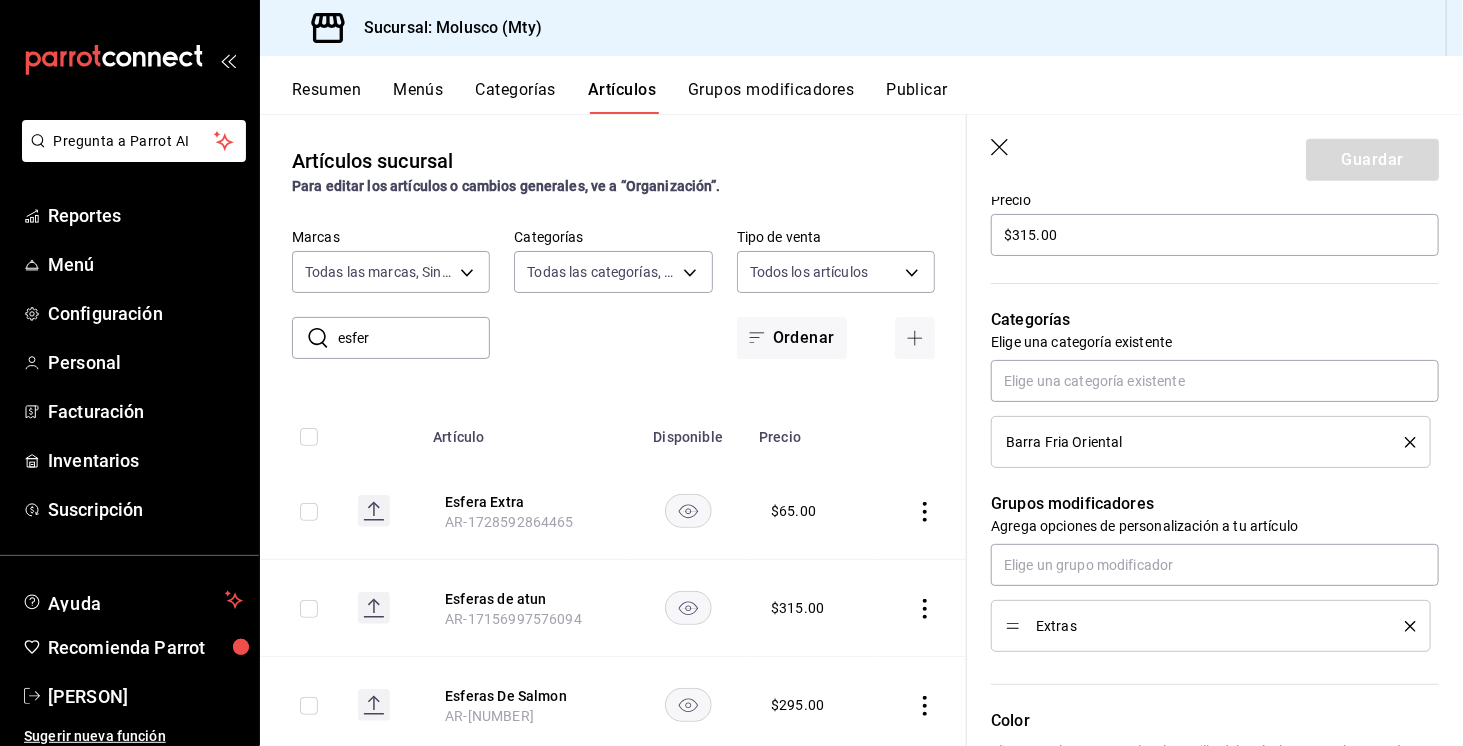 scroll, scrollTop: 605, scrollLeft: 0, axis: vertical 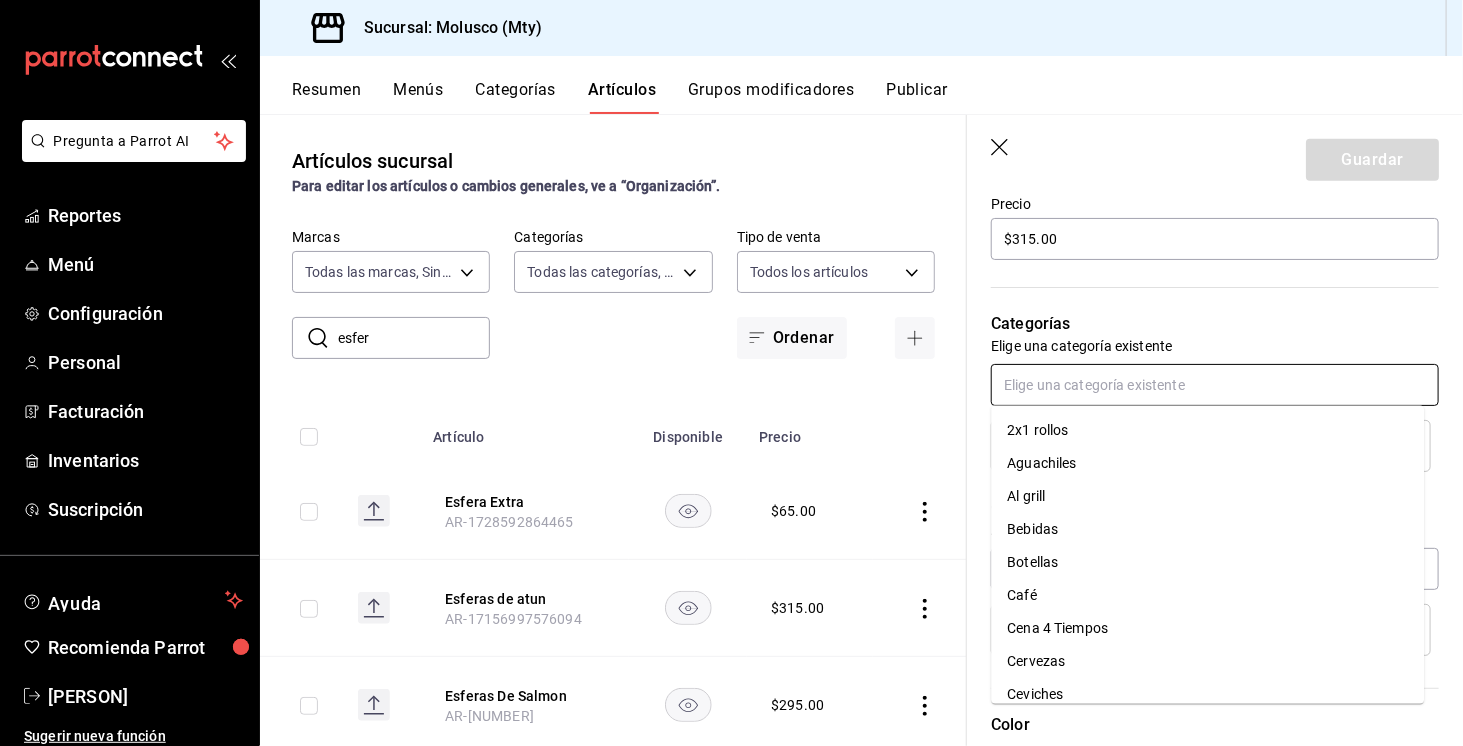 click at bounding box center (1215, 385) 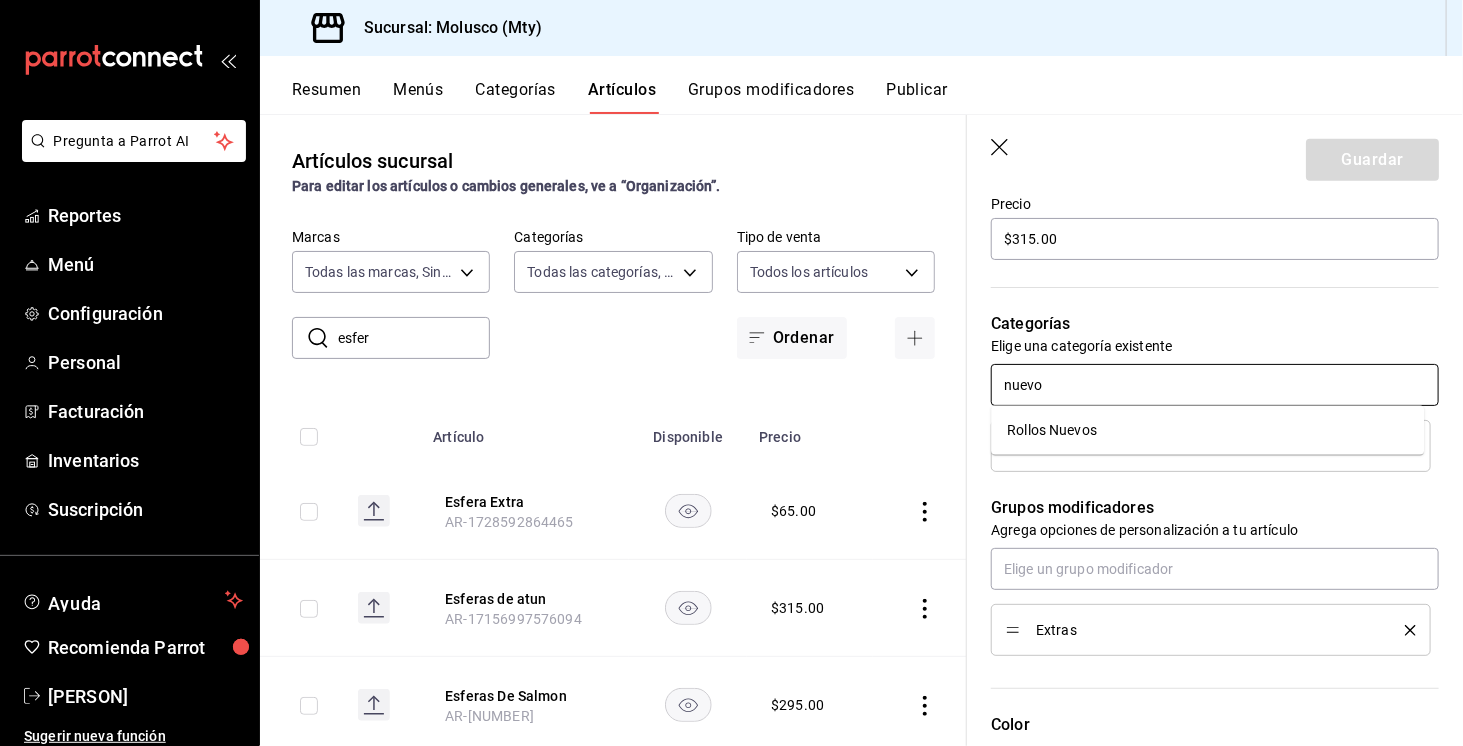 type on "nuev" 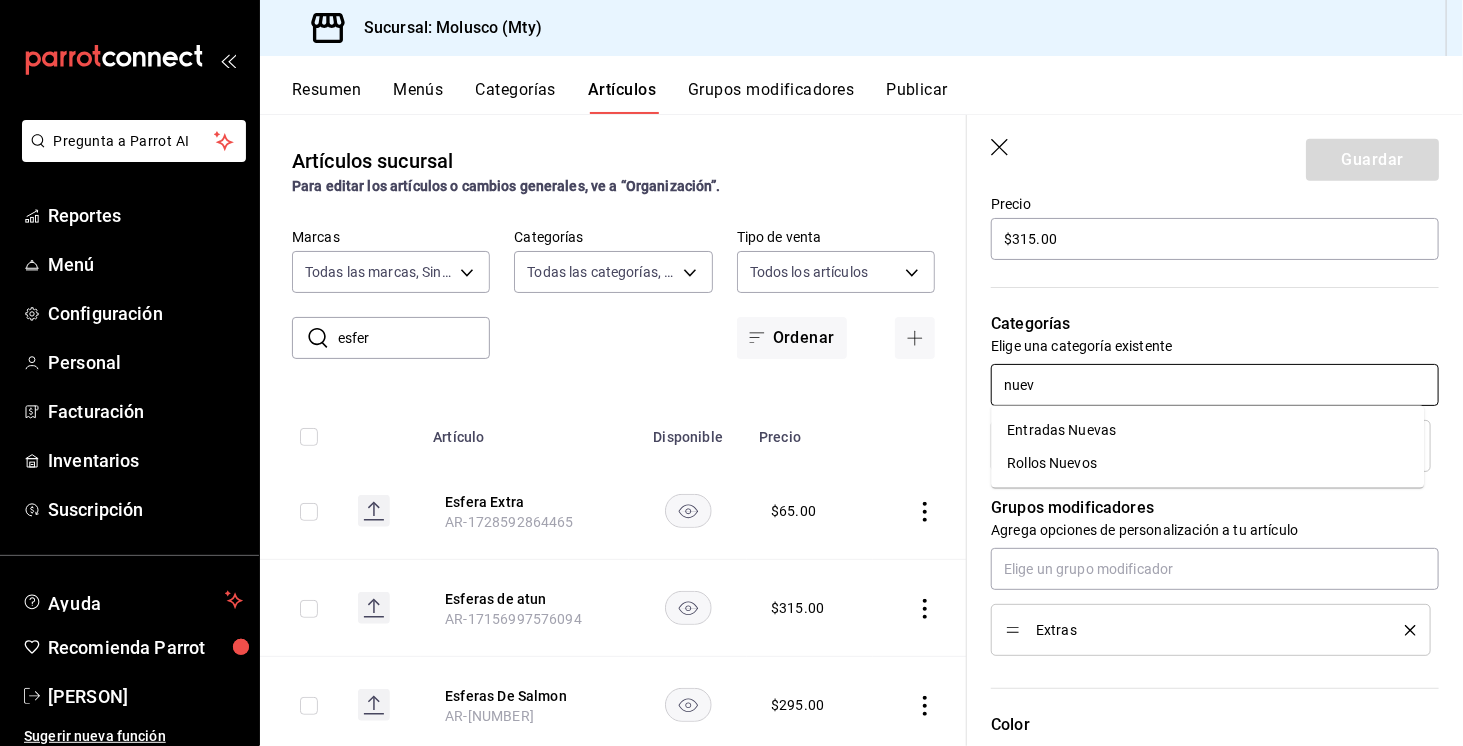 click on "[PRODUCT] Nuevas" at bounding box center [1207, 430] 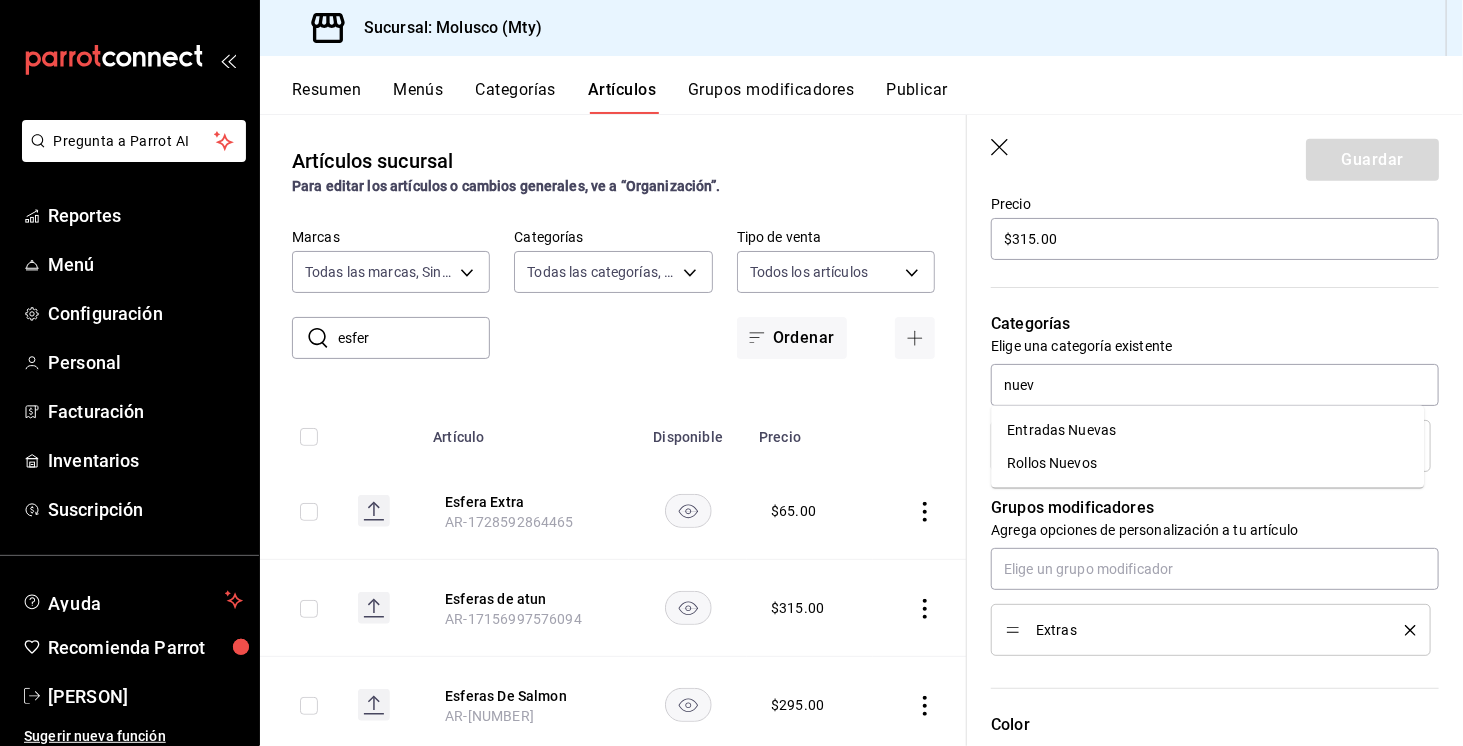 type 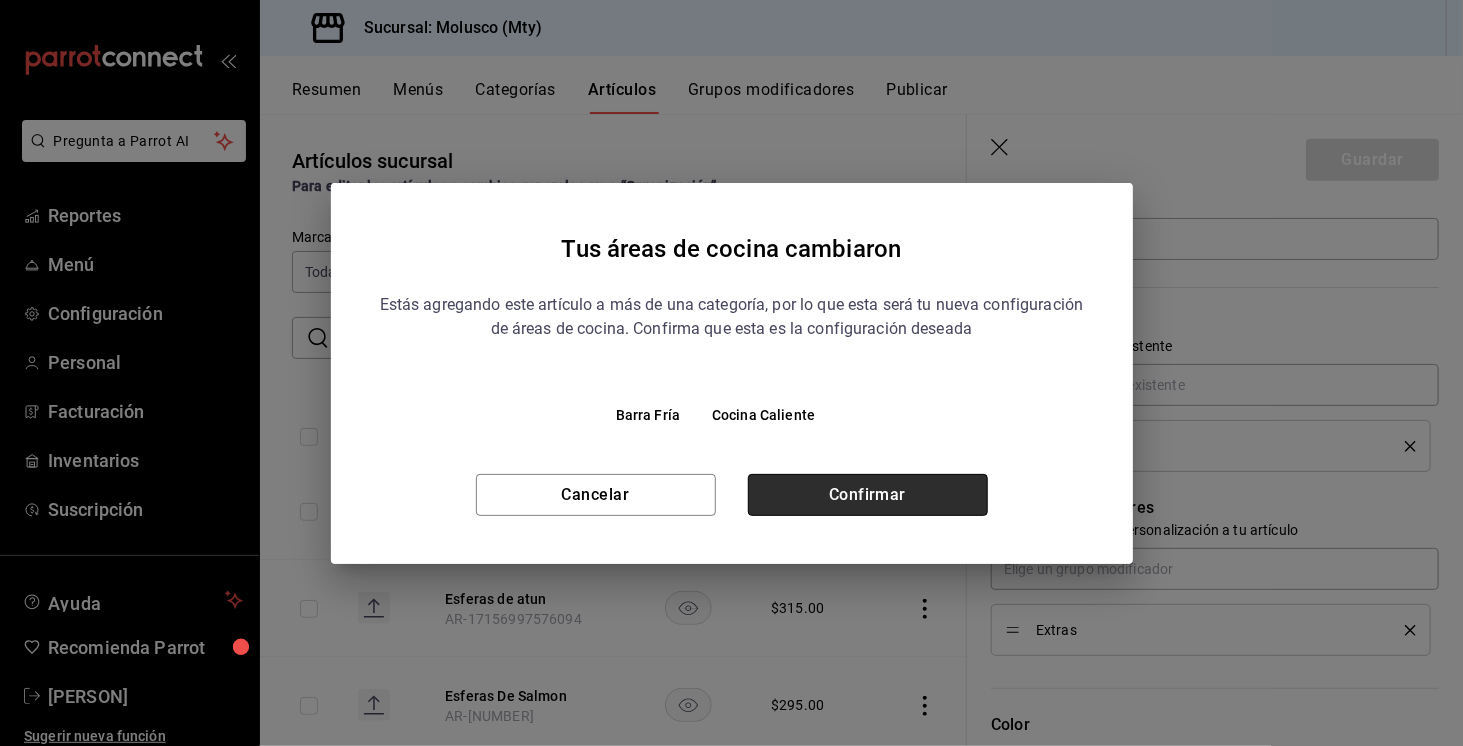 click on "Confirmar" at bounding box center (868, 495) 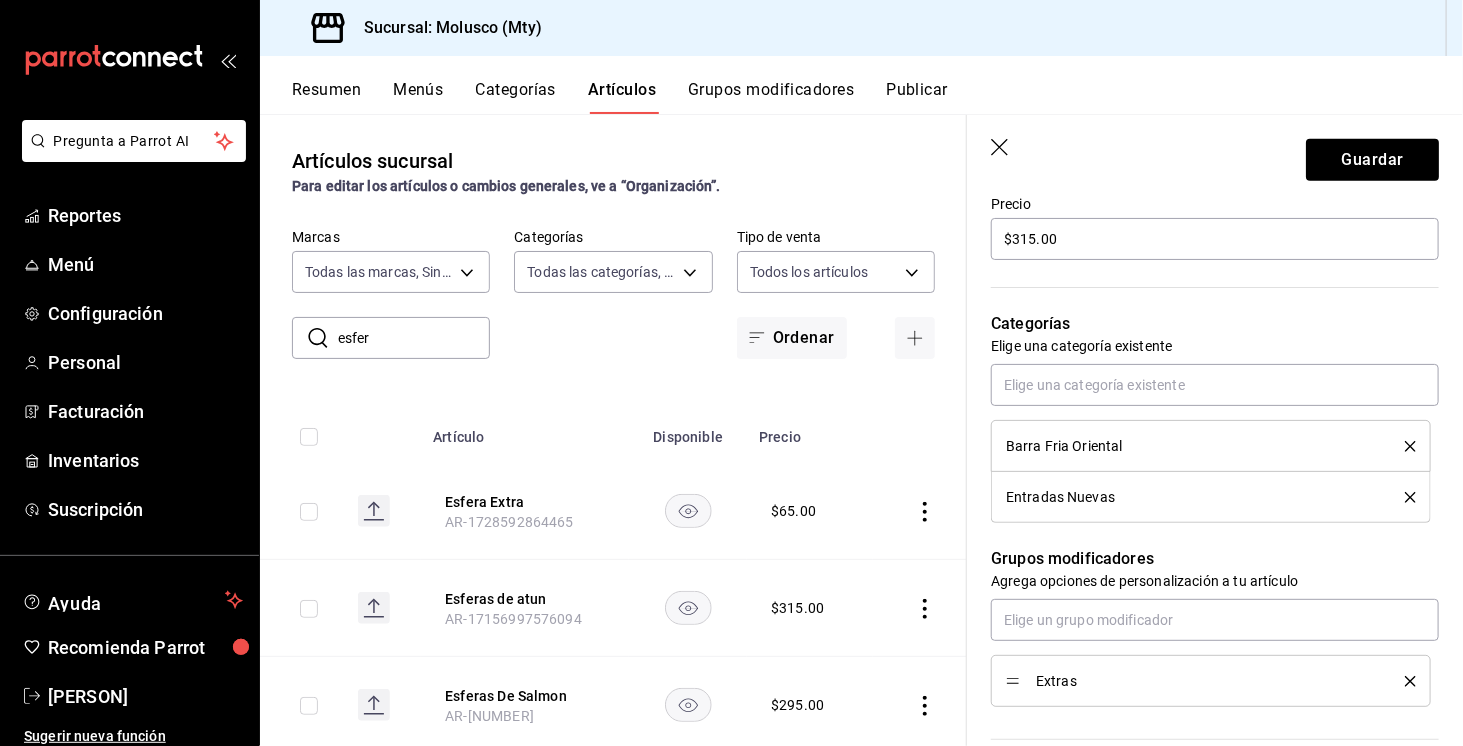 click 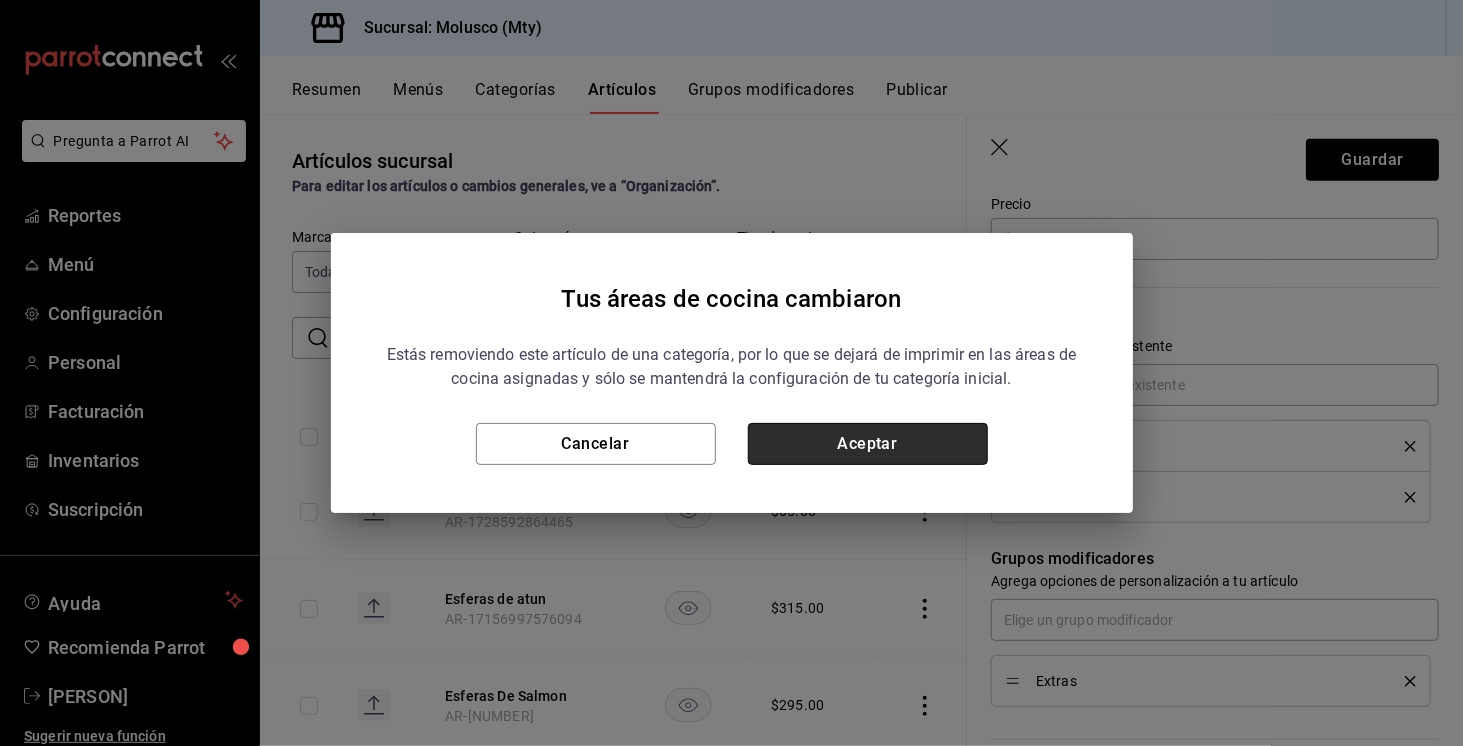 click on "Aceptar" at bounding box center [868, 444] 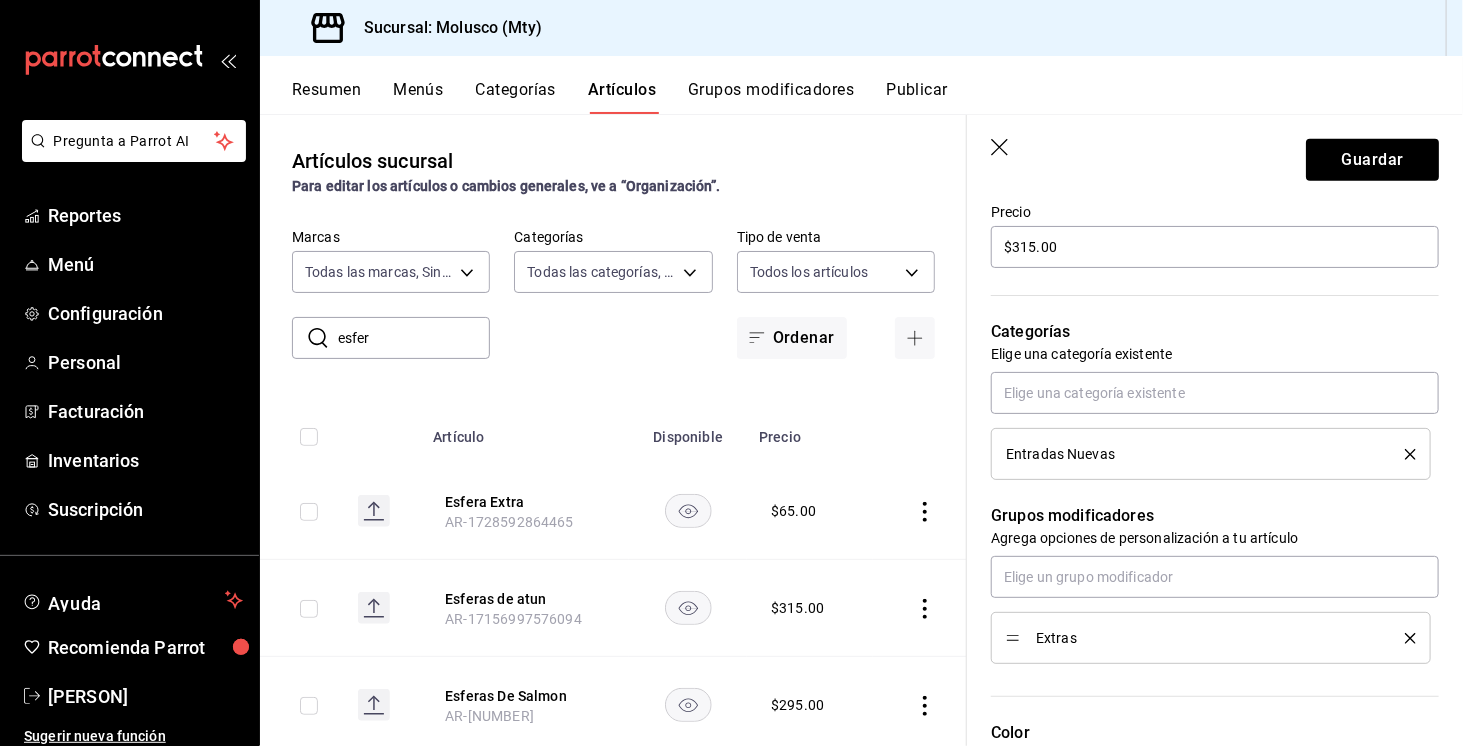 scroll, scrollTop: 596, scrollLeft: 0, axis: vertical 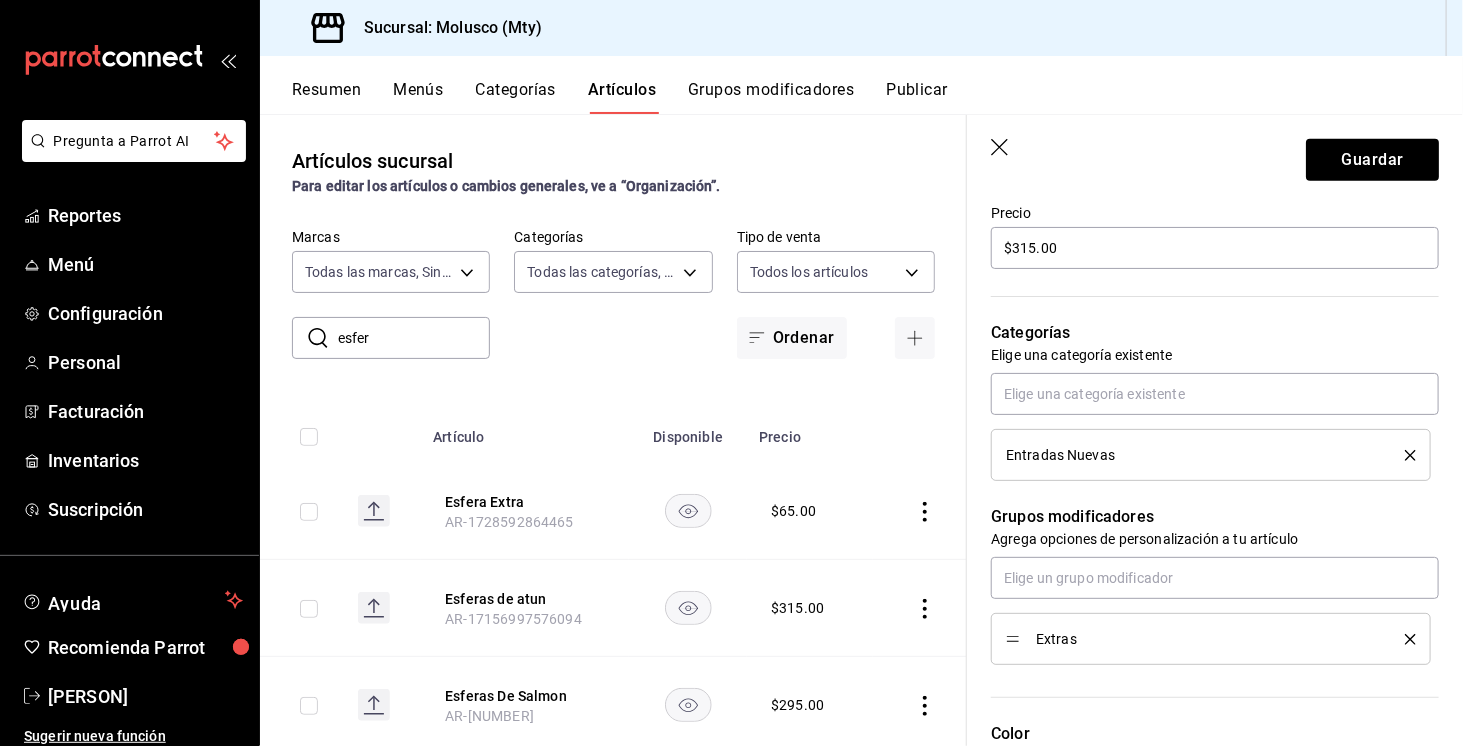 click on "Grupos modificadores" at bounding box center (771, 97) 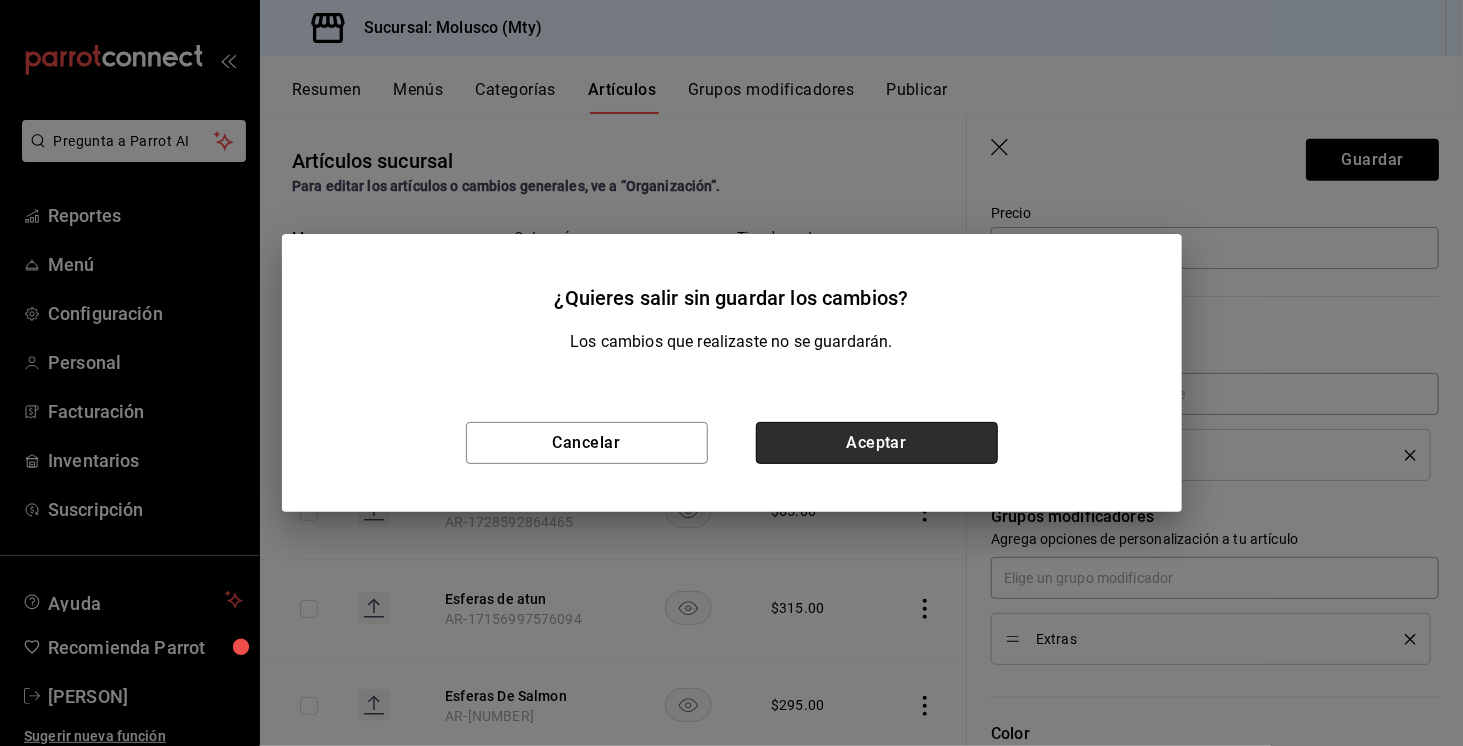 click on "Aceptar" at bounding box center (877, 443) 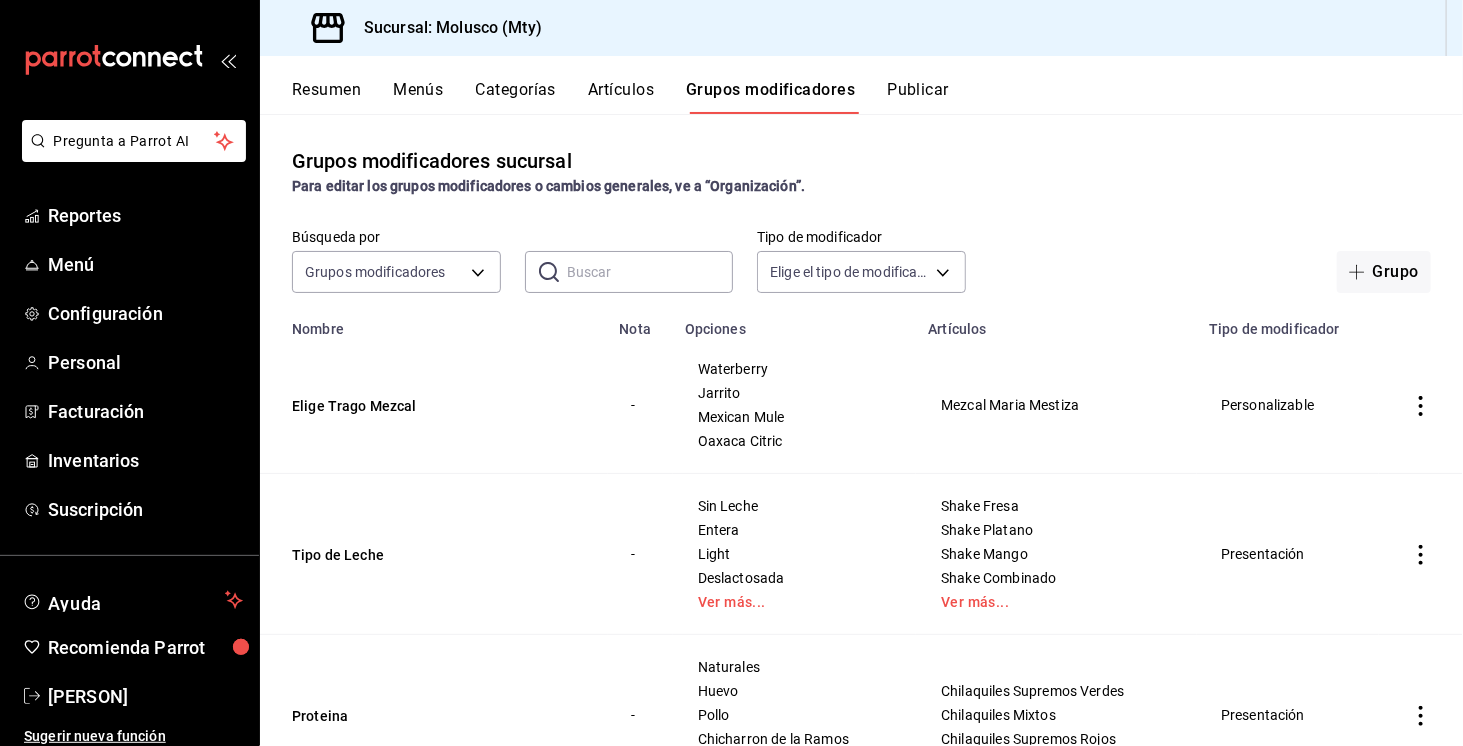 click at bounding box center (650, 272) 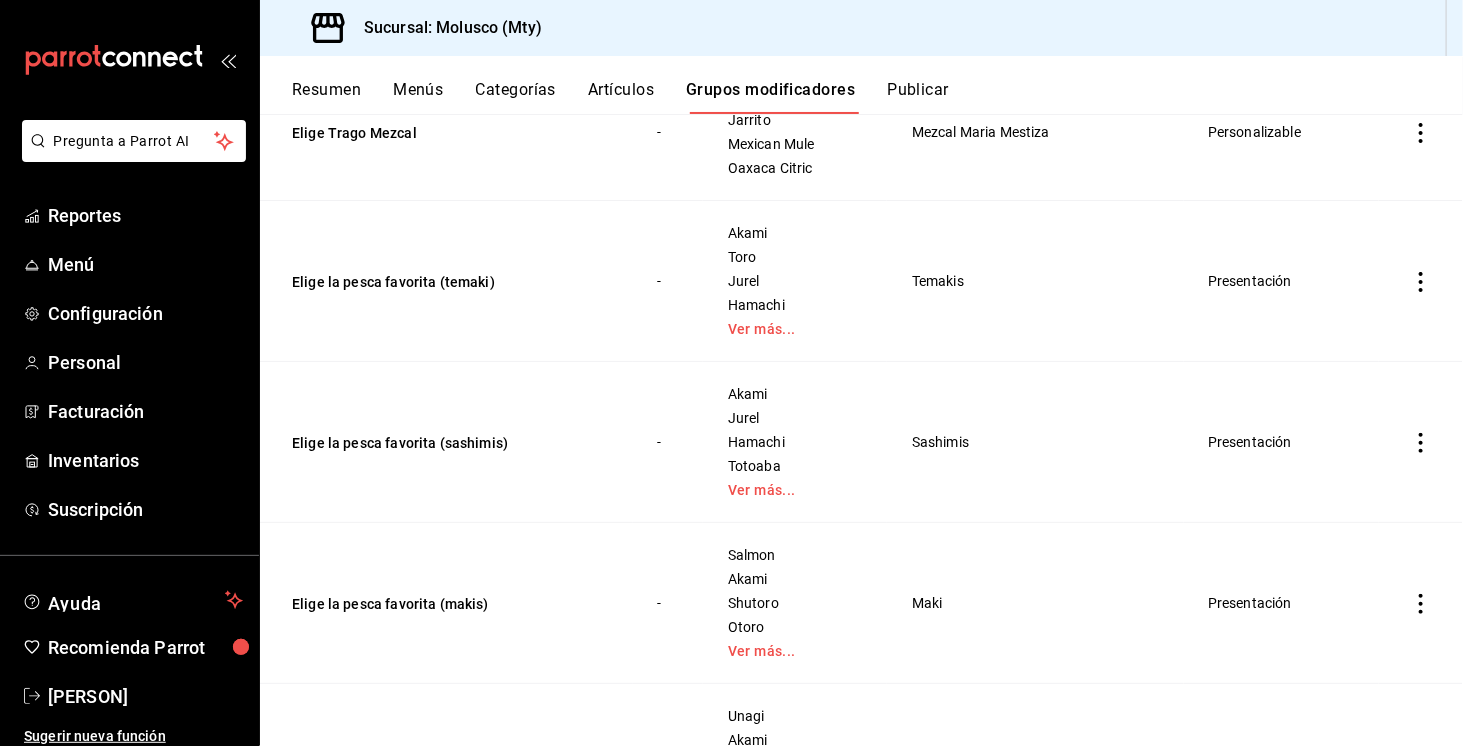 scroll, scrollTop: 256, scrollLeft: 0, axis: vertical 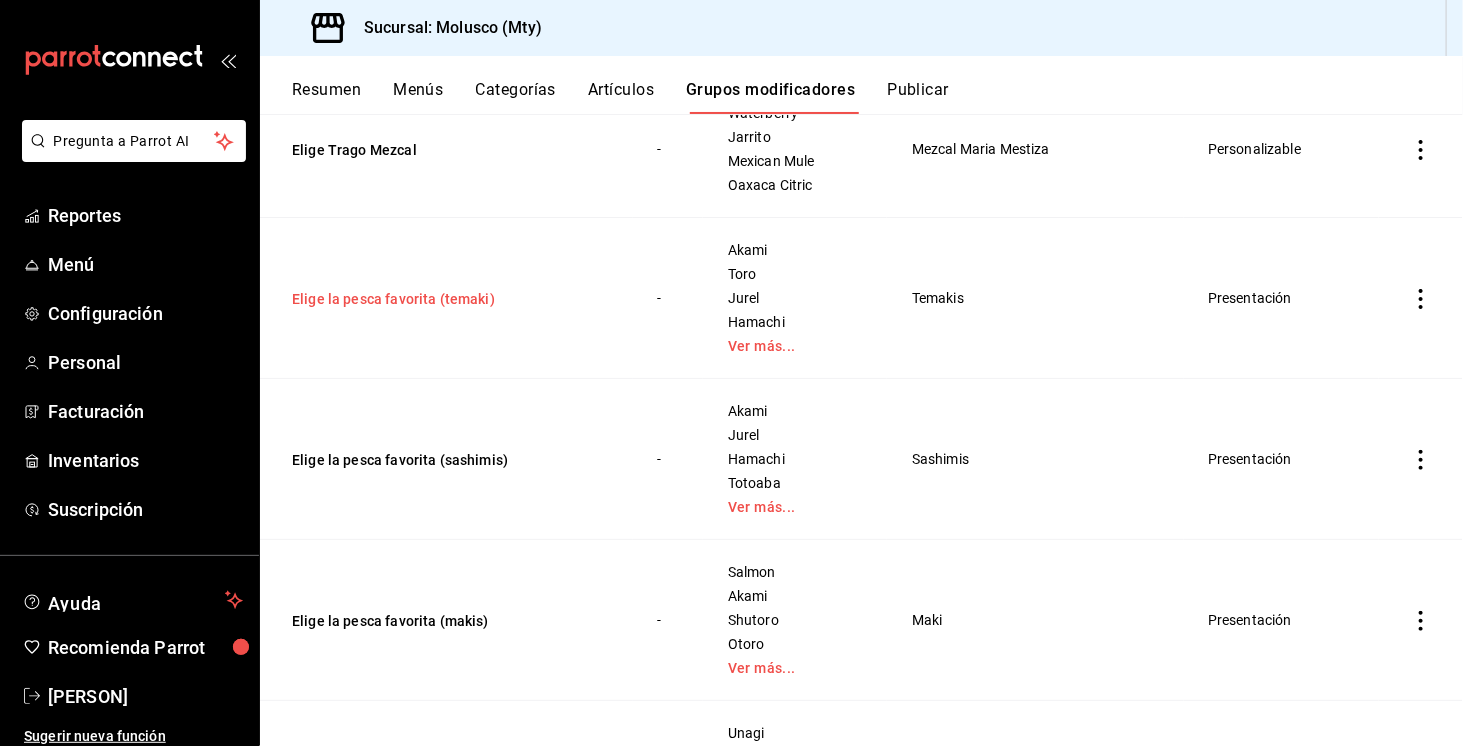 type on "elig" 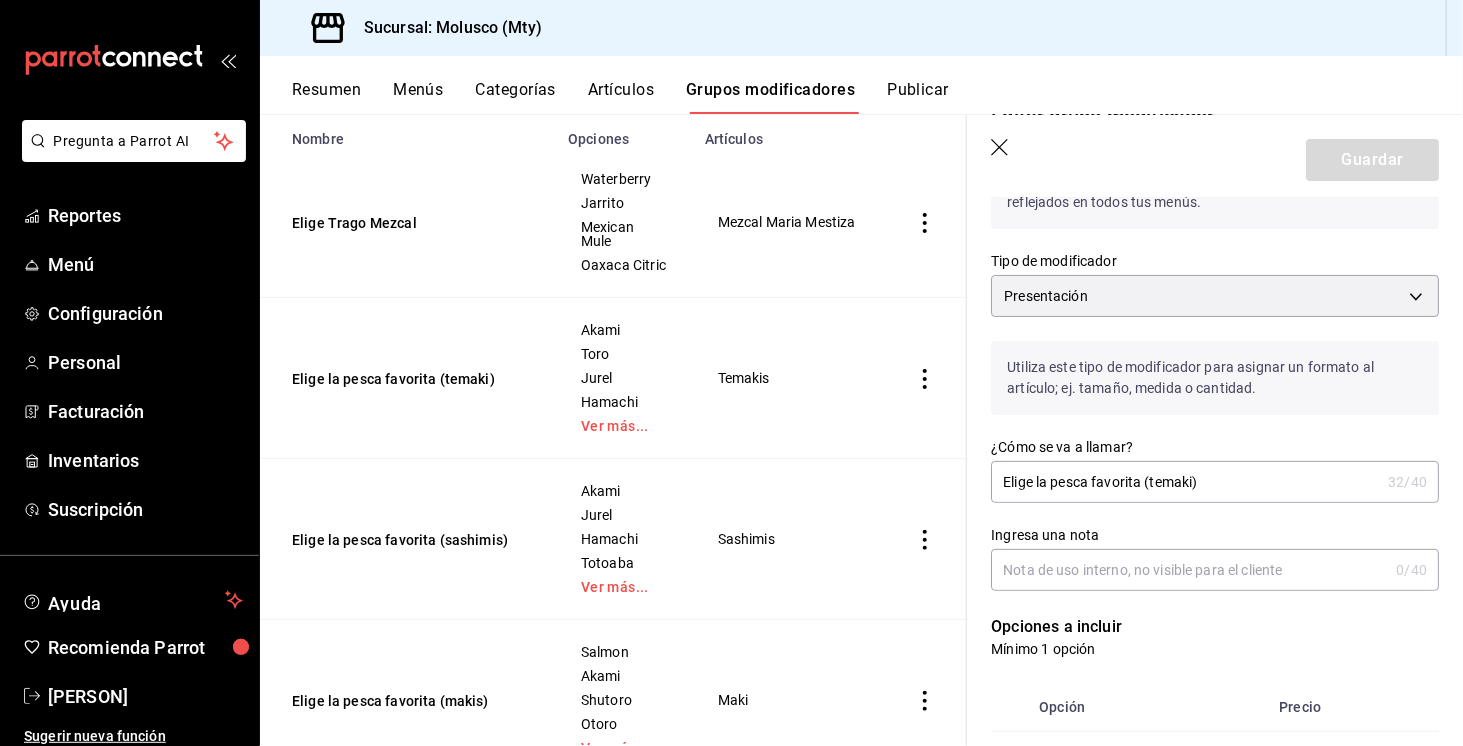 scroll, scrollTop: 102, scrollLeft: 0, axis: vertical 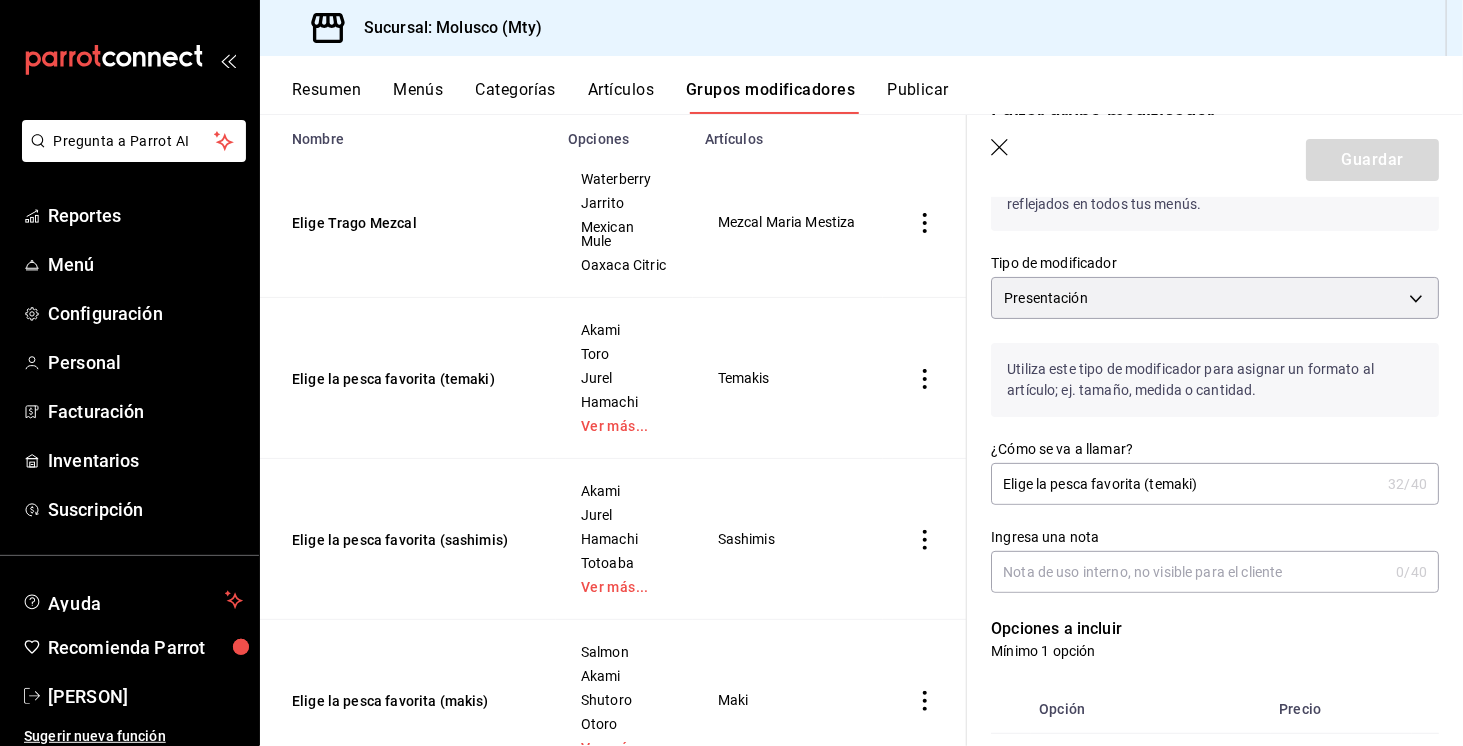 click on "Elige la pesca favorita (temaki)" at bounding box center [1185, 484] 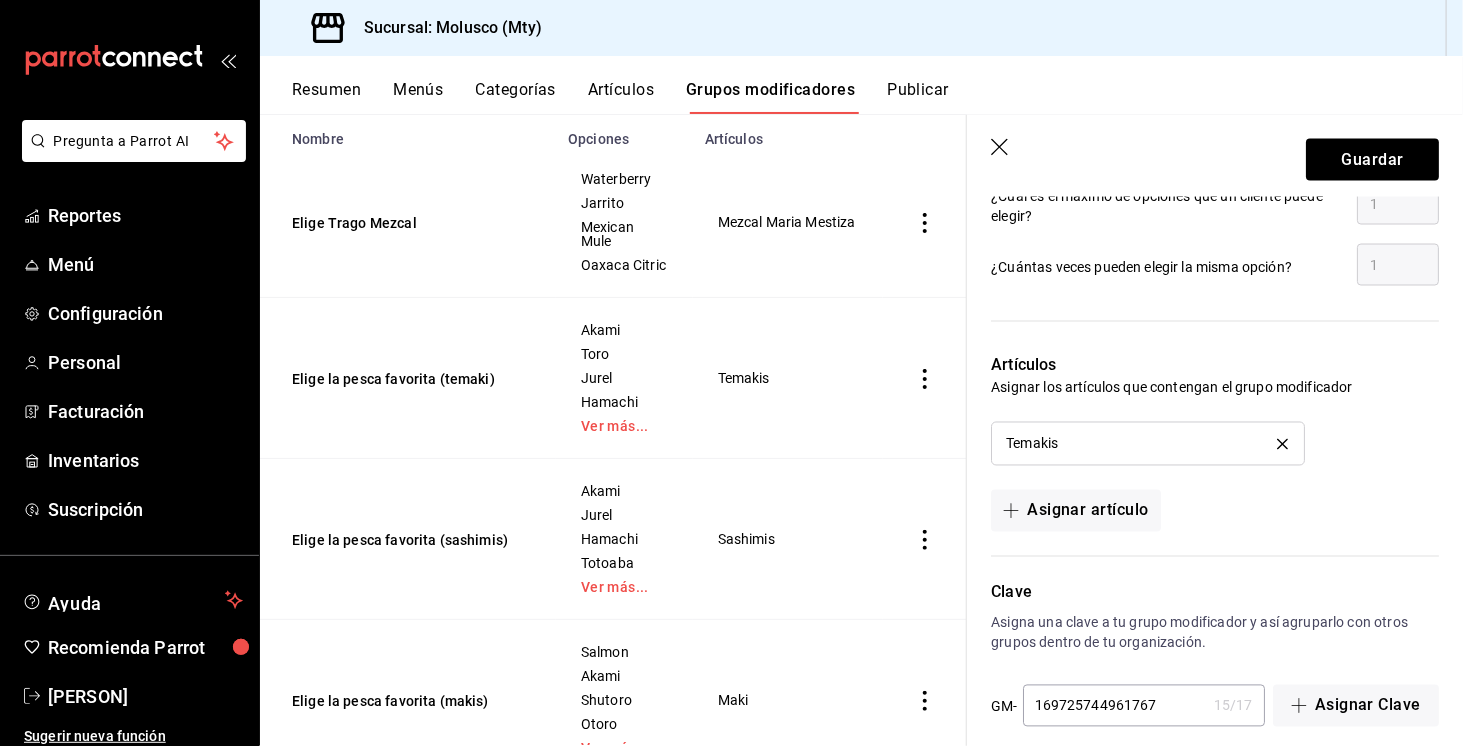 scroll, scrollTop: 1498, scrollLeft: 0, axis: vertical 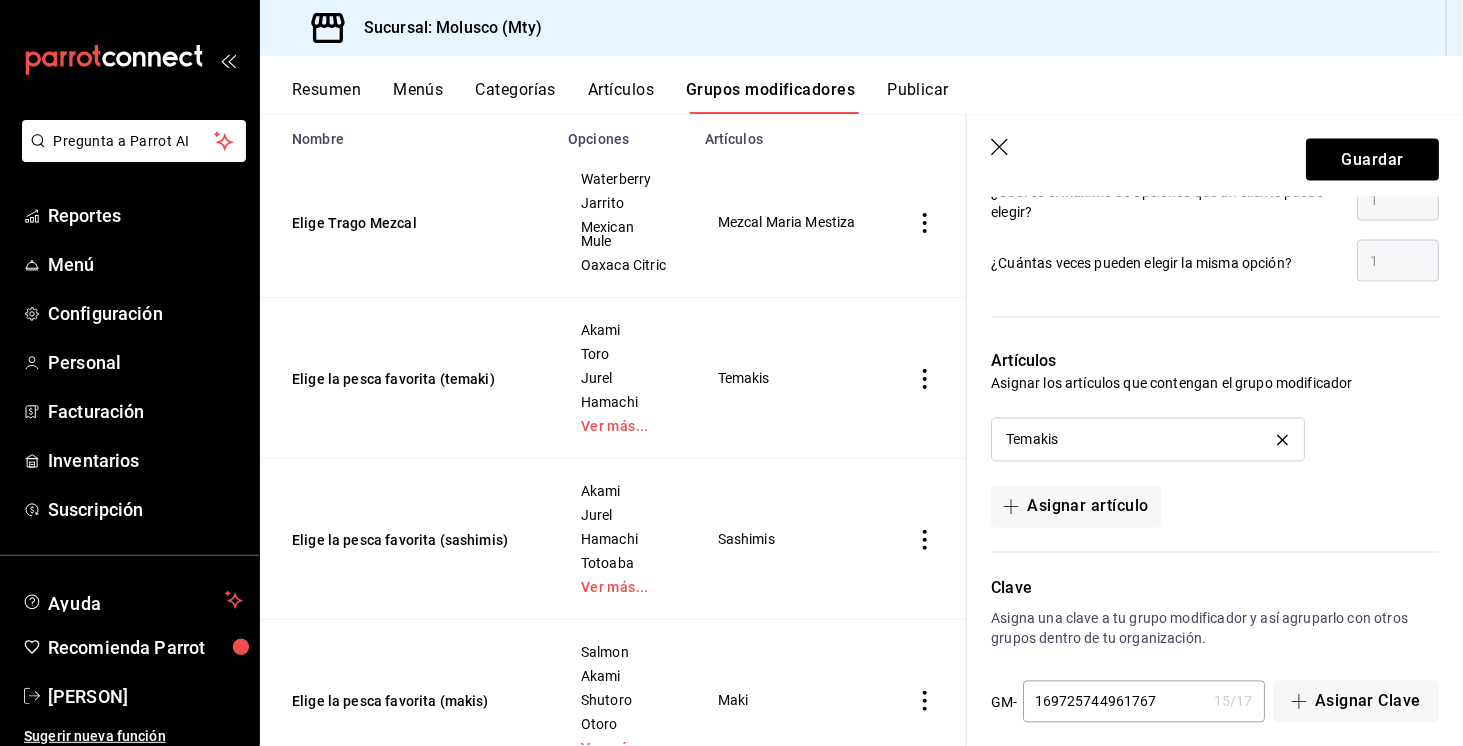 type on "Elige la pesca favorita (Esferas" 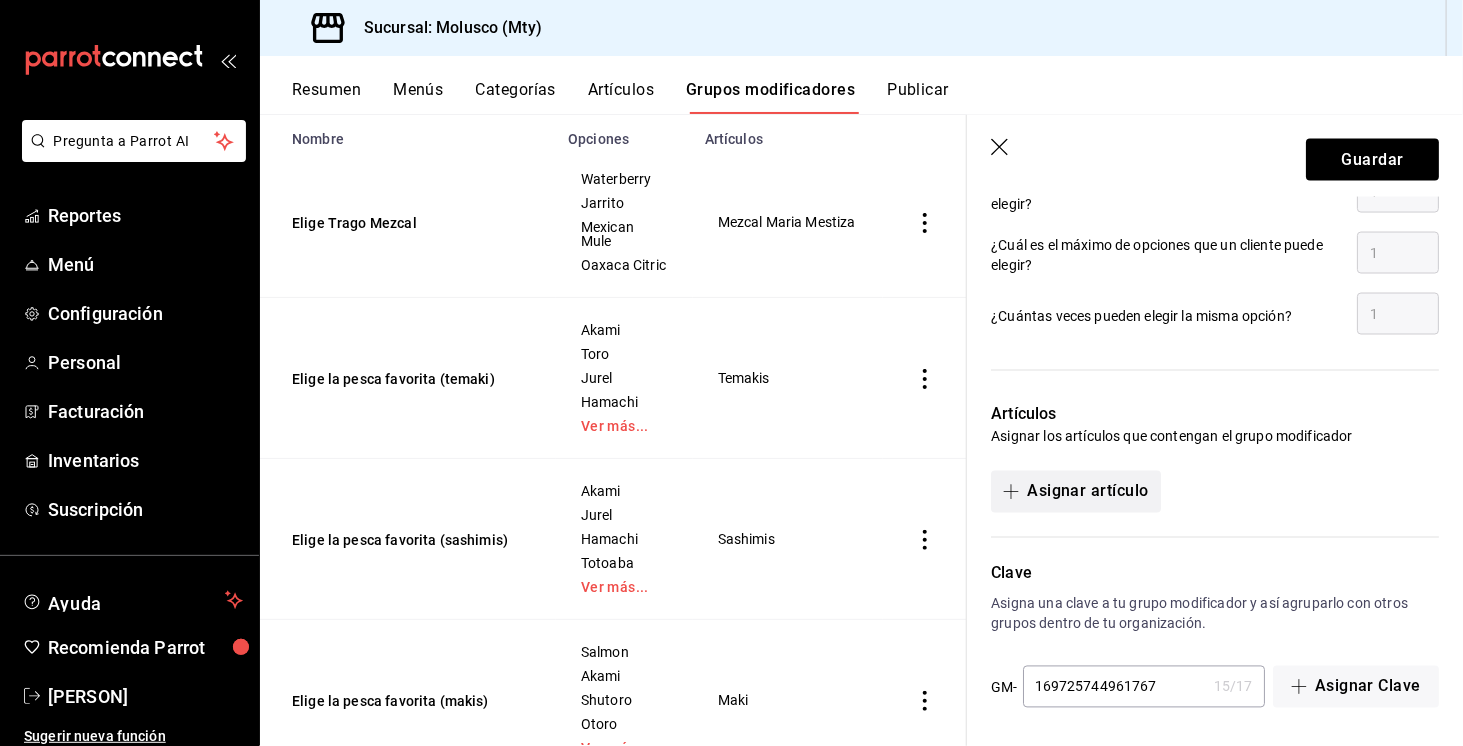 click on "Asignar artículo" at bounding box center [1075, 492] 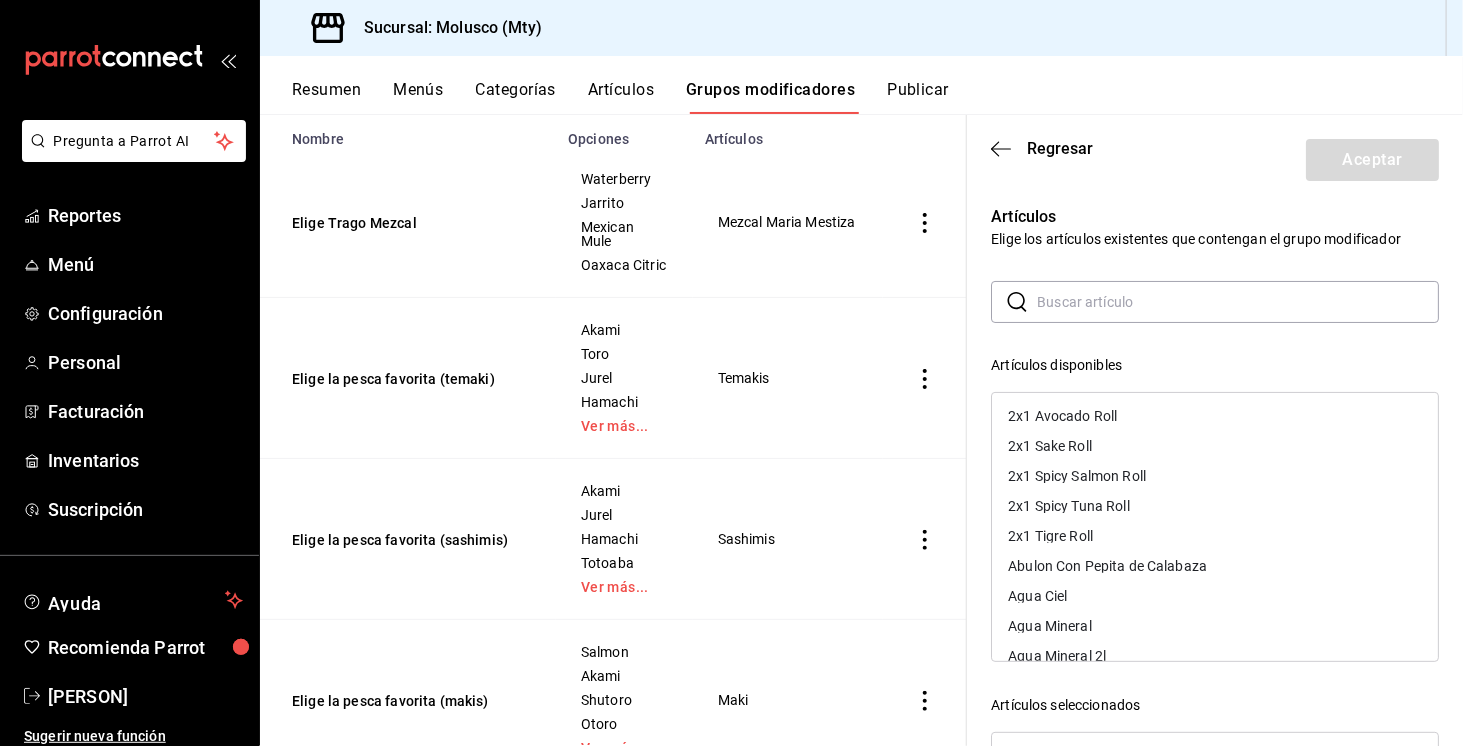 click at bounding box center [1238, 302] 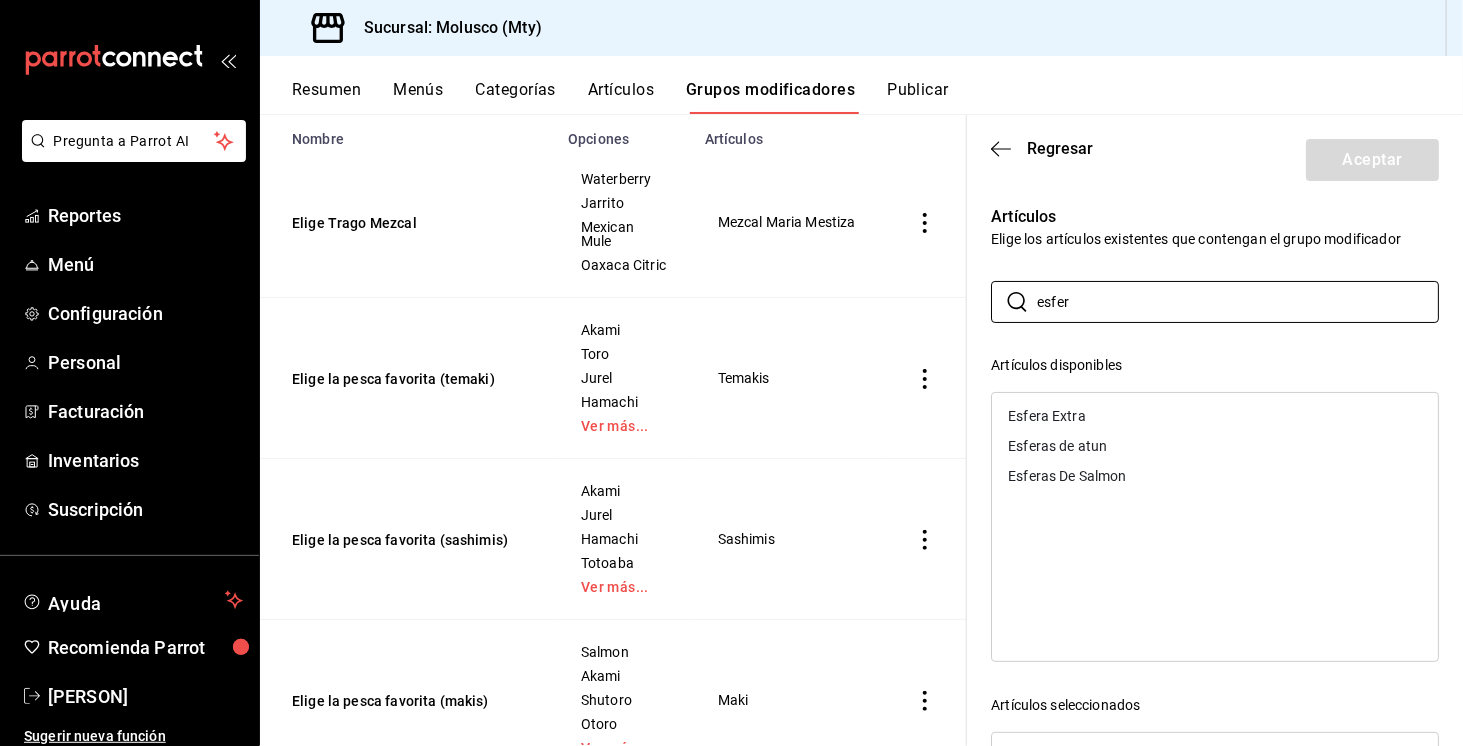 type on "esfer" 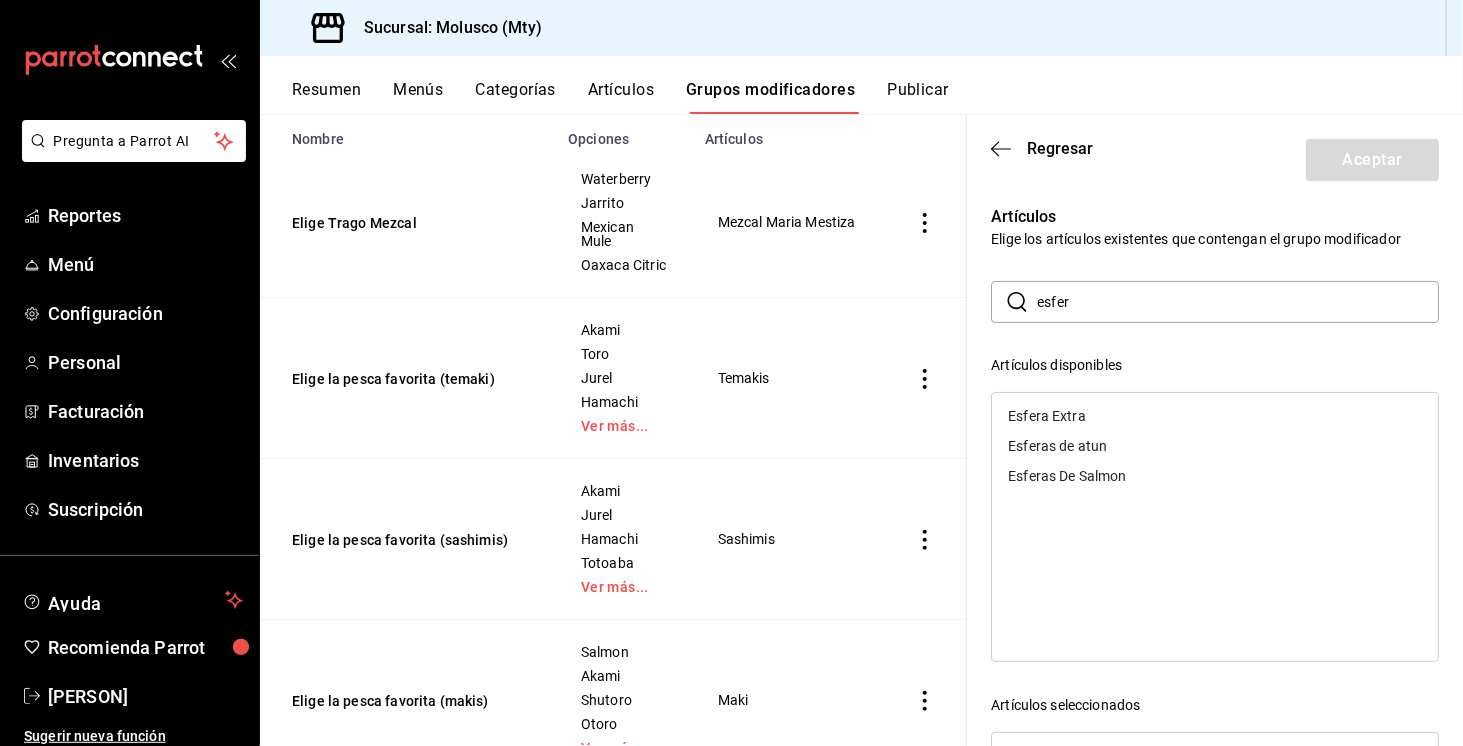 click on "Esferas de atun" at bounding box center [1215, 446] 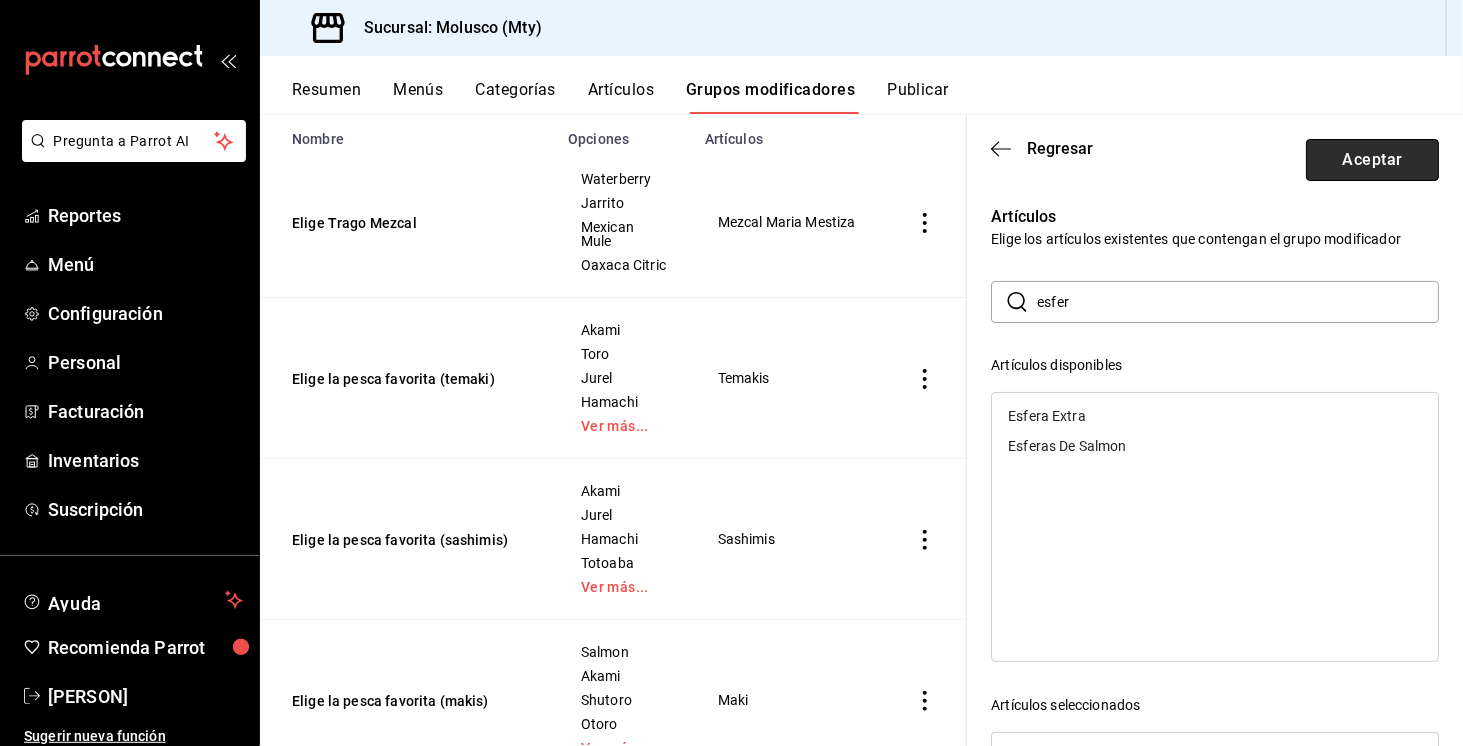 click on "Aceptar" at bounding box center (1372, 160) 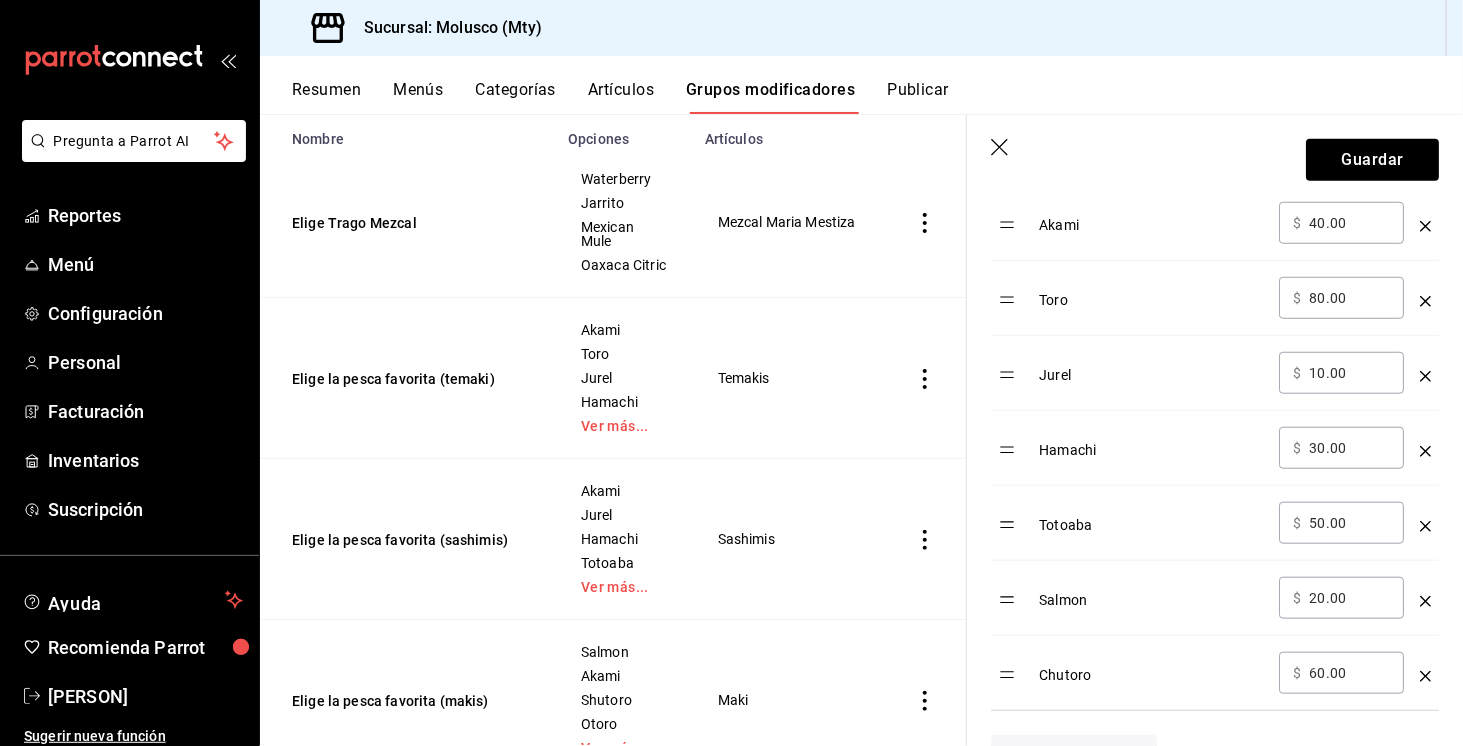 scroll, scrollTop: 644, scrollLeft: 0, axis: vertical 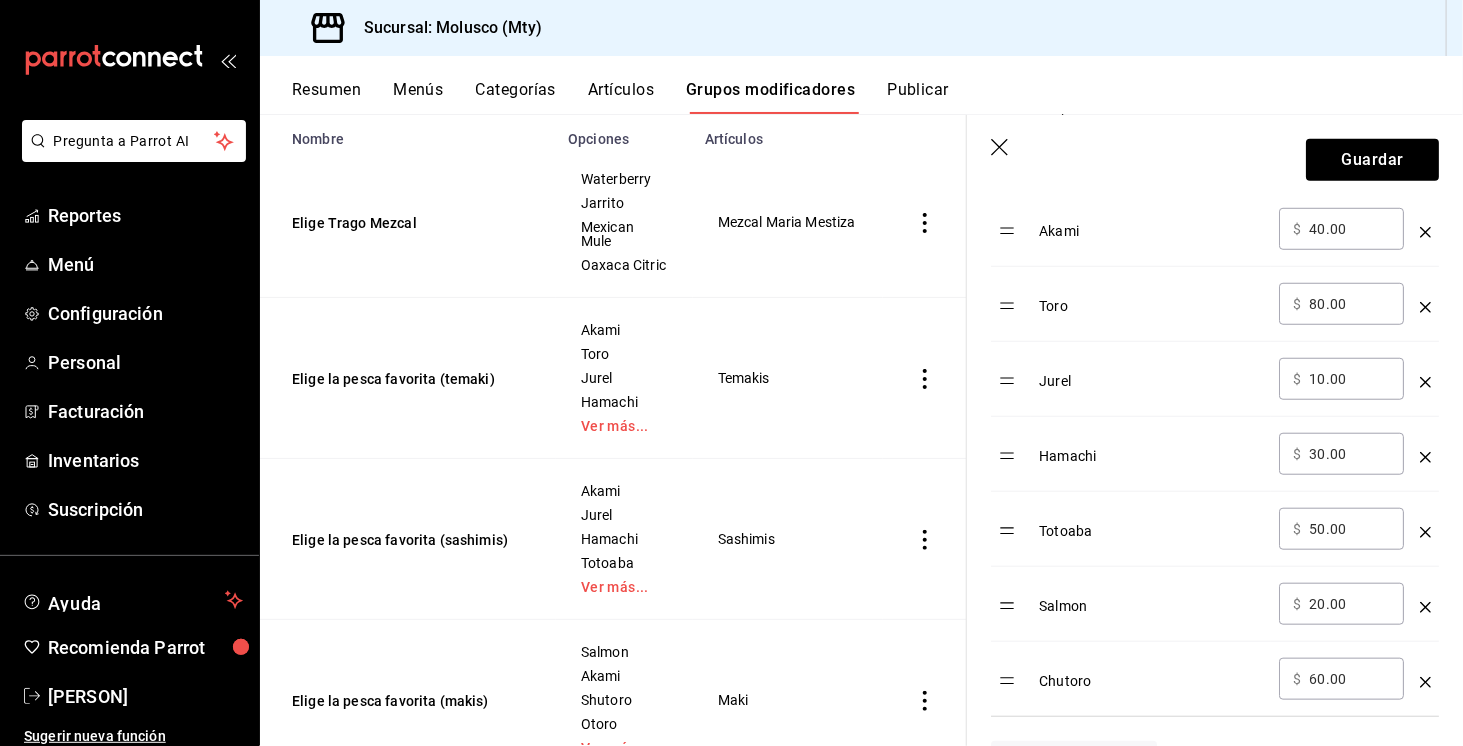 click 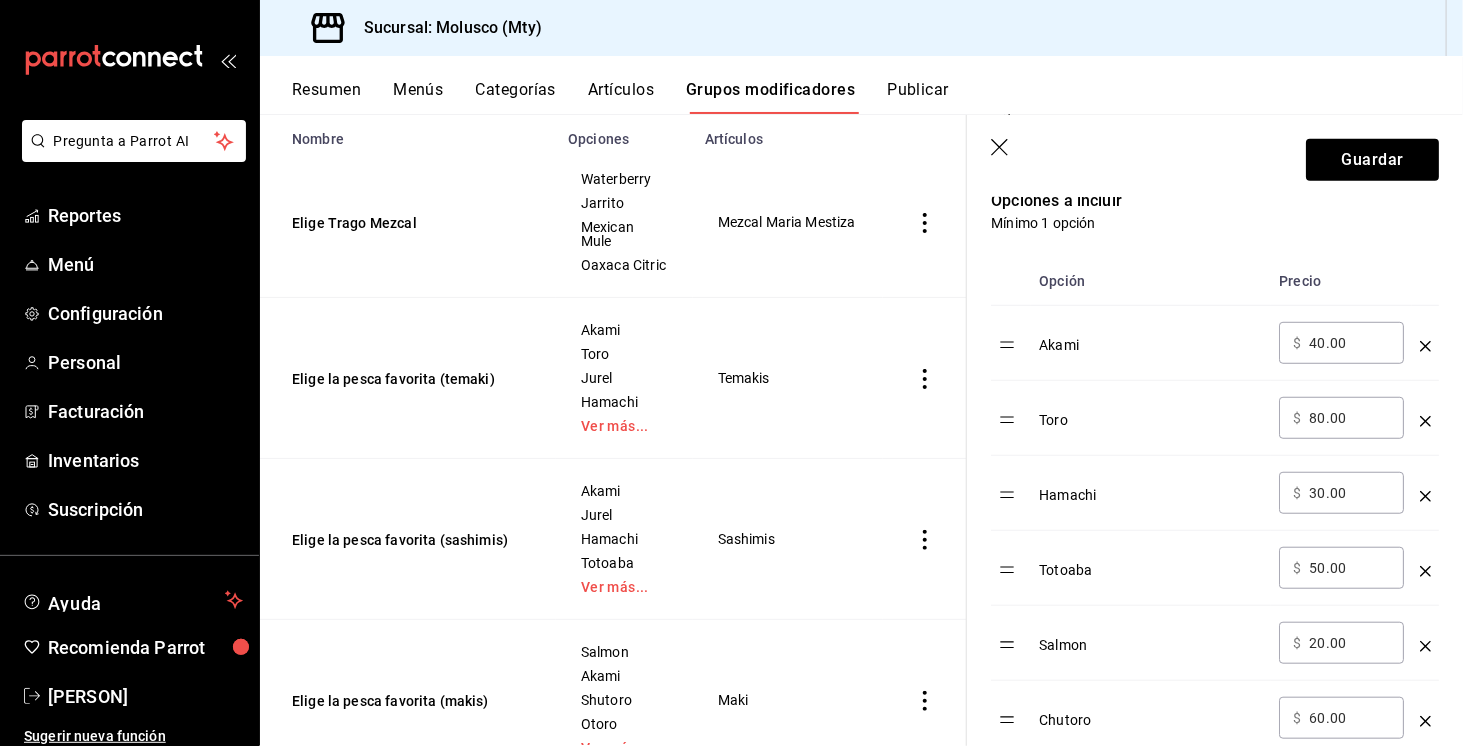 scroll, scrollTop: 489, scrollLeft: 0, axis: vertical 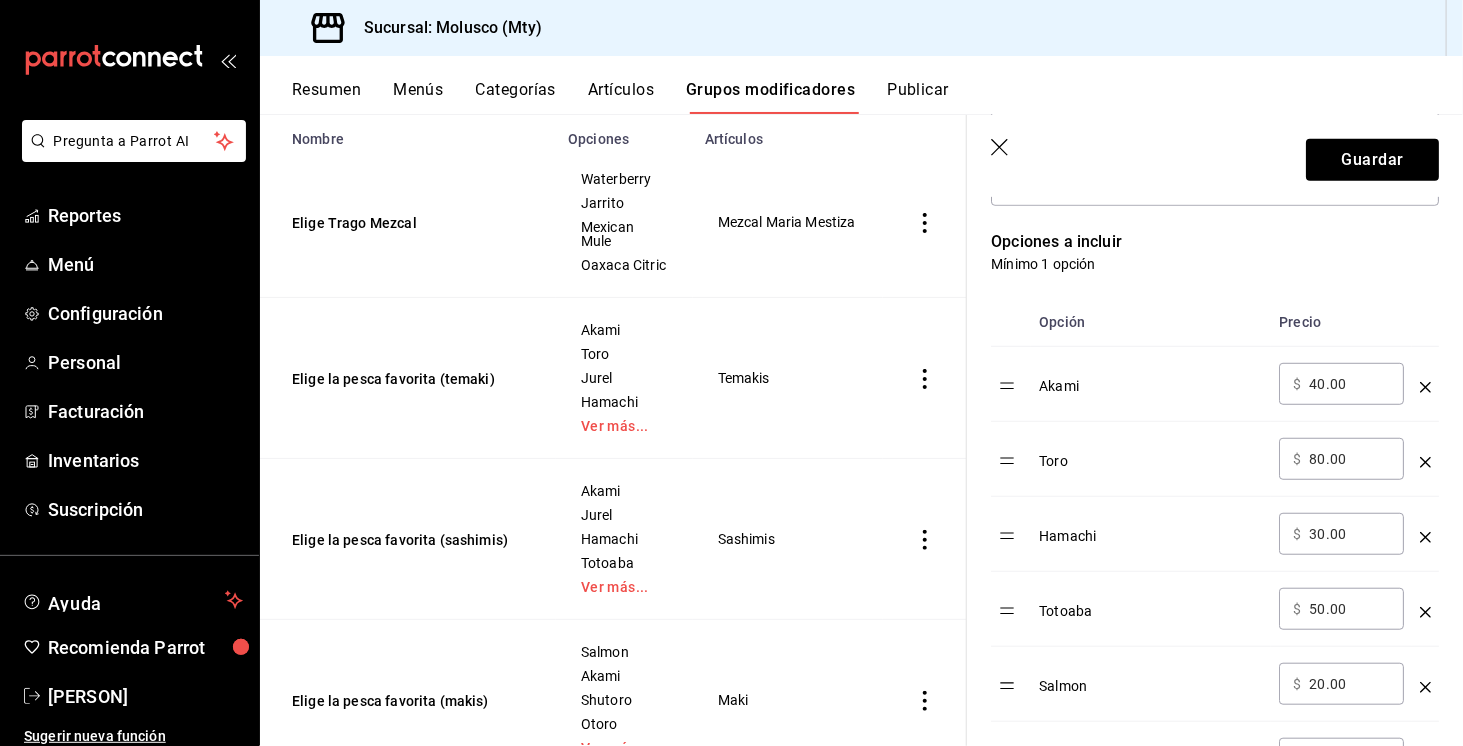 click 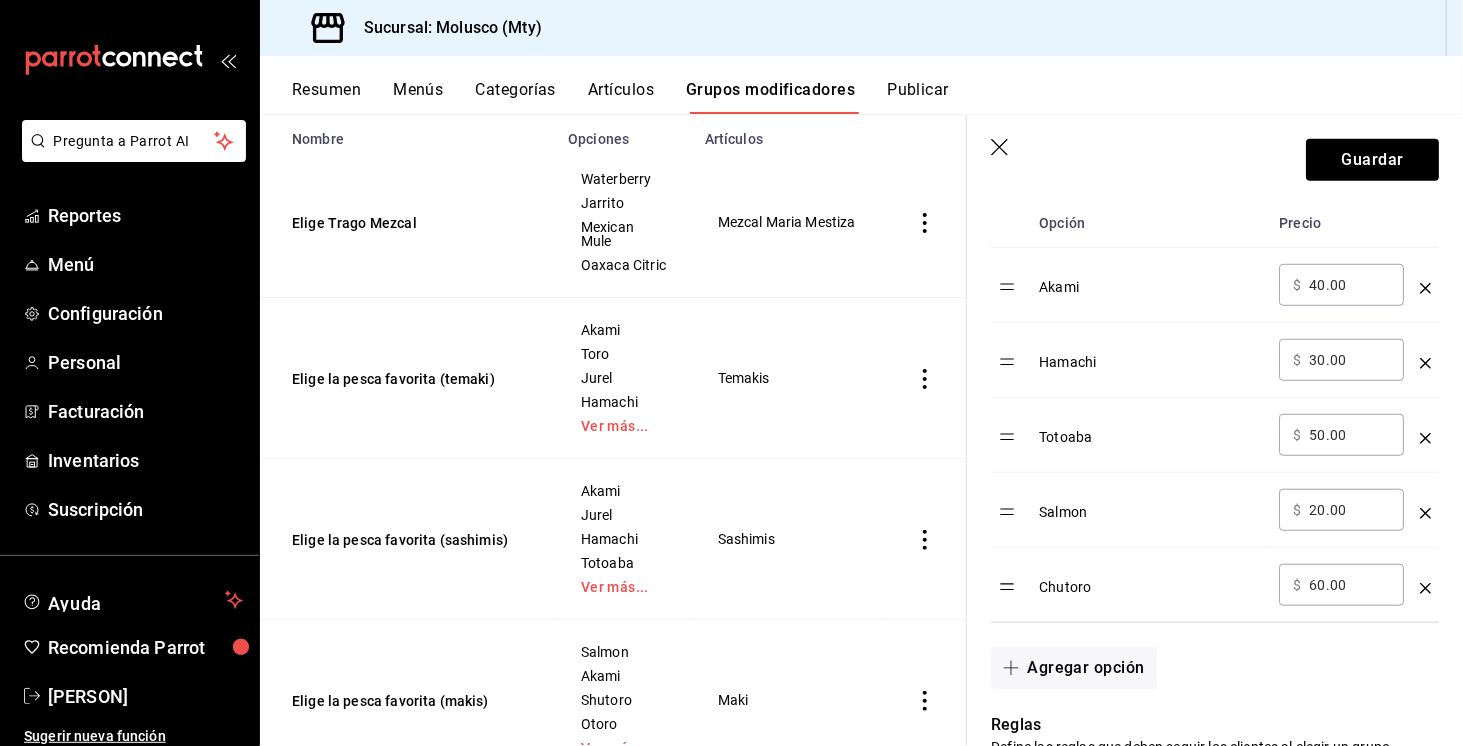 scroll, scrollTop: 607, scrollLeft: 0, axis: vertical 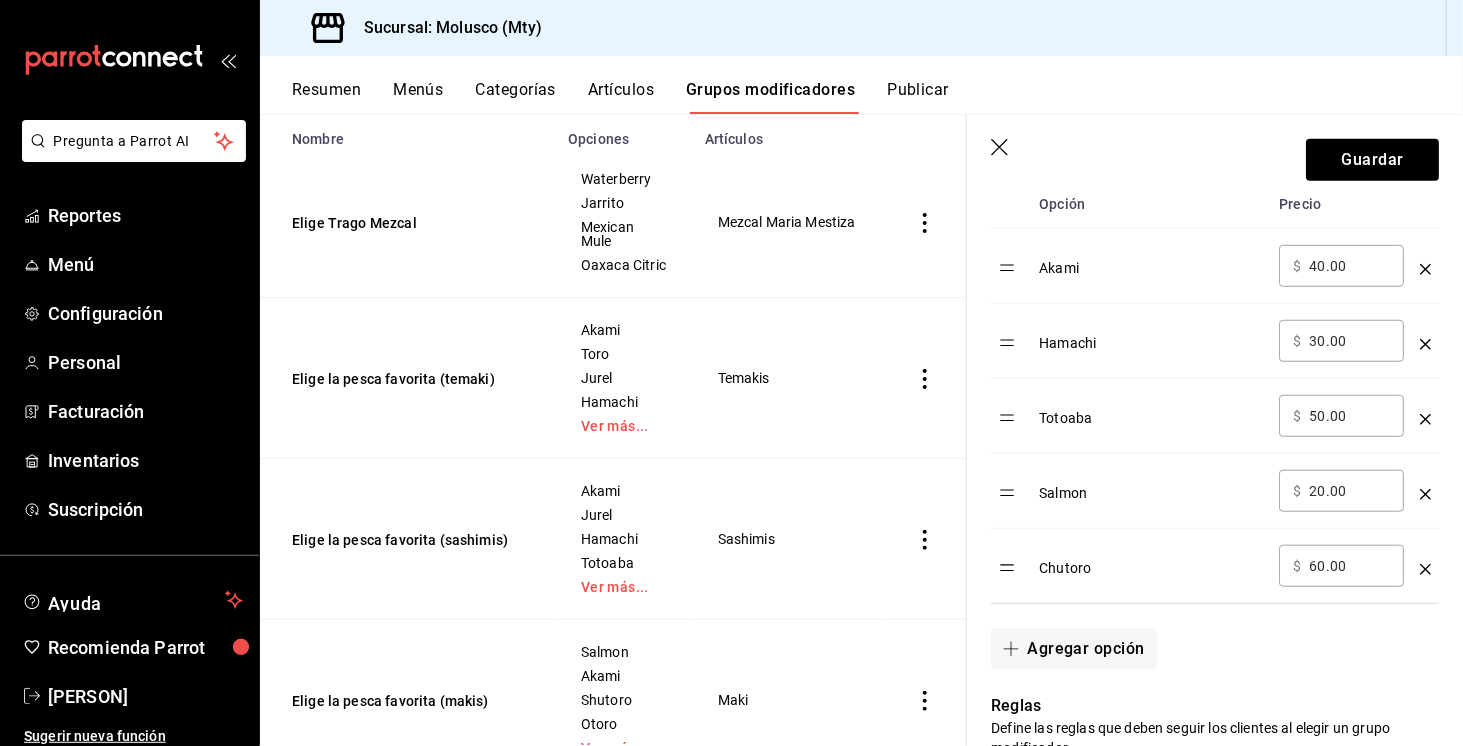 click 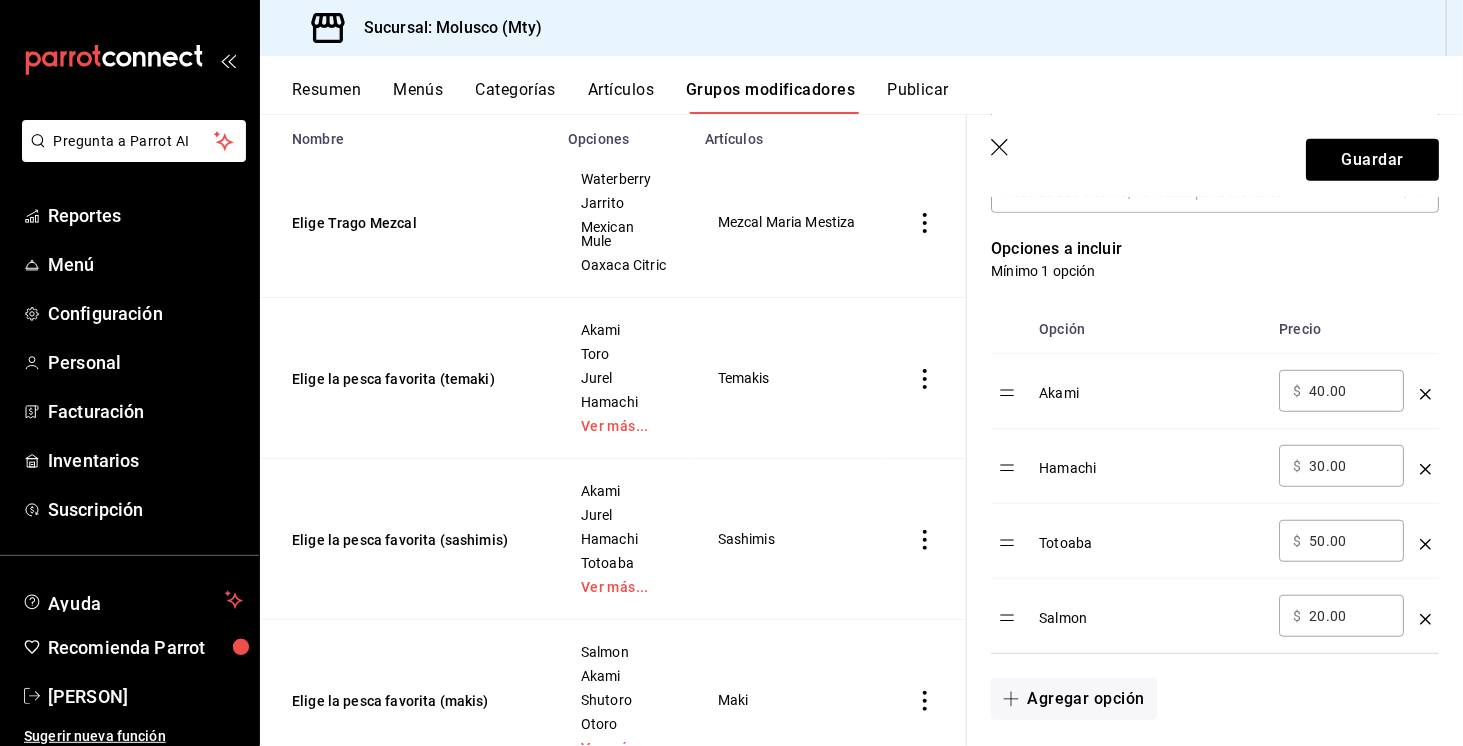 scroll, scrollTop: 481, scrollLeft: 0, axis: vertical 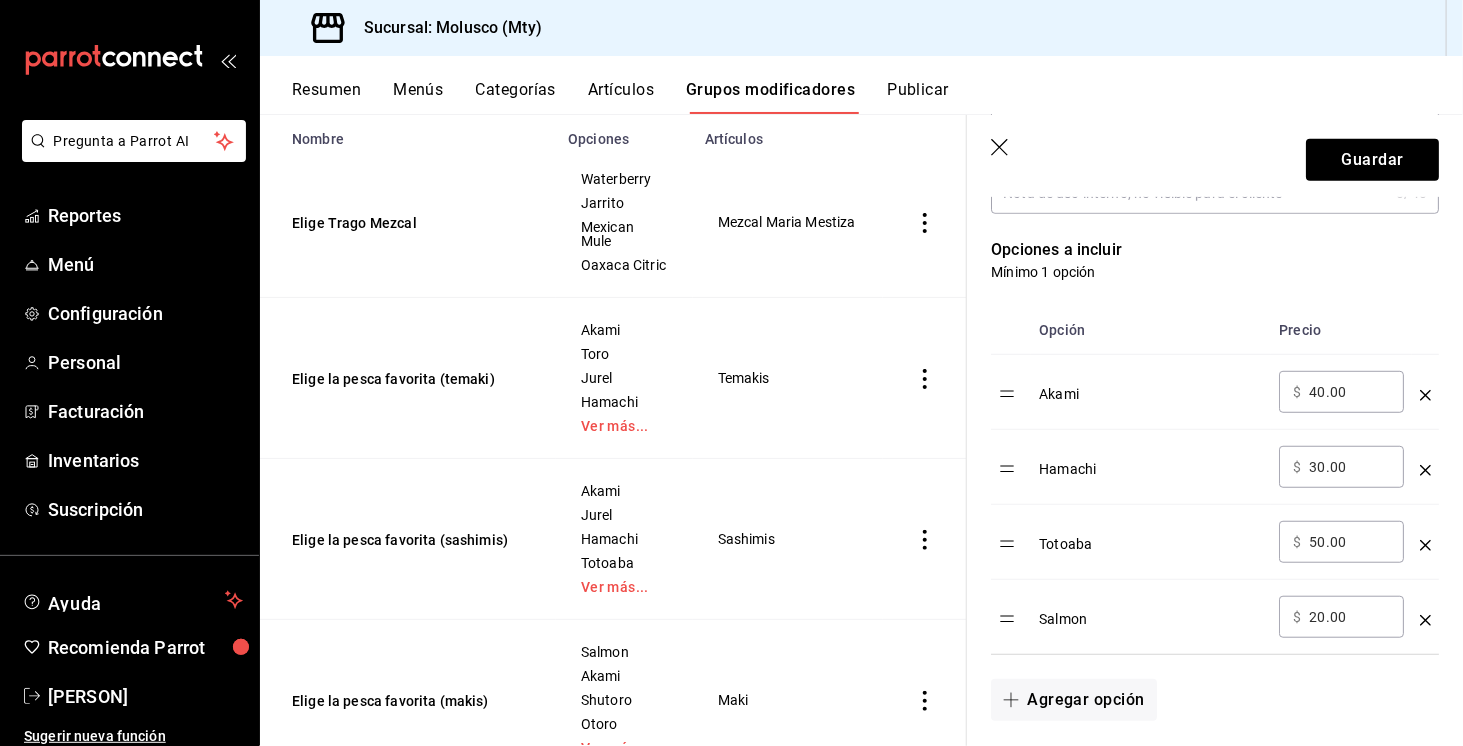 click on "[PRODUCT]" at bounding box center (1151, 387) 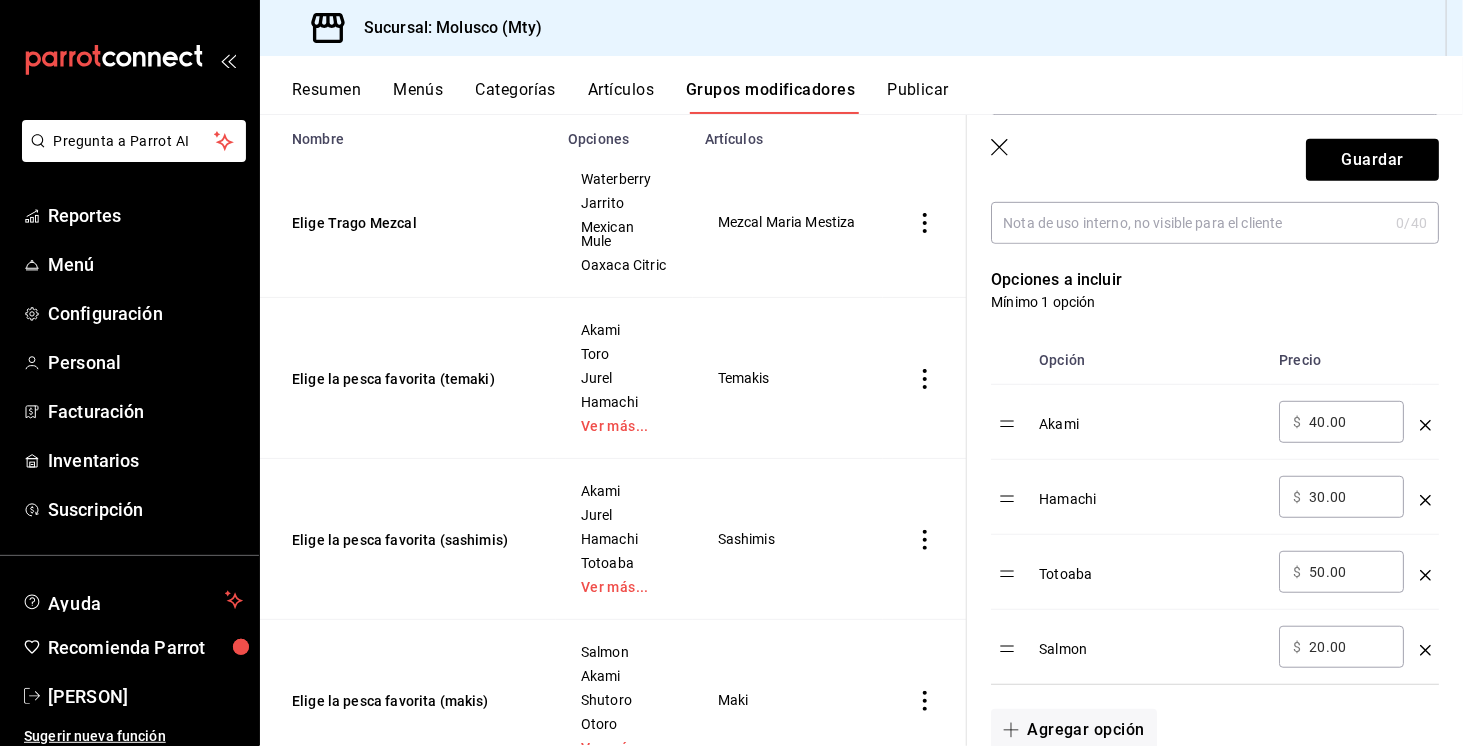 scroll, scrollTop: 413, scrollLeft: 0, axis: vertical 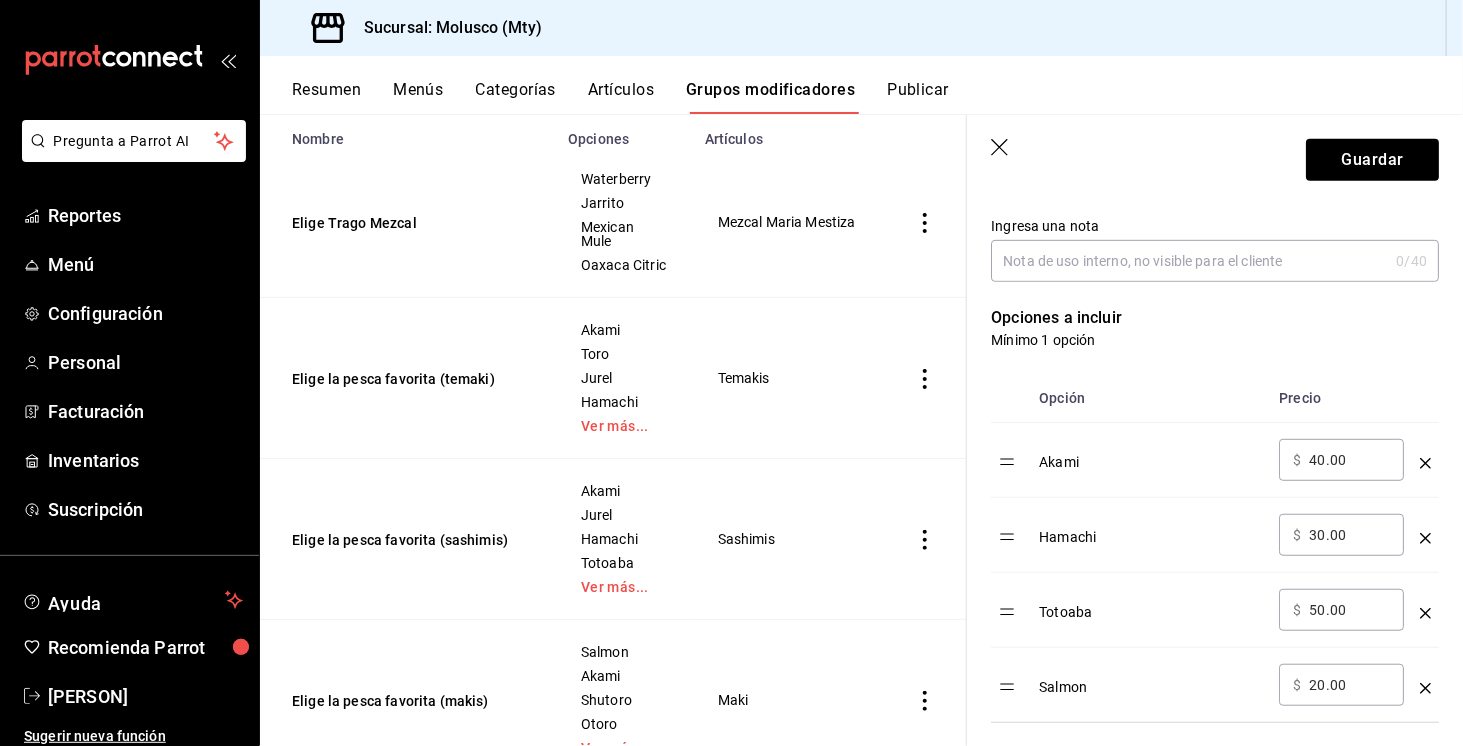 click 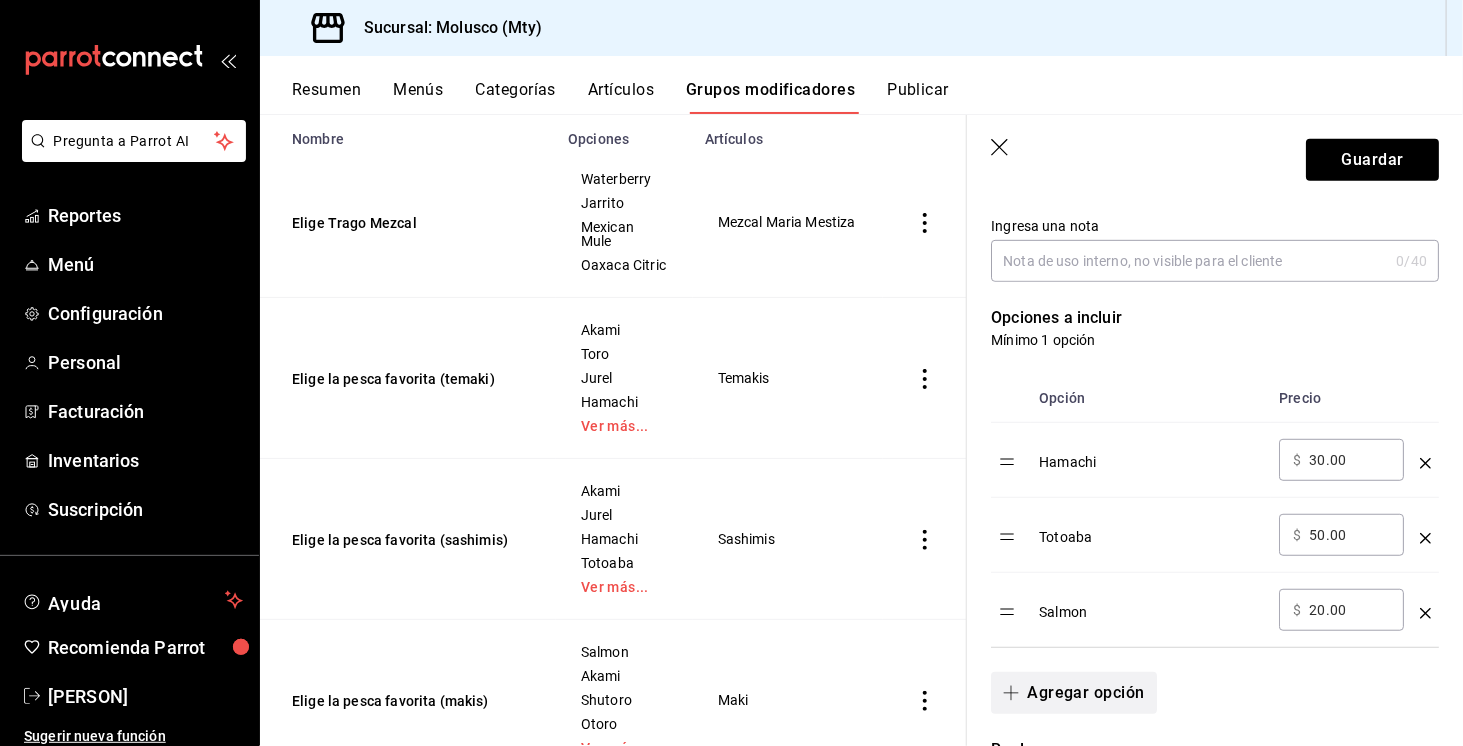 click on "Agregar opción" at bounding box center (1073, 693) 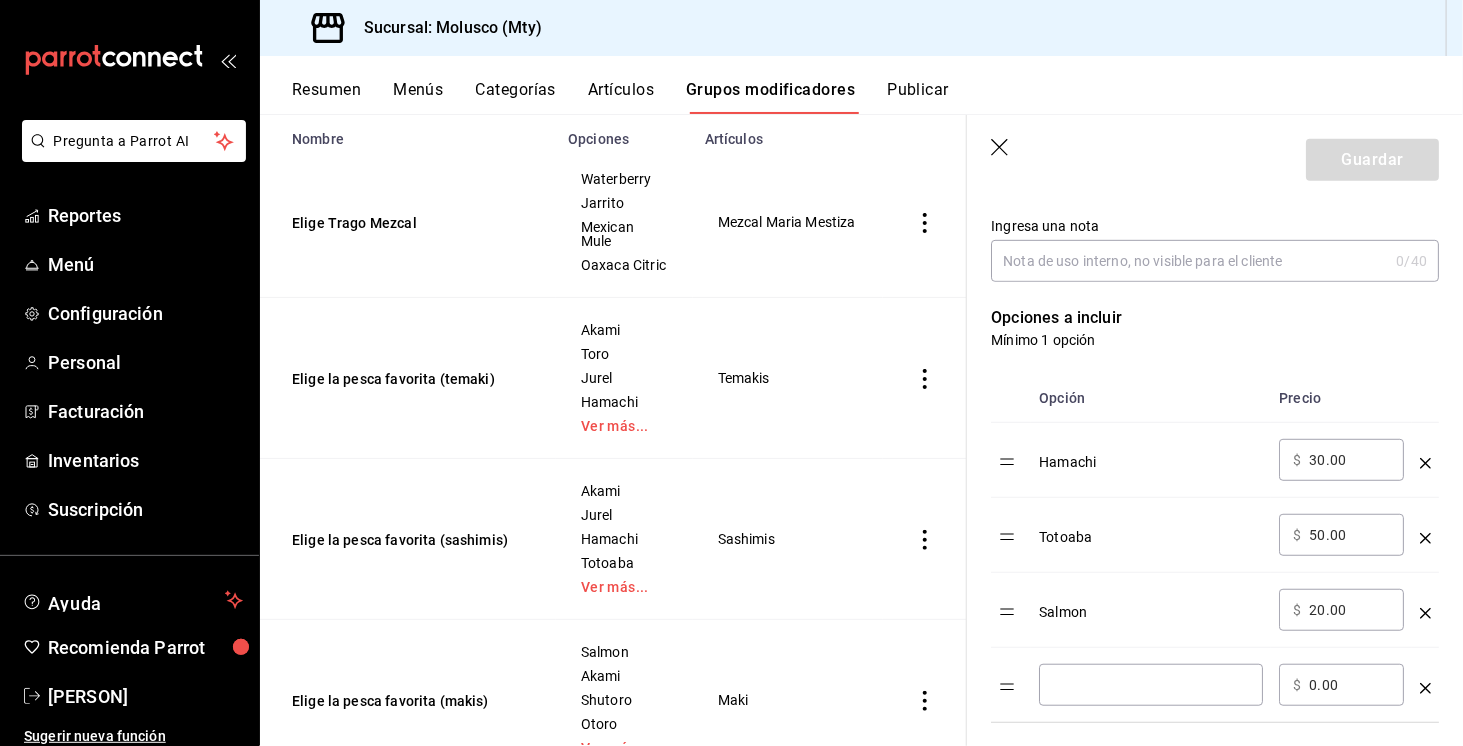 type 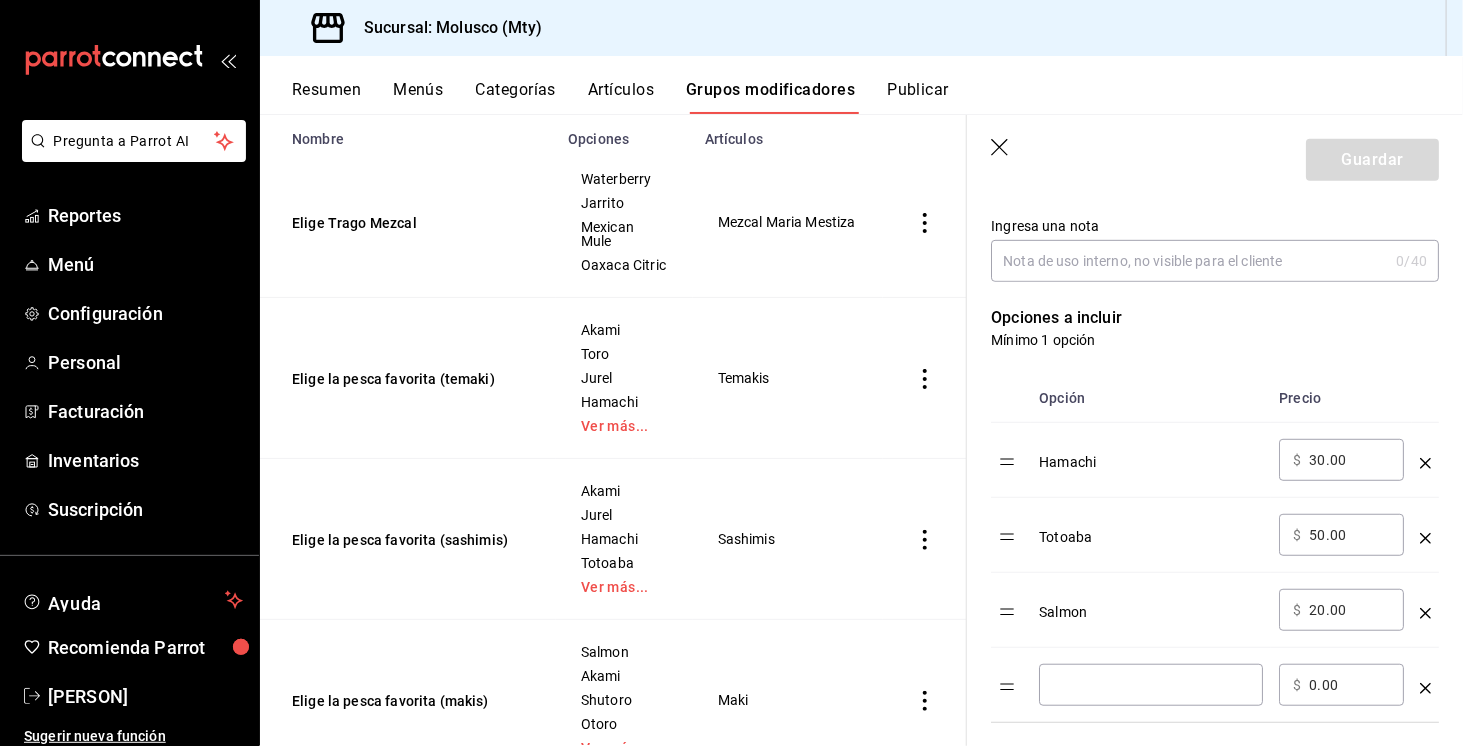 click on "​" at bounding box center (1151, 685) 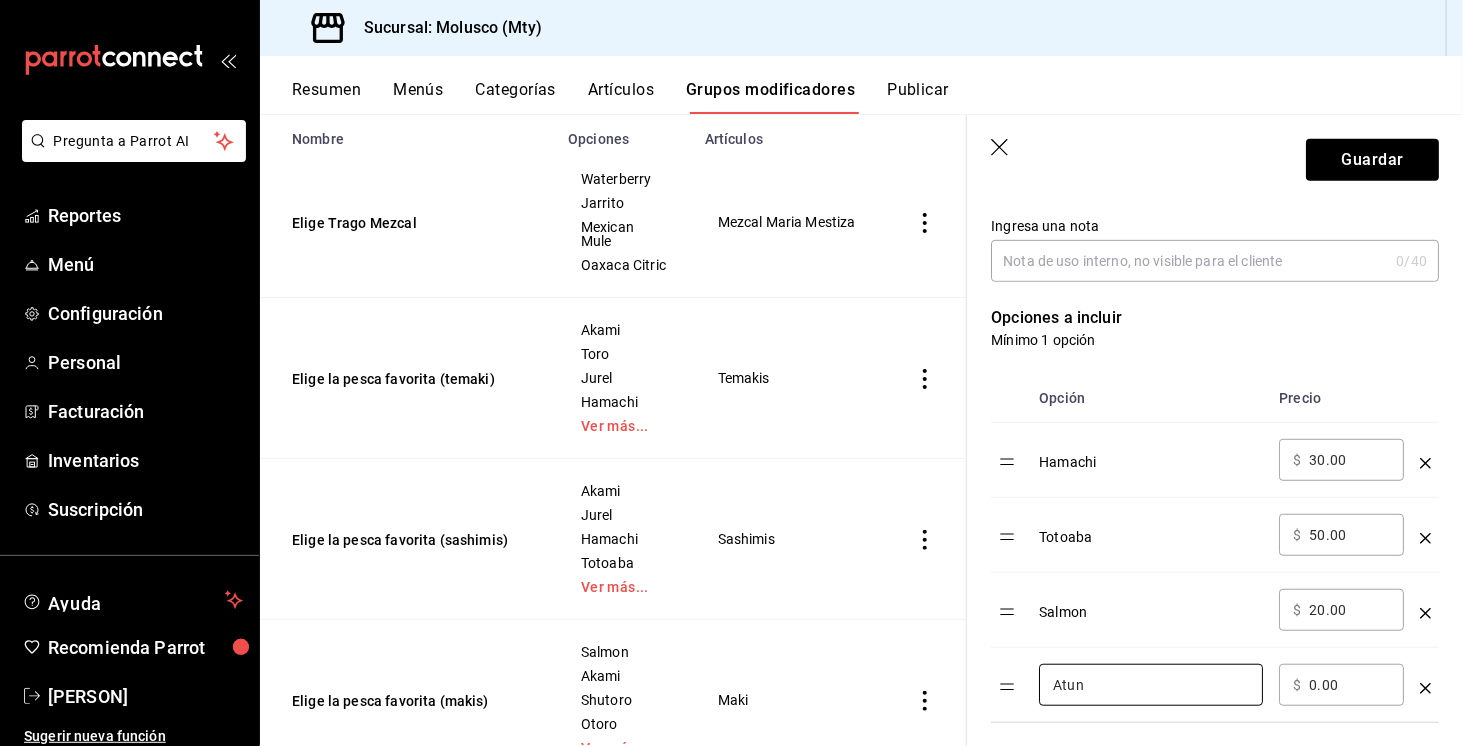 type on "Atun" 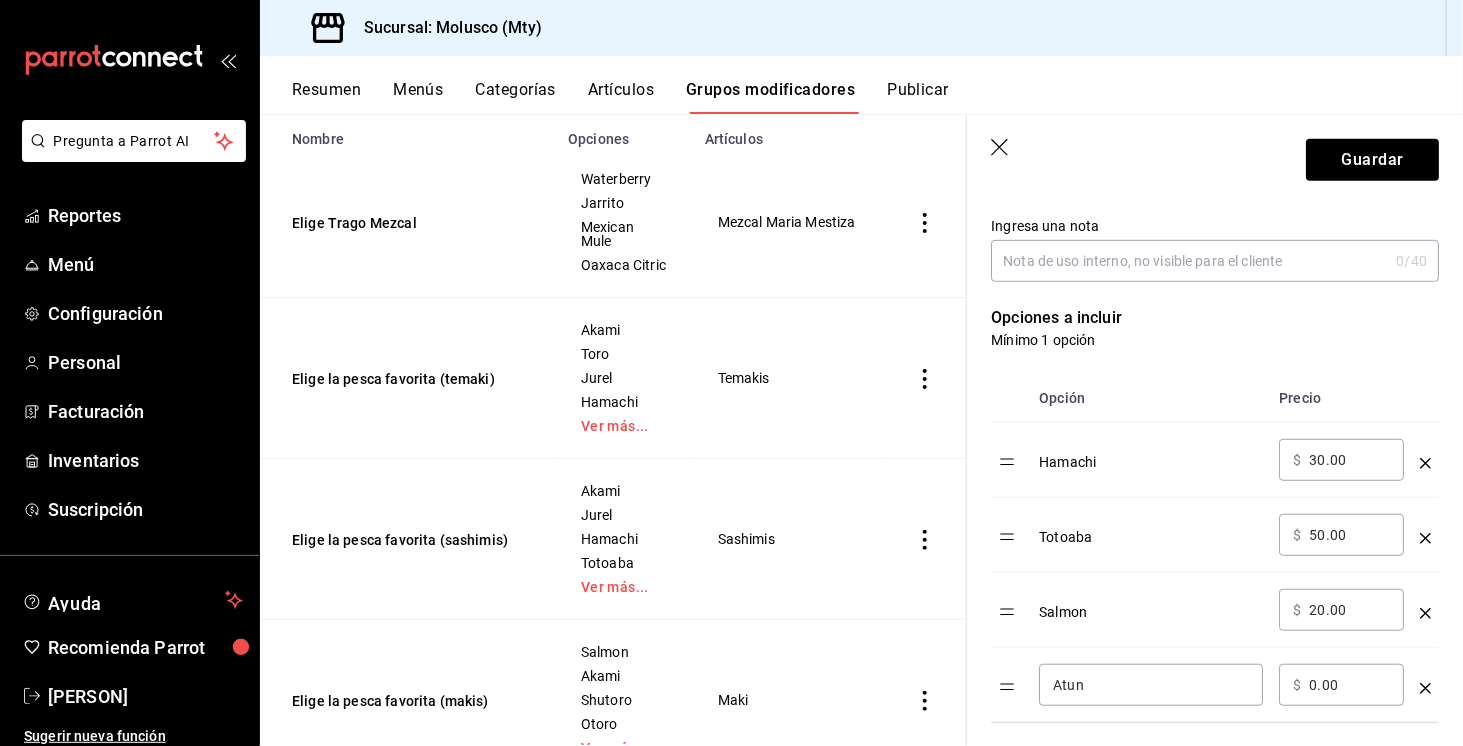 click on "20.00" at bounding box center (1349, 610) 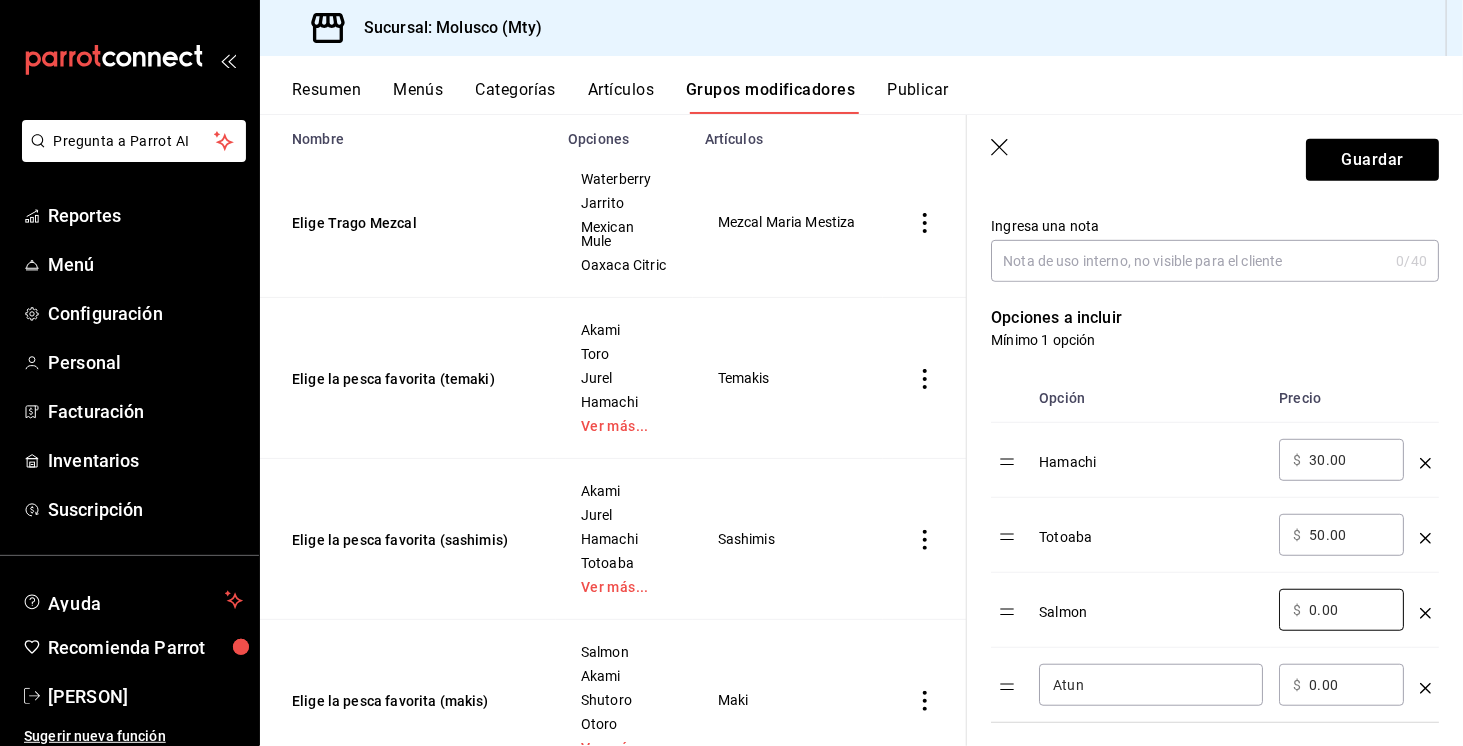 type on "0.00" 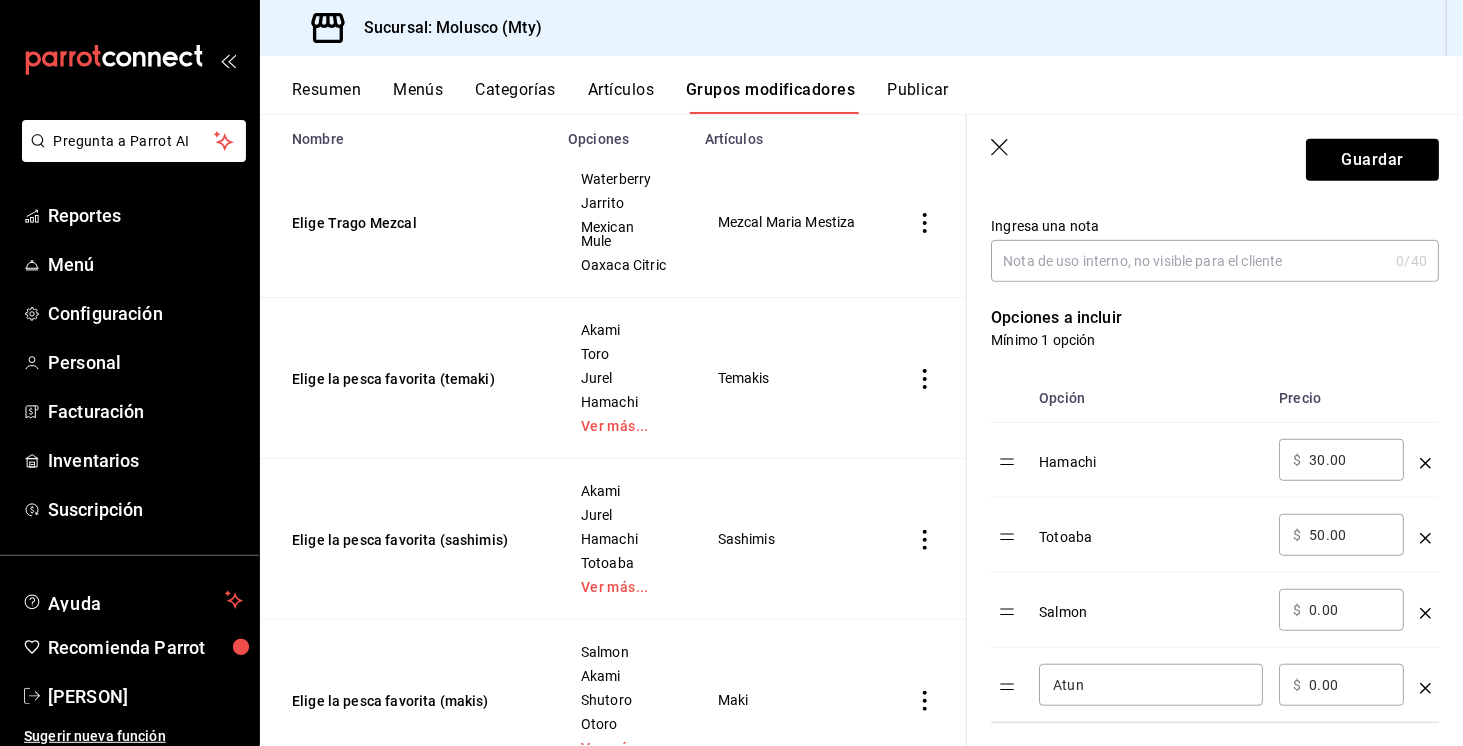 click on "50.00" at bounding box center [1349, 535] 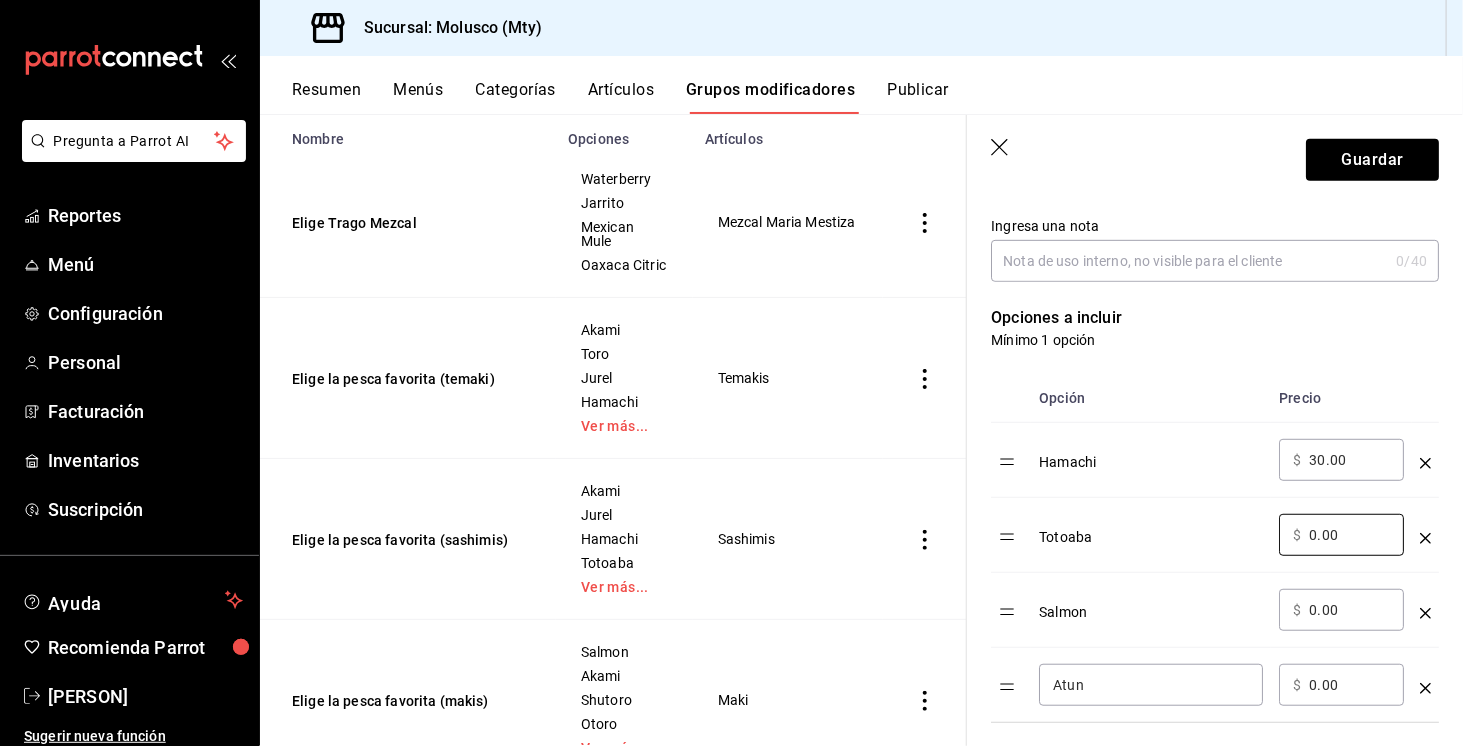 type on "0.00" 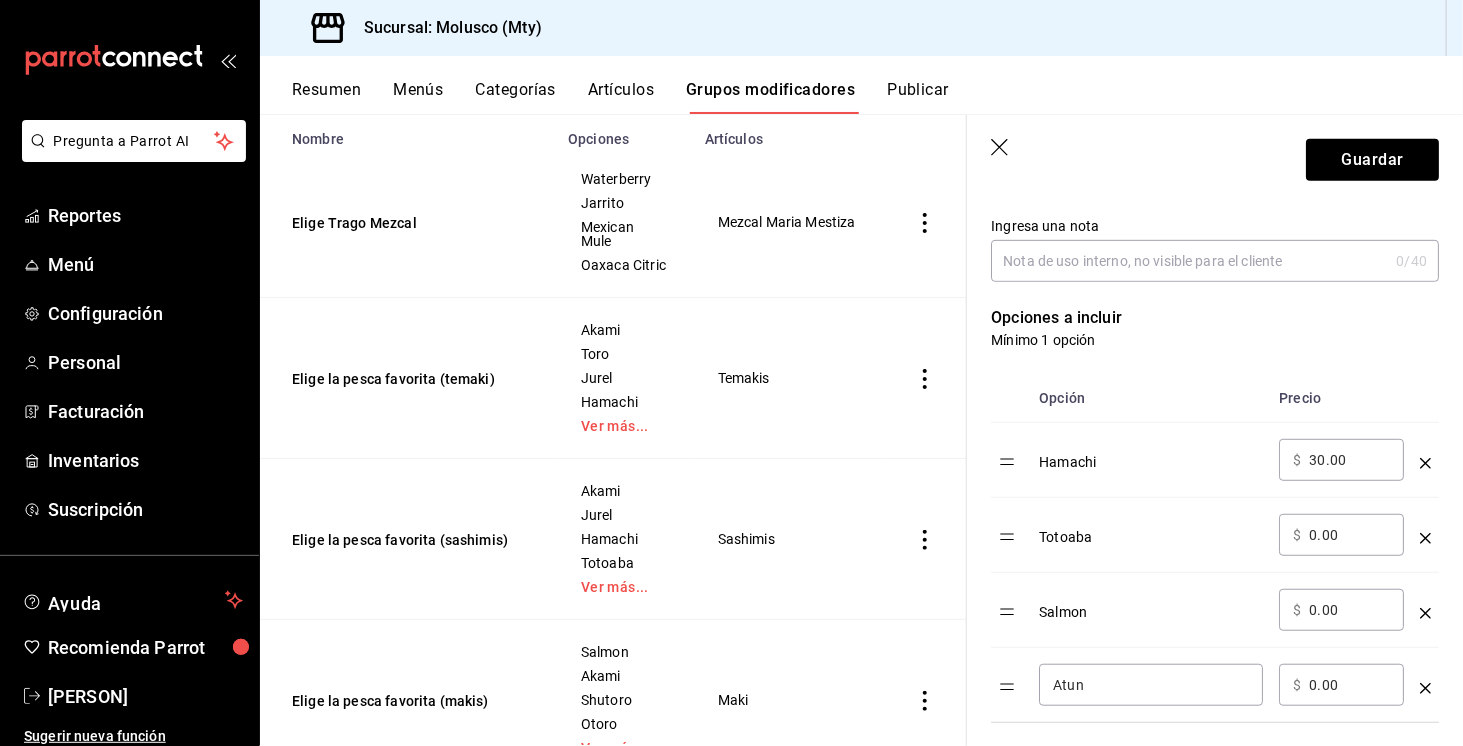 click on "30.00" at bounding box center [1349, 460] 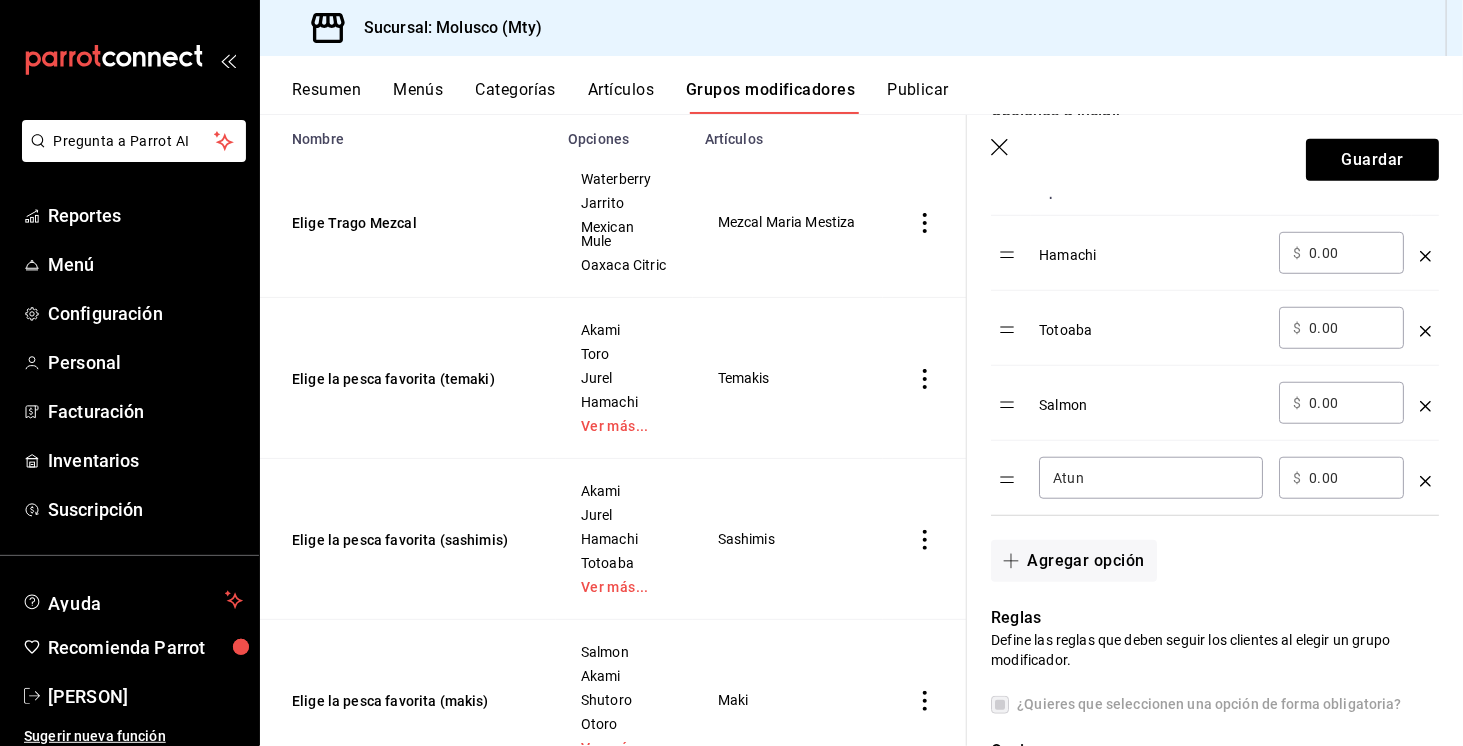 scroll, scrollTop: 621, scrollLeft: 0, axis: vertical 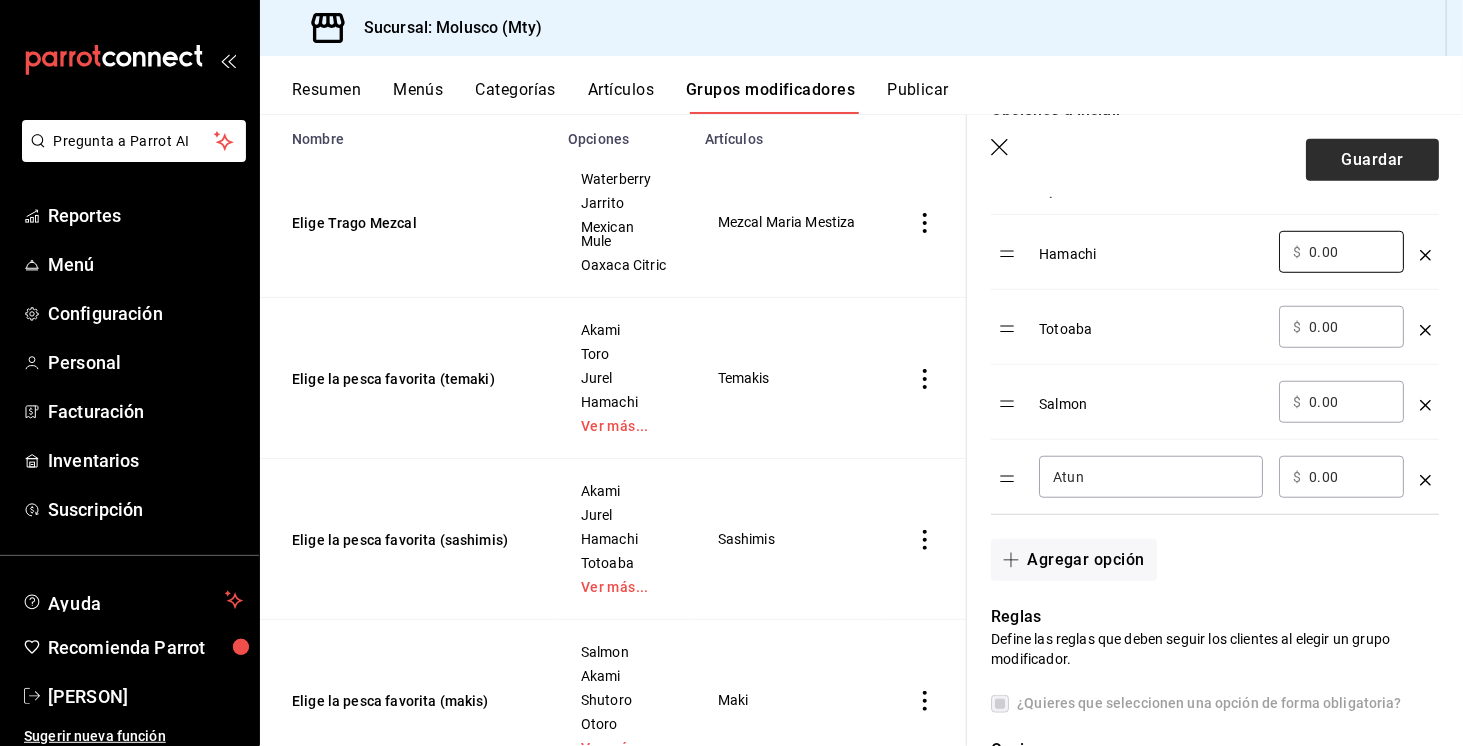 type on "0.00" 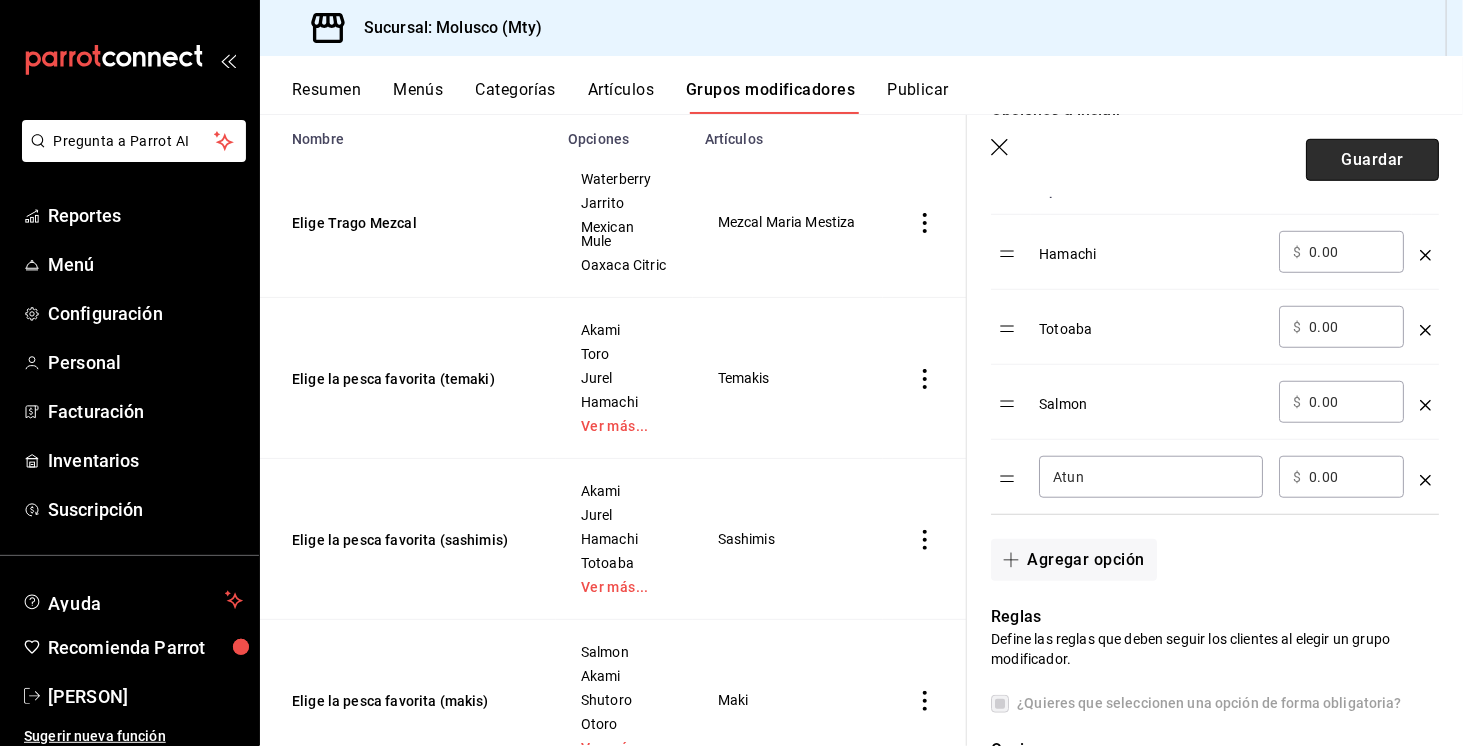 click on "Guardar" at bounding box center (1372, 160) 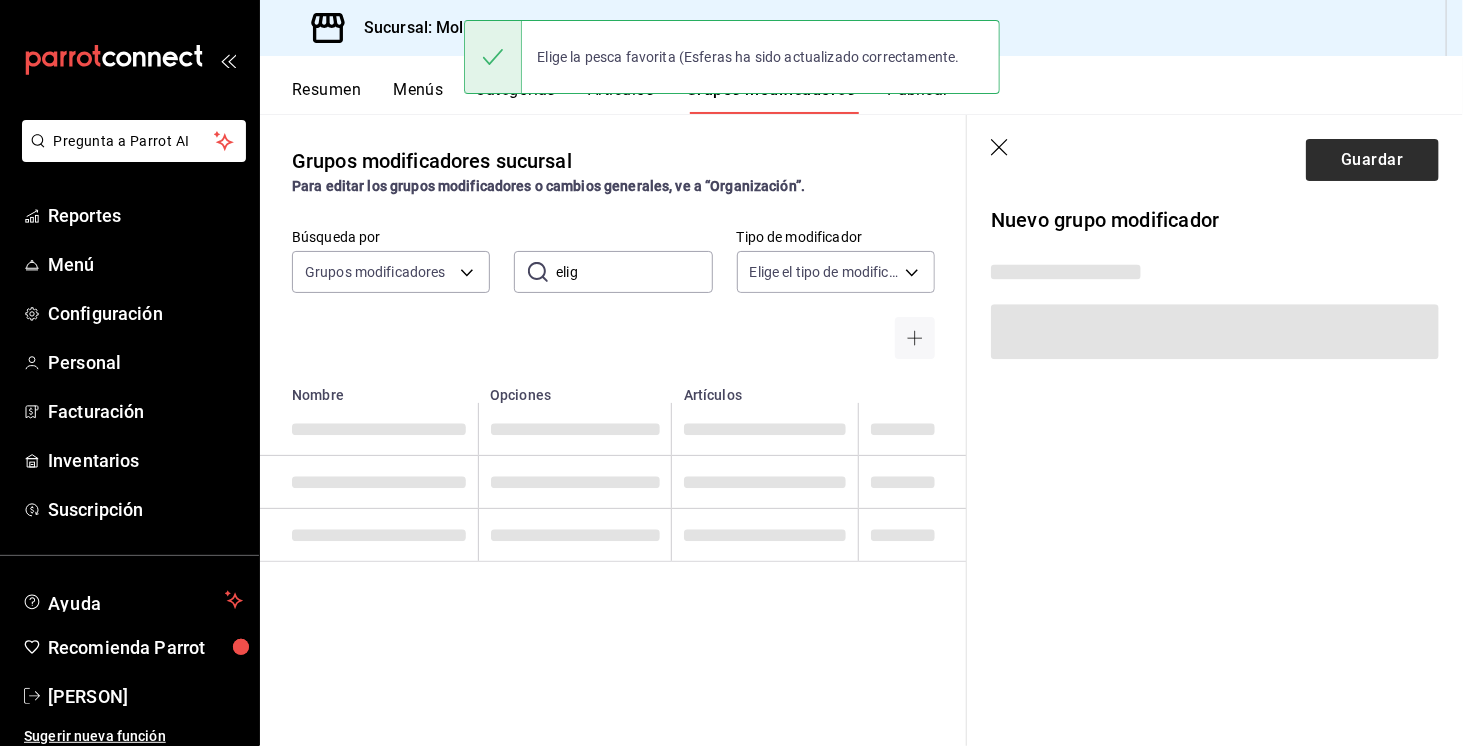 scroll, scrollTop: 0, scrollLeft: 0, axis: both 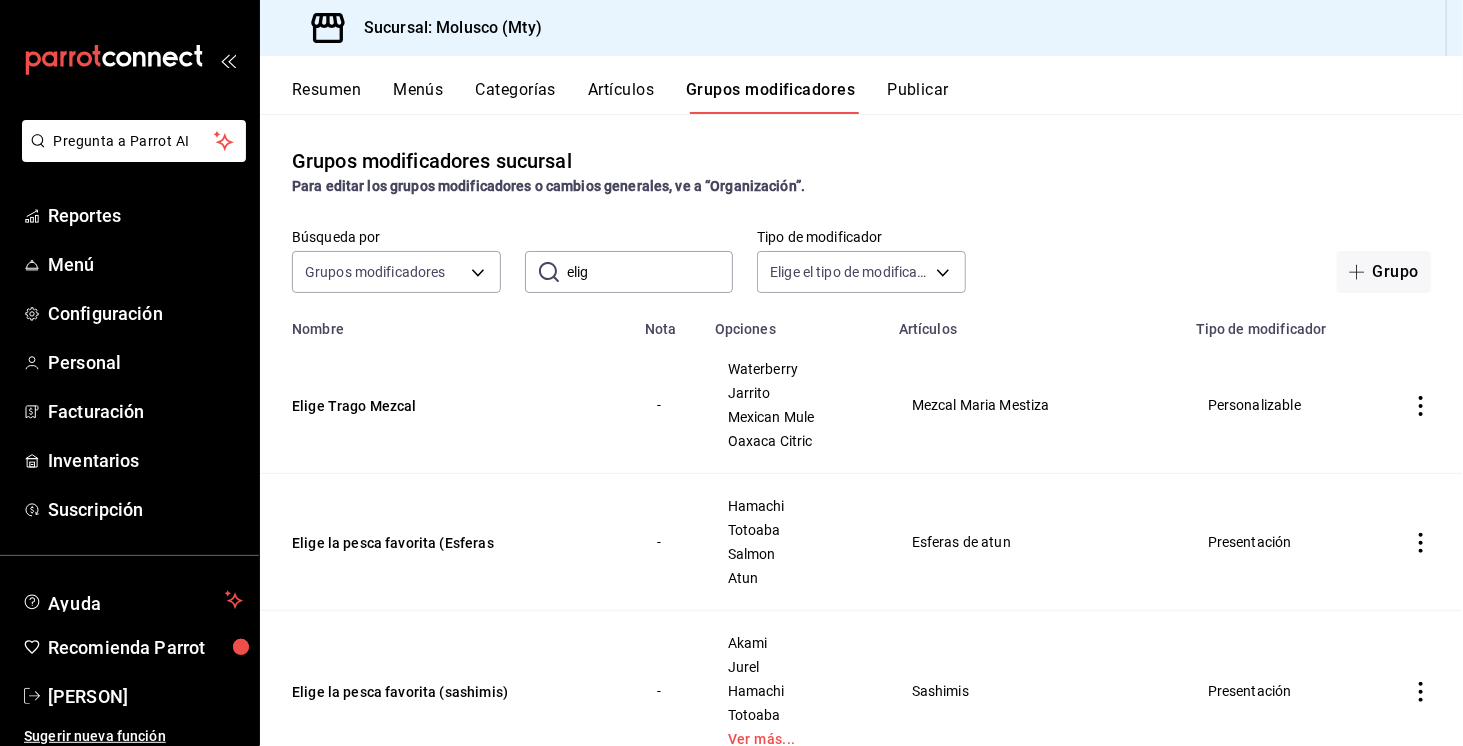 click on "Artículos" at bounding box center (621, 97) 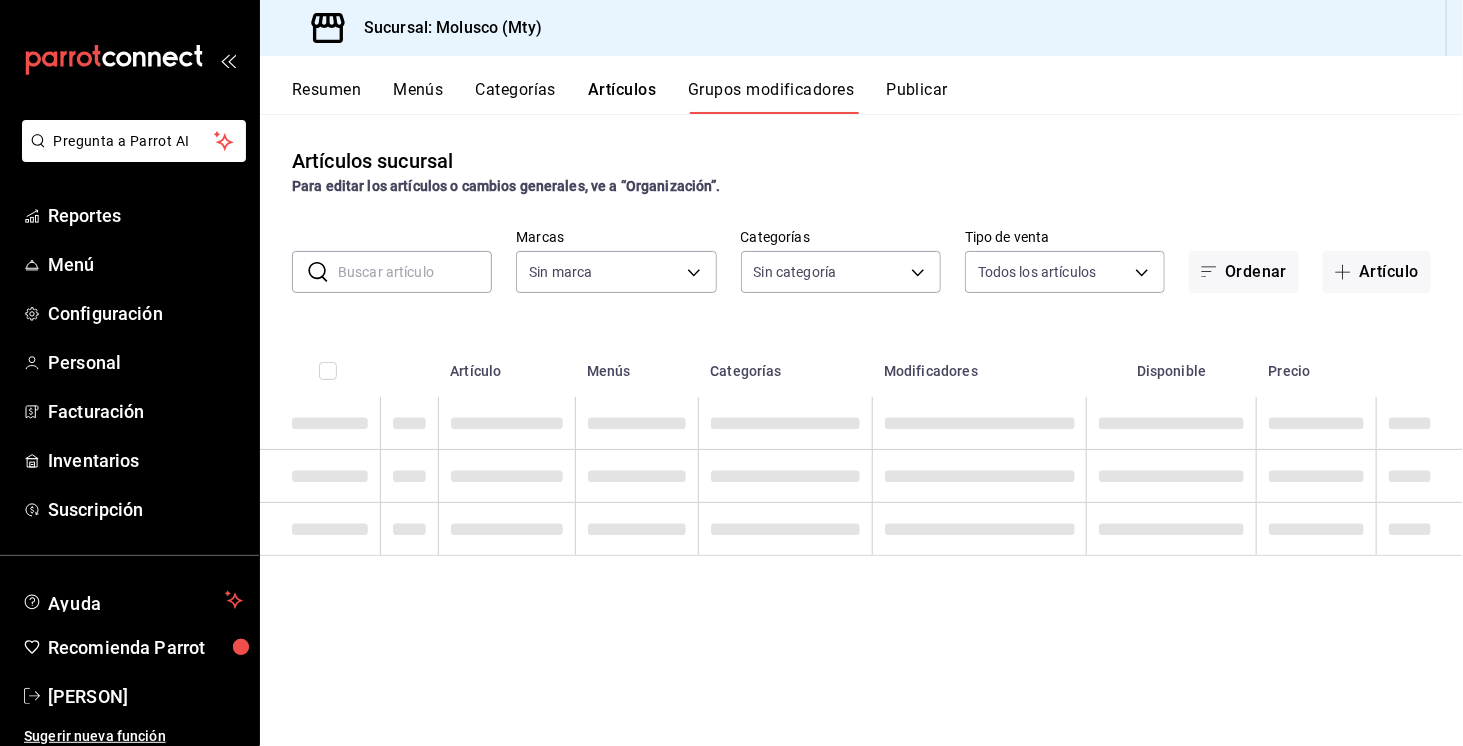 type on "356499dc-45b1-4a46-87a0-ed45505369c2" 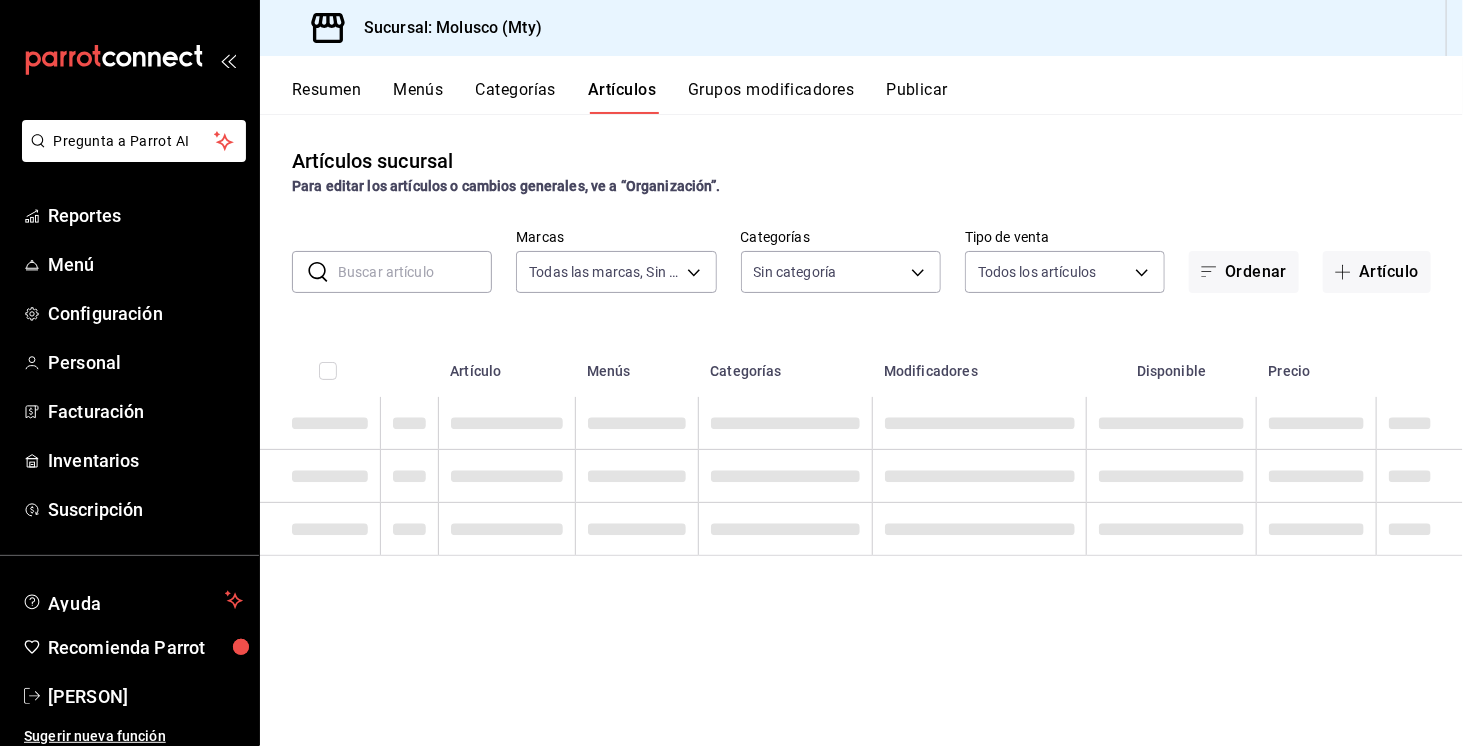 type on "356499dc-45b1-4a46-87a0-ed45505369c2" 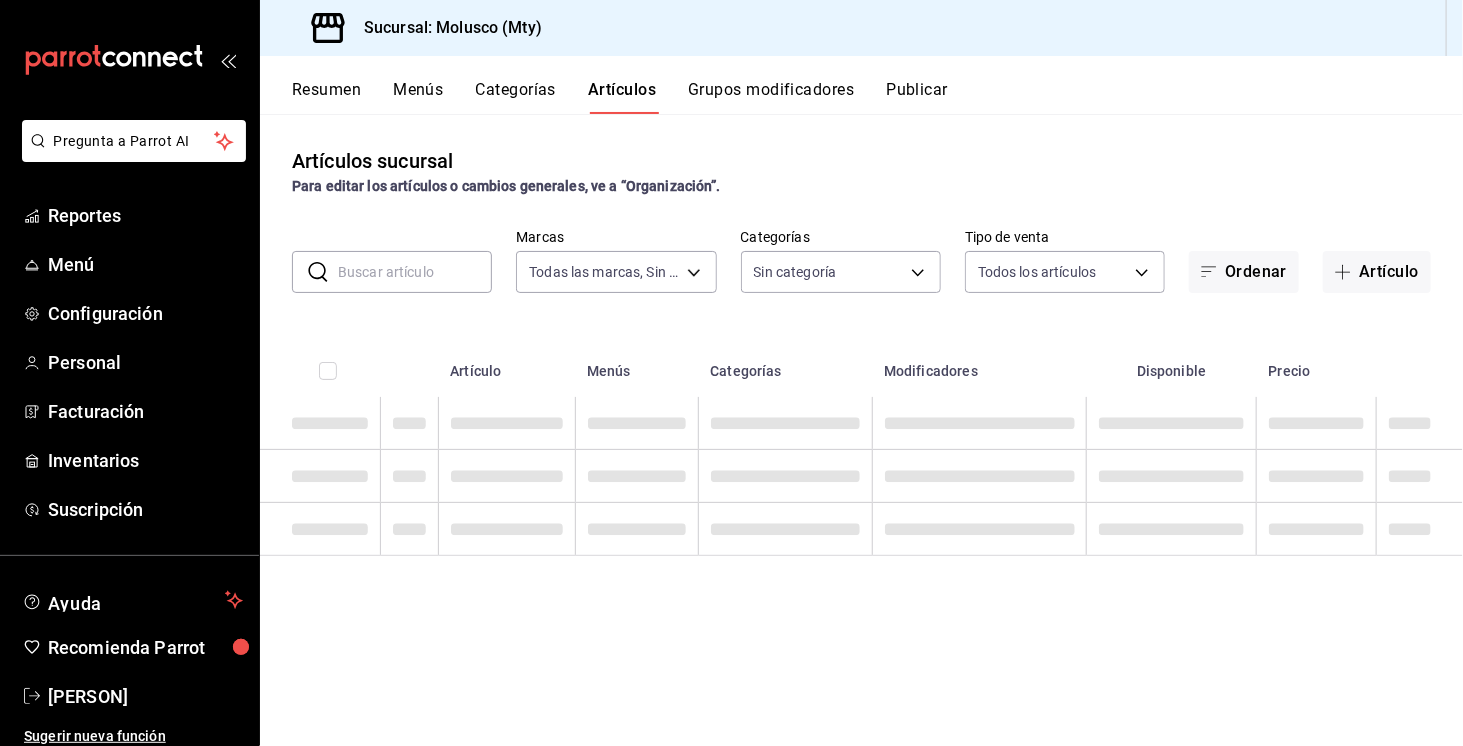 type on "1d1f711b-58b0-48bc-a414-c23de6ee7dbd,1c336d5a-2f5b-4698-b2a9-59b5dcd7cd89,db0da34a-fed1-42c7-b1a7-03e3b95af4e5,875e034d-6765-4118-96f5-55c9bb126b5e,111a4770-0f3a-49ff-8160-c89cd7001c41,0013fe6f-20c4-48fe-8f9d-7bff37df1064,e113f37f-ccc2-41a2-86ff-c25312492011,1f1e0b4e-b564-45ff-856a-6c7873233115,df4cbefa-21d6-495a-b590-32fa2f221513,3510a1d1-d9fe-46d5-973d-1fe5d66e27dd,2d4ca936-0ebb-4a7b-8095-a7974d456dd9,8eb09006-39ac-4e89-9d95-d60d483428c0,b8364e74-c663-42f5-99ab-43bd095ffde6,09f9ce47-4d14-4e37-926f-e4b7fcd1cb29,01878203-19cf-4fc6-a2b1-d5ed4f49387f,c2b79969-0374-454b-88fc-de804d151efc,07a086d1-2c1f-41d3-ab4d-8bb04d296646,55be45e1-3dd4-4d40-9298-da33261678f1,193e3a34-1c49-4241-90ce-fb731646033a,0acbc2ac-e234-40dd-8cd0-4d1d30f2944f,60747f72-50c9-4420-800d-2fe08be9e6a0,e5c94e1c-2e6f-4676-9d9f-2ecf1e0d3203,b6131d37-5d3c-48c4-bfce-8f89447d6678,0a87defa-988e-4583-95e1-fa8ae9ada797,da99190d-9e78-4310-8764-1e11ea2ec28a,c049d35e-316b-4620-a598-72533bcc87be,8bc25bad-3ad8-47ba-8c08-9101898383d2,a0d21757-9e3c-4734-9e2..." 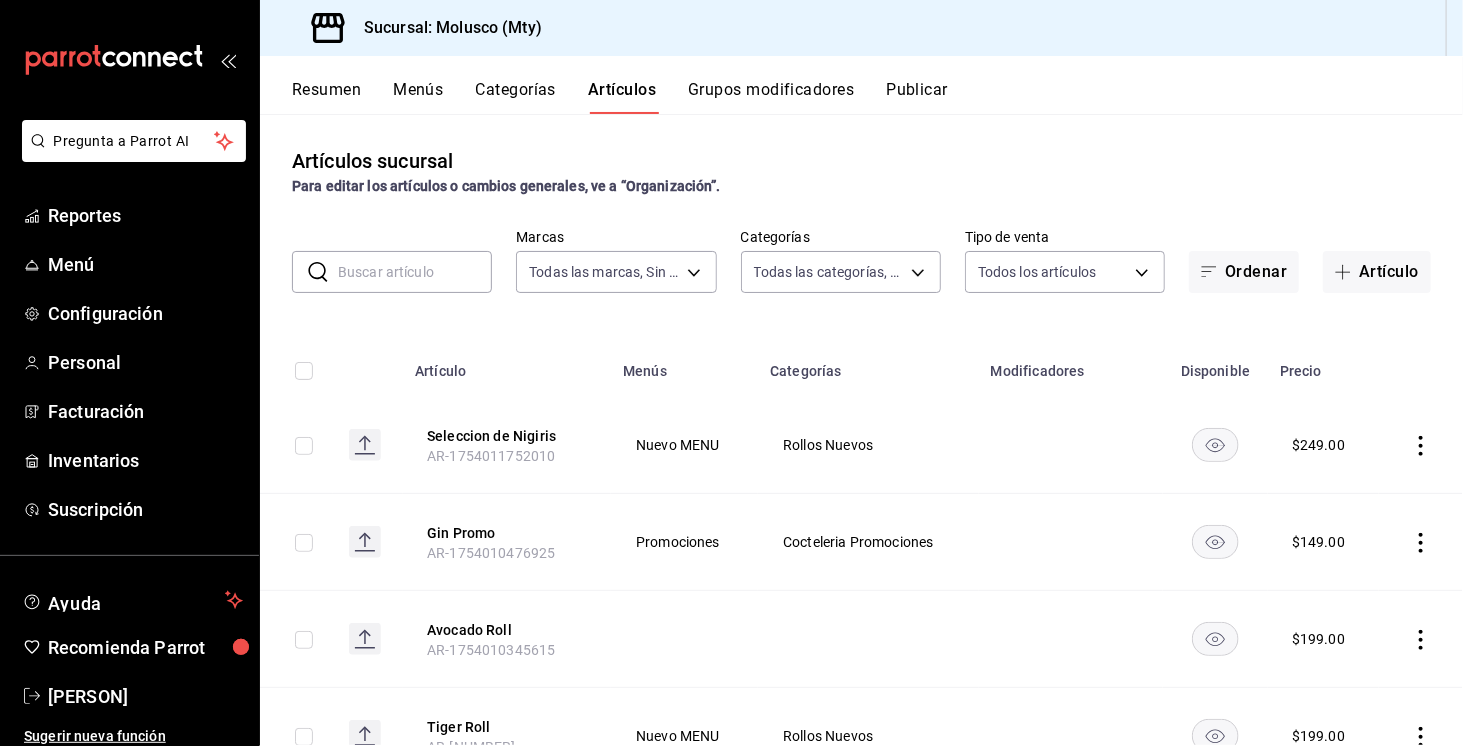 click at bounding box center [415, 272] 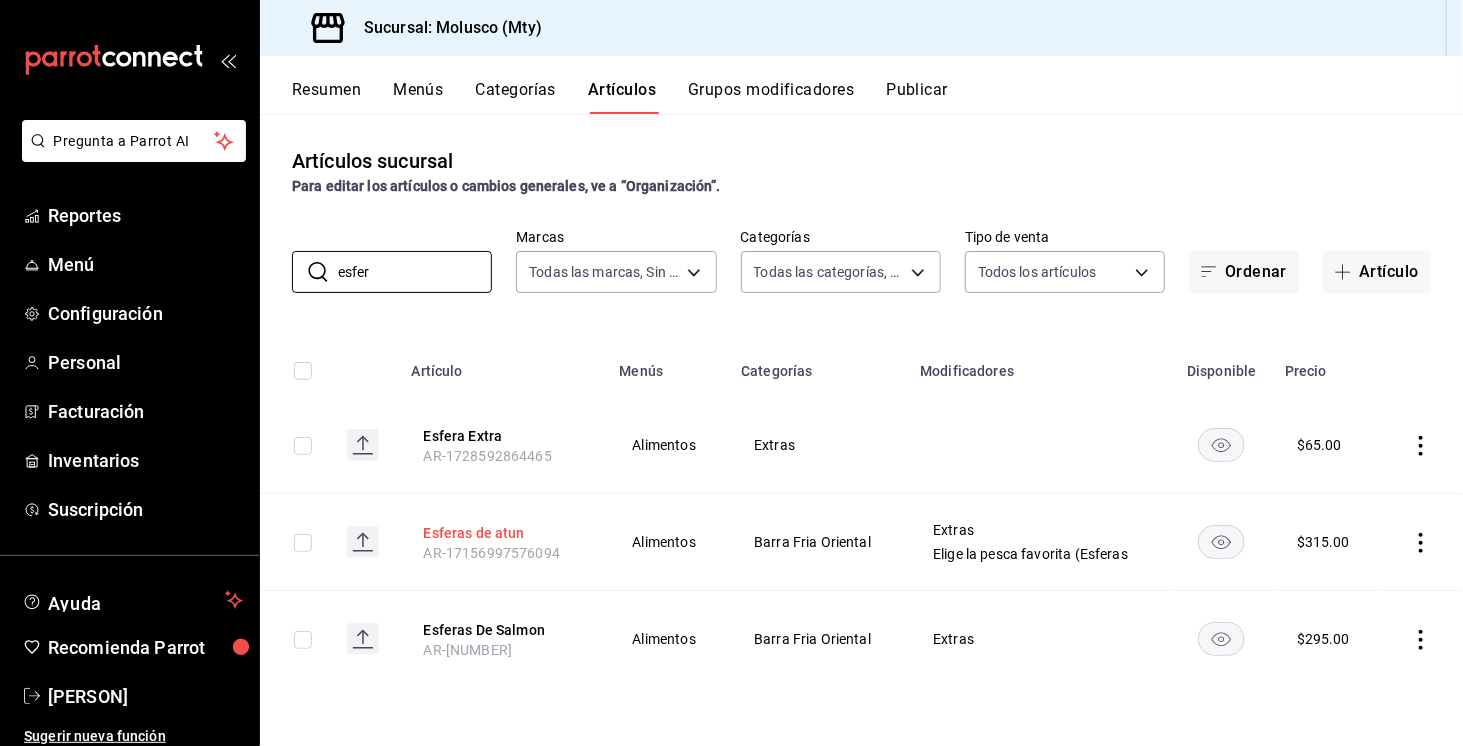 type on "esfer" 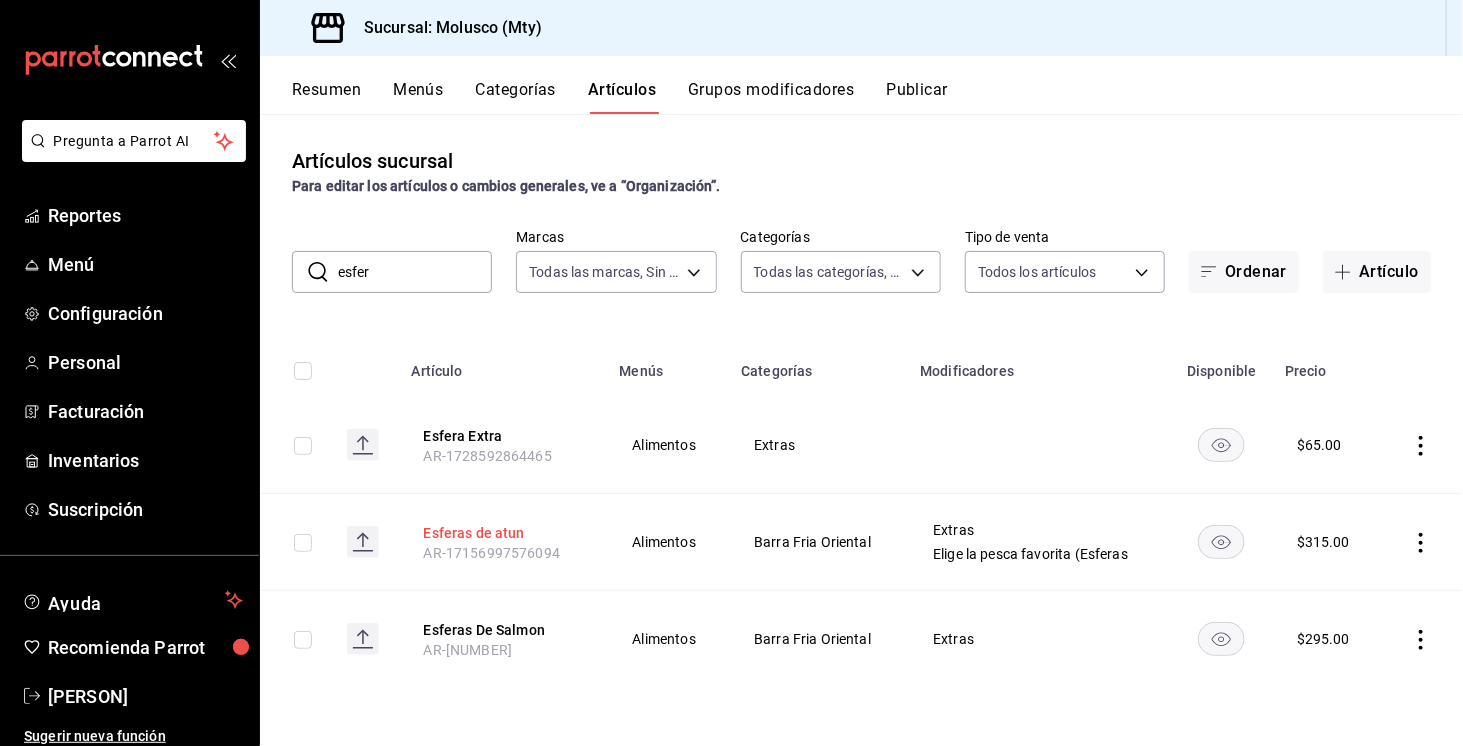 click on "Esferas de atun" at bounding box center (504, 533) 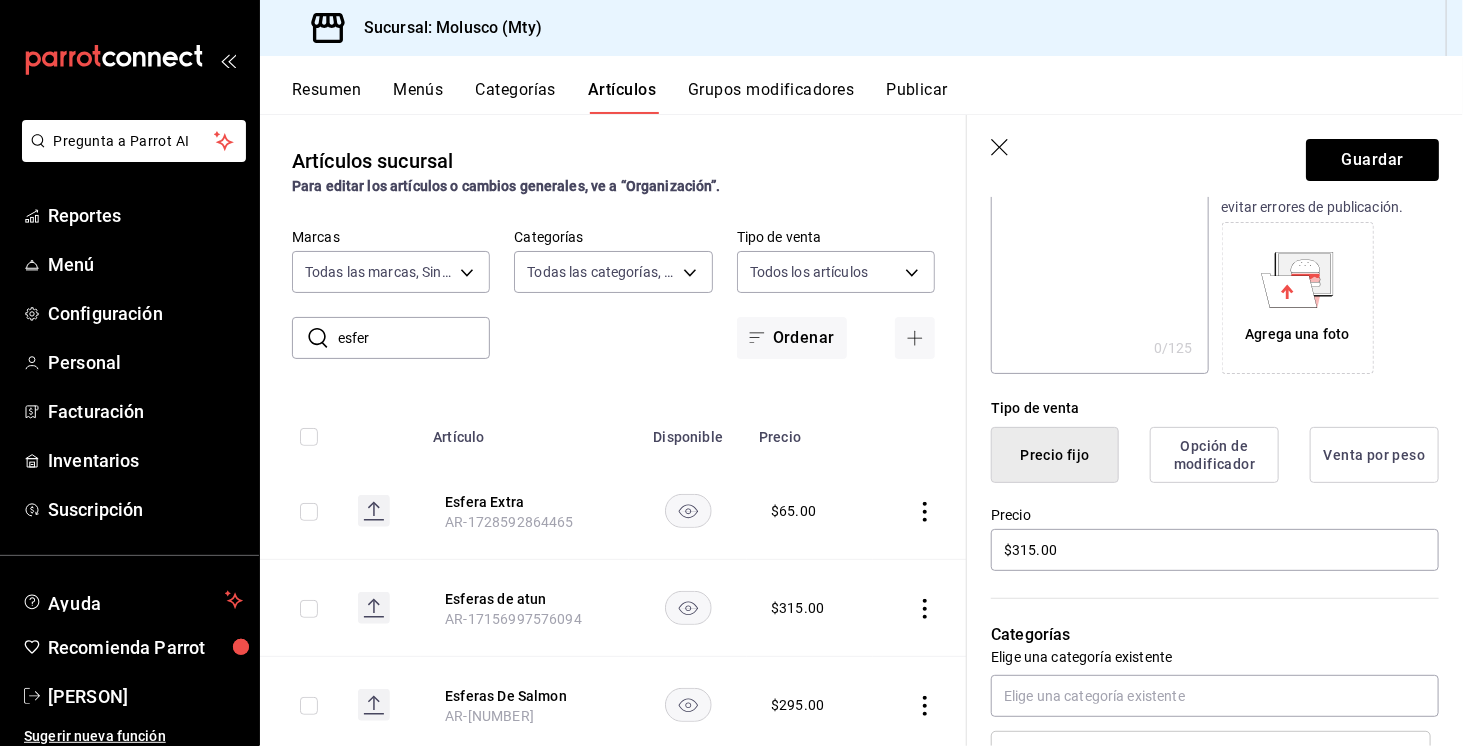 scroll, scrollTop: 294, scrollLeft: 0, axis: vertical 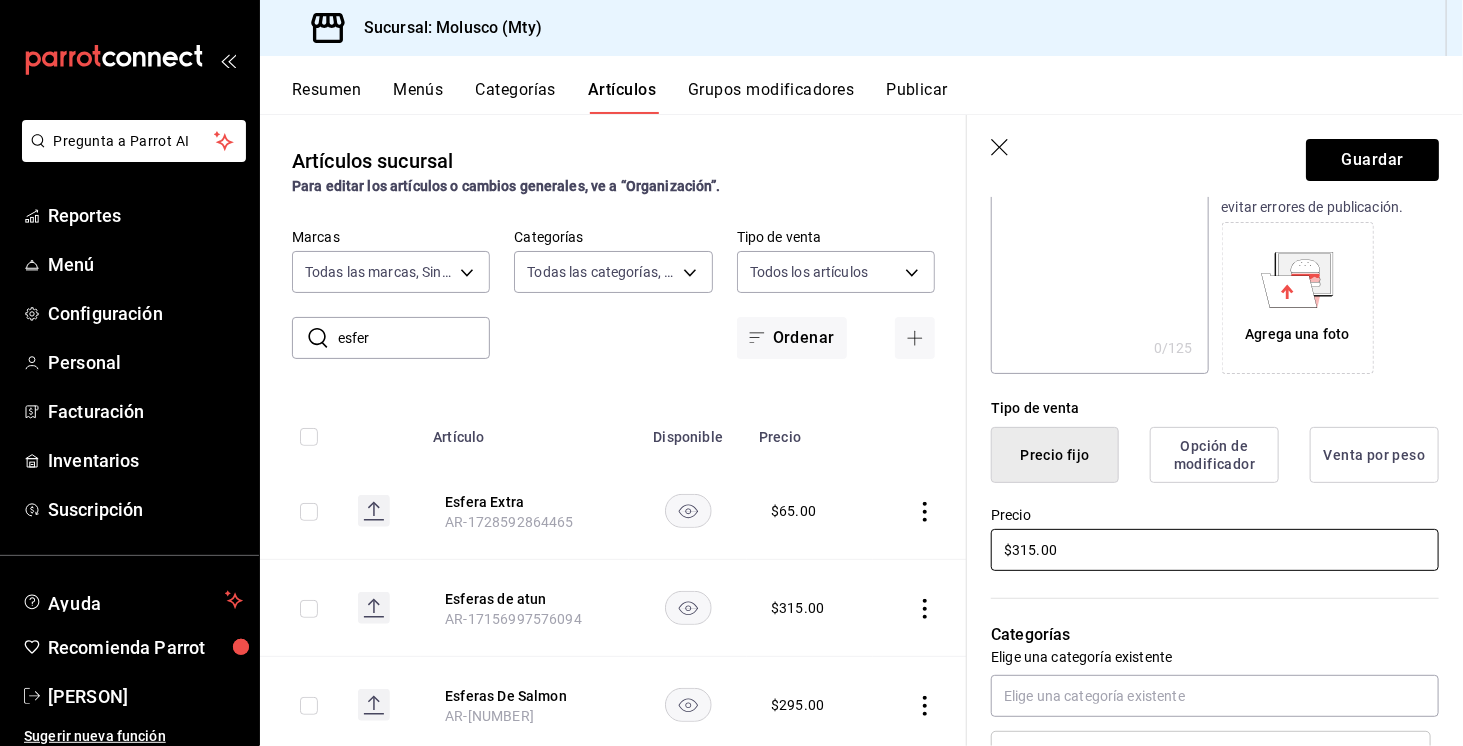 type on "Esferas de Pescado" 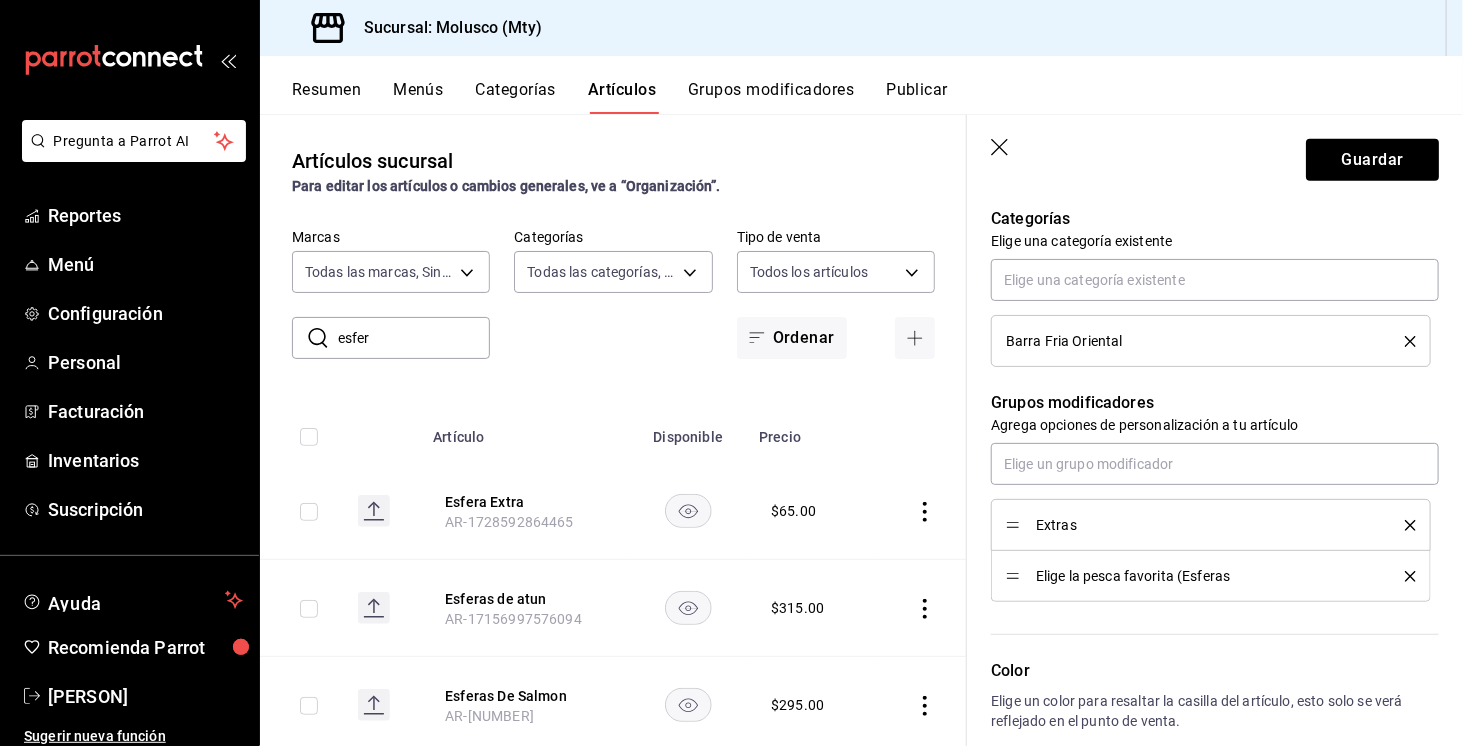 scroll, scrollTop: 713, scrollLeft: 0, axis: vertical 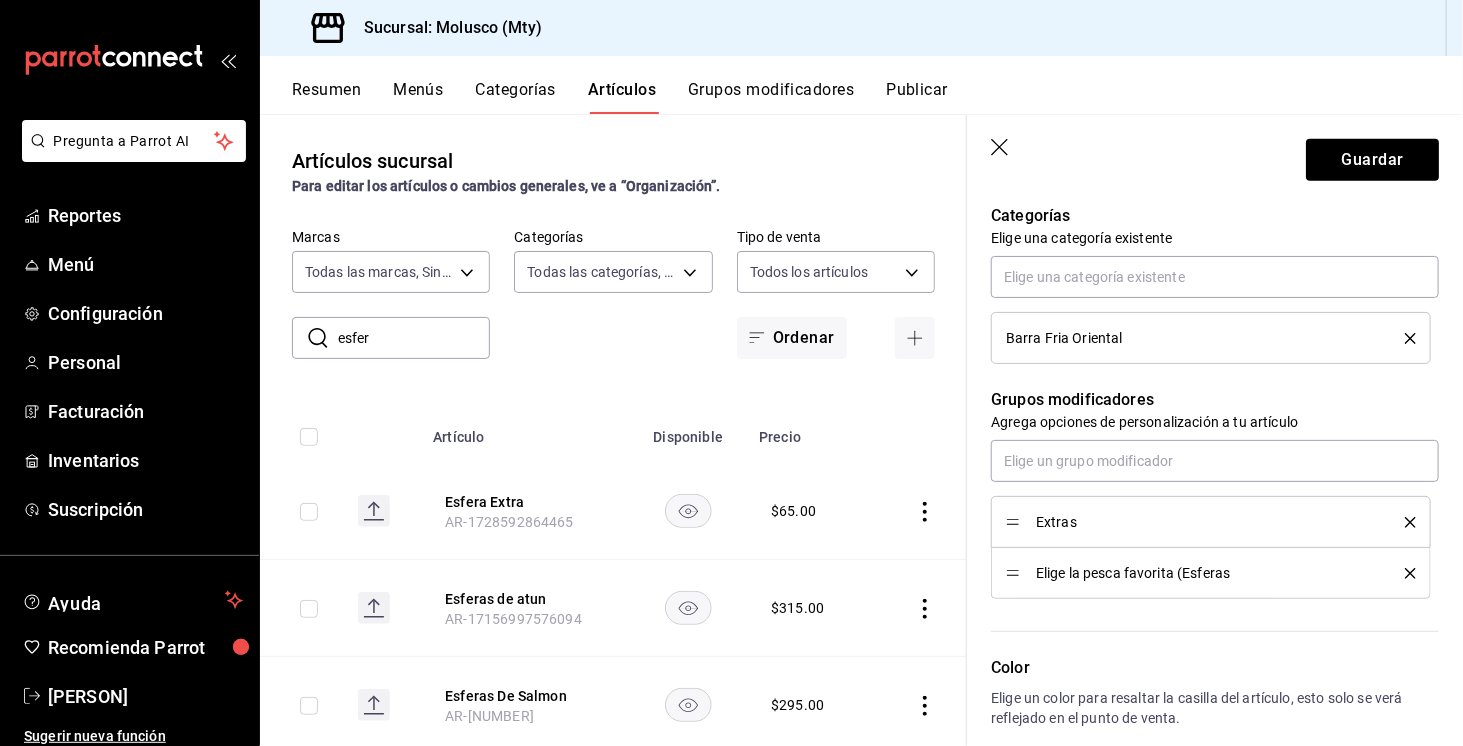 type on "$350.00" 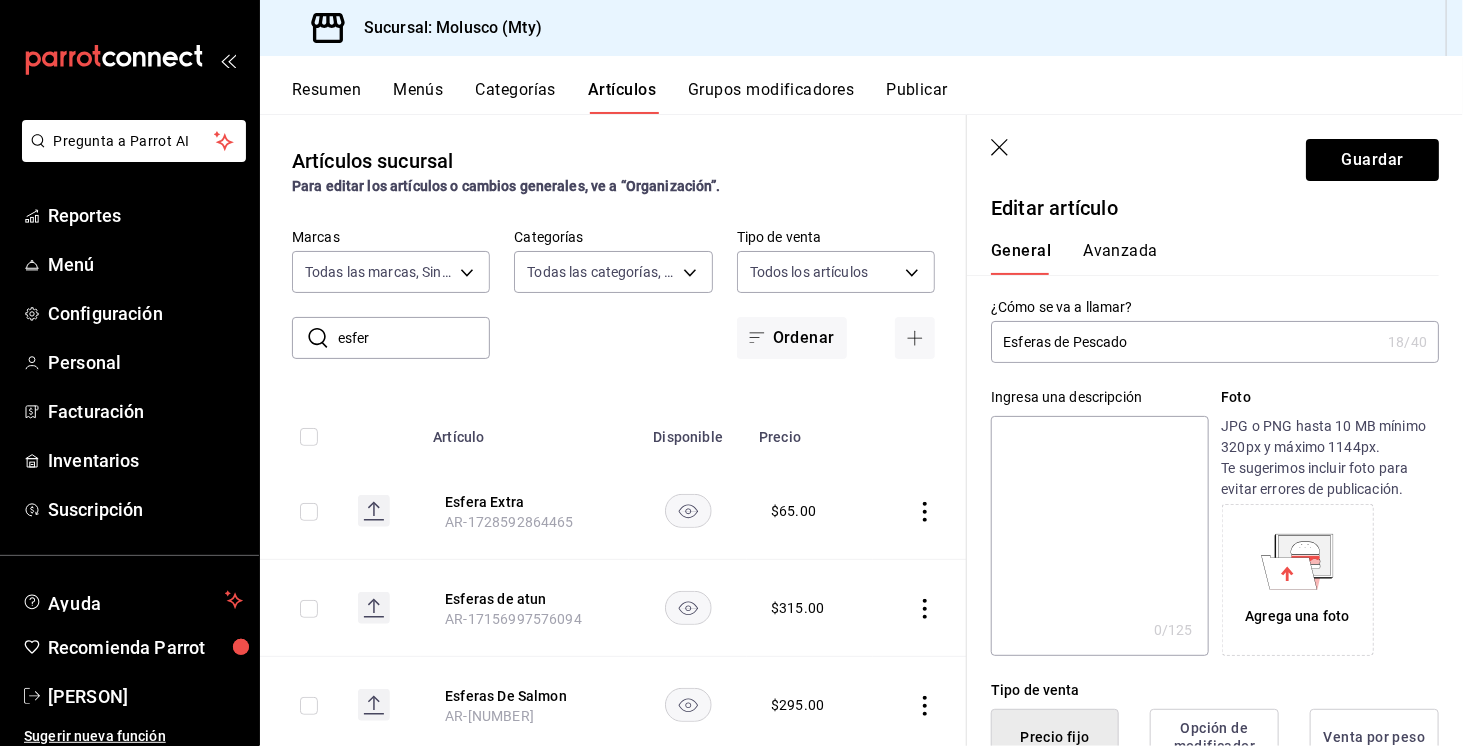 scroll, scrollTop: 6, scrollLeft: 0, axis: vertical 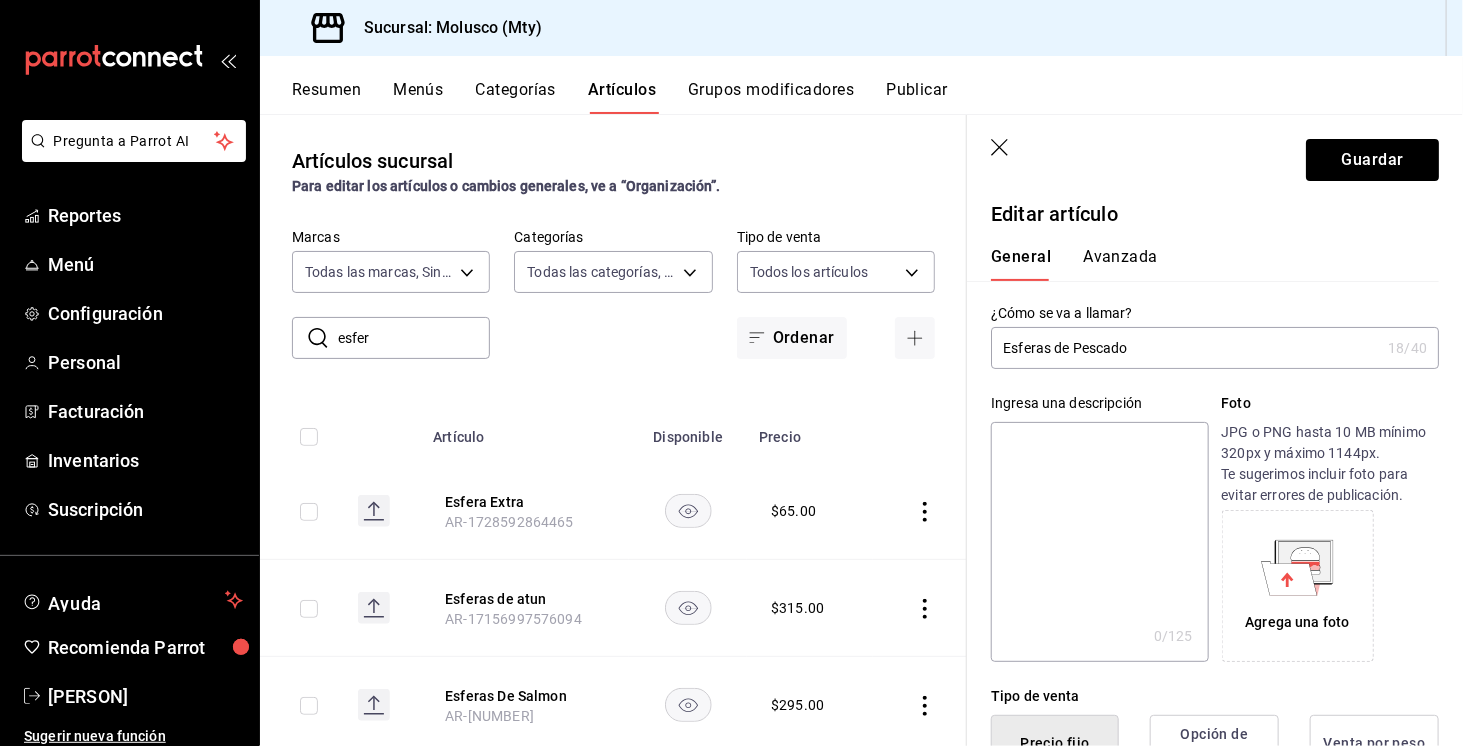 click on "Esferas de Pescado" at bounding box center (1185, 348) 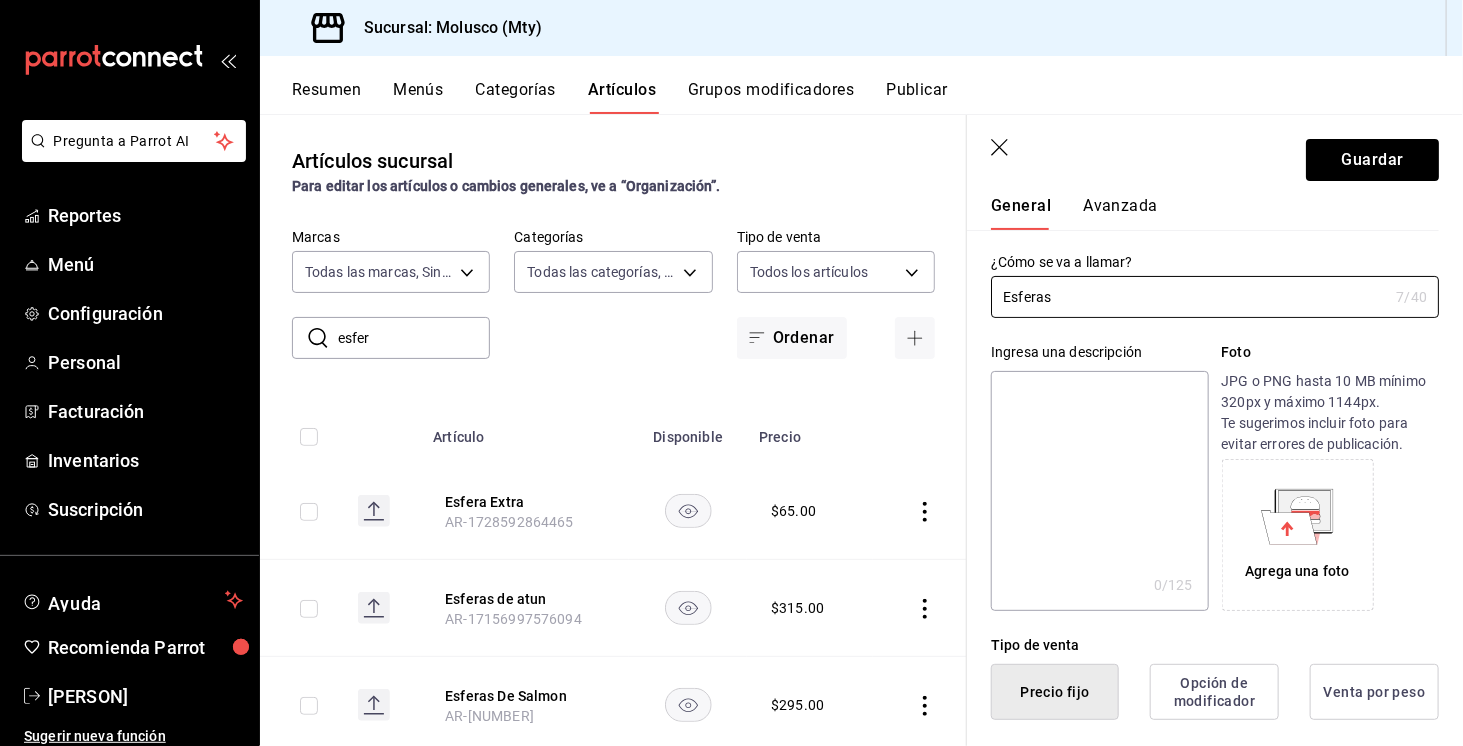 scroll, scrollTop: 46, scrollLeft: 0, axis: vertical 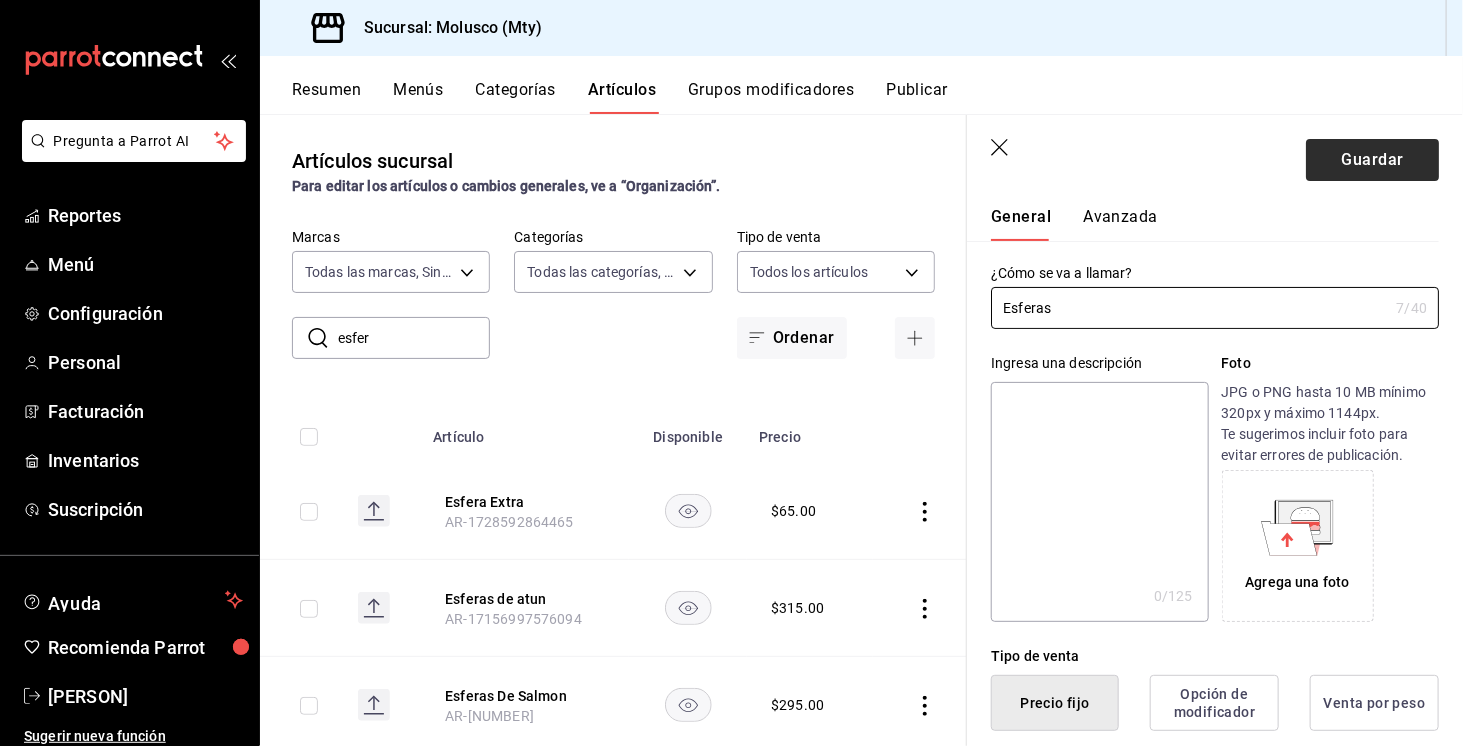 type on "Esferas" 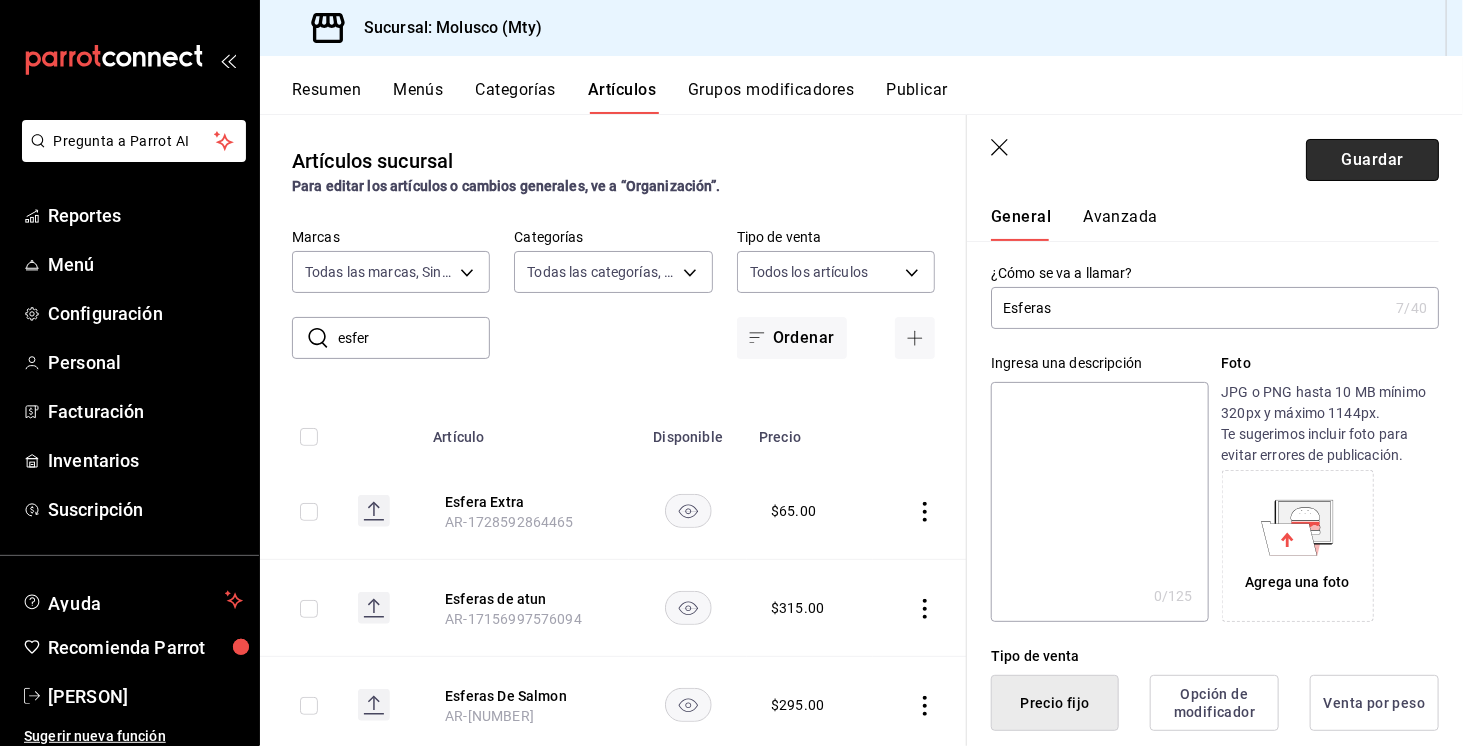 click on "Guardar" at bounding box center (1372, 160) 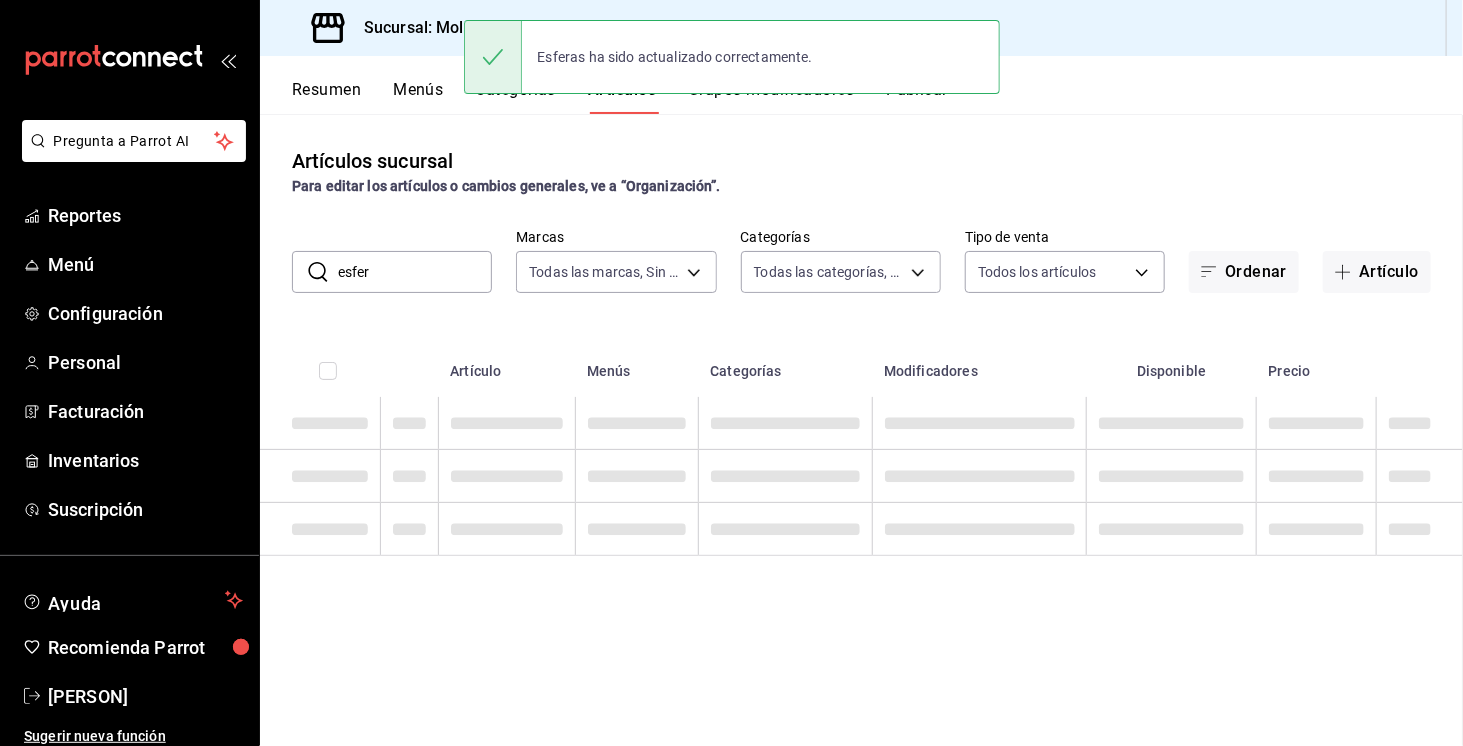 scroll, scrollTop: 0, scrollLeft: 0, axis: both 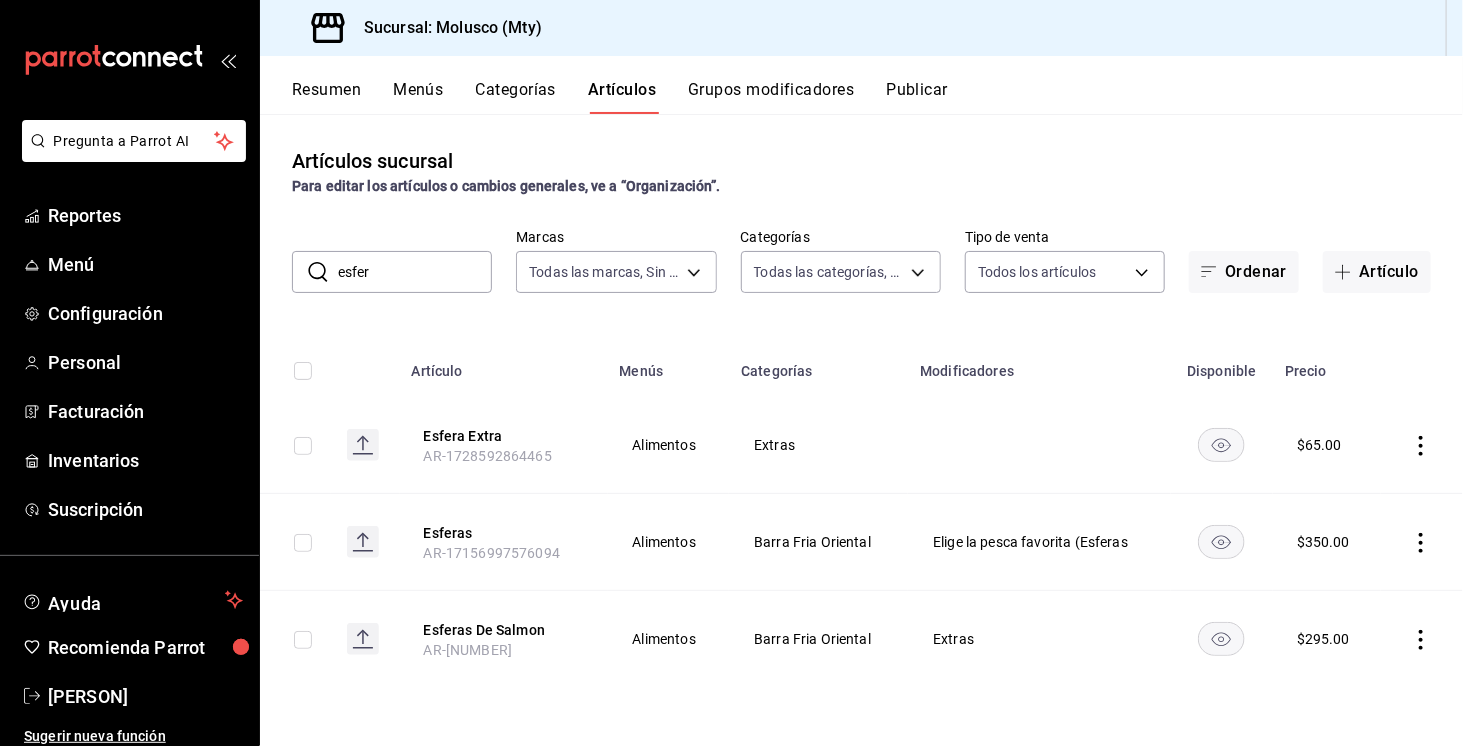 click on "Menús" at bounding box center (418, 97) 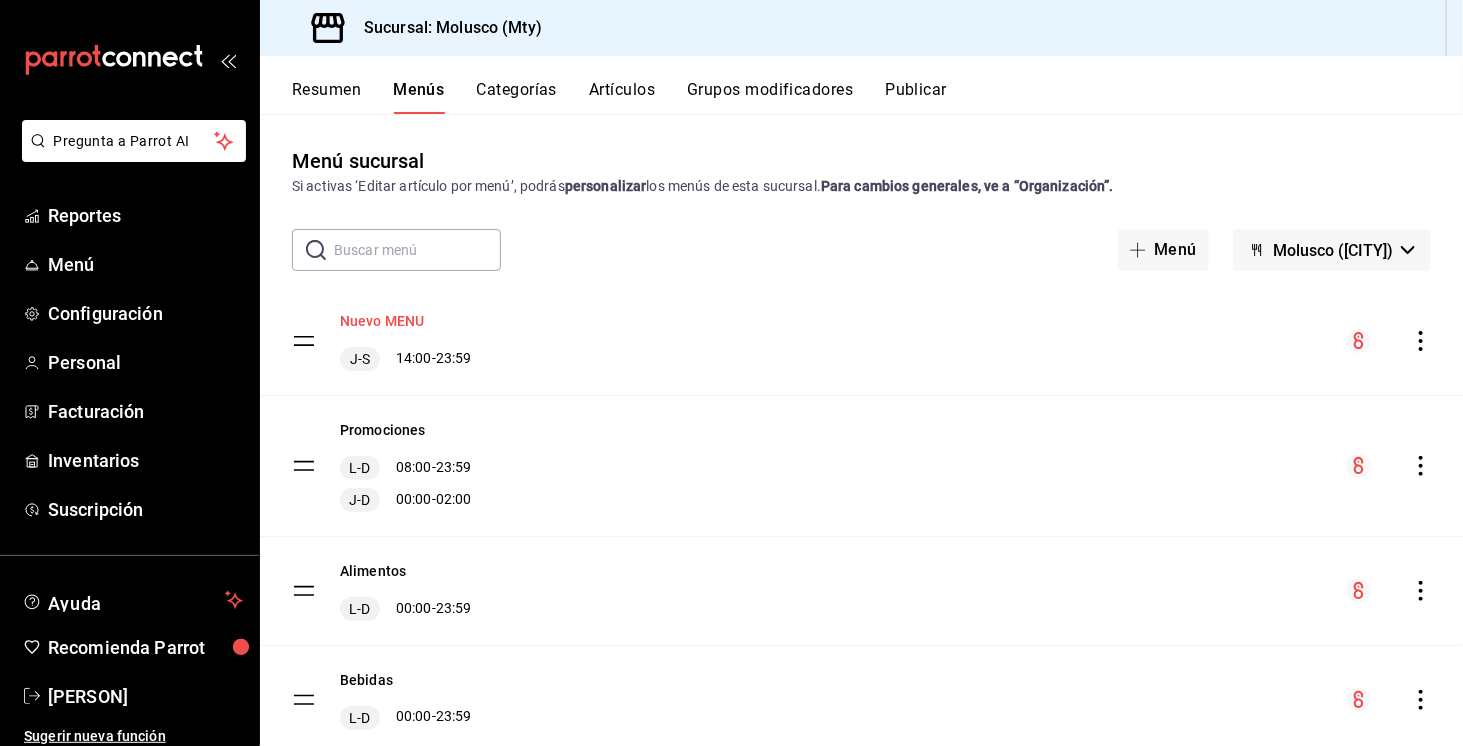 click on "Nuevo MENU" at bounding box center [382, 321] 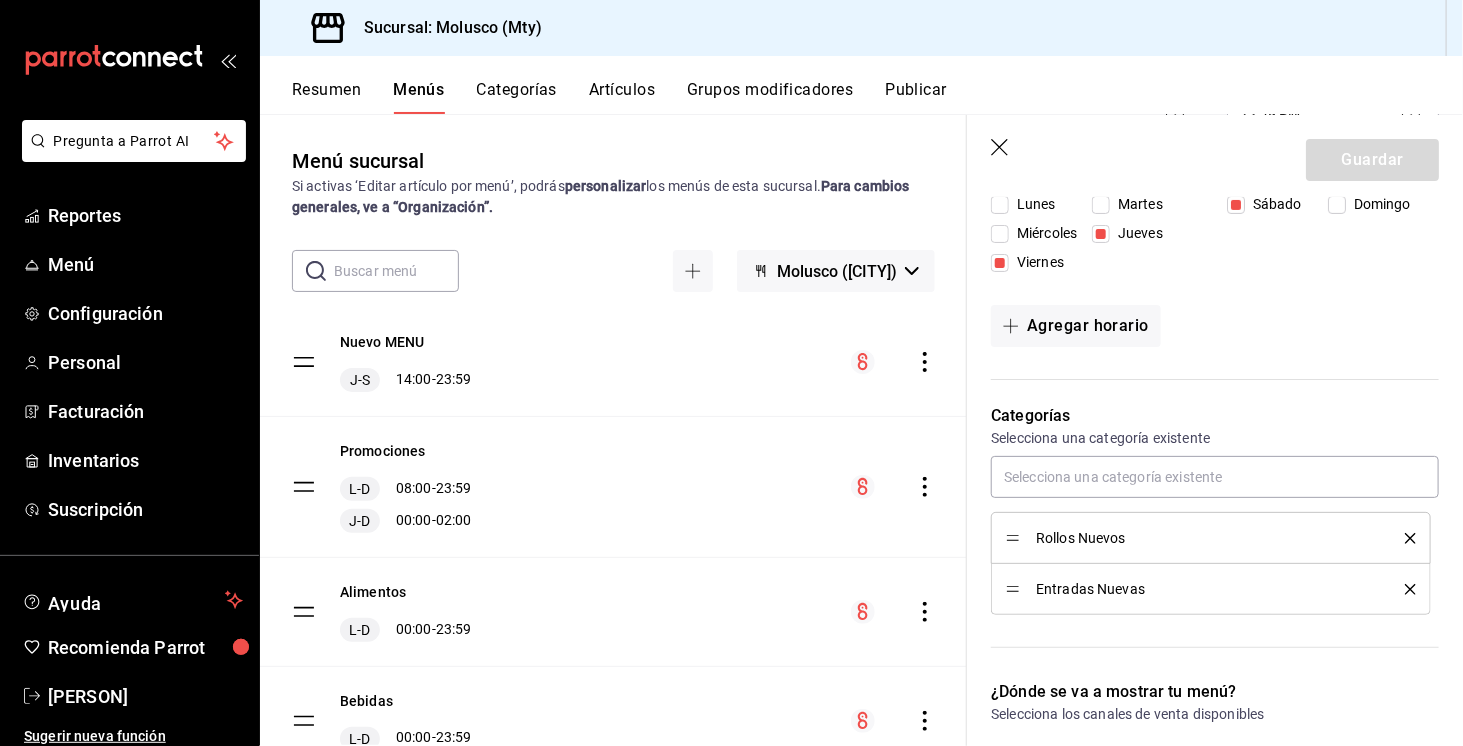 scroll, scrollTop: 354, scrollLeft: 0, axis: vertical 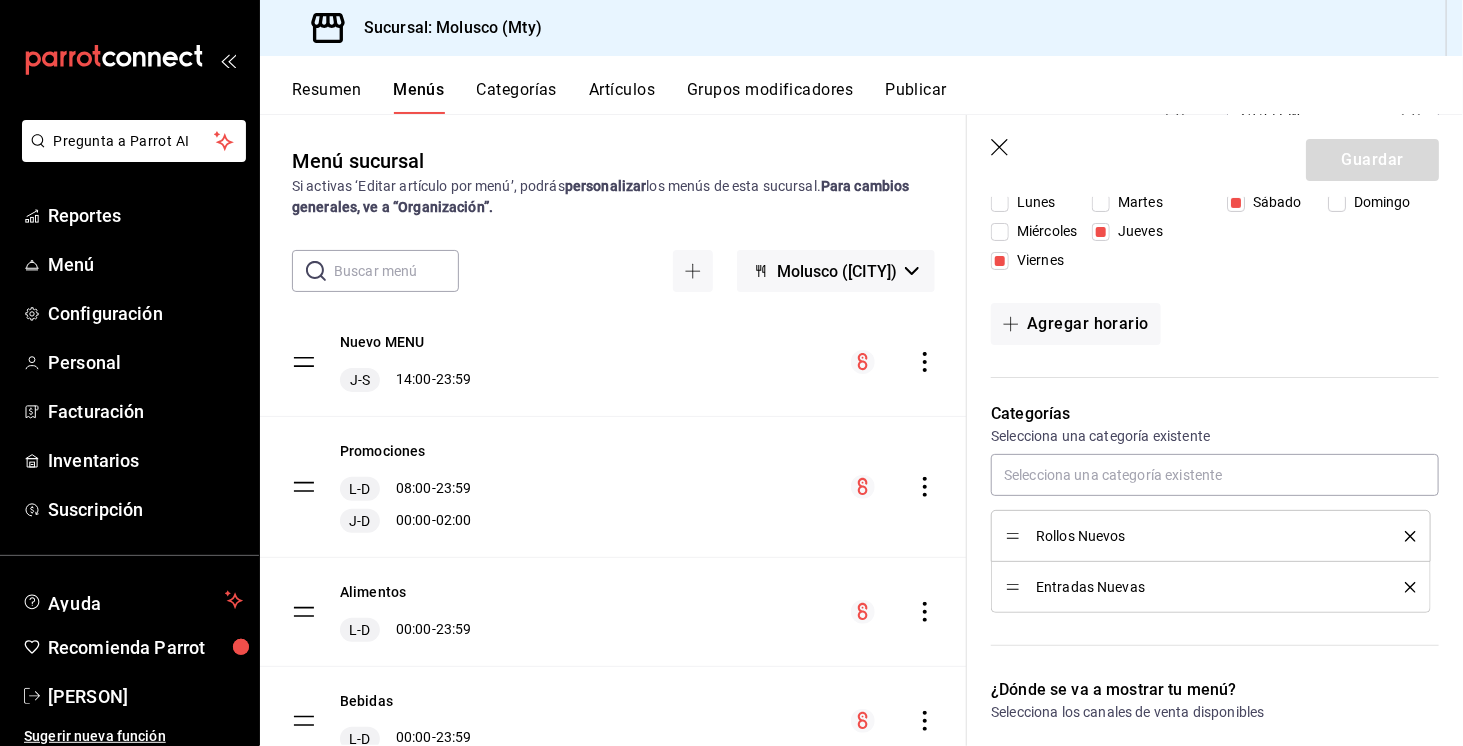 click on "Categorías" at bounding box center (517, 97) 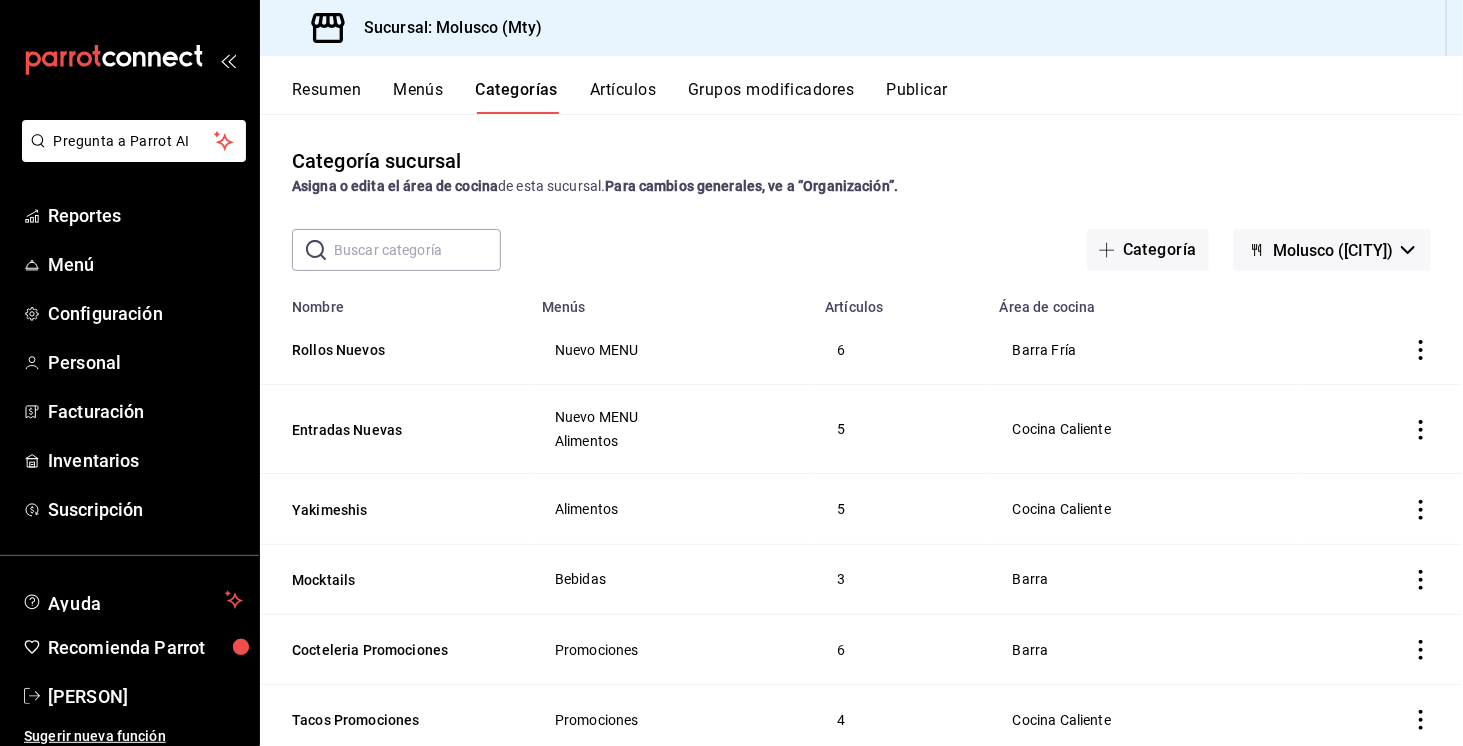 click on "[PRODUCT] Nuevos" at bounding box center [392, 350] 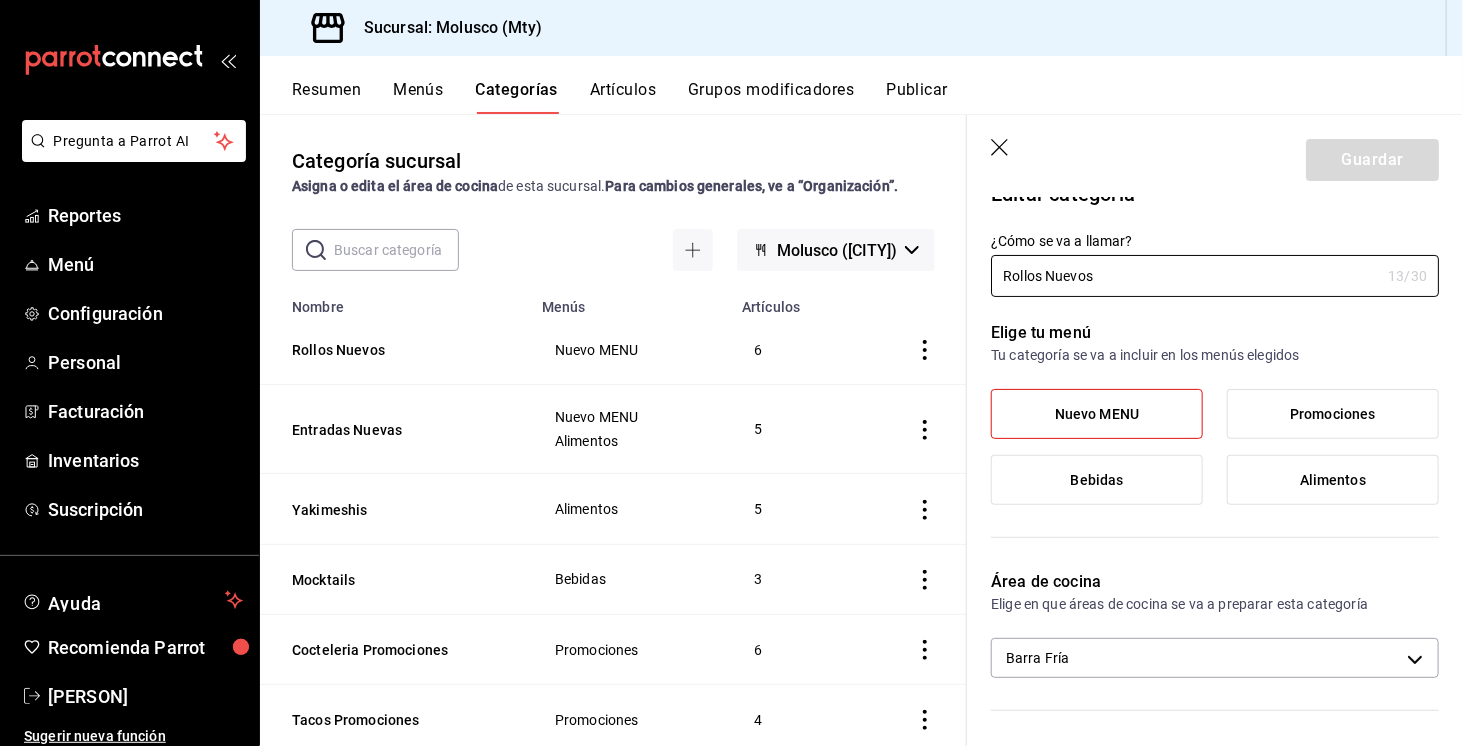 scroll, scrollTop: 0, scrollLeft: 0, axis: both 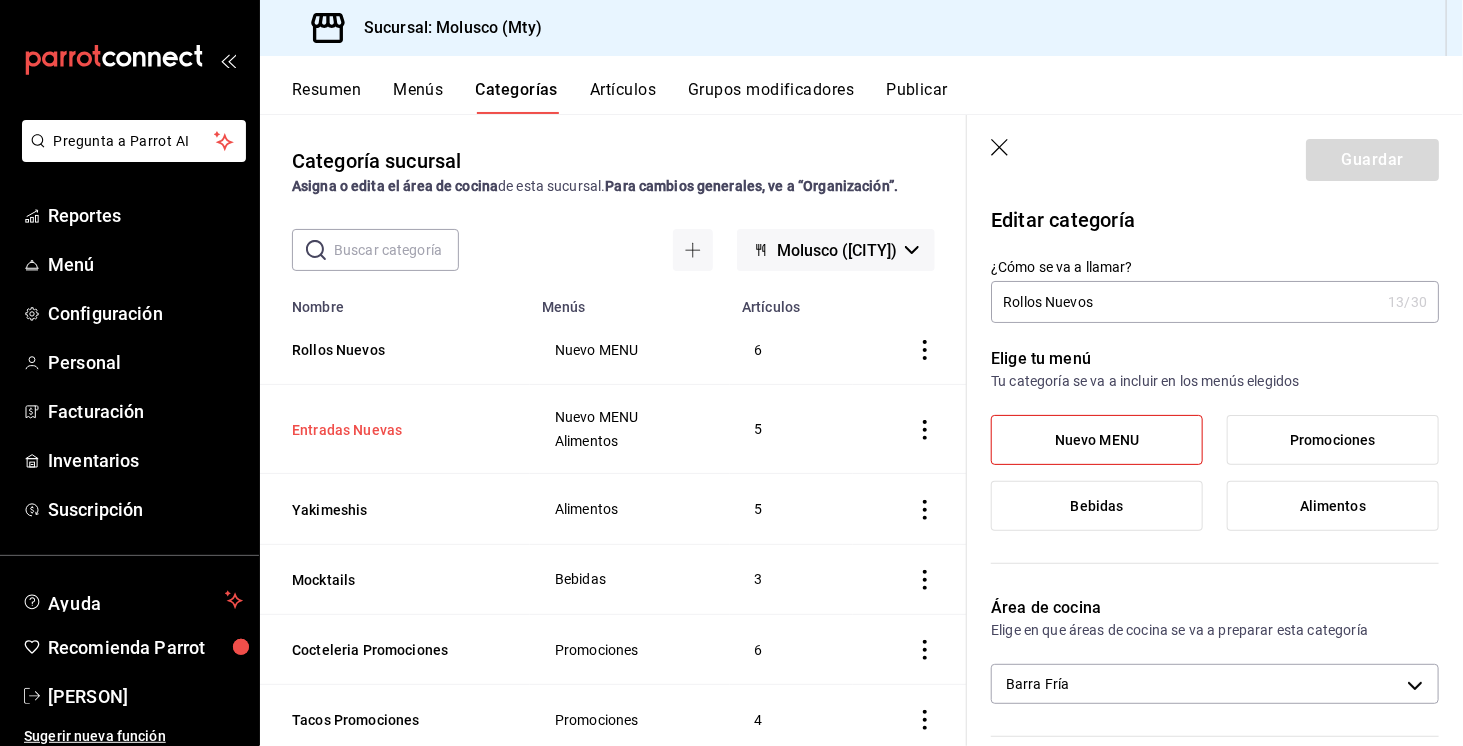 click on "[PRODUCT] Nuevas" at bounding box center [392, 430] 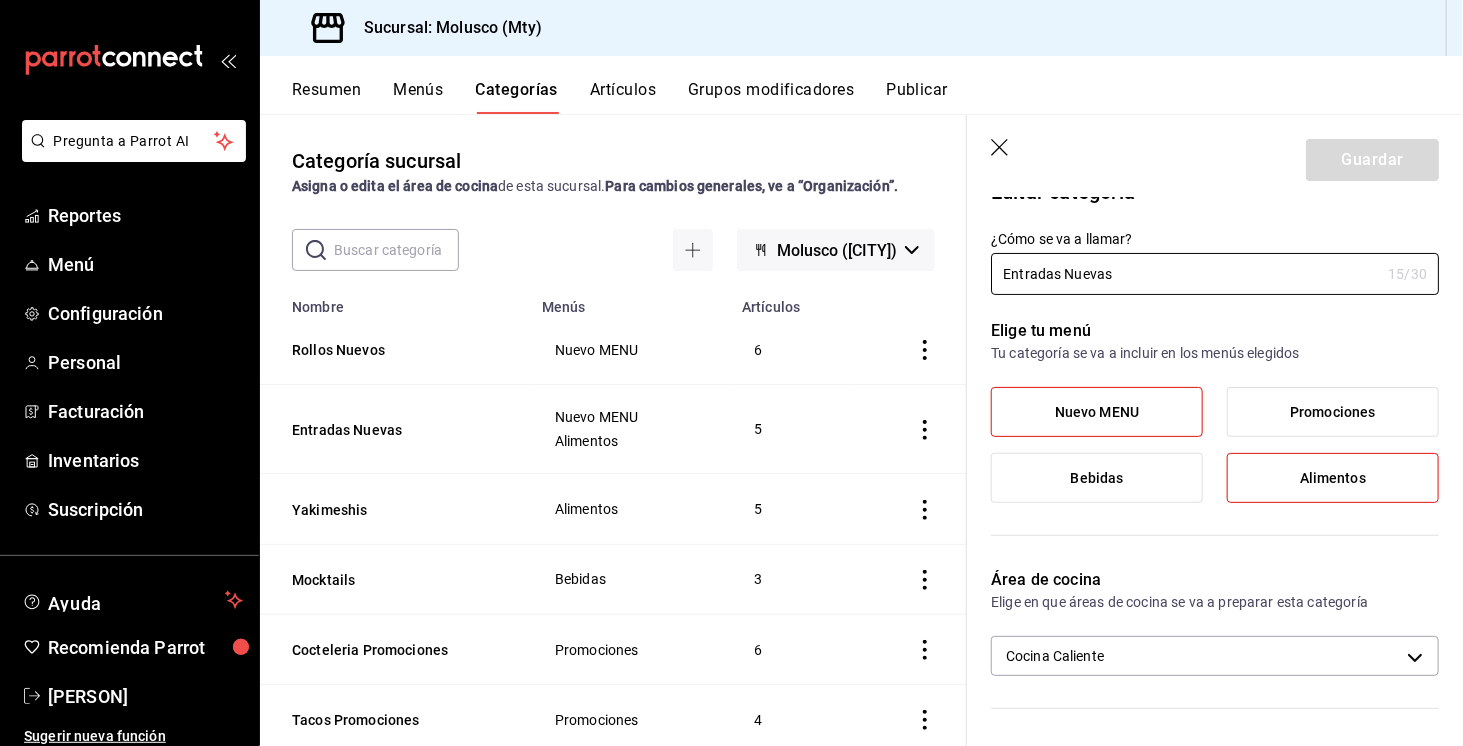 scroll, scrollTop: 0, scrollLeft: 0, axis: both 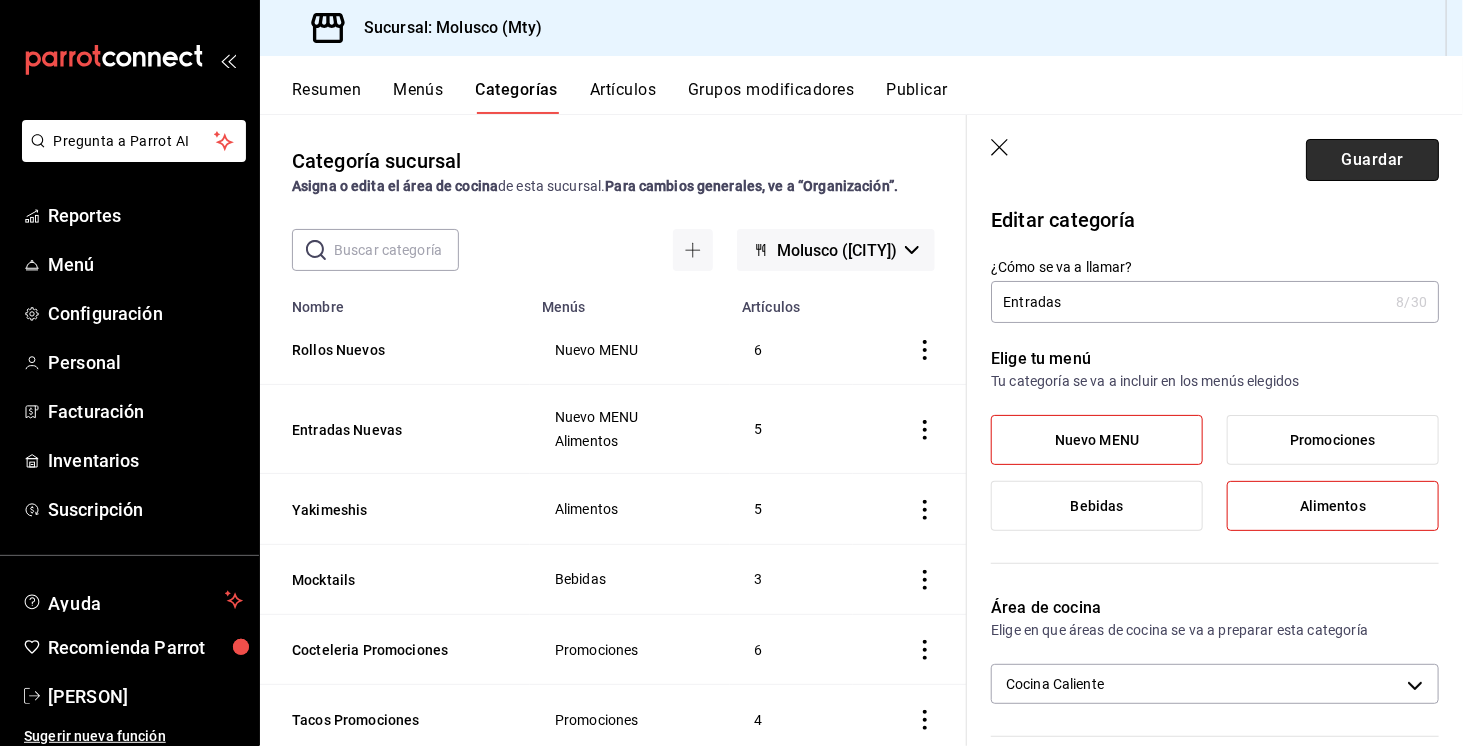 click on "Guardar" at bounding box center [1372, 160] 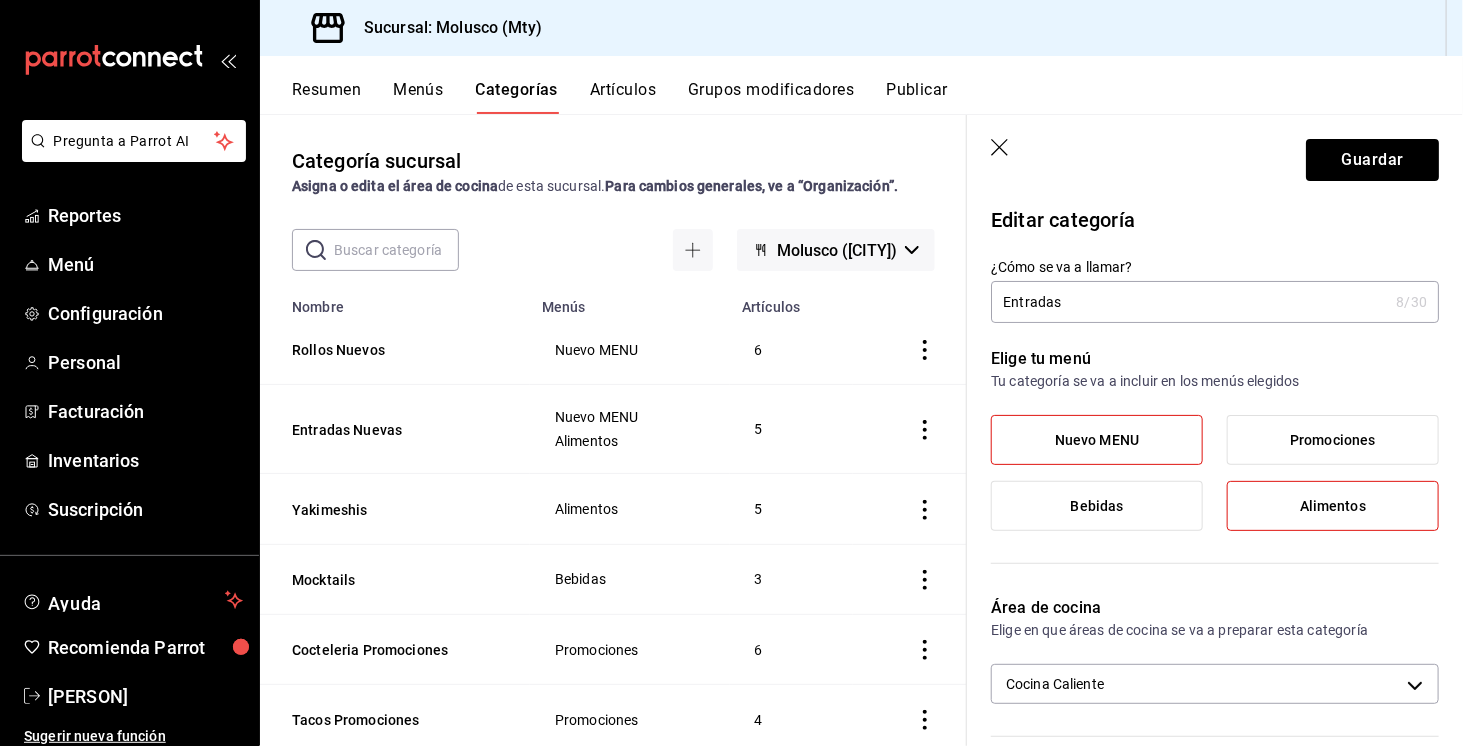 click on "Entradas" at bounding box center (1189, 302) 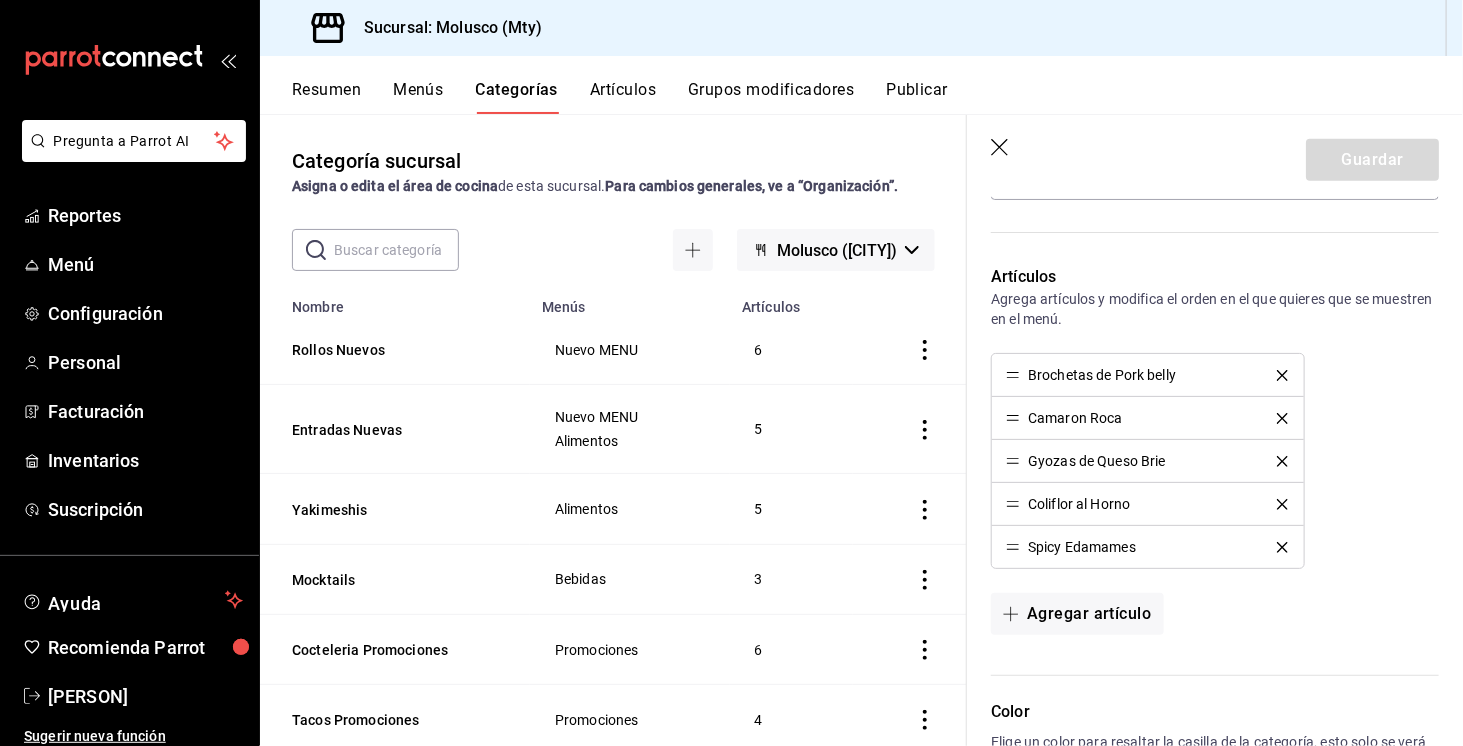 scroll, scrollTop: 538, scrollLeft: 0, axis: vertical 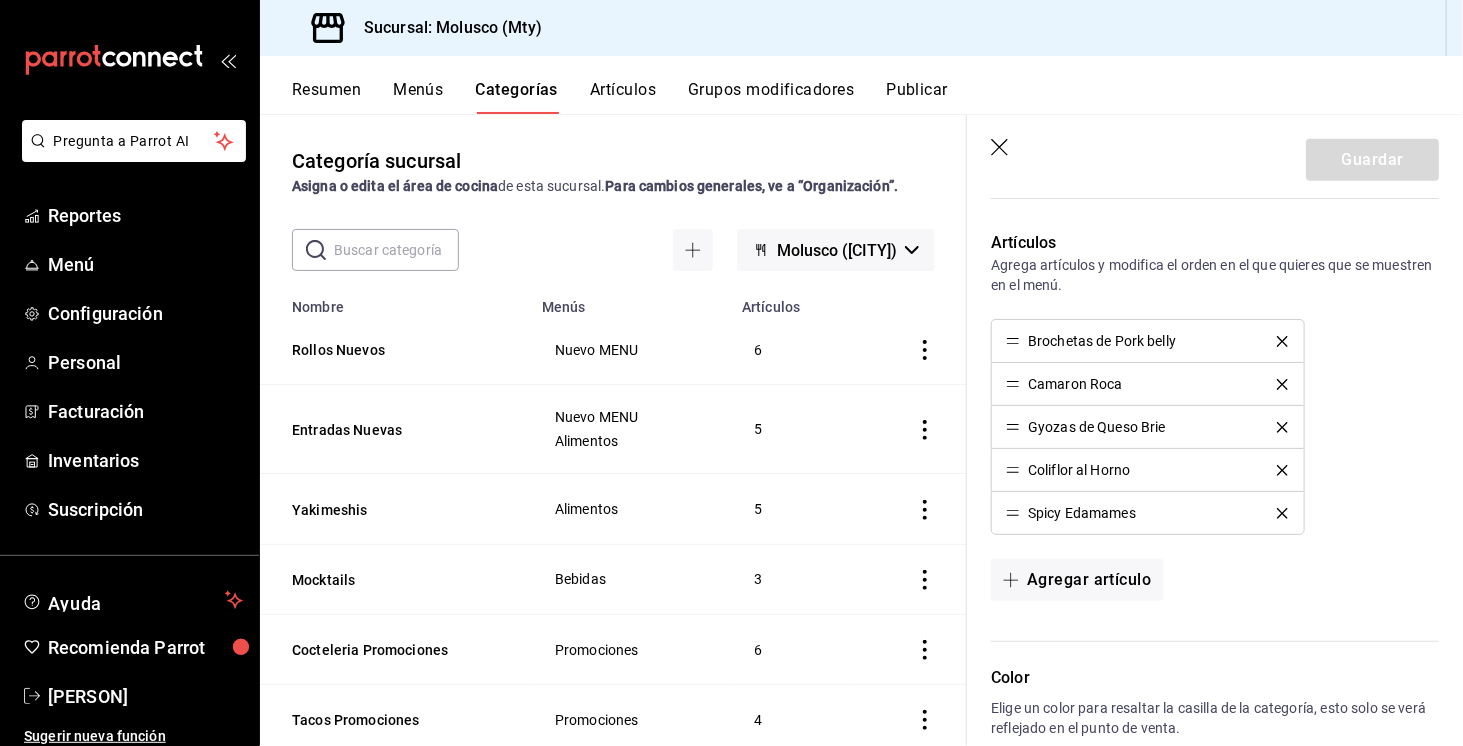 type on "[PRODUCT] Nuevas" 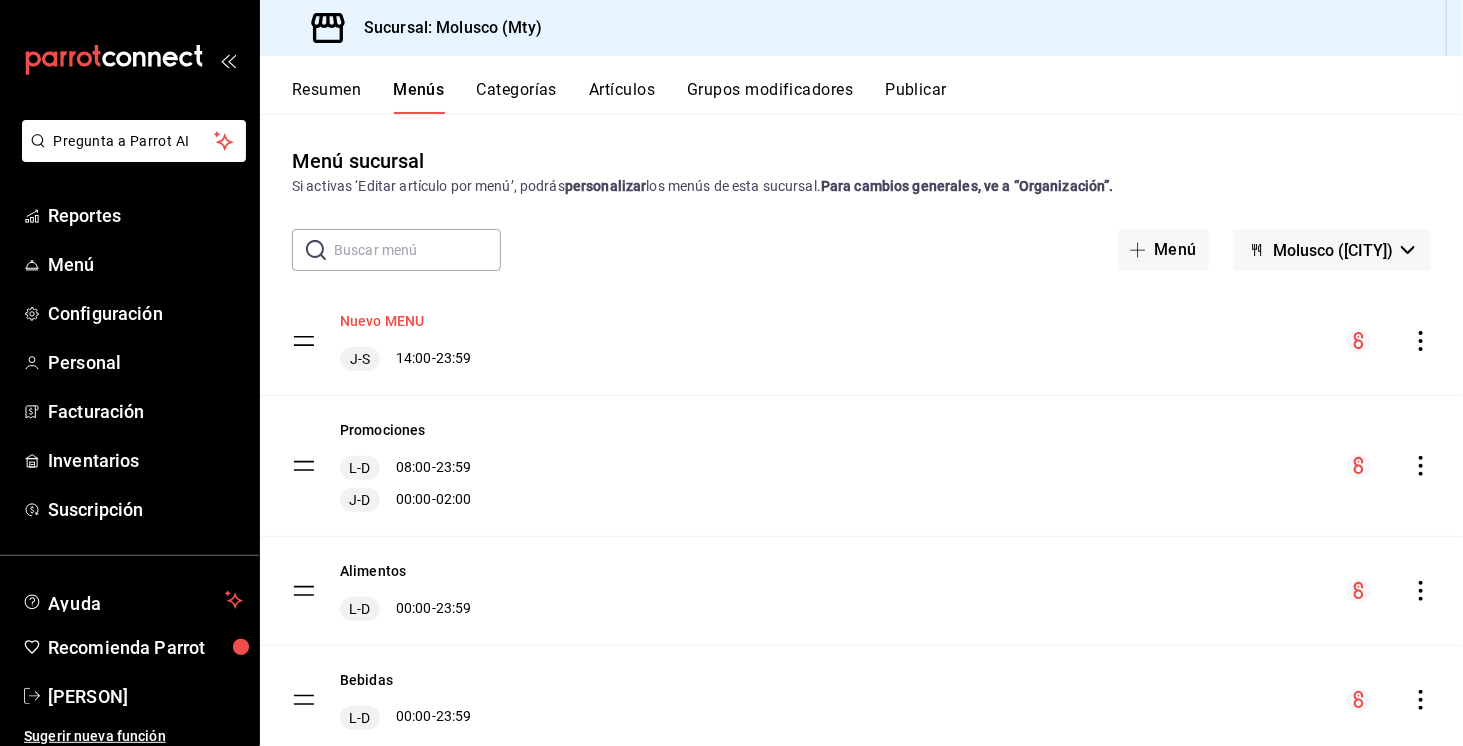 click on "Nuevo MENU" at bounding box center (382, 321) 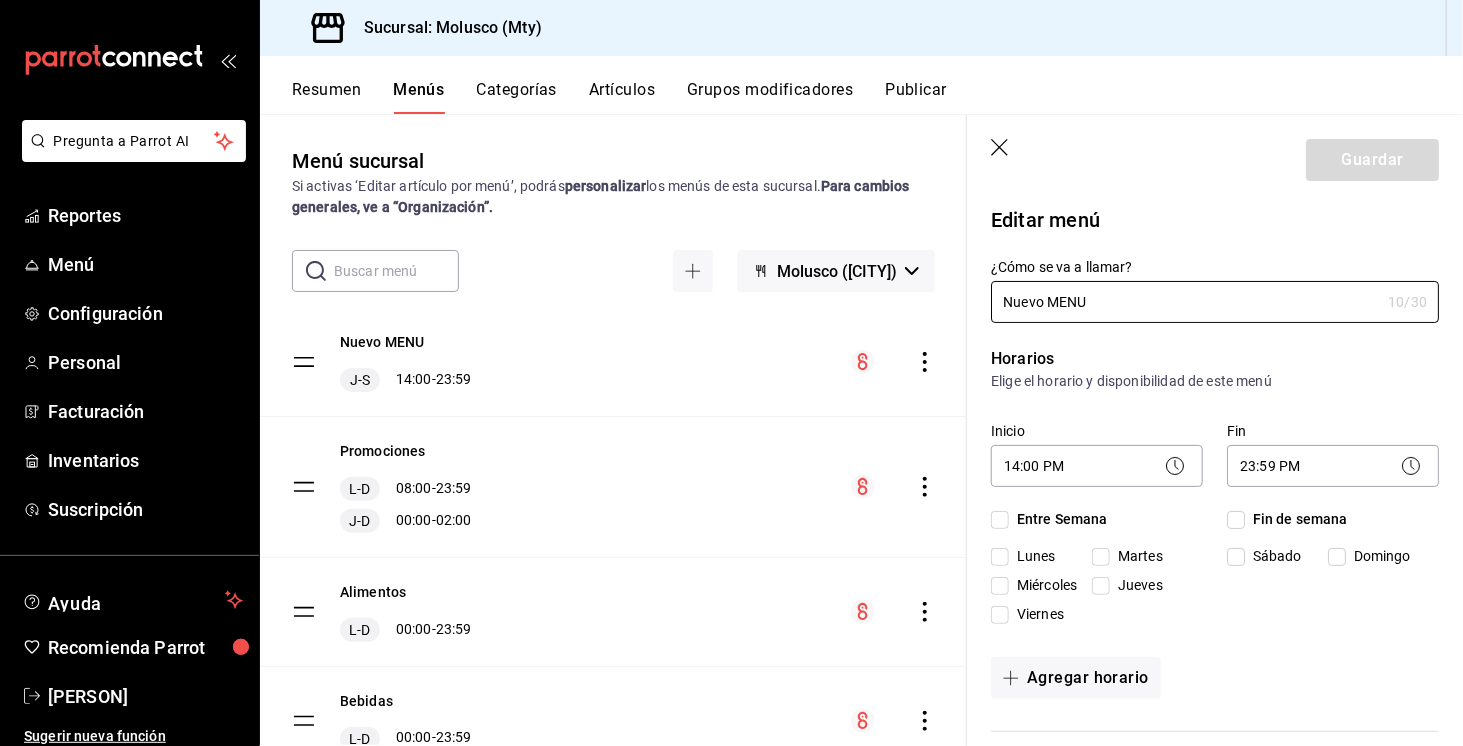 checkbox on "true" 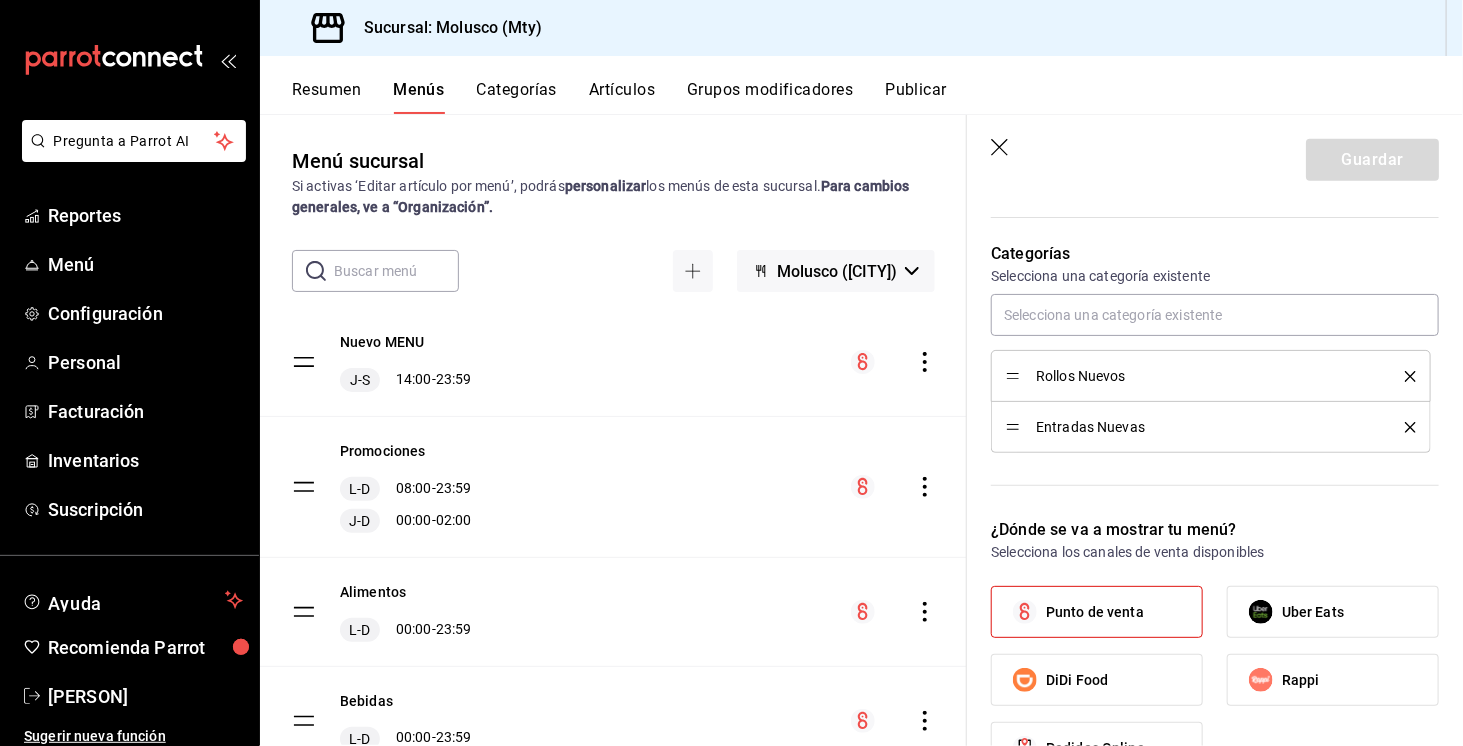 scroll, scrollTop: 536, scrollLeft: 0, axis: vertical 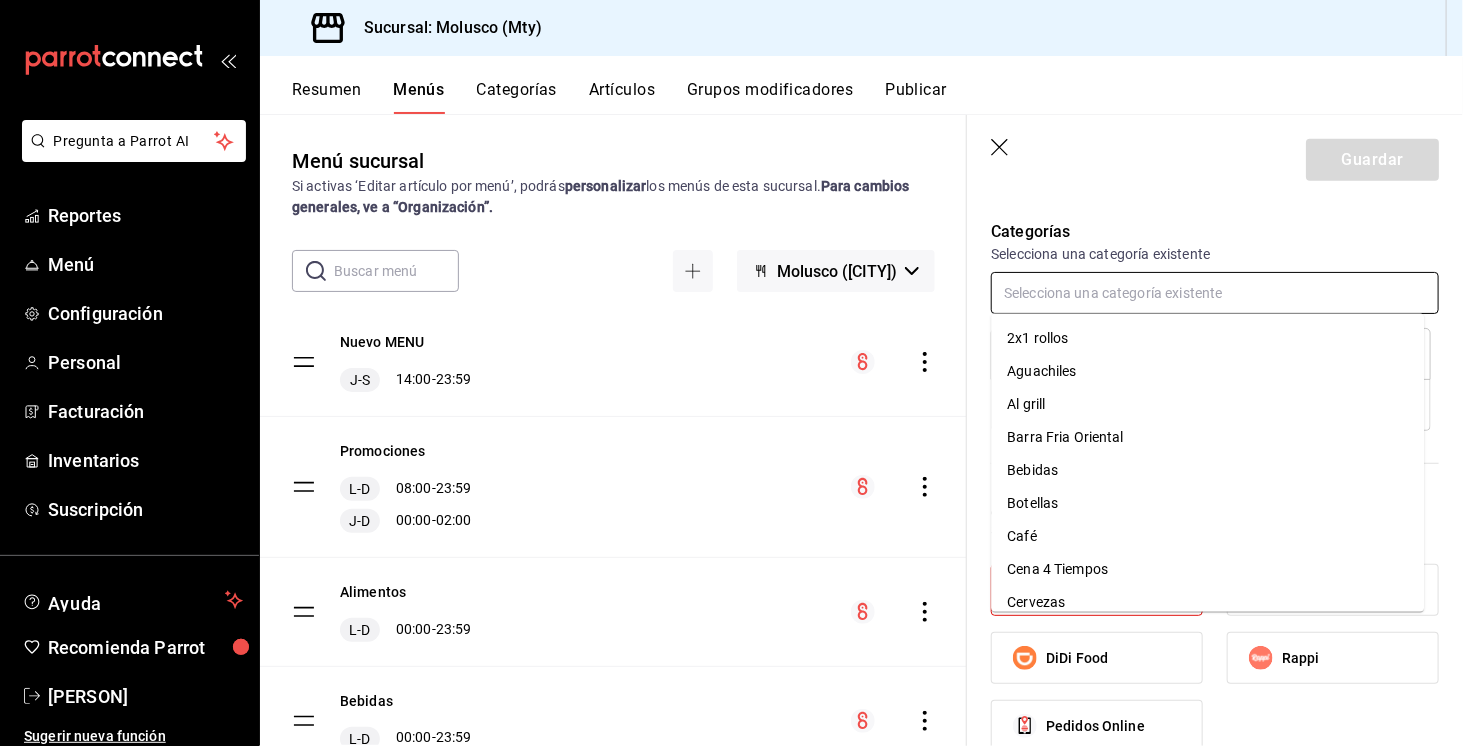 click at bounding box center (1215, 293) 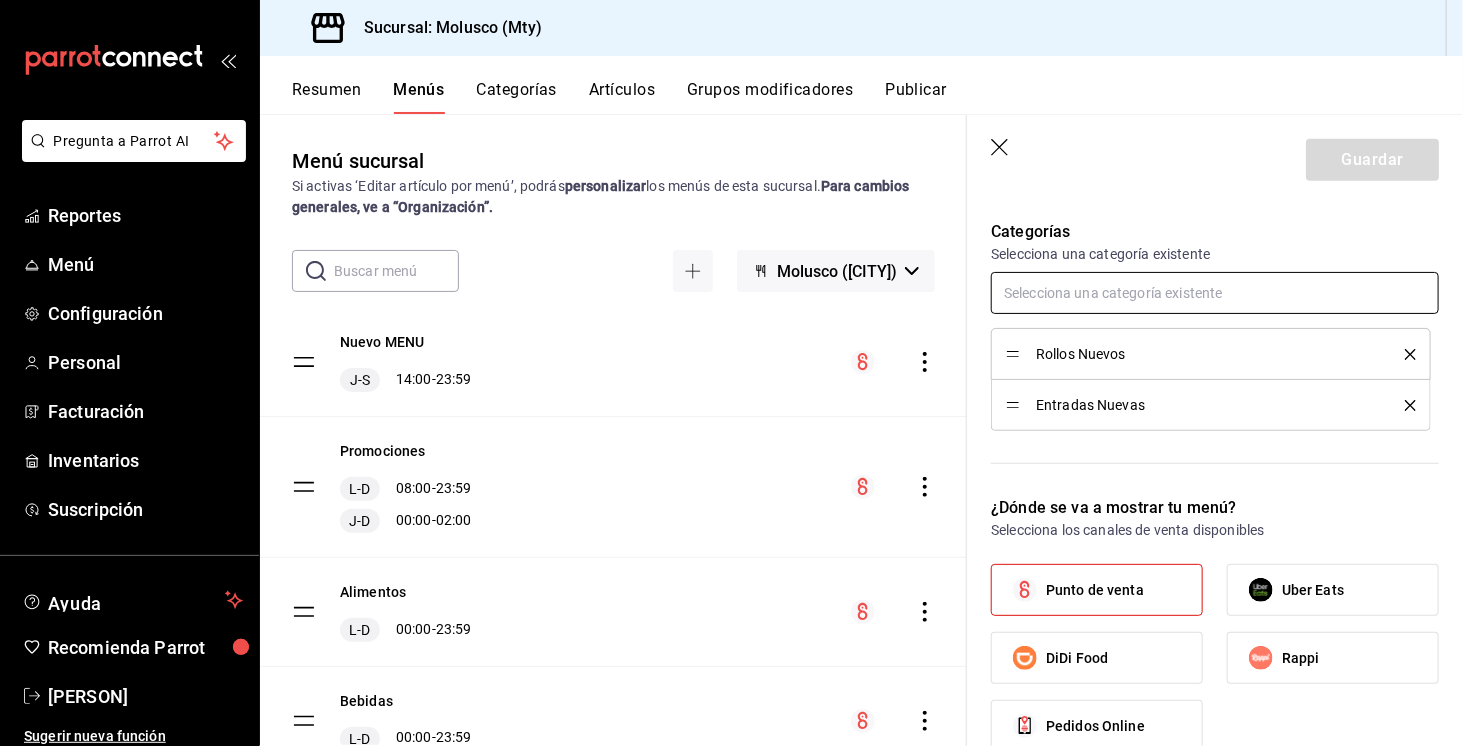 click at bounding box center [1215, 293] 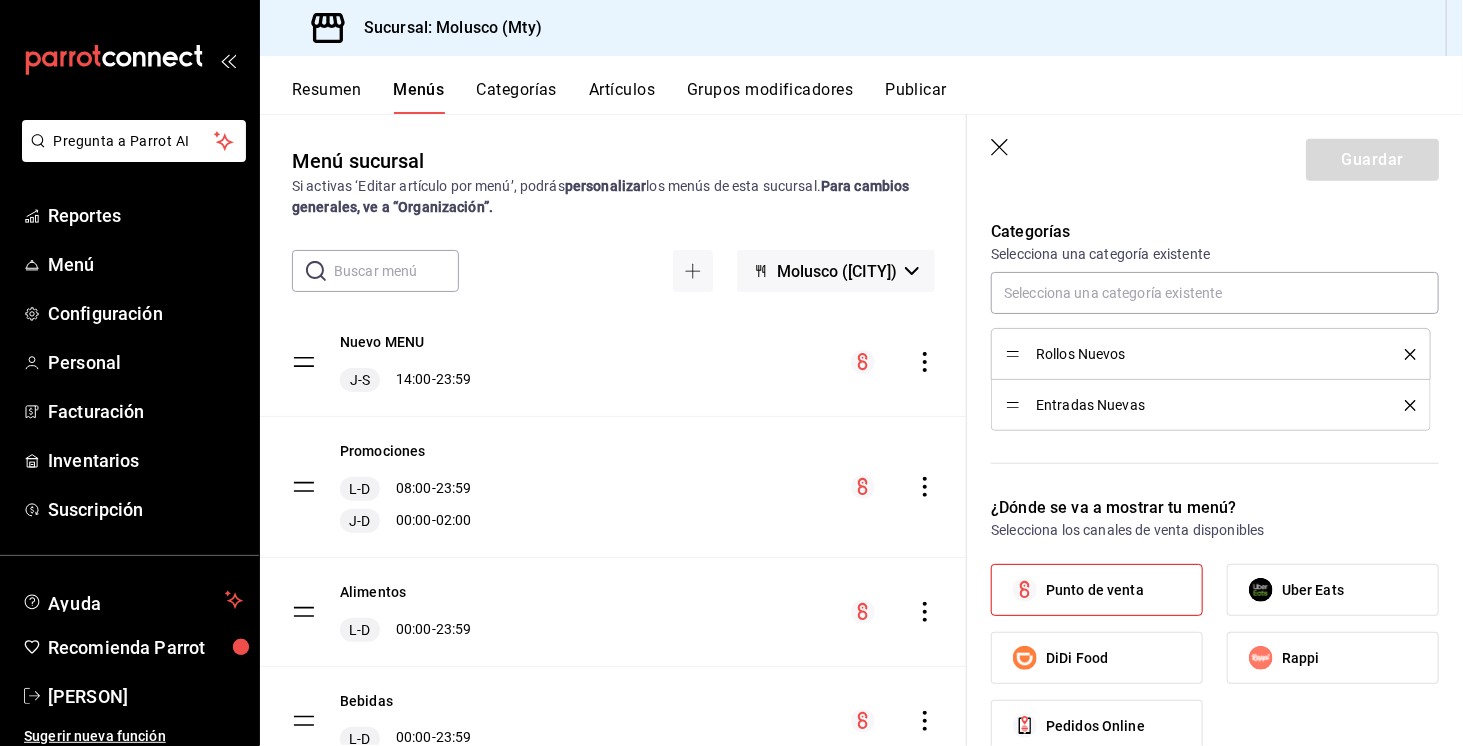 click on "Categorías" at bounding box center (517, 97) 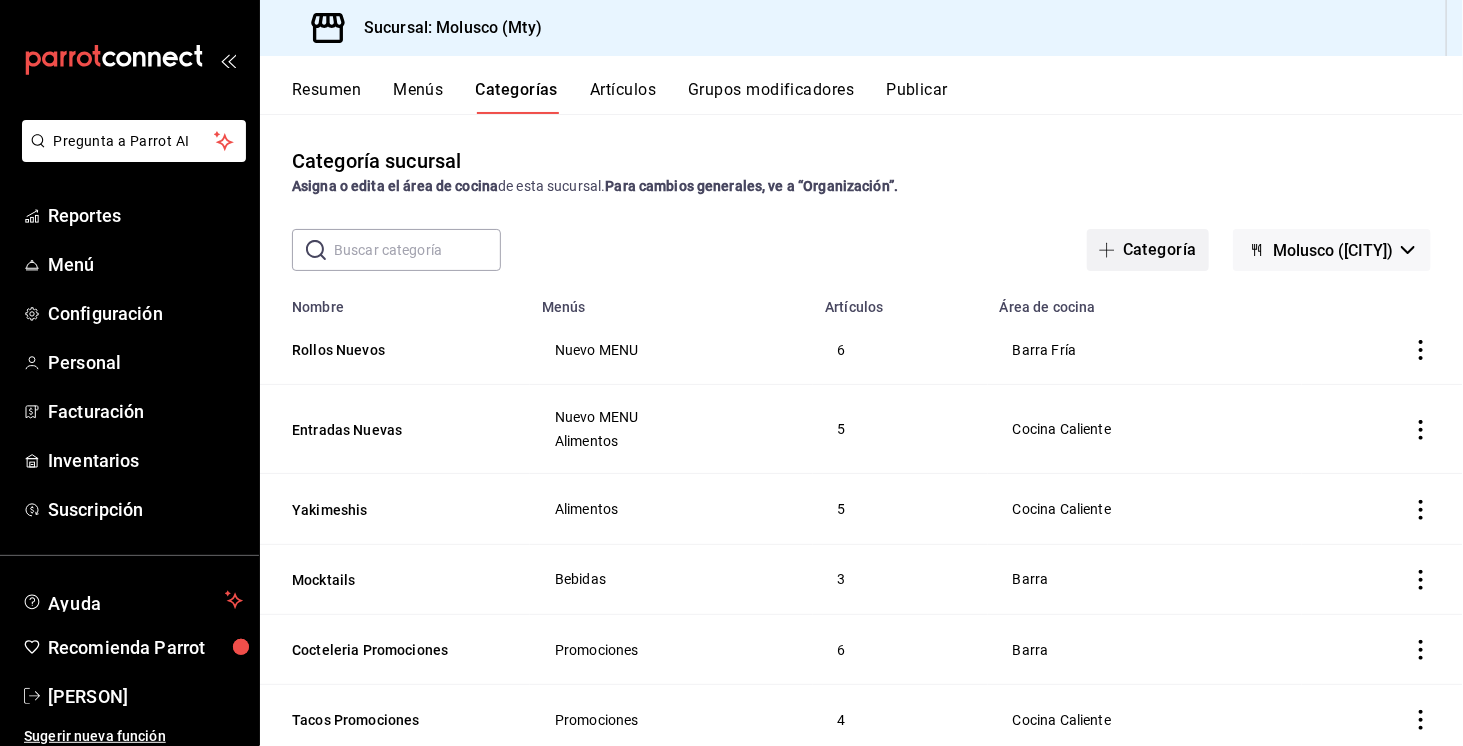 click on "Categoría" at bounding box center [1148, 250] 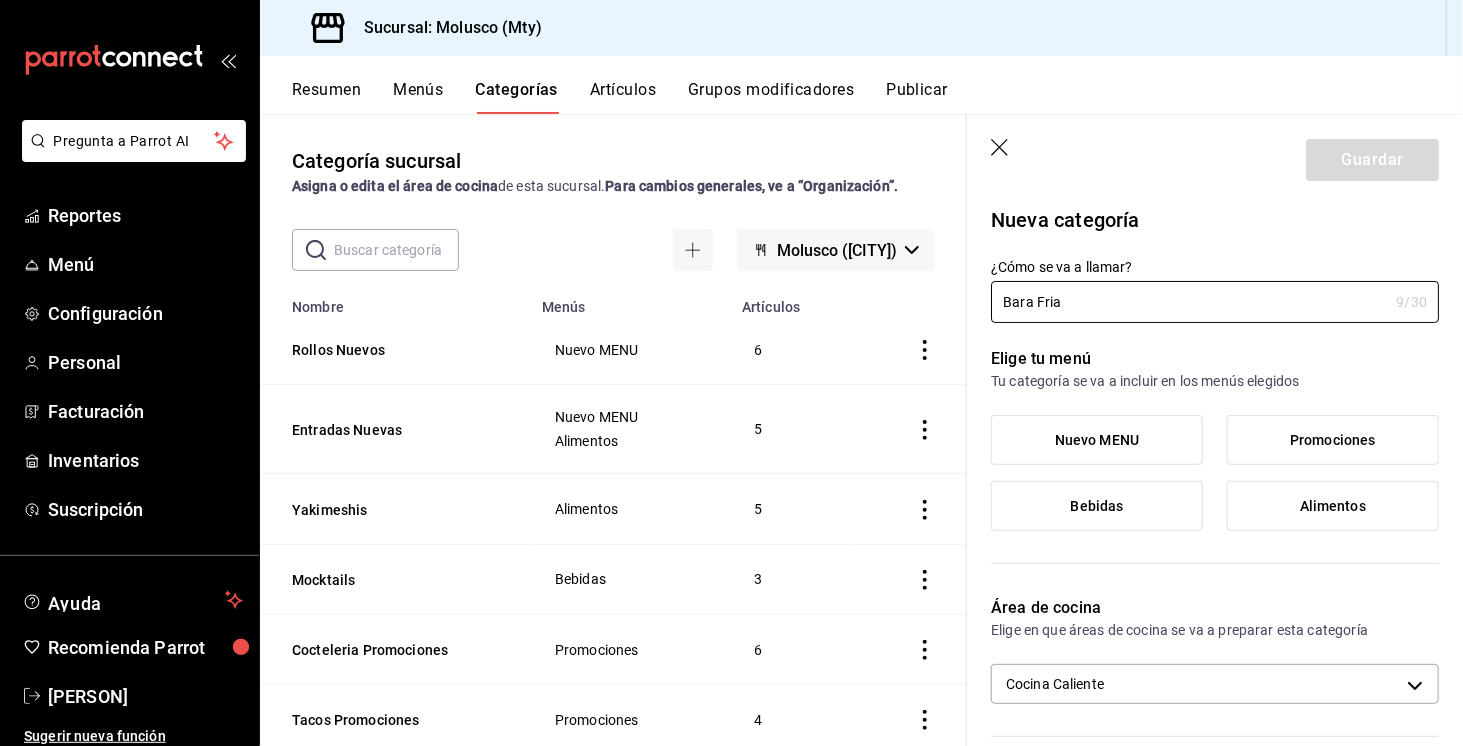 type on "Bara Fria" 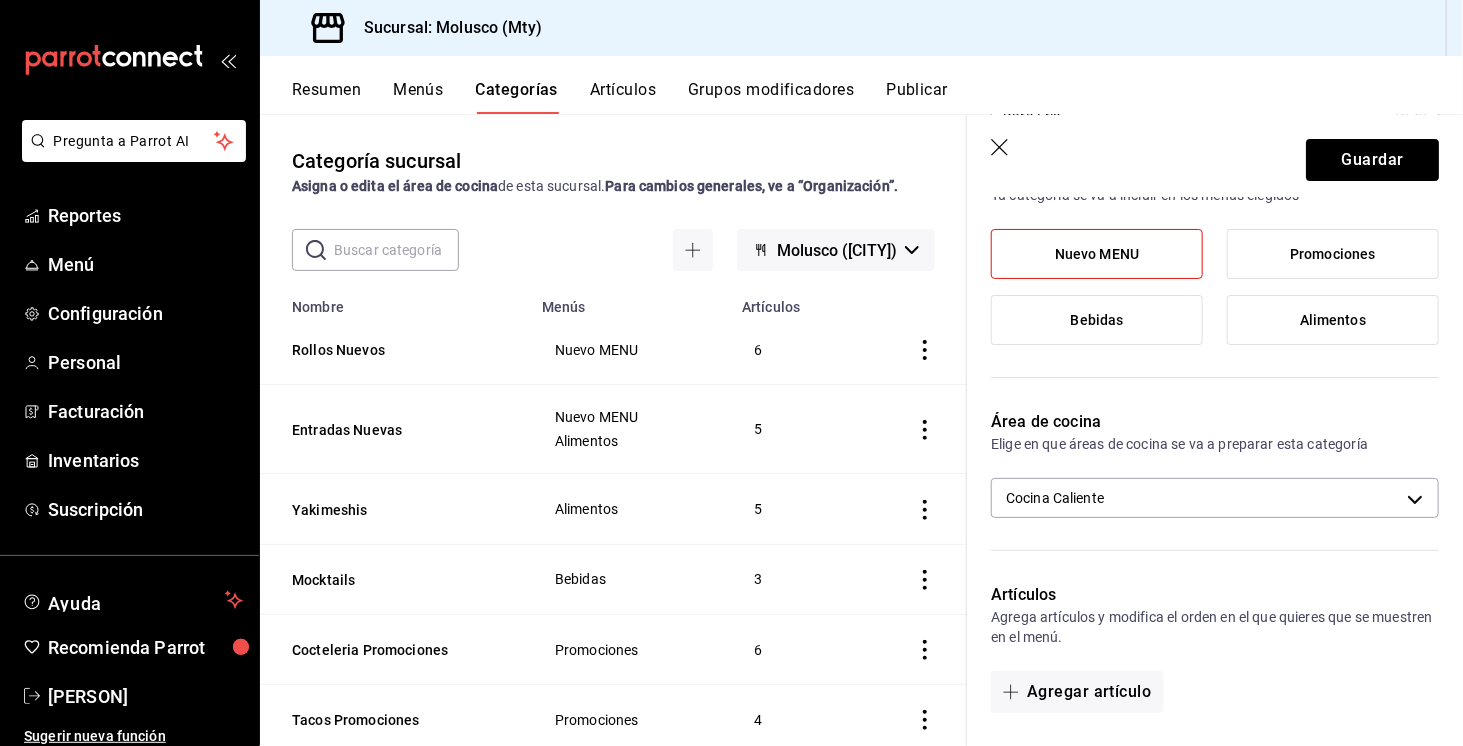 scroll, scrollTop: 186, scrollLeft: 0, axis: vertical 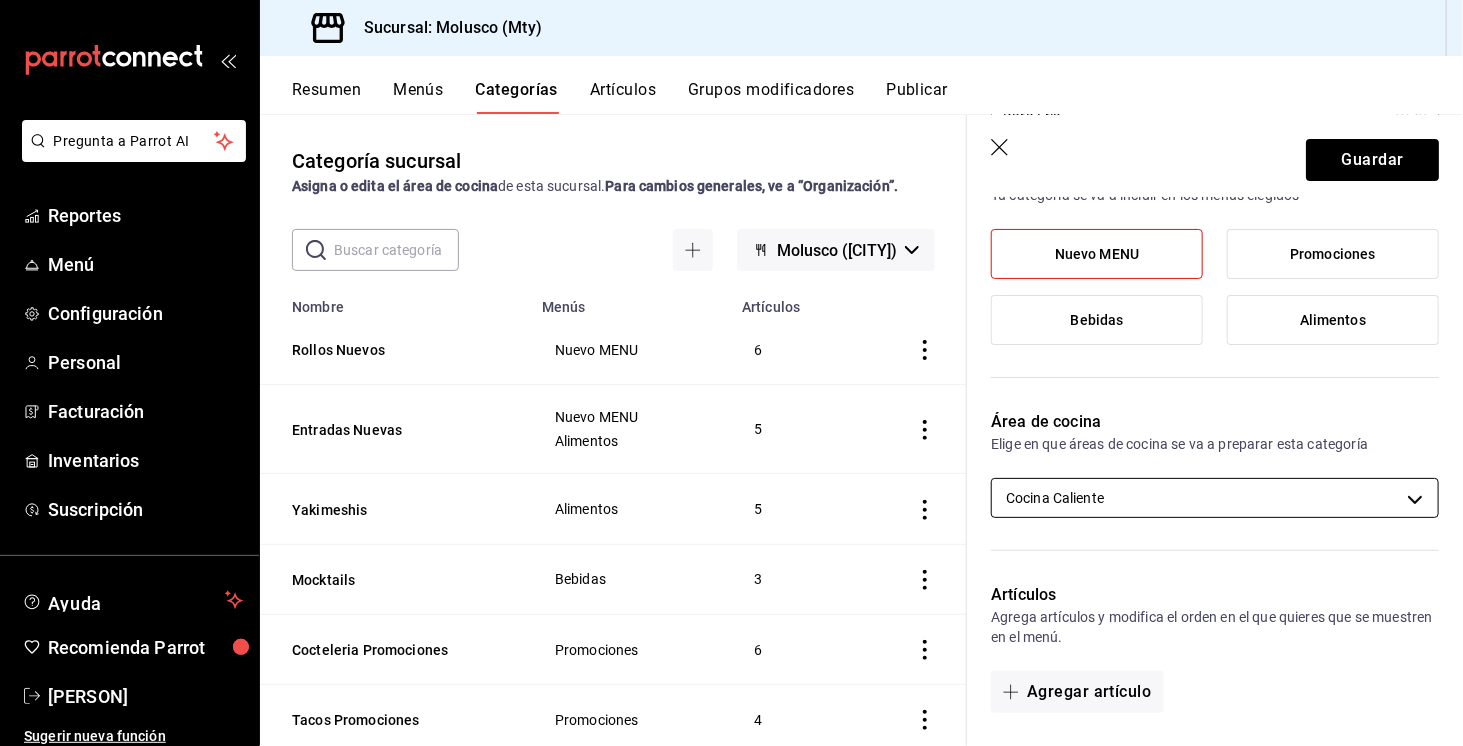 click on "Pregunta a Parrot AI Reportes   Menú   Configuración   Personal   Facturación   Inventarios   Suscripción   Ayuda Recomienda Parrot   Graciela Ojeda   Sugerir nueva función   Sucursal: Molusco (Mty) Resumen Menús Categorías Artículos Grupos modificadores Publicar Categoría sucursal Asigna o edita el área de cocina  de esta sucursal.  Para cambios generales, ve a “Organización”. ​ ​ Molusco (Mty) Nombre Menús Artículos Rollos Nuevos Nuevo MENU 6 Entradas Nuevas Nuevo MENU Alimentos 5 Yakimeshis Alimentos 5 Mocktails Bebidas 3 Cocteleria Promociones Promociones 6 Tacos Promociones Promociones 4 Tostadas Promociones Promociones 4 Licores Bebidas 6 Al grill Alimentos 6 Aguachiles Alimentos 6 Botellas Bebidas 5 Tarros Bebidas 3 Vinos Bebidas 21 Destilados Bebidas 10 Signature Drinks Bebidas 10 Postres Alimentos 3 Cervezas Bebidas 22 Classic Cocktails Bebidas 9 Sin alcohol Bebidas 20 Extras Alimentos 15 Guardar Nueva categoría ¿Cómo se va a llamar? Bara Fria 9 /30 ¿Cómo se va a llamar? CA-" at bounding box center (731, 373) 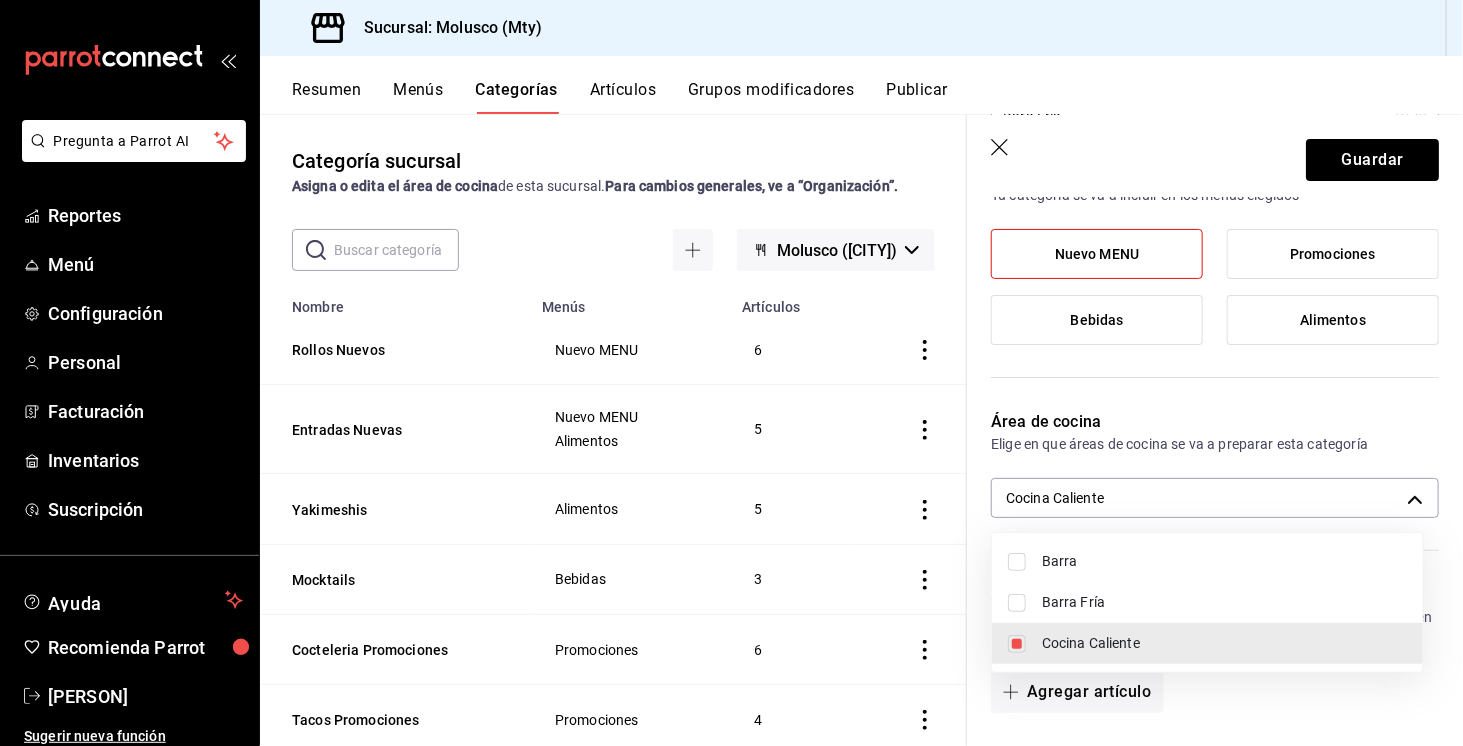 click on "Barra Fría" at bounding box center (1207, 602) 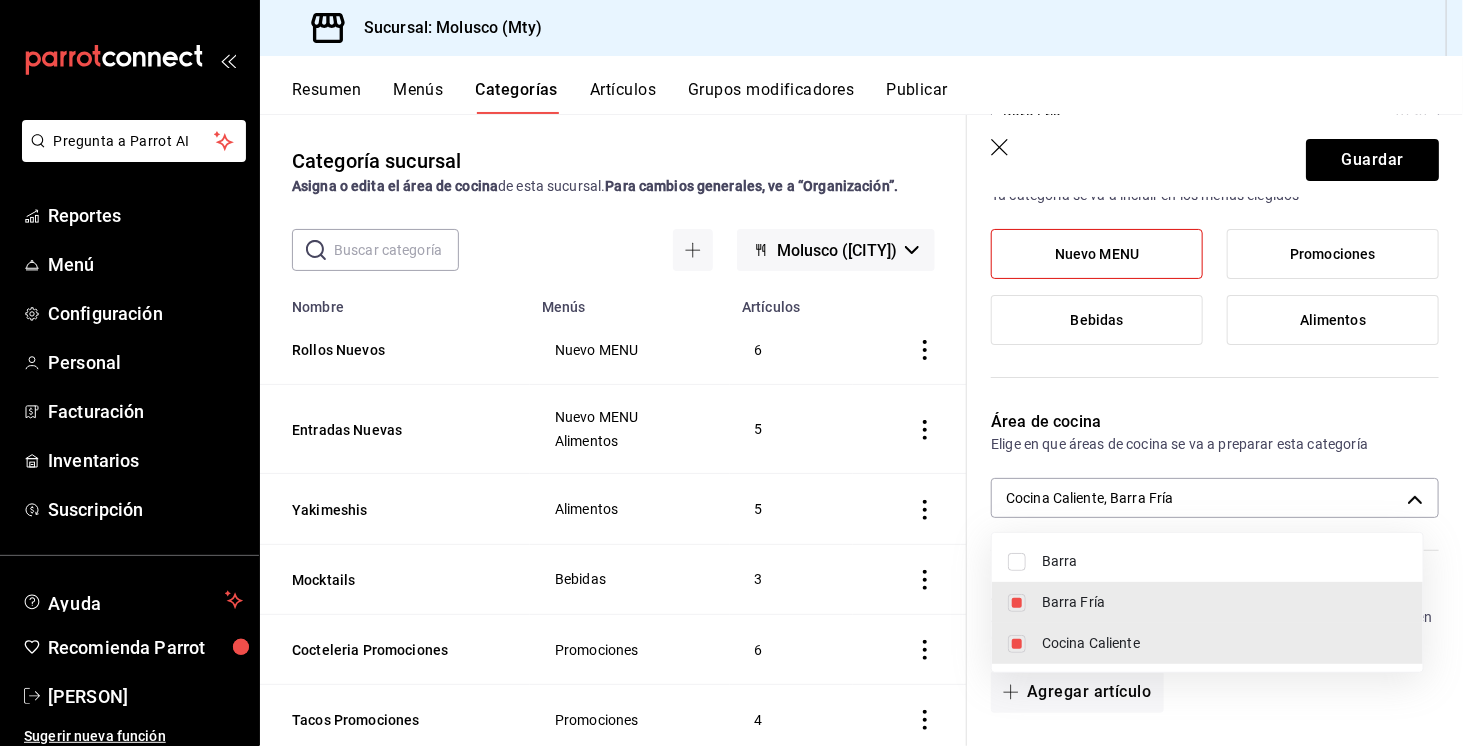 click on "Cocina Caliente" at bounding box center [1224, 643] 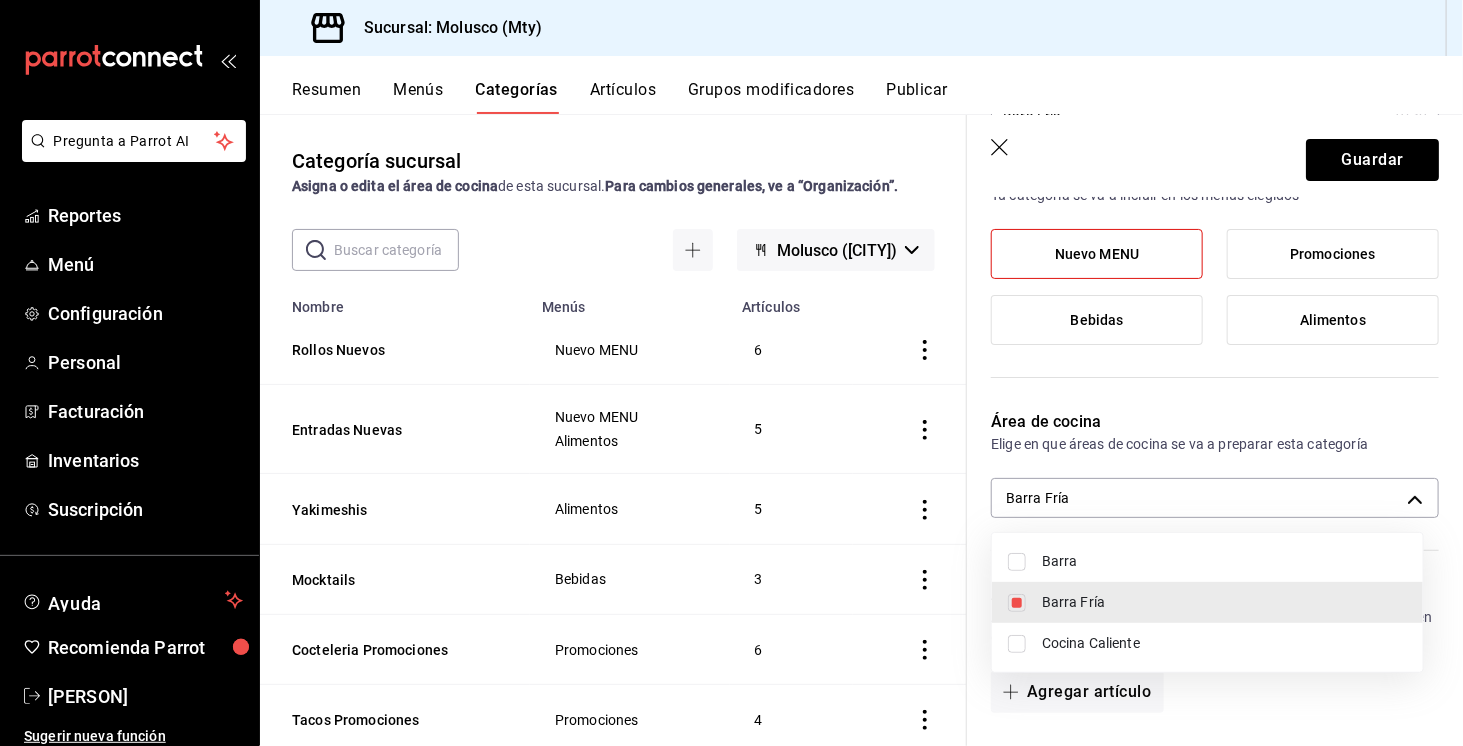 click at bounding box center [731, 373] 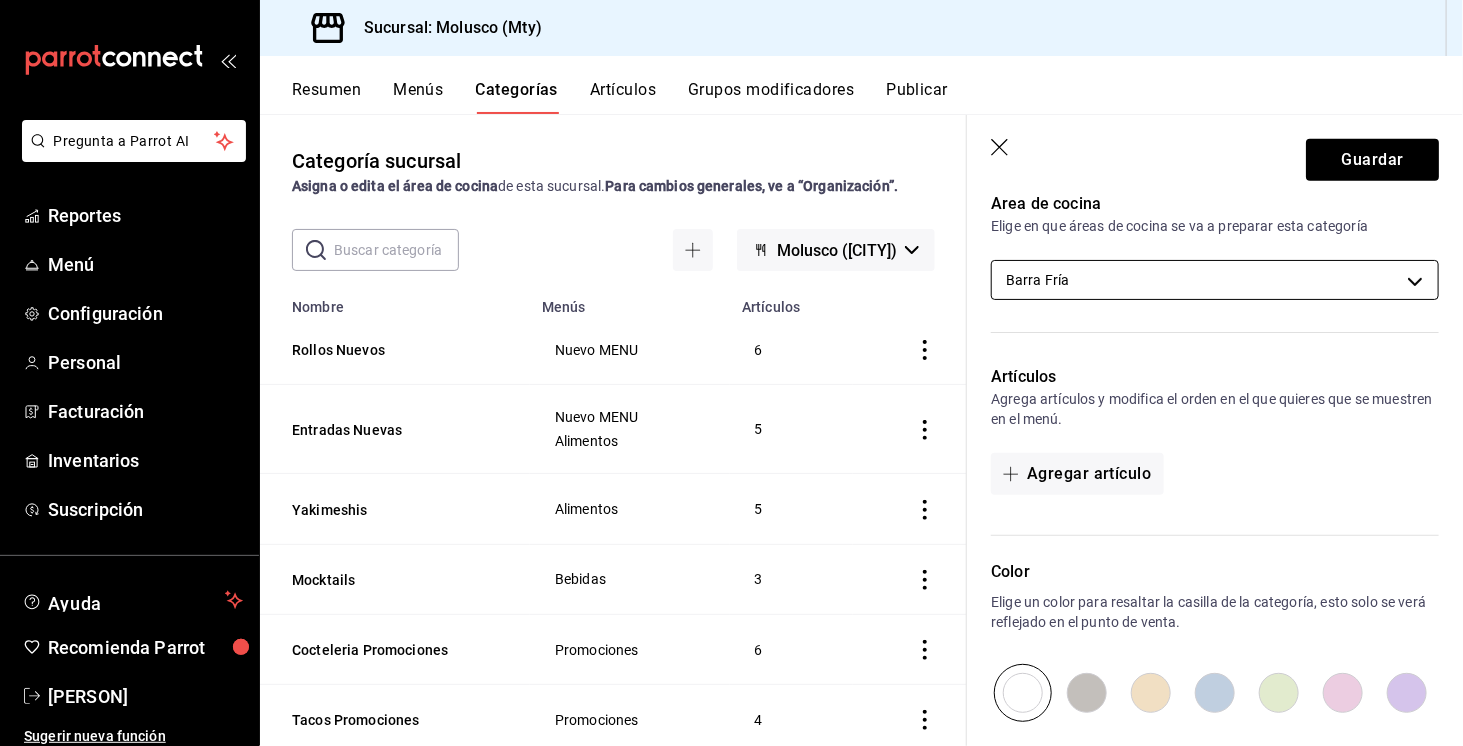scroll, scrollTop: 406, scrollLeft: 0, axis: vertical 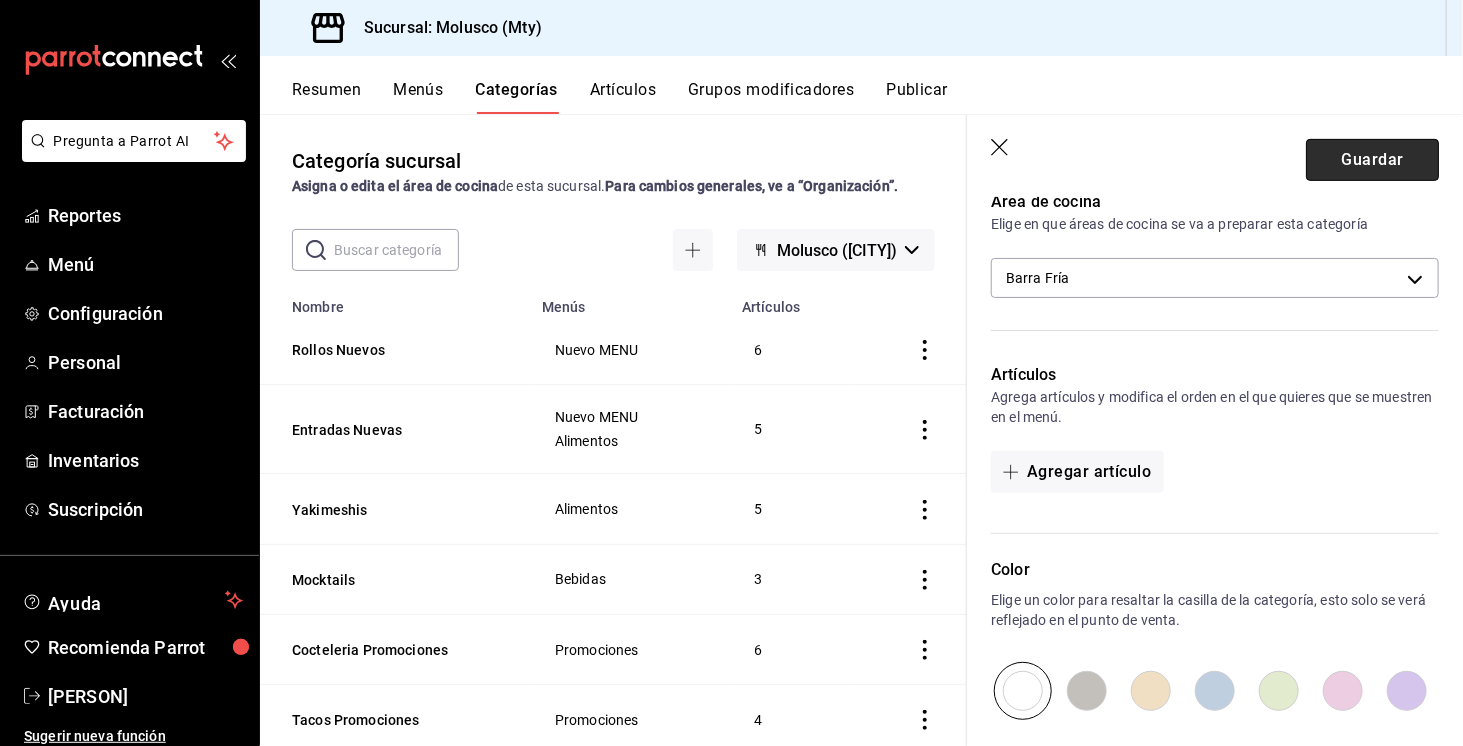 click on "Guardar" at bounding box center (1372, 160) 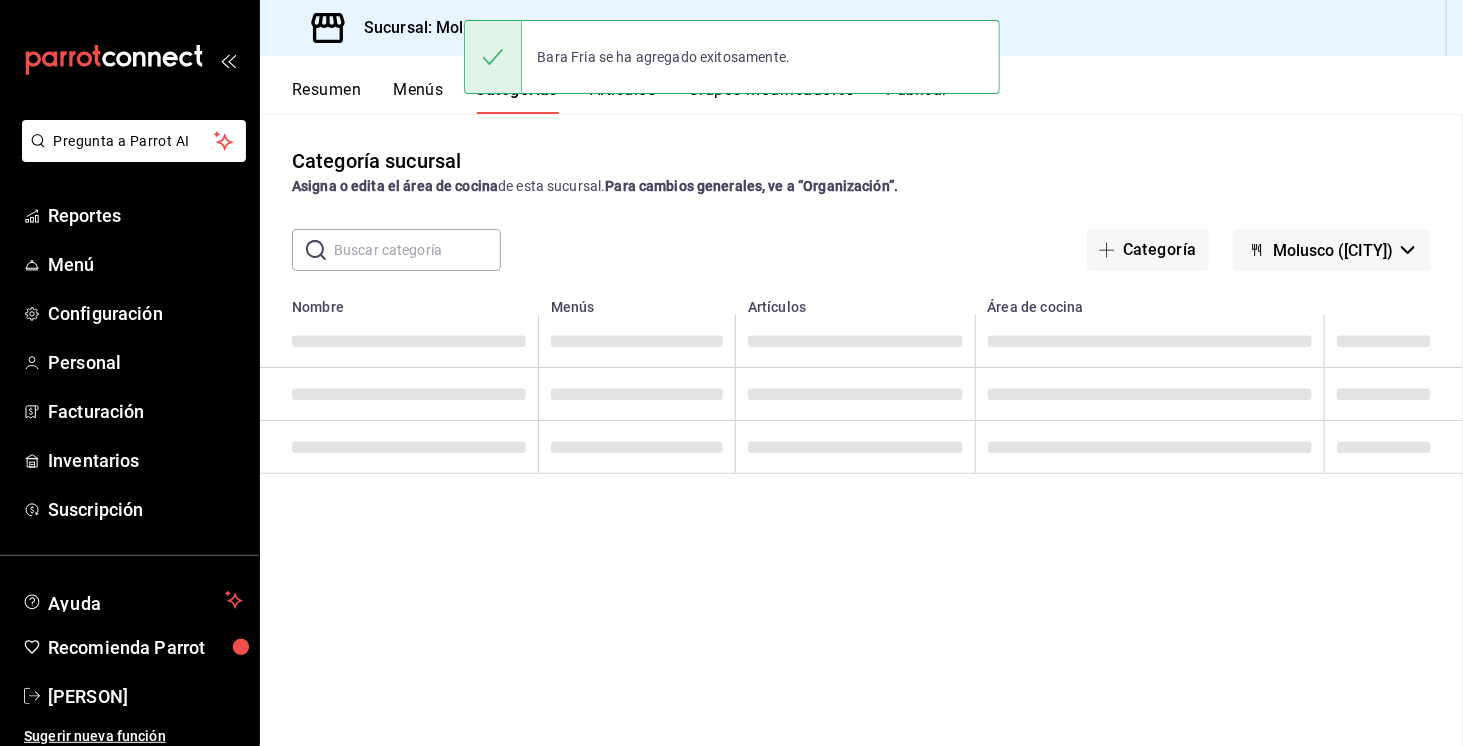 scroll, scrollTop: 0, scrollLeft: 0, axis: both 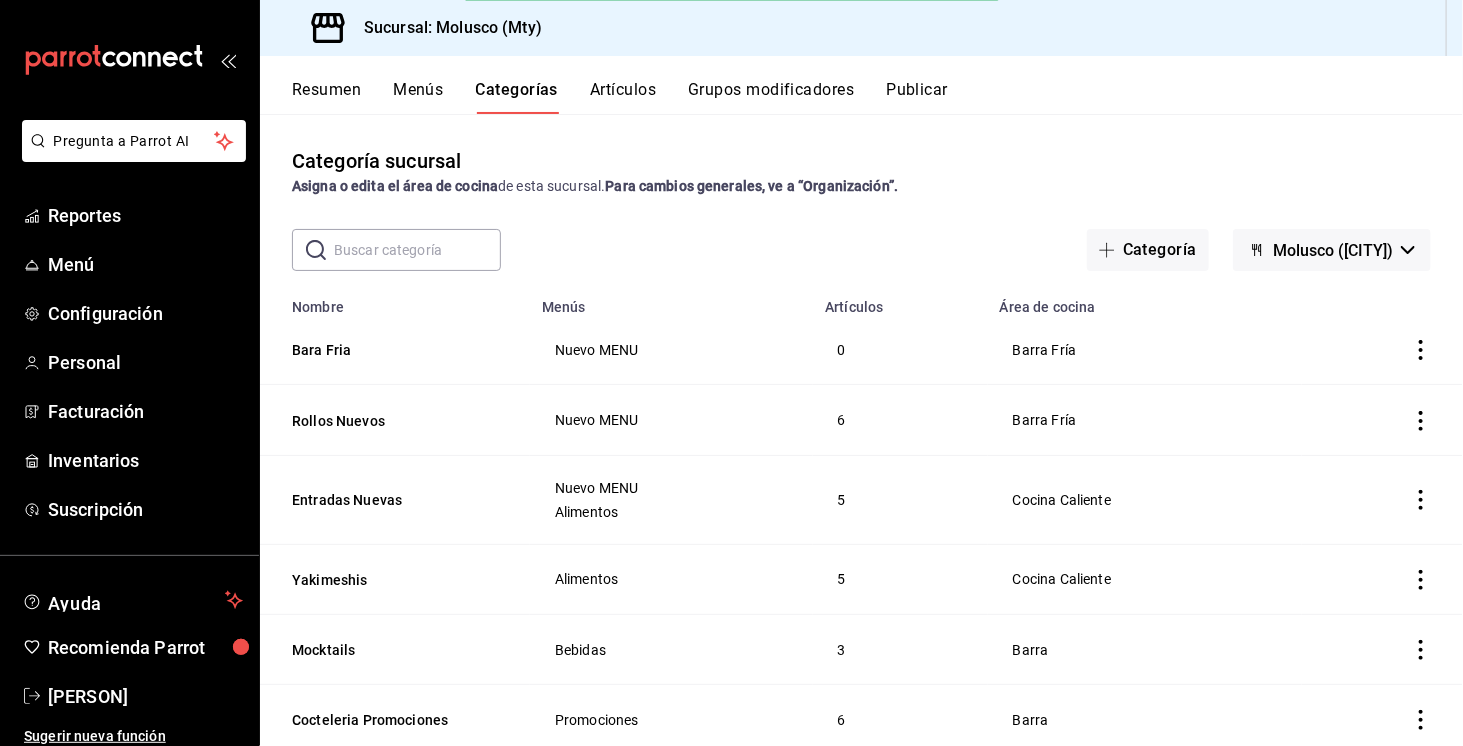 click on "Artículos" at bounding box center (623, 97) 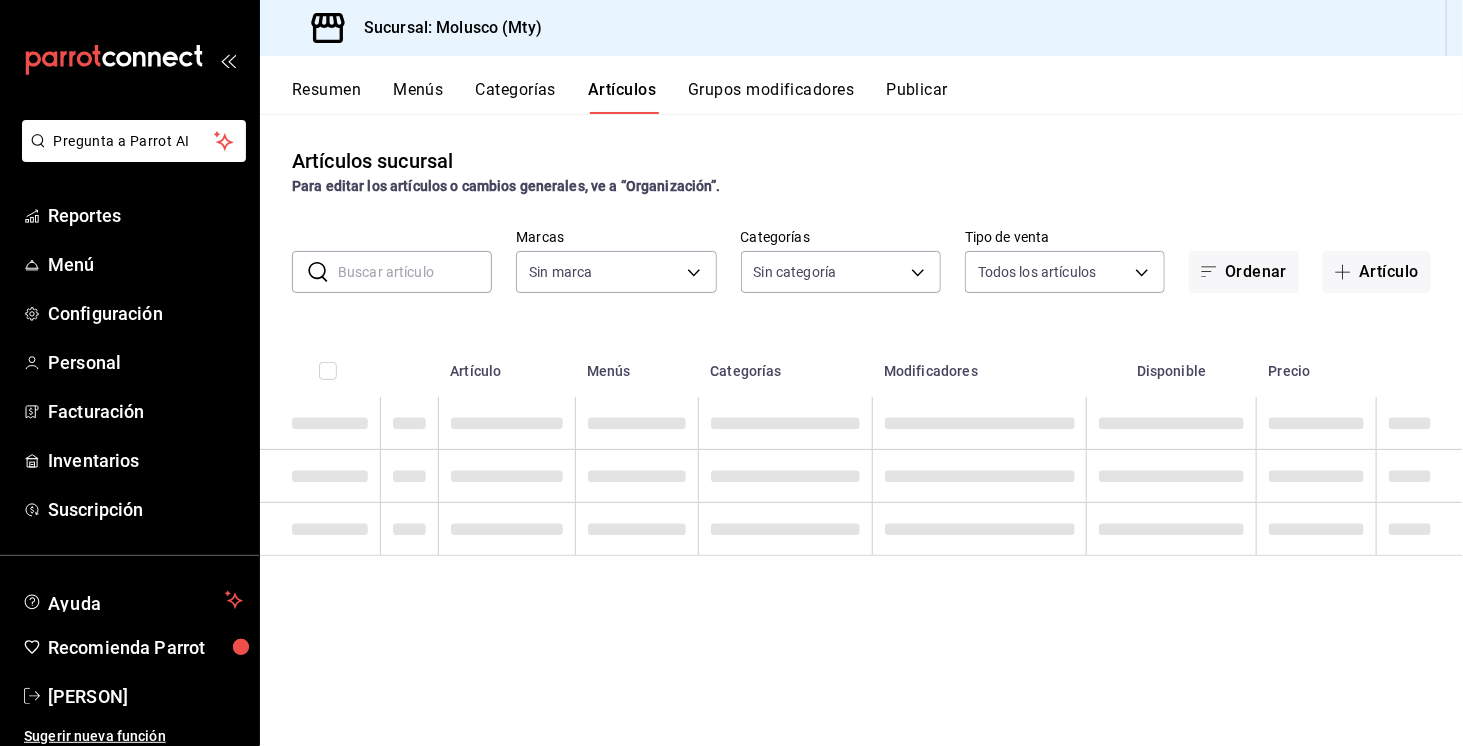 type on "356499dc-45b1-4a46-87a0-ed45505369c2" 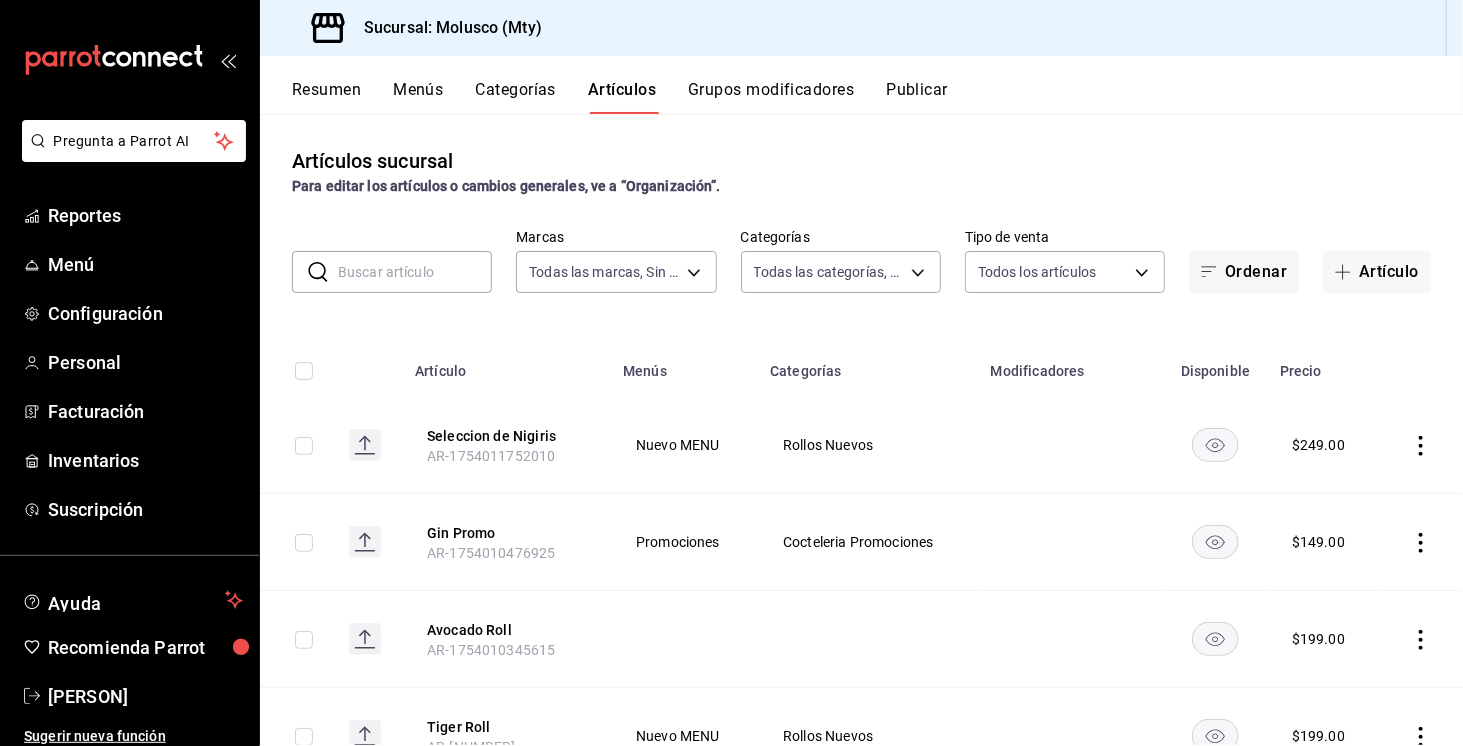 type on "73dc6a4f-e39c-40f2-a398-889f4e2fbb62,1d1f711b-58b0-48bc-a414-c23de6ee7dbd,1c336d5a-2f5b-4698-b2a9-59b5dcd7cd89,db0da34a-fed1-42c7-b1a7-03e3b95af4e5,875e034d-6765-4118-96f5-55c9bb126b5e,111a4770-0f3a-49ff-8160-c89cd7001c41,0013fe6f-20c4-48fe-8f9d-7bff37df1064,e113f37f-ccc2-41a2-86ff-c25312492011,1f1e0b4e-b564-45ff-856a-6c7873233115,df4cbefa-21d6-495a-b590-32fa2f221513,3510a1d1-d9fe-46d5-973d-1fe5d66e27dd,2d4ca936-0ebb-4a7b-8095-a7974d456dd9,8eb09006-39ac-4e89-9d95-d60d483428c0,b8364e74-c663-42f5-99ab-43bd095ffde6,09f9ce47-4d14-4e37-926f-e4b7fcd1cb29,01878203-19cf-4fc6-a2b1-d5ed4f49387f,c2b79969-0374-454b-88fc-de804d151efc,07a086d1-2c1f-41d3-ab4d-8bb04d296646,55be45e1-3dd4-4d40-9298-da33261678f1,193e3a34-1c49-4241-90ce-fb731646033a,0acbc2ac-e234-40dd-8cd0-4d1d30f2944f,60747f72-50c9-4420-800d-2fe08be9e6a0,e5c94e1c-2e6f-4676-9d9f-2ecf1e0d3203,b6131d37-5d3c-48c4-bfce-8f89447d6678,0a87defa-988e-4583-95e1-fa8ae9ada797,da99190d-9e78-4310-8764-1e11ea2ec28a,c049d35e-316b-4620-a598-72533bcc87be,8bc25bad-3ad8-47ba-8c0..." 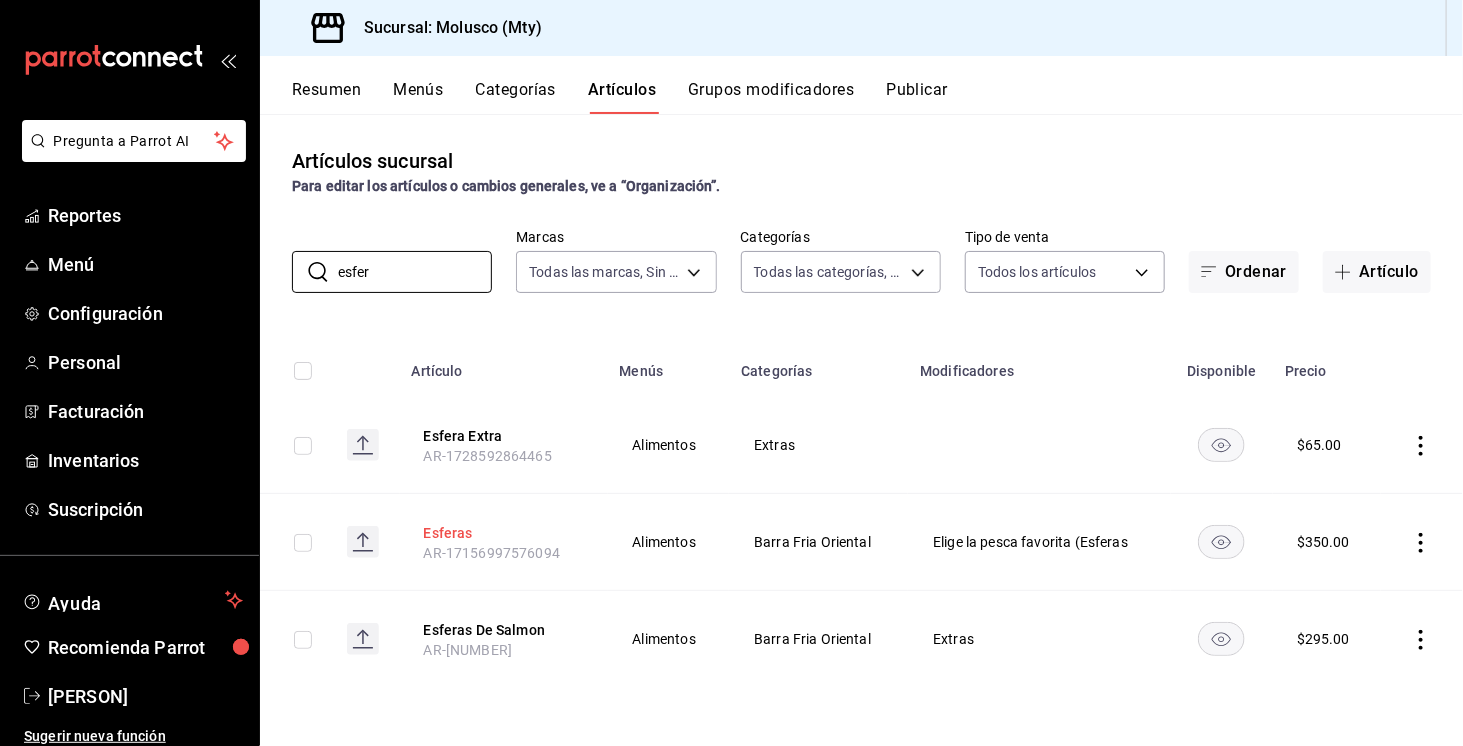 type on "esfer" 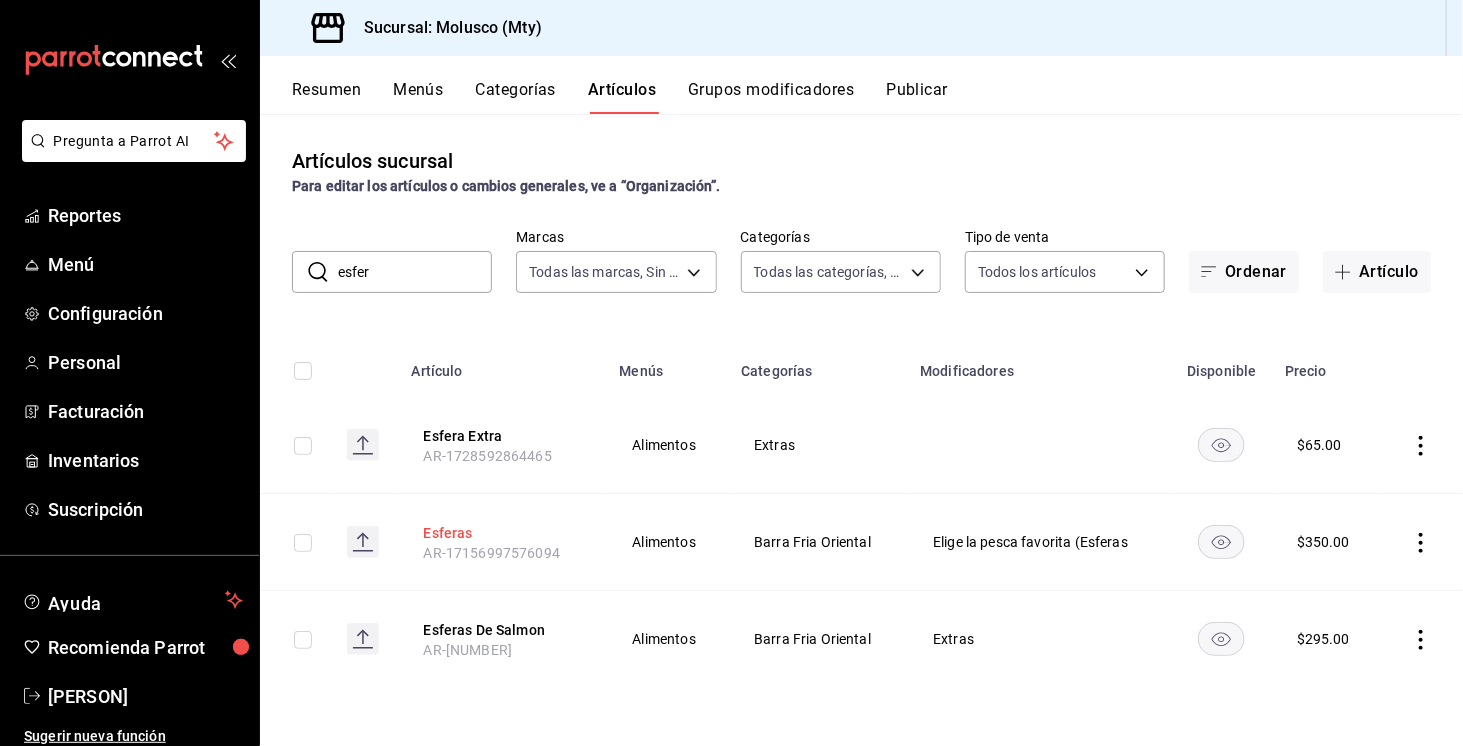 click on "Esferas" at bounding box center [504, 533] 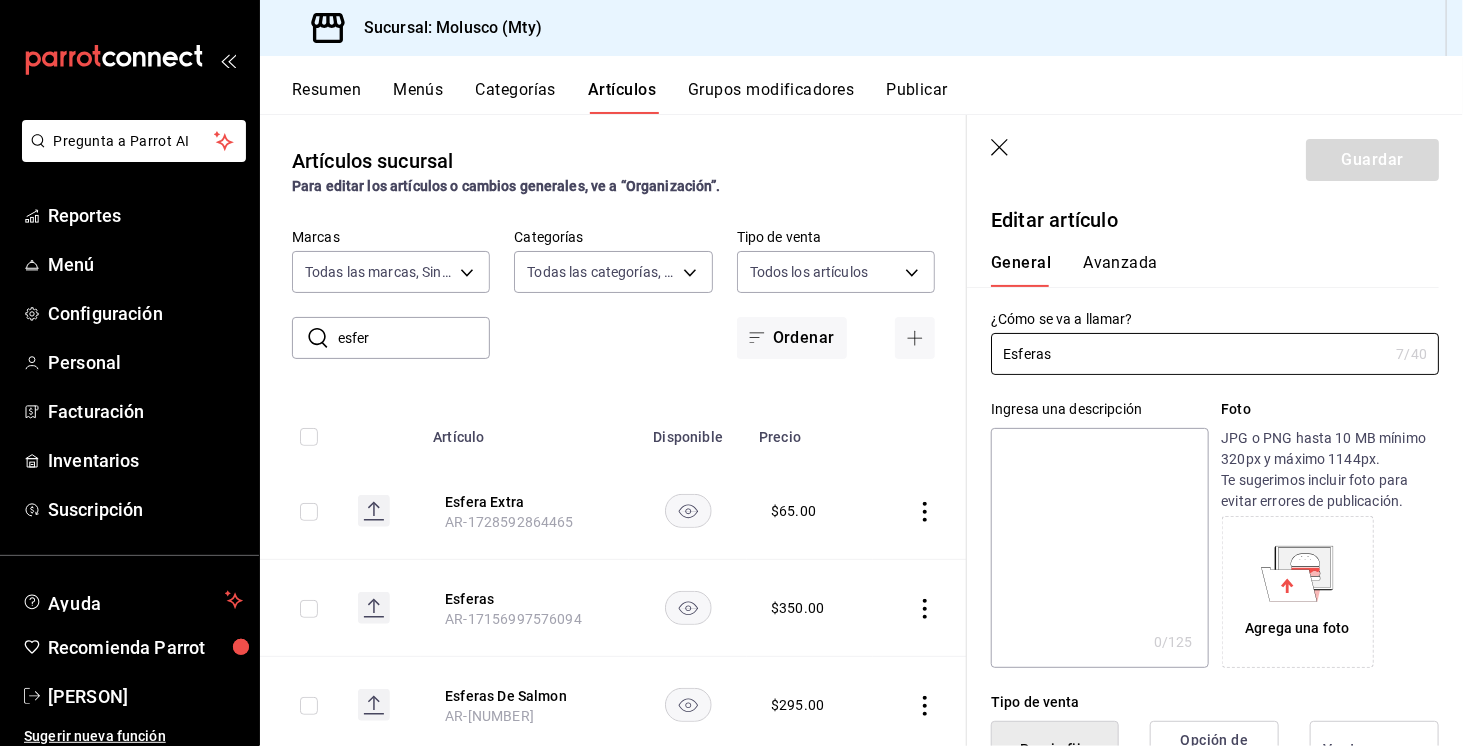 type on "$350.00" 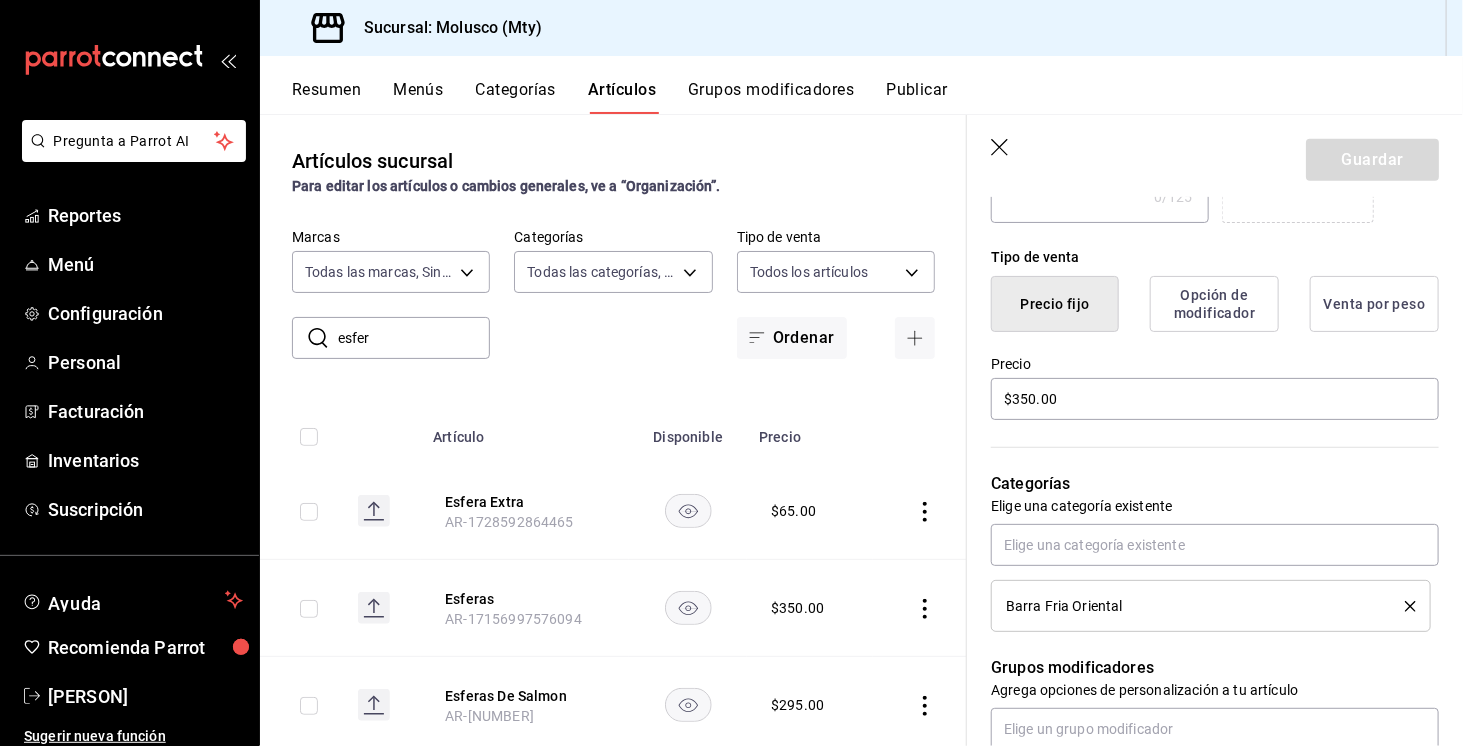 scroll, scrollTop: 554, scrollLeft: 0, axis: vertical 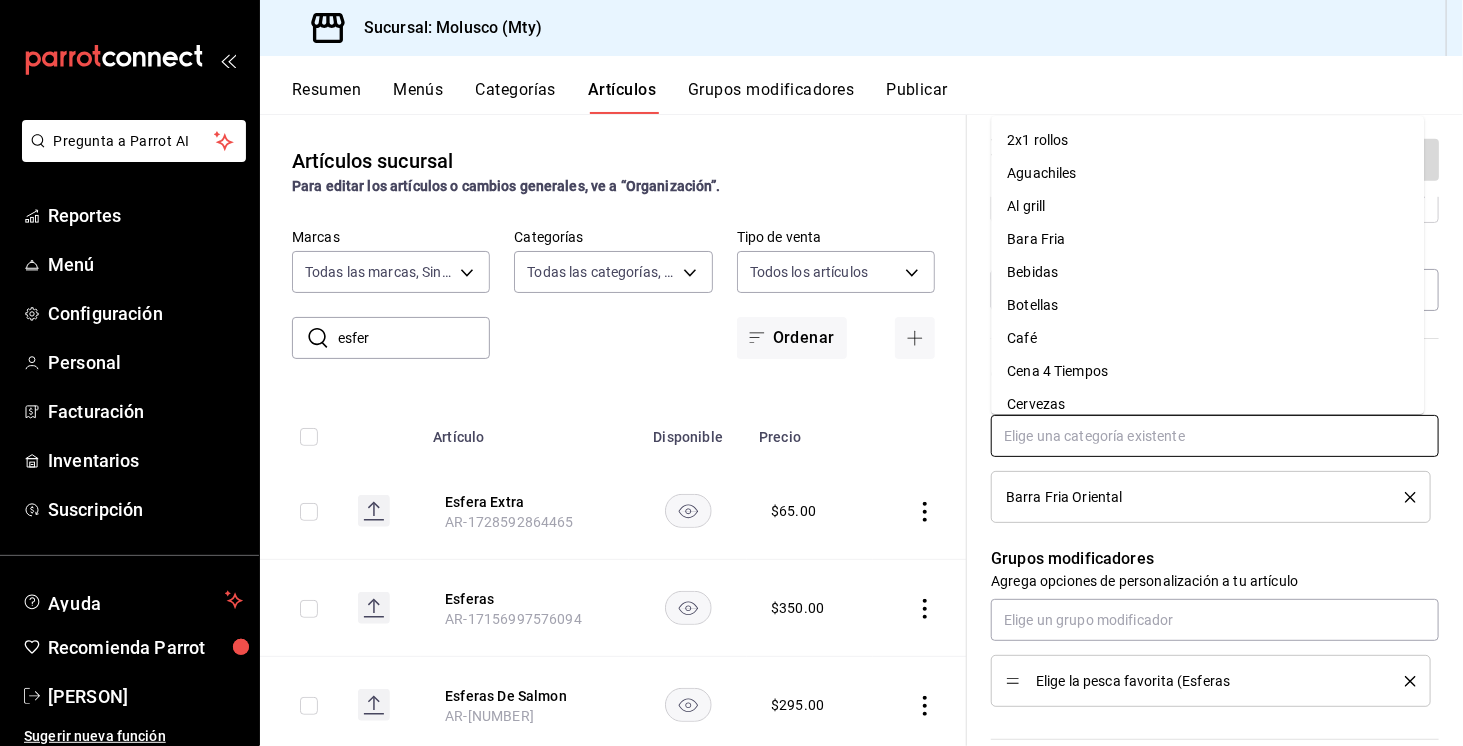 click at bounding box center [1215, 436] 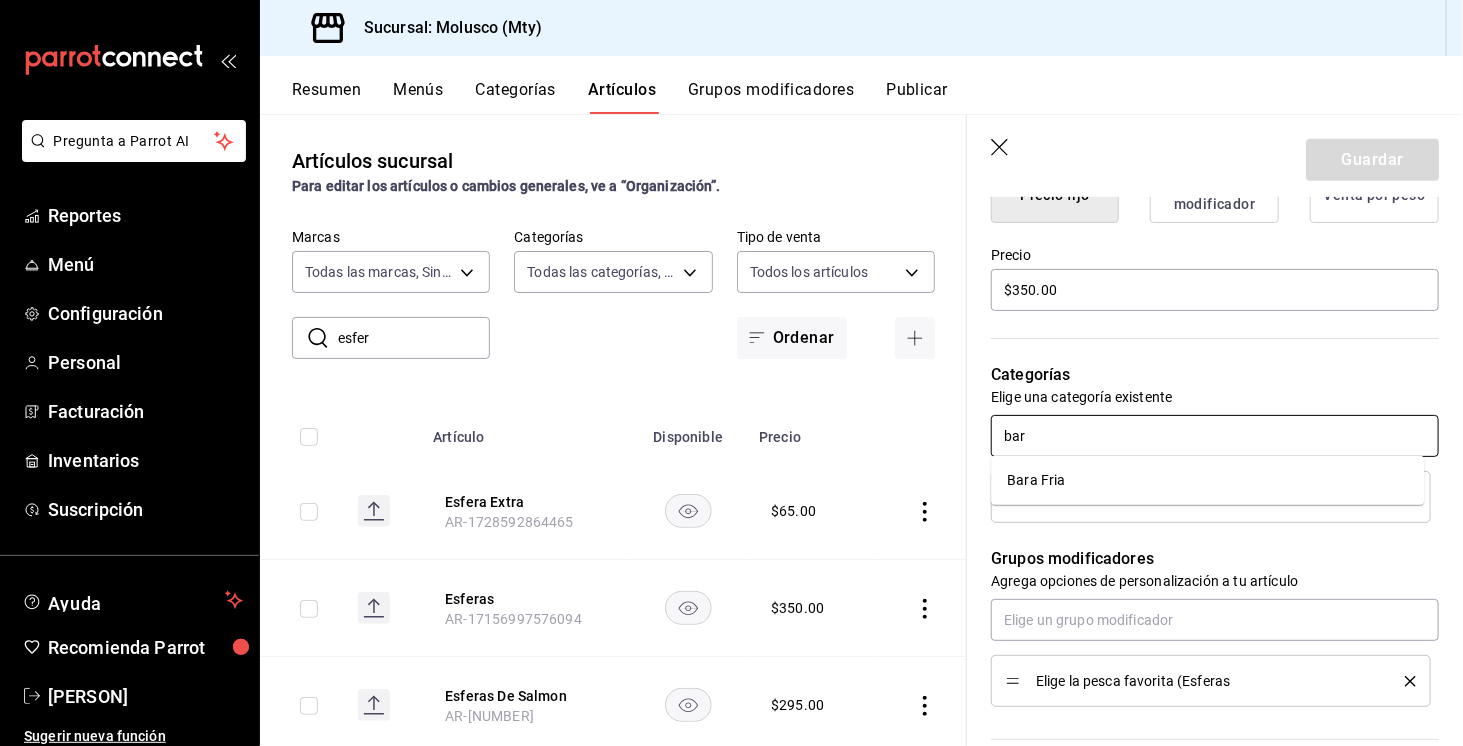 type on "ba" 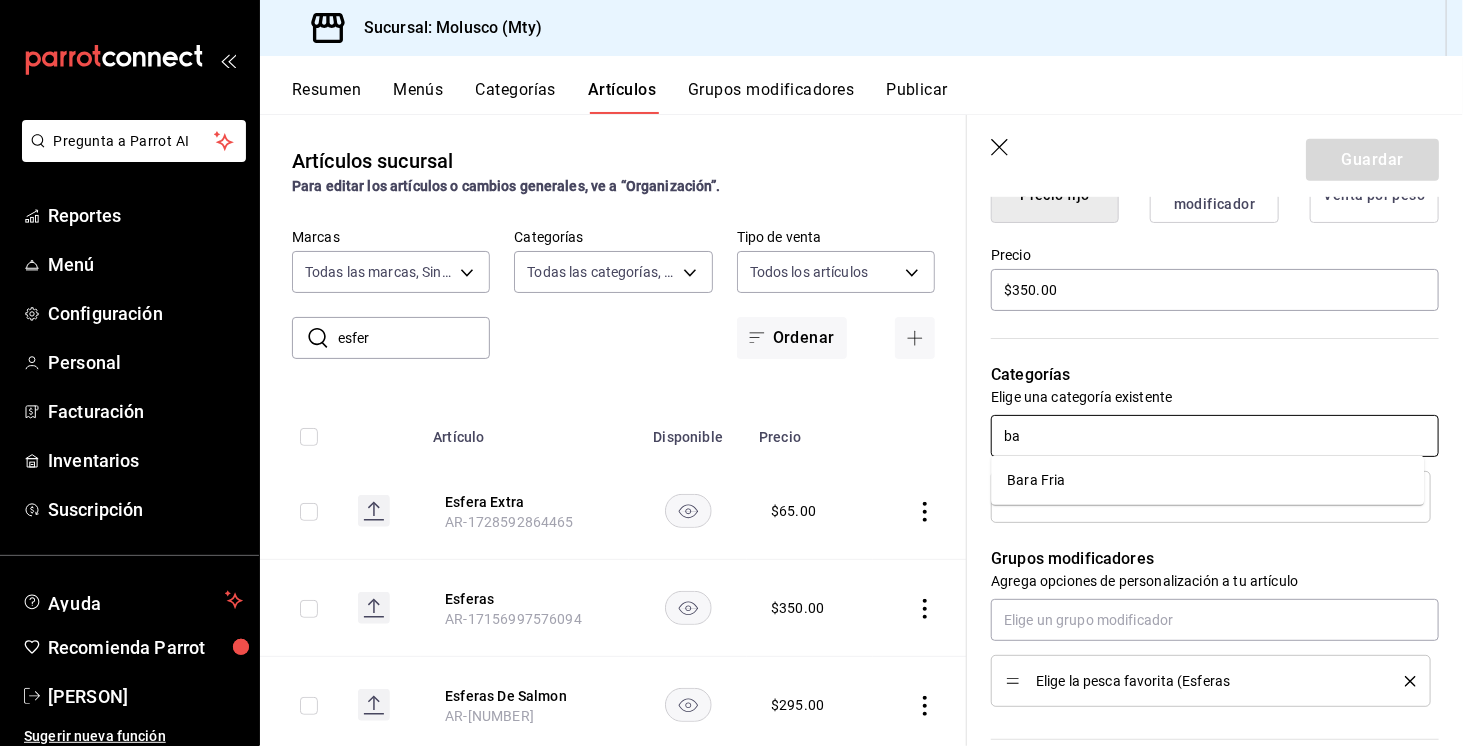 click on "Bara Fria" at bounding box center [1207, 480] 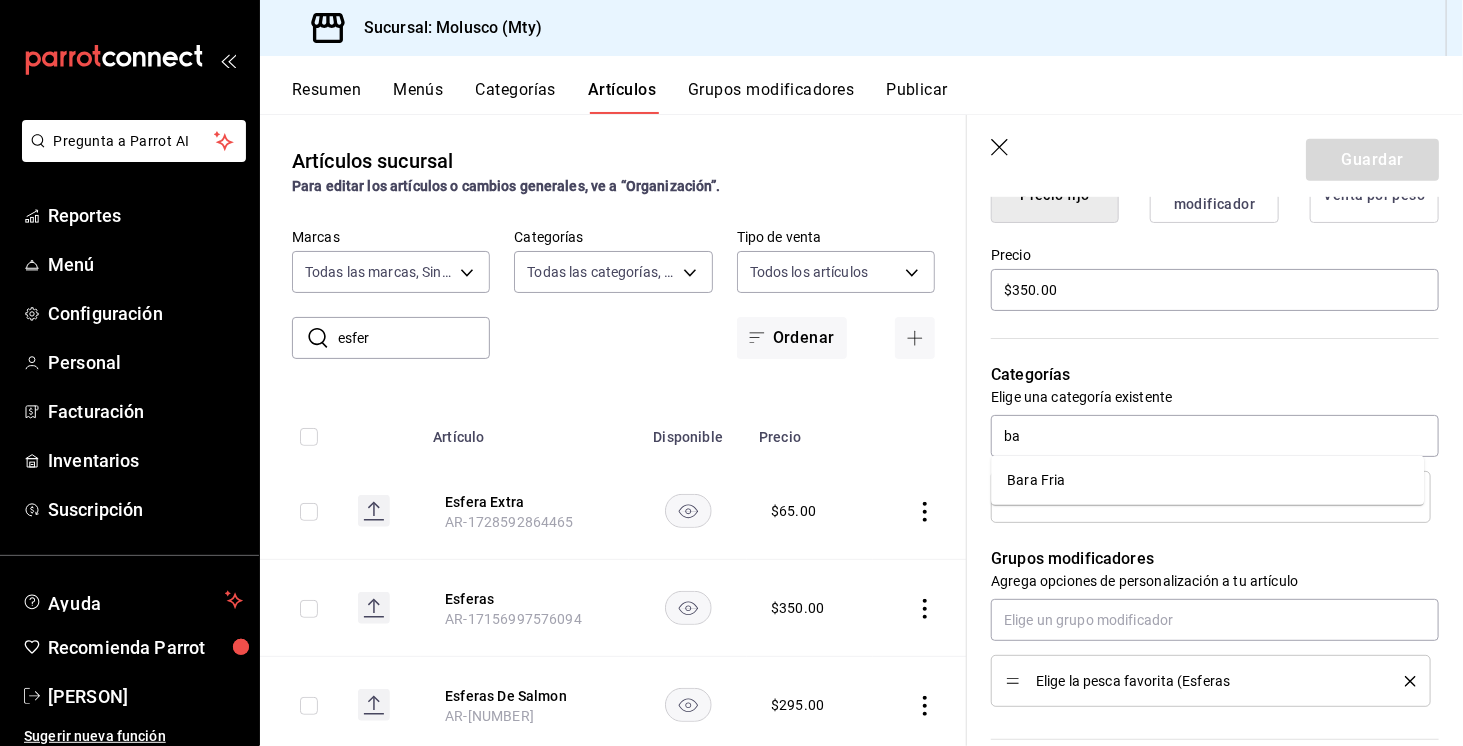 type 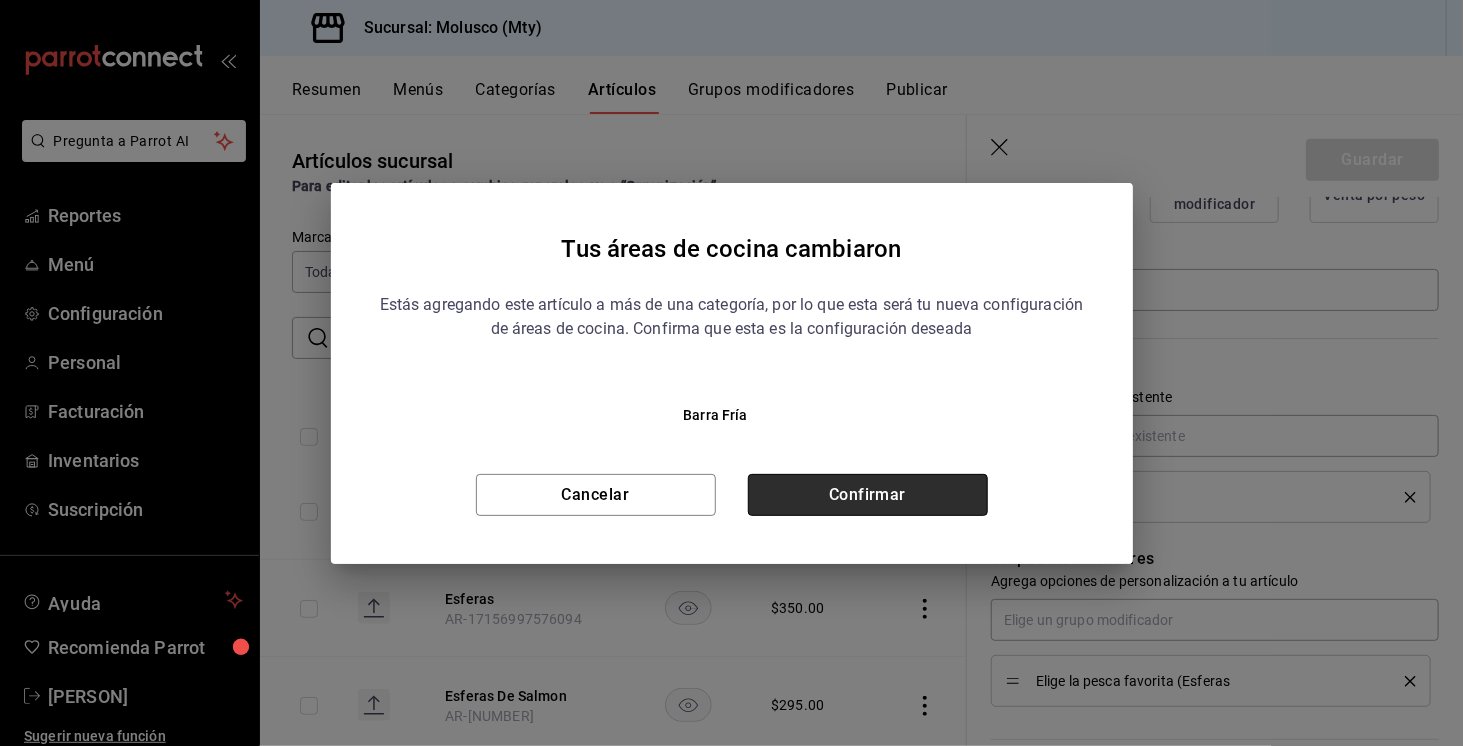 click on "Confirmar" at bounding box center (868, 495) 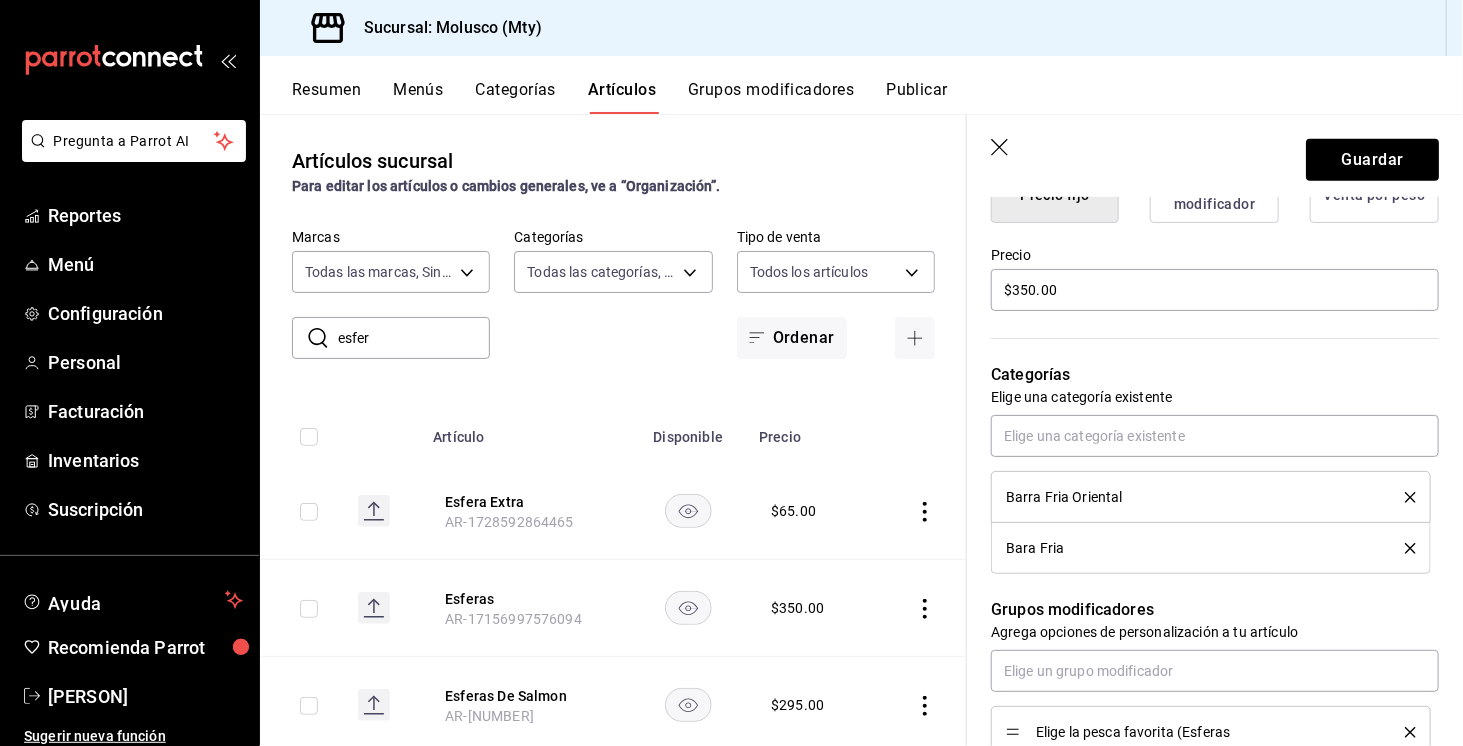 click 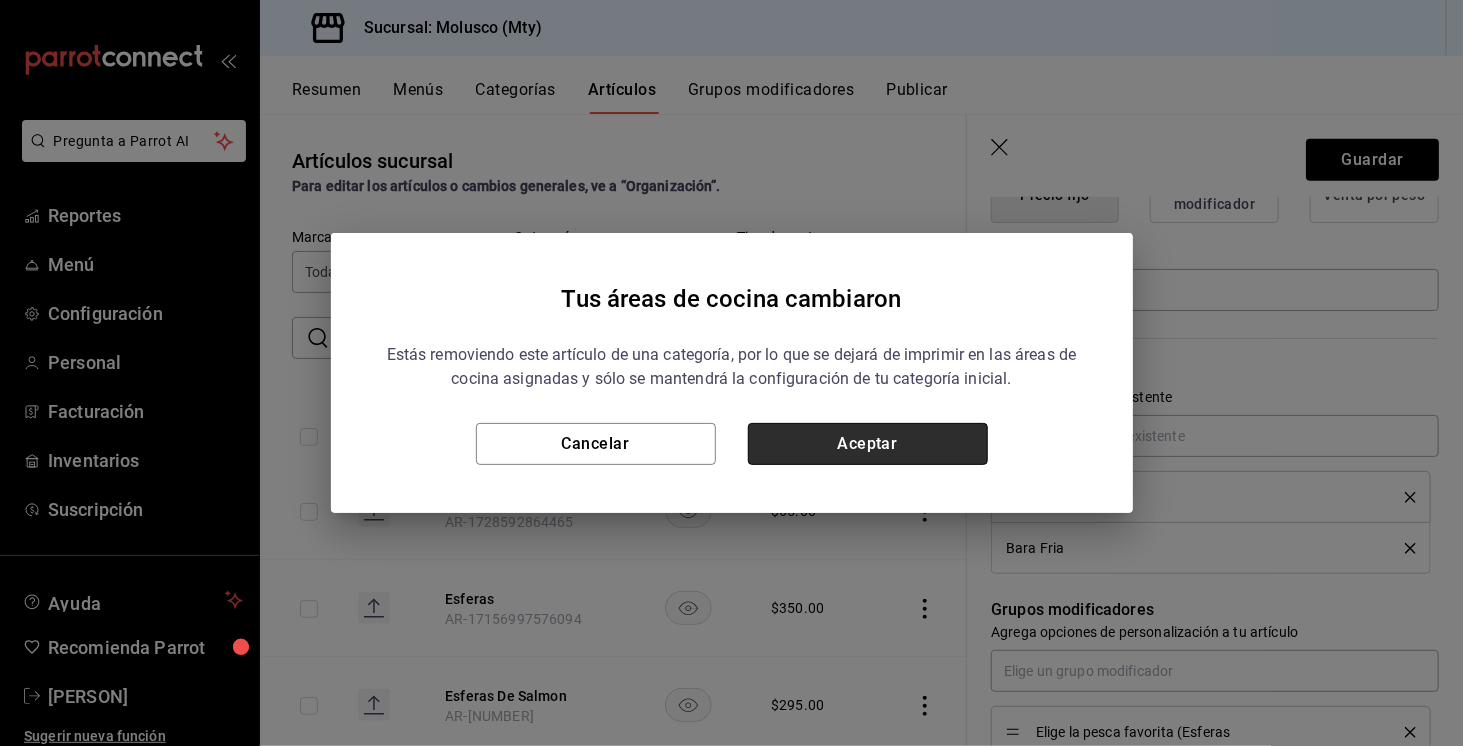click on "Aceptar" at bounding box center (868, 444) 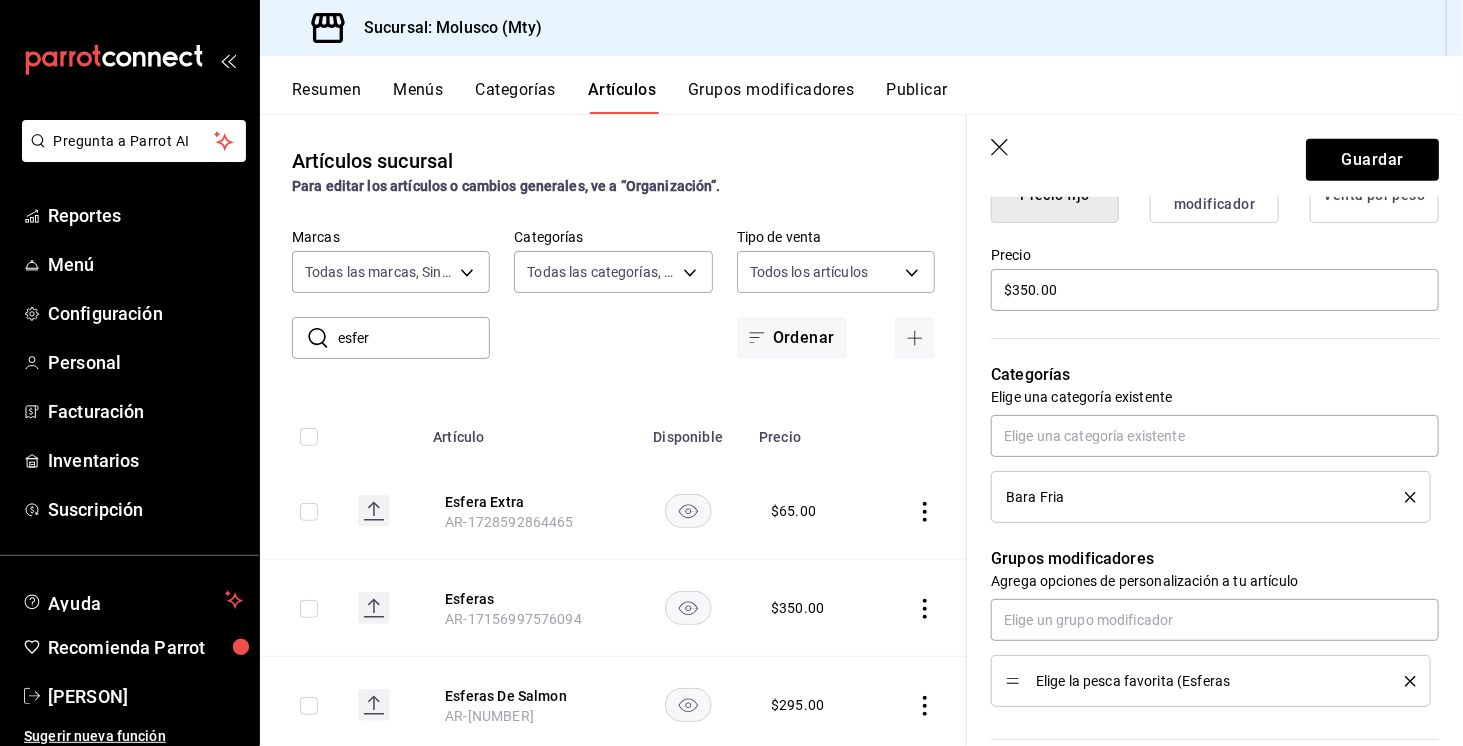 click on "Resumen Menús Categorías Artículos Grupos modificadores Publicar" at bounding box center [861, 85] 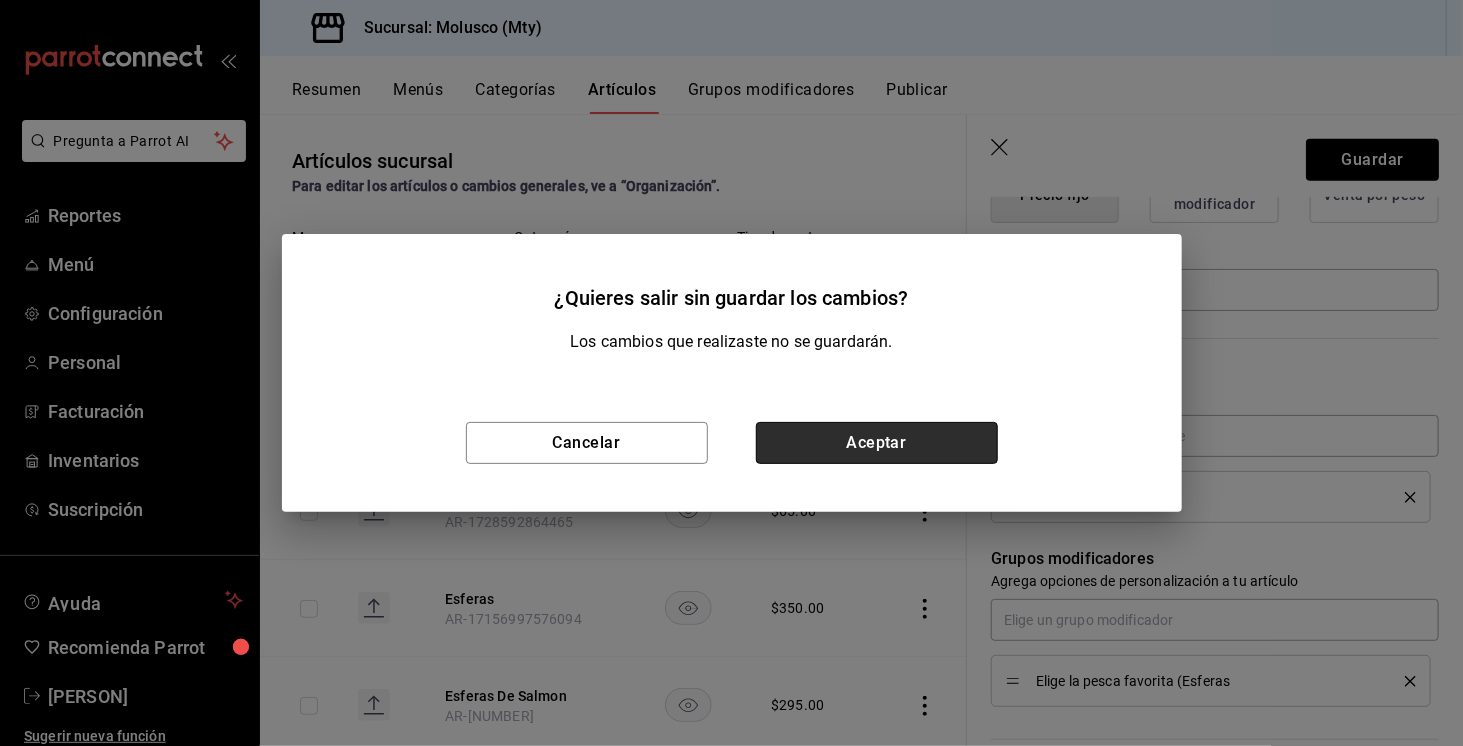 click on "Aceptar" at bounding box center [877, 443] 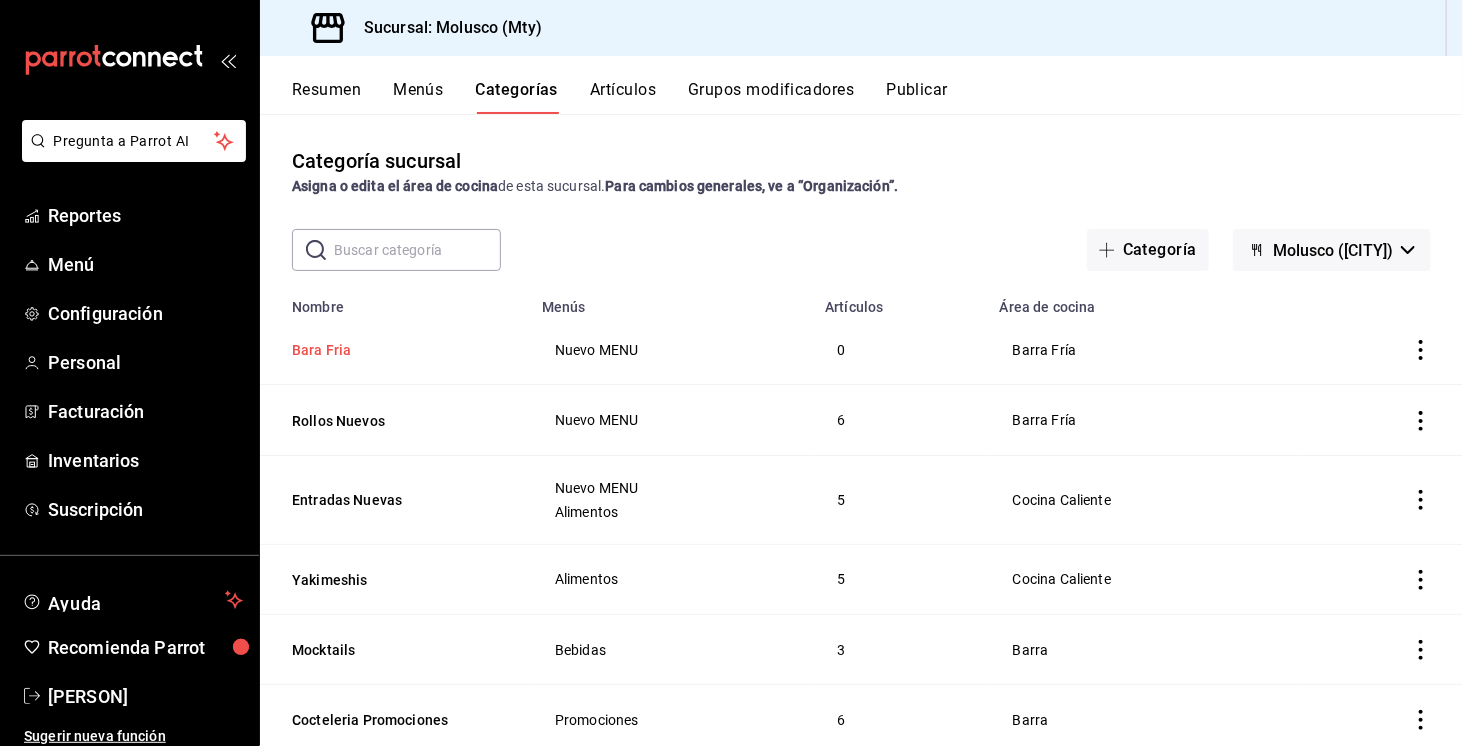 click on "Bara Fria" at bounding box center [392, 350] 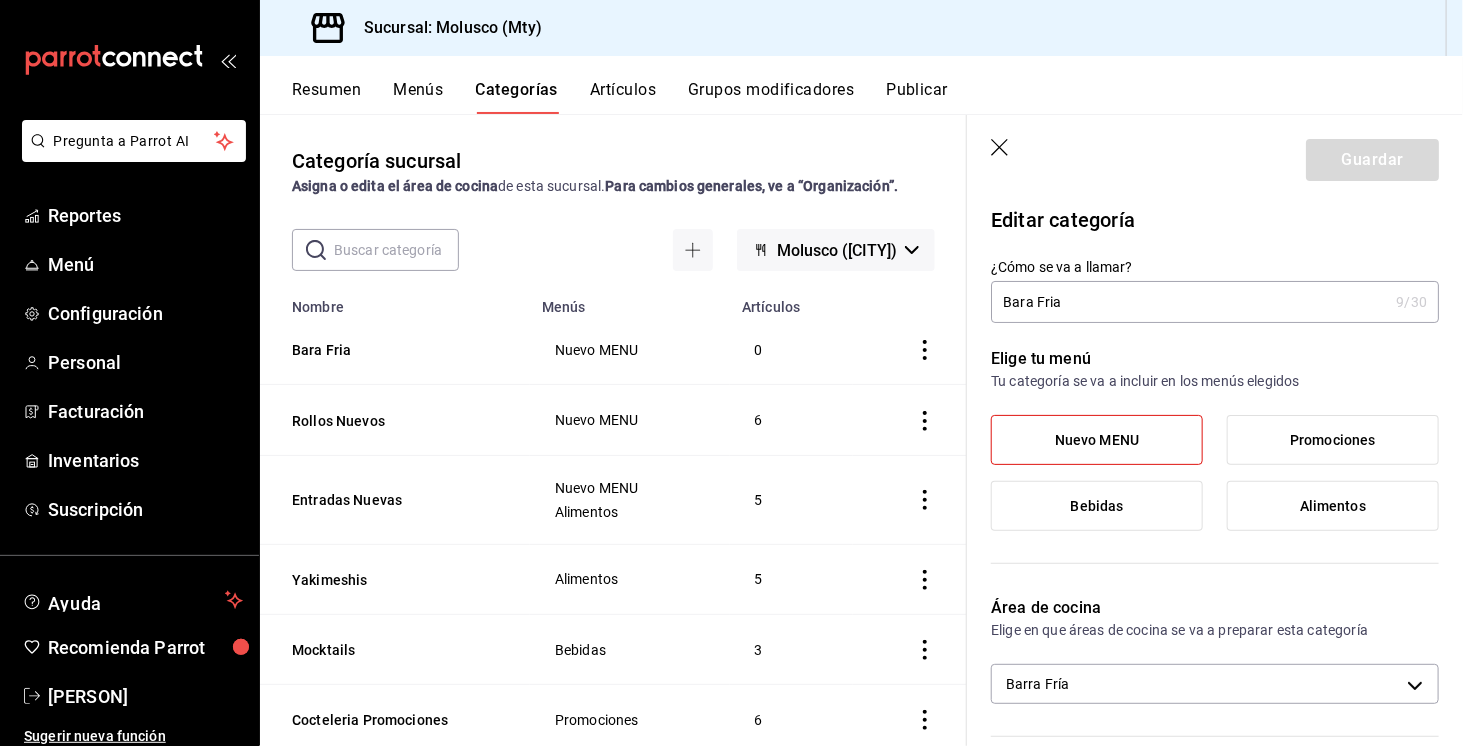 click on "Bara Fria" at bounding box center (1189, 302) 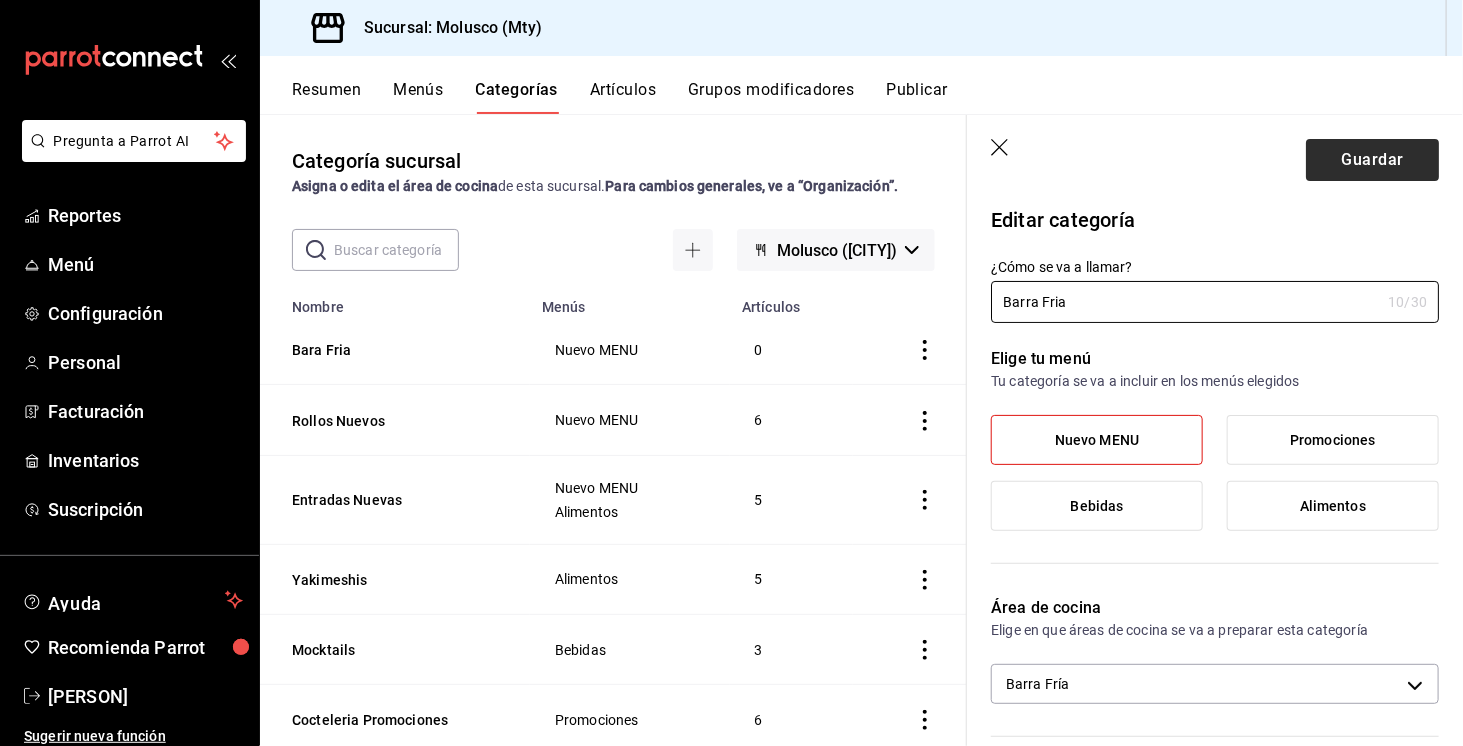 type on "Barra Fria" 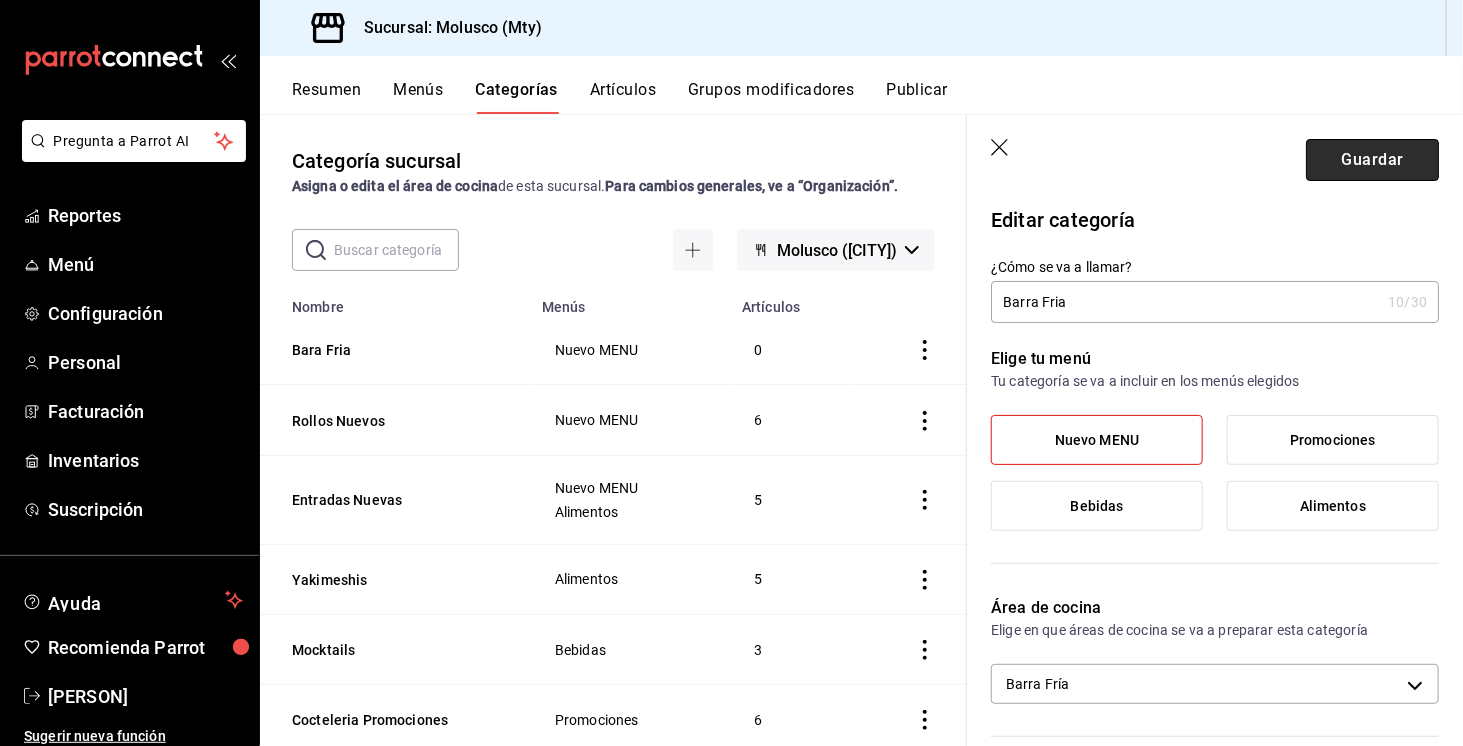click on "Guardar" at bounding box center (1372, 160) 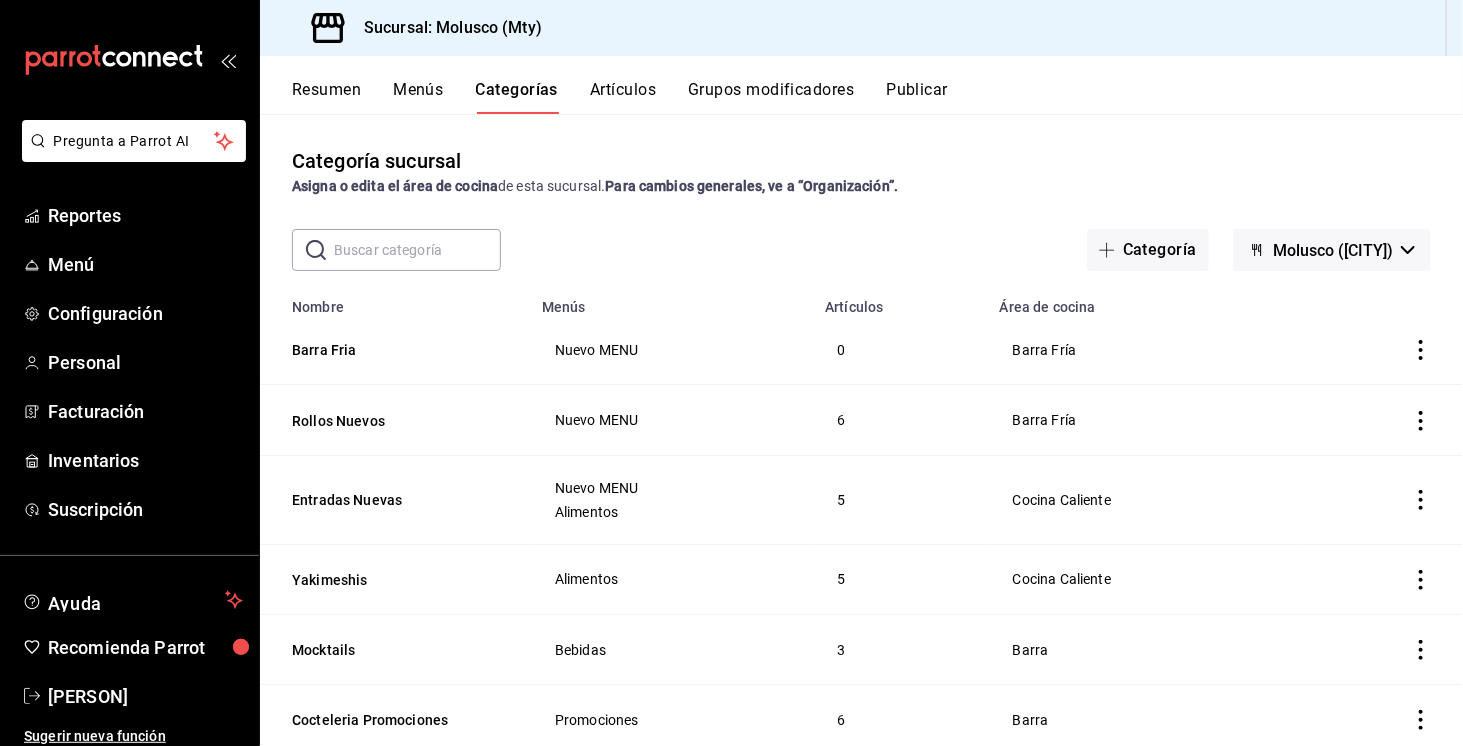 click on "Menús" at bounding box center (418, 97) 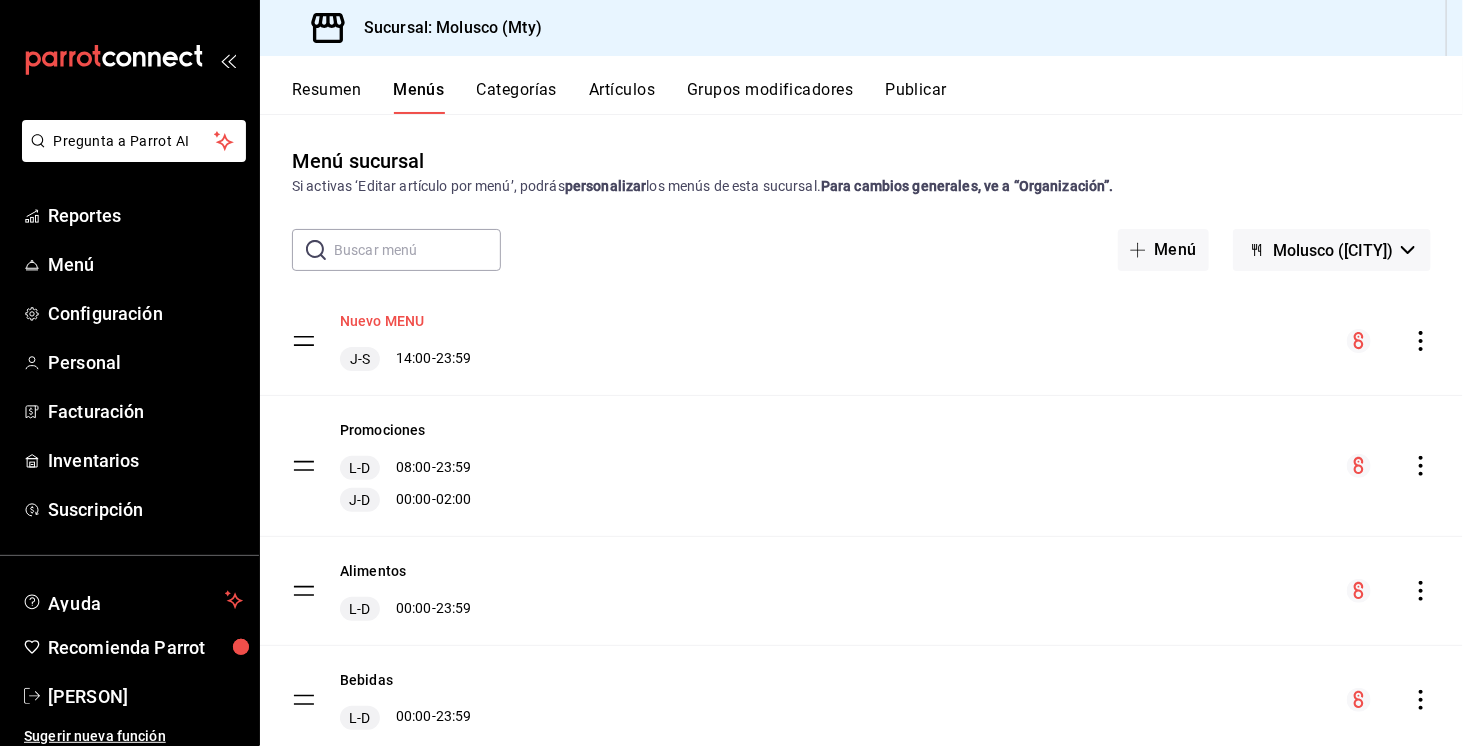 click on "Nuevo MENU" at bounding box center [382, 321] 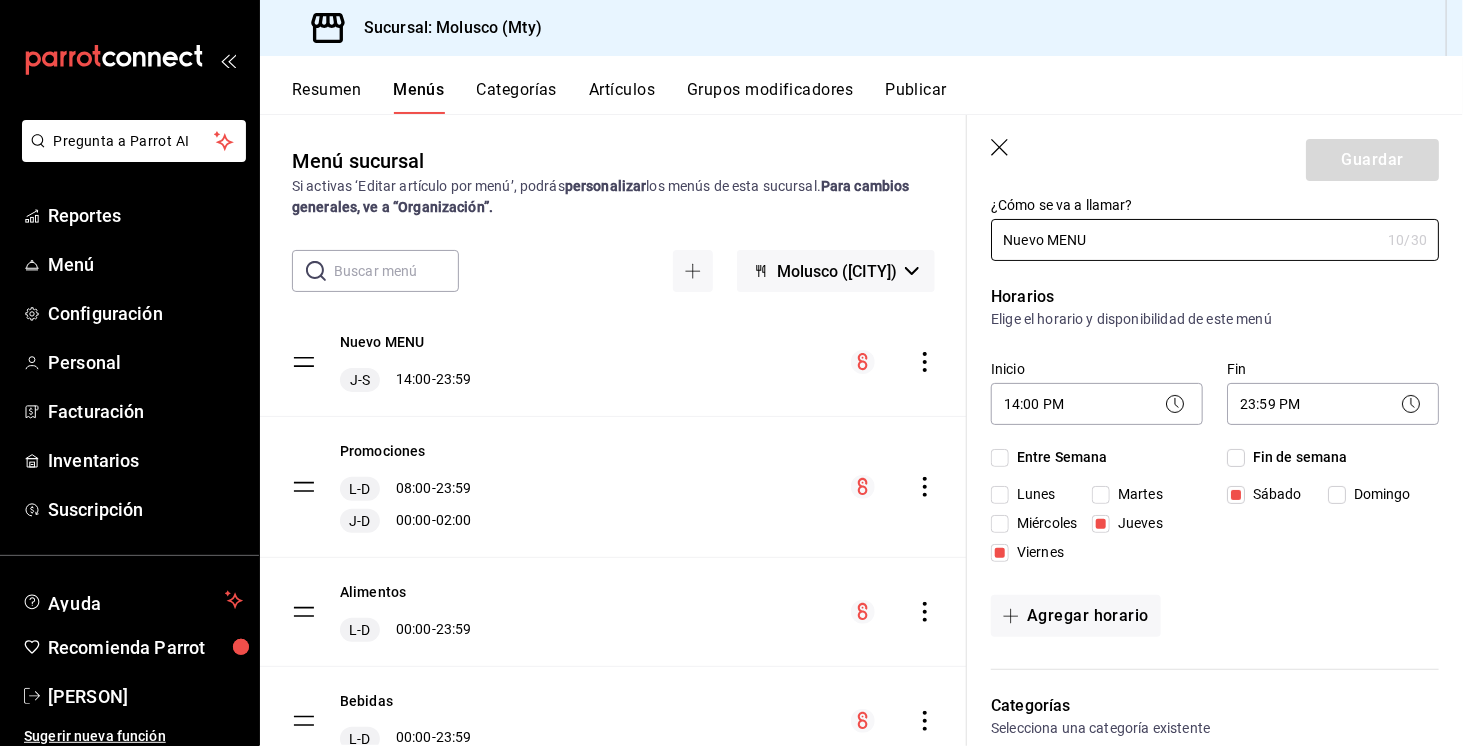 scroll, scrollTop: 0, scrollLeft: 0, axis: both 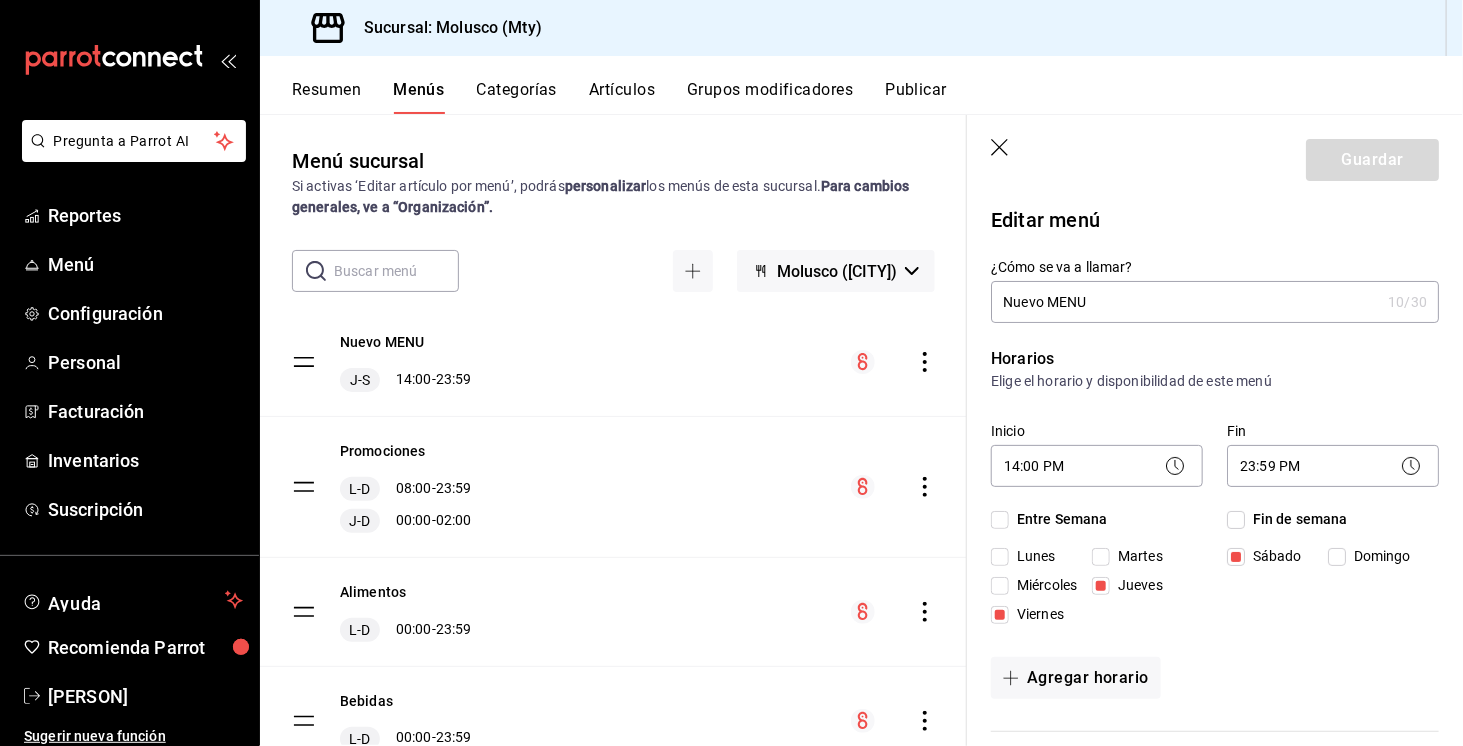 click on "Categorías" at bounding box center [517, 97] 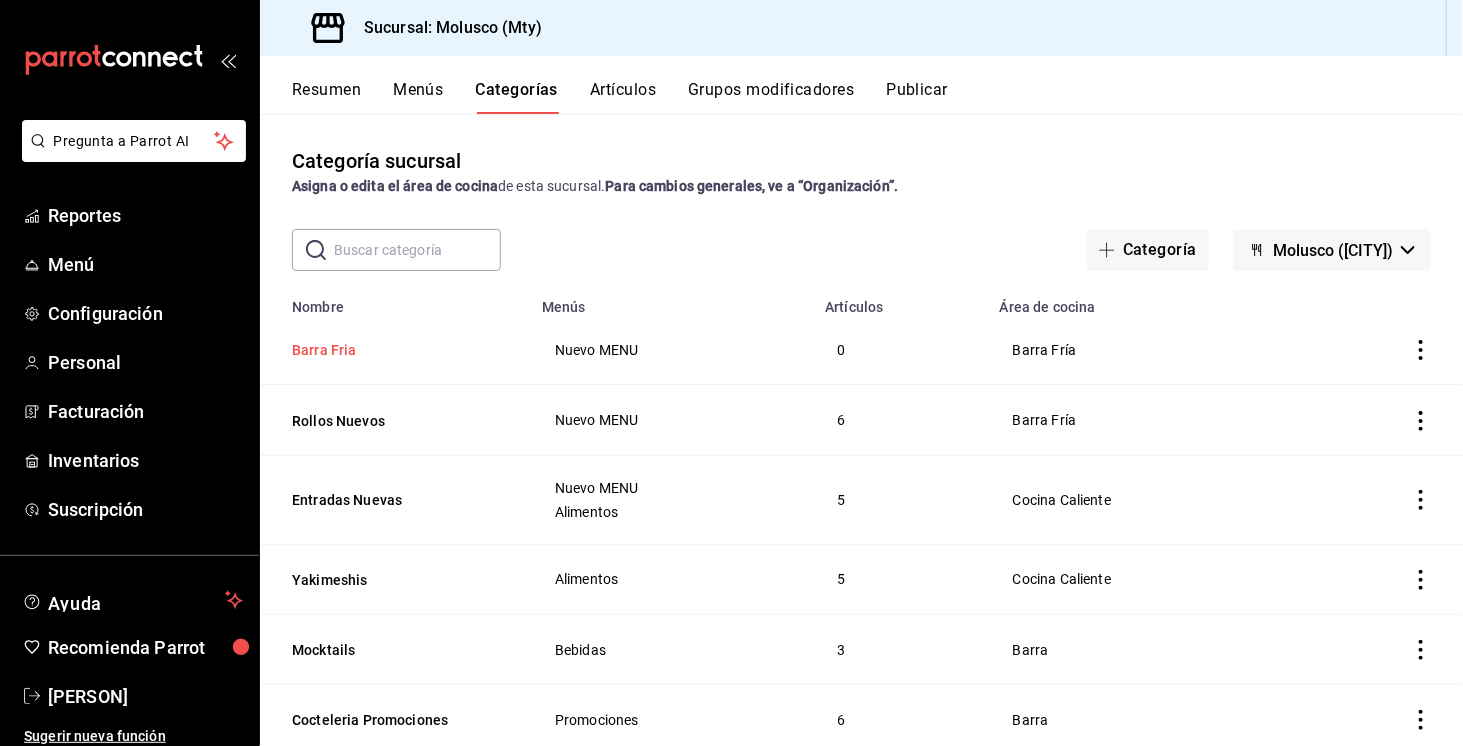click on "Barra Fria" at bounding box center [392, 350] 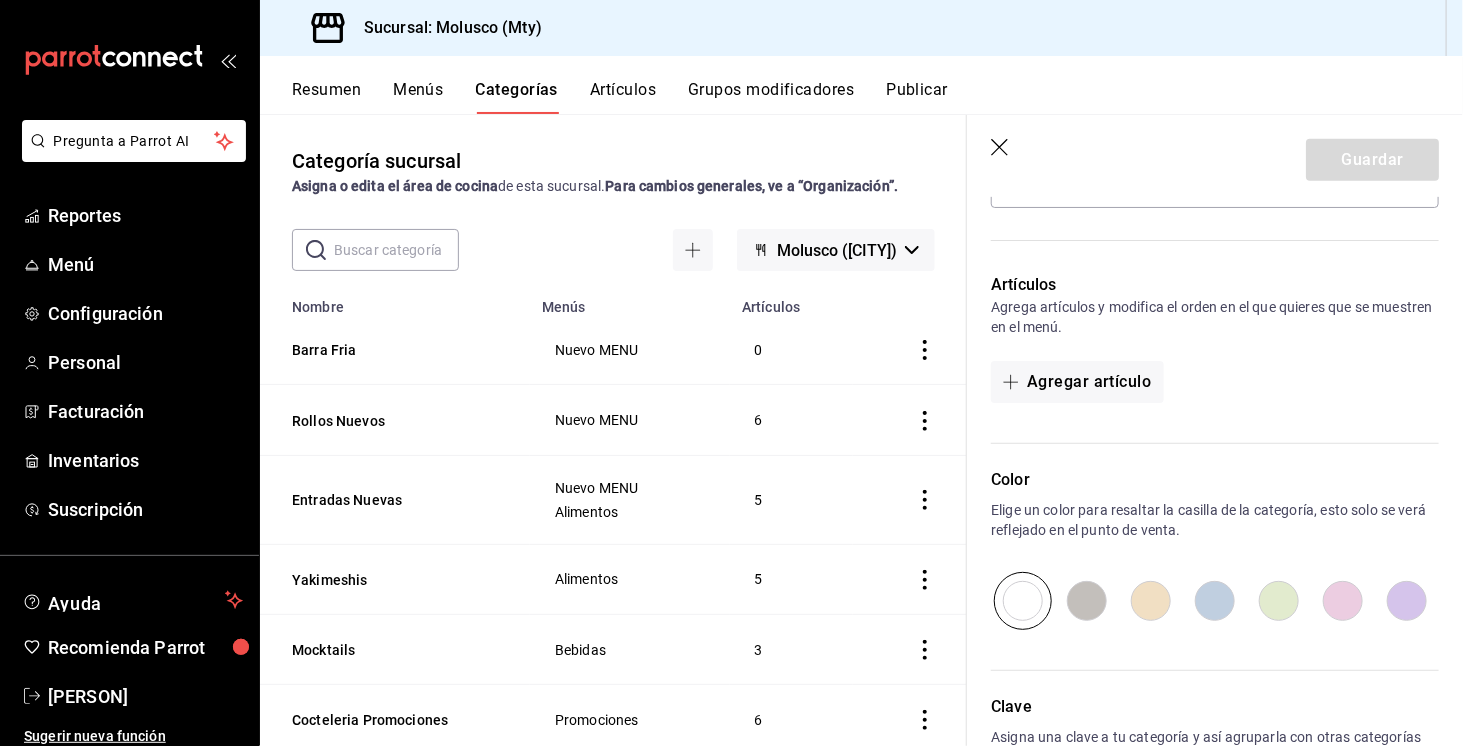 scroll, scrollTop: 484, scrollLeft: 0, axis: vertical 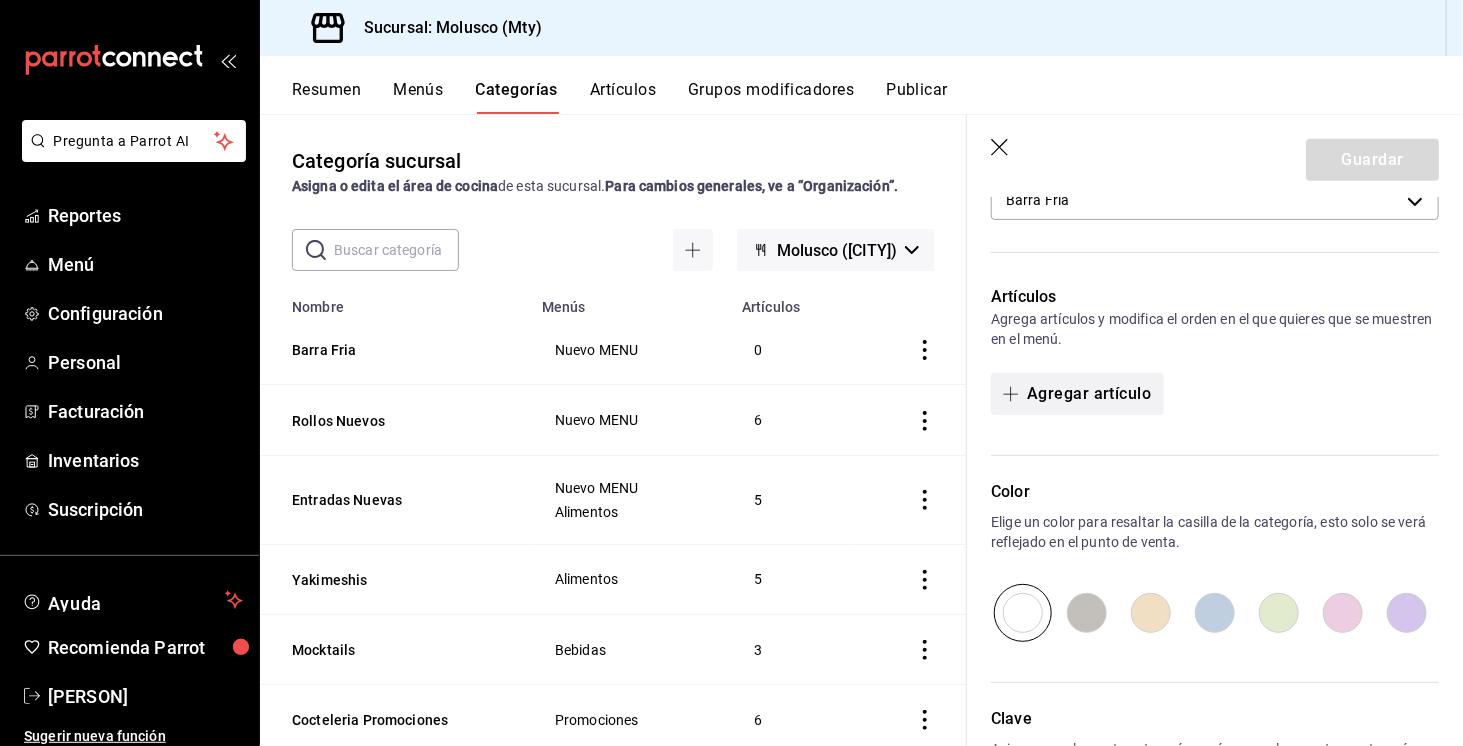 click on "Agregar artículo" at bounding box center [1077, 394] 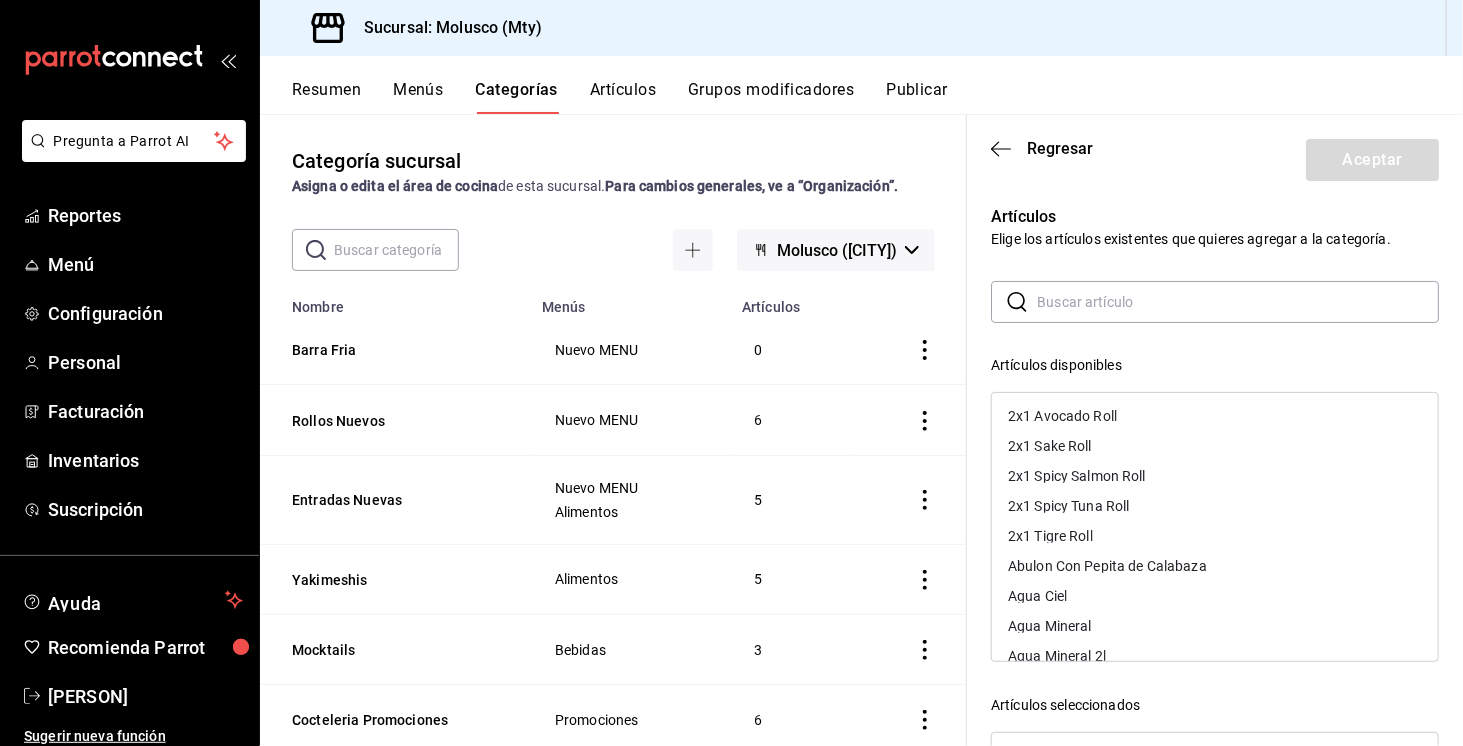 click at bounding box center [1238, 302] 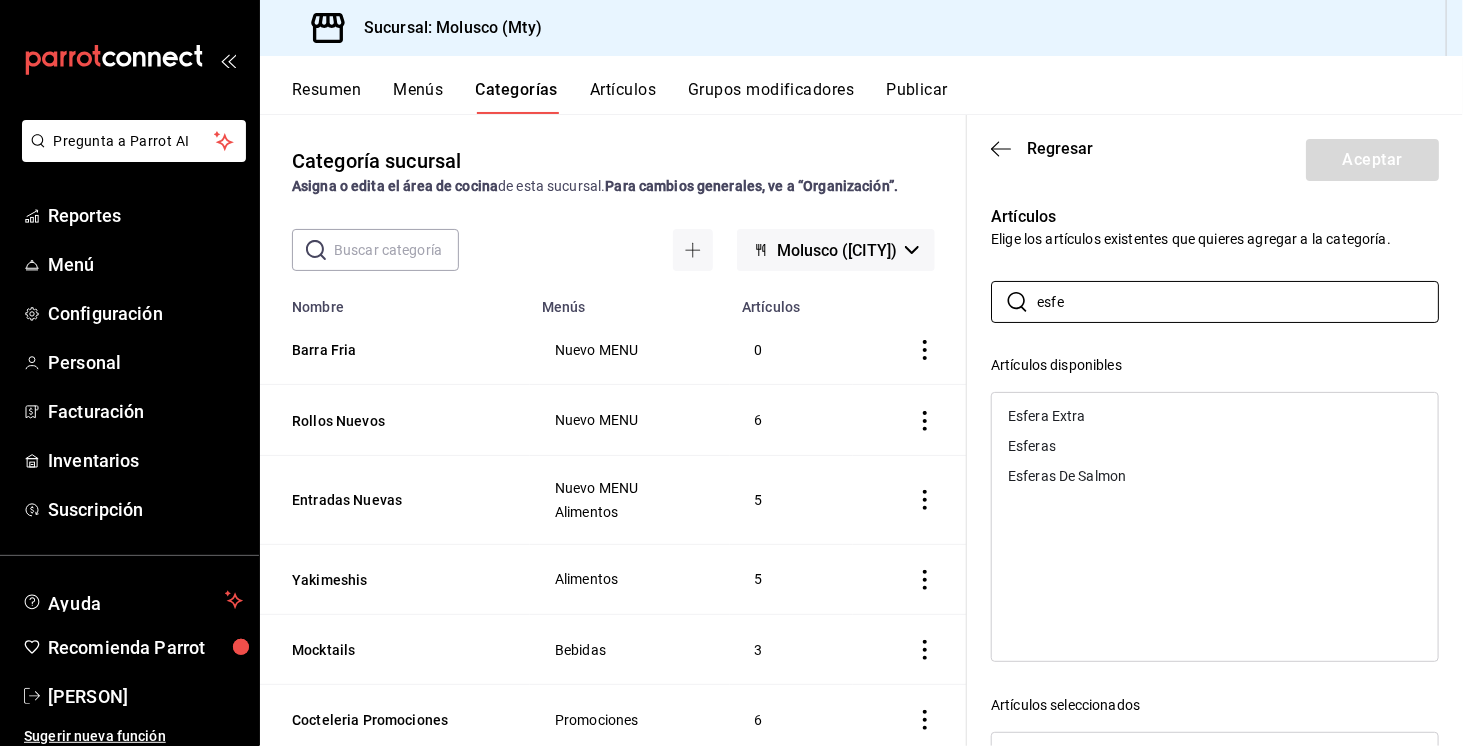type on "esfe" 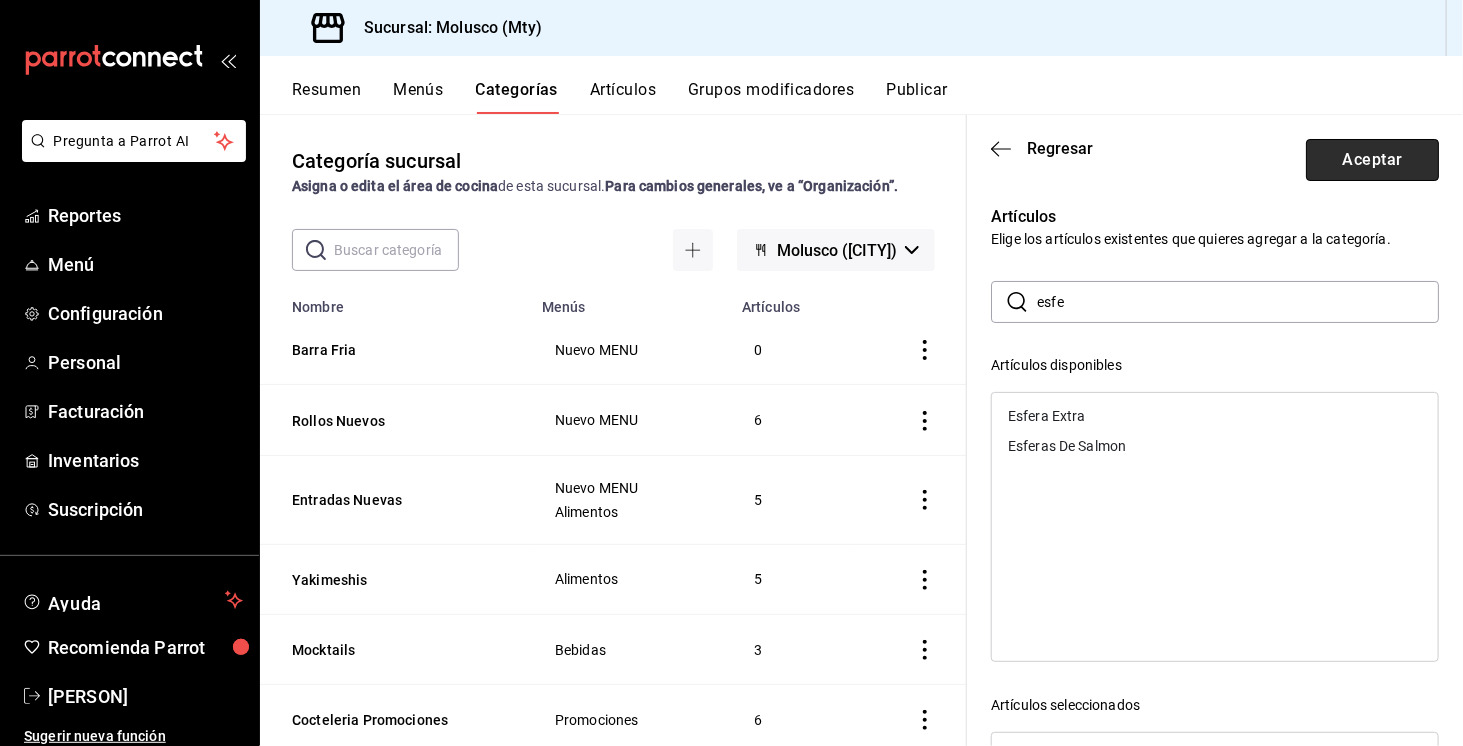 click on "Aceptar" at bounding box center [1372, 160] 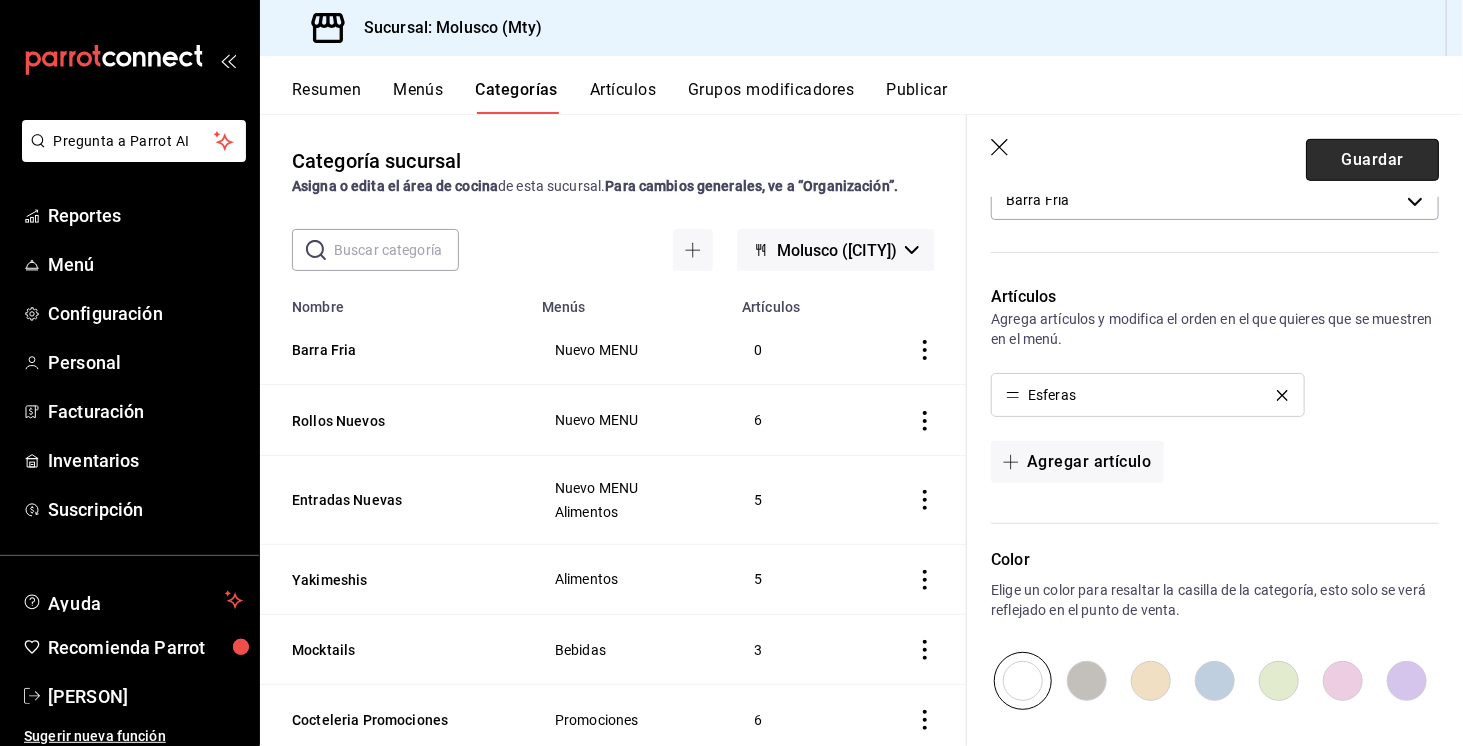 click on "Guardar" at bounding box center [1372, 160] 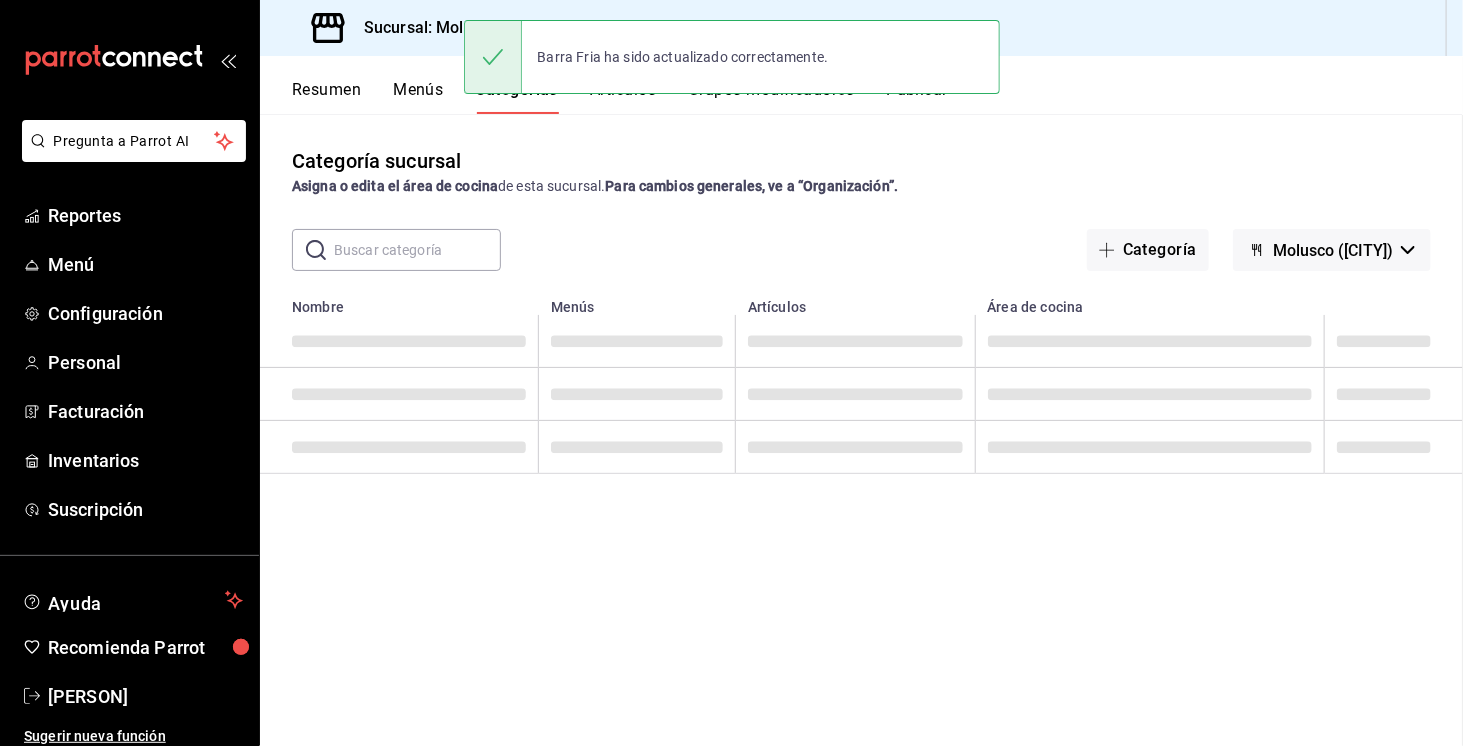 scroll, scrollTop: 0, scrollLeft: 0, axis: both 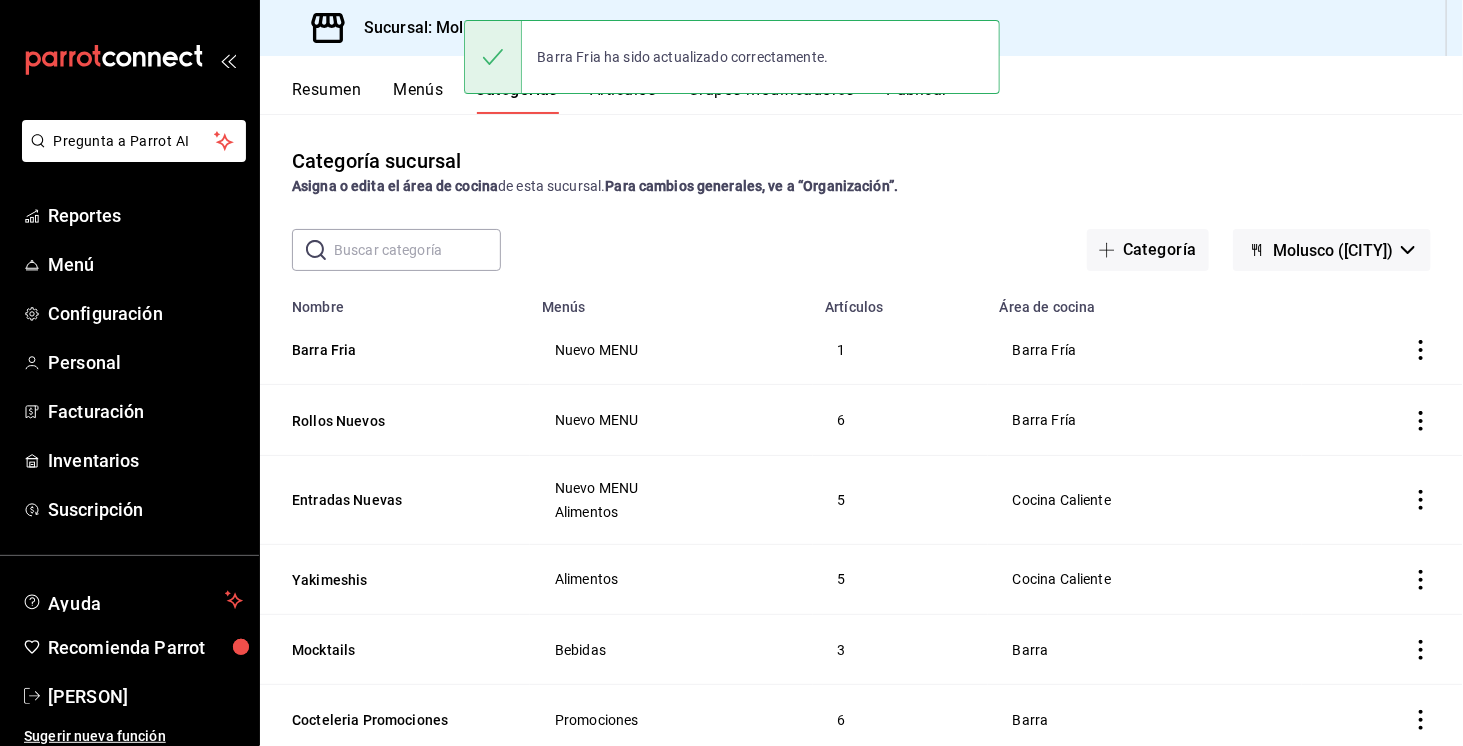 click on "Artículos" at bounding box center [623, 97] 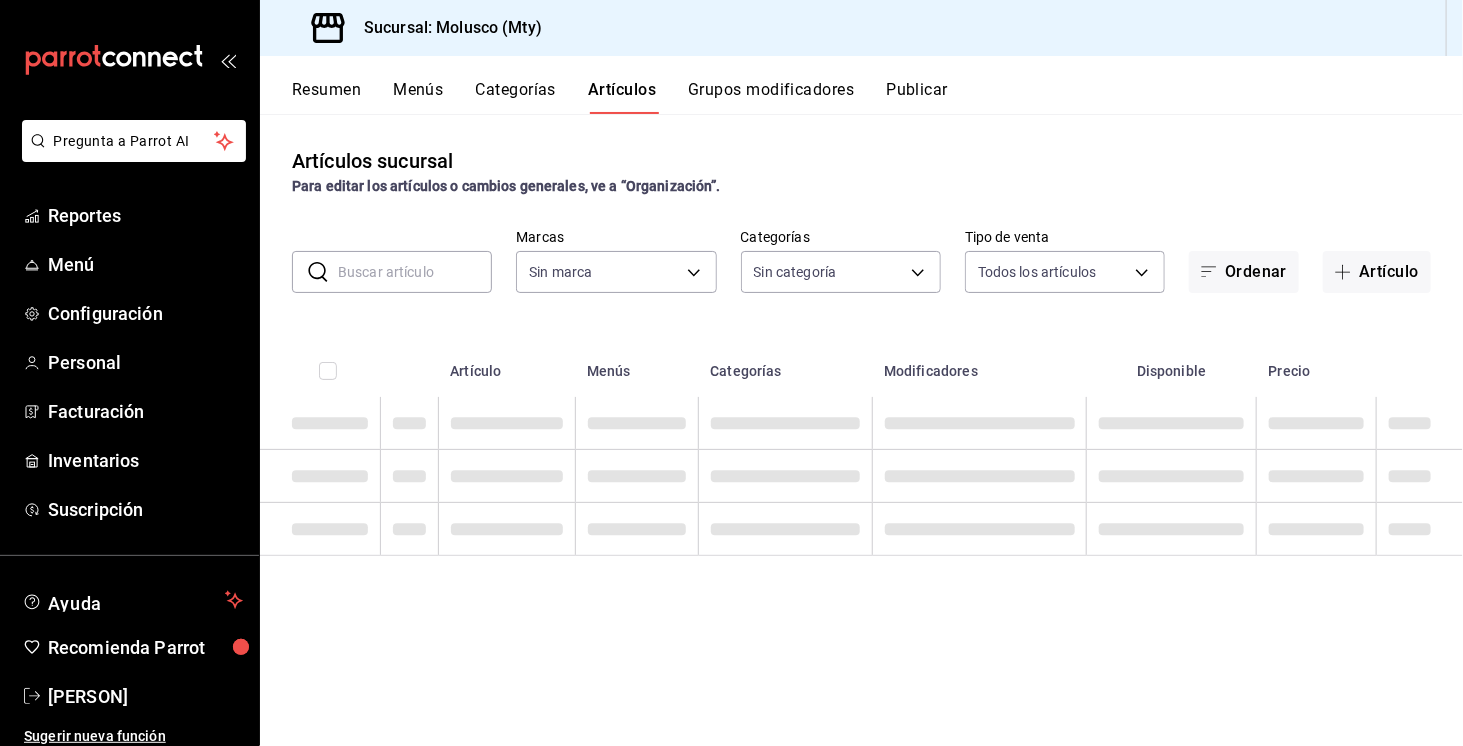 type on "73dc6a4f-e39c-40f2-a398-889f4e2fbb62,1d1f711b-58b0-48bc-a414-c23de6ee7dbd,1c336d5a-2f5b-4698-b2a9-59b5dcd7cd89,db0da34a-fed1-42c7-b1a7-03e3b95af4e5,875e034d-6765-4118-96f5-55c9bb126b5e,111a4770-0f3a-49ff-8160-c89cd7001c41,0013fe6f-20c4-48fe-8f9d-7bff37df1064,e113f37f-ccc2-41a2-86ff-c25312492011,1f1e0b4e-b564-45ff-856a-6c7873233115,df4cbefa-21d6-495a-b590-32fa2f221513,3510a1d1-d9fe-46d5-973d-1fe5d66e27dd,2d4ca936-0ebb-4a7b-8095-a7974d456dd9,8eb09006-39ac-4e89-9d95-d60d483428c0,b8364e74-c663-42f5-99ab-43bd095ffde6,09f9ce47-4d14-4e37-926f-e4b7fcd1cb29,01878203-19cf-4fc6-a2b1-d5ed4f49387f,c2b79969-0374-454b-88fc-de804d151efc,07a086d1-2c1f-41d3-ab4d-8bb04d296646,55be45e1-3dd4-4d40-9298-da33261678f1,193e3a34-1c49-4241-90ce-fb731646033a,0acbc2ac-e234-40dd-8cd0-4d1d30f2944f,60747f72-50c9-4420-800d-2fe08be9e6a0,e5c94e1c-2e6f-4676-9d9f-2ecf1e0d3203,b6131d37-5d3c-48c4-bfce-8f89447d6678,0a87defa-988e-4583-95e1-fa8ae9ada797,da99190d-9e78-4310-8764-1e11ea2ec28a,c049d35e-316b-4620-a598-72533bcc87be,8bc25bad-3ad8-47ba-8c0..." 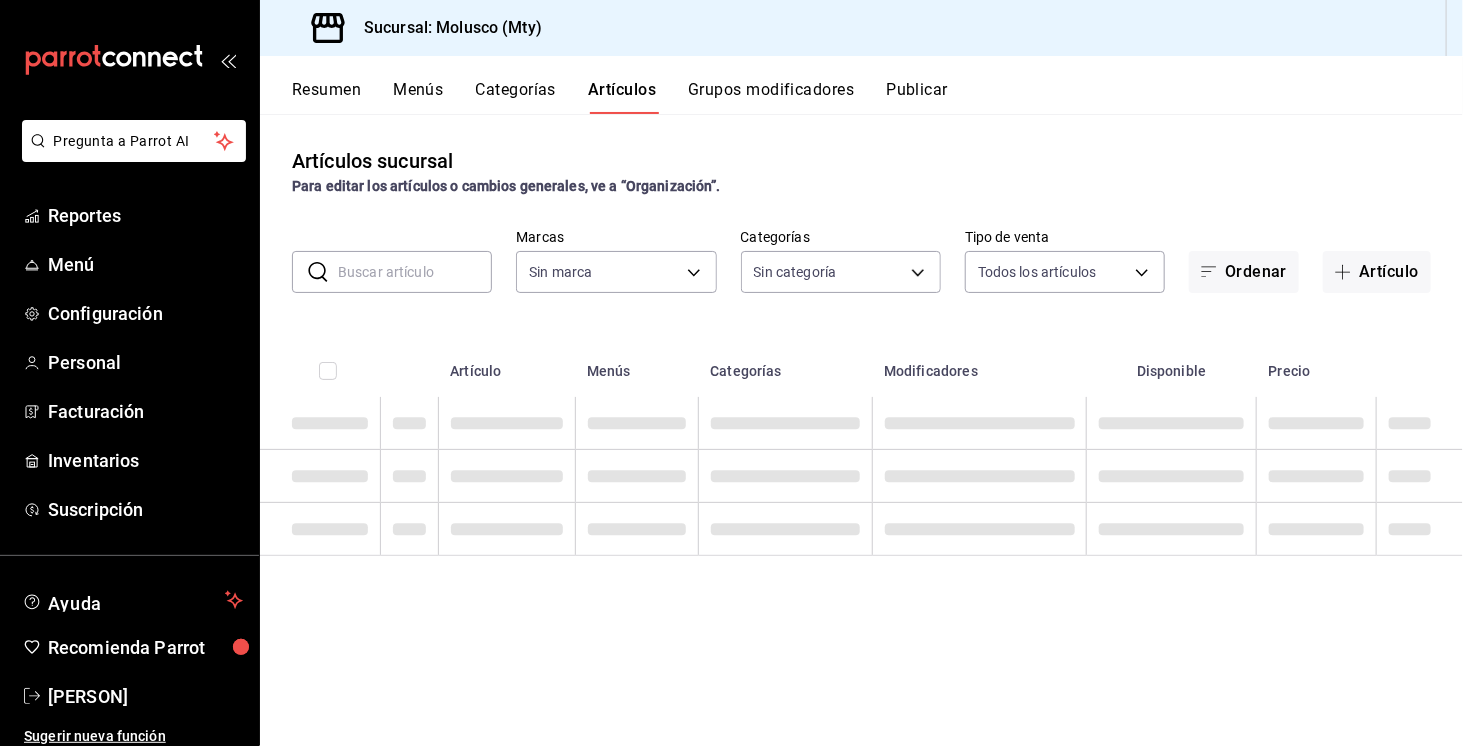 click at bounding box center [415, 272] 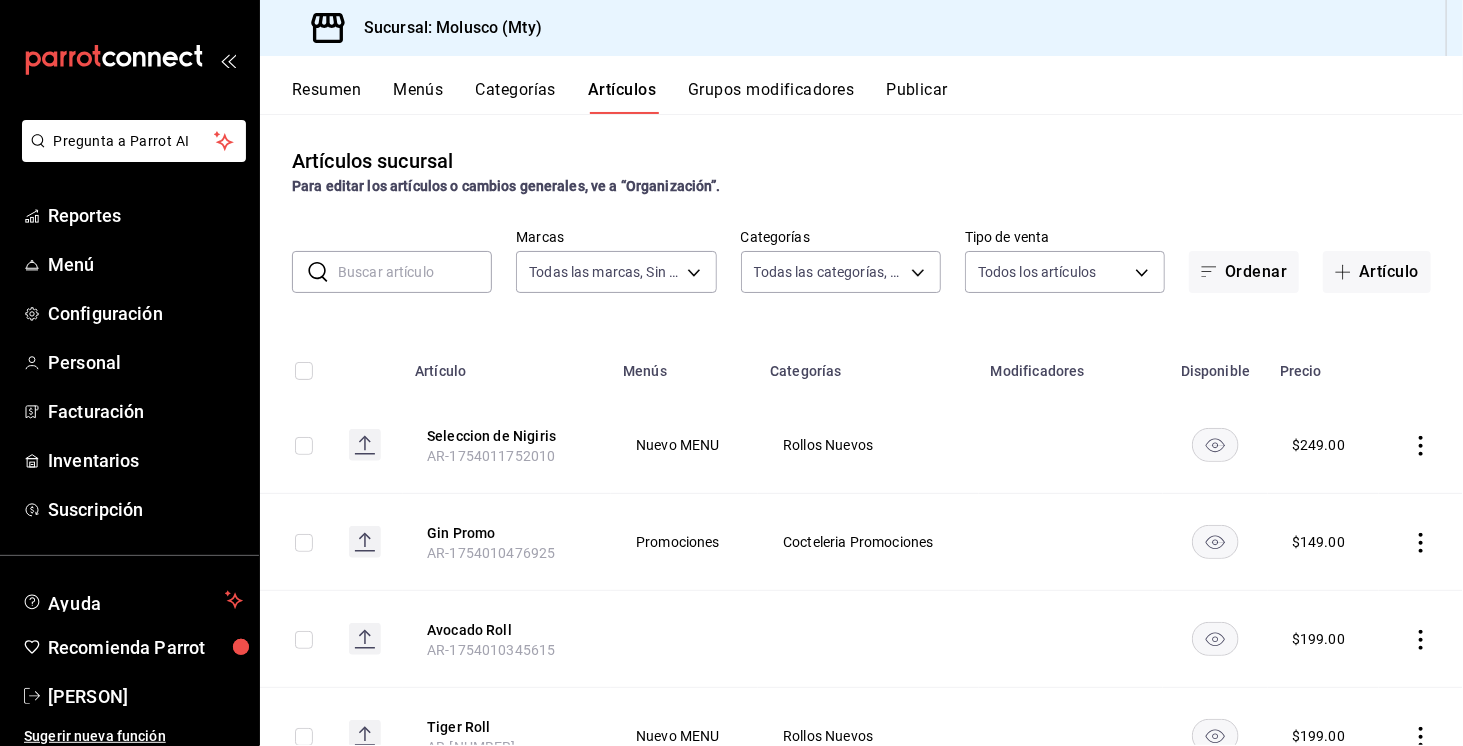 type on "356499dc-45b1-4a46-87a0-ed45505369c2" 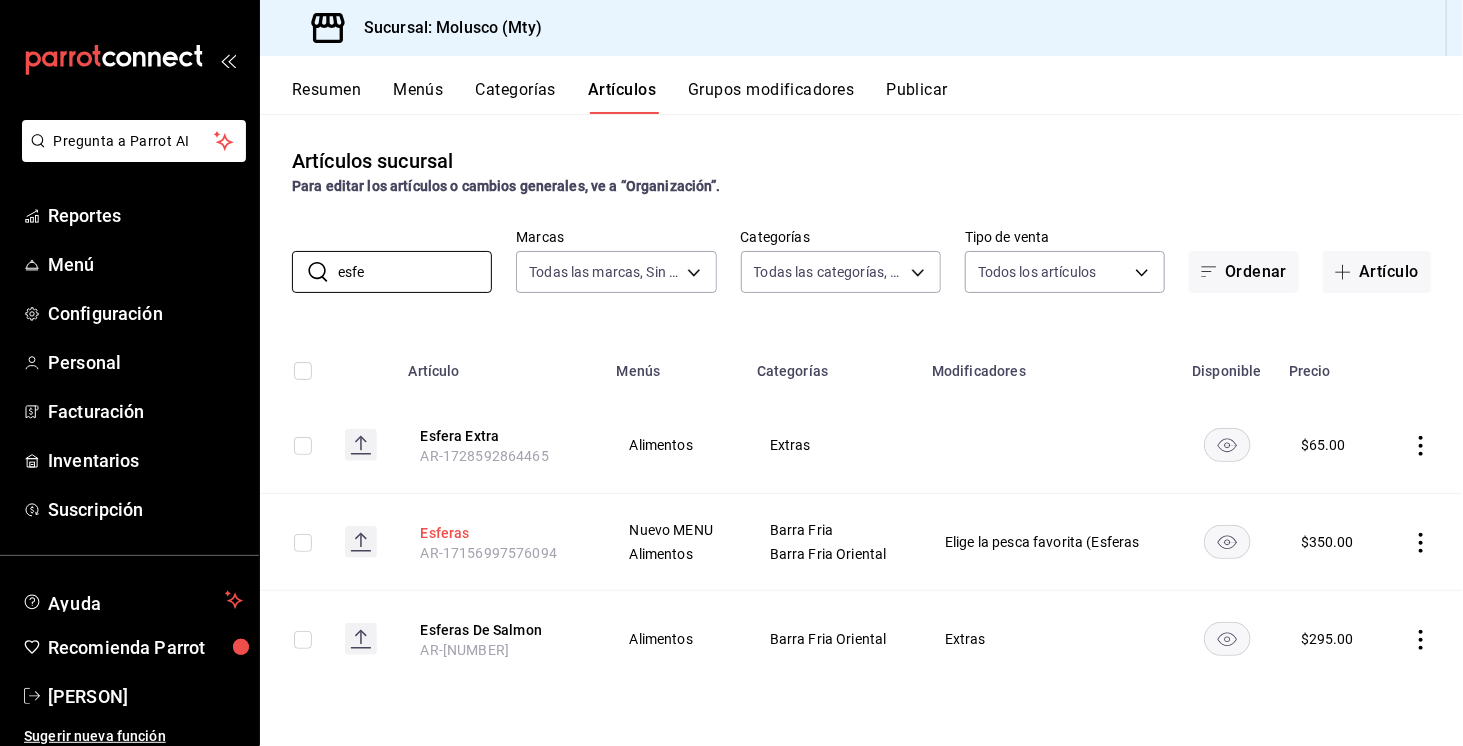 type on "esfe" 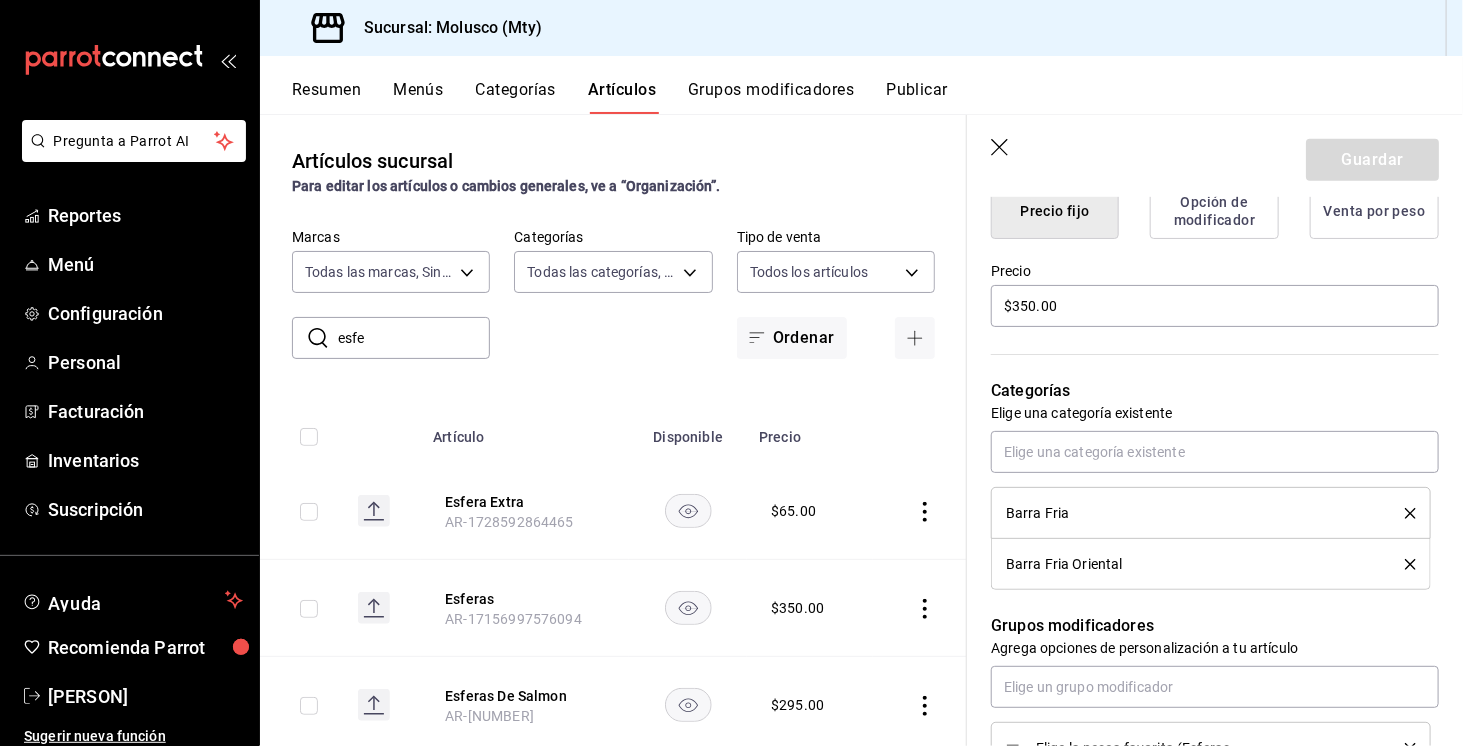 scroll, scrollTop: 542, scrollLeft: 0, axis: vertical 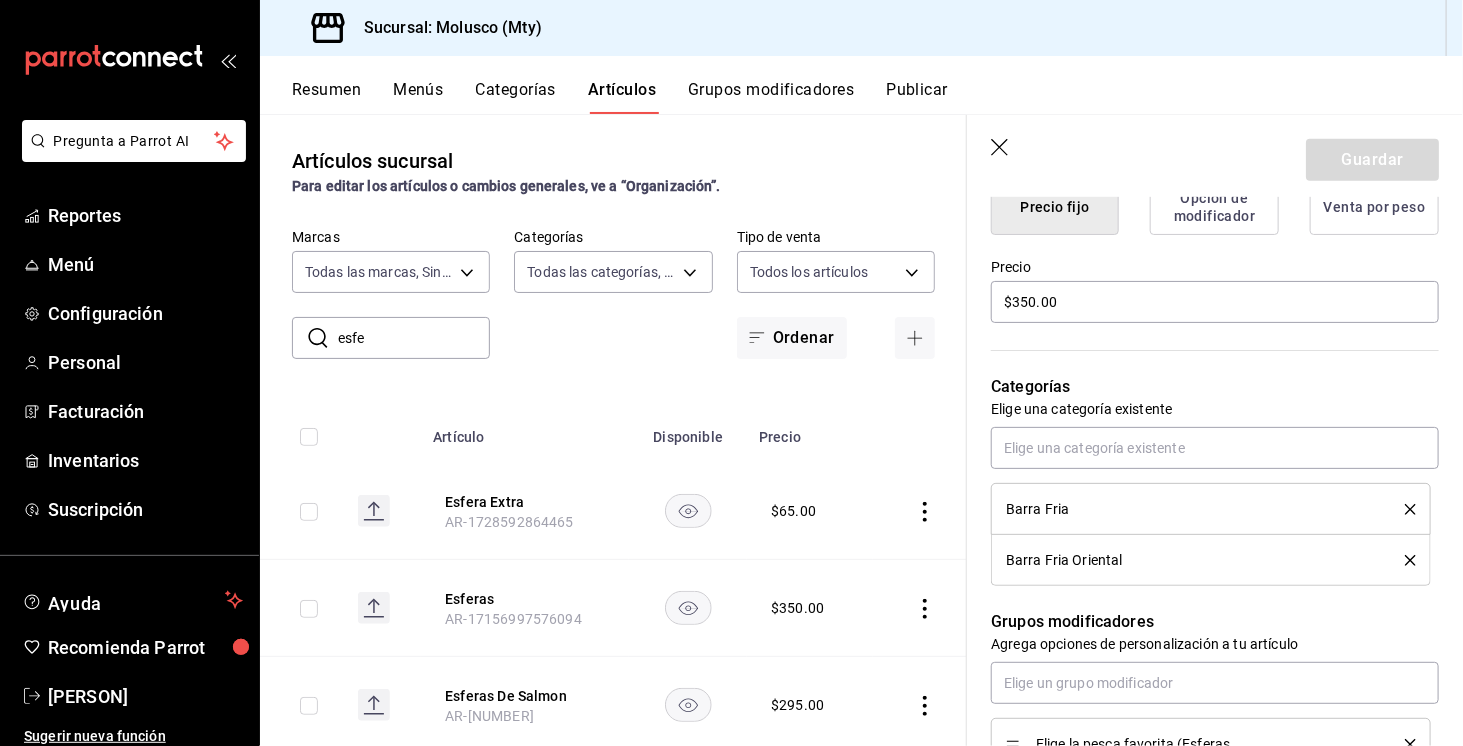 click at bounding box center [1403, 560] 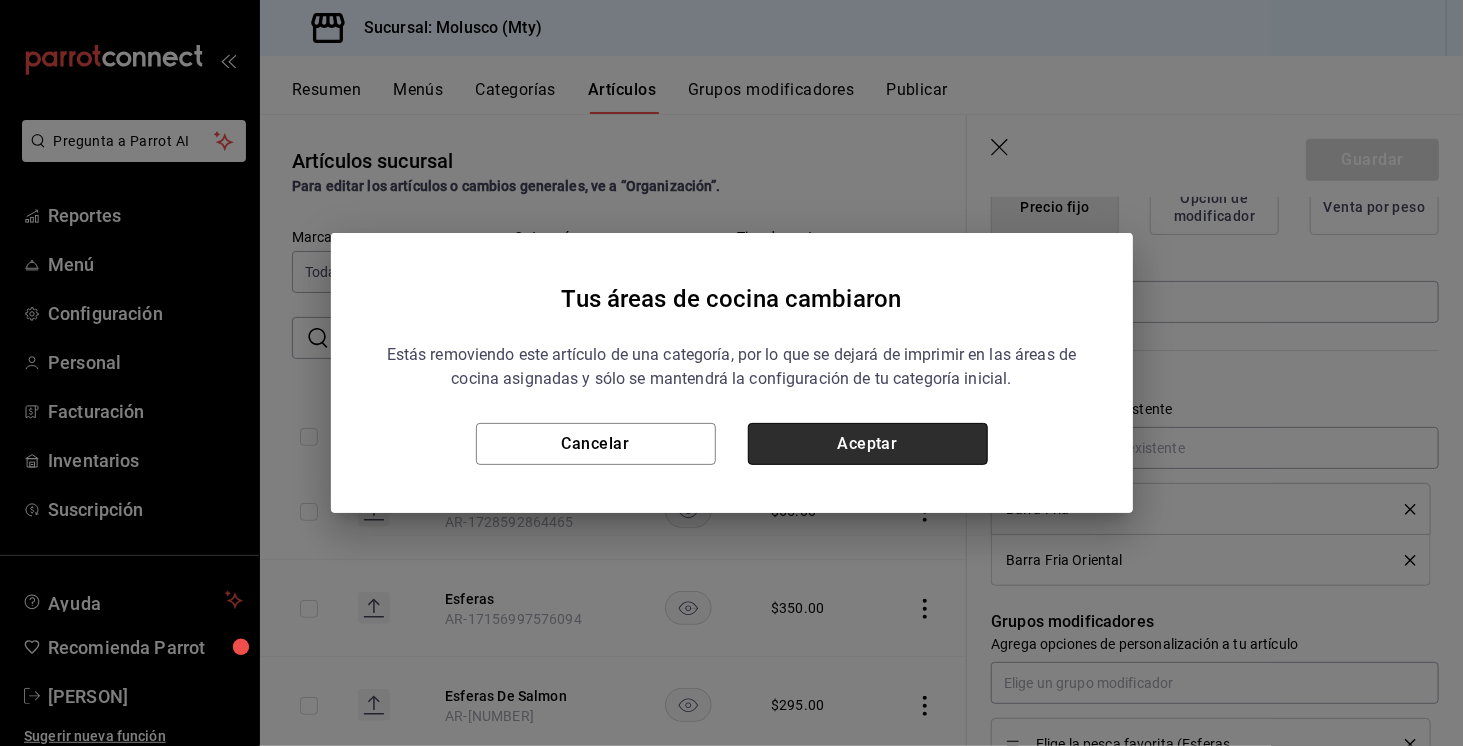 click on "Aceptar" at bounding box center [868, 444] 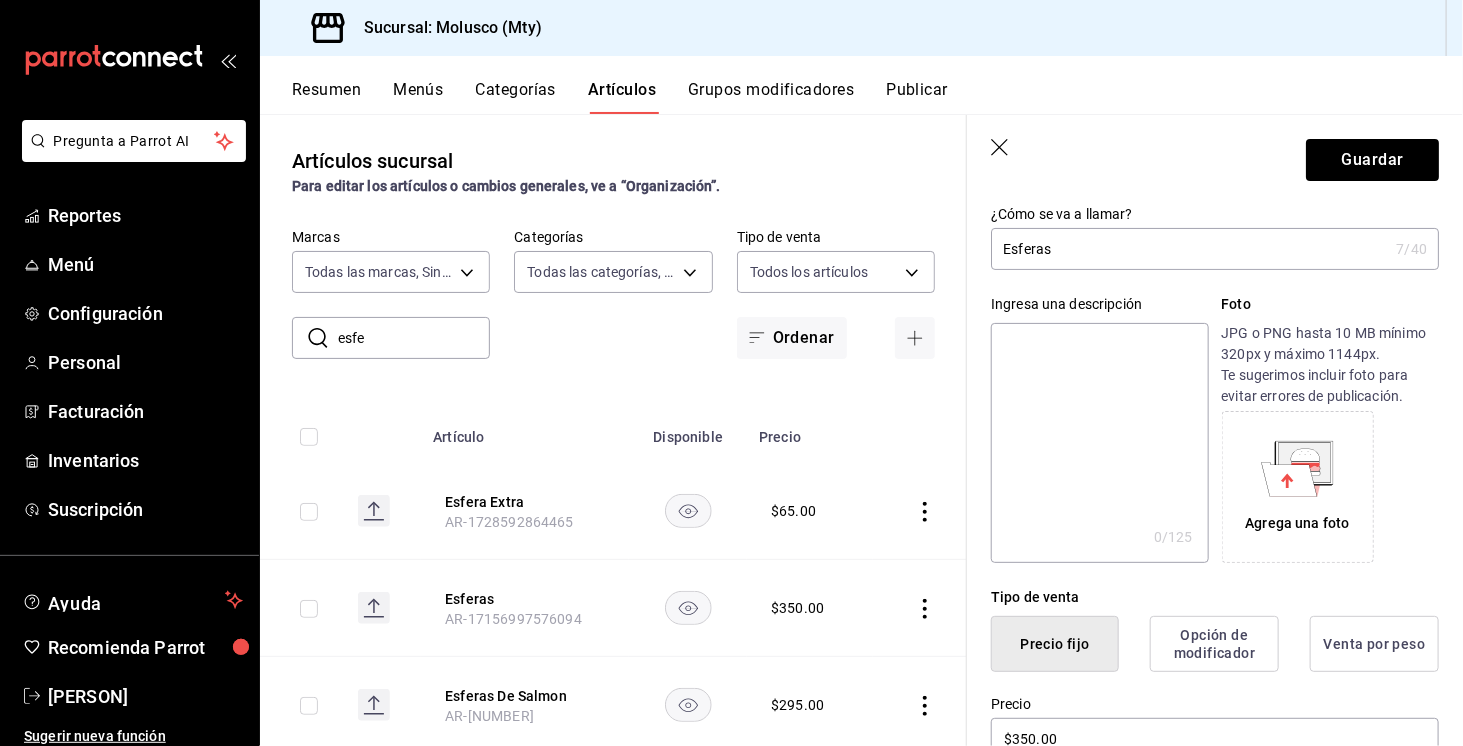 scroll, scrollTop: 104, scrollLeft: 0, axis: vertical 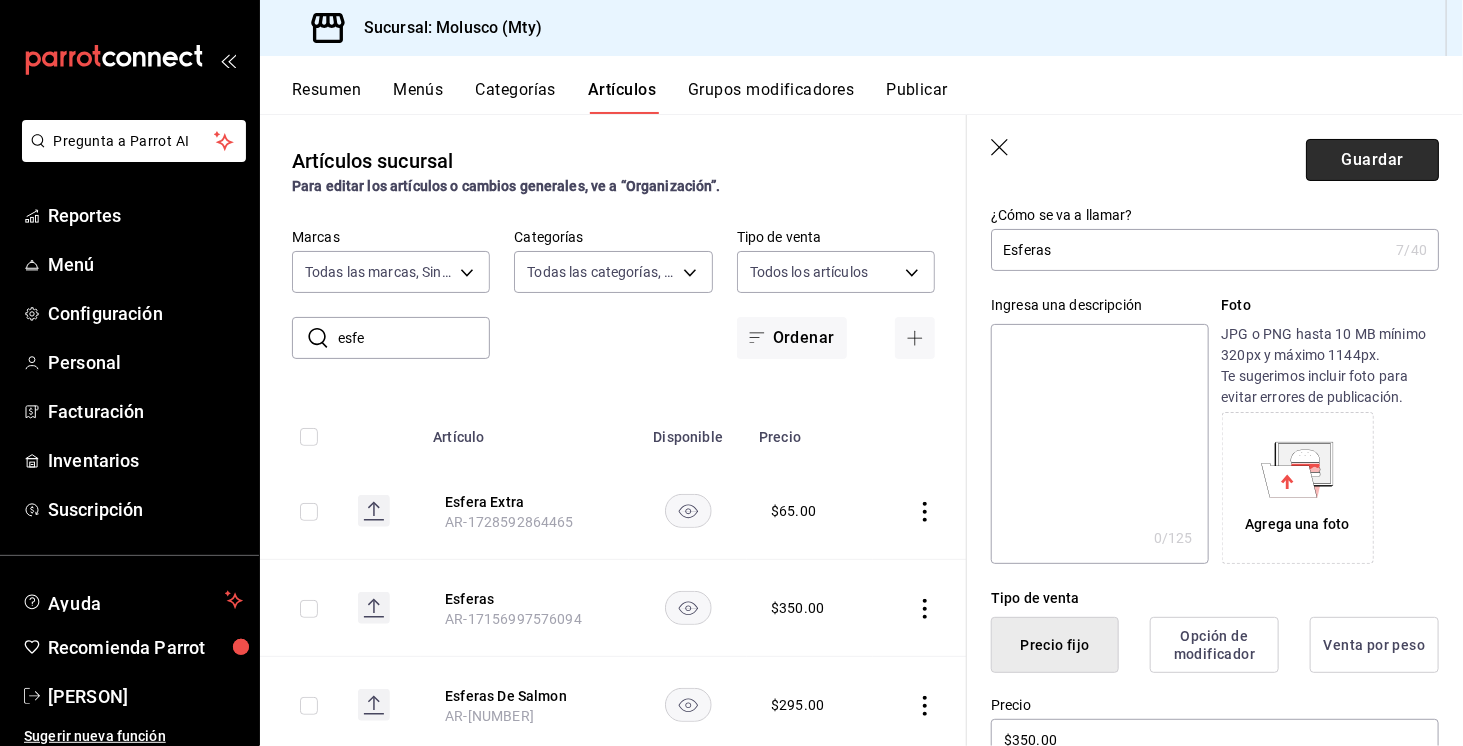 click on "Guardar" at bounding box center (1372, 160) 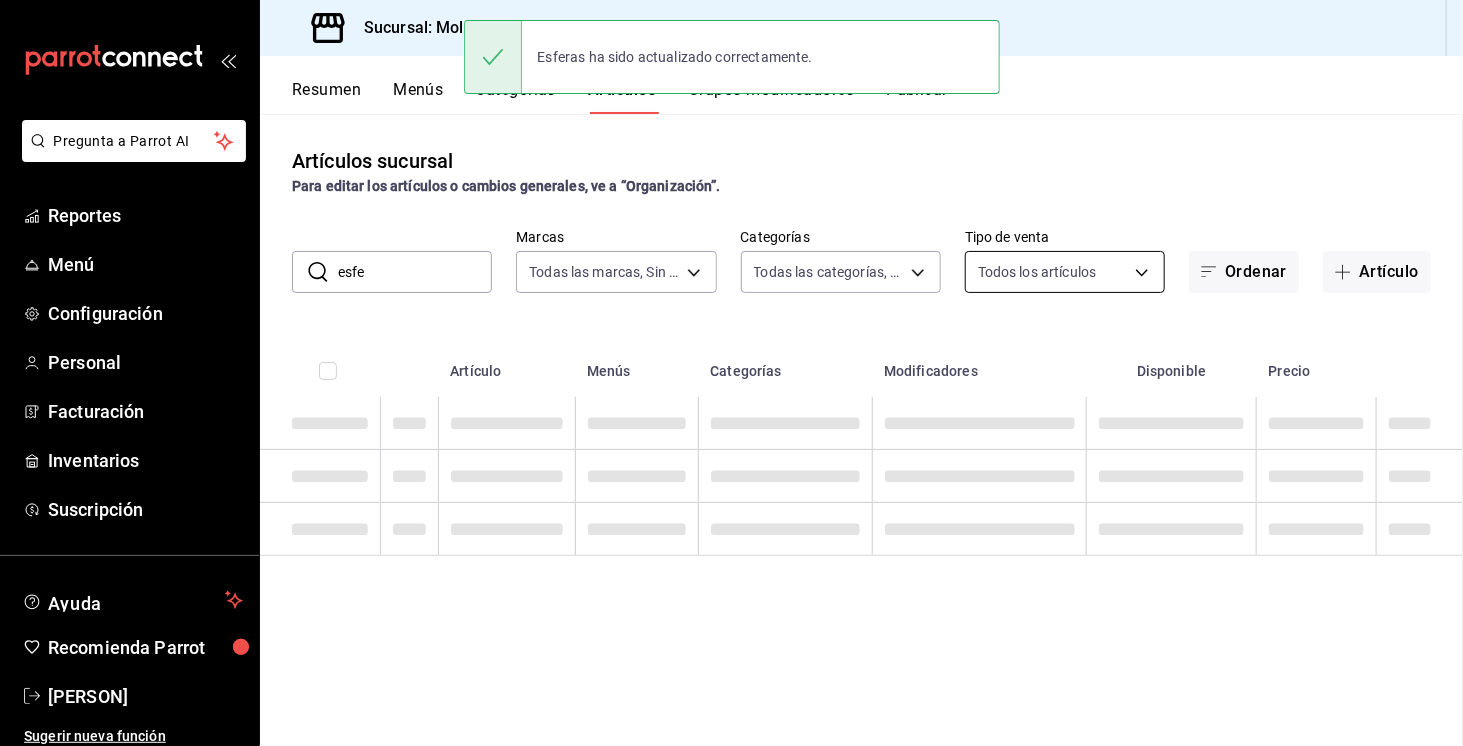 scroll, scrollTop: 0, scrollLeft: 0, axis: both 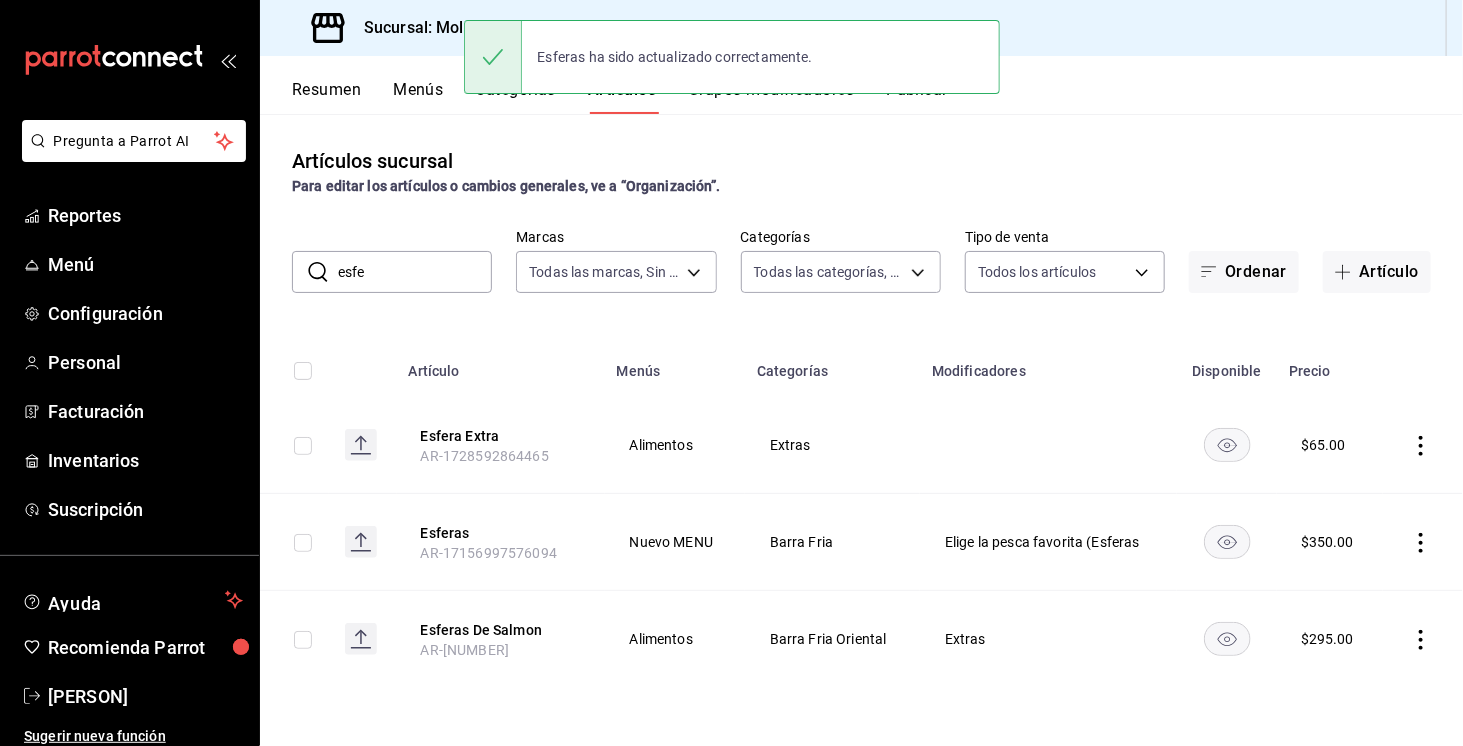 click on "Menús" at bounding box center [418, 97] 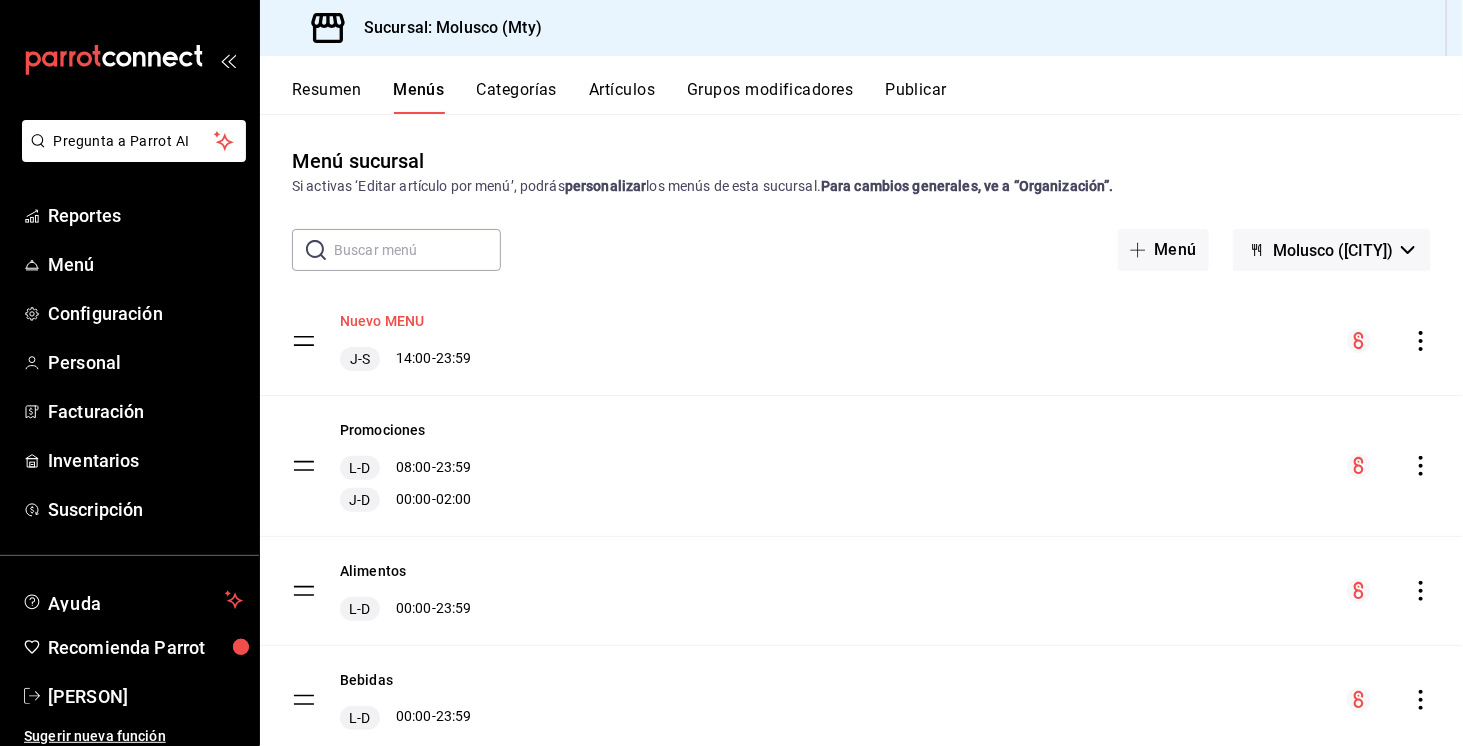 click on "Nuevo MENU" at bounding box center [382, 321] 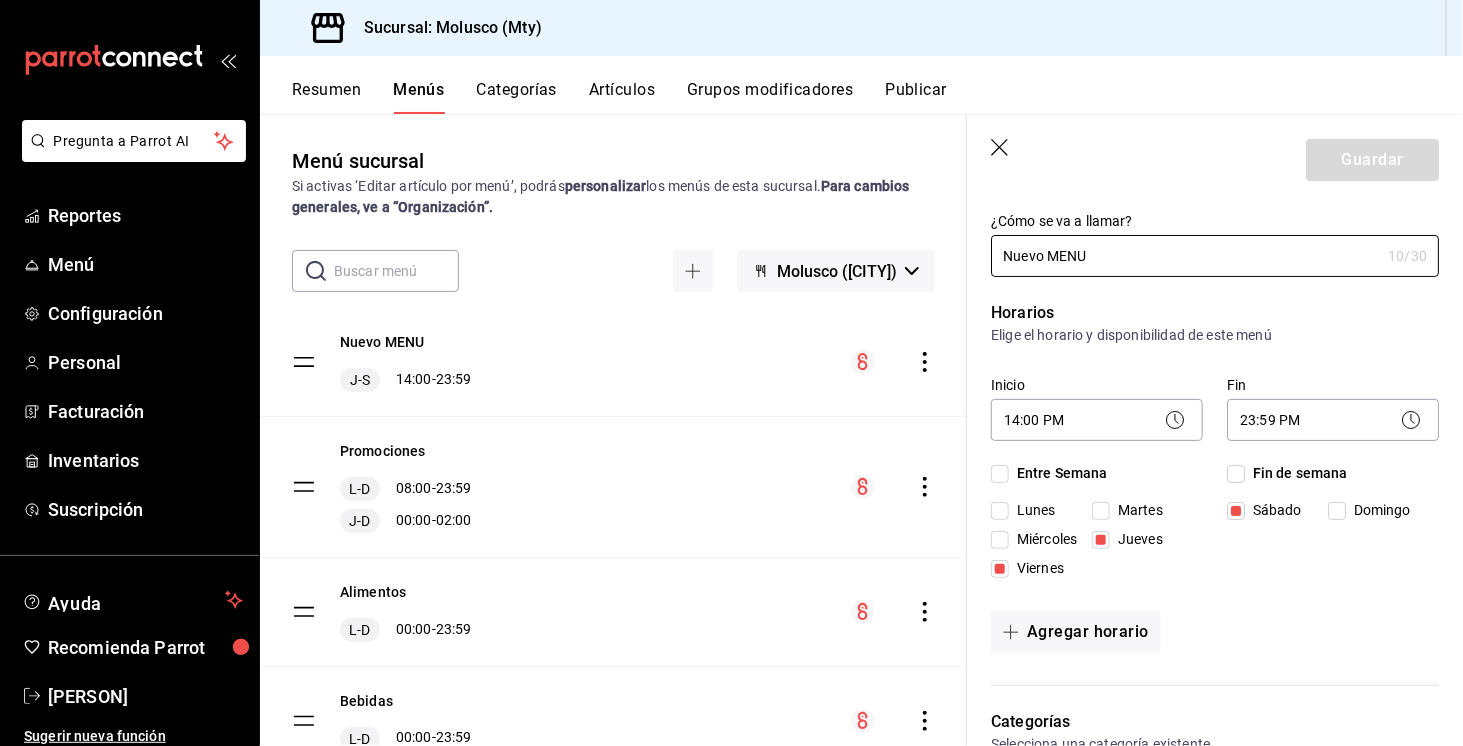 scroll, scrollTop: 0, scrollLeft: 0, axis: both 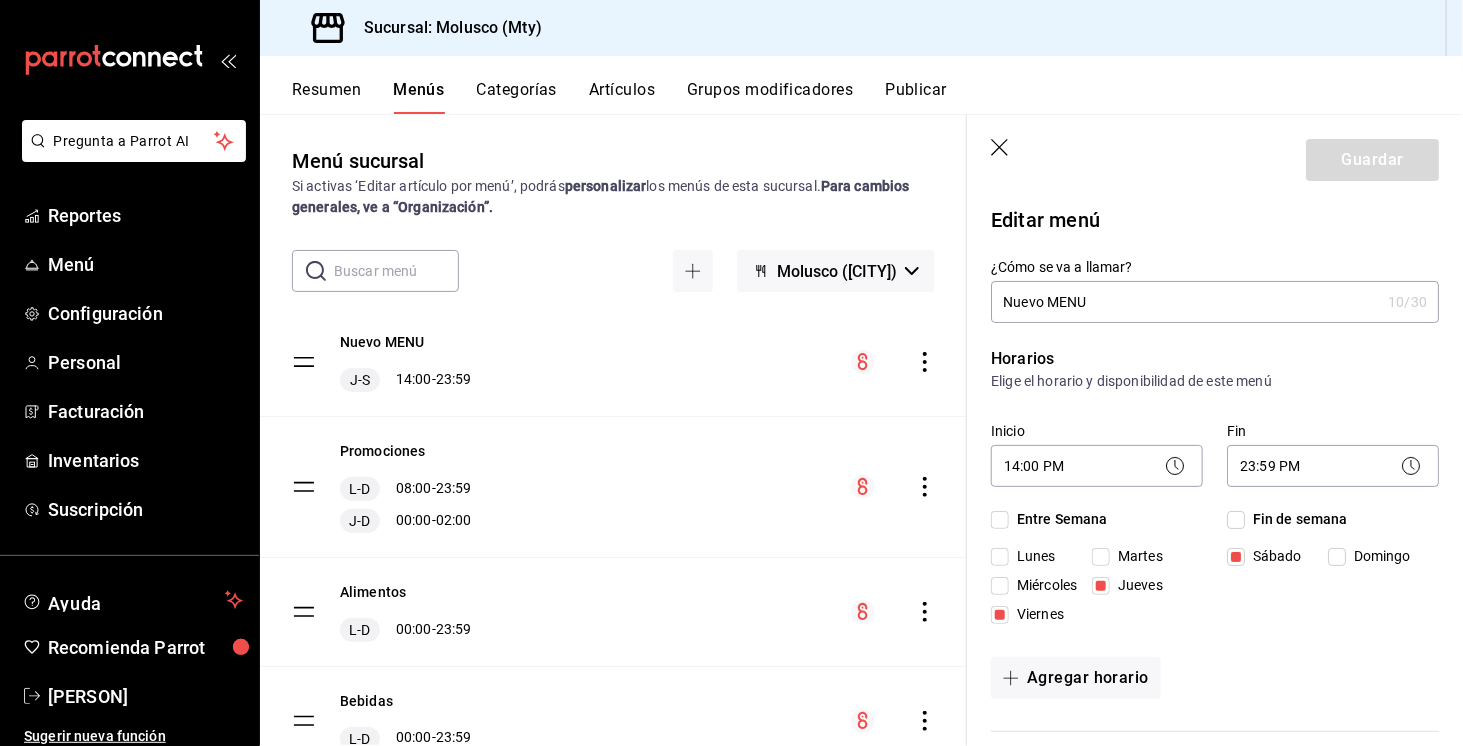 click on "Resumen Menús Categorías Artículos Grupos modificadores Publicar" at bounding box center (861, 85) 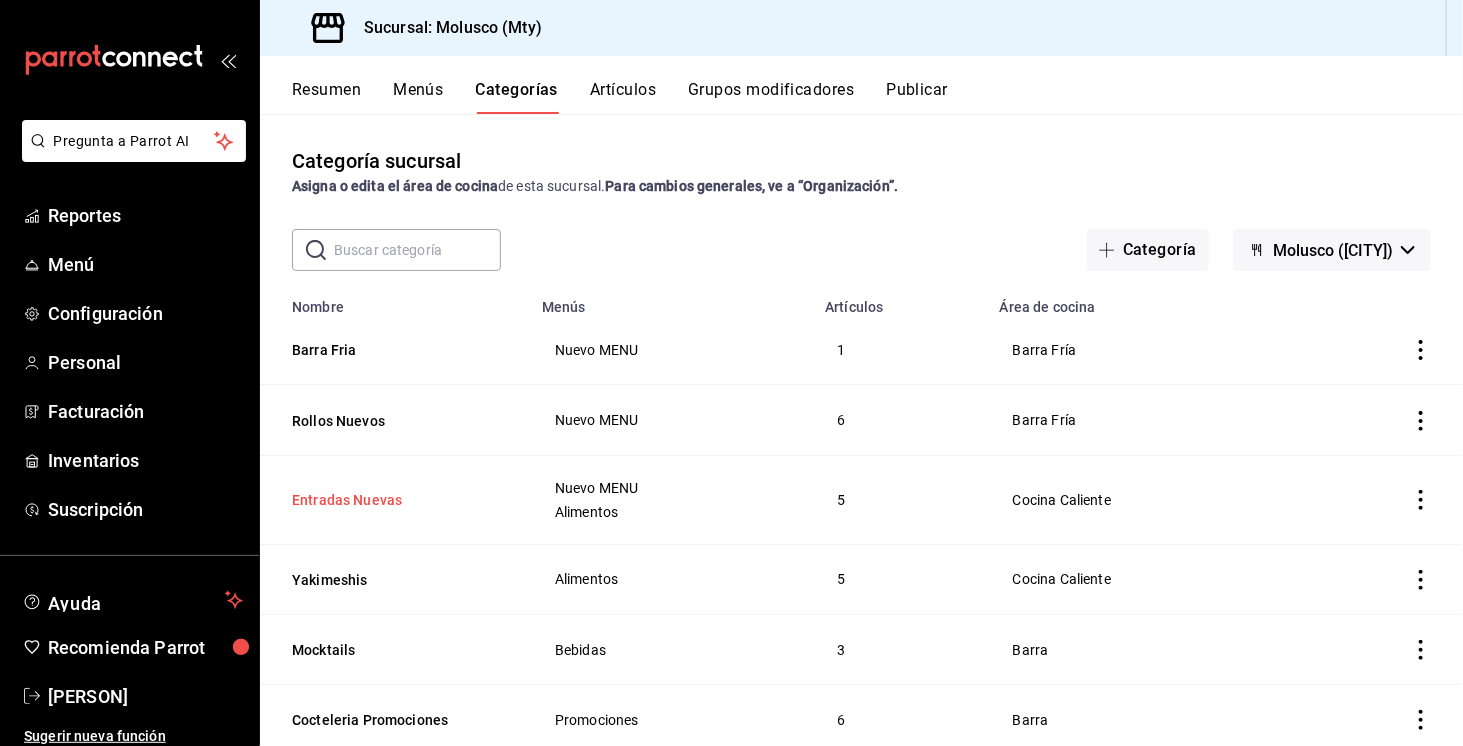 click on "[PRODUCT] Nuevas" at bounding box center (392, 500) 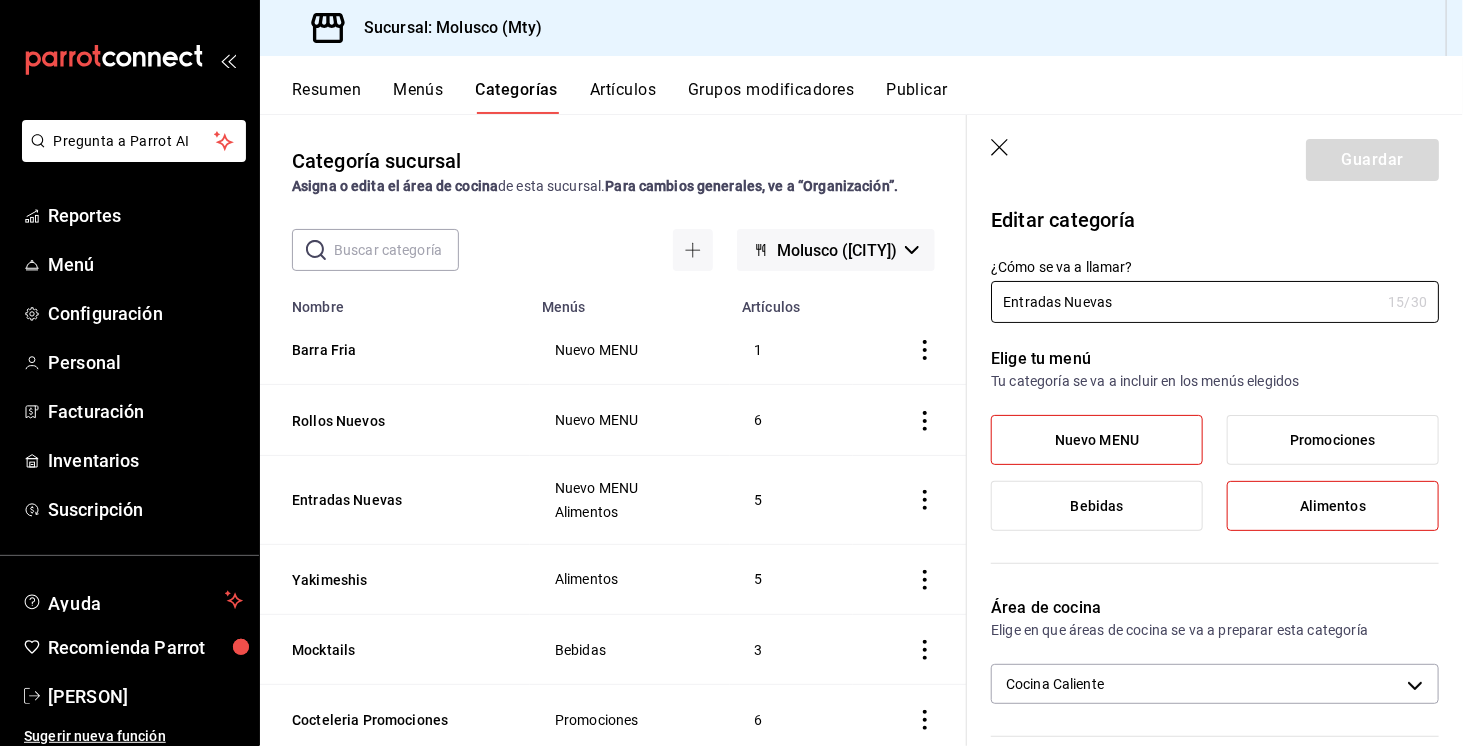 scroll, scrollTop: 1, scrollLeft: 0, axis: vertical 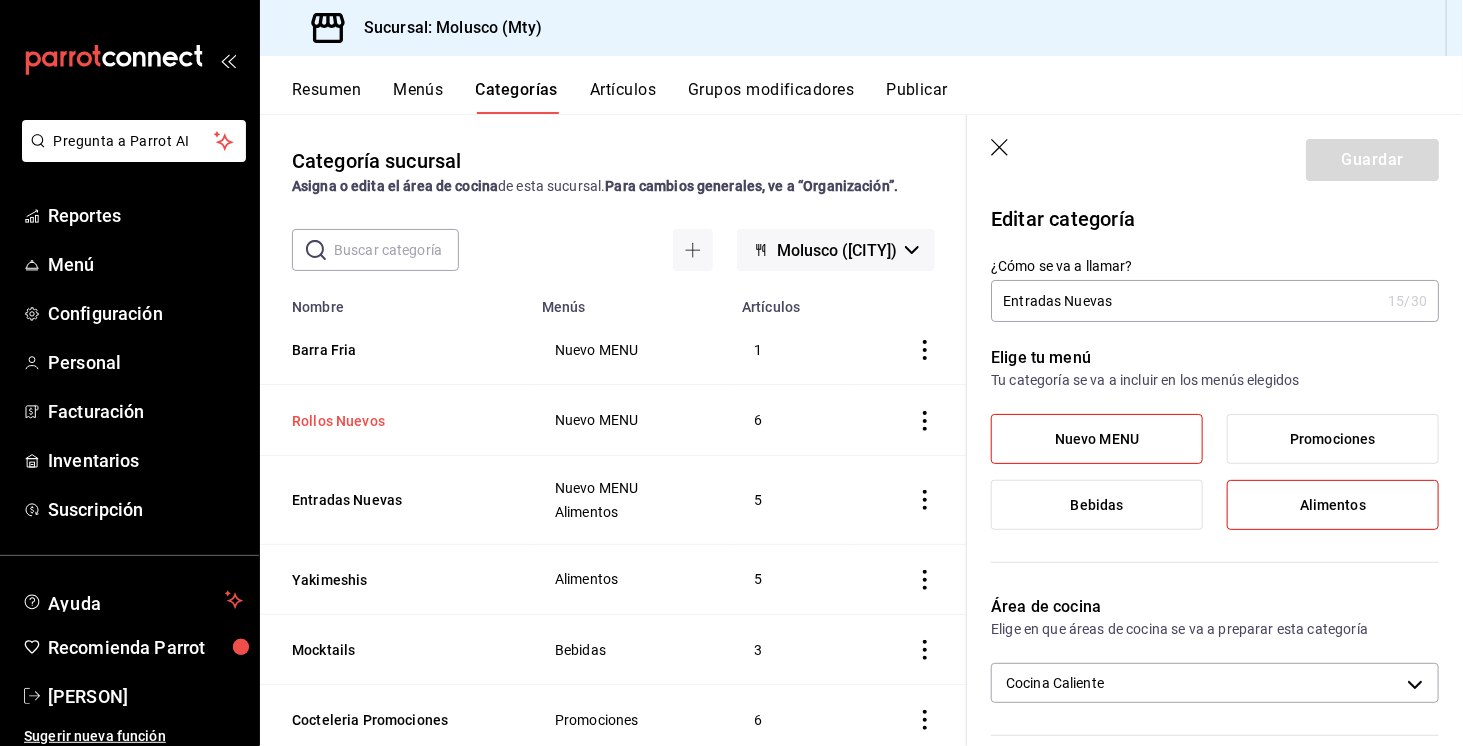 click on "[PRODUCT] Nuevos" at bounding box center (392, 421) 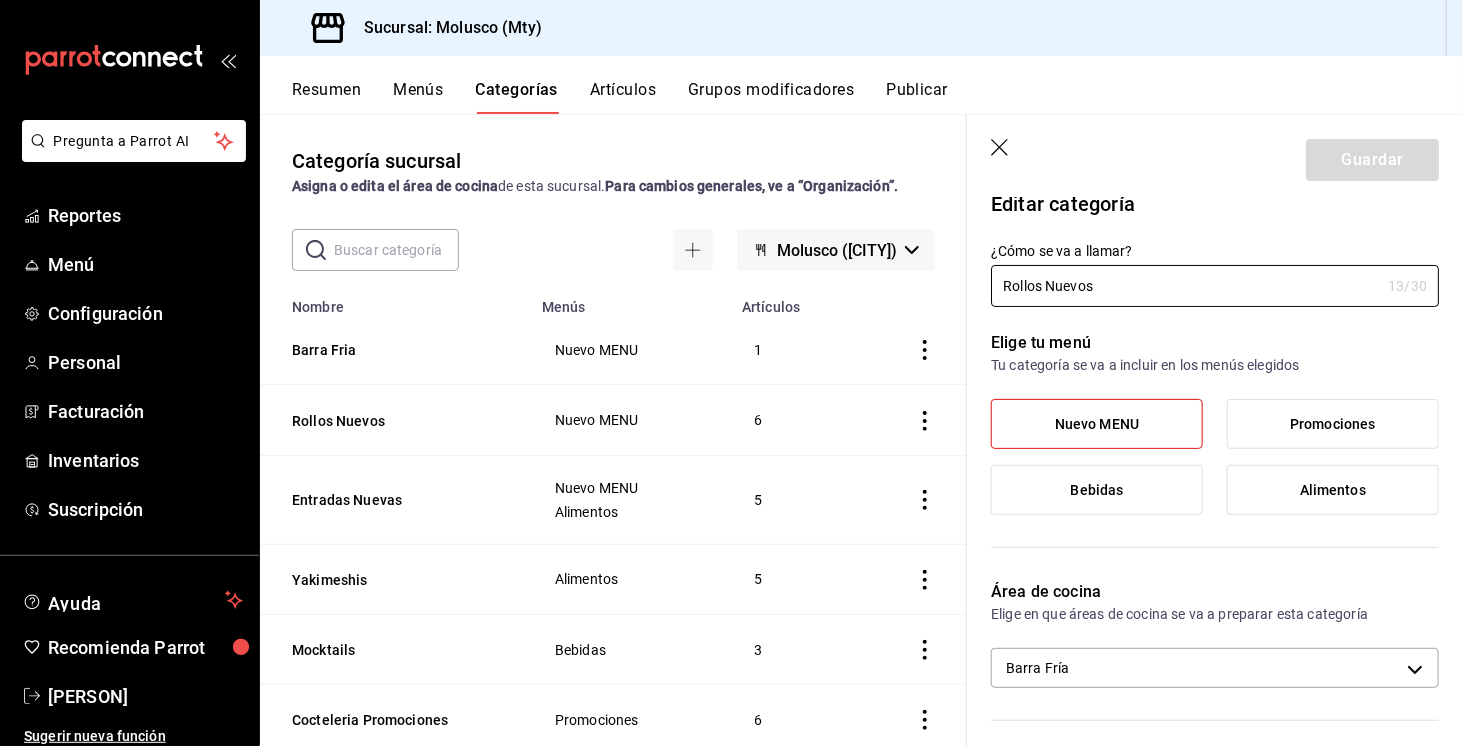 scroll, scrollTop: 0, scrollLeft: 0, axis: both 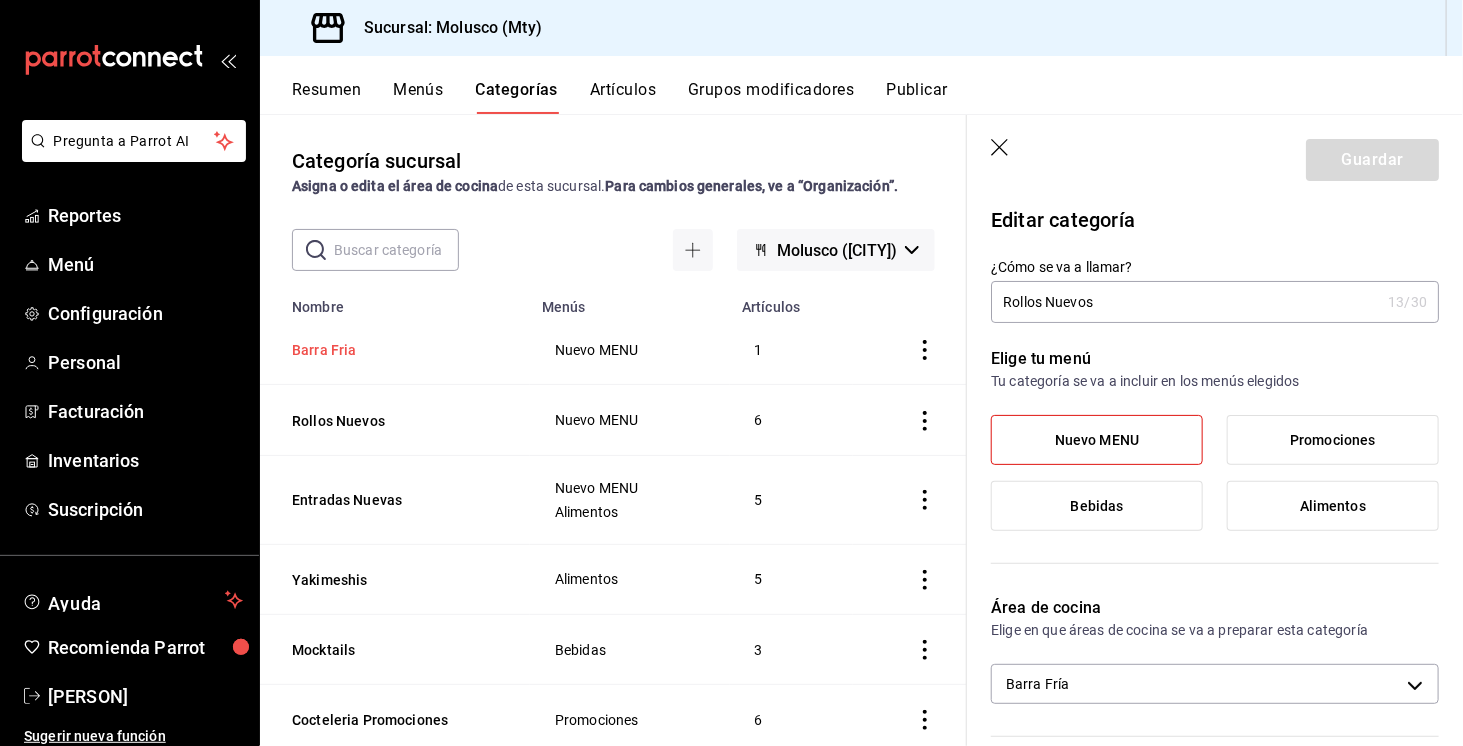 click on "Barra Fria" at bounding box center (392, 350) 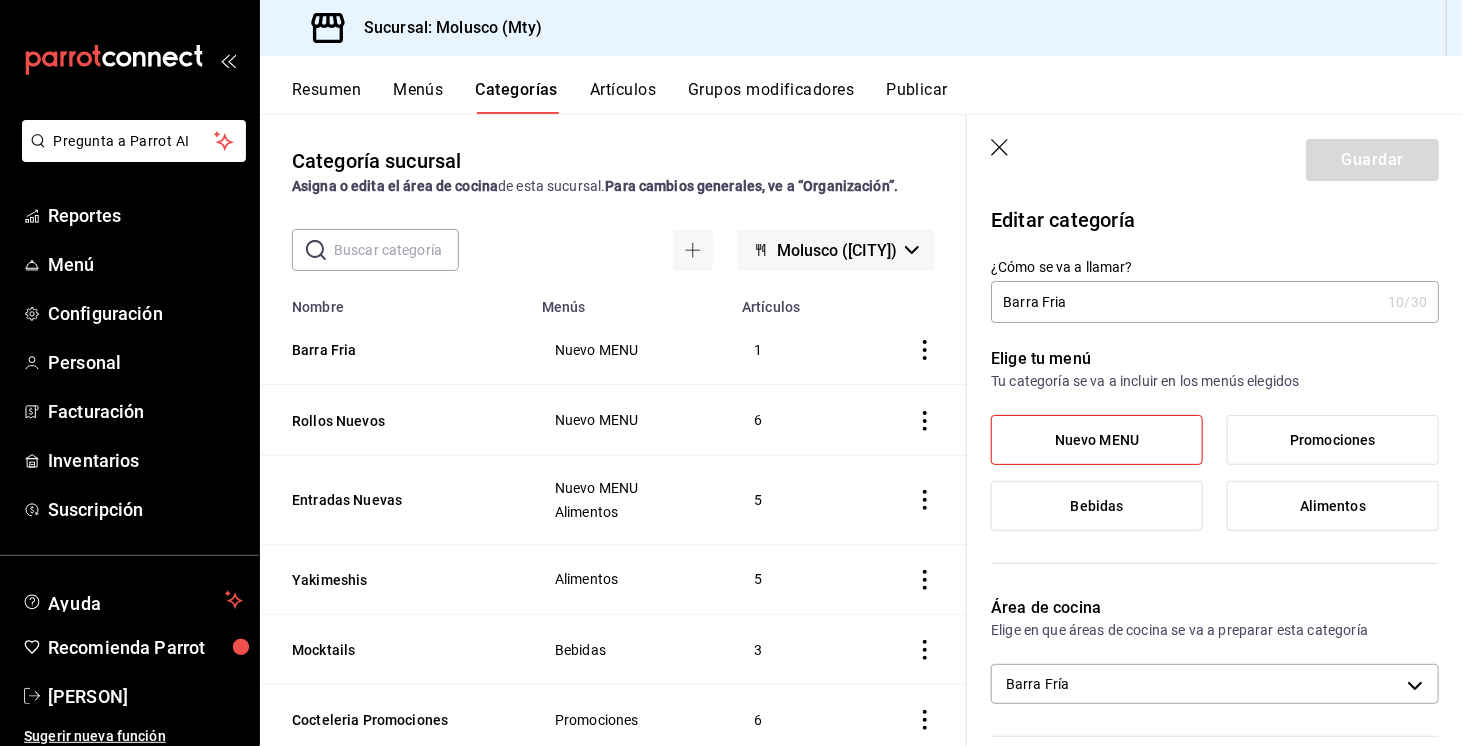 click on "Artículos" at bounding box center [623, 97] 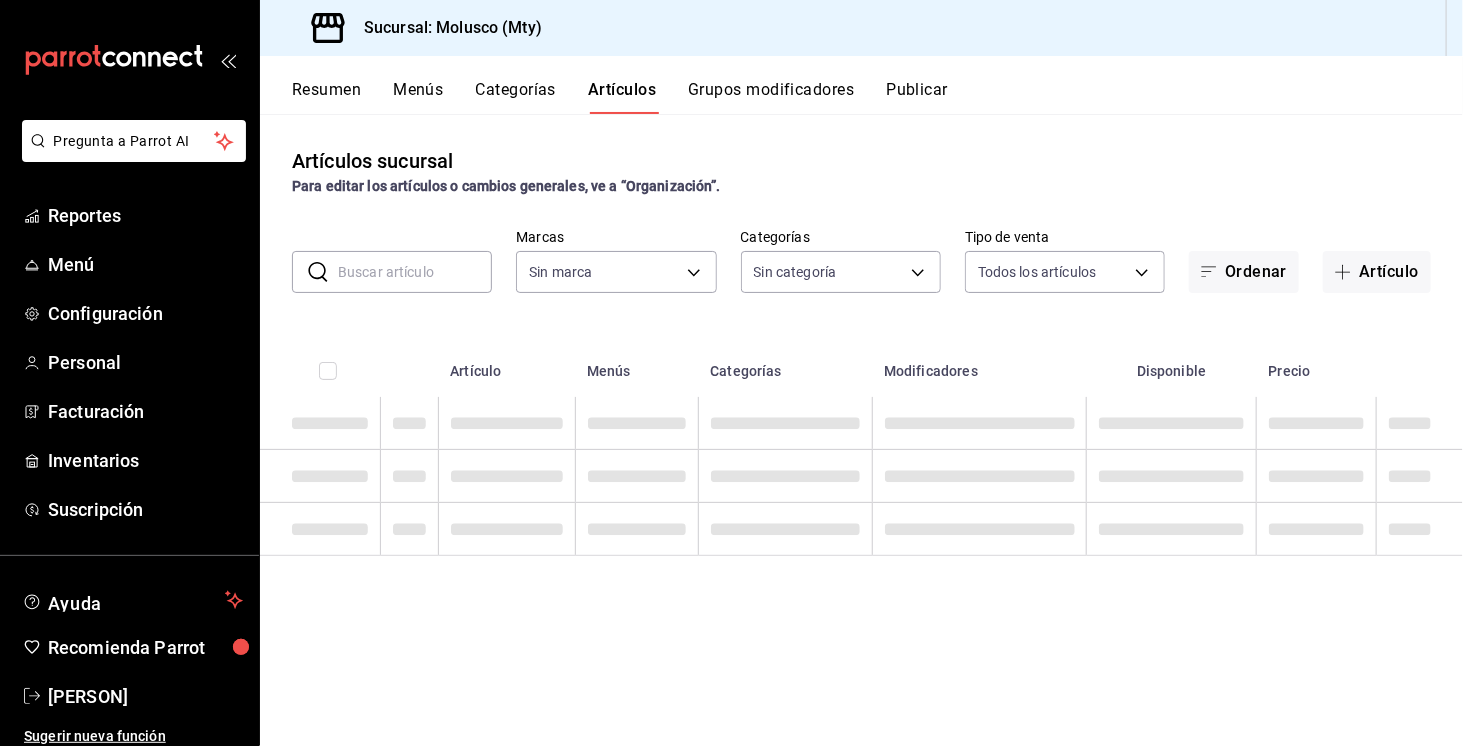 type on "356499dc-45b1-4a46-87a0-ed45505369c2" 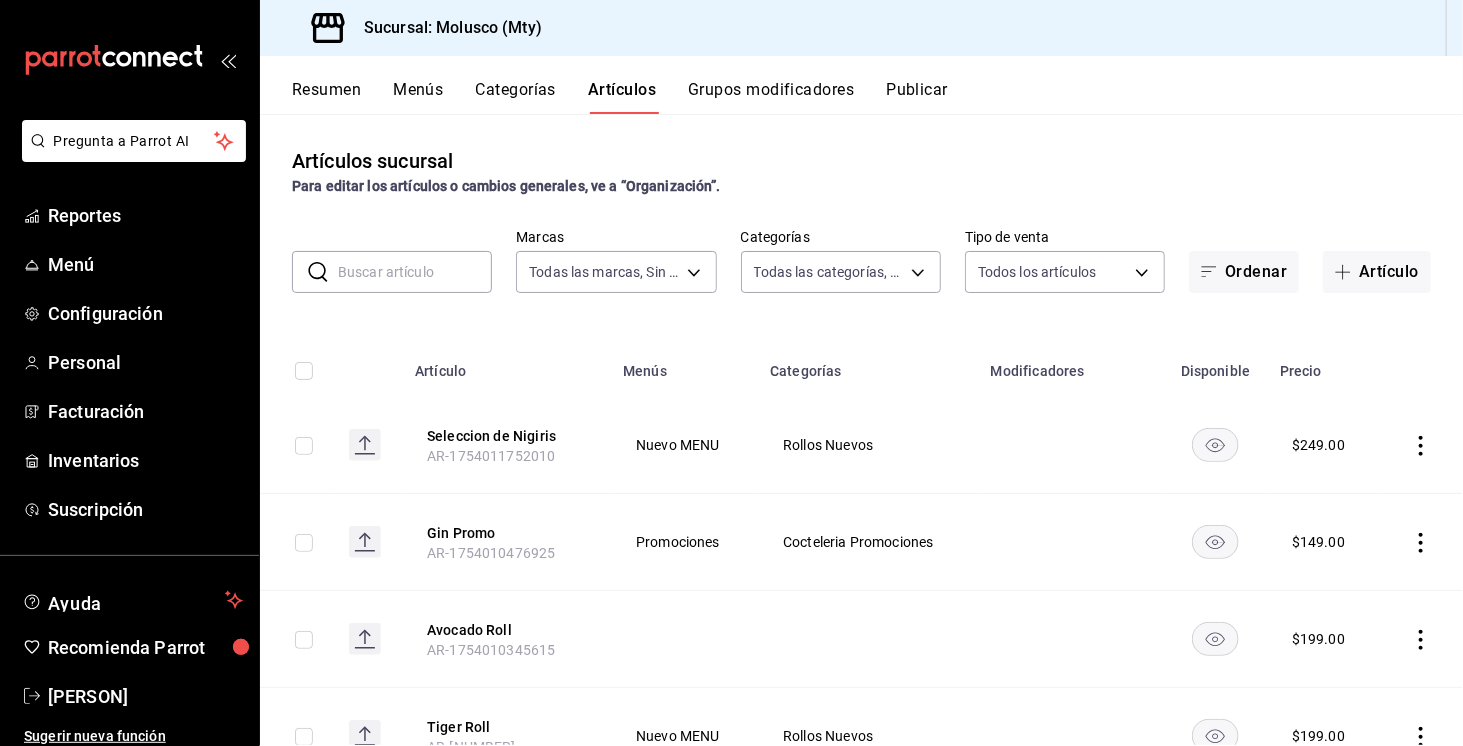 type on "73dc6a4f-e39c-40f2-a398-889f4e2fbb62,1d1f711b-58b0-48bc-a414-c23de6ee7dbd,1c336d5a-2f5b-4698-b2a9-59b5dcd7cd89,db0da34a-fed1-42c7-b1a7-03e3b95af4e5,875e034d-6765-4118-96f5-55c9bb126b5e,111a4770-0f3a-49ff-8160-c89cd7001c41,0013fe6f-20c4-48fe-8f9d-7bff37df1064,e113f37f-ccc2-41a2-86ff-c25312492011,1f1e0b4e-b564-45ff-856a-6c7873233115,df4cbefa-21d6-495a-b590-32fa2f221513,3510a1d1-d9fe-46d5-973d-1fe5d66e27dd,2d4ca936-0ebb-4a7b-8095-a7974d456dd9,8eb09006-39ac-4e89-9d95-d60d483428c0,b8364e74-c663-42f5-99ab-43bd095ffde6,09f9ce47-4d14-4e37-926f-e4b7fcd1cb29,01878203-19cf-4fc6-a2b1-d5ed4f49387f,c2b79969-0374-454b-88fc-de804d151efc,07a086d1-2c1f-41d3-ab4d-8bb04d296646,55be45e1-3dd4-4d40-9298-da33261678f1,193e3a34-1c49-4241-90ce-fb731646033a,0acbc2ac-e234-40dd-8cd0-4d1d30f2944f,60747f72-50c9-4420-800d-2fe08be9e6a0,e5c94e1c-2e6f-4676-9d9f-2ecf1e0d3203,b6131d37-5d3c-48c4-bfce-8f89447d6678,0a87defa-988e-4583-95e1-fa8ae9ada797,da99190d-9e78-4310-8764-1e11ea2ec28a,c049d35e-316b-4620-a598-72533bcc87be,8bc25bad-3ad8-47ba-8c0..." 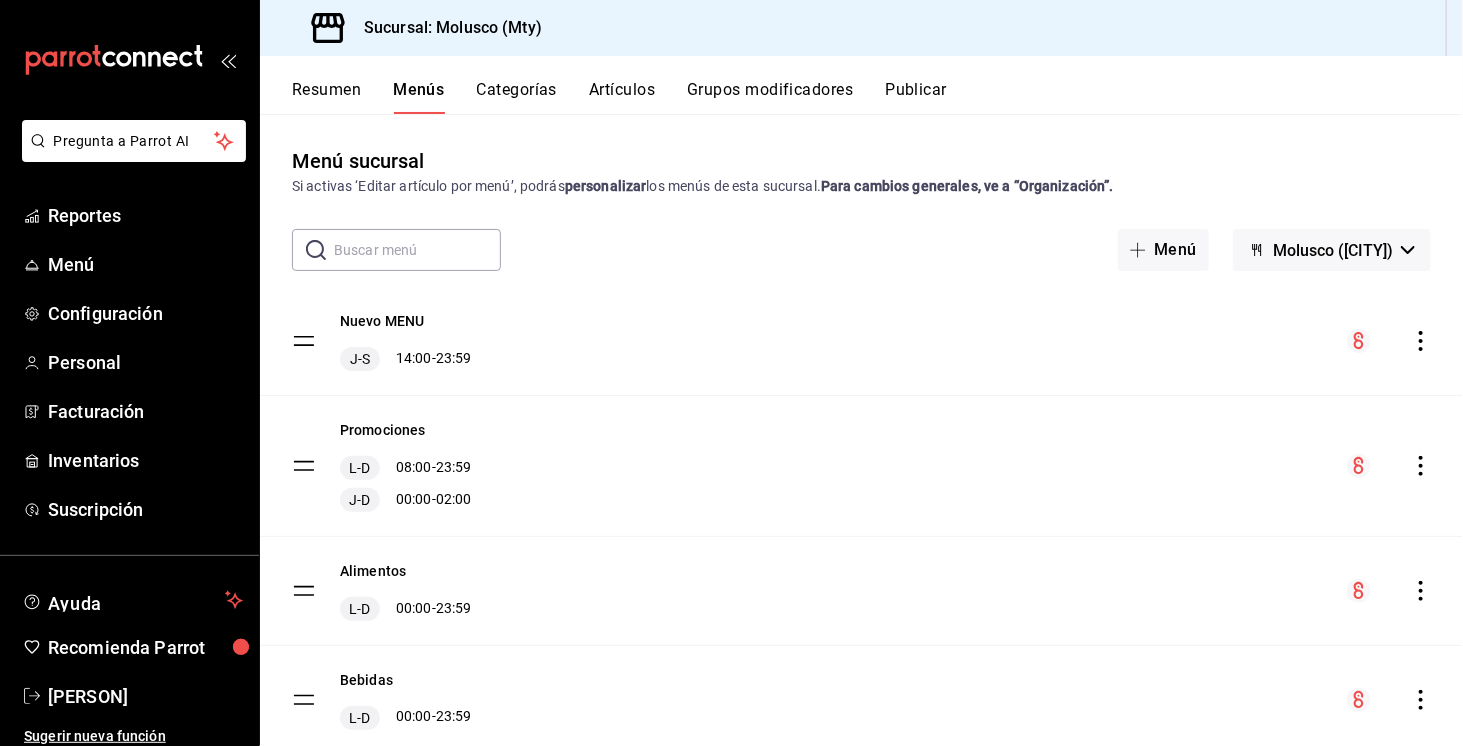 scroll, scrollTop: 64, scrollLeft: 0, axis: vertical 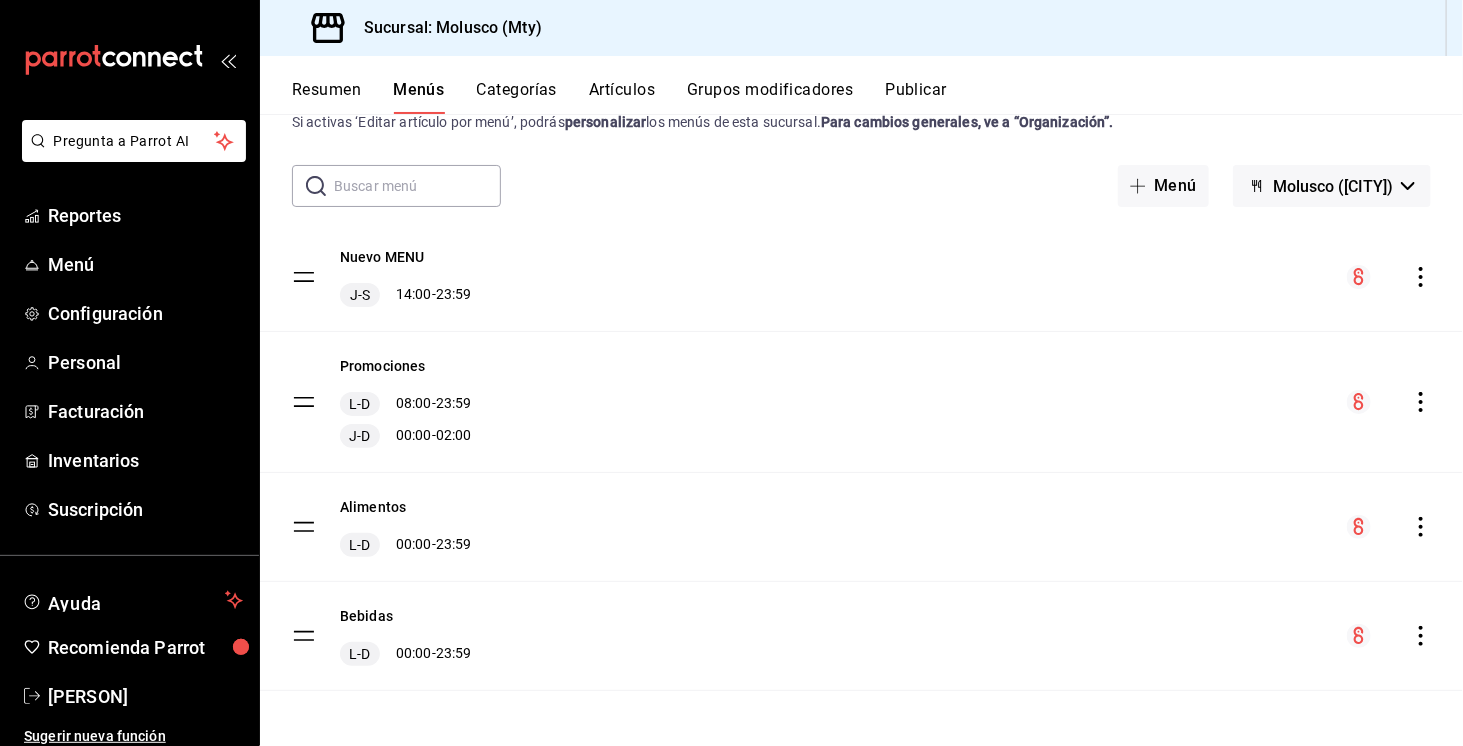 click on "Categorías" at bounding box center (517, 97) 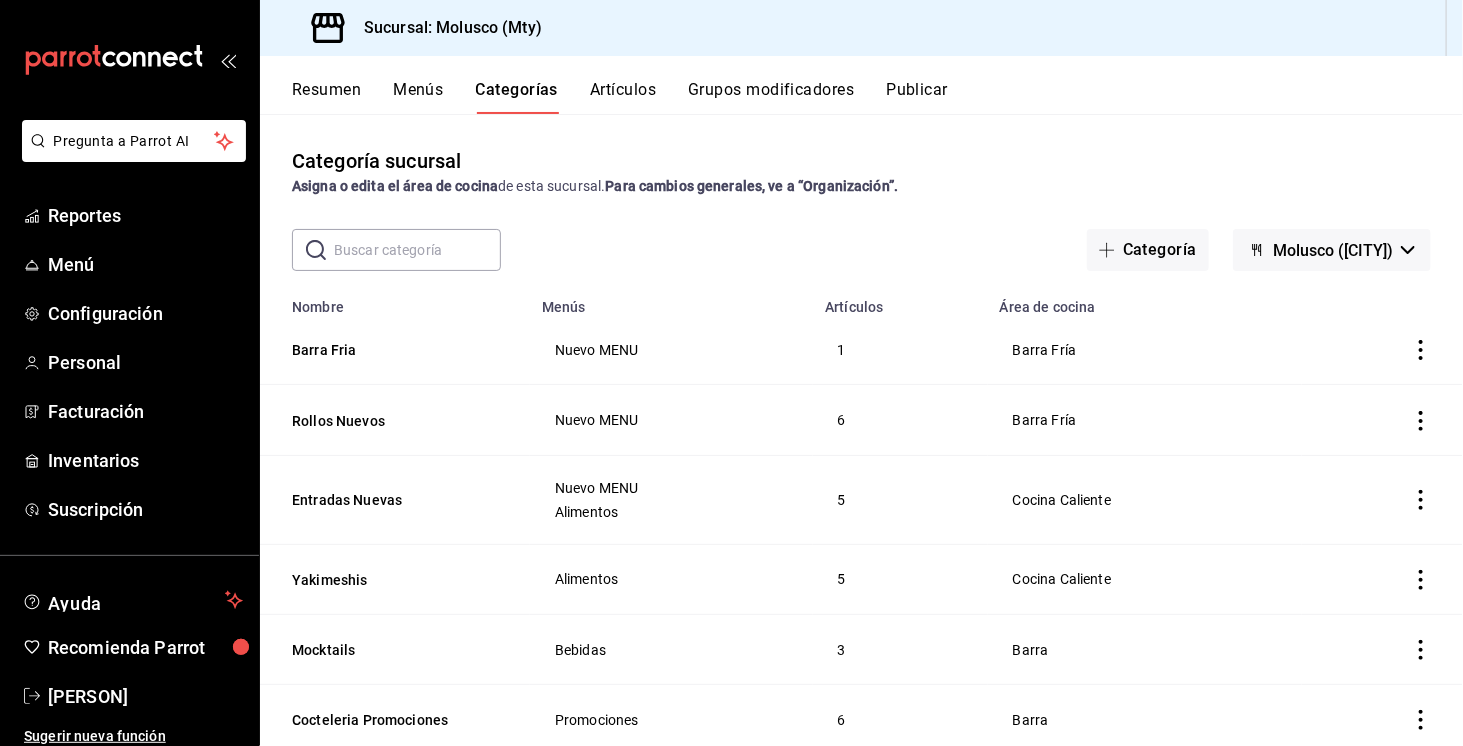 click on "Artículos" at bounding box center (623, 97) 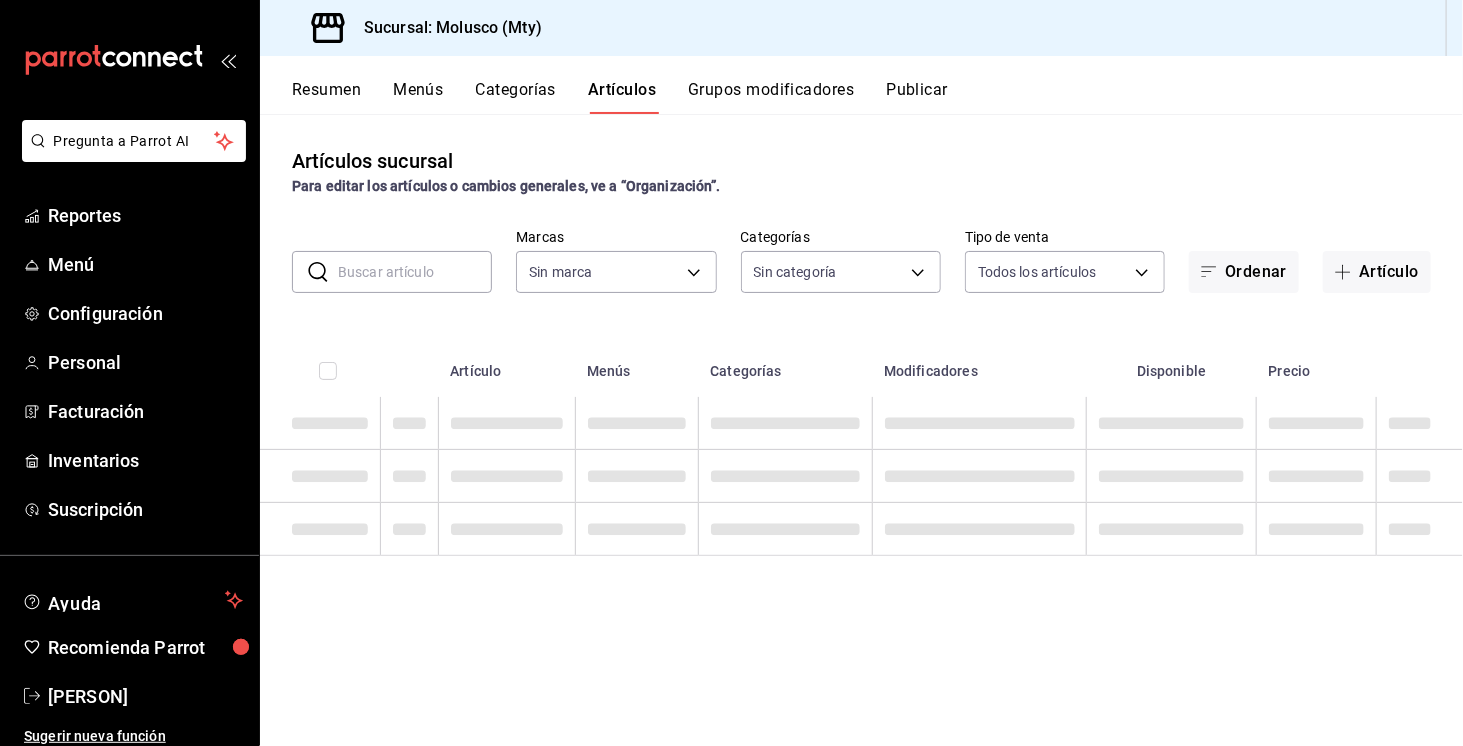 type on "73dc6a4f-e39c-40f2-a398-889f4e2fbb62,1d1f711b-58b0-48bc-a414-c23de6ee7dbd,1c336d5a-2f5b-4698-b2a9-59b5dcd7cd89,db0da34a-fed1-42c7-b1a7-03e3b95af4e5,875e034d-6765-4118-96f5-55c9bb126b5e,111a4770-0f3a-49ff-8160-c89cd7001c41,0013fe6f-20c4-48fe-8f9d-7bff37df1064,e113f37f-ccc2-41a2-86ff-c25312492011,1f1e0b4e-b564-45ff-856a-6c7873233115,df4cbefa-21d6-495a-b590-32fa2f221513,3510a1d1-d9fe-46d5-973d-1fe5d66e27dd,2d4ca936-0ebb-4a7b-8095-a7974d456dd9,8eb09006-39ac-4e89-9d95-d60d483428c0,b8364e74-c663-42f5-99ab-43bd095ffde6,09f9ce47-4d14-4e37-926f-e4b7fcd1cb29,01878203-19cf-4fc6-a2b1-d5ed4f49387f,c2b79969-0374-454b-88fc-de804d151efc,07a086d1-2c1f-41d3-ab4d-8bb04d296646,55be45e1-3dd4-4d40-9298-da33261678f1,193e3a34-1c49-4241-90ce-fb731646033a,0acbc2ac-e234-40dd-8cd0-4d1d30f2944f,60747f72-50c9-4420-800d-2fe08be9e6a0,e5c94e1c-2e6f-4676-9d9f-2ecf1e0d3203,b6131d37-5d3c-48c4-bfce-8f89447d6678,0a87defa-988e-4583-95e1-fa8ae9ada797,da99190d-9e78-4310-8764-1e11ea2ec28a,c049d35e-316b-4620-a598-72533bcc87be,8bc25bad-3ad8-47ba-8c0..." 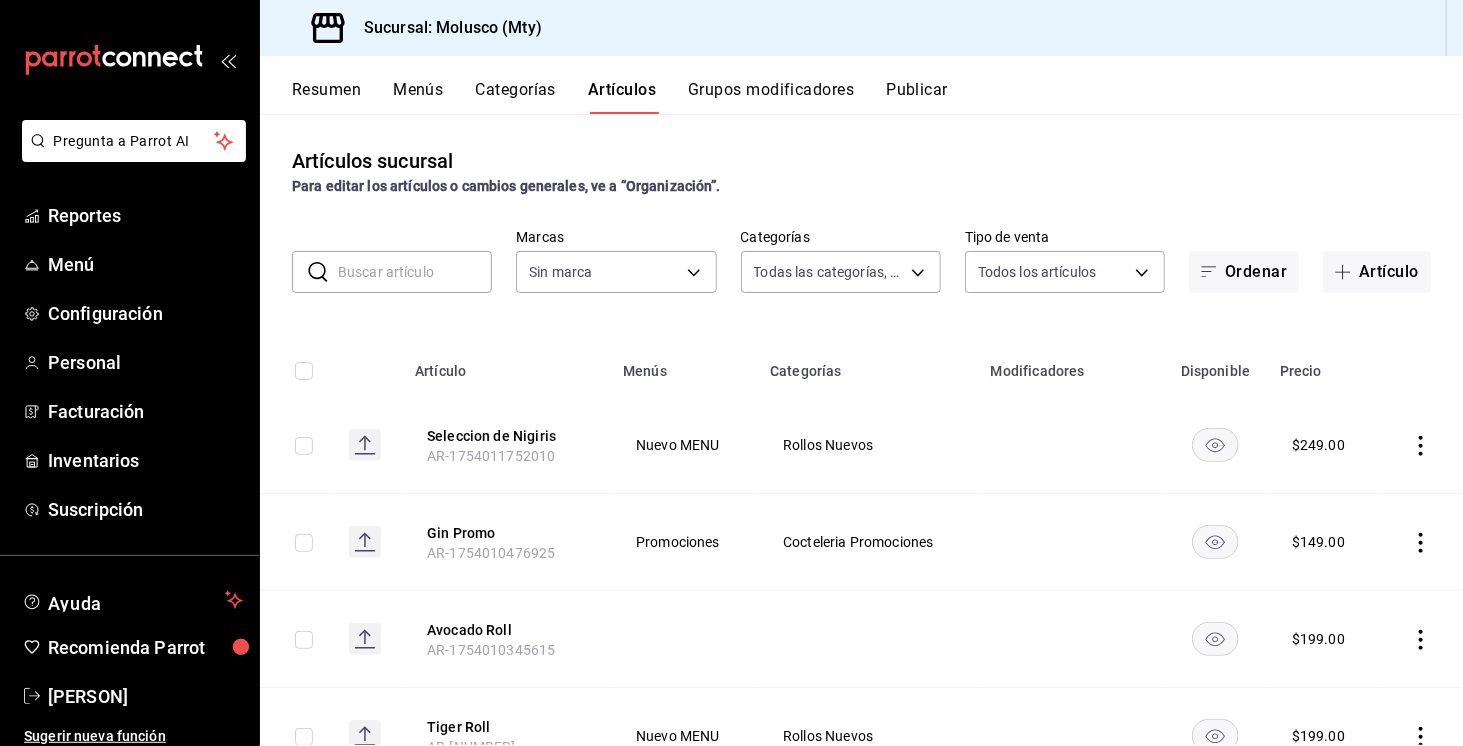 type on "356499dc-45b1-4a46-87a0-ed45505369c2" 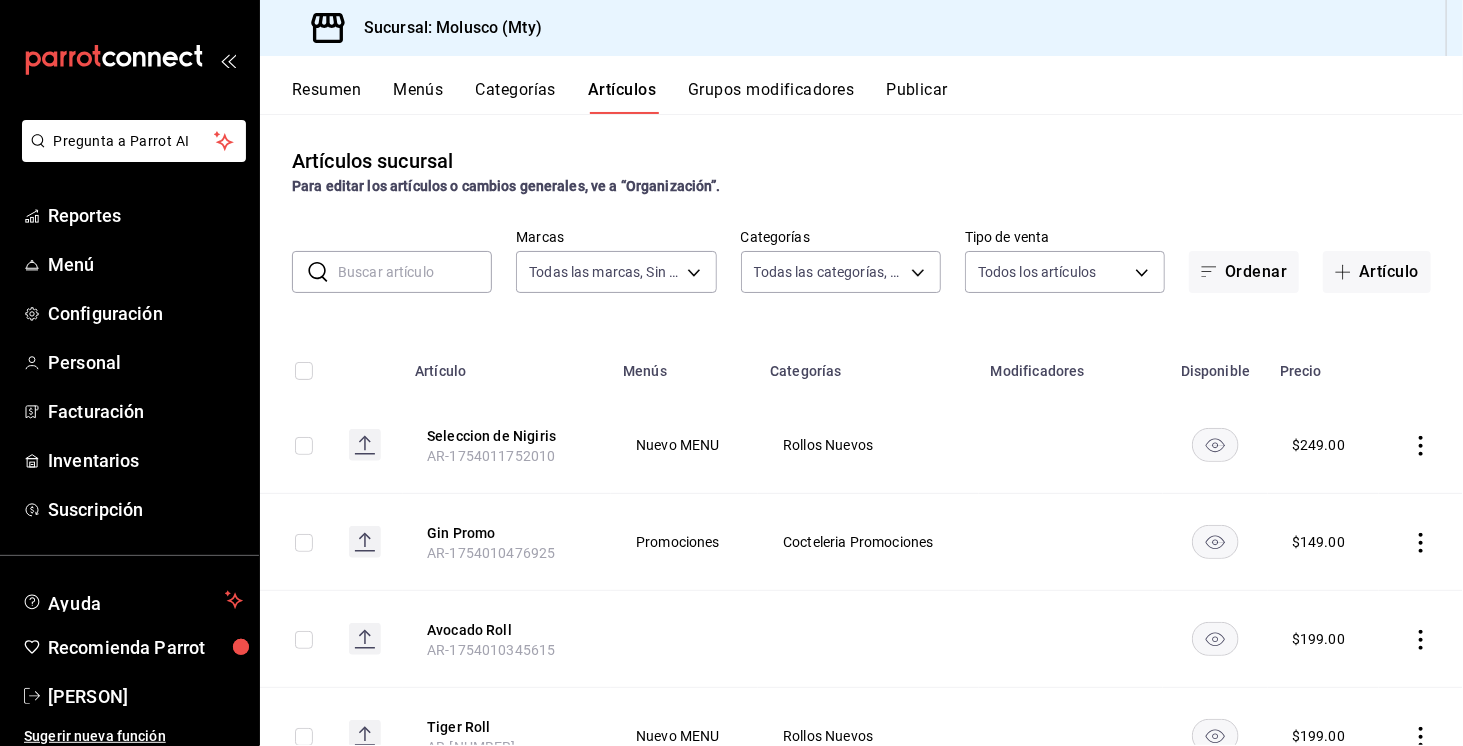 click on "Grupos modificadores" at bounding box center (771, 97) 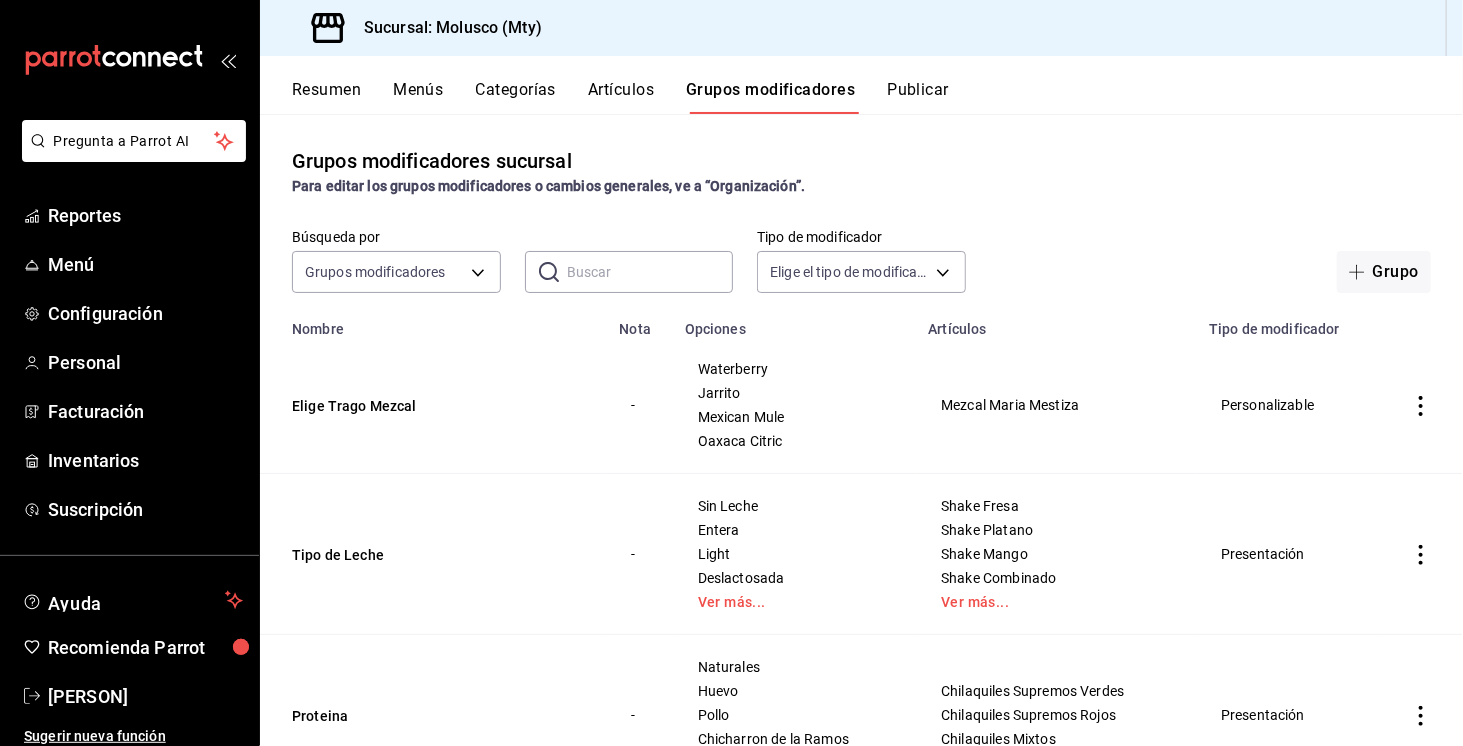 click on "Artículos" at bounding box center [621, 97] 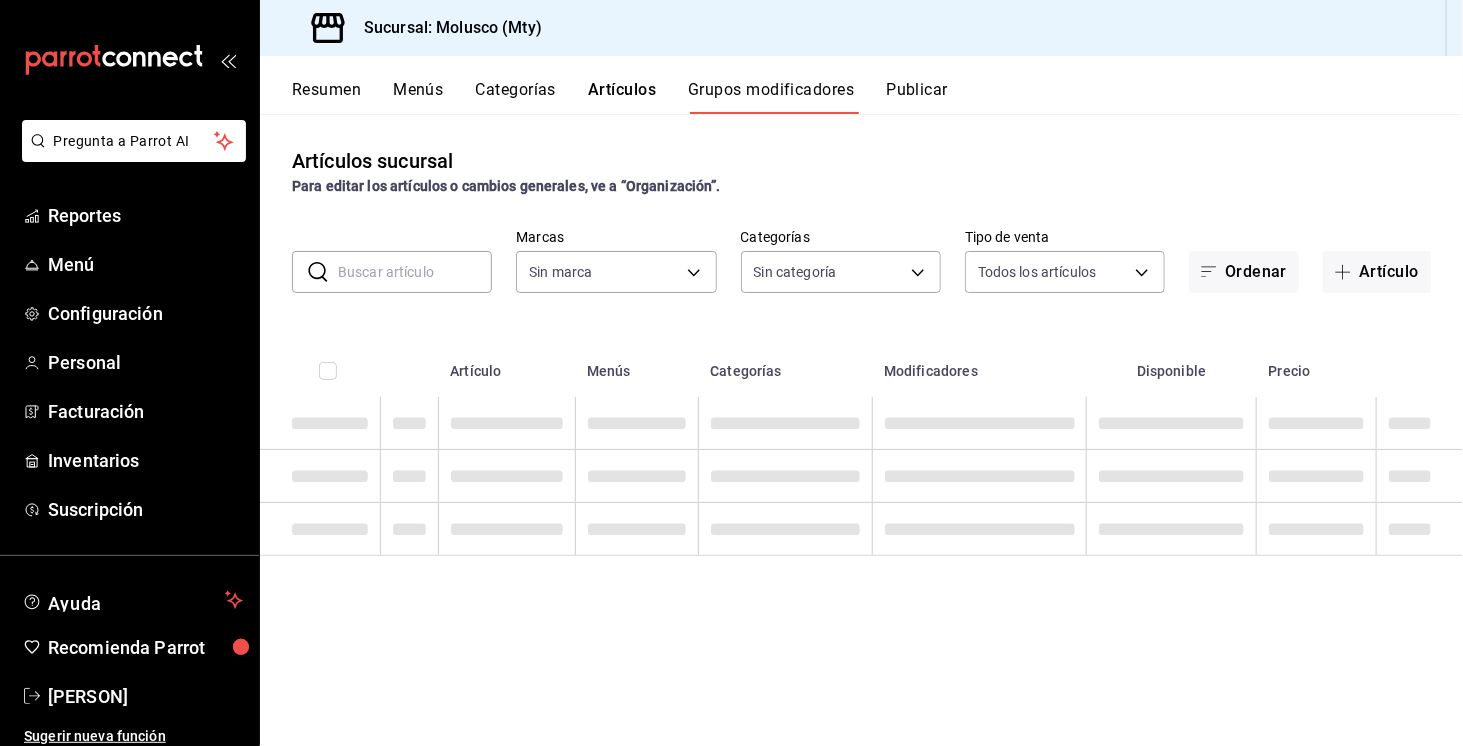 type on "356499dc-45b1-4a46-87a0-ed45505369c2" 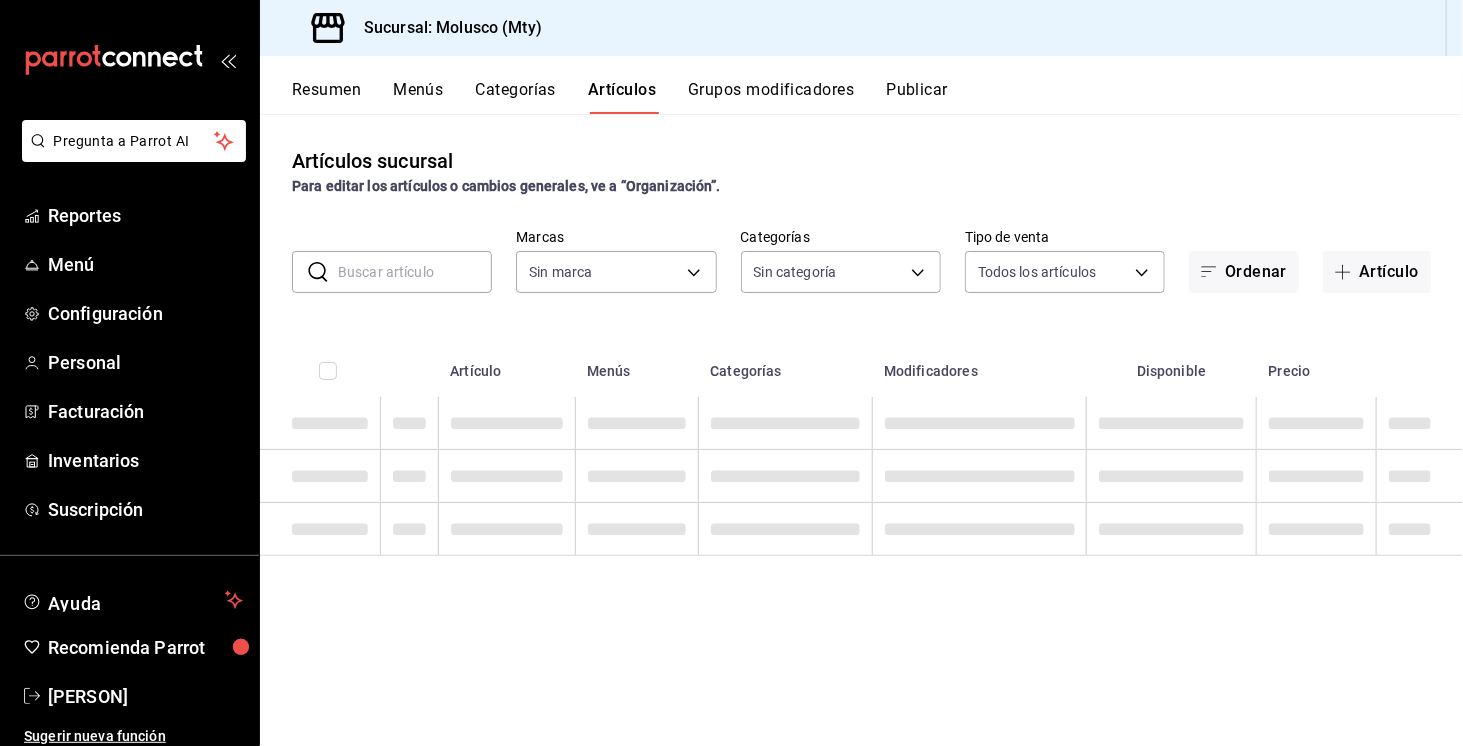 type on "356499dc-45b1-4a46-87a0-ed45505369c2" 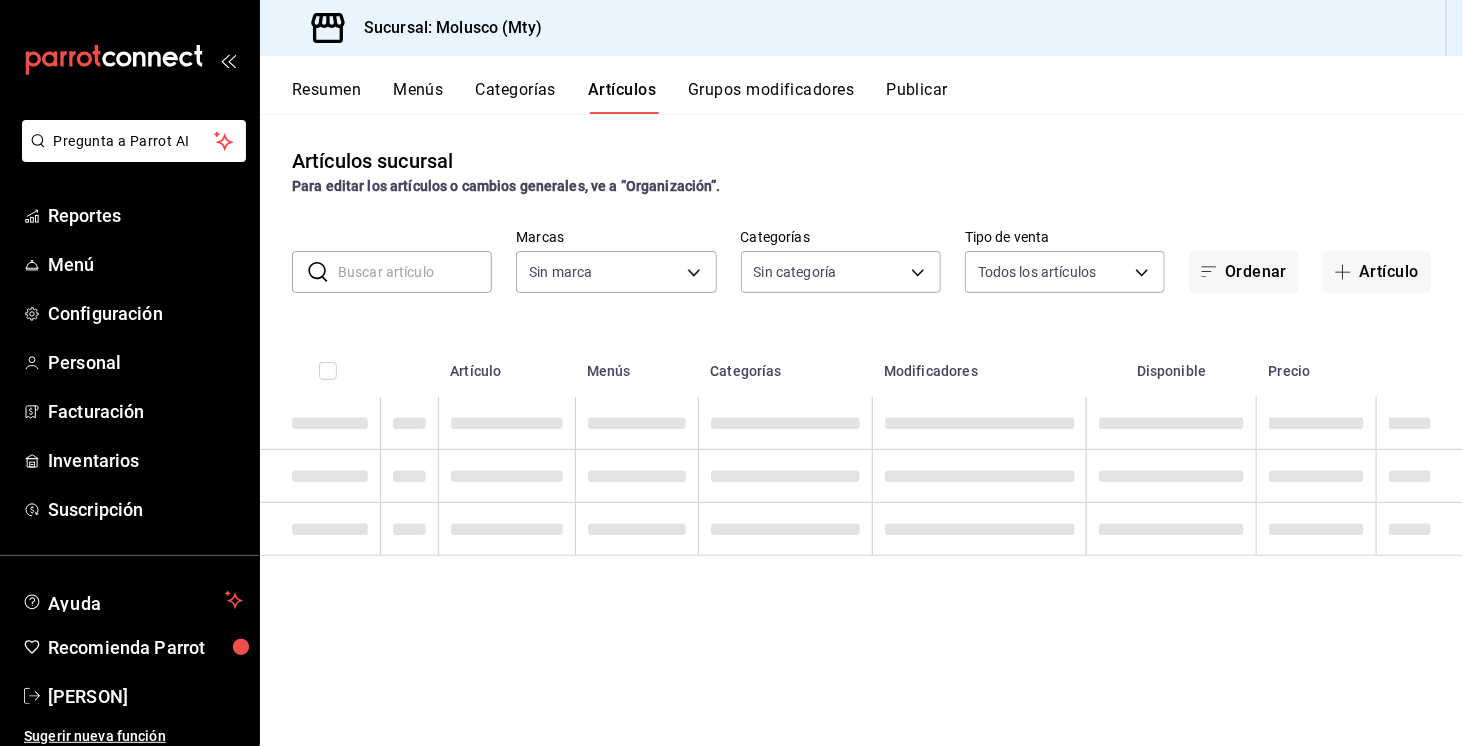 type on "73dc6a4f-e39c-40f2-a398-889f4e2fbb62,1d1f711b-58b0-48bc-a414-c23de6ee7dbd,1c336d5a-2f5b-4698-b2a9-59b5dcd7cd89,db0da34a-fed1-42c7-b1a7-03e3b95af4e5,875e034d-6765-4118-96f5-55c9bb126b5e,111a4770-0f3a-49ff-8160-c89cd7001c41,0013fe6f-20c4-48fe-8f9d-7bff37df1064,e113f37f-ccc2-41a2-86ff-c25312492011,1f1e0b4e-b564-45ff-856a-6c7873233115,df4cbefa-21d6-495a-b590-32fa2f221513,3510a1d1-d9fe-46d5-973d-1fe5d66e27dd,2d4ca936-0ebb-4a7b-8095-a7974d456dd9,8eb09006-39ac-4e89-9d95-d60d483428c0,b8364e74-c663-42f5-99ab-43bd095ffde6,09f9ce47-4d14-4e37-926f-e4b7fcd1cb29,01878203-19cf-4fc6-a2b1-d5ed4f49387f,c2b79969-0374-454b-88fc-de804d151efc,07a086d1-2c1f-41d3-ab4d-8bb04d296646,55be45e1-3dd4-4d40-9298-da33261678f1,193e3a34-1c49-4241-90ce-fb731646033a,0acbc2ac-e234-40dd-8cd0-4d1d30f2944f,60747f72-50c9-4420-800d-2fe08be9e6a0,e5c94e1c-2e6f-4676-9d9f-2ecf1e0d3203,b6131d37-5d3c-48c4-bfce-8f89447d6678,0a87defa-988e-4583-95e1-fa8ae9ada797,da99190d-9e78-4310-8764-1e11ea2ec28a,c049d35e-316b-4620-a598-72533bcc87be,8bc25bad-3ad8-47ba-8c0..." 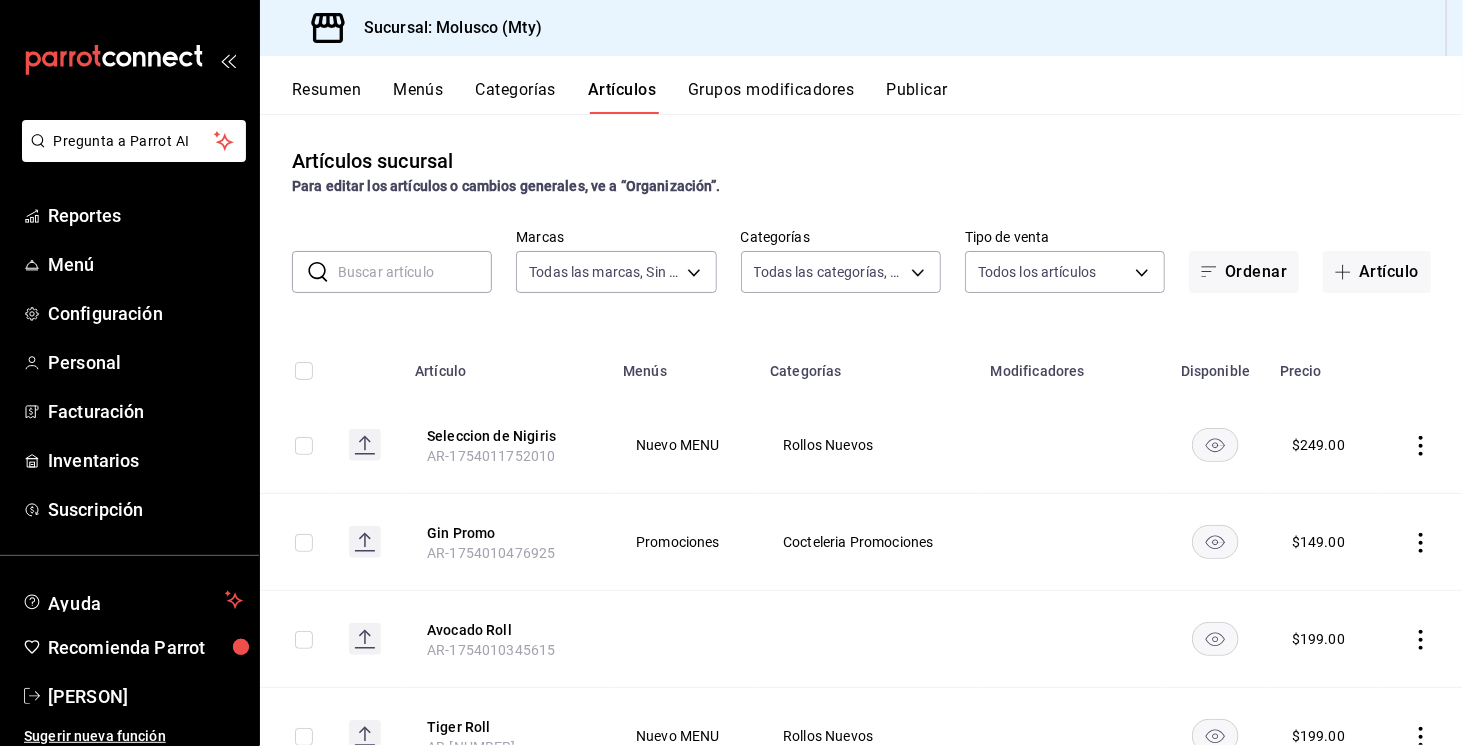 click on "Categorías" at bounding box center [516, 97] 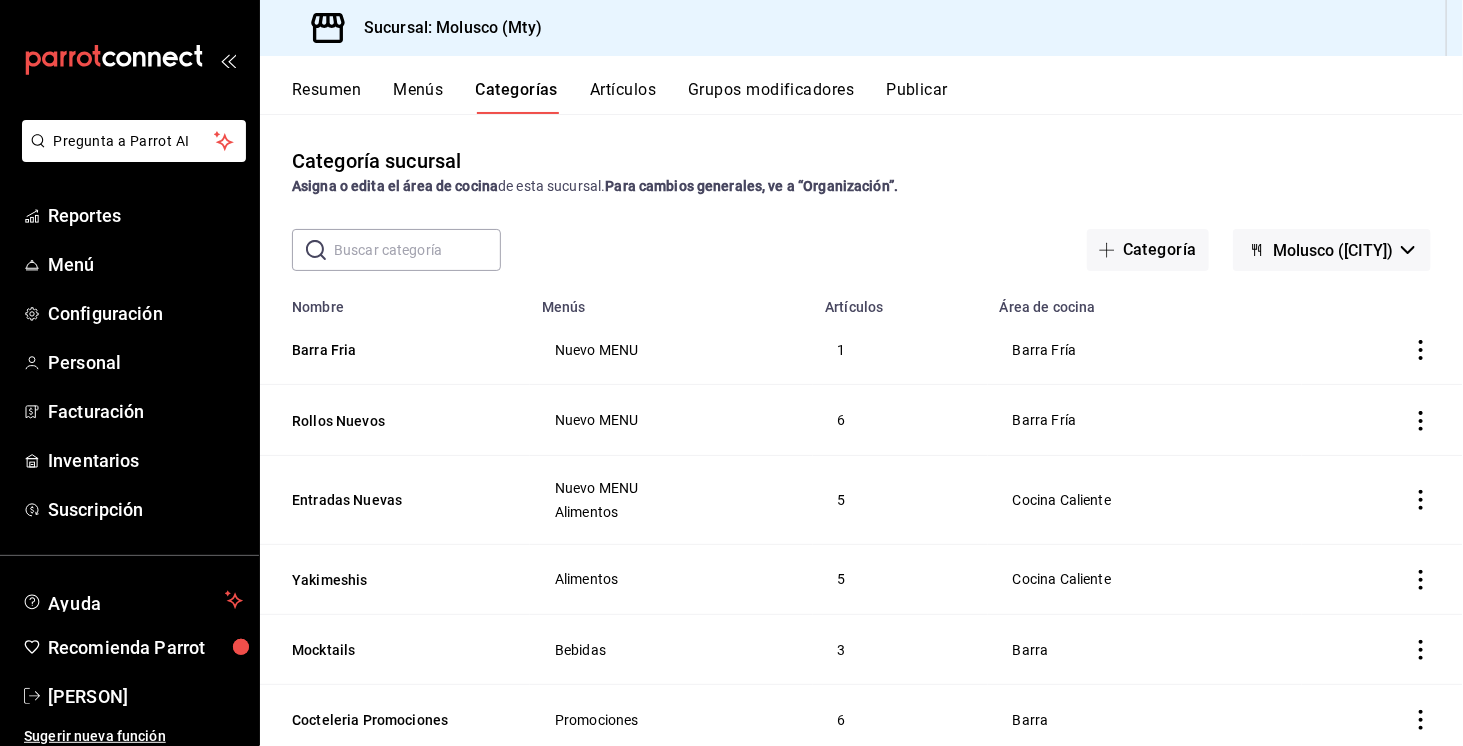 click on "Artículos" at bounding box center [623, 97] 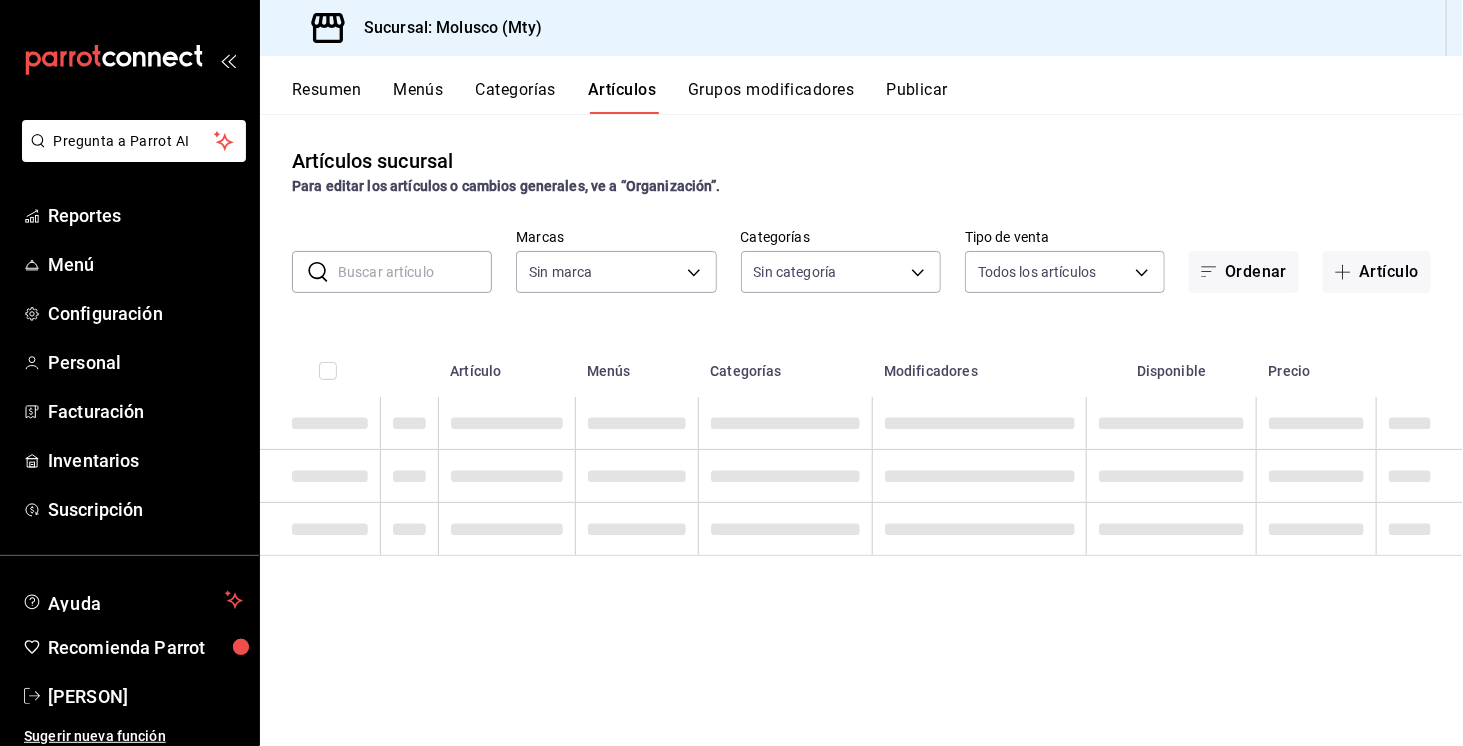 type on "356499dc-45b1-4a46-87a0-ed45505369c2" 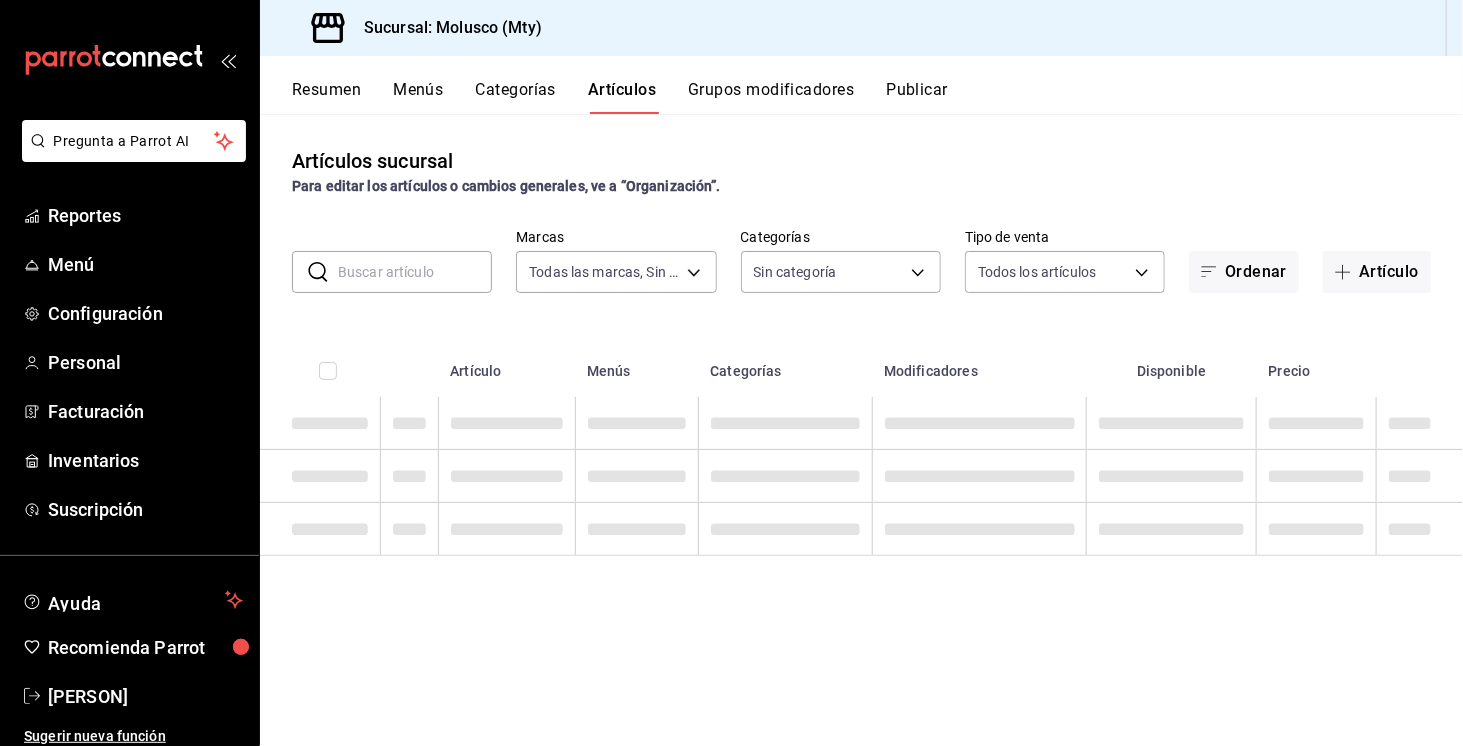 type on "73dc6a4f-e39c-40f2-a398-889f4e2fbb62,1d1f711b-58b0-48bc-a414-c23de6ee7dbd,1c336d5a-2f5b-4698-b2a9-59b5dcd7cd89,db0da34a-fed1-42c7-b1a7-03e3b95af4e5,875e034d-6765-4118-96f5-55c9bb126b5e,111a4770-0f3a-49ff-8160-c89cd7001c41,0013fe6f-20c4-48fe-8f9d-7bff37df1064,e113f37f-ccc2-41a2-86ff-c25312492011,1f1e0b4e-b564-45ff-856a-6c7873233115,df4cbefa-21d6-495a-b590-32fa2f221513,3510a1d1-d9fe-46d5-973d-1fe5d66e27dd,2d4ca936-0ebb-4a7b-8095-a7974d456dd9,8eb09006-39ac-4e89-9d95-d60d483428c0,b8364e74-c663-42f5-99ab-43bd095ffde6,09f9ce47-4d14-4e37-926f-e4b7fcd1cb29,01878203-19cf-4fc6-a2b1-d5ed4f49387f,c2b79969-0374-454b-88fc-de804d151efc,07a086d1-2c1f-41d3-ab4d-8bb04d296646,55be45e1-3dd4-4d40-9298-da33261678f1,193e3a34-1c49-4241-90ce-fb731646033a,0acbc2ac-e234-40dd-8cd0-4d1d30f2944f,60747f72-50c9-4420-800d-2fe08be9e6a0,e5c94e1c-2e6f-4676-9d9f-2ecf1e0d3203,b6131d37-5d3c-48c4-bfce-8f89447d6678,0a87defa-988e-4583-95e1-fa8ae9ada797,da99190d-9e78-4310-8764-1e11ea2ec28a,c049d35e-316b-4620-a598-72533bcc87be,8bc25bad-3ad8-47ba-8c0..." 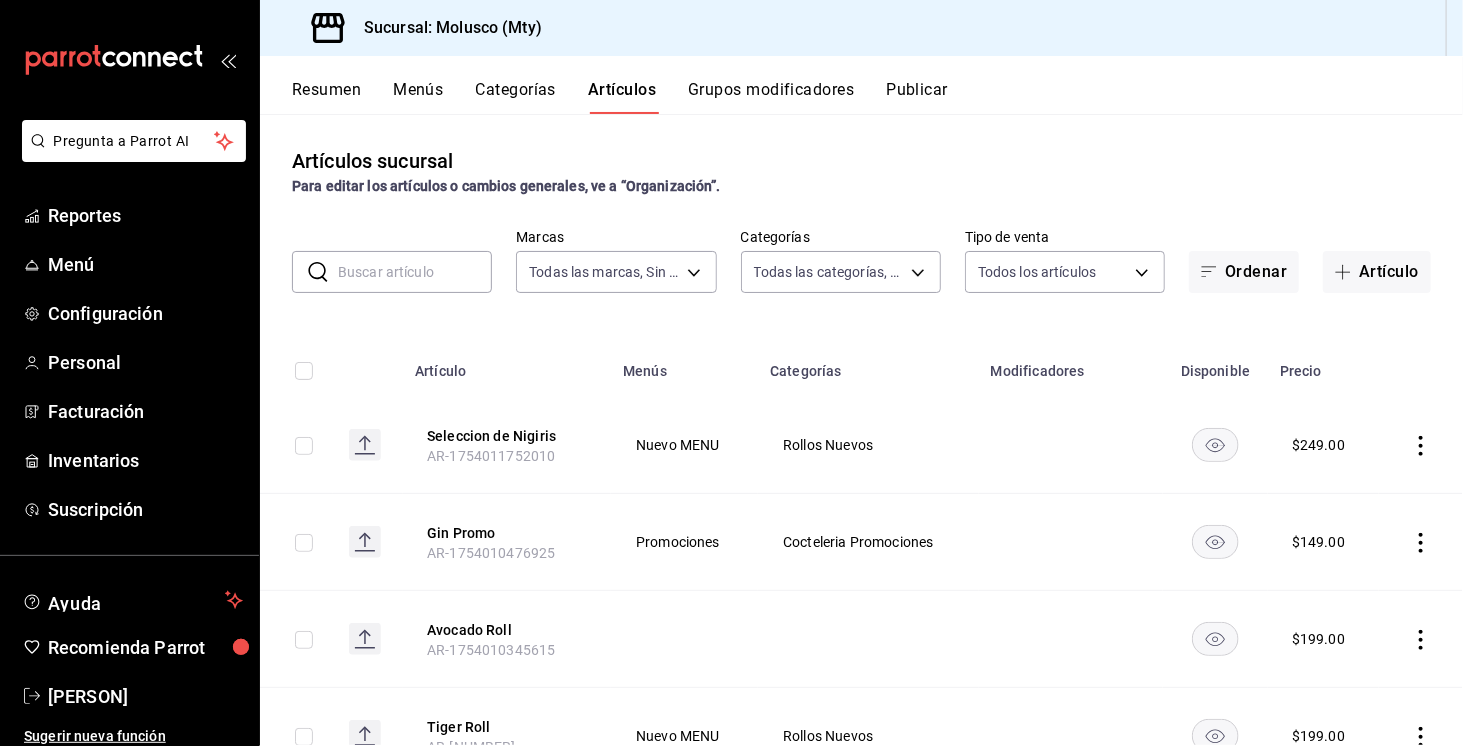 click at bounding box center [415, 272] 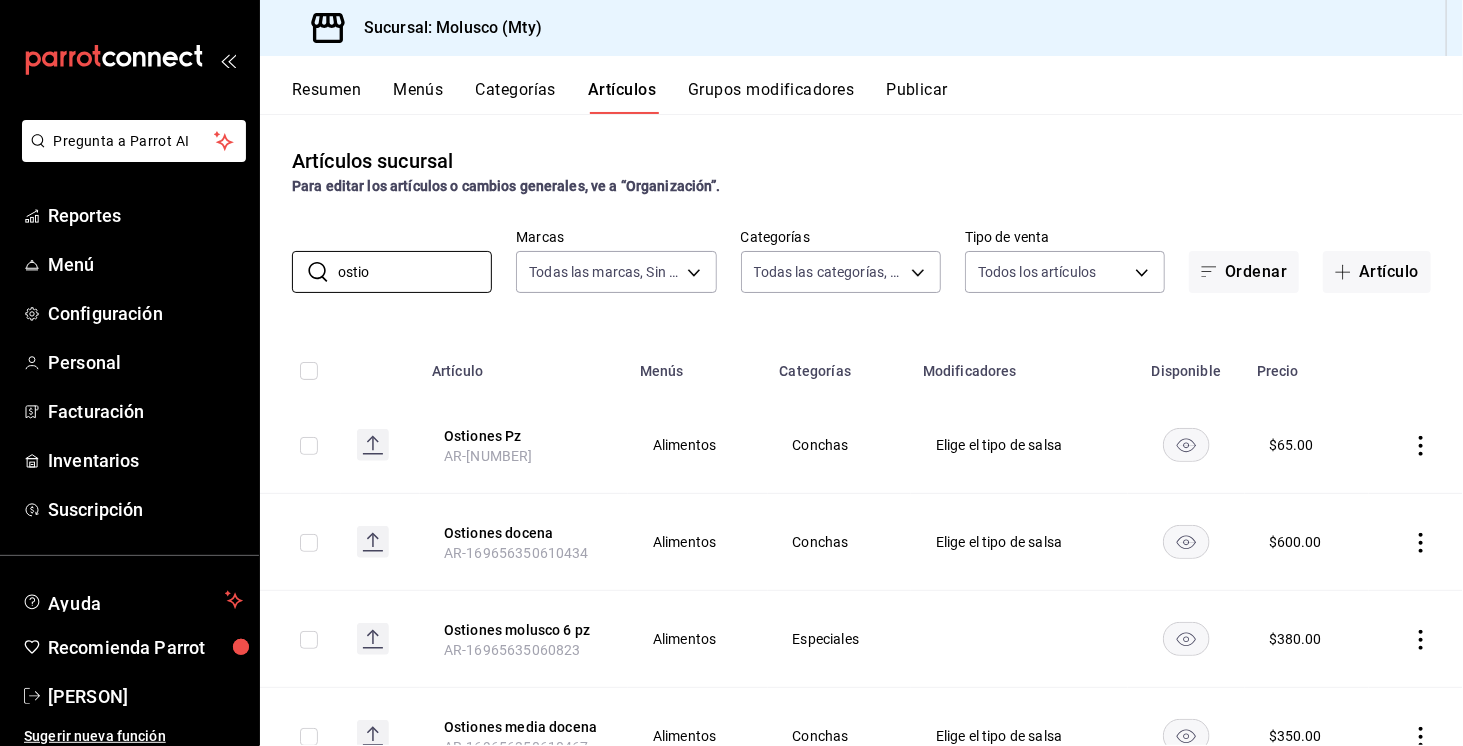 scroll, scrollTop: 85, scrollLeft: 0, axis: vertical 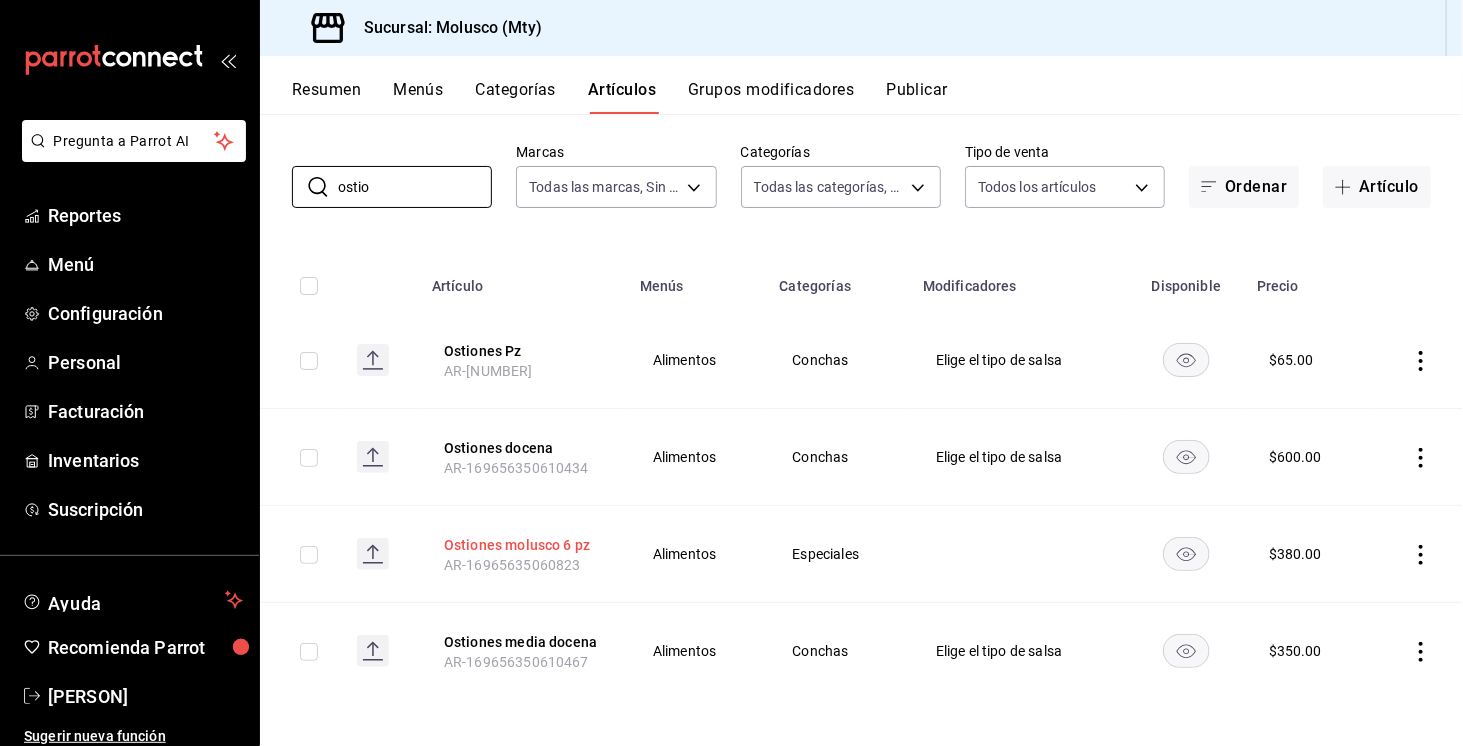 type on "ostio" 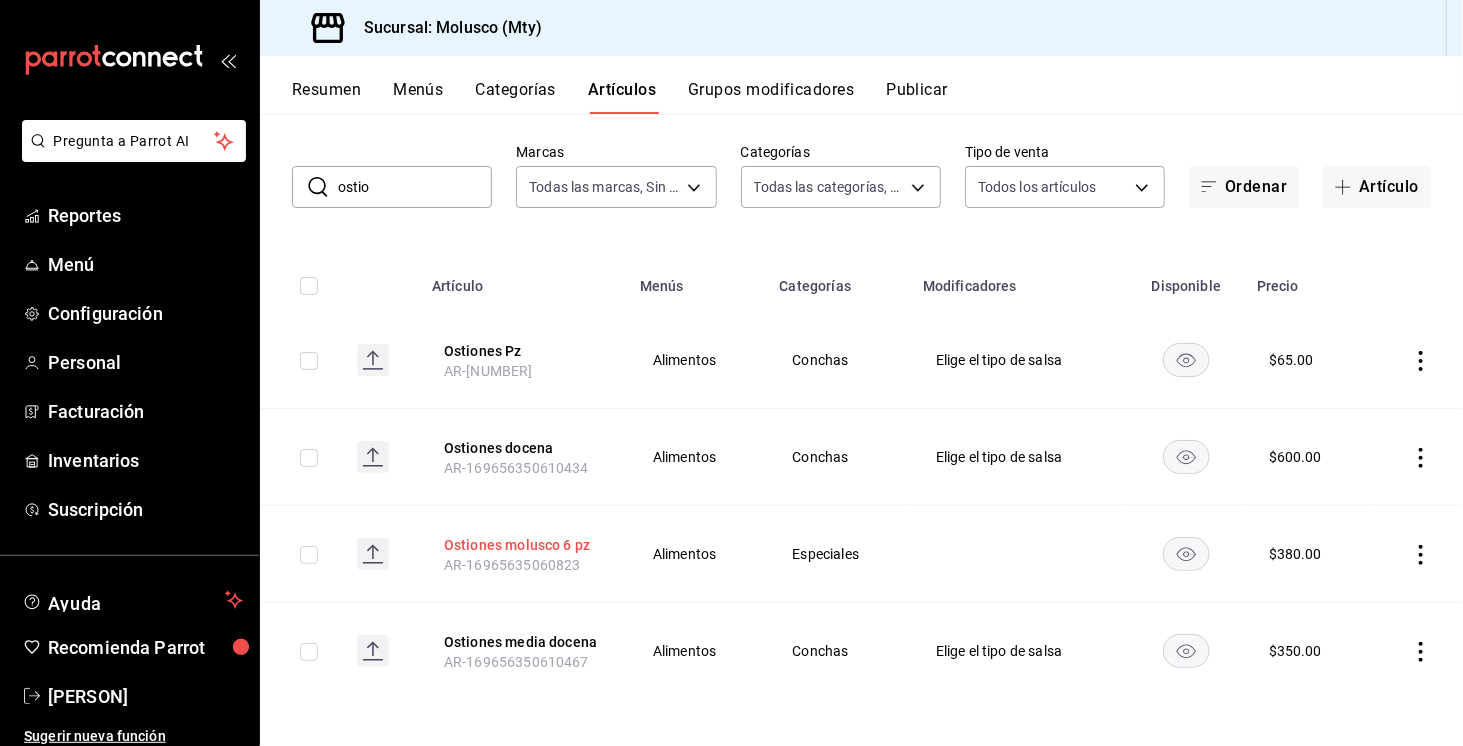 click on "Ostiones molusco 6 pz" at bounding box center (524, 545) 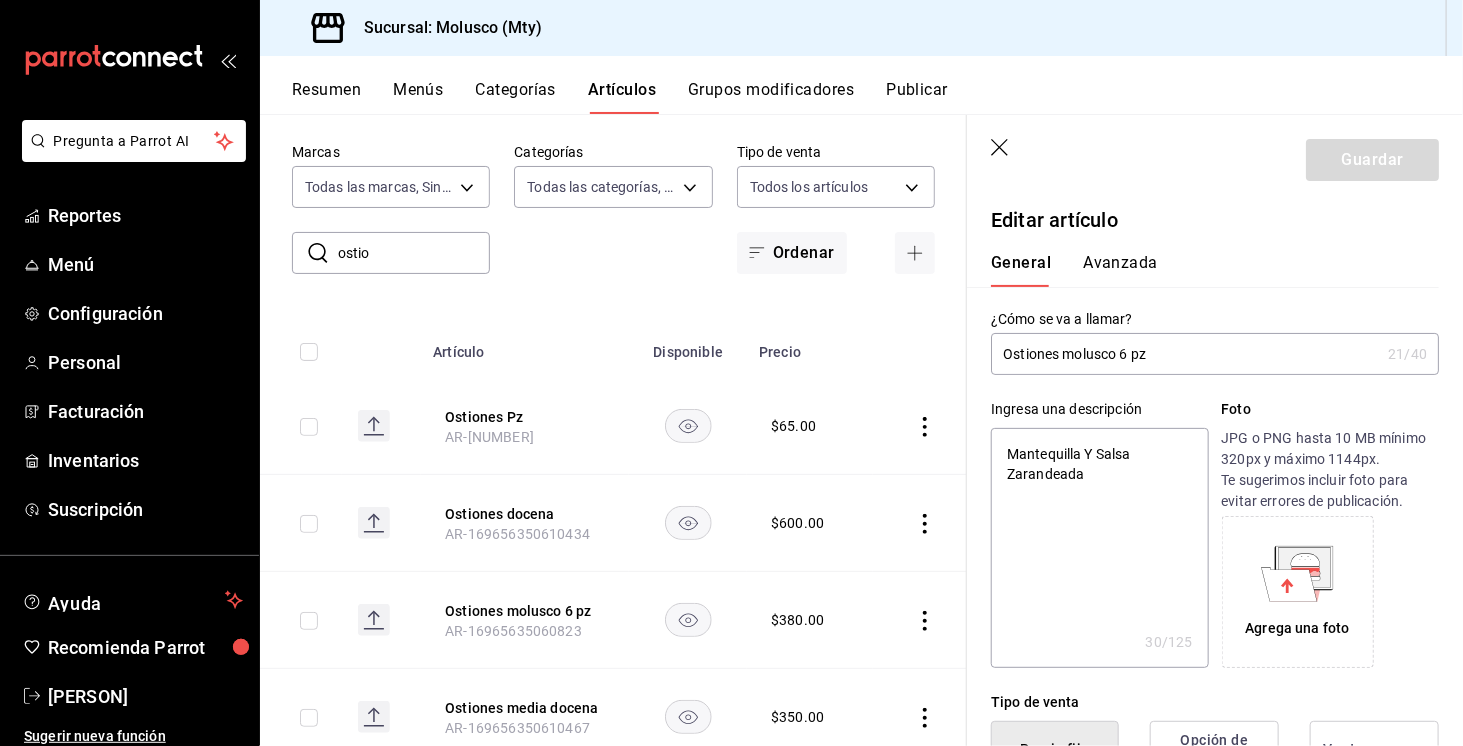 type on "Ostiones molusco 6 p" 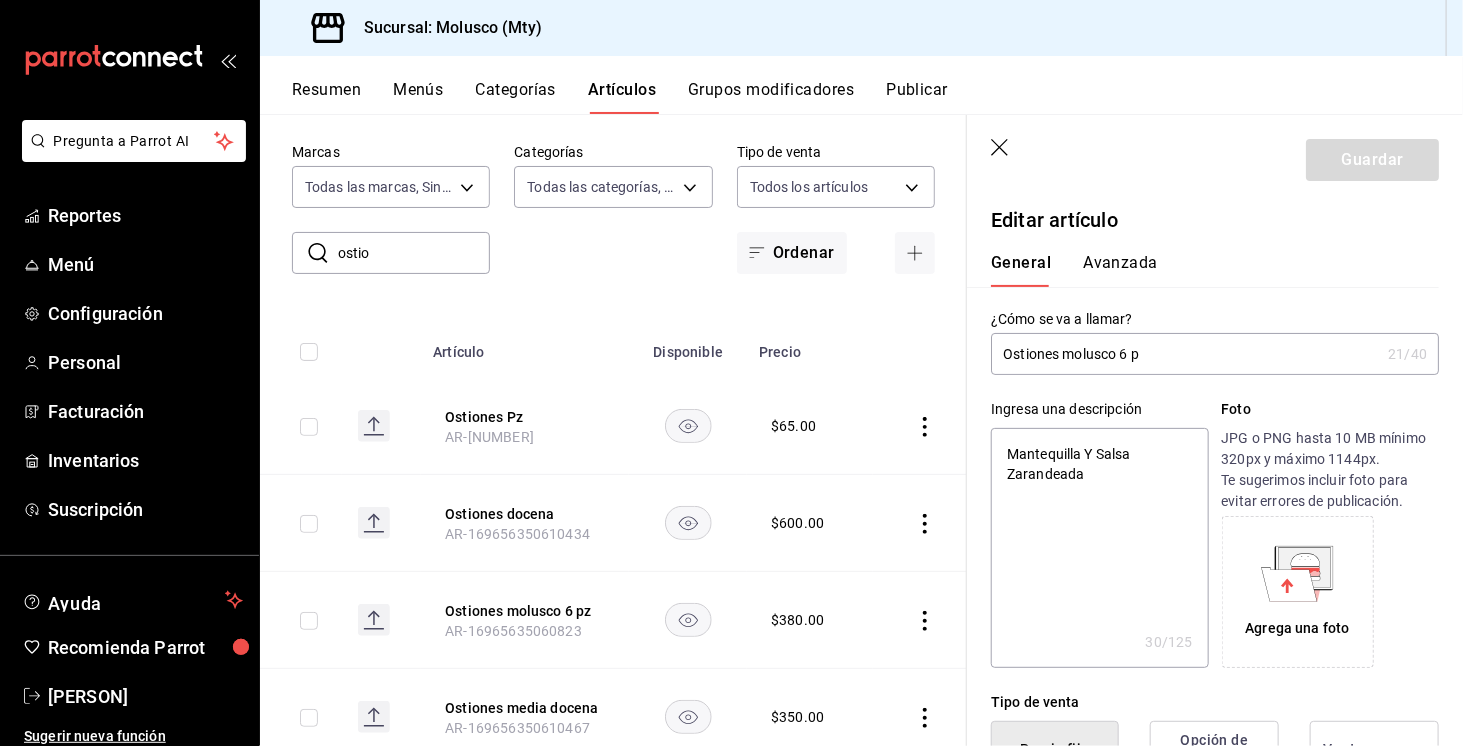 type on "x" 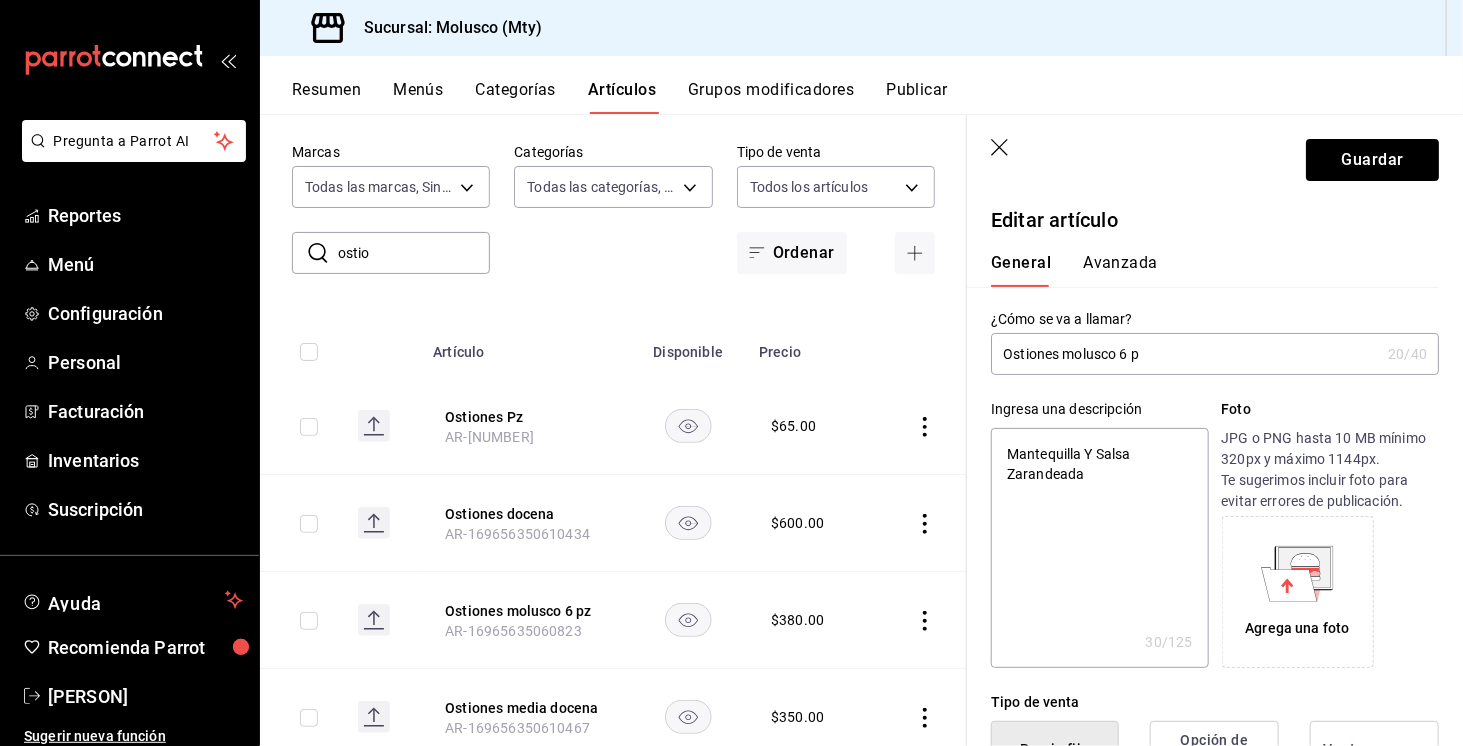 type on "Ostiones molusco 6" 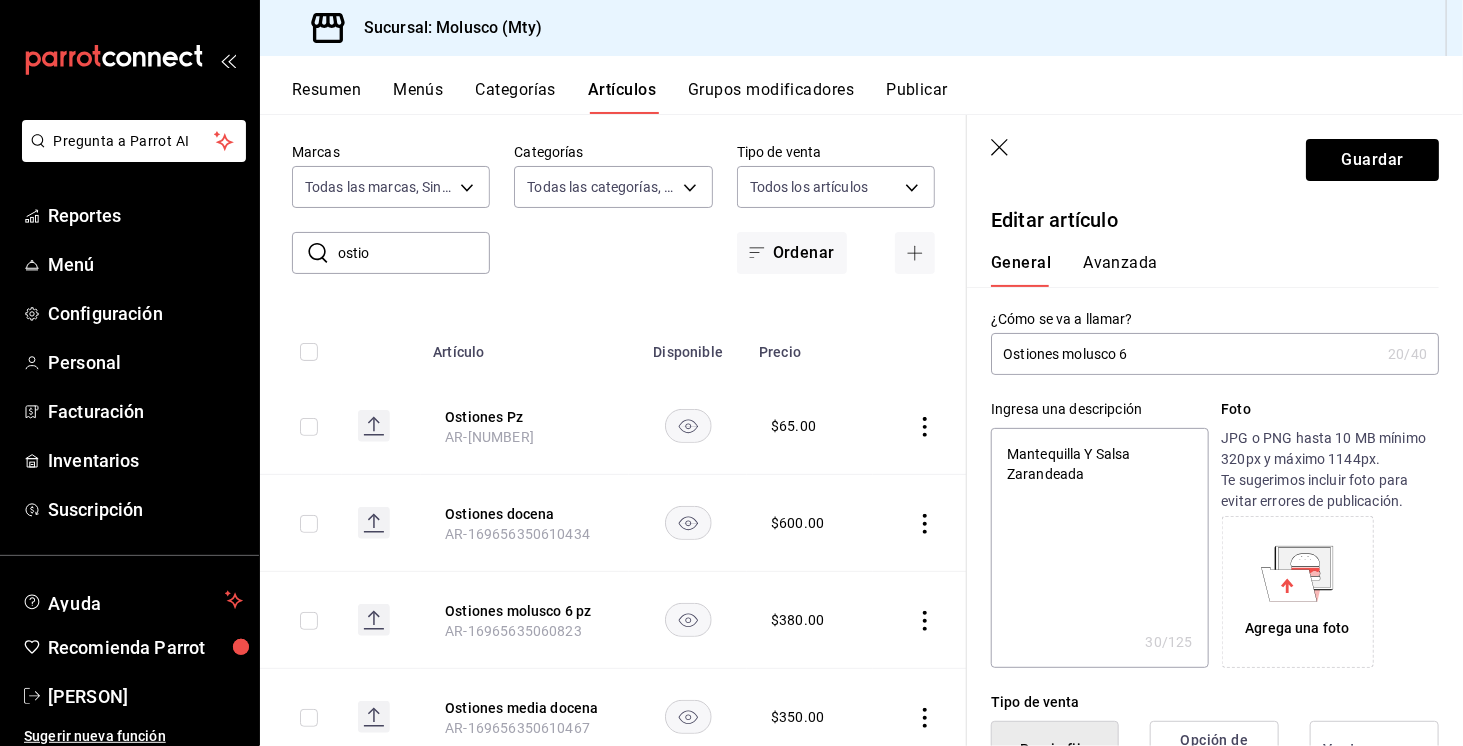 type on "Ostiones molusco 6" 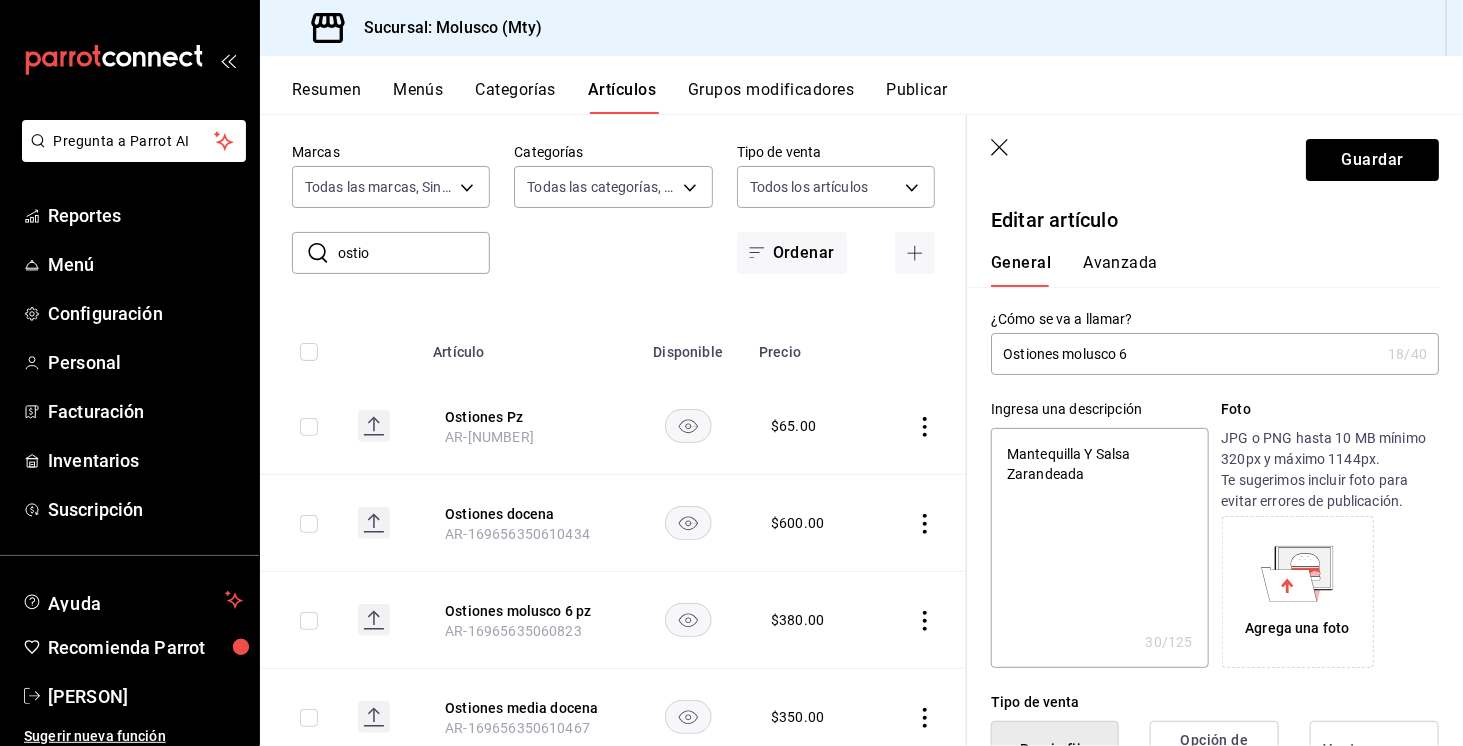 type on "Ostiones molusco" 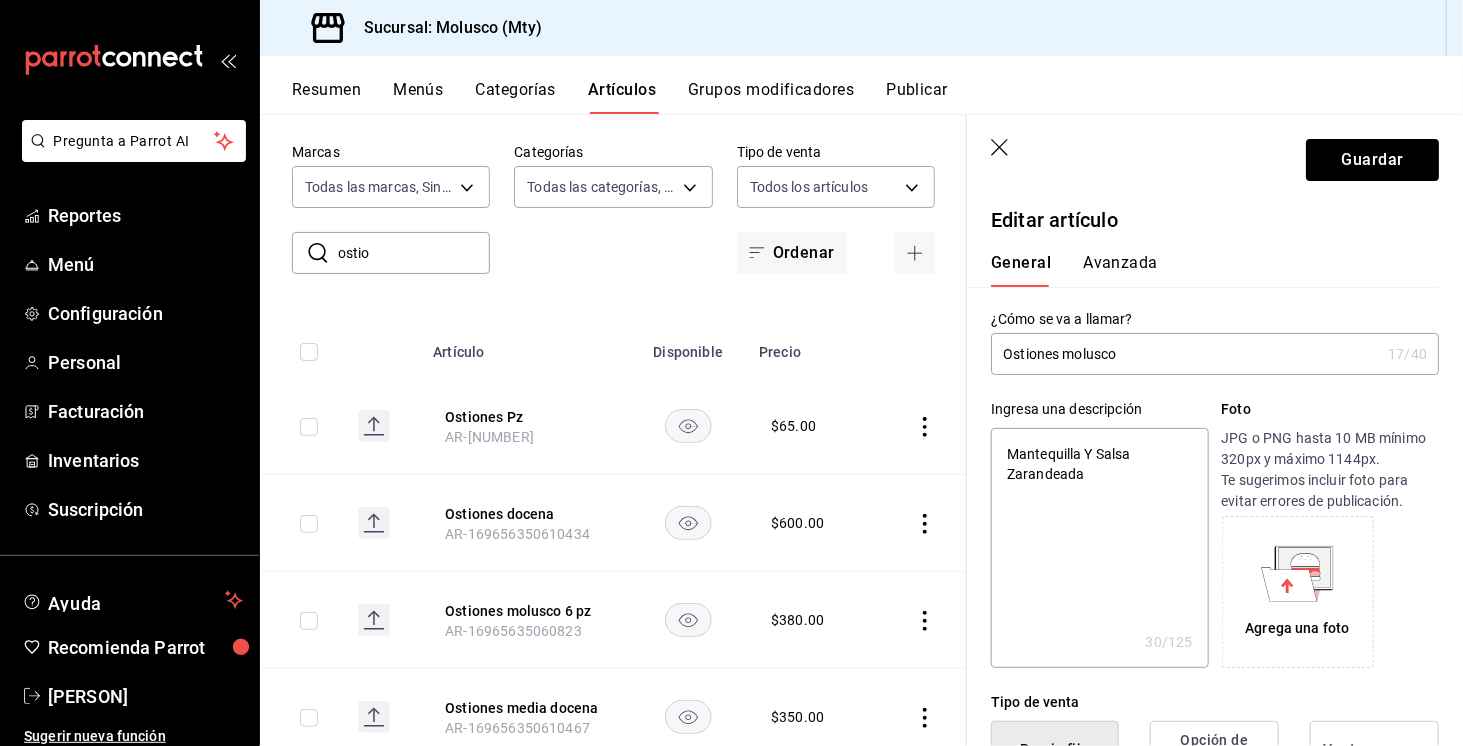 type on "Ostiones molusco" 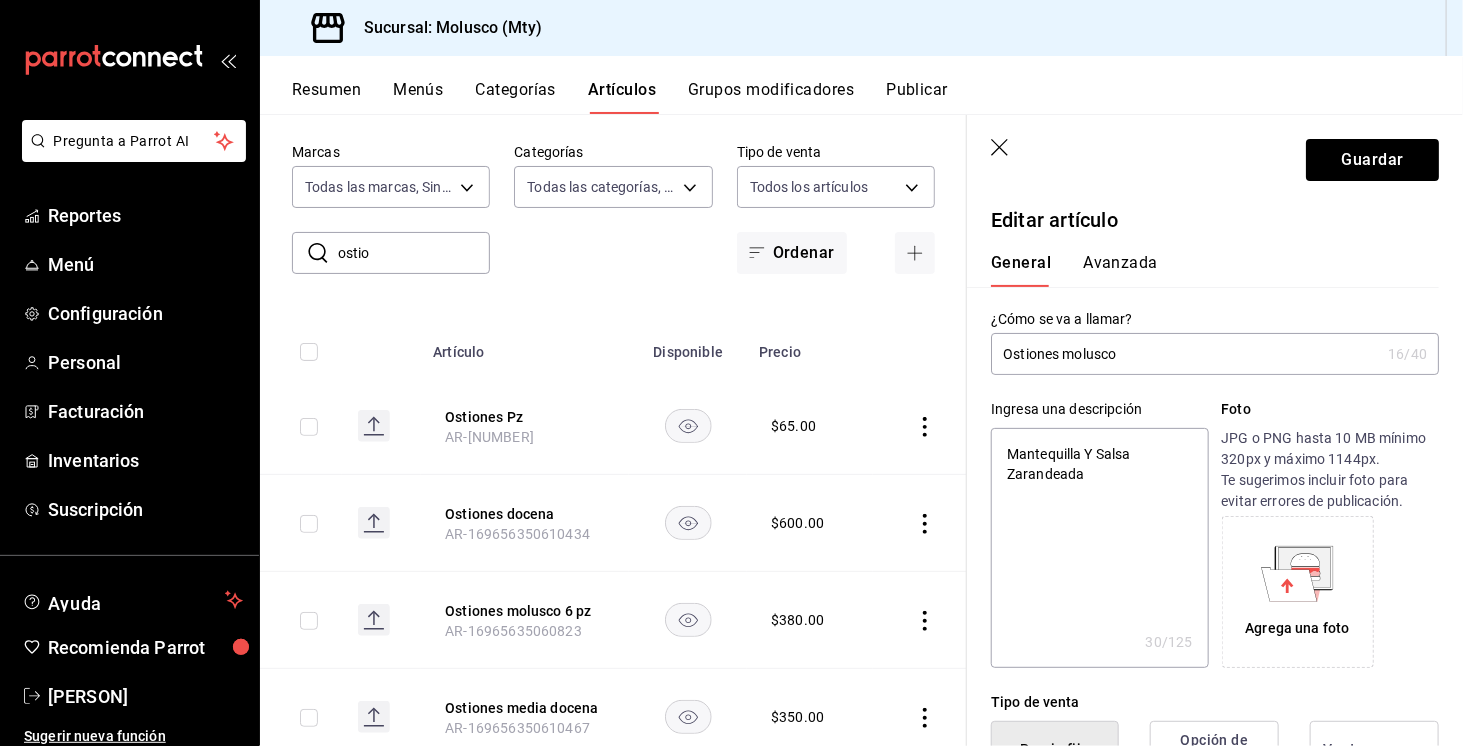 type on "Ostiones molusc" 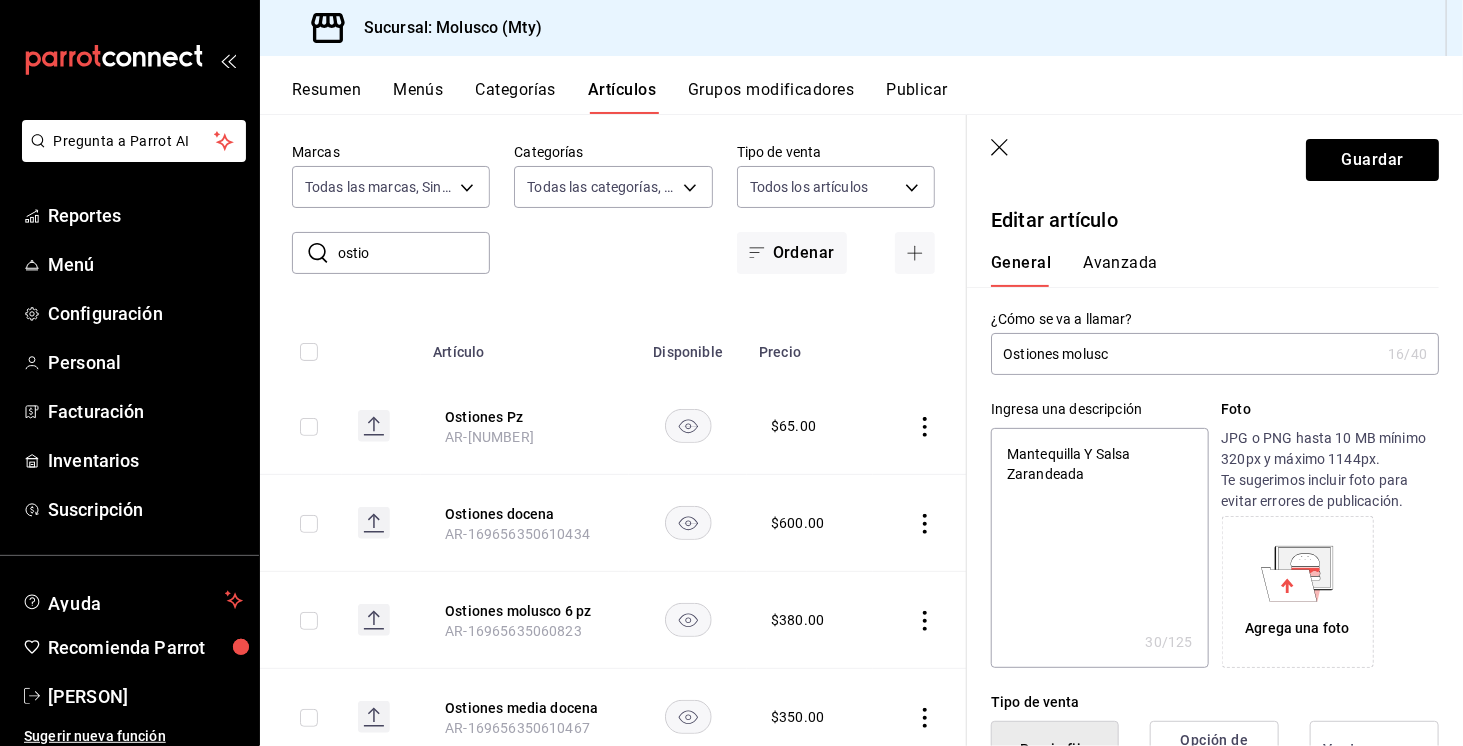 type on "Ostiones molus" 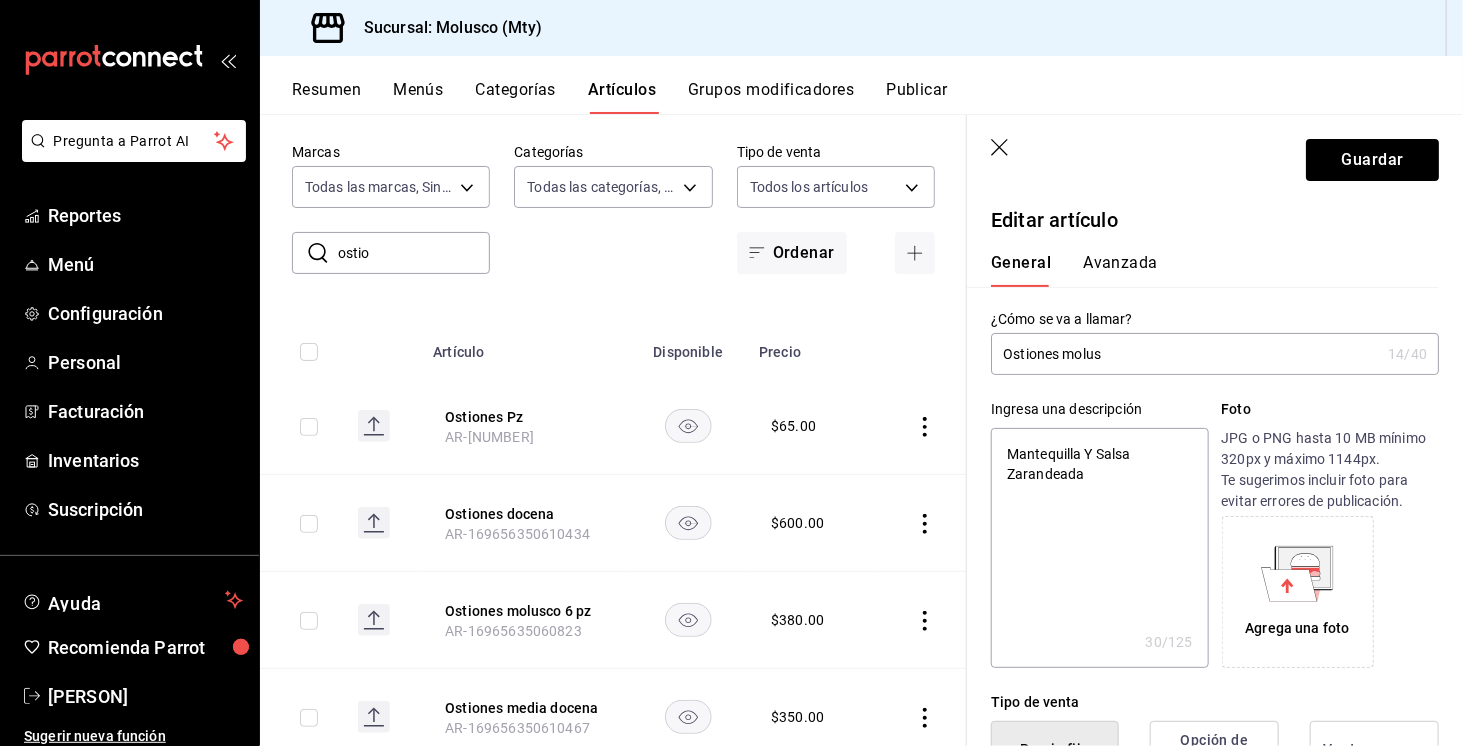 type on "Ostiones molu" 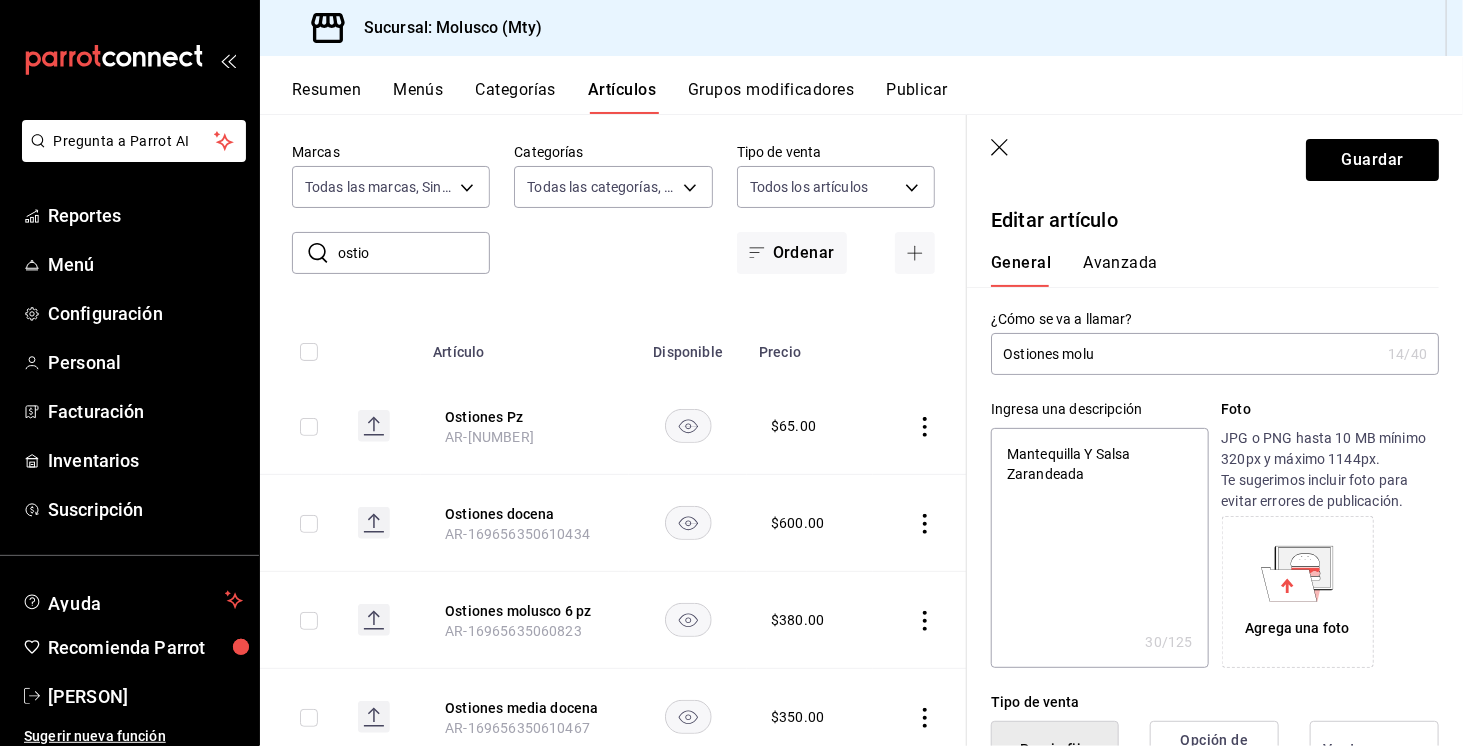 type on "x" 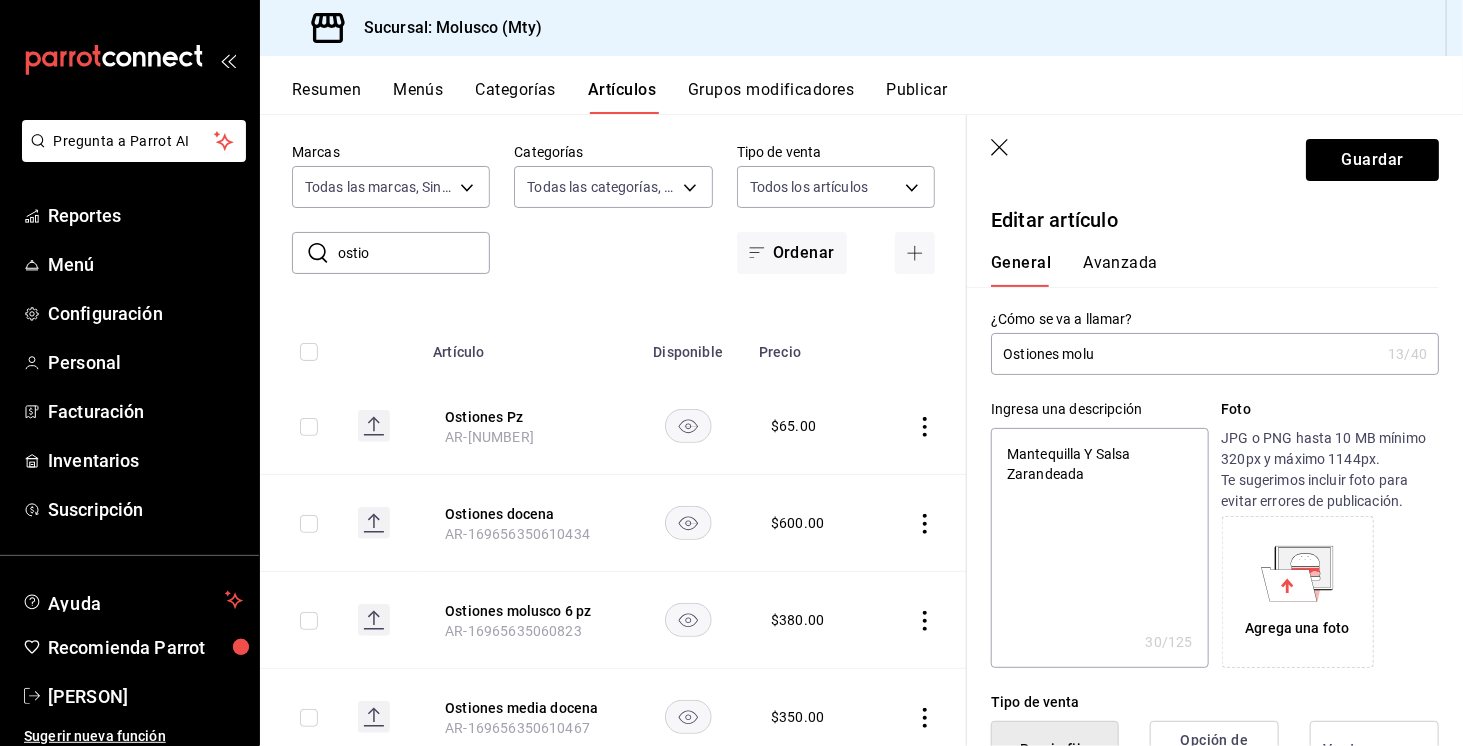 type on "Ostiones mol" 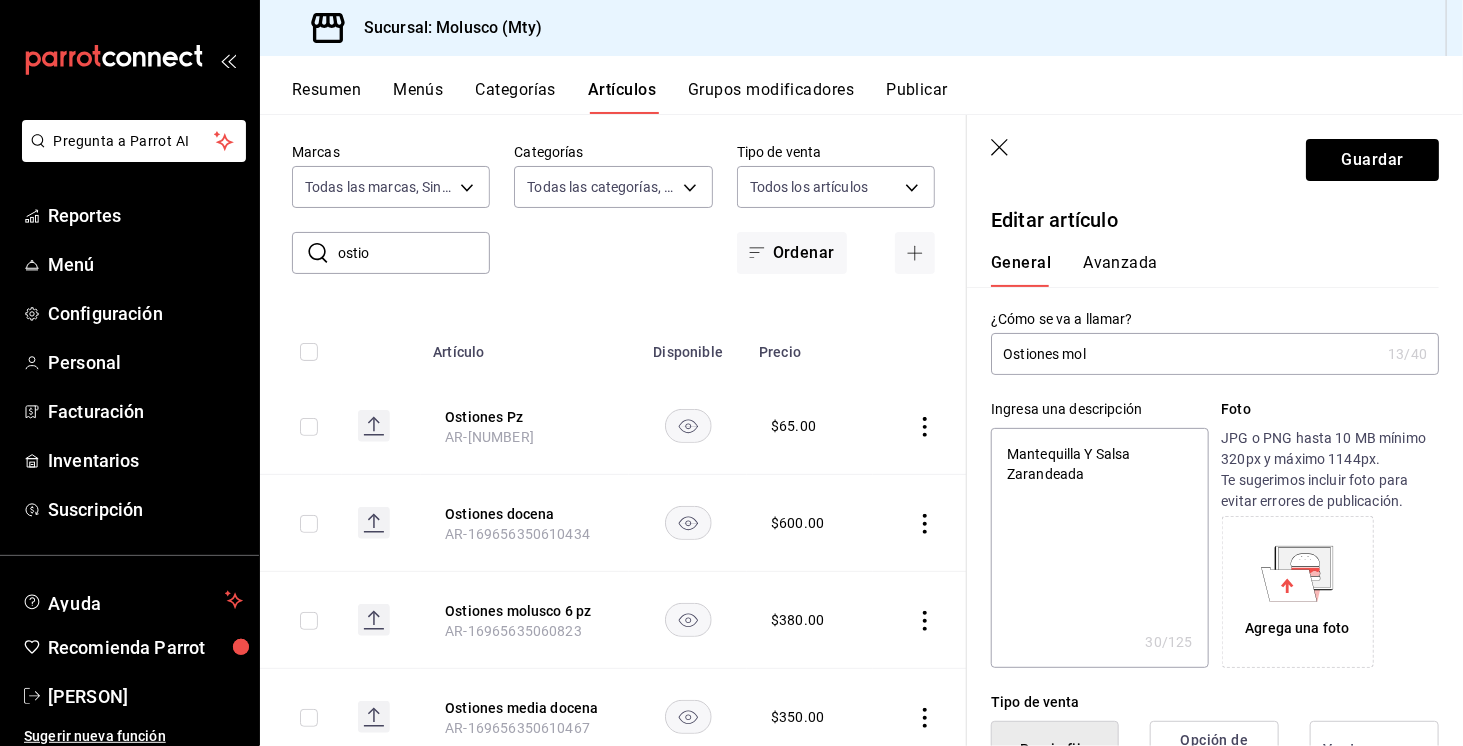 type on "Ostiones mo" 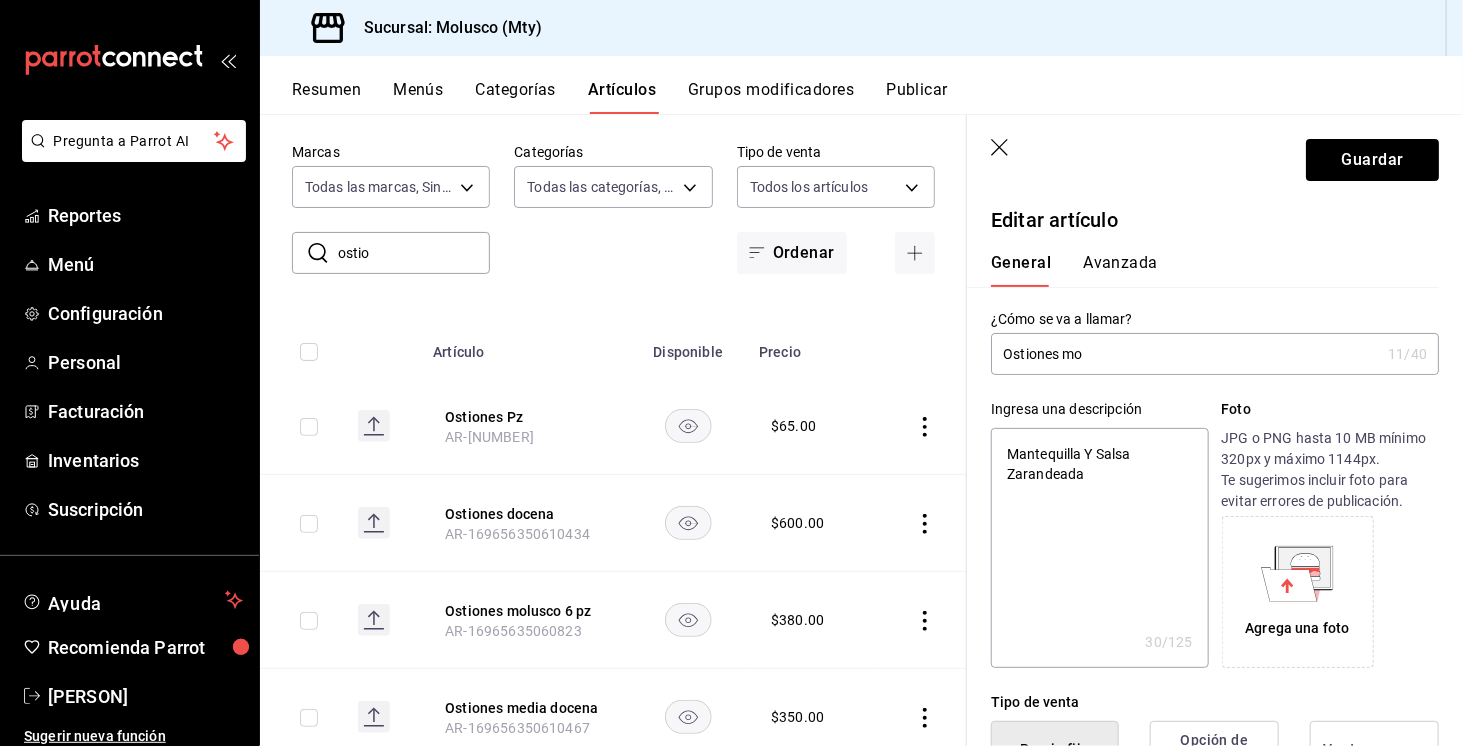 type on "Ostiones m" 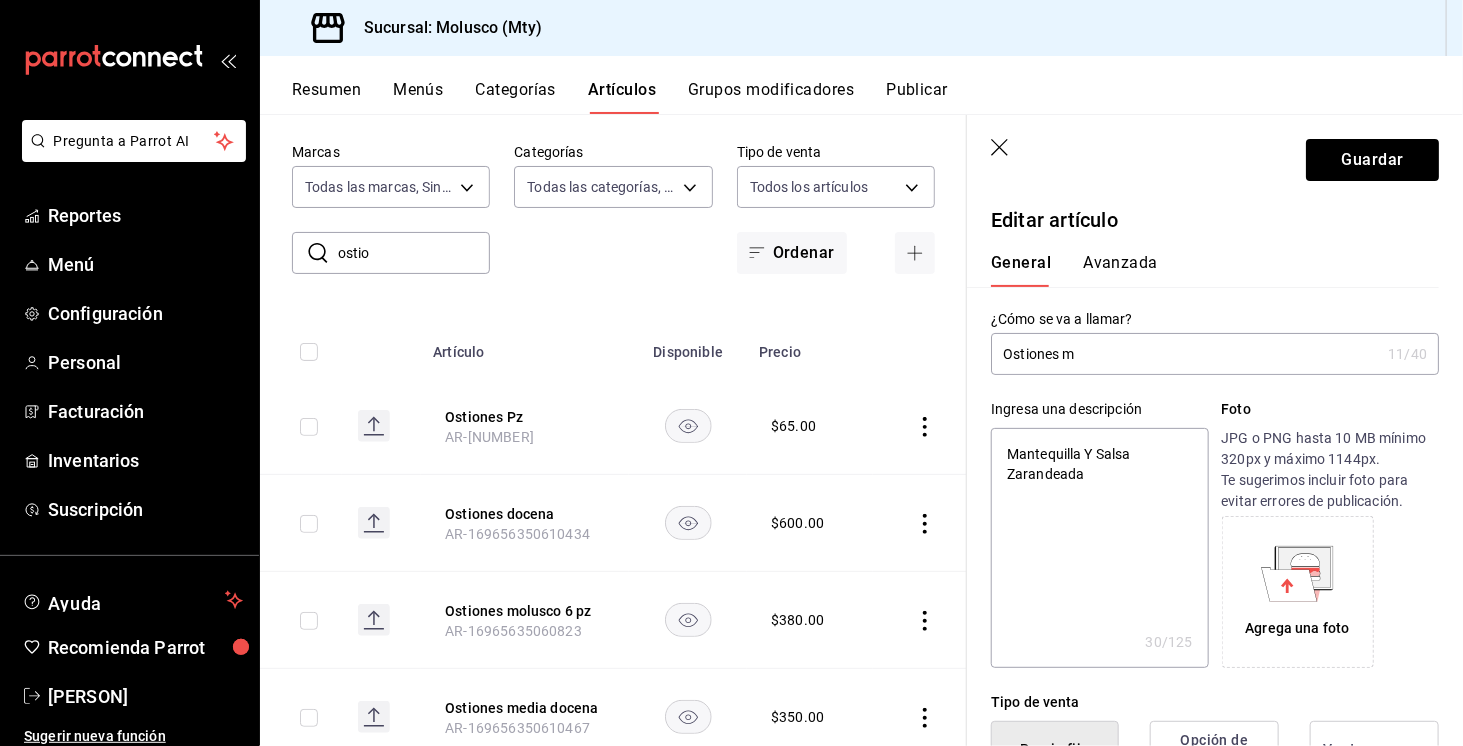 type on "Ostiones" 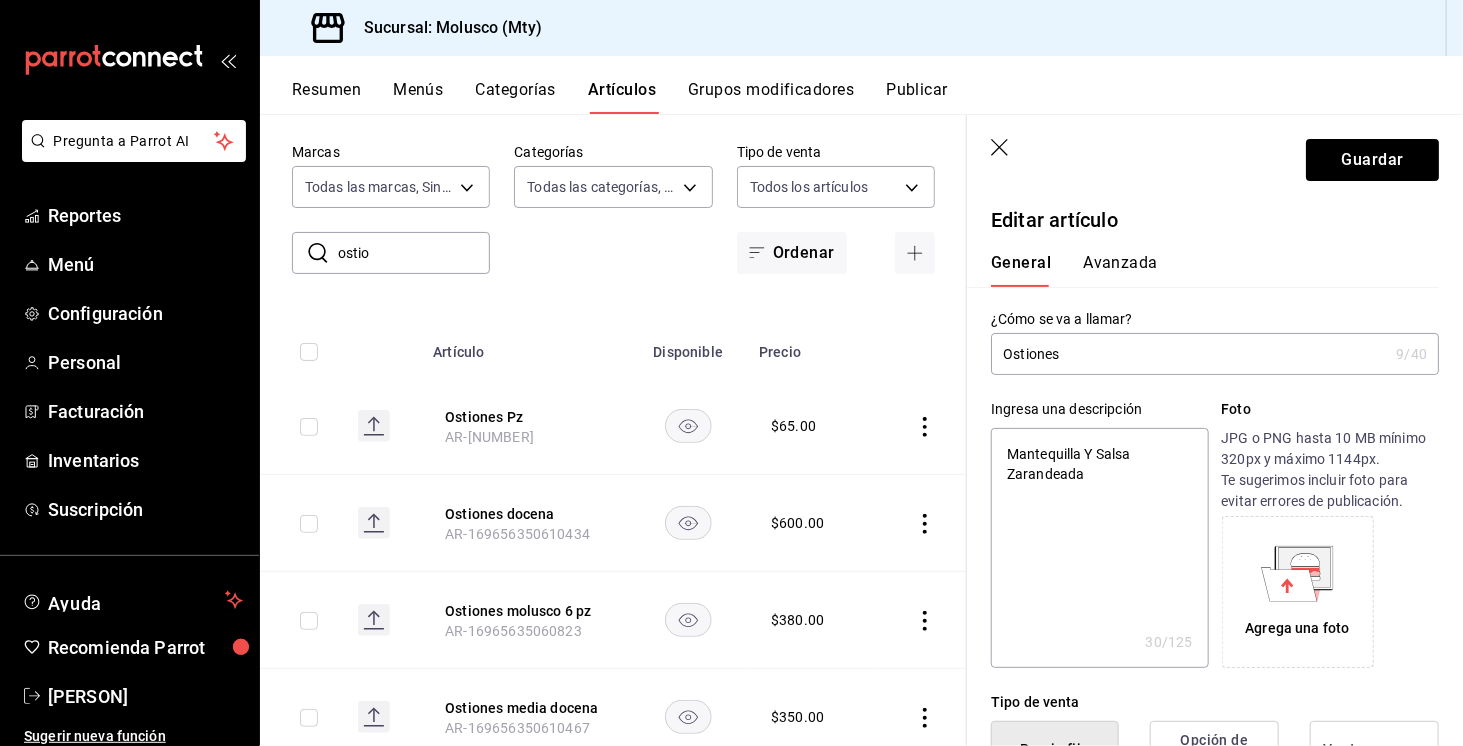 type on "Ostiones C" 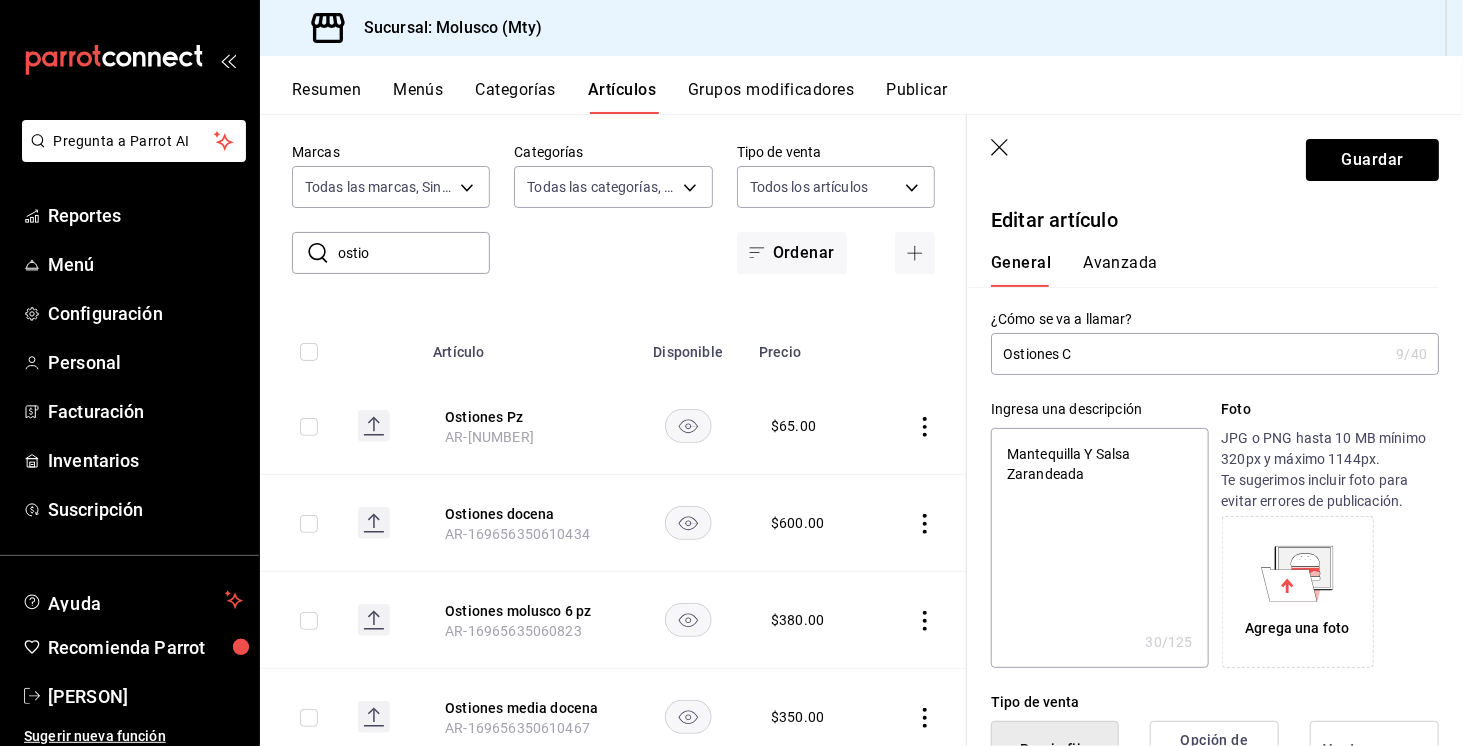 type on "x" 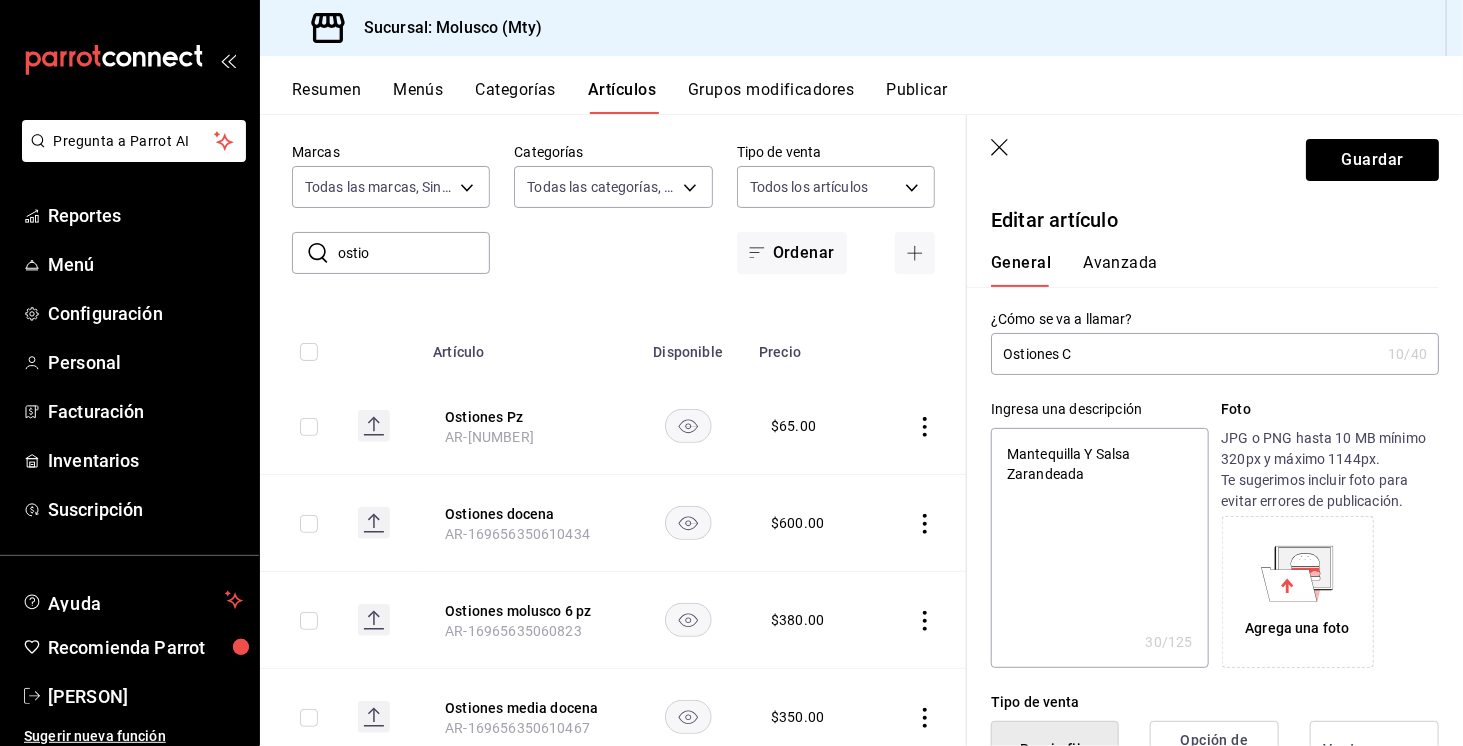 type on "Ostiones Ca" 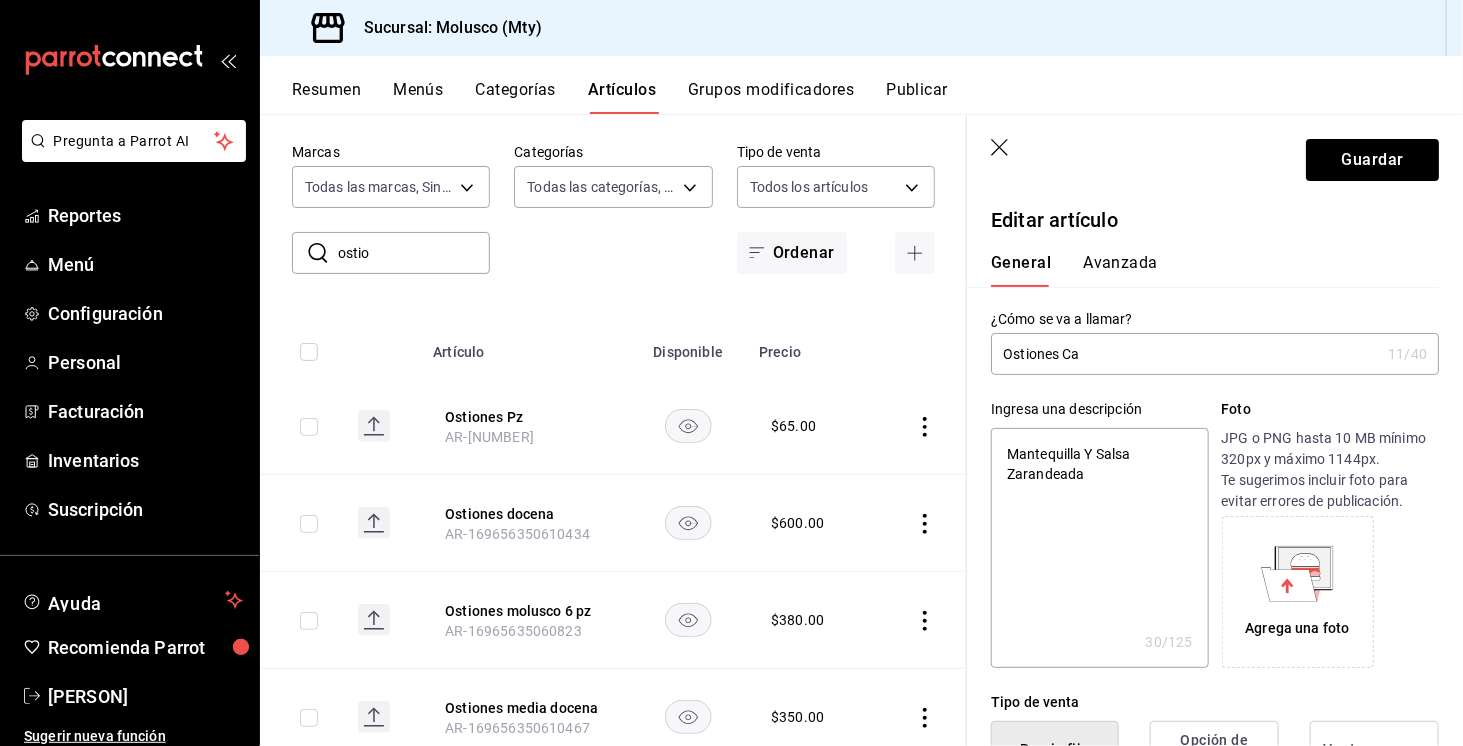 type on "Ostiones Car" 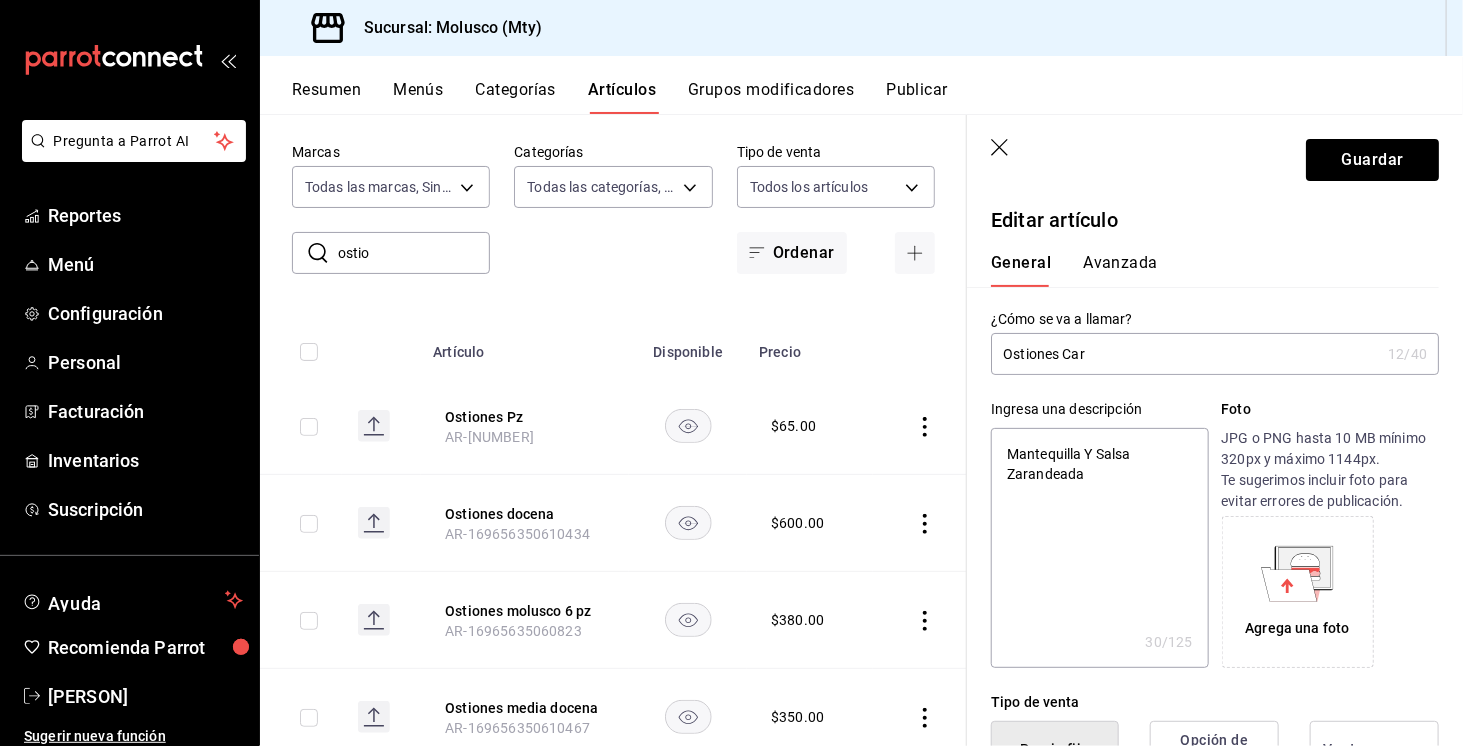 type on "Ostiones Carg" 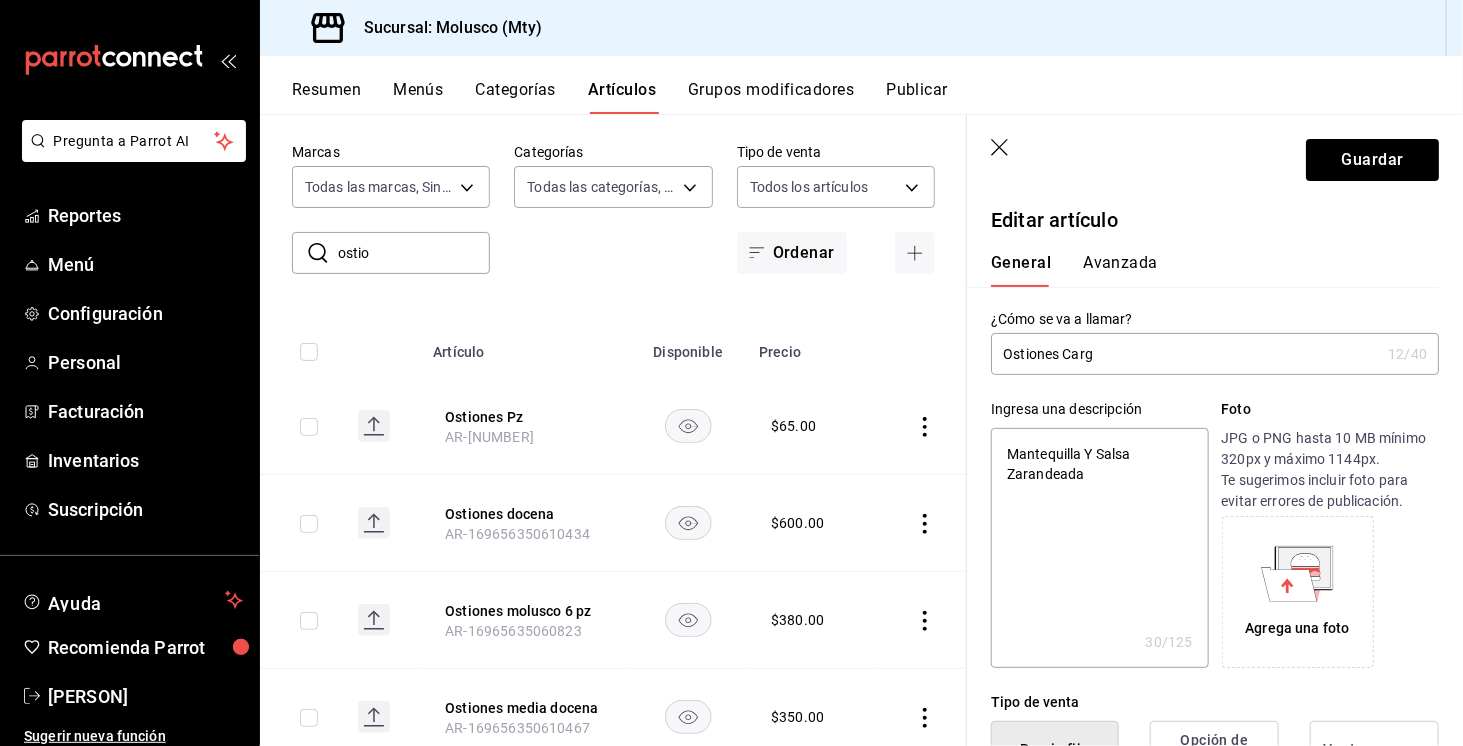 type on "Ostiones Carga" 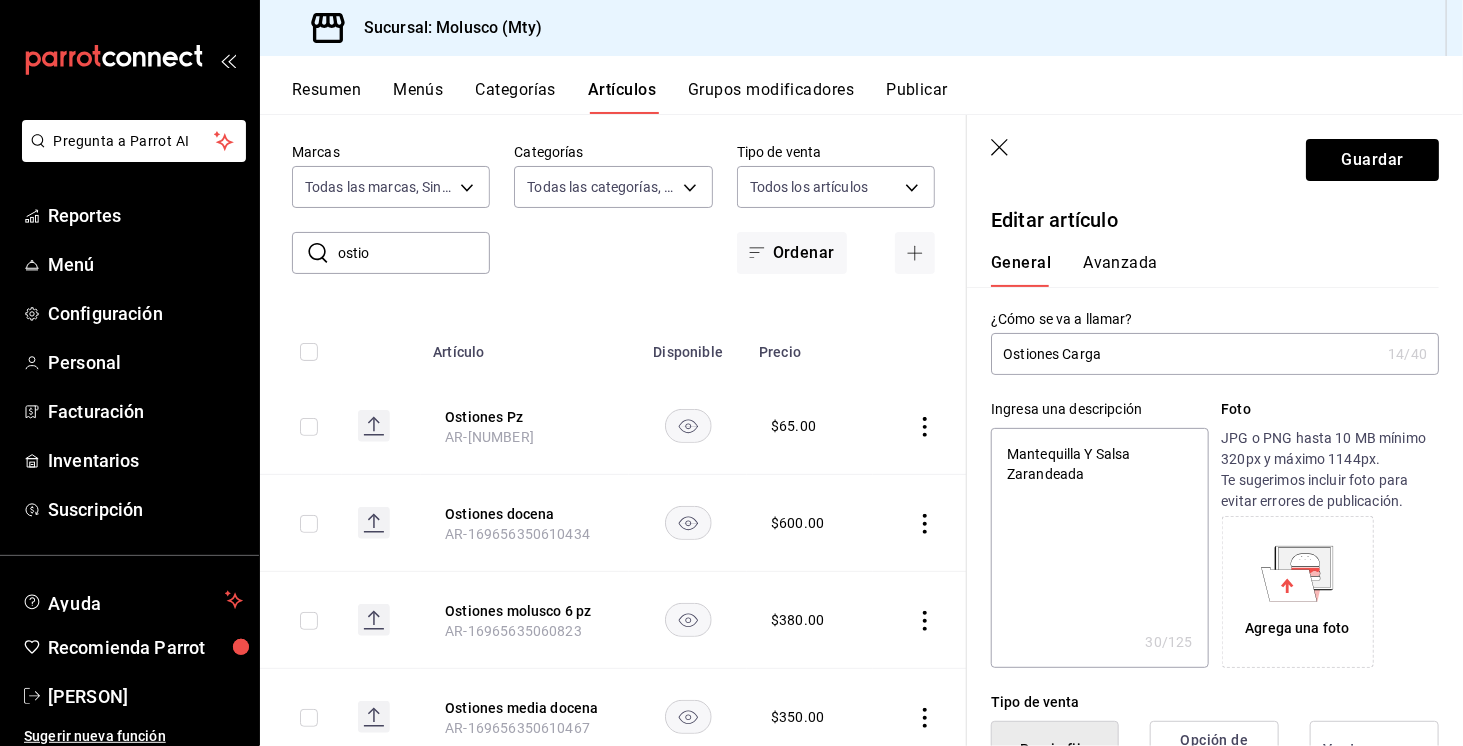 type on "Ostiones Cargad" 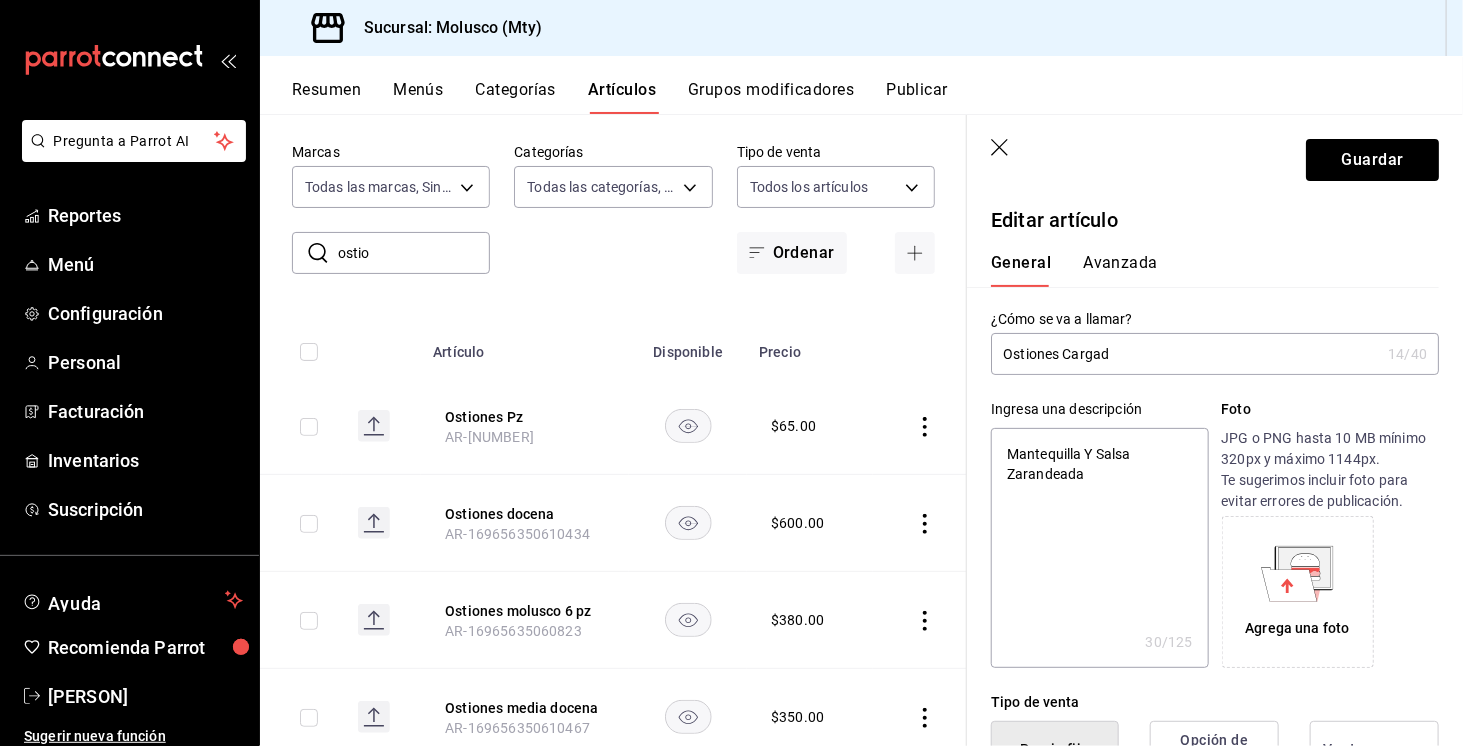 type on "Ostiones Cargado" 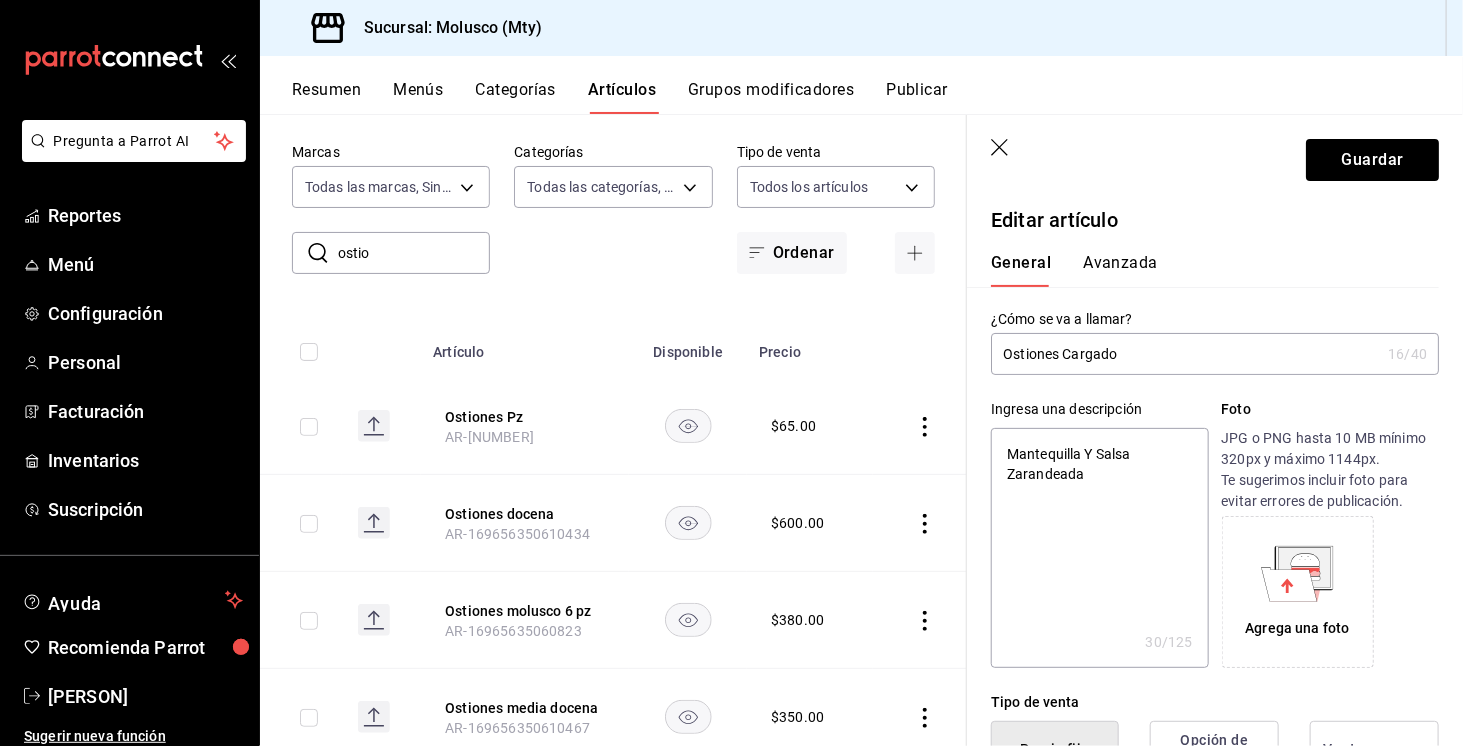 type on "Ostiones Cargados" 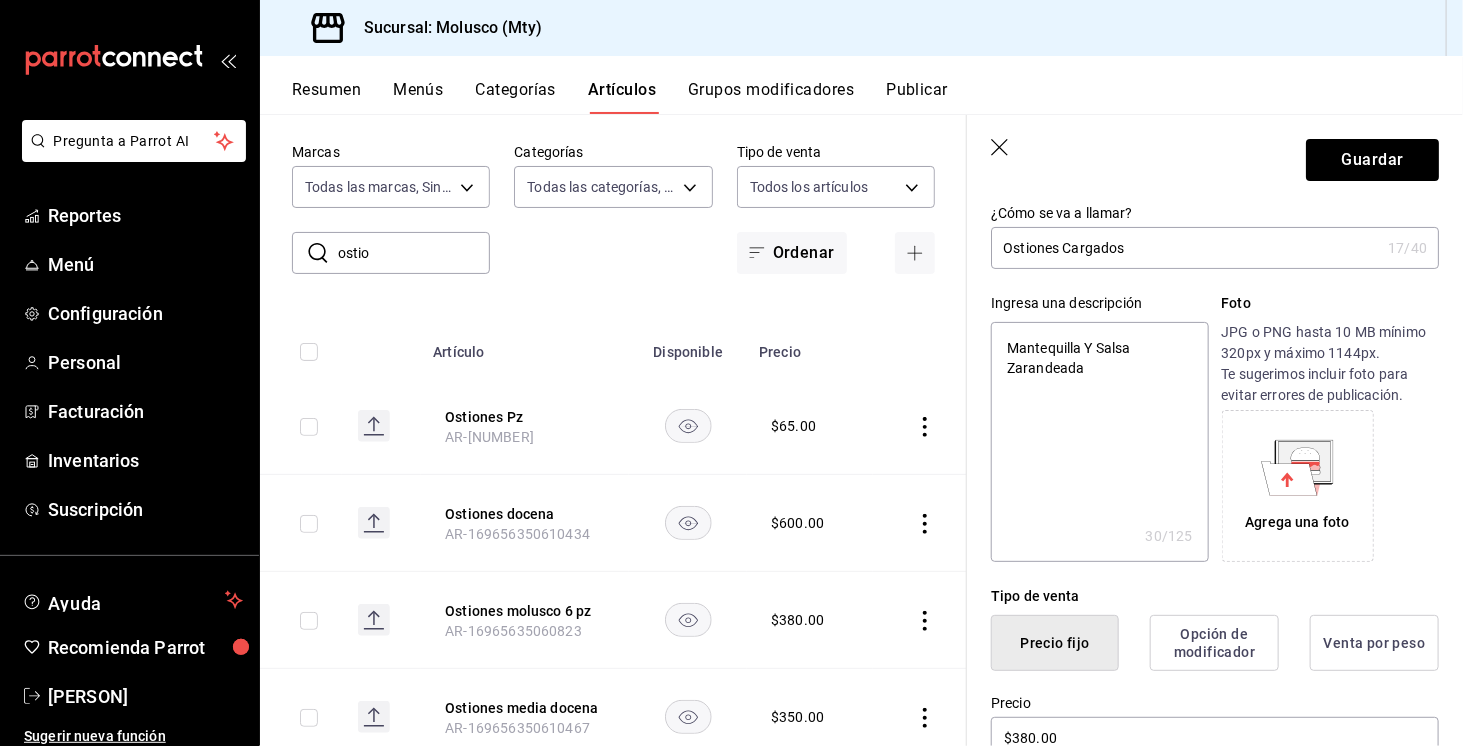 scroll, scrollTop: 112, scrollLeft: 0, axis: vertical 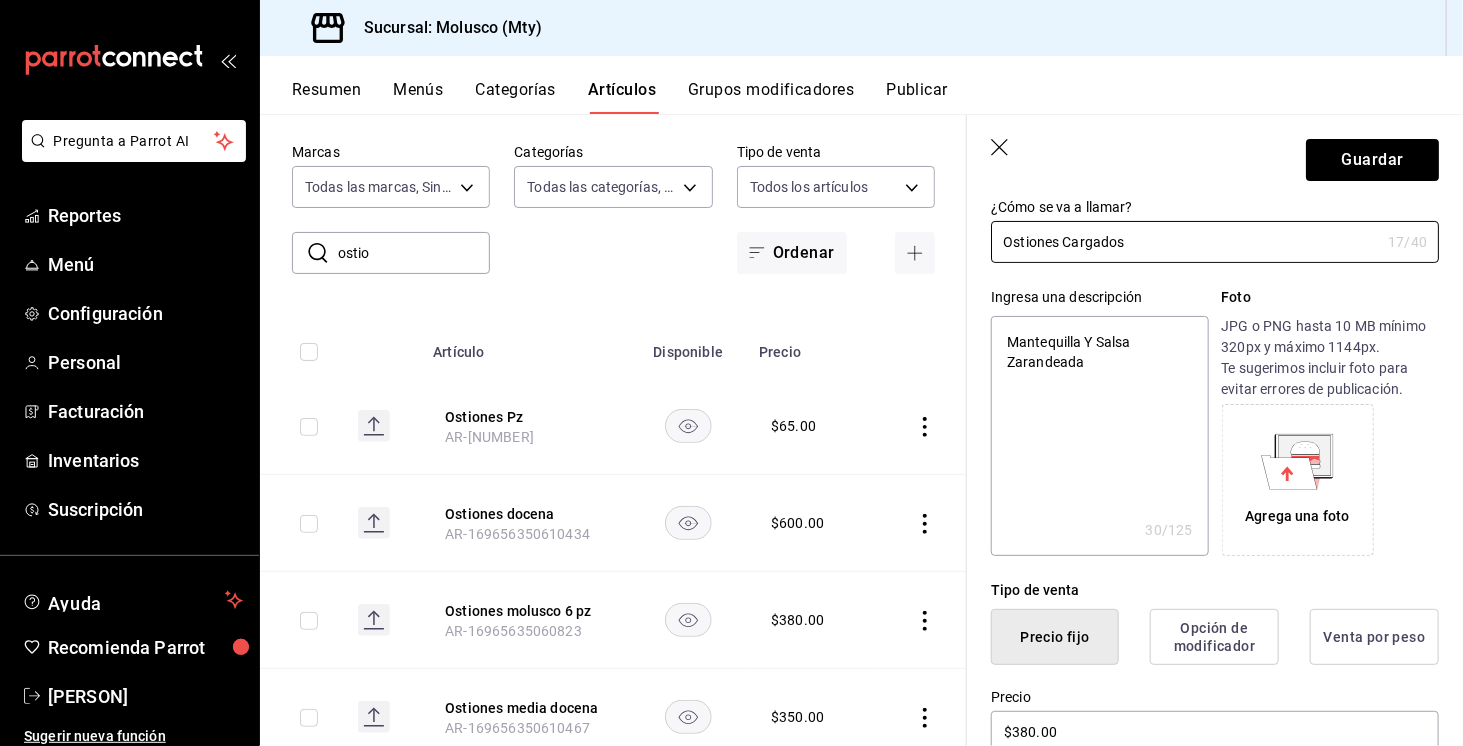 type on "Ostiones Cargados" 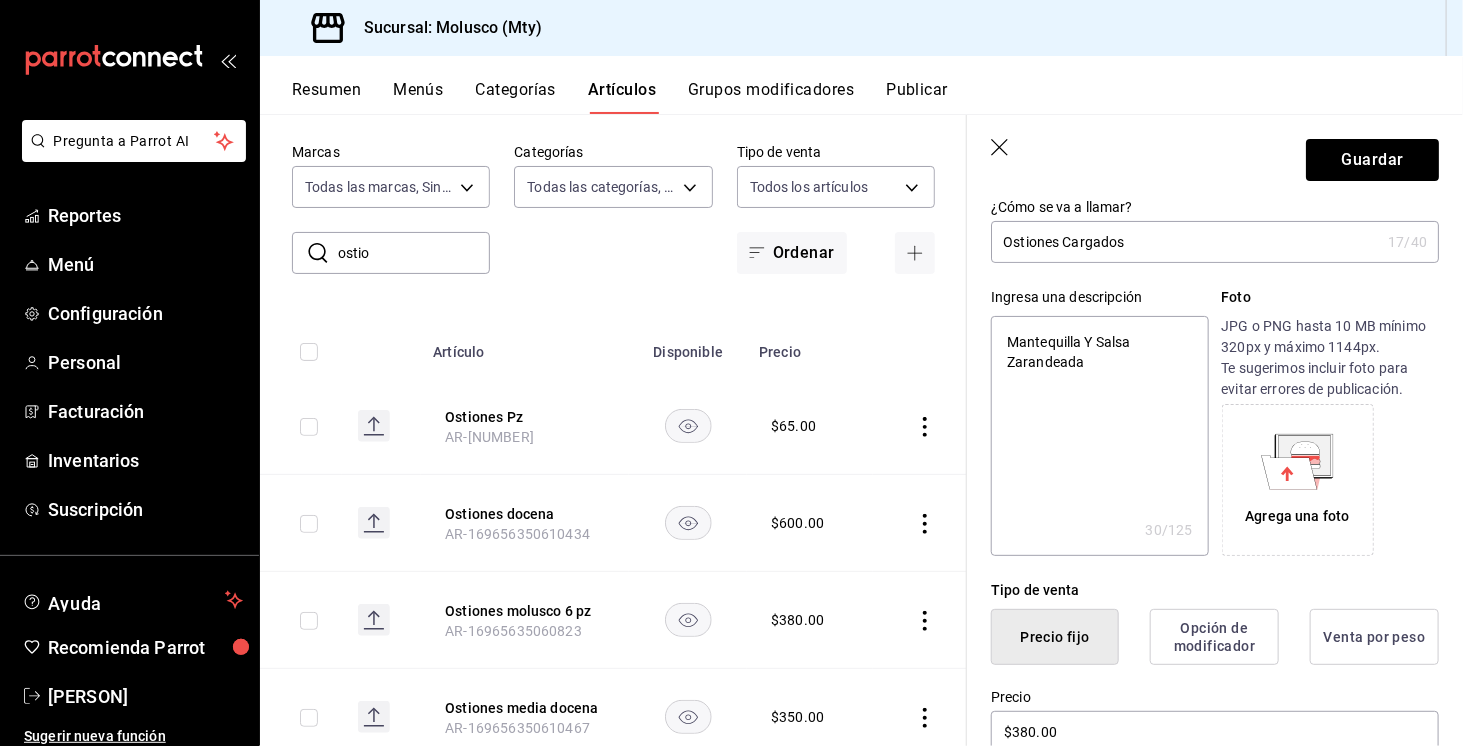 click on "Mantequilla Y Salsa Zarandeada" at bounding box center (1099, 436) 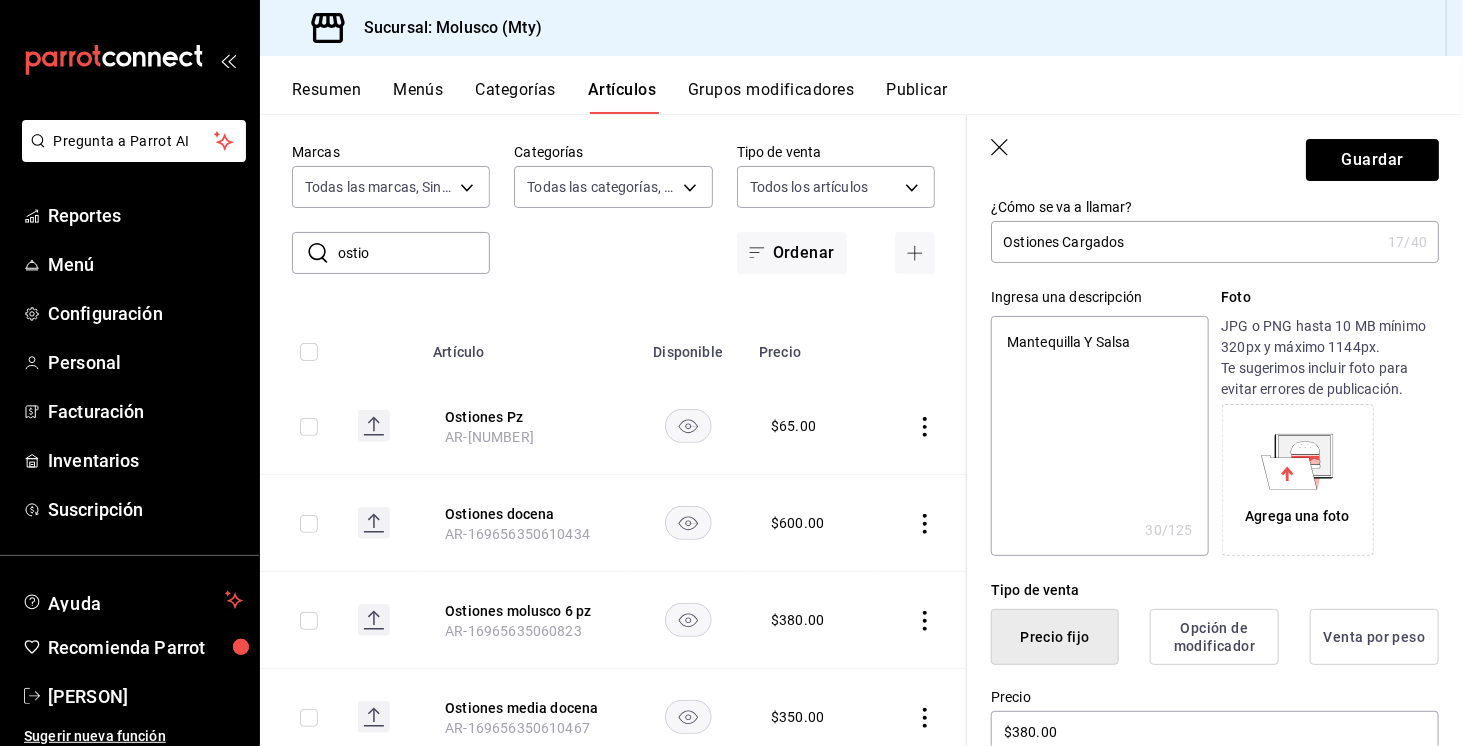 type on "x" 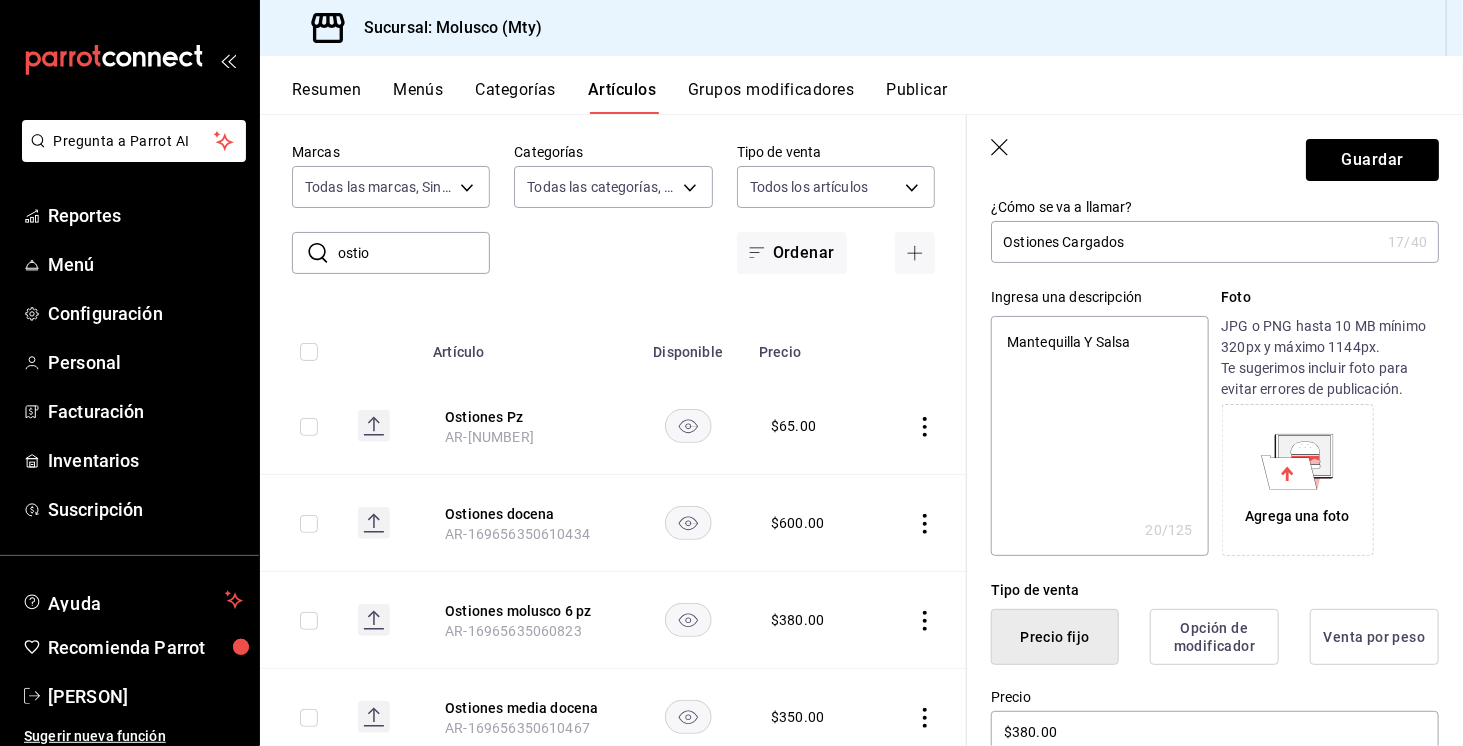 type on "Mantequilla Y Salsa" 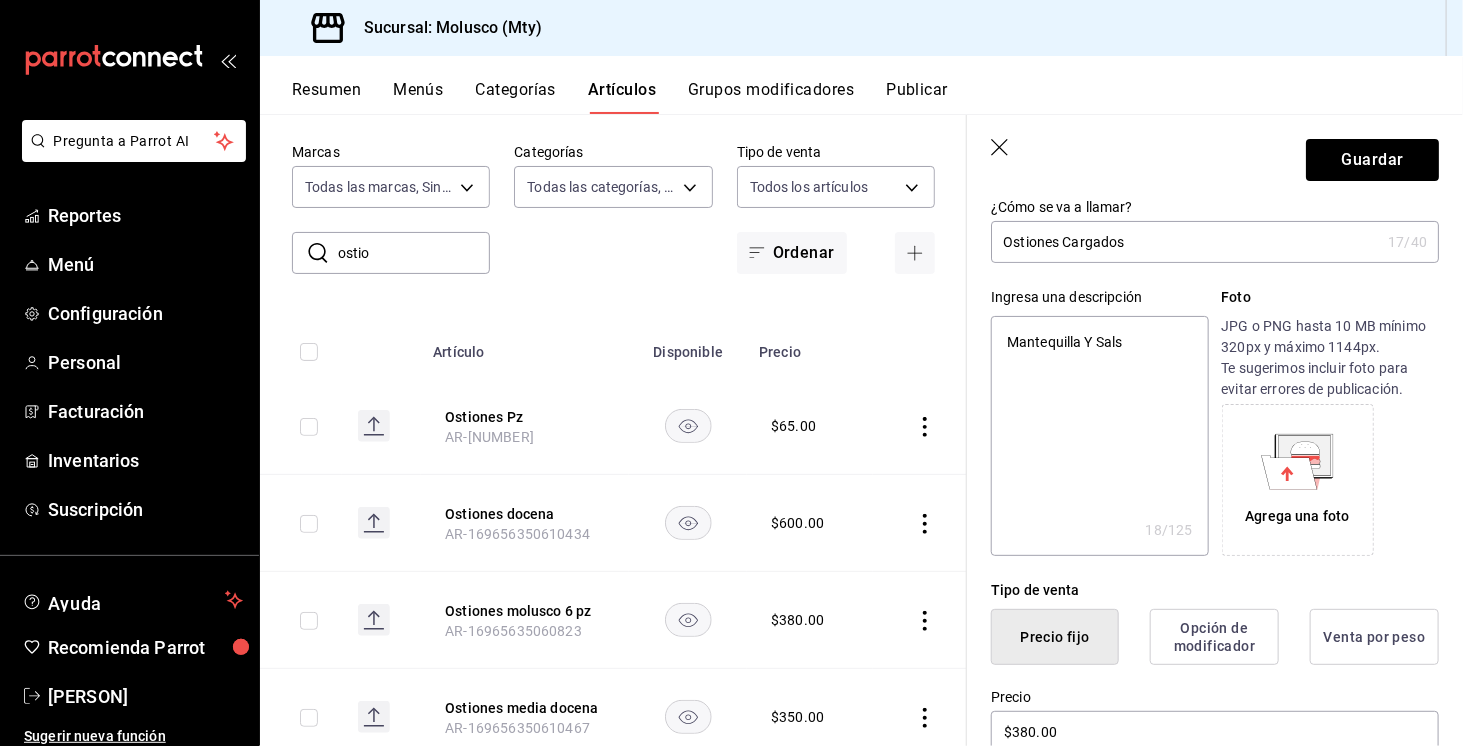 type on "Mantequilla Y Sal" 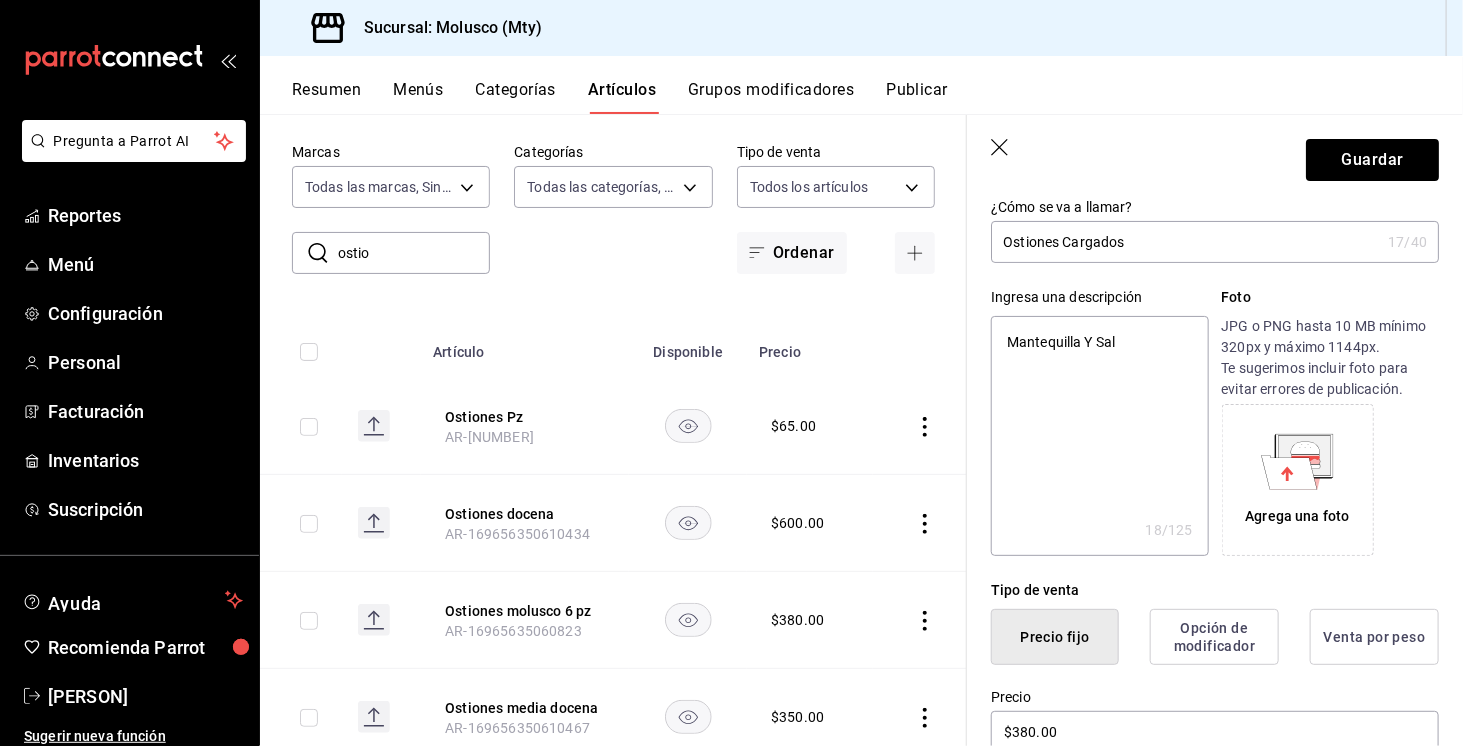 type on "Mantequilla Y Sa" 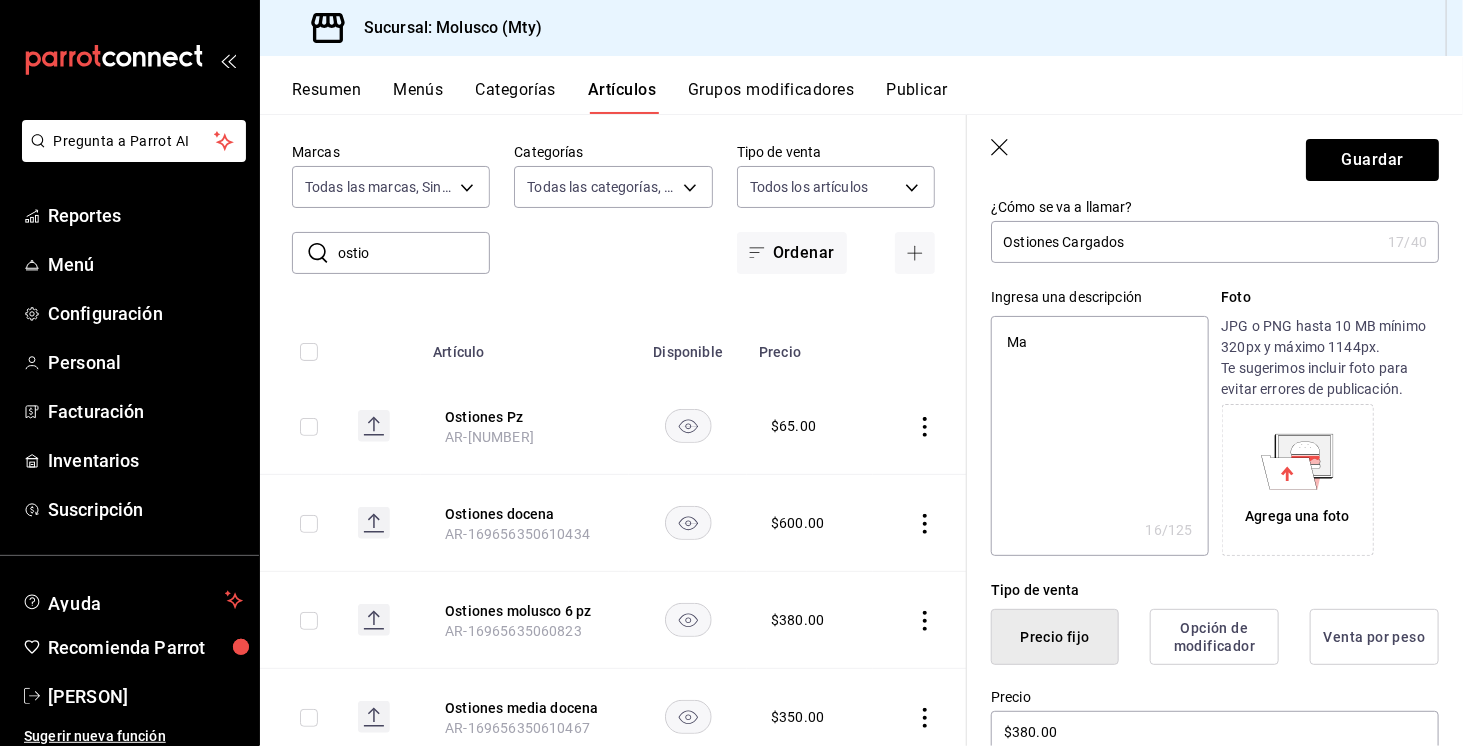 type on "M" 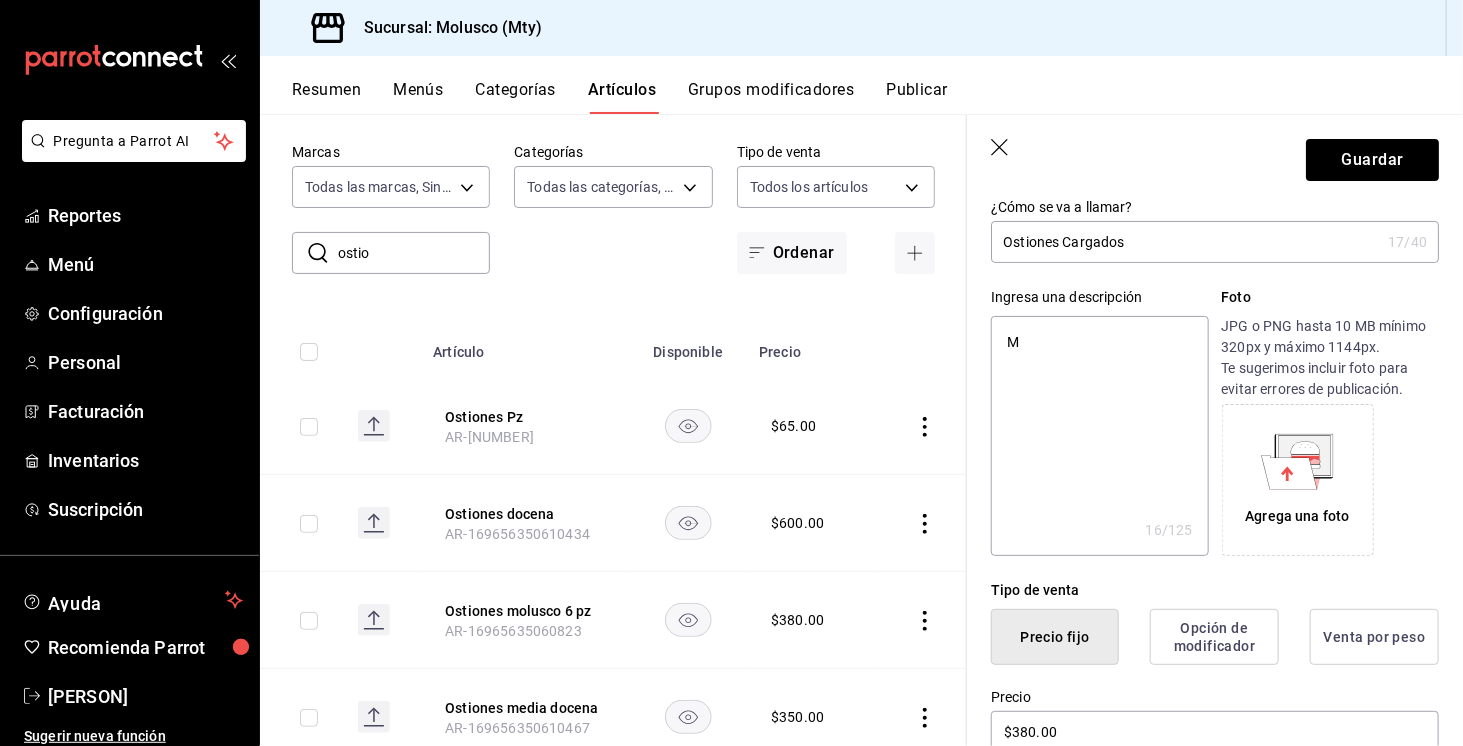 type 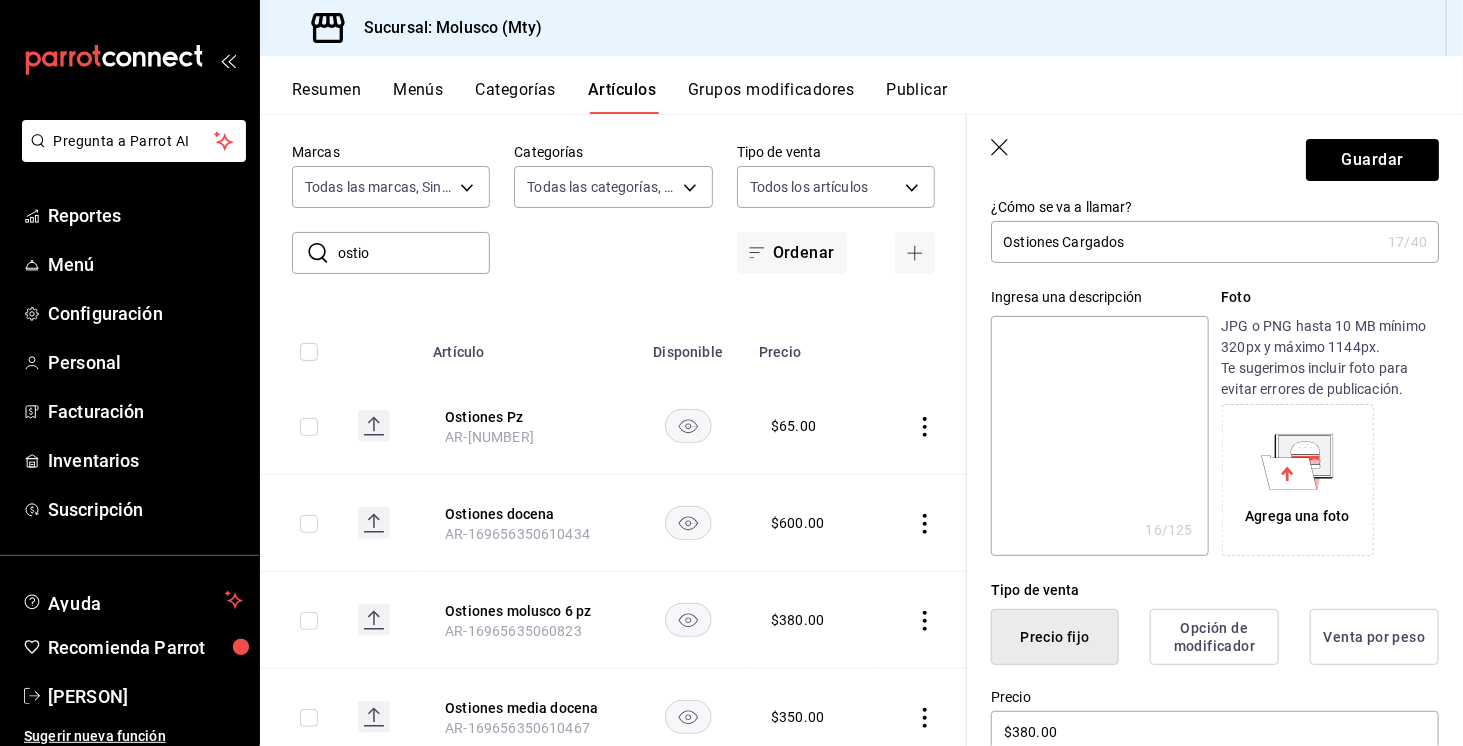 type on "x" 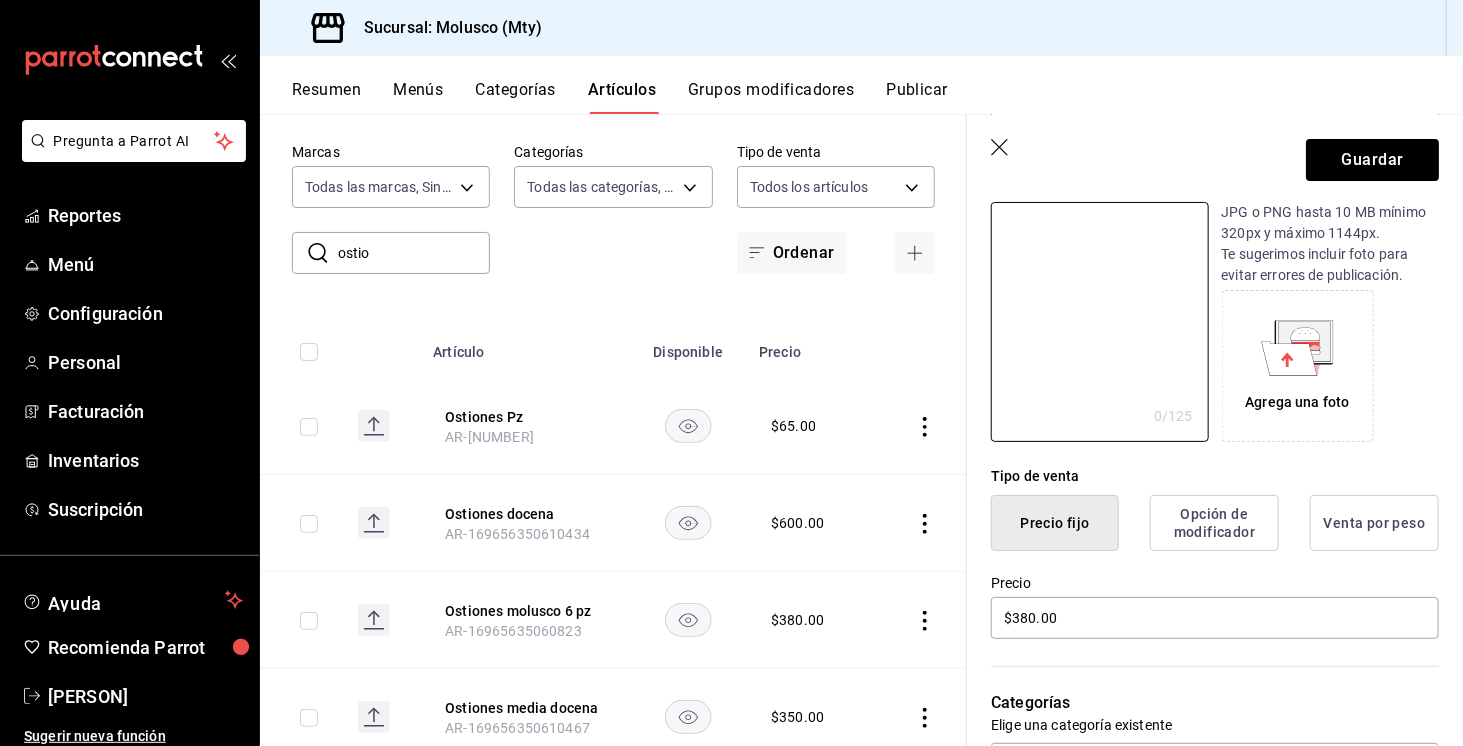 scroll, scrollTop: 228, scrollLeft: 0, axis: vertical 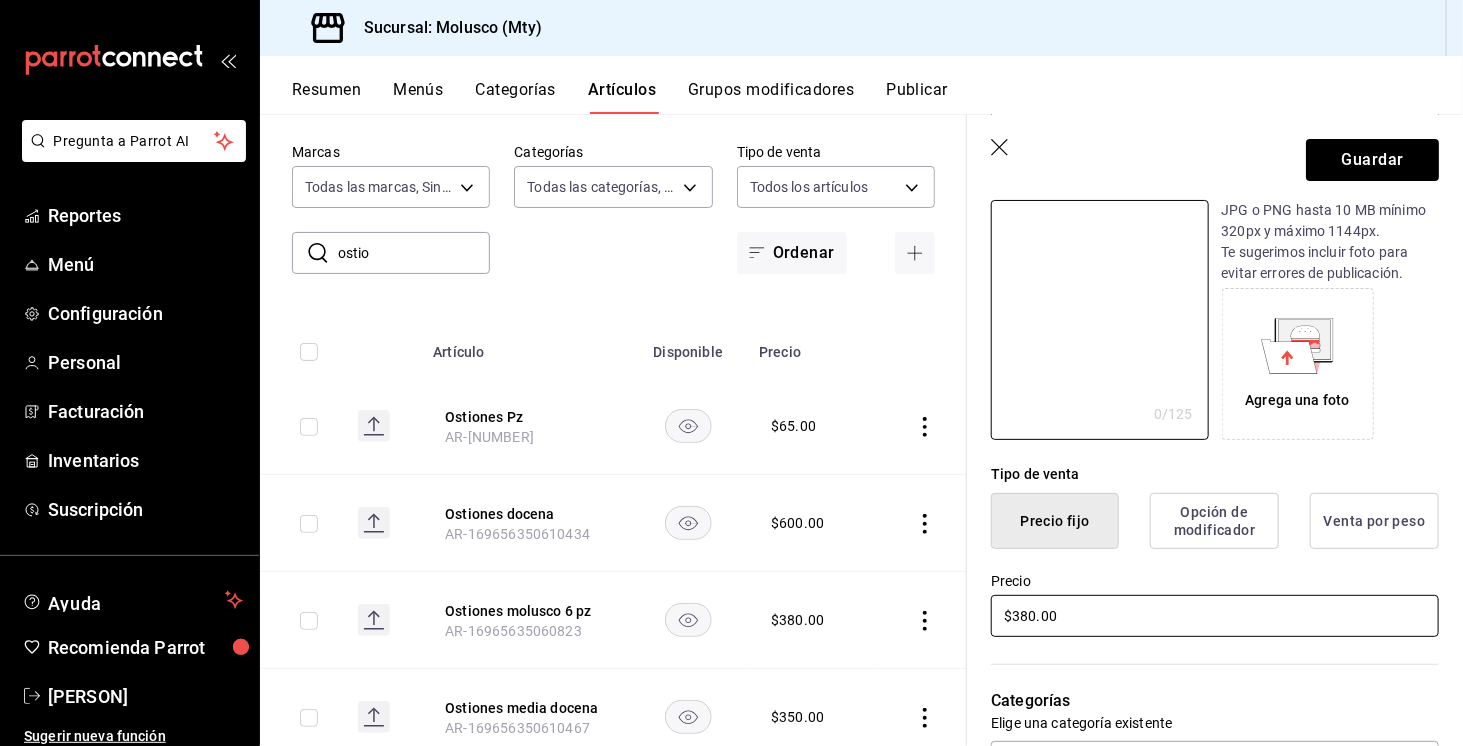 type 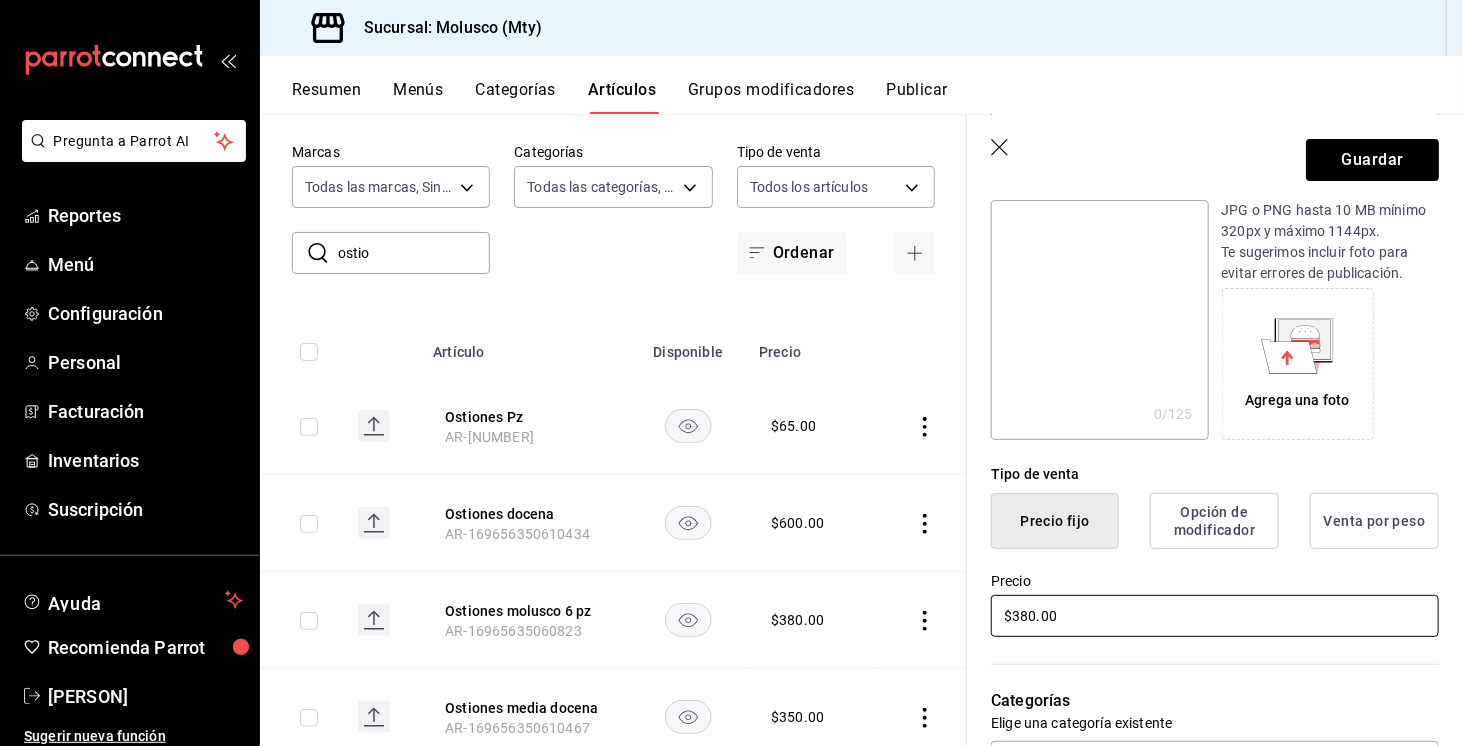 click on "$380.00" at bounding box center (1215, 616) 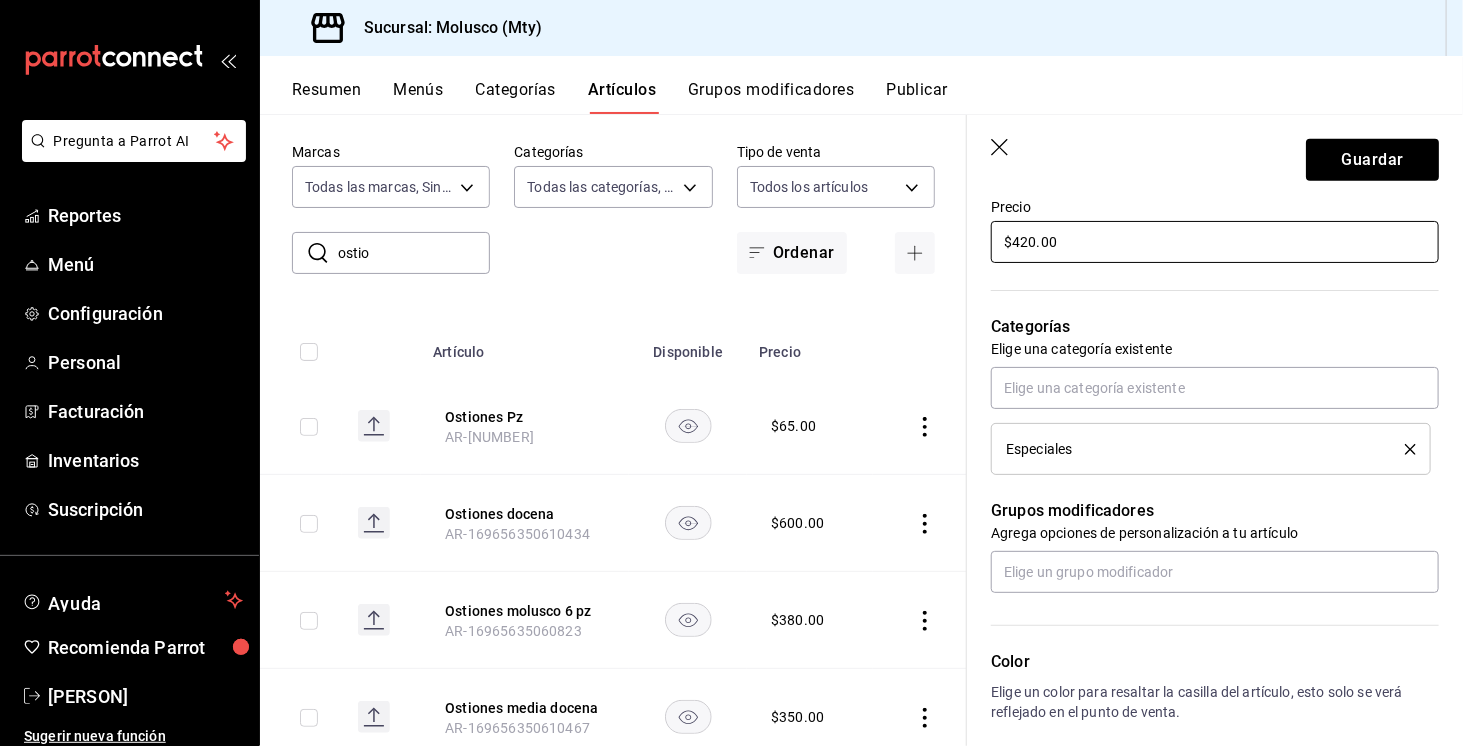 scroll, scrollTop: 604, scrollLeft: 0, axis: vertical 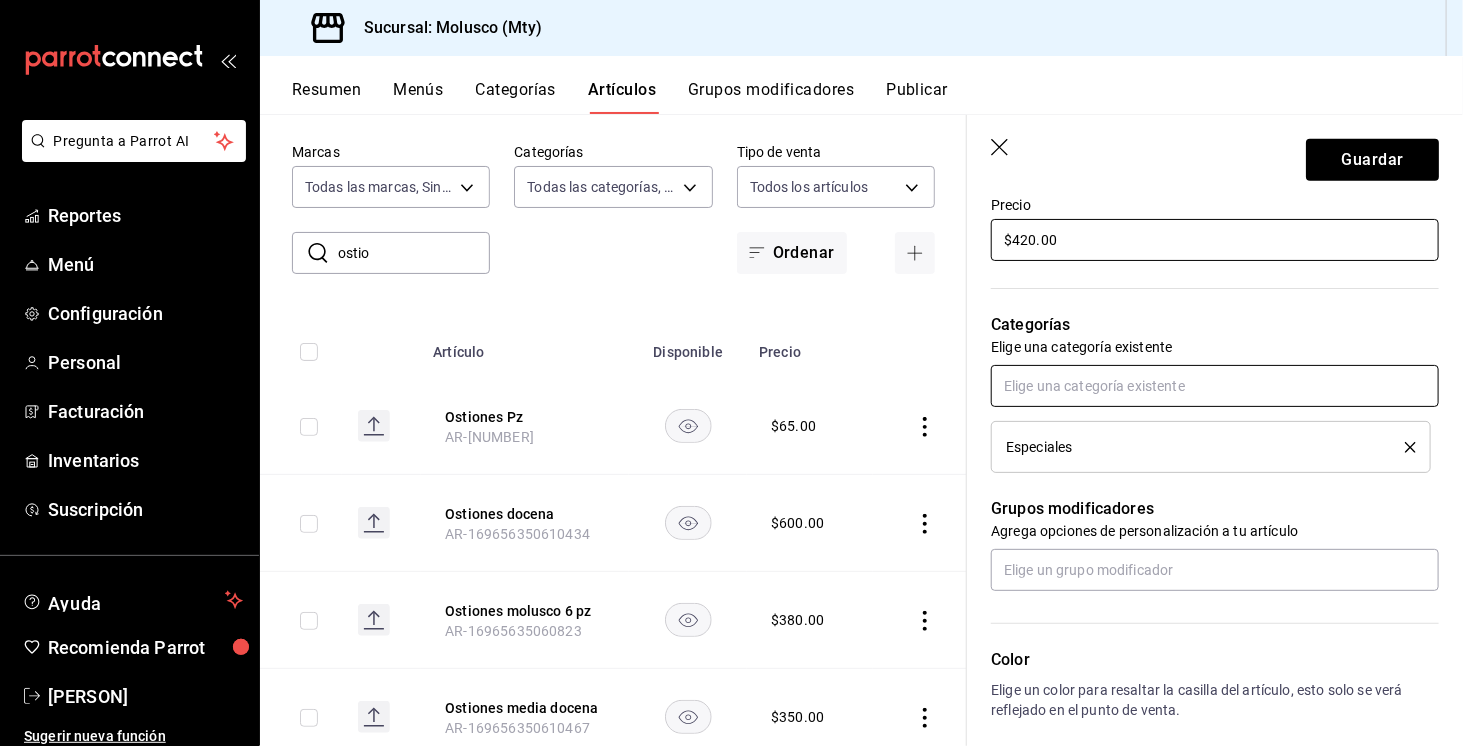 type on "$420.00" 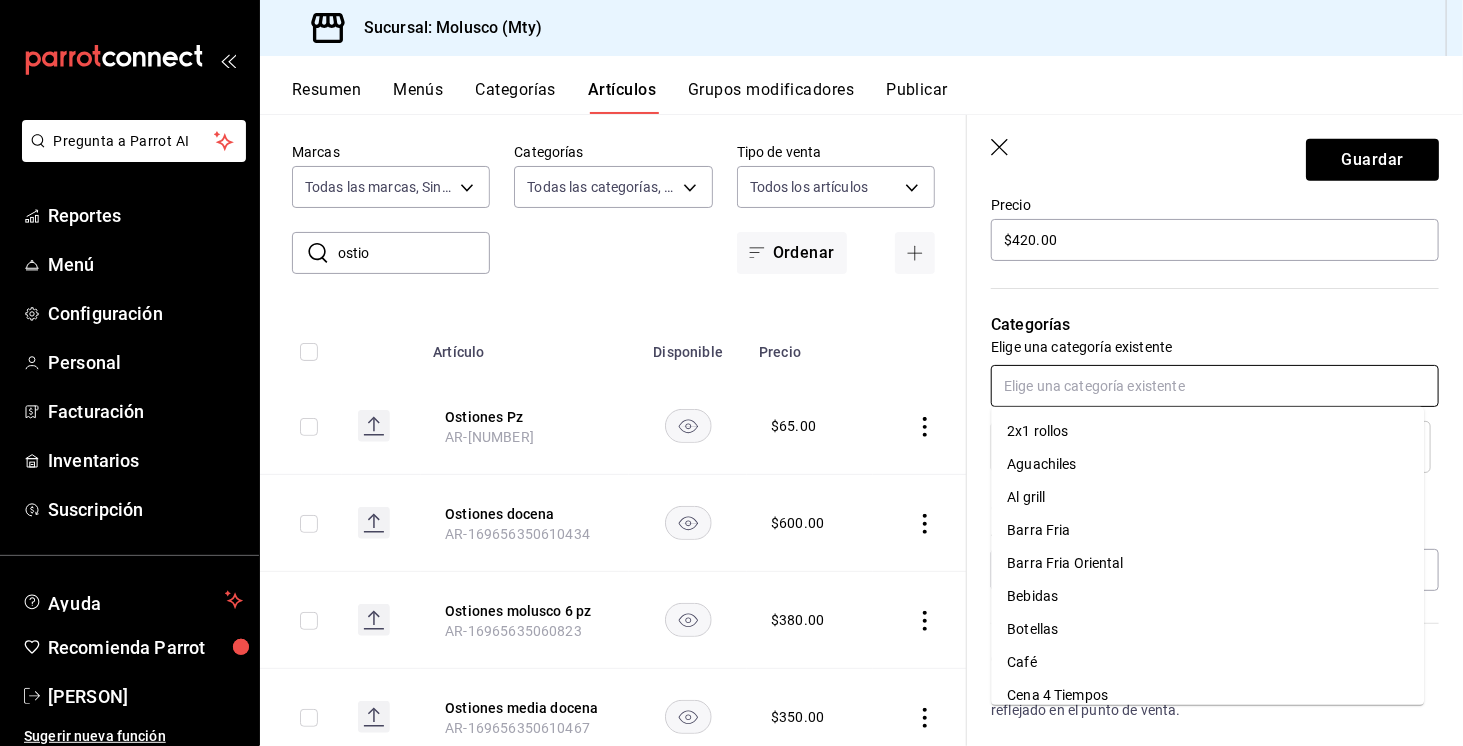 click at bounding box center [1215, 386] 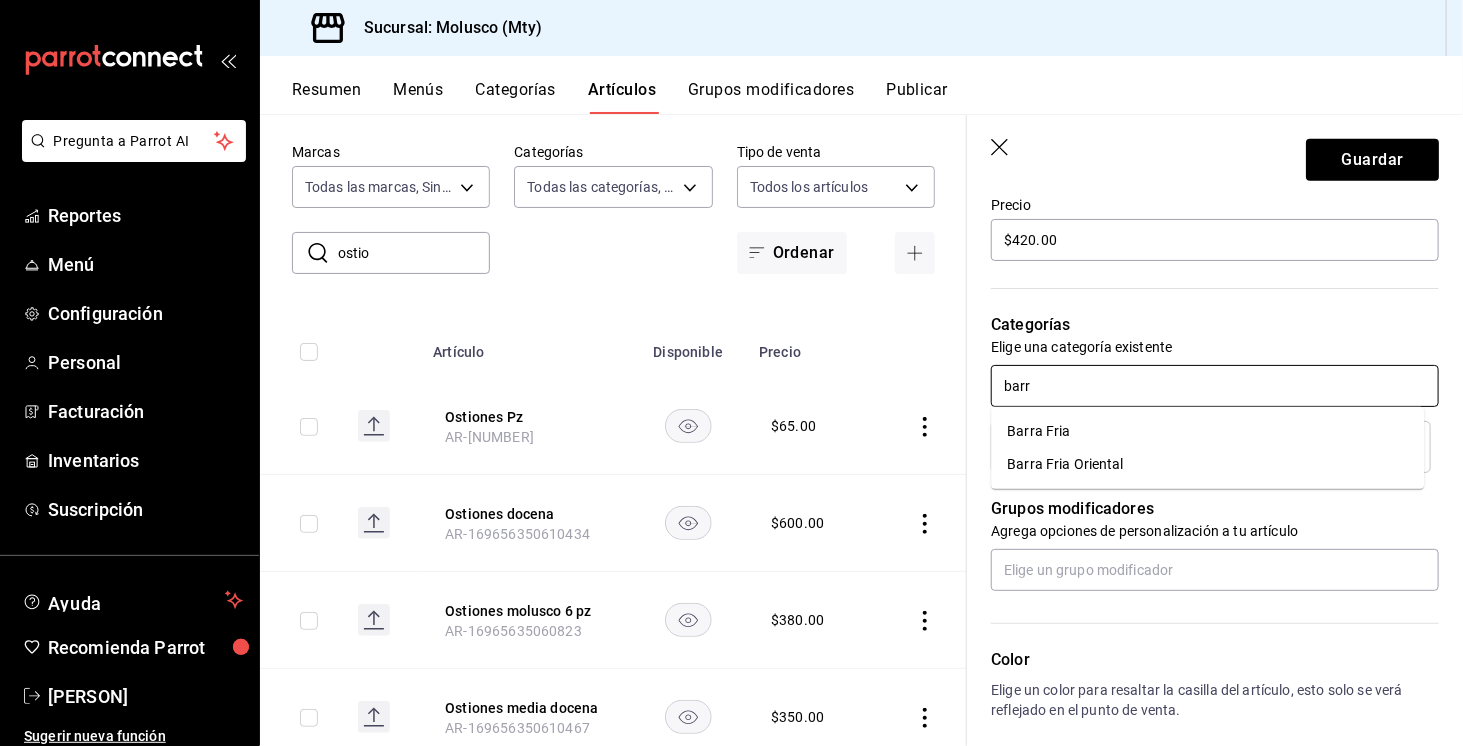type on "barra" 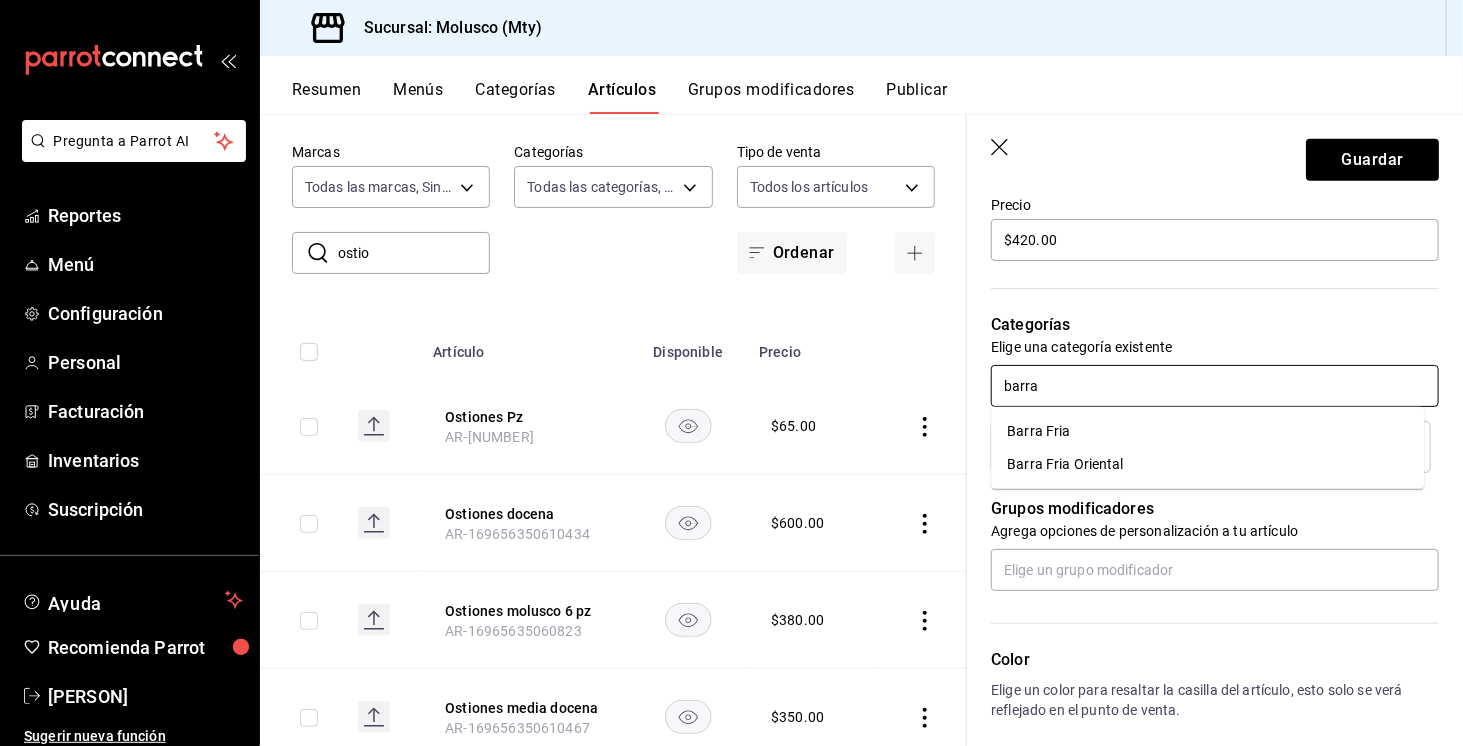 click on "Barra Fria" at bounding box center [1207, 431] 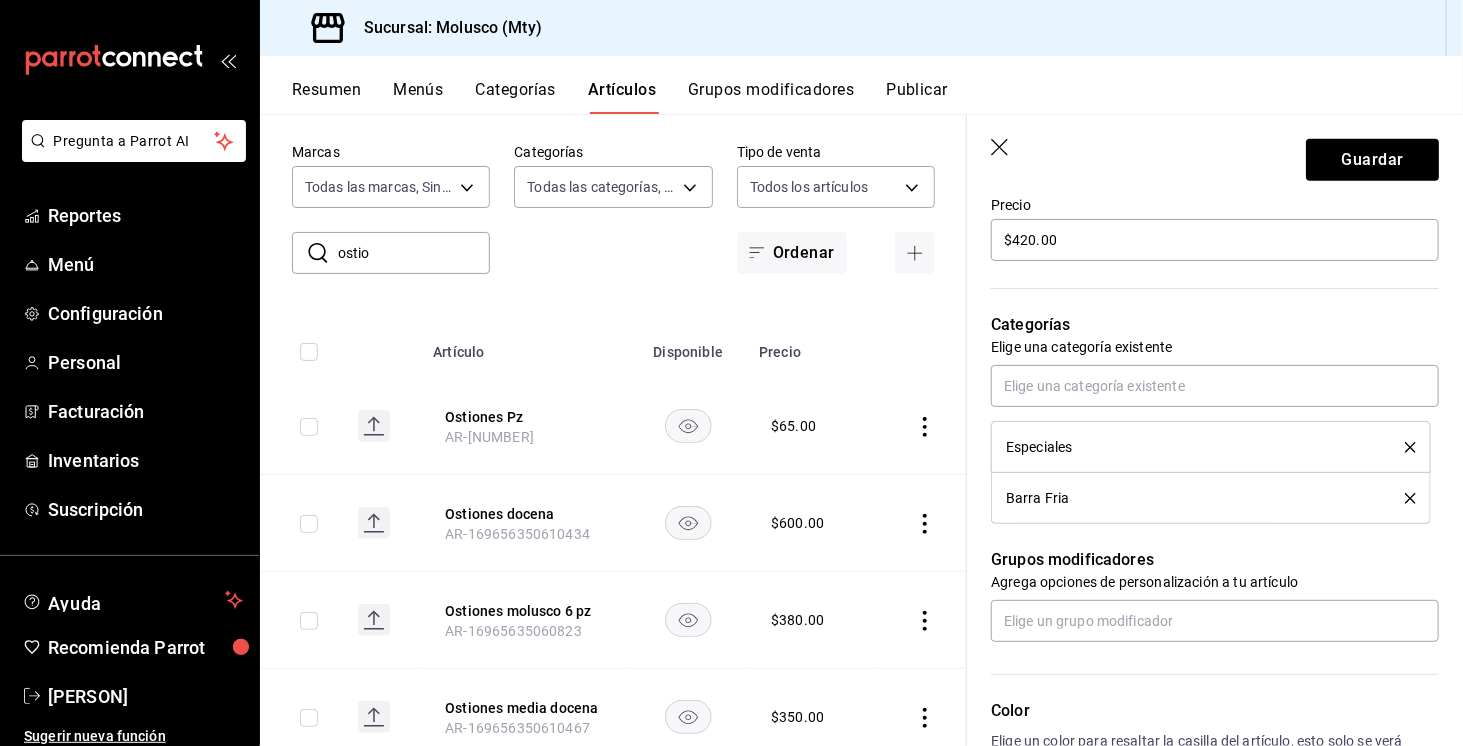click 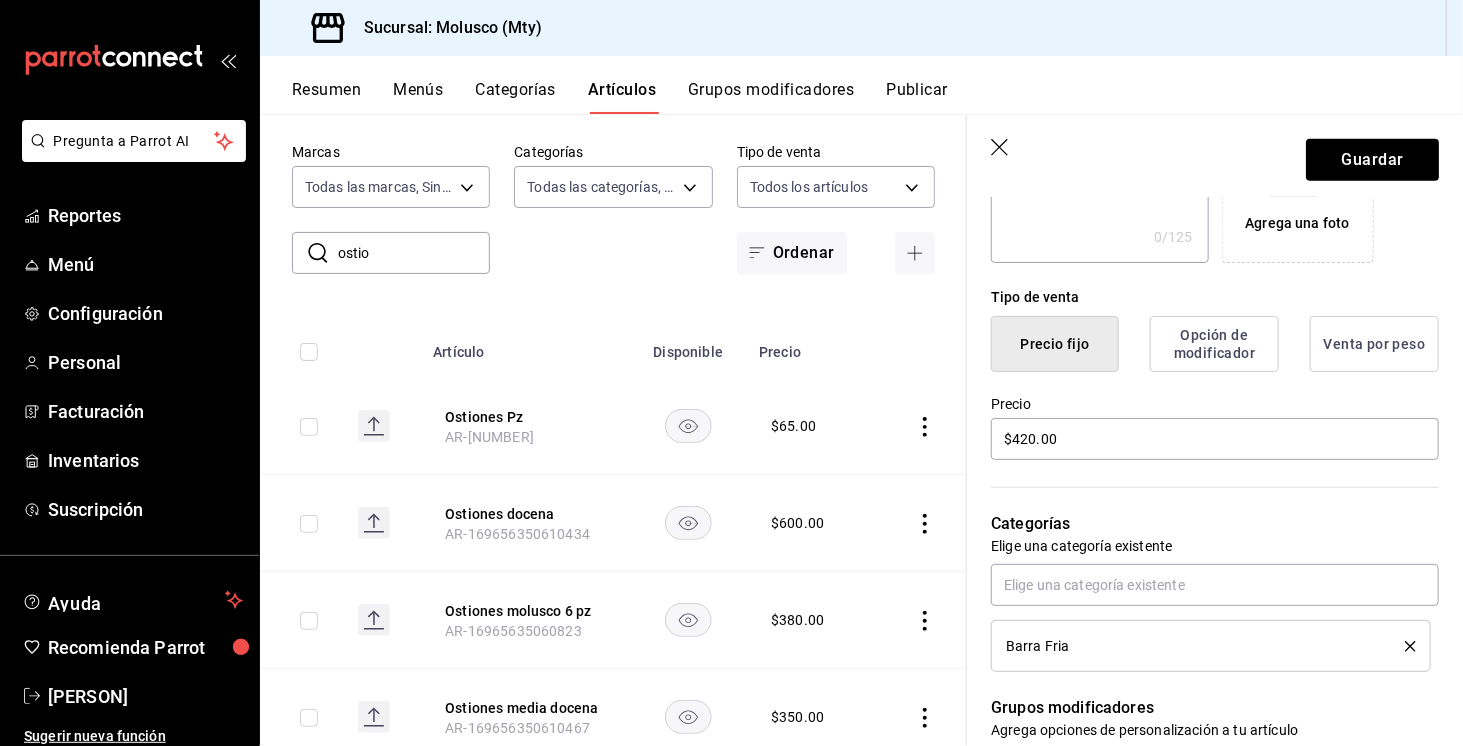 scroll, scrollTop: 402, scrollLeft: 0, axis: vertical 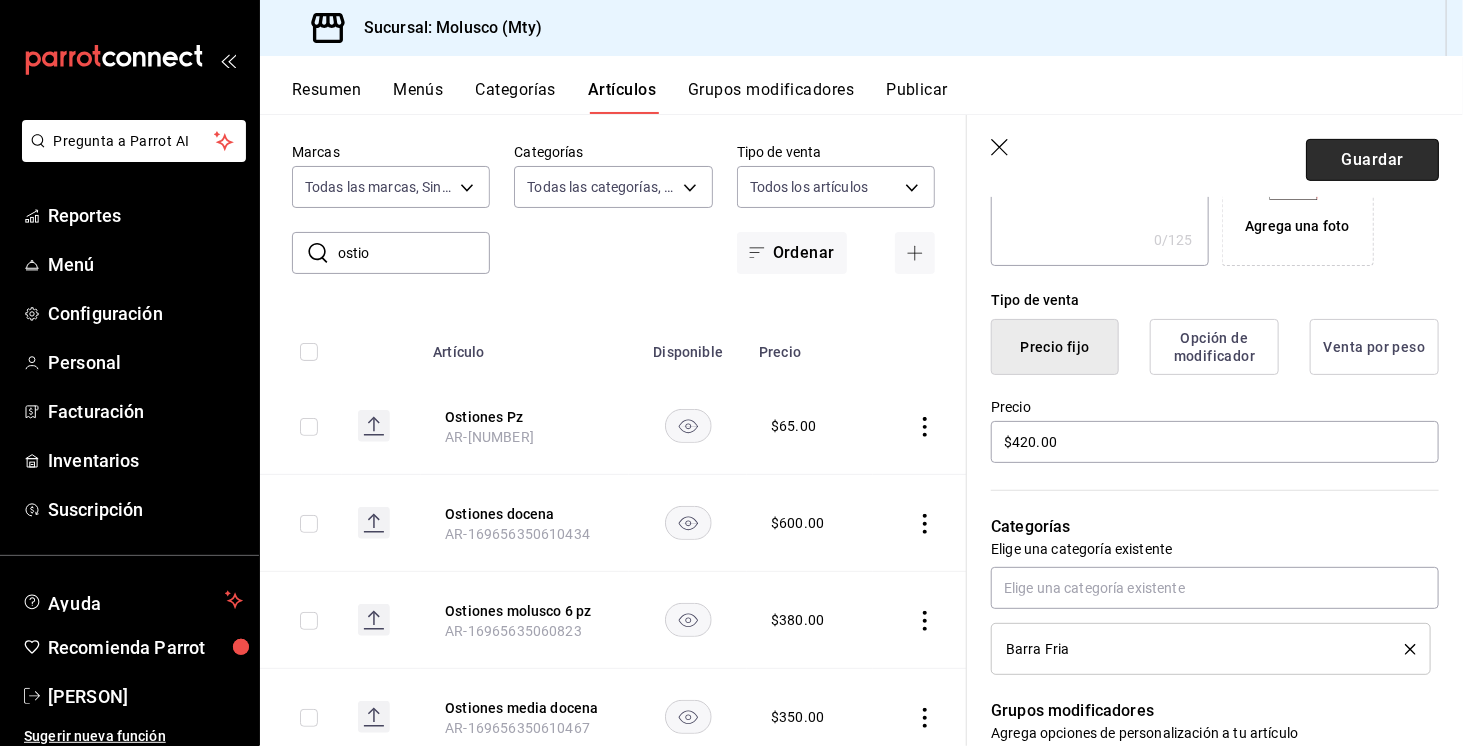 click on "Guardar" at bounding box center (1372, 160) 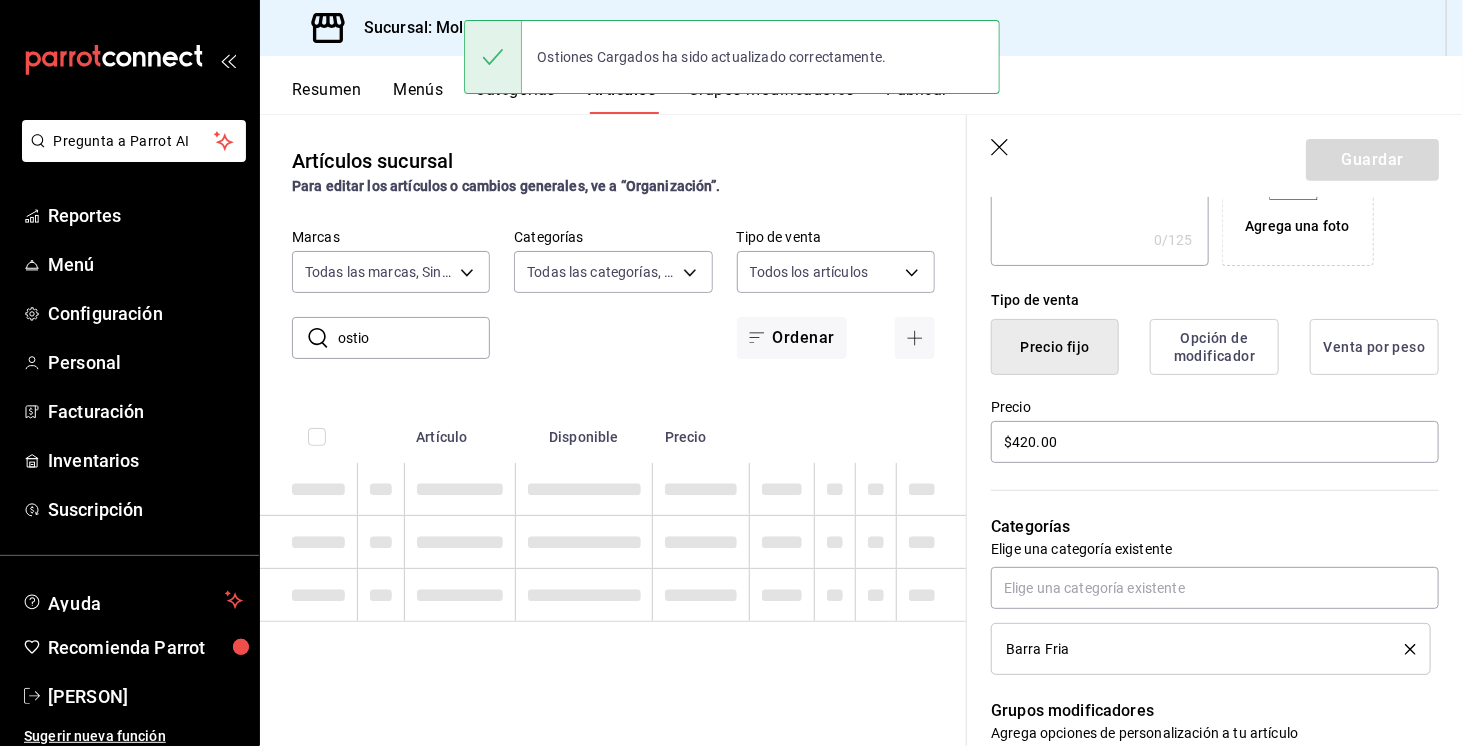 scroll, scrollTop: 0, scrollLeft: 0, axis: both 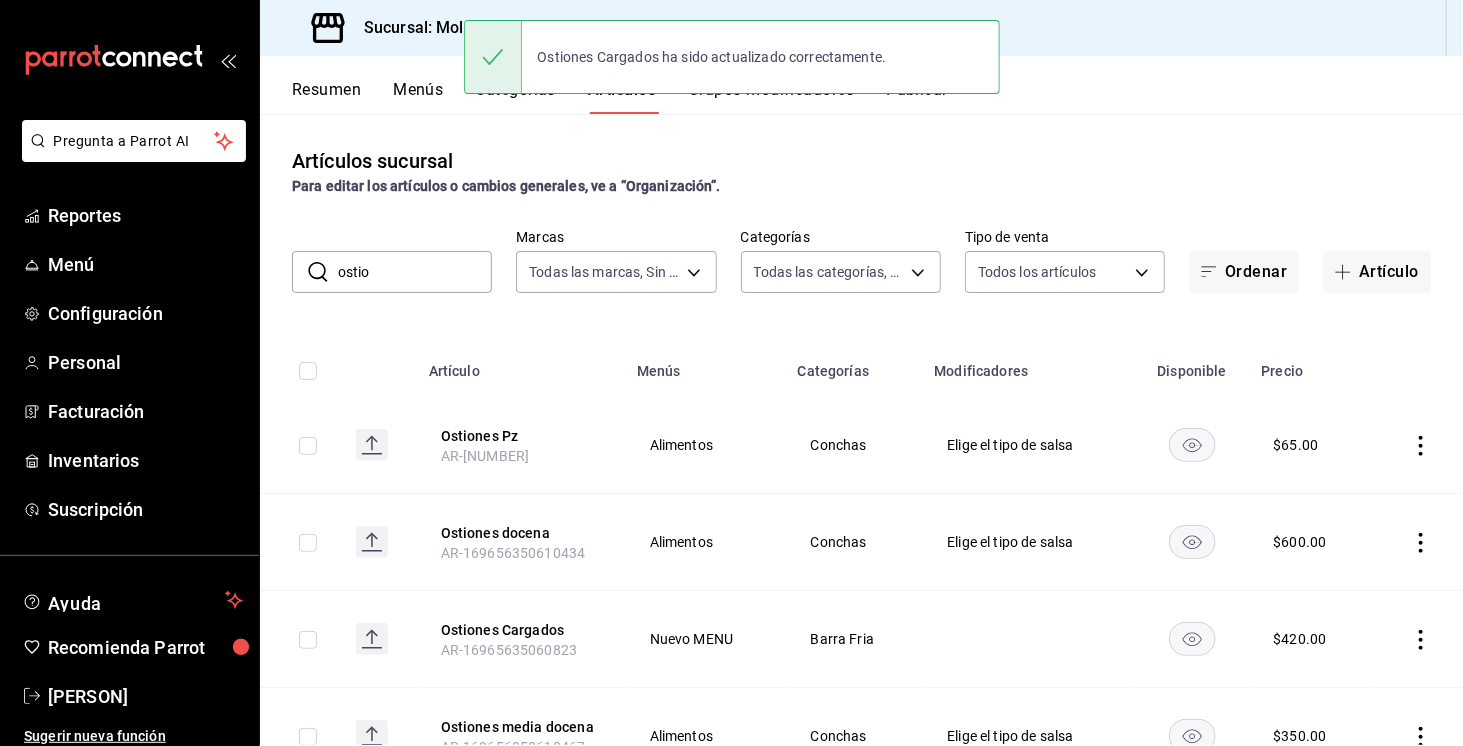 click on "Ostiones Cargados ha sido actualizado correctamente." at bounding box center [732, 57] 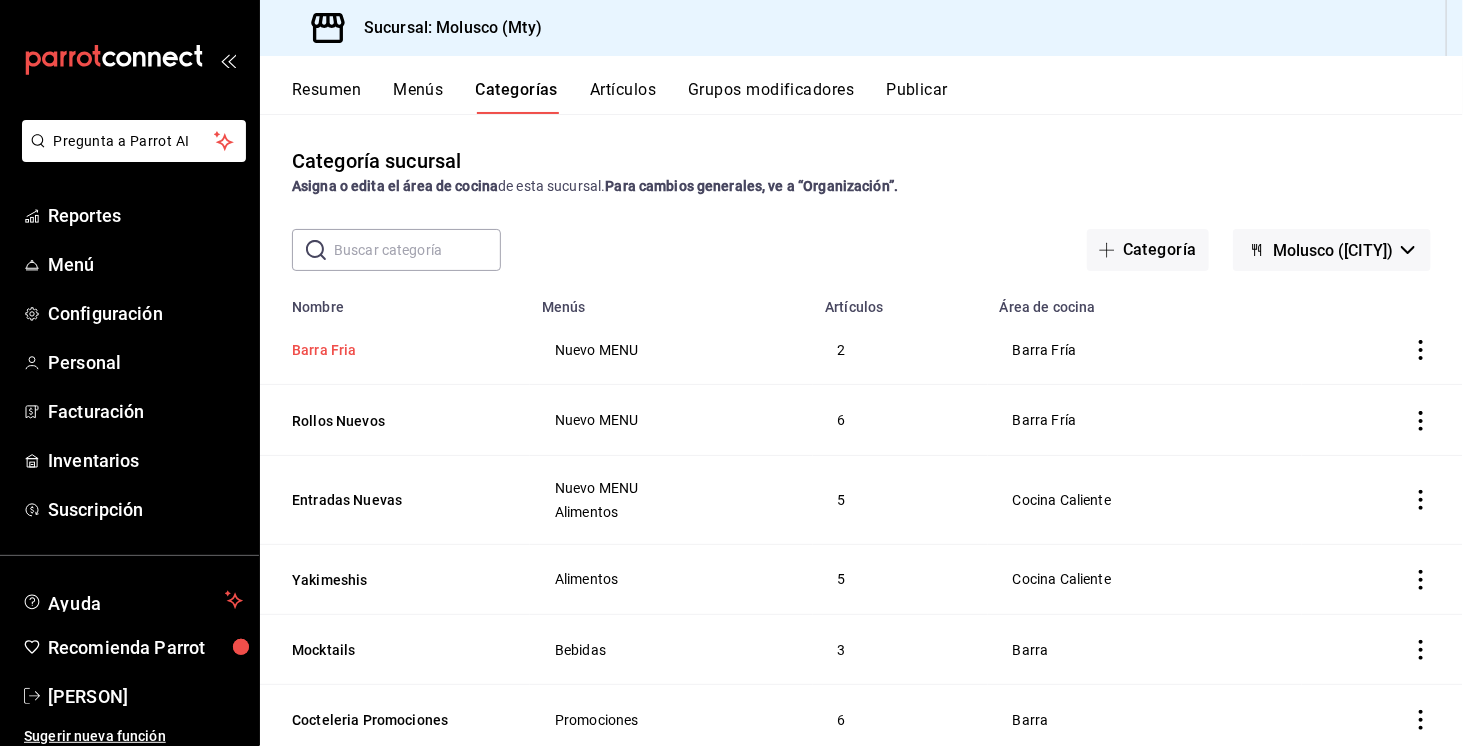click on "Barra Fria" at bounding box center [392, 350] 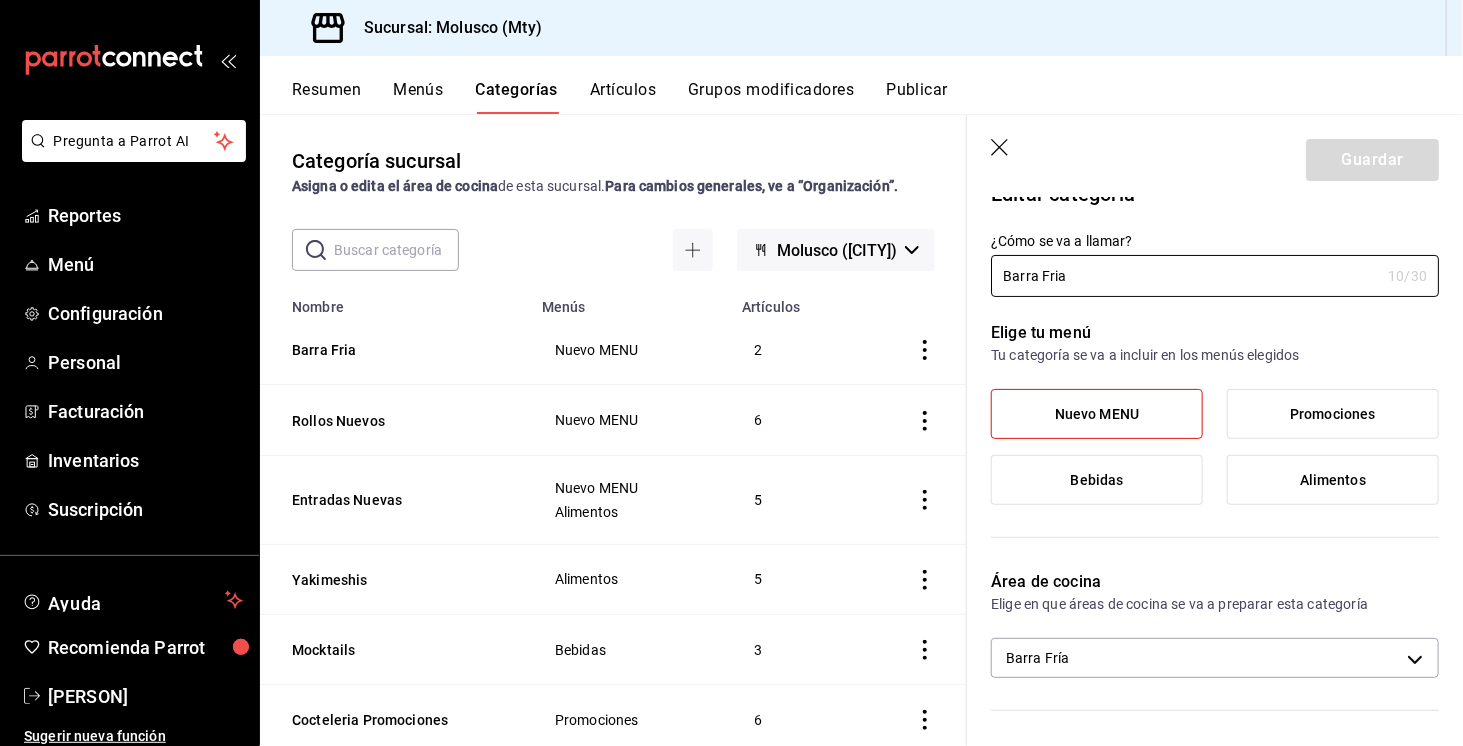 scroll, scrollTop: 0, scrollLeft: 0, axis: both 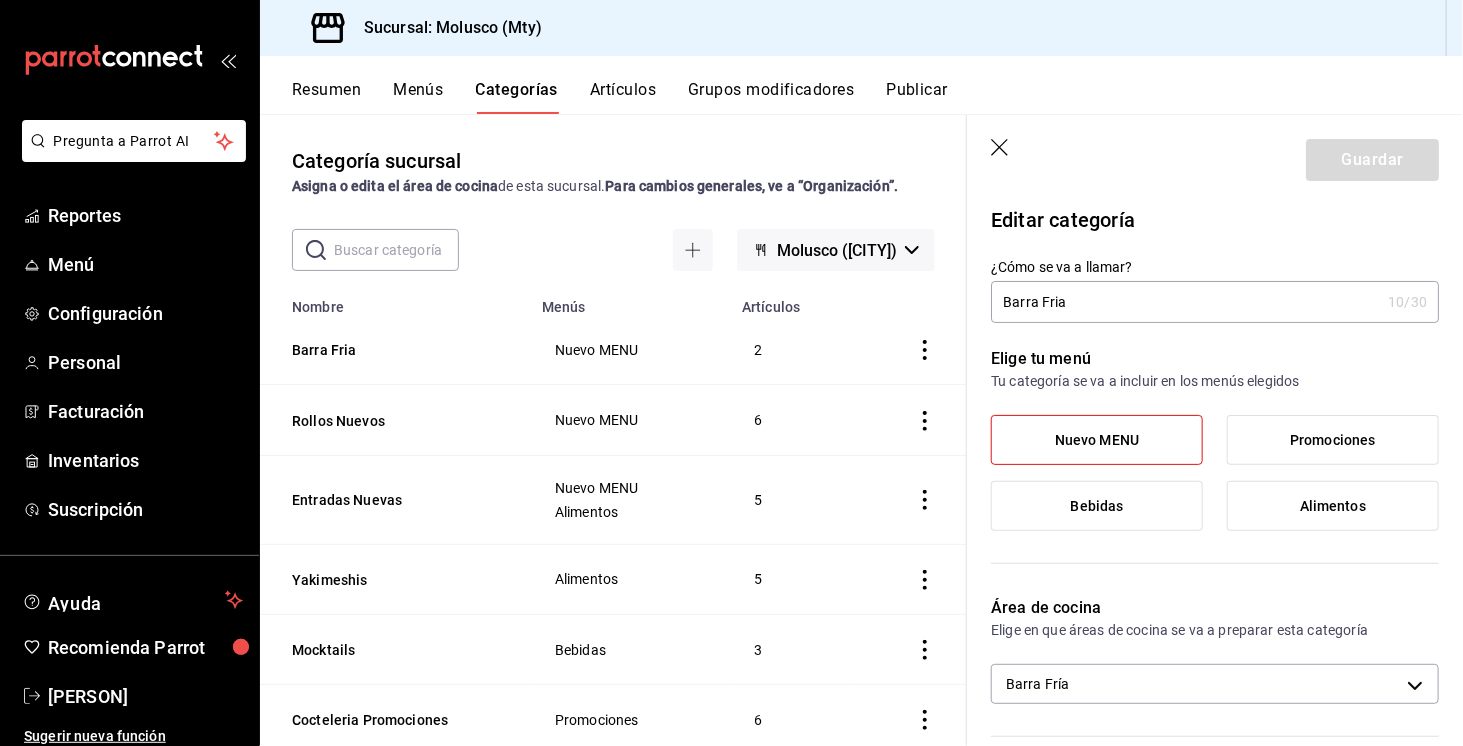 click on "Artículos" at bounding box center (623, 97) 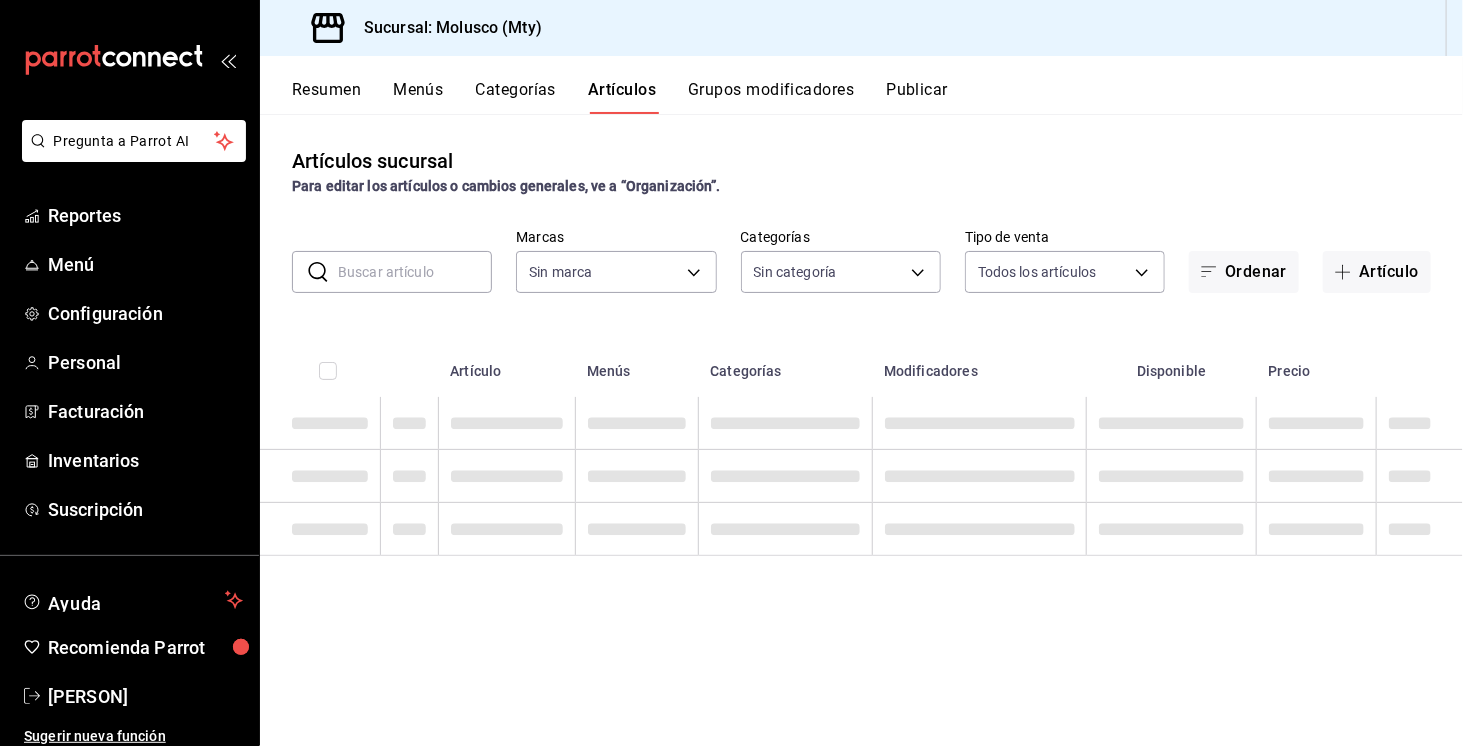 type on "356499dc-45b1-4a46-87a0-ed45505369c2" 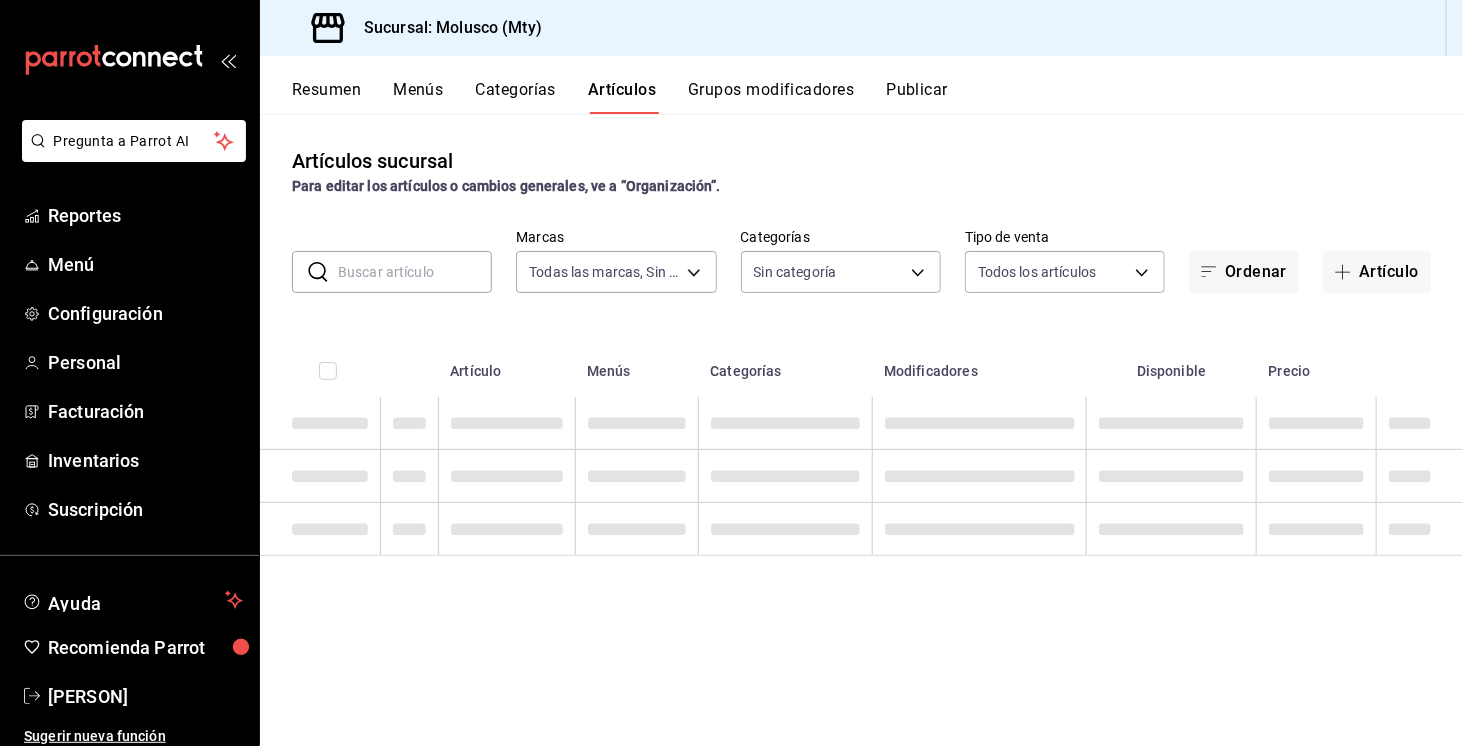 type on "73dc6a4f-e39c-40f2-a398-889f4e2fbb62,1d1f711b-58b0-48bc-a414-c23de6ee7dbd,1c336d5a-2f5b-4698-b2a9-59b5dcd7cd89,db0da34a-fed1-42c7-b1a7-03e3b95af4e5,875e034d-6765-4118-96f5-55c9bb126b5e,111a4770-0f3a-49ff-8160-c89cd7001c41,0013fe6f-20c4-48fe-8f9d-7bff37df1064,e113f37f-ccc2-41a2-86ff-c25312492011,1f1e0b4e-b564-45ff-856a-6c7873233115,df4cbefa-21d6-495a-b590-32fa2f221513,3510a1d1-d9fe-46d5-973d-1fe5d66e27dd,2d4ca936-0ebb-4a7b-8095-a7974d456dd9,8eb09006-39ac-4e89-9d95-d60d483428c0,b8364e74-c663-42f5-99ab-43bd095ffde6,09f9ce47-4d14-4e37-926f-e4b7fcd1cb29,01878203-19cf-4fc6-a2b1-d5ed4f49387f,c2b79969-0374-454b-88fc-de804d151efc,07a086d1-2c1f-41d3-ab4d-8bb04d296646,55be45e1-3dd4-4d40-9298-da33261678f1,193e3a34-1c49-4241-90ce-fb731646033a,0acbc2ac-e234-40dd-8cd0-4d1d30f2944f,60747f72-50c9-4420-800d-2fe08be9e6a0,e5c94e1c-2e6f-4676-9d9f-2ecf1e0d3203,b6131d37-5d3c-48c4-bfce-8f89447d6678,0a87defa-988e-4583-95e1-fa8ae9ada797,da99190d-9e78-4310-8764-1e11ea2ec28a,c049d35e-316b-4620-a598-72533bcc87be,8bc25bad-3ad8-47ba-8c0..." 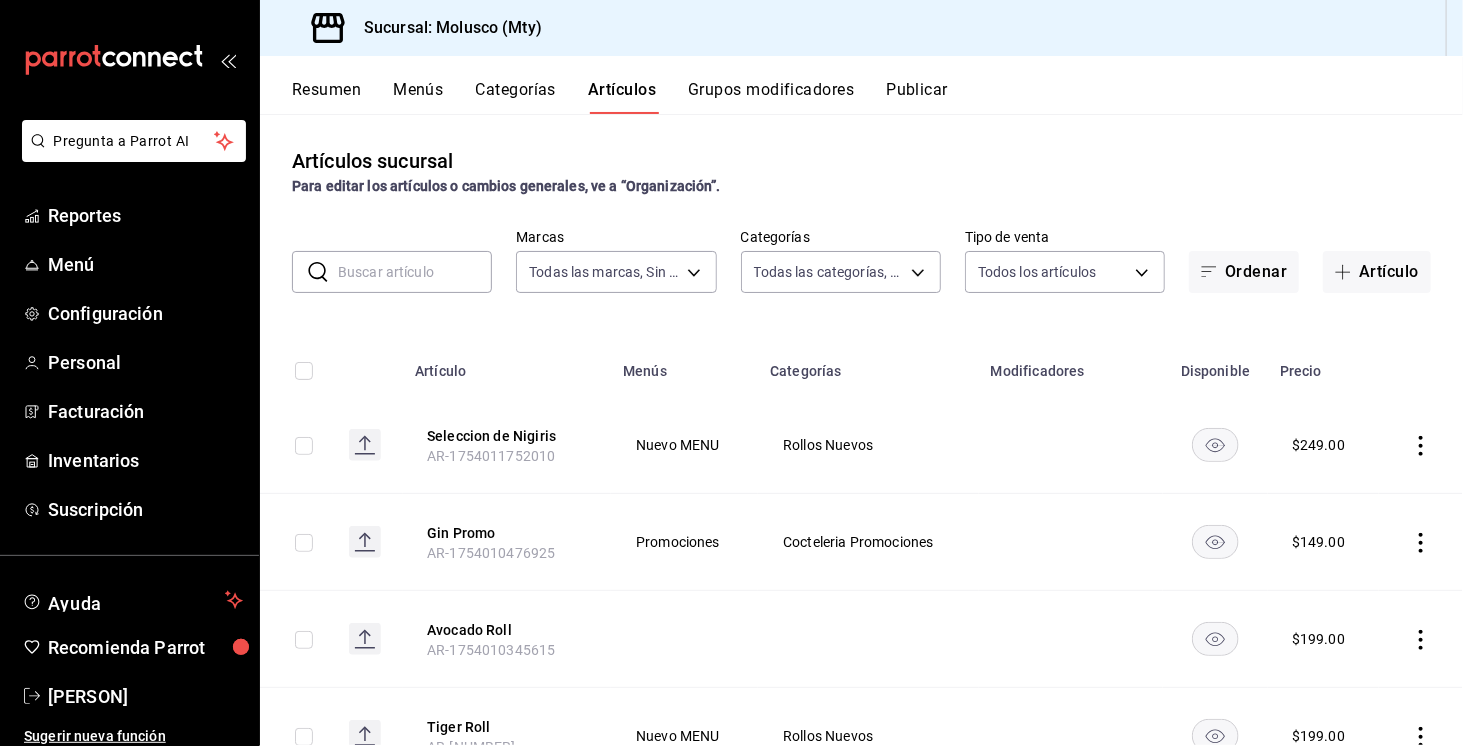 click at bounding box center (415, 272) 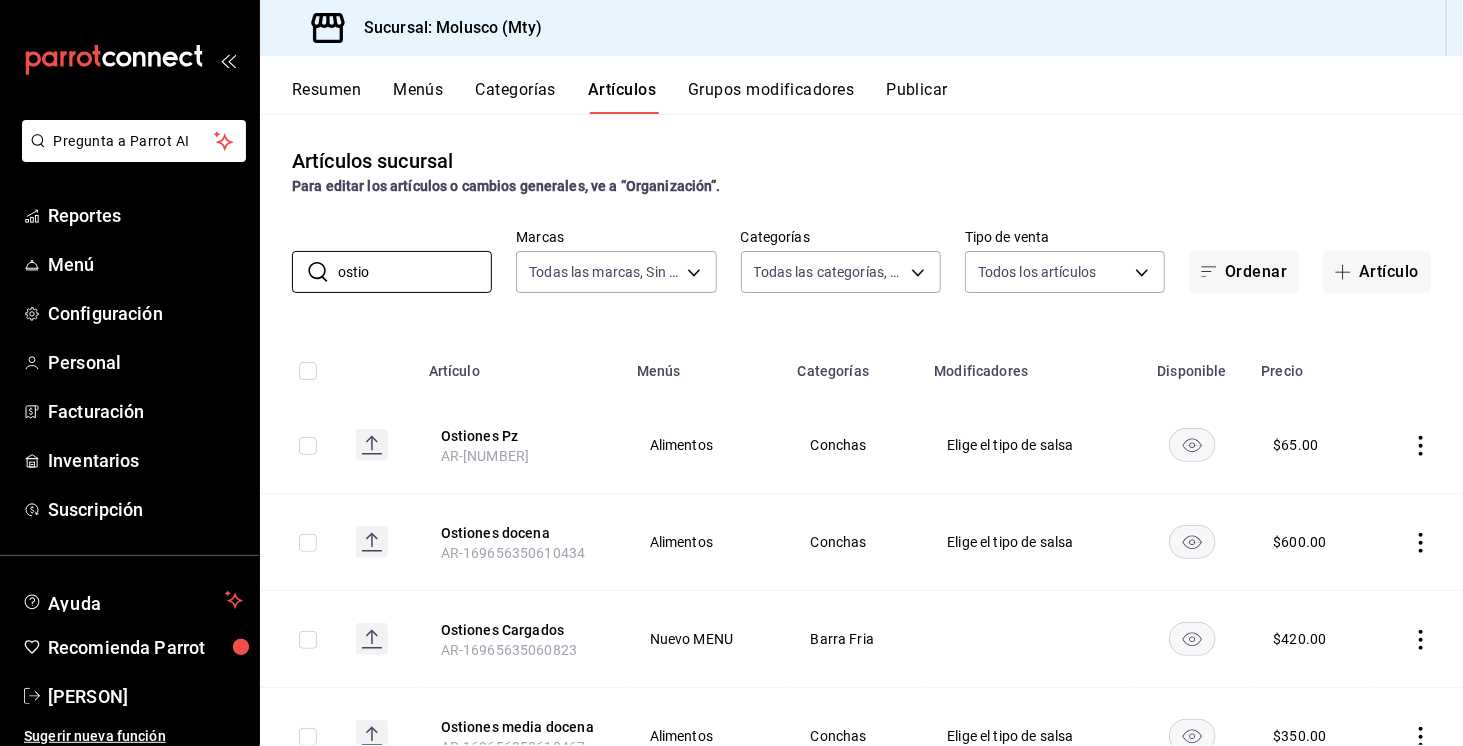 scroll, scrollTop: 85, scrollLeft: 0, axis: vertical 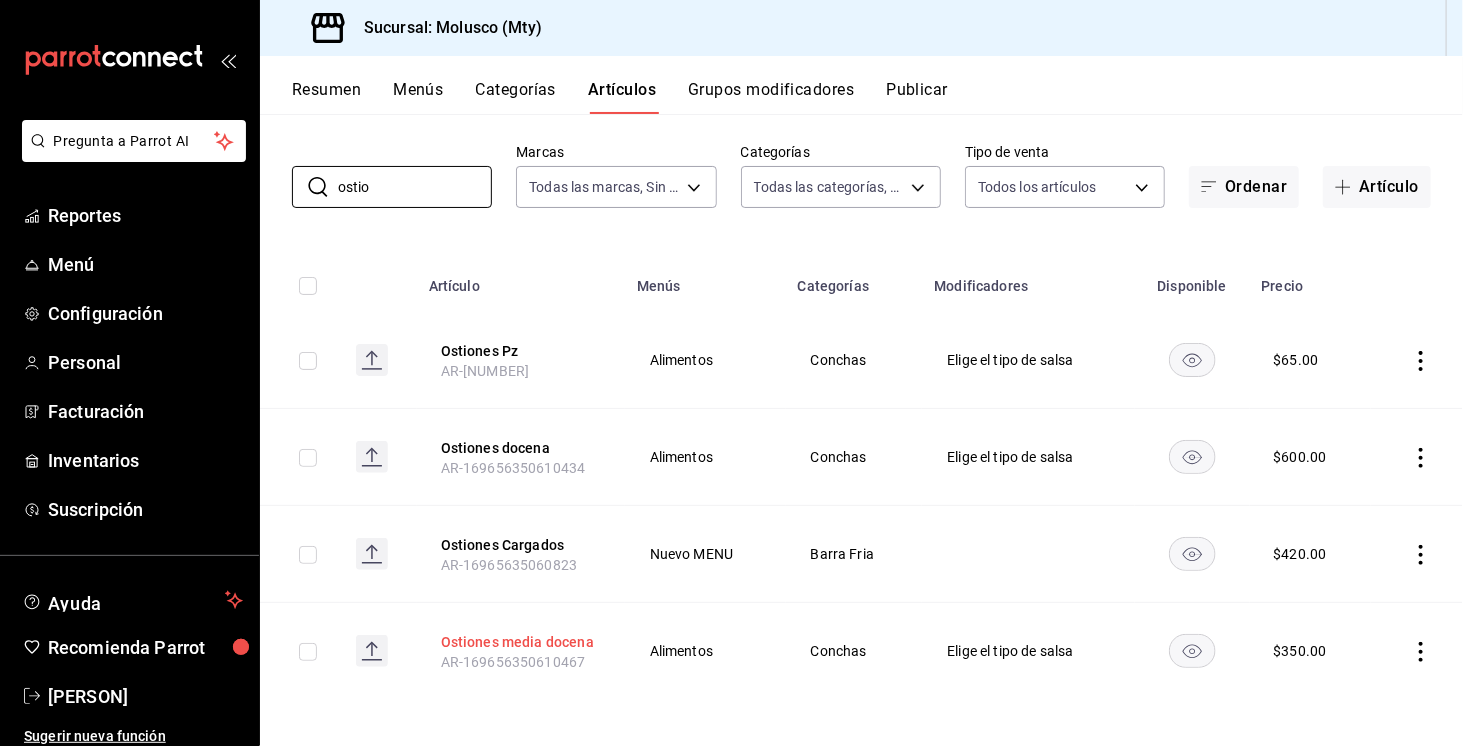 type on "ostio" 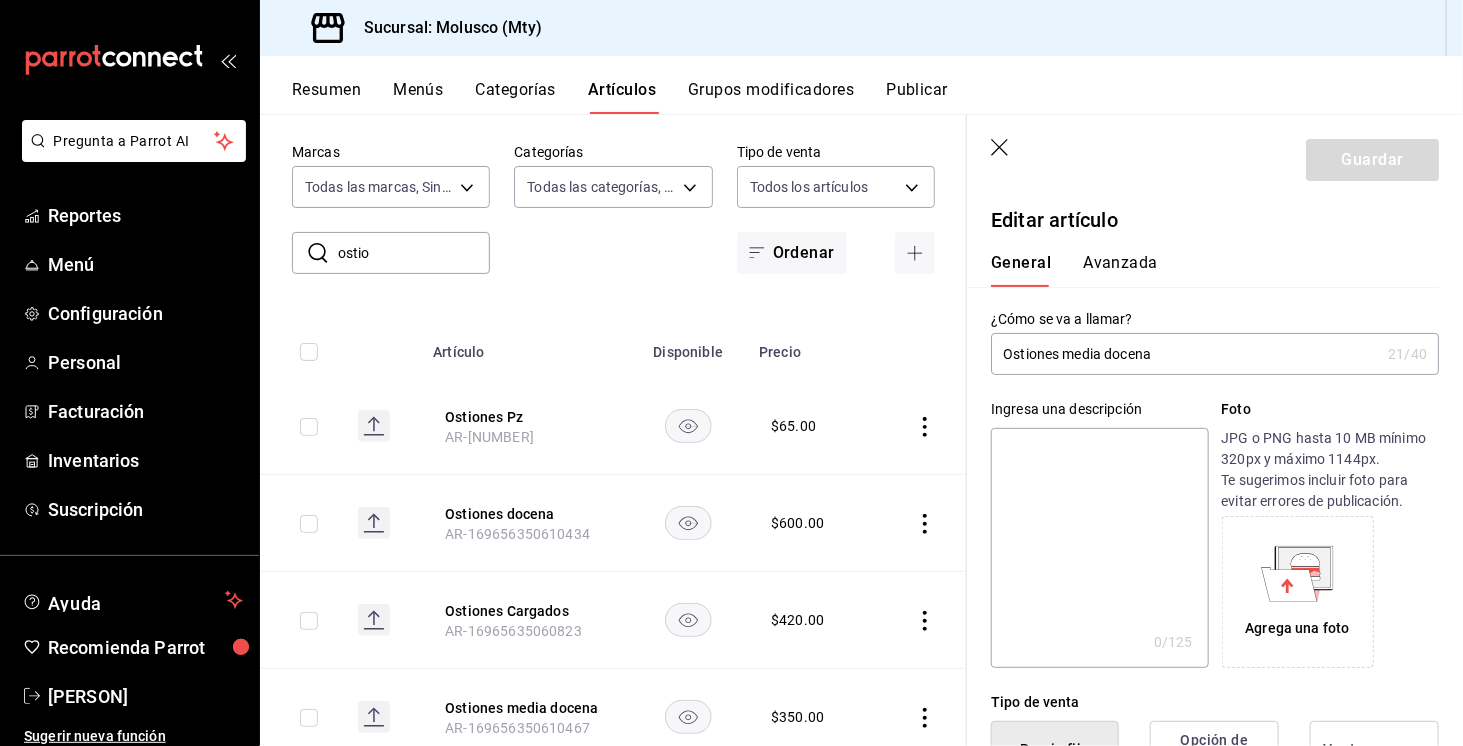 click on "Ostiones media docena" at bounding box center (1185, 354) 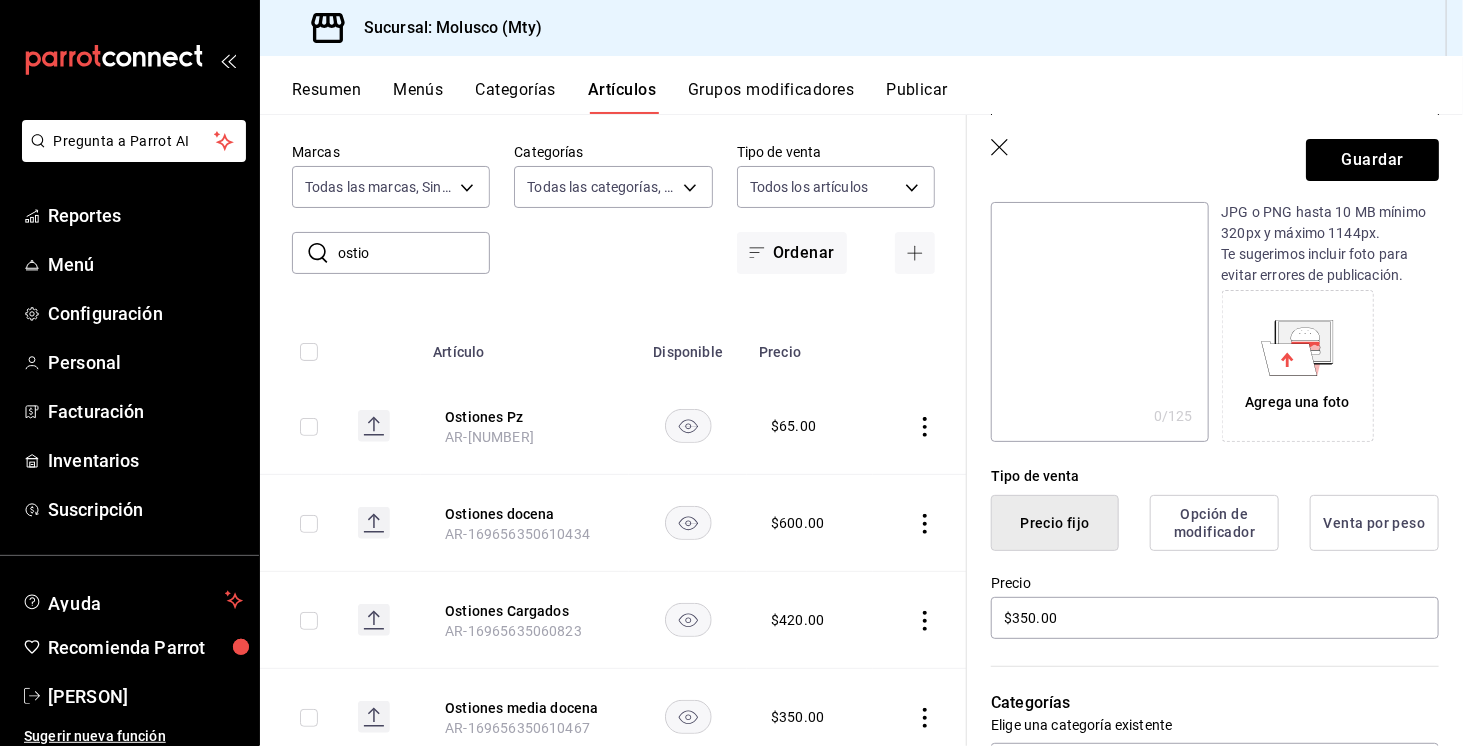 scroll, scrollTop: 228, scrollLeft: 0, axis: vertical 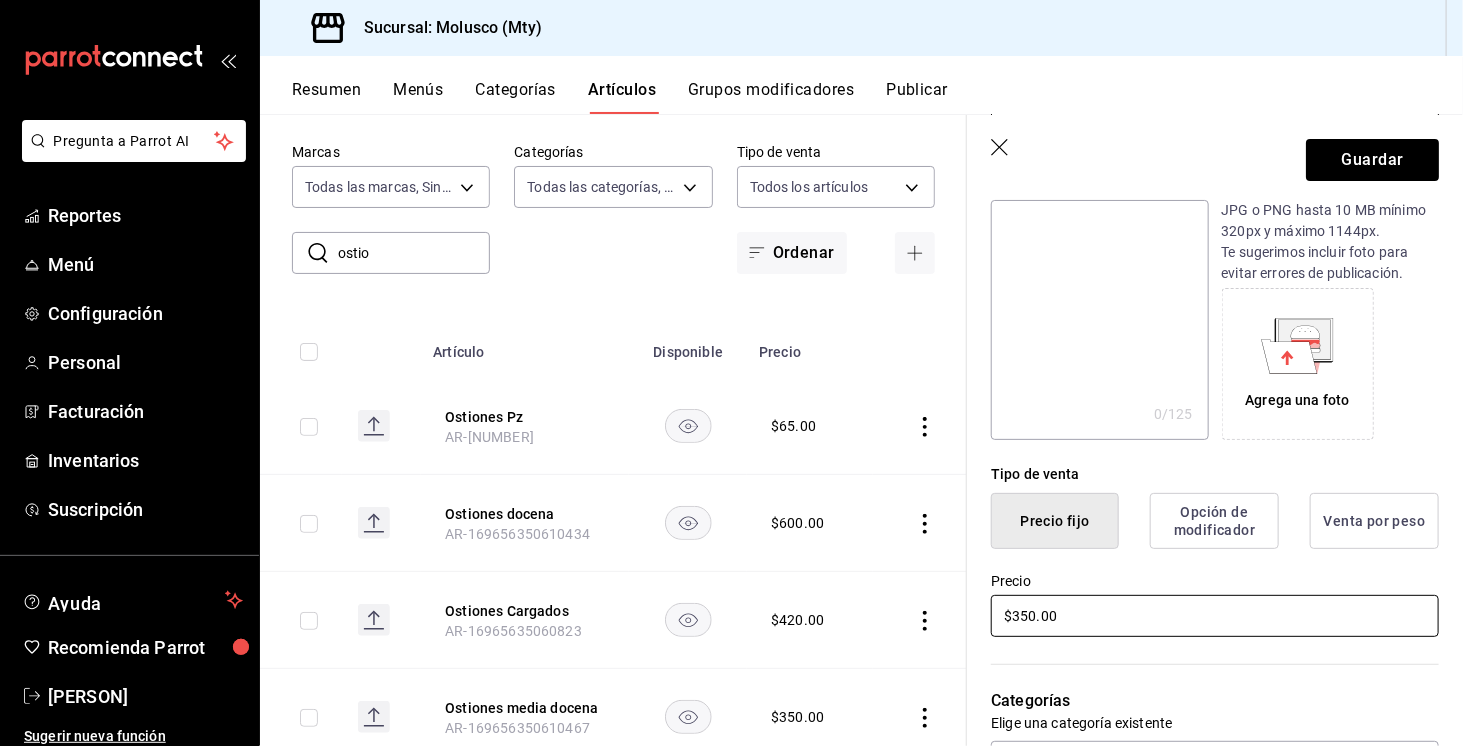 type on "Ostiones Naturales" 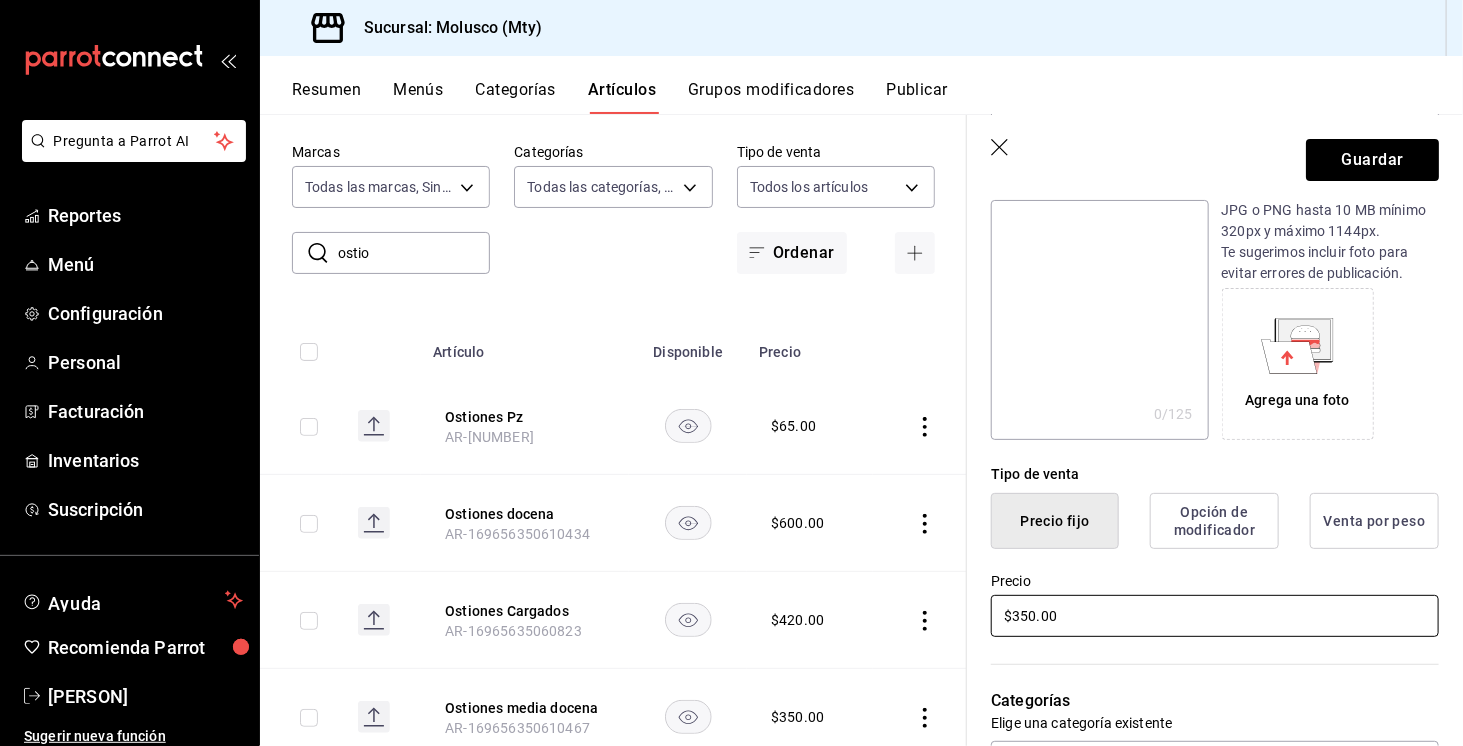 click on "$350.00" at bounding box center (1215, 616) 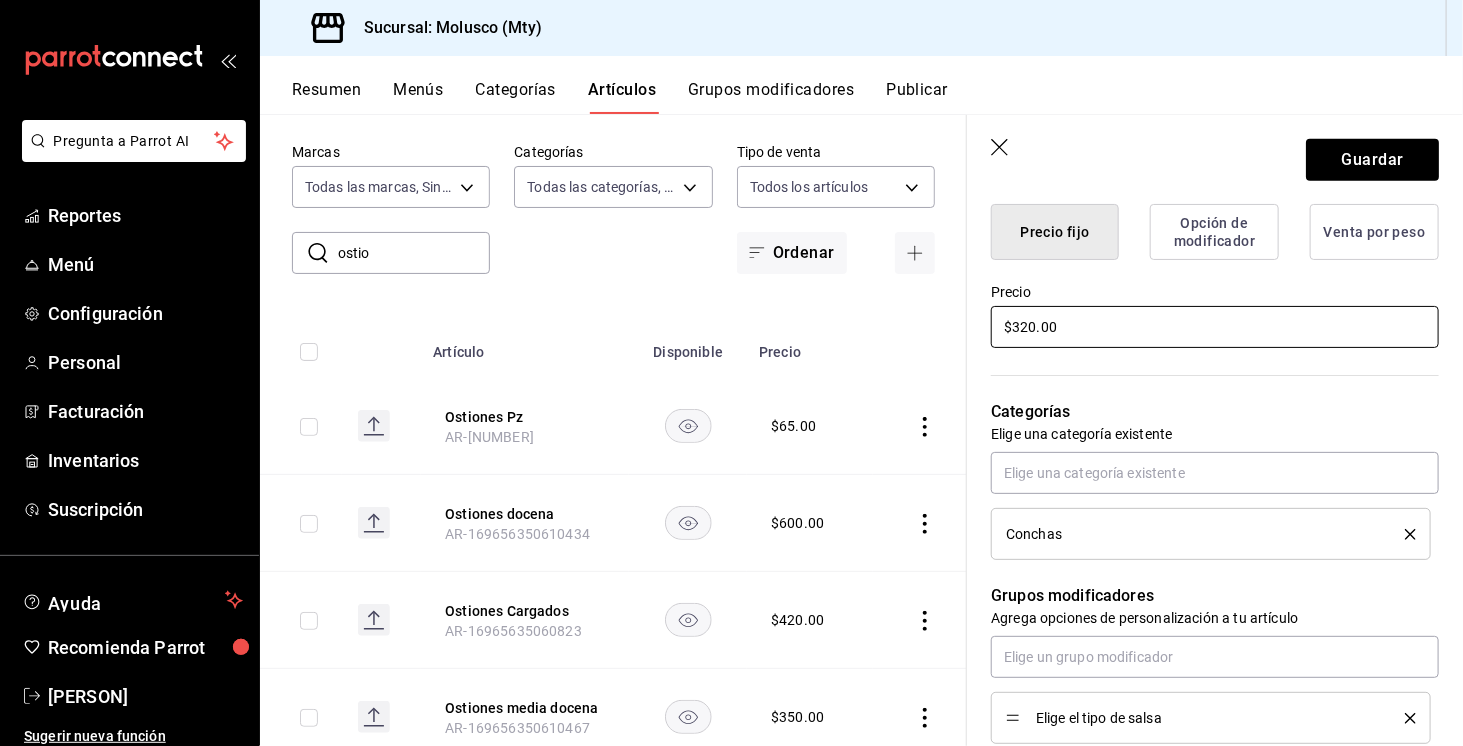 scroll, scrollTop: 518, scrollLeft: 0, axis: vertical 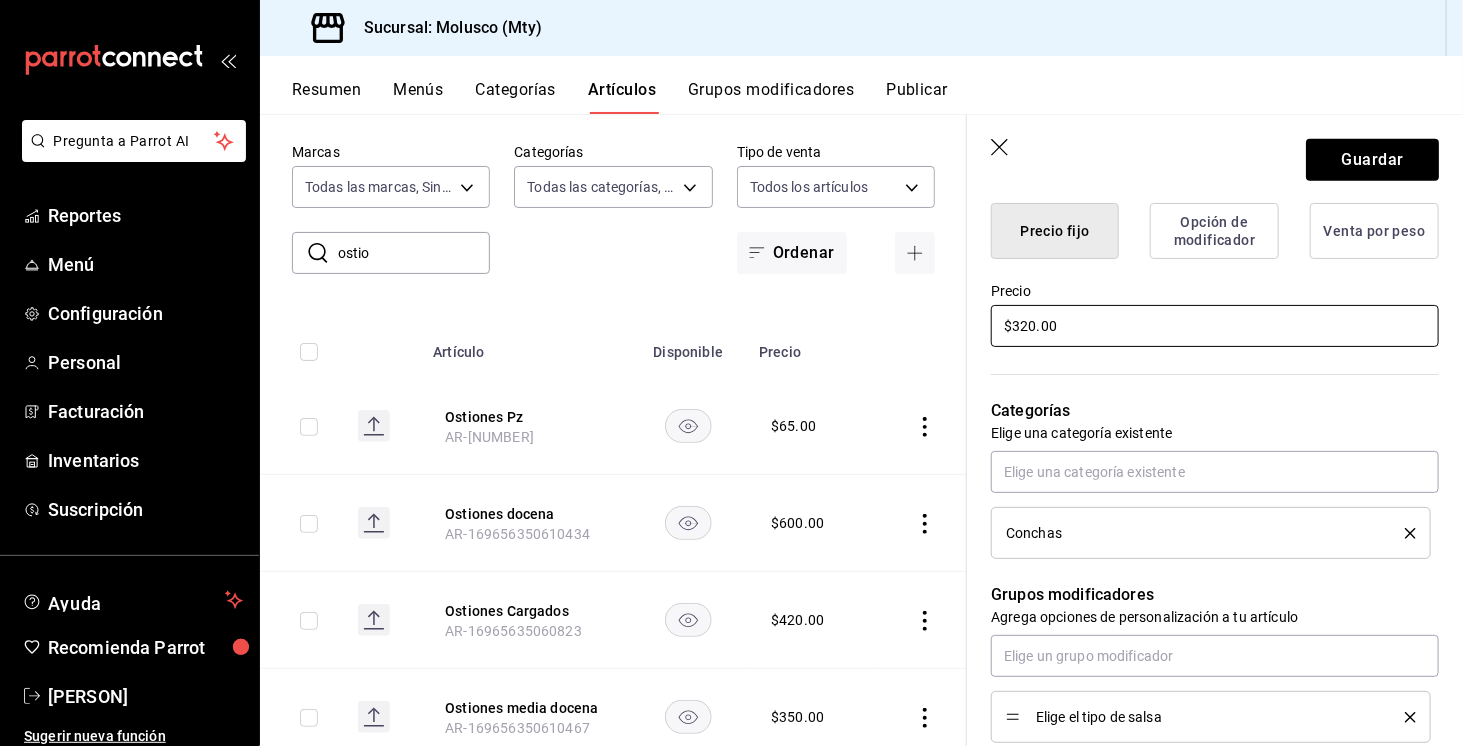 type on "$320.00" 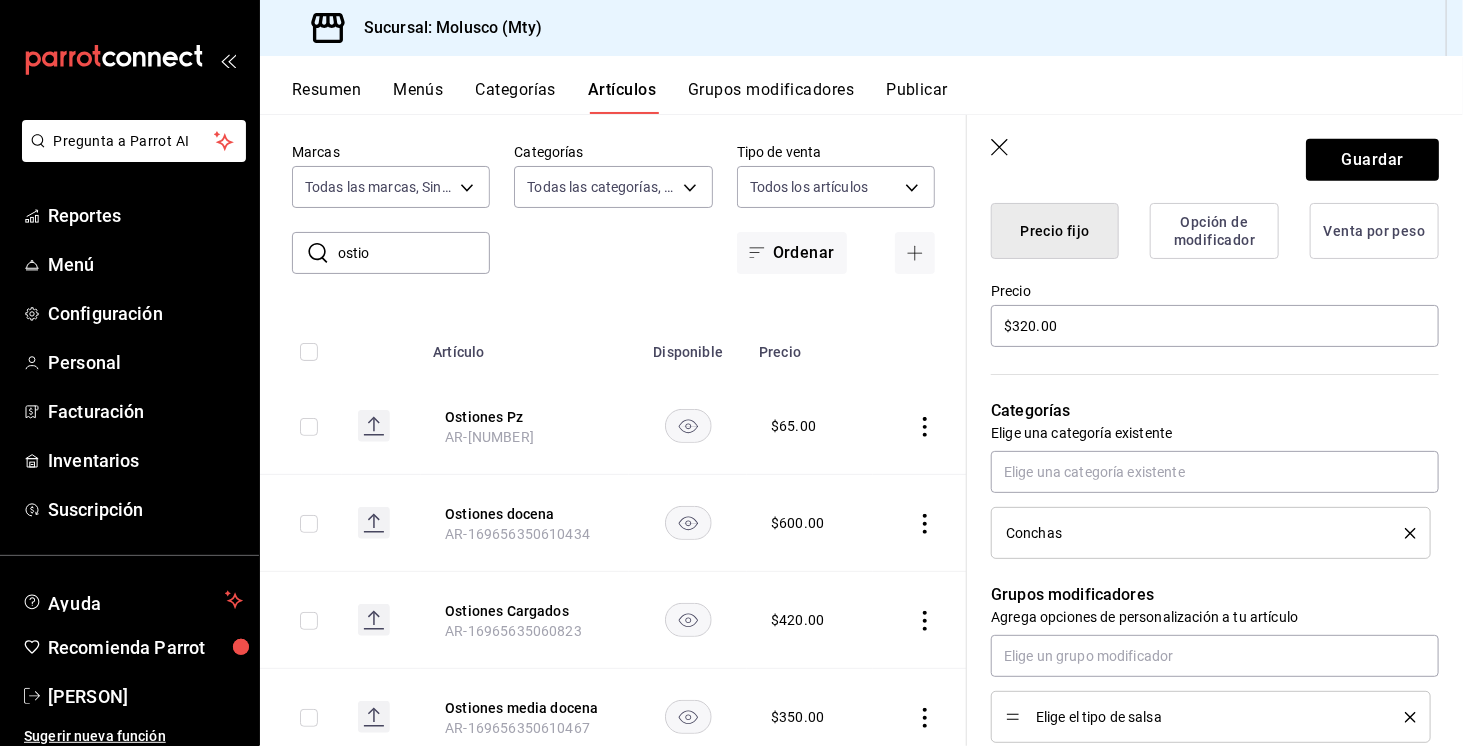 click 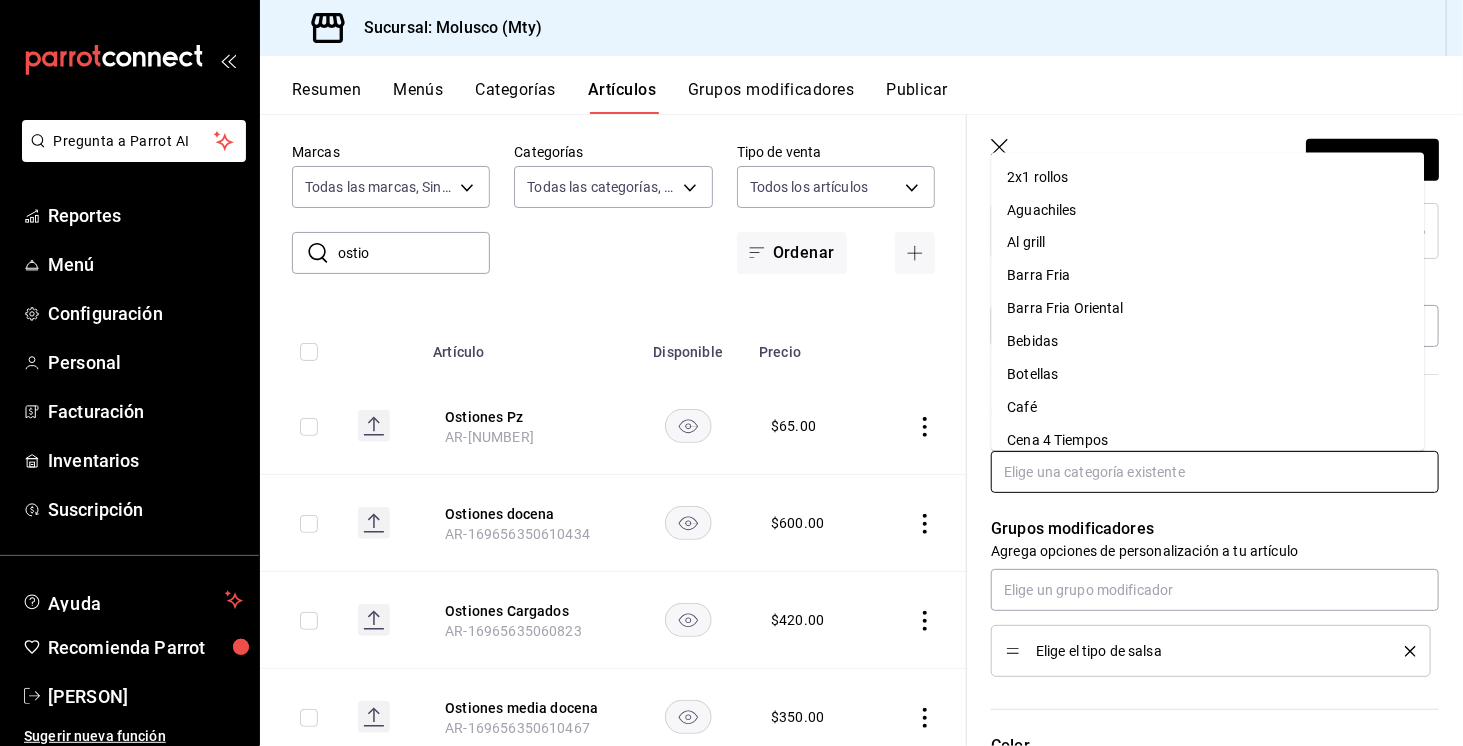 click at bounding box center (1215, 472) 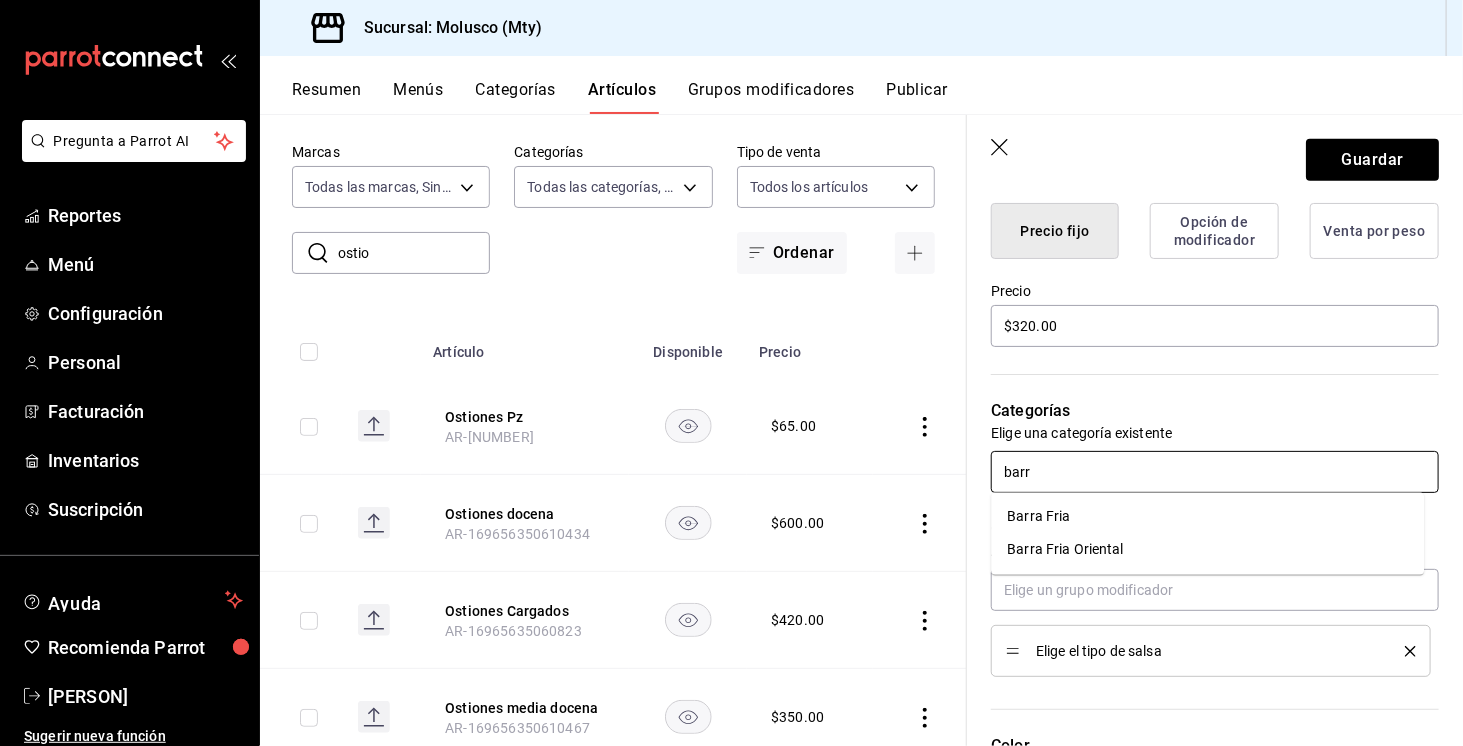 type on "barra" 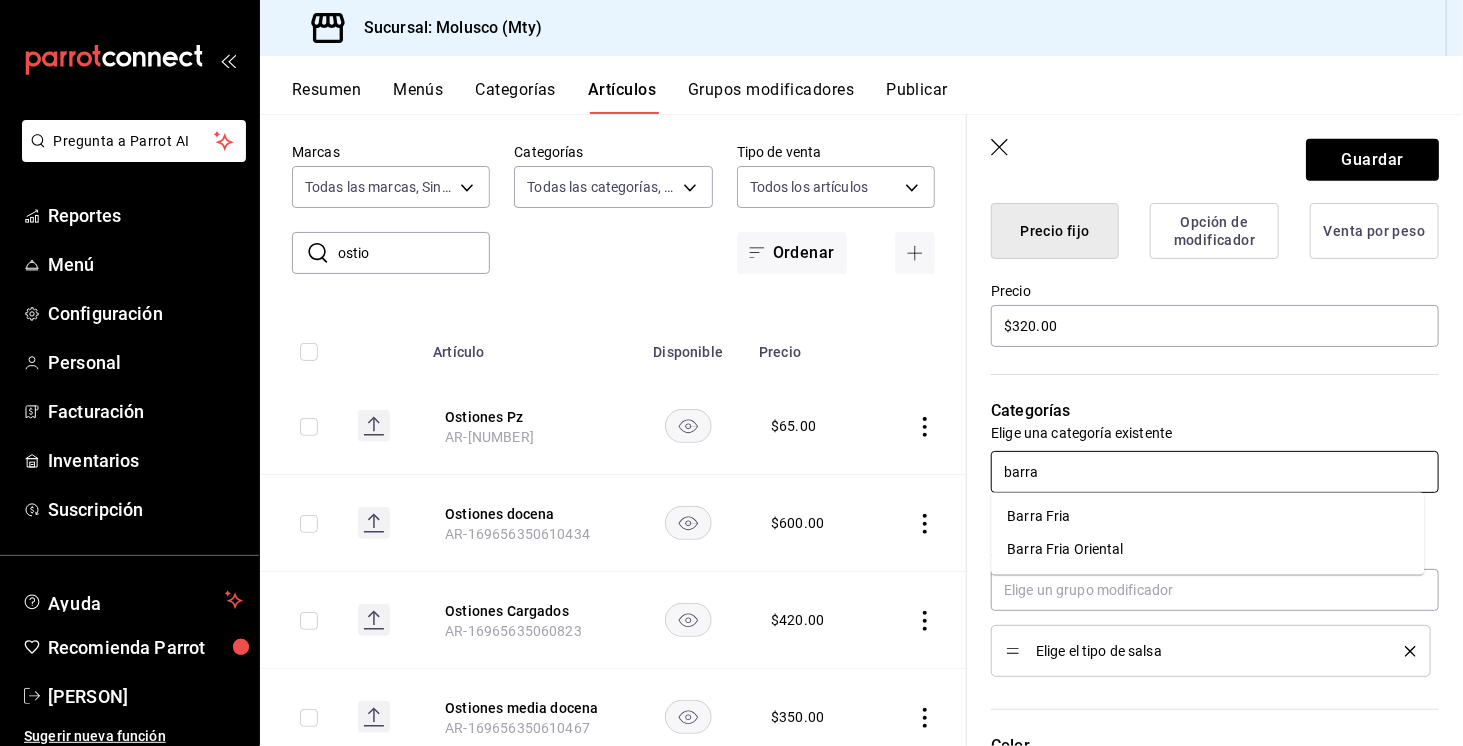 click on "Barra Fria" at bounding box center [1207, 517] 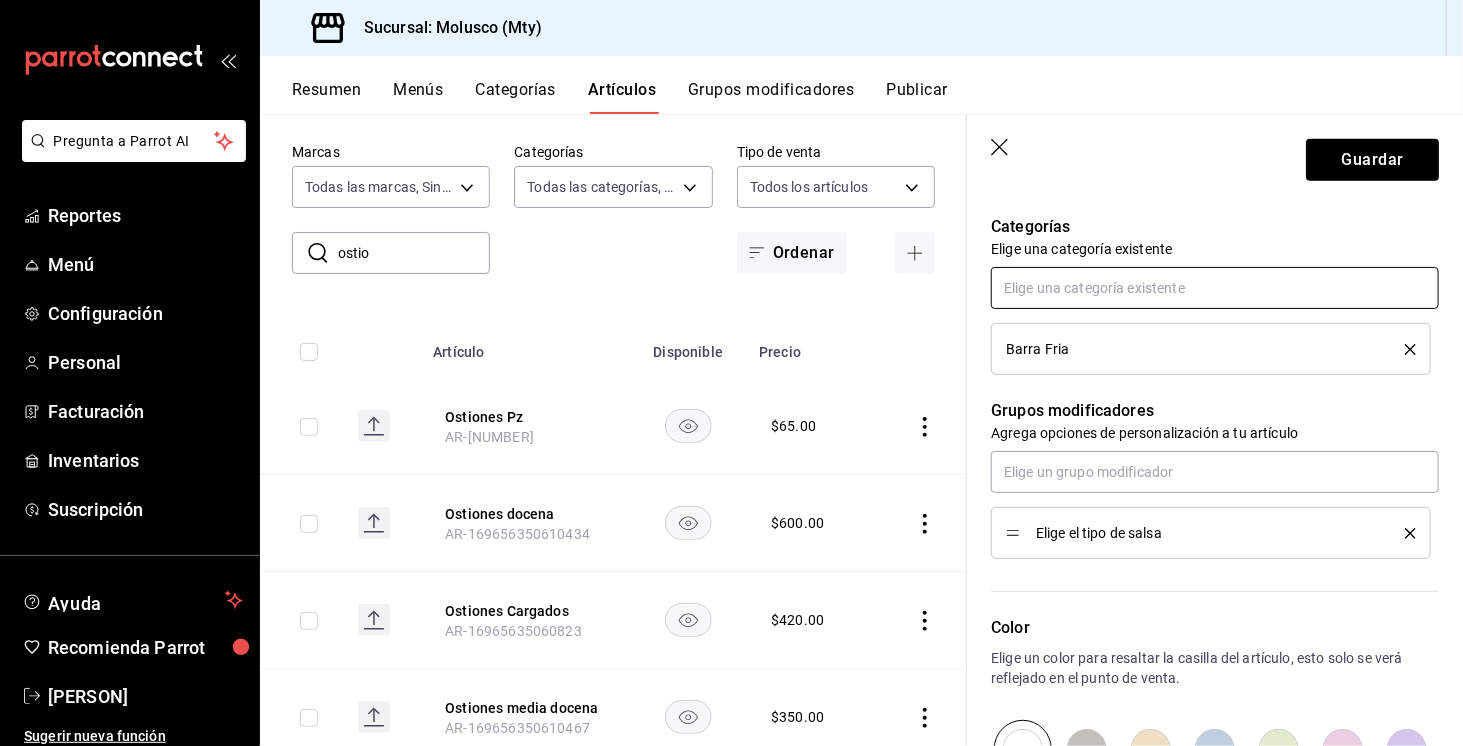 scroll, scrollTop: 724, scrollLeft: 0, axis: vertical 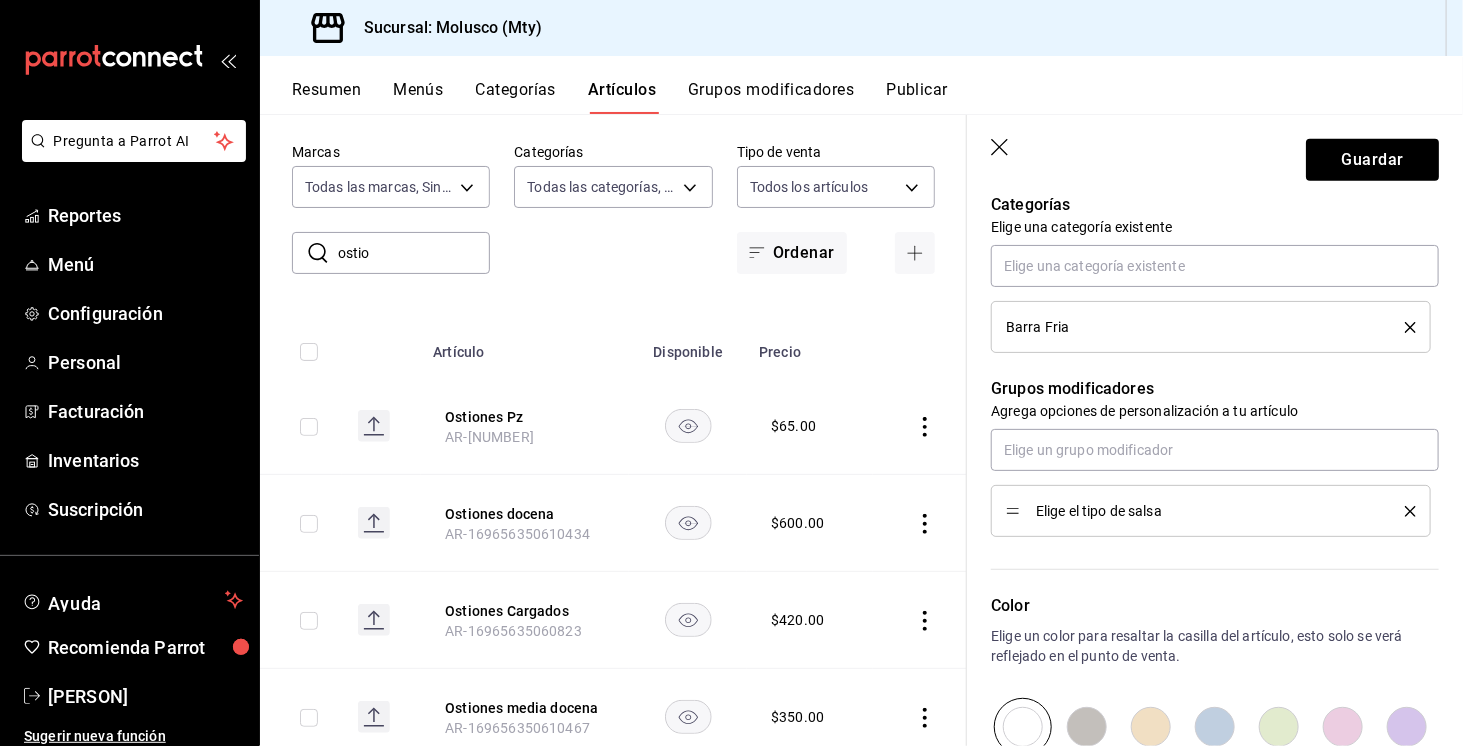 click 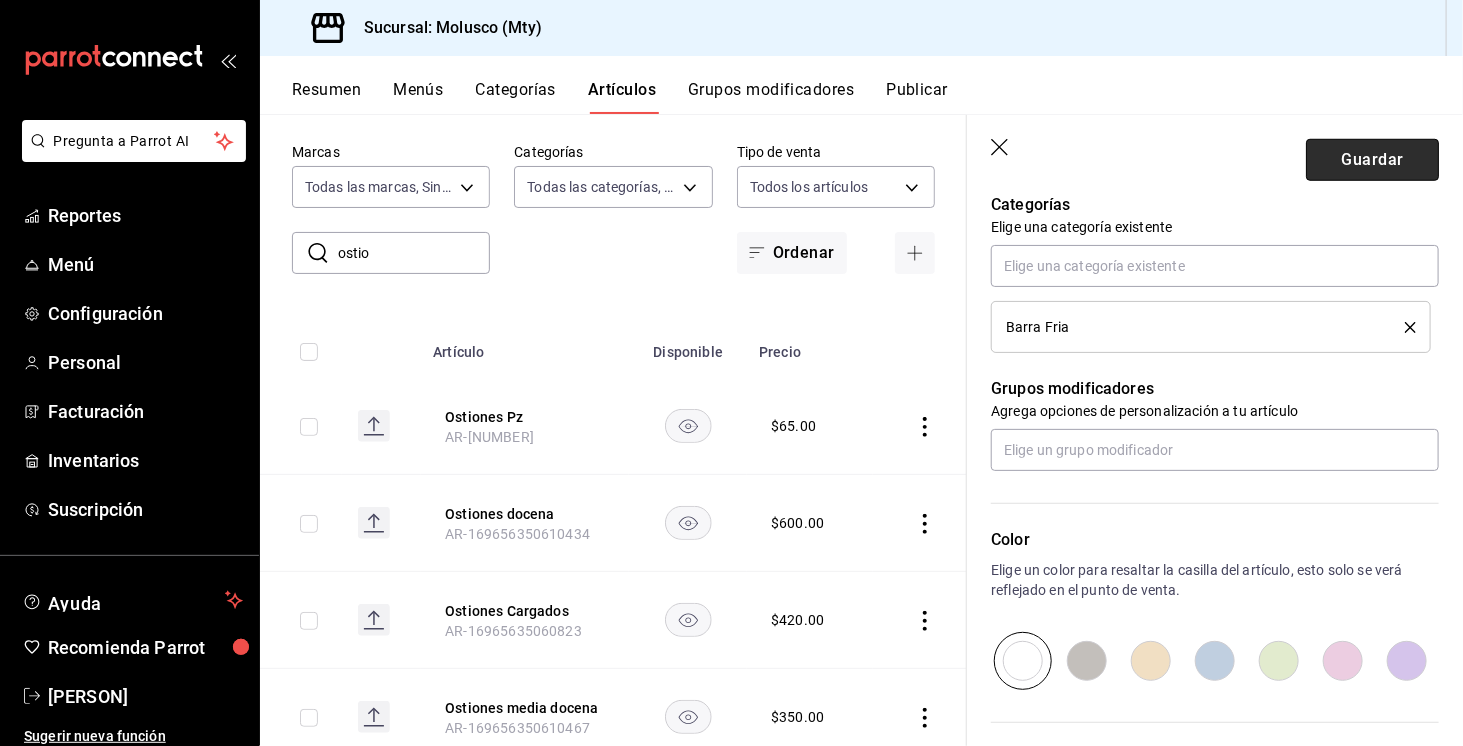click on "Guardar" at bounding box center (1372, 160) 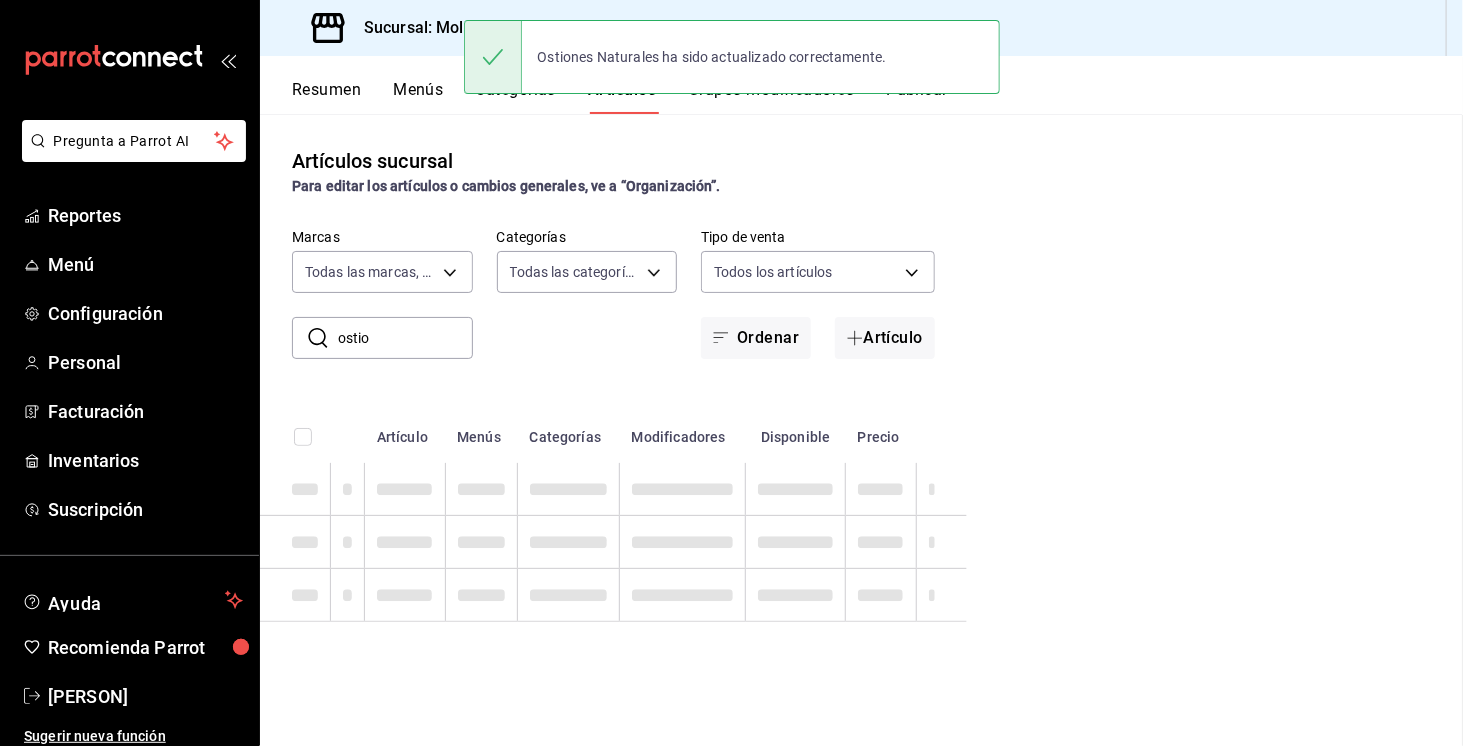 scroll, scrollTop: 0, scrollLeft: 0, axis: both 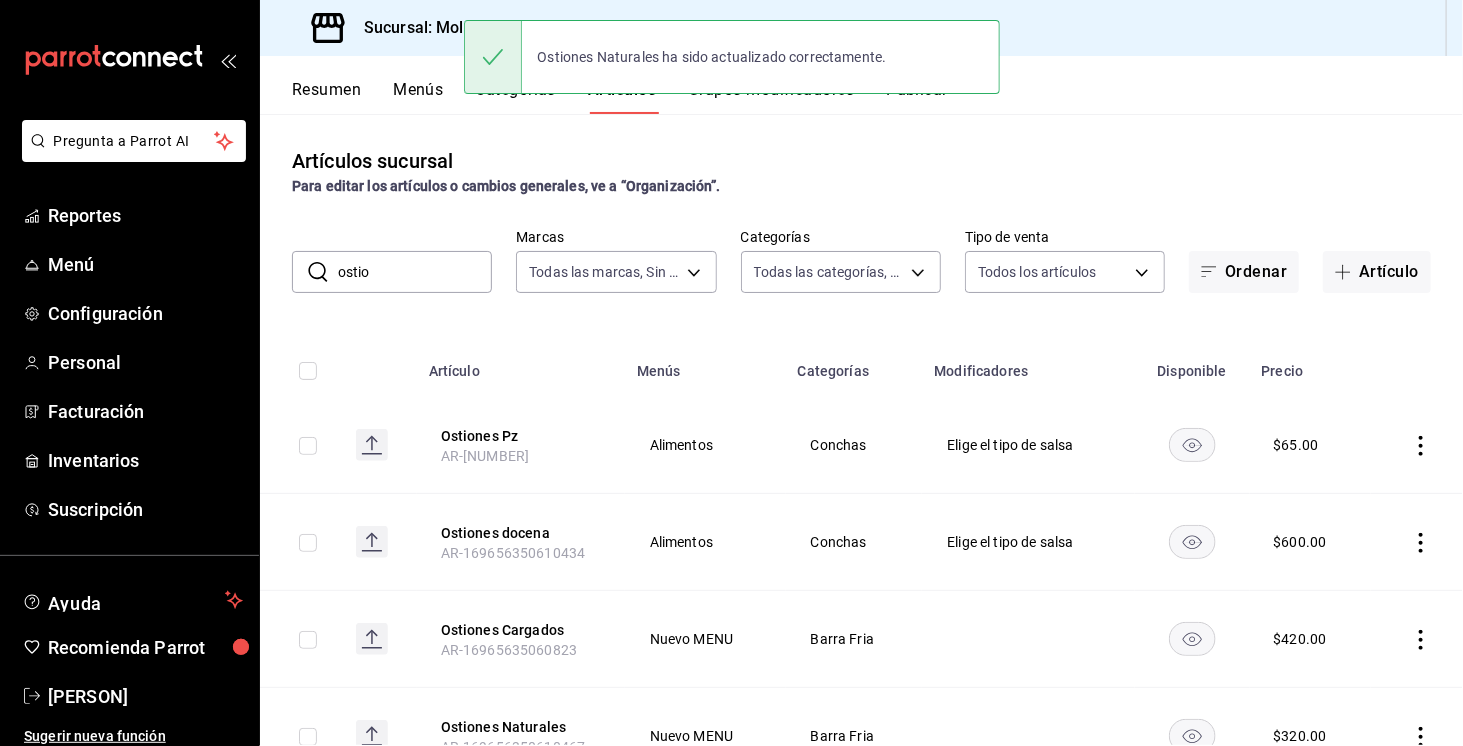 click on "ostio" at bounding box center (415, 272) 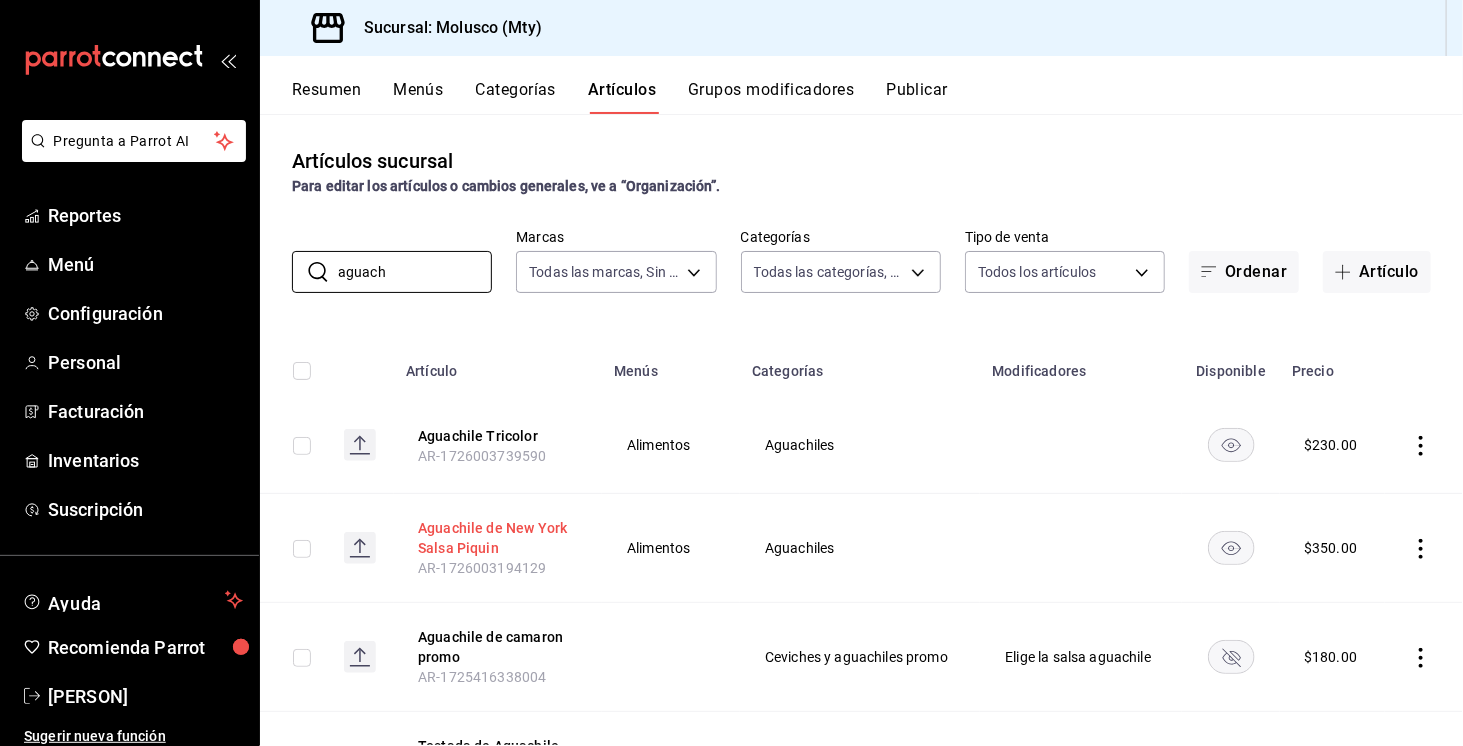 type on "aguach" 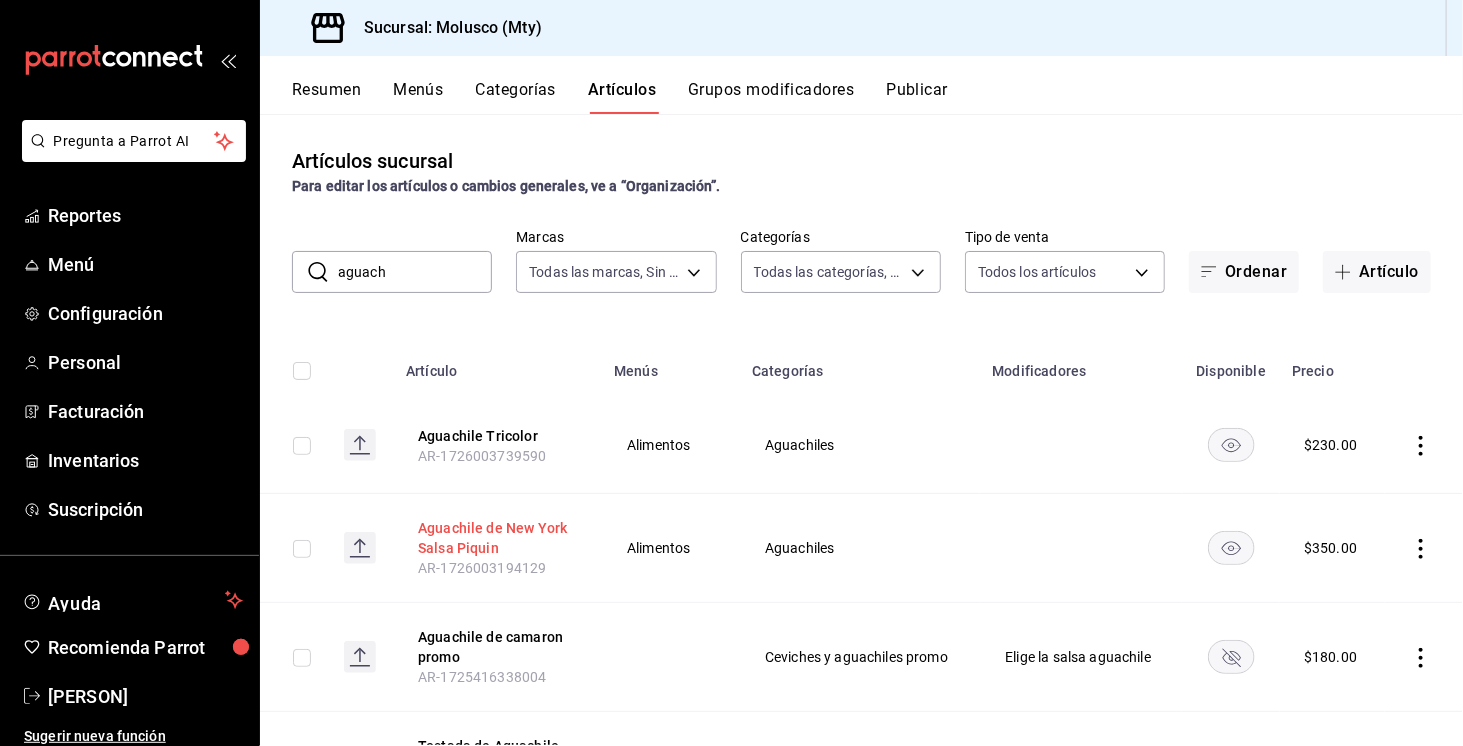 click on "Aguachile de New York Salsa Piquin" at bounding box center (498, 538) 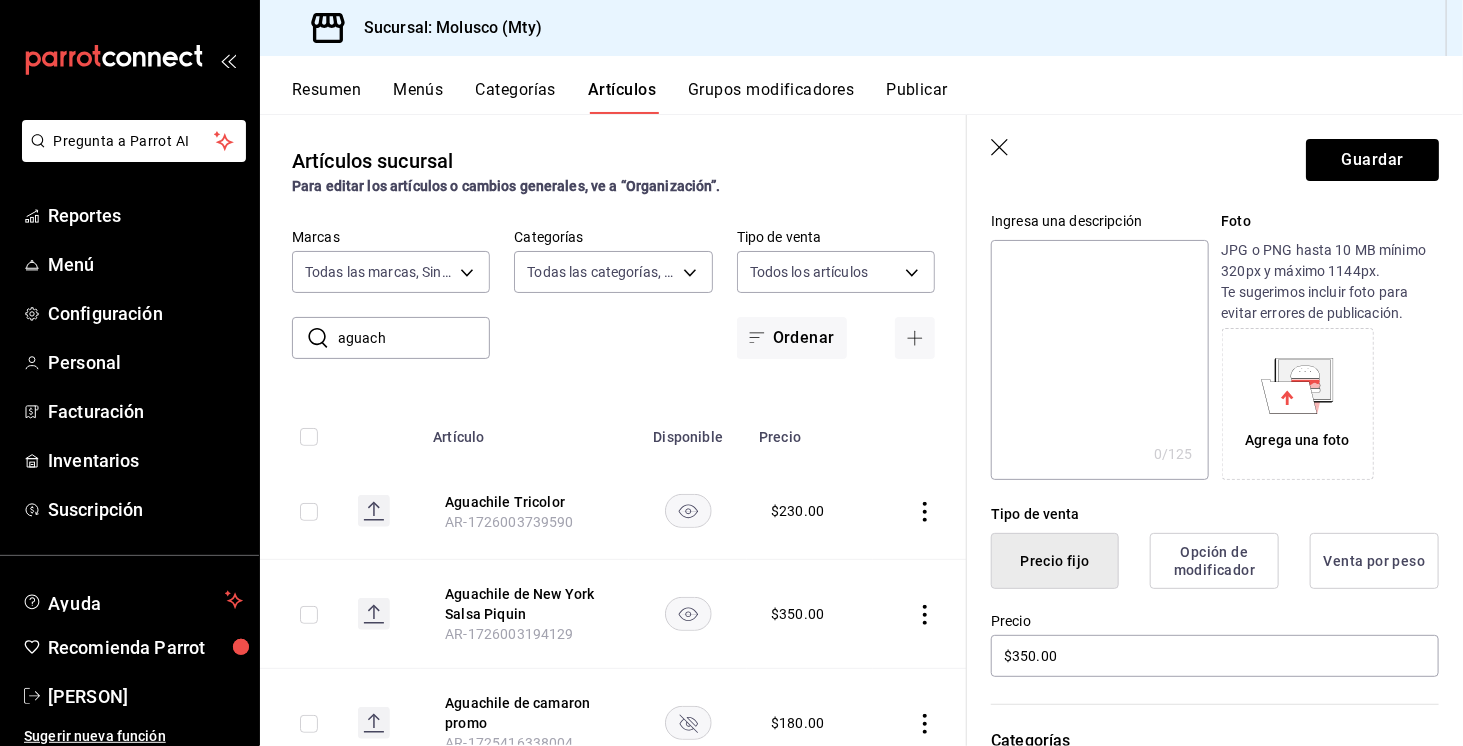 scroll, scrollTop: 192, scrollLeft: 0, axis: vertical 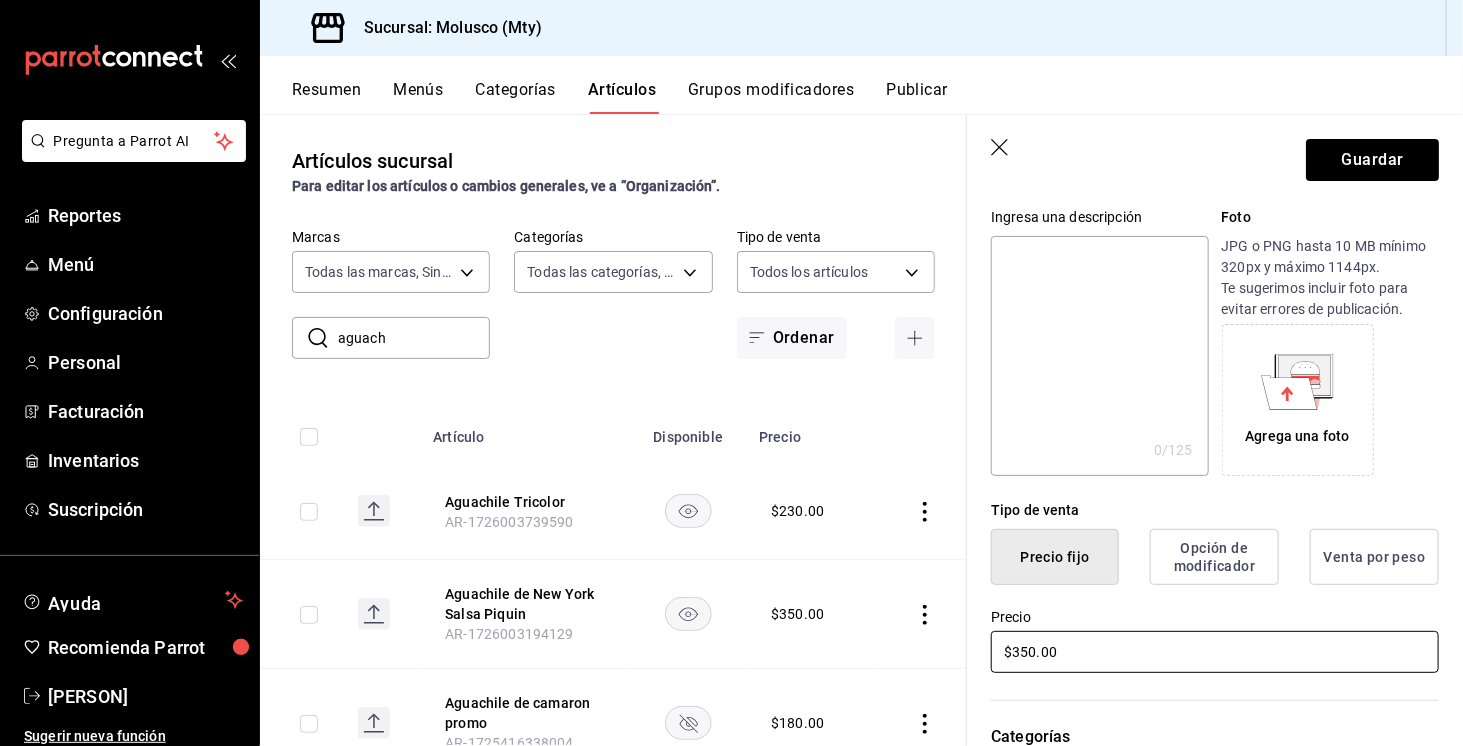 type on "Aguachile de New York" 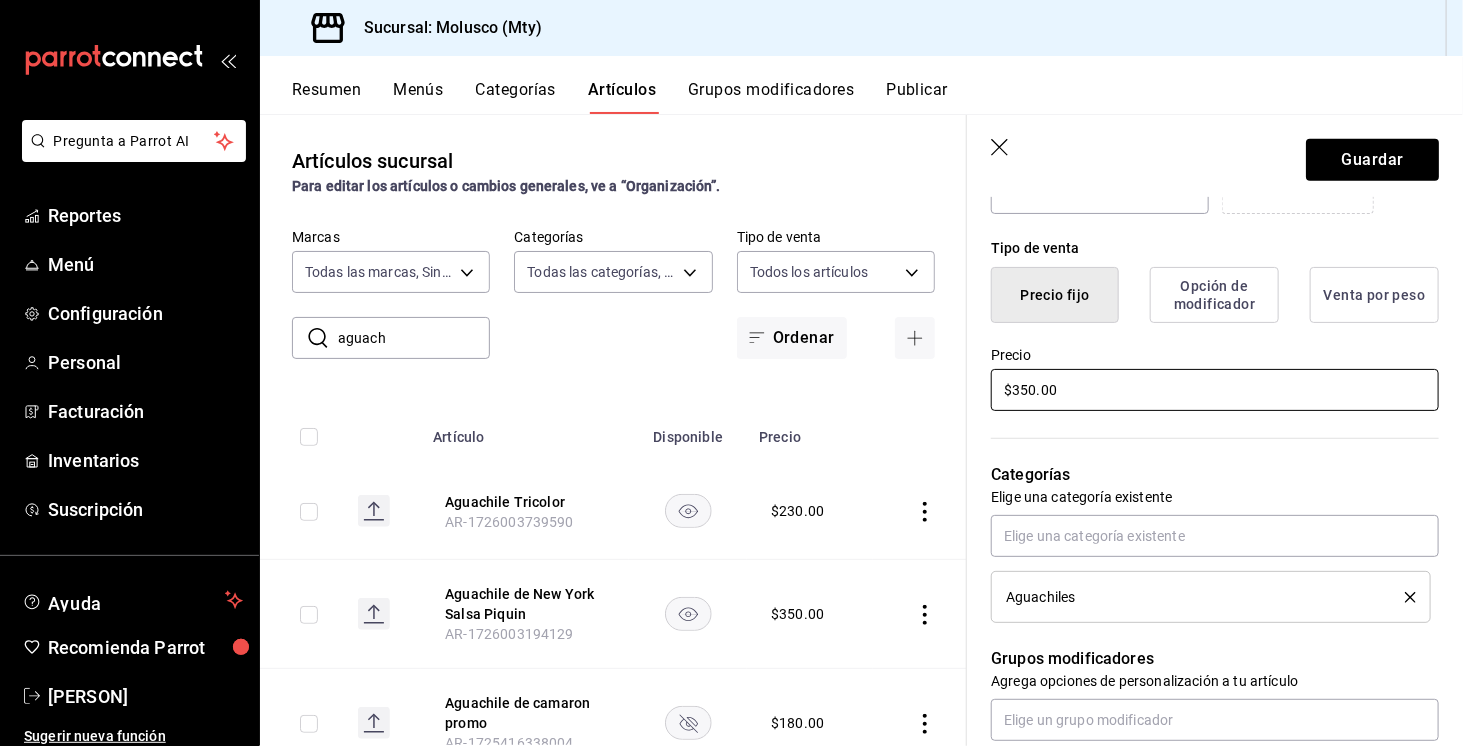 scroll, scrollTop: 470, scrollLeft: 0, axis: vertical 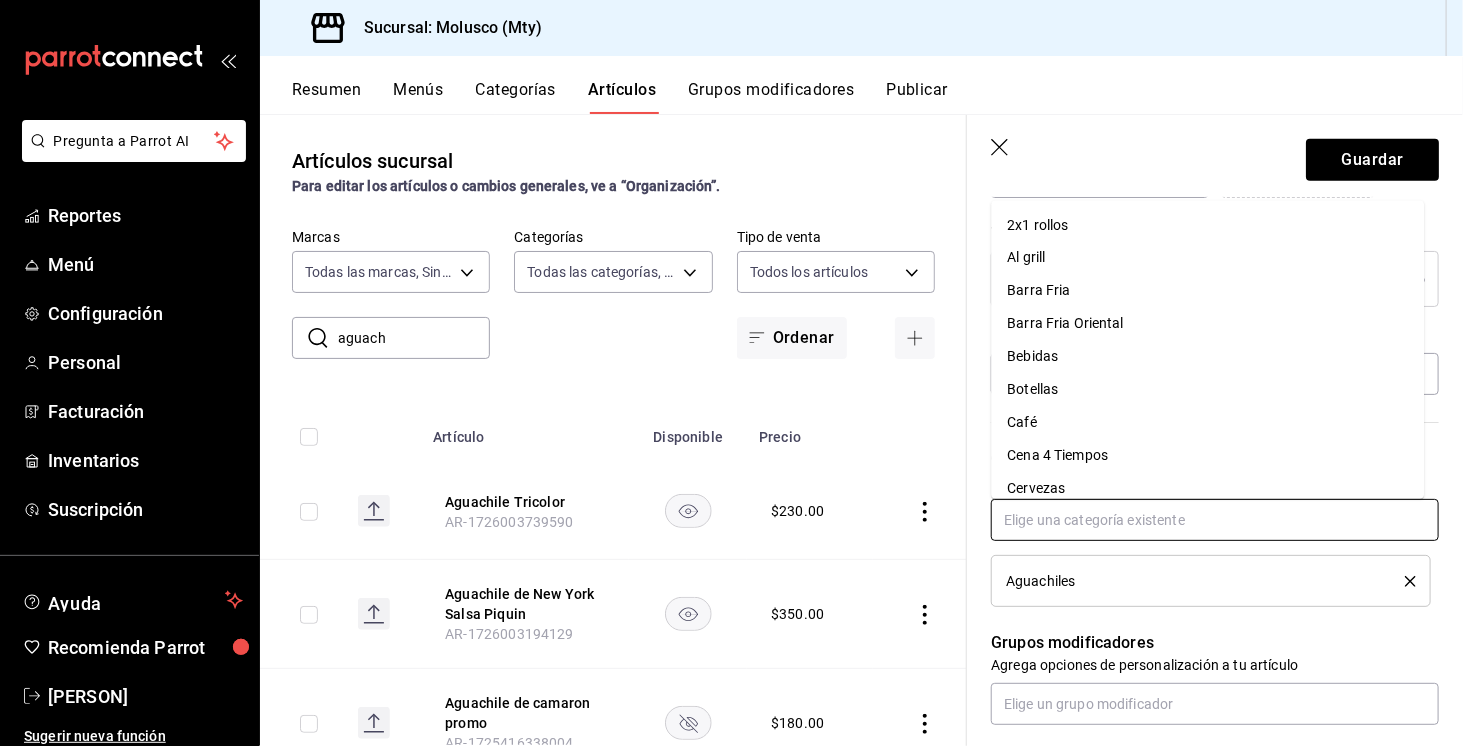 click at bounding box center (1215, 520) 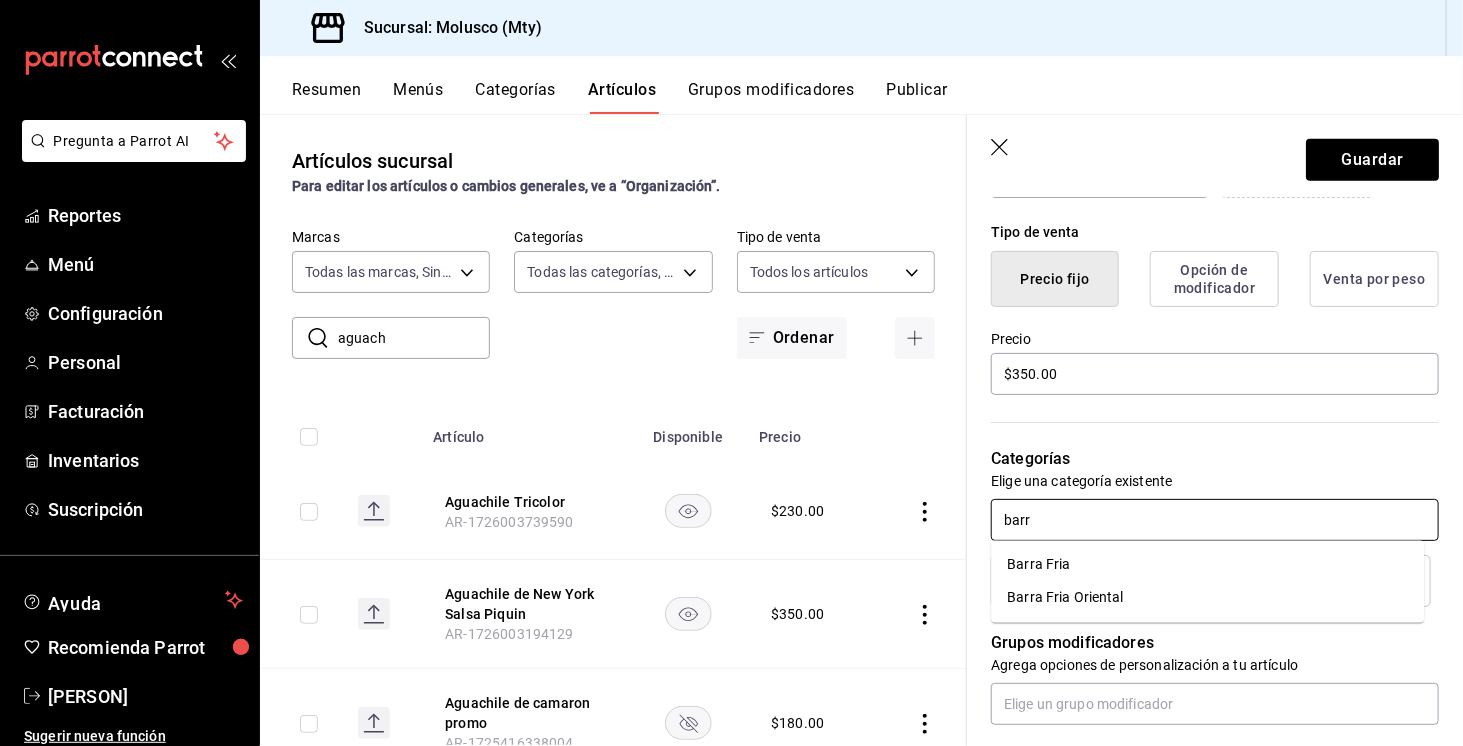 type on "barra" 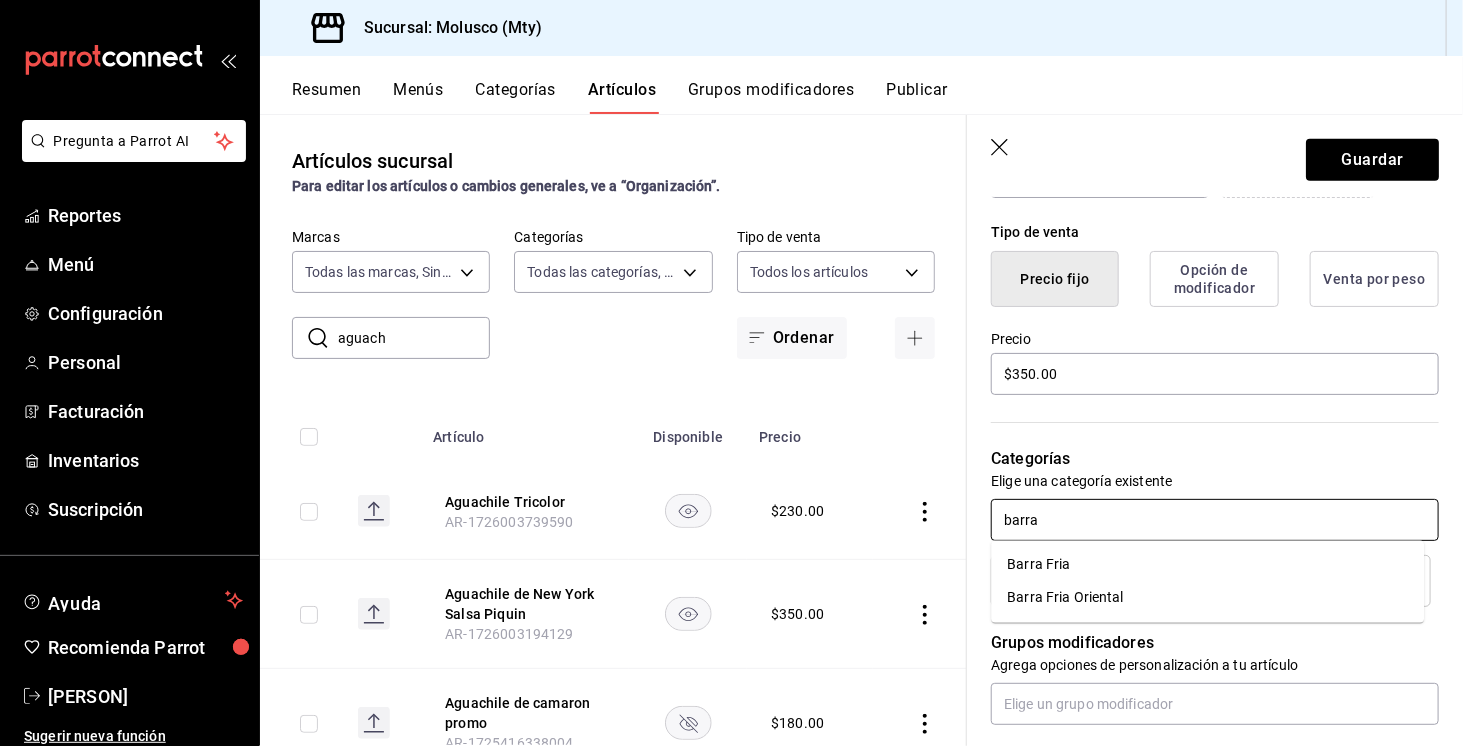 click on "Barra Fria" at bounding box center [1207, 565] 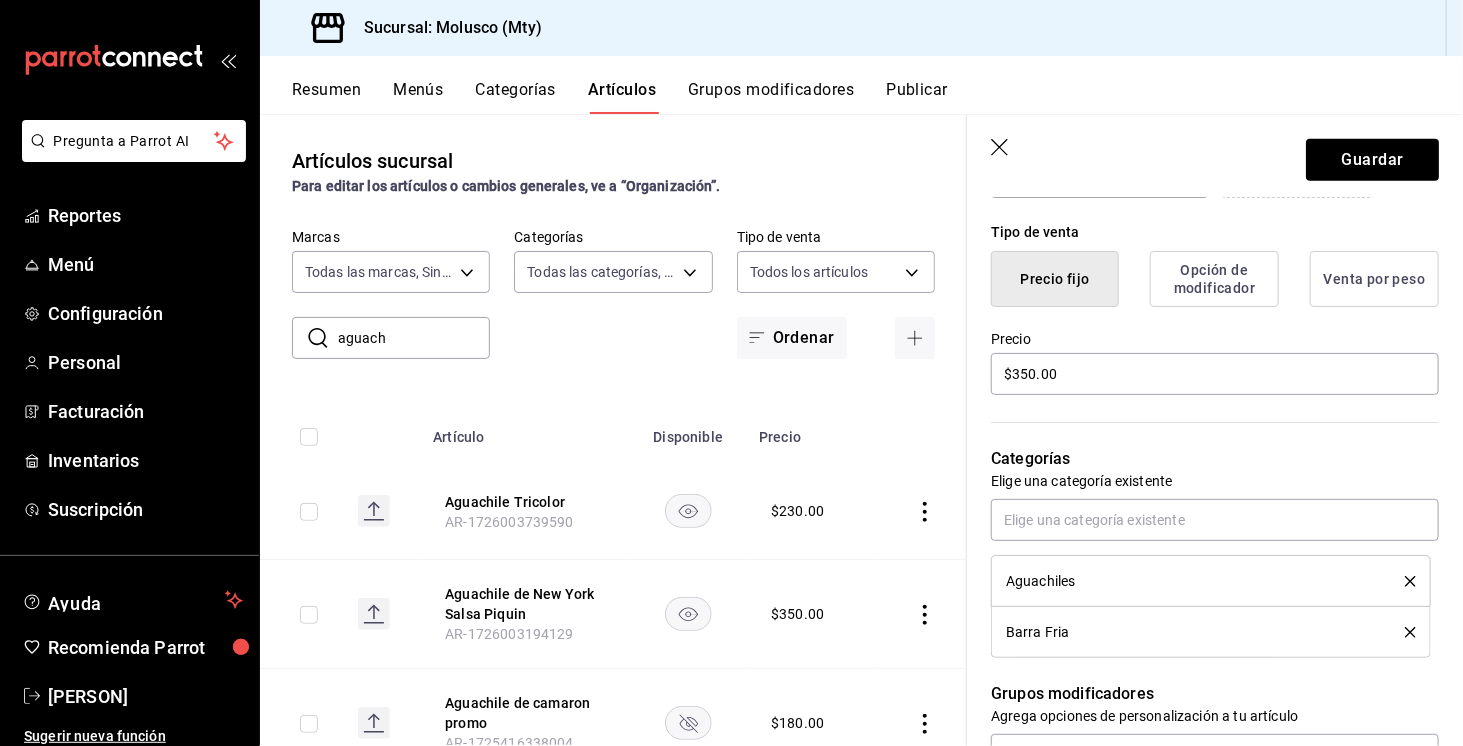click 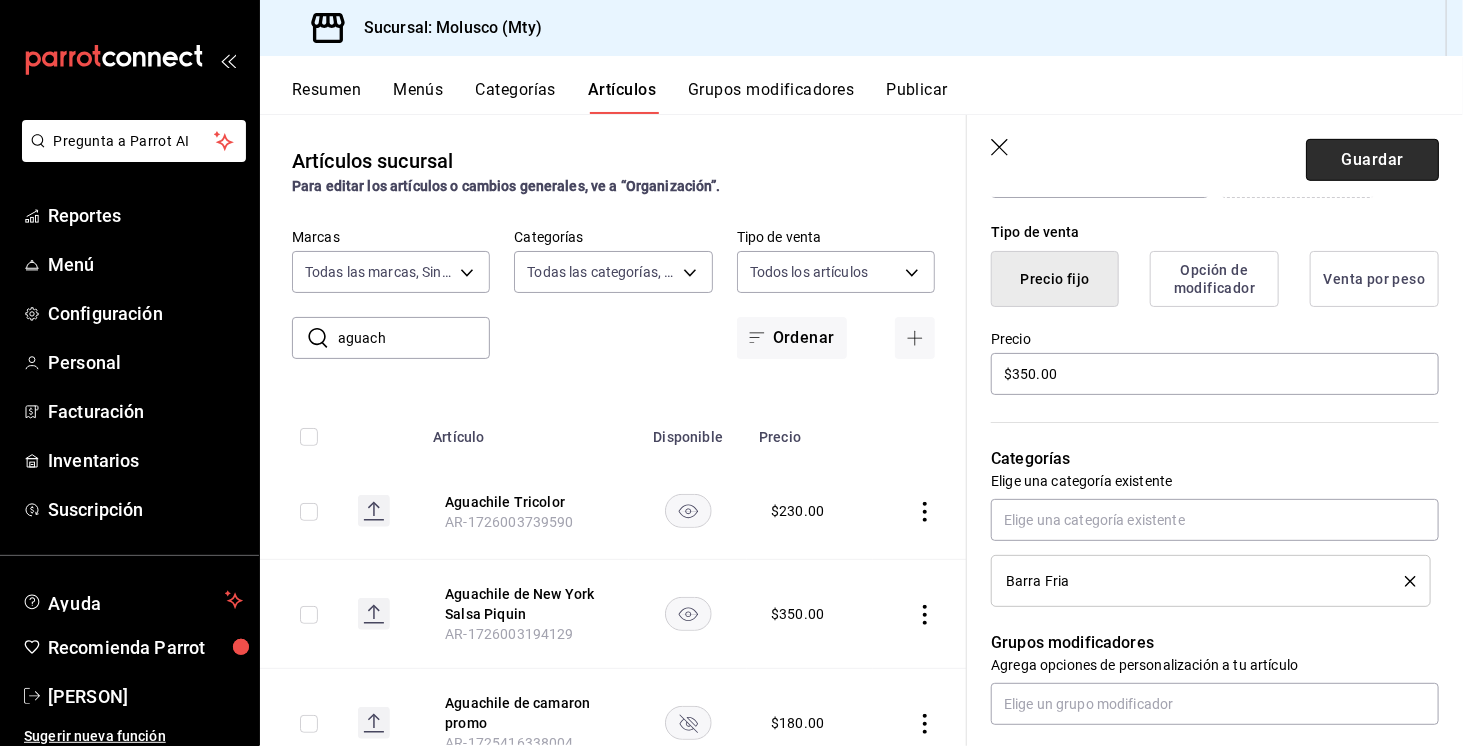 click on "Guardar" at bounding box center (1372, 160) 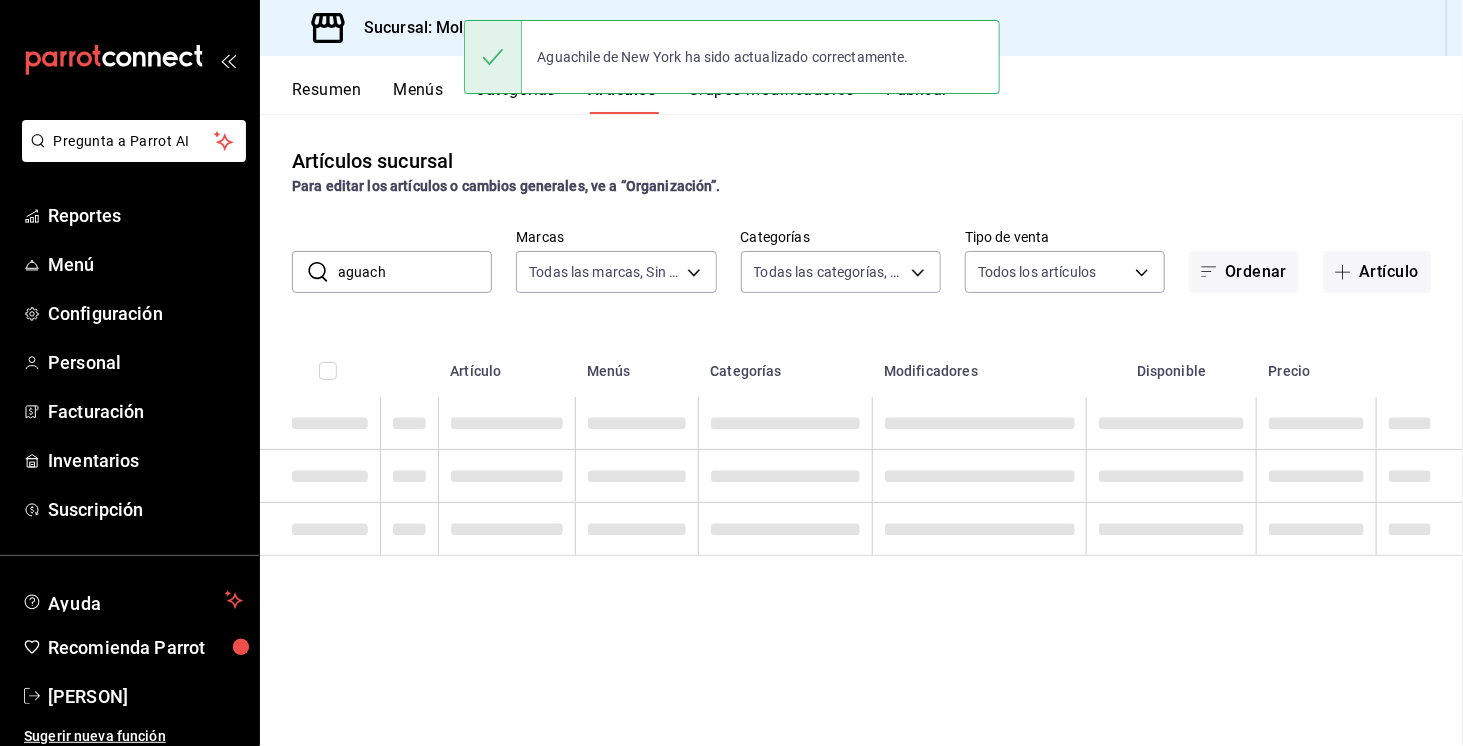 scroll, scrollTop: 0, scrollLeft: 0, axis: both 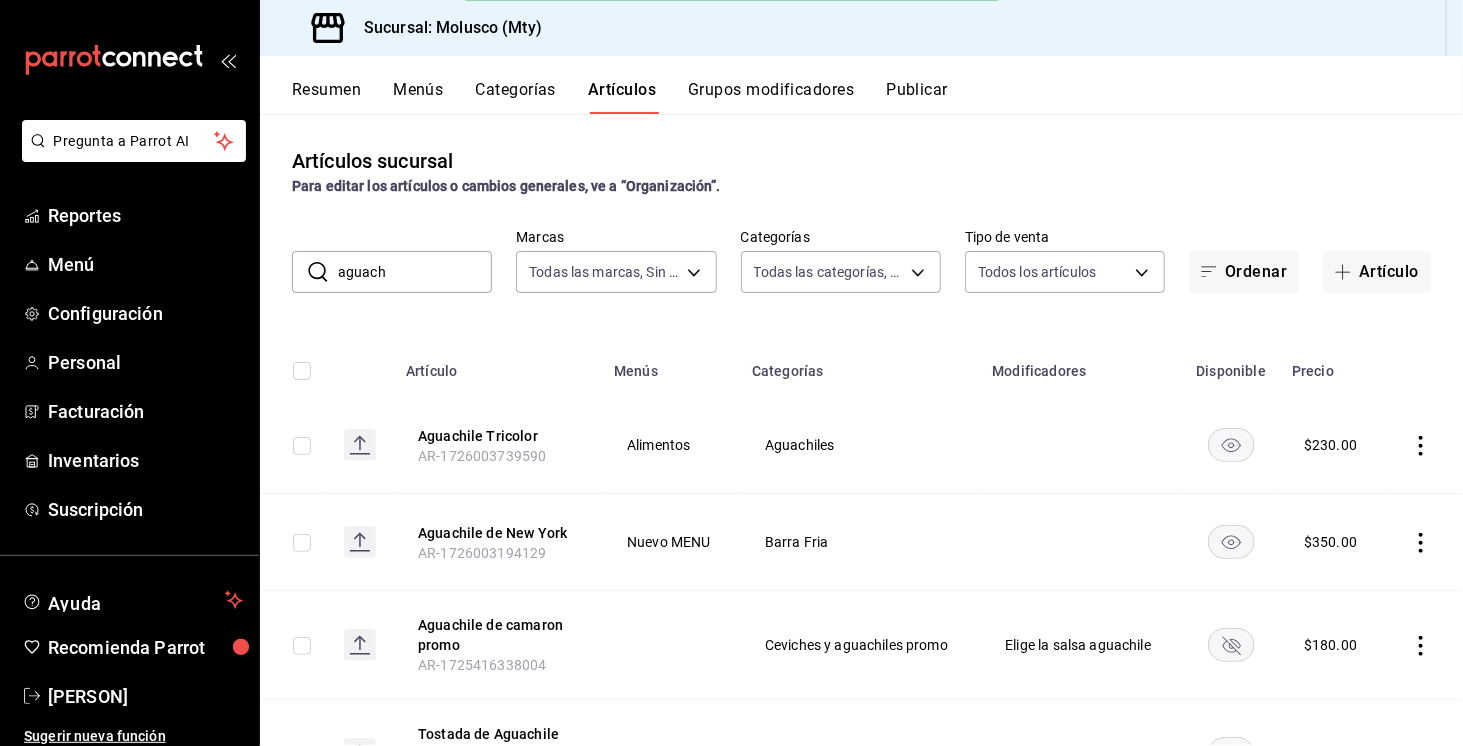 click on "Menús" at bounding box center [418, 97] 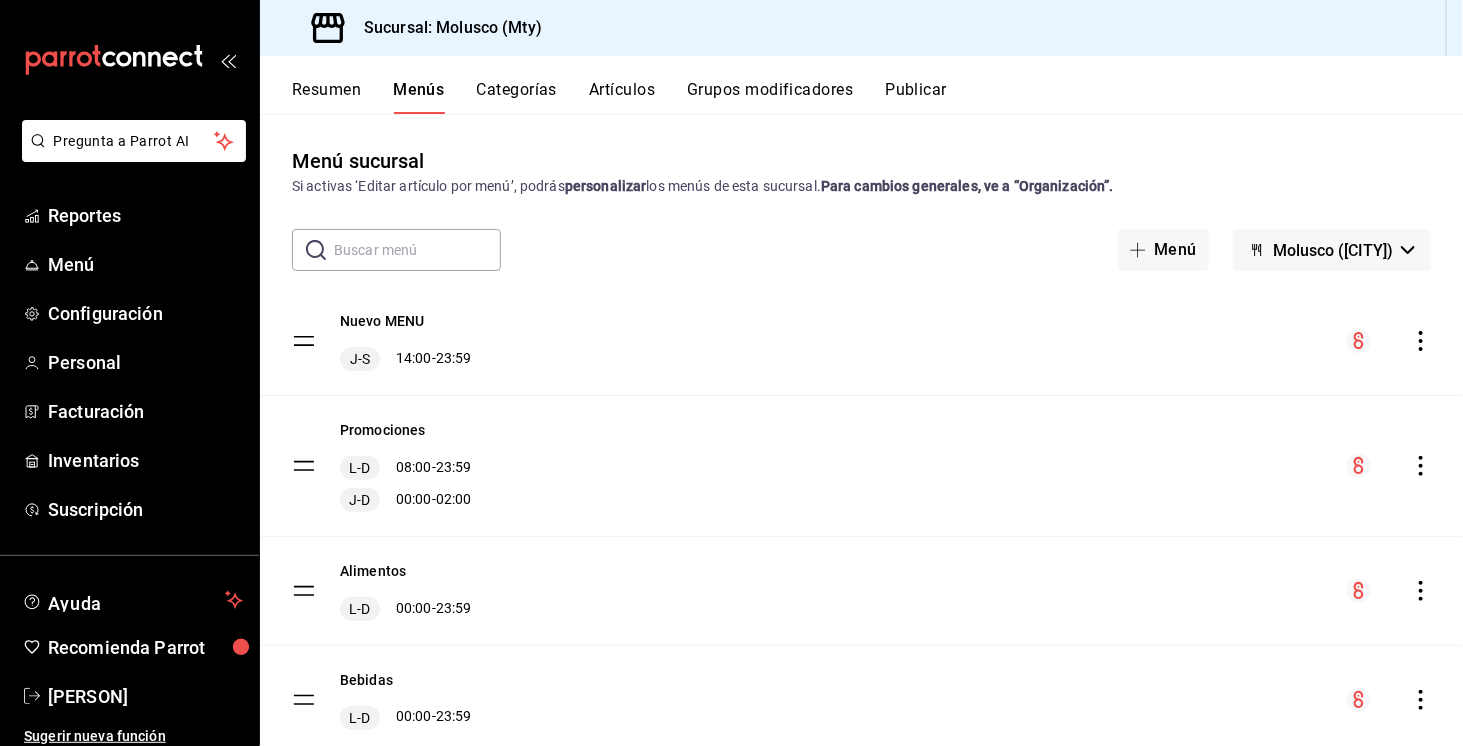 click on "Nuevo MENU J-S 14:00  -  23:59 Promociones L-D 08:00  -  23:59 J-D 00:00  -  02:00 Alimentos L-D 00:00  -  23:59 Bebidas L-D 00:00  -  23:59" at bounding box center (861, 521) 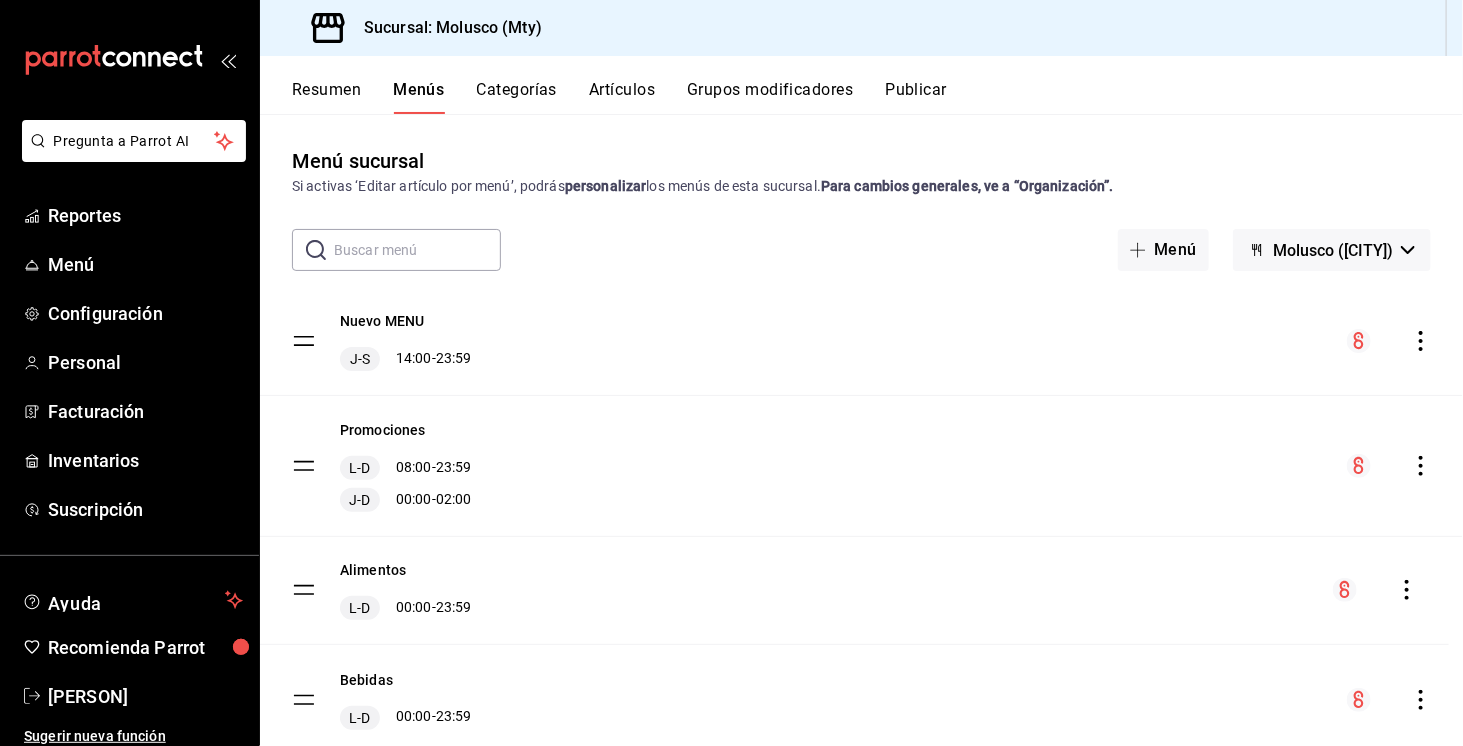 click on "Nuevo MENU J-S 14:00  -  23:59 Promociones L-D 08:00  -  23:59 J-D 00:00  -  02:00 Alimentos L-D 00:00  -  23:59 Bebidas L-D 00:00  -  23:59" at bounding box center [861, 521] 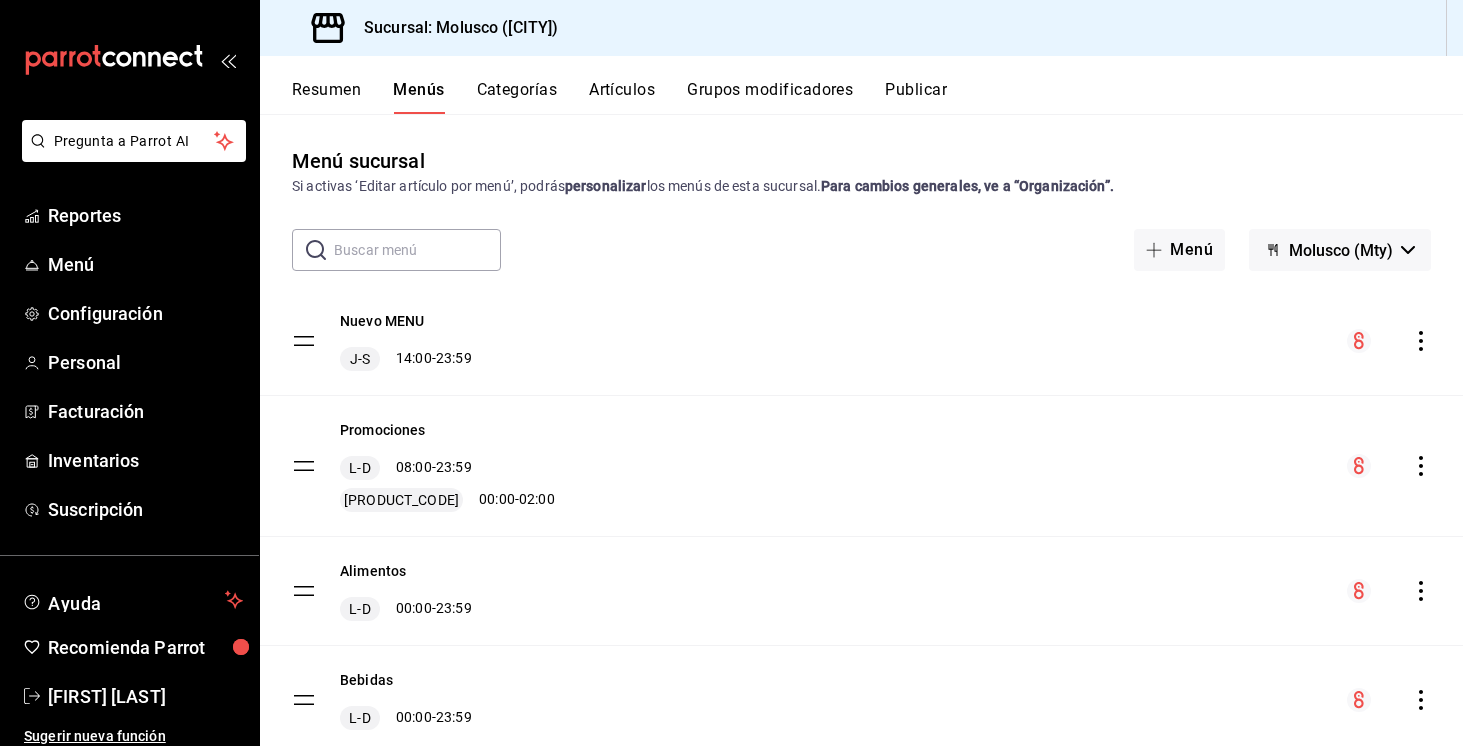scroll, scrollTop: 0, scrollLeft: 0, axis: both 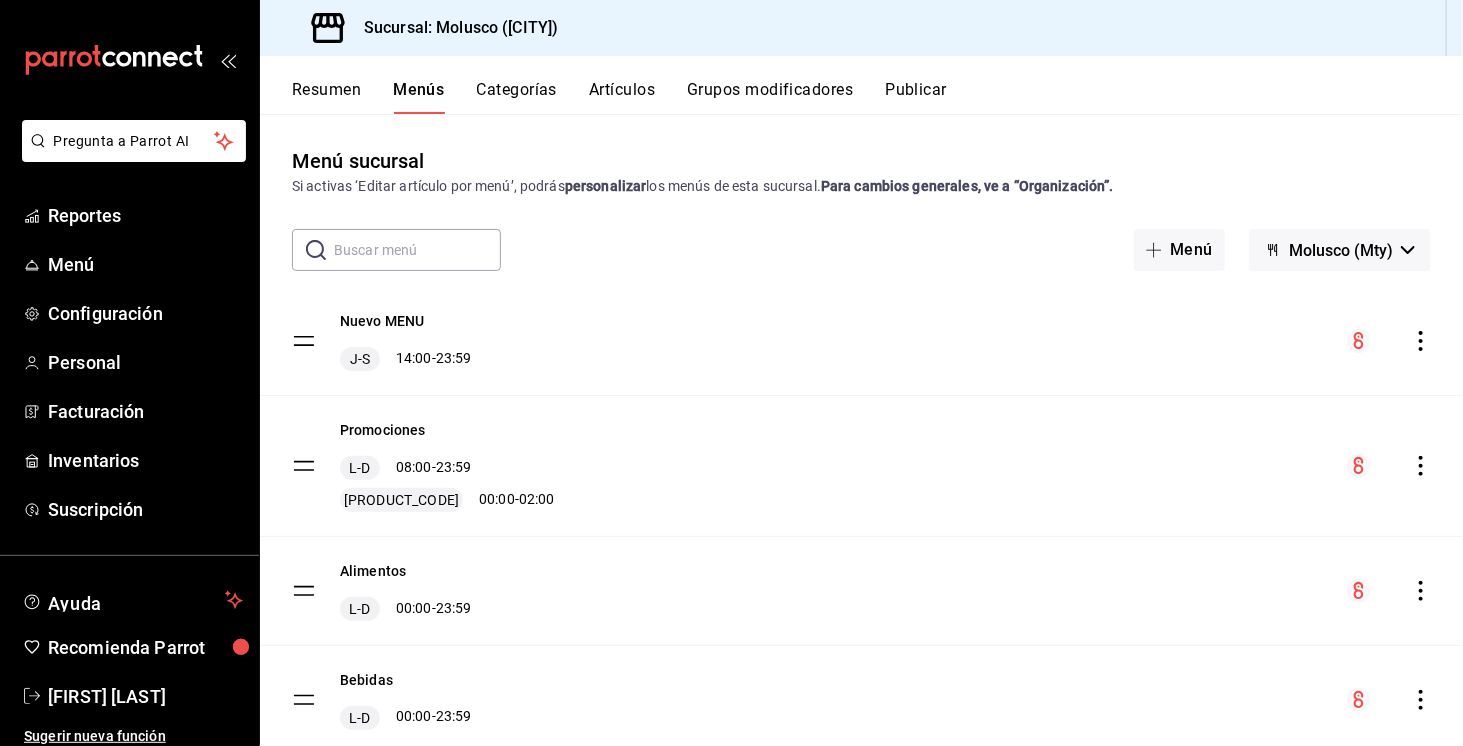 click on "Nuevo MENU J-S 14:00  -  23:59 Promociones L-D 08:00  -  23:59 J-D 00:00  -  02:00 Alimentos L-D 00:00  -  23:59 Bebidas L-D 00:00  -  23:59" at bounding box center (861, 521) 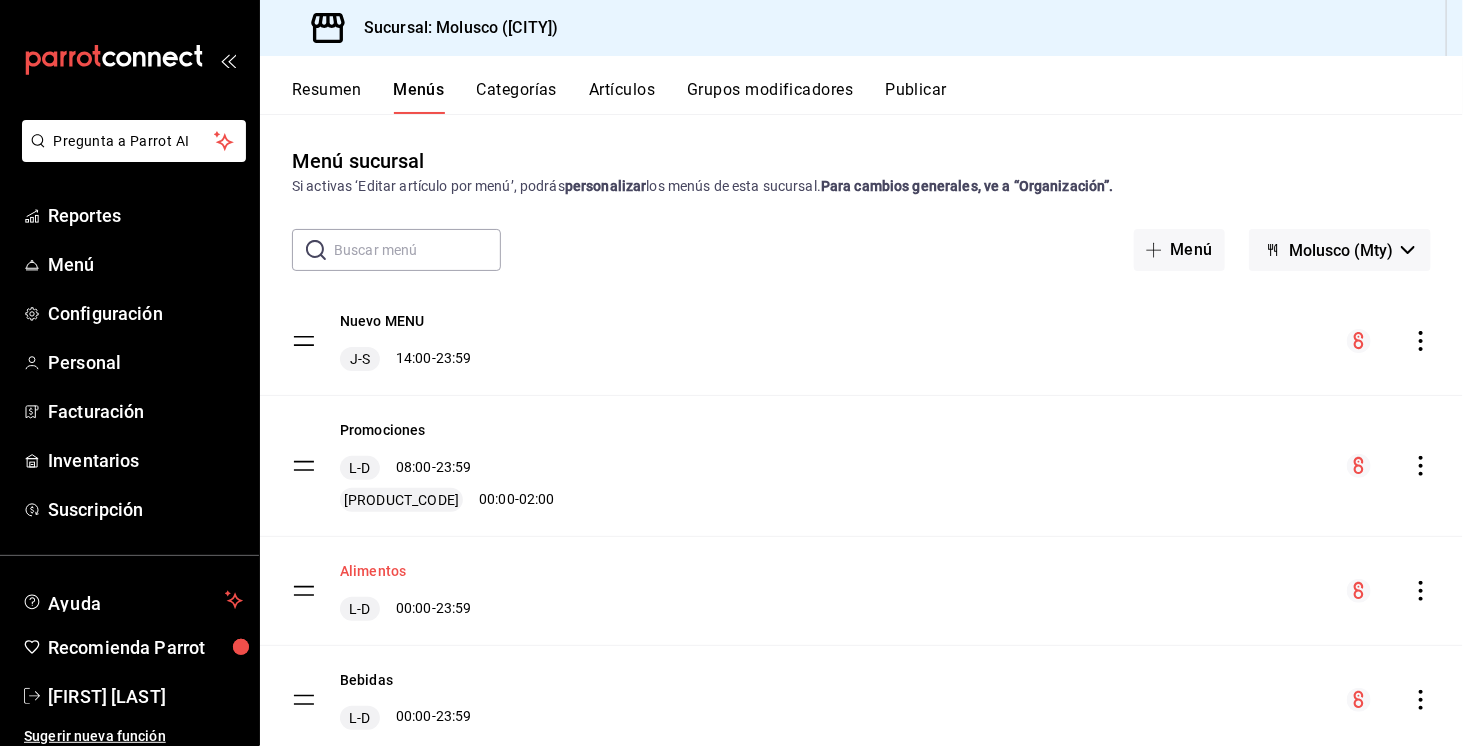 click on "Alimentos" at bounding box center (373, 571) 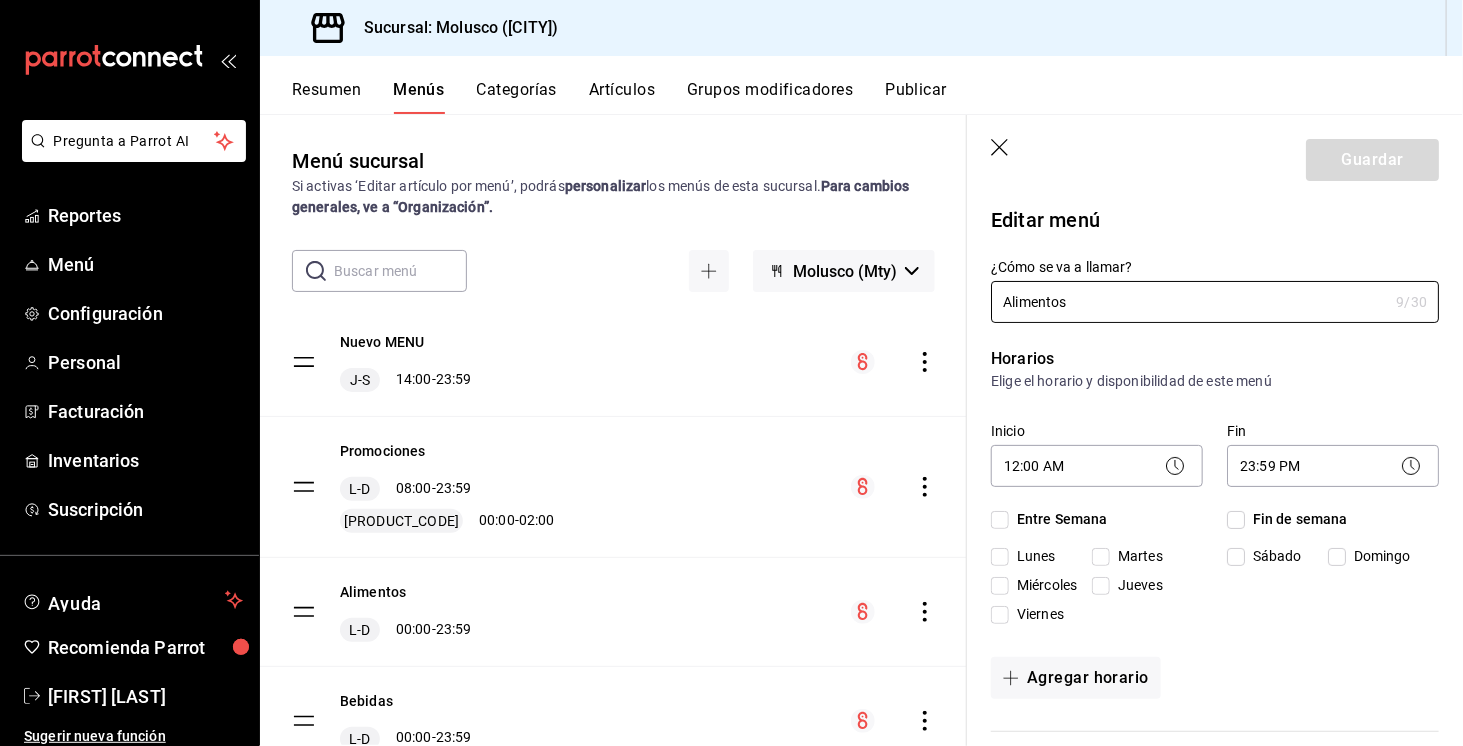 checkbox on "true" 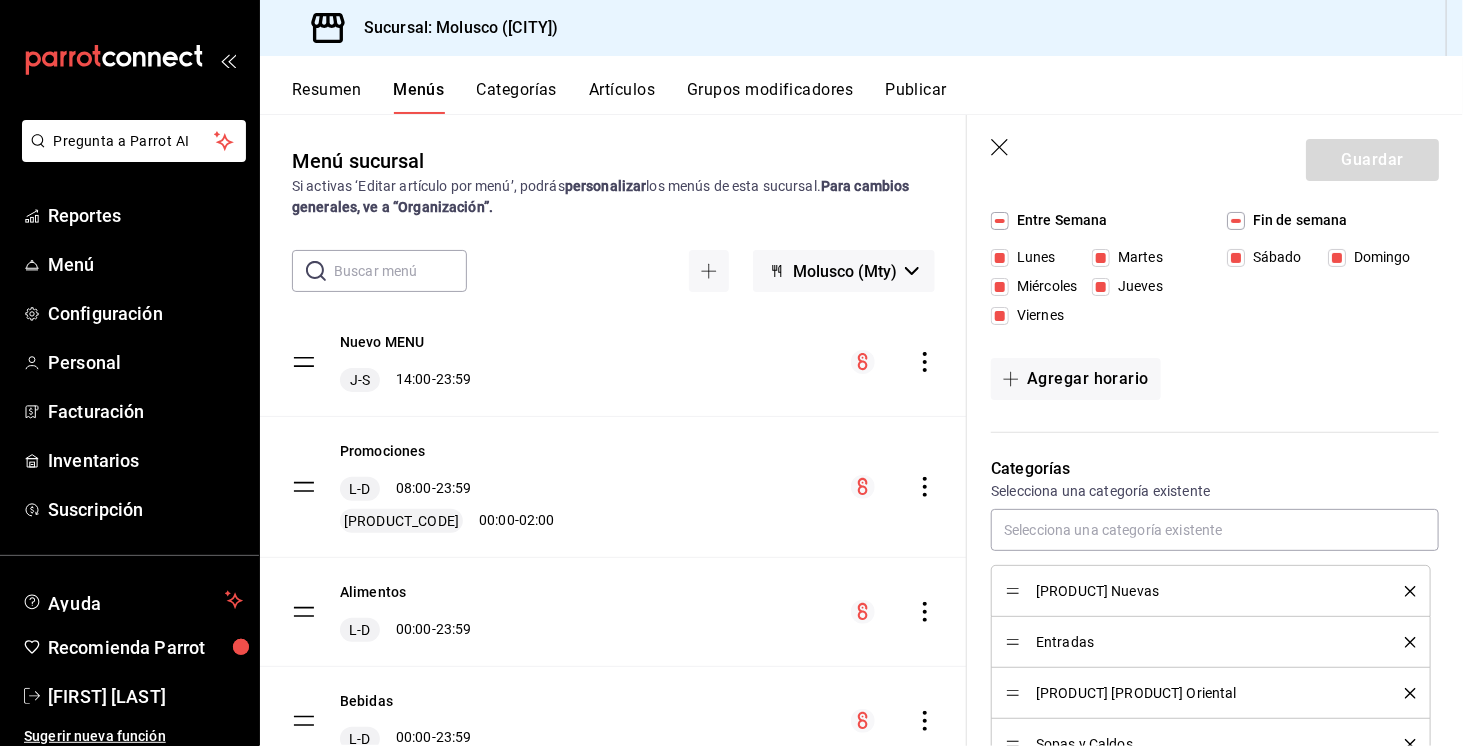 scroll, scrollTop: 0, scrollLeft: 0, axis: both 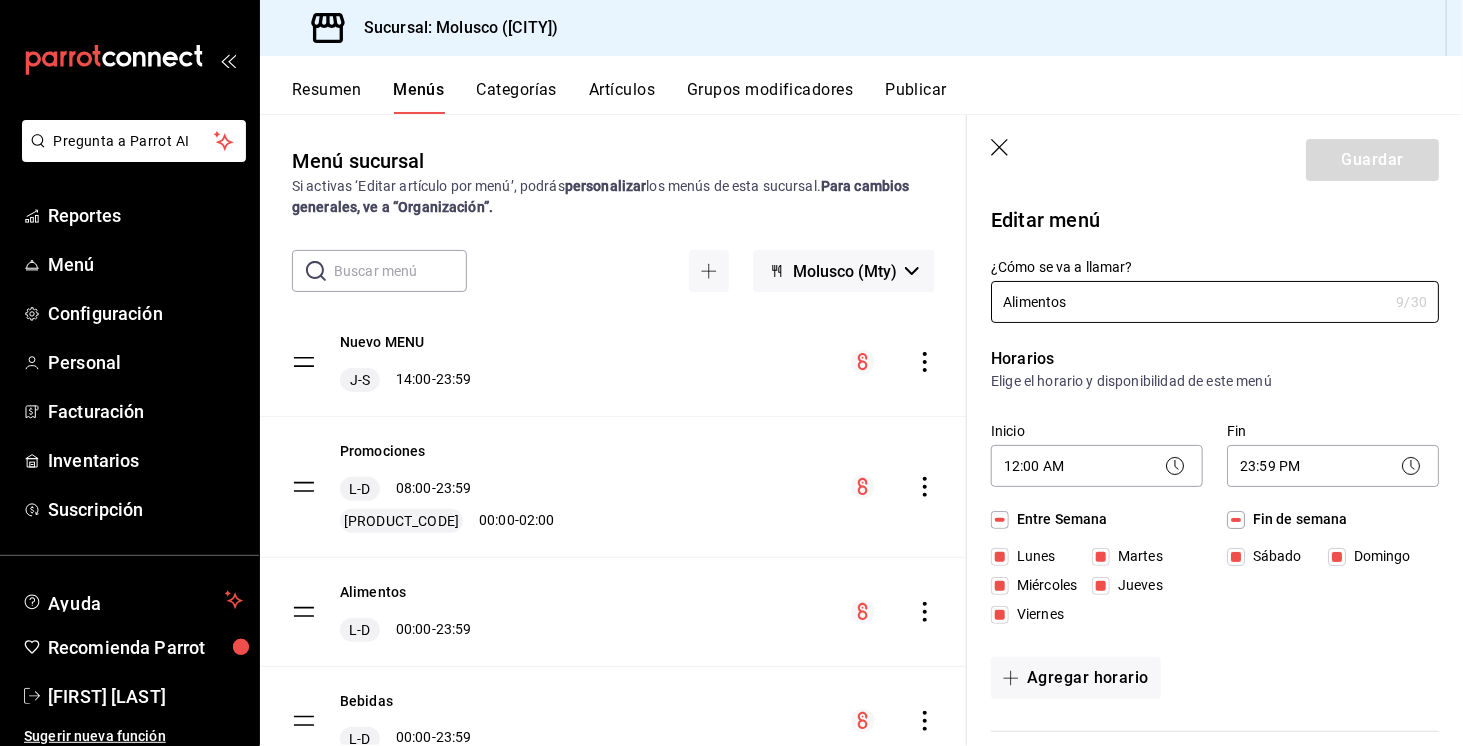 click on "Entre Semana" at bounding box center [1058, 519] 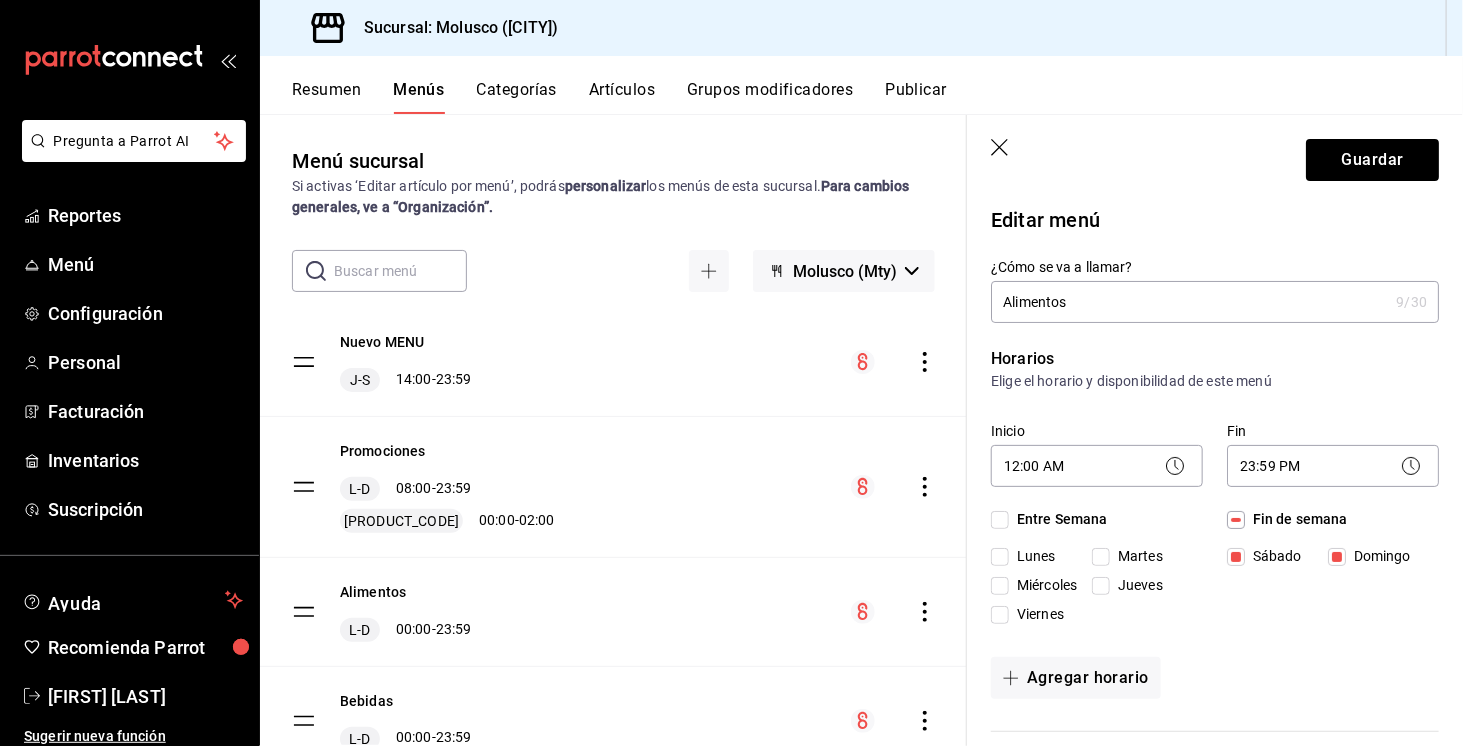 click on "Fin de semana" at bounding box center [1296, 519] 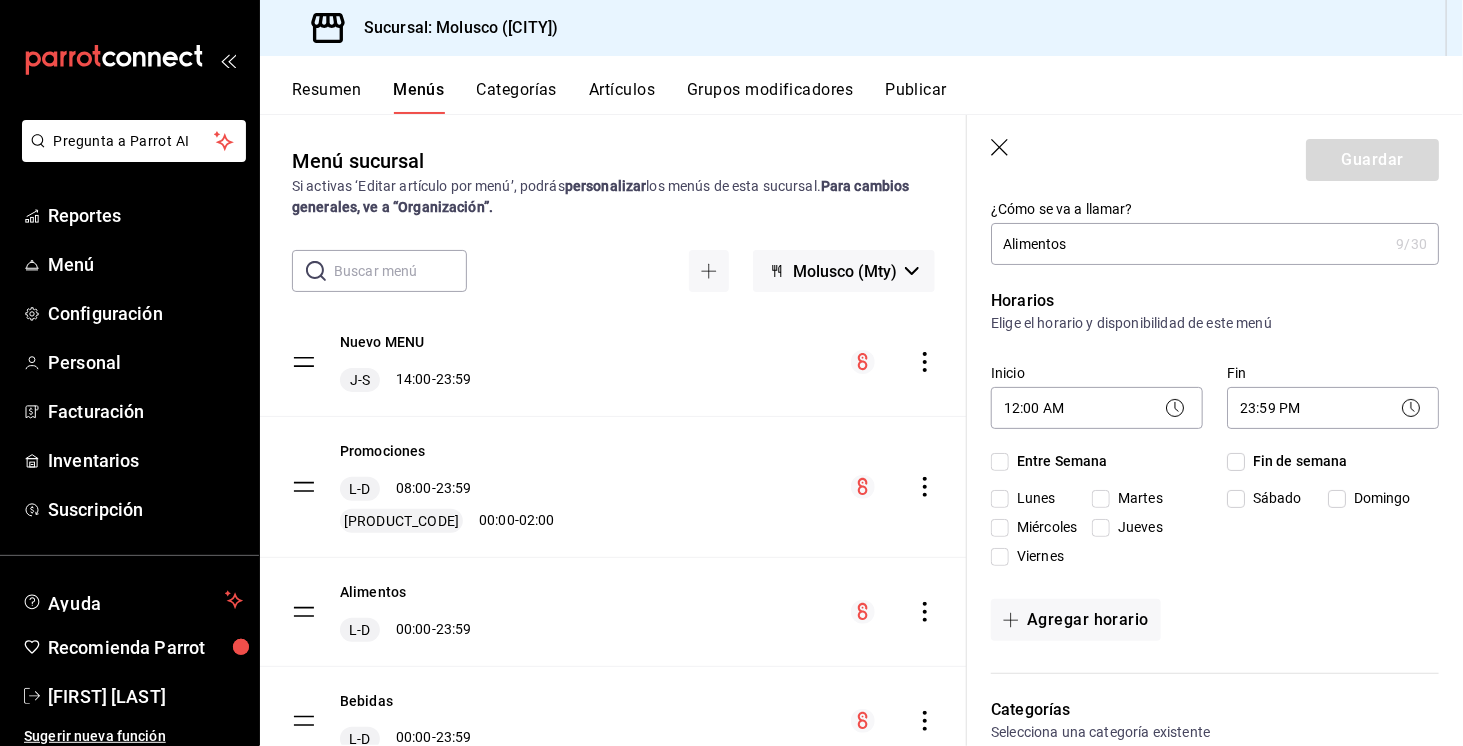 scroll, scrollTop: 58, scrollLeft: 0, axis: vertical 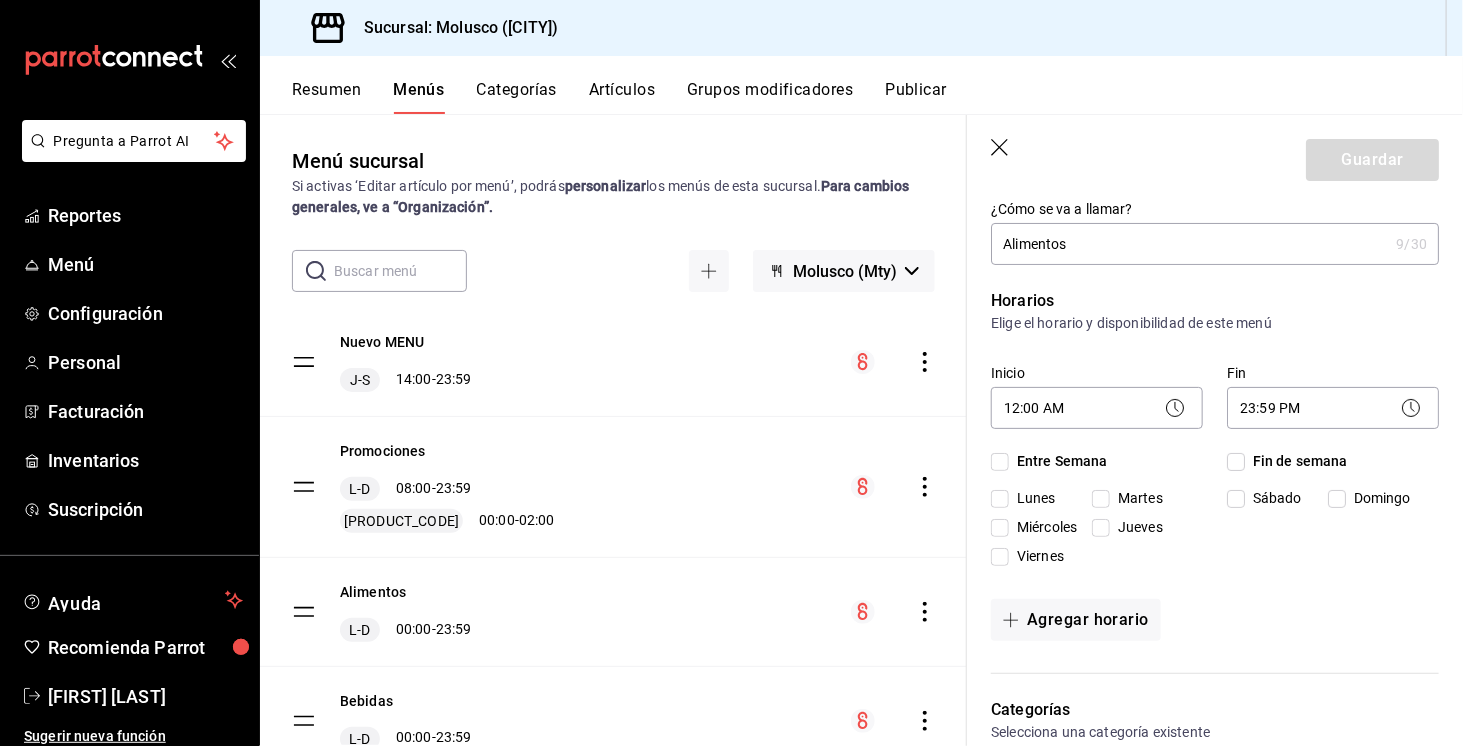 click on "Martes" at bounding box center [1101, 499] 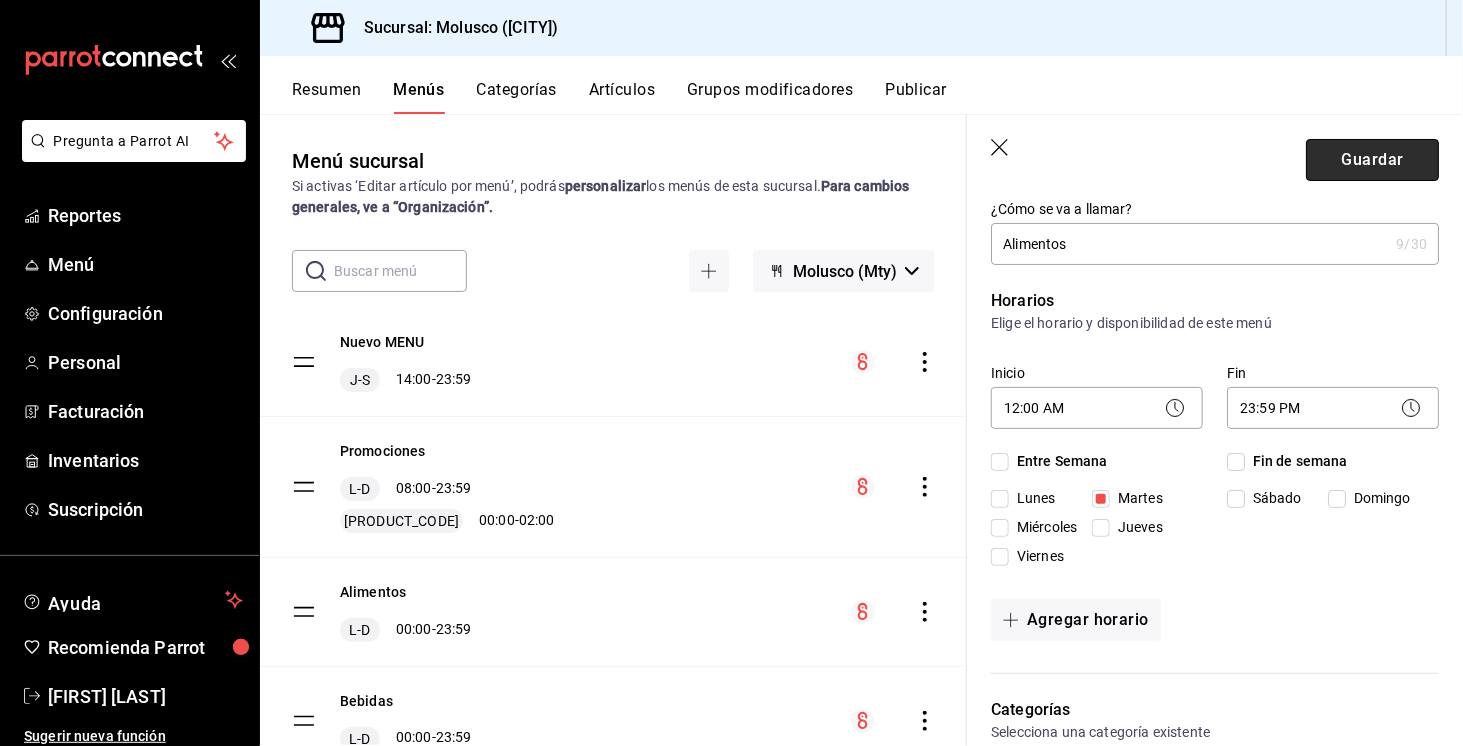 click on "Guardar" at bounding box center [1372, 160] 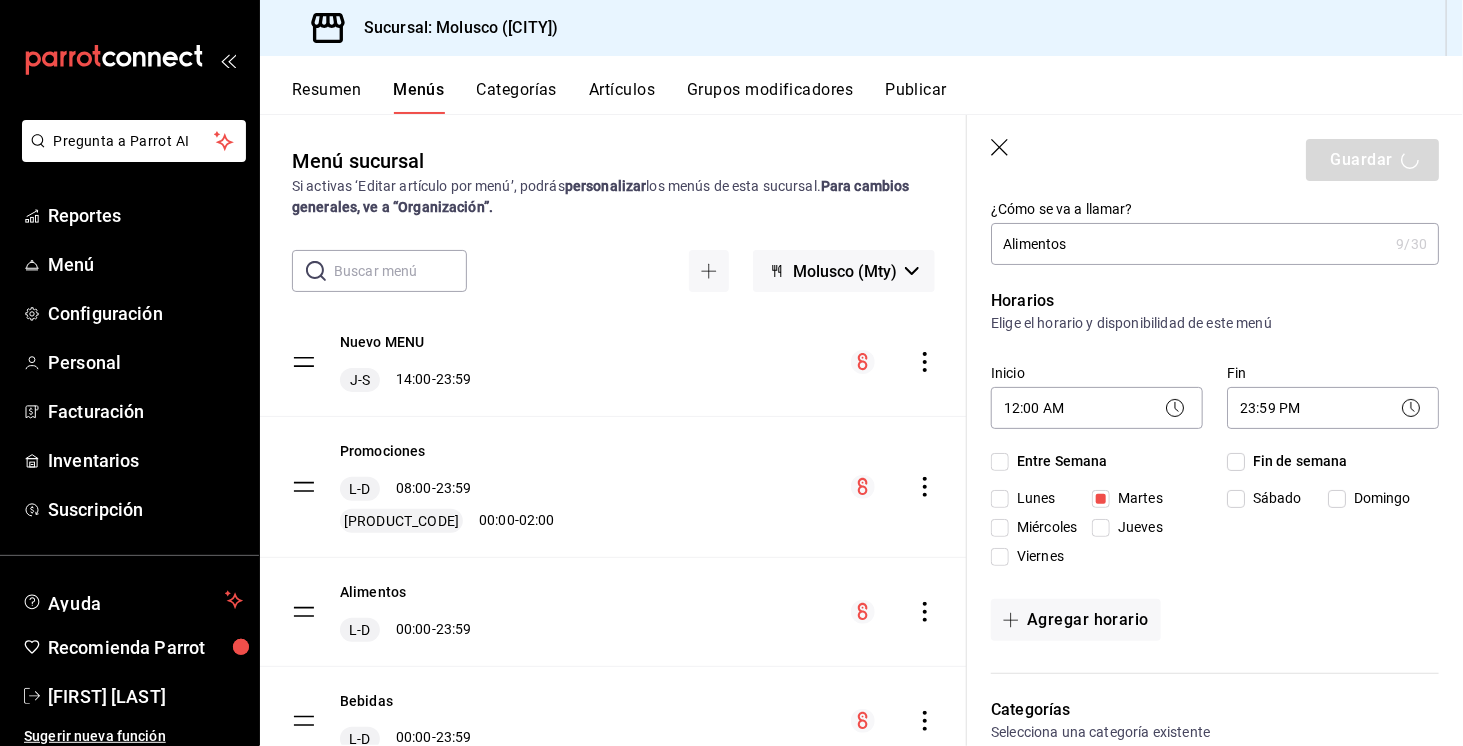 type 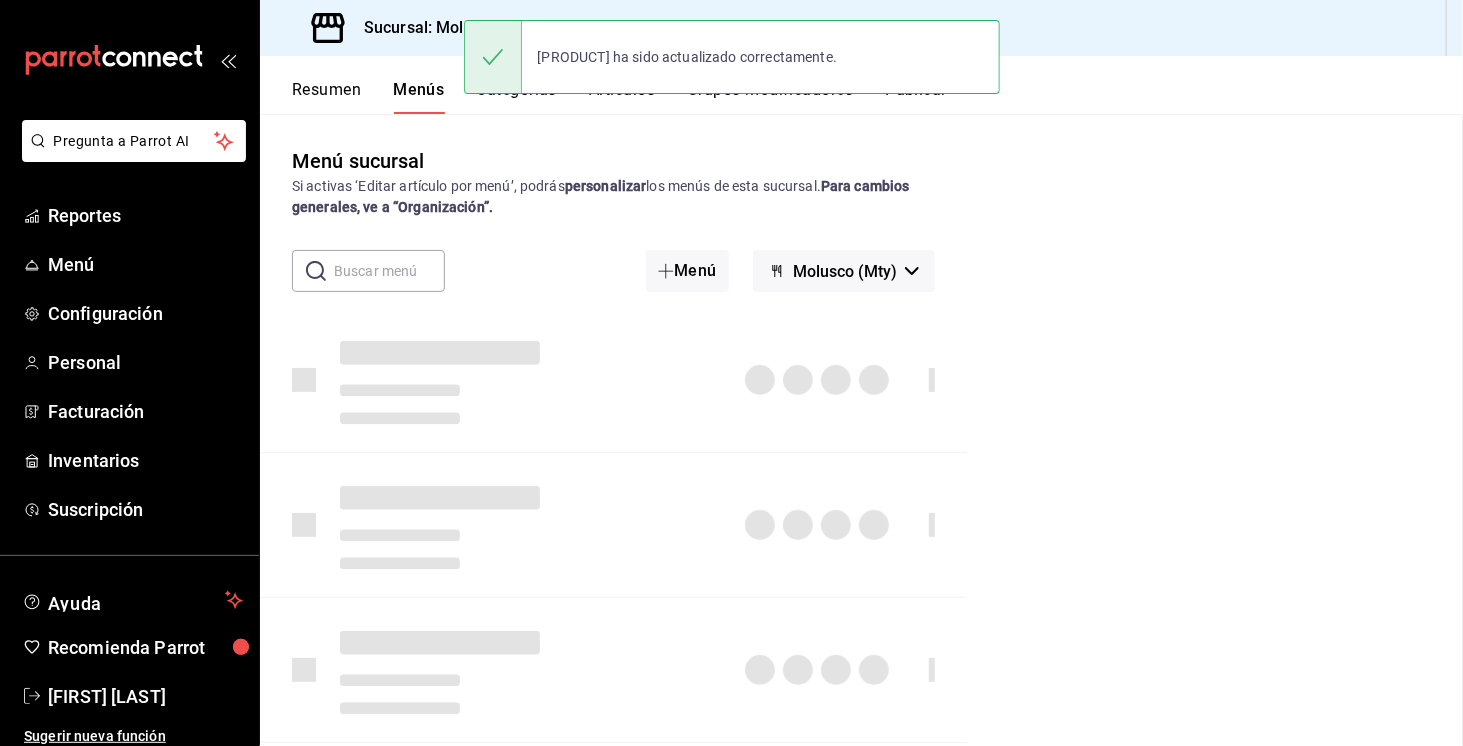 checkbox on "false" 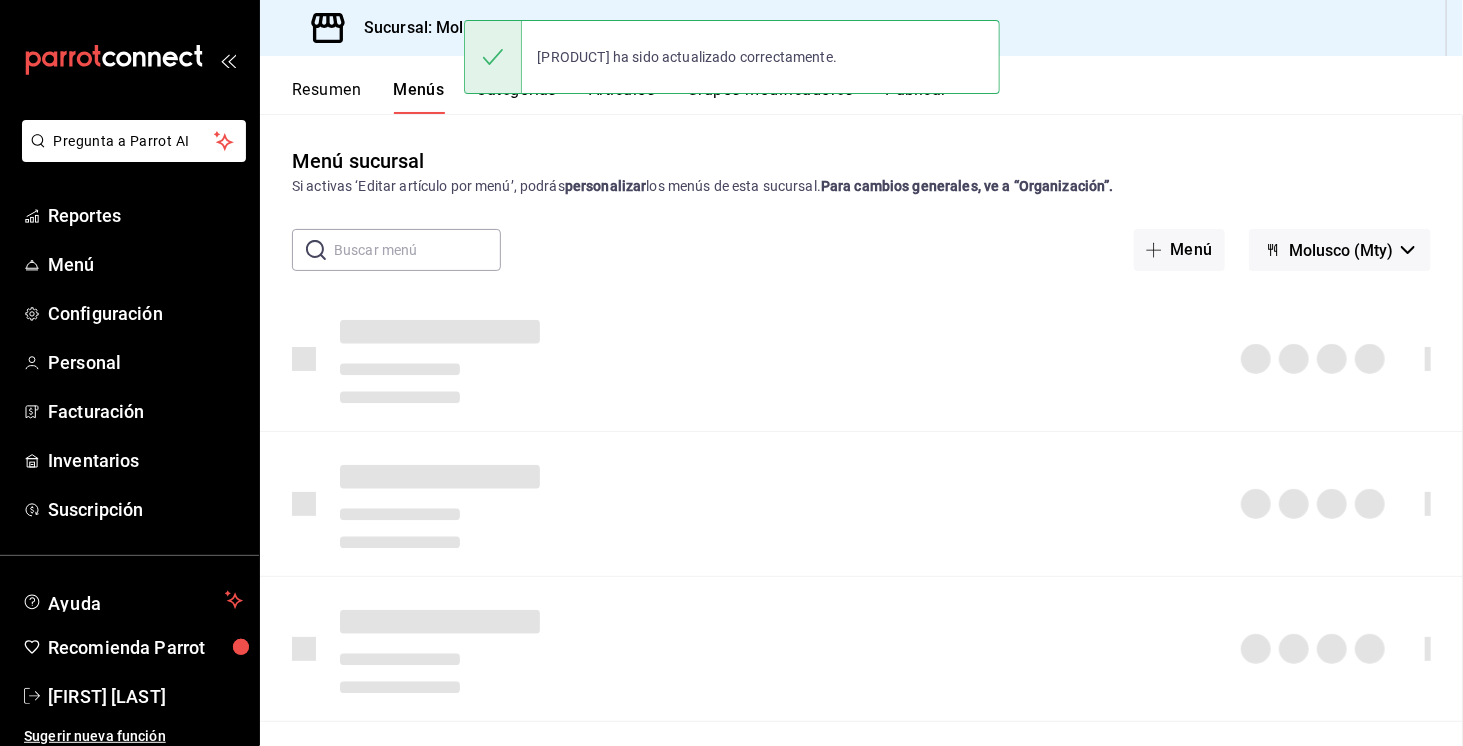 scroll, scrollTop: 0, scrollLeft: 0, axis: both 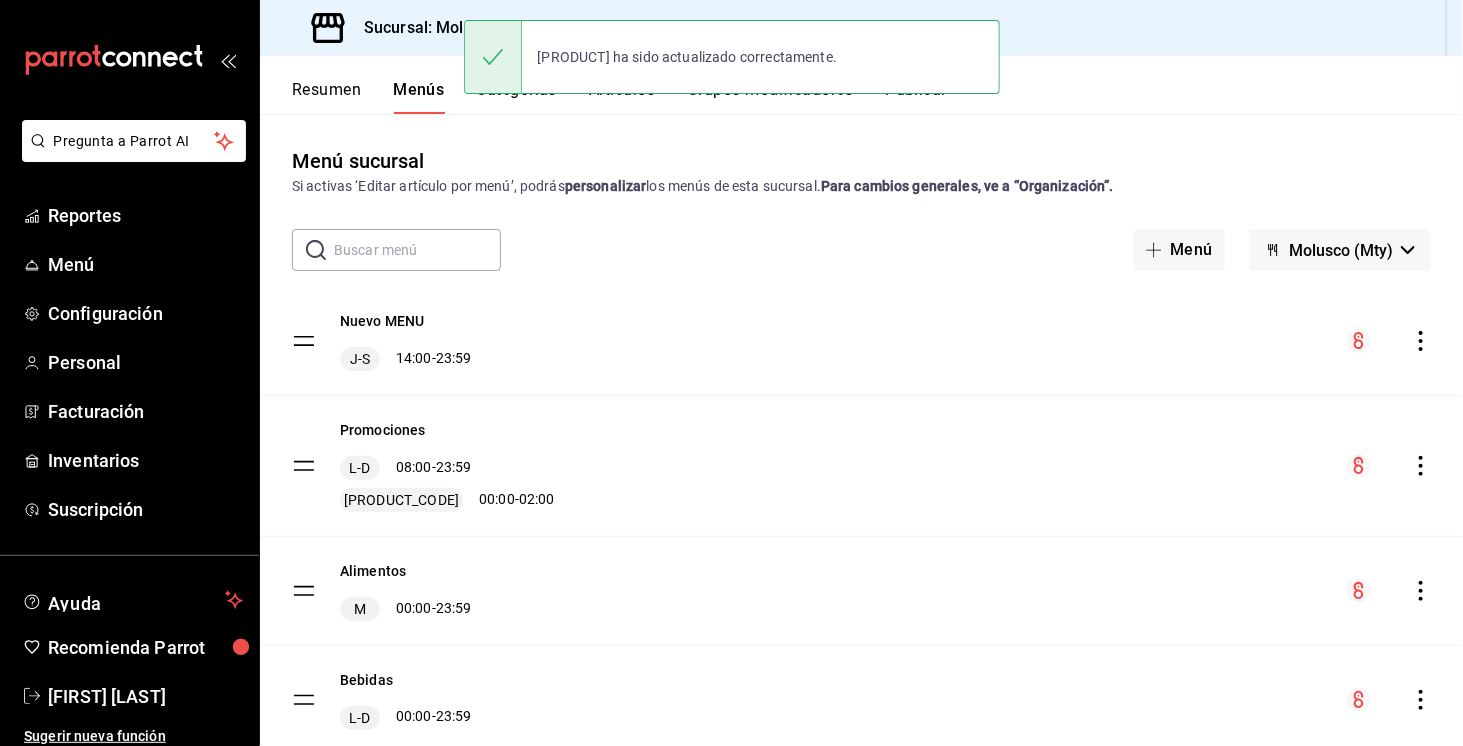 click on "Artículos" at bounding box center (622, 97) 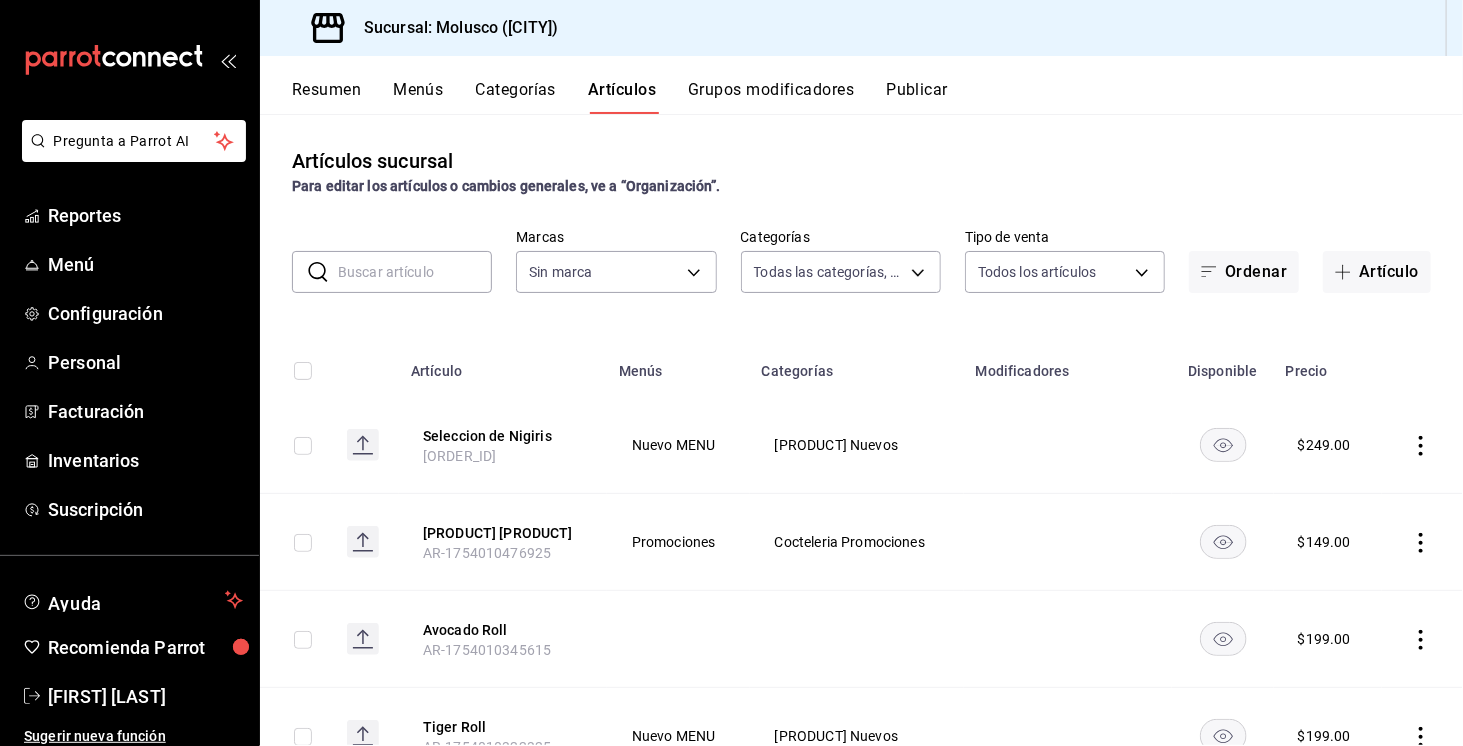 type on "73dc6a4f-e39c-40f2-a398-889f4e2fbb62,1d1f711b-58b0-48bc-a414-c23de6ee7dbd,1c336d5a-2f5b-4698-b2a9-59b5dcd7cd89,db0da34a-fed1-42c7-b1a7-03e3b95af4e5,875e034d-6765-4118-96f5-55c9bb126b5e,111a4770-0f3a-49ff-8160-c89cd7001c41,0013fe6f-20c4-48fe-8f9d-7bff37df1064,e113f37f-ccc2-41a2-86ff-c25312492011,1f1e0b4e-b564-45ff-856a-6c7873233115,df4cbefa-21d6-495a-b590-32fa2f221513,3510a1d1-d9fe-46d5-973d-1fe5d66e27dd,2d4ca936-0ebb-4a7b-8095-a7974d456dd9,8eb09006-39ac-4e89-9d95-d60d483428c0,b8364e74-c663-42f5-99ab-43bd095ffde6,09f9ce47-4d14-4e37-926f-e4b7fcd1cb29,01878203-19cf-4fc6-a2b1-d5ed4f49387f,c2b79969-0374-454b-88fc-de804d151efc,07a086d1-2c1f-41d3-ab4d-8bb04d296646,55be45e1-3dd4-4d40-9298-da33261678f1,193e3a34-1c49-4241-90ce-fb731646033a,0acbc2ac-e234-40dd-8cd0-4d1d30f2944f,60747f72-50c9-4420-800d-2fe08be9e6a0,e5c94e1c-2e6f-4676-9d9f-2ecf1e0d3203,b6131d37-5d3c-48c4-bfce-8f89447d6678,0a87defa-988e-4583-95e1-fa8ae9ada797,da99190d-9e78-4310-8764-1e11ea2ec28a,c049d35e-316b-4620-a598-72533bcc87be,8bc25bad-3ad8-47ba-8c0..." 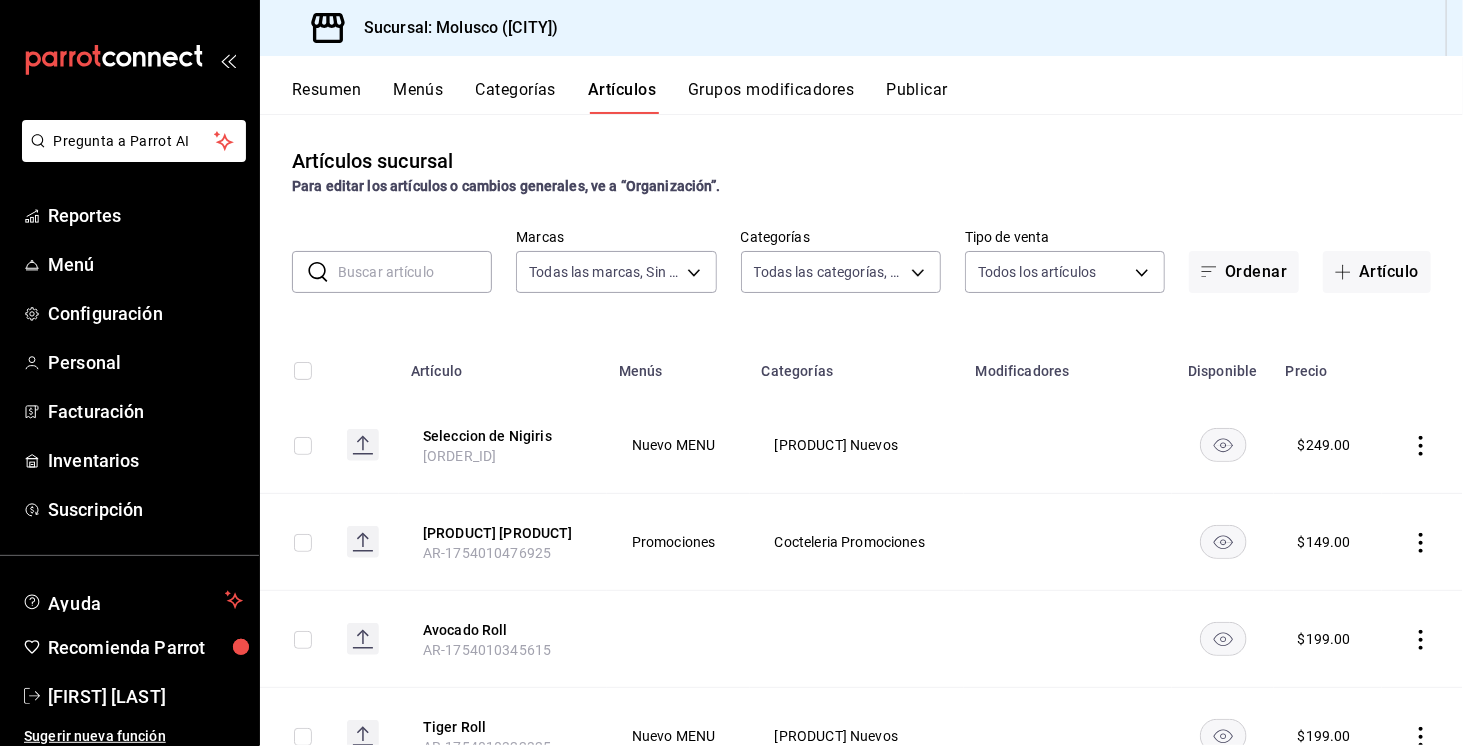 click at bounding box center (415, 272) 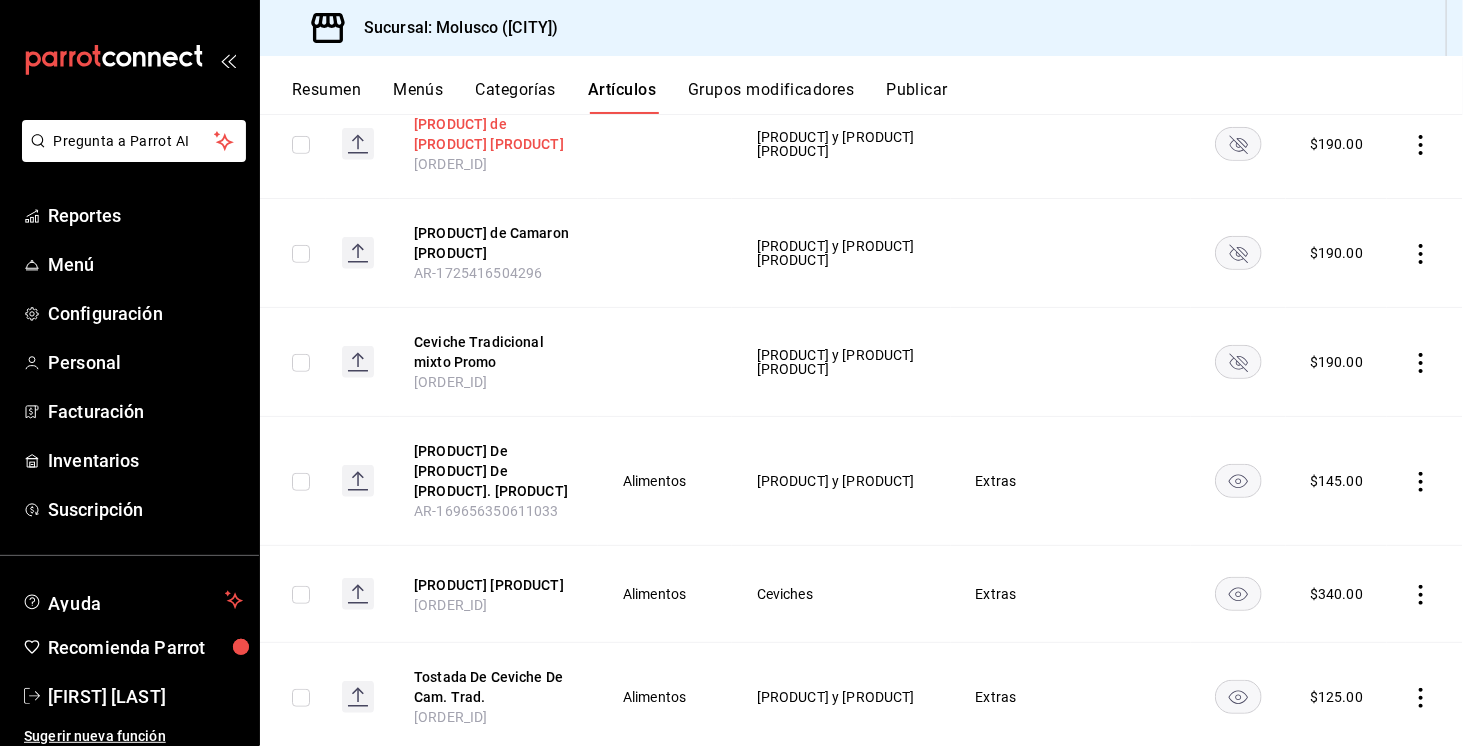scroll, scrollTop: 418, scrollLeft: 0, axis: vertical 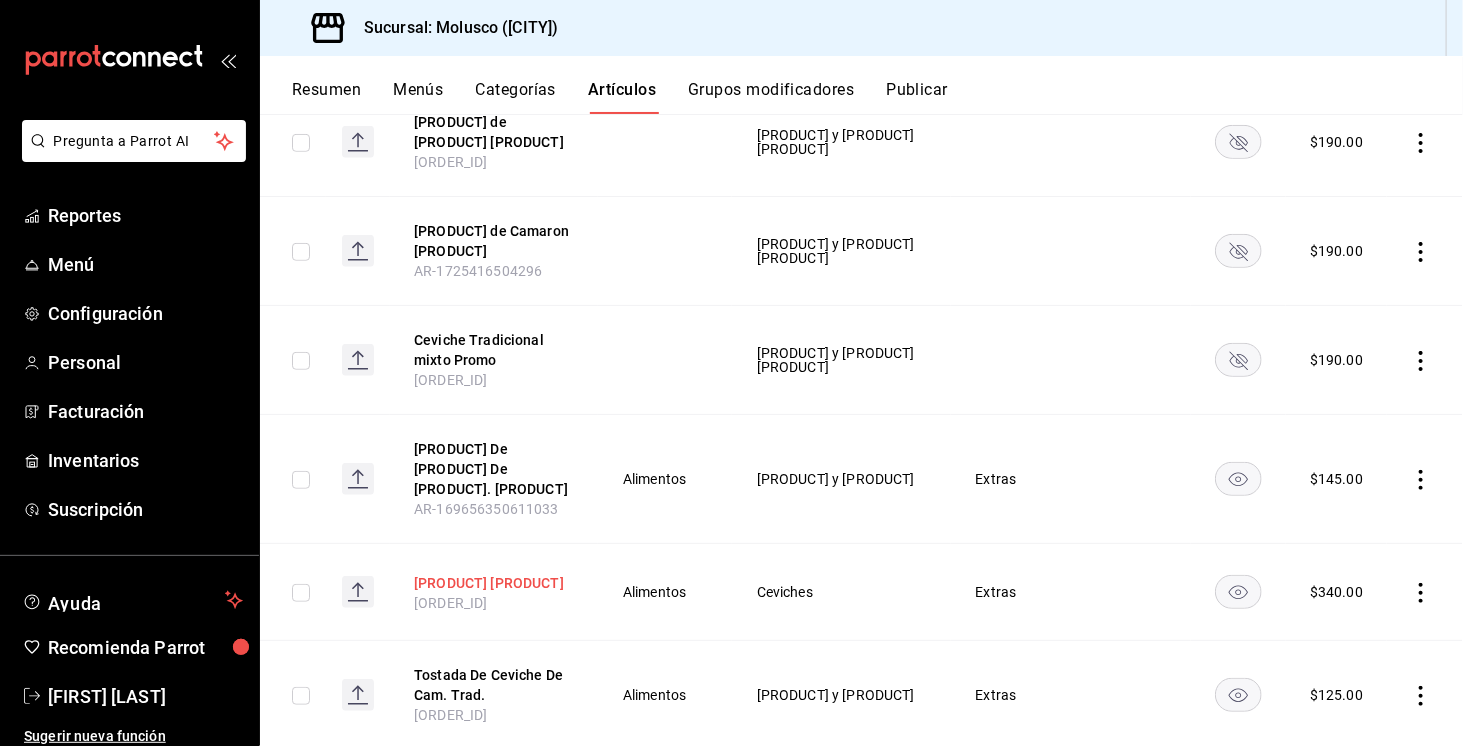 type on "cevic" 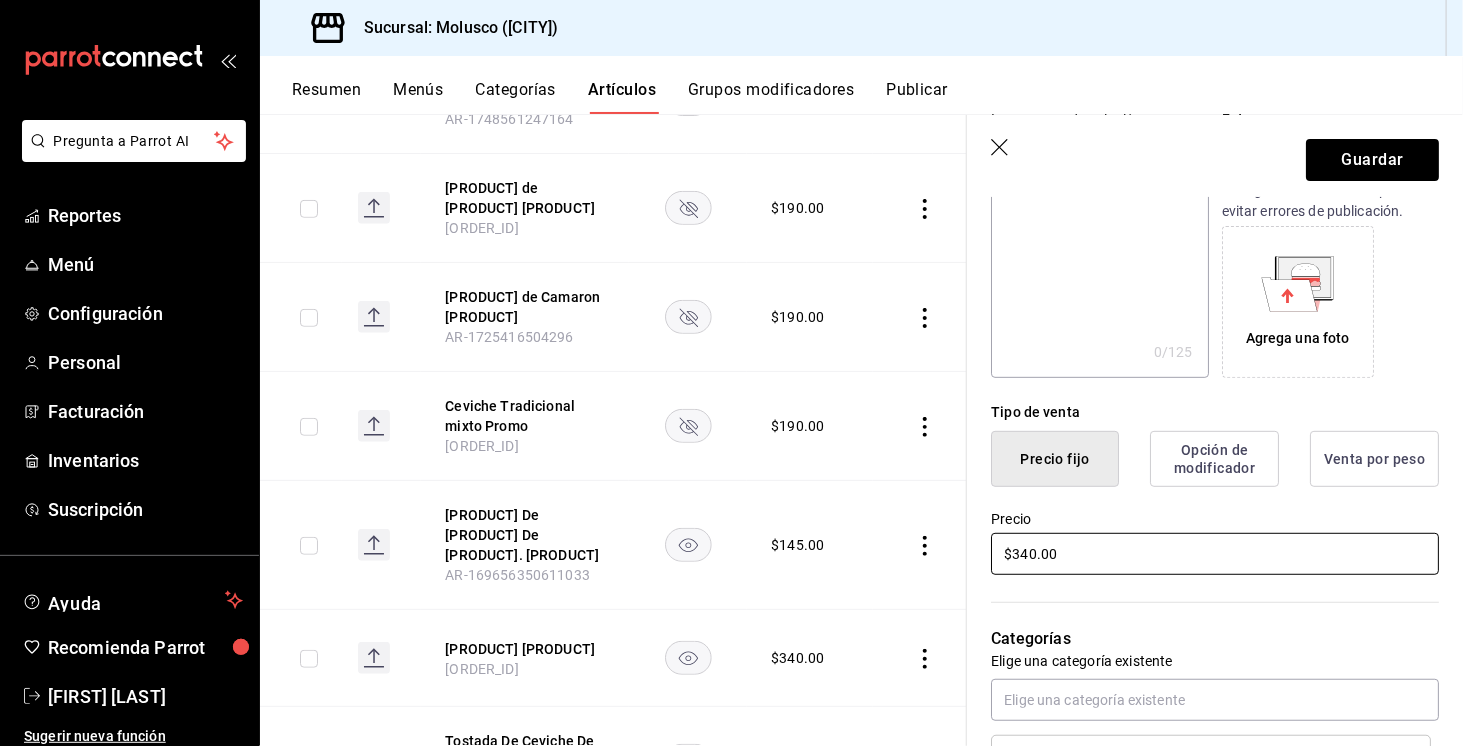 scroll, scrollTop: 292, scrollLeft: 0, axis: vertical 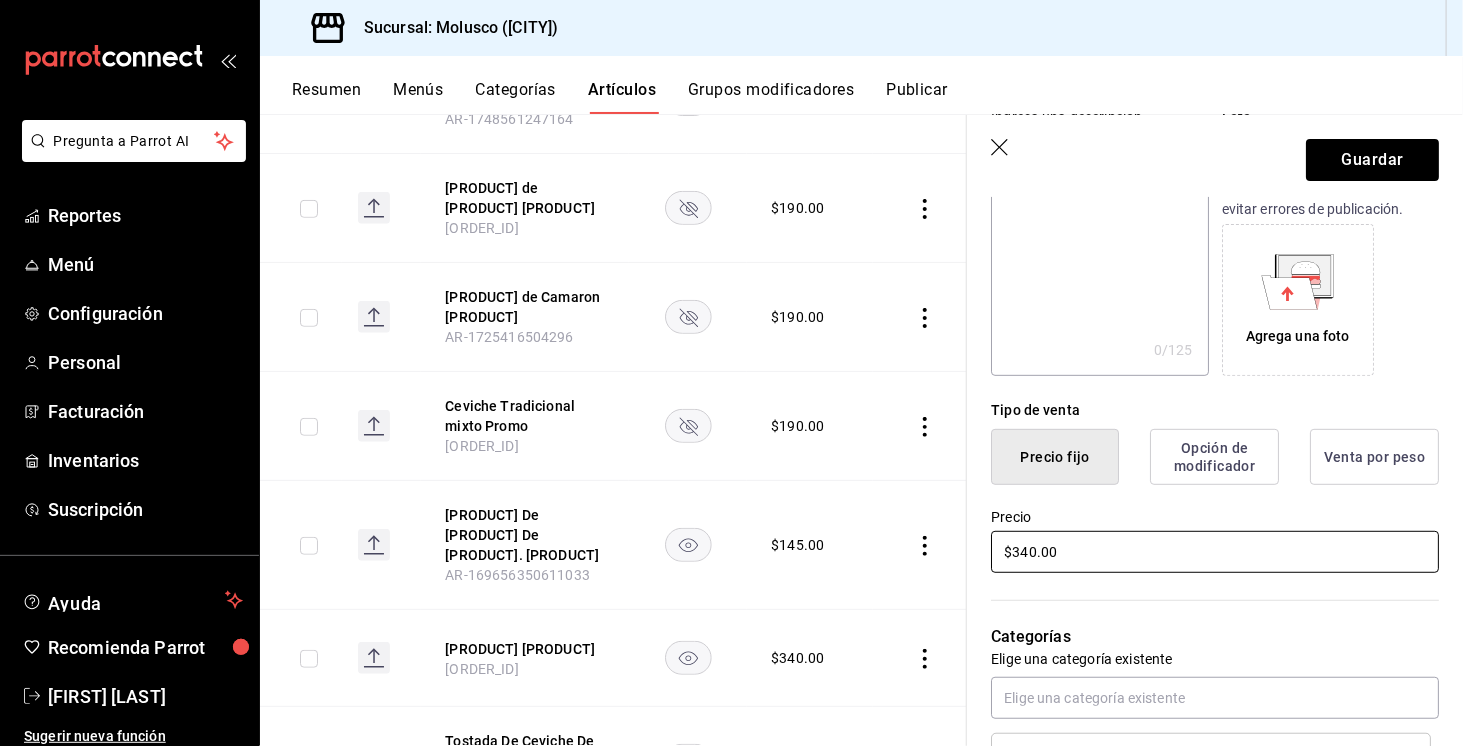 type on "Ceviche Ceniza" 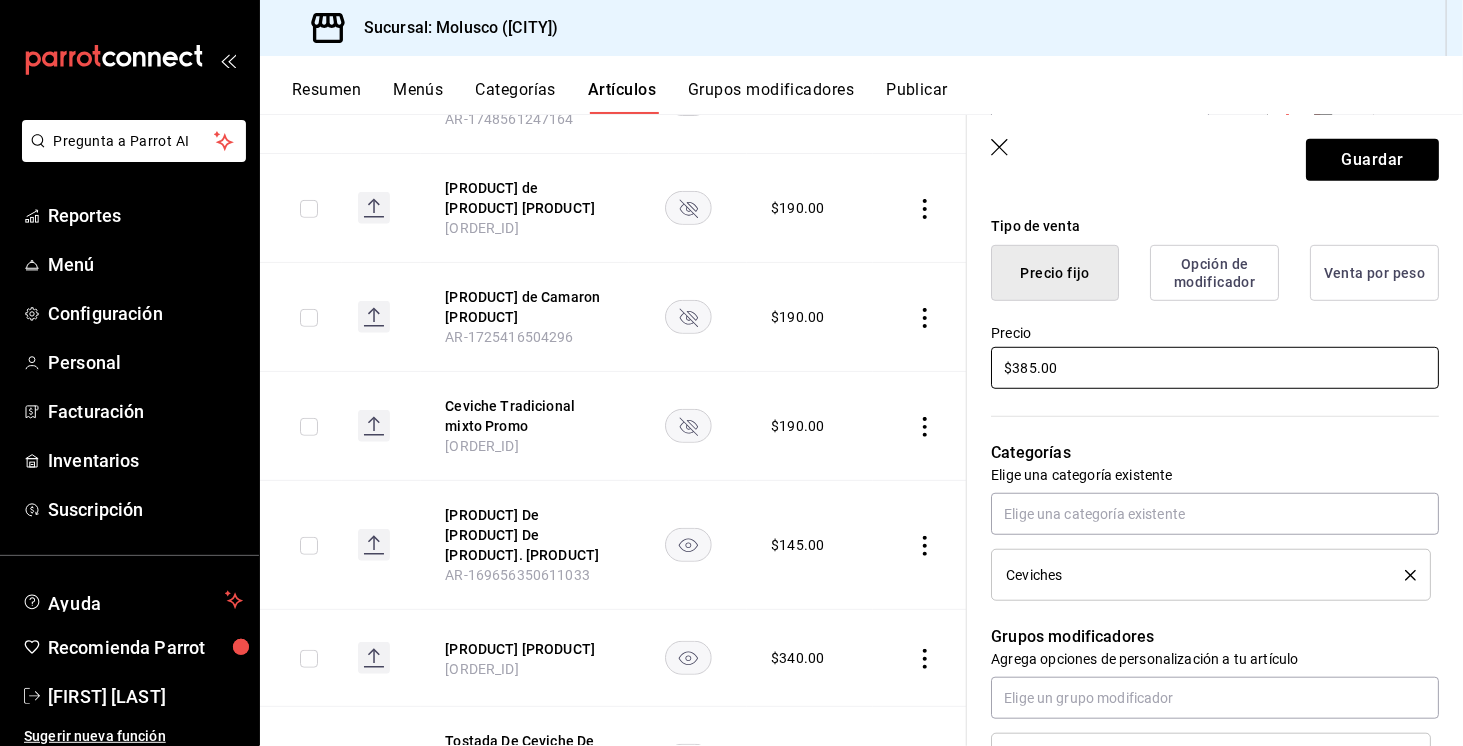 scroll, scrollTop: 477, scrollLeft: 0, axis: vertical 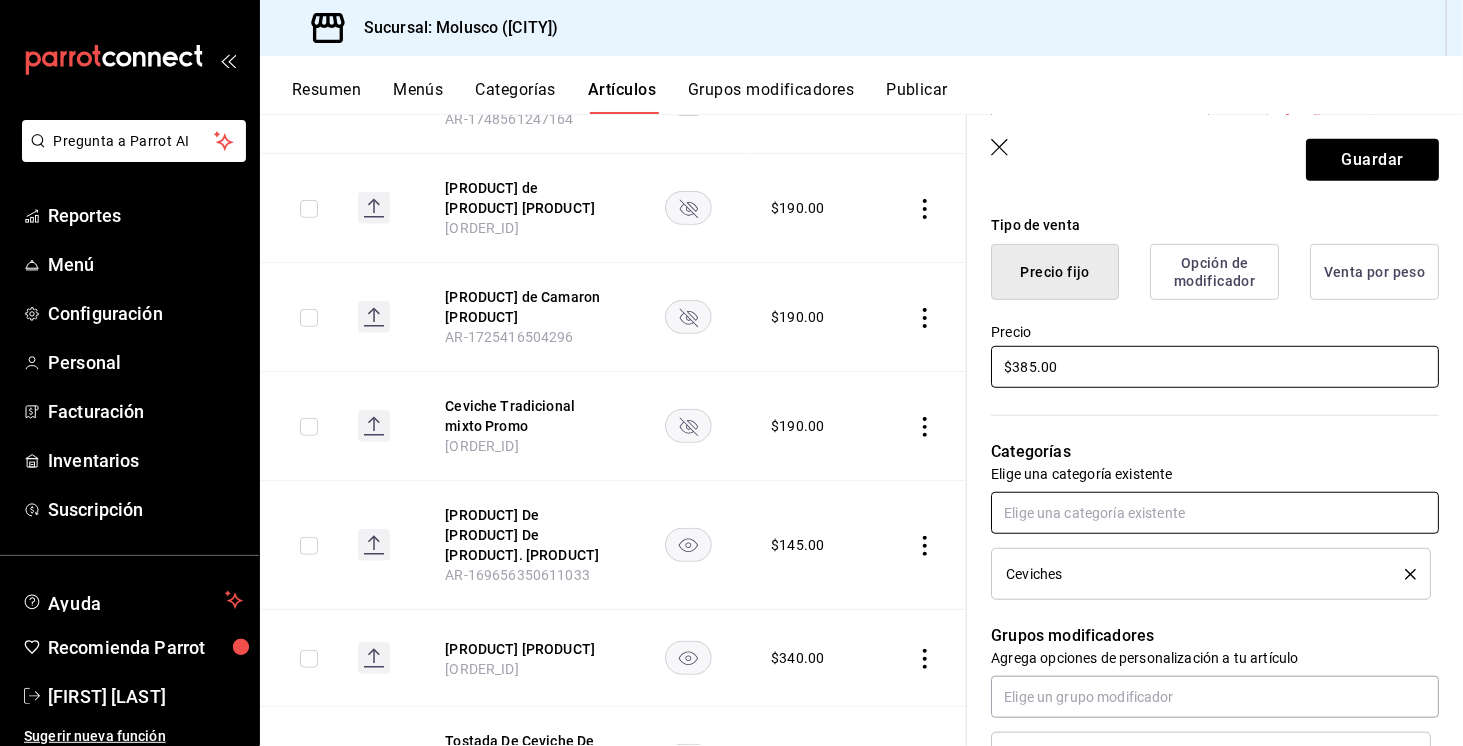 type on "$385.00" 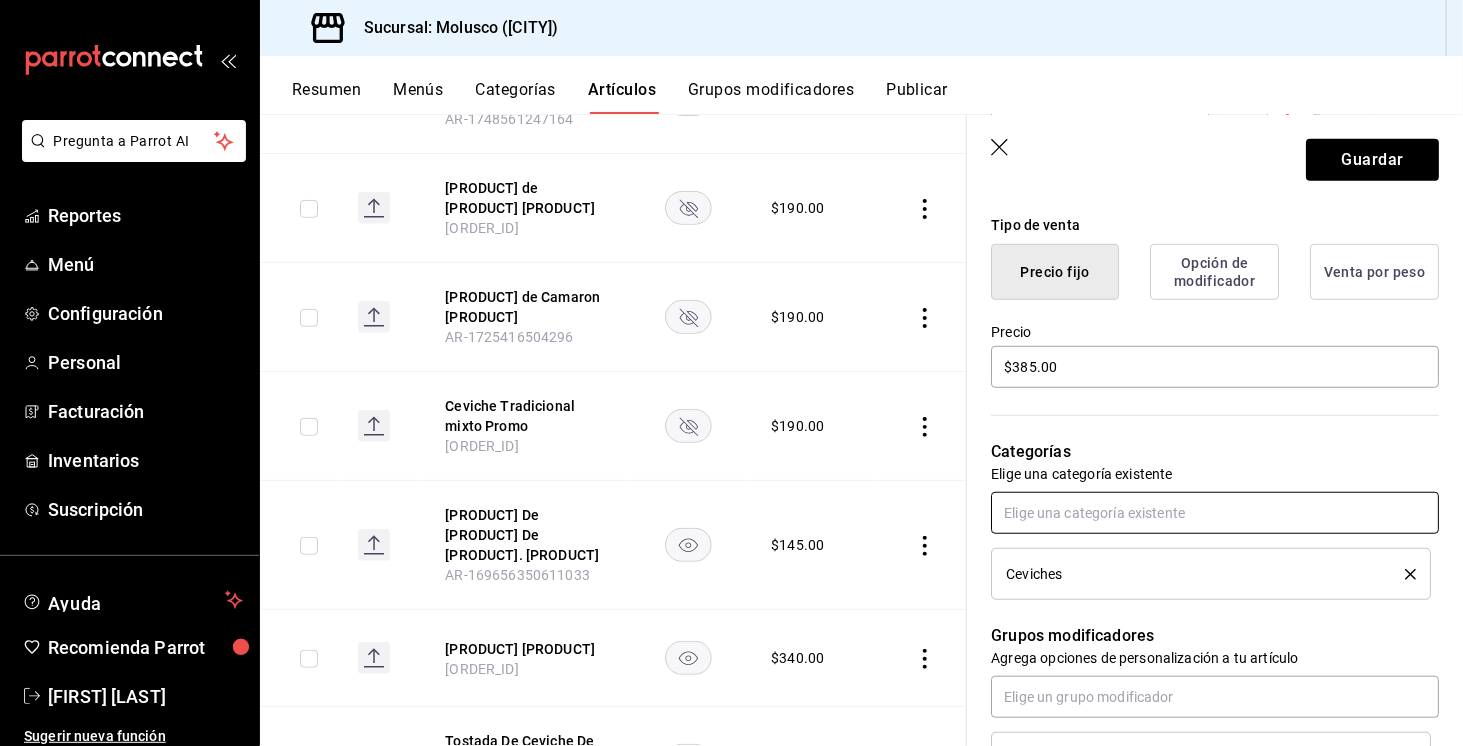 click at bounding box center [1215, 513] 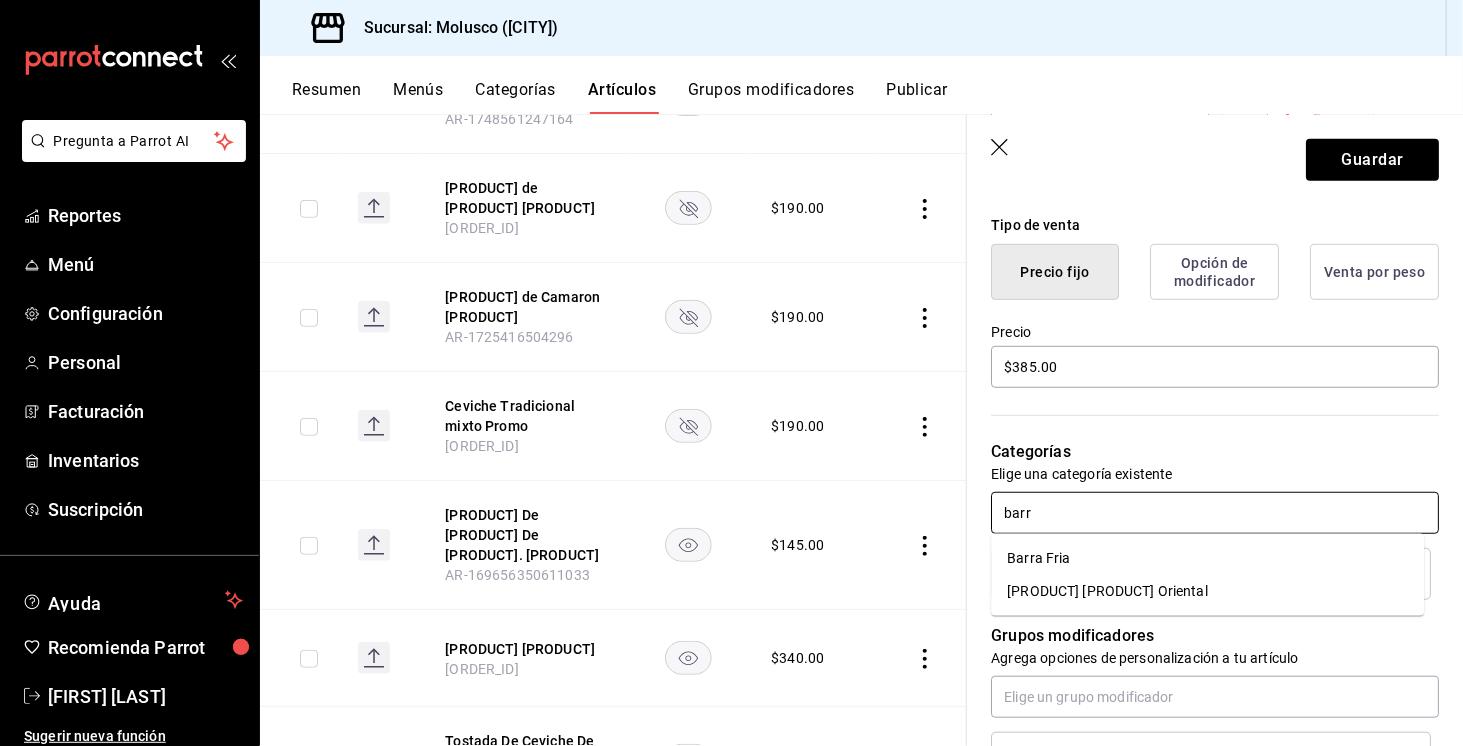 type on "barra" 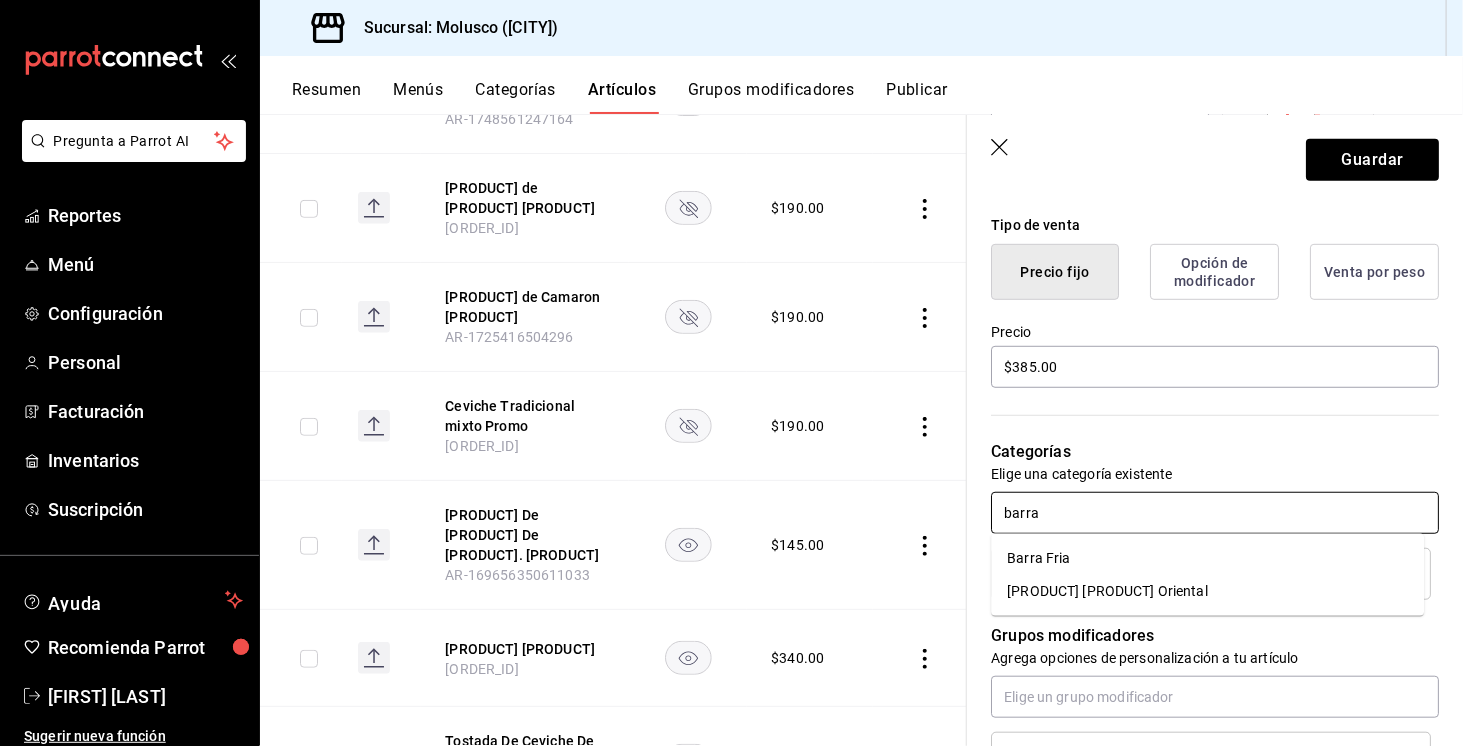 click on "Barra Fria" at bounding box center [1207, 558] 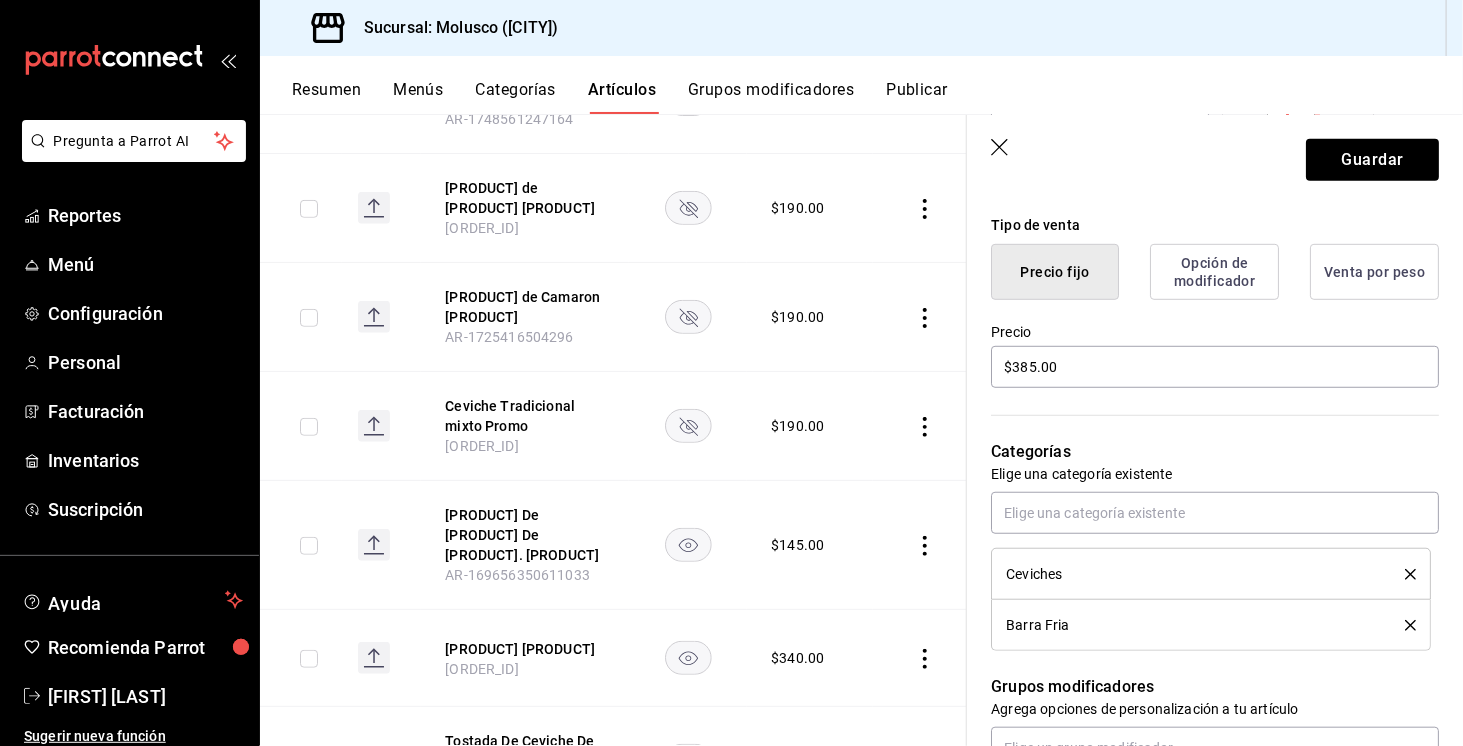 click at bounding box center (1403, 574) 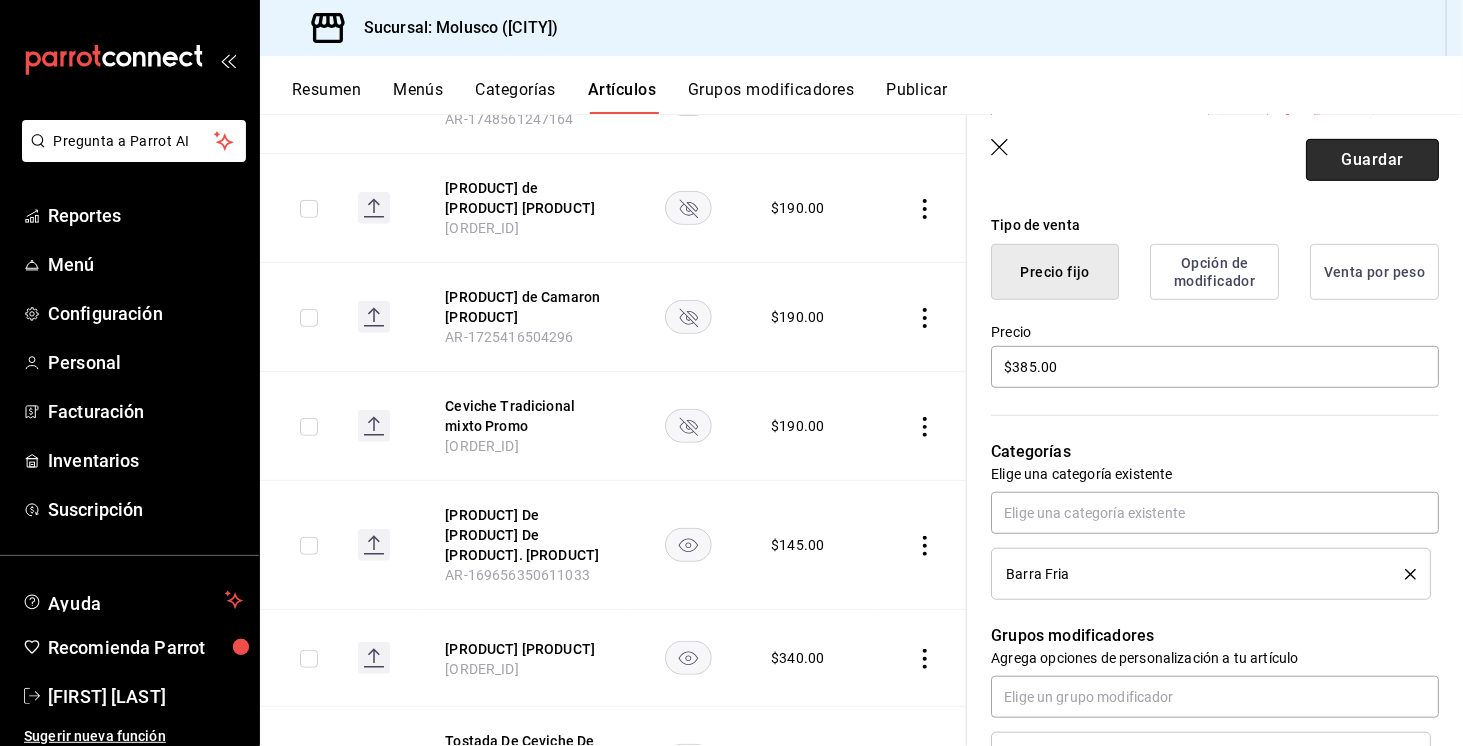 click on "Guardar" at bounding box center (1372, 160) 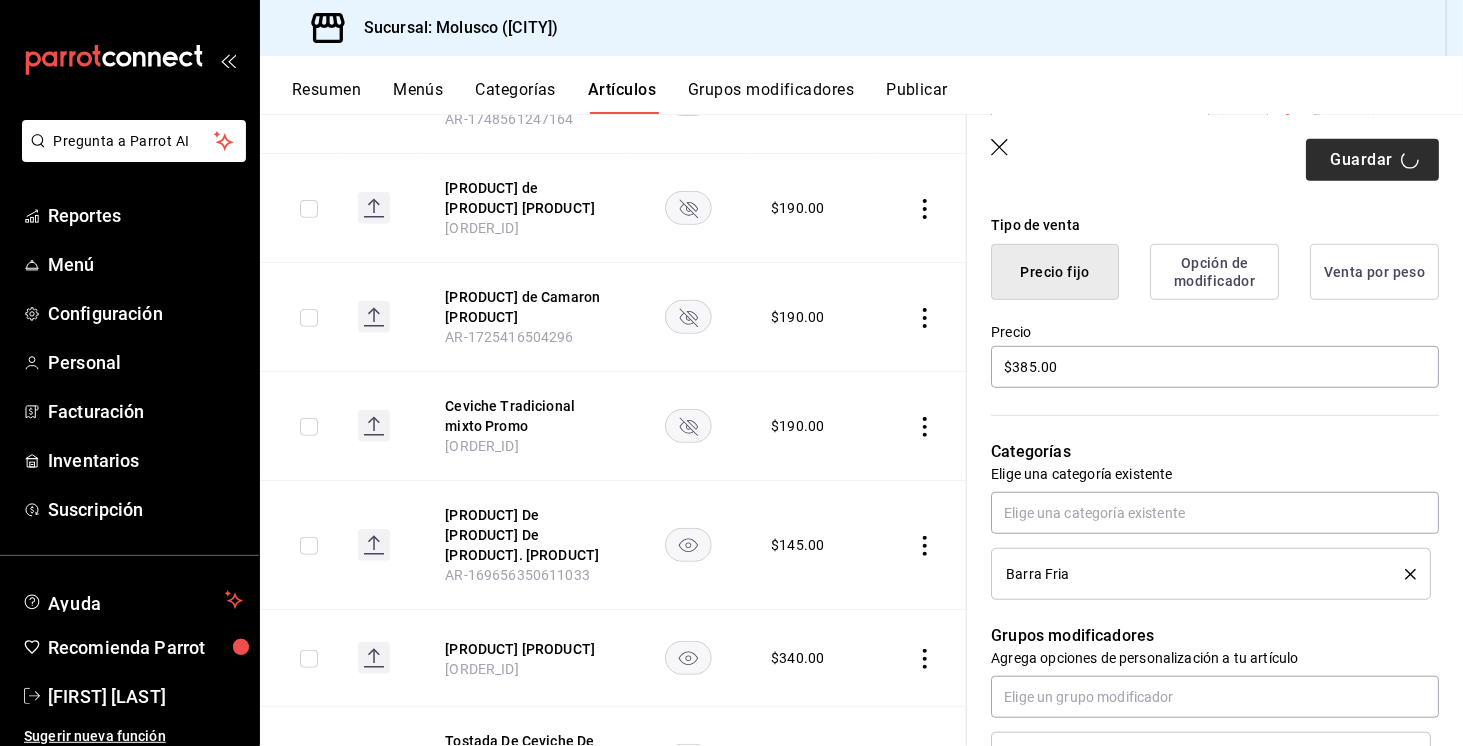 click on "Guardar" at bounding box center (1372, 160) 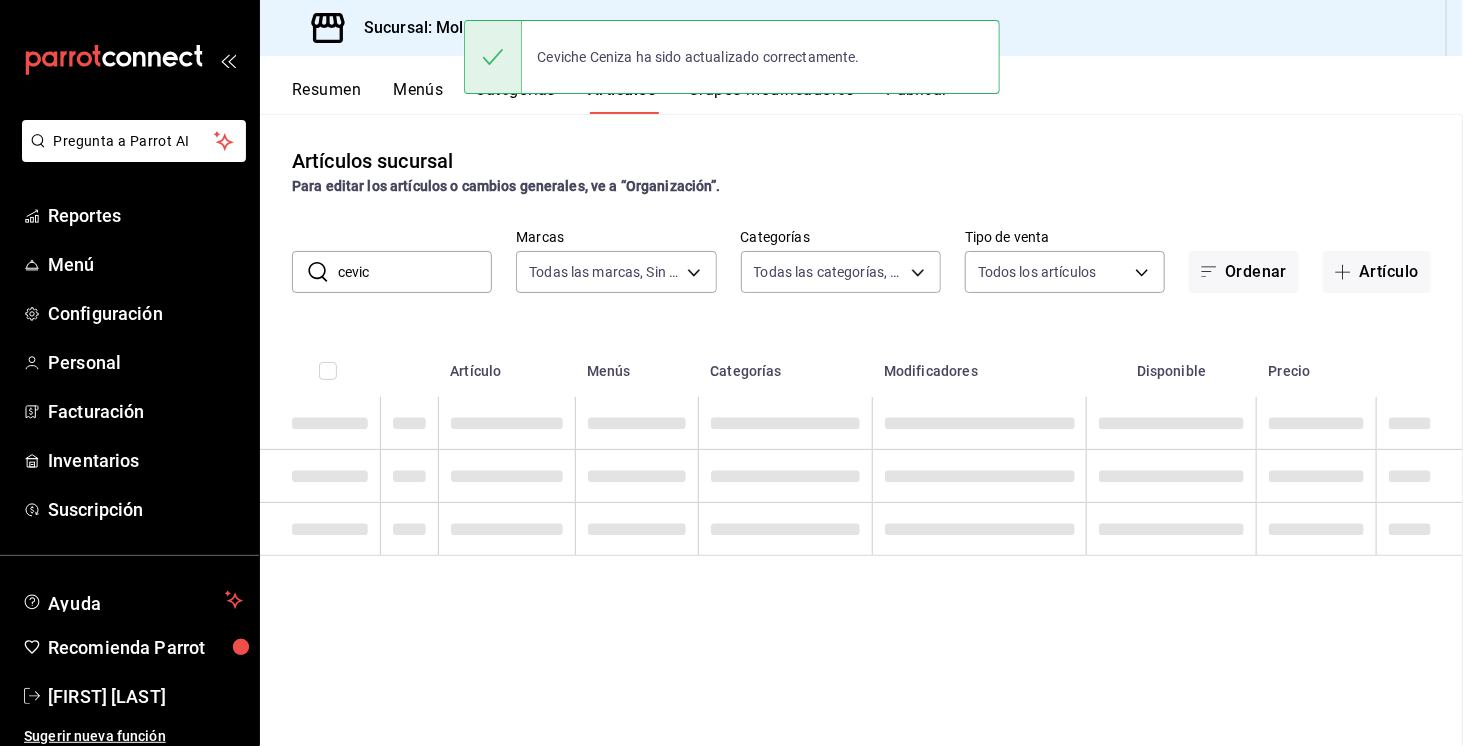 scroll, scrollTop: 0, scrollLeft: 0, axis: both 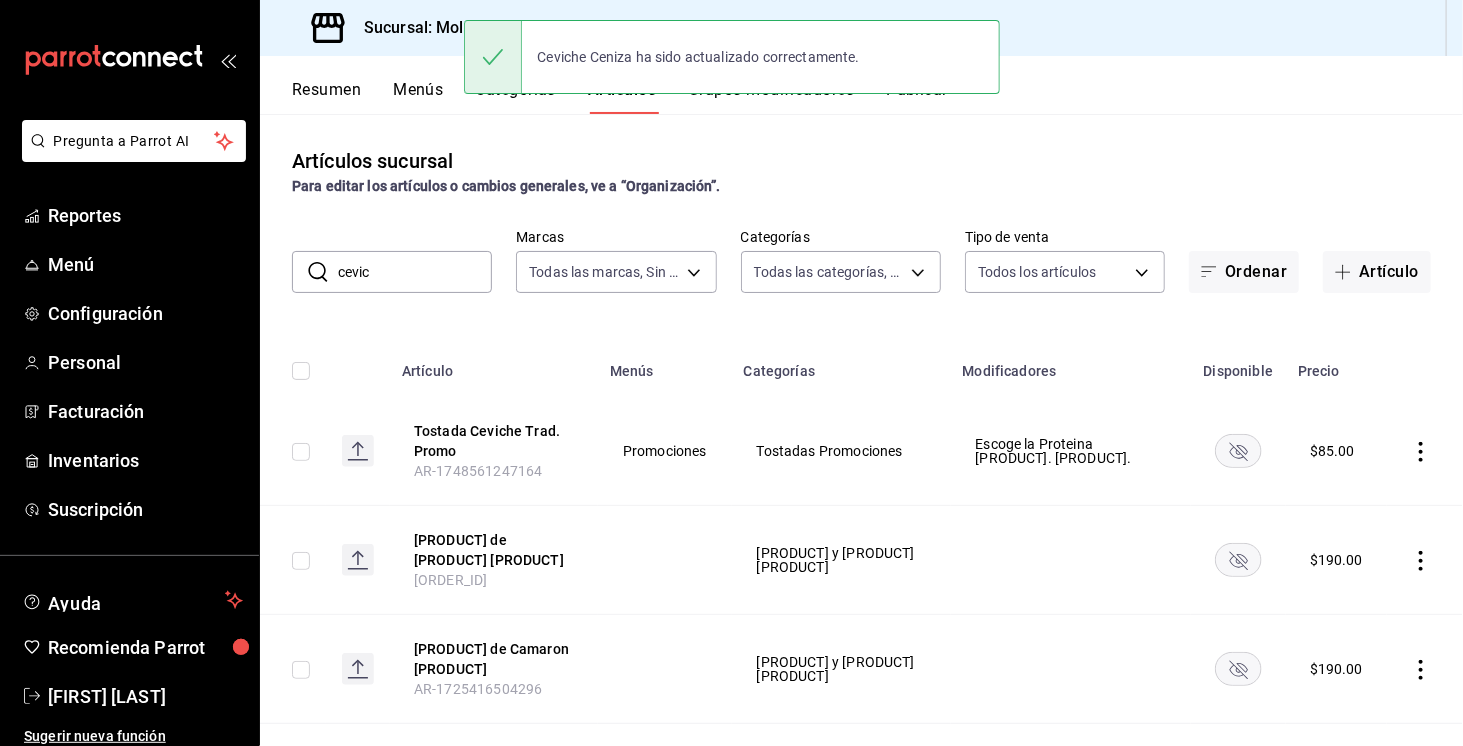 click on "cevic" at bounding box center [415, 272] 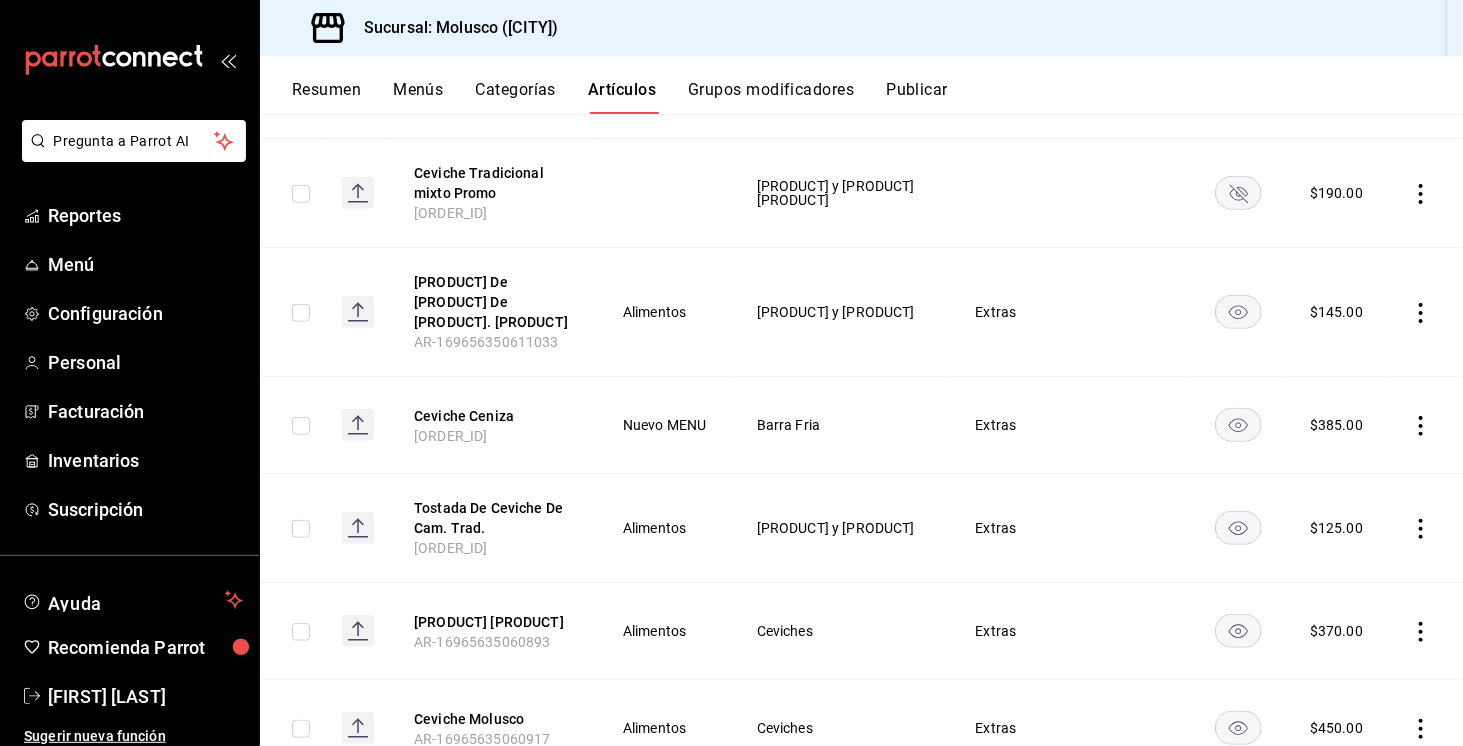 scroll, scrollTop: 586, scrollLeft: 0, axis: vertical 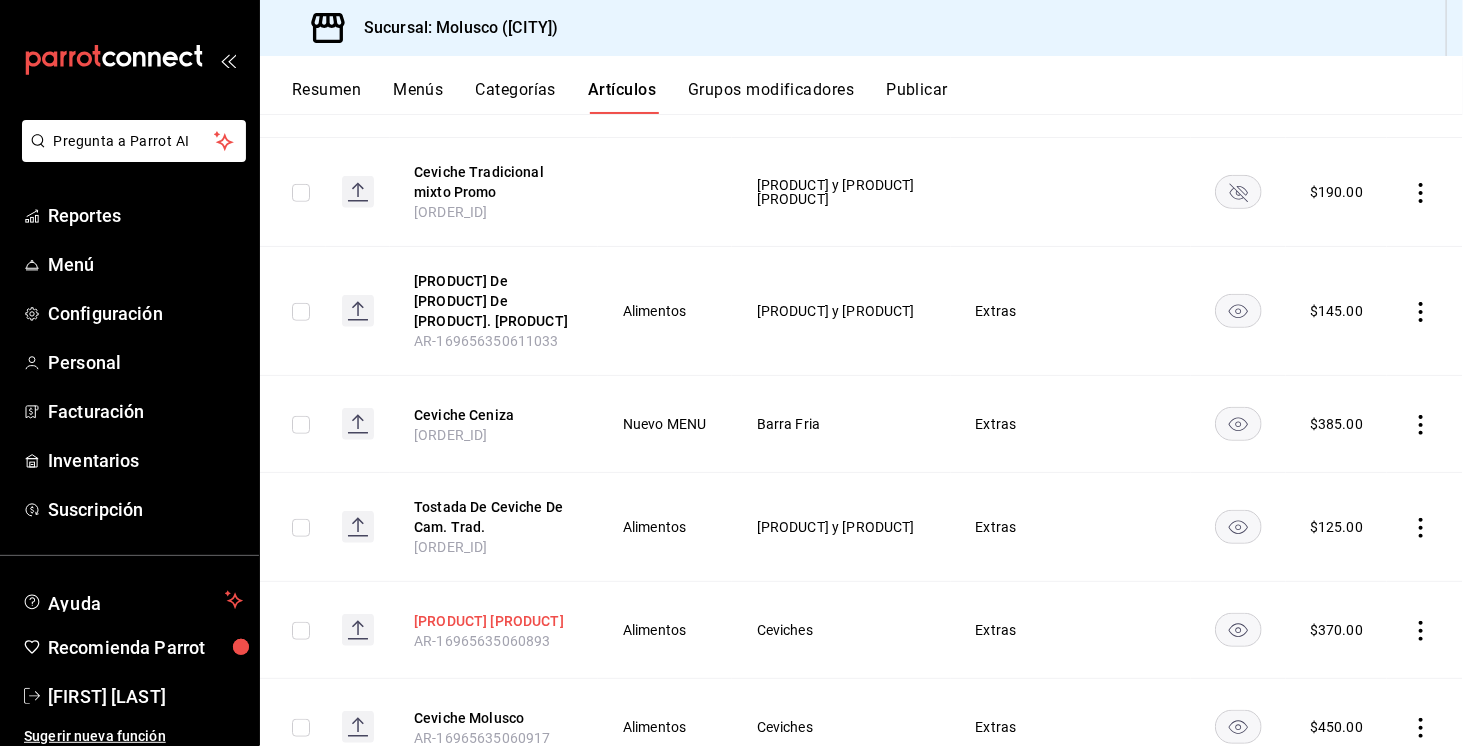 type on "ceviche" 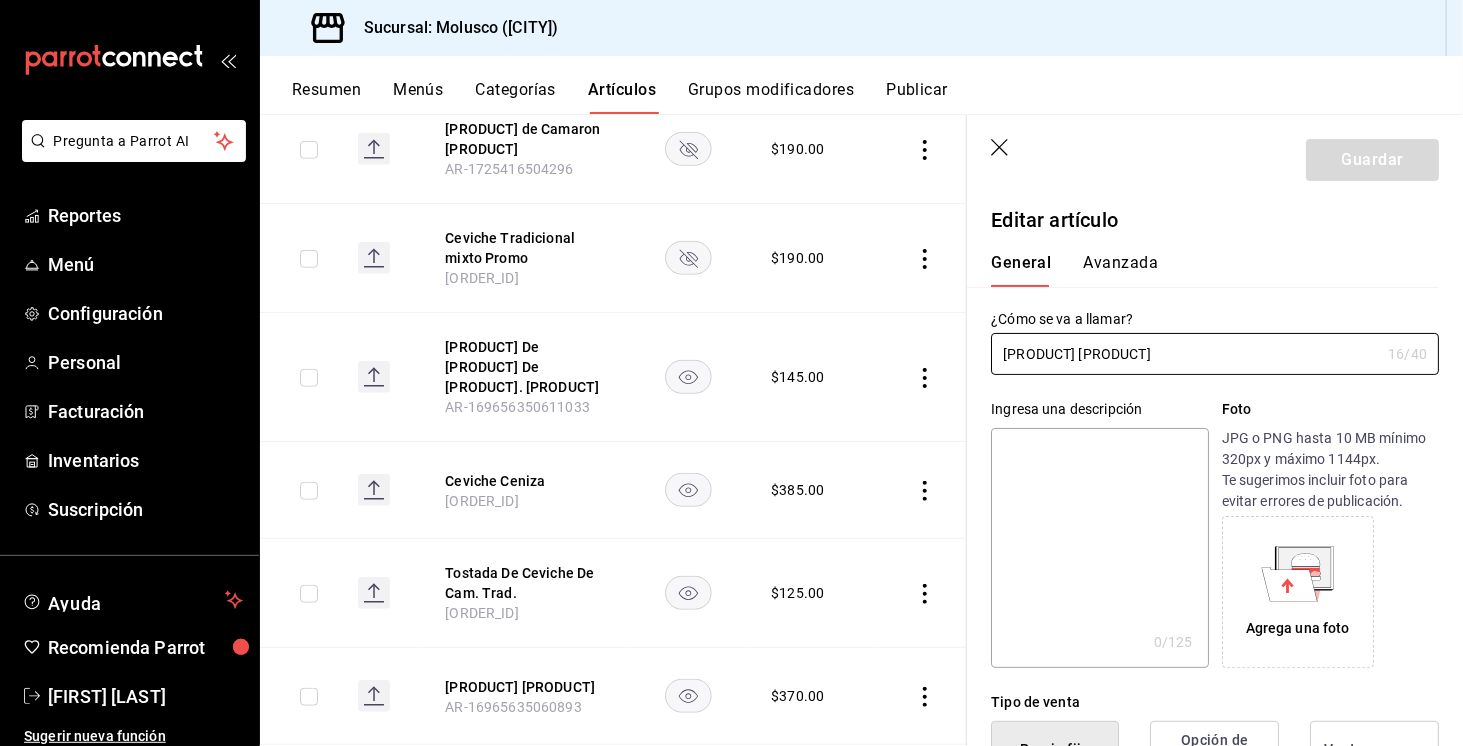 type on "$370.00" 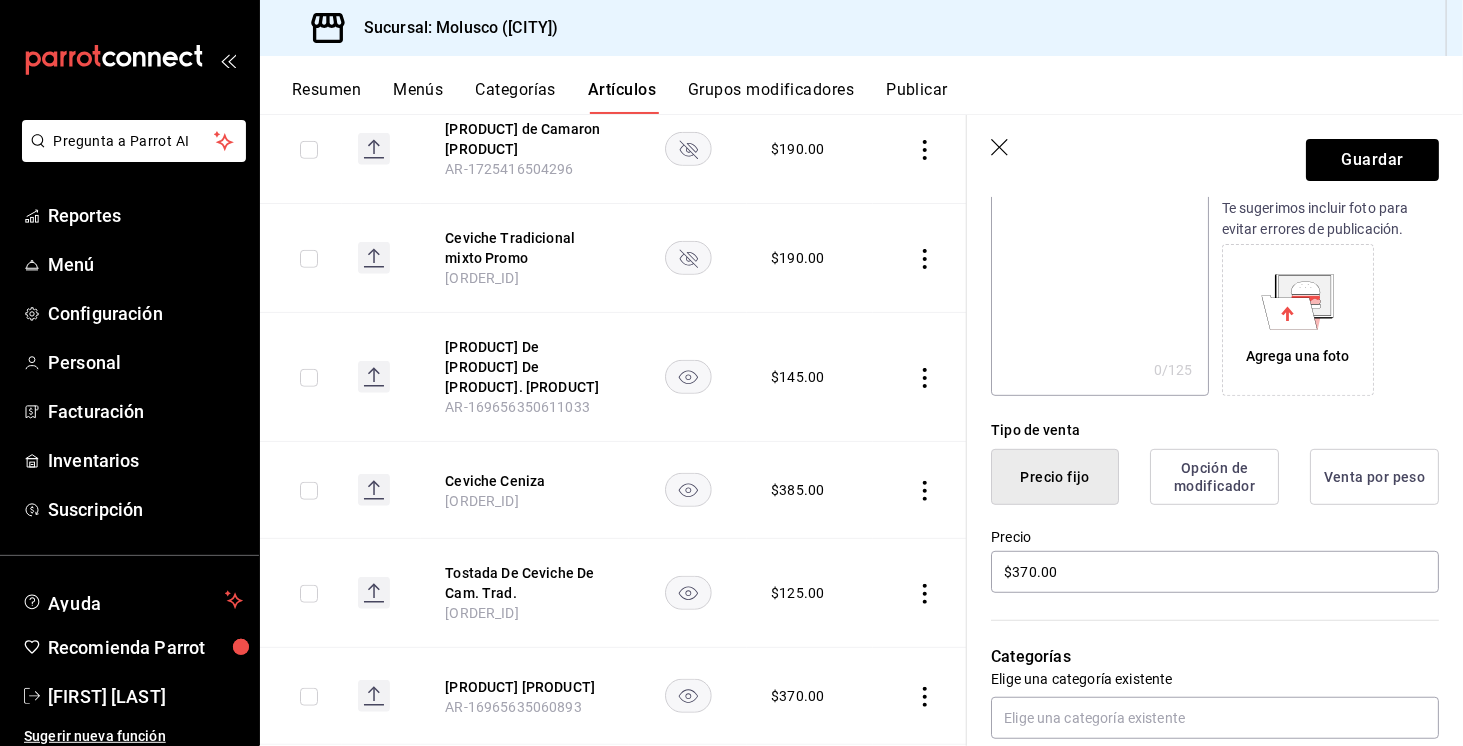 scroll, scrollTop: 274, scrollLeft: 0, axis: vertical 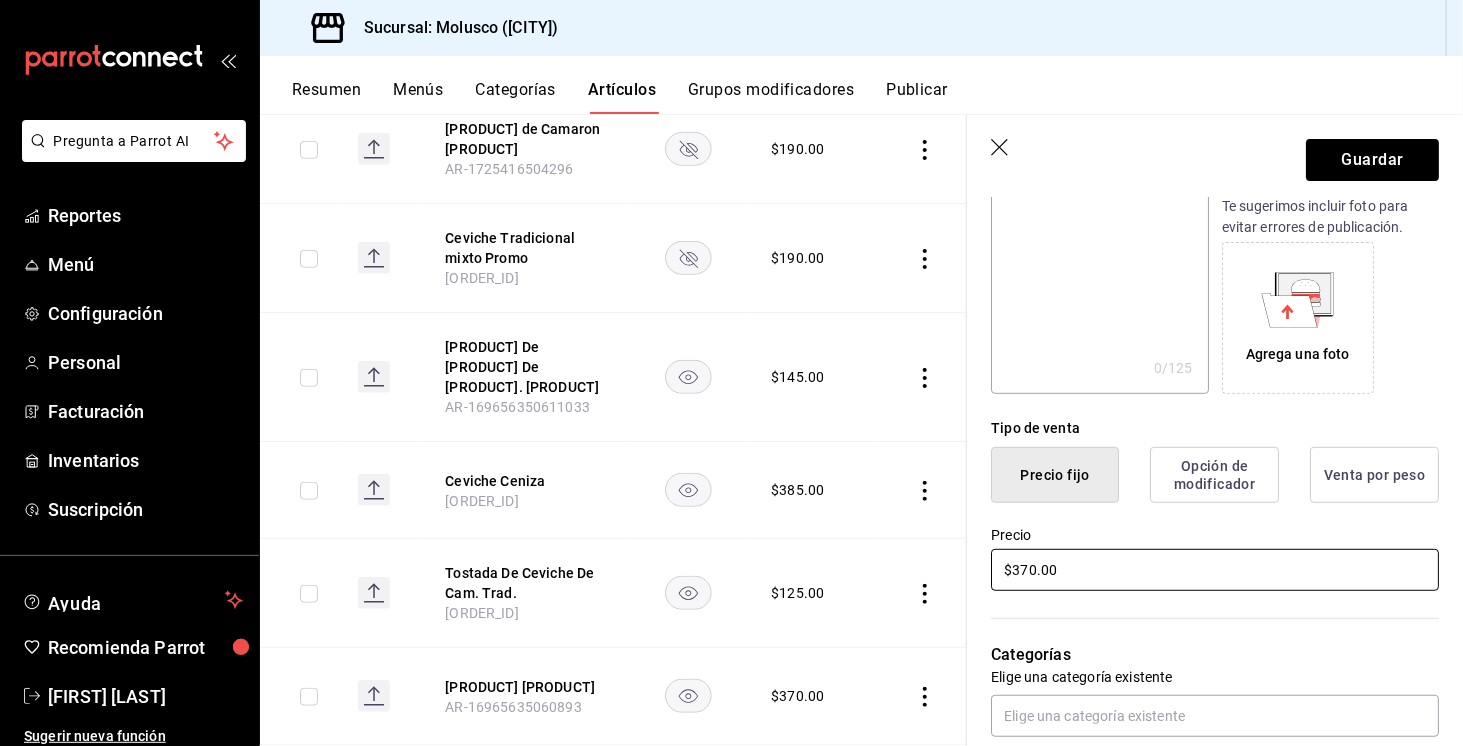 type on "[PRODUCT] [PRODUCT]" 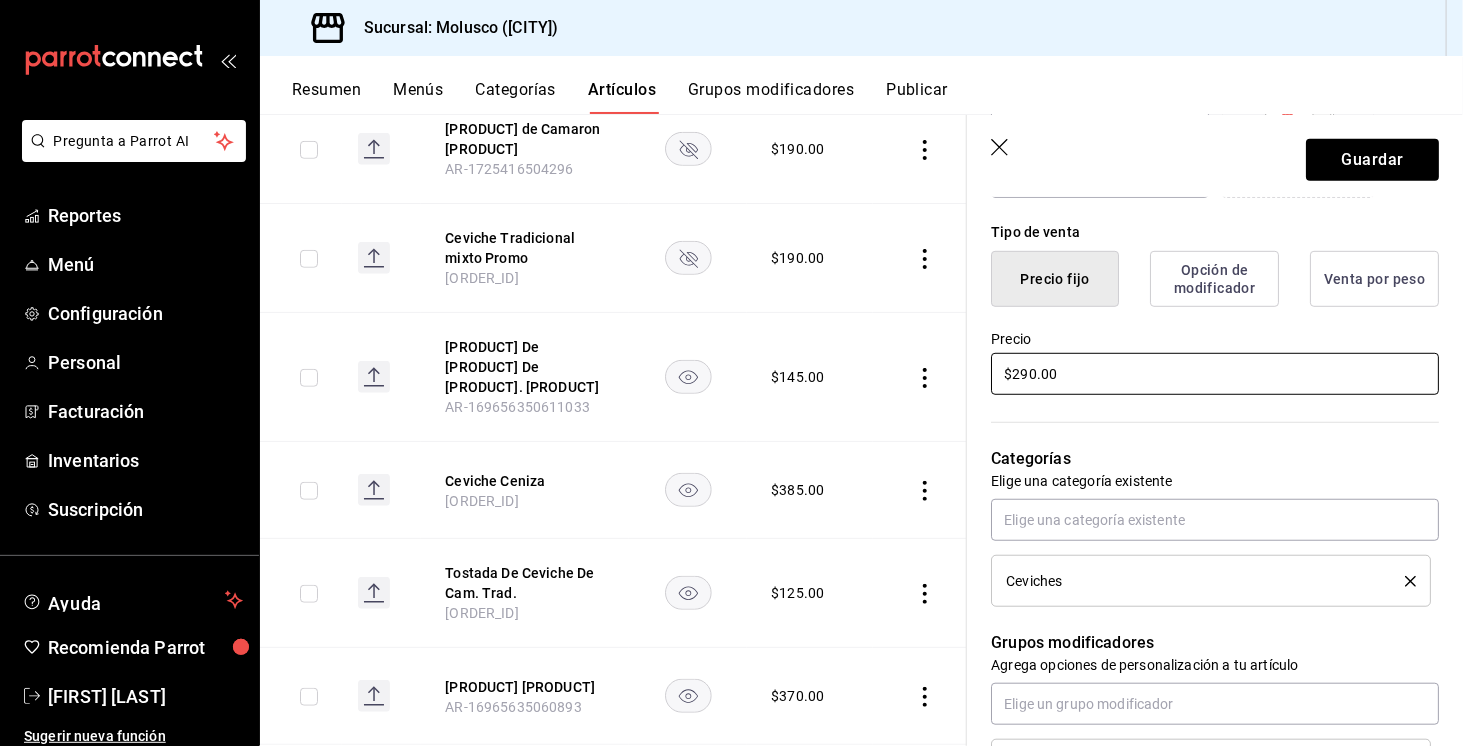 scroll, scrollTop: 473, scrollLeft: 0, axis: vertical 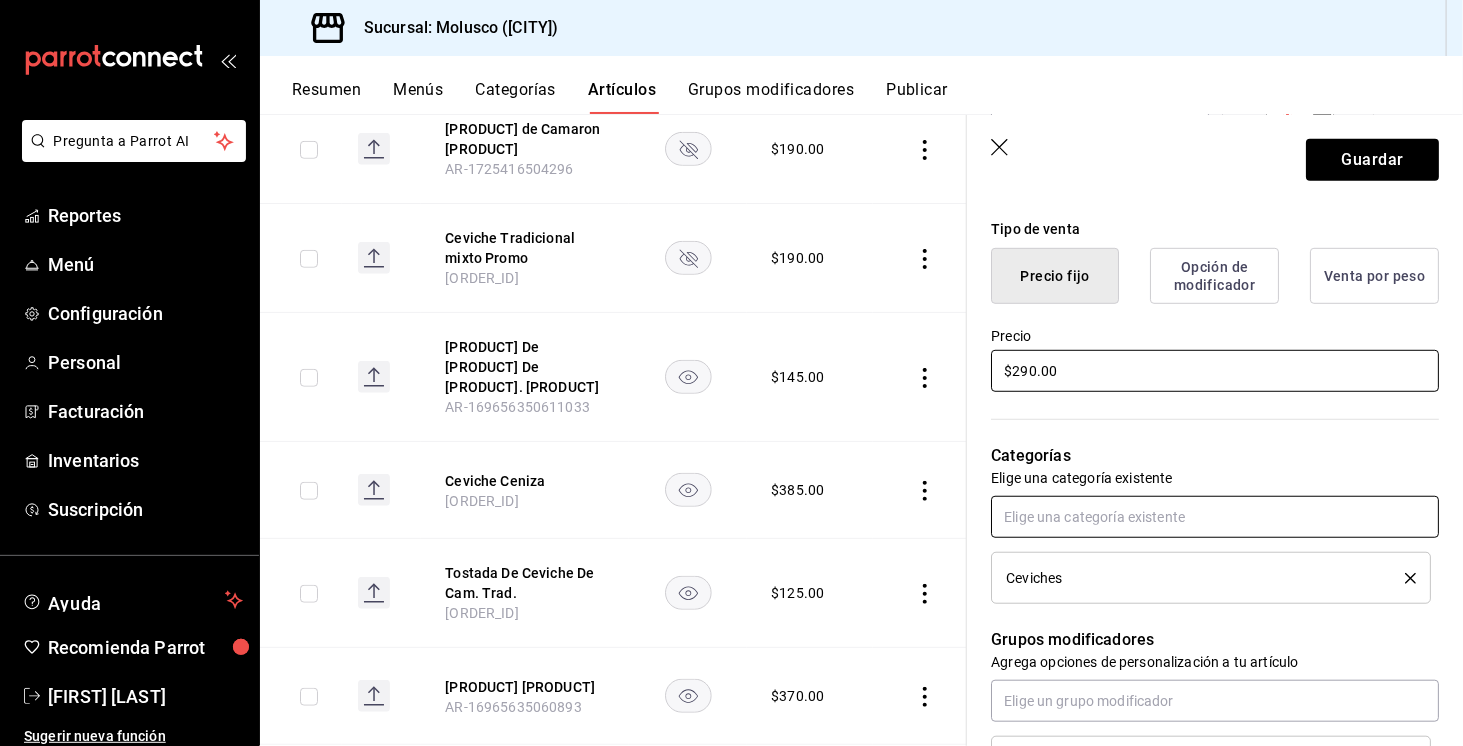 type on "$290.00" 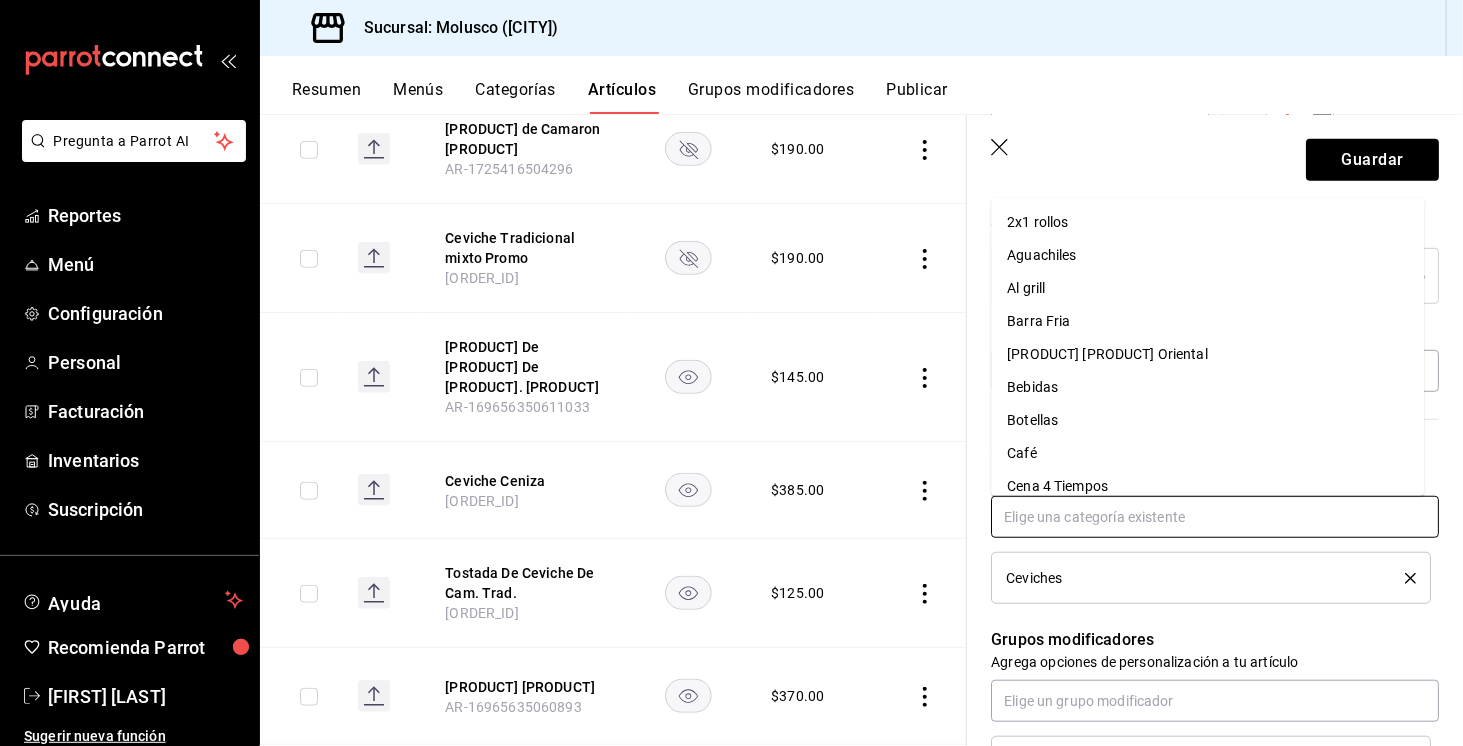 click at bounding box center [1215, 517] 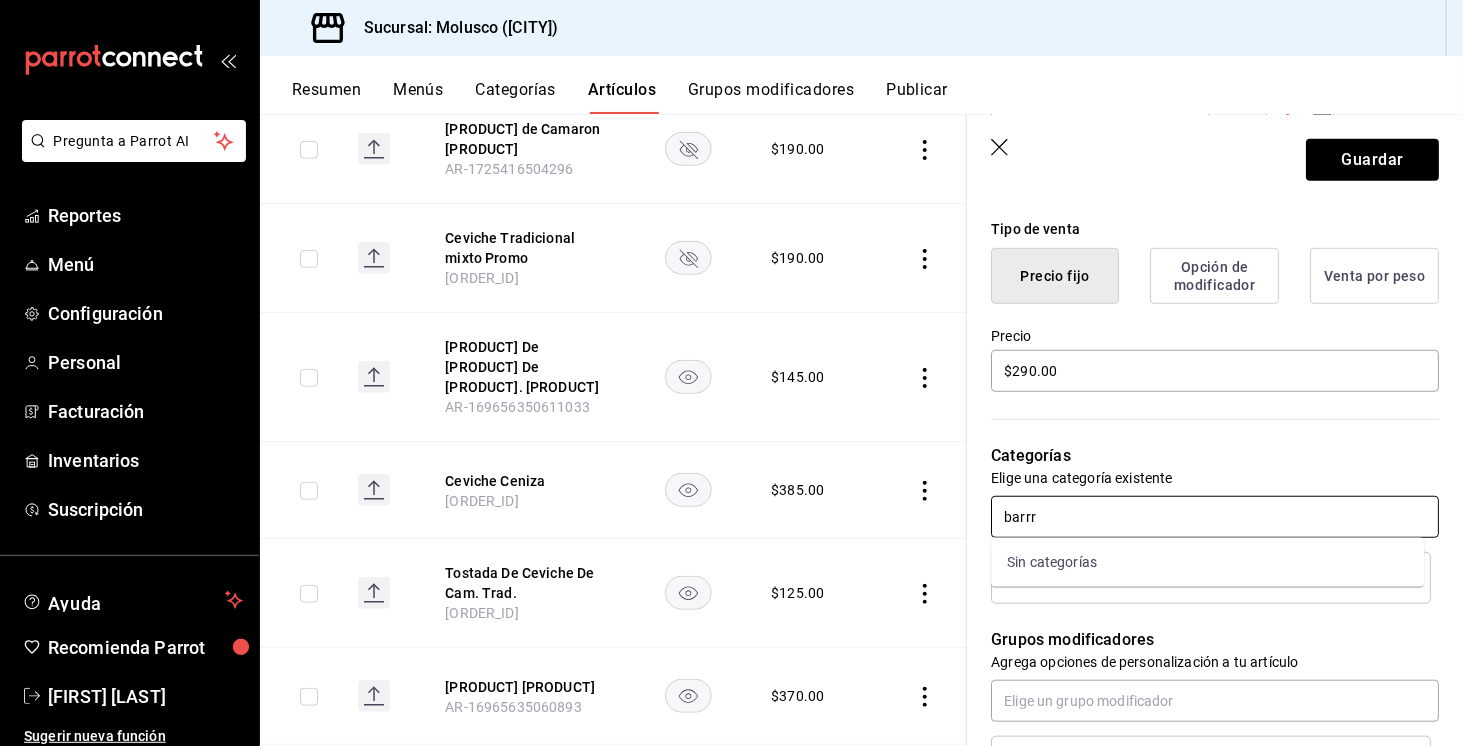 type on "barr" 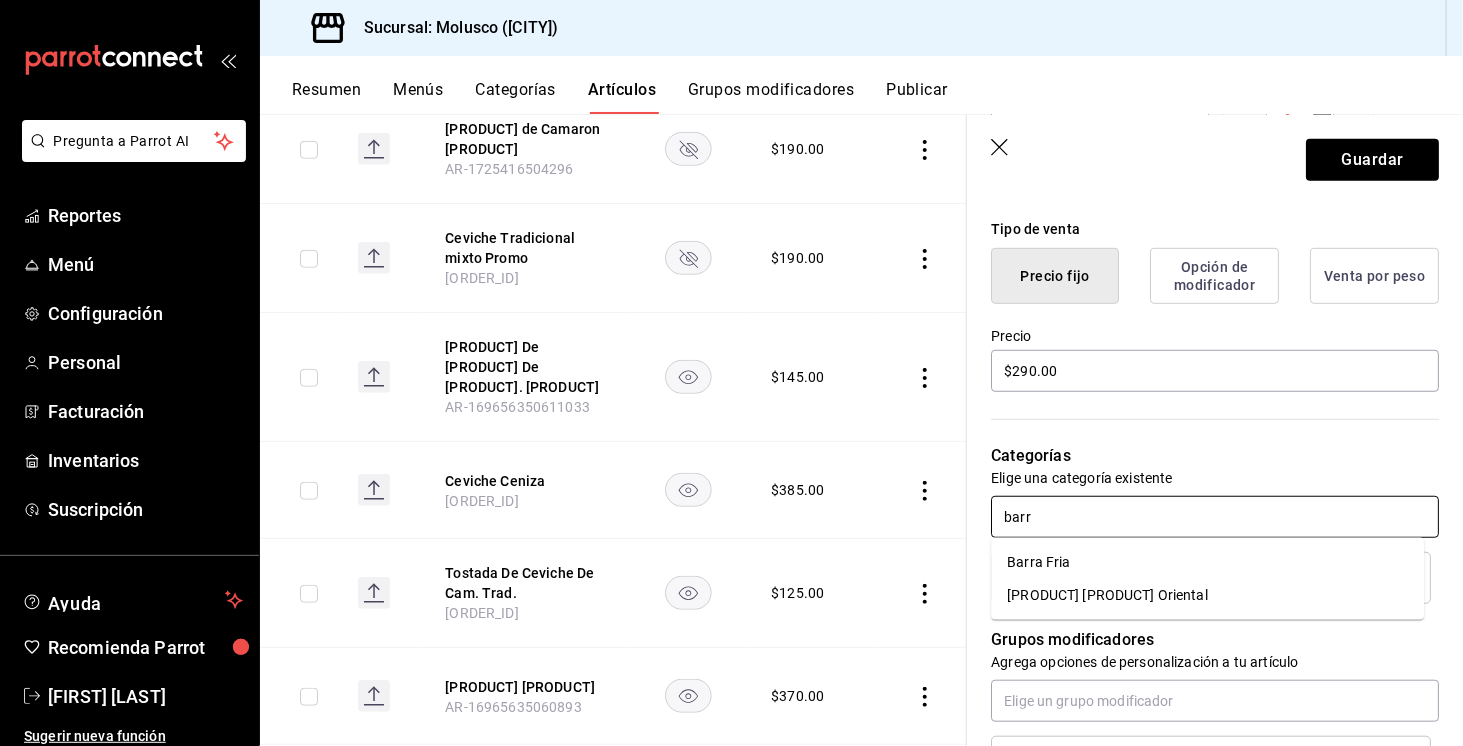 click on "Barra Fria" at bounding box center (1207, 562) 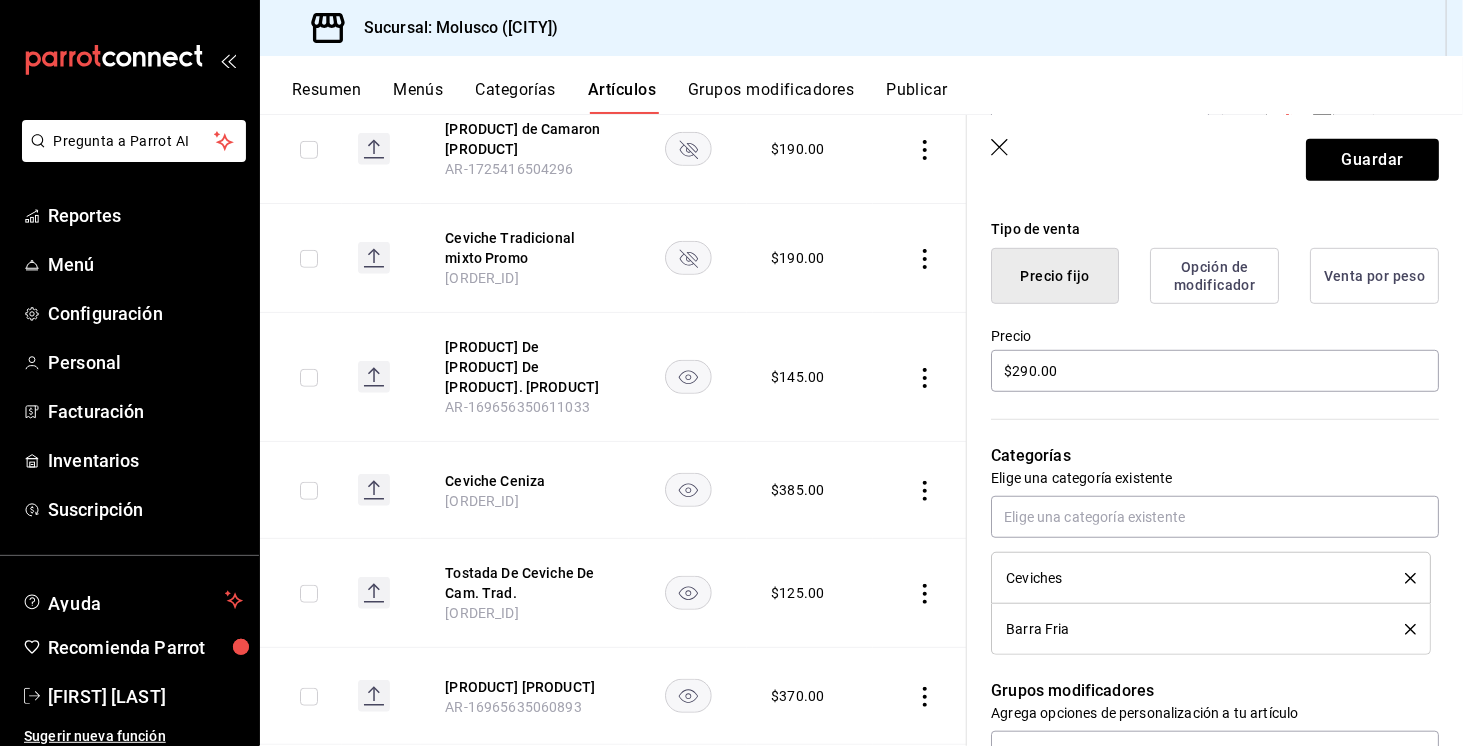 click 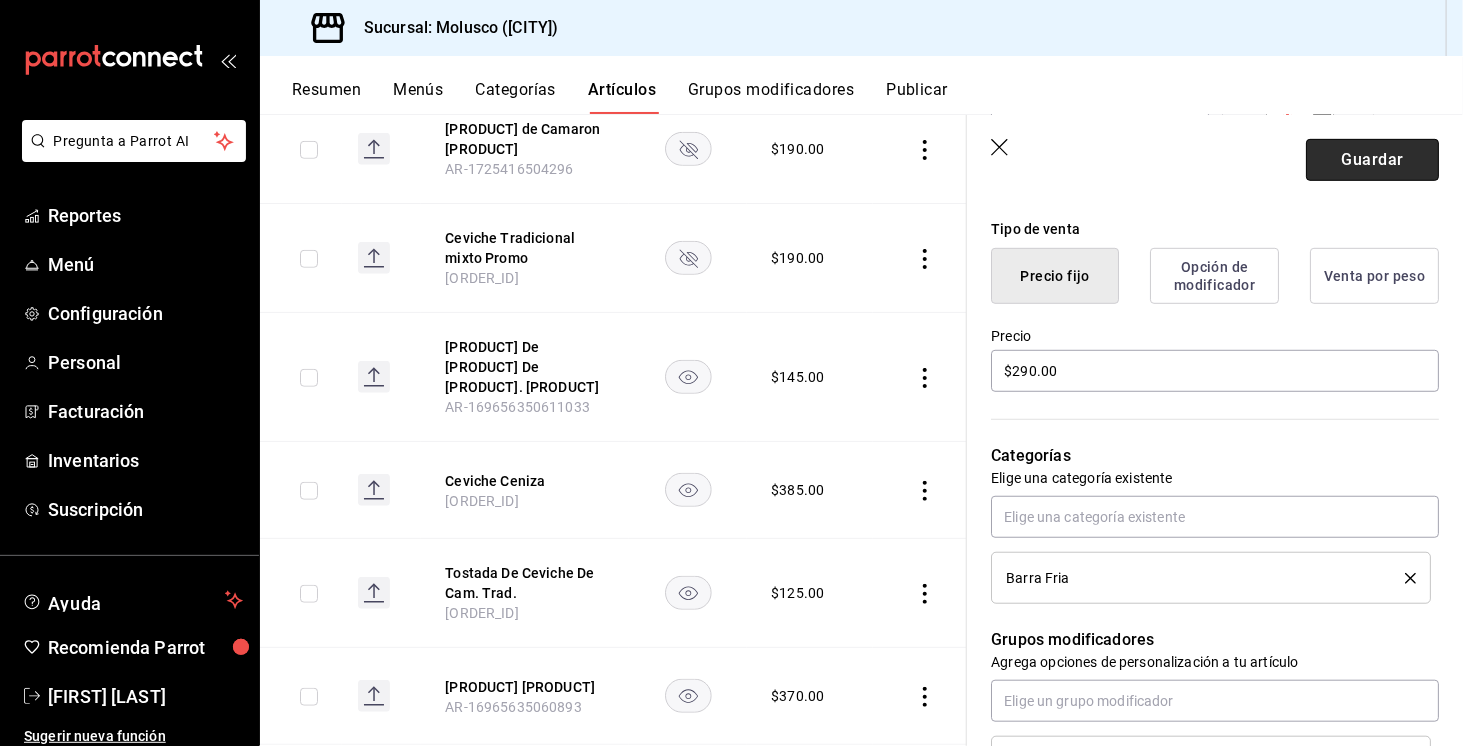 click on "Guardar" at bounding box center [1372, 160] 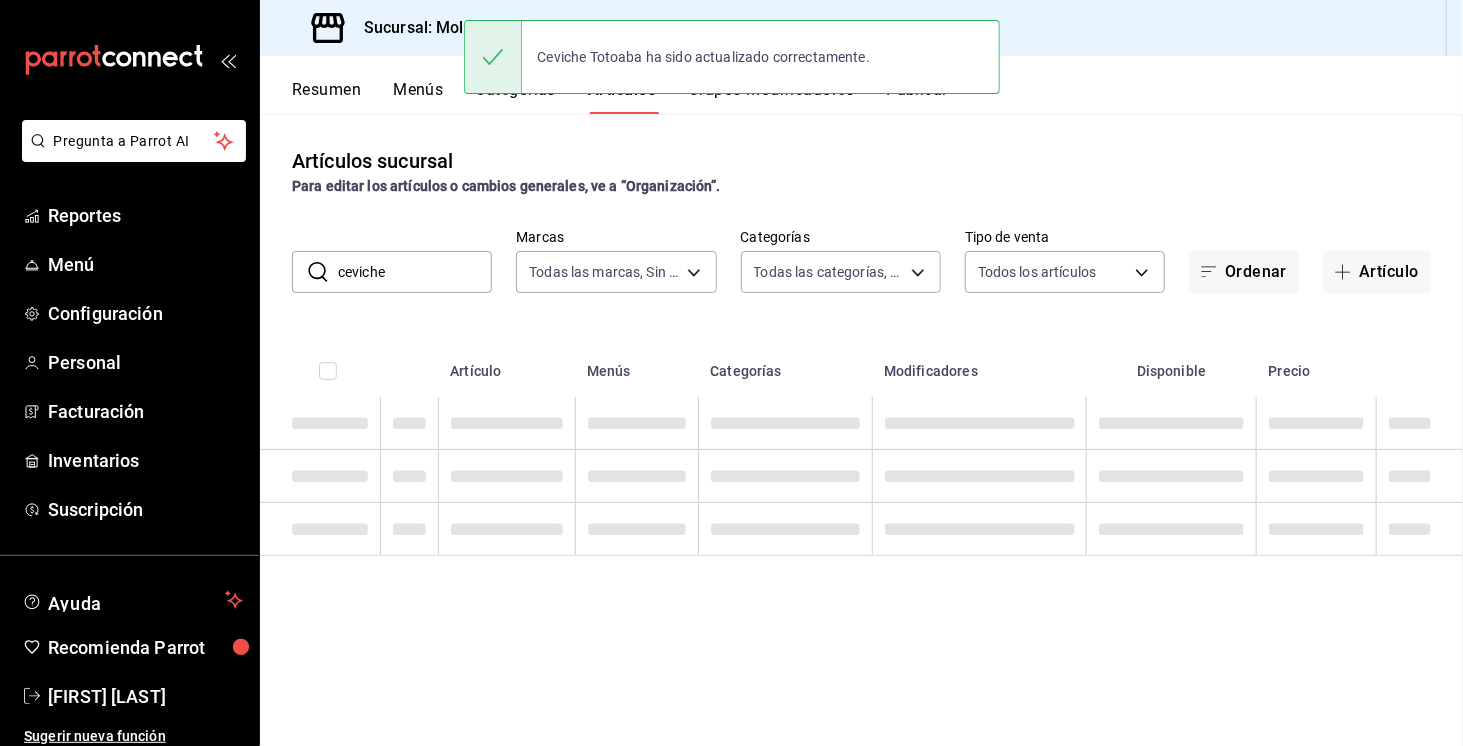 scroll, scrollTop: 0, scrollLeft: 0, axis: both 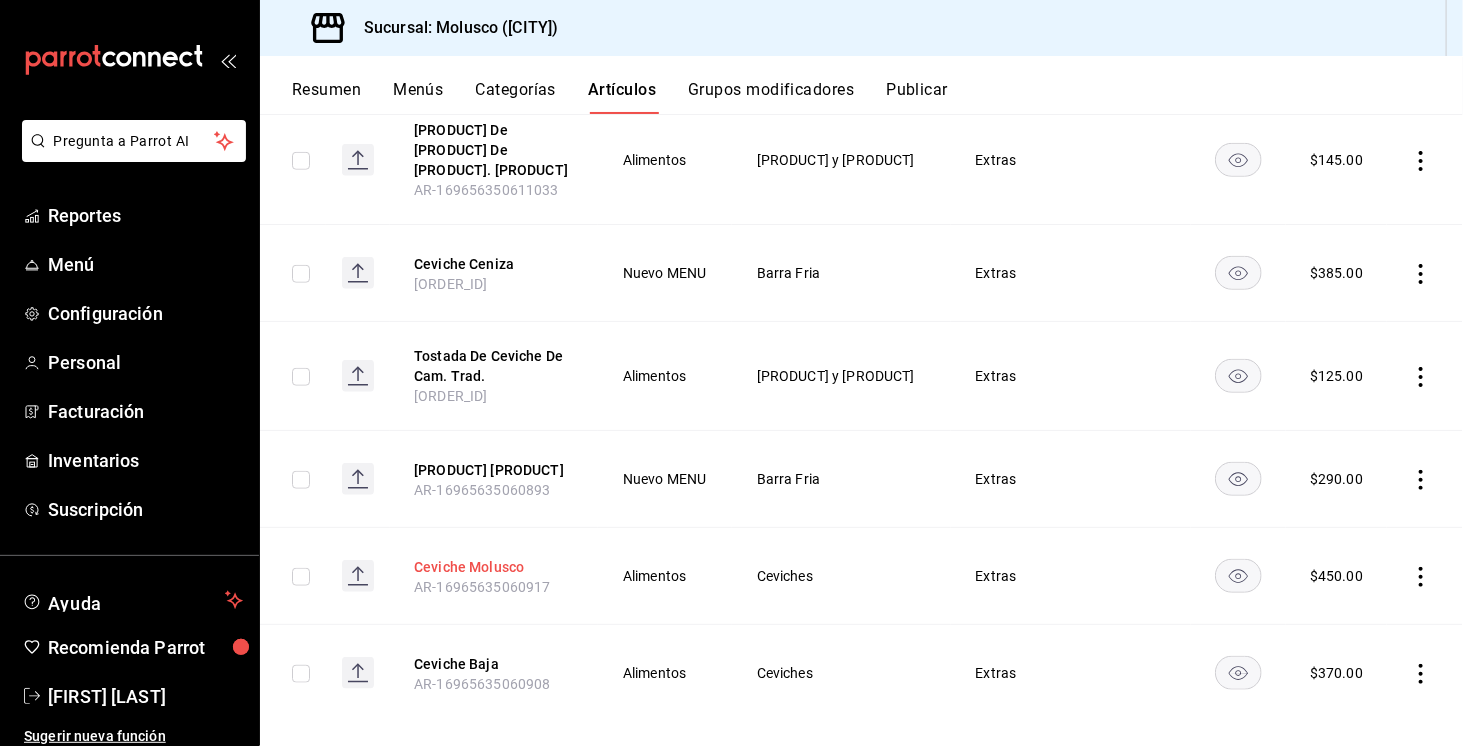 click on "Ceviche Molusco" at bounding box center (494, 567) 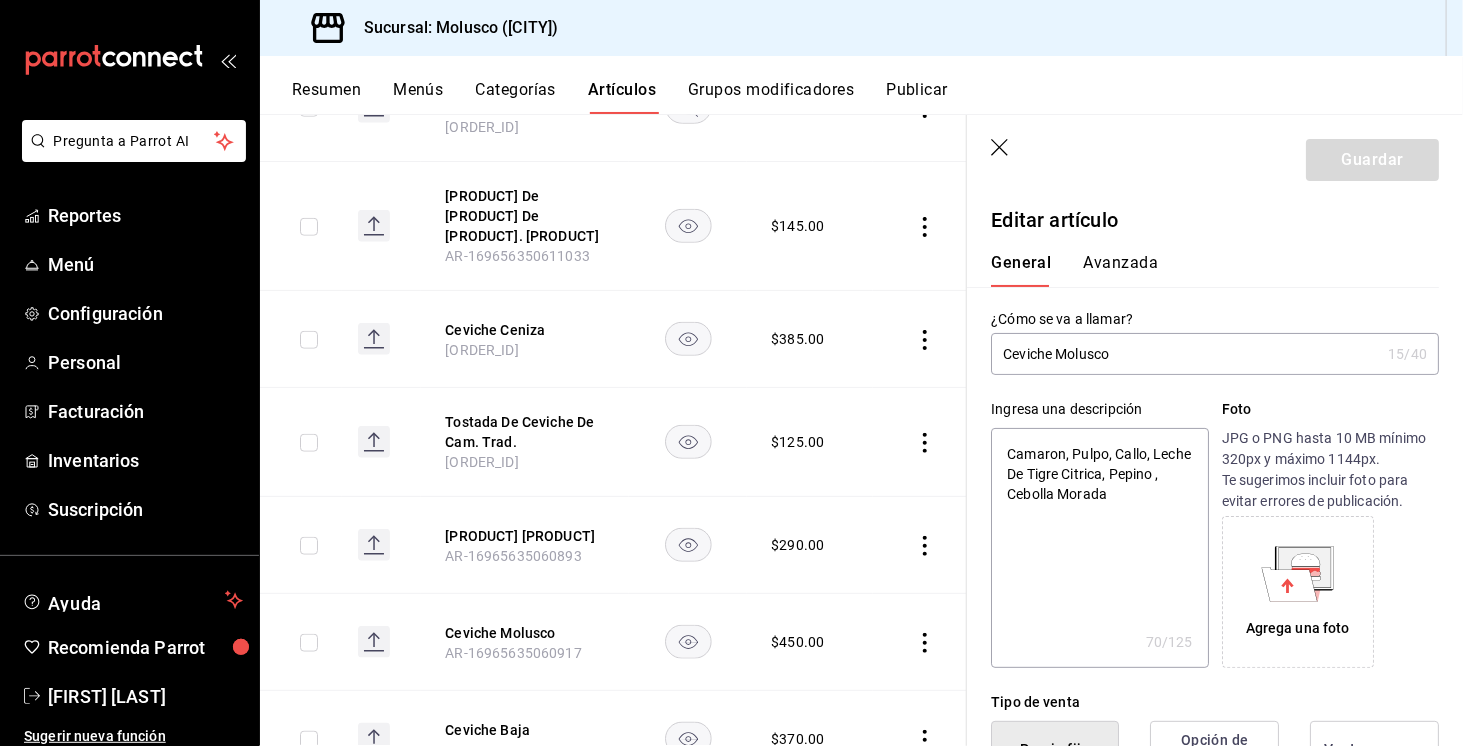 type on "Ceviche Molusc" 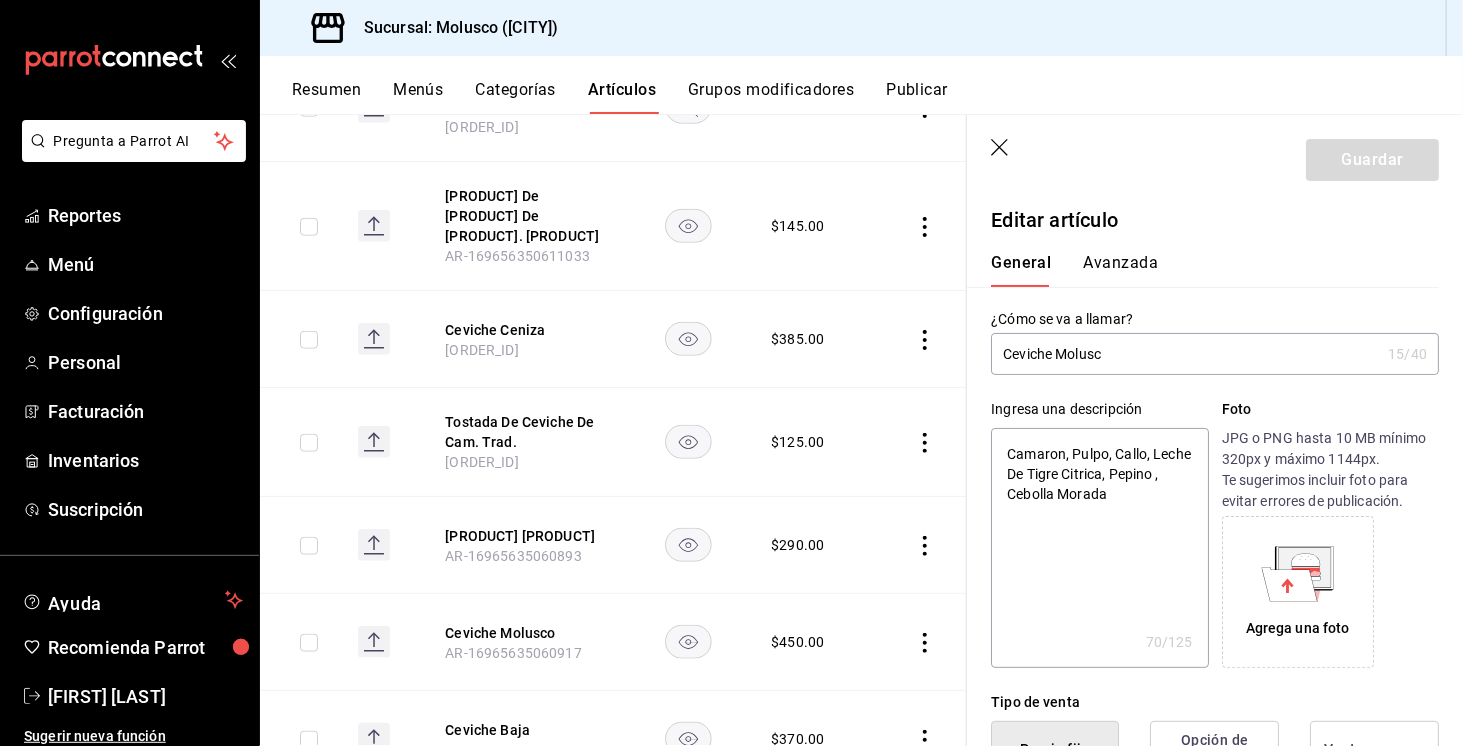 type on "x" 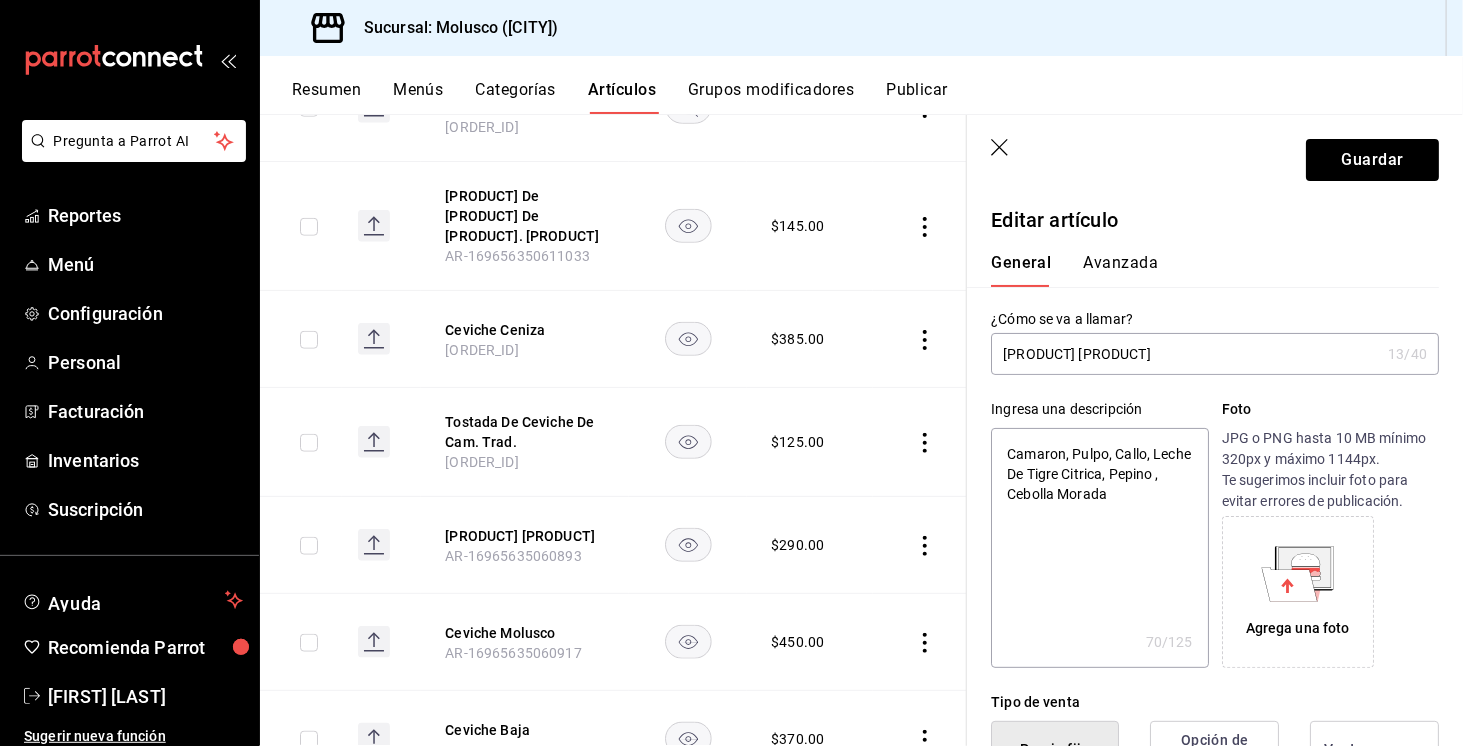 type on "[PRODUCT] [PRODUCT]" 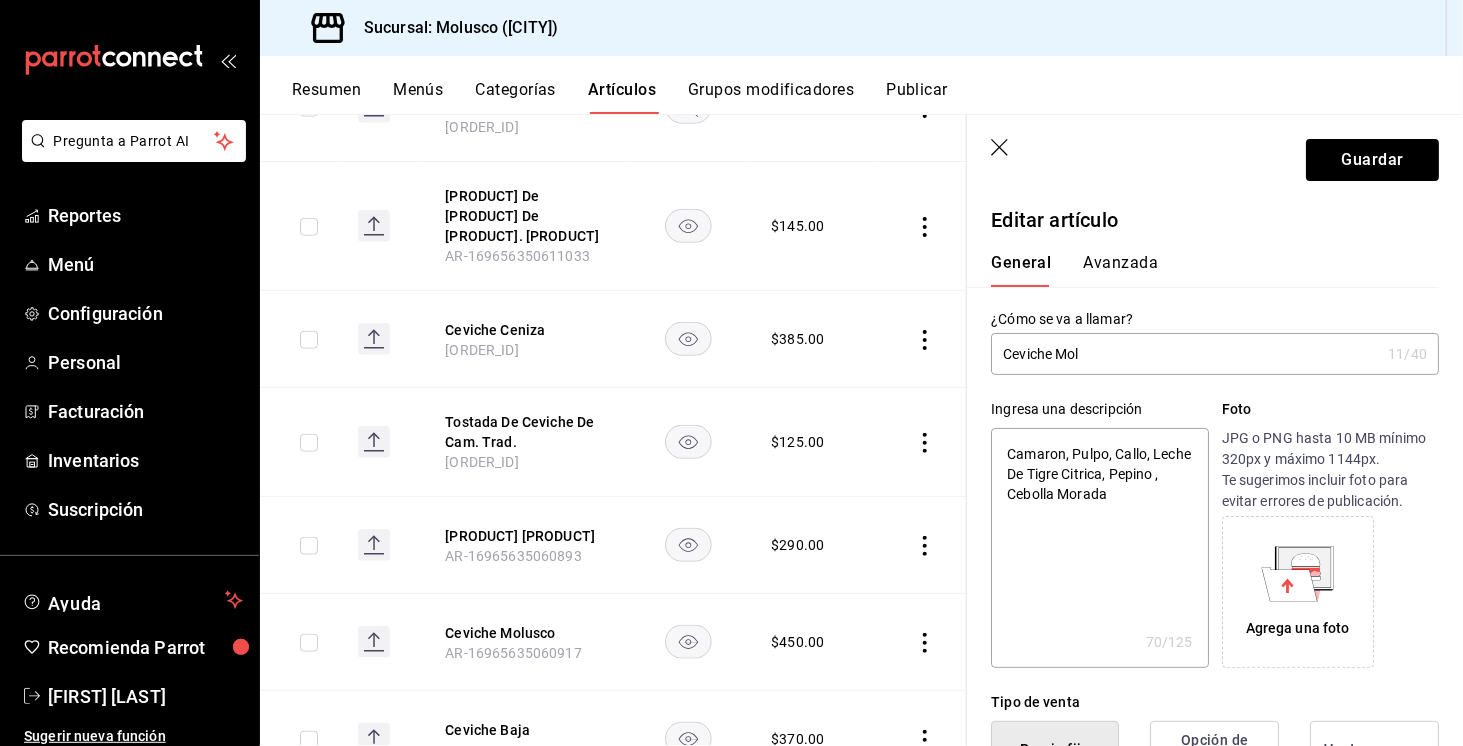 type on "[PRODUCT] [PRODUCT]" 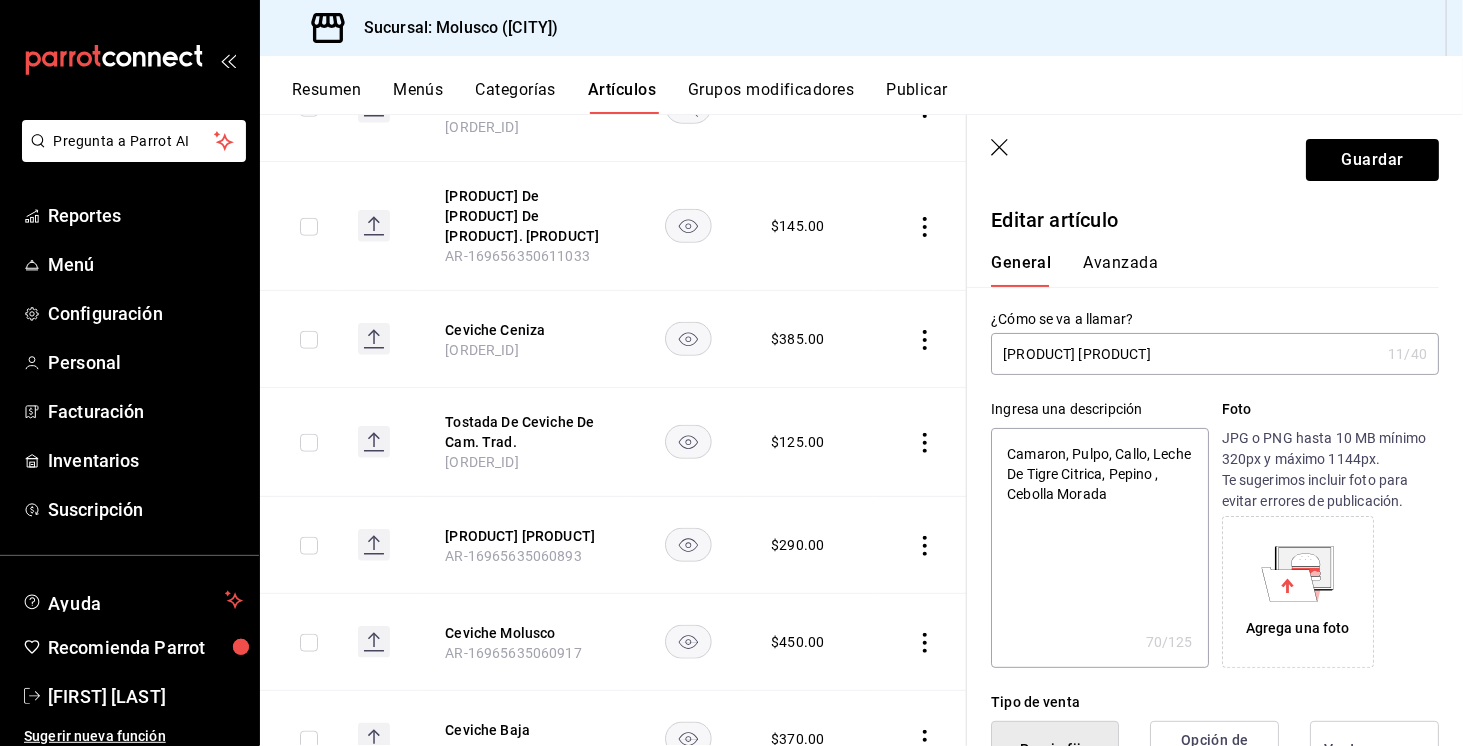 type on "Ceviche M" 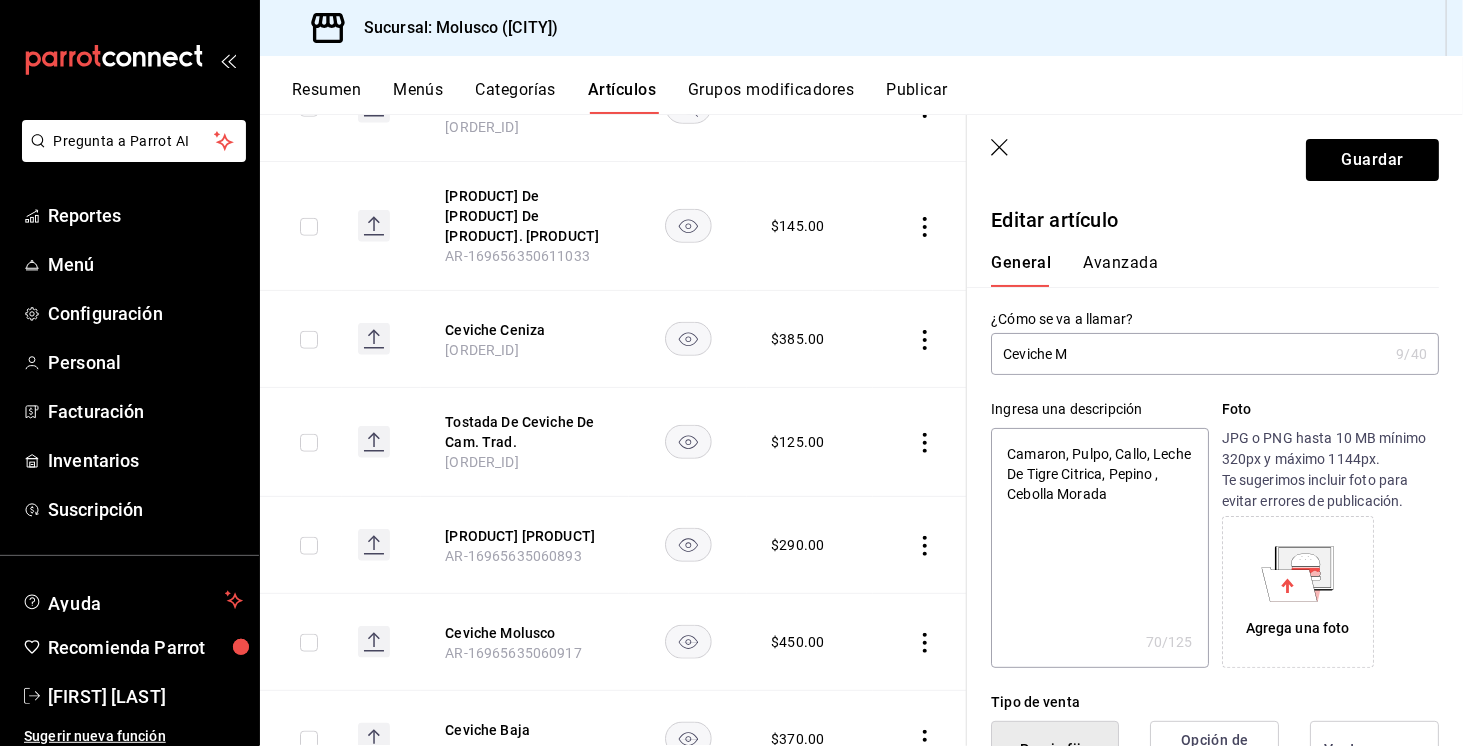 type on "Ceviche" 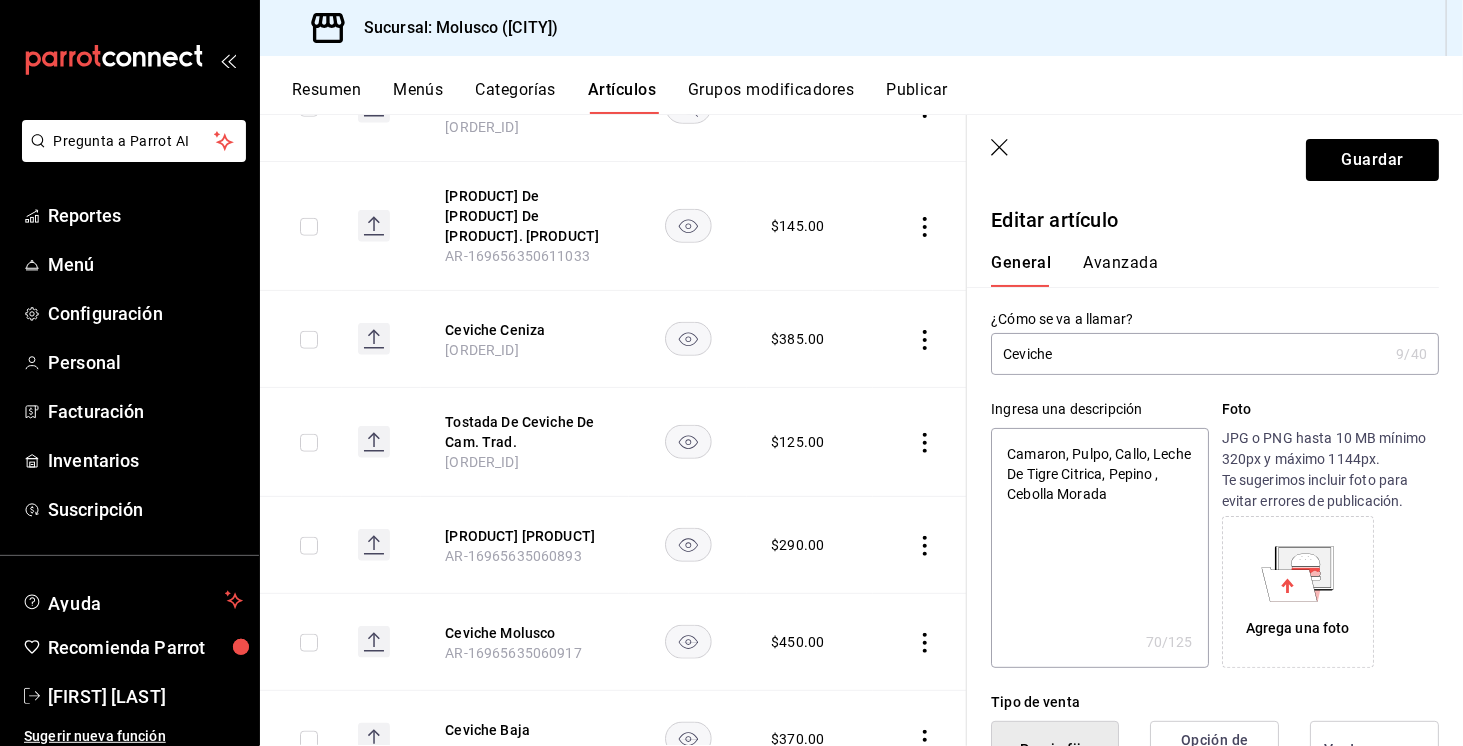 type on "Ceviche" 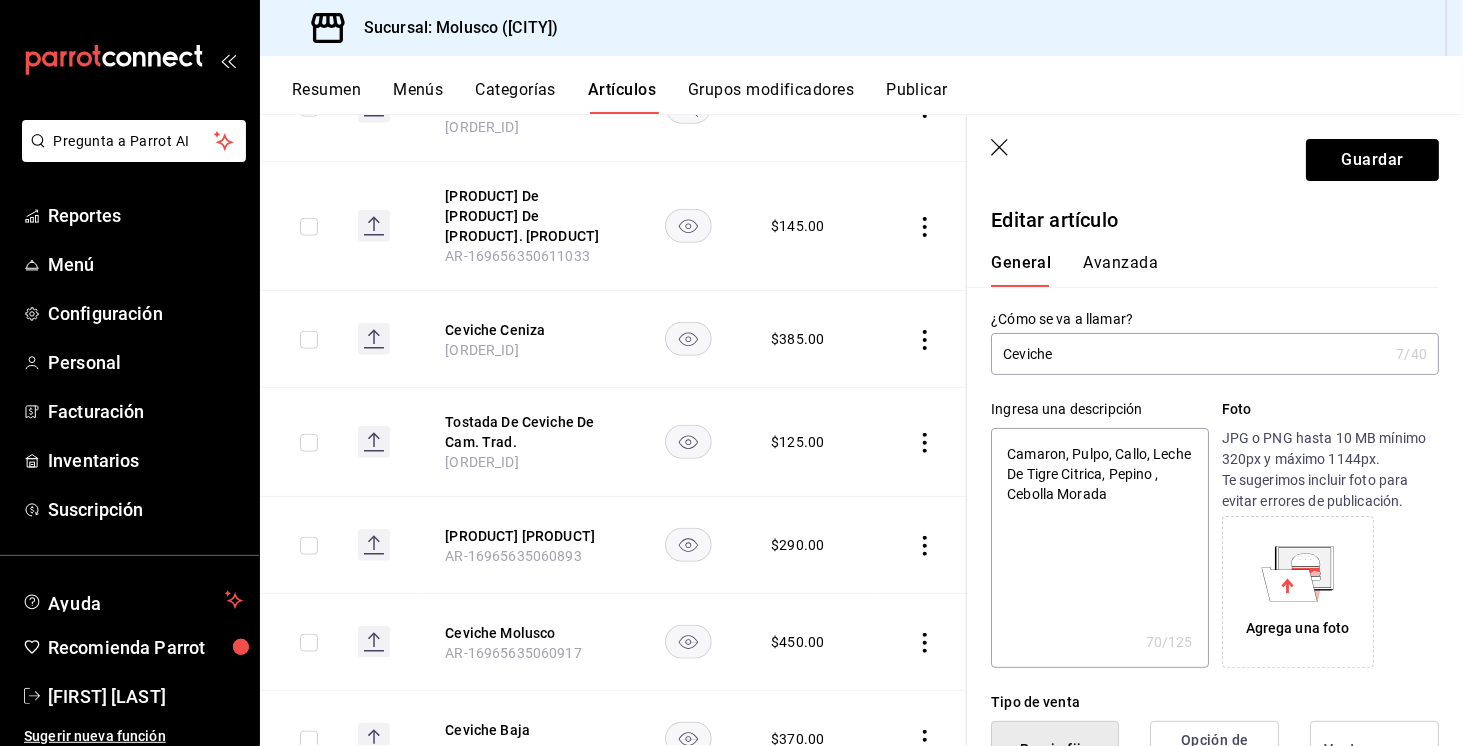 type on "CevicheS" 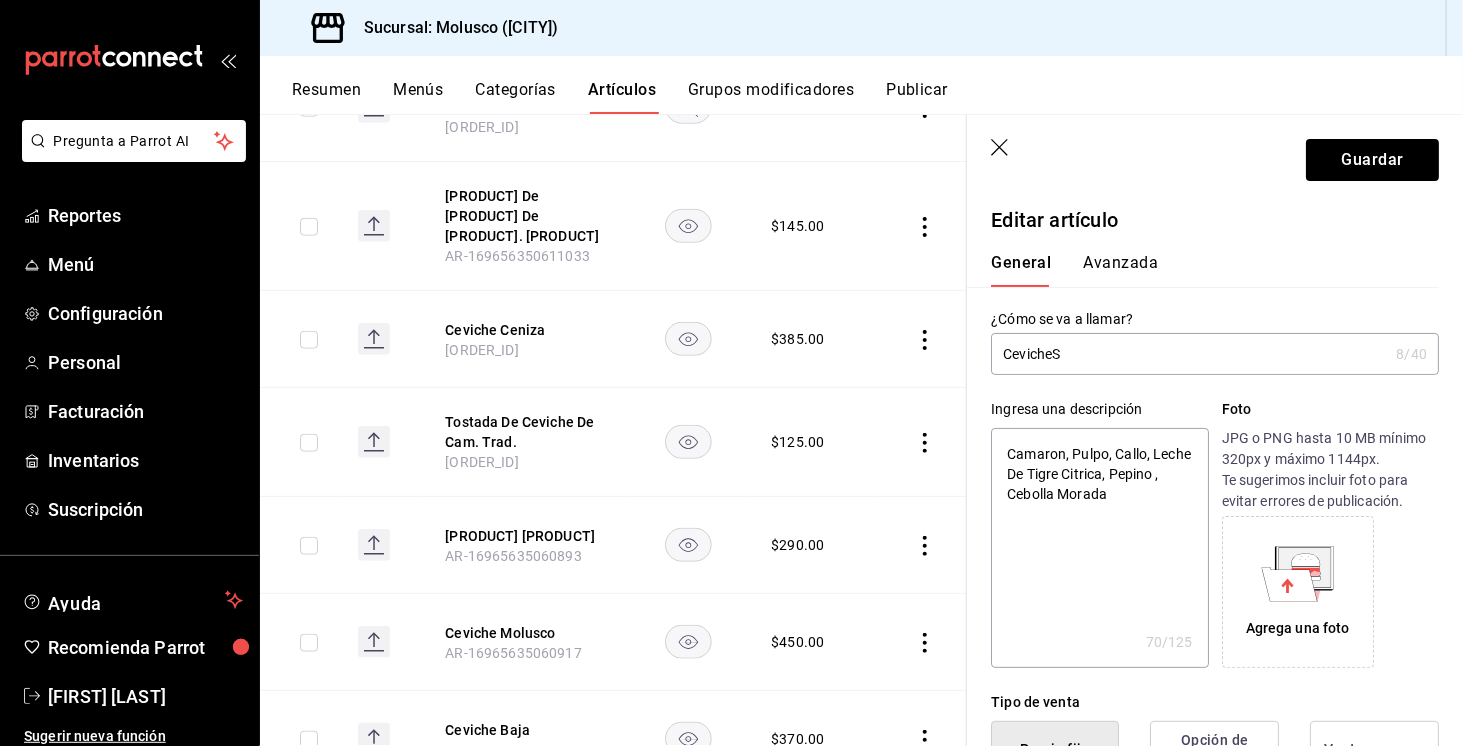 type on "Ceviche" 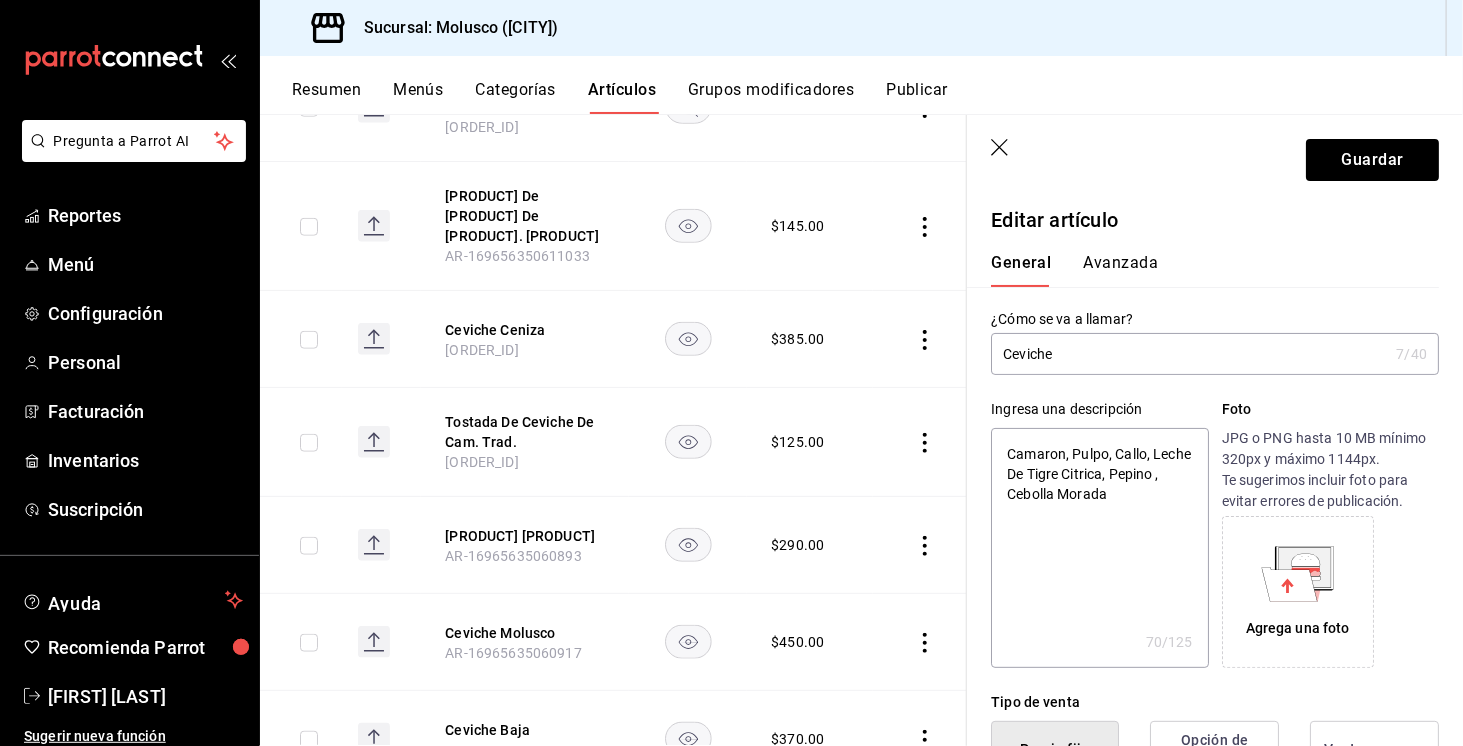 type on "Ceviche" 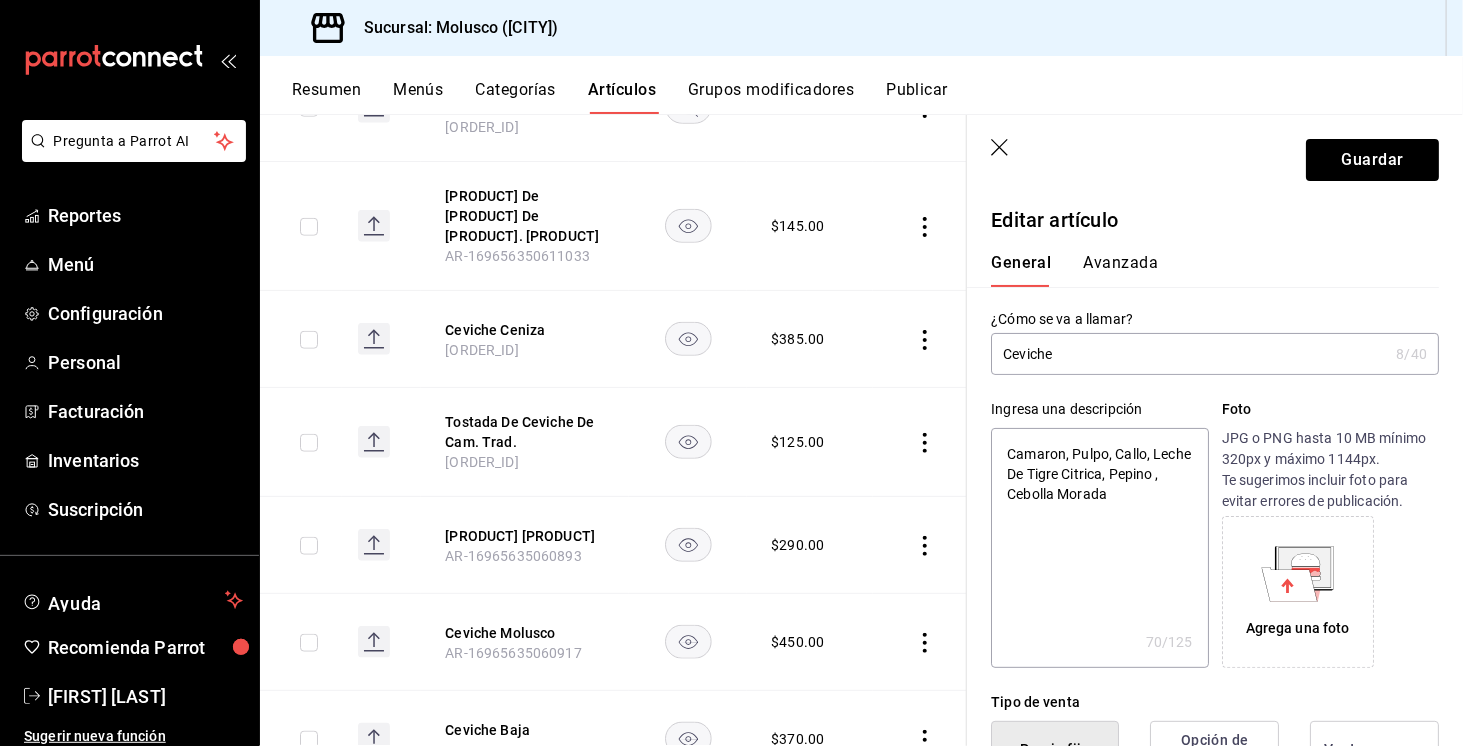 type on "Ceviche S" 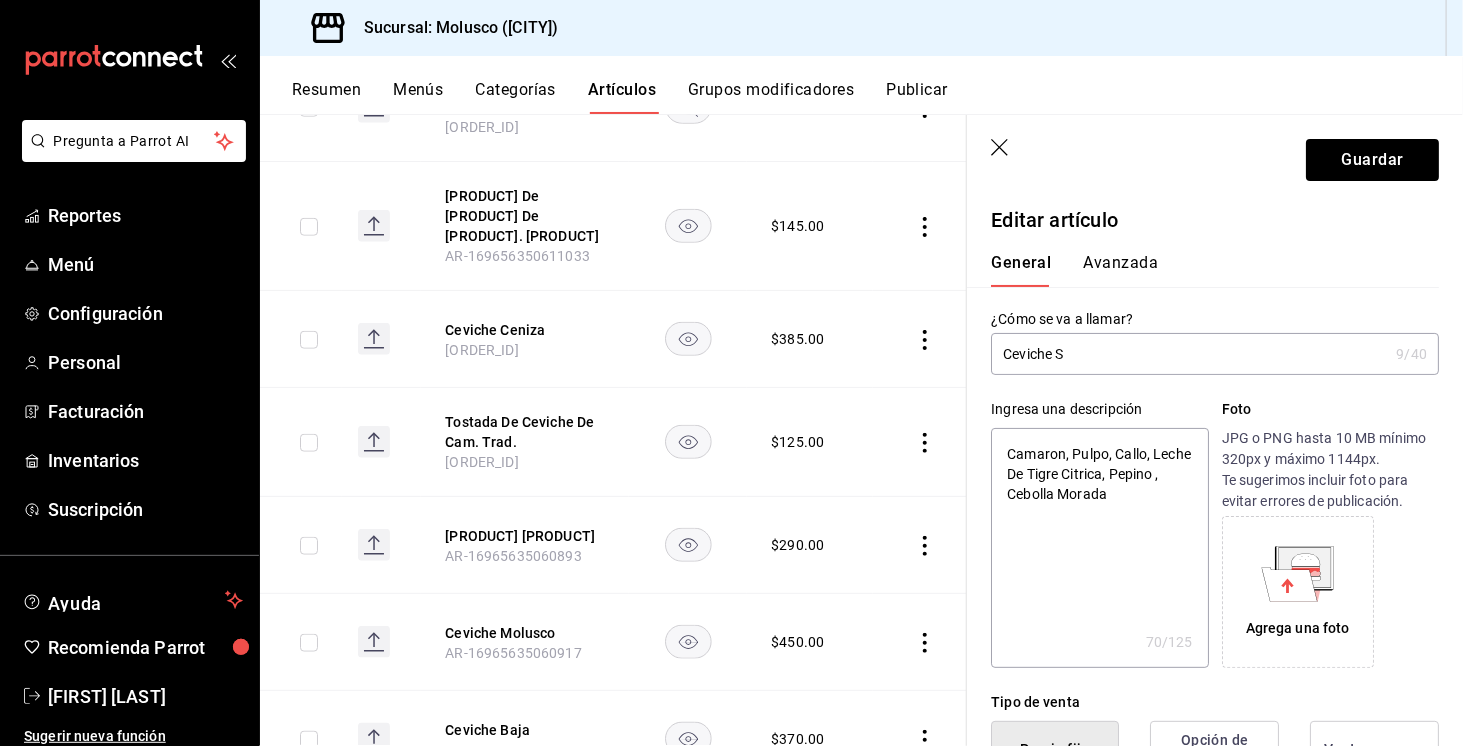 type on "[PRODUCT] Sa" 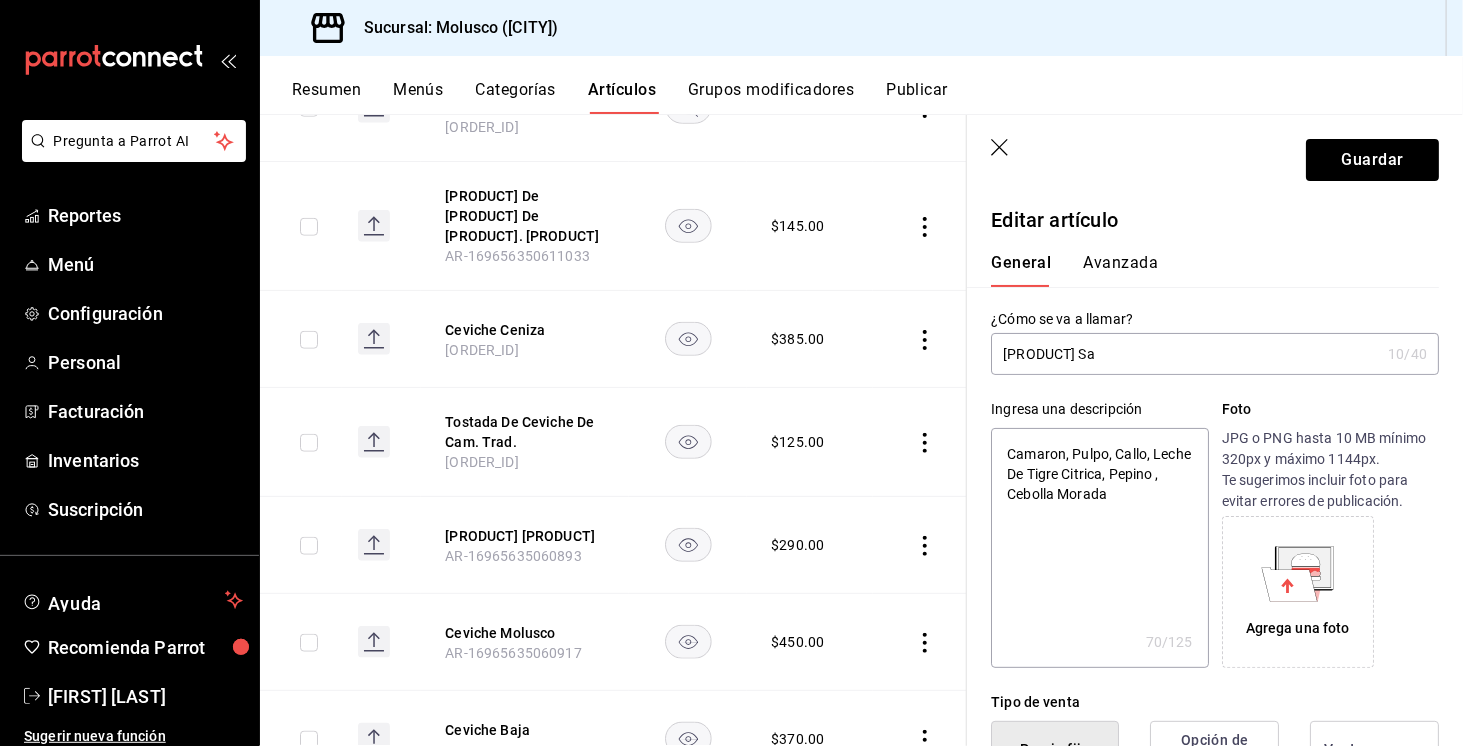 type on "Ceviche San" 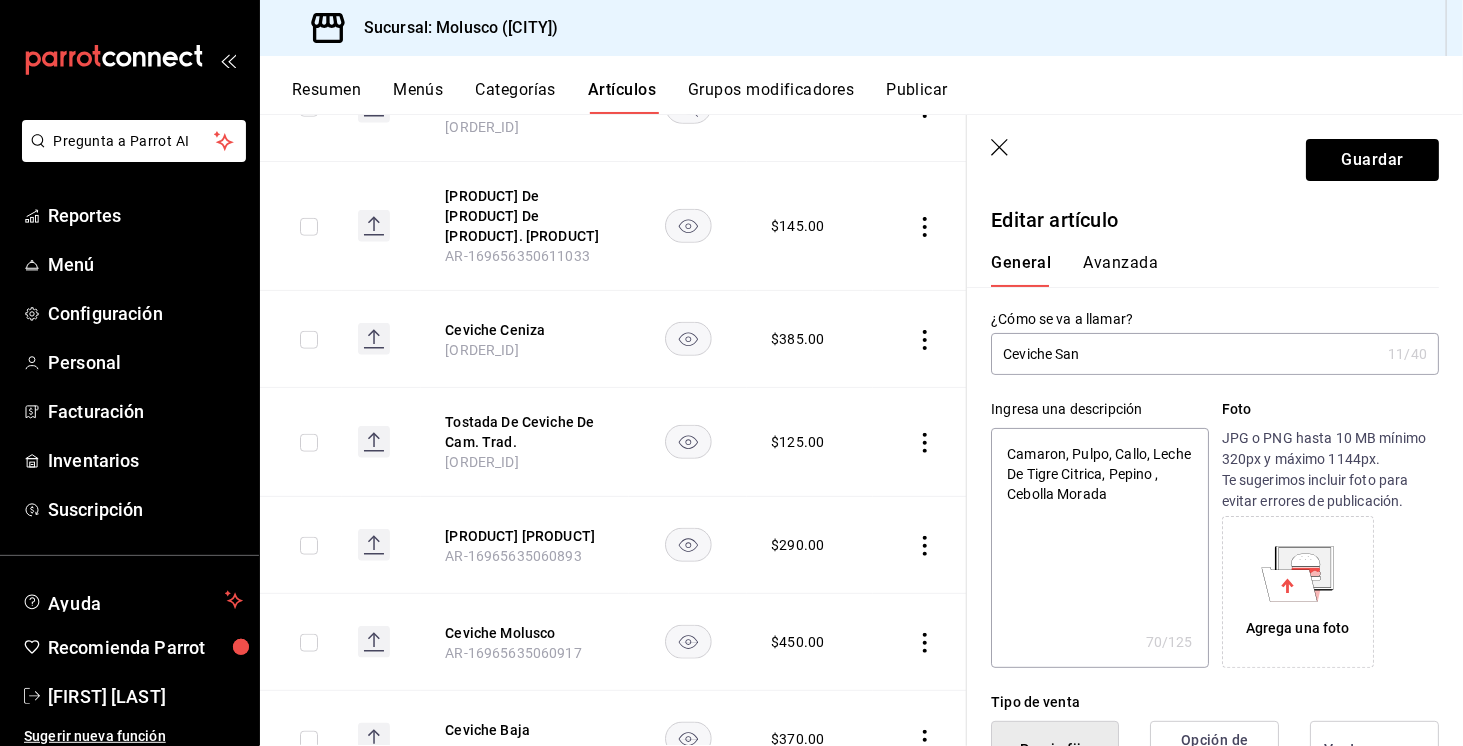 type on "[PRODUCT] [PRODUCT]" 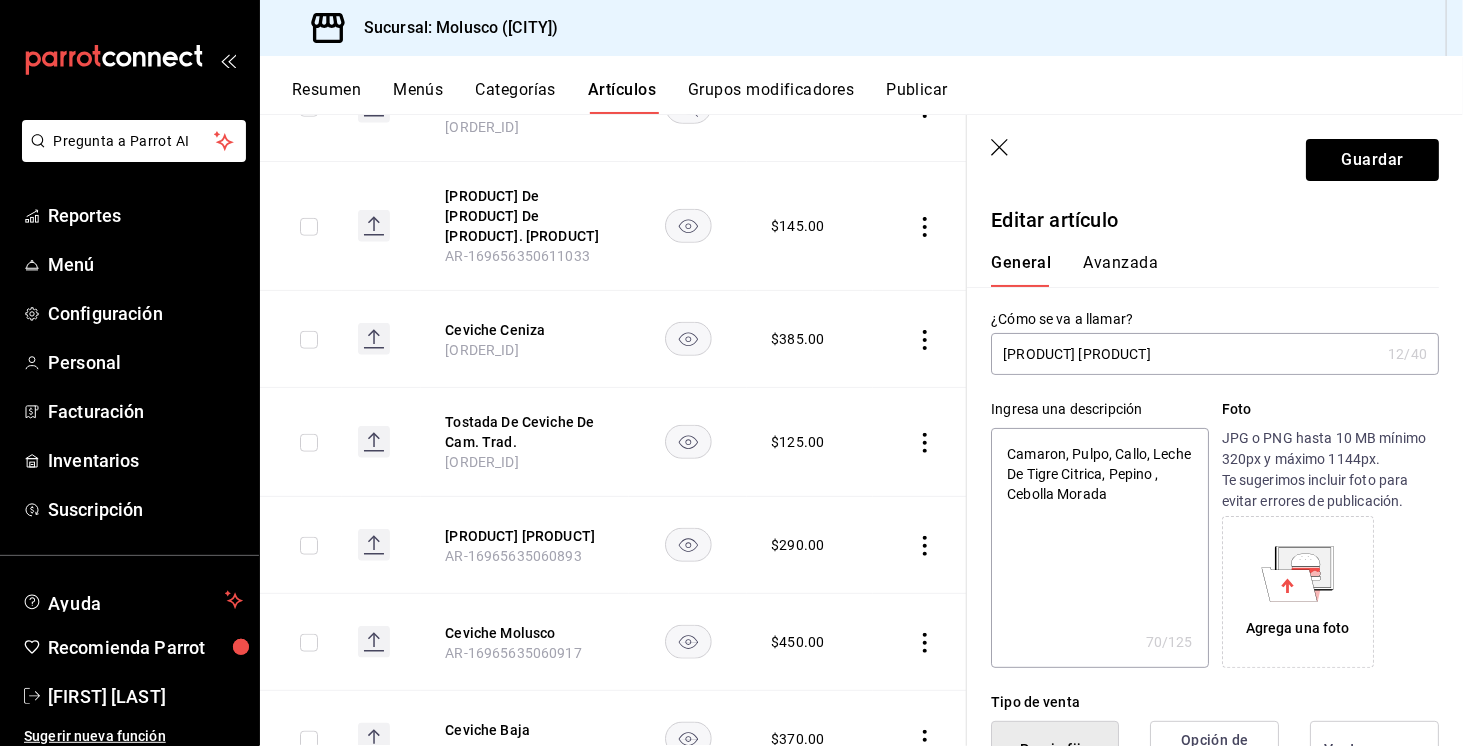 type on "Ceviche San" 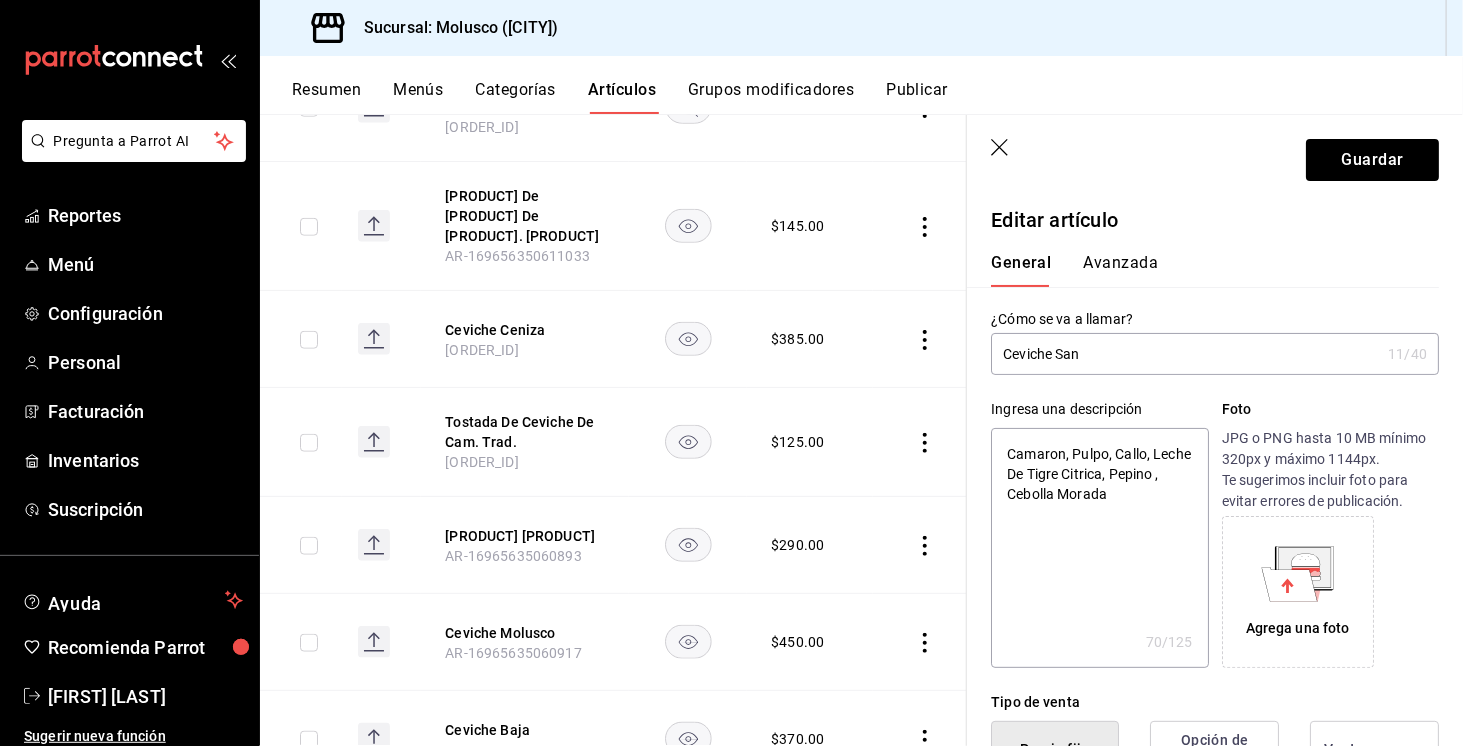 type on "[PRODUCT] [PRODUCT]" 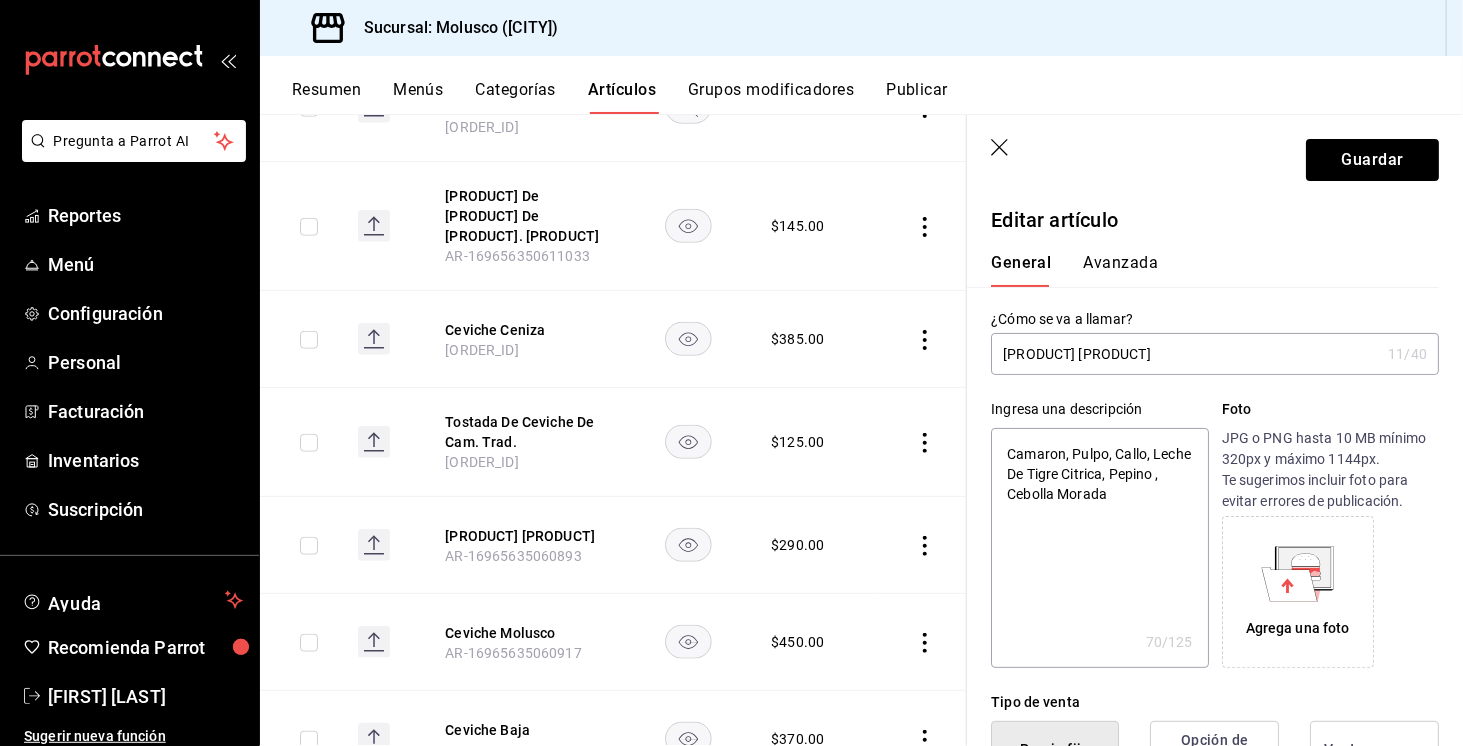 type on "x" 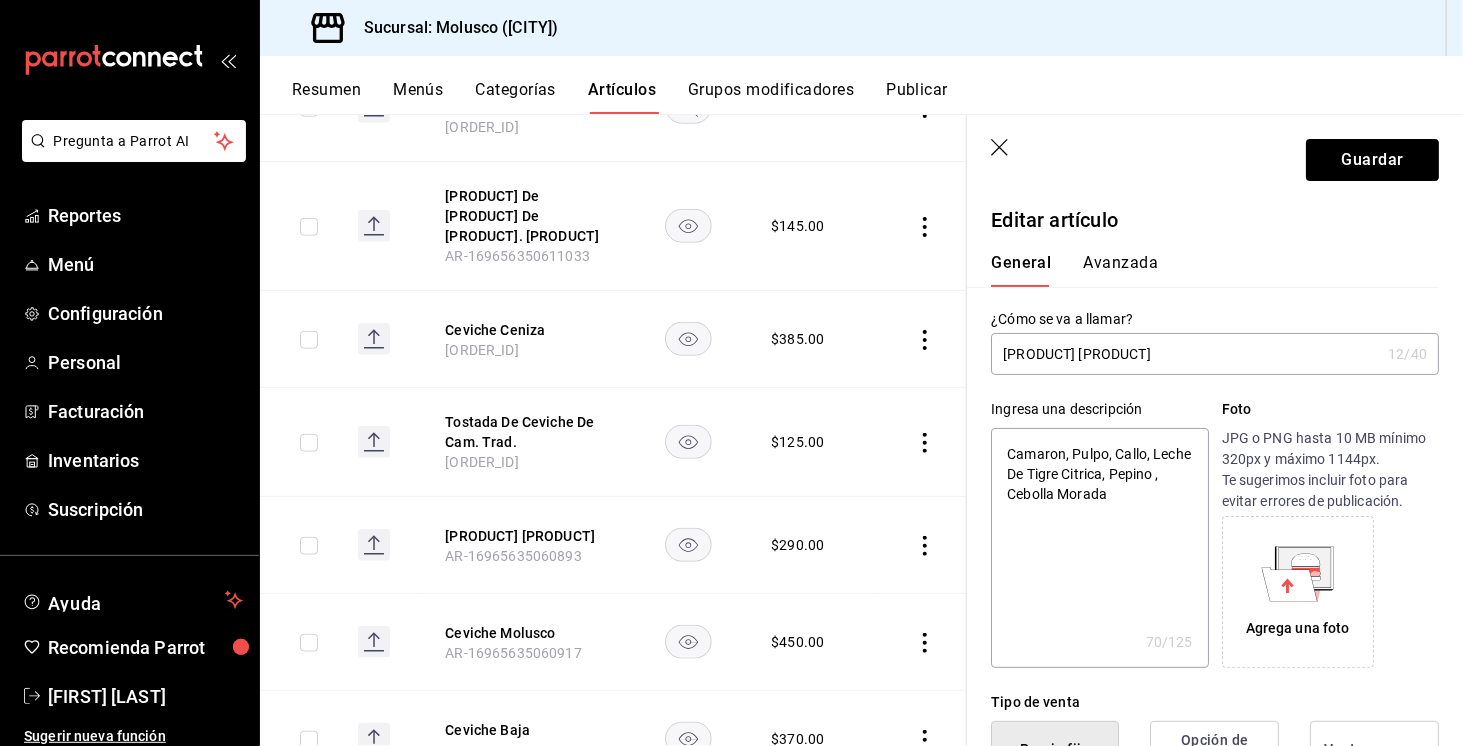 type on "[PRODUCT] [PRODUCT]" 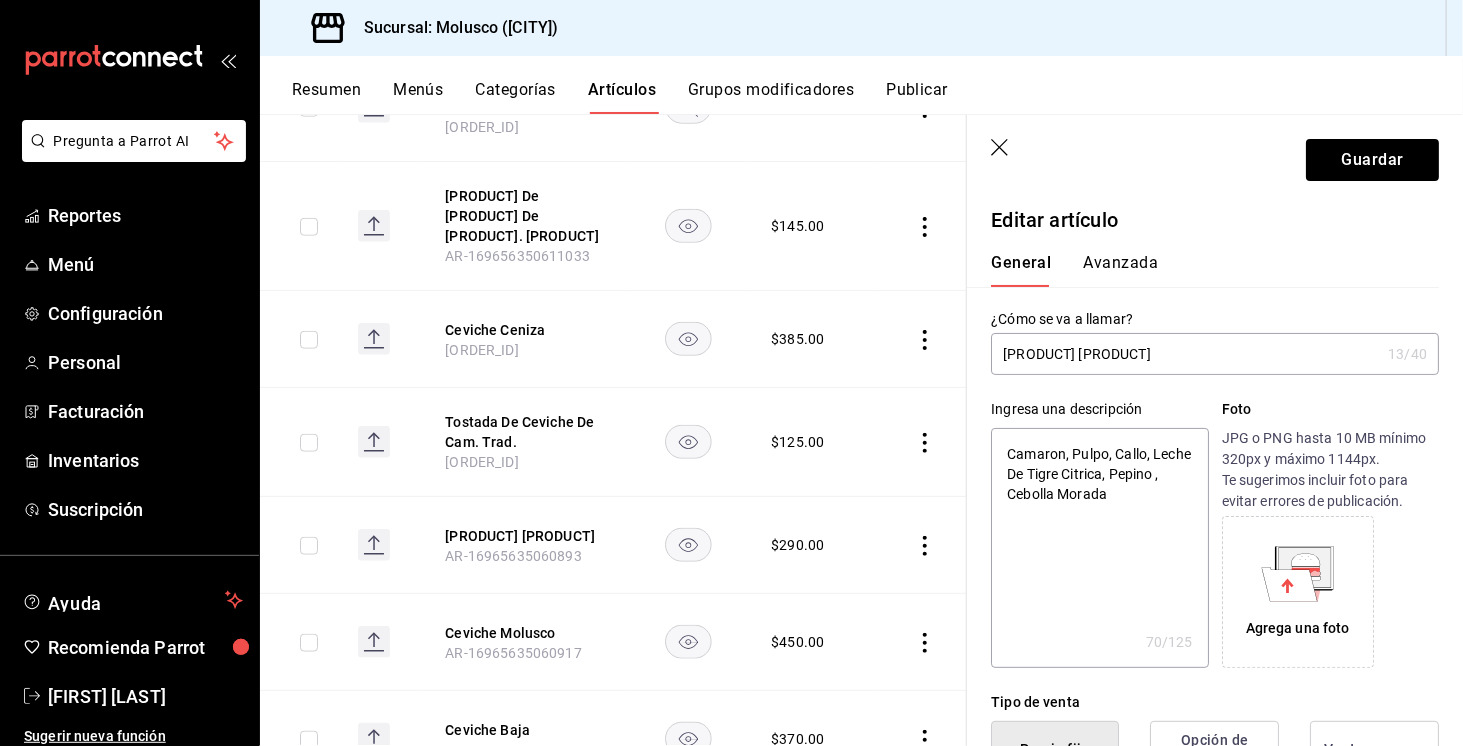 type on "[PRODUCT] [PRODUCT]" 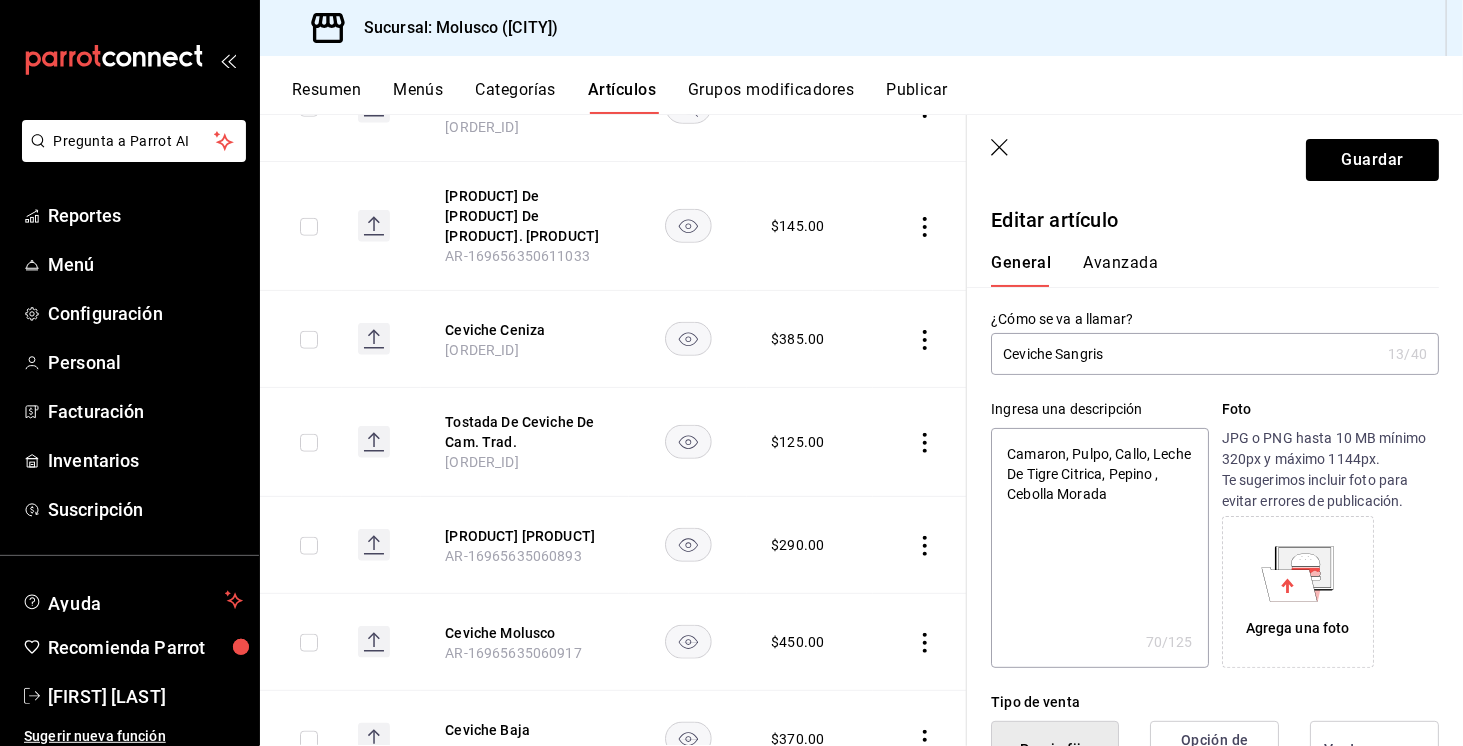 type on "x" 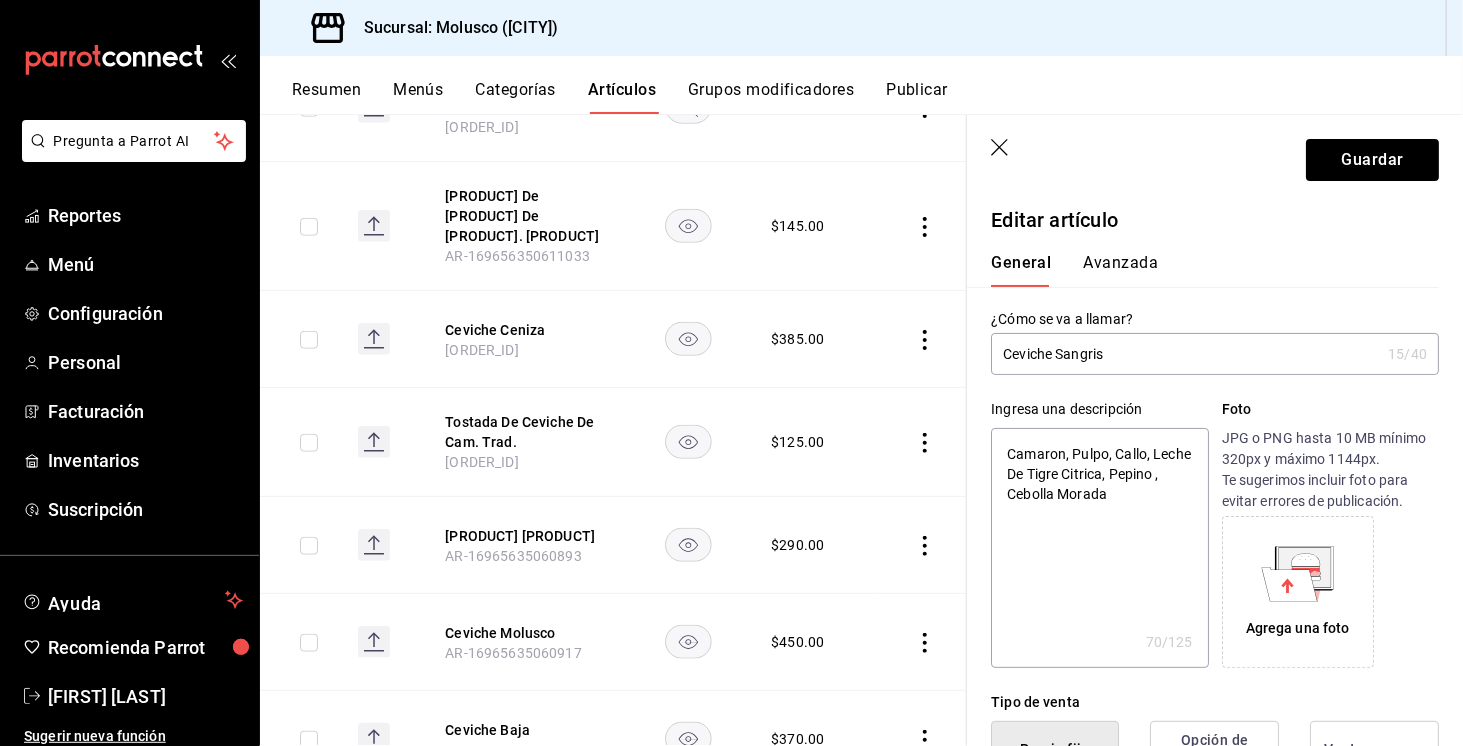 type on "[PRODUCT] [PRODUCT]" 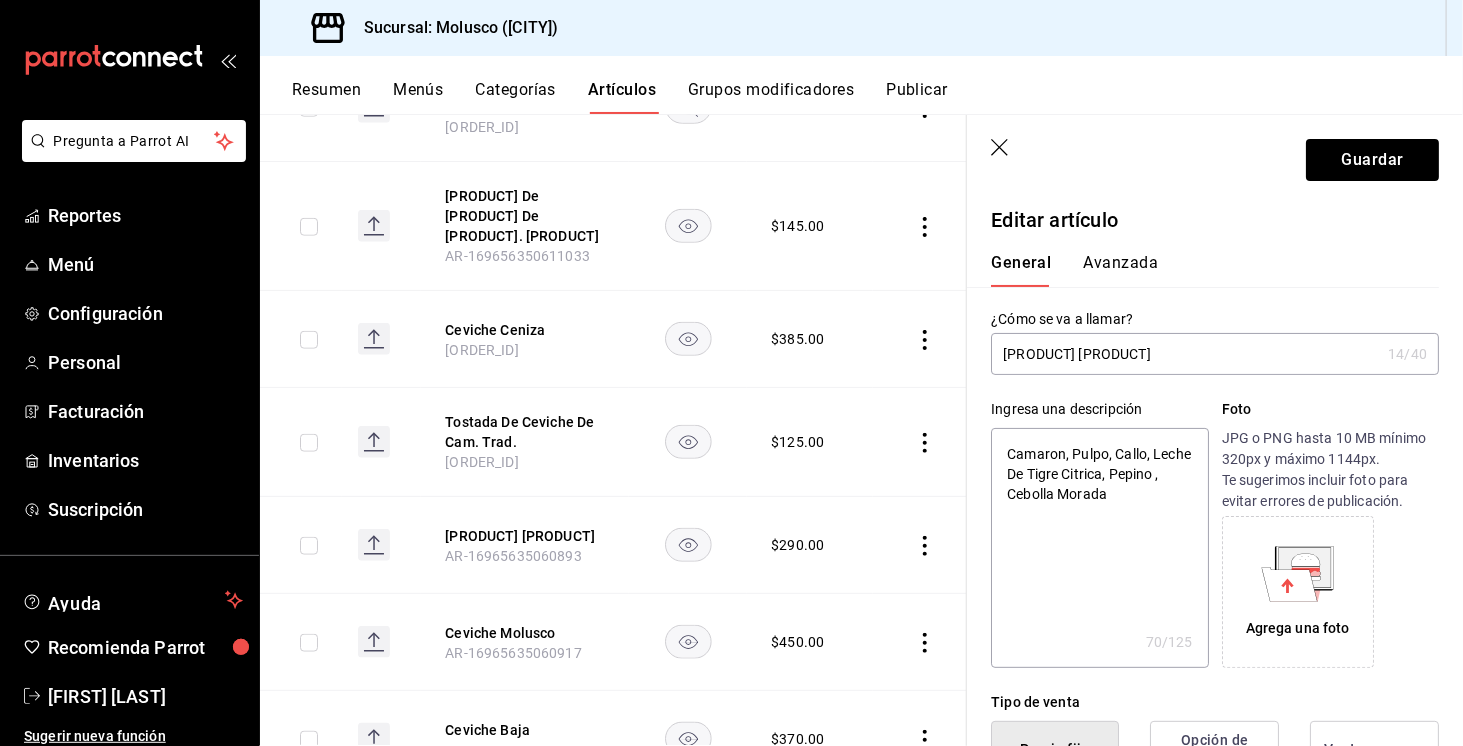 type on "[PRODUCT] [PRODUCT]" 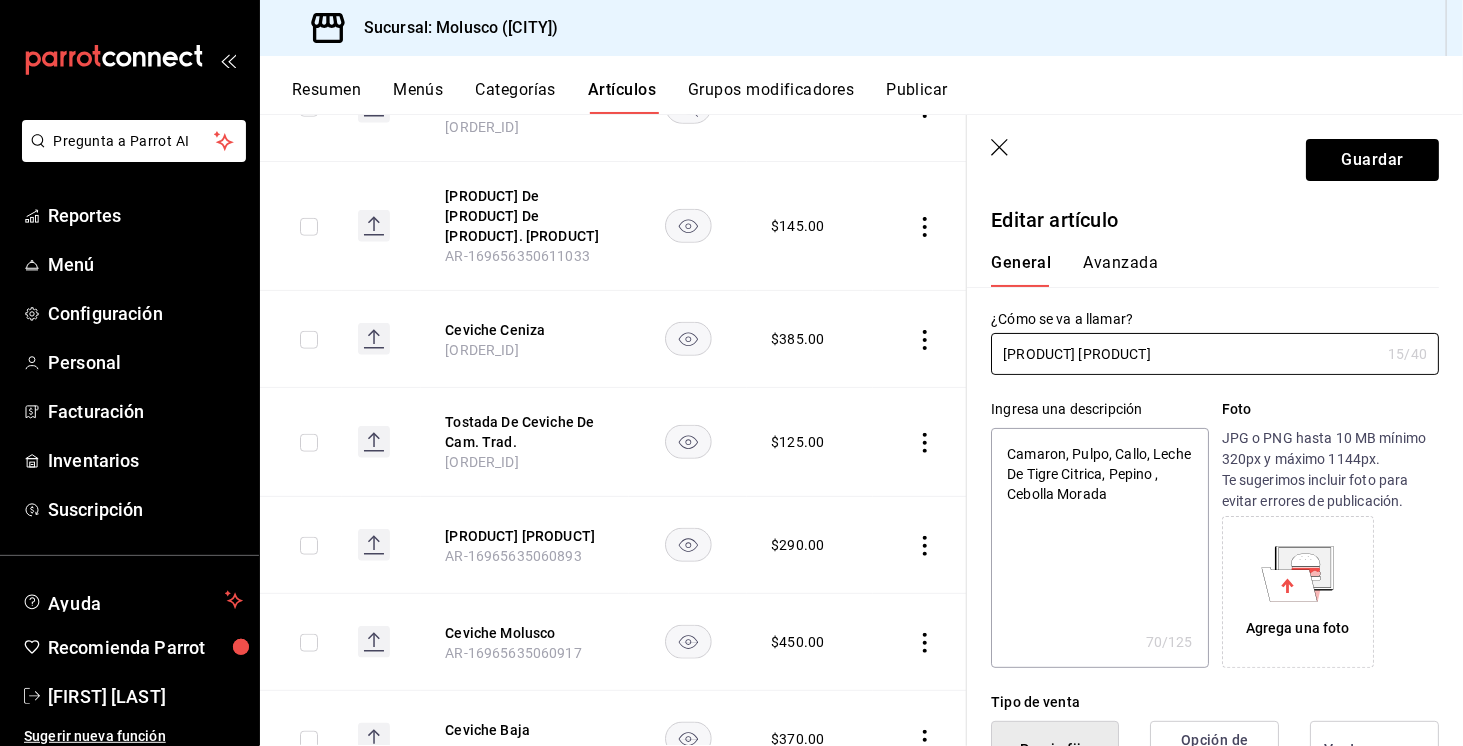 type on "[PRODUCT] [PRODUCT]" 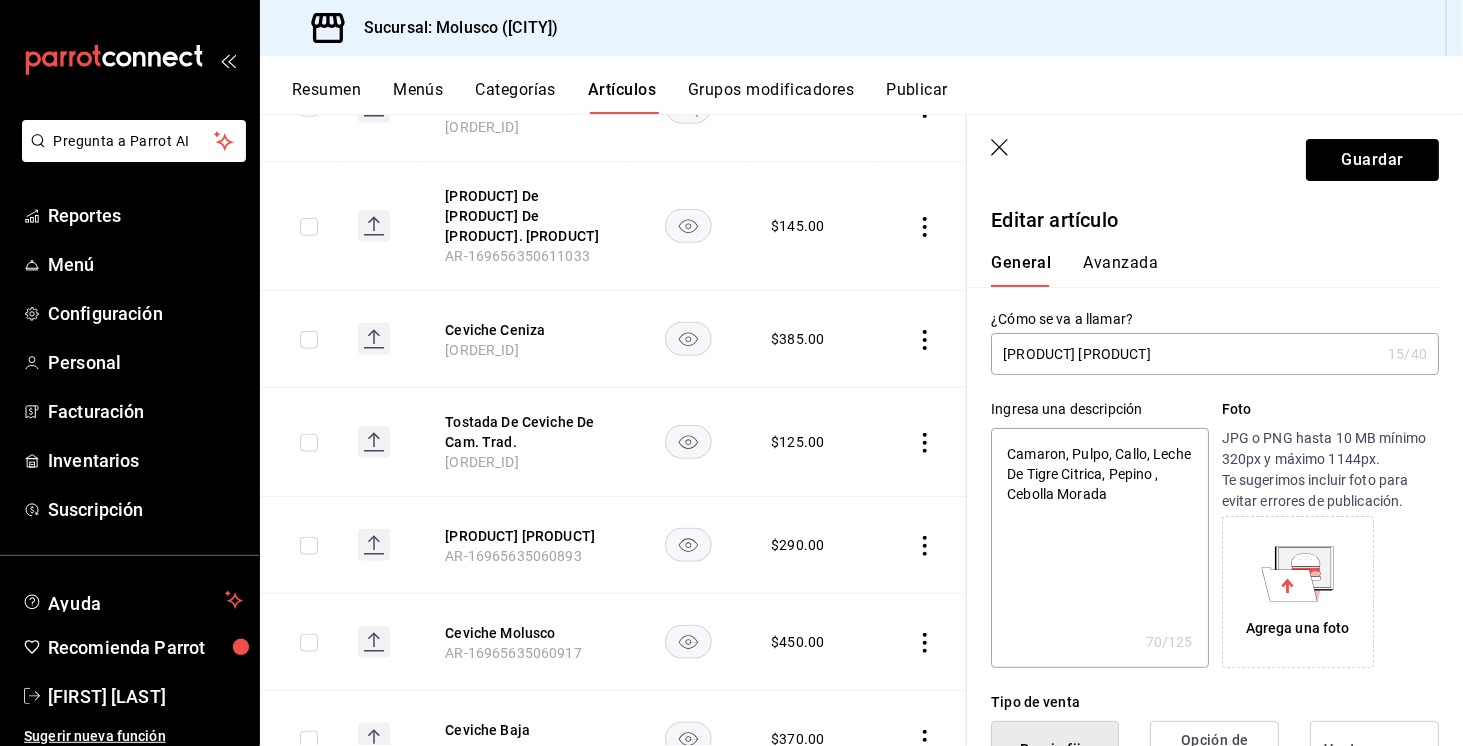 click on "Camaron, Pulpo, Callo, Leche De Tigre Citrica, Pepino , Cebolla Morada" at bounding box center (1099, 548) 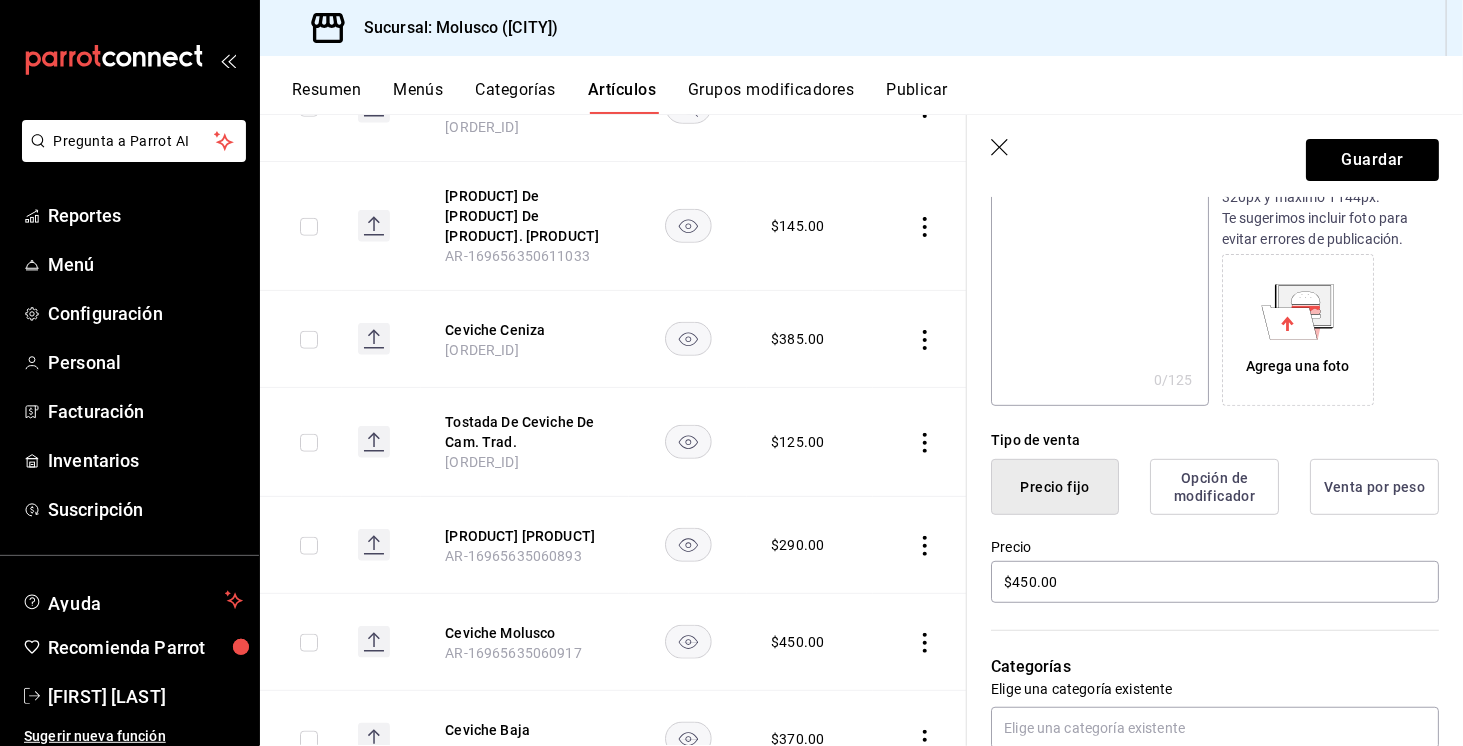 scroll, scrollTop: 262, scrollLeft: 0, axis: vertical 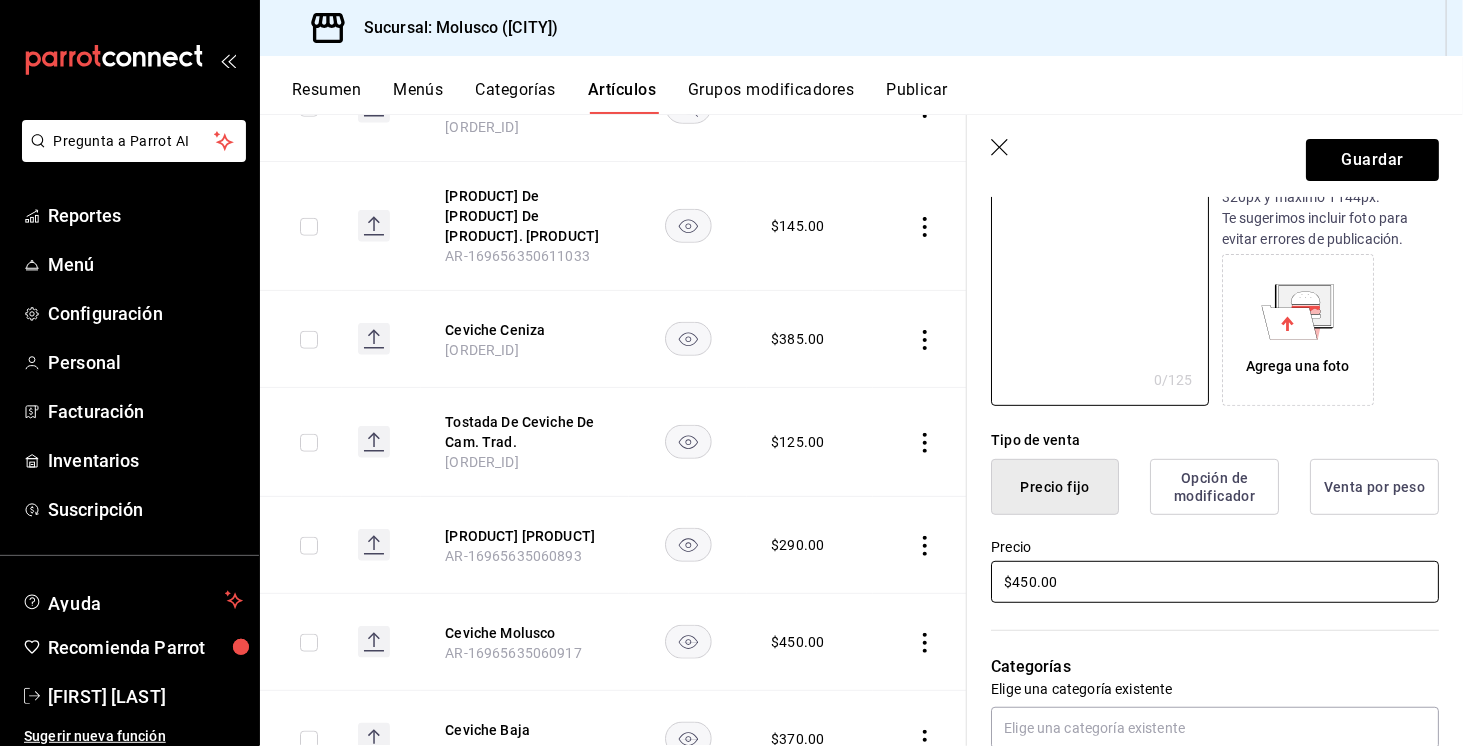 type 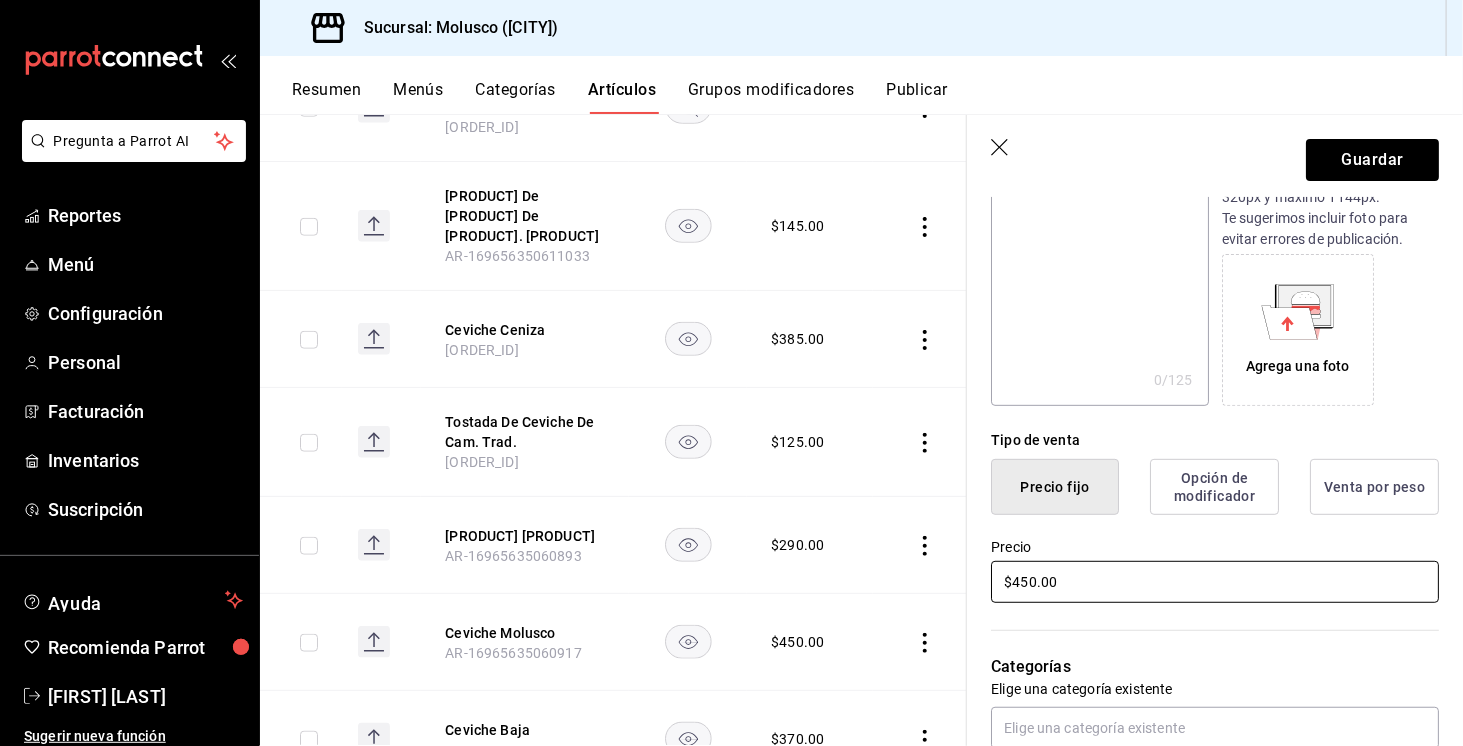 click on "$450.00" at bounding box center (1215, 582) 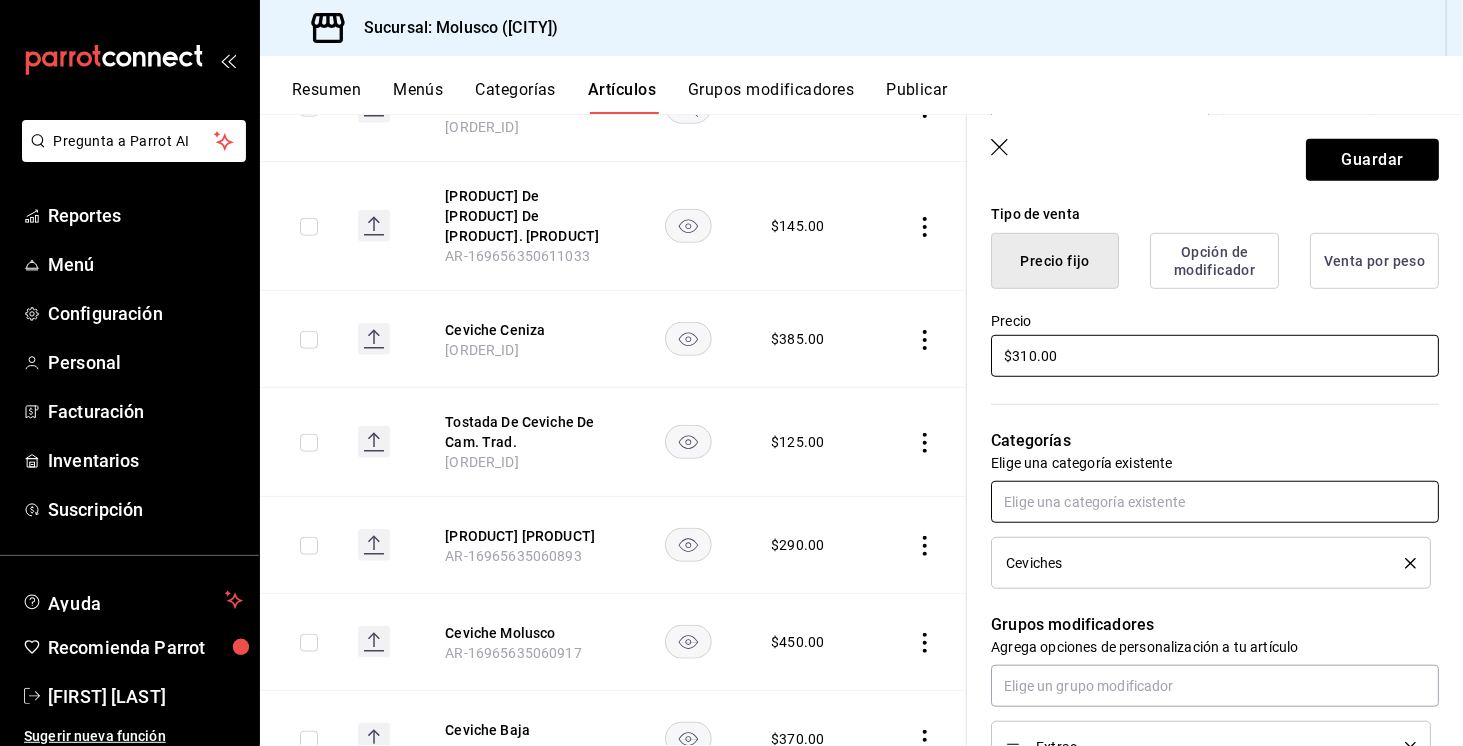 scroll, scrollTop: 489, scrollLeft: 0, axis: vertical 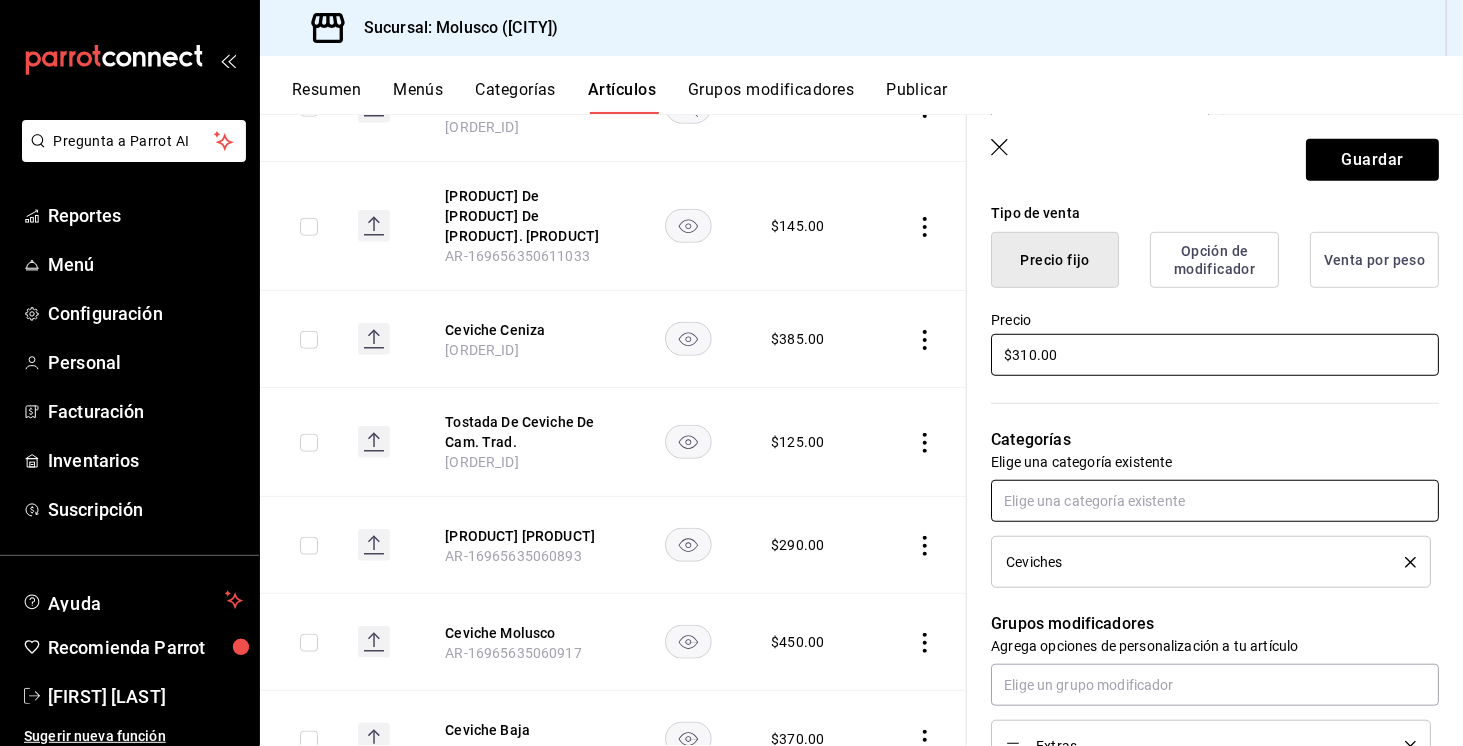 type on "$310.00" 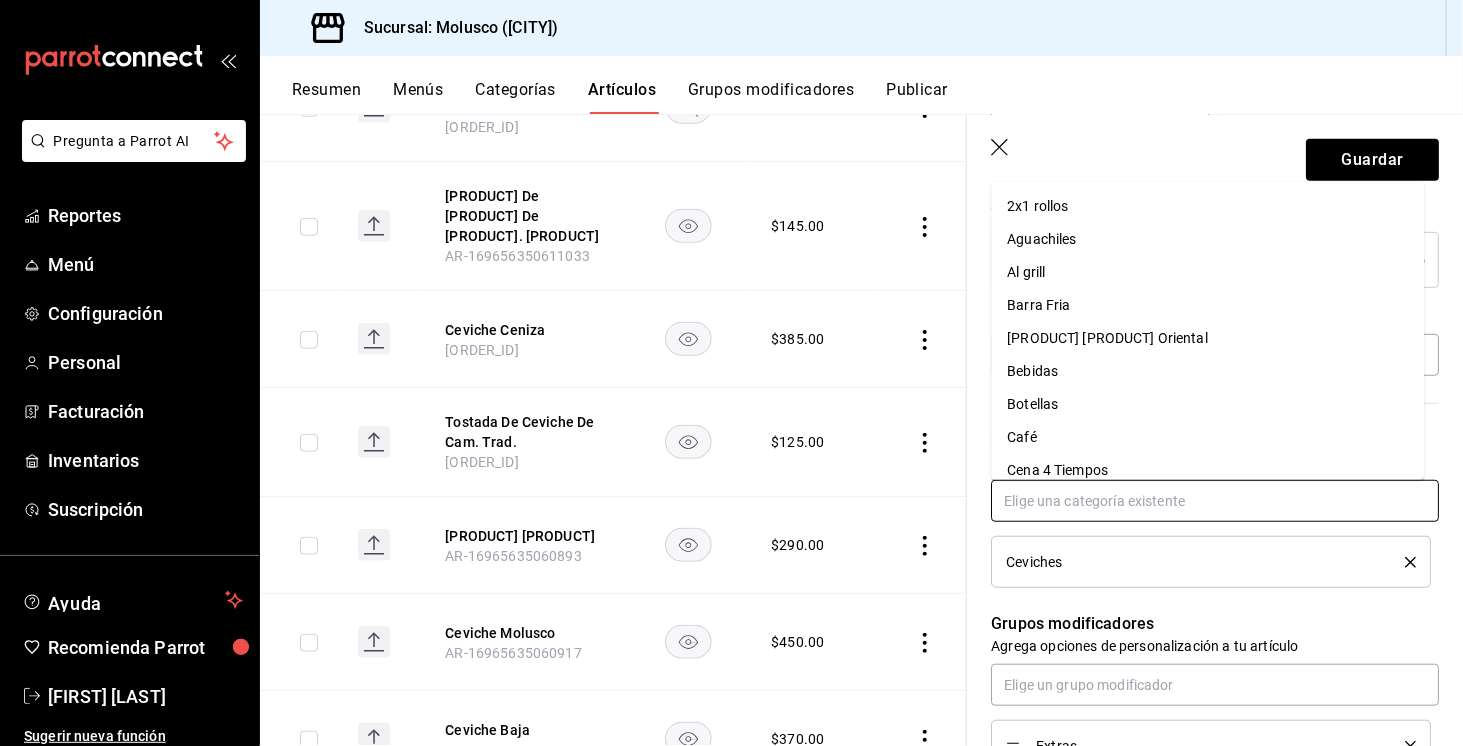click at bounding box center (1215, 501) 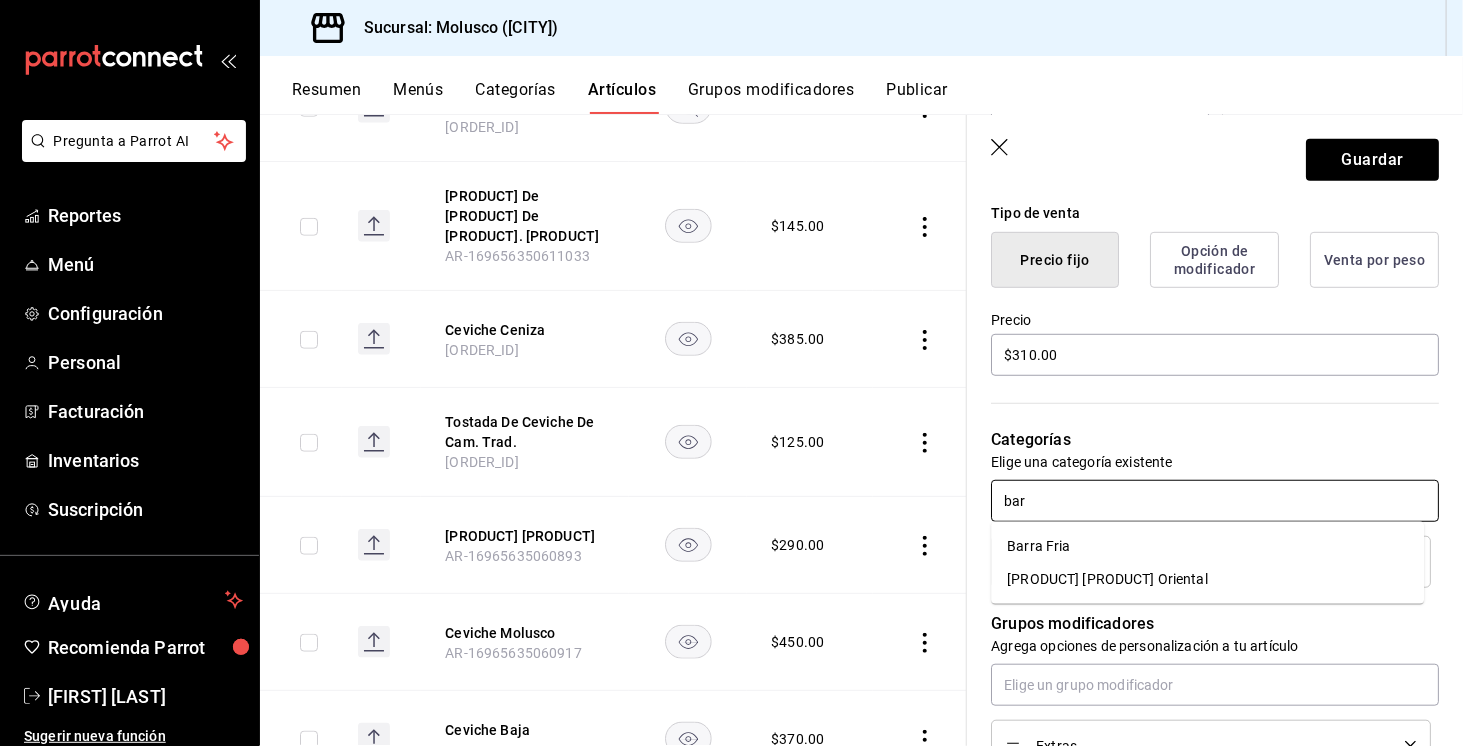 type on "barr" 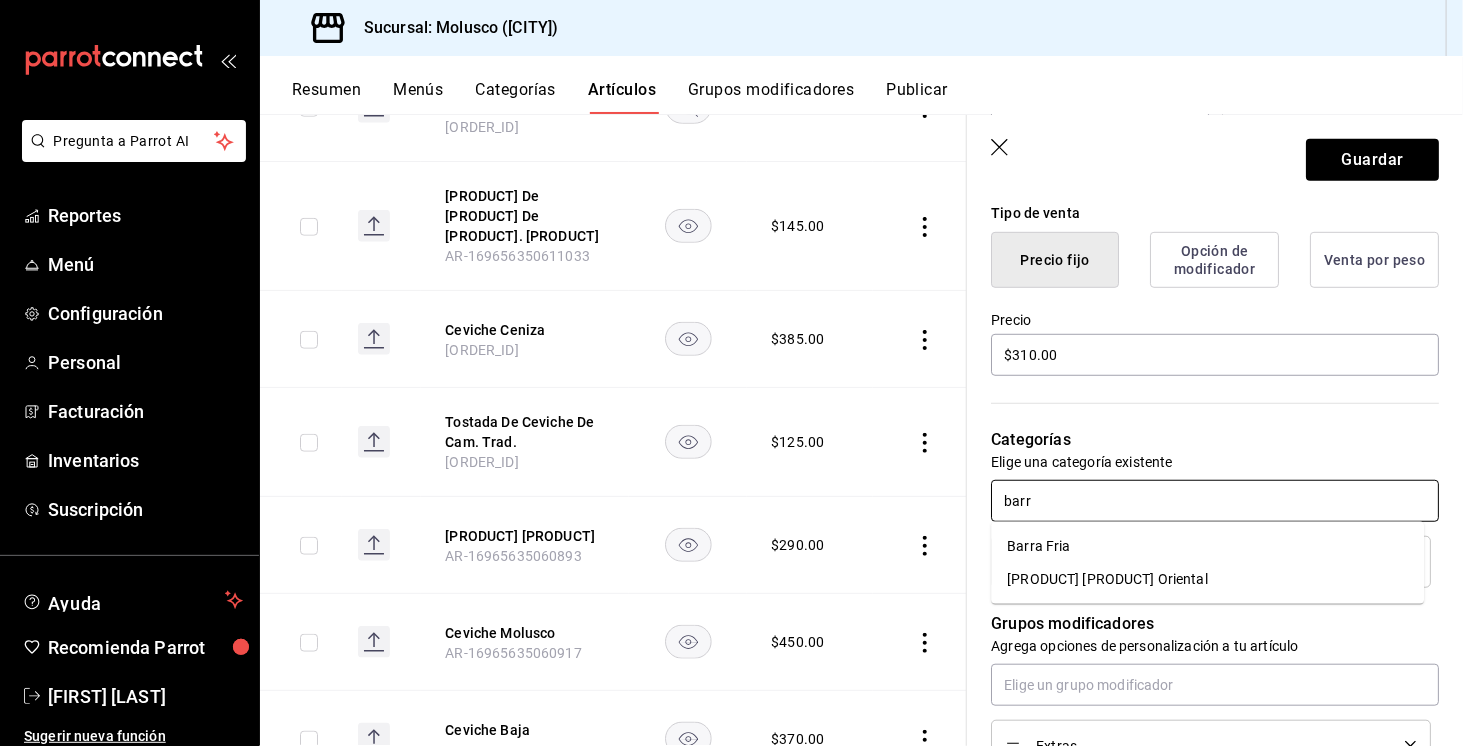 click on "Barra Fria" at bounding box center [1207, 546] 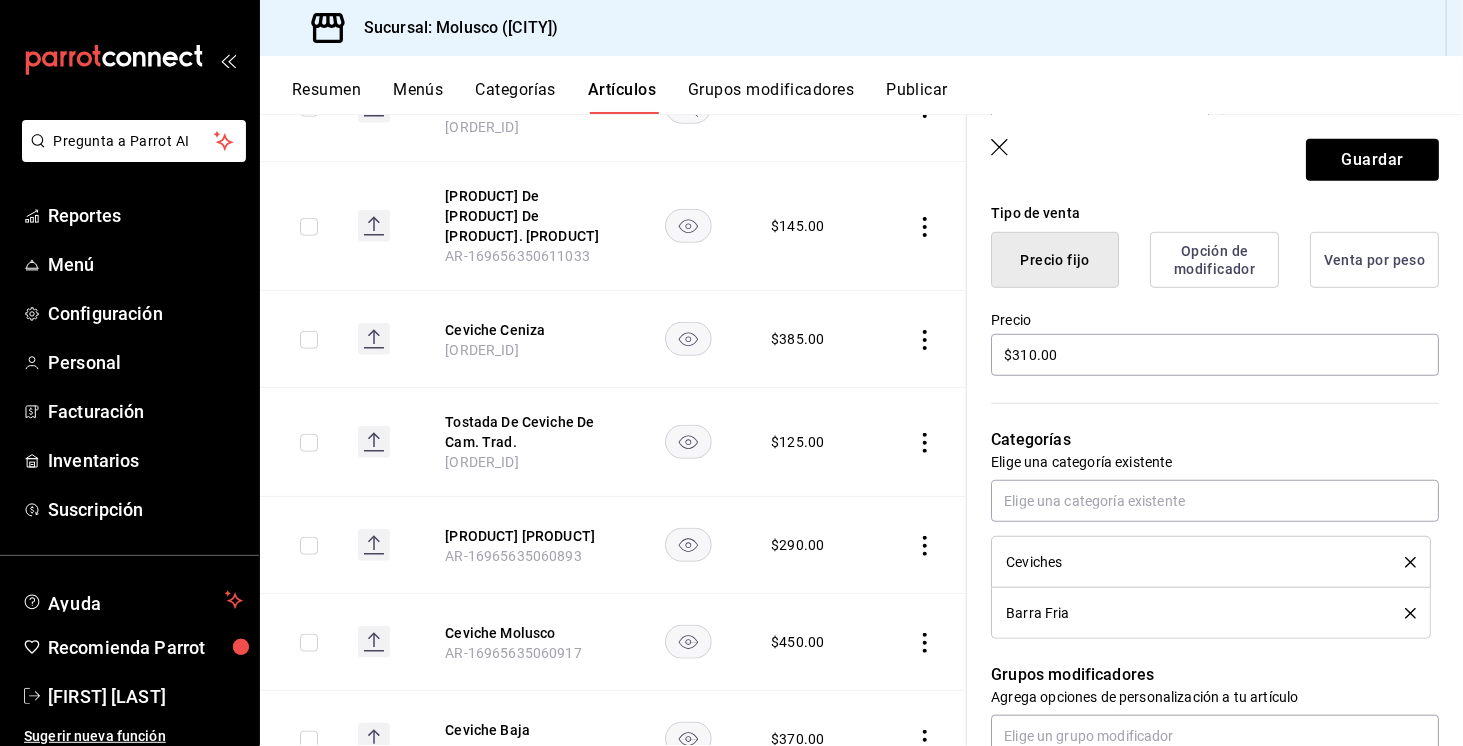 click 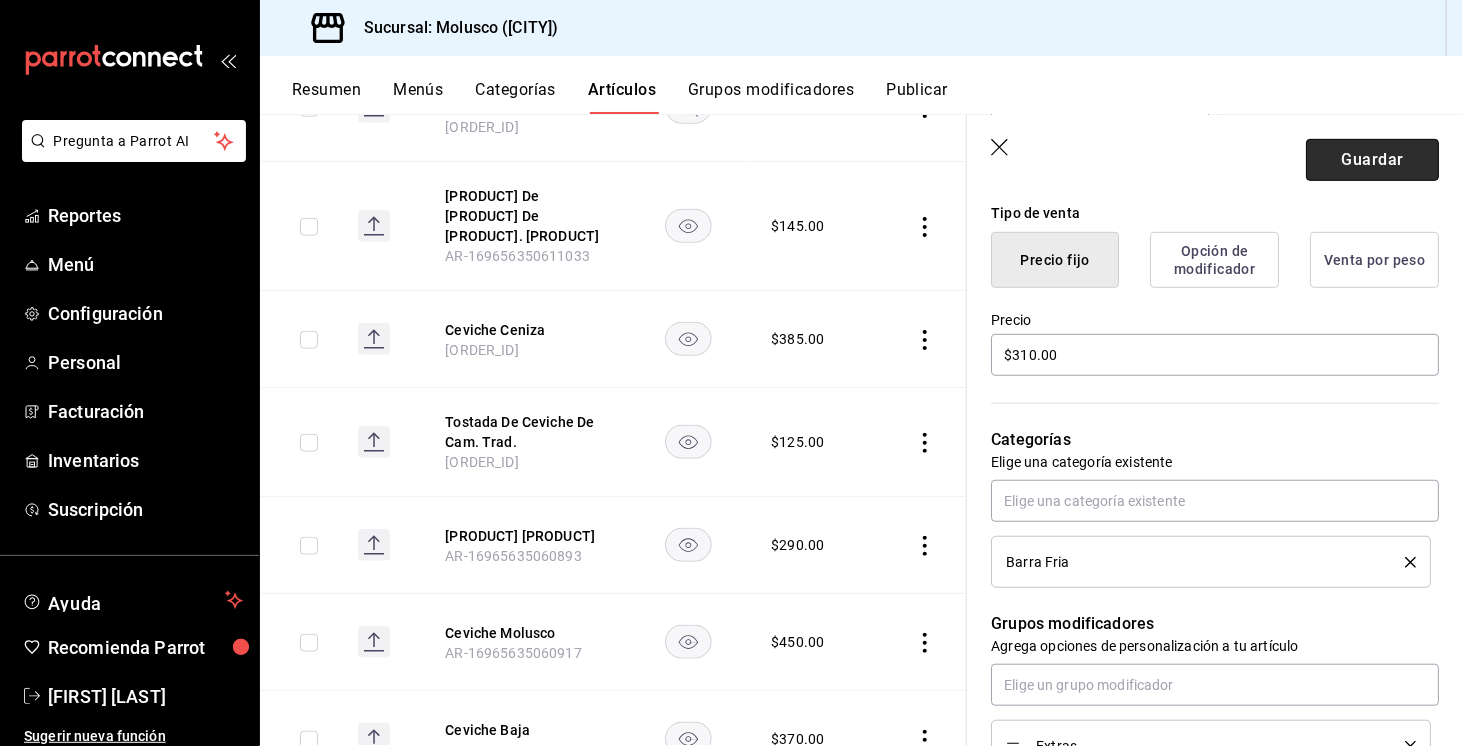click on "Guardar" at bounding box center [1372, 160] 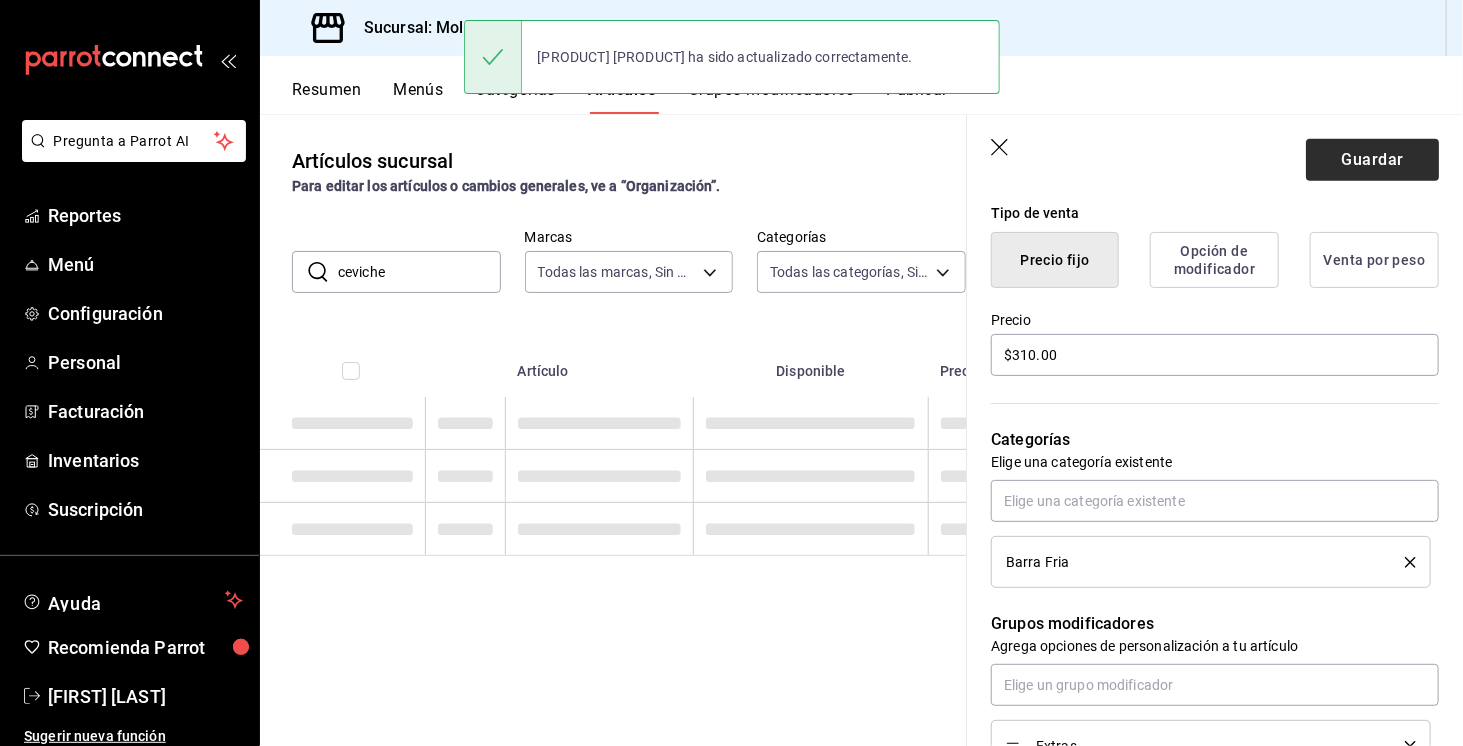 scroll, scrollTop: 0, scrollLeft: 0, axis: both 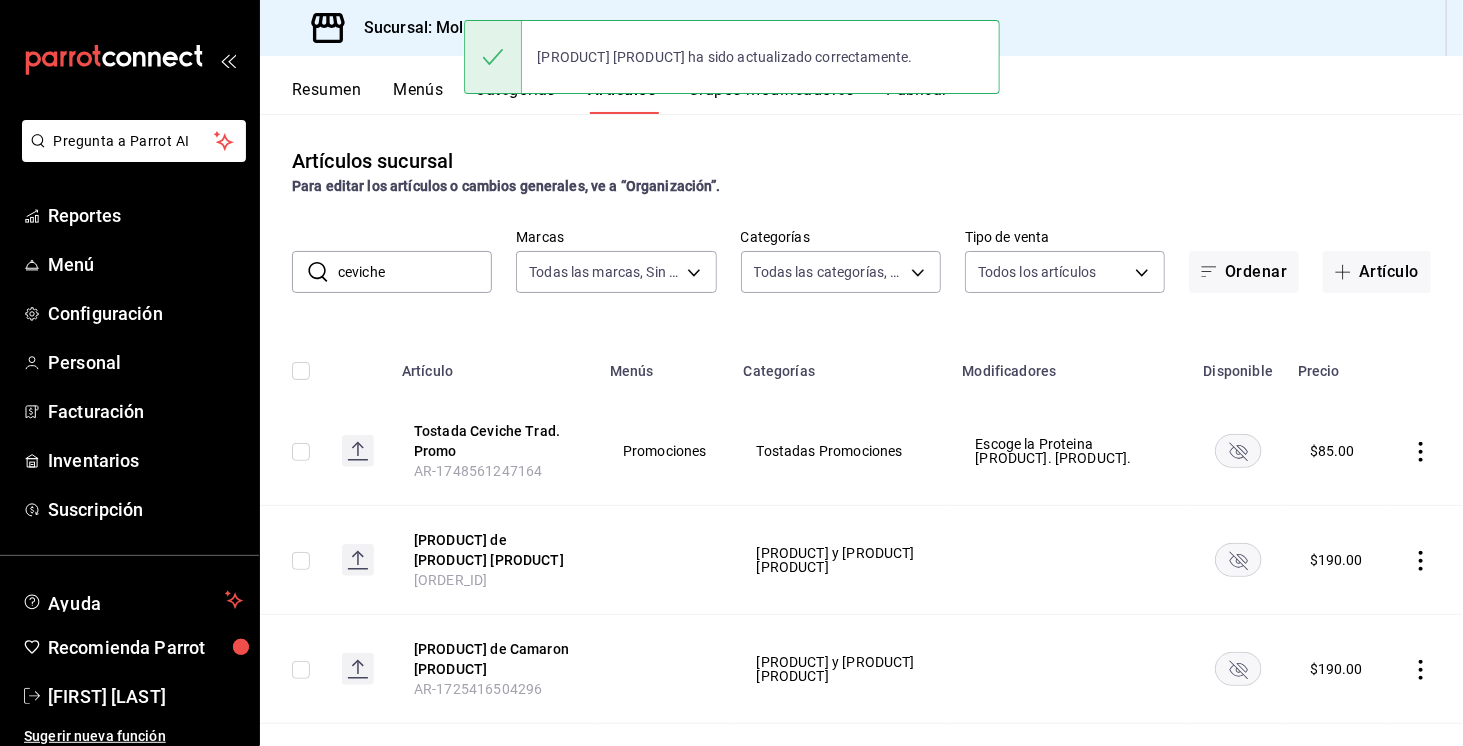 click on "ceviche" at bounding box center (415, 272) 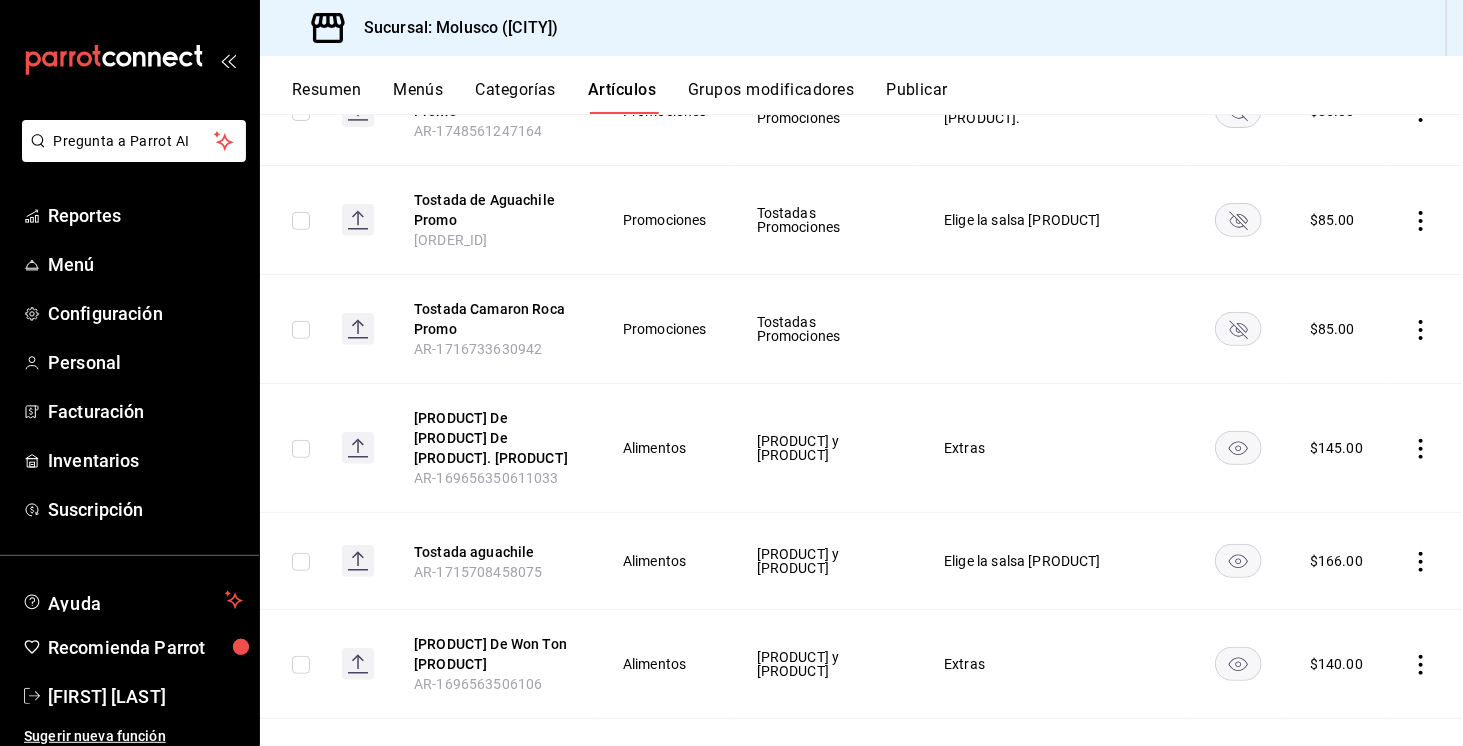 scroll, scrollTop: 342, scrollLeft: 0, axis: vertical 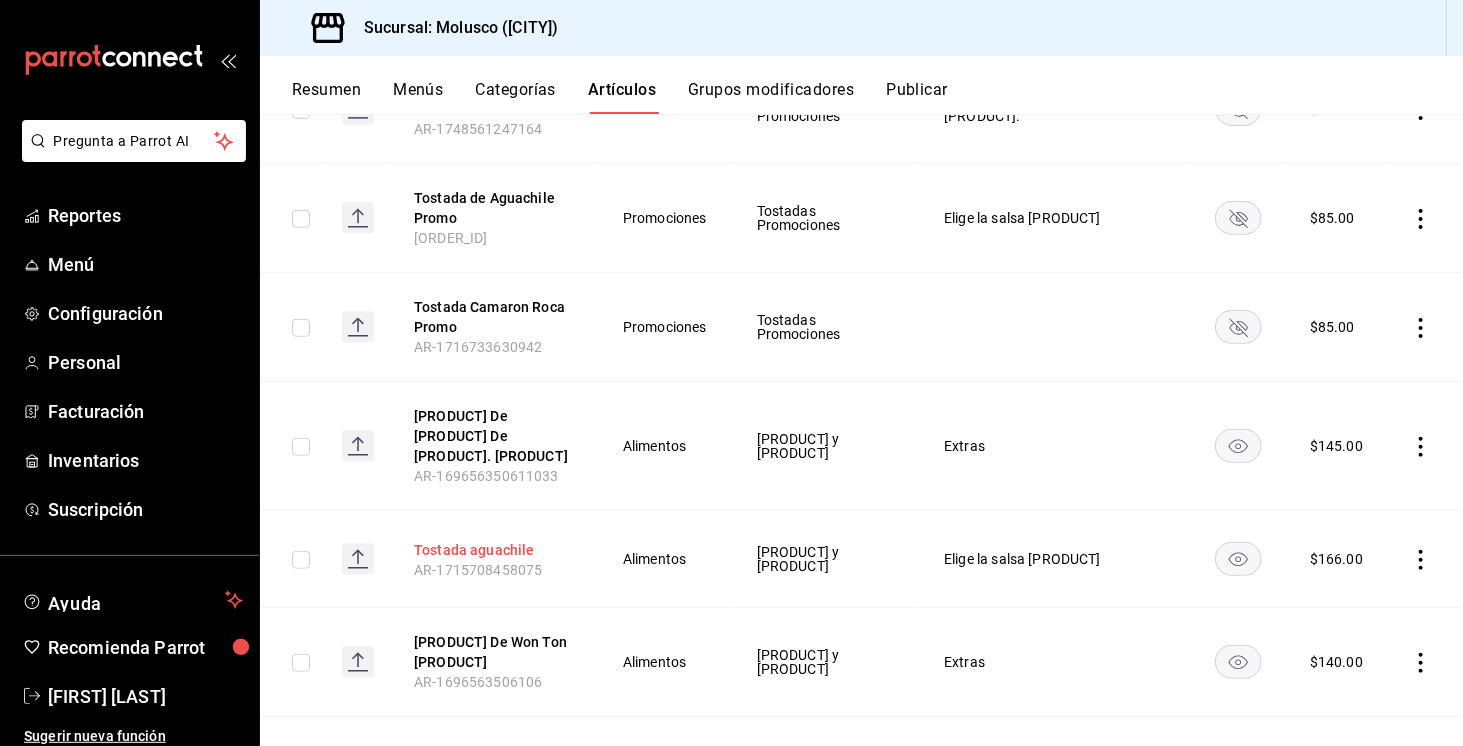 type on "tost" 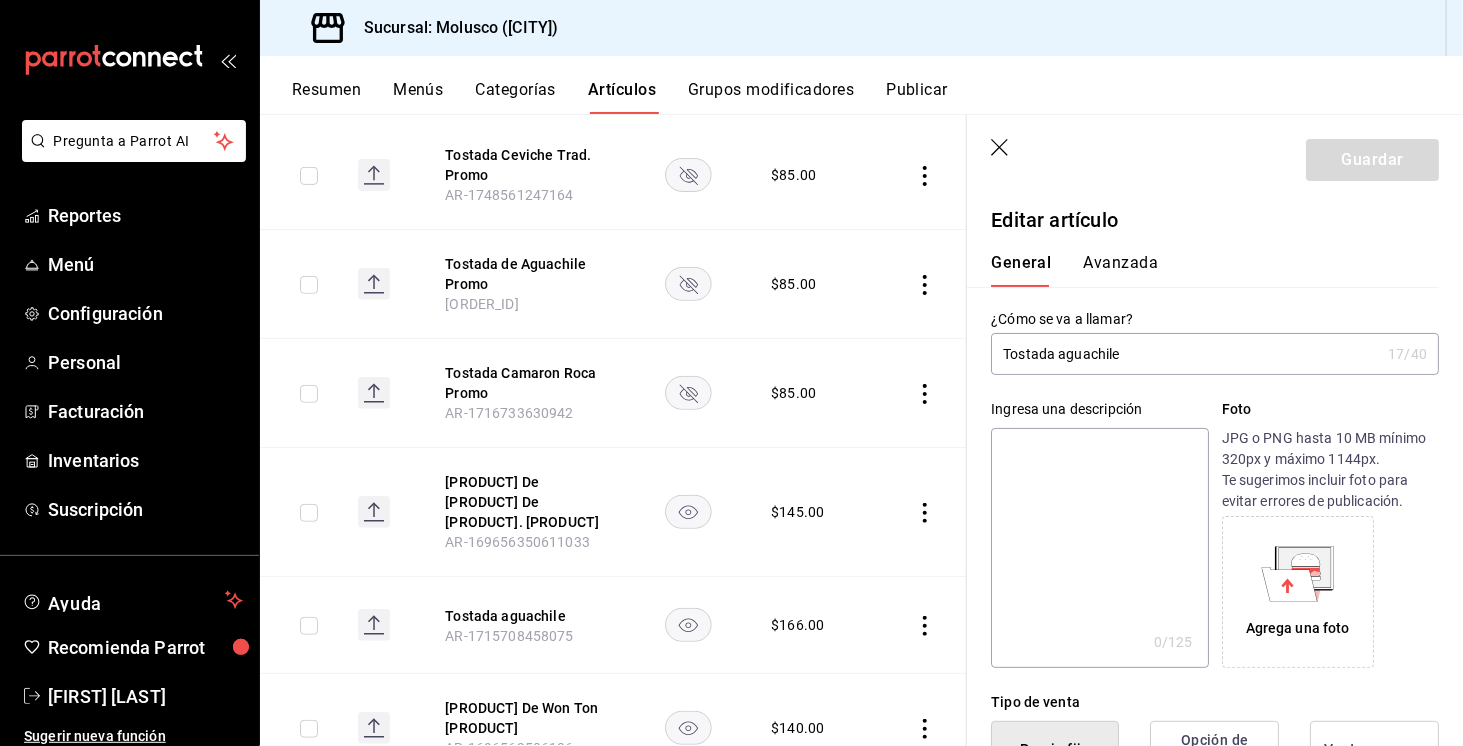 click on "Tostada aguachile" at bounding box center [1185, 354] 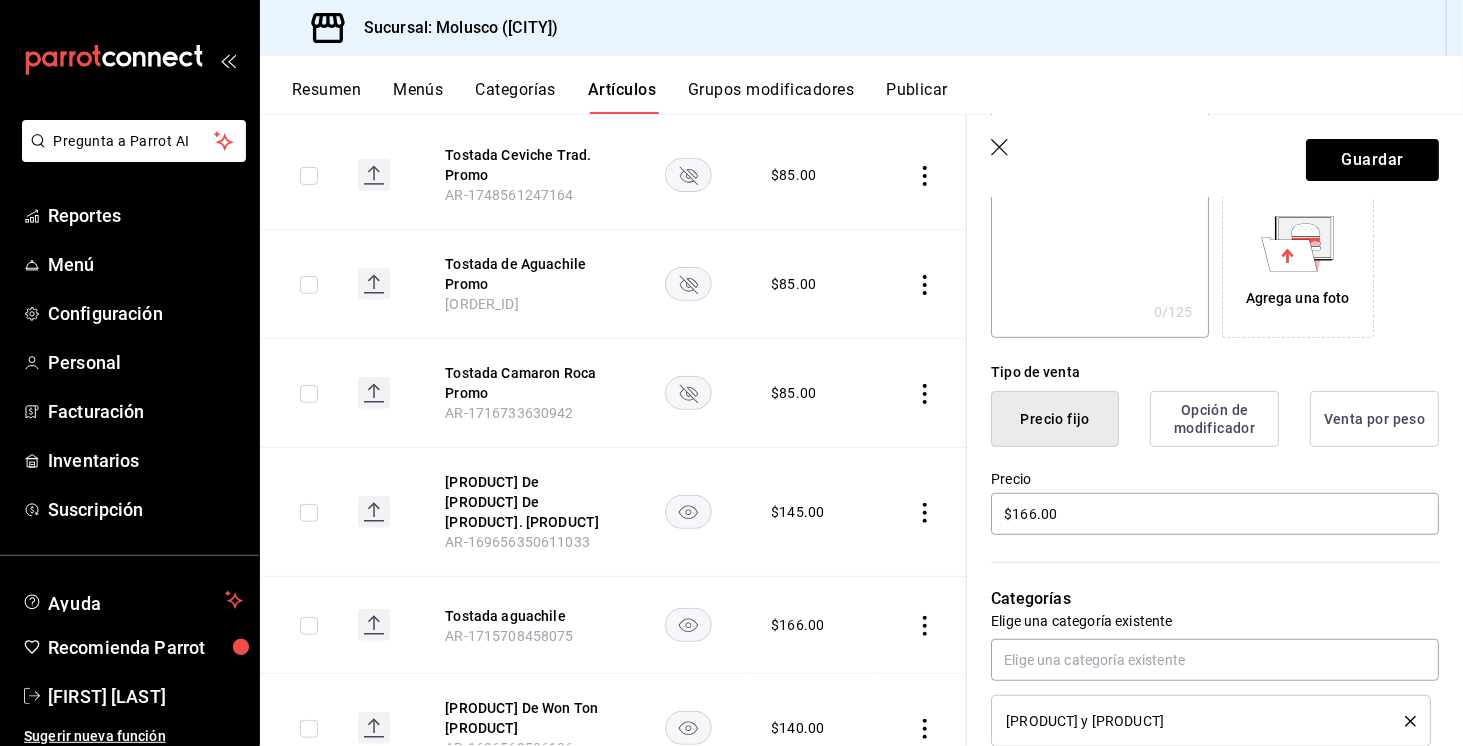 scroll, scrollTop: 337, scrollLeft: 0, axis: vertical 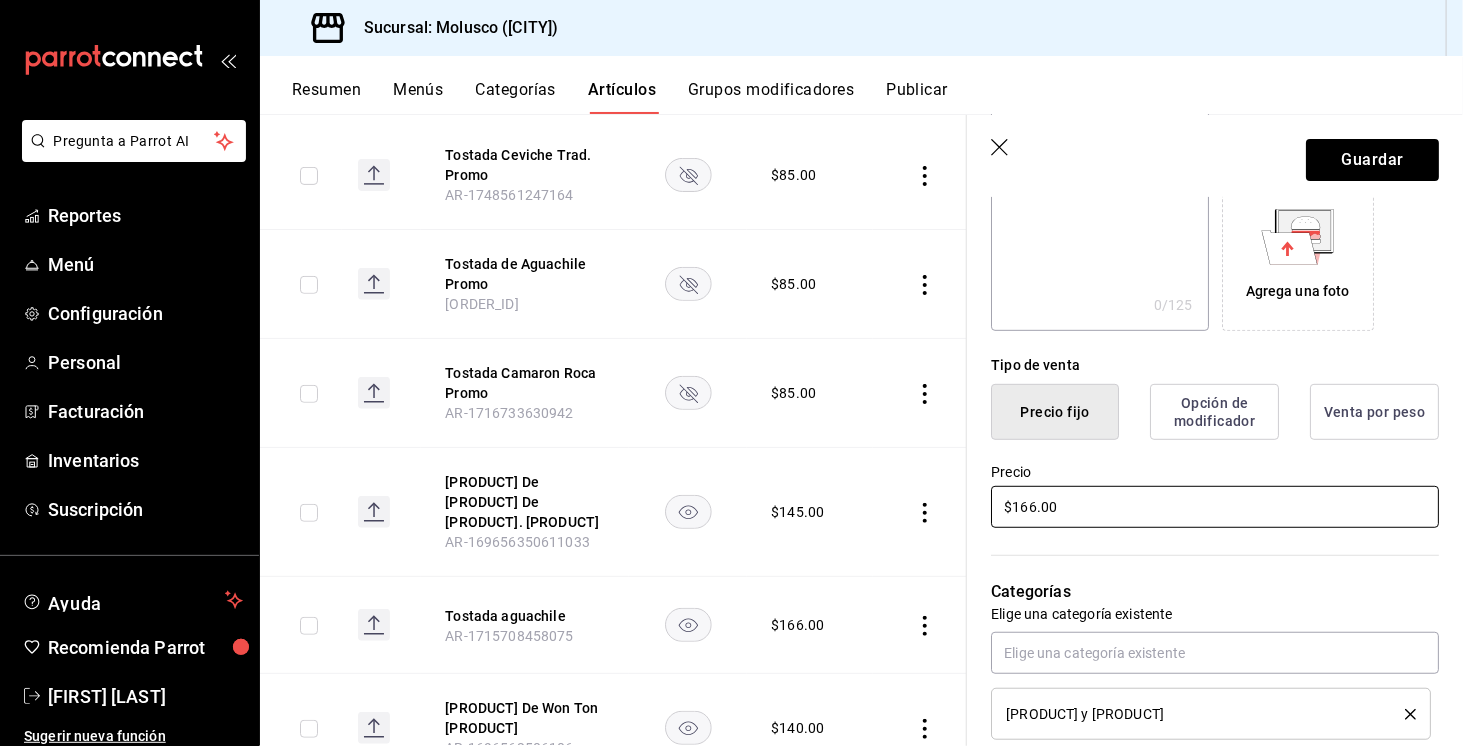type on "Tostada al Gusto" 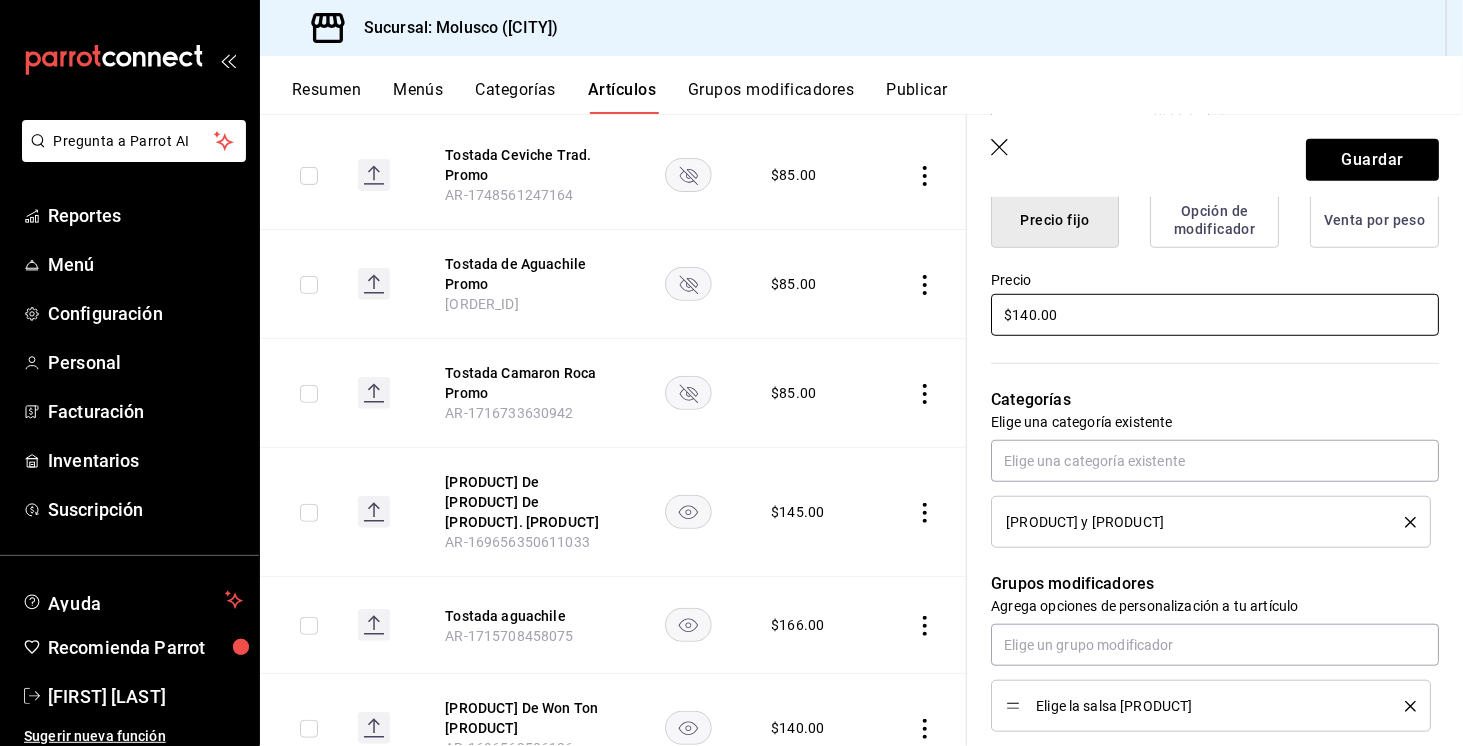 scroll, scrollTop: 532, scrollLeft: 0, axis: vertical 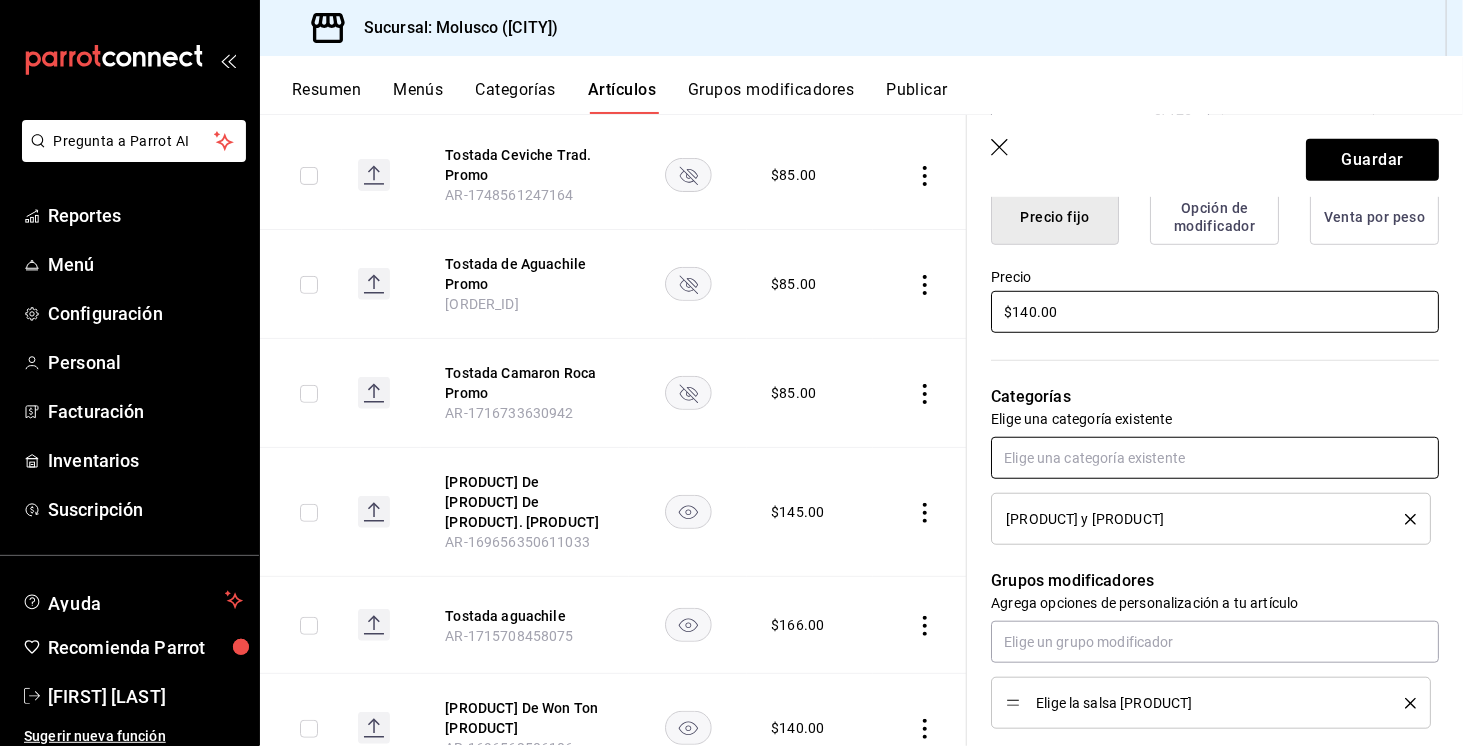 type on "$140.00" 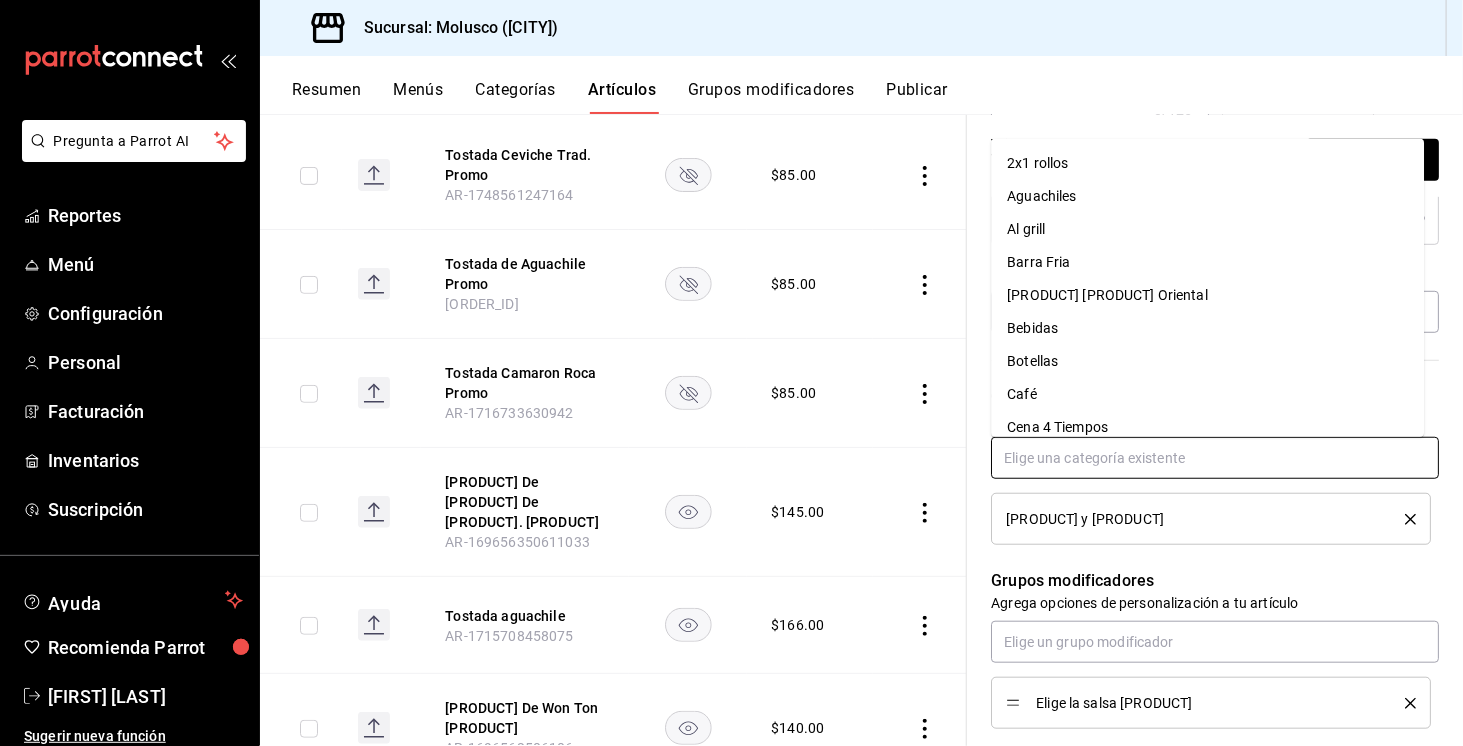 click at bounding box center [1215, 458] 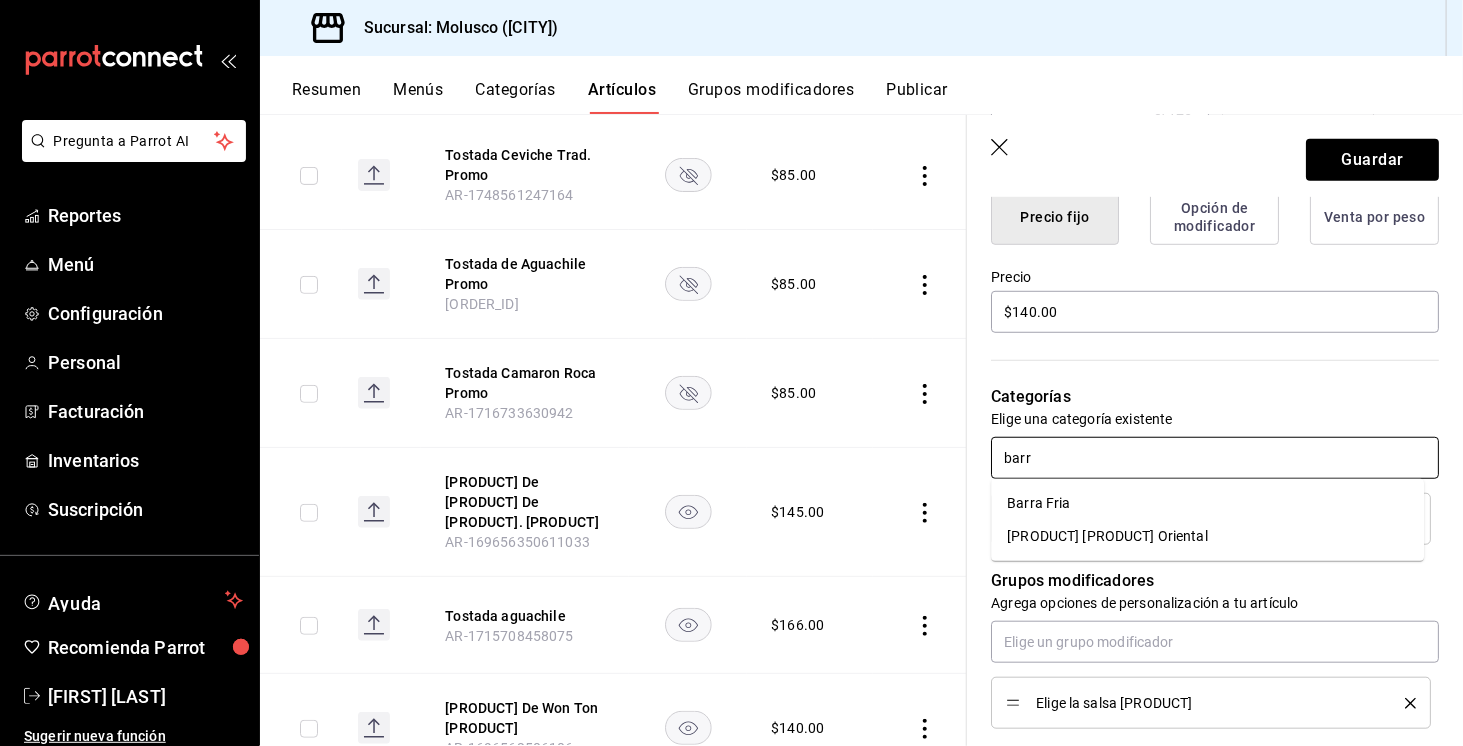 type on "barra" 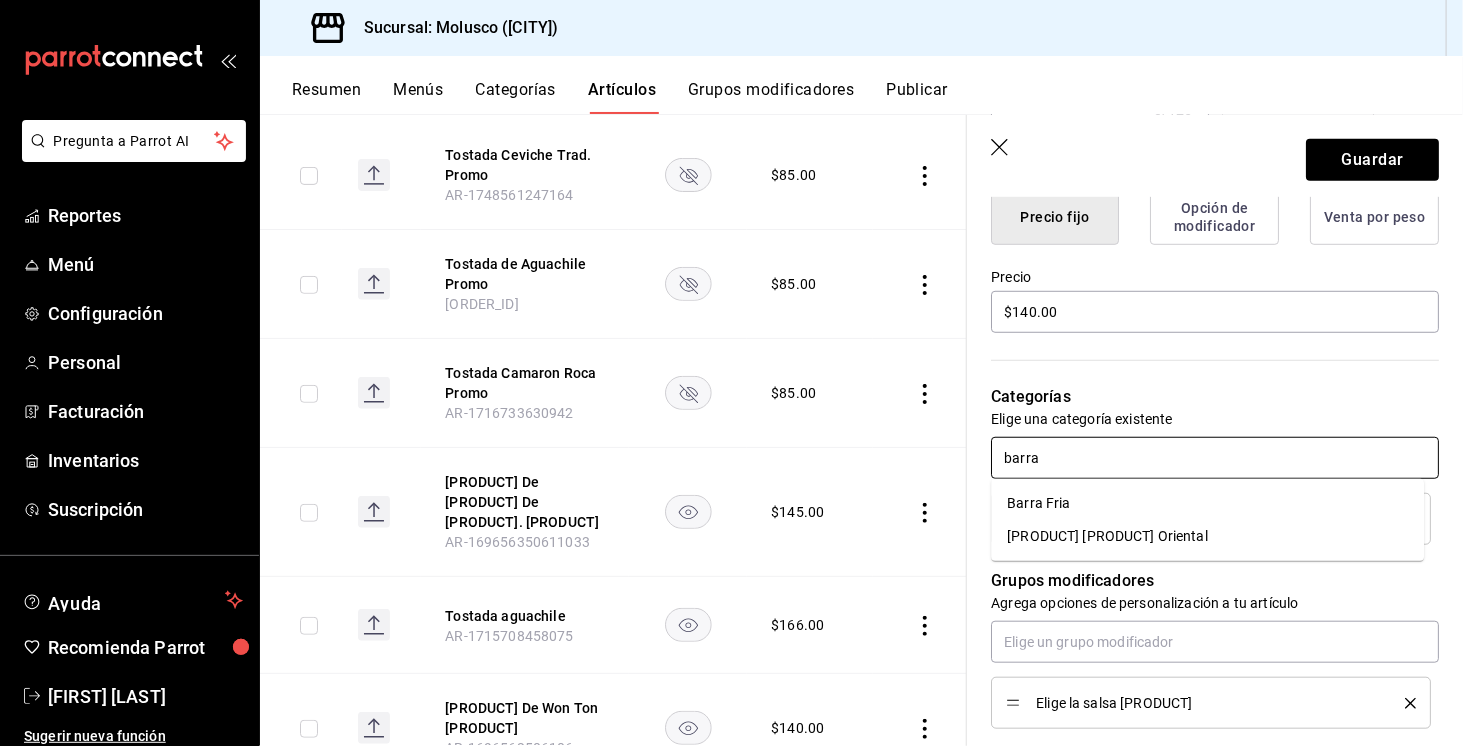 click on "Barra Fria" at bounding box center (1207, 503) 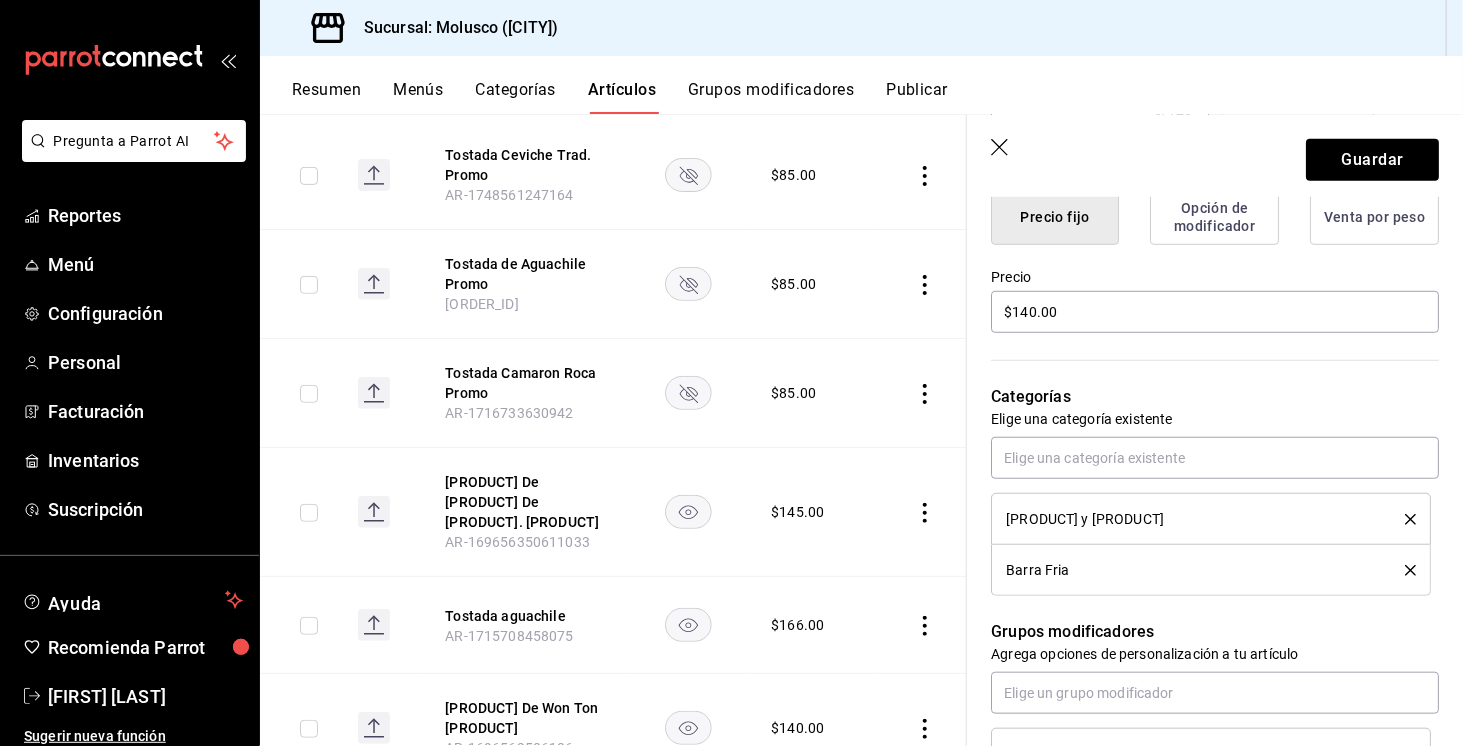 click 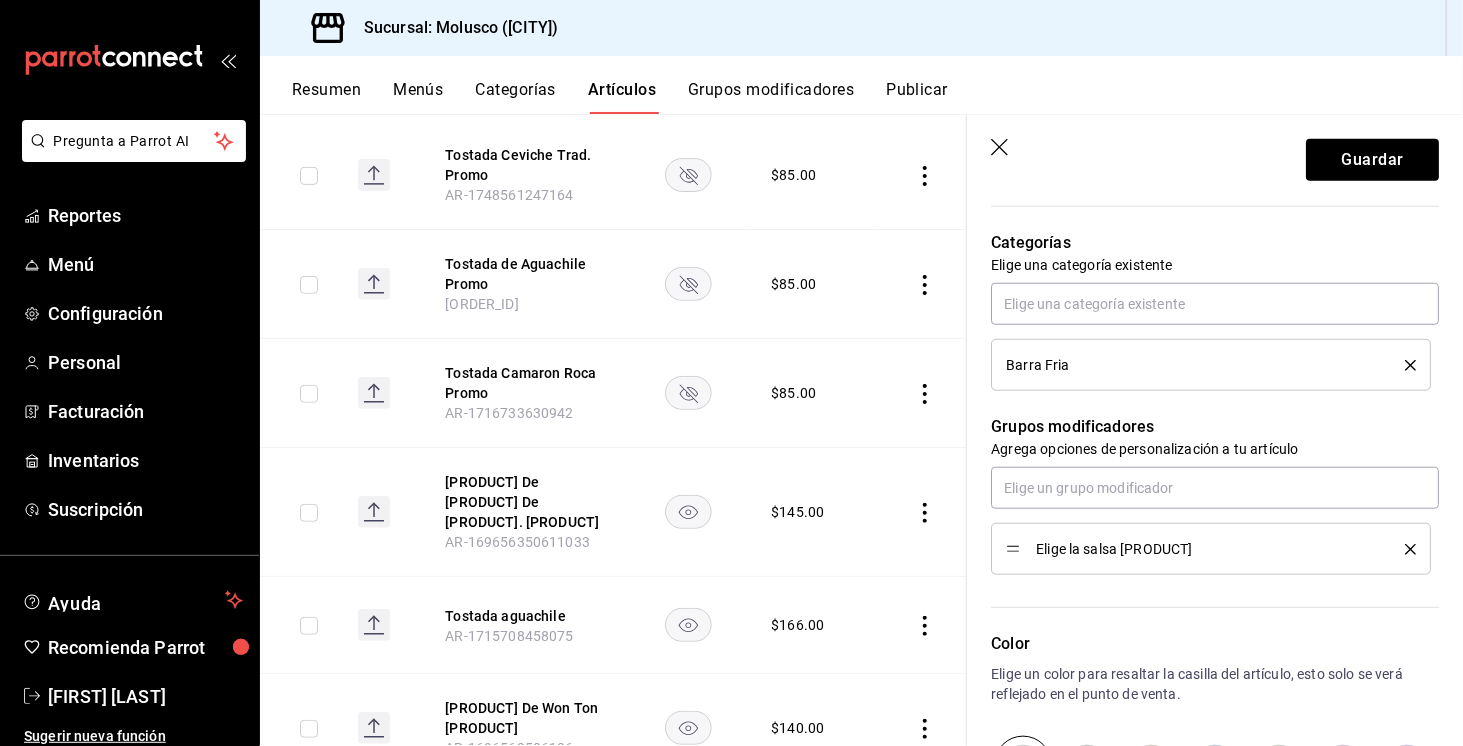 scroll, scrollTop: 692, scrollLeft: 0, axis: vertical 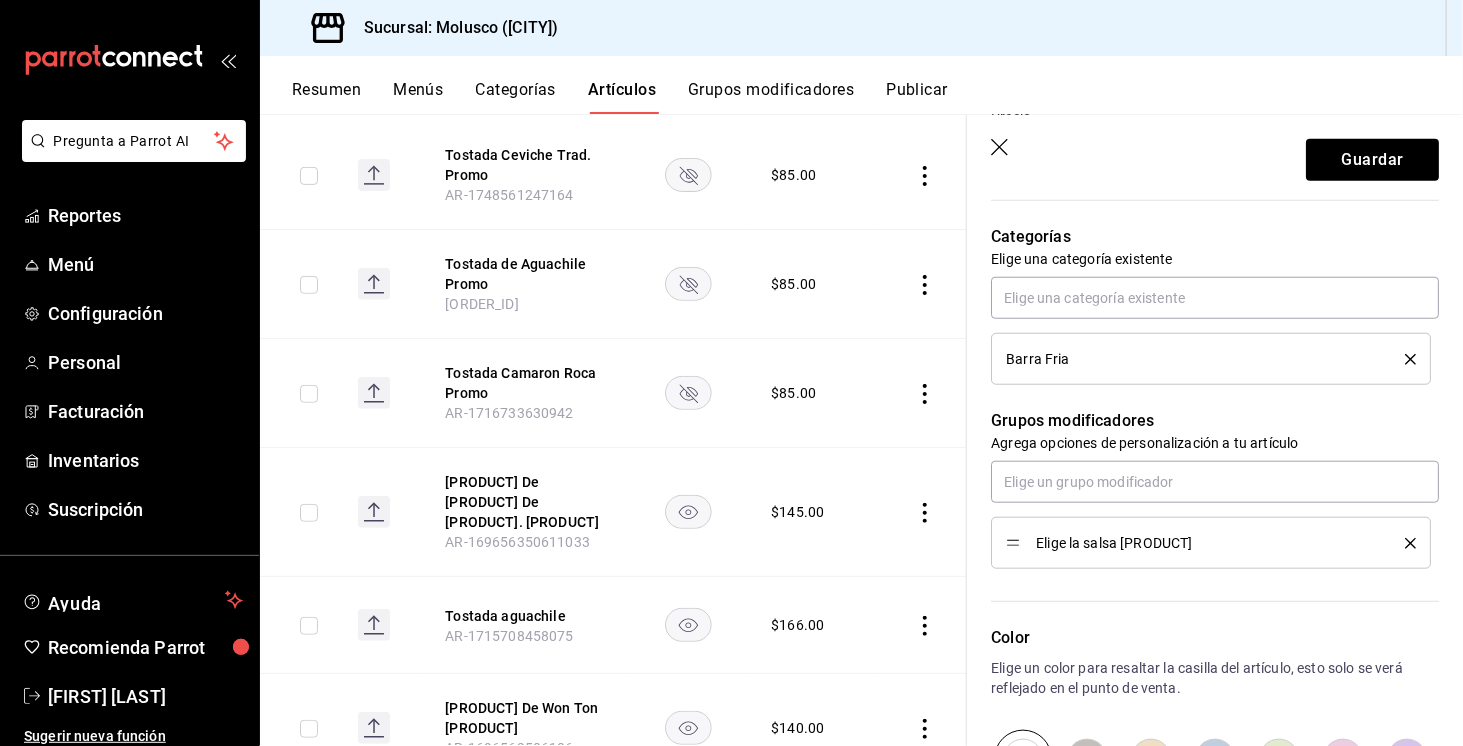 click 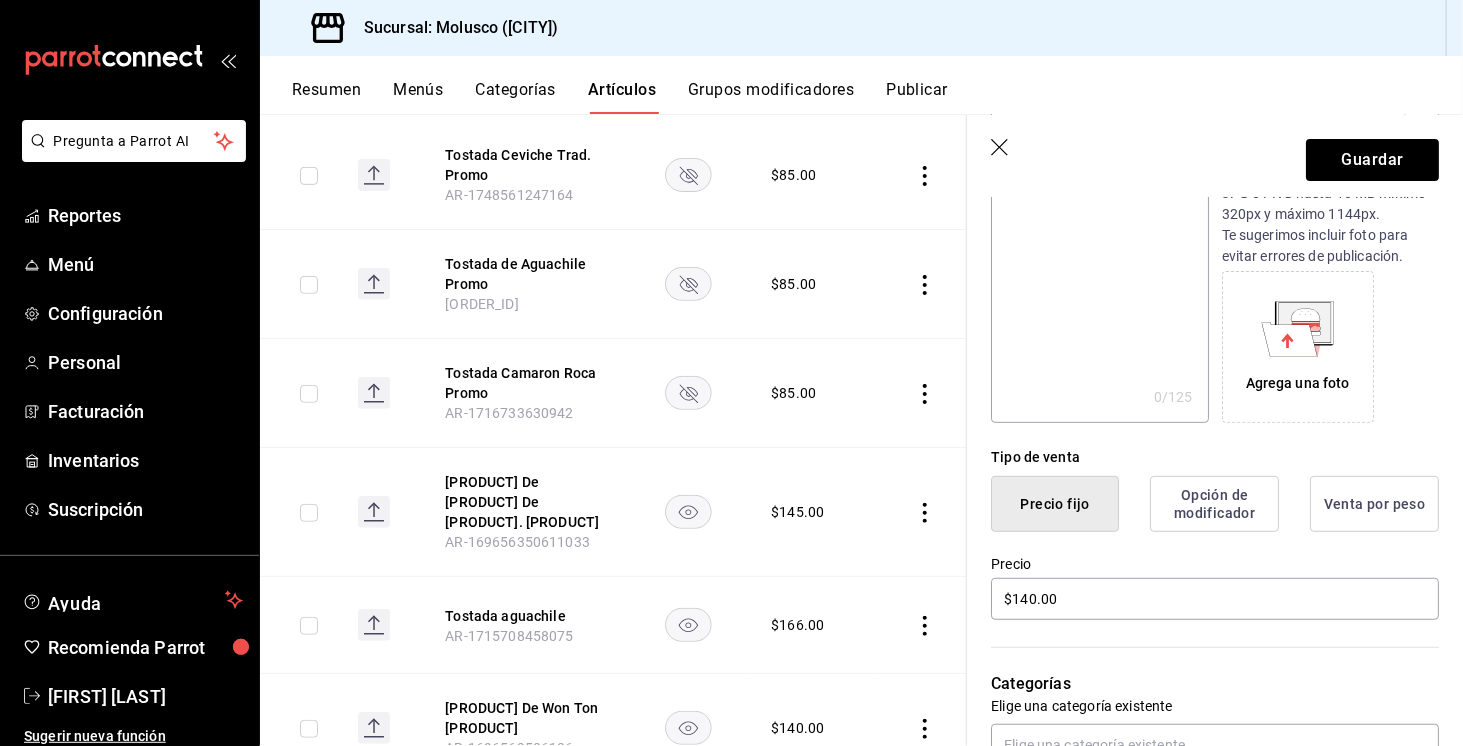 scroll, scrollTop: 0, scrollLeft: 0, axis: both 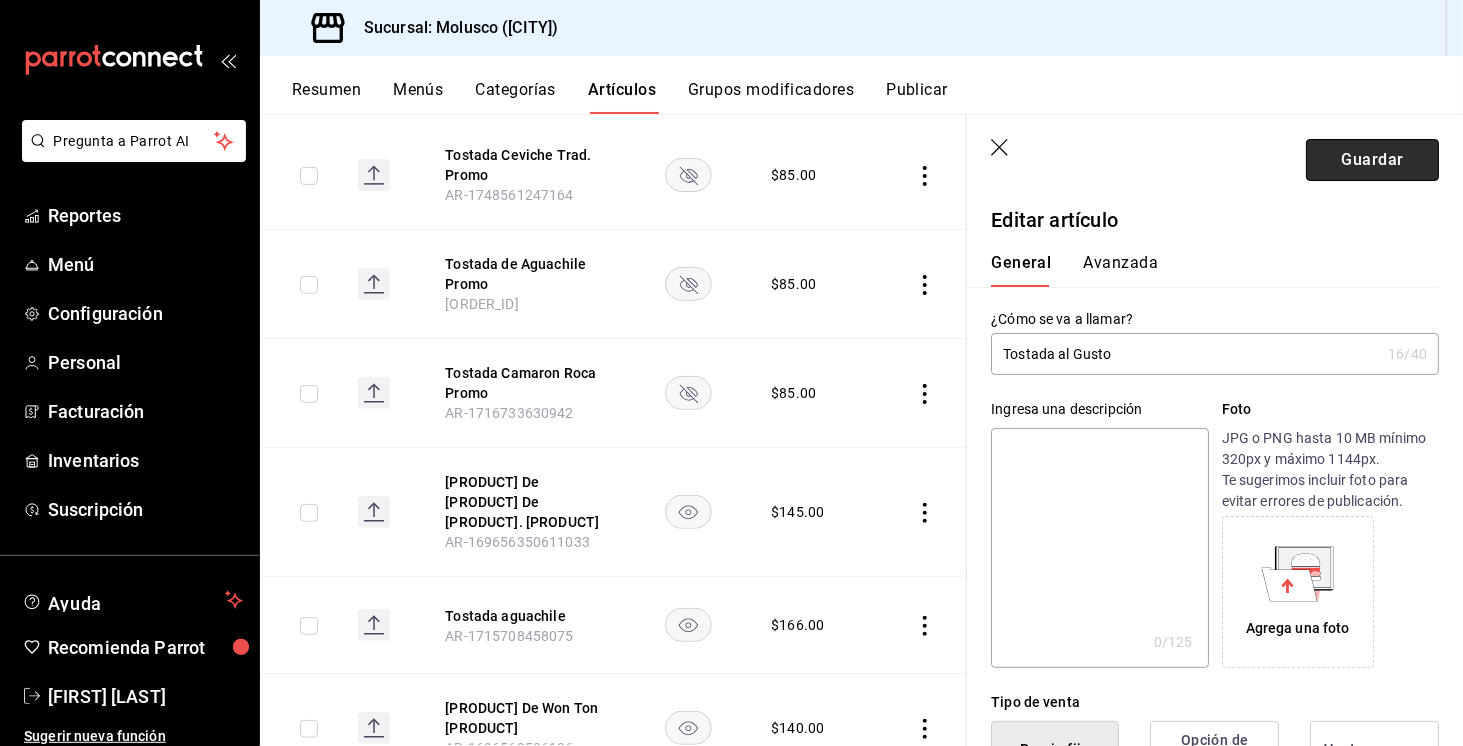 click on "Guardar" at bounding box center (1372, 160) 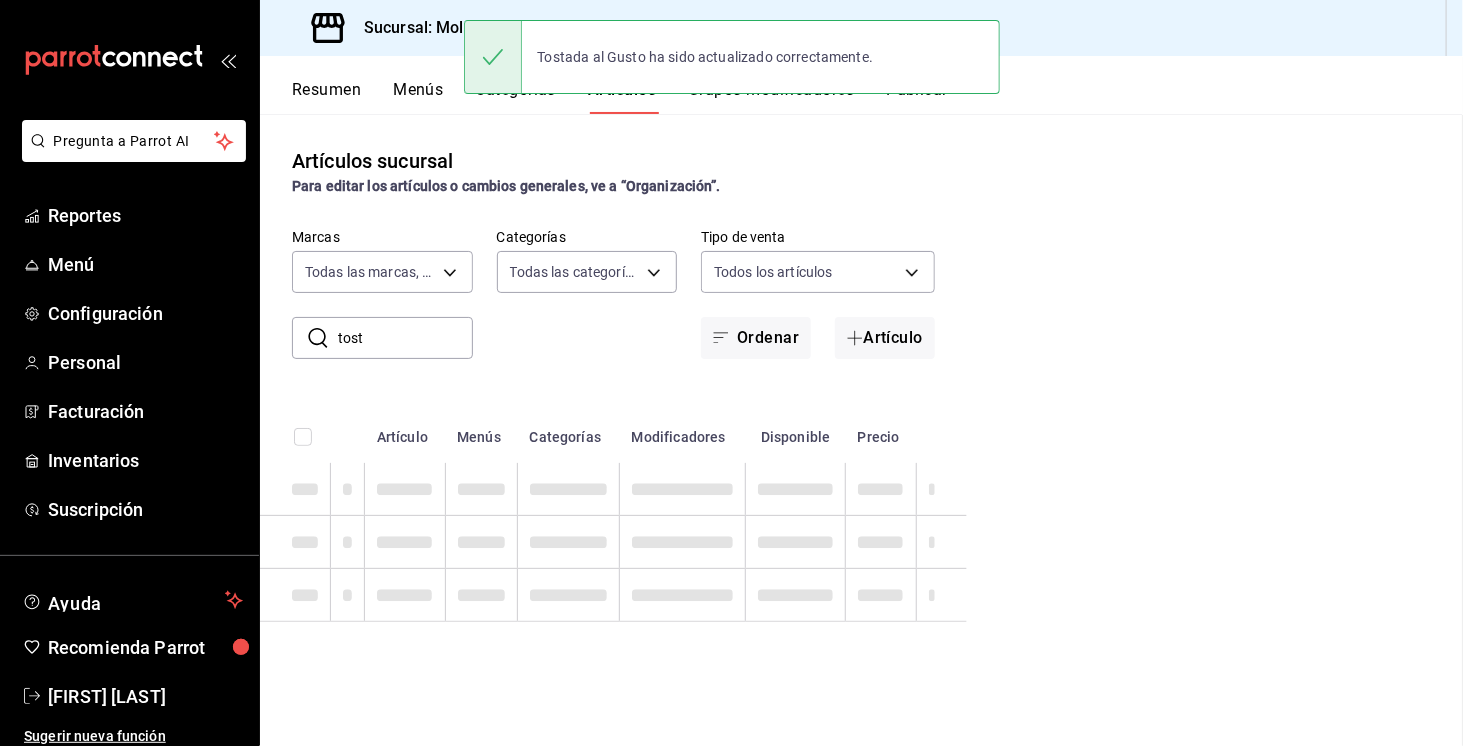 scroll, scrollTop: 0, scrollLeft: 0, axis: both 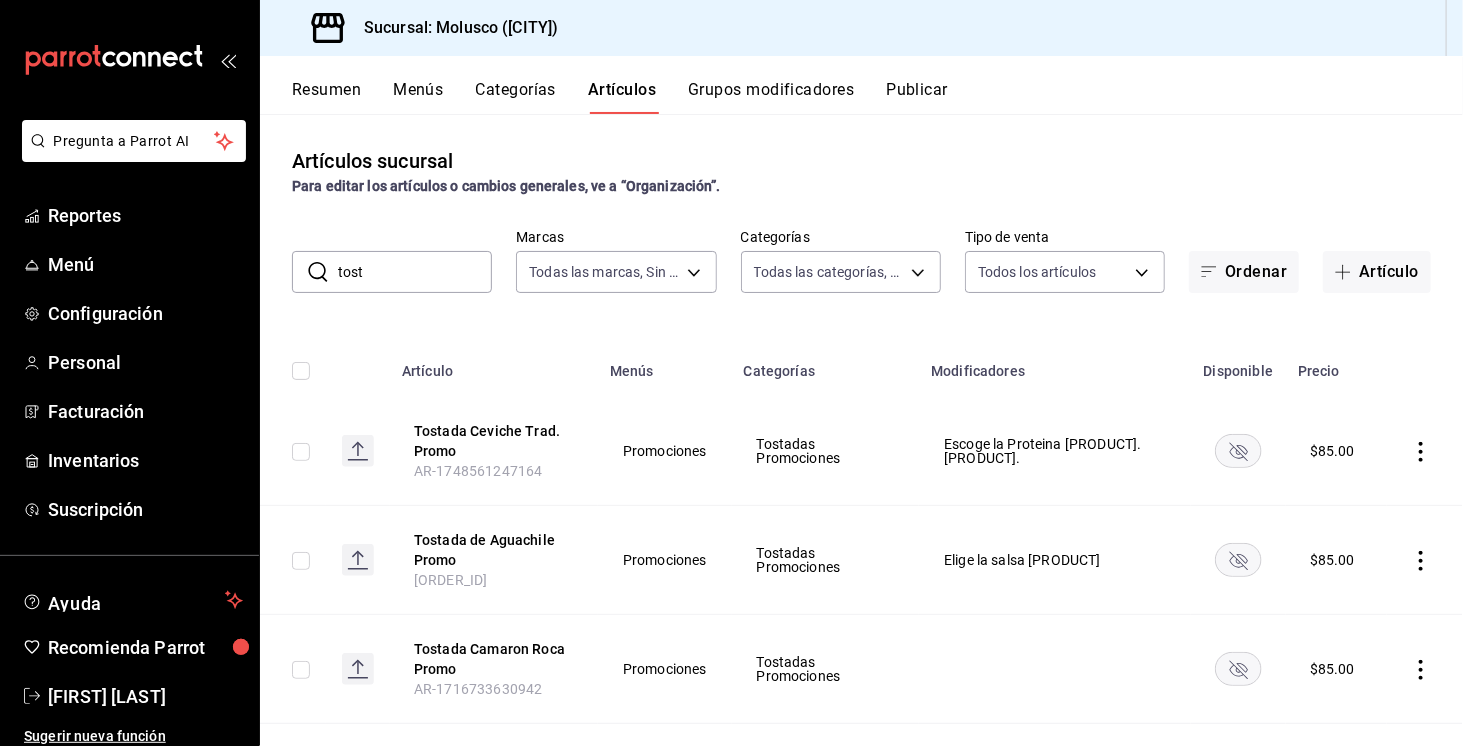 click on "Grupos modificadores" at bounding box center [771, 97] 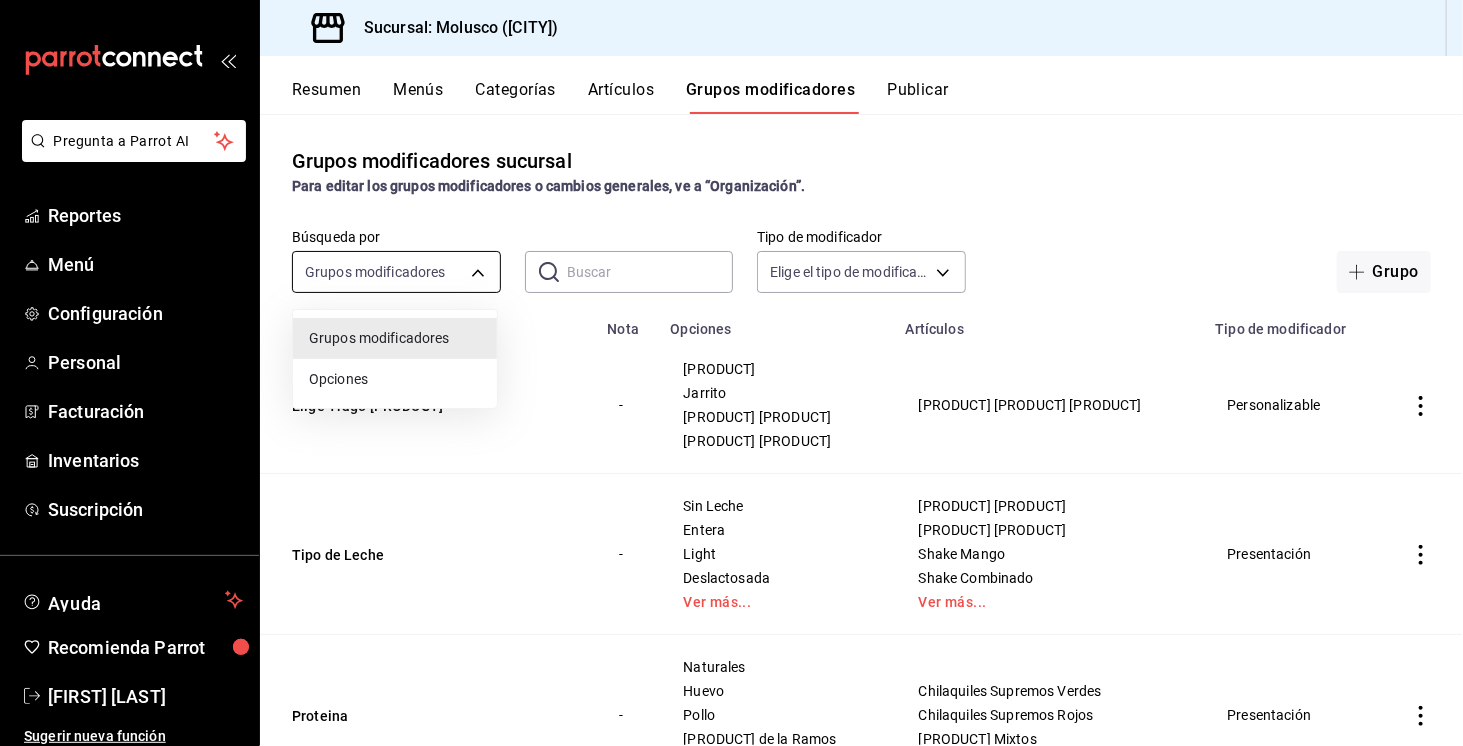 click on "Pregunta a Parrot AI Reportes   Menú   Configuración   Personal   Facturación   Inventarios   Suscripción   Ayuda Recomienda Parrot   [NAME]   Sugerir nueva función   Sucursal: Molusco (Mty) Resumen Menús Categorías Artículos Grupos modificadores Publicar Grupos modificadores sucursal Para editar los grupos modificadores o cambios generales, ve a “Organización”. Búsqueda por Grupos modificadores GROUP ​ ​ Tipo de modificador Elige el tipo de modificador Grupo Nombre Nota Opciones Artículos Tipo de modificador Elige Trago Mezcal - Waterberry Jarrito Mexican Mule Oaxaca Citric Mezcal Maria Mestiza Personalizable Tipo de Leche - Sin Leche Entera Light Deslactosada Ver más... Shake Fresa Shake Platano Shake Mango Shake Combinado Ver más... Presentación Proteina - Naturales Huevo Pollo Chicharron de la Ramos Ver más... Chilaquiles Supremos Verdes Chilaquiles Supremos Rojos Chilaquiles Mixtos Presentación Elegir - Atún Salmón Spicy Roll Presentación Mixers - Frutos Rojos Maracuya" at bounding box center [731, 373] 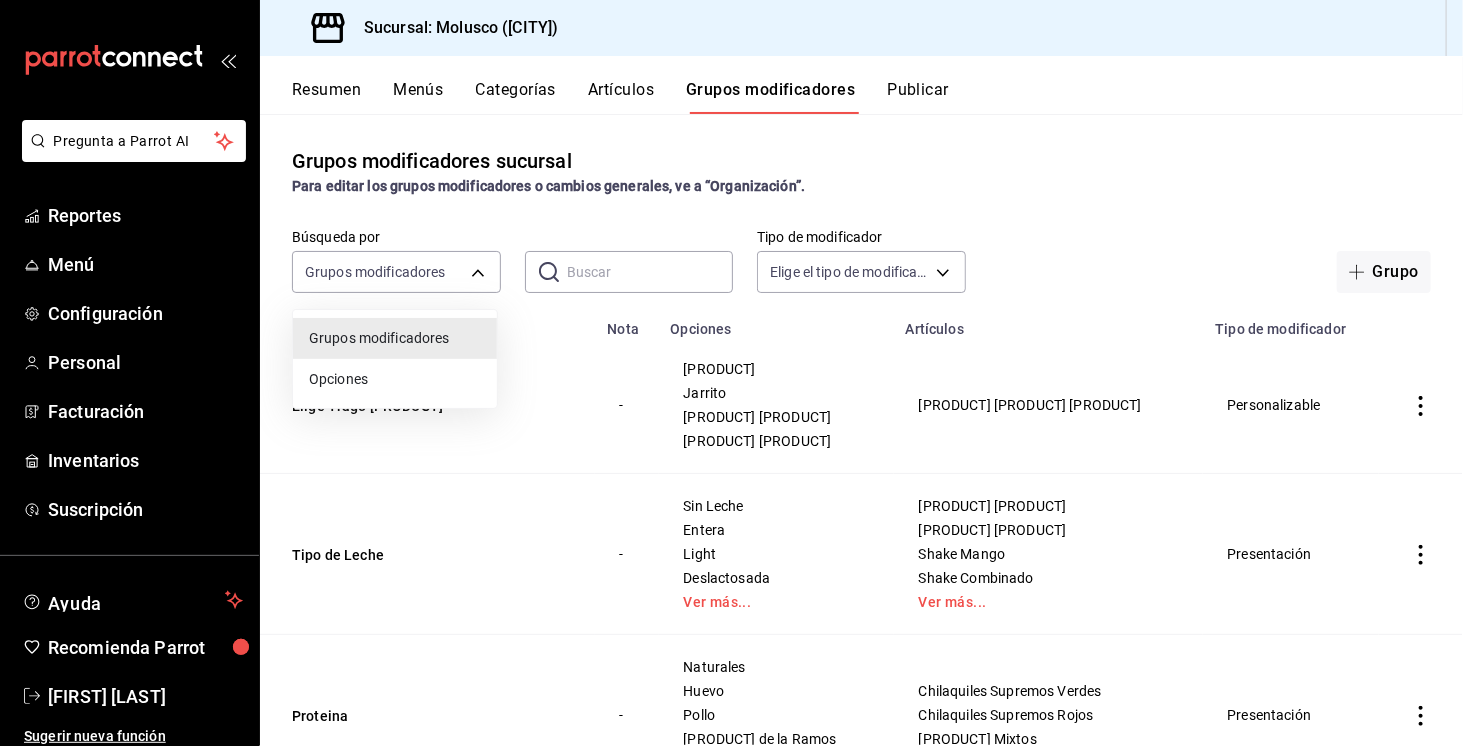 click at bounding box center [731, 373] 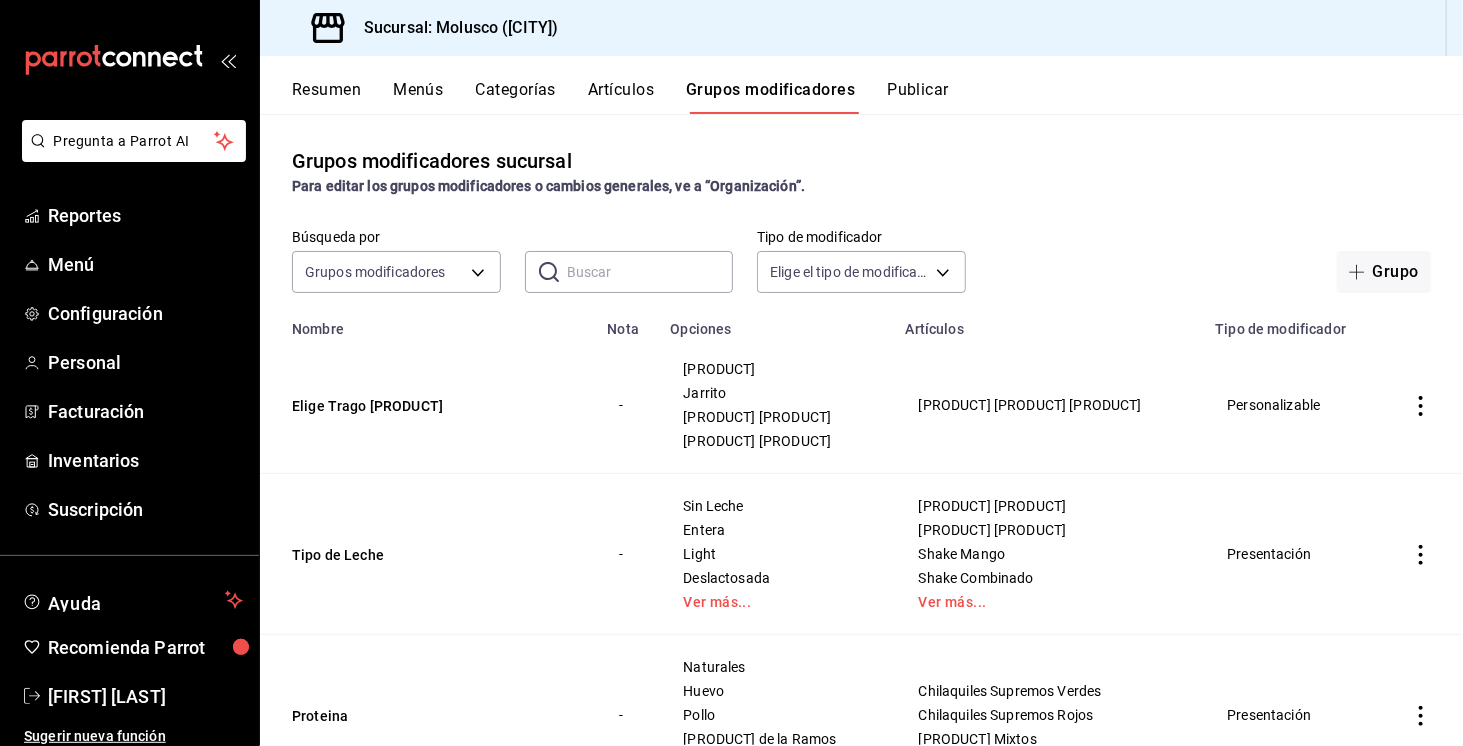 click at bounding box center [650, 272] 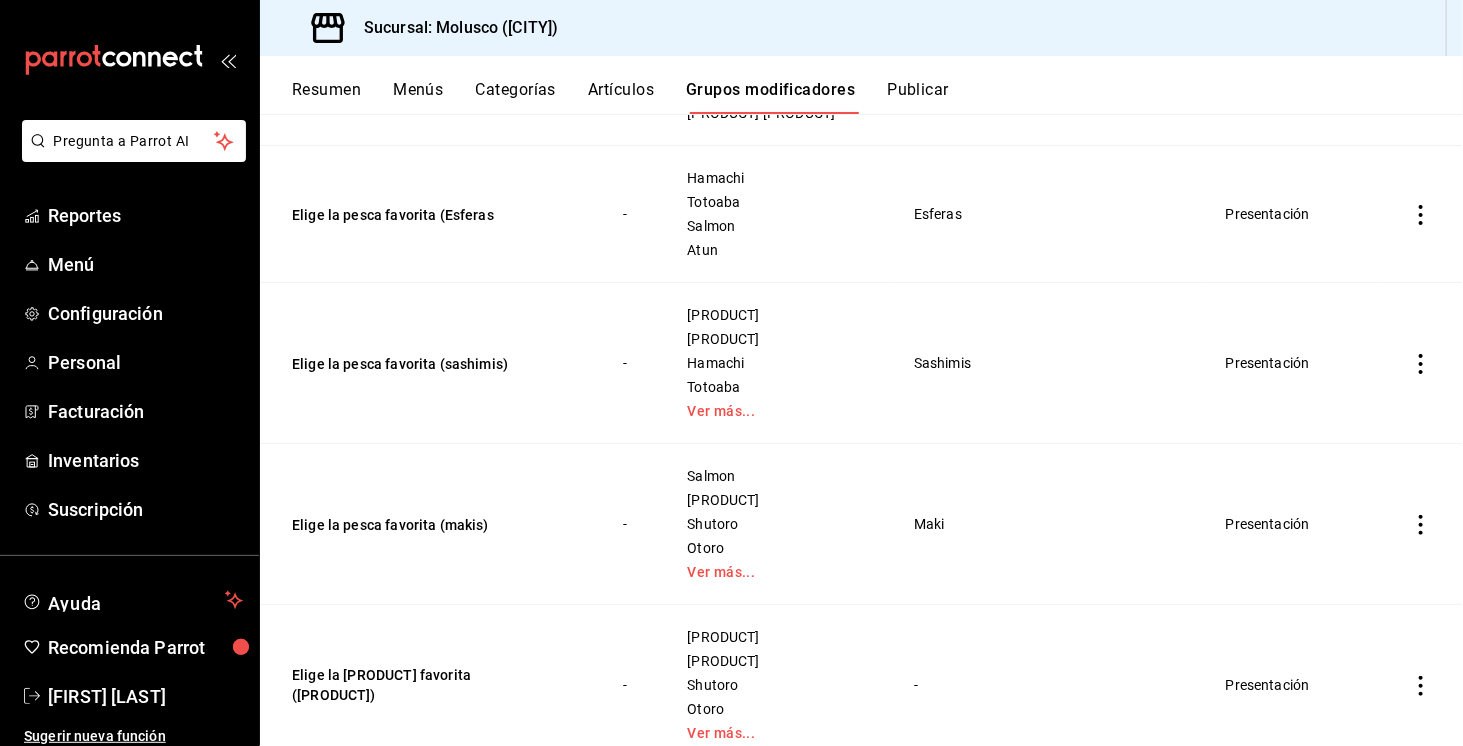 scroll, scrollTop: 344, scrollLeft: 0, axis: vertical 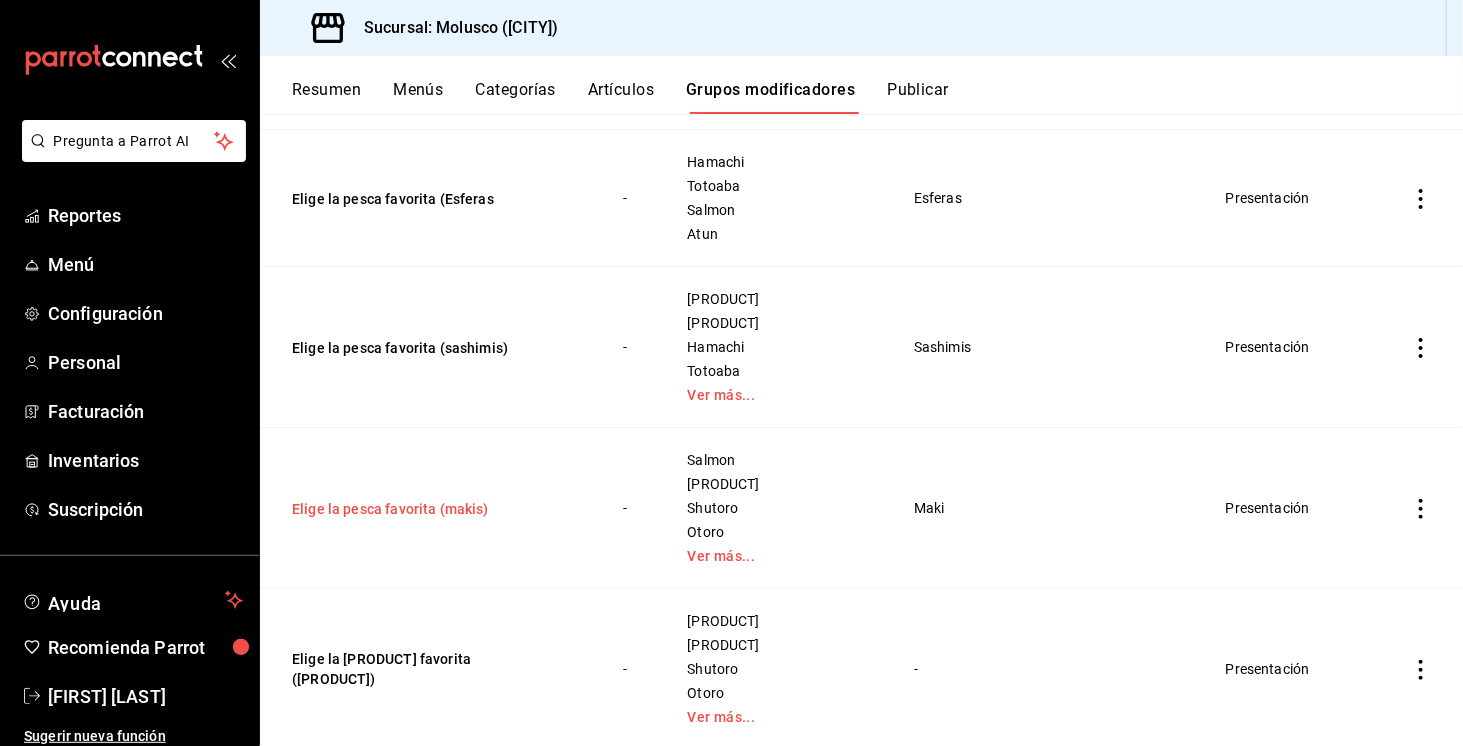 type on "elige" 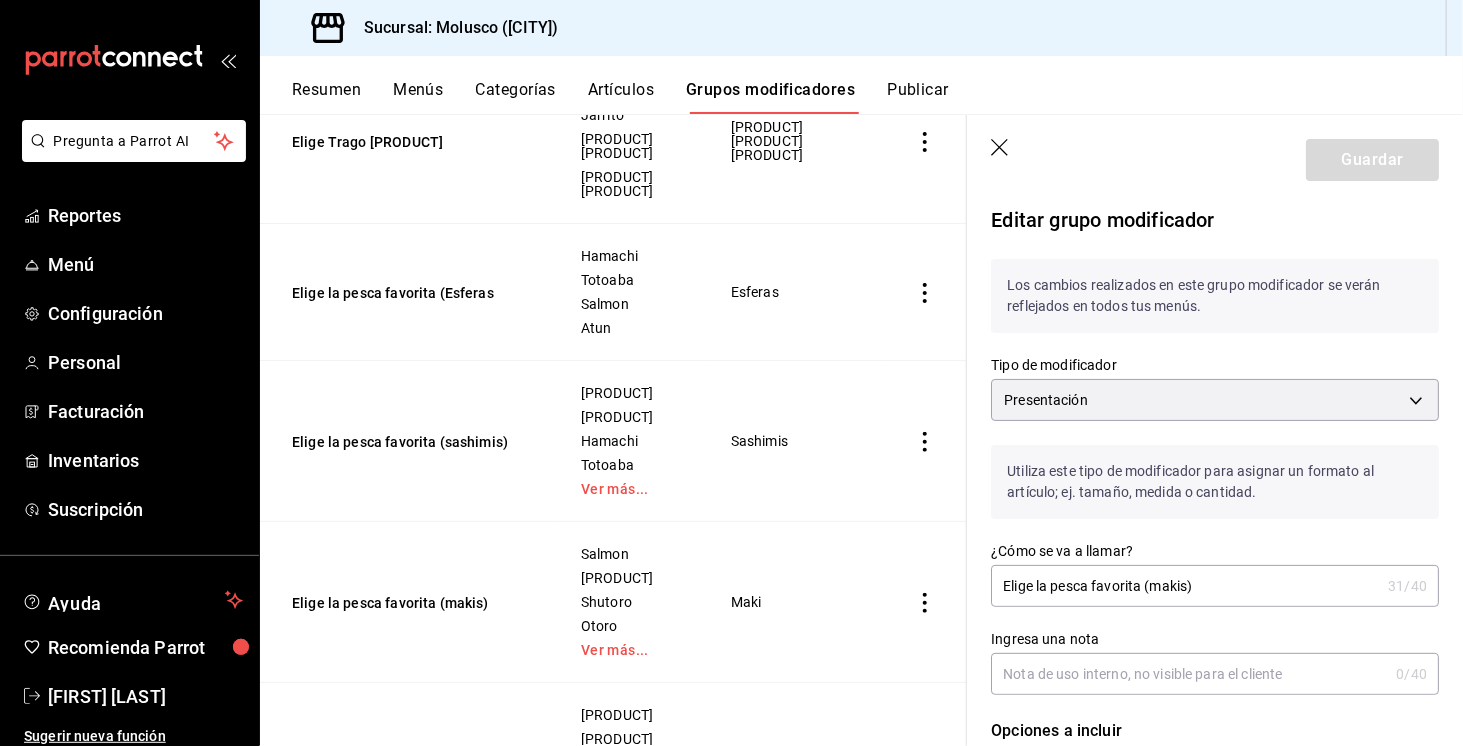 click on "Elige la pesca favorita (makis)" at bounding box center (1185, 586) 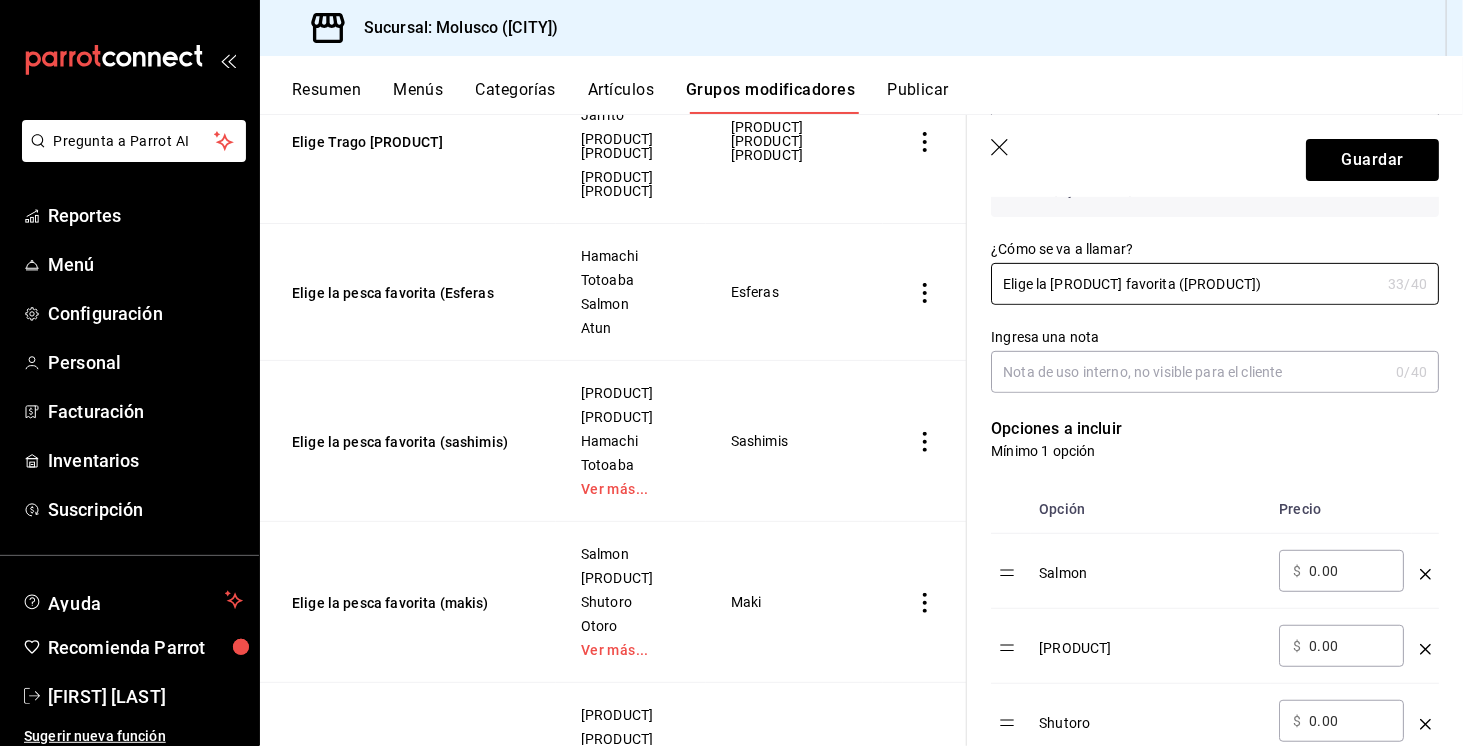scroll, scrollTop: 304, scrollLeft: 0, axis: vertical 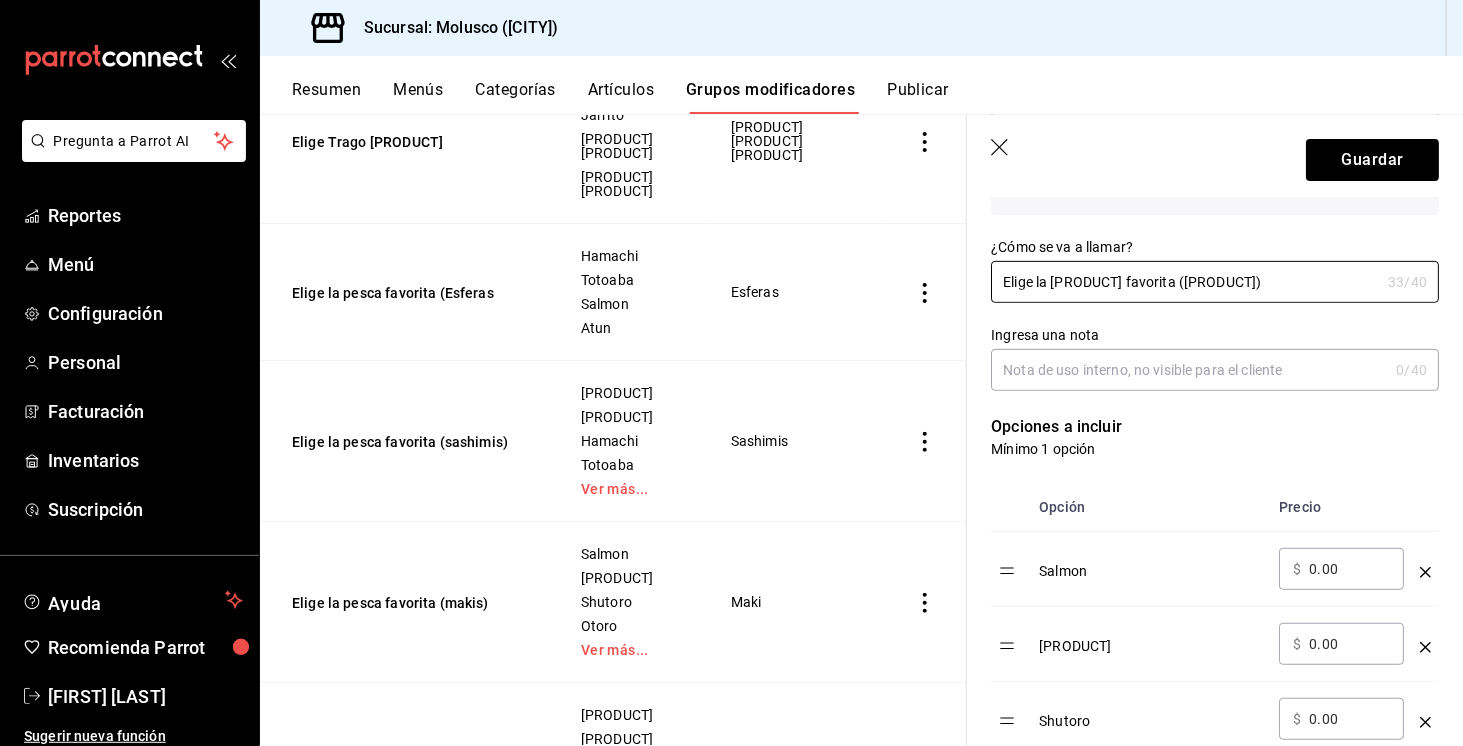 type on "Elige la [PRODUCT] favorita ([PRODUCT])" 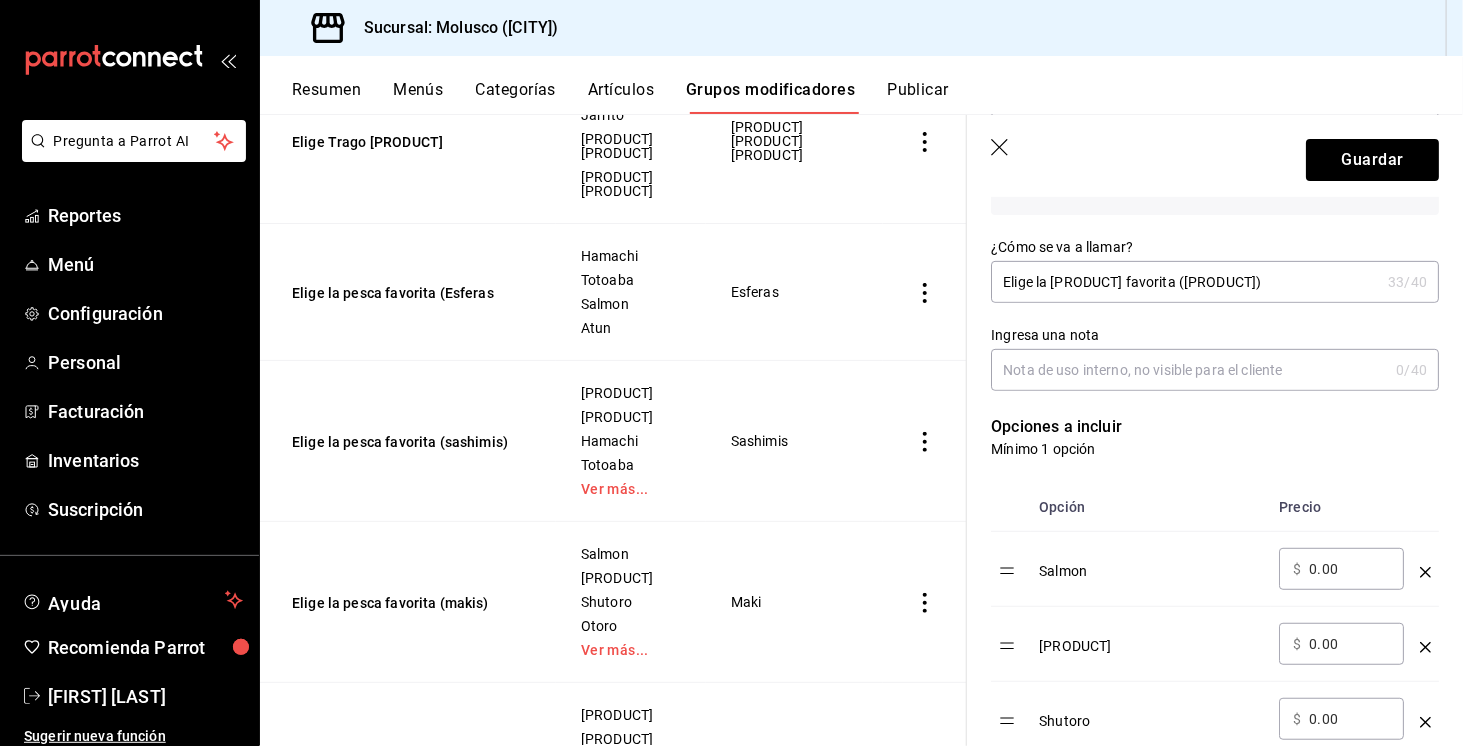 click 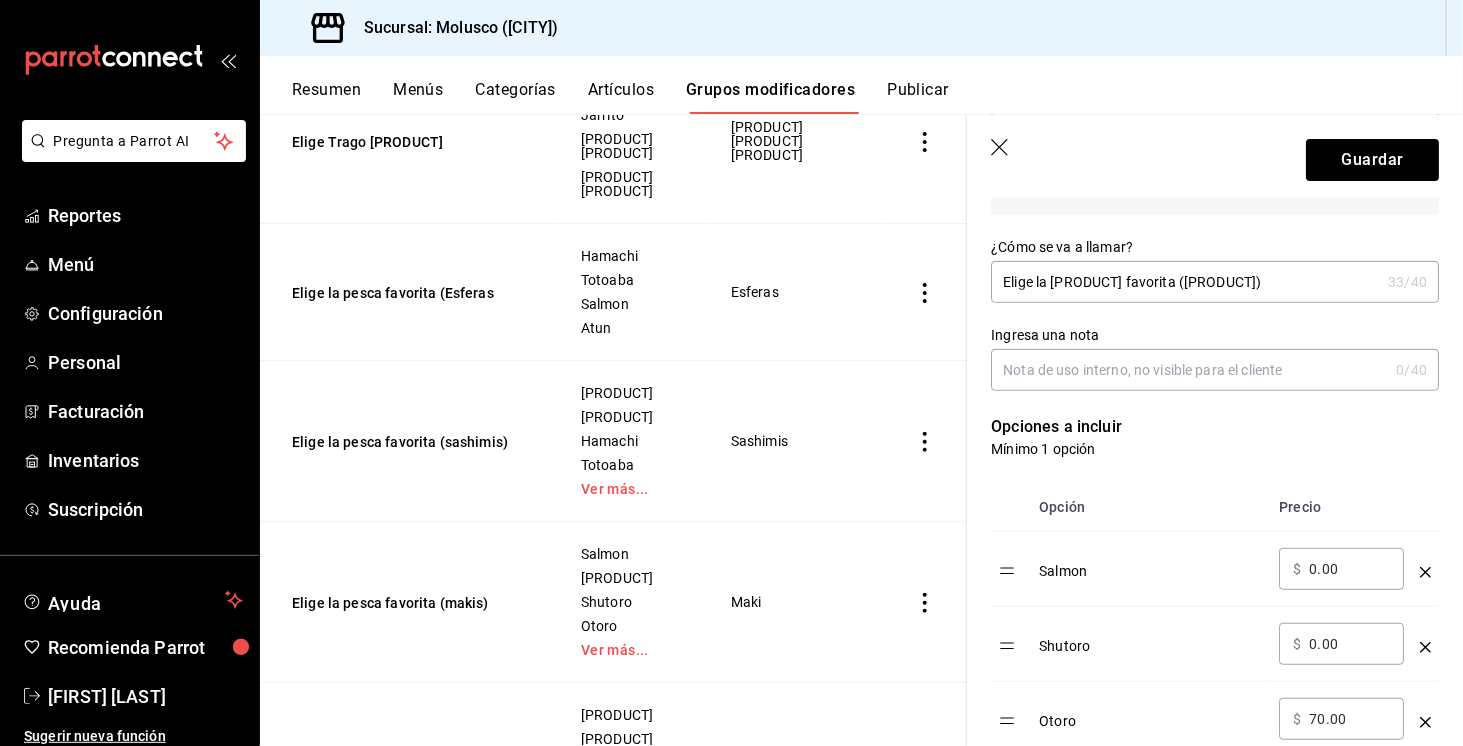 click 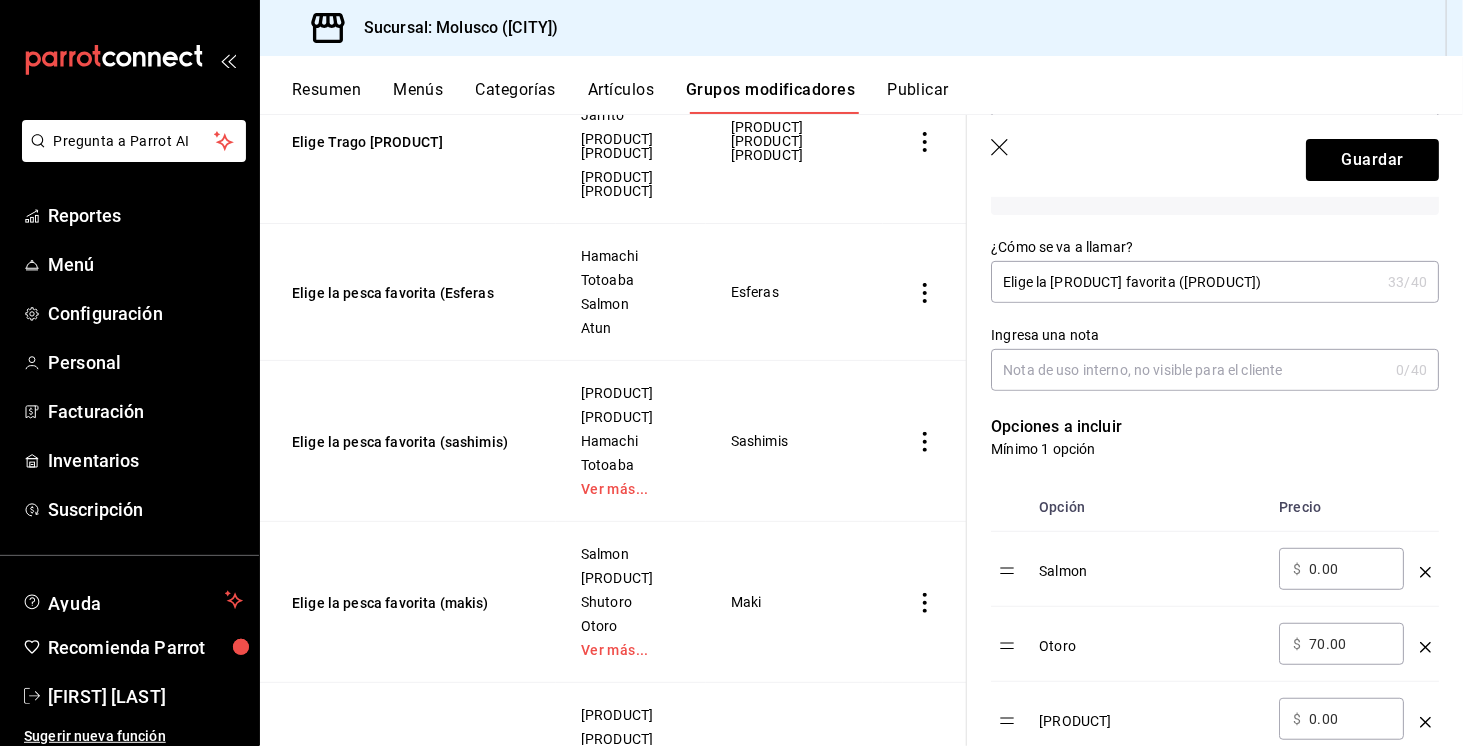 click 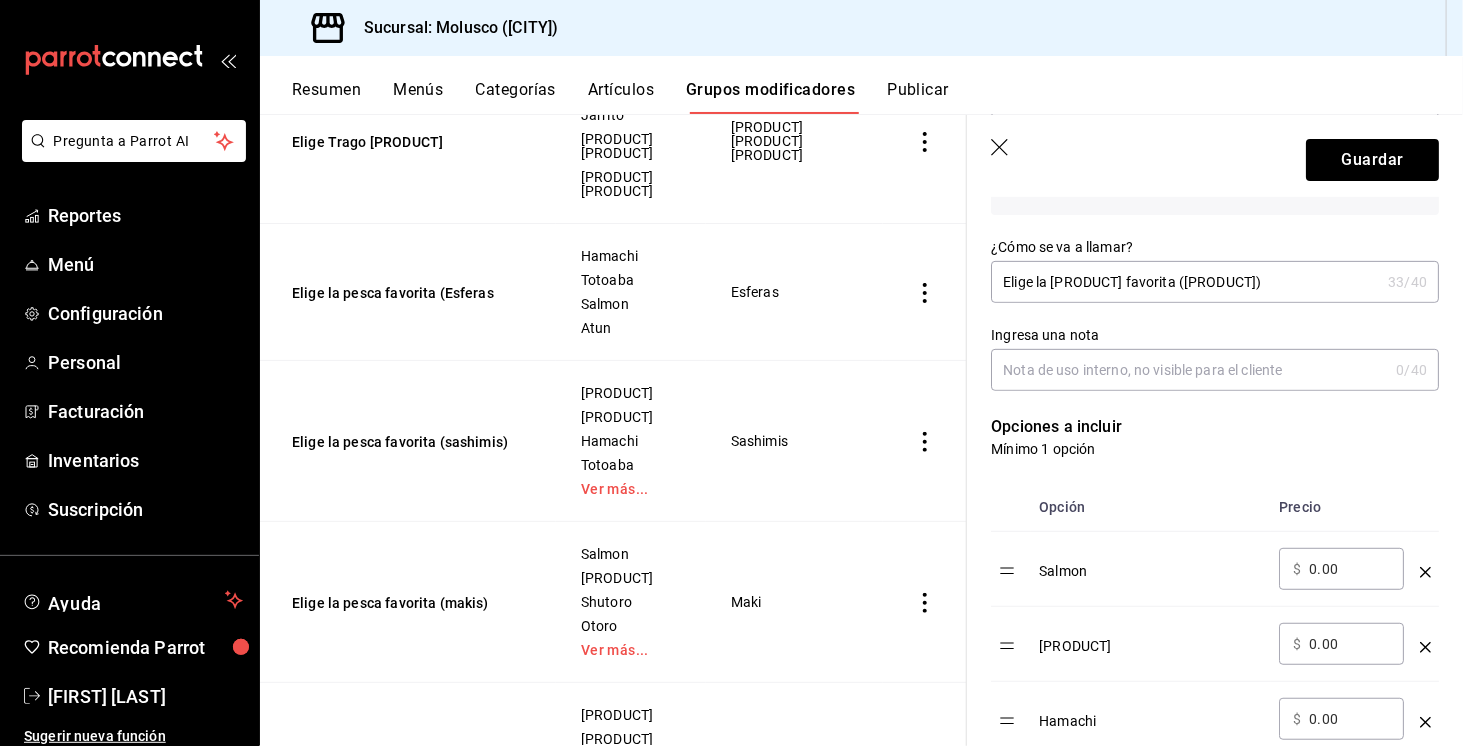 click 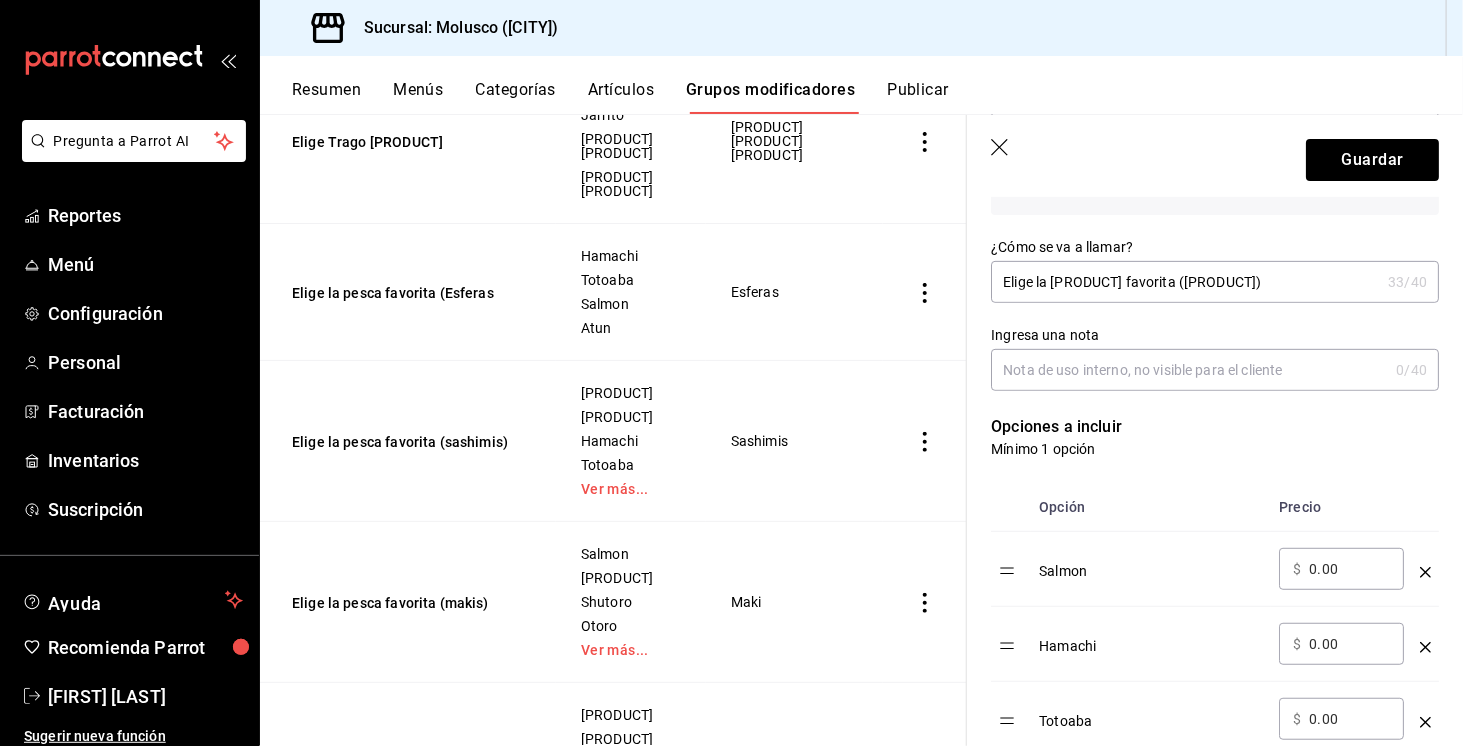 click 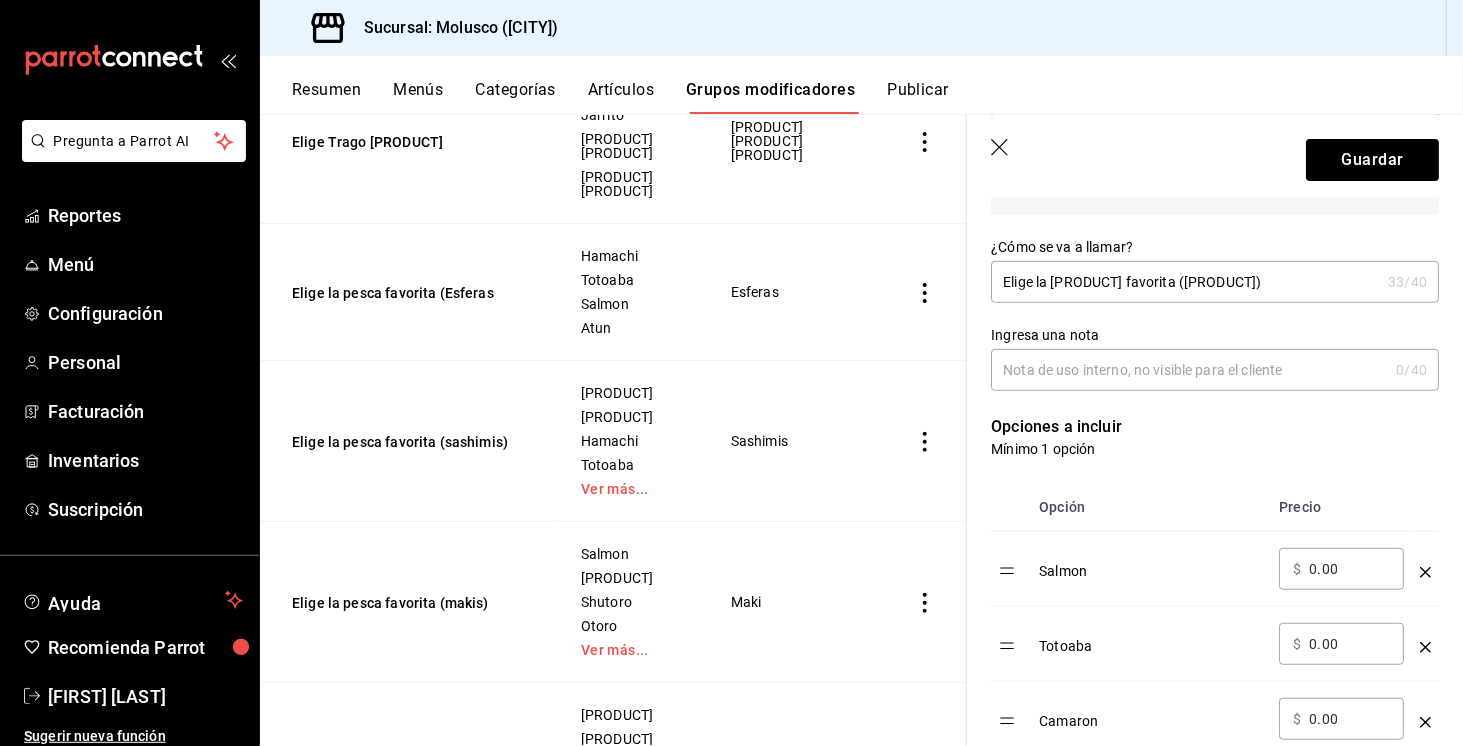click 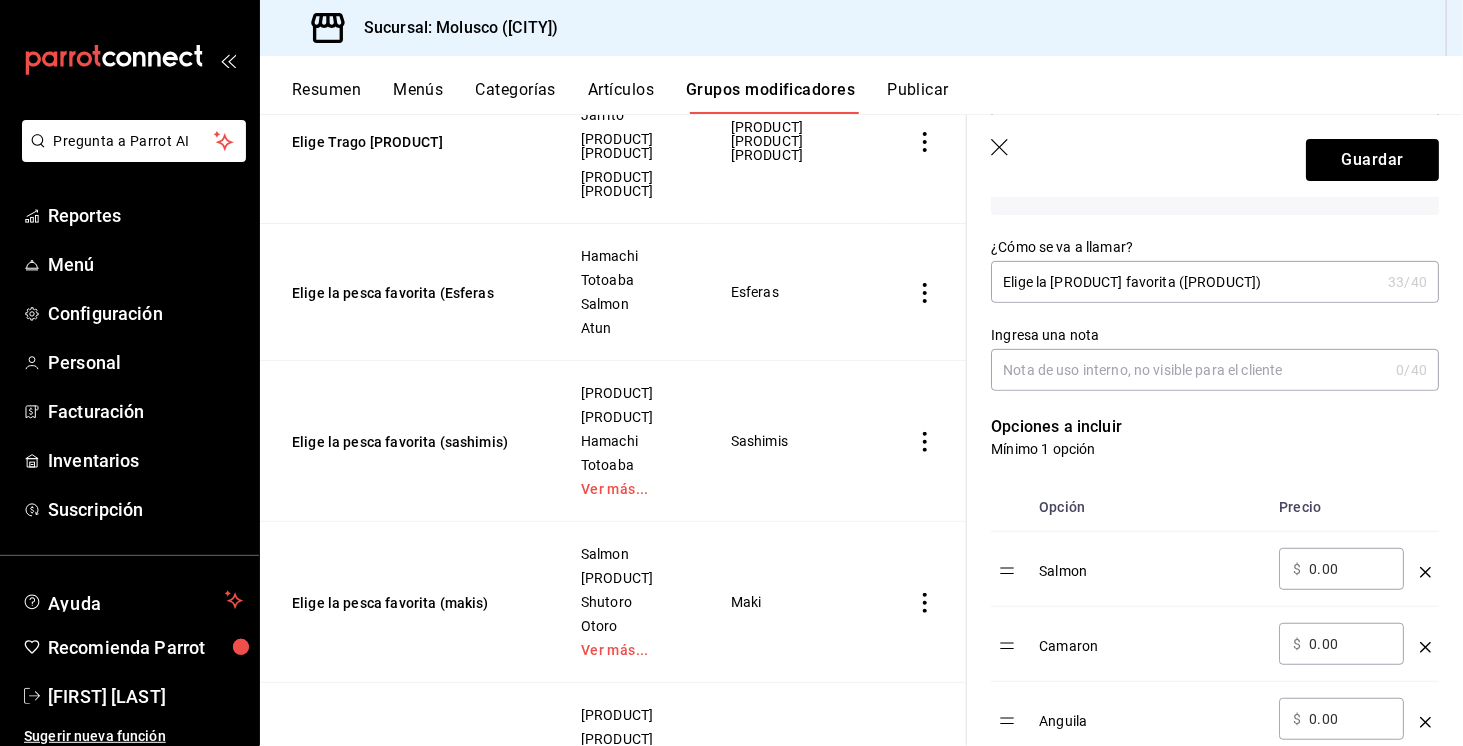 click 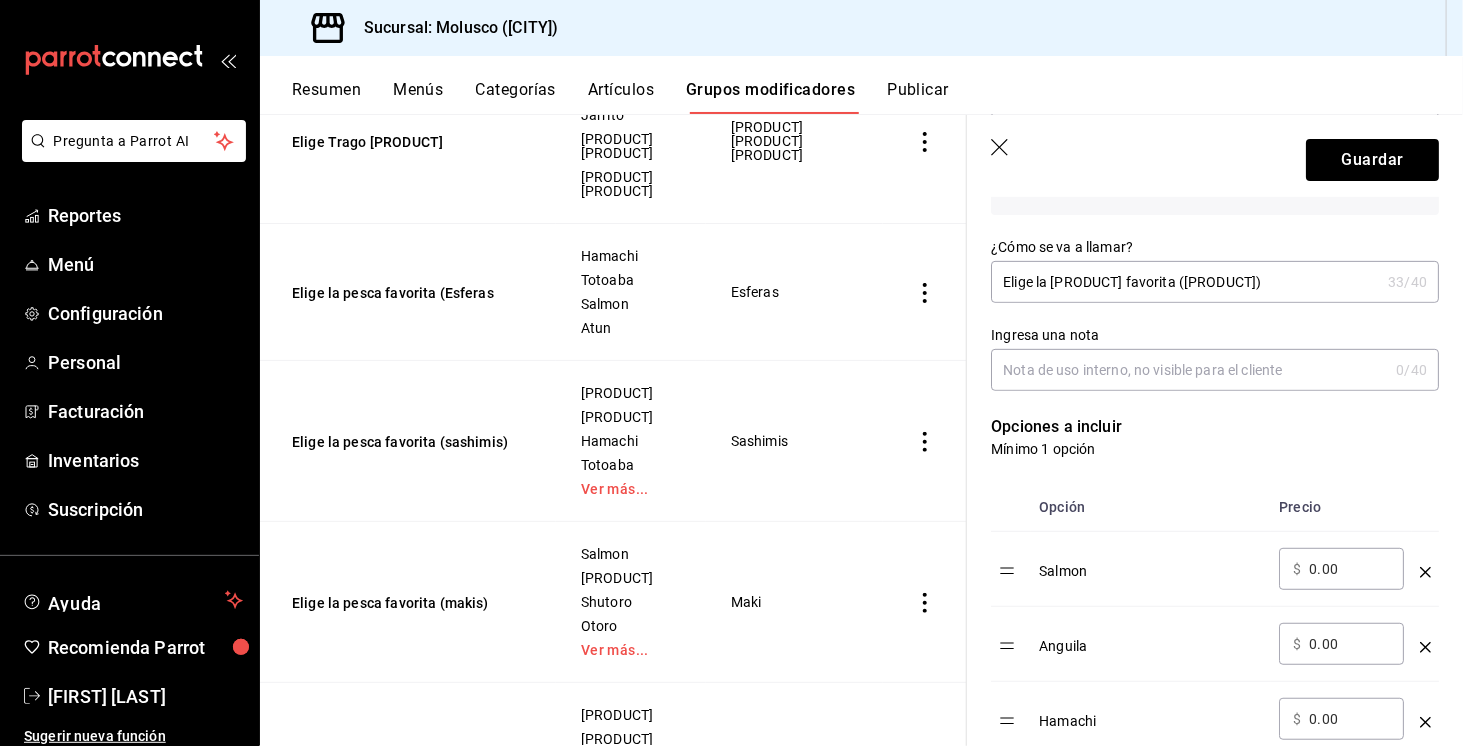 click 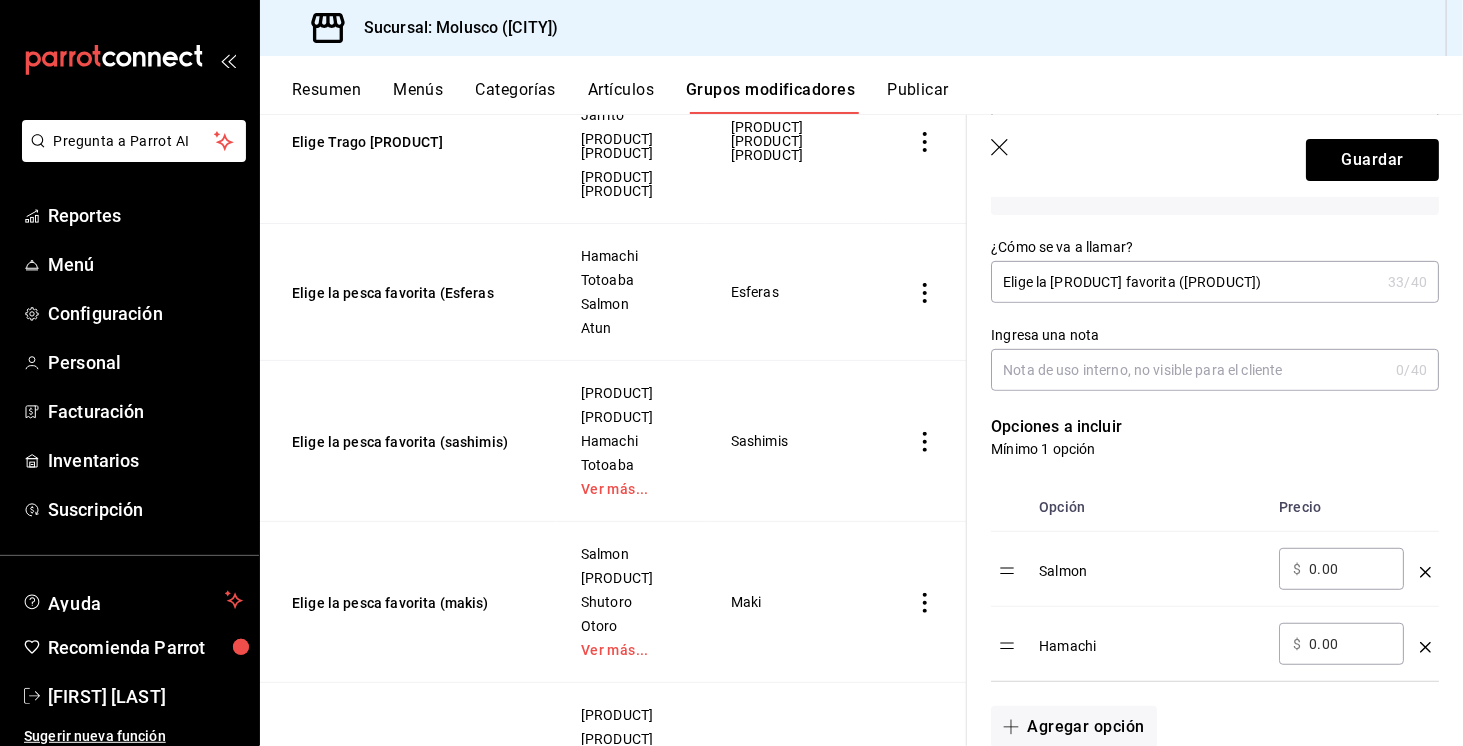 click 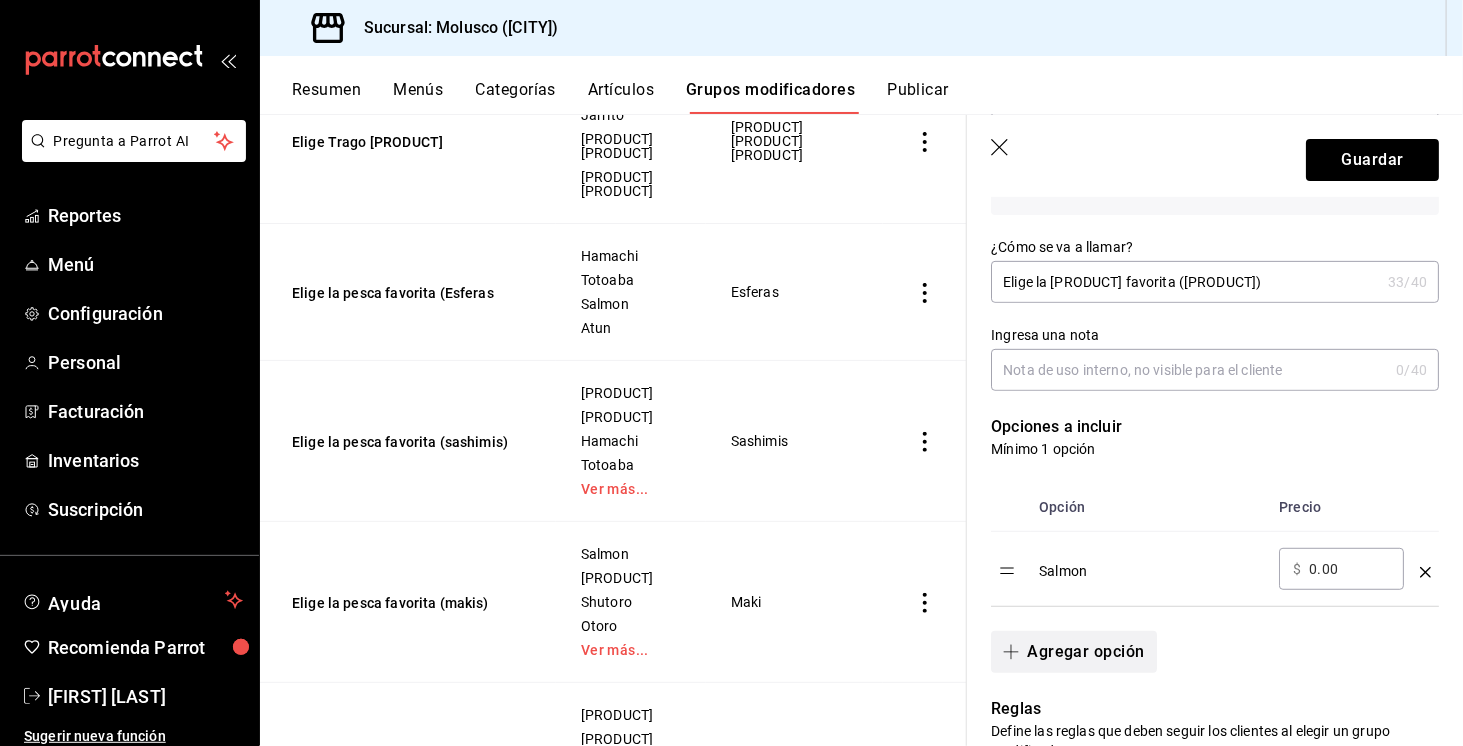 click on "Agregar opción" at bounding box center [1073, 652] 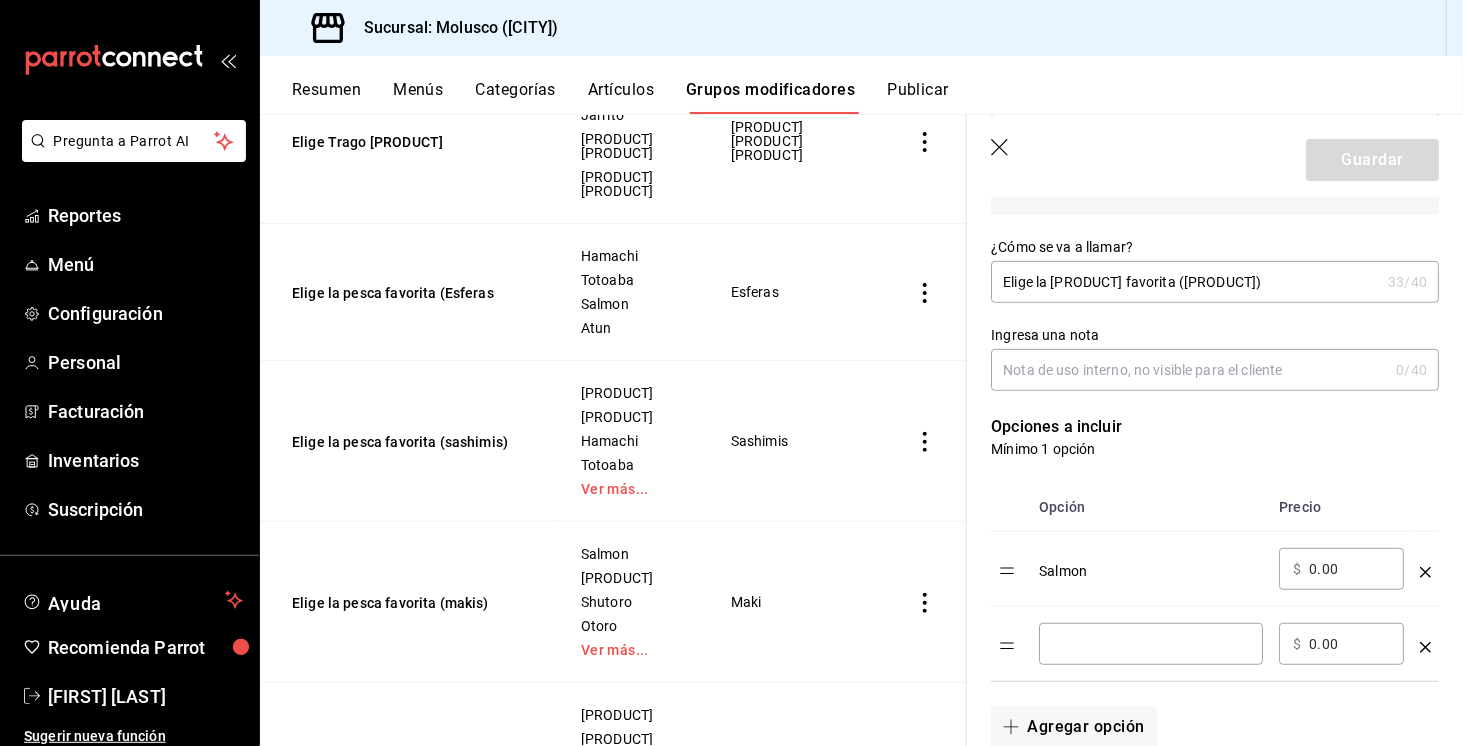 type 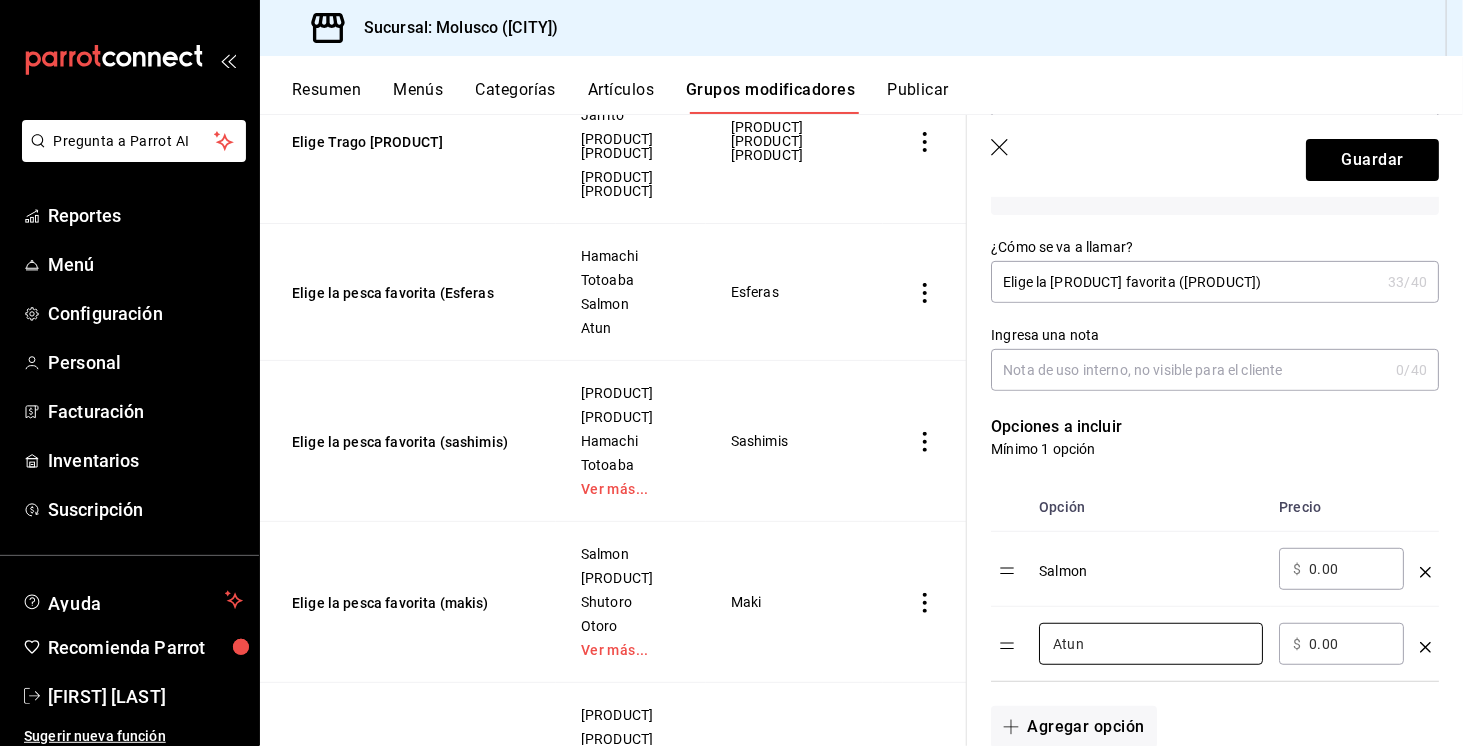type on "Atun" 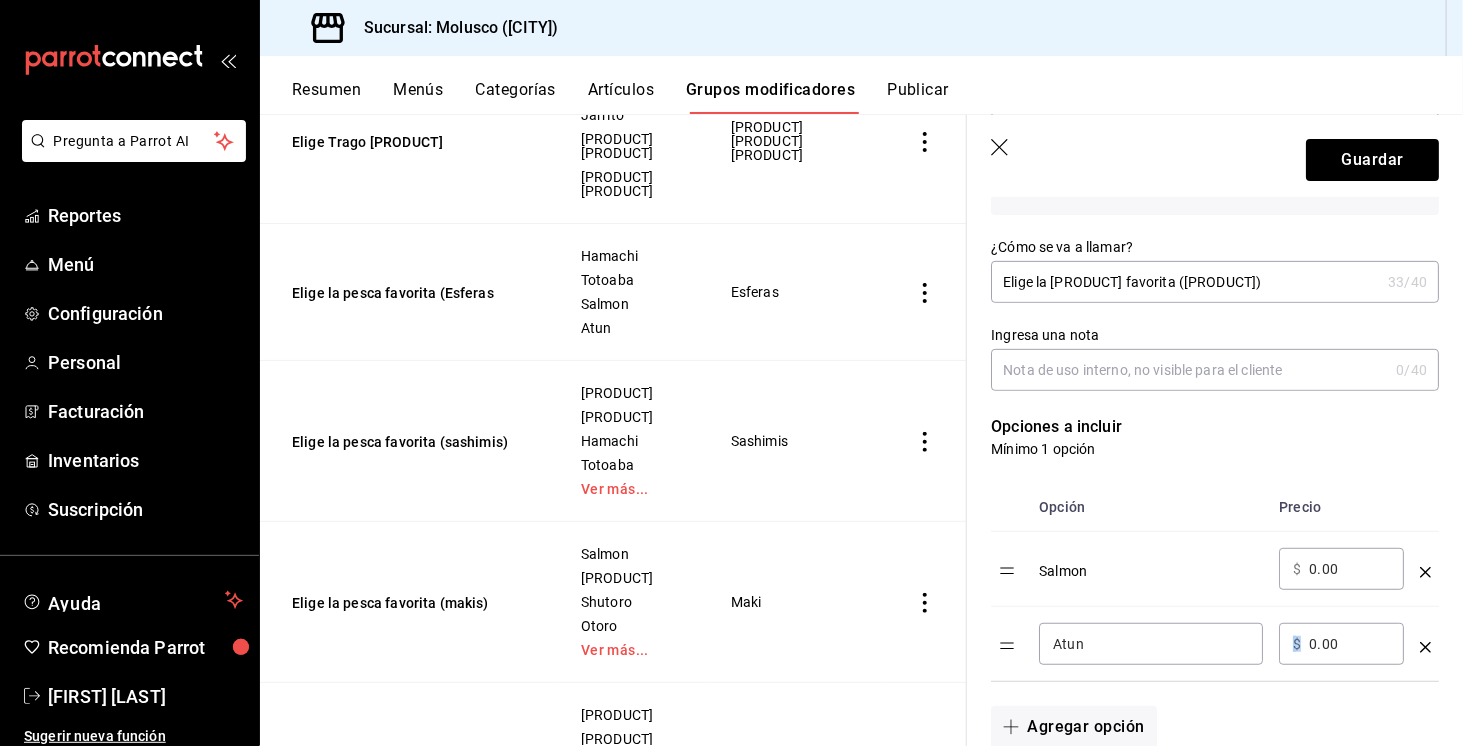 click on "​ $ 0.00 ​" at bounding box center (1341, 644) 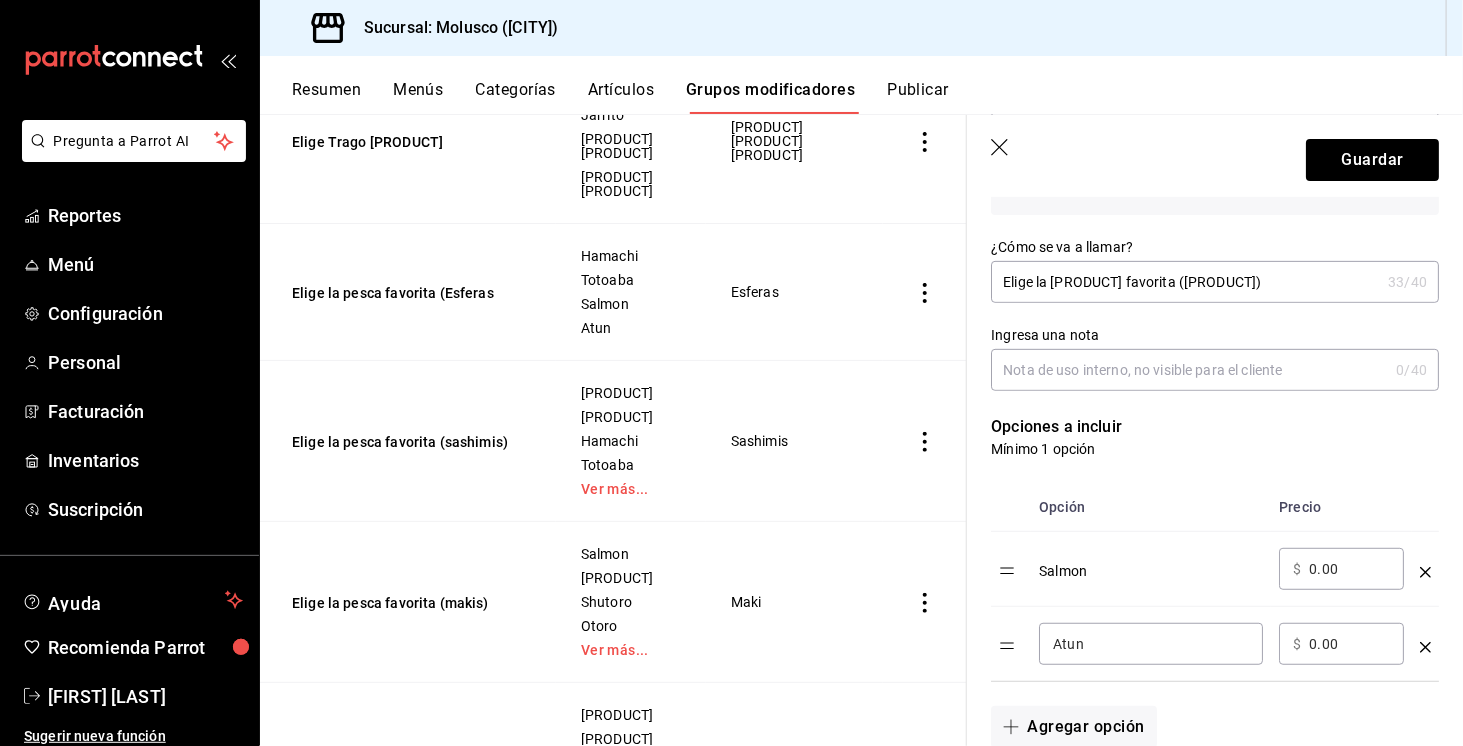 drag, startPoint x: 1342, startPoint y: 653, endPoint x: 1349, endPoint y: 639, distance: 15.652476 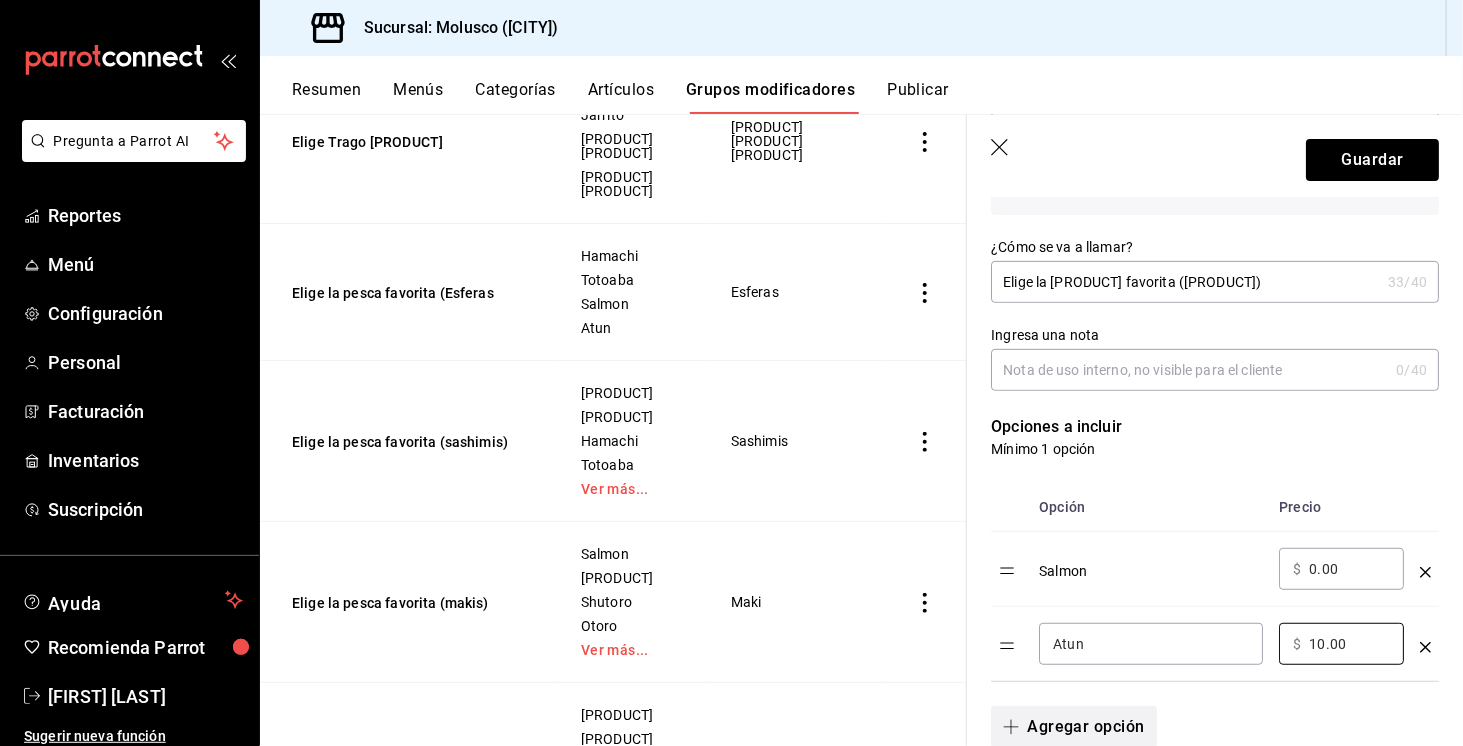 type on "10.00" 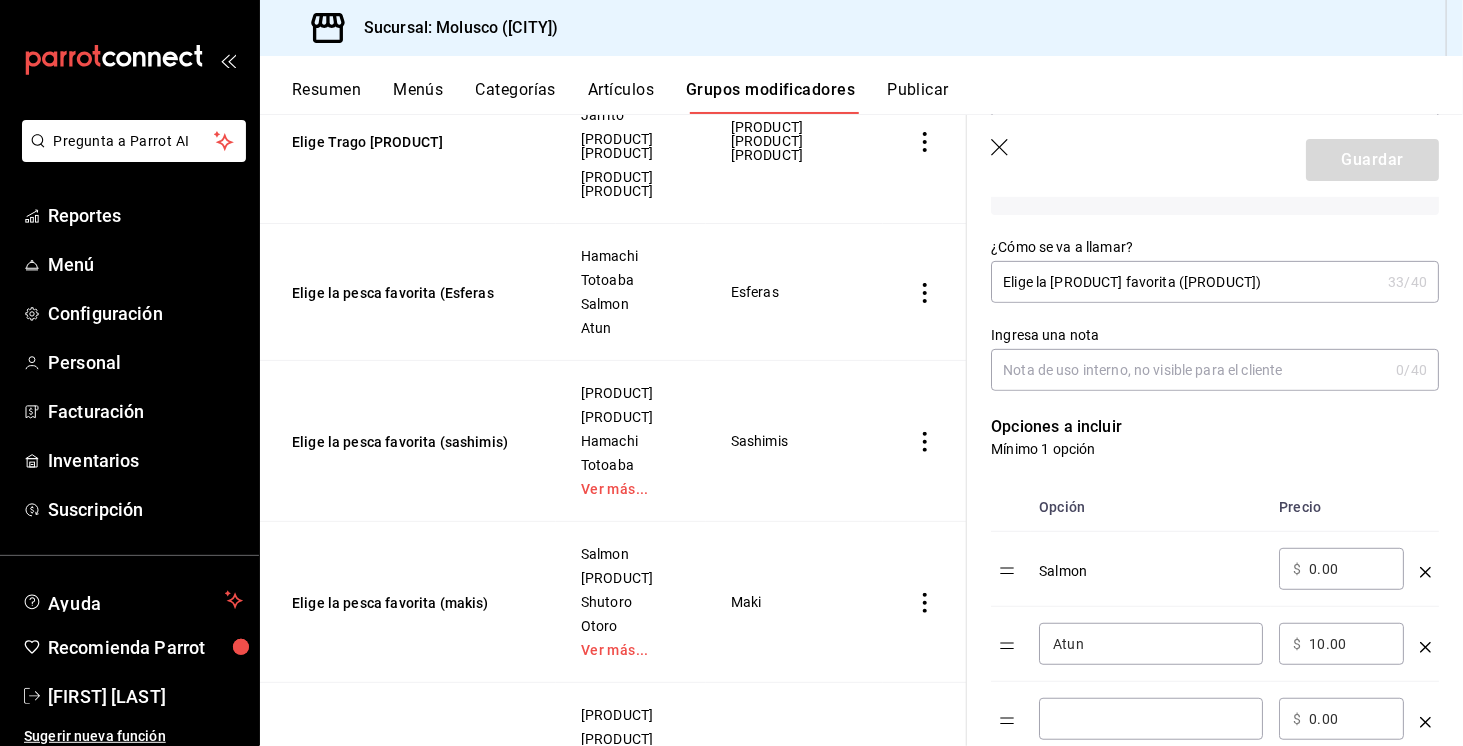 click on "​" at bounding box center (1151, 719) 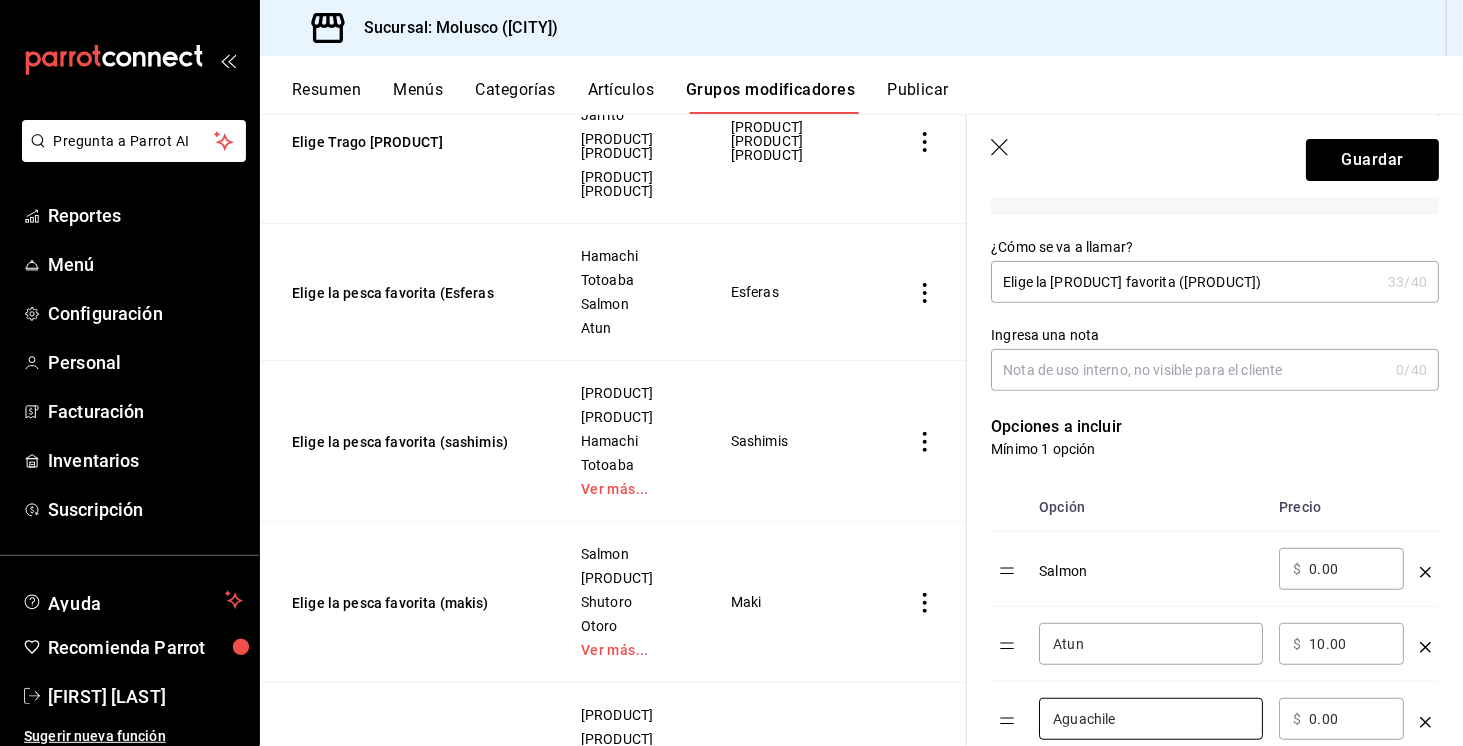 type on "Aguachile" 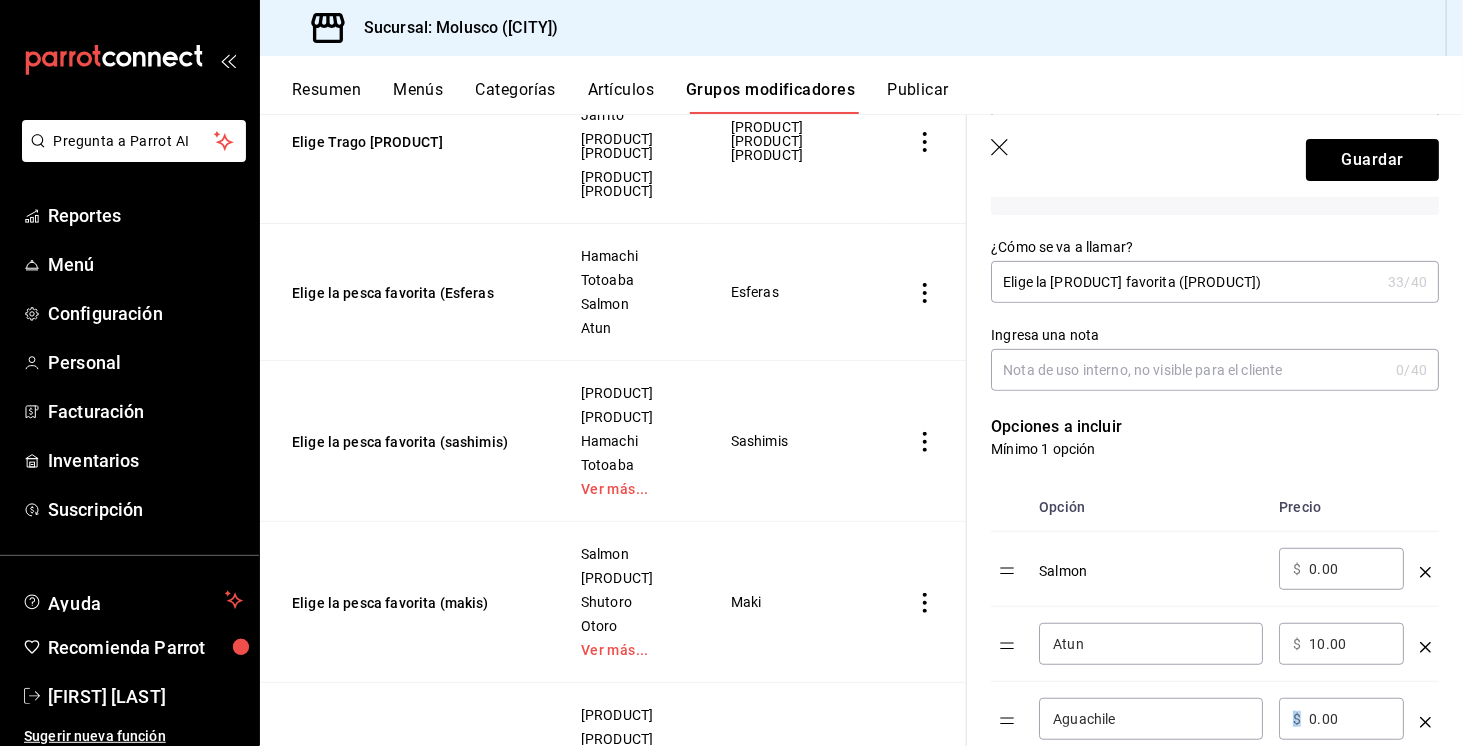 click on "​ $ 0.00 ​" at bounding box center [1341, 719] 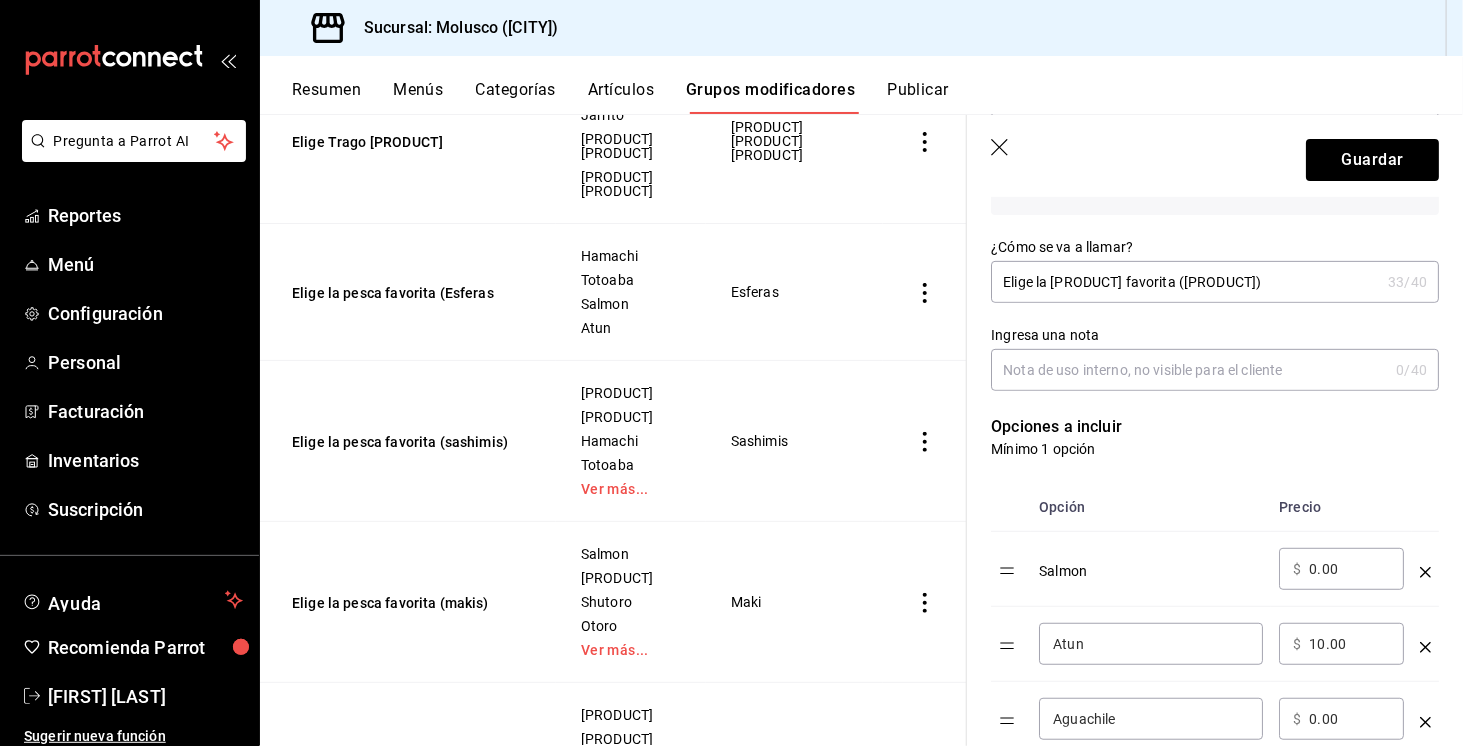 click on "​ $ 0.00 ​" at bounding box center (1341, 719) 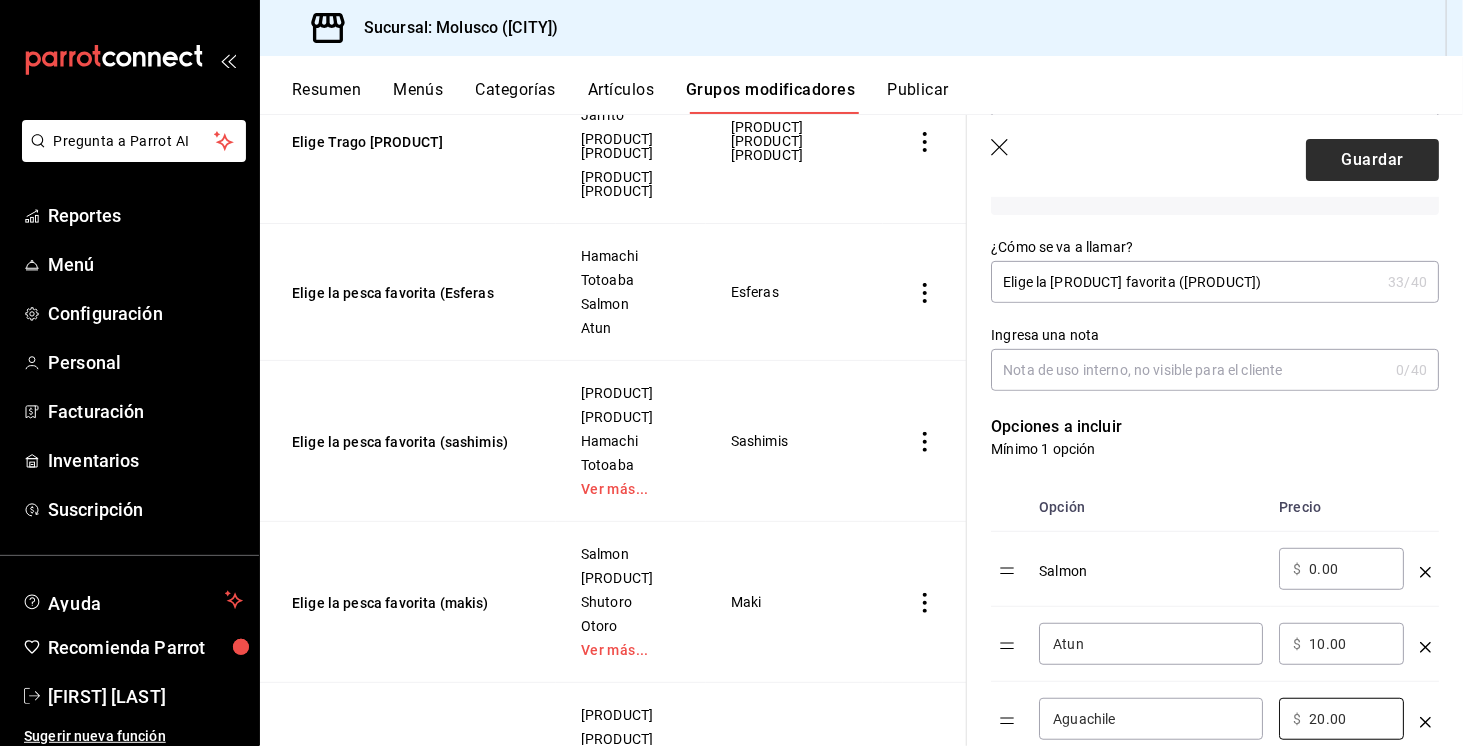 type on "20.00" 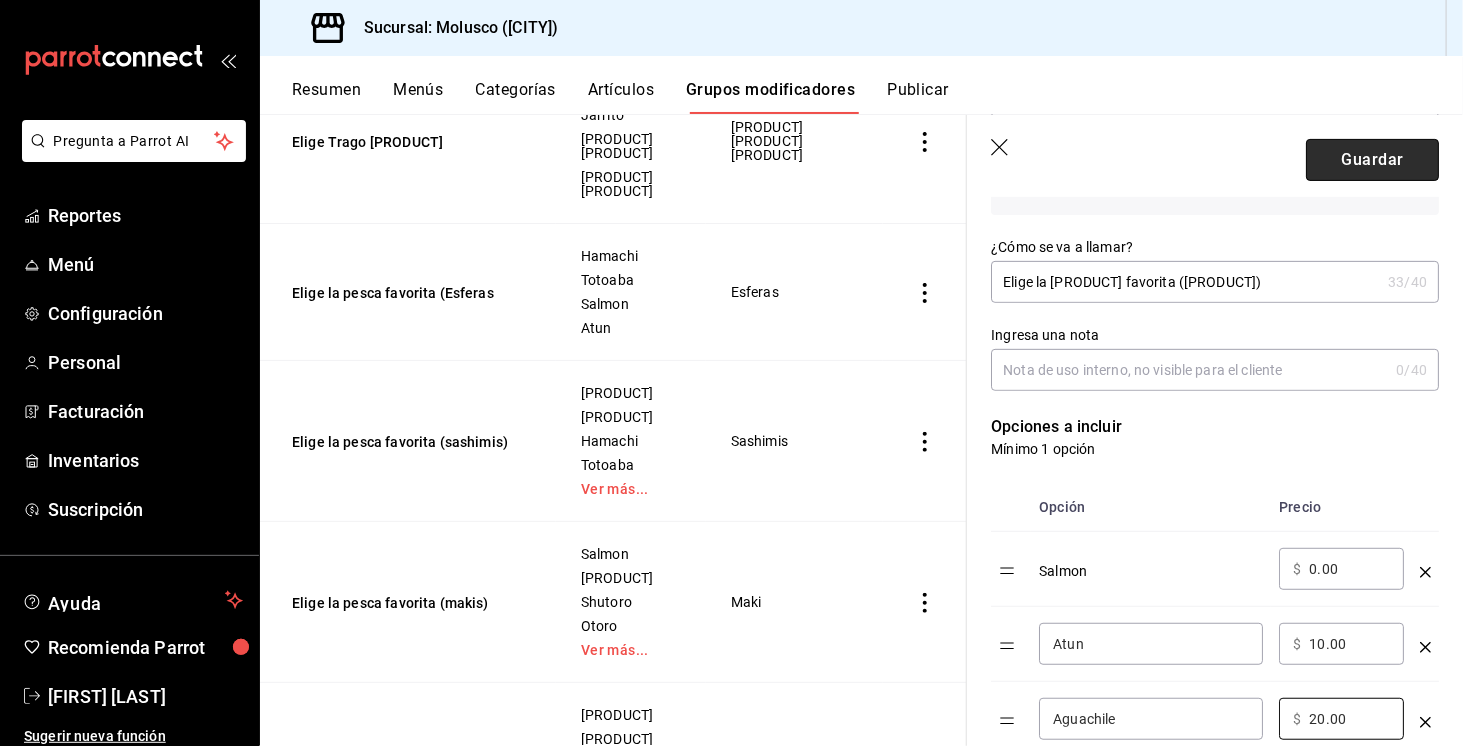 click on "Guardar" at bounding box center [1372, 160] 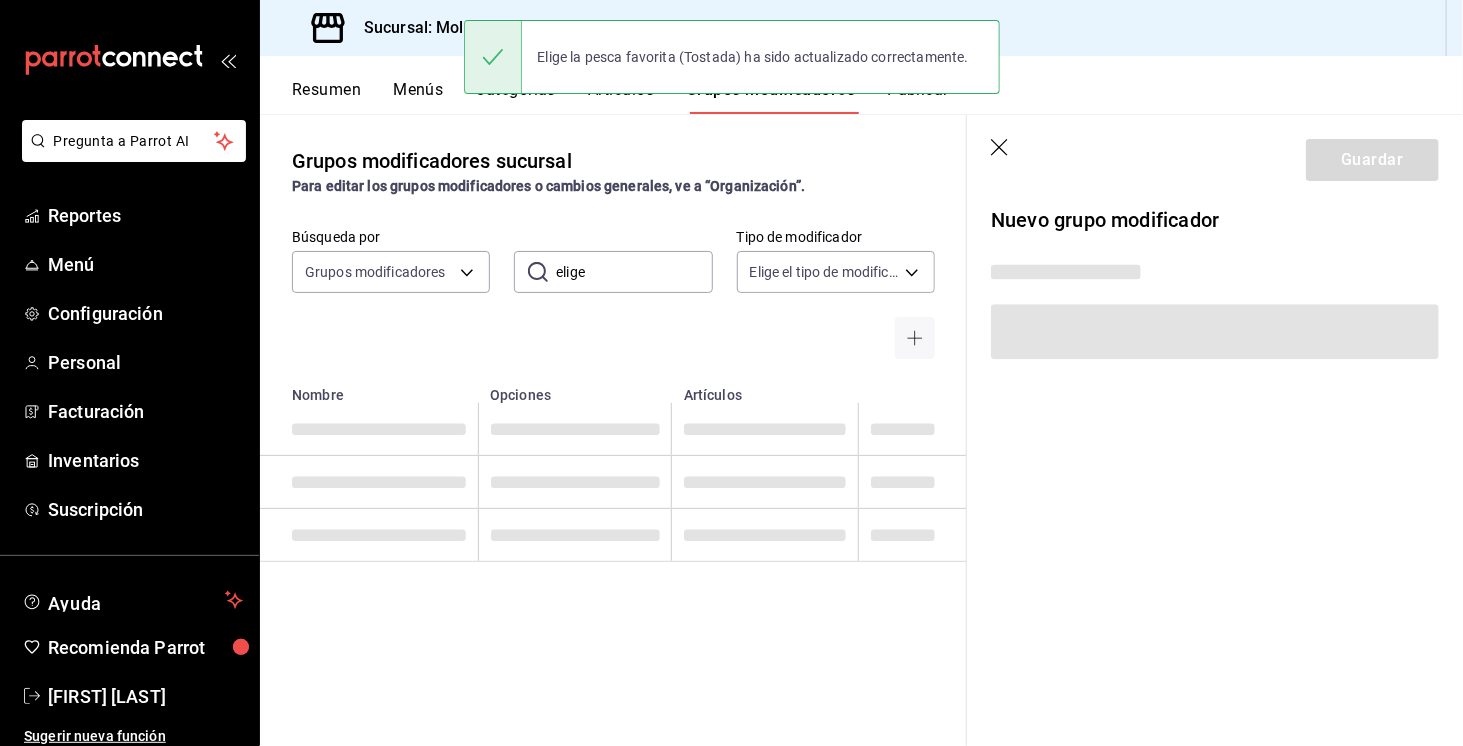 scroll, scrollTop: 0, scrollLeft: 0, axis: both 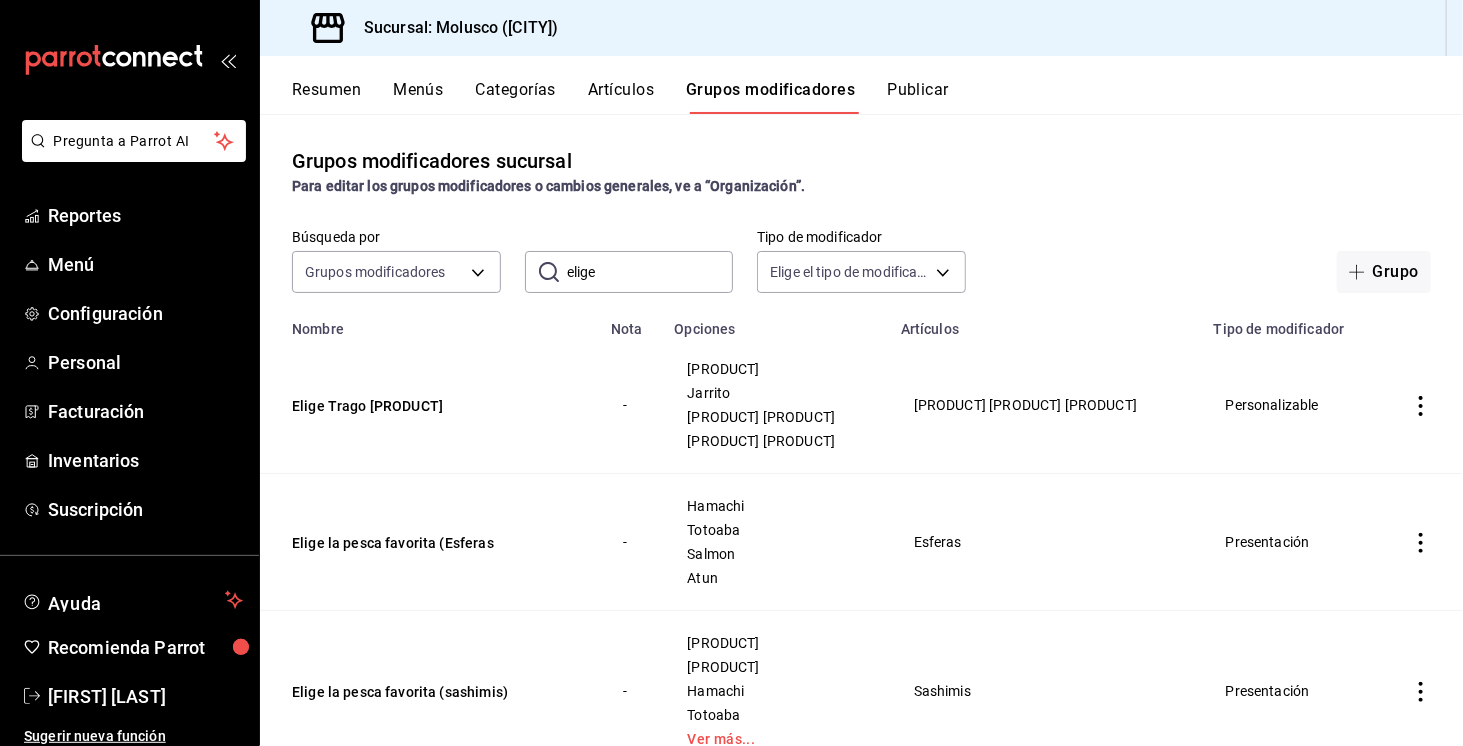 click on "Artículos" at bounding box center (621, 97) 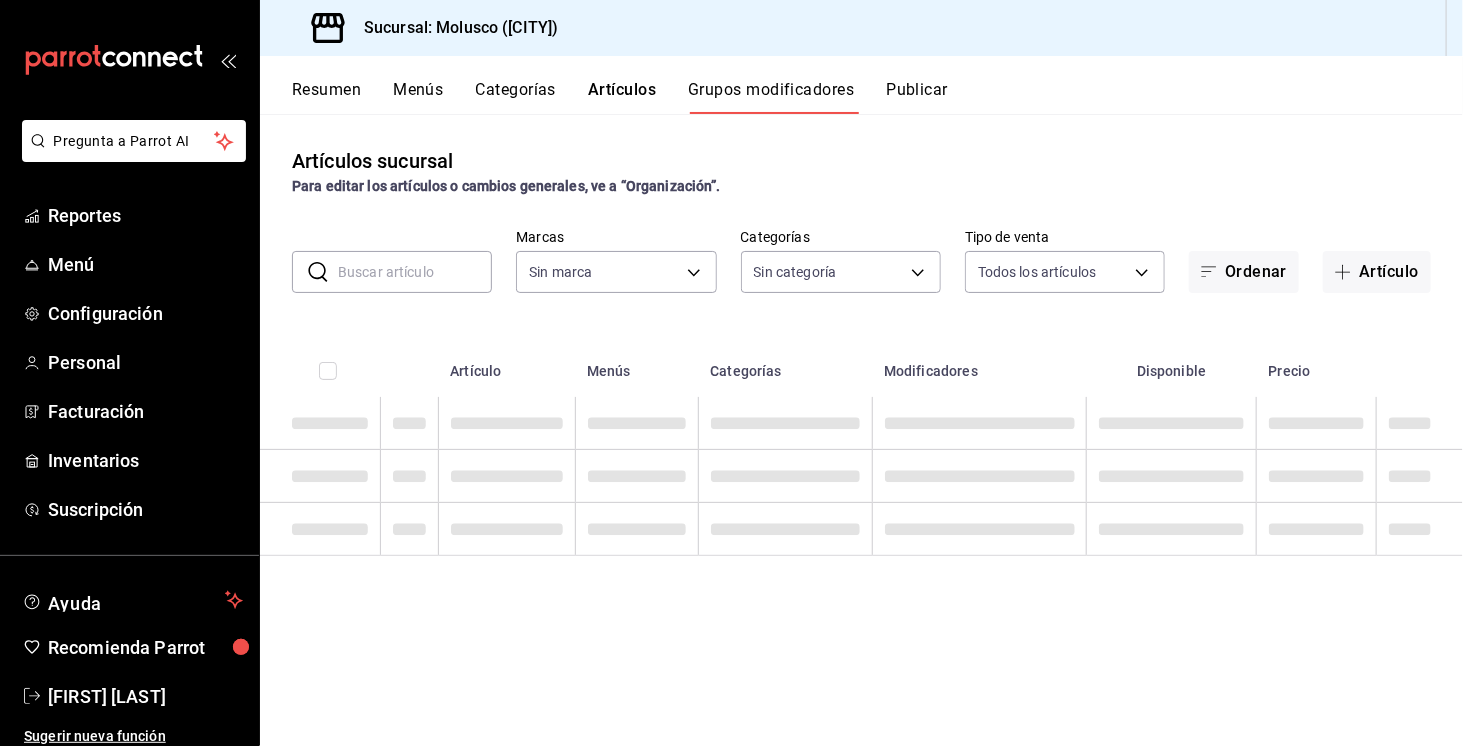 type on "356499dc-45b1-4a46-87a0-ed45505369c2" 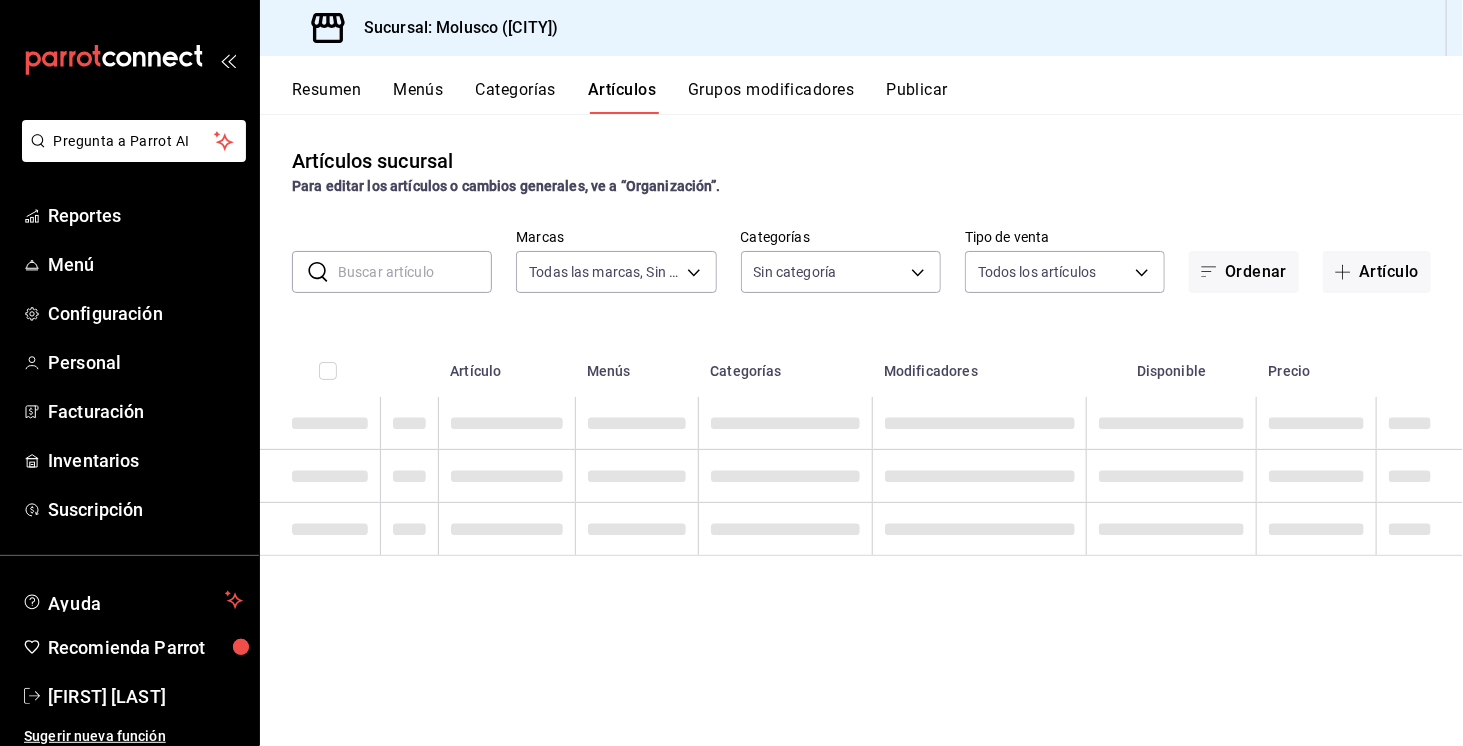 type on "356499dc-45b1-4a46-87a0-ed45505369c2" 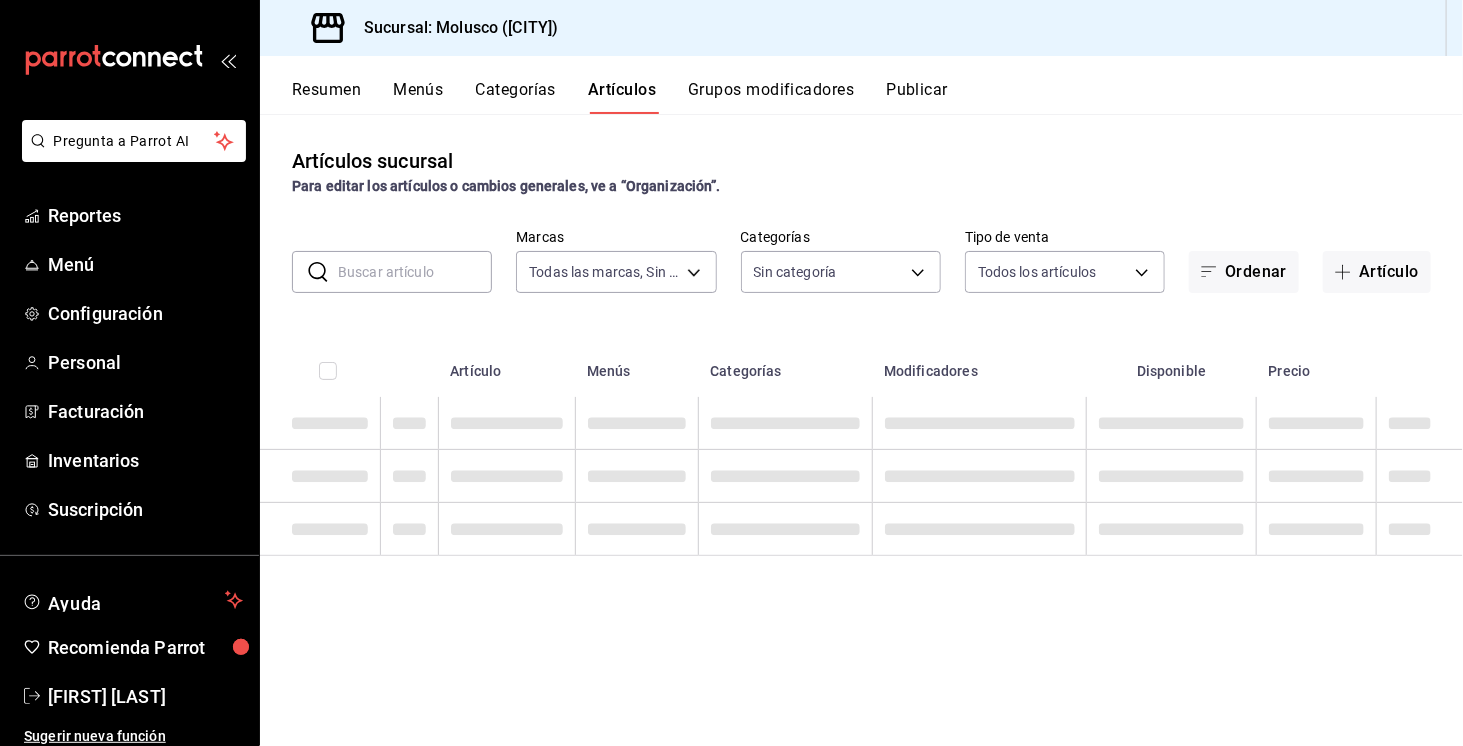 type on "73dc6a4f-e39c-40f2-a398-889f4e2fbb62,1d1f711b-58b0-48bc-a414-c23de6ee7dbd,1c336d5a-2f5b-4698-b2a9-59b5dcd7cd89,db0da34a-fed1-42c7-b1a7-03e3b95af4e5,875e034d-6765-4118-96f5-55c9bb126b5e,111a4770-0f3a-49ff-8160-c89cd7001c41,0013fe6f-20c4-48fe-8f9d-7bff37df1064,e113f37f-ccc2-41a2-86ff-c25312492011,1f1e0b4e-b564-45ff-856a-6c7873233115,df4cbefa-21d6-495a-b590-32fa2f221513,3510a1d1-d9fe-46d5-973d-1fe5d66e27dd,2d4ca936-0ebb-4a7b-8095-a7974d456dd9,8eb09006-39ac-4e89-9d95-d60d483428c0,b8364e74-c663-42f5-99ab-43bd095ffde6,09f9ce47-4d14-4e37-926f-e4b7fcd1cb29,01878203-19cf-4fc6-a2b1-d5ed4f49387f,c2b79969-0374-454b-88fc-de804d151efc,07a086d1-2c1f-41d3-ab4d-8bb04d296646,55be45e1-3dd4-4d40-9298-da33261678f1,193e3a34-1c49-4241-90ce-fb731646033a,0acbc2ac-e234-40dd-8cd0-4d1d30f2944f,60747f72-50c9-4420-800d-2fe08be9e6a0,e5c94e1c-2e6f-4676-9d9f-2ecf1e0d3203,b6131d37-5d3c-48c4-bfce-8f89447d6678,0a87defa-988e-4583-95e1-fa8ae9ada797,da99190d-9e78-4310-8764-1e11ea2ec28a,c049d35e-316b-4620-a598-72533bcc87be,8bc25bad-3ad8-47ba-8c0..." 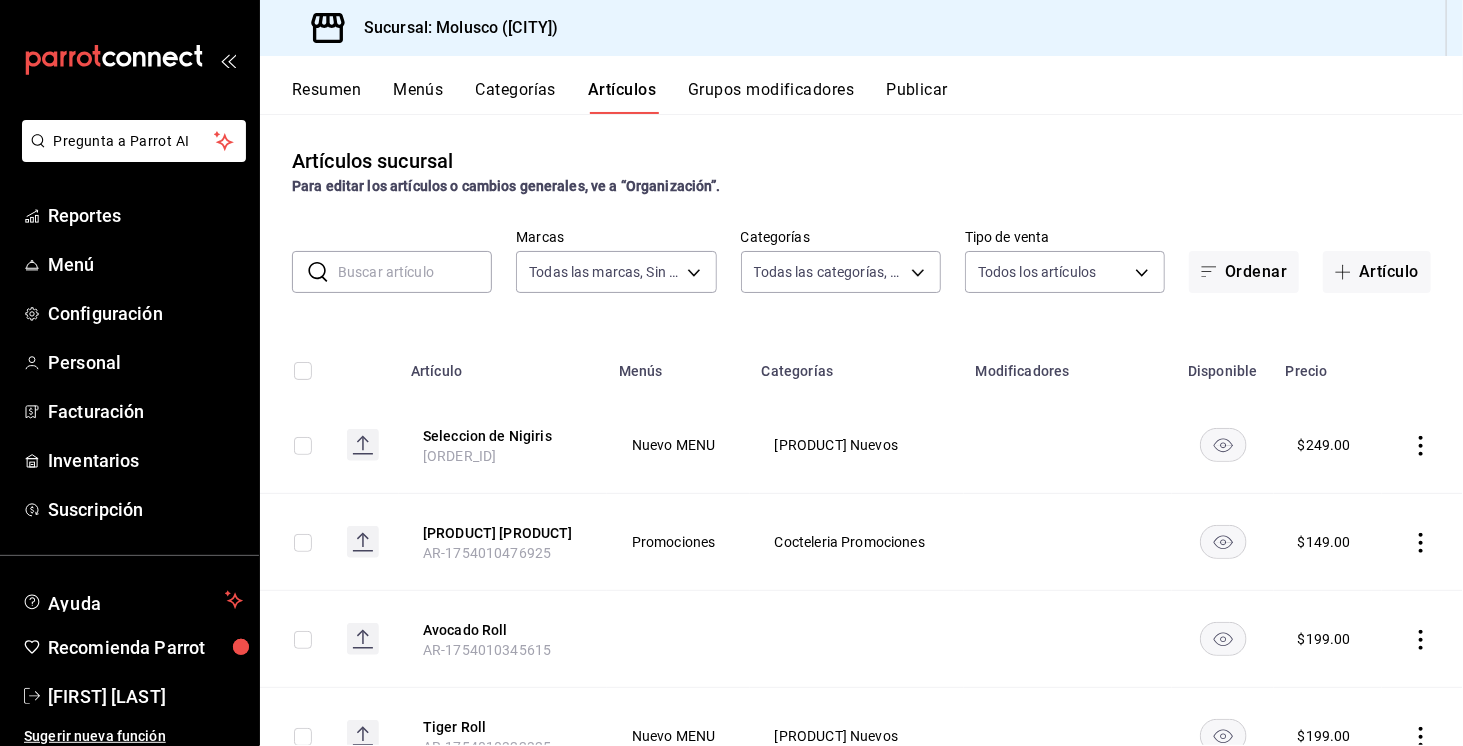click at bounding box center (415, 272) 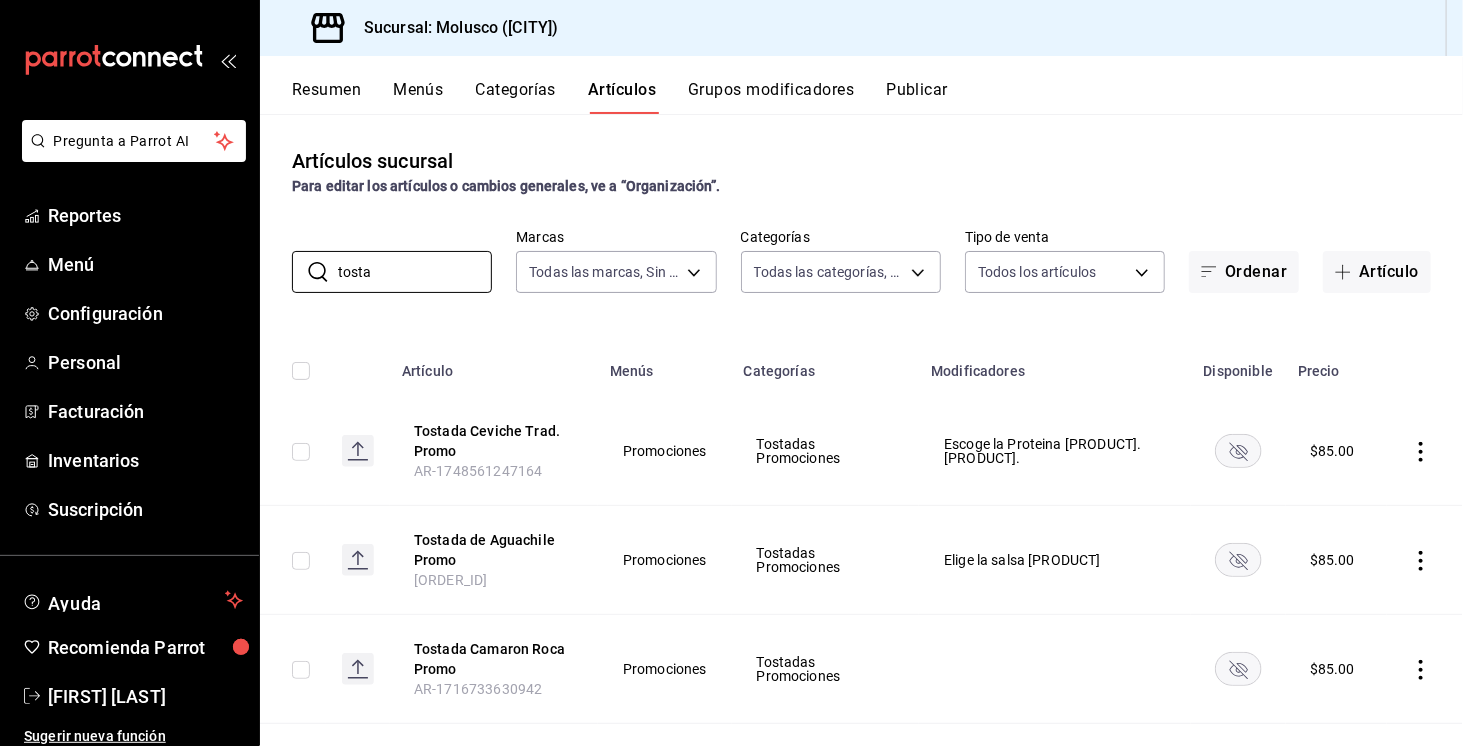 type on "tostada" 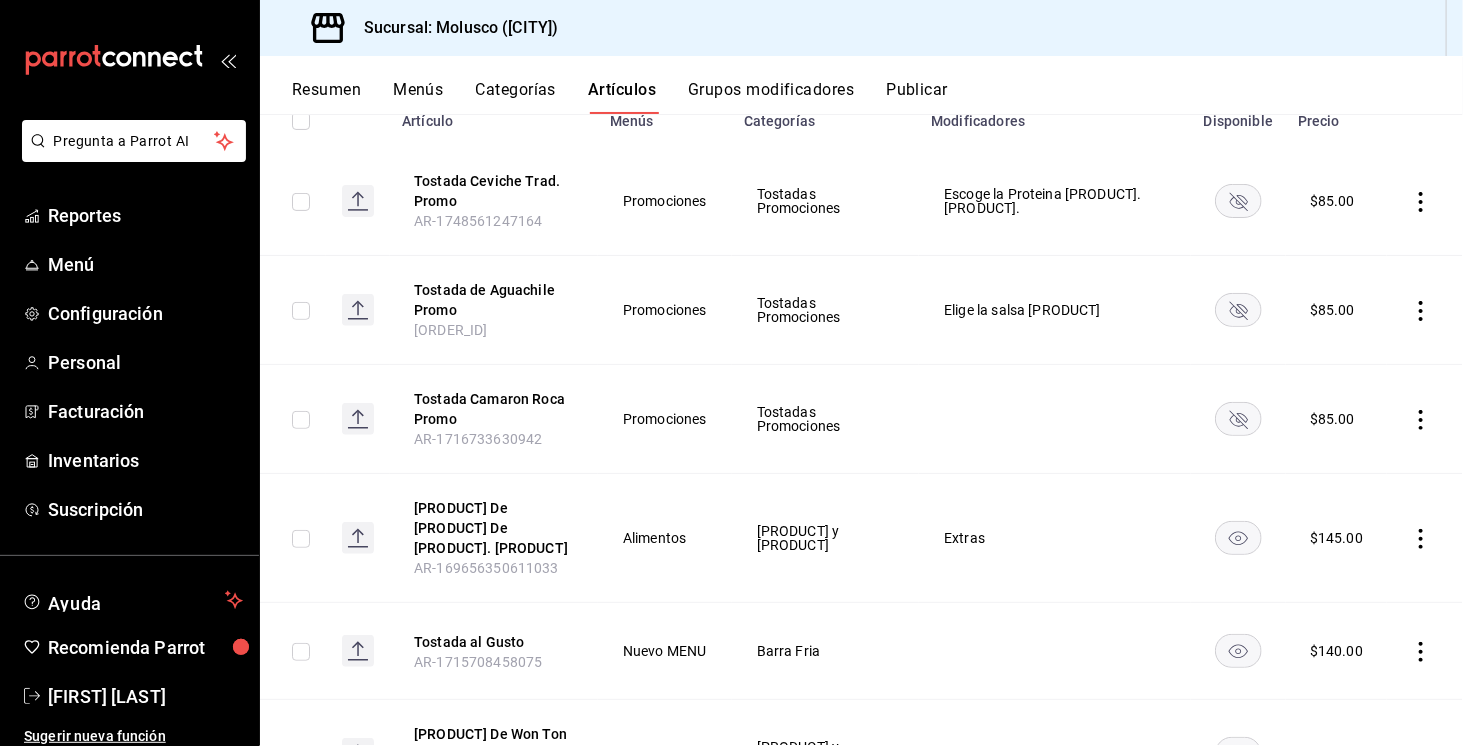 scroll, scrollTop: 410, scrollLeft: 0, axis: vertical 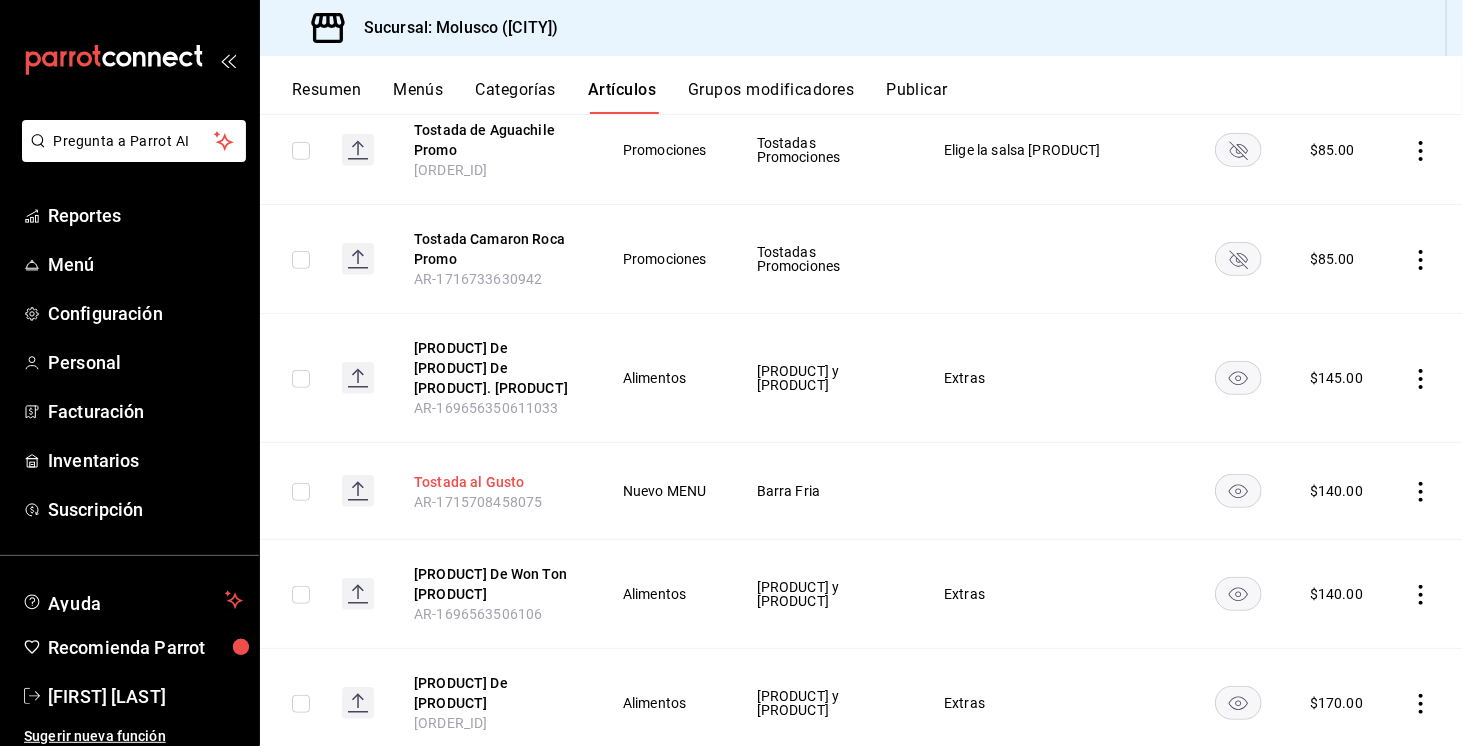 click on "Tostada al Gusto" at bounding box center [494, 482] 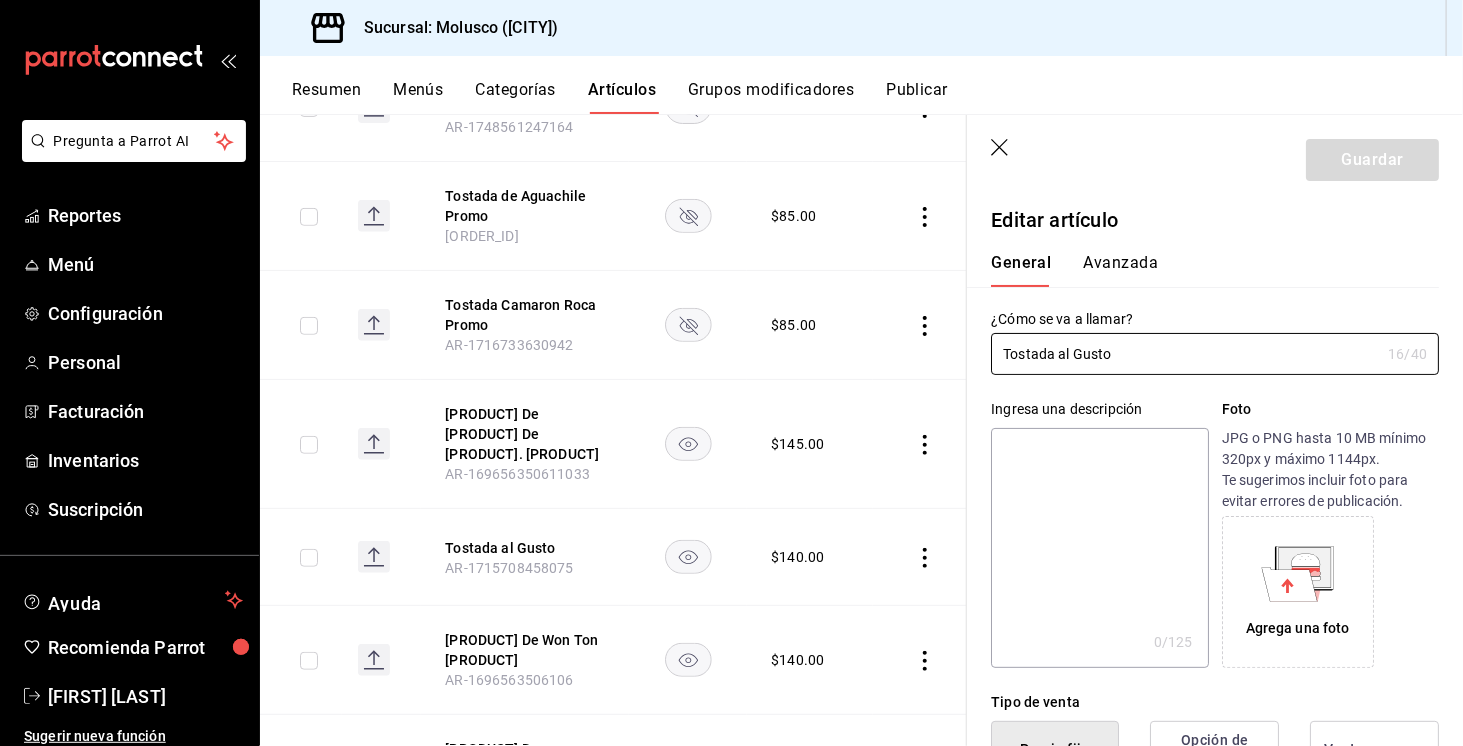 type on "$140.00" 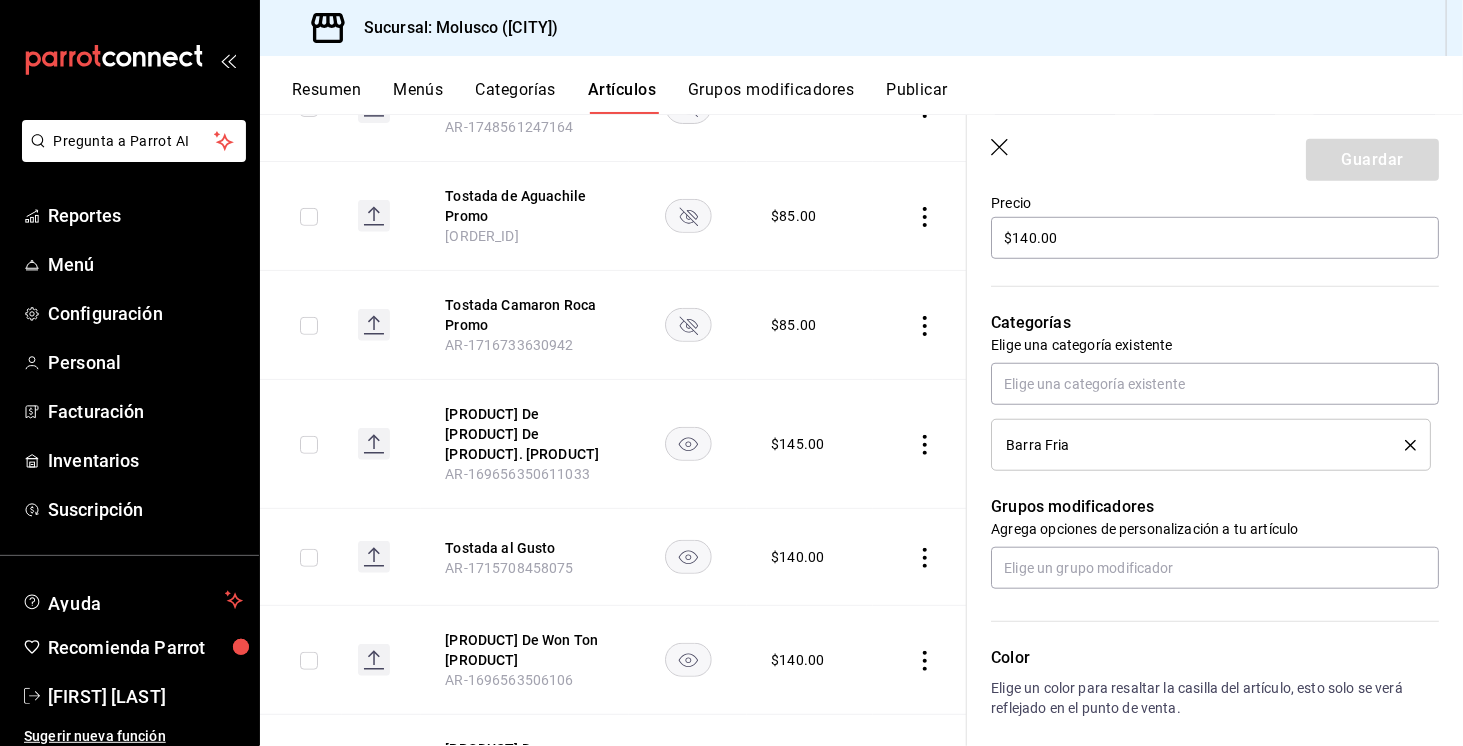 scroll, scrollTop: 606, scrollLeft: 0, axis: vertical 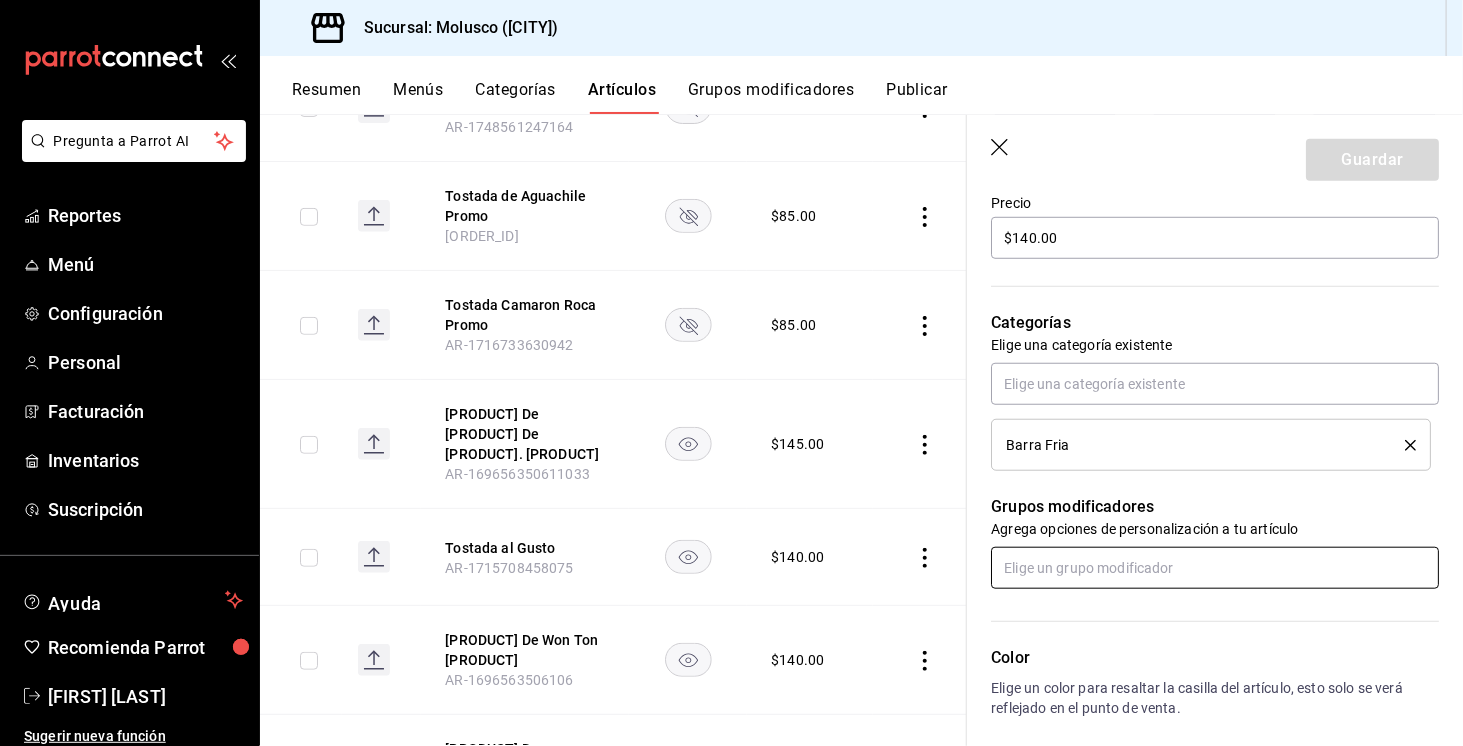 click at bounding box center (1215, 568) 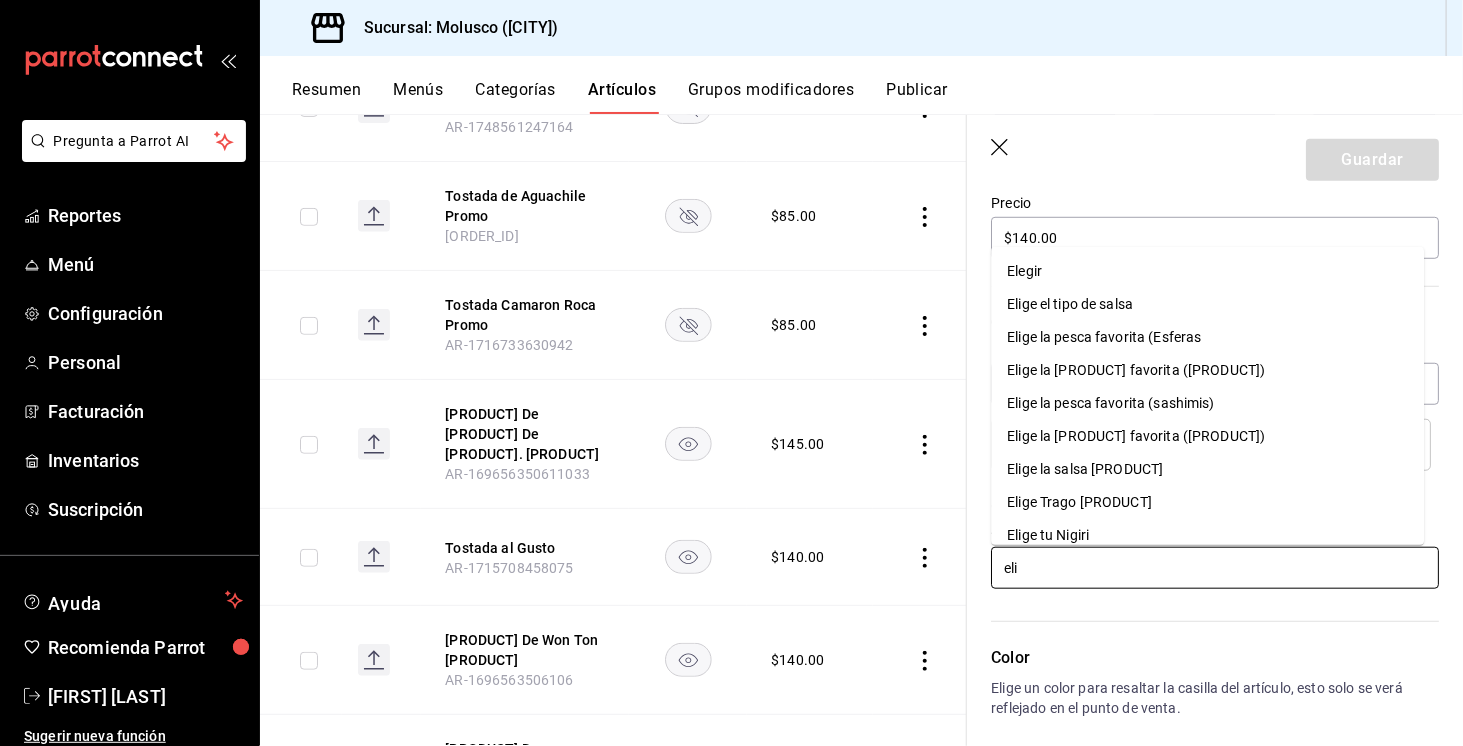type on "elig" 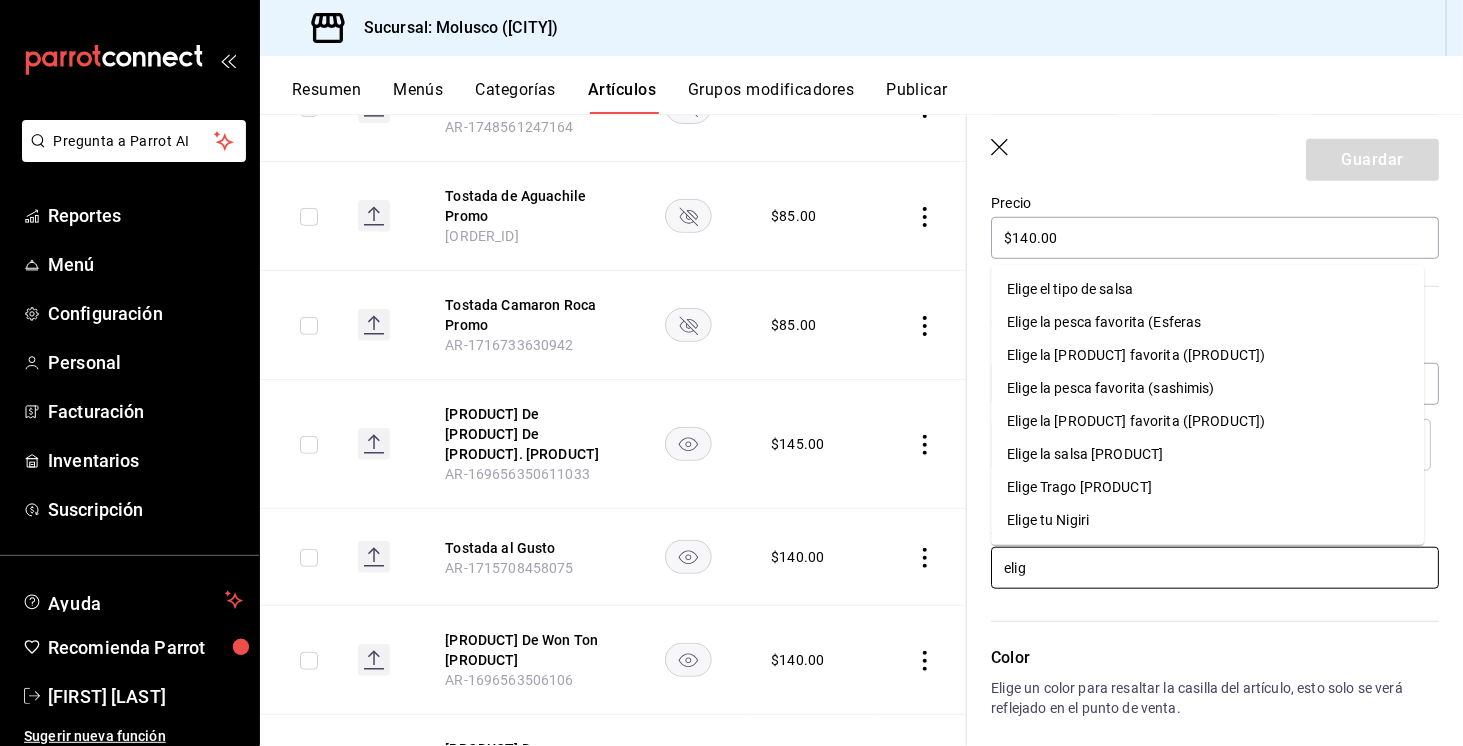 click on "Elige la [PRODUCT] favorita ([PRODUCT])" at bounding box center [1207, 421] 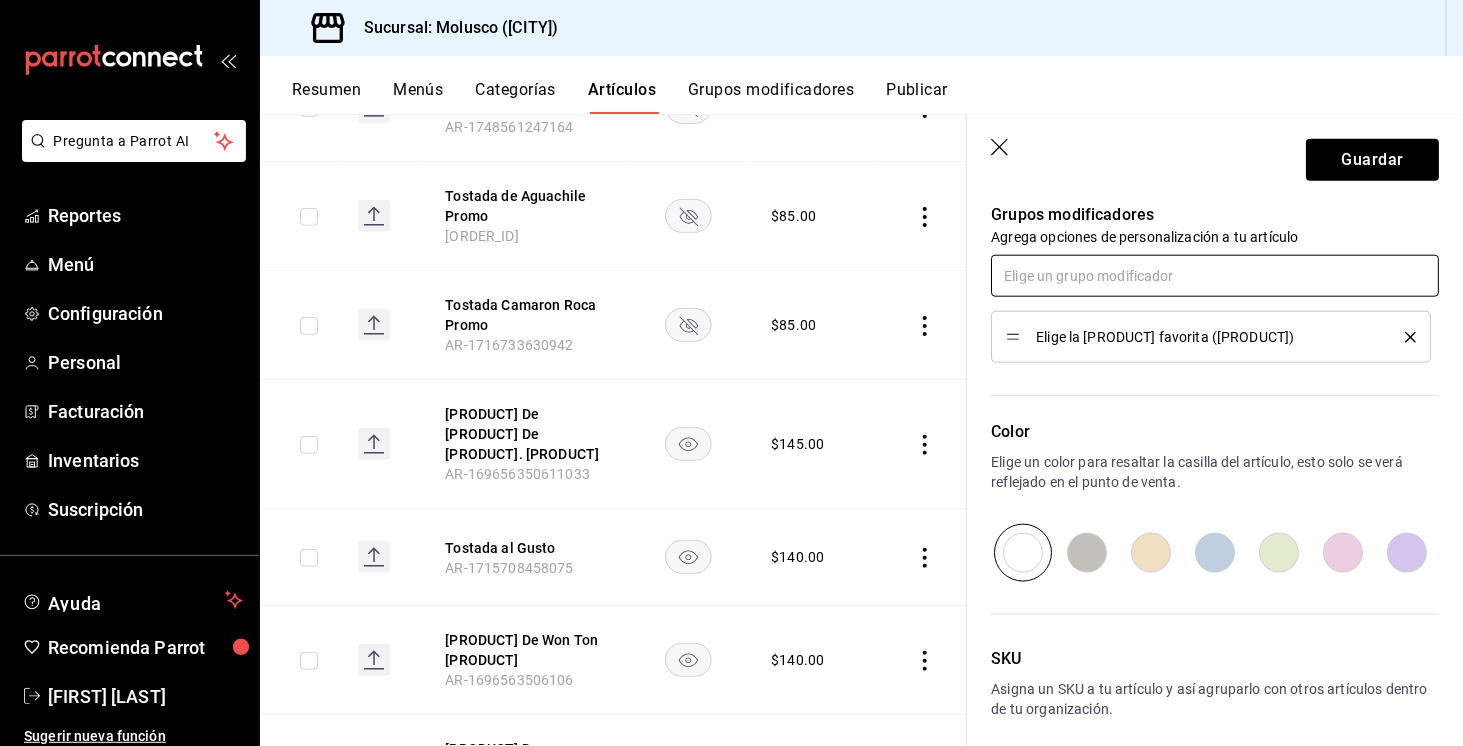 scroll, scrollTop: 904, scrollLeft: 0, axis: vertical 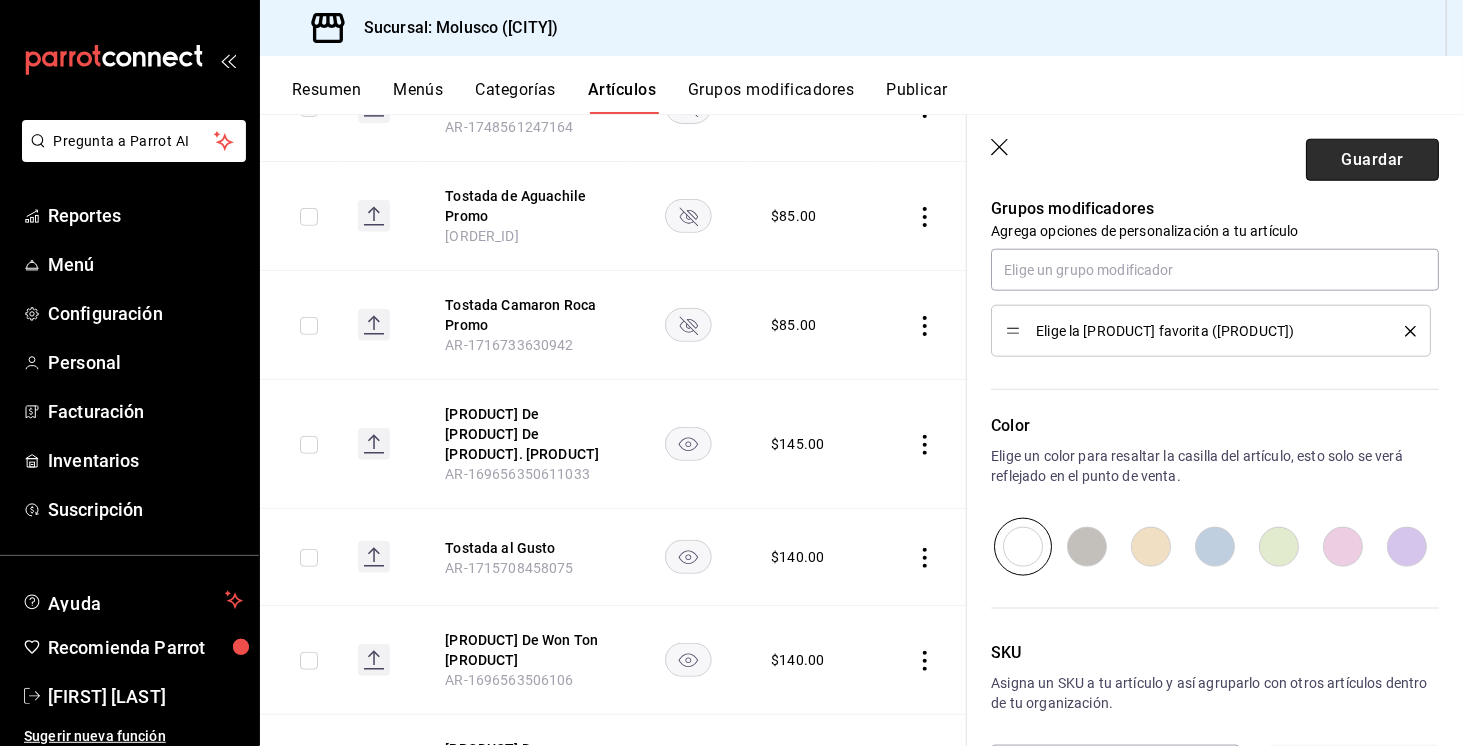 click on "Guardar" at bounding box center [1372, 160] 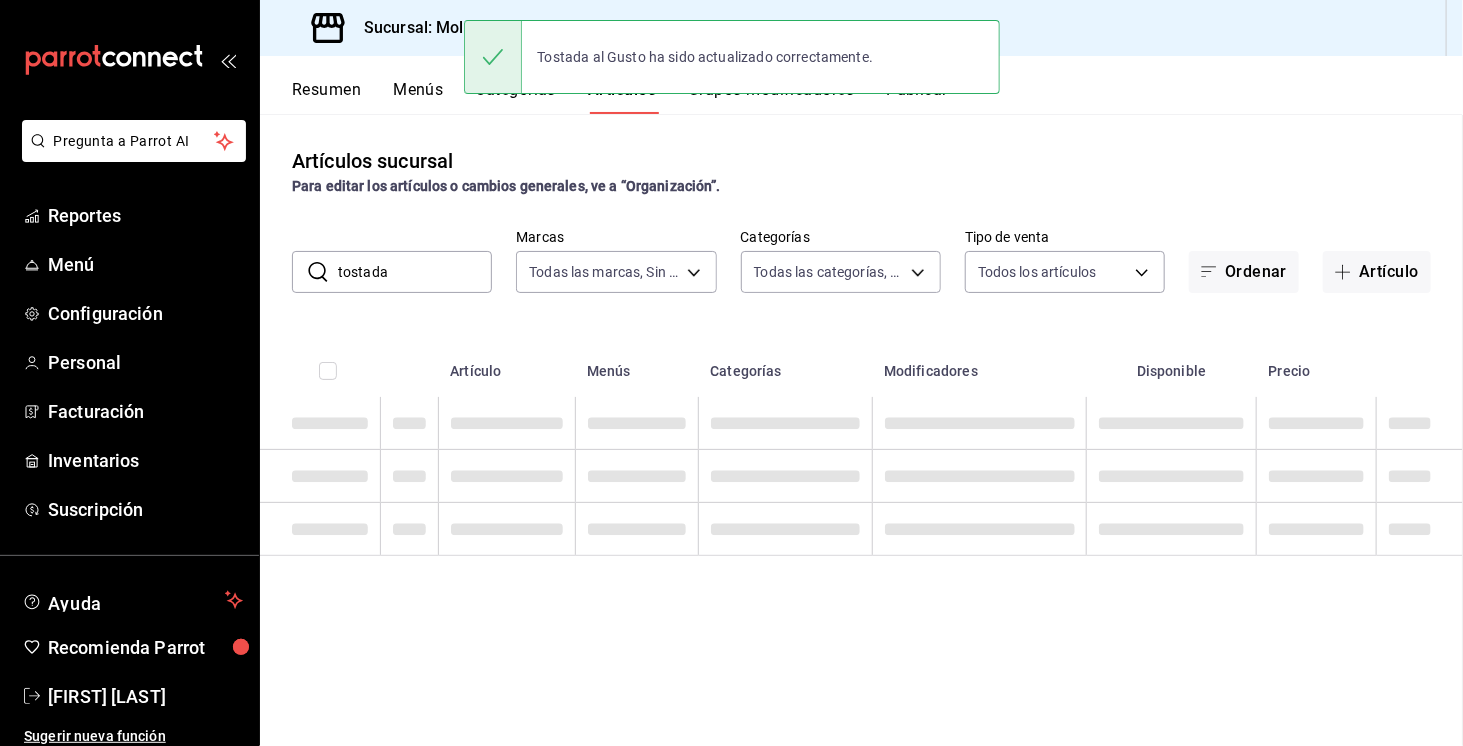 scroll, scrollTop: 0, scrollLeft: 0, axis: both 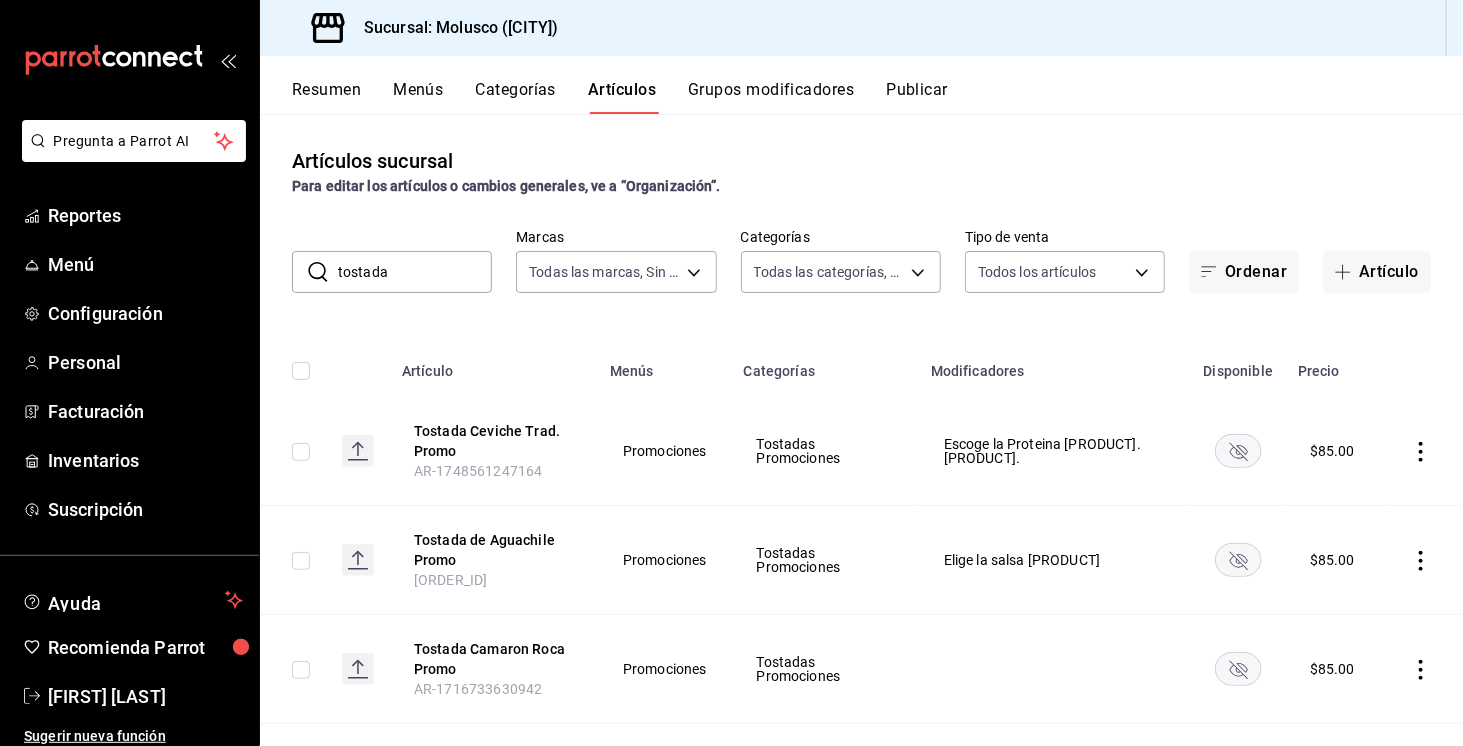 click on "tostada" at bounding box center [415, 272] 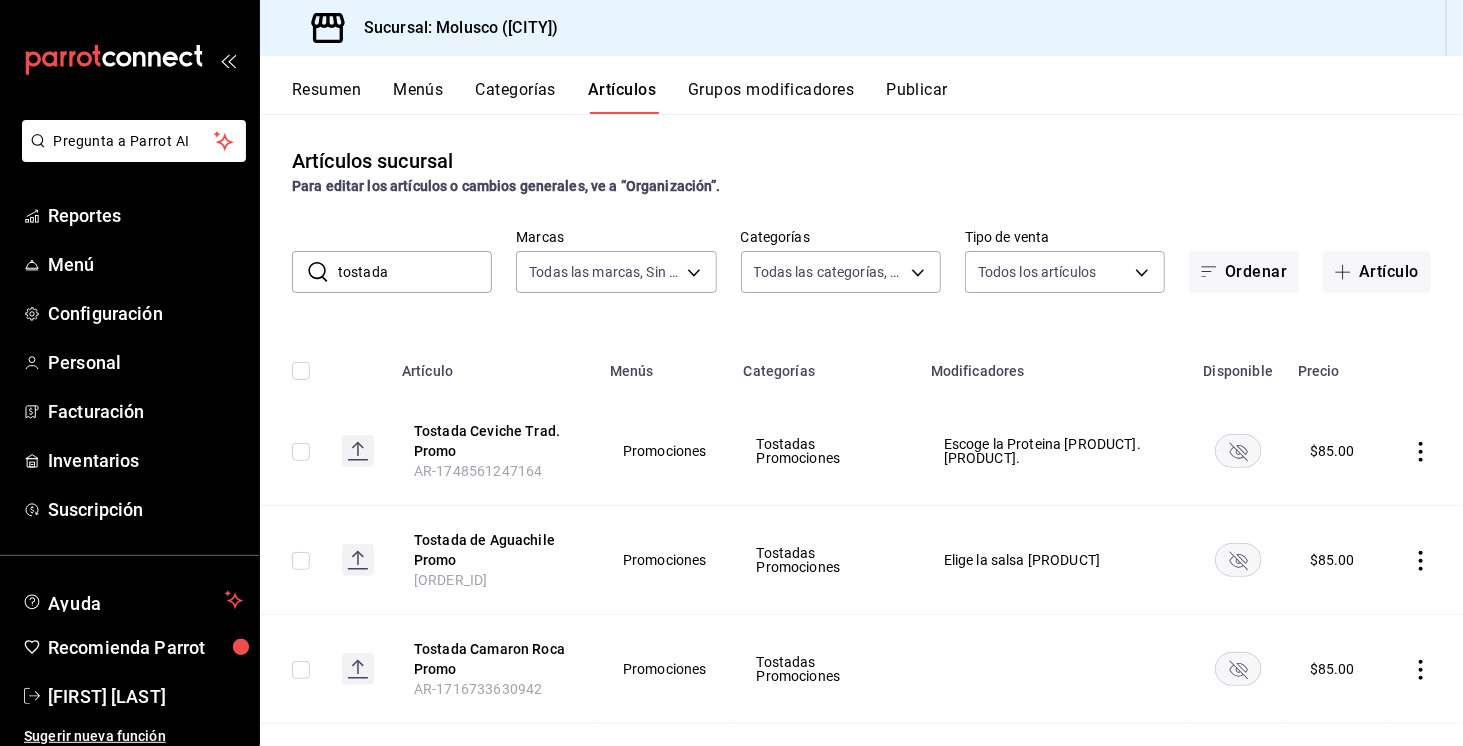 click on "Categorías" at bounding box center (516, 97) 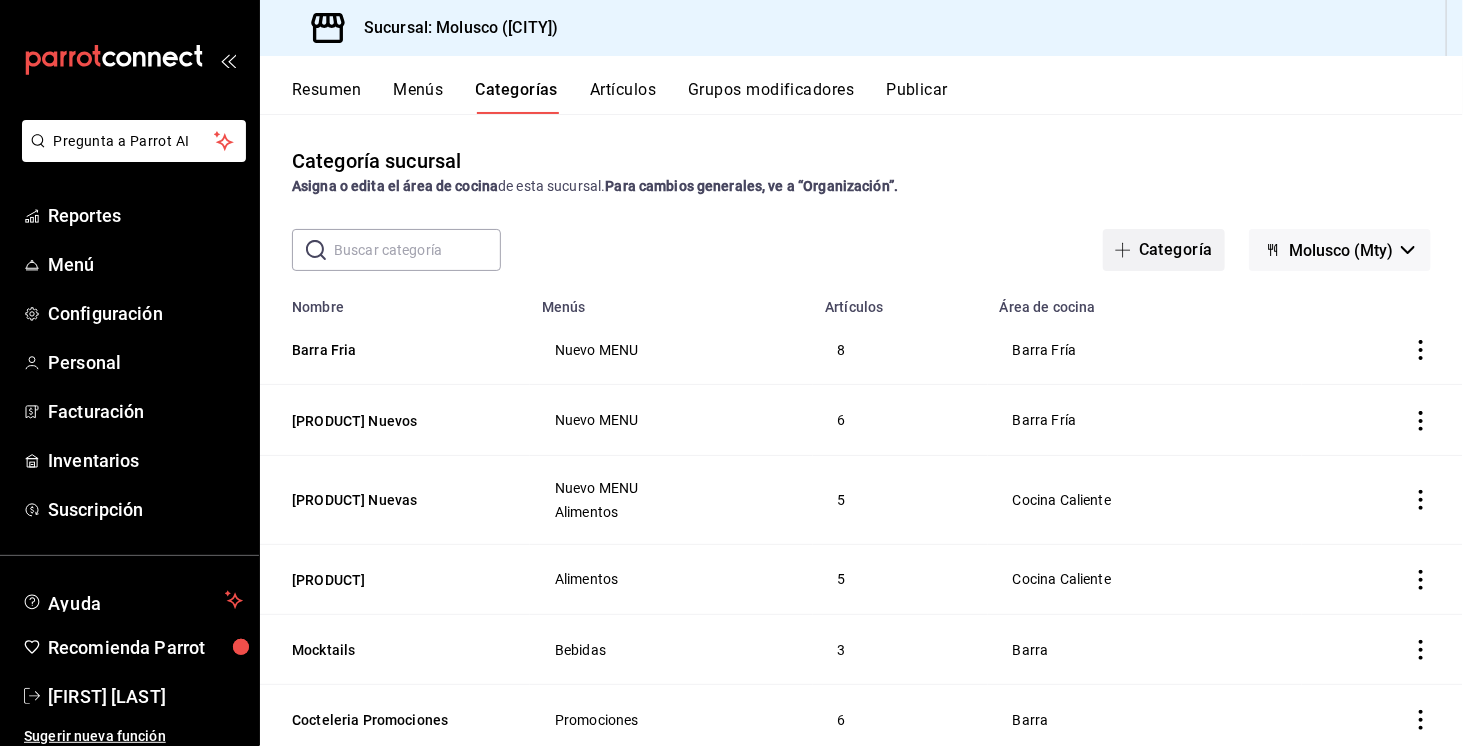 click on "Categoría" at bounding box center [1164, 250] 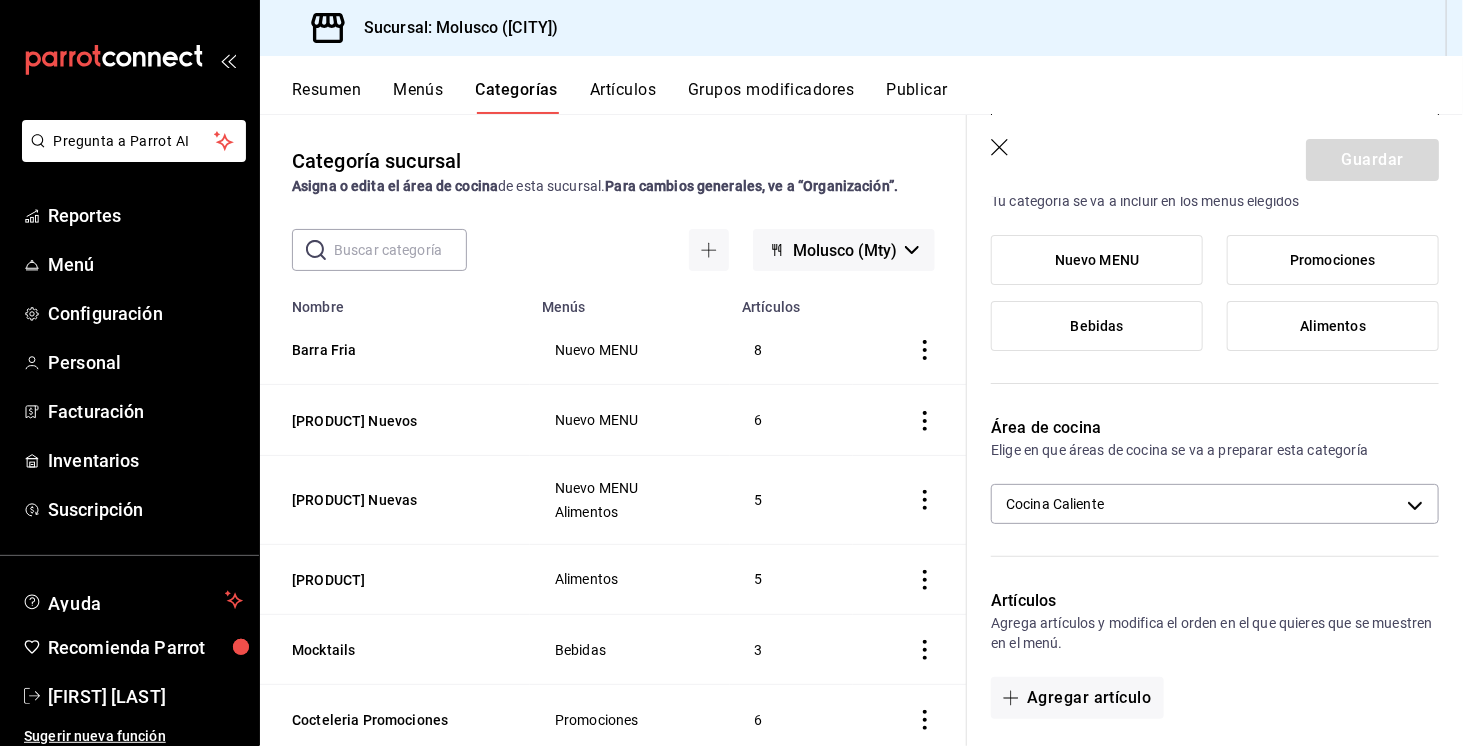 scroll, scrollTop: 182, scrollLeft: 0, axis: vertical 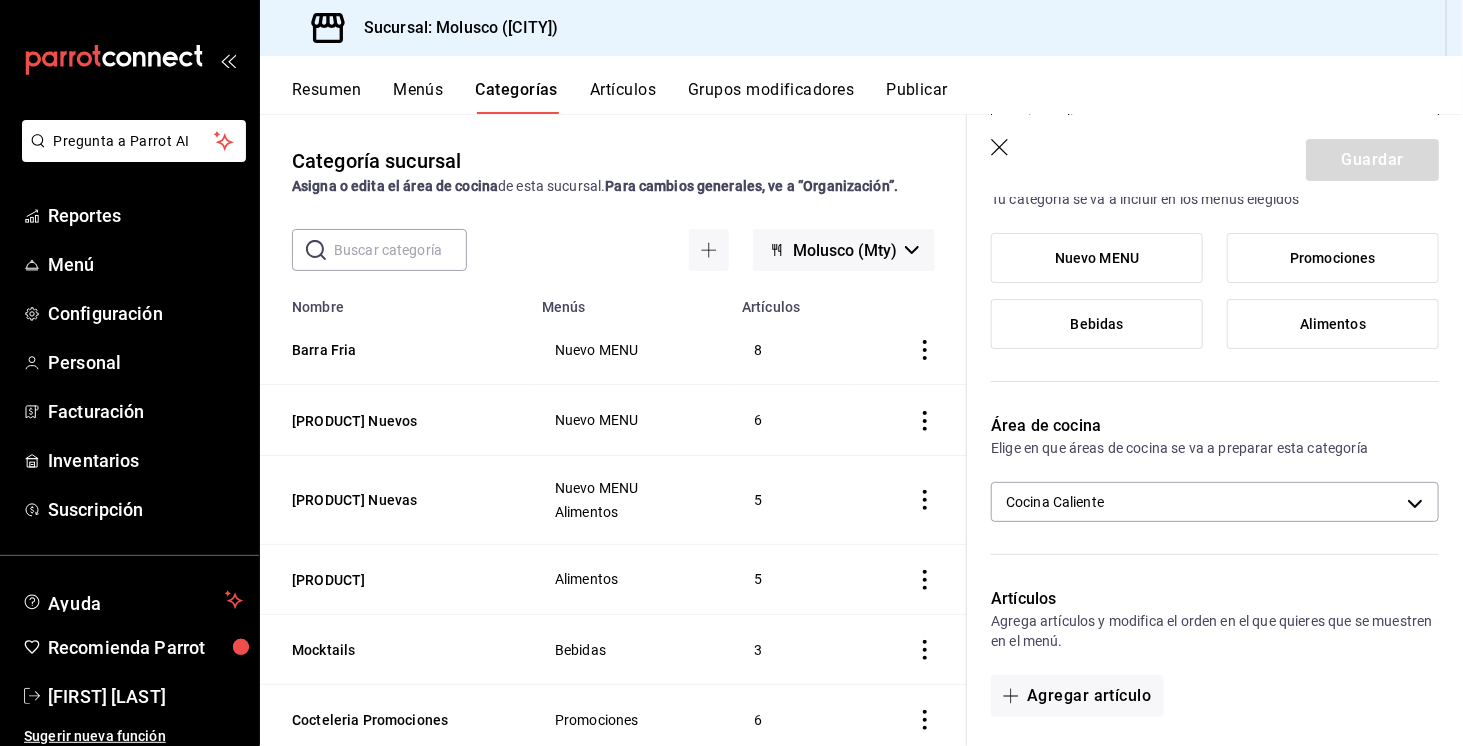type on "Cocina Caliente" 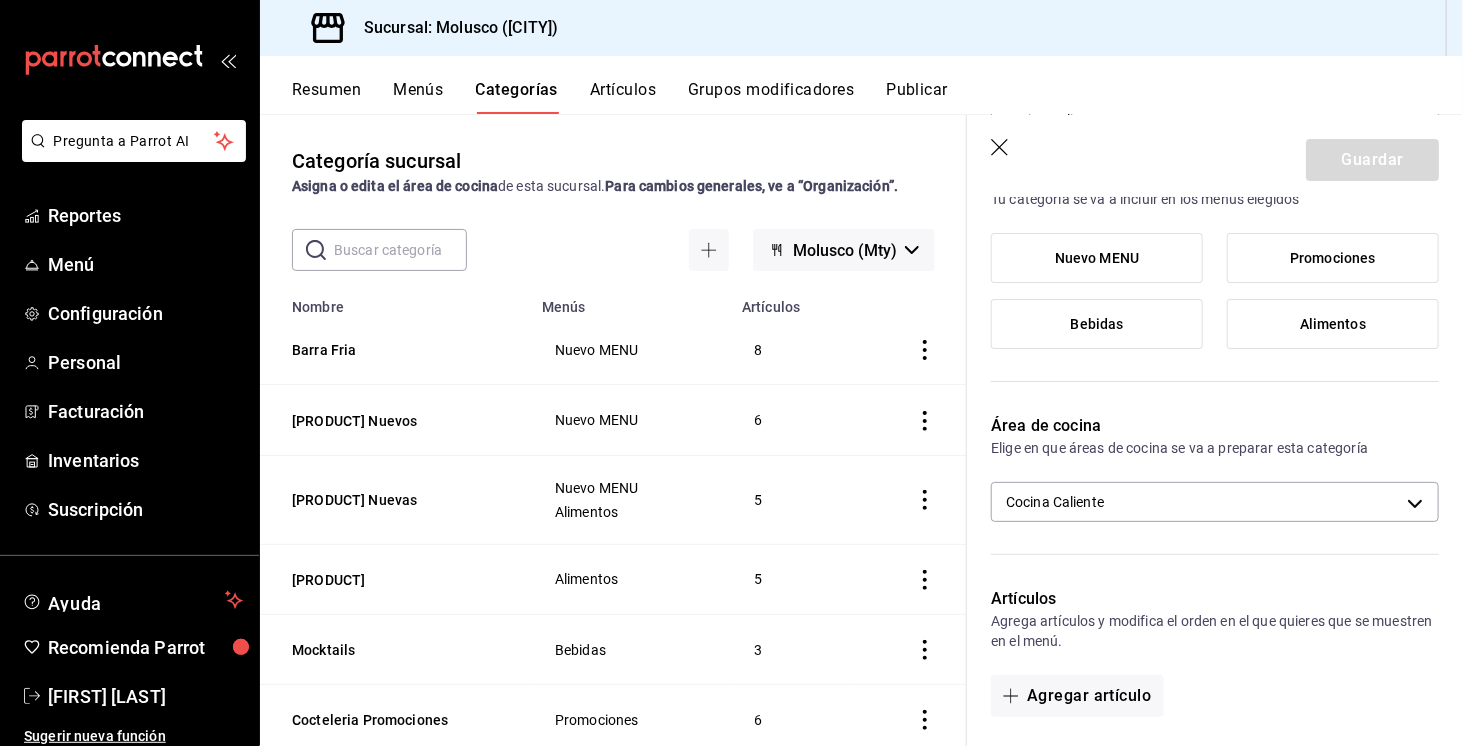 click on "Nuevo MENU" at bounding box center (1097, 258) 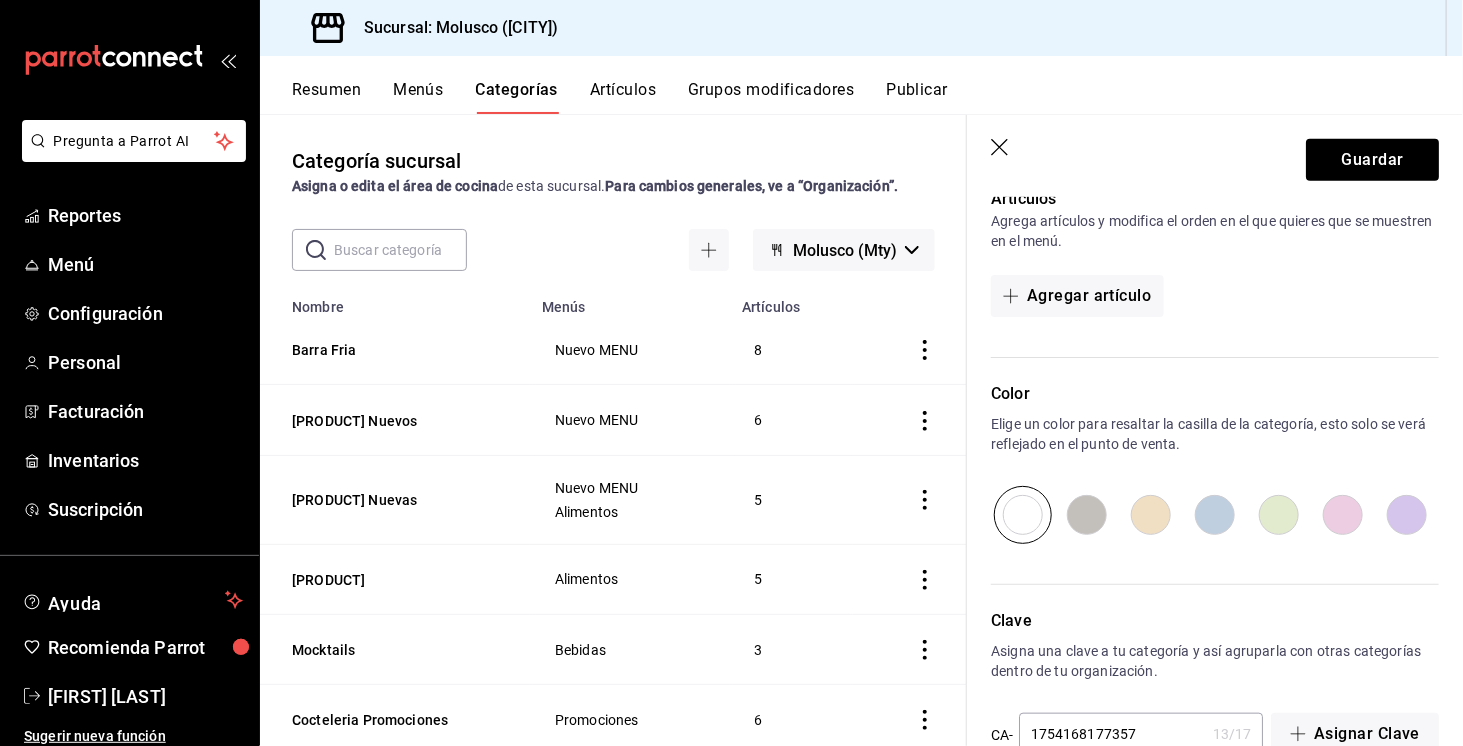 scroll, scrollTop: 592, scrollLeft: 0, axis: vertical 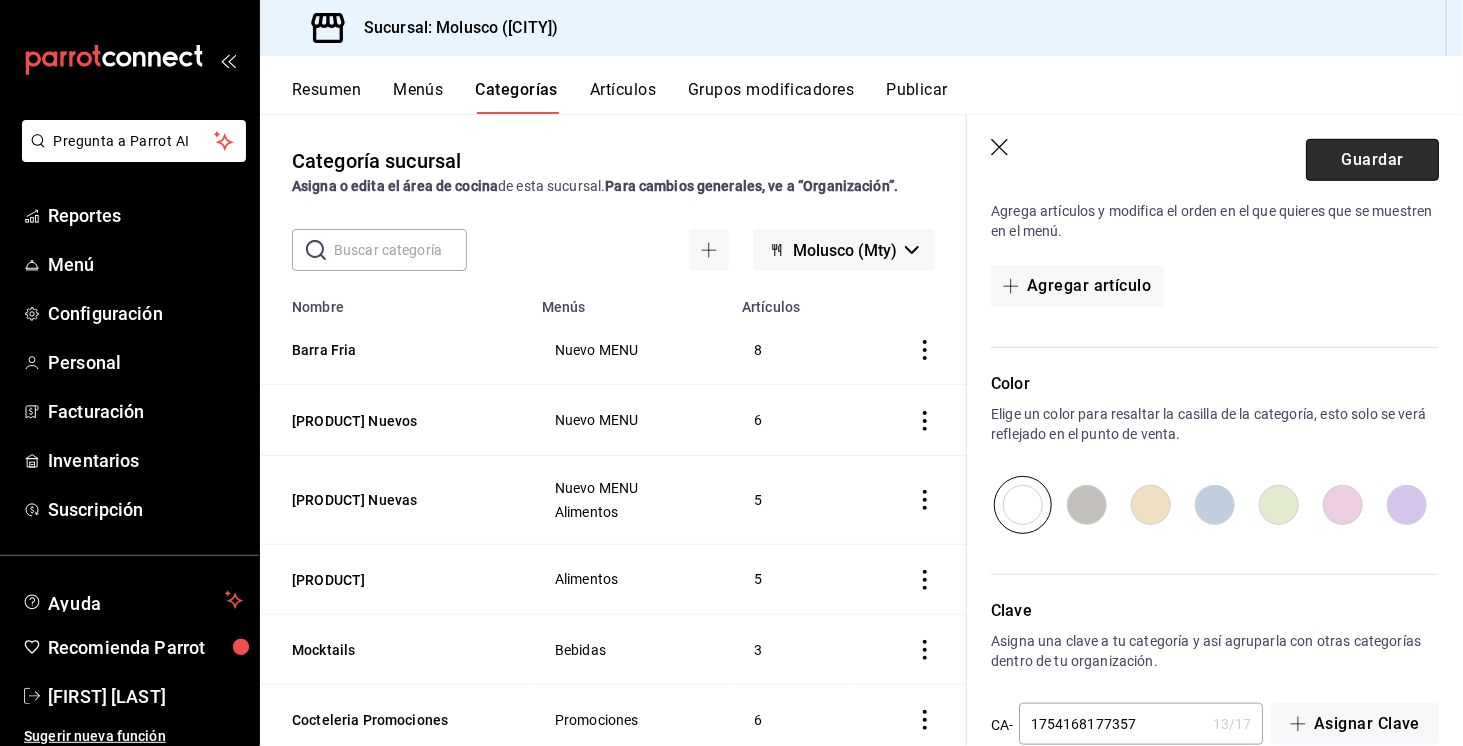 click on "Guardar" at bounding box center [1372, 160] 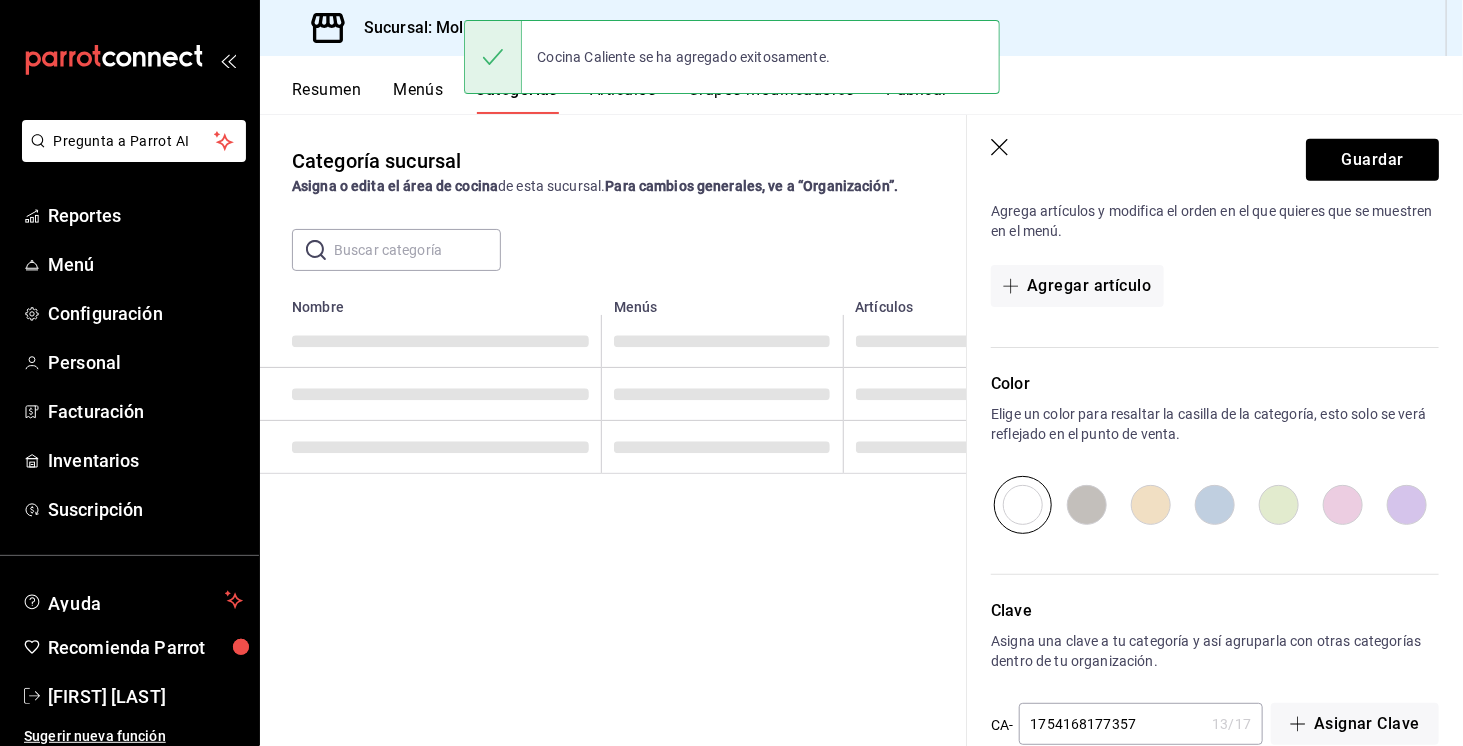 scroll, scrollTop: 0, scrollLeft: 0, axis: both 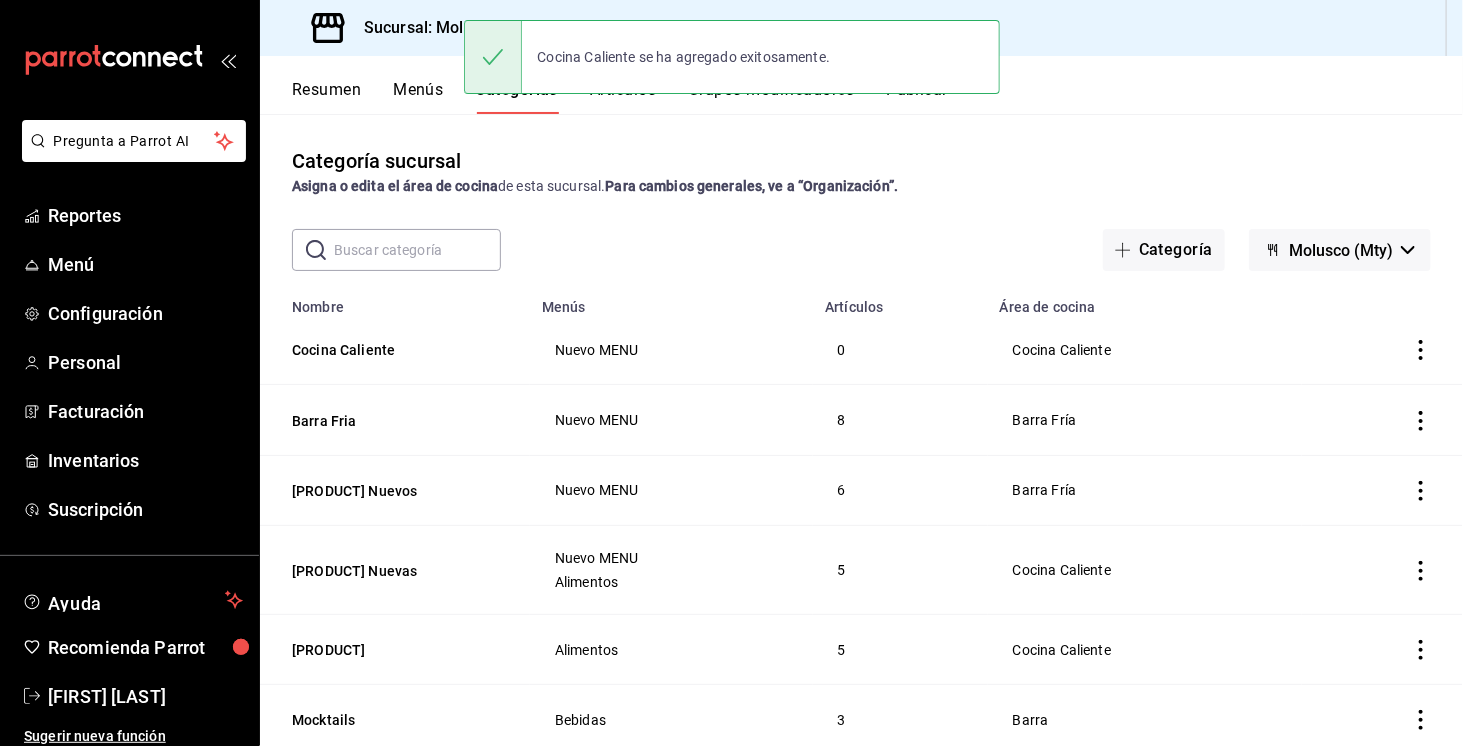 click on "Artículos" at bounding box center (623, 97) 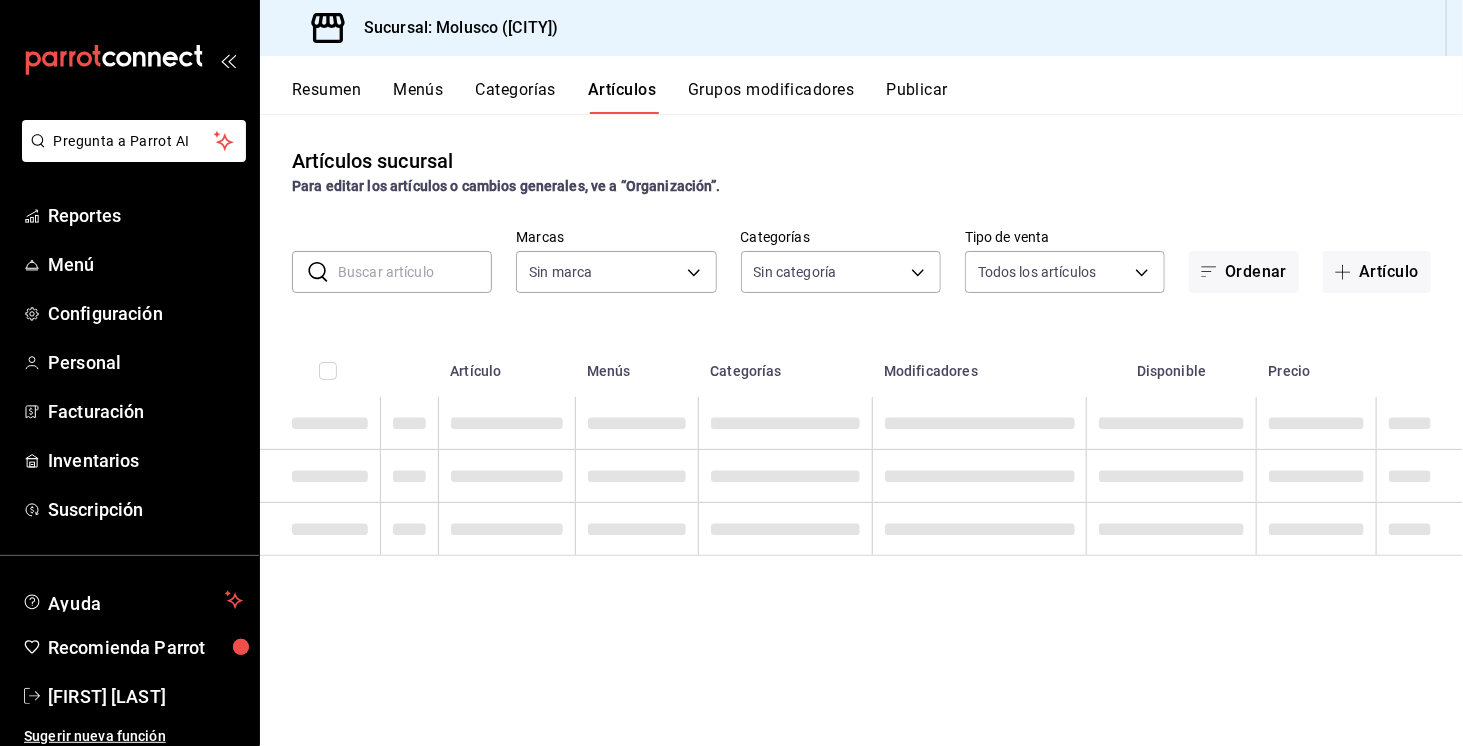 type on "356499dc-45b1-4a46-87a0-ed45505369c2" 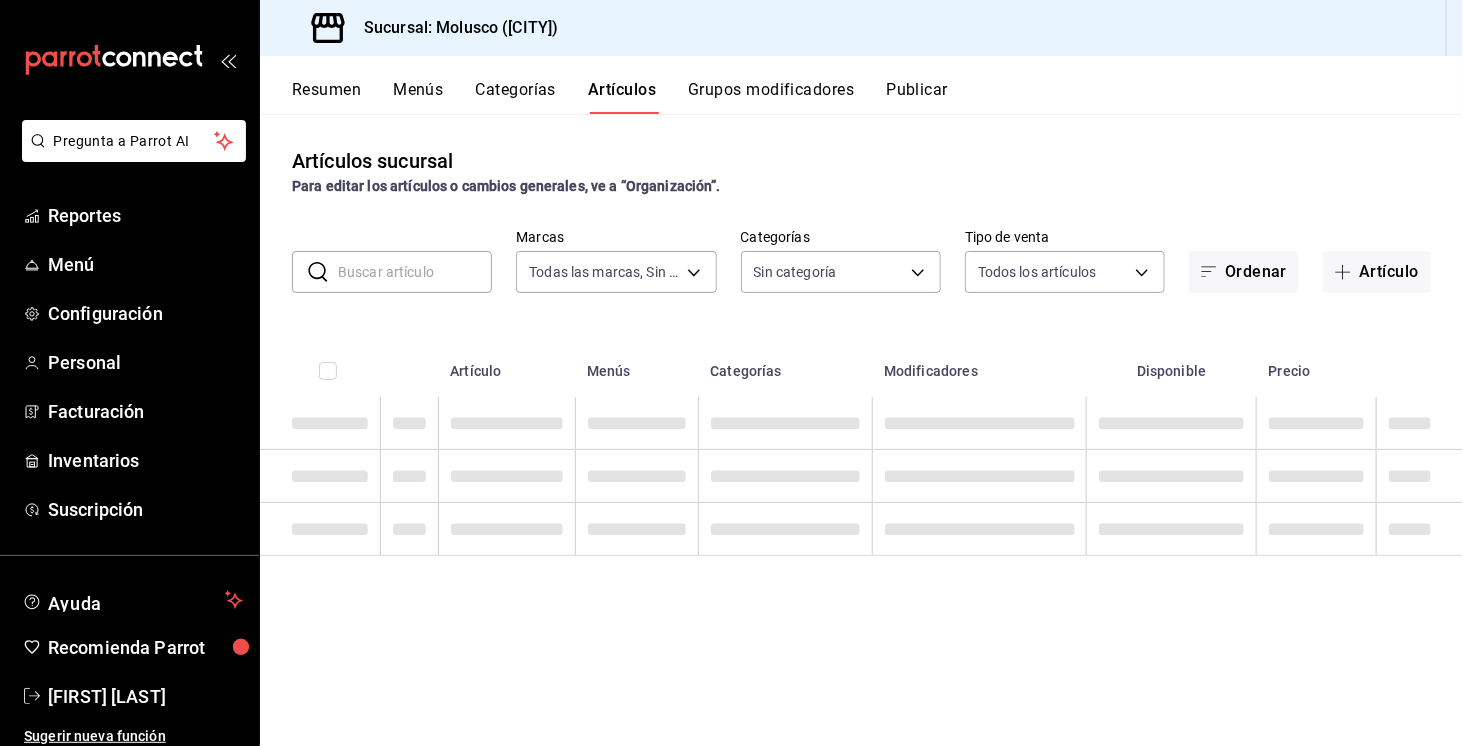 type on "[ORDER_ID]" 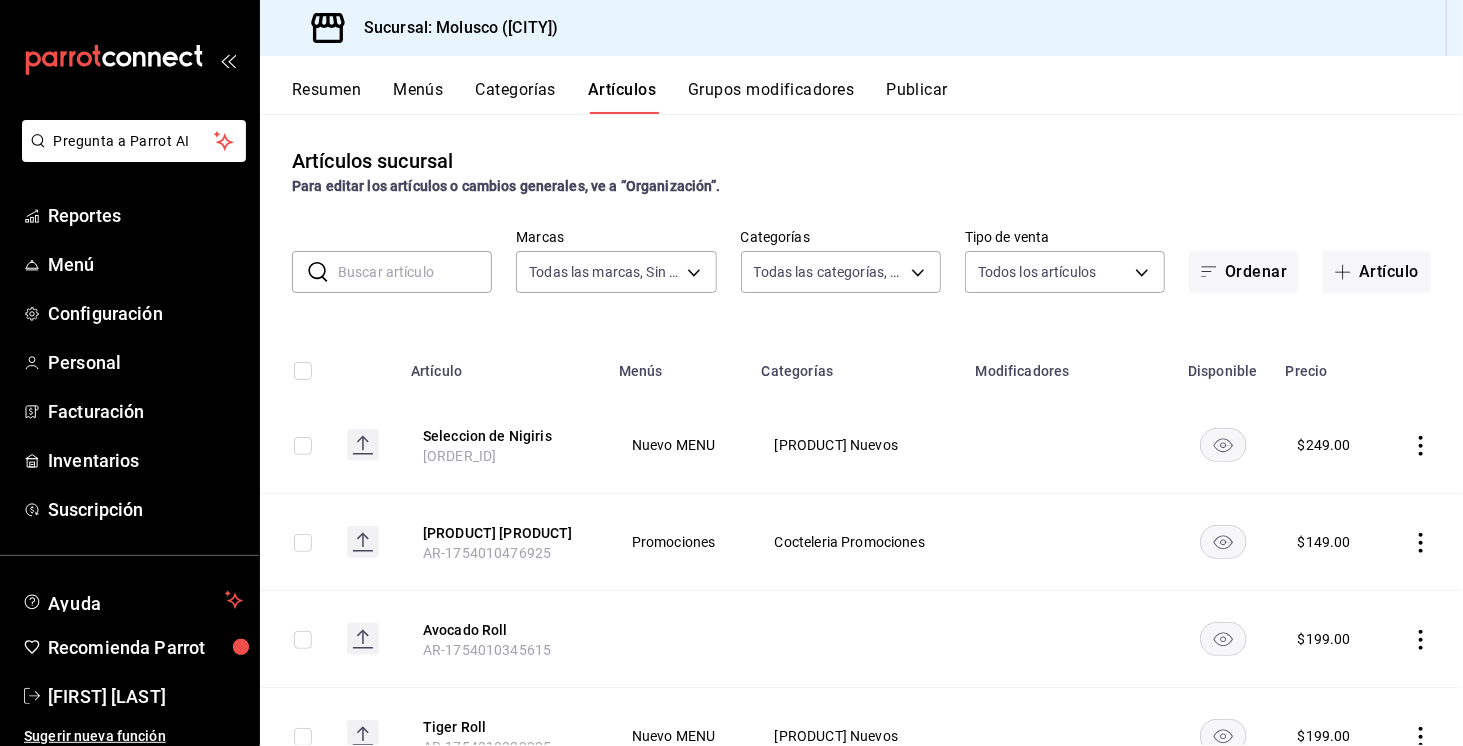 click at bounding box center [415, 272] 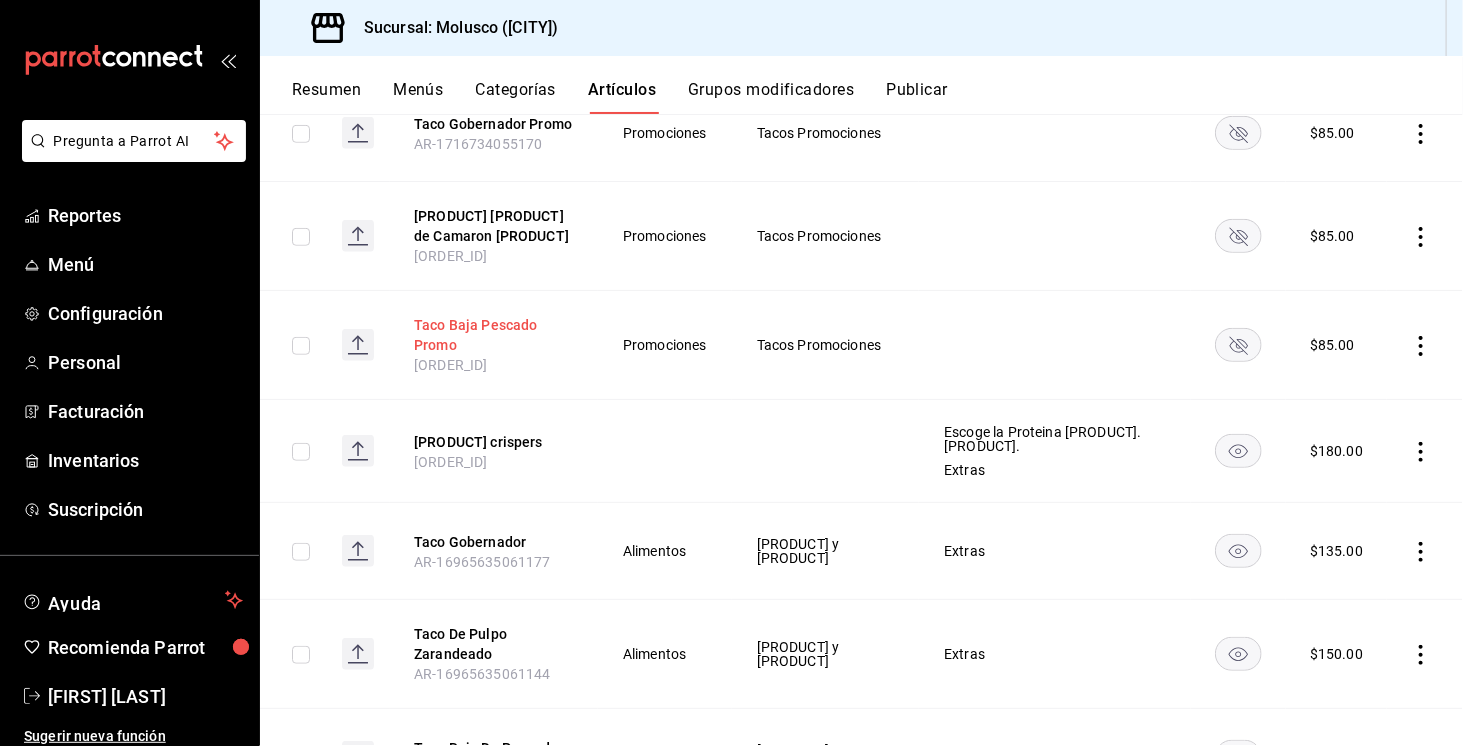scroll, scrollTop: 520, scrollLeft: 0, axis: vertical 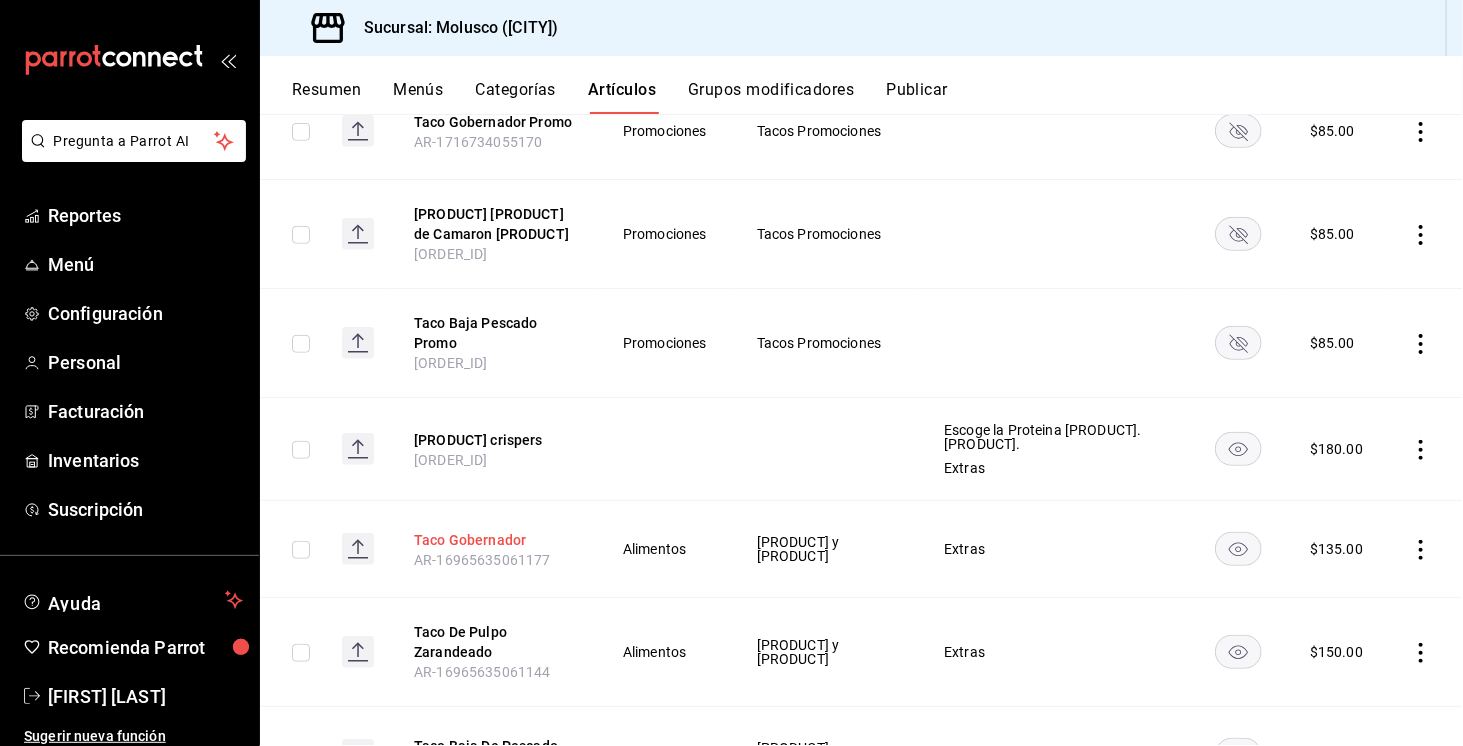 type on "tac" 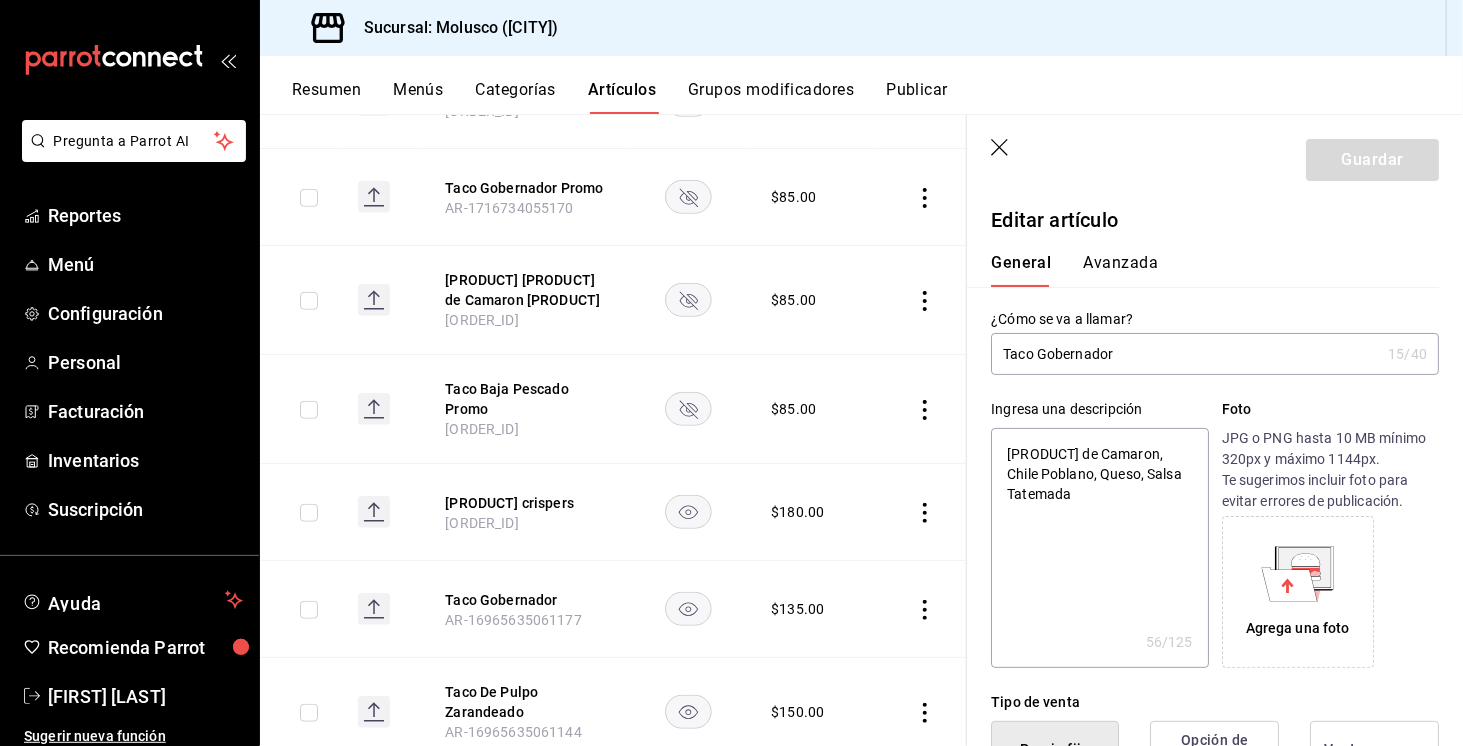 type on "[PRODUCT] [PRODUCT]" 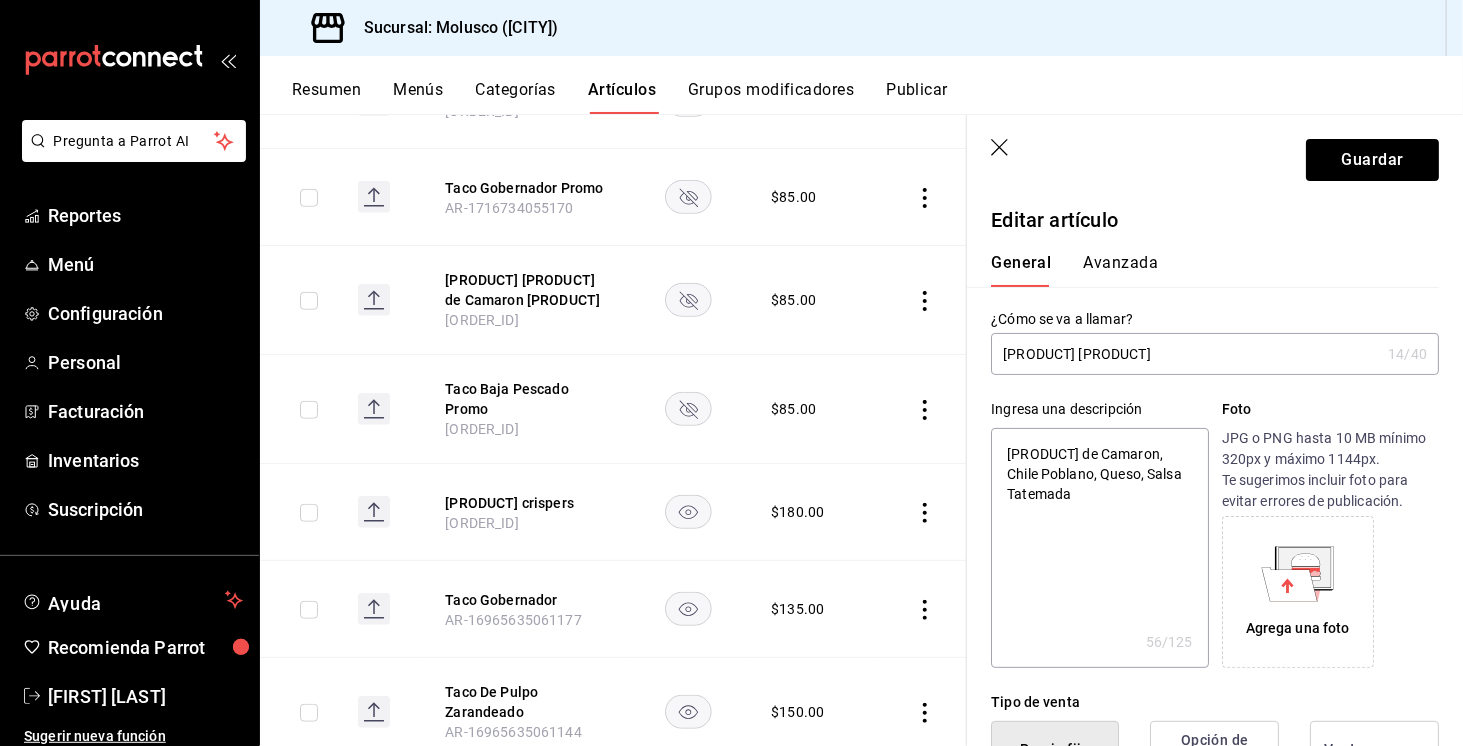 type on "x" 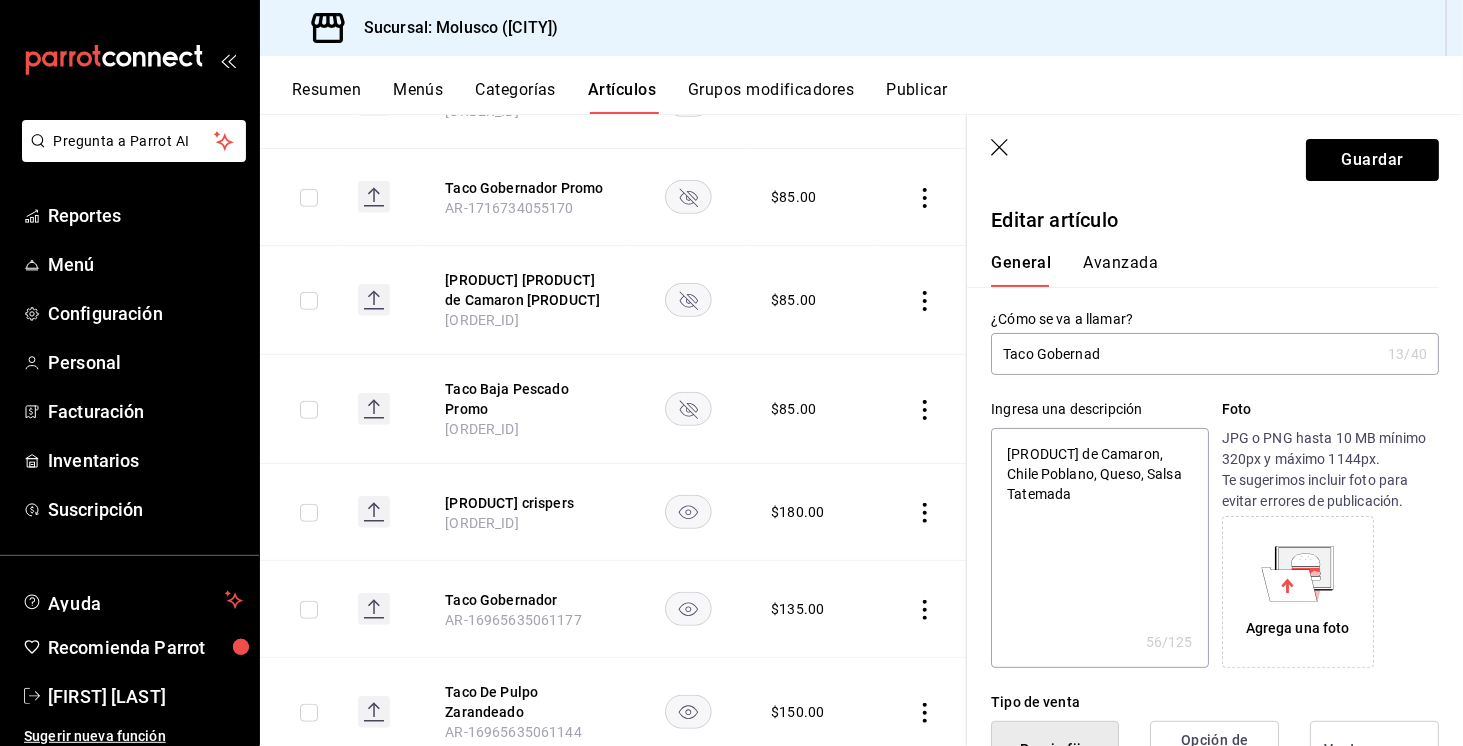 type on "Taco Goberna" 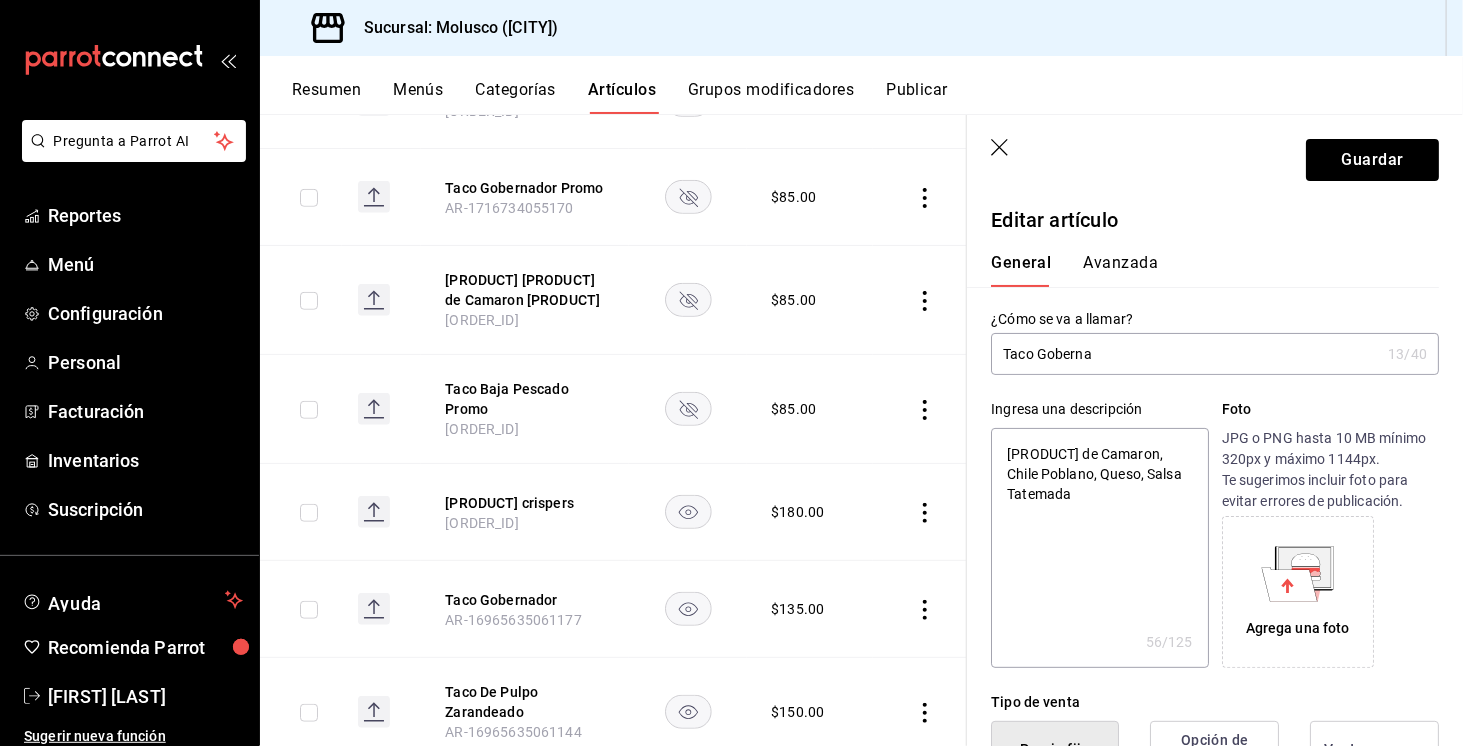 type on "[PRODUCT] [PRODUCT]" 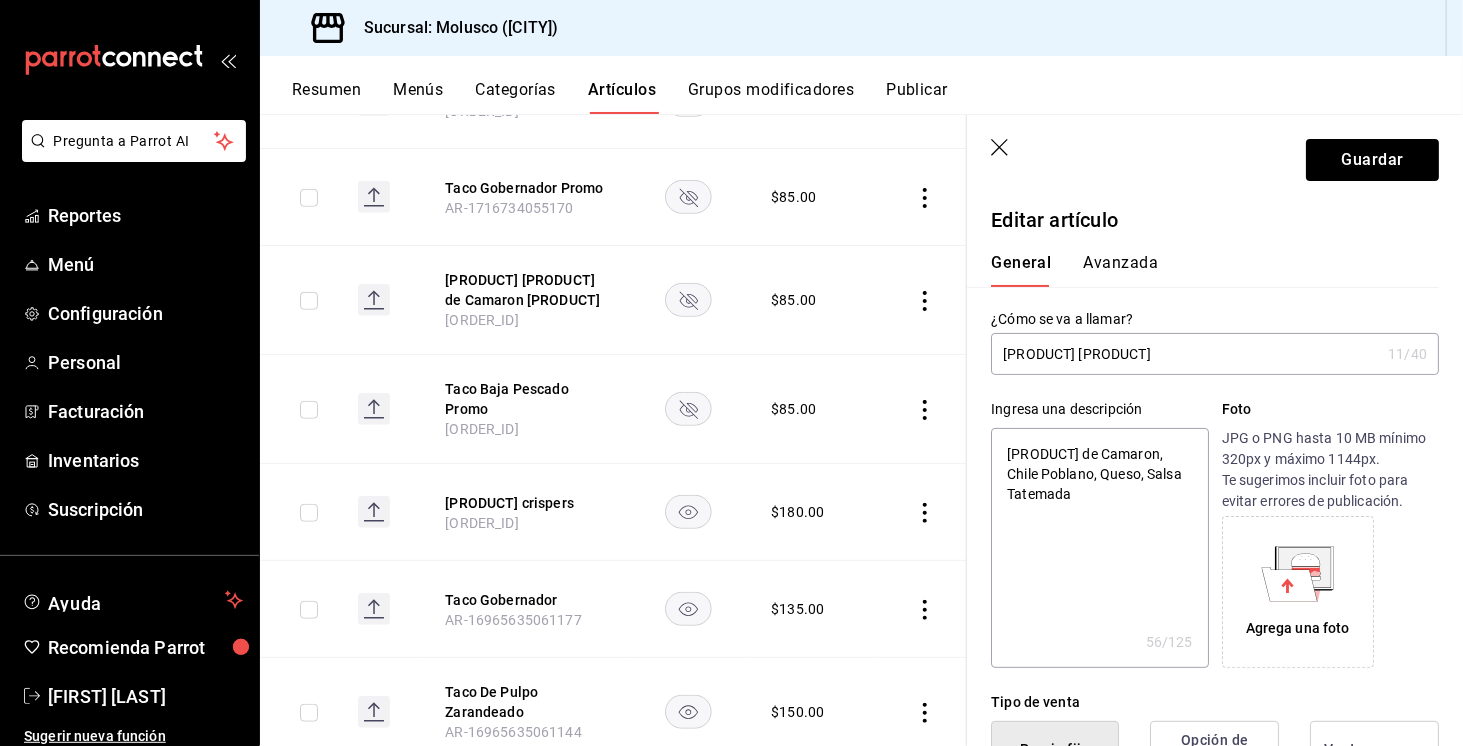 type on "[PRODUCT] [PRODUCT]" 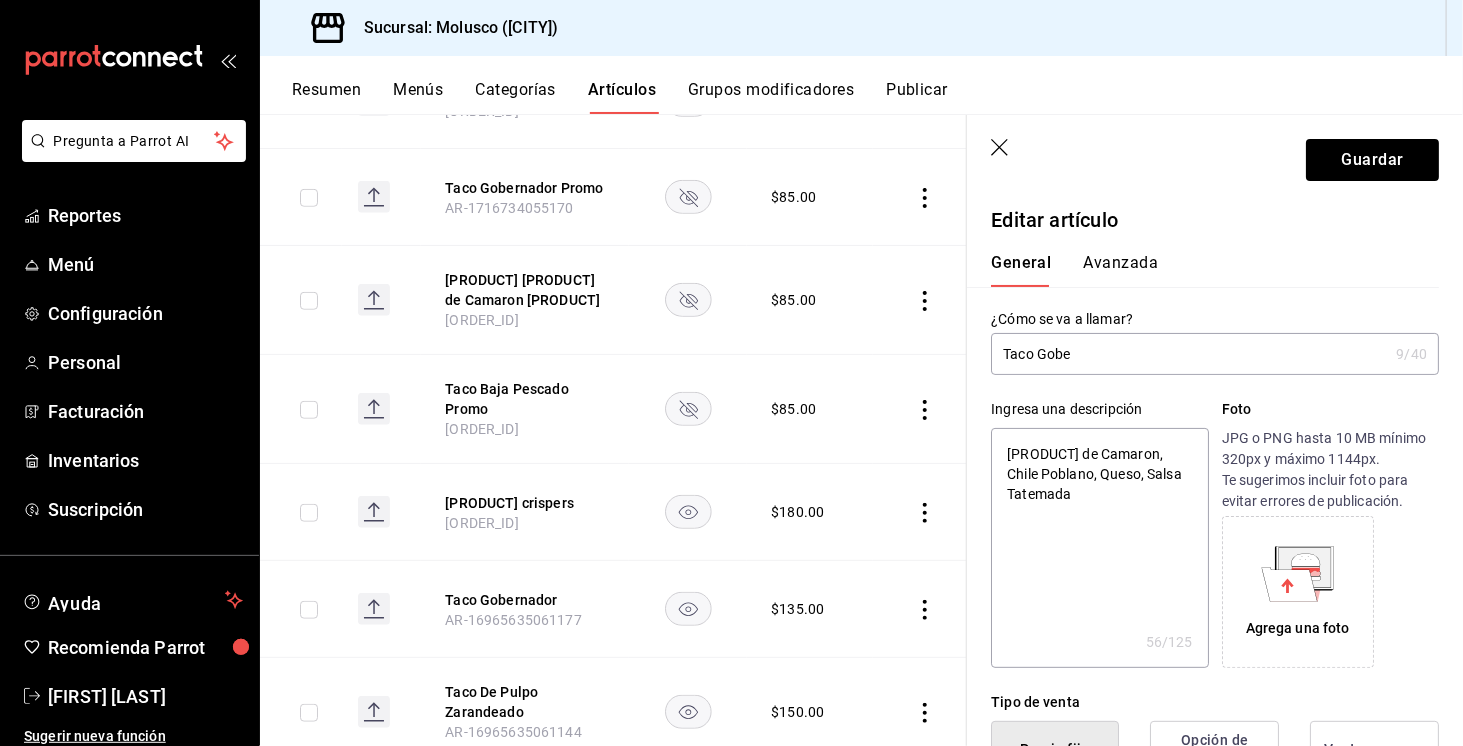 type on "Taco Gob" 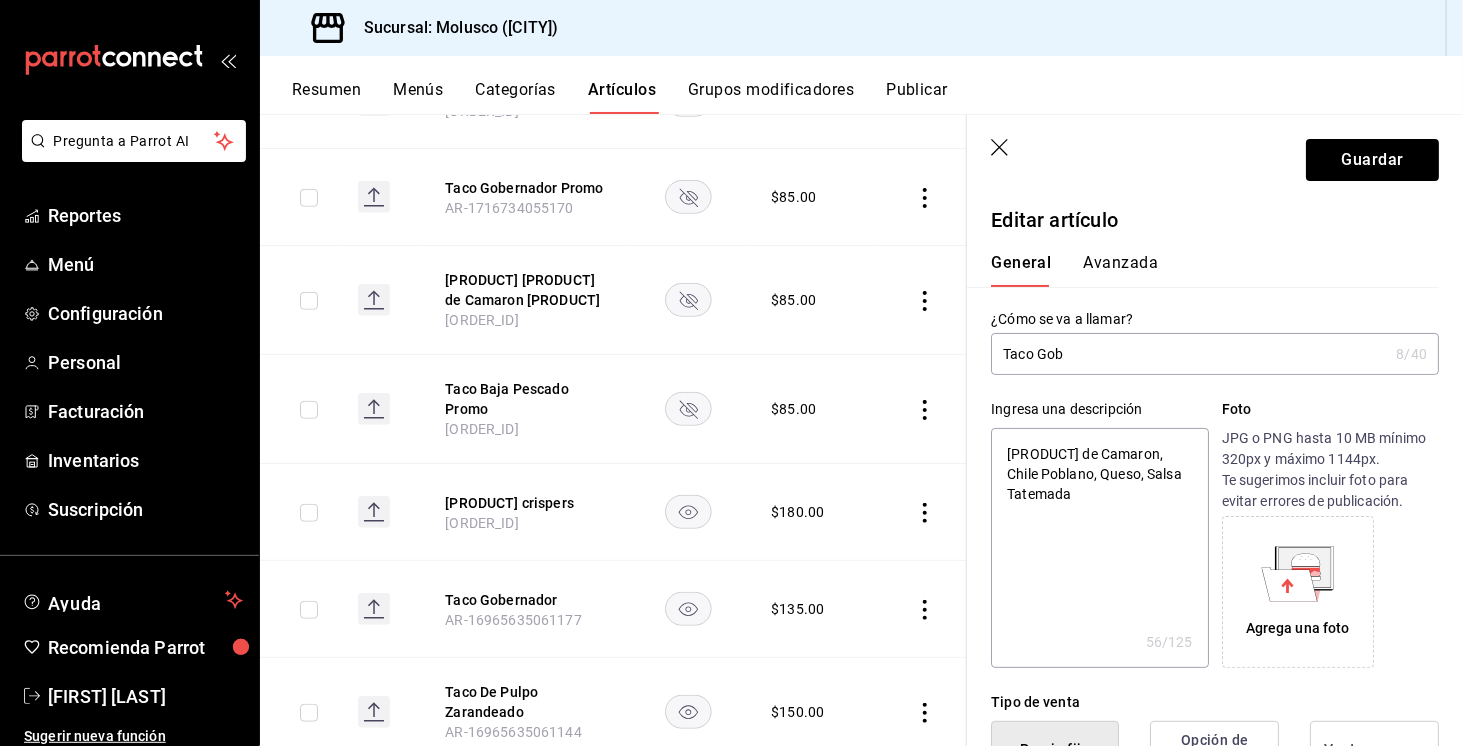 type on "[PRODUCT] [PRODUCT]" 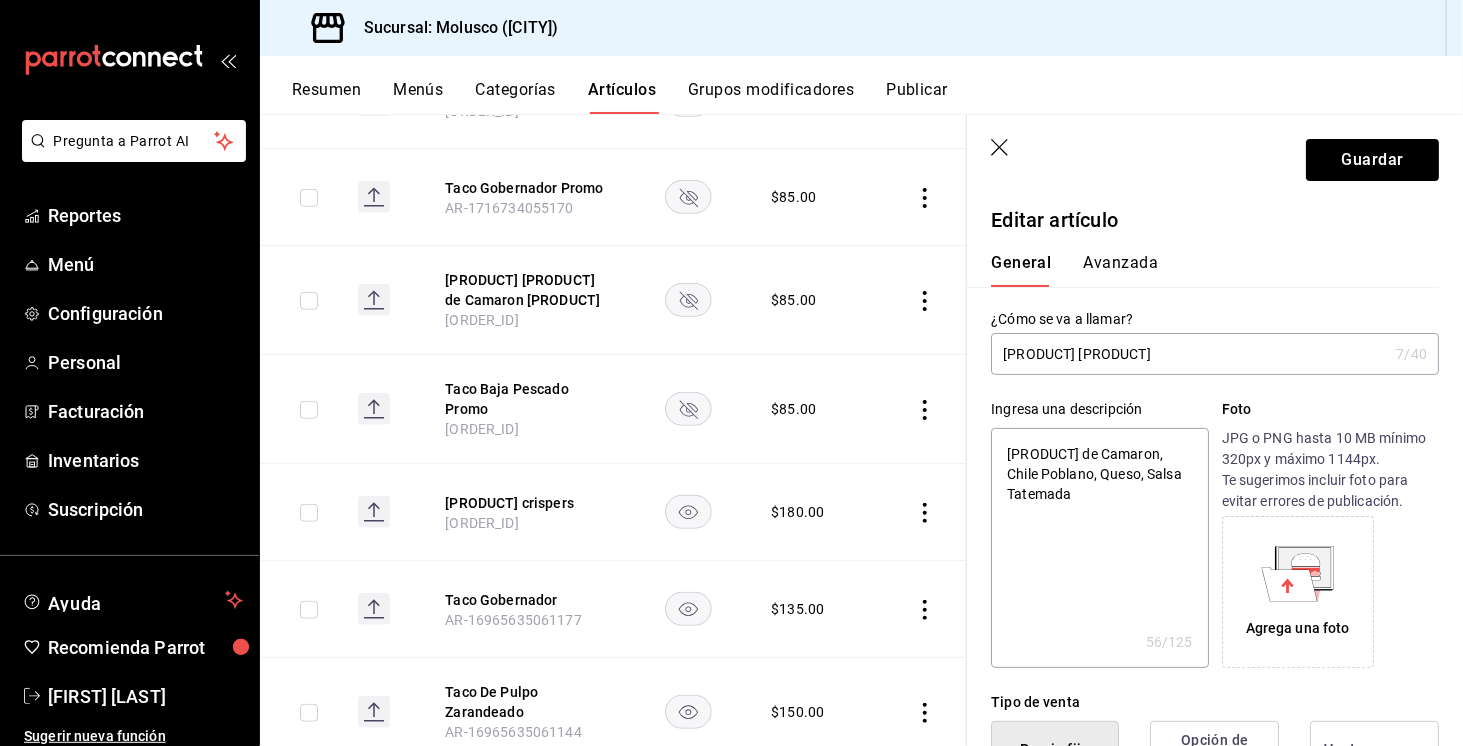 type on "[PRODUCT] [PRODUCT]" 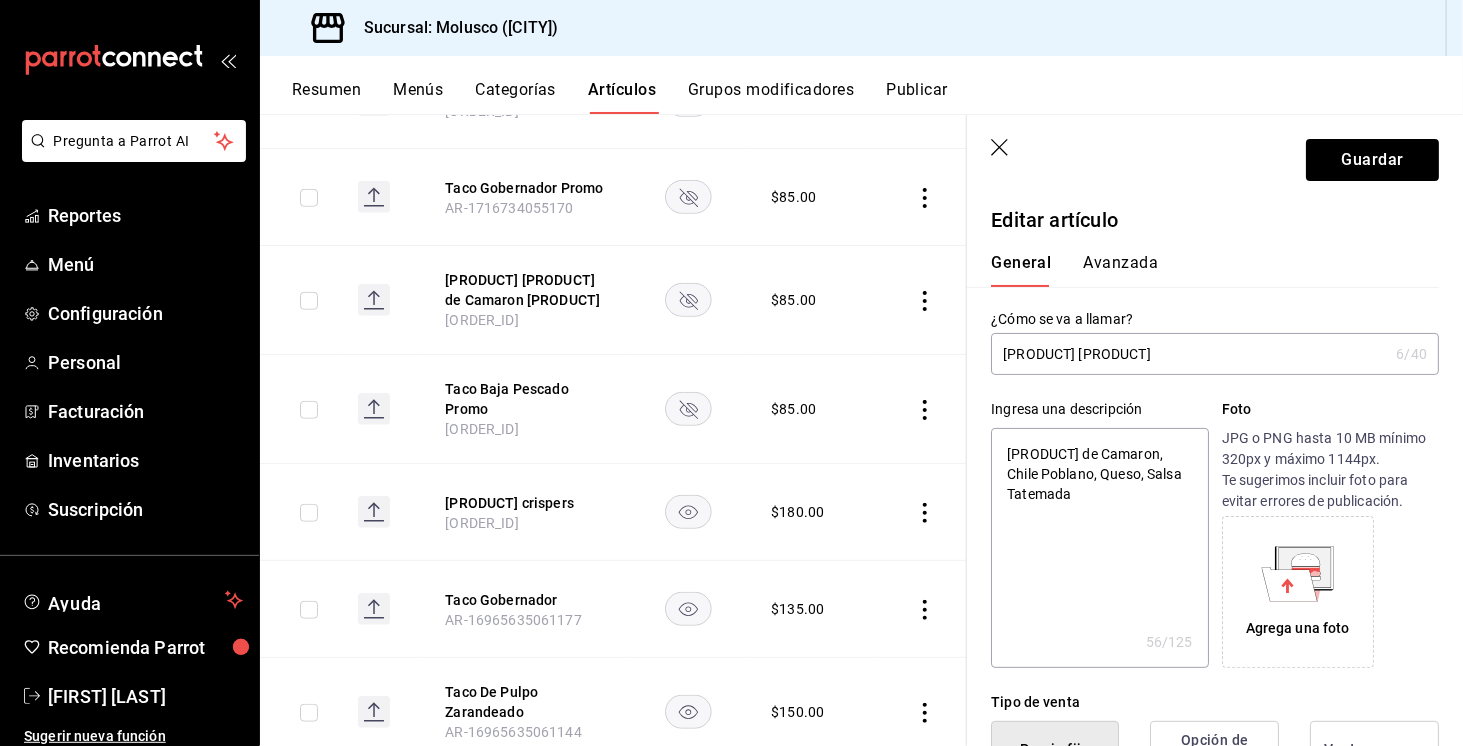 type on "Taco" 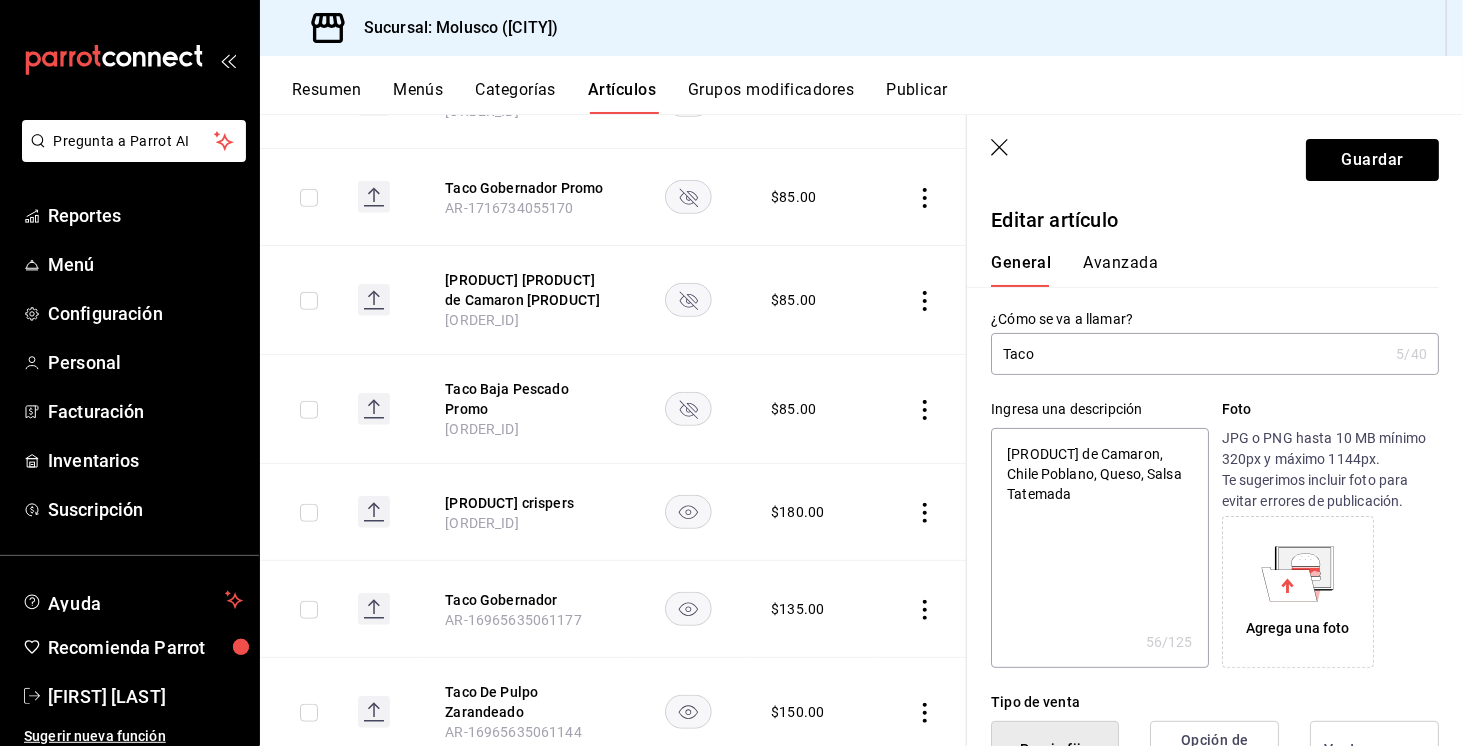 type on "[PRODUCT] a" 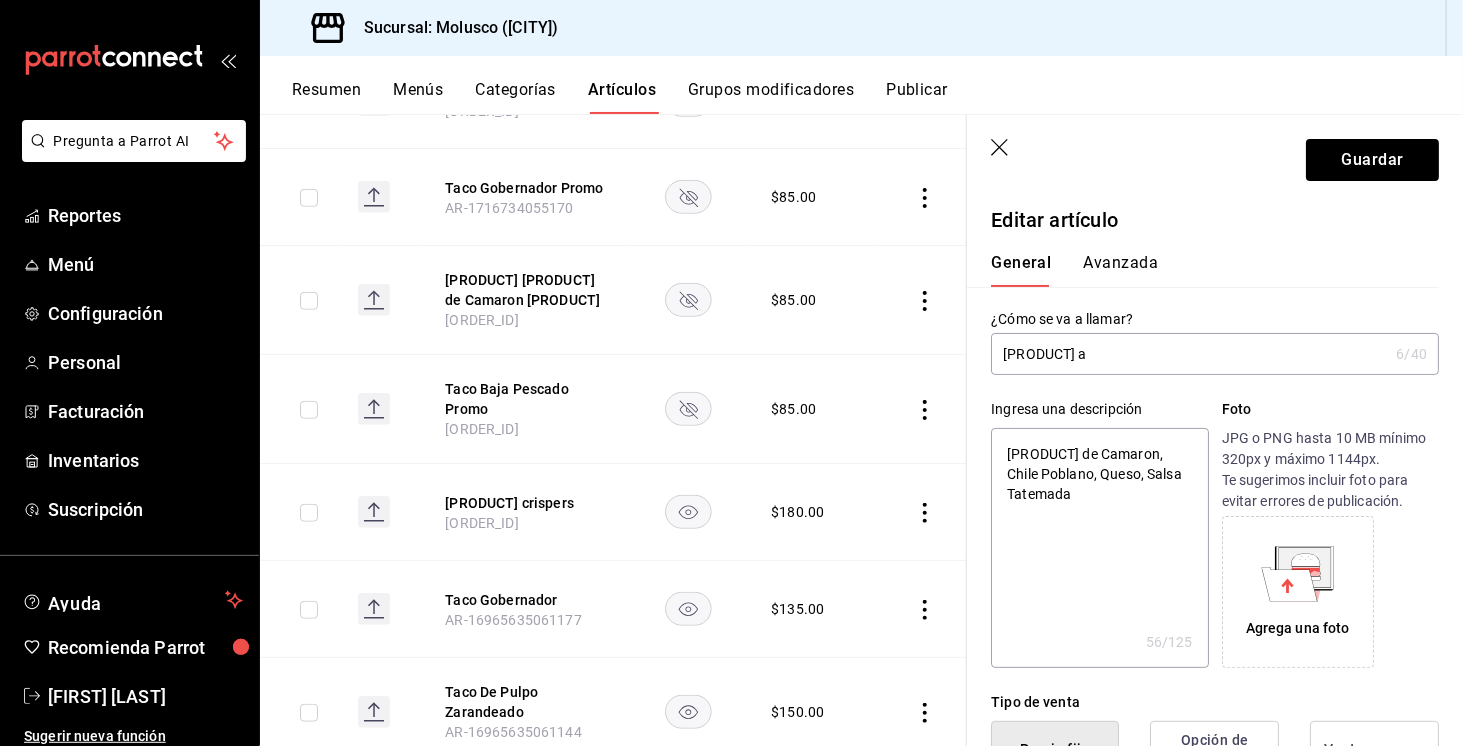 type on "[PRODUCT] al" 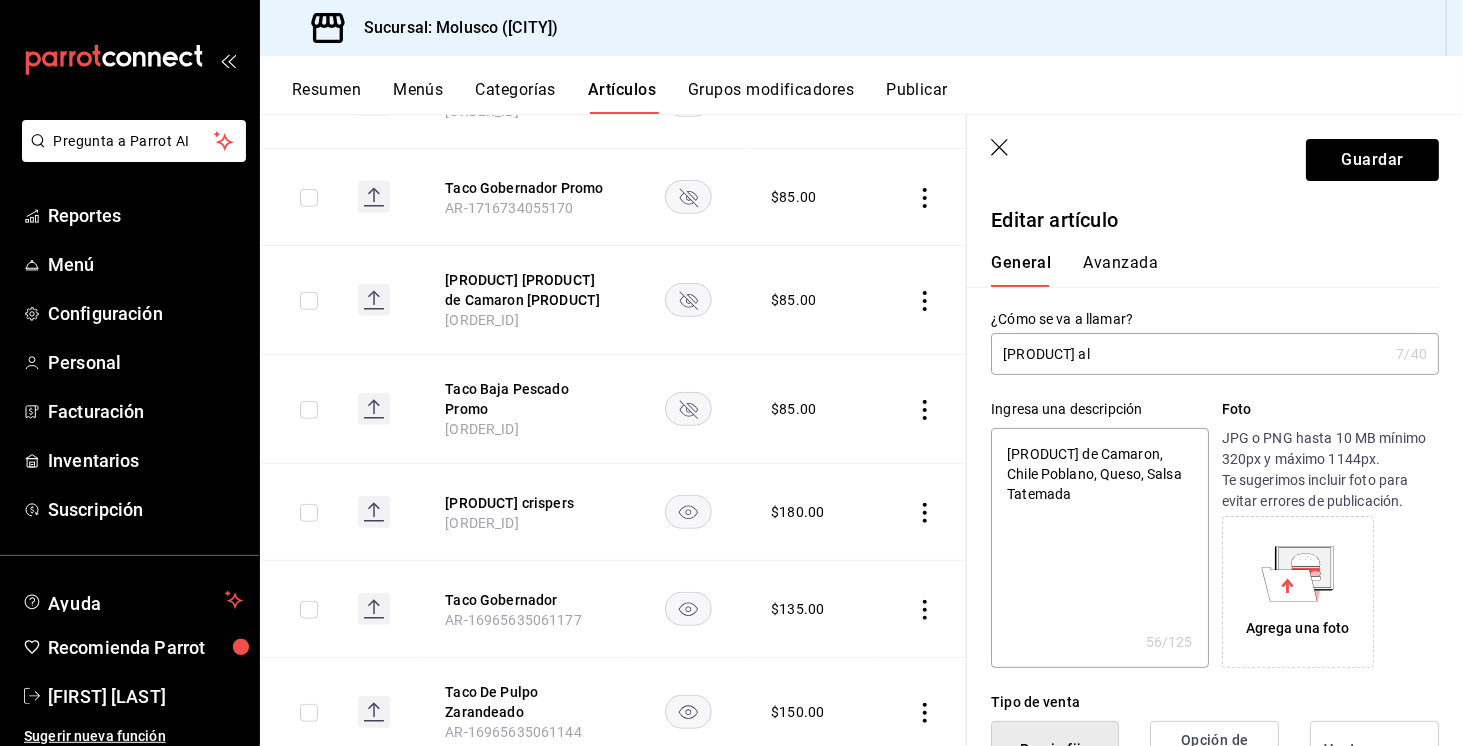 type on "[PRODUCT] al" 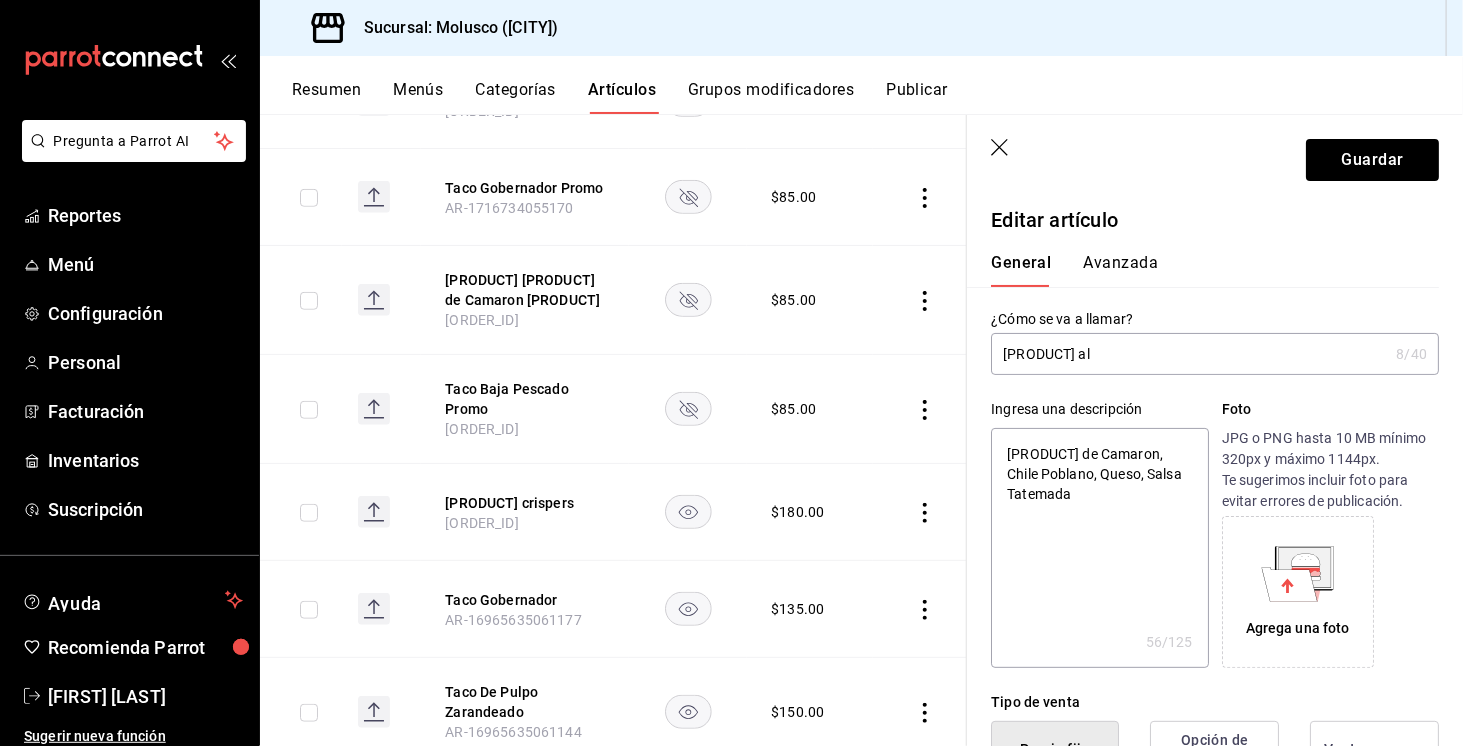 type on "Taco al G" 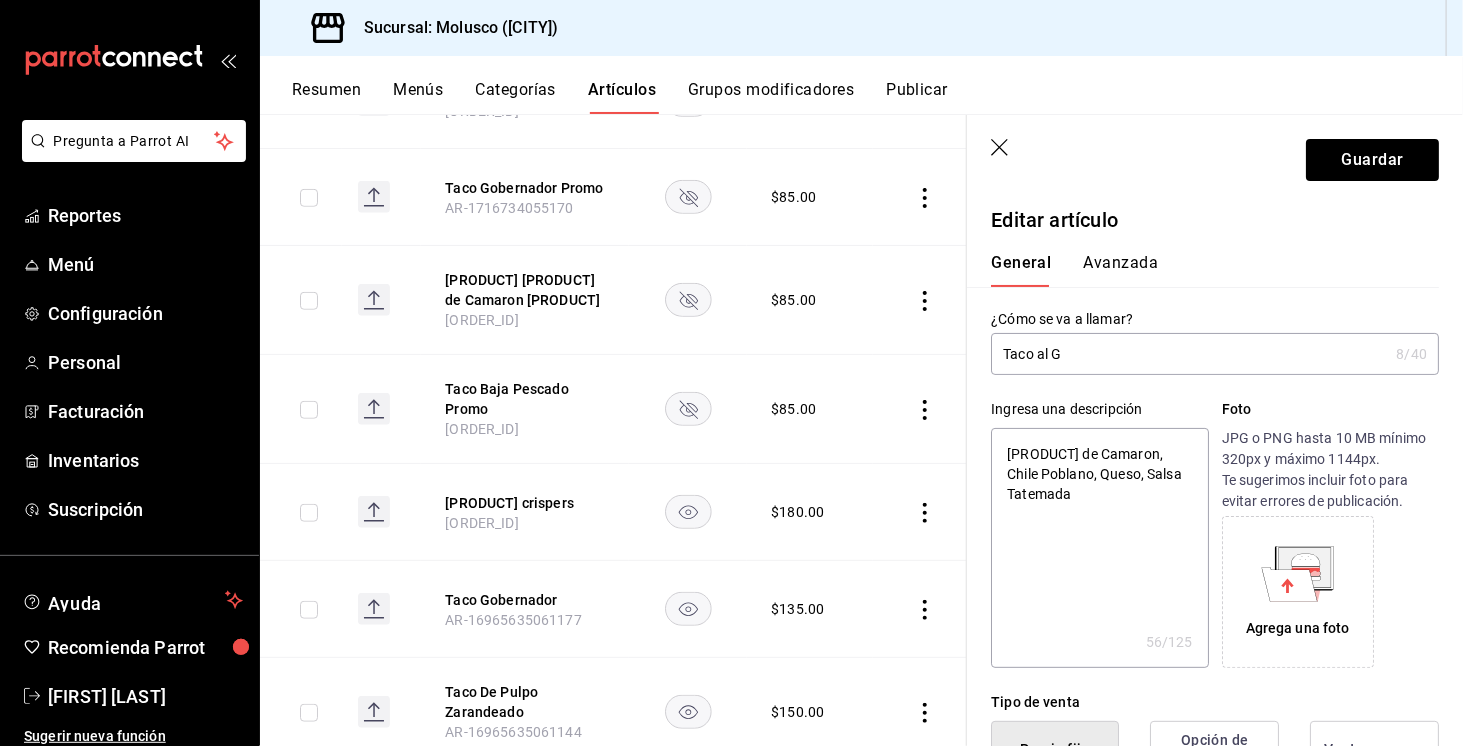type on "x" 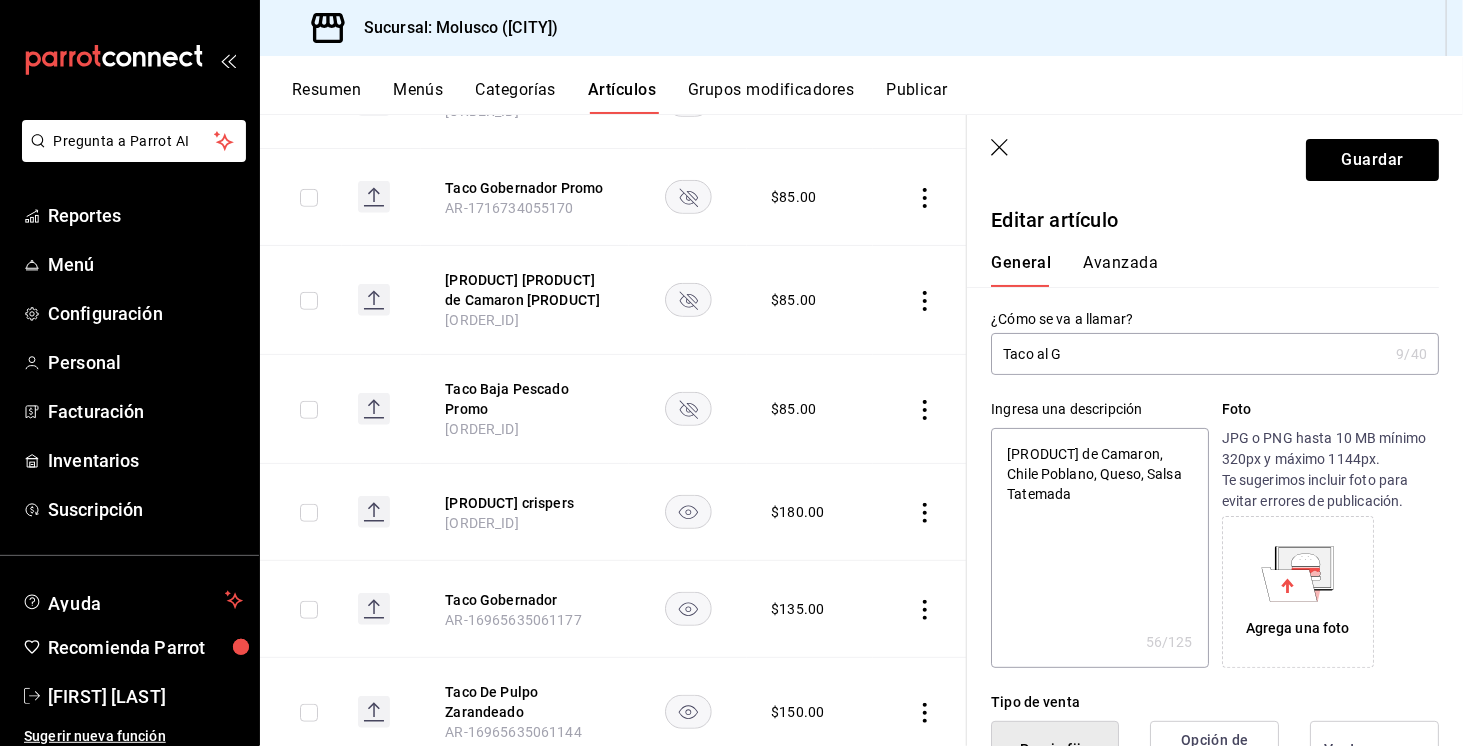 type on "Taco al Gu" 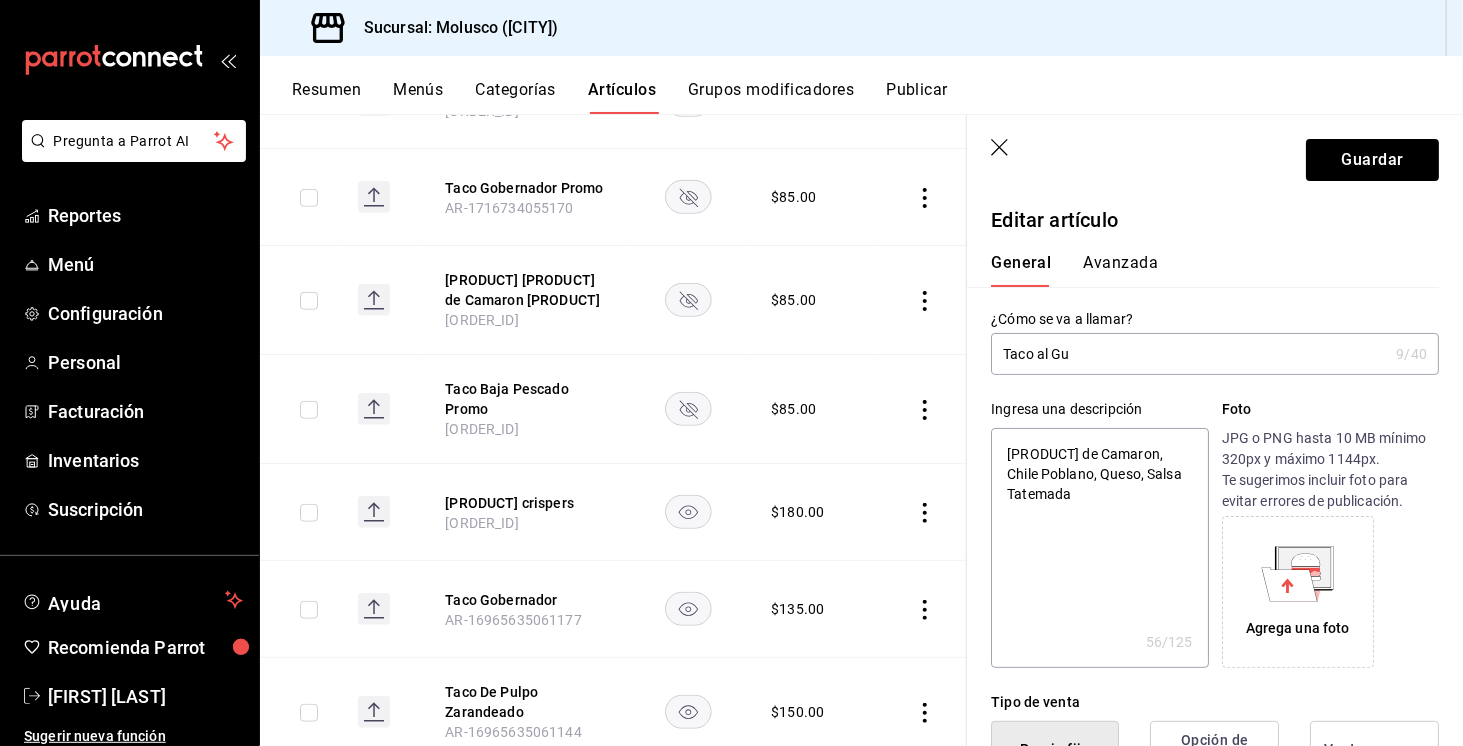 type on "Taco al Gus" 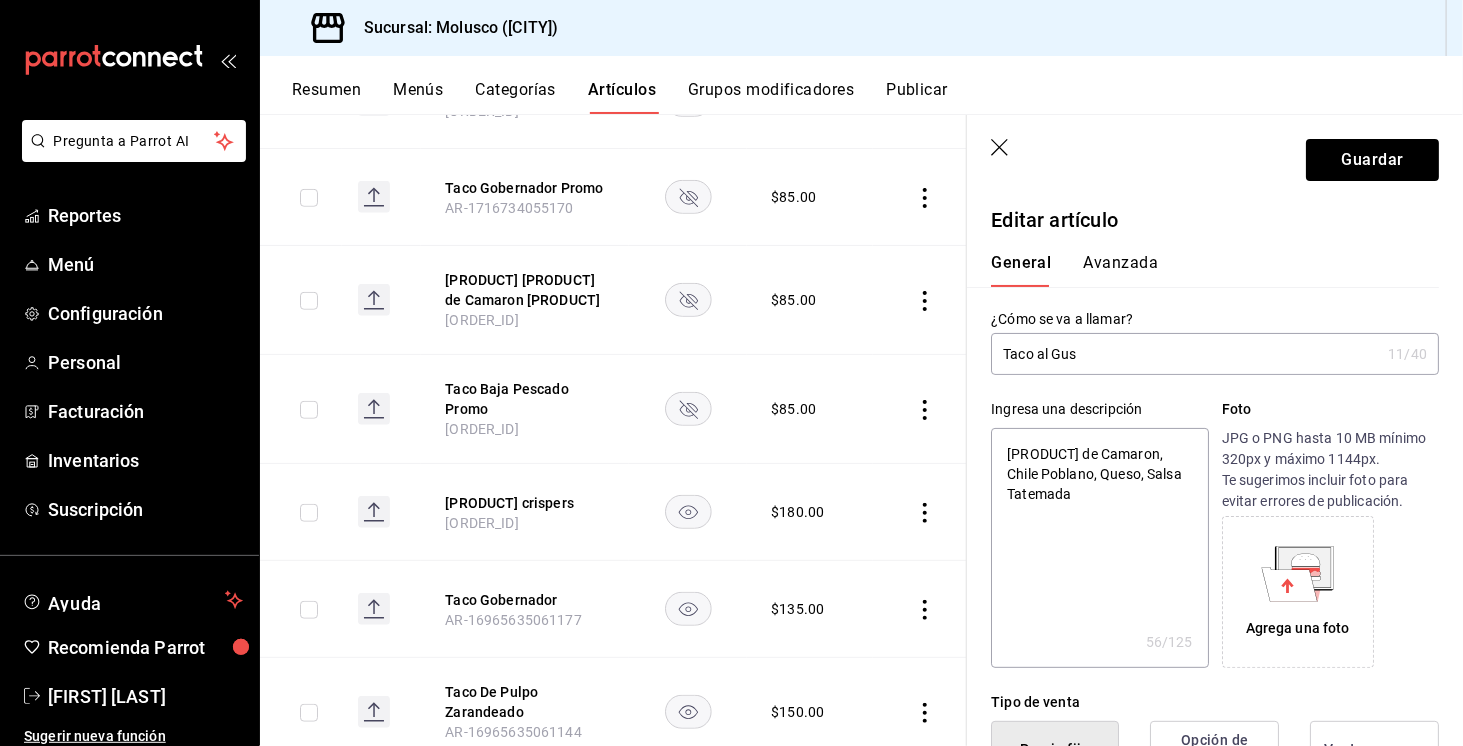 type on "[PRODUCT] al Gust" 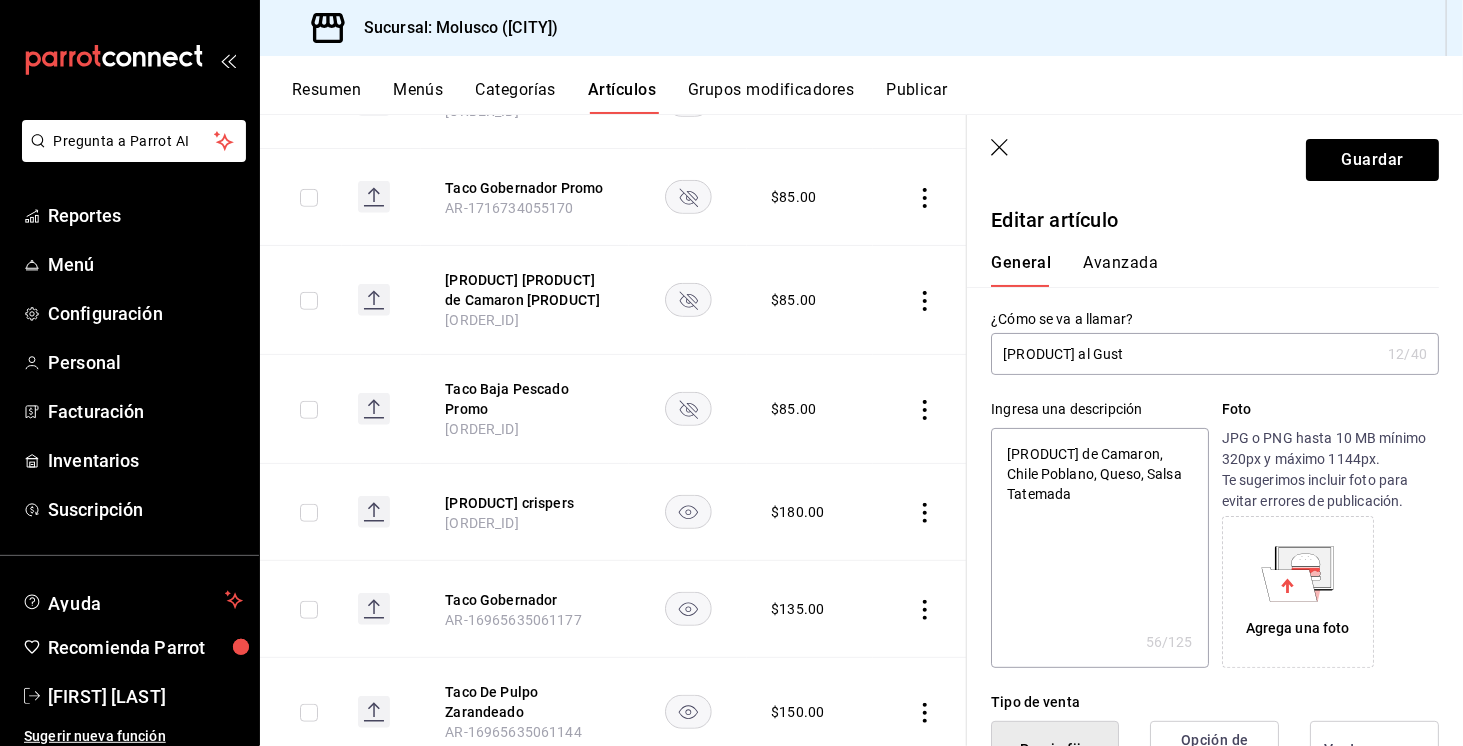 type on "Taco al Gusto" 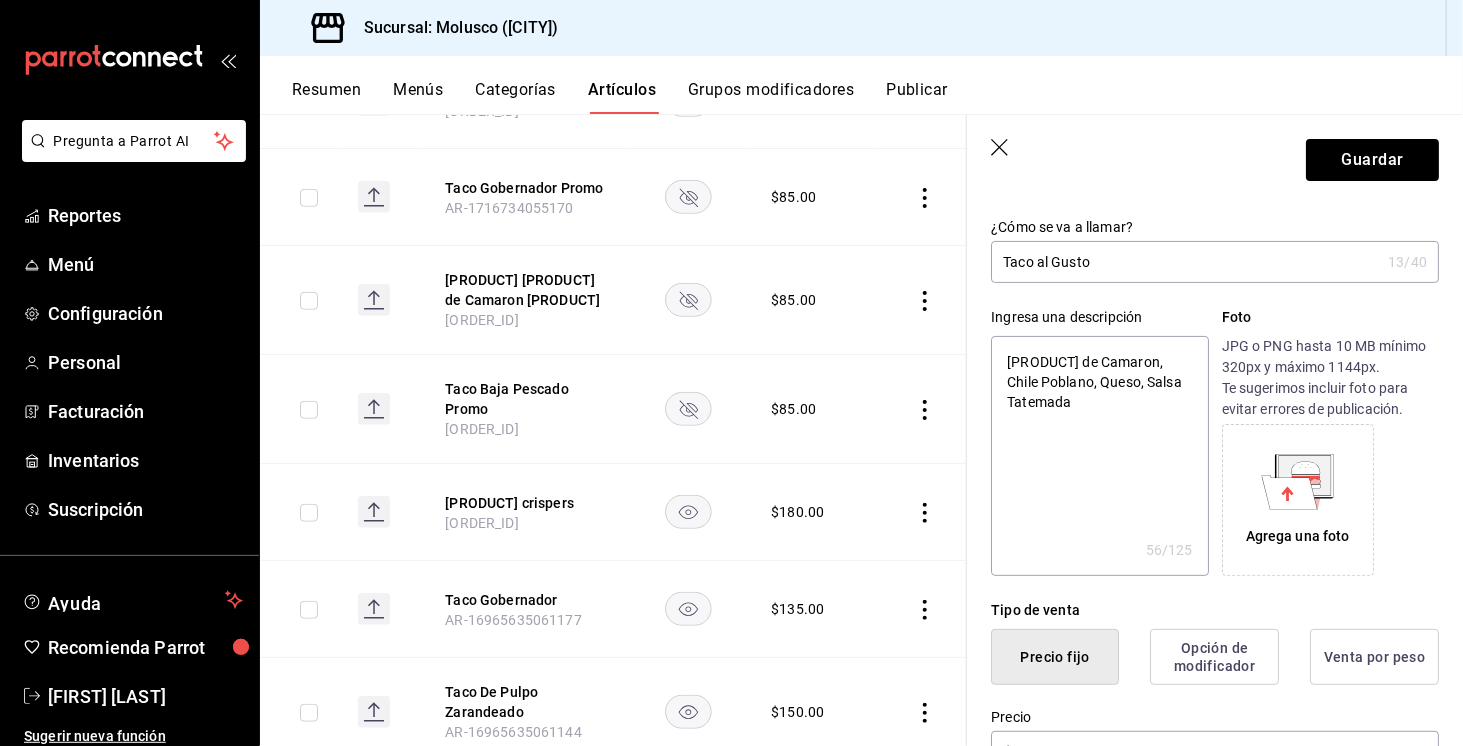 scroll, scrollTop: 94, scrollLeft: 0, axis: vertical 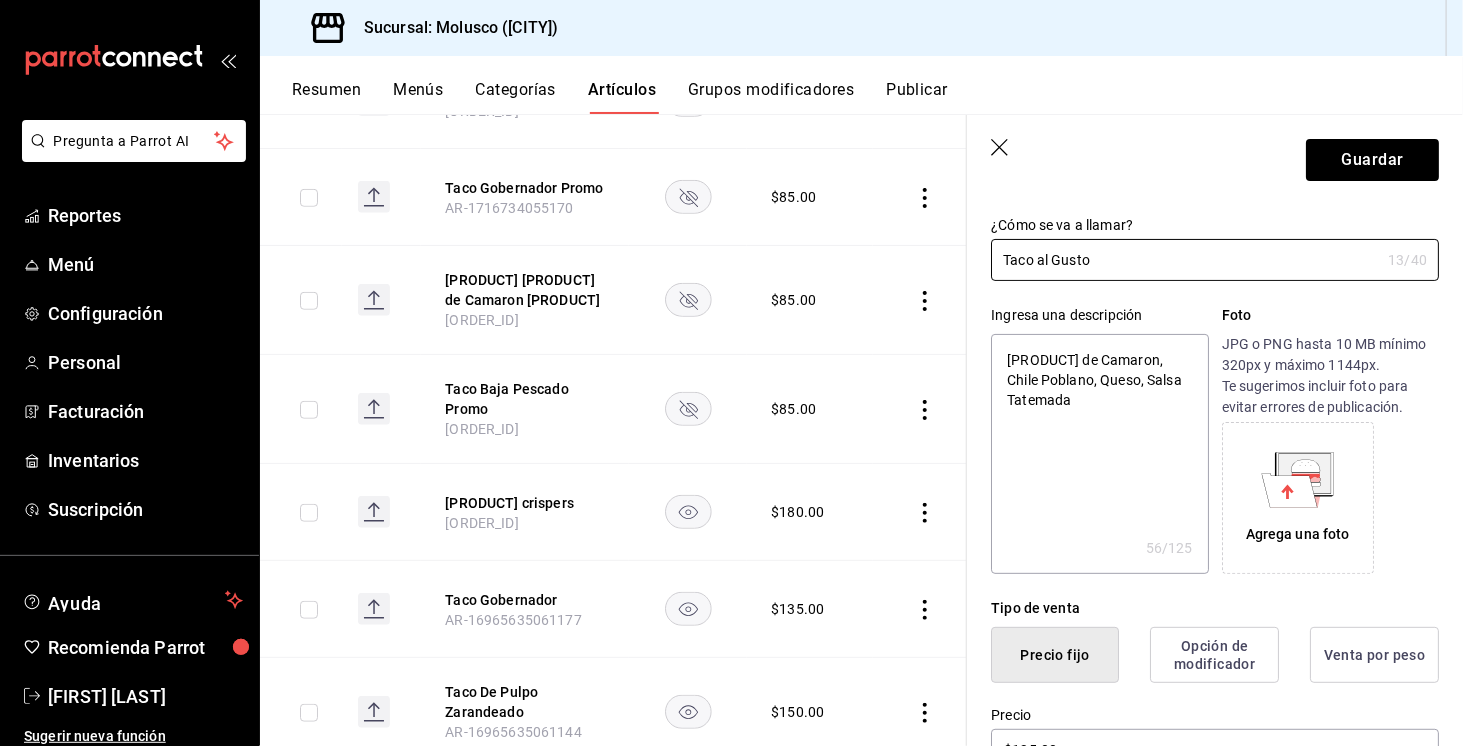 type on "Taco al Gusto" 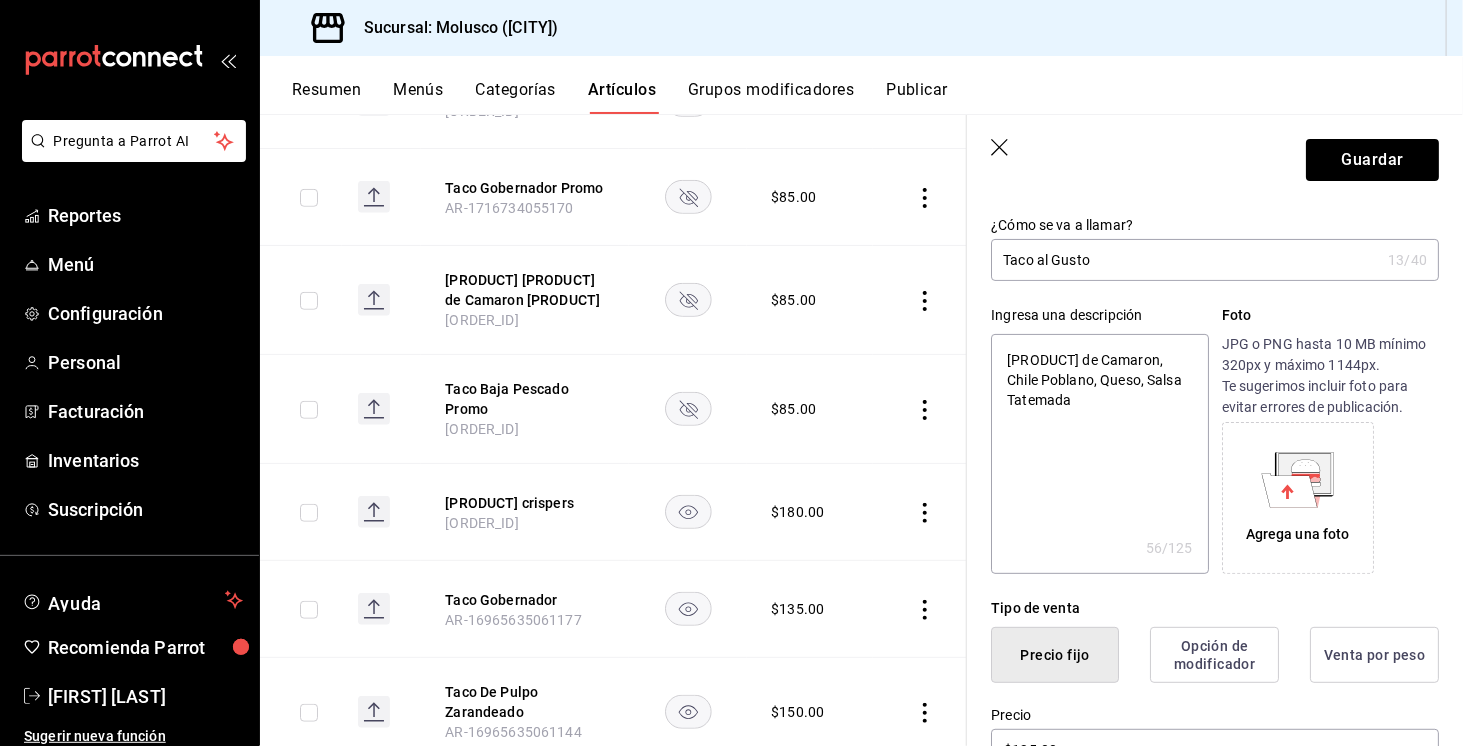 click on "[PRODUCT] de Camaron, Chile Poblano, Queso, Salsa Tatemada" at bounding box center [1099, 454] 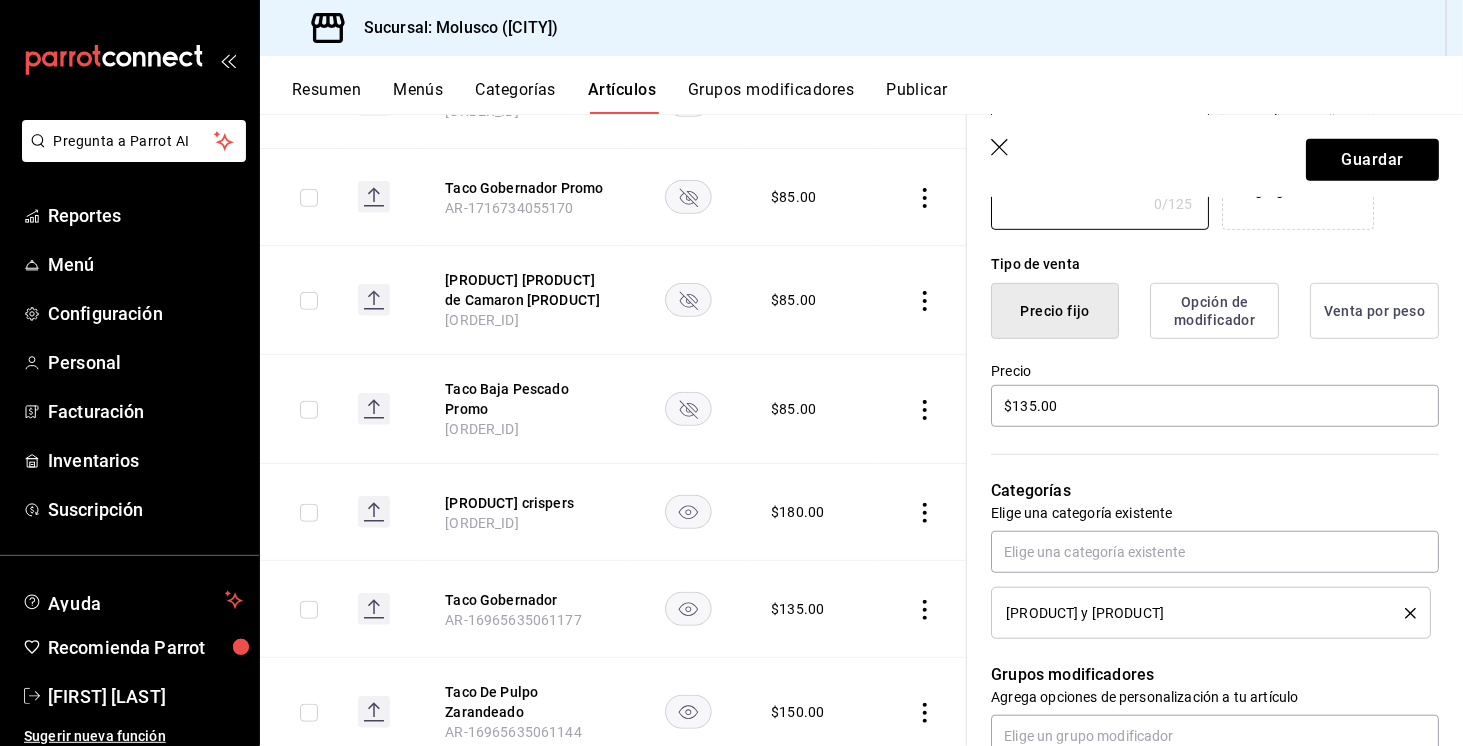 scroll, scrollTop: 438, scrollLeft: 0, axis: vertical 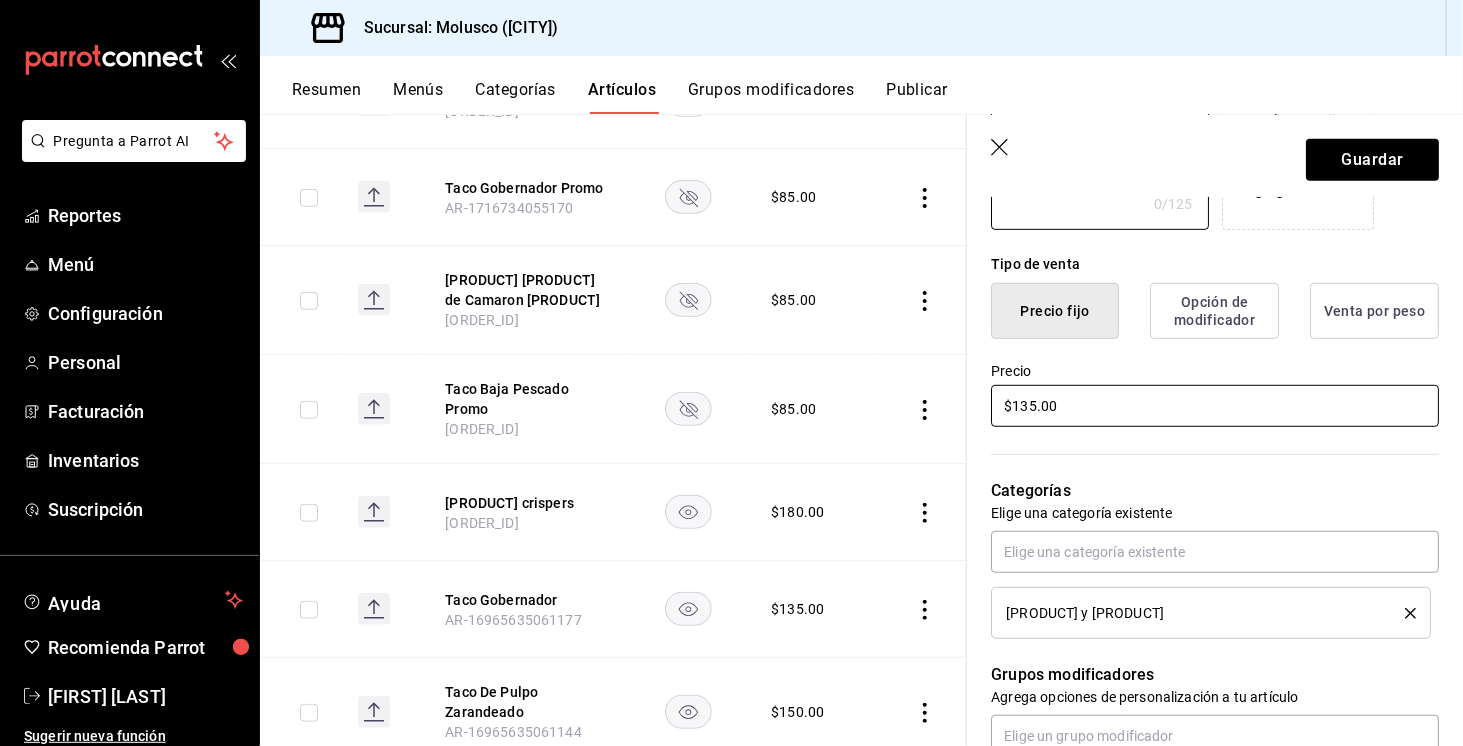 type 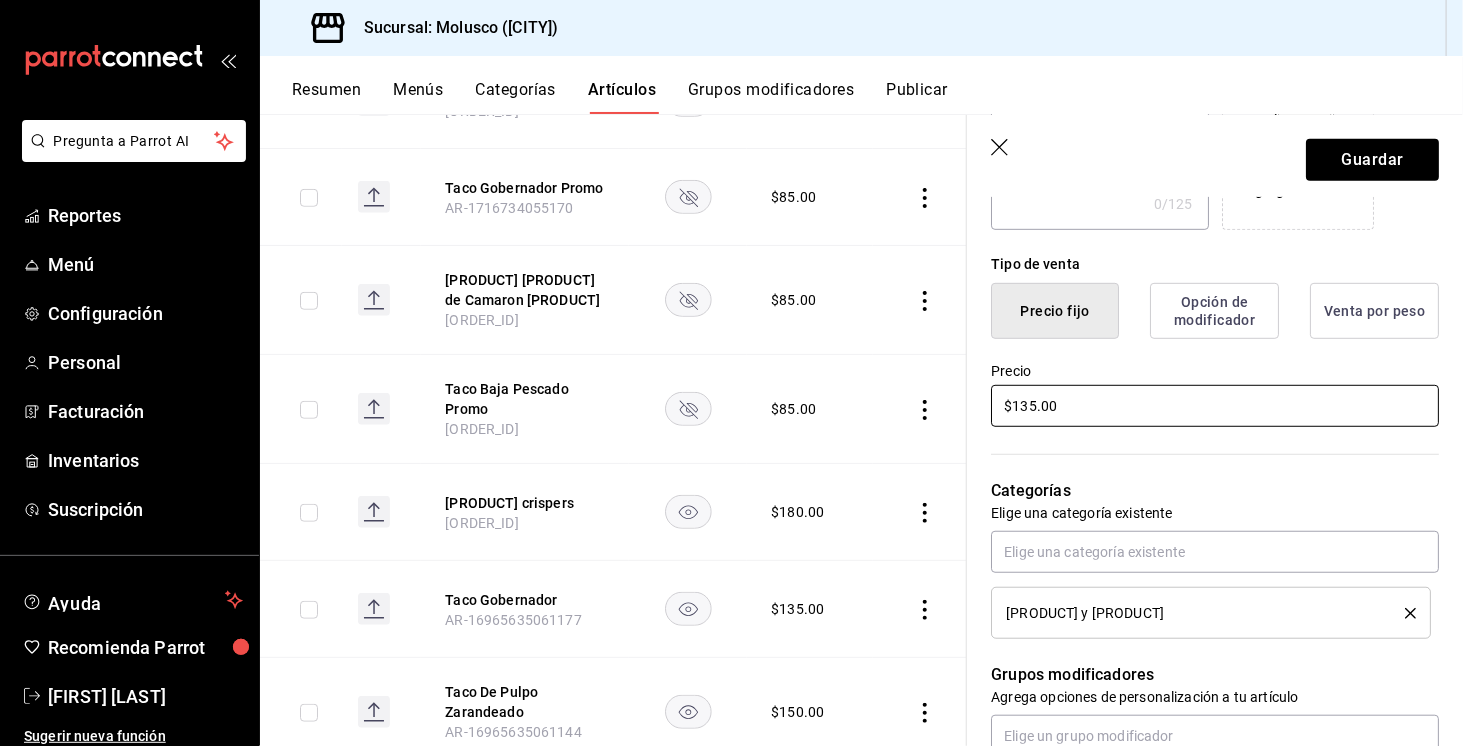 click on "$135.00" at bounding box center [1215, 406] 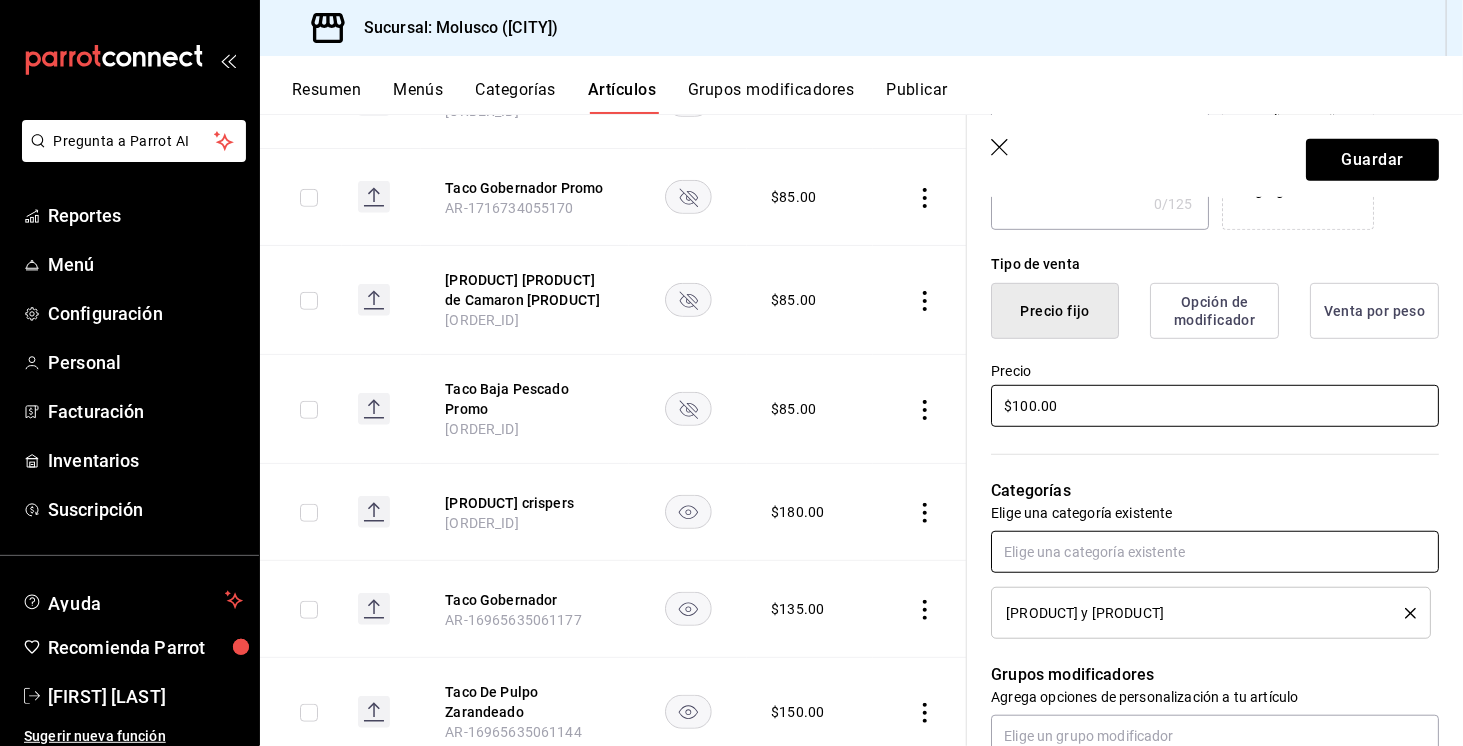 type on "$100.00" 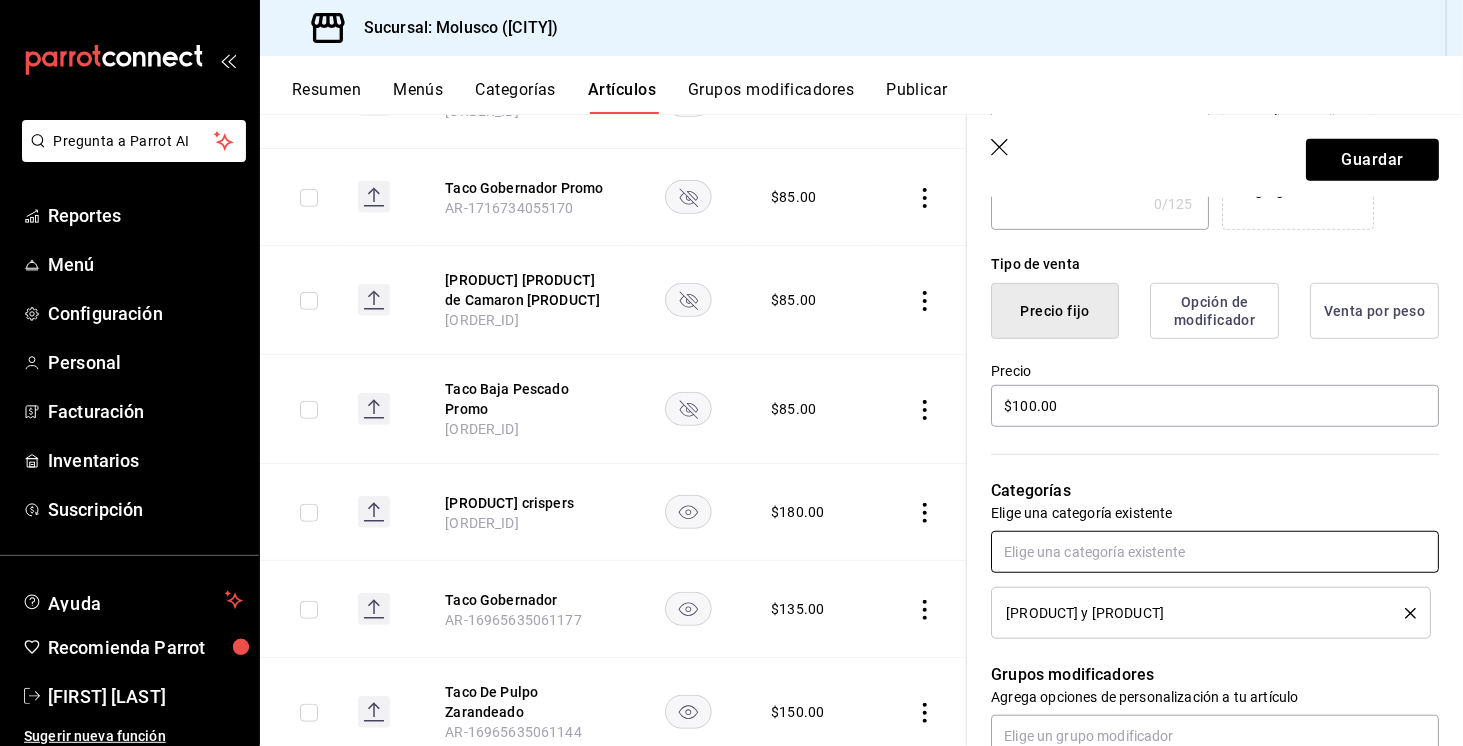click at bounding box center (1215, 552) 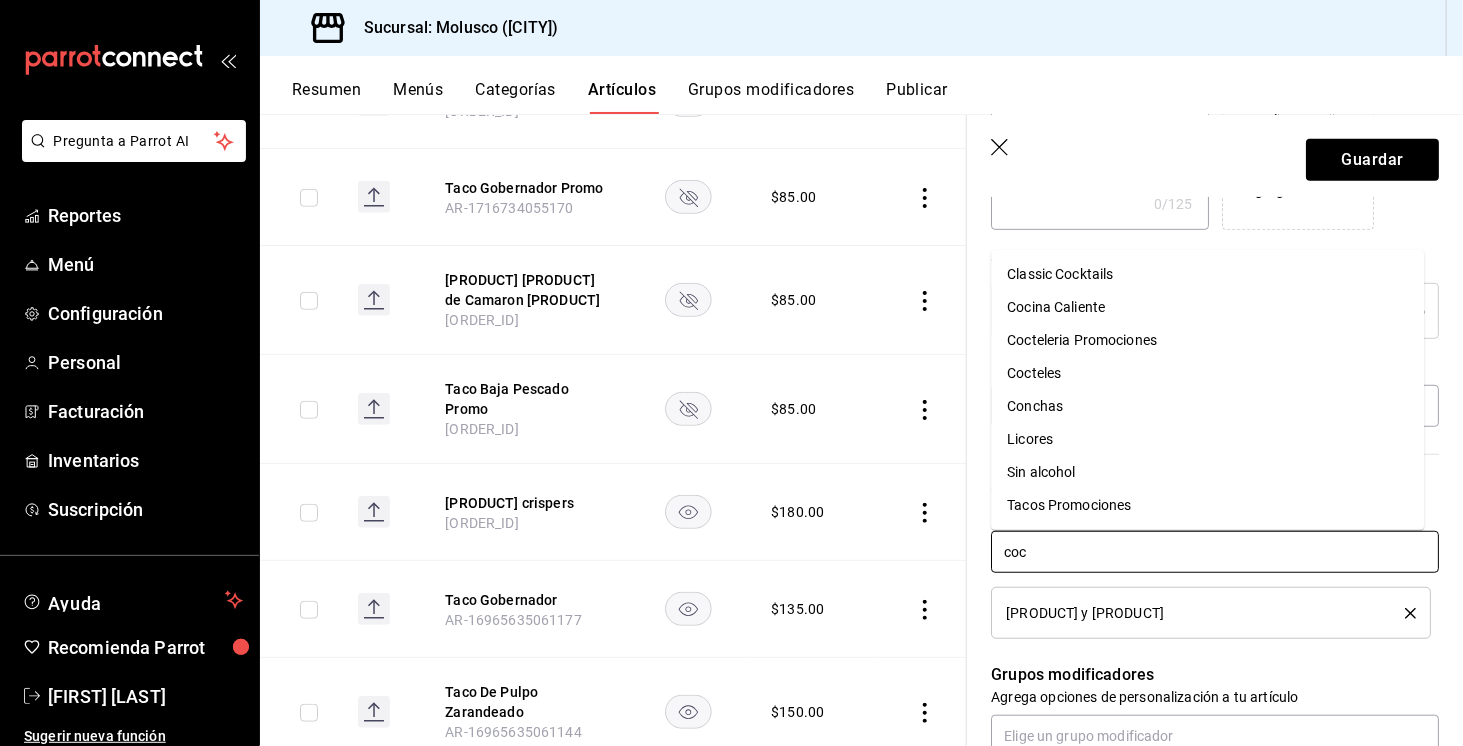 type on "coci" 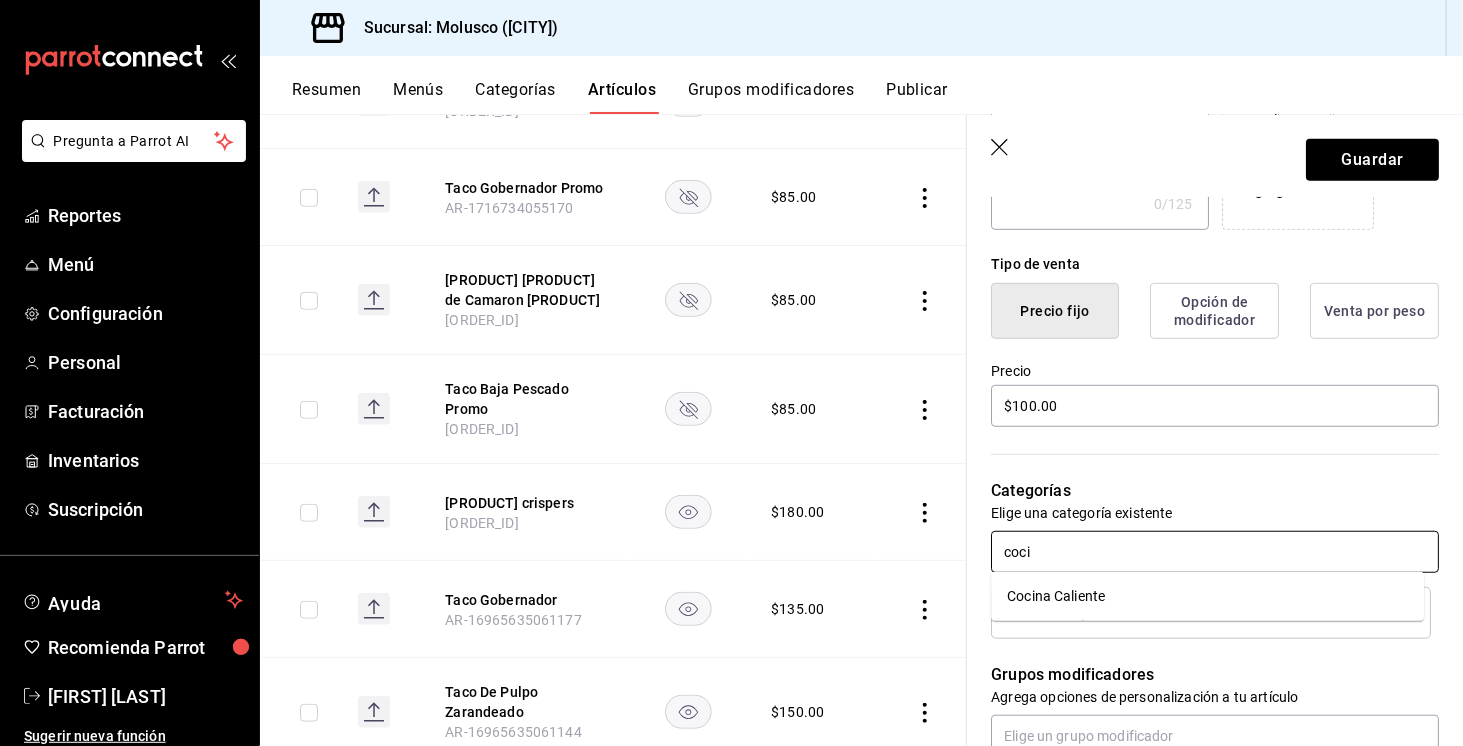 click on "Cocina Caliente" at bounding box center [1207, 596] 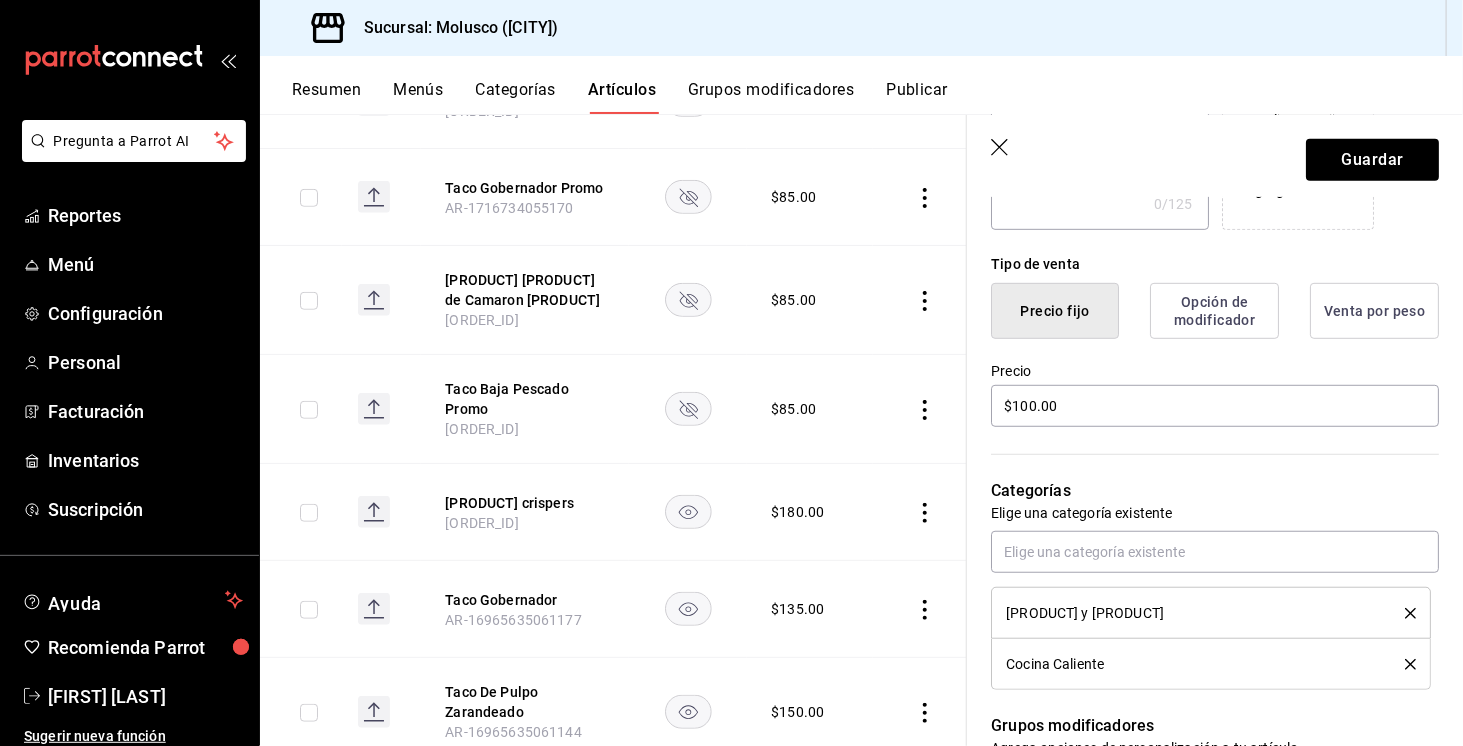 click 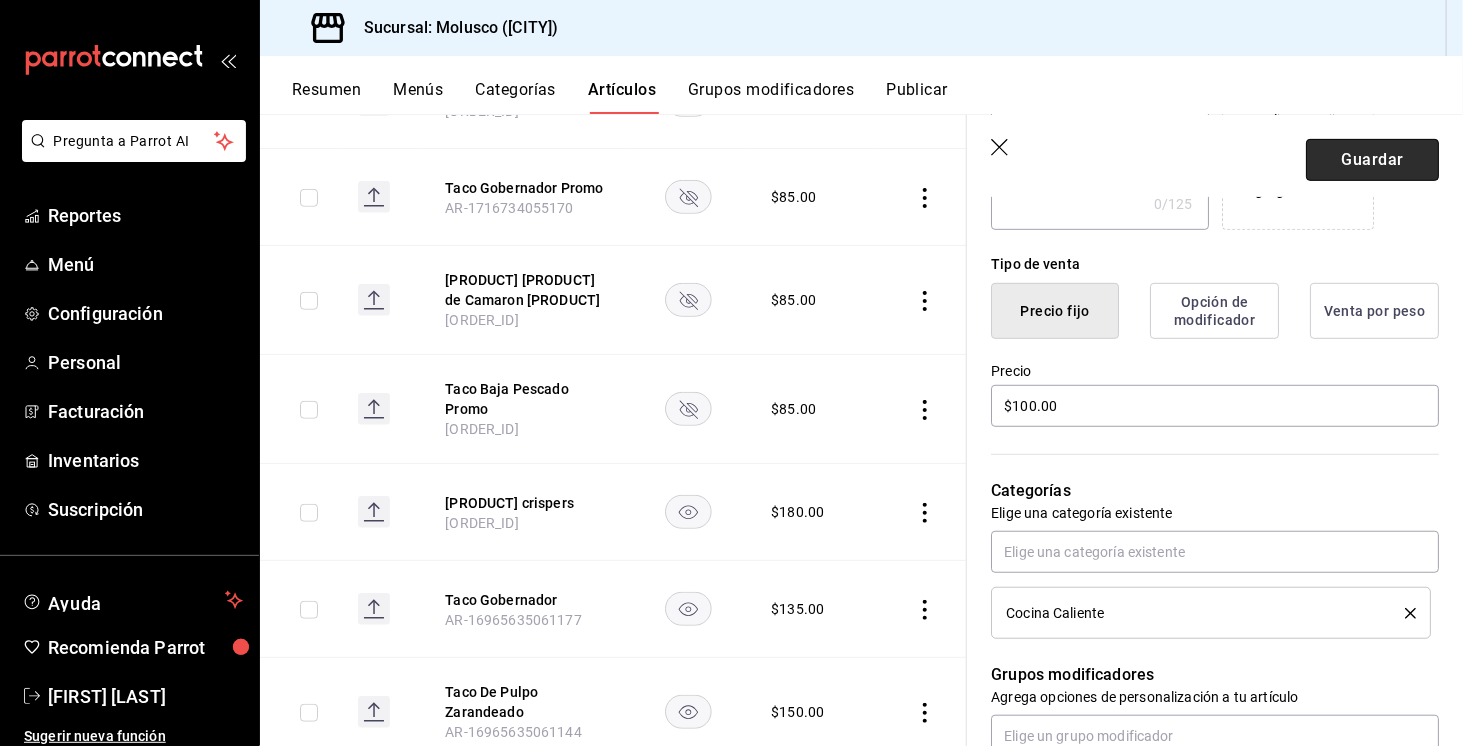 click on "Guardar" at bounding box center [1372, 160] 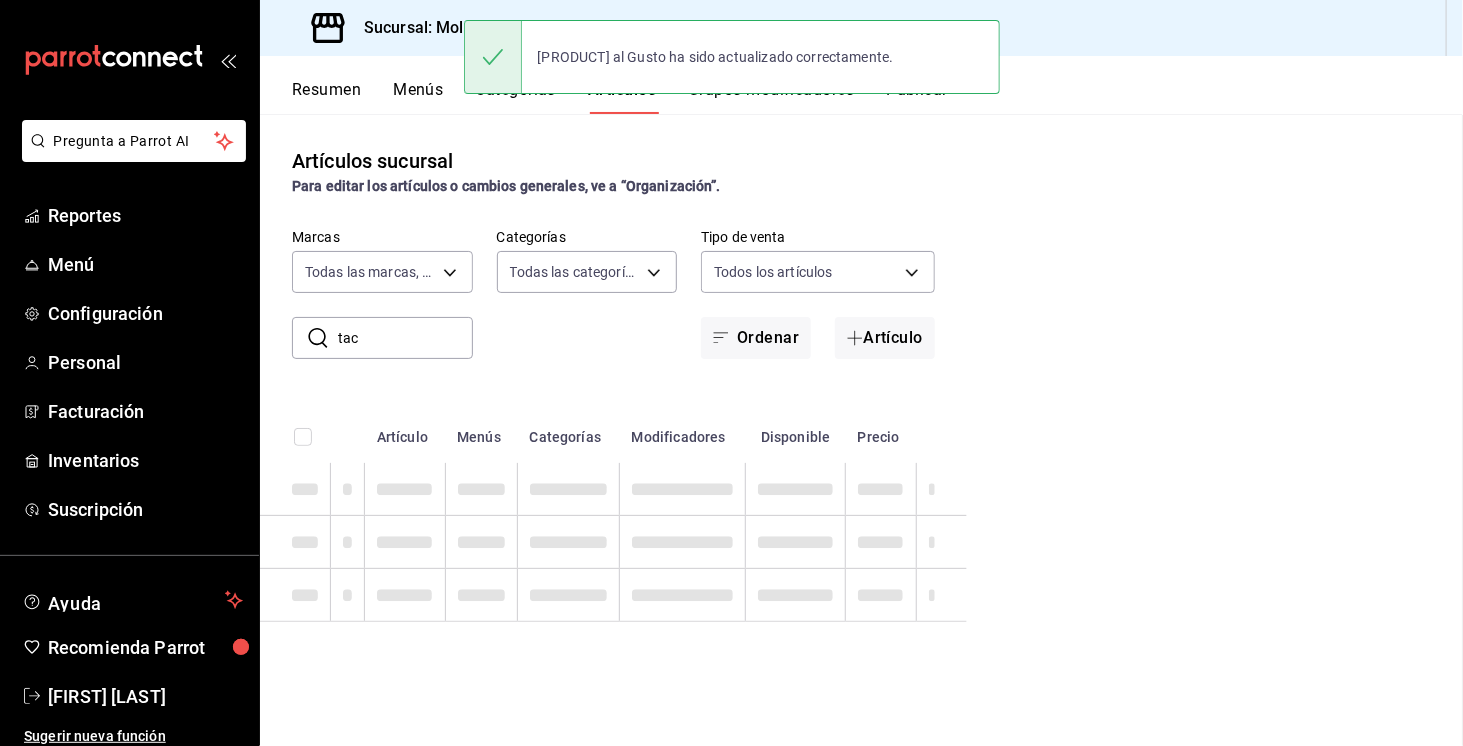 scroll, scrollTop: 0, scrollLeft: 0, axis: both 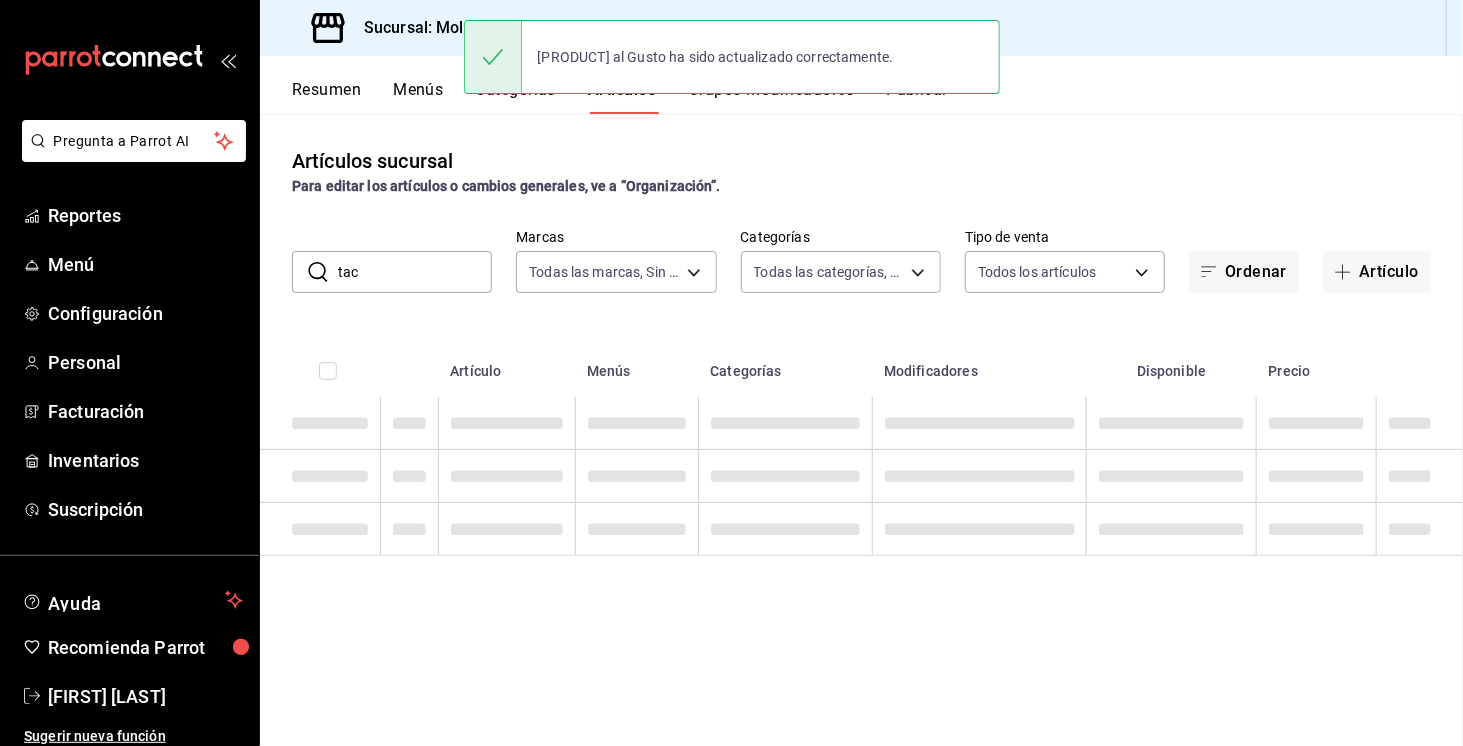 click on "[PRODUCT] al Gusto ha sido actualizado correctamente." at bounding box center [732, 57] 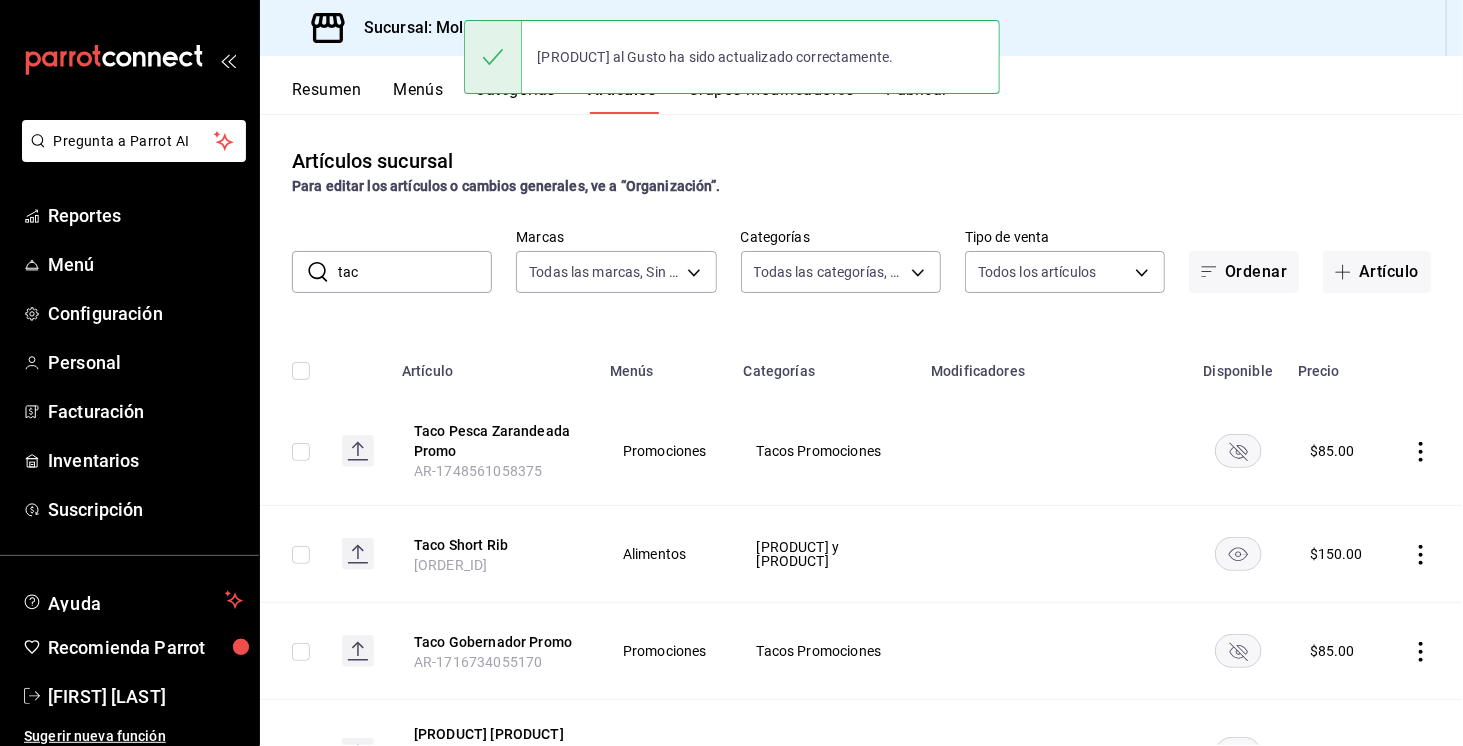 click on "[PRODUCT] al Gusto ha sido actualizado correctamente." at bounding box center [732, 57] 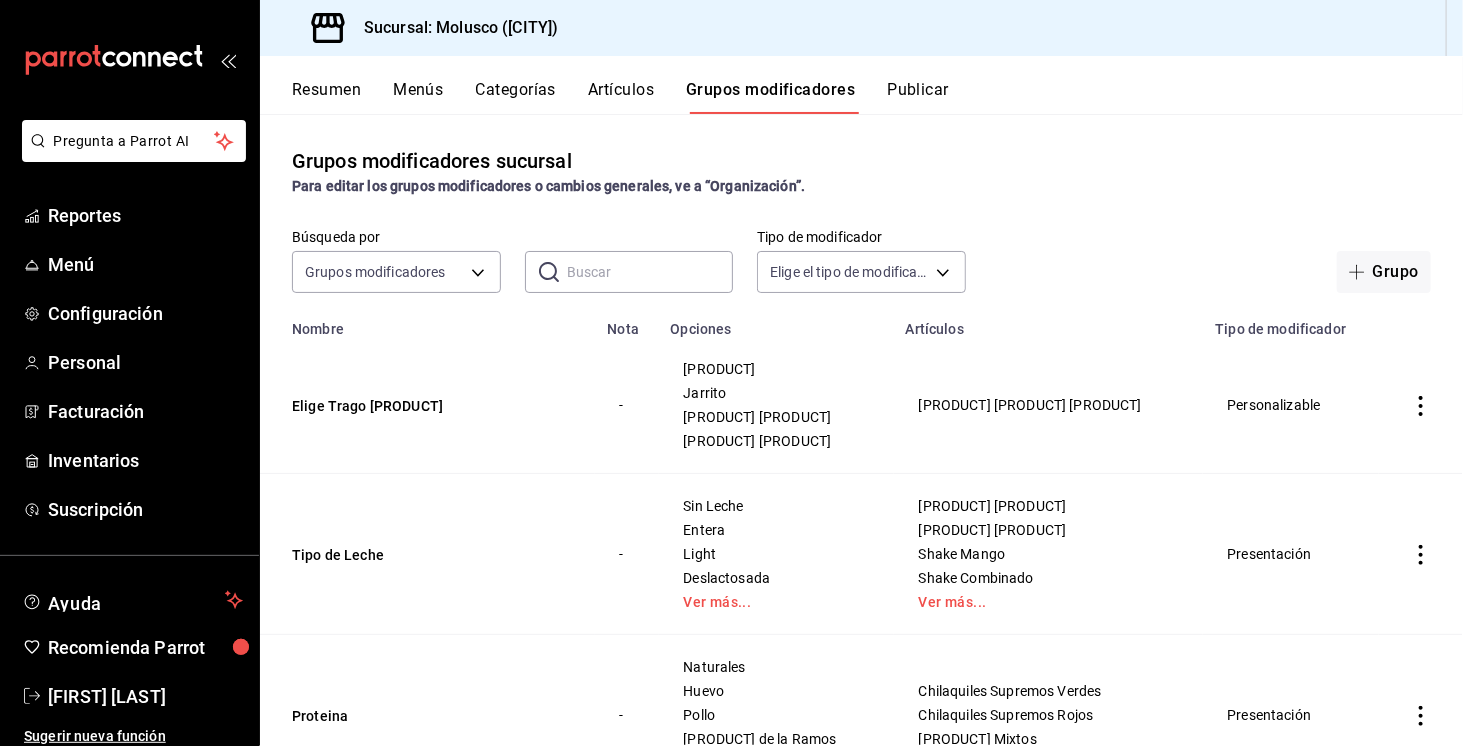 click at bounding box center [650, 272] 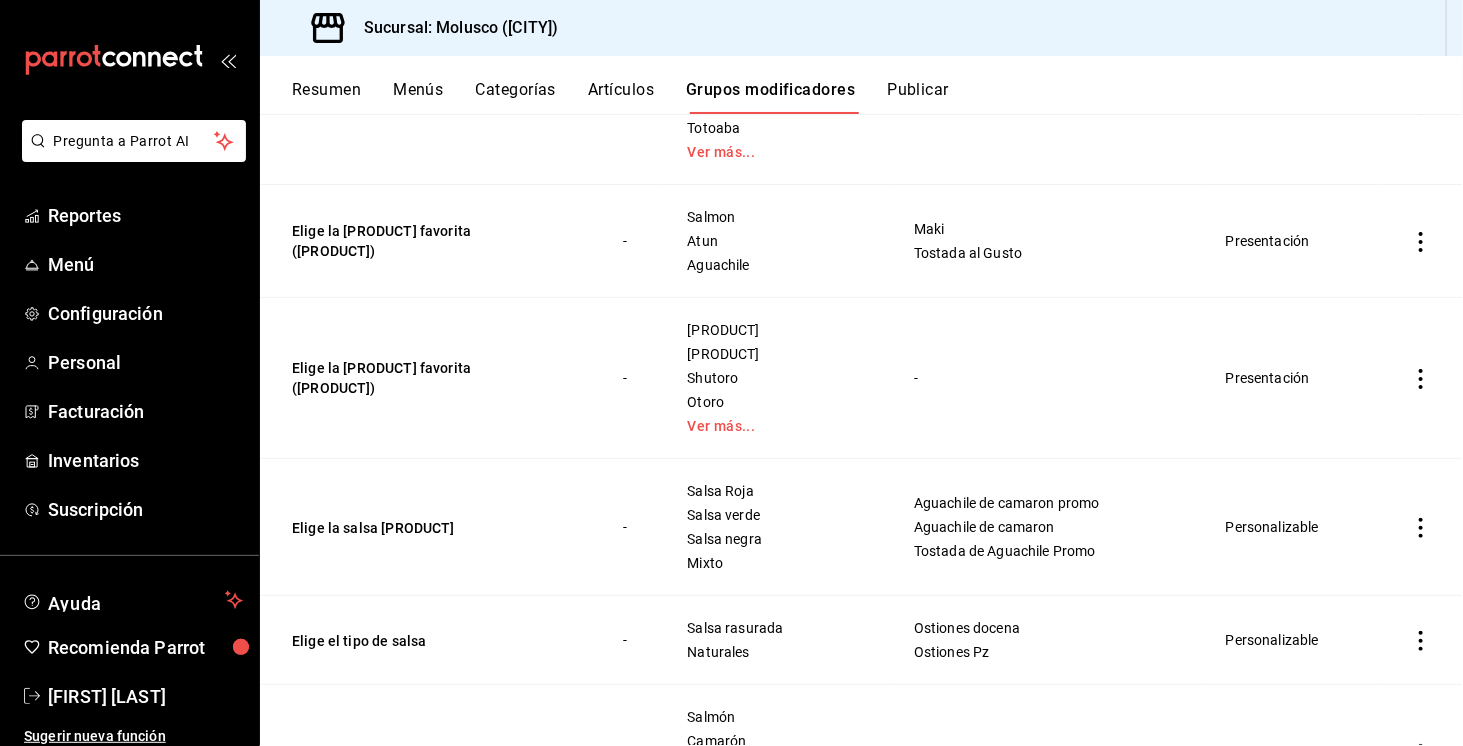 scroll, scrollTop: 583, scrollLeft: 0, axis: vertical 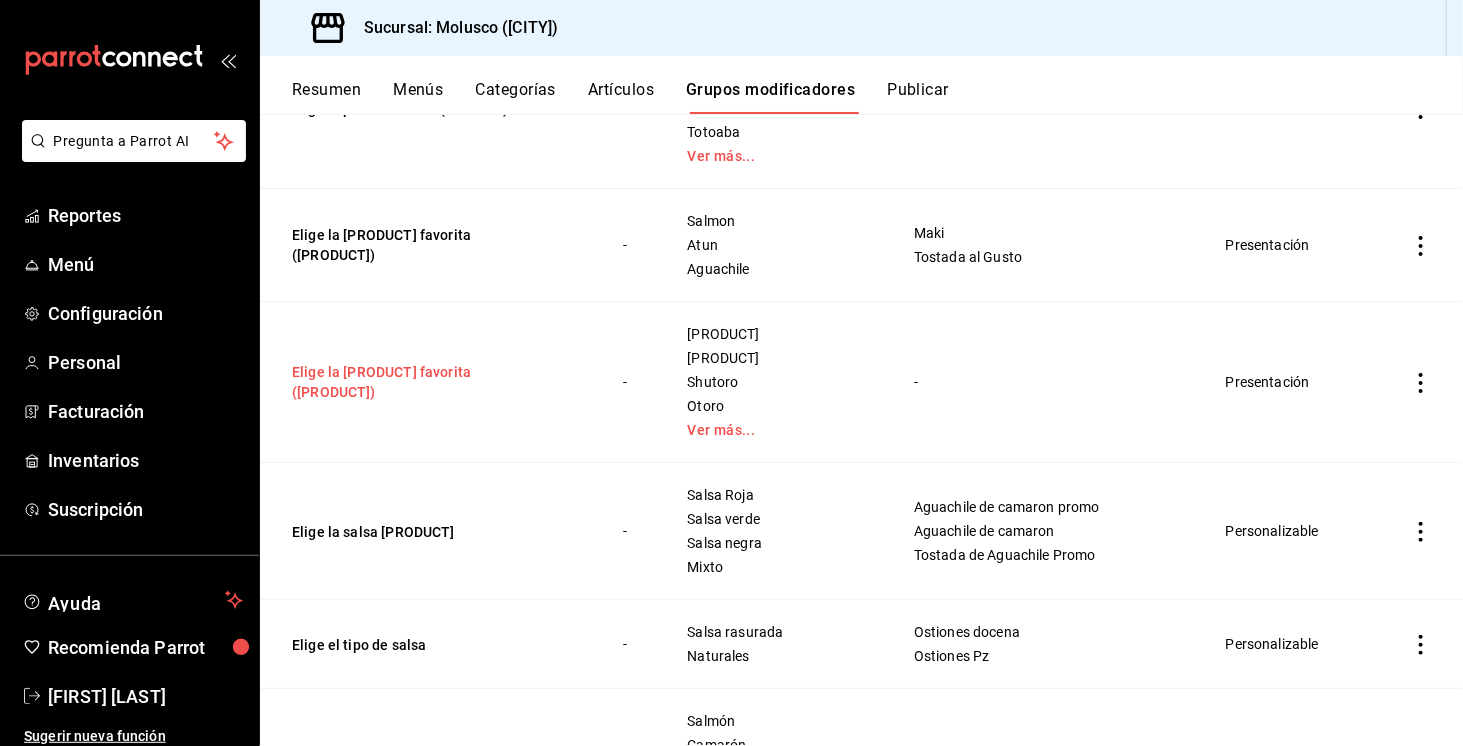 type on "elig" 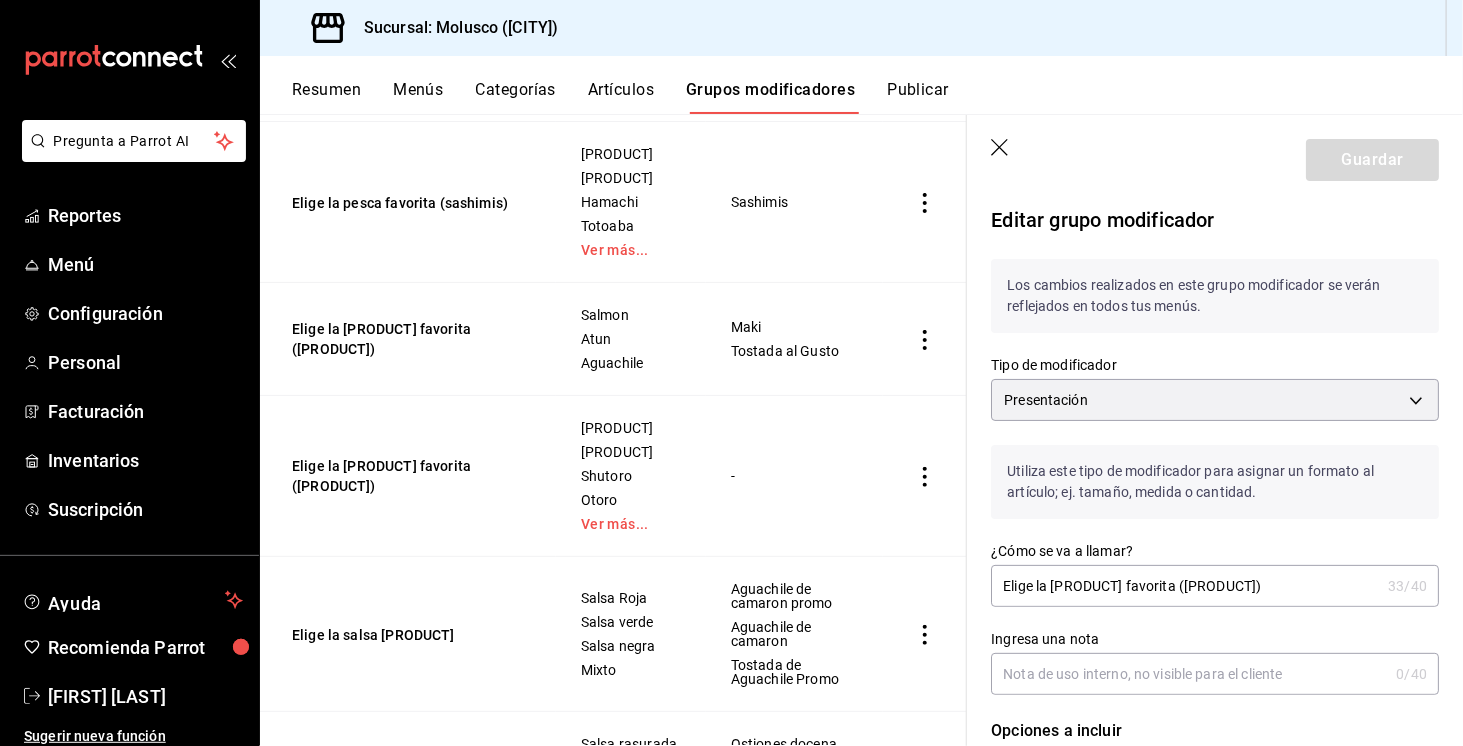 click on "Elige la [PRODUCT] favorita ([PRODUCT])" at bounding box center (1185, 586) 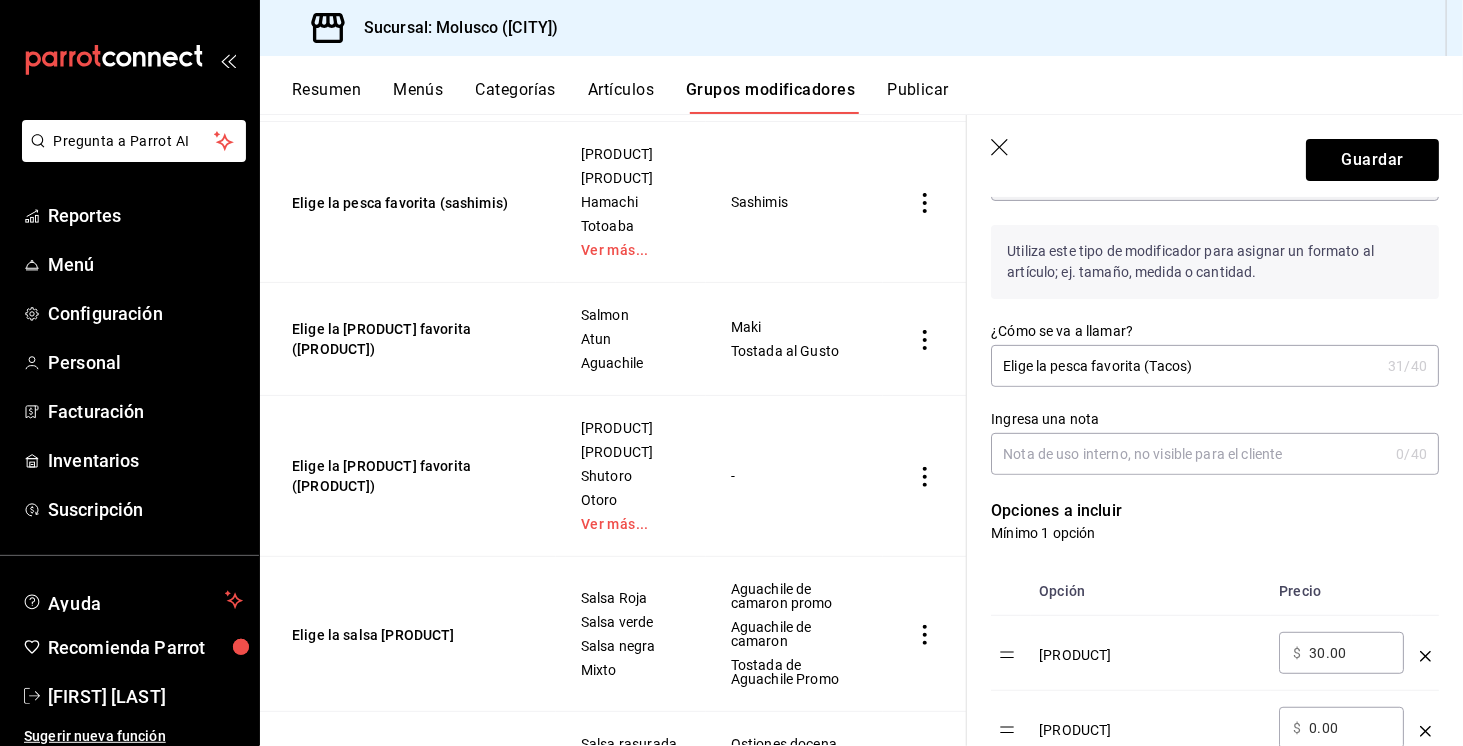 scroll, scrollTop: 222, scrollLeft: 0, axis: vertical 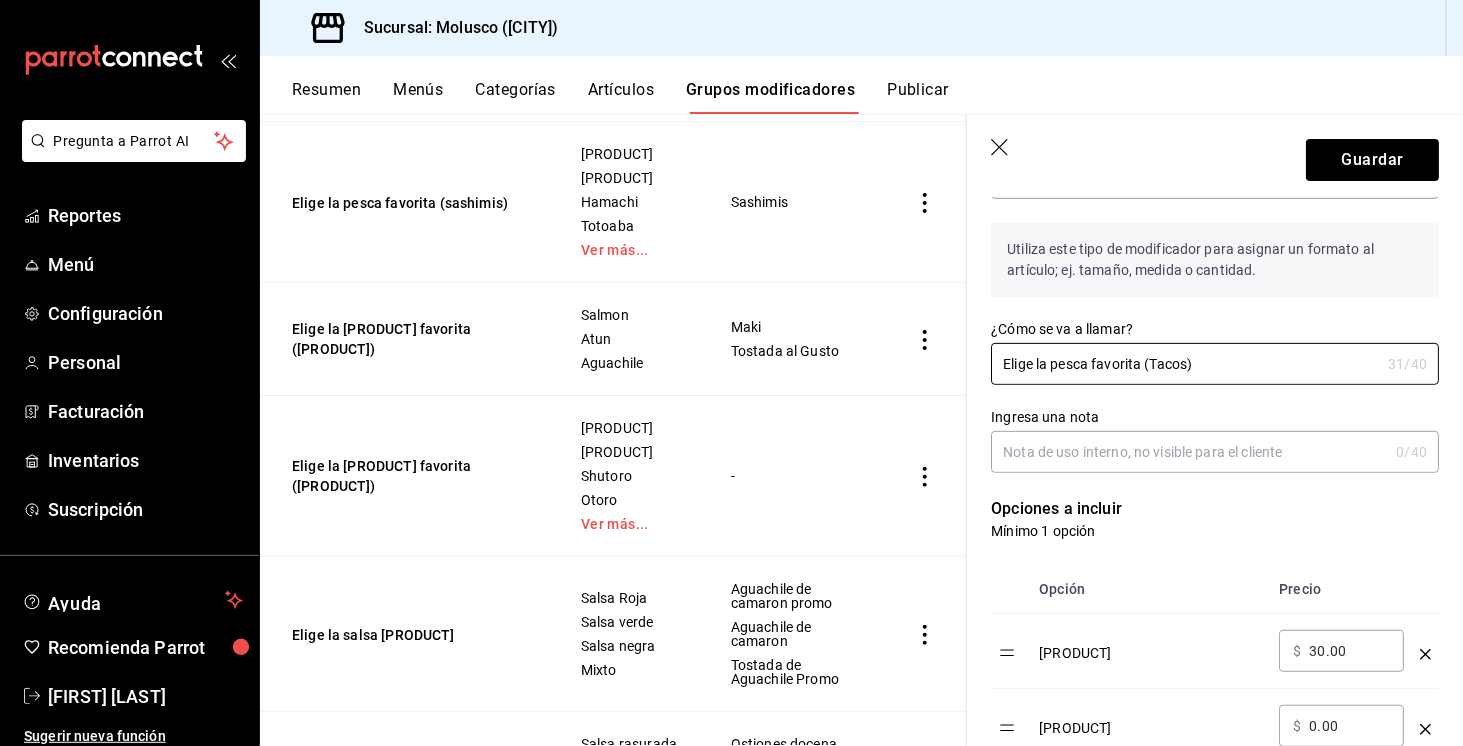 type on "Elige la pesca favorita (Tacos)" 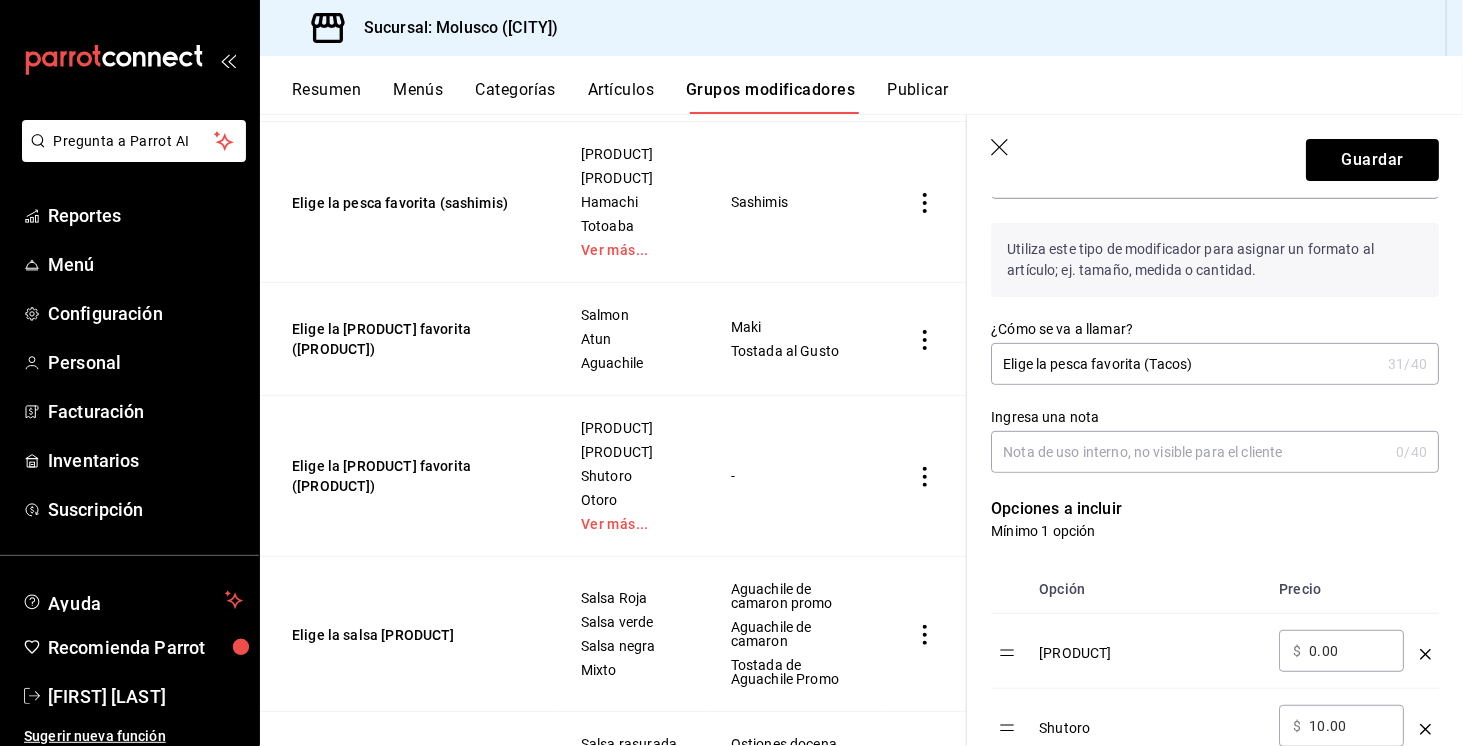 click 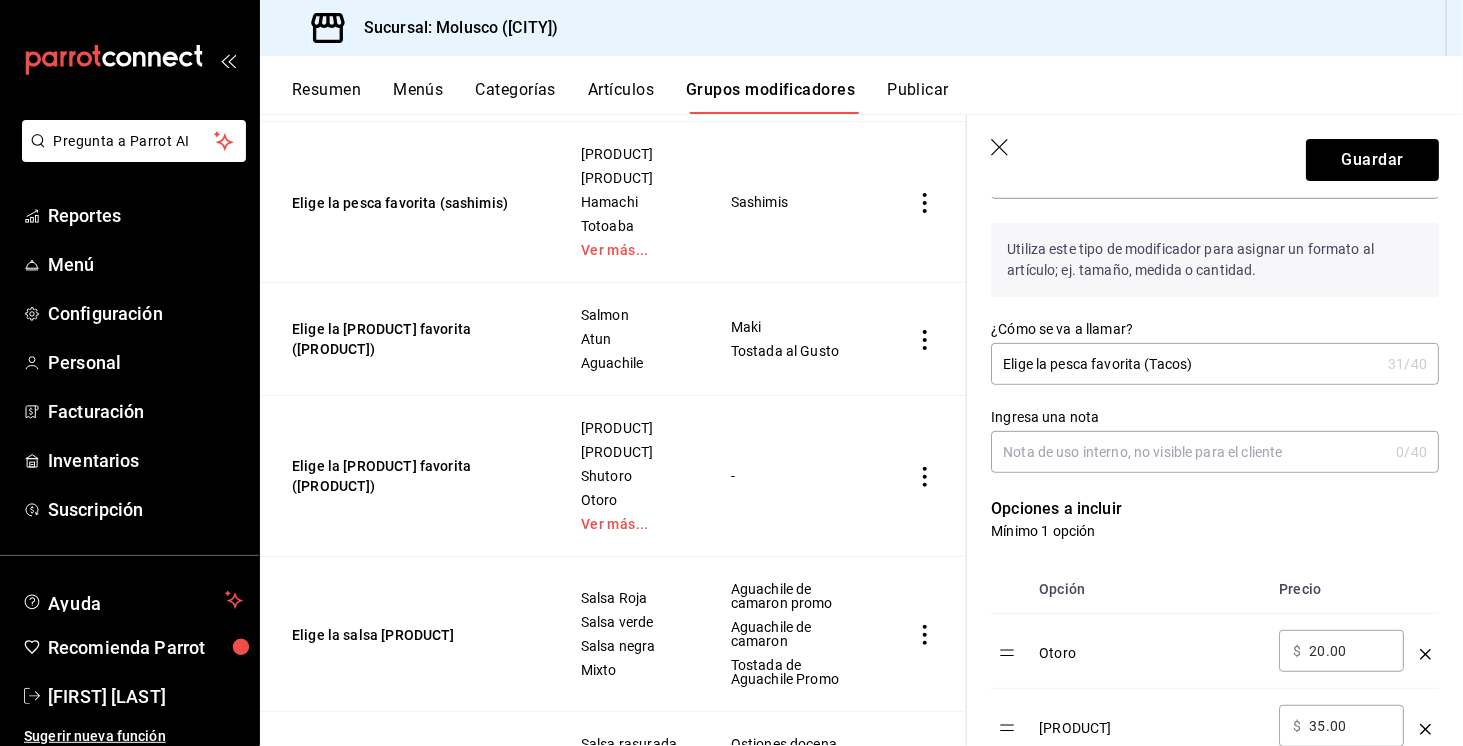 click 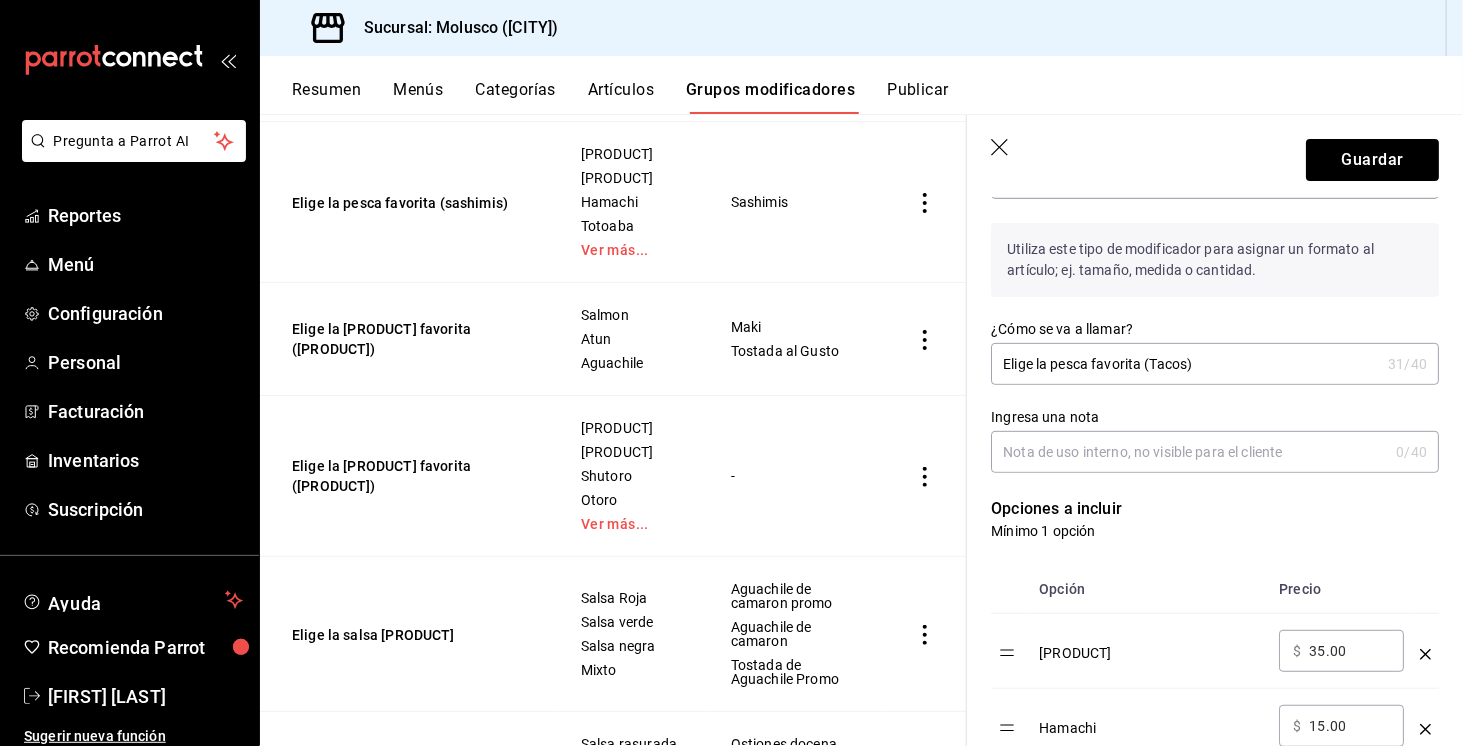 click 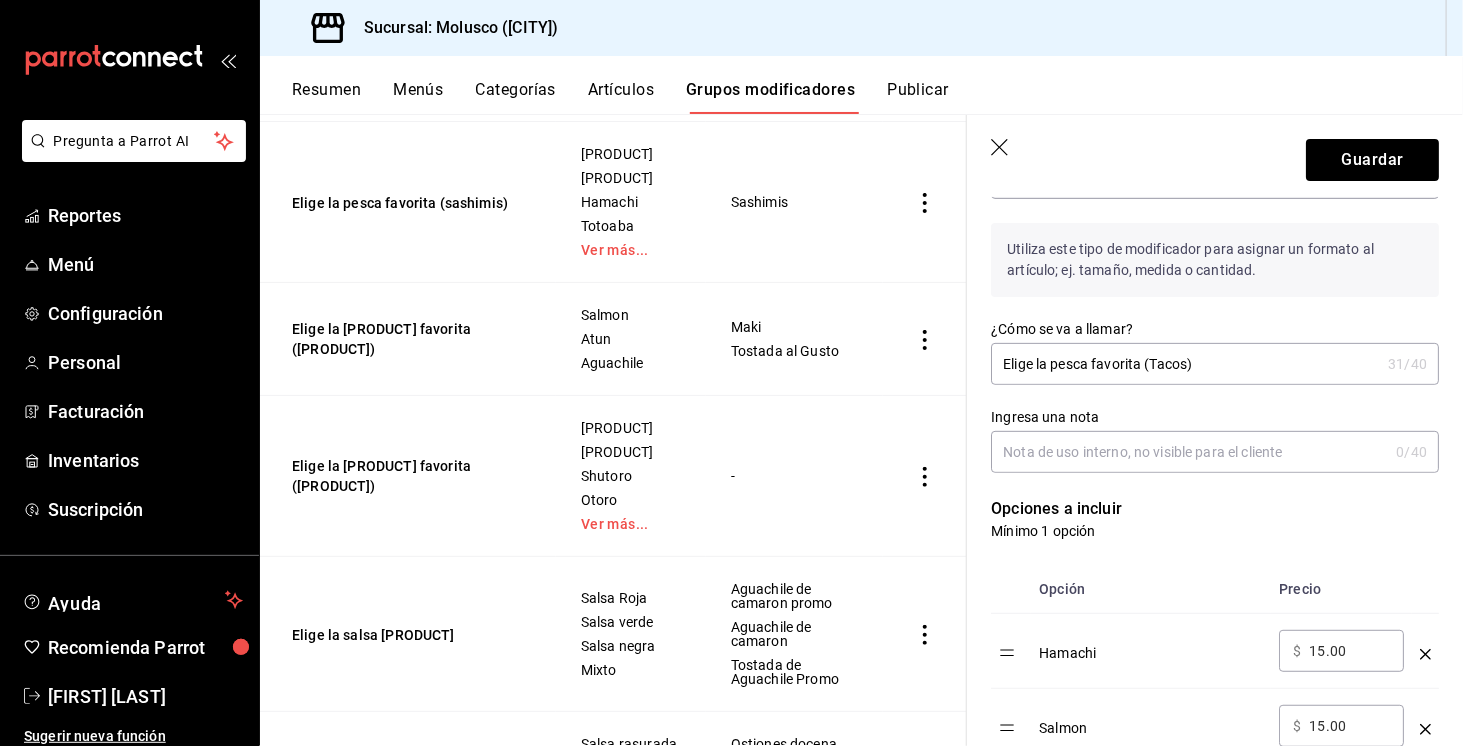 click 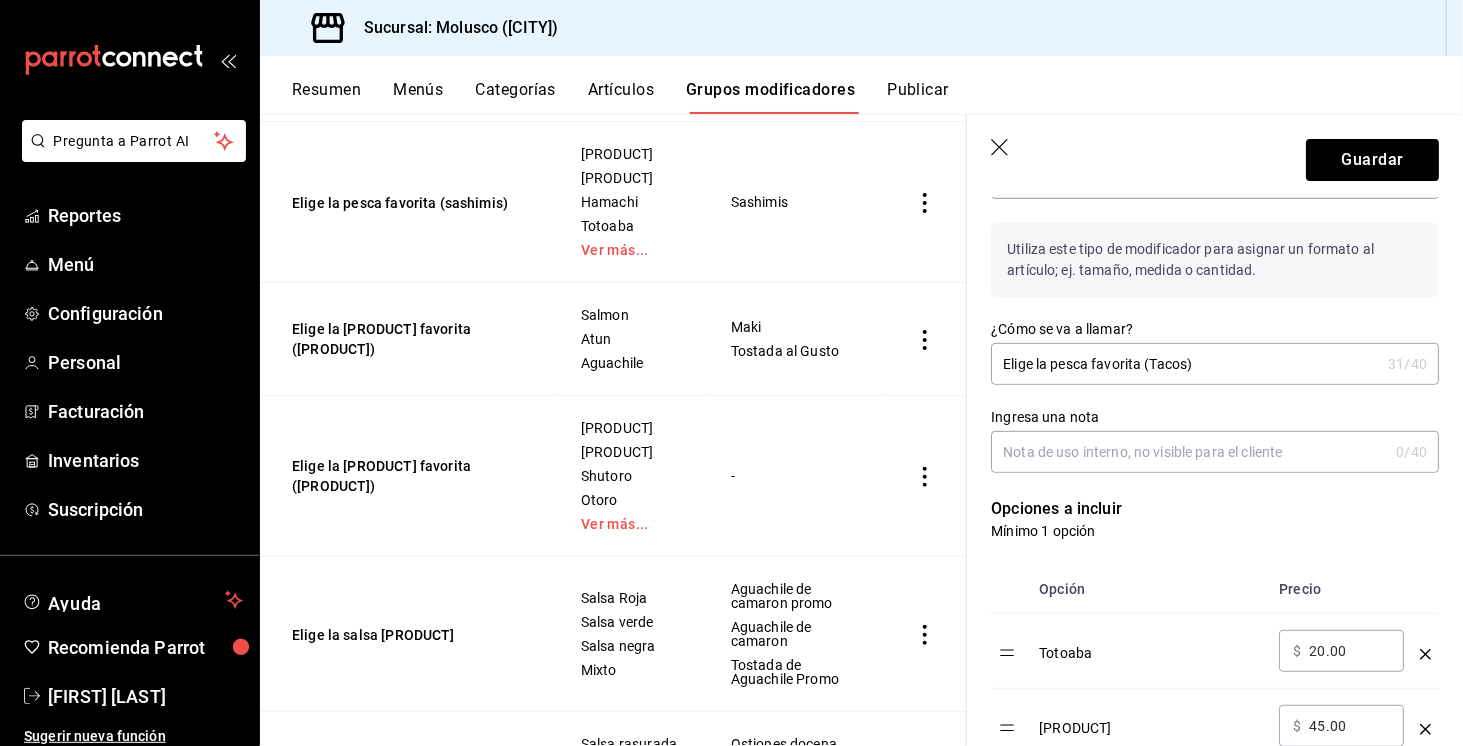 click 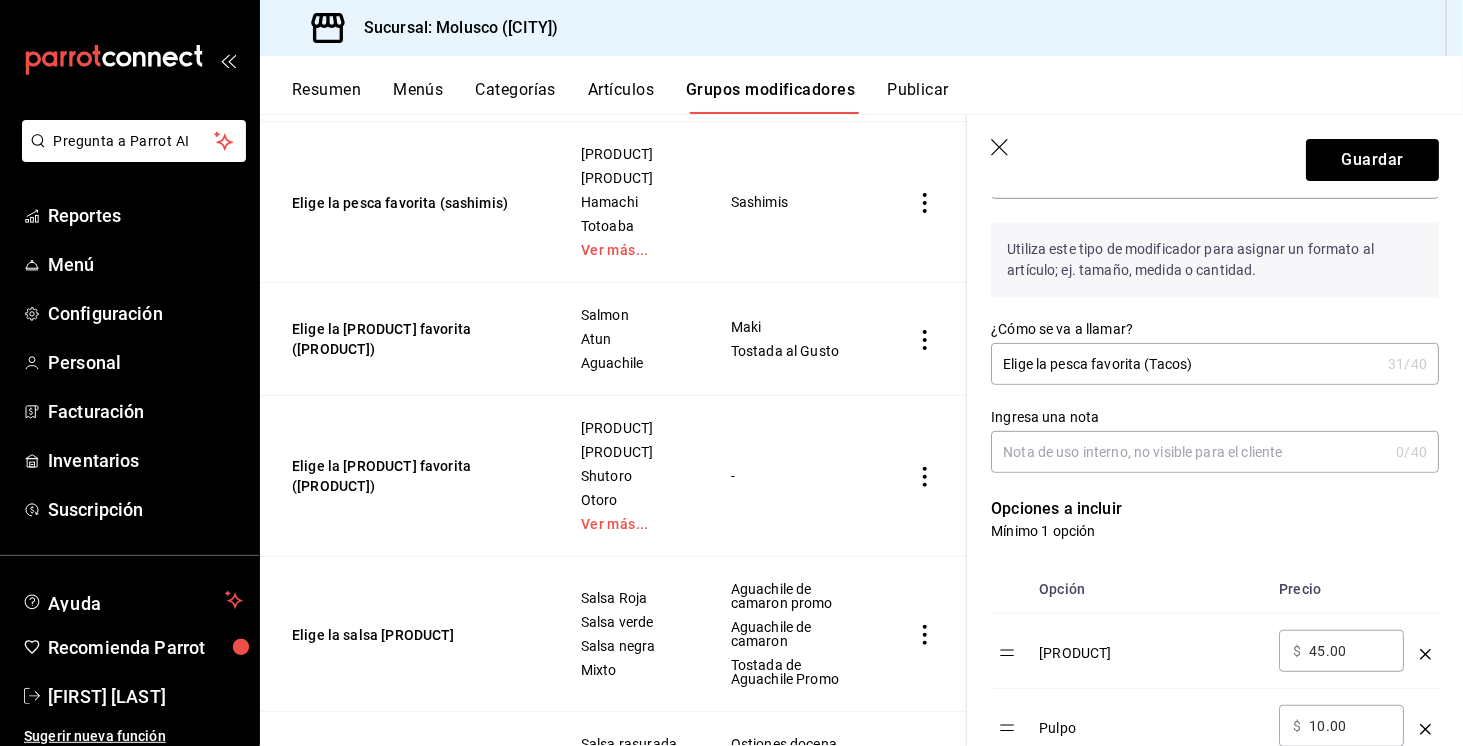 click 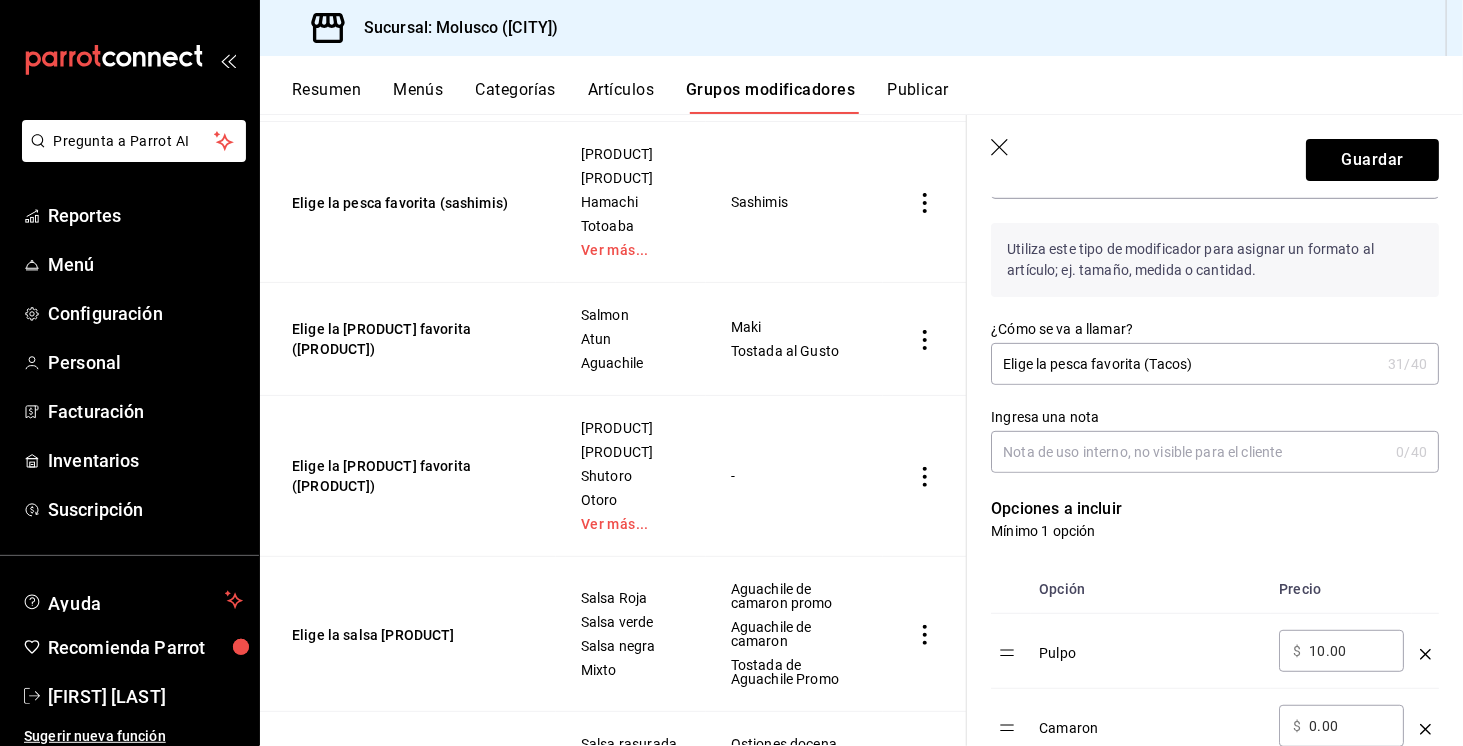 click 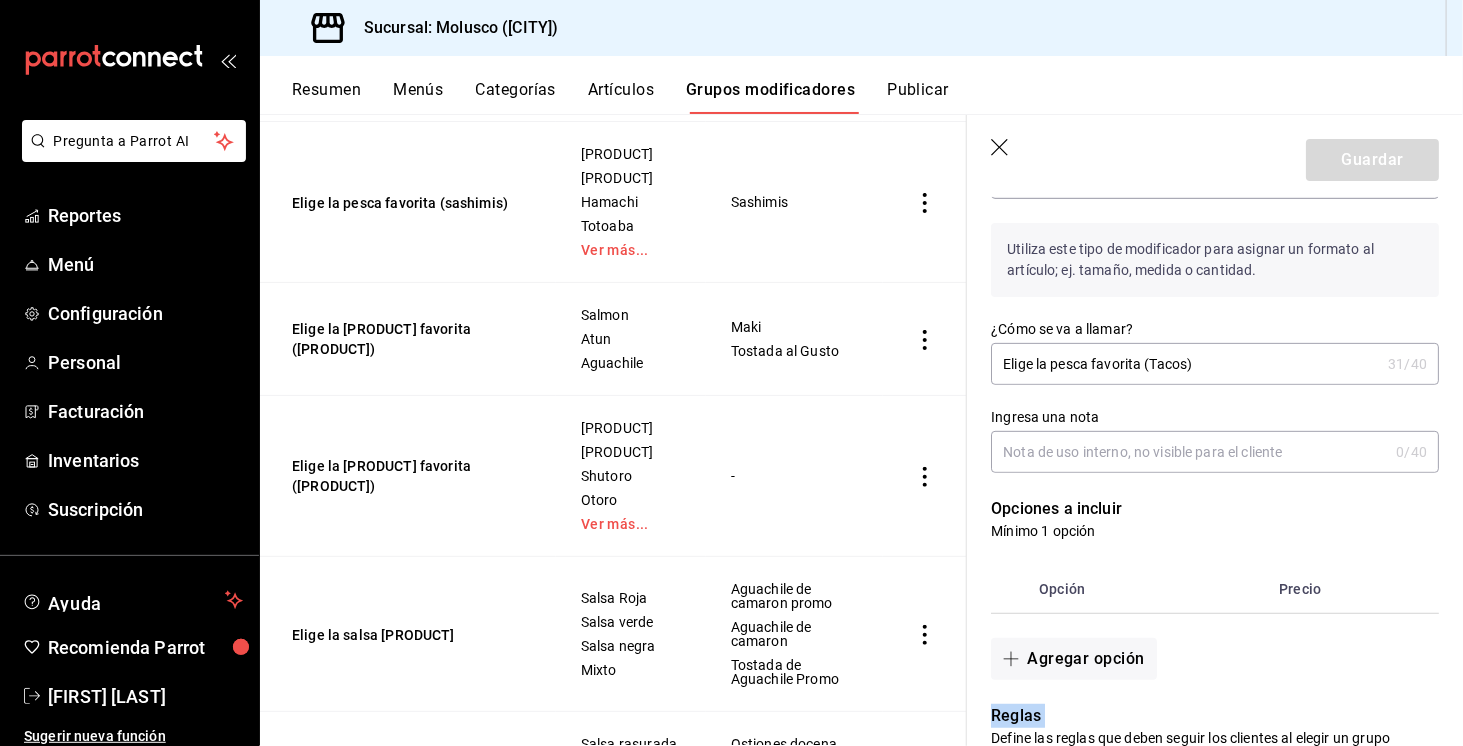 click on "Agregar opción" at bounding box center [1203, 647] 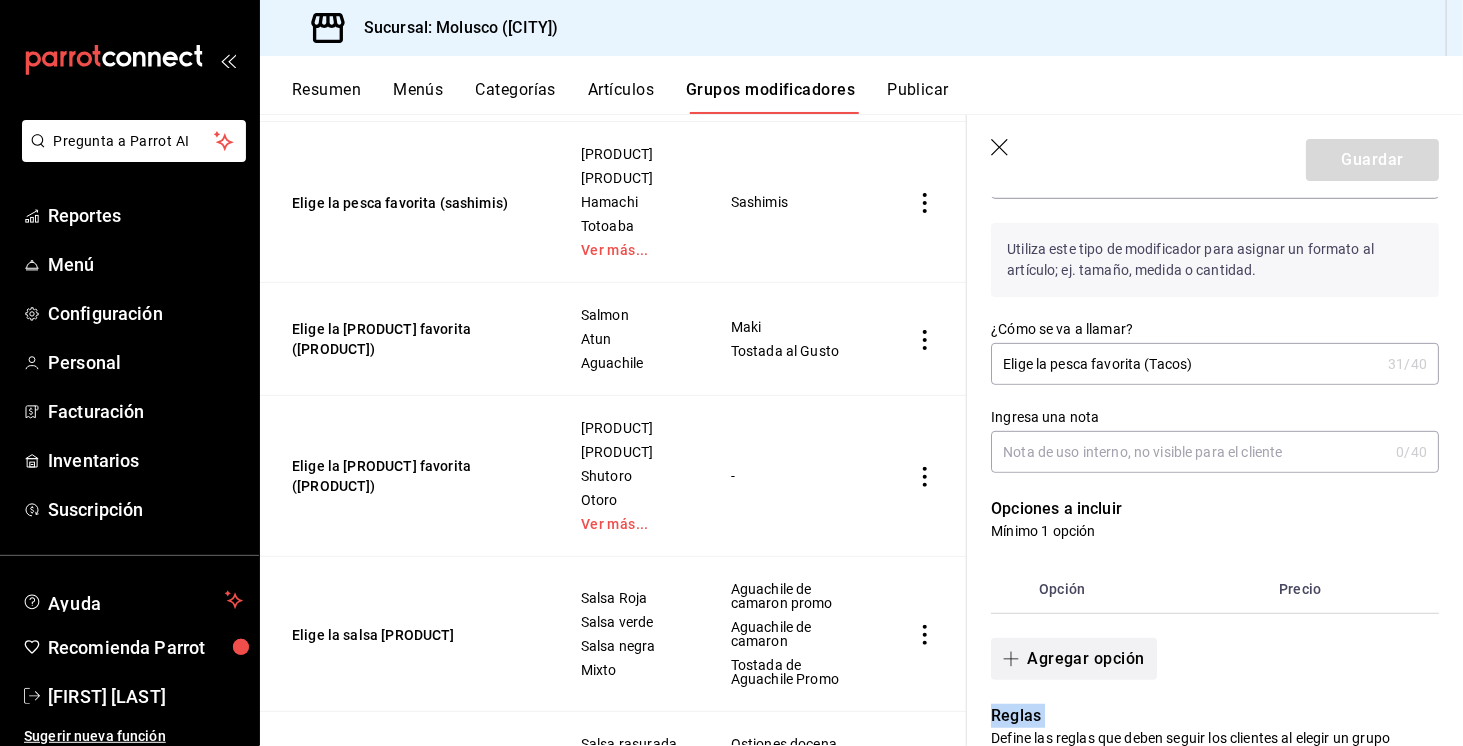 click on "Agregar opción" at bounding box center [1073, 659] 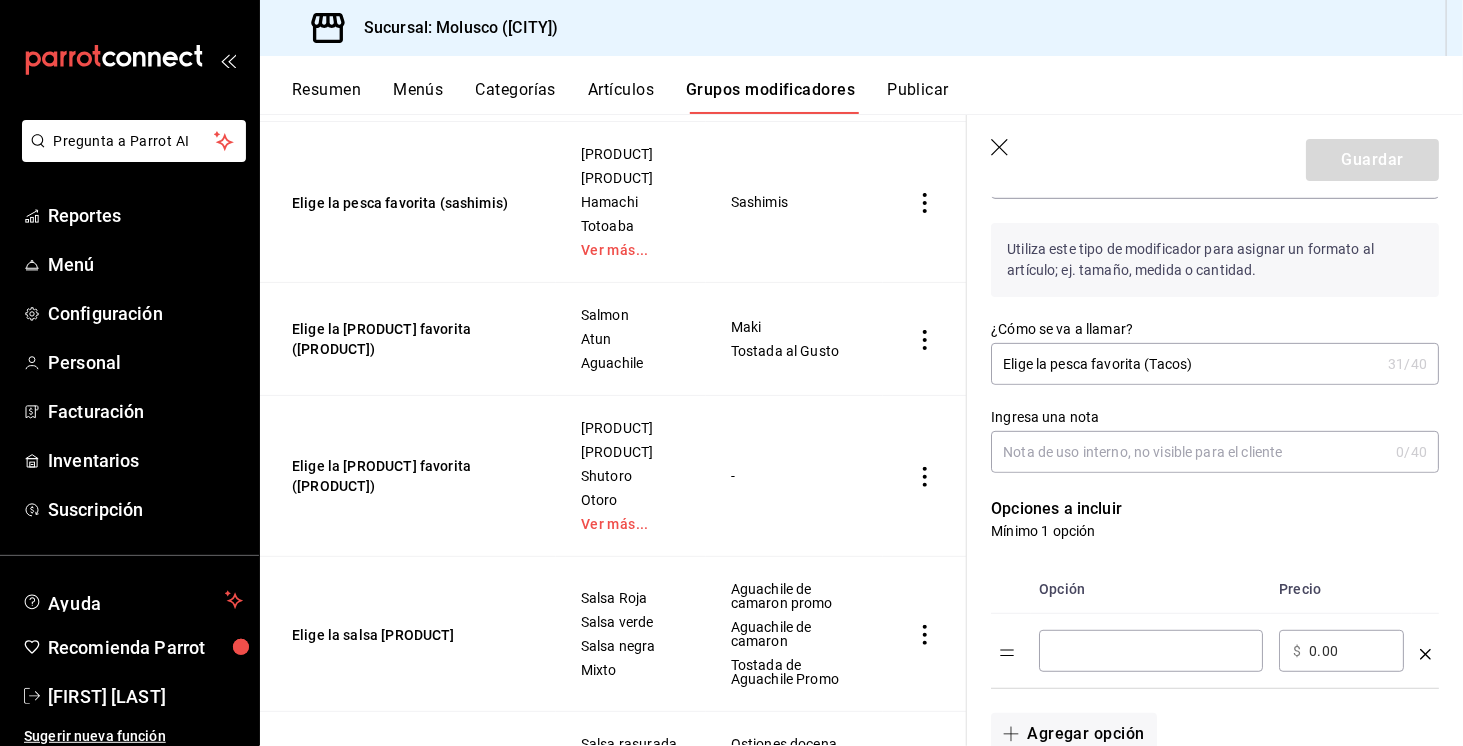 click on "​" at bounding box center [1151, 651] 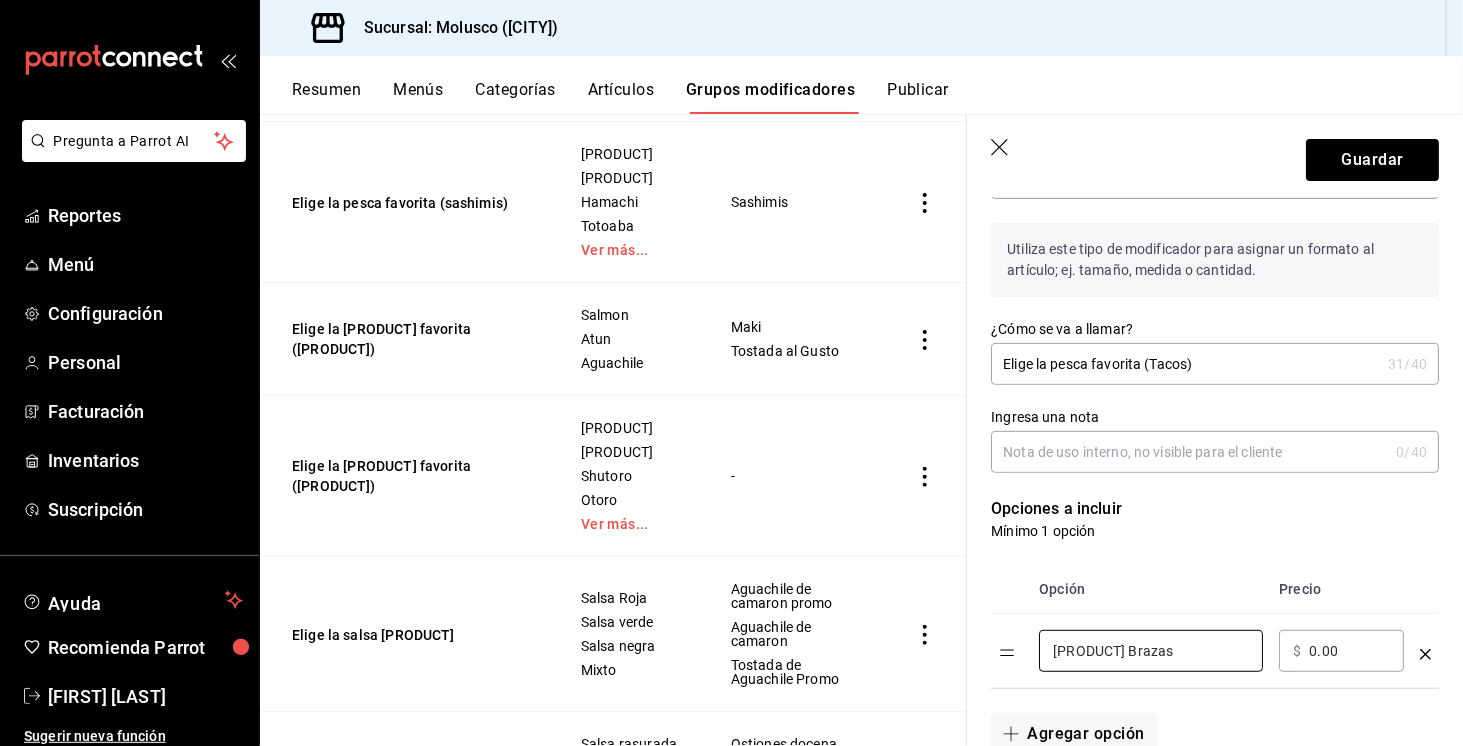 type on "[PRODUCT] Brazas" 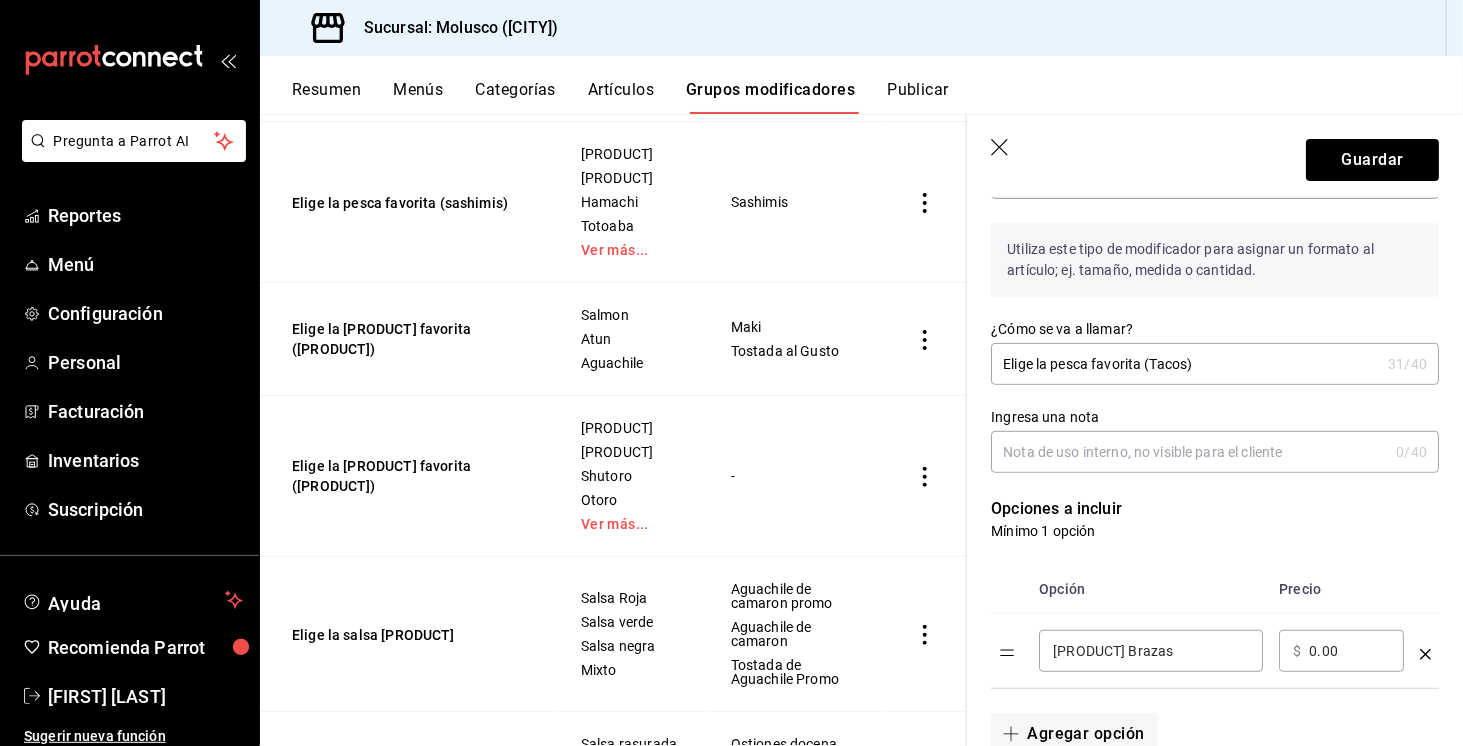 click on "0.00" at bounding box center (1349, 651) 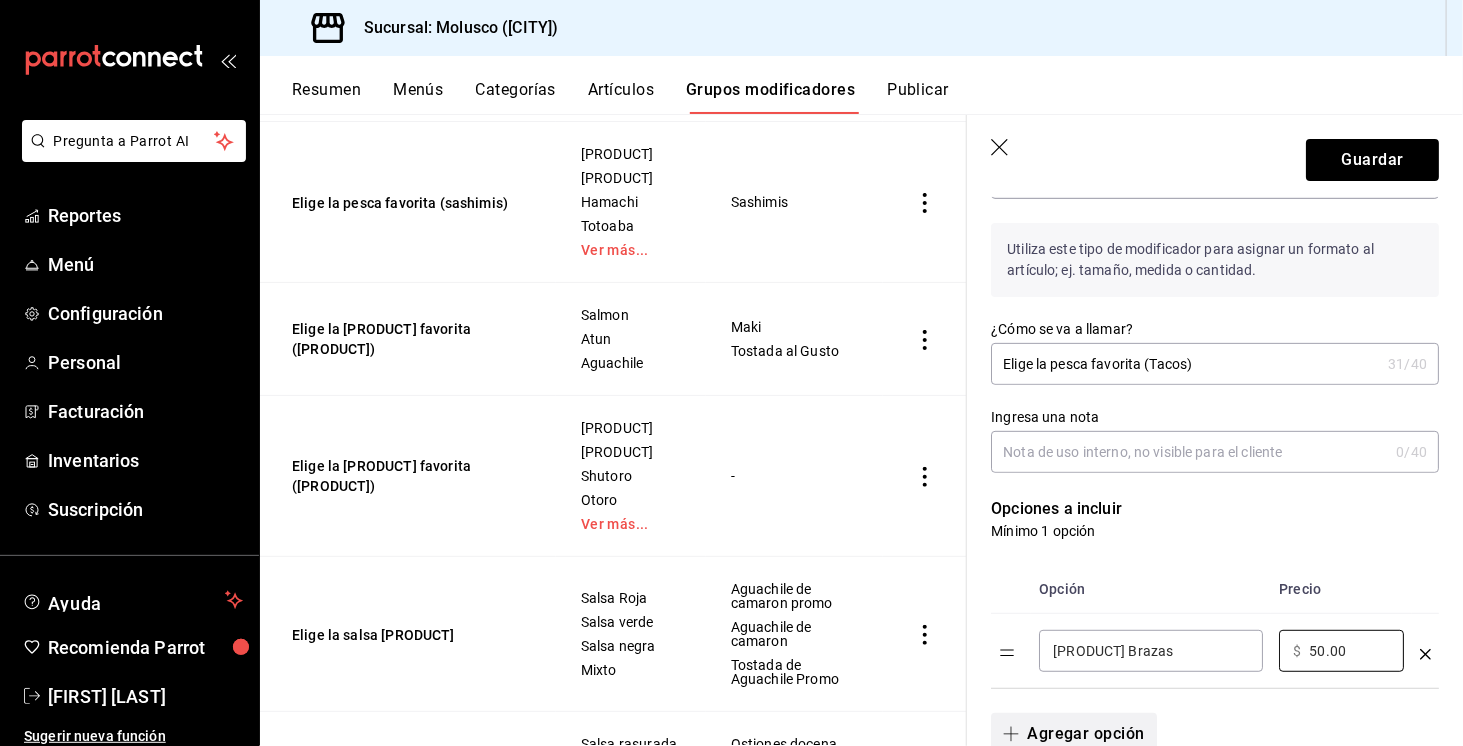type on "50.00" 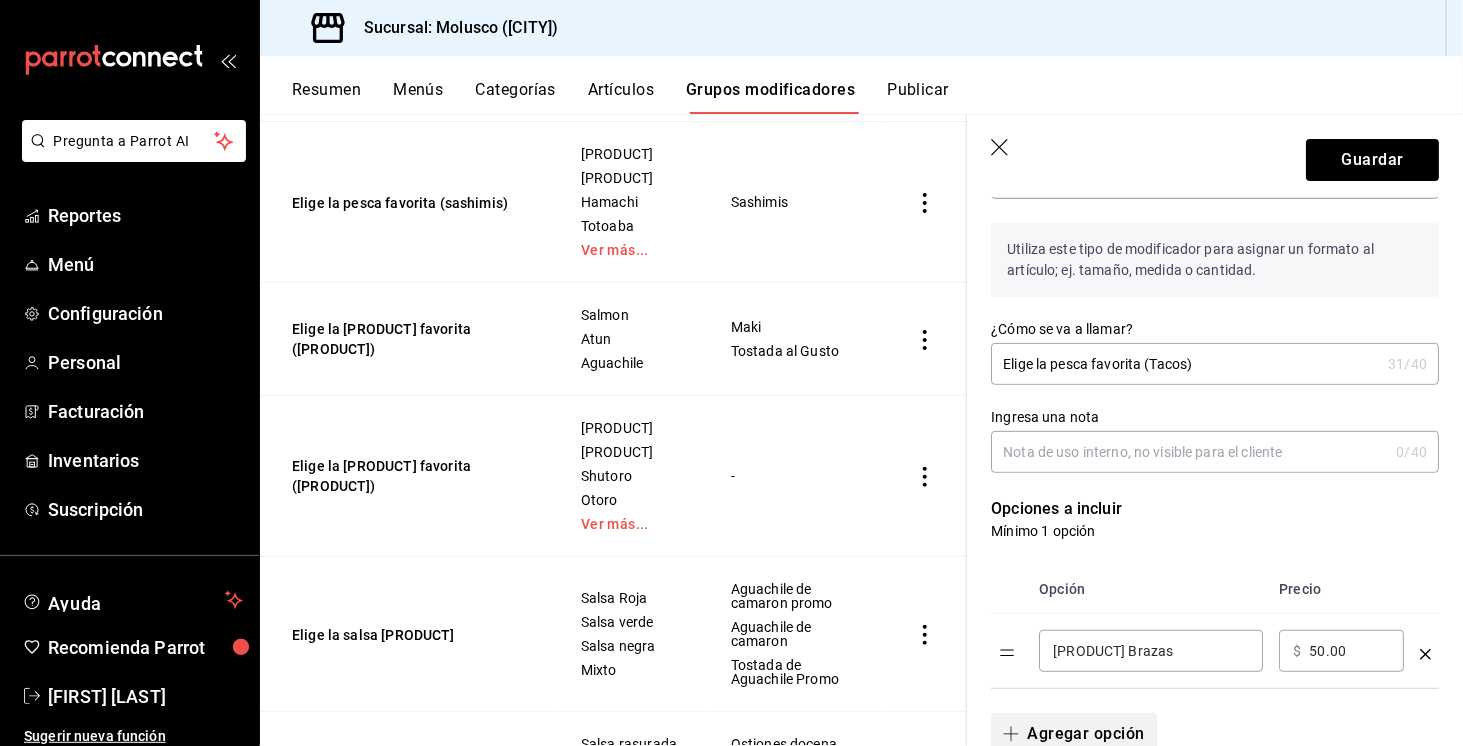 click on "Agregar opción" at bounding box center [1073, 734] 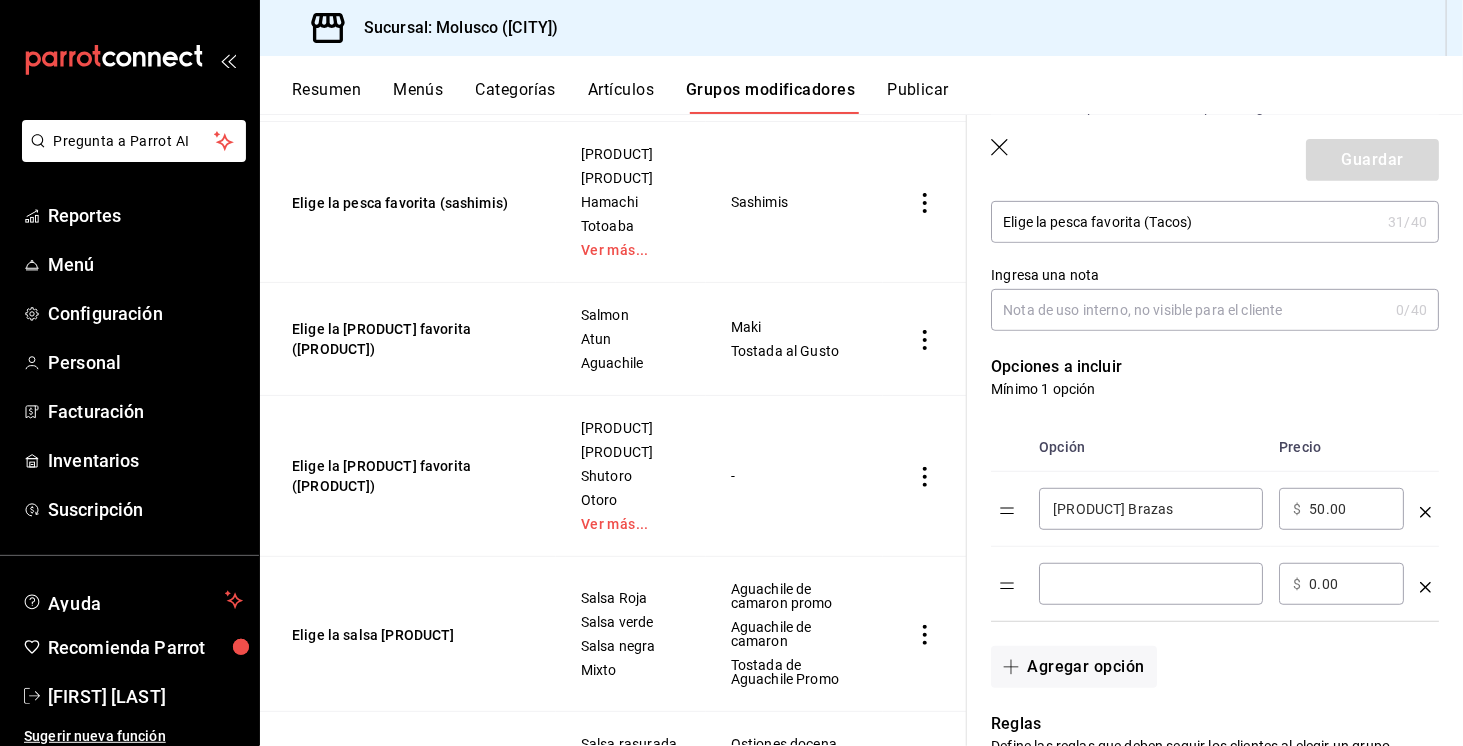 scroll, scrollTop: 365, scrollLeft: 0, axis: vertical 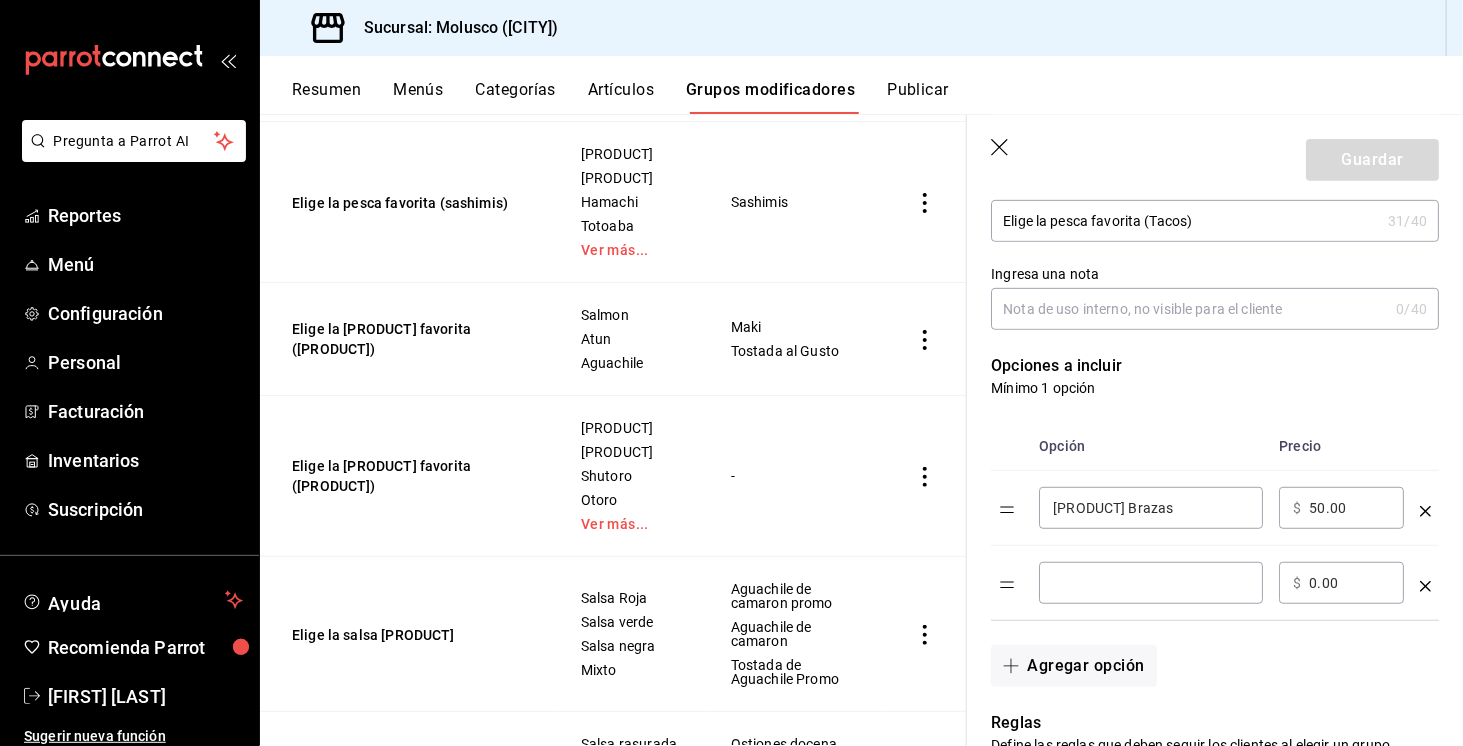 click on "[PRODUCT] Brazas" at bounding box center [1151, 508] 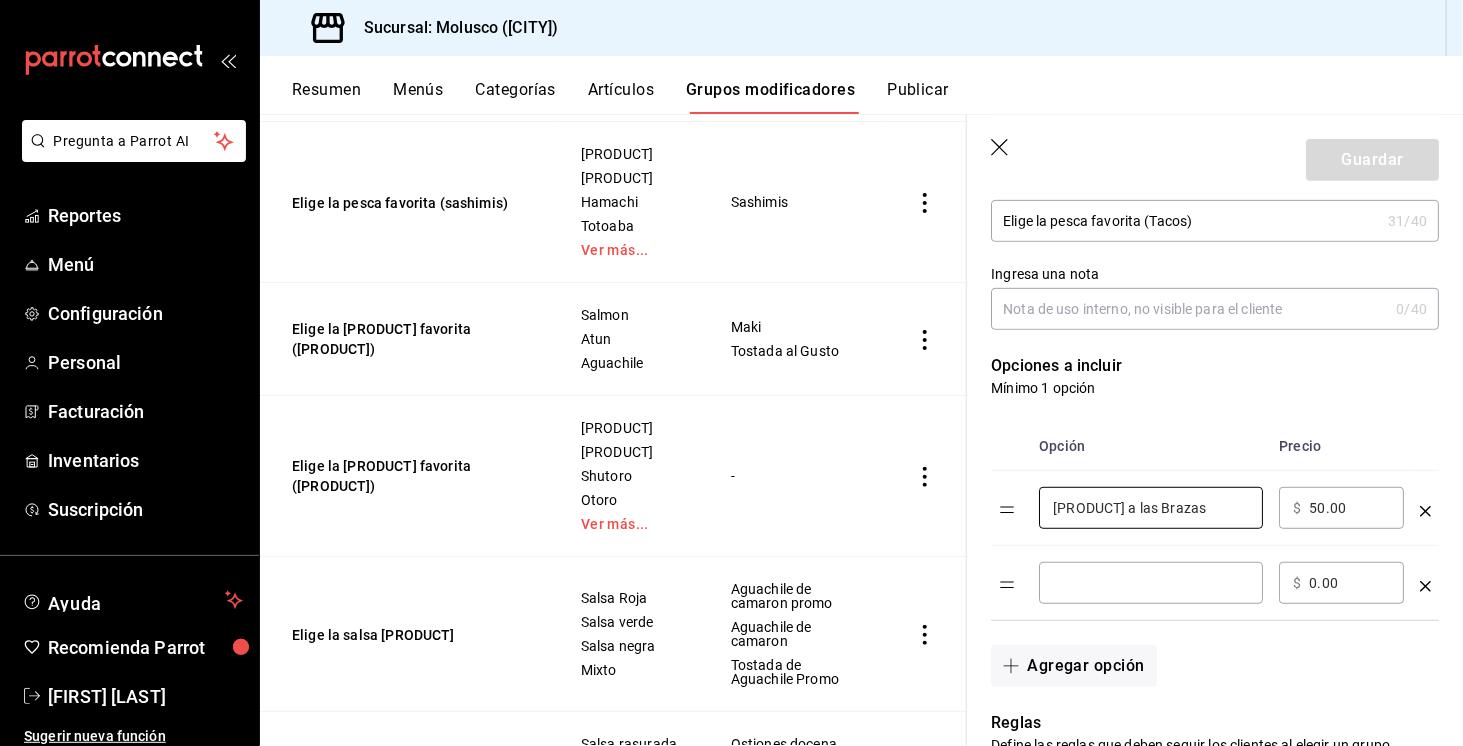 type on "[PRODUCT] a las Brazas" 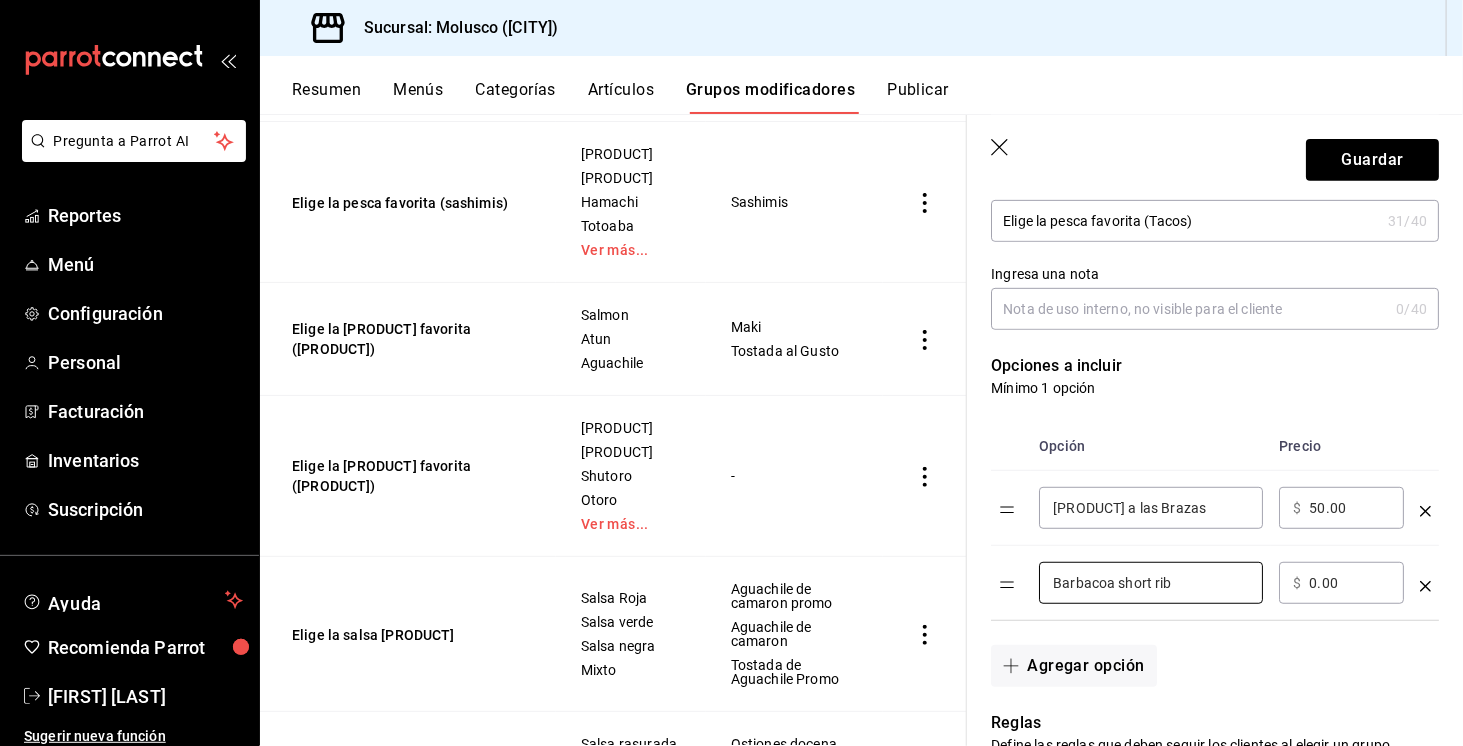 type on "Barbacoa short rib" 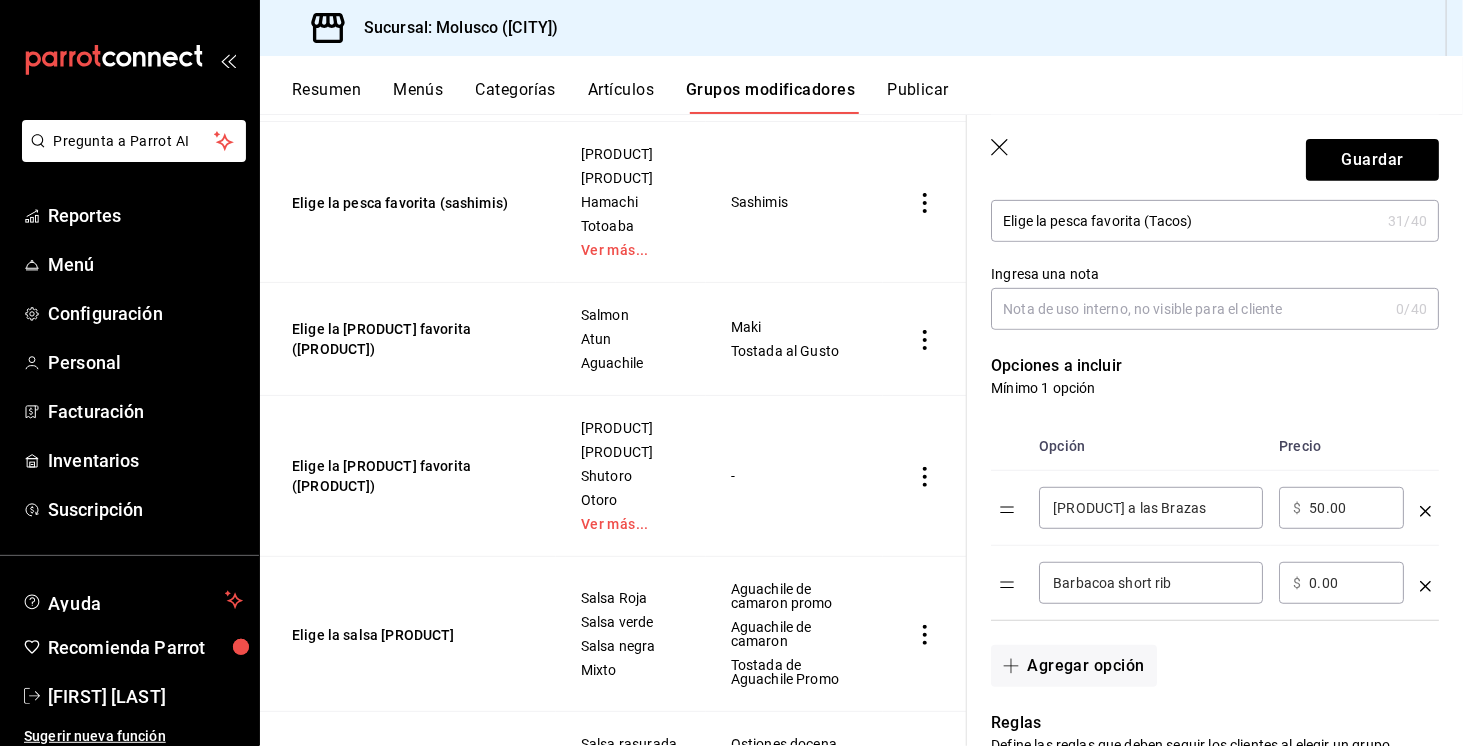 click on "0.00" at bounding box center [1349, 583] 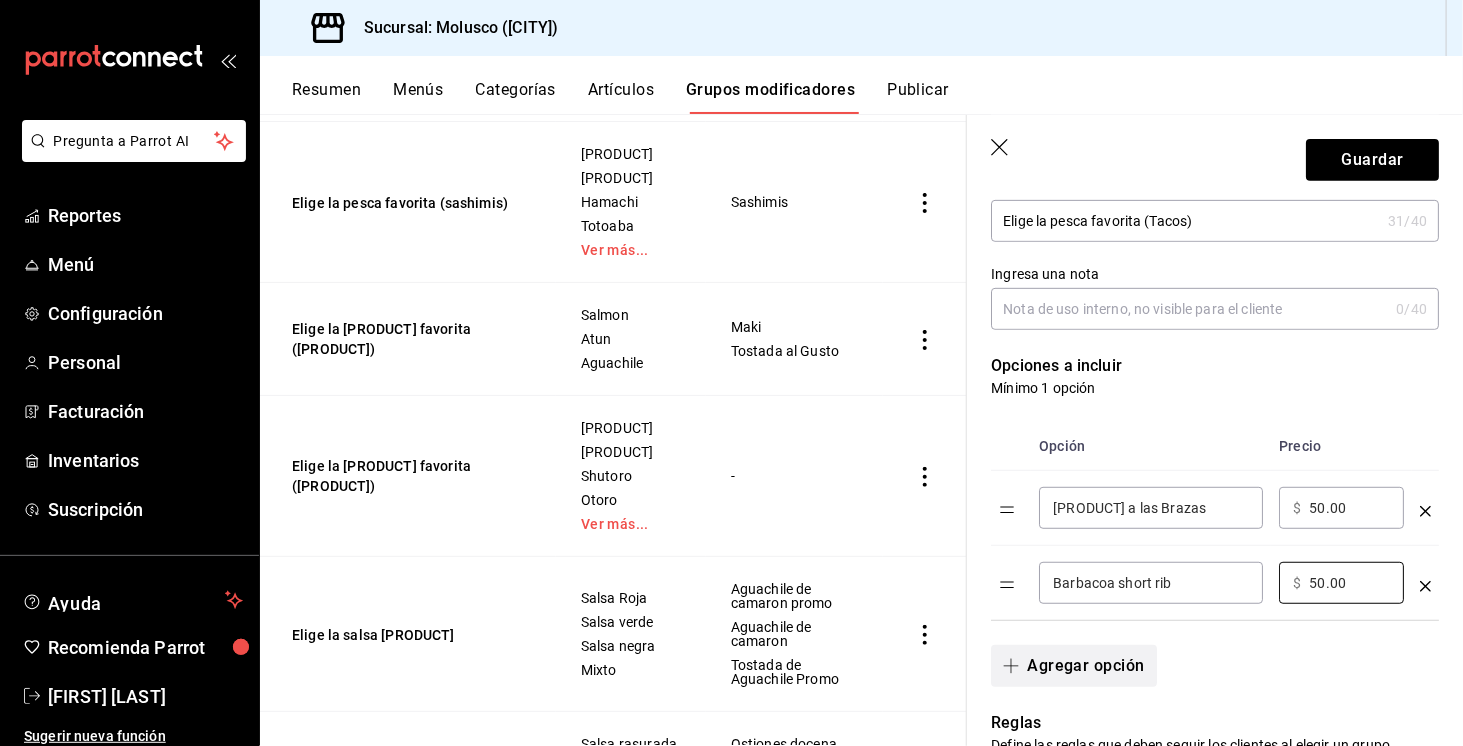 type on "50.00" 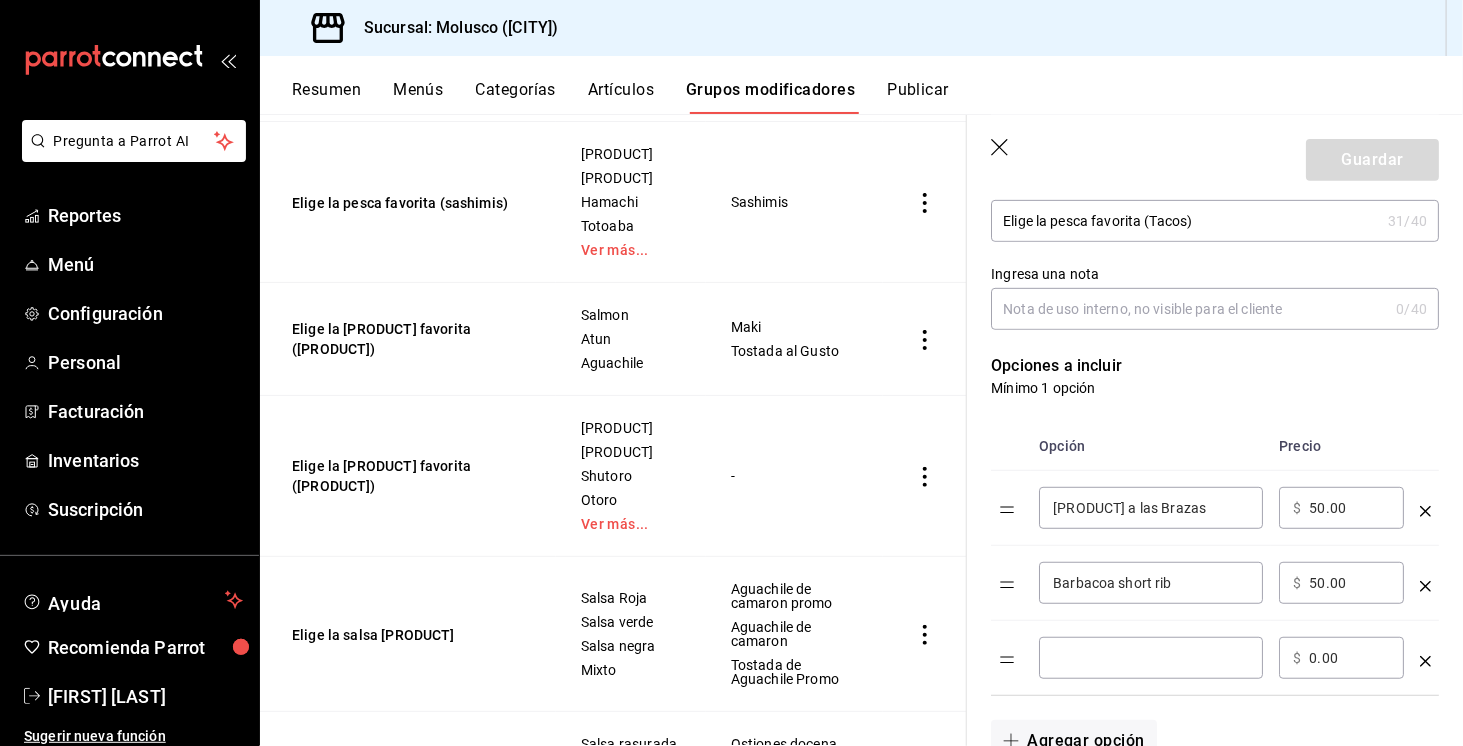 click at bounding box center [1151, 658] 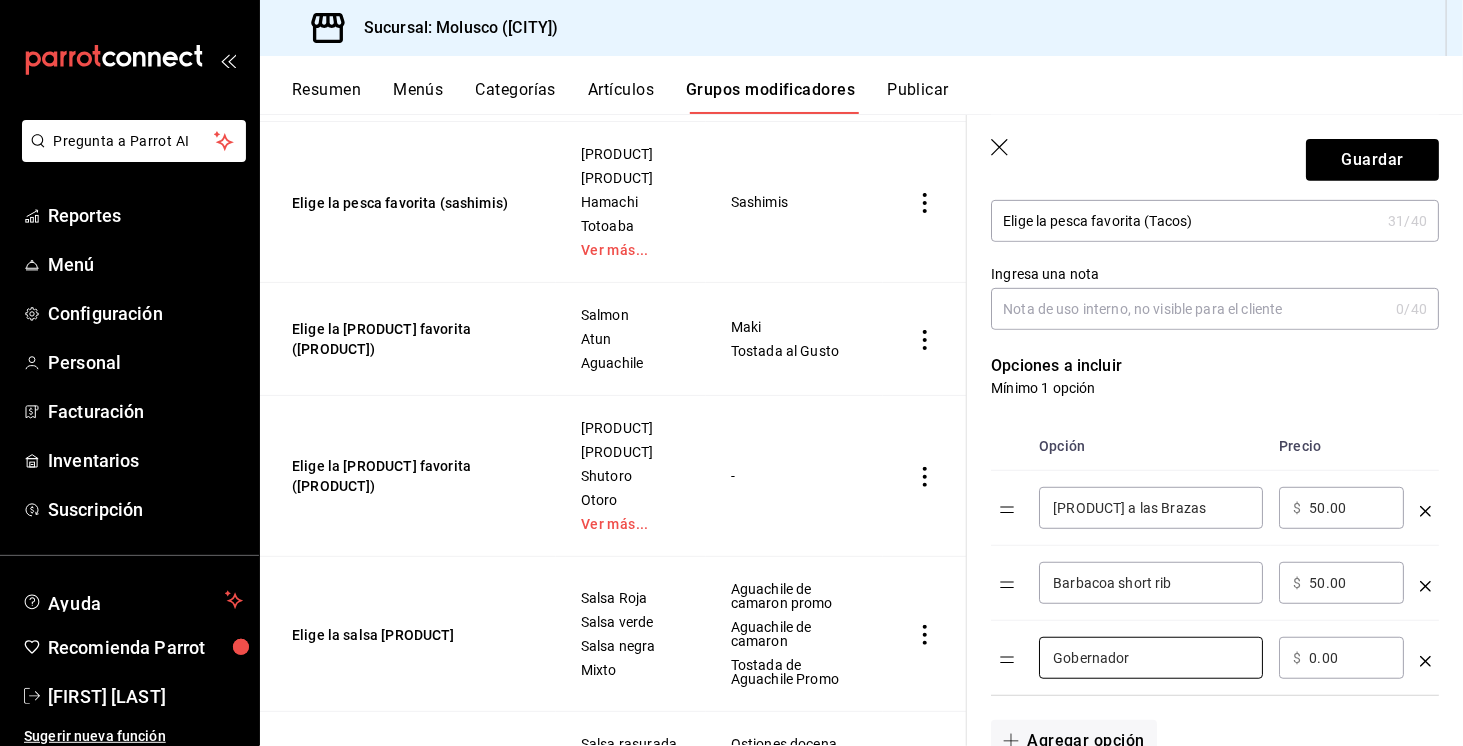 type on "Gobernador" 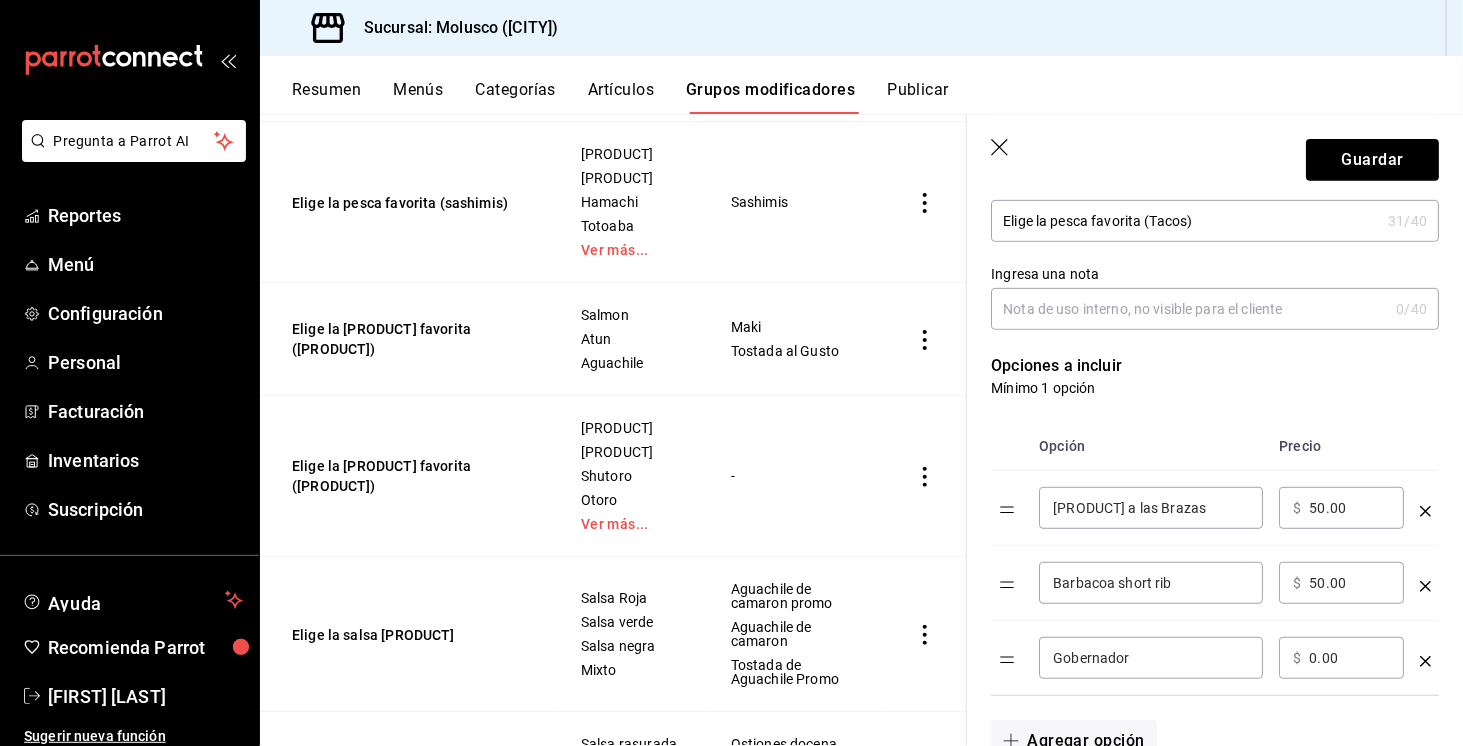 click on "0.00" at bounding box center [1349, 658] 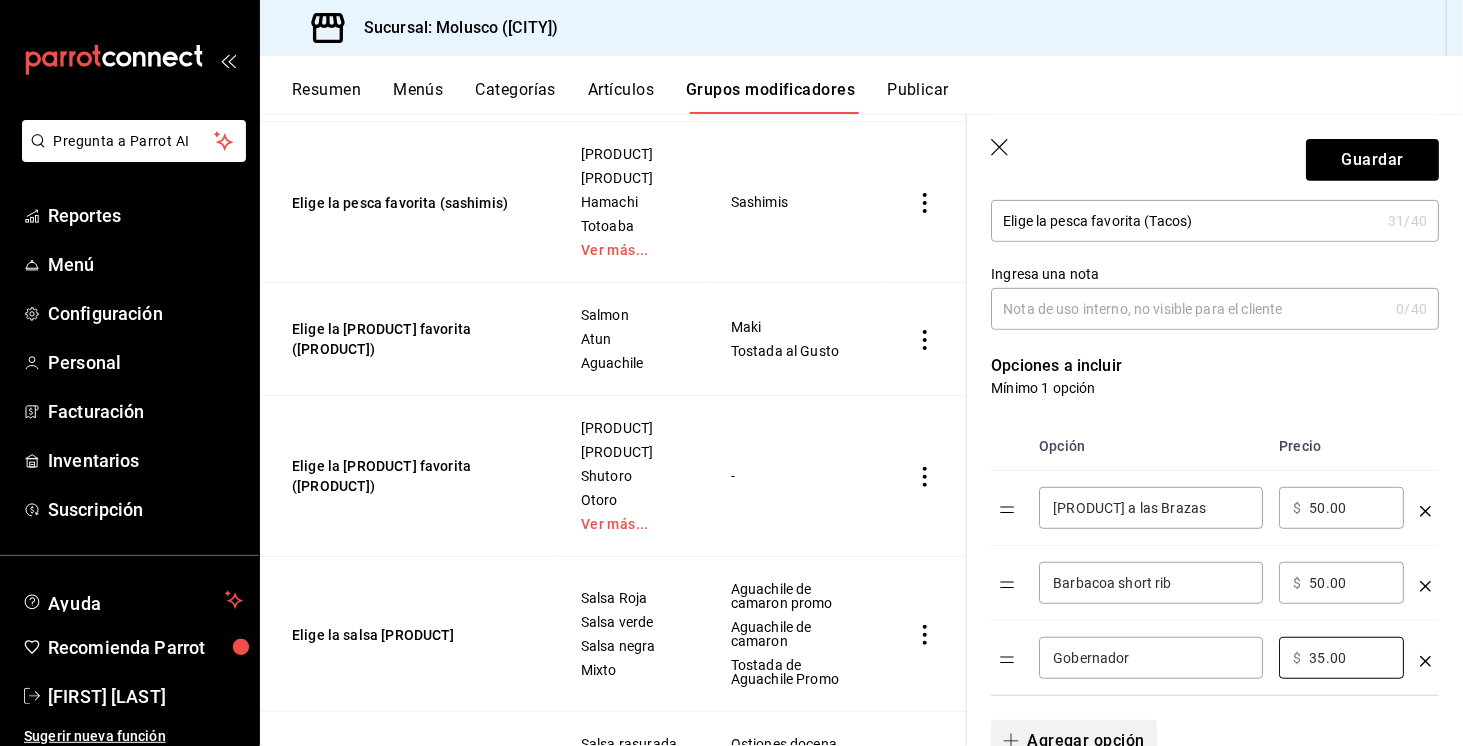 type on "35.00" 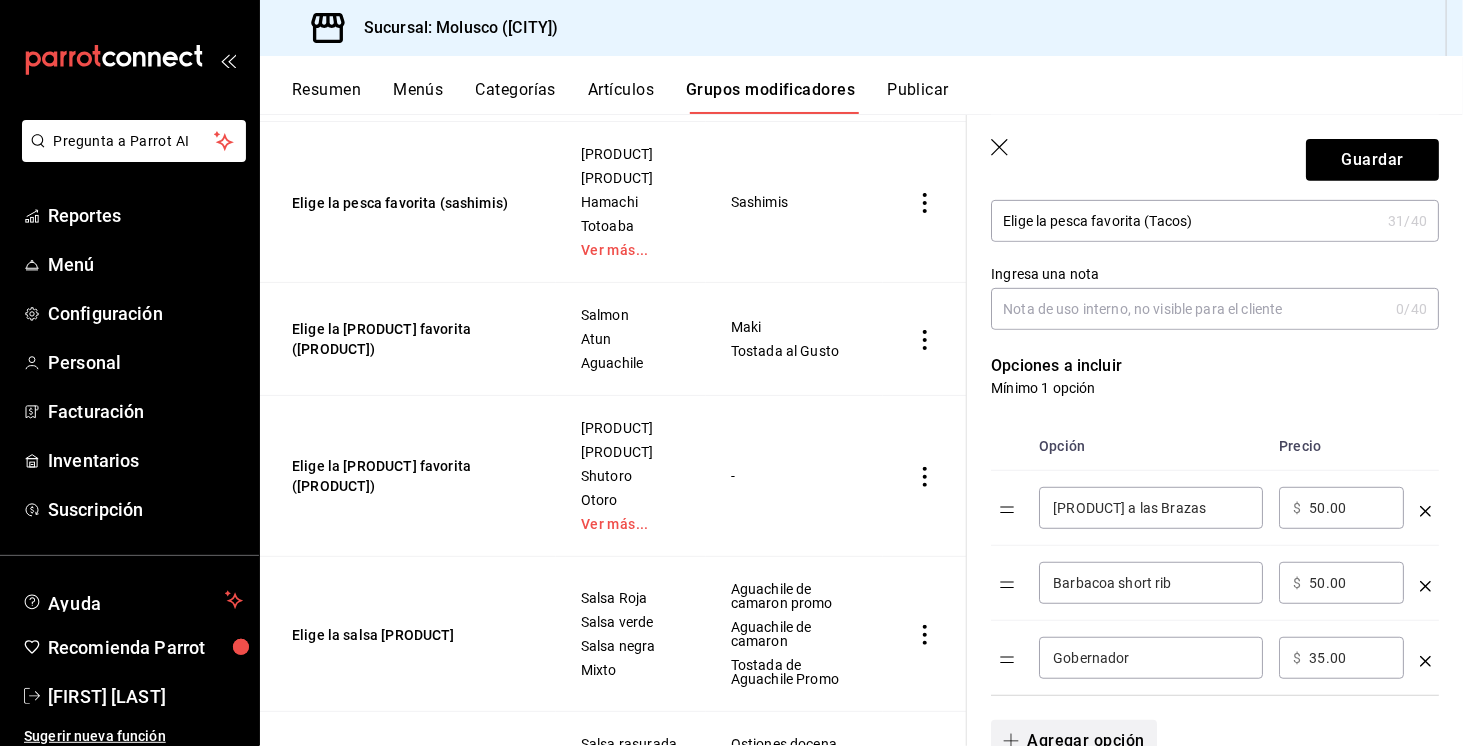 click on "Agregar opción" at bounding box center (1073, 741) 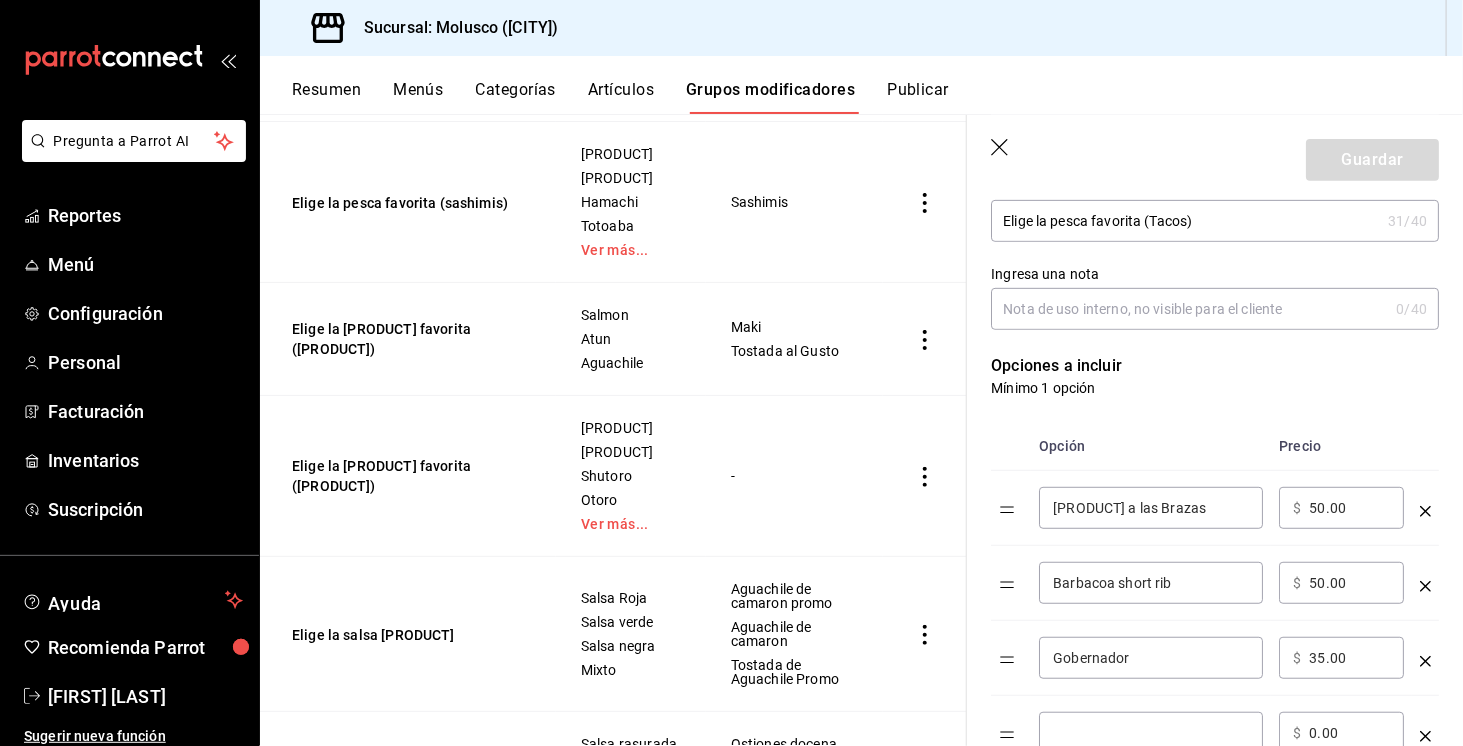 click on "​" at bounding box center [1151, 733] 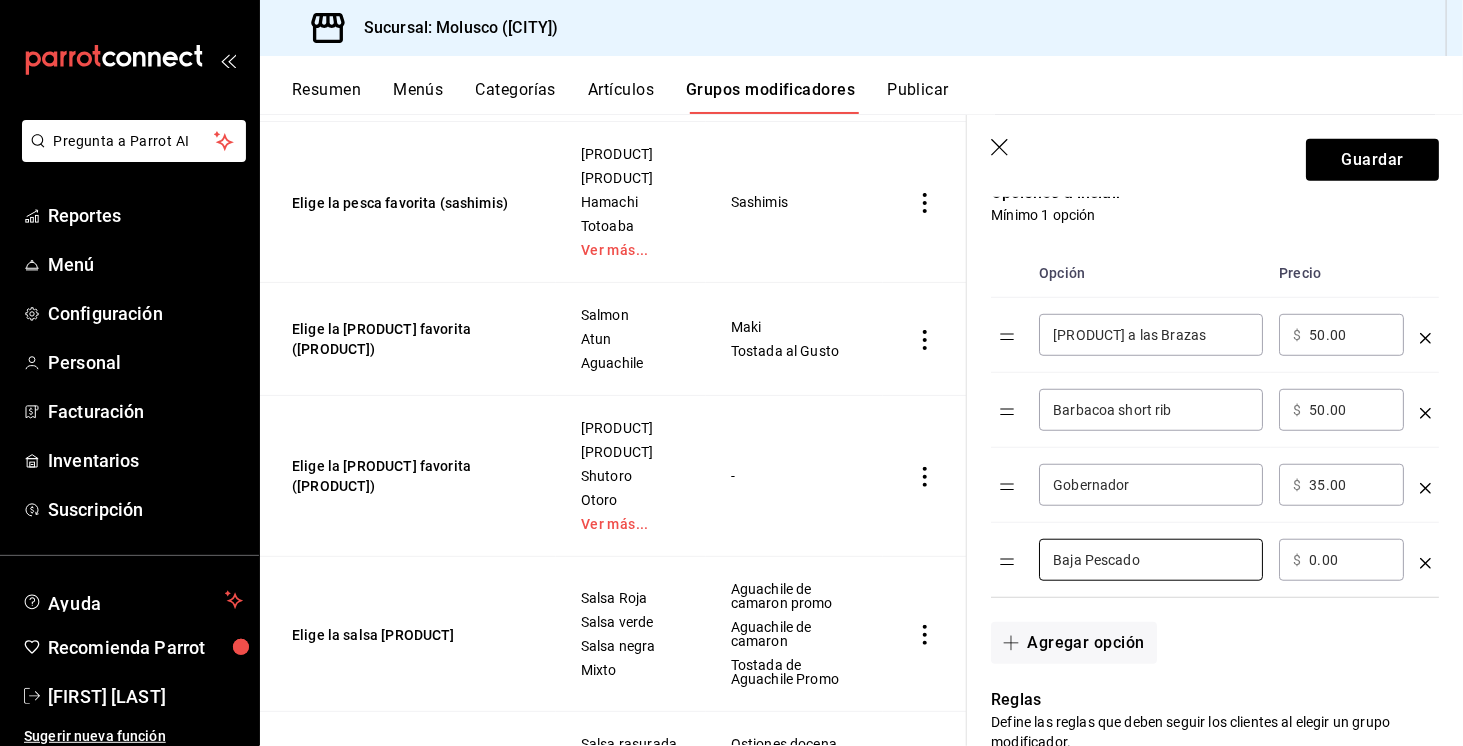 scroll, scrollTop: 541, scrollLeft: 0, axis: vertical 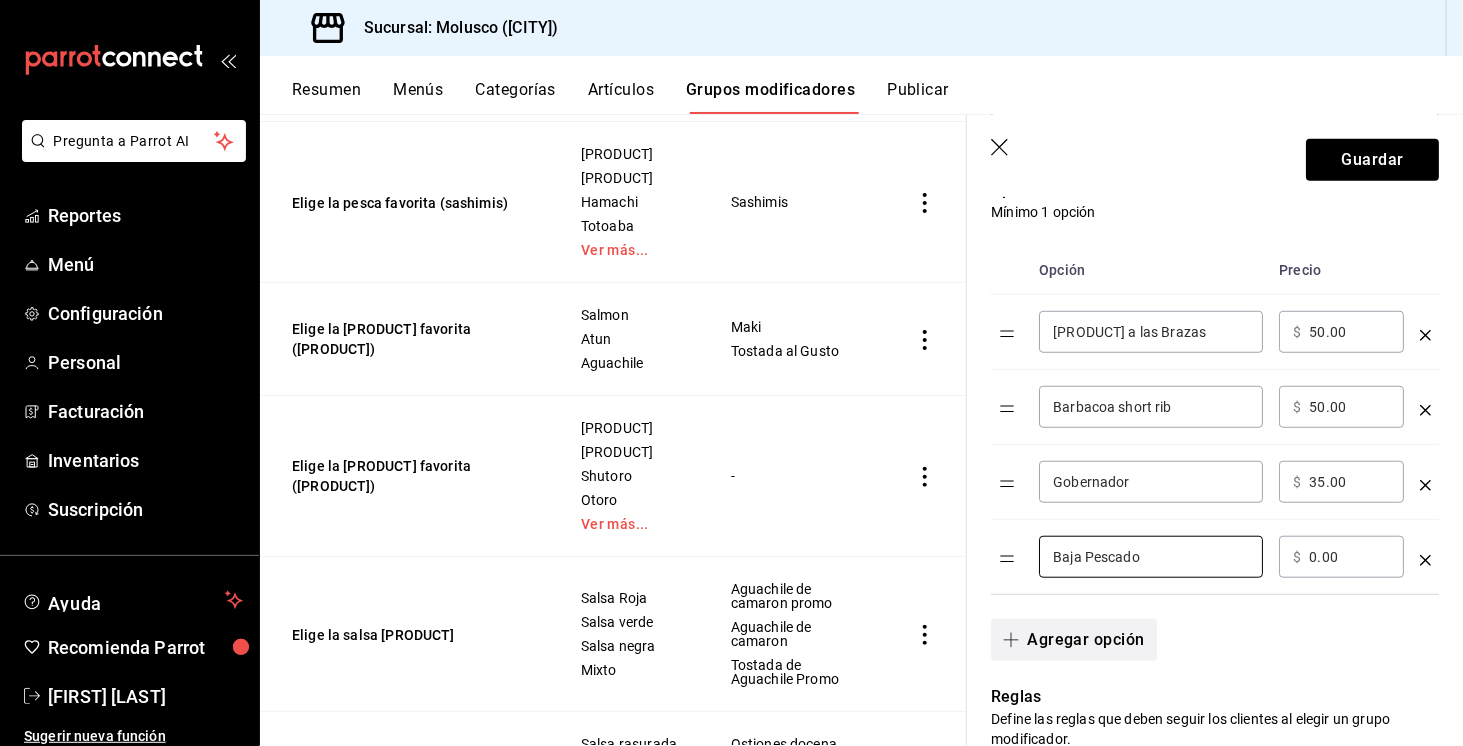 type on "Baja Pescado" 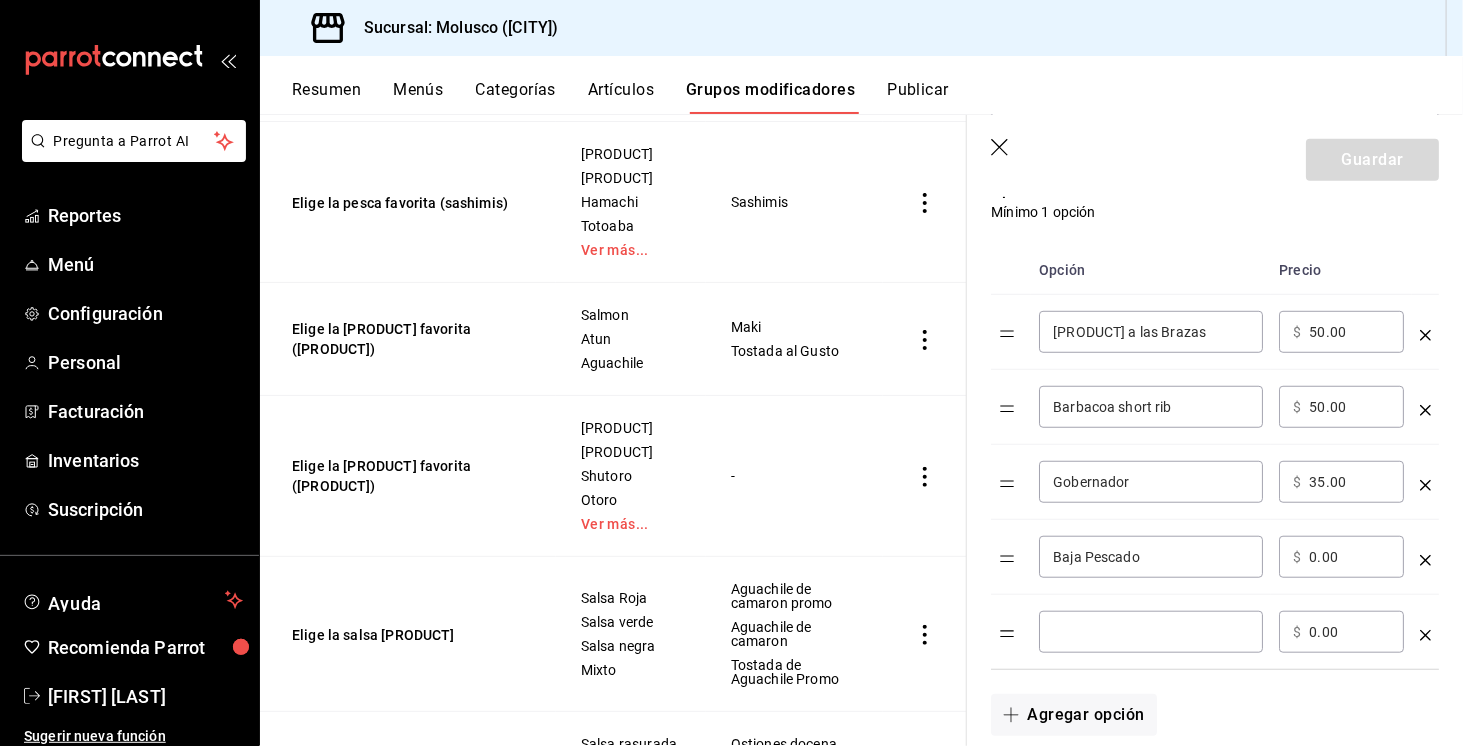 click at bounding box center (1151, 632) 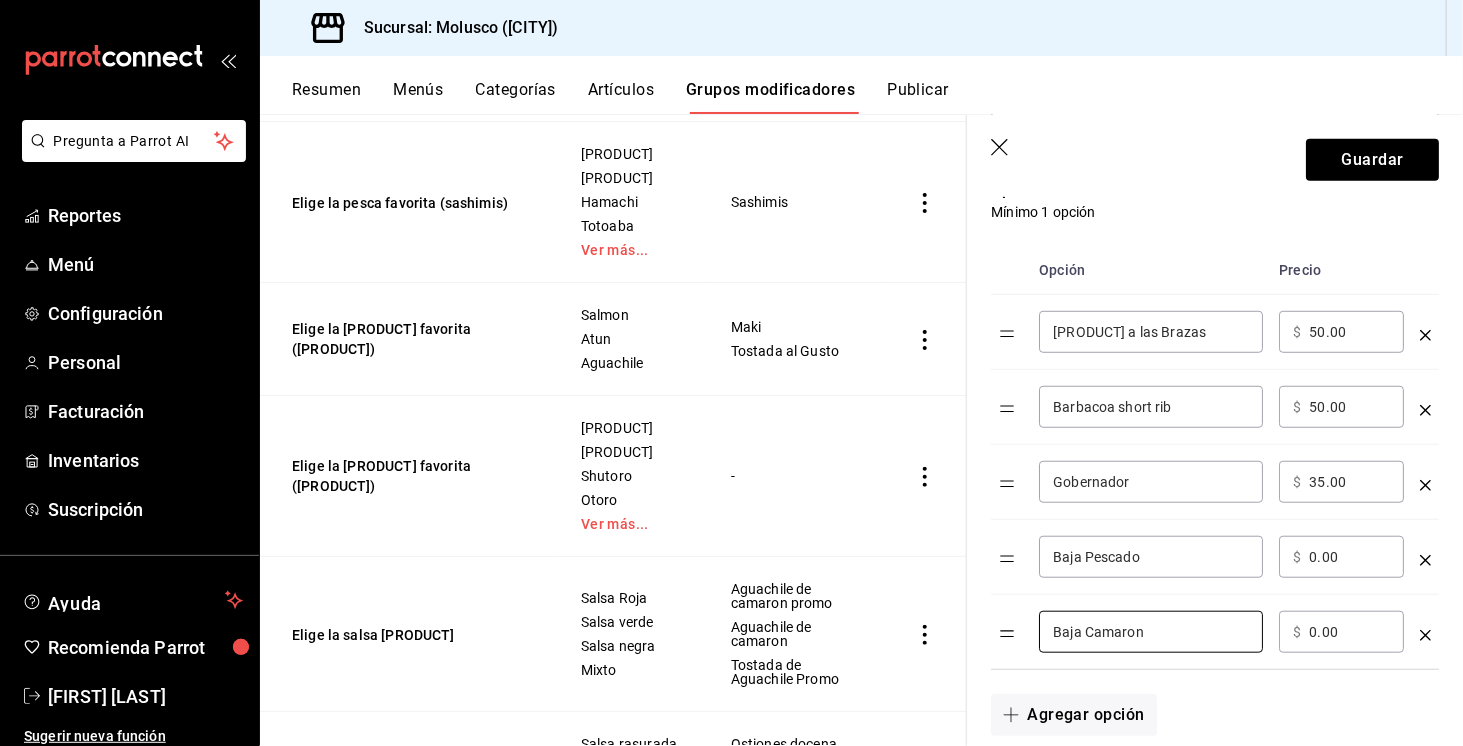 type on "Baja Camaron" 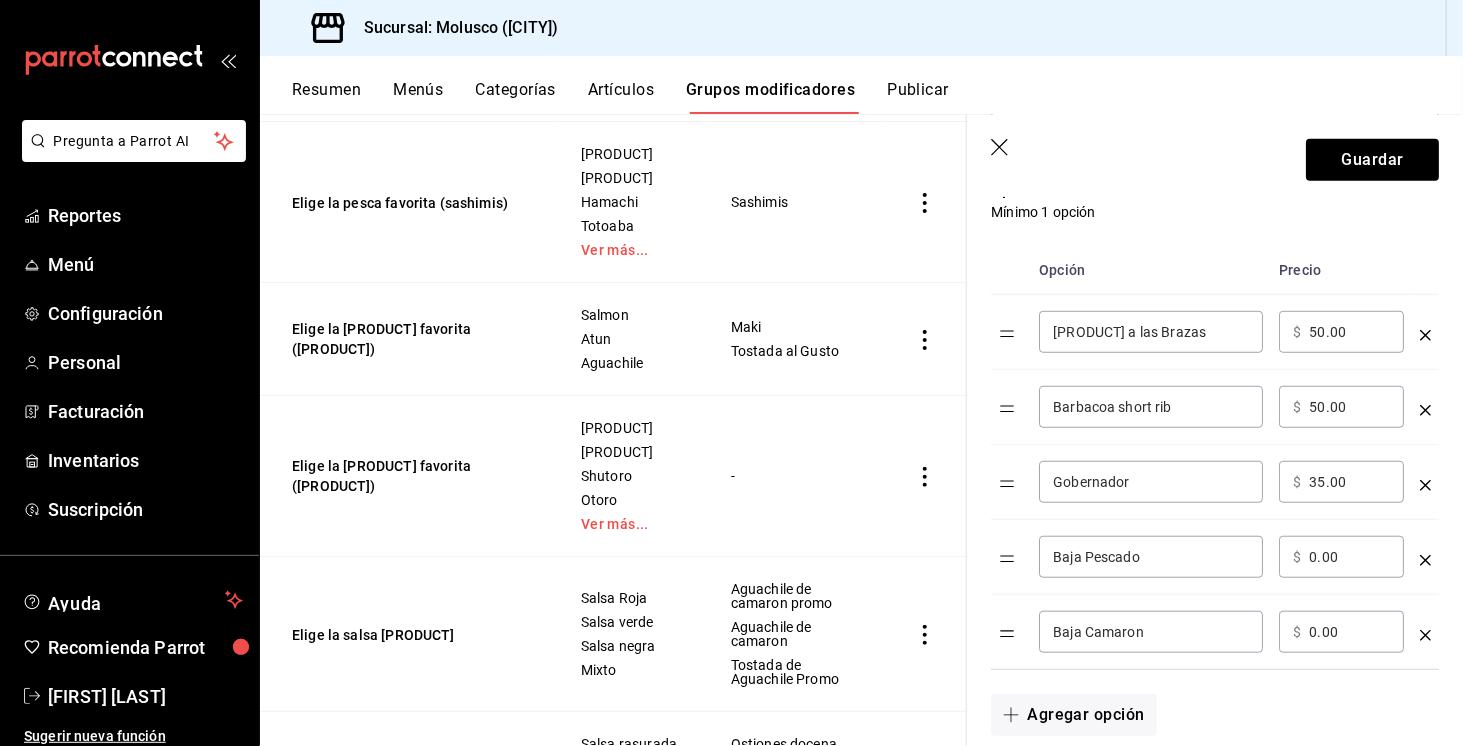 click on "0.00" at bounding box center (1349, 632) 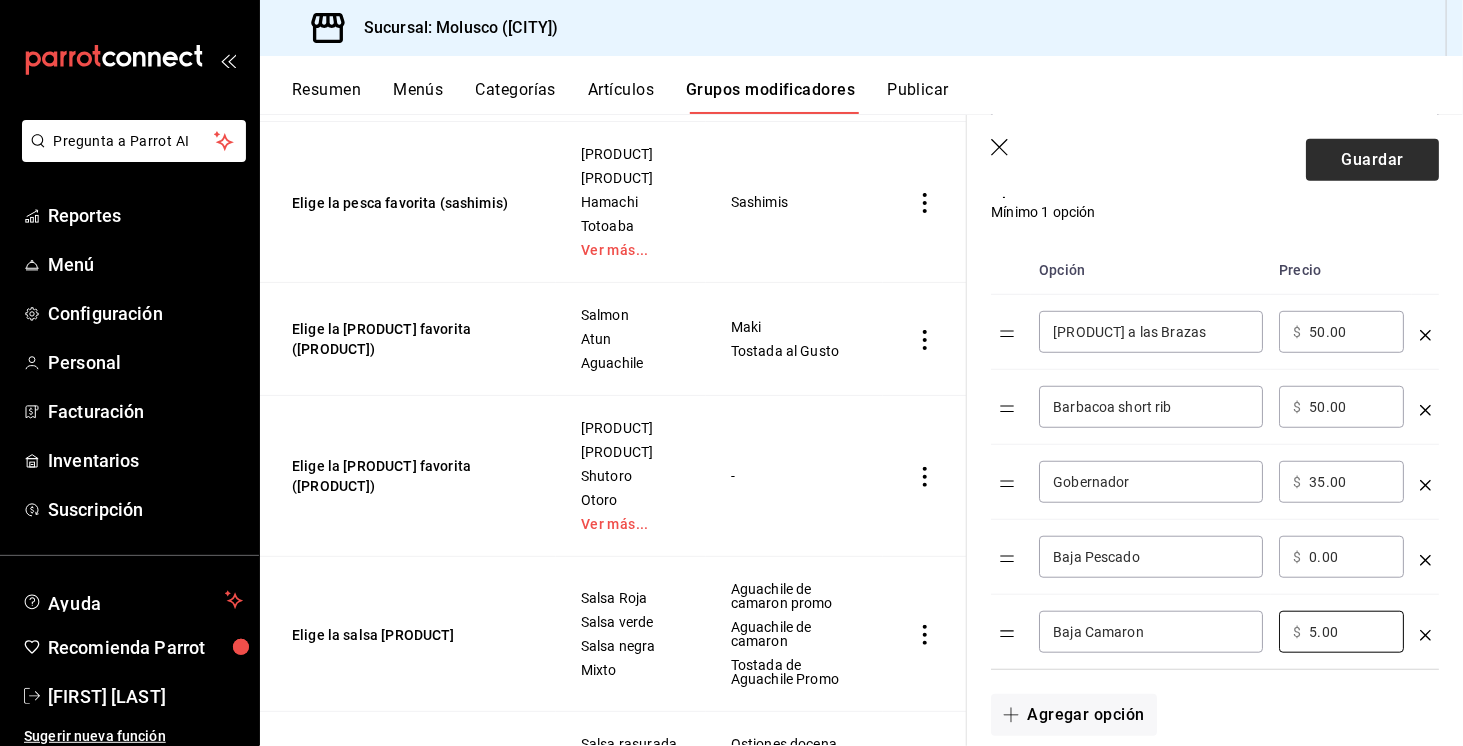 type on "5.00" 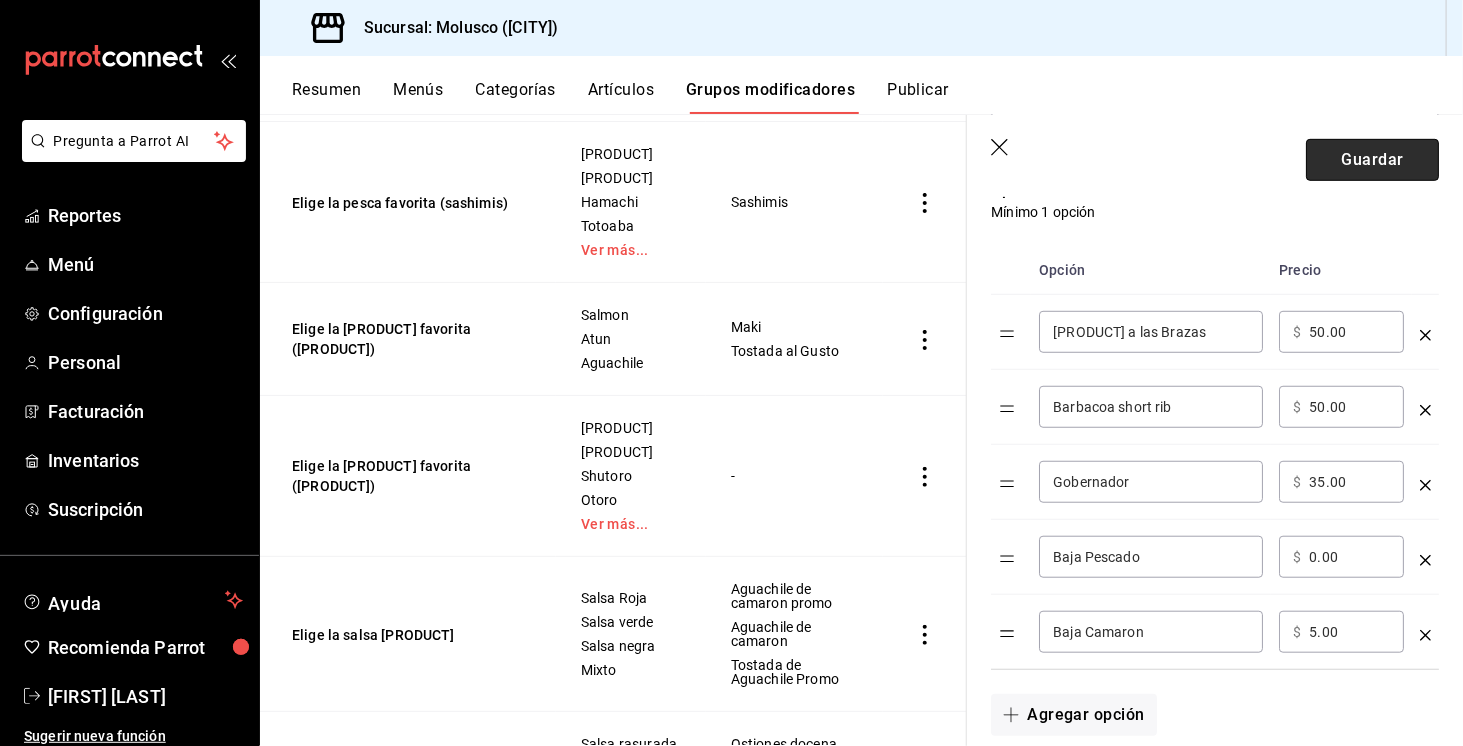 click on "Guardar" at bounding box center [1372, 160] 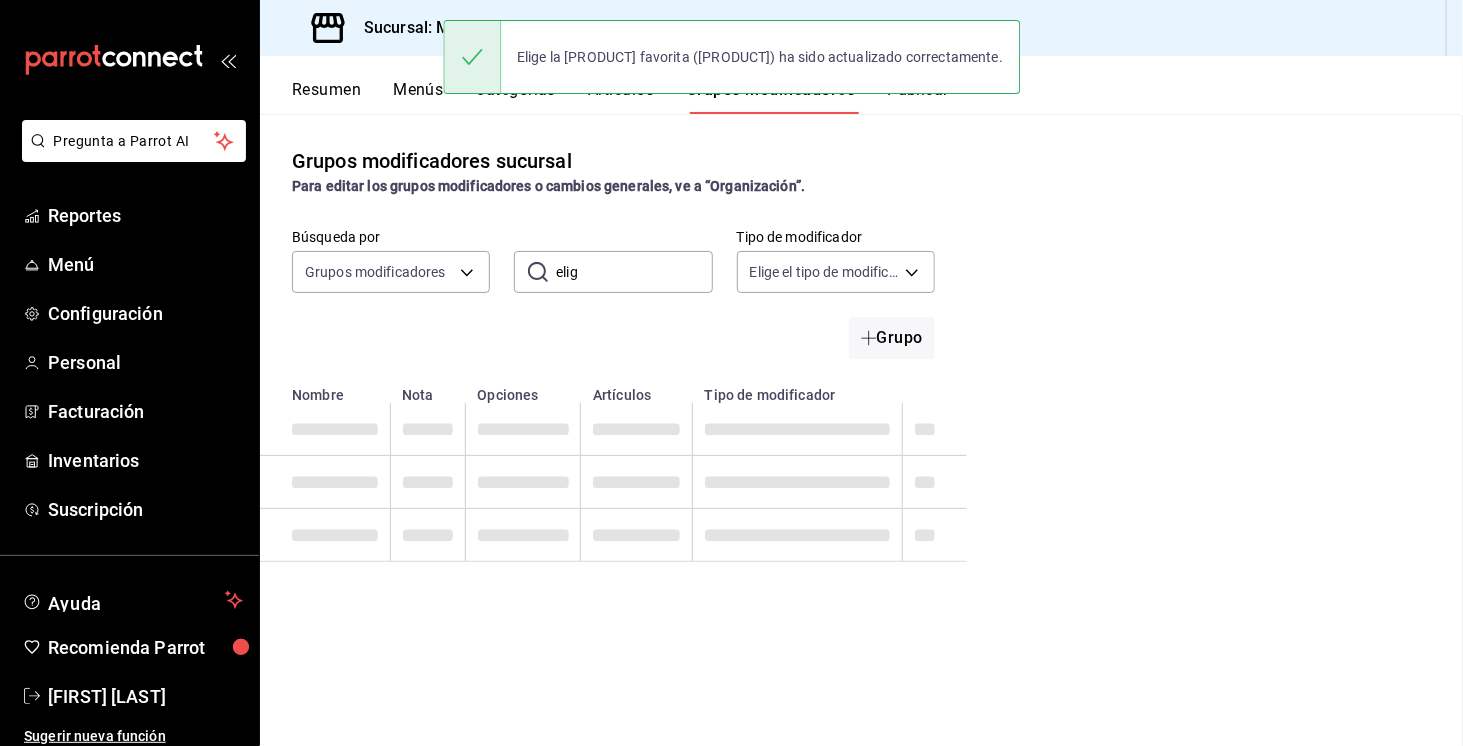 scroll, scrollTop: 0, scrollLeft: 0, axis: both 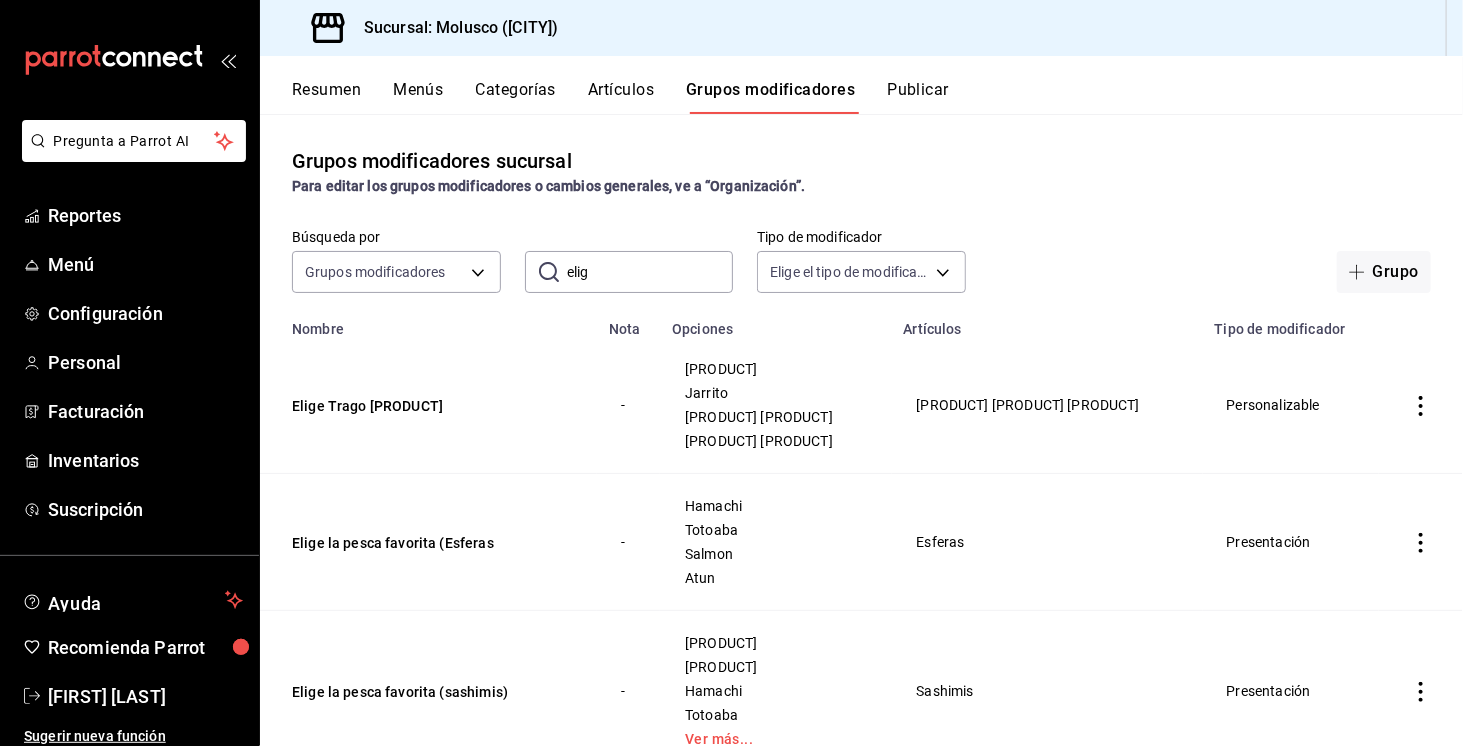 click on "Artículos" at bounding box center (621, 97) 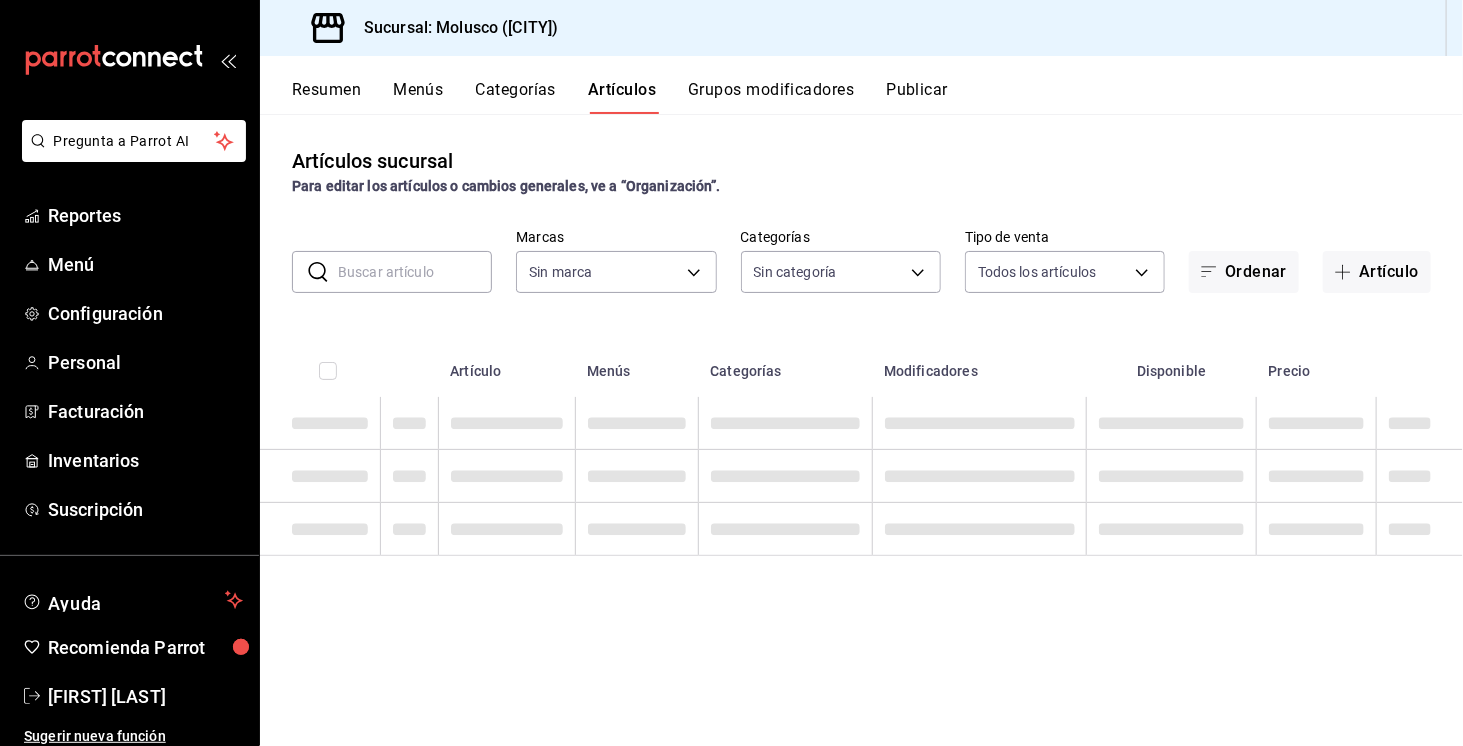 type on "356499dc-45b1-4a46-87a0-ed45505369c2" 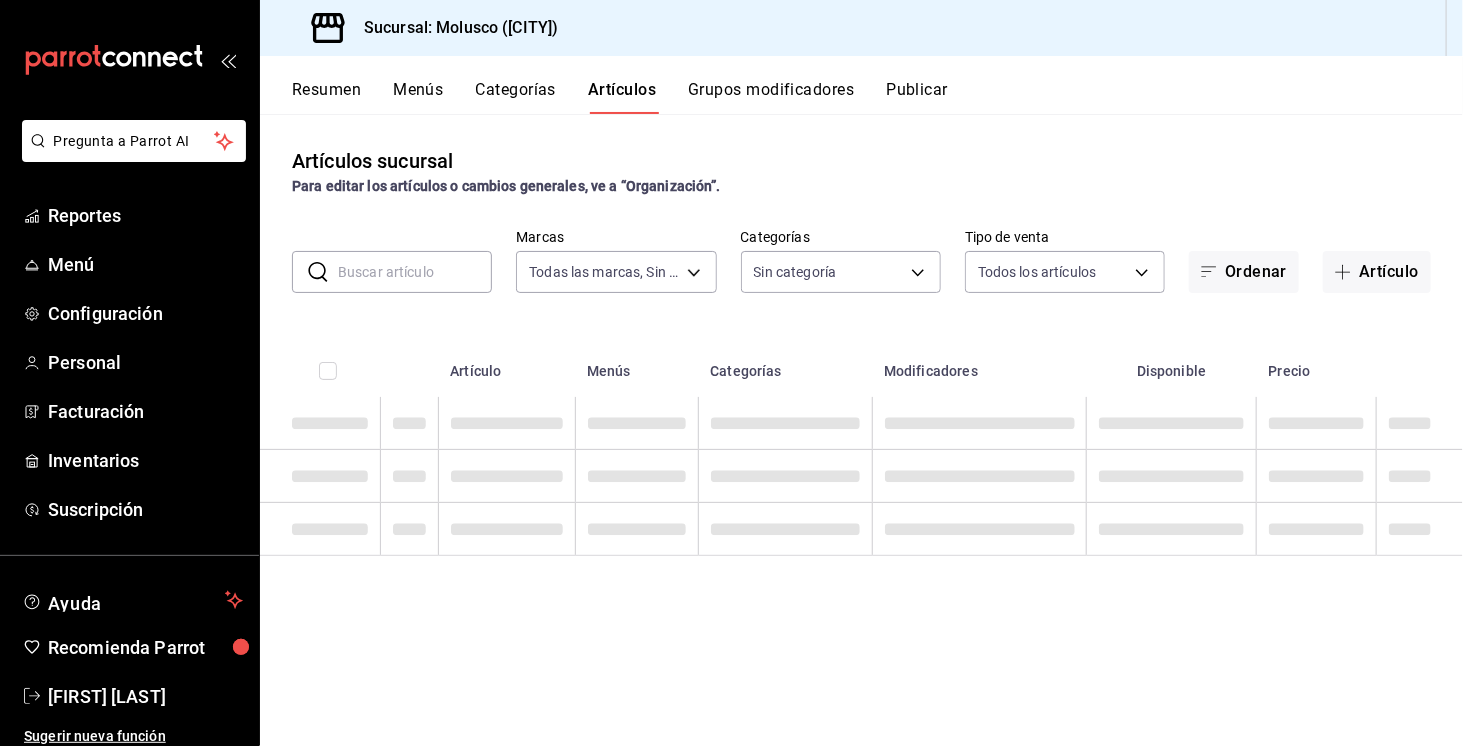 type on "[ORDER_ID]" 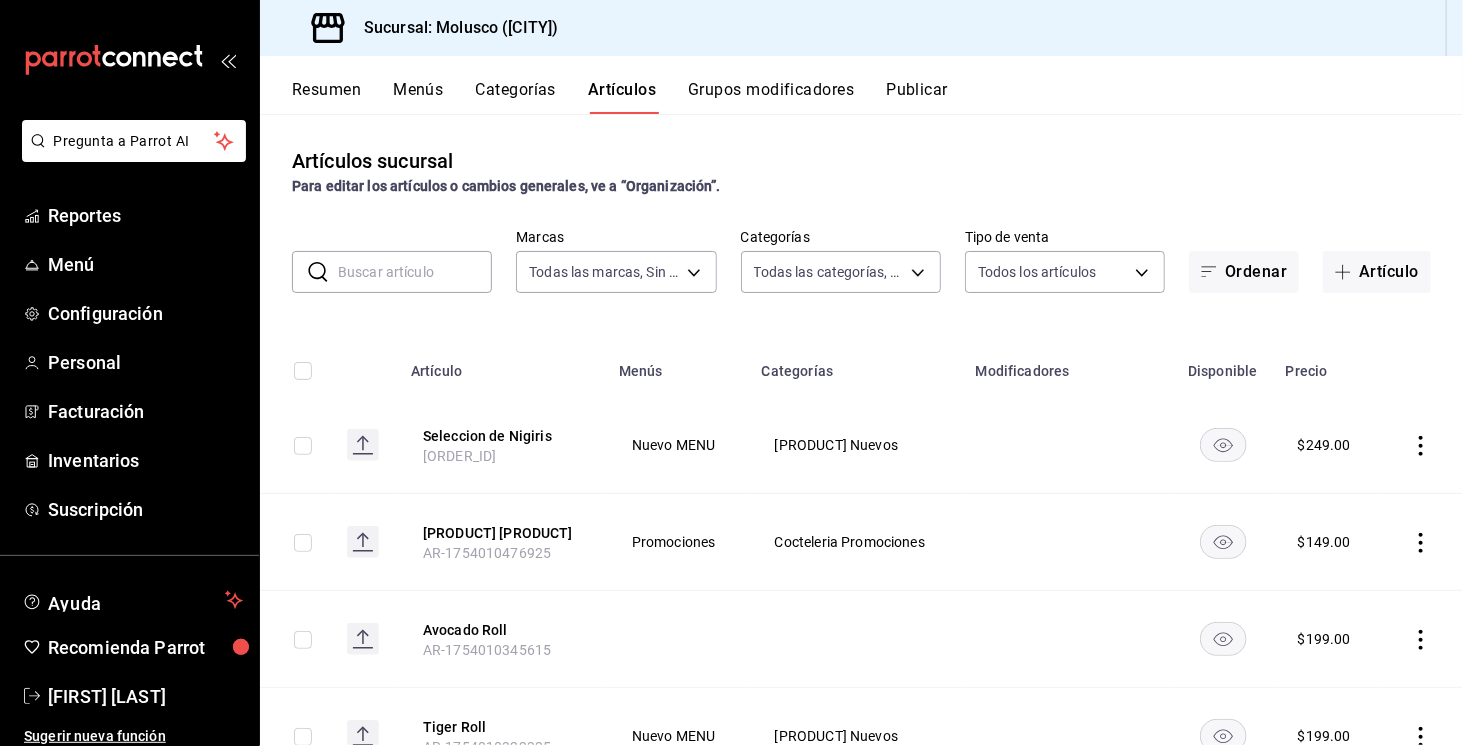 click at bounding box center [415, 272] 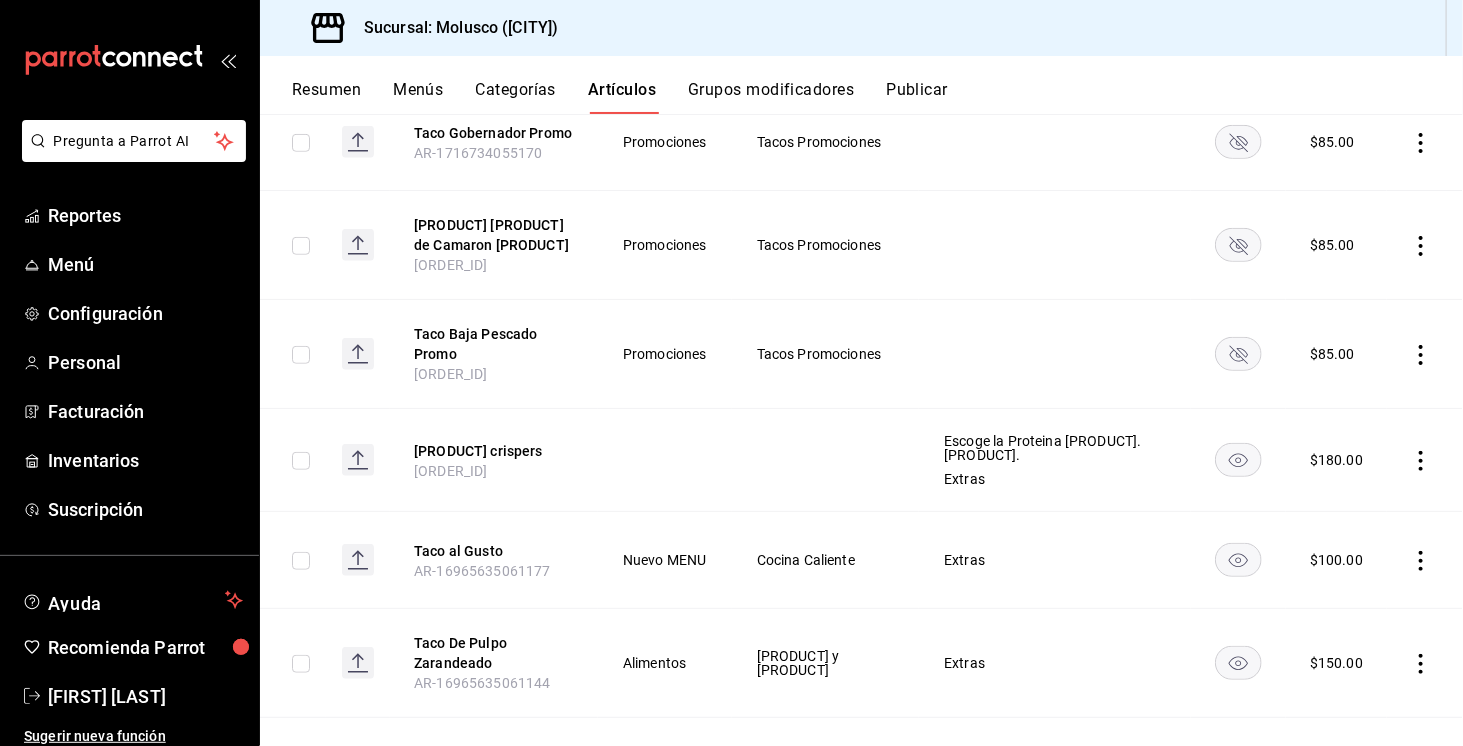 scroll, scrollTop: 510, scrollLeft: 0, axis: vertical 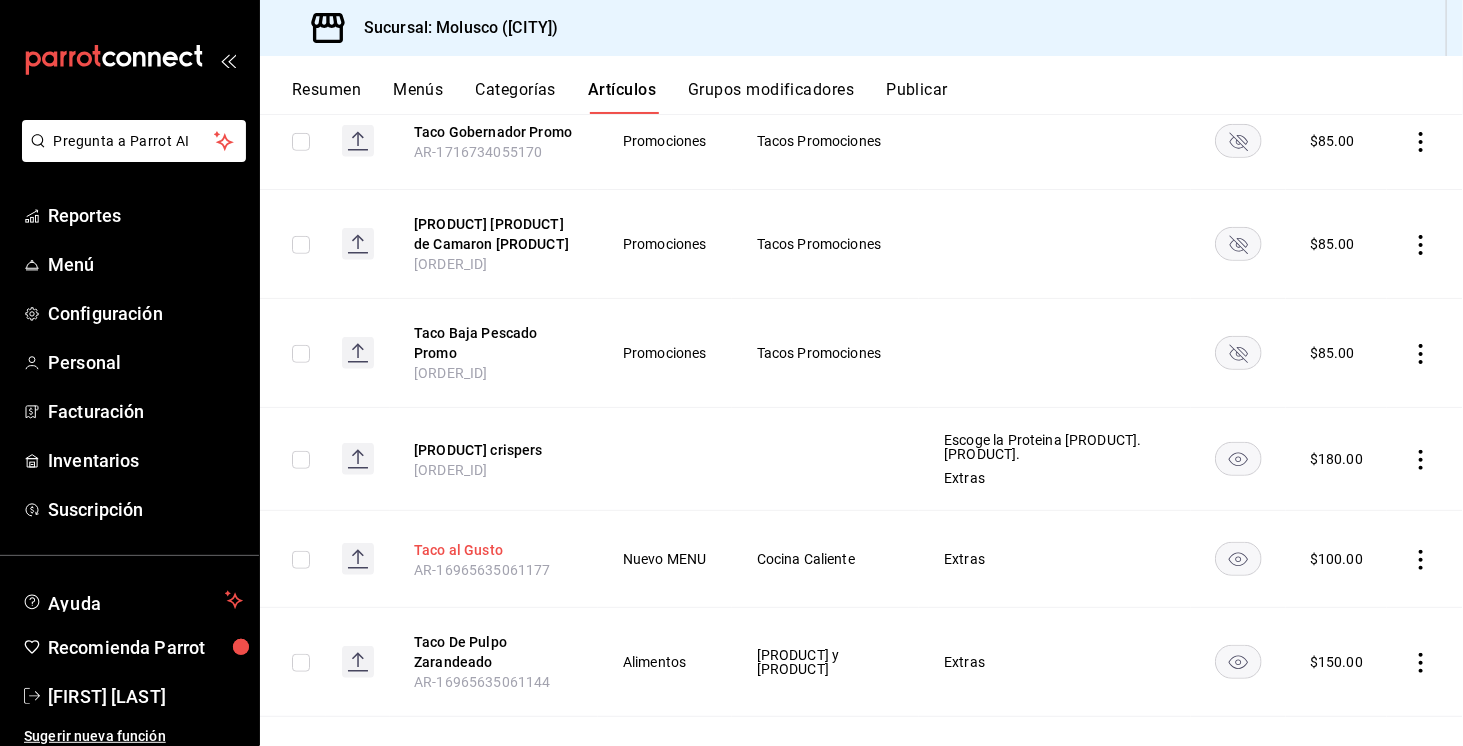 type on "taco" 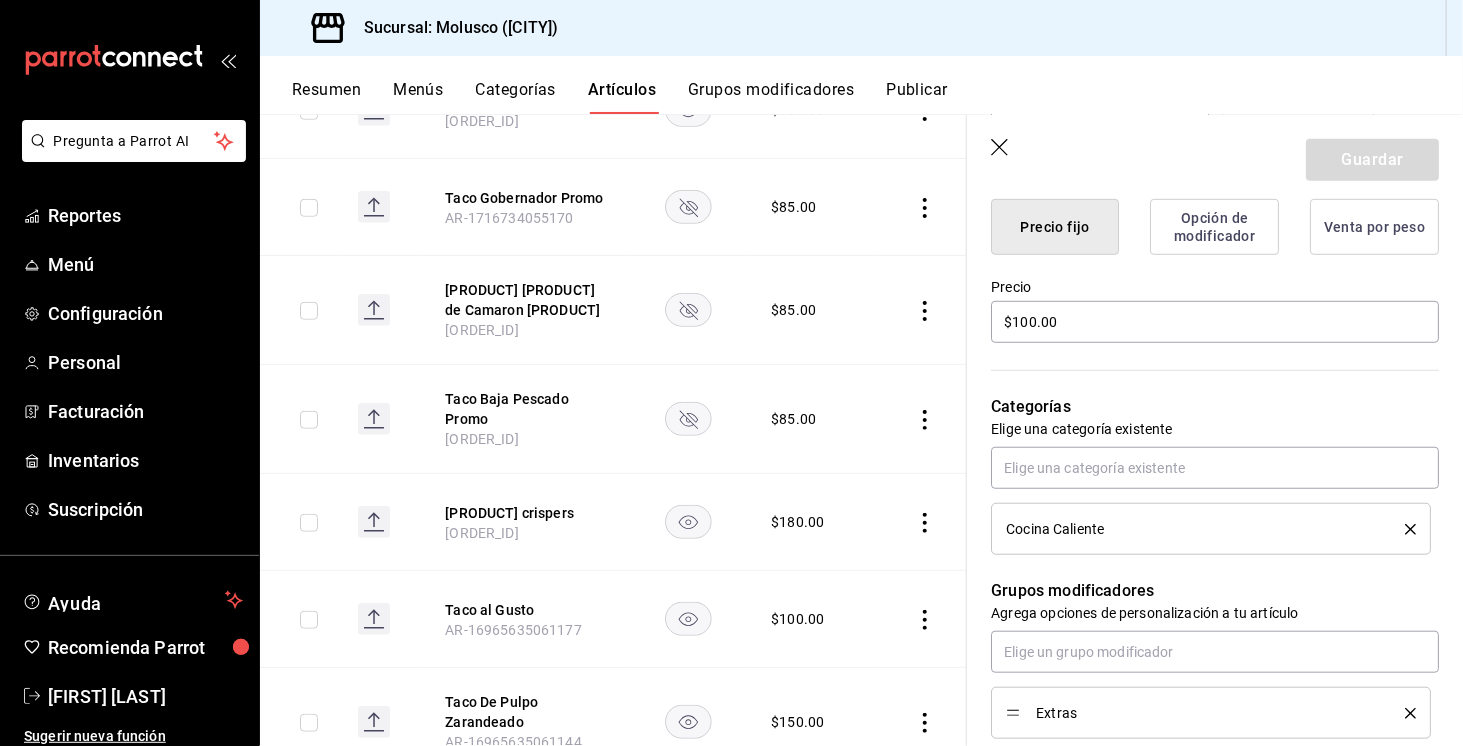 scroll, scrollTop: 526, scrollLeft: 0, axis: vertical 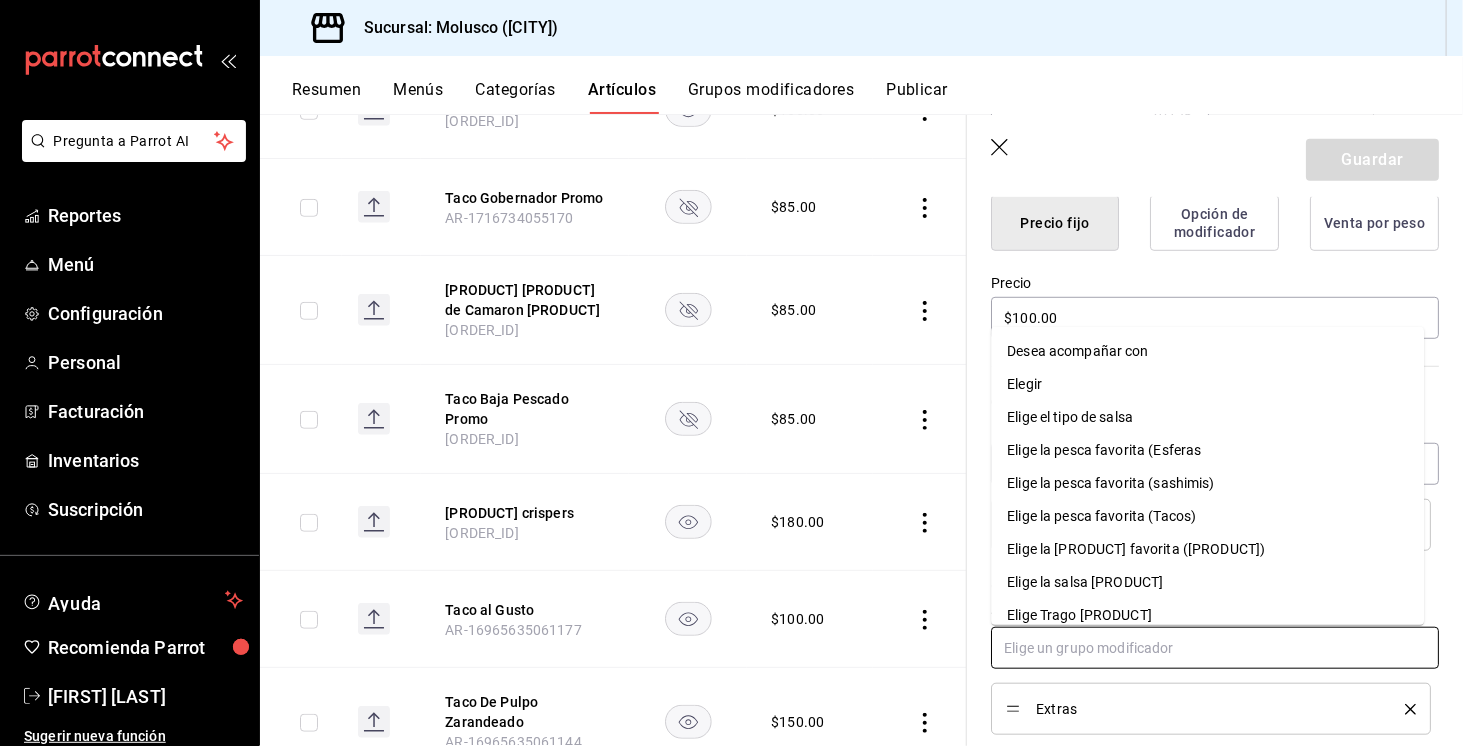 click at bounding box center (1215, 648) 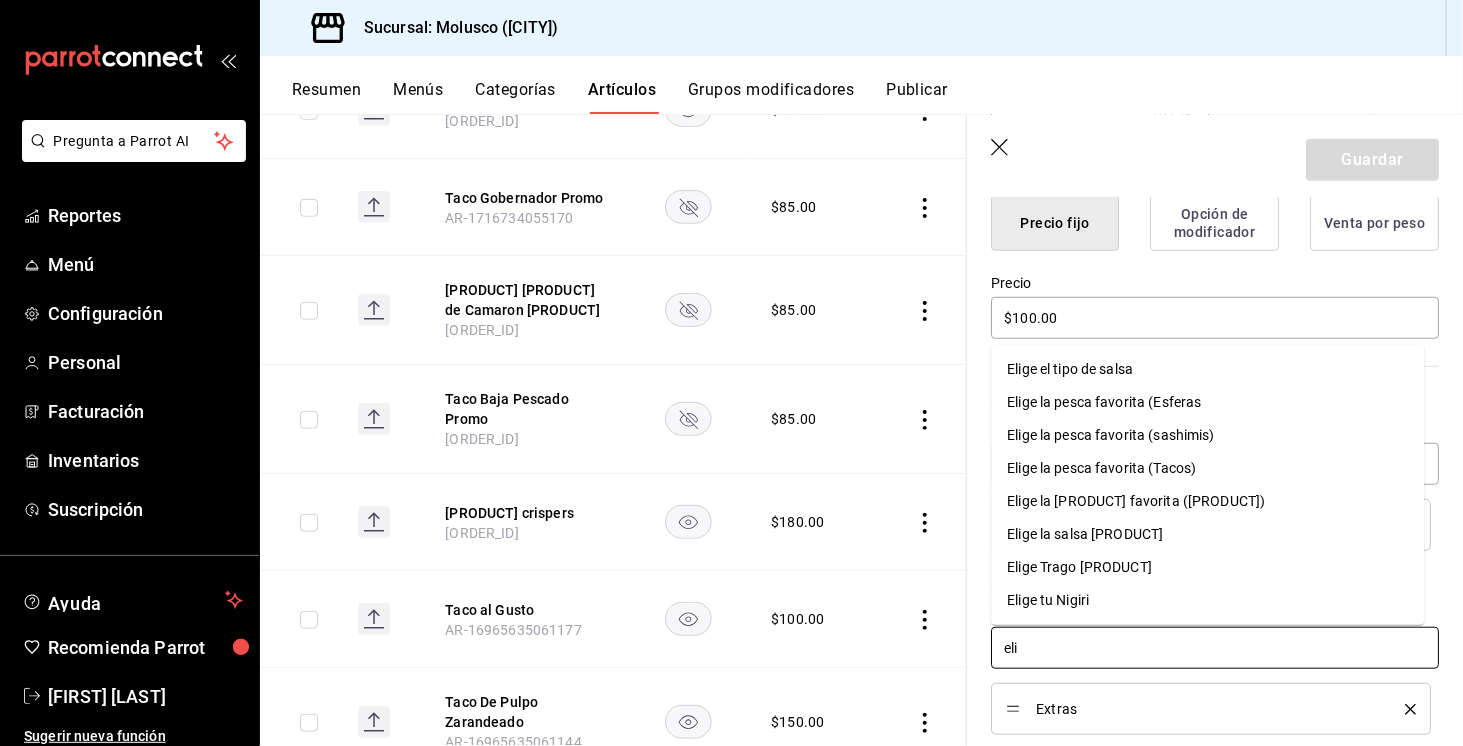 type on "elig" 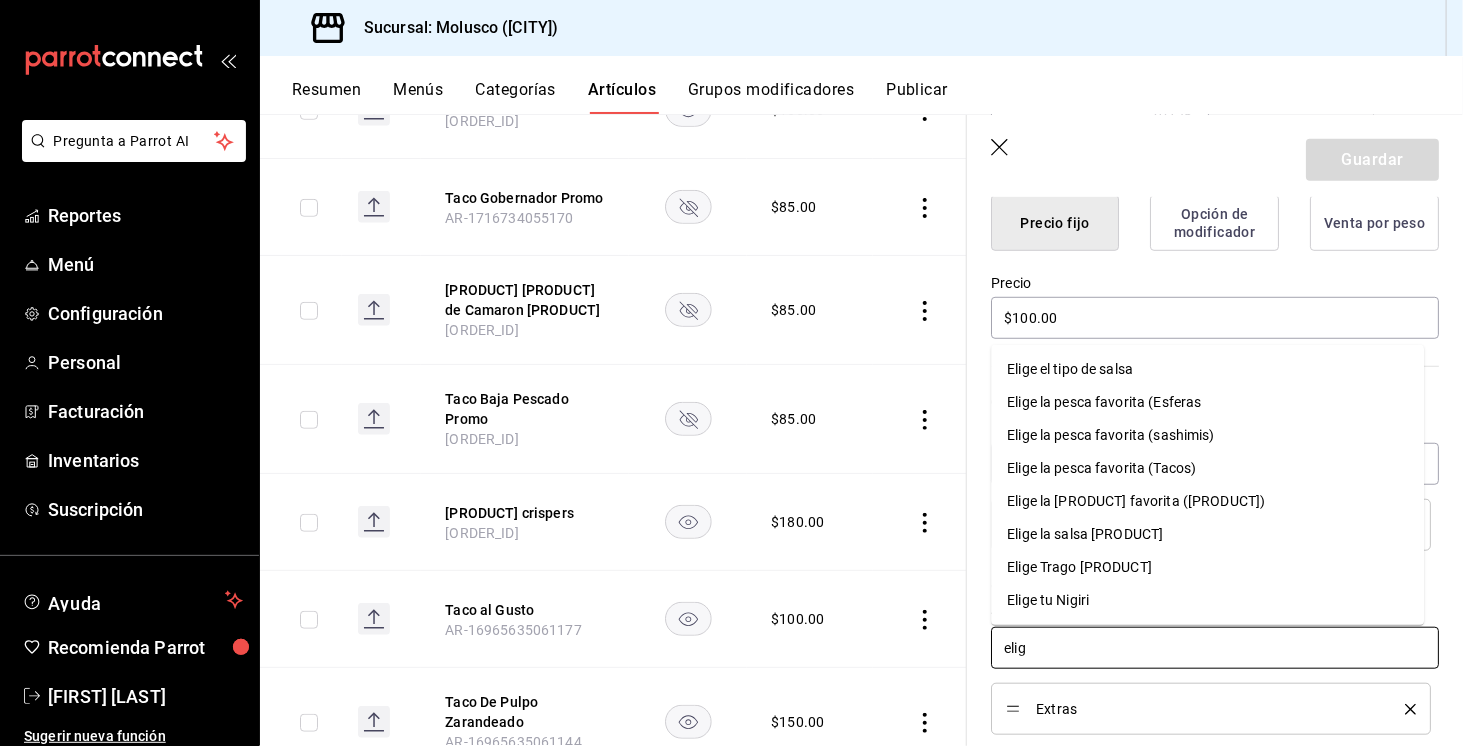 click on "Elige la pesca favorita (Tacos)" at bounding box center [1101, 468] 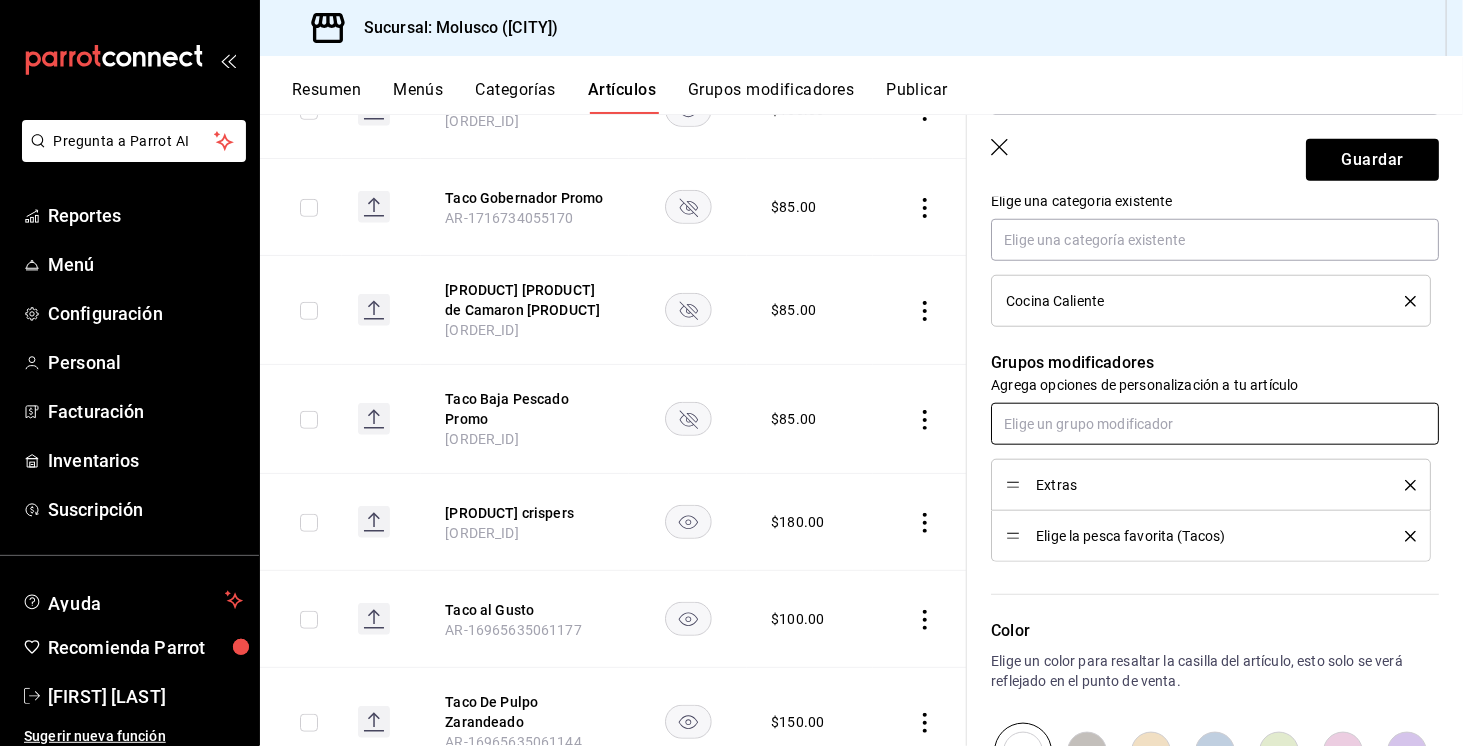 scroll, scrollTop: 754, scrollLeft: 0, axis: vertical 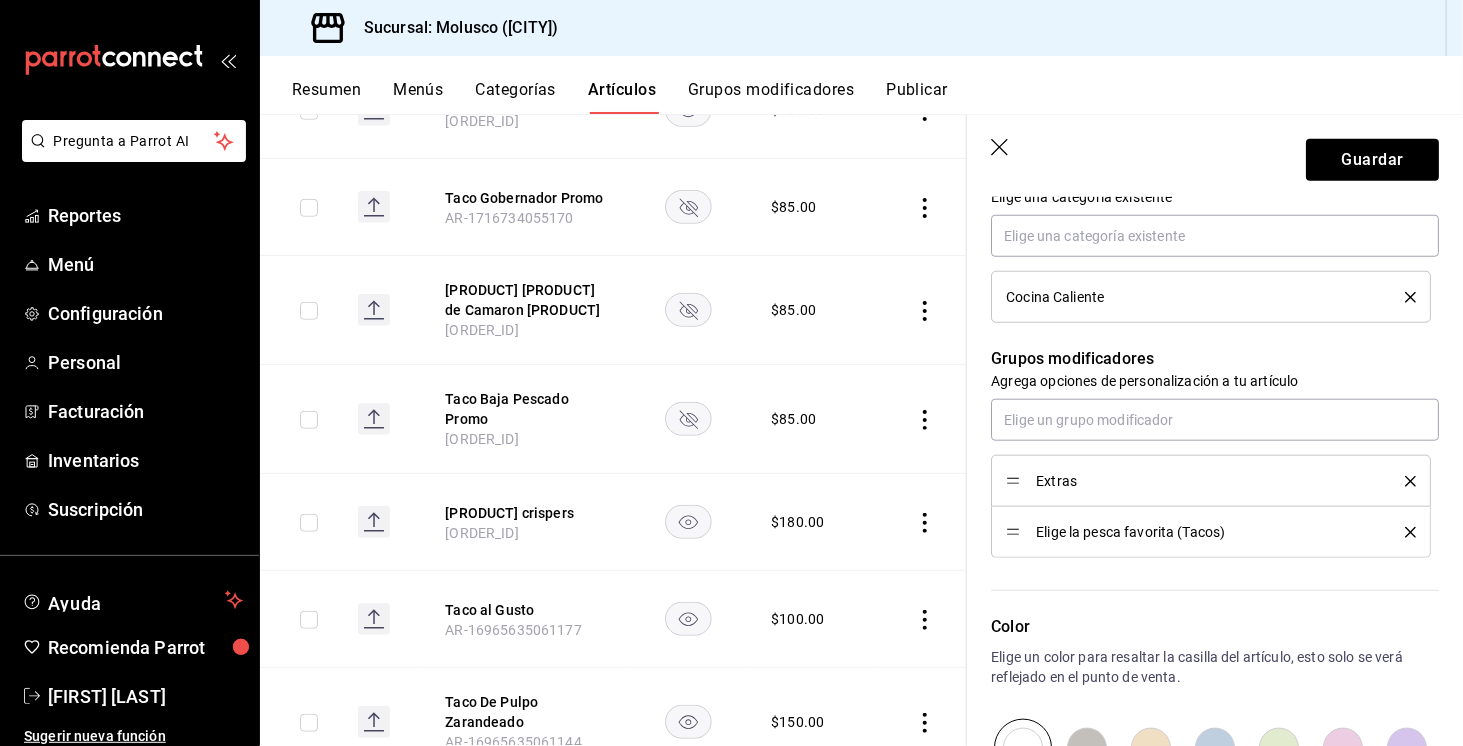 click 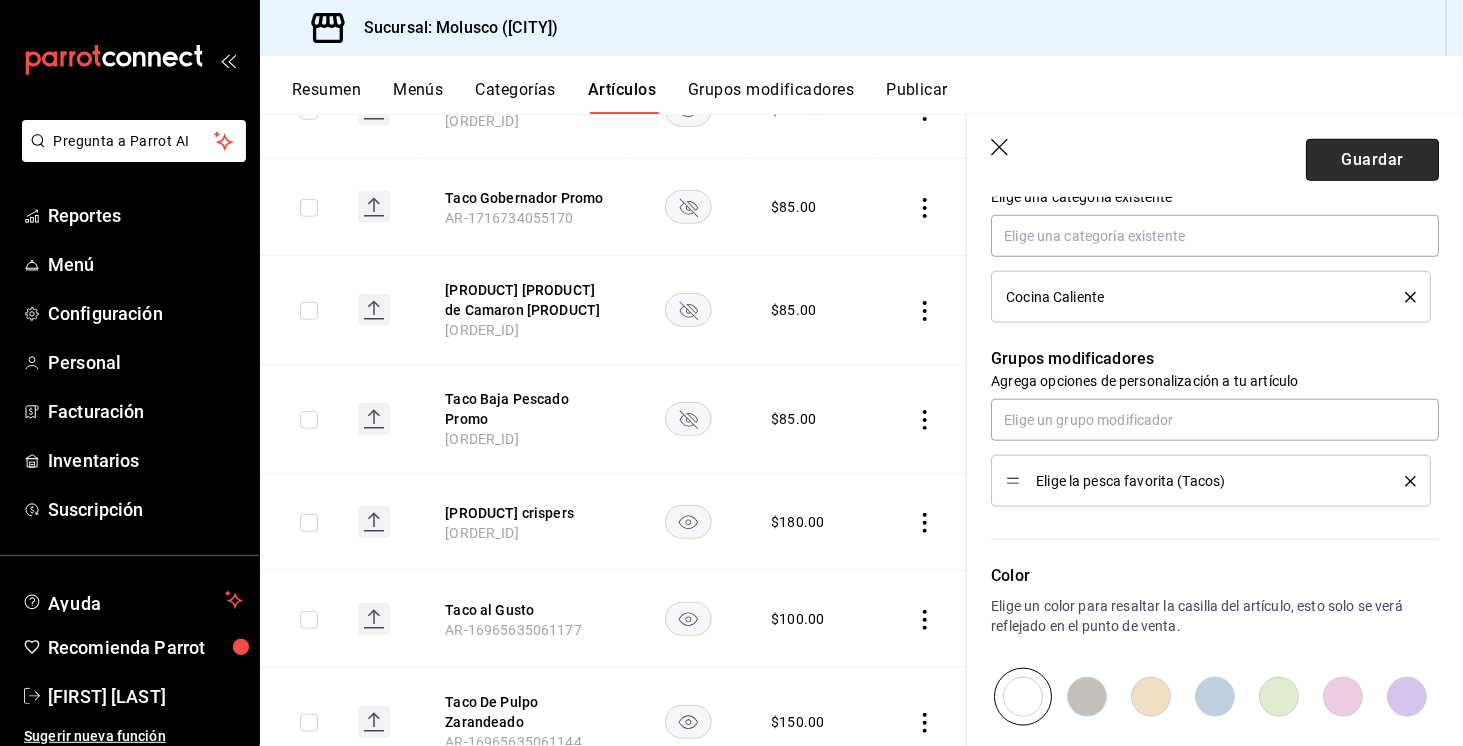 click on "Guardar" at bounding box center (1372, 160) 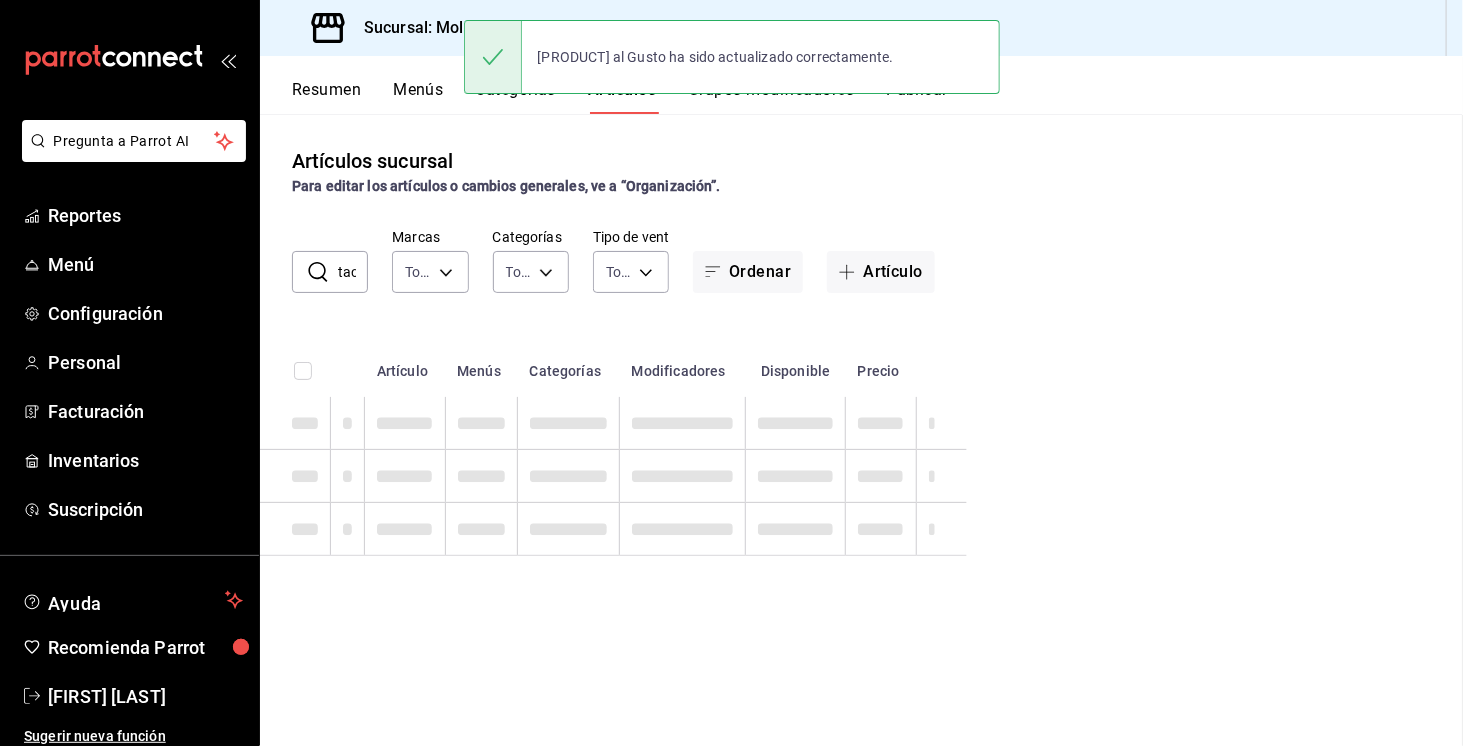scroll, scrollTop: 0, scrollLeft: 0, axis: both 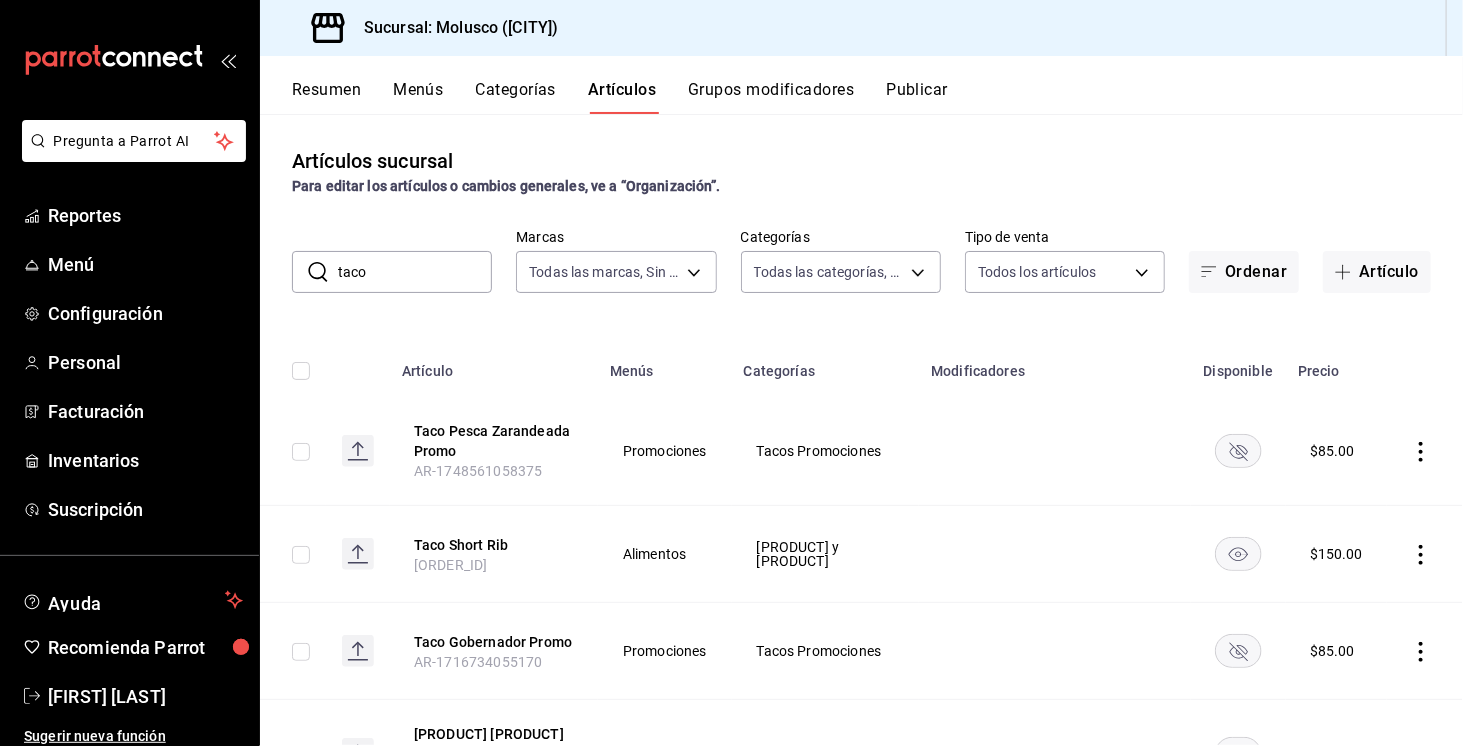 click on "taco" at bounding box center [415, 272] 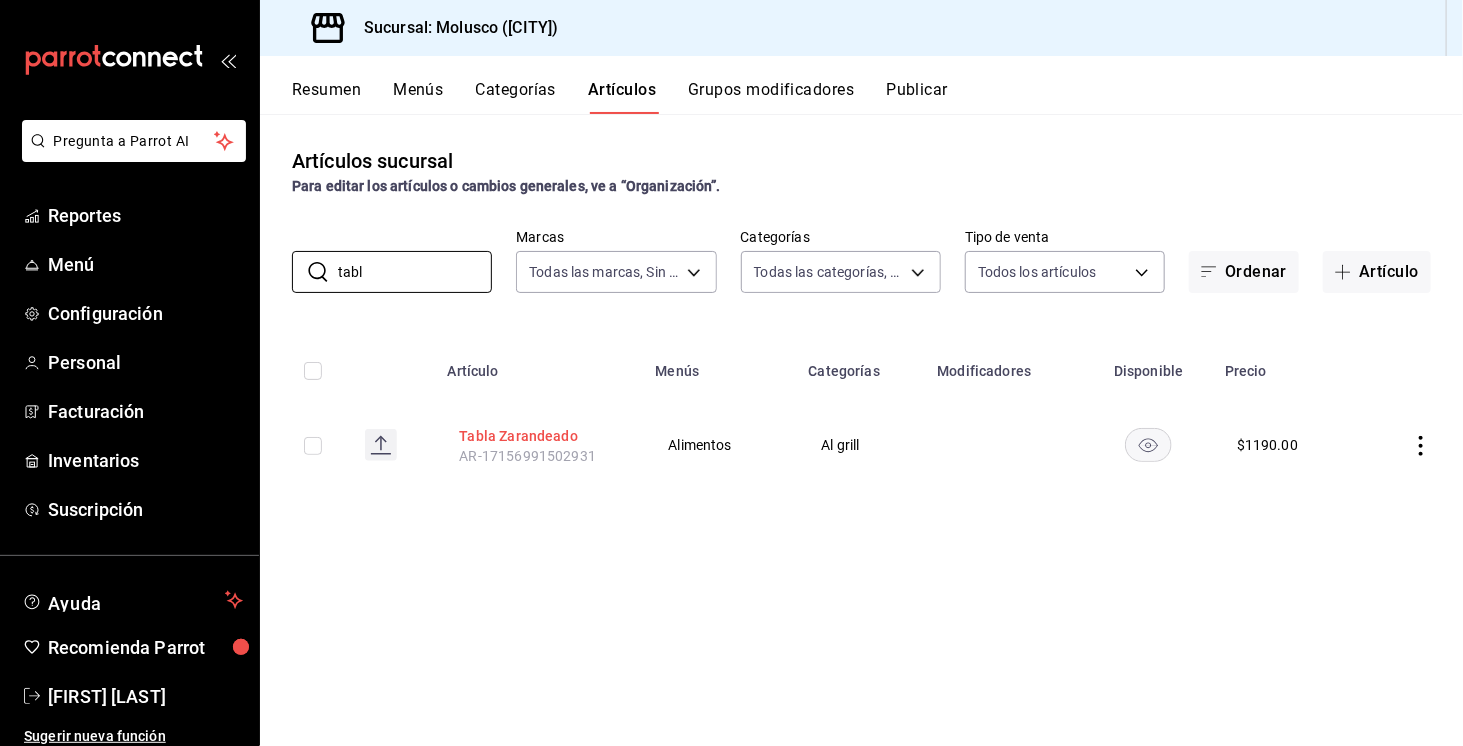 type on "tabl" 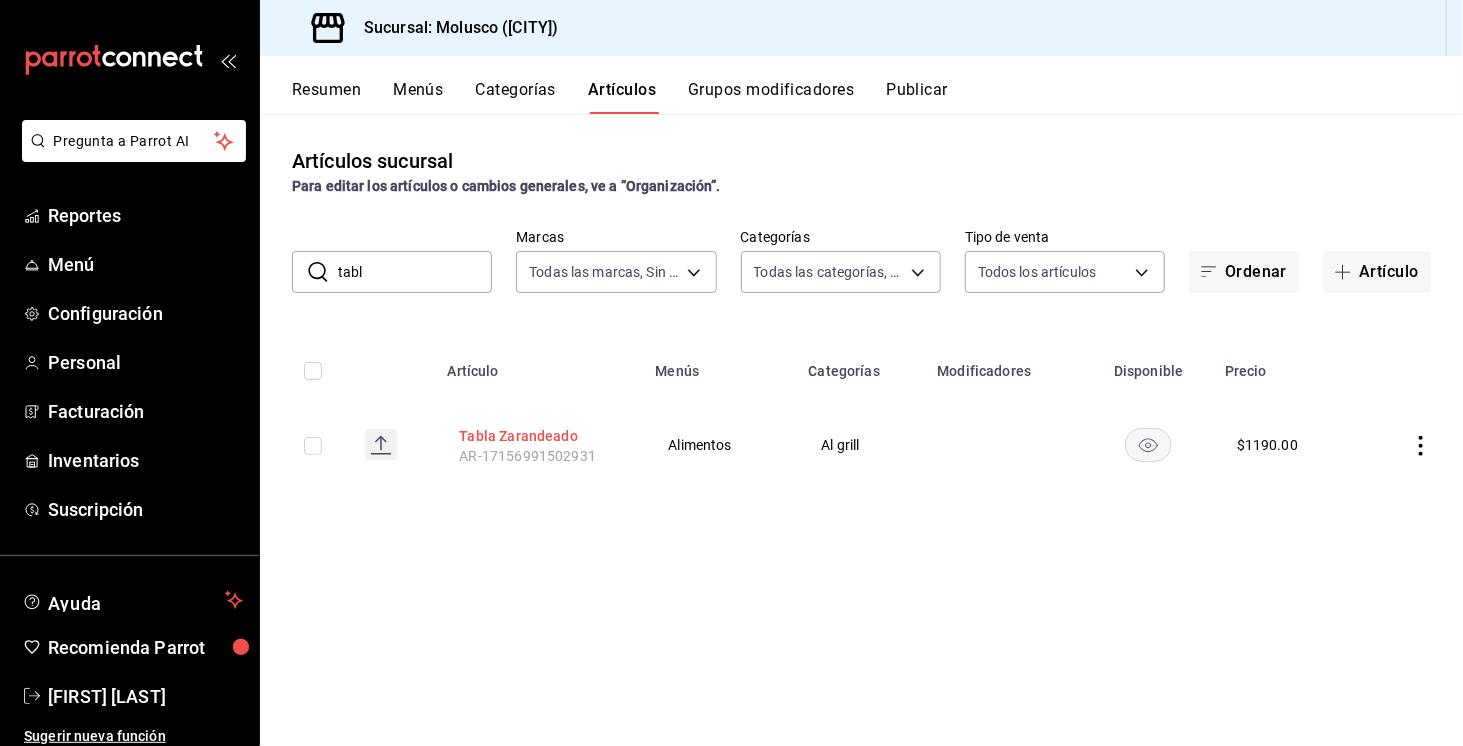 click on "Tabla Zarandeado" at bounding box center (539, 436) 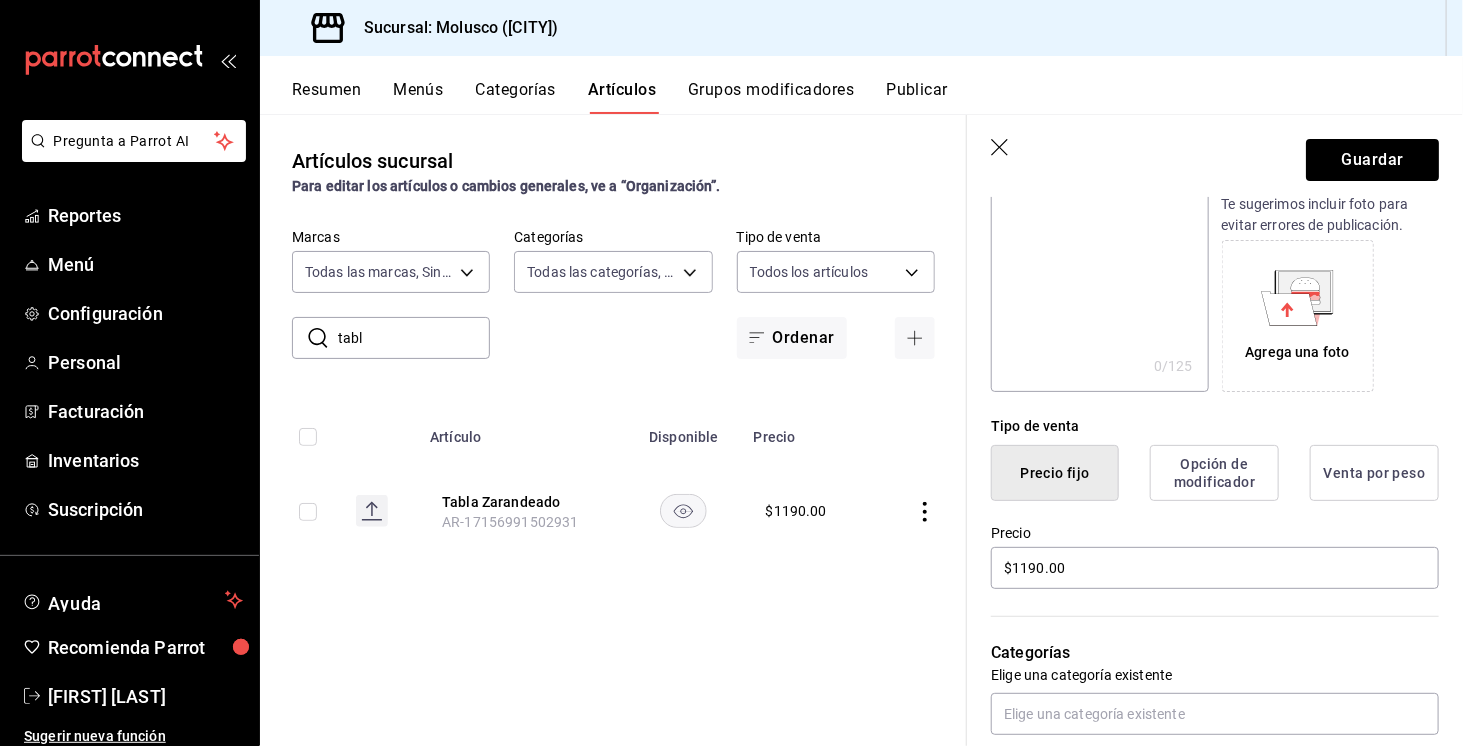 scroll, scrollTop: 278, scrollLeft: 0, axis: vertical 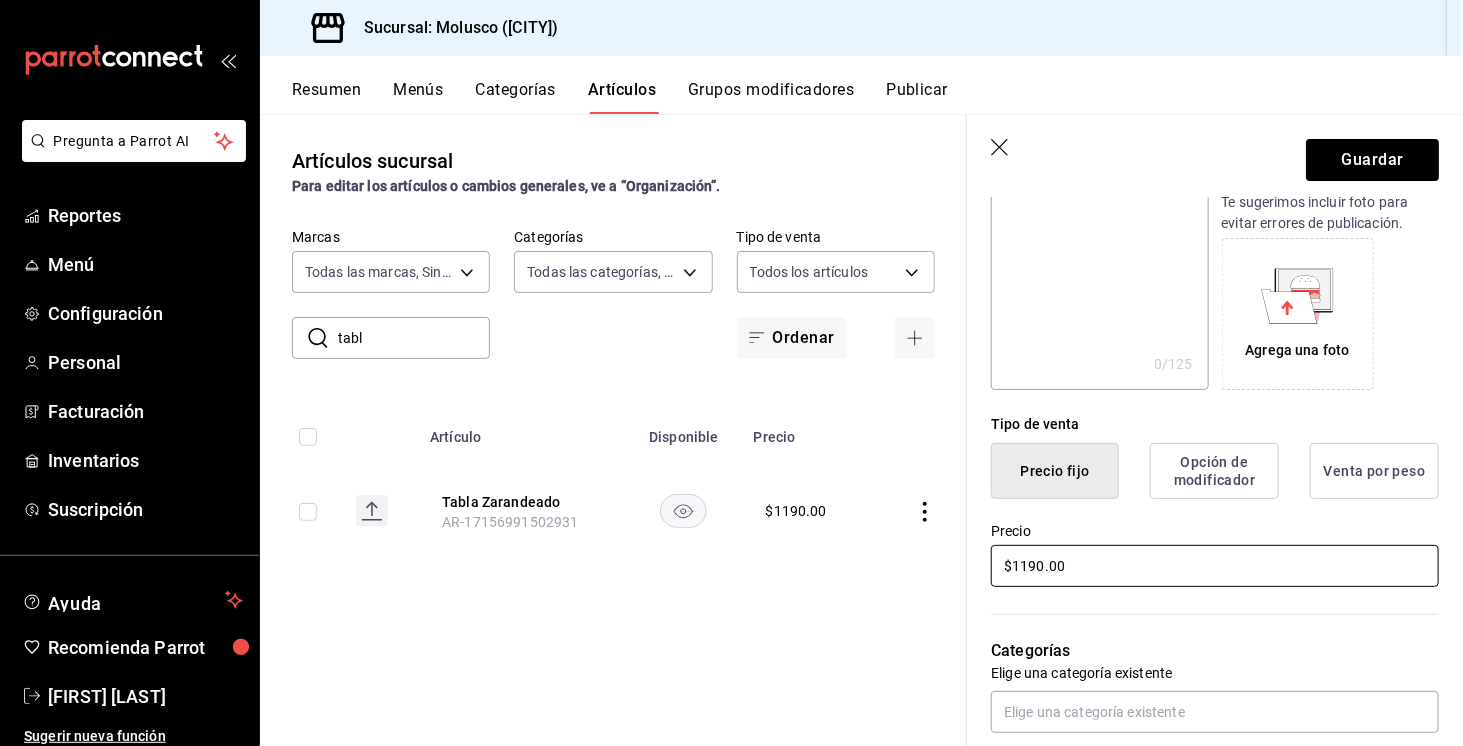 type on "Tabla Zarandeada" 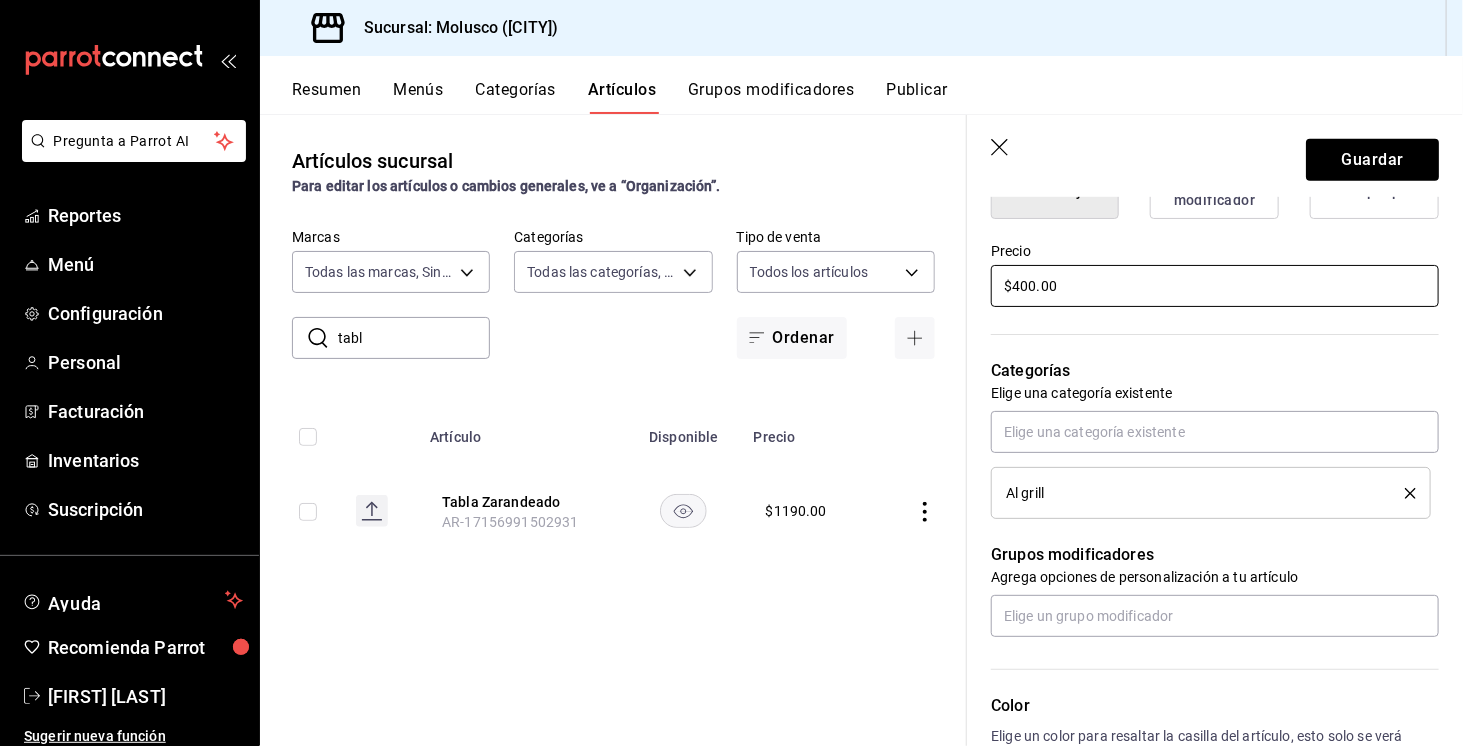 scroll, scrollTop: 562, scrollLeft: 0, axis: vertical 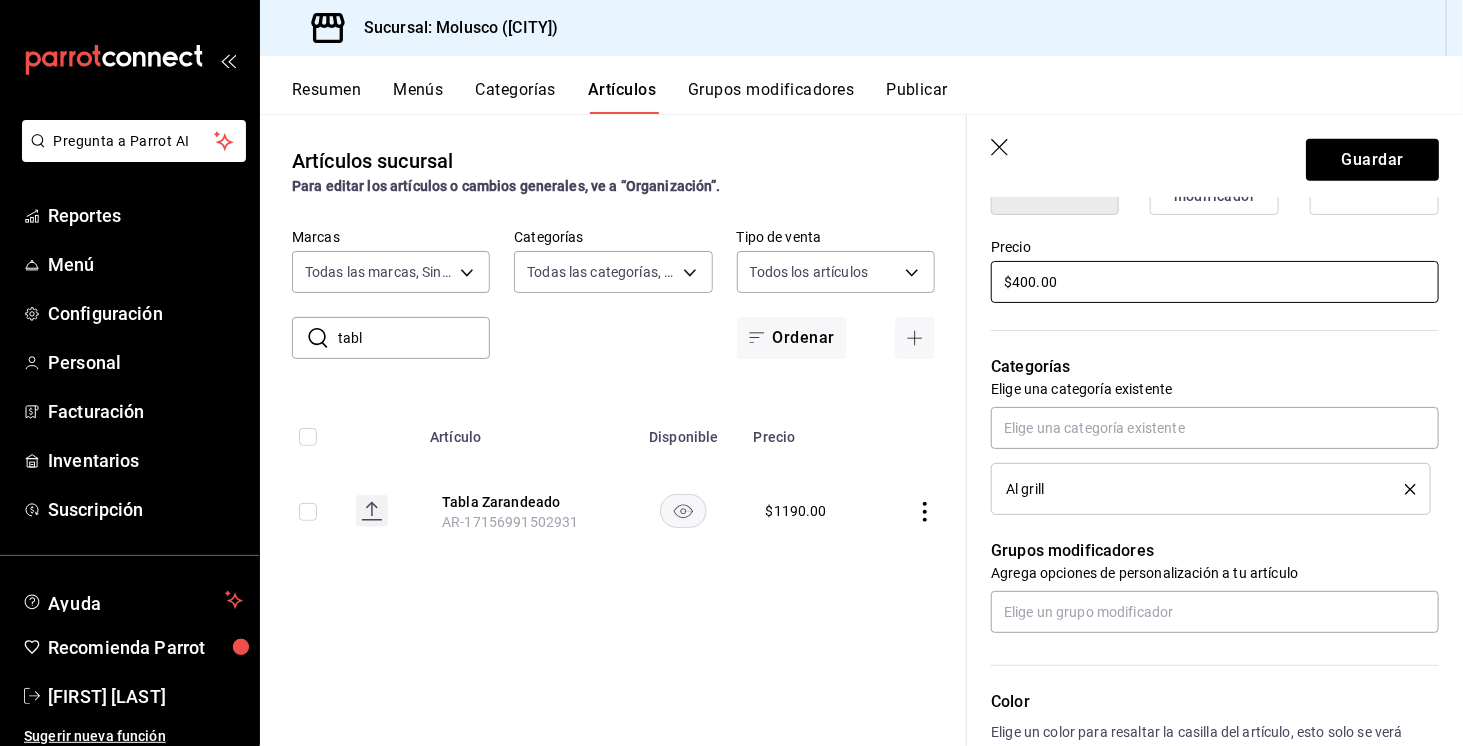 type on "$400.00" 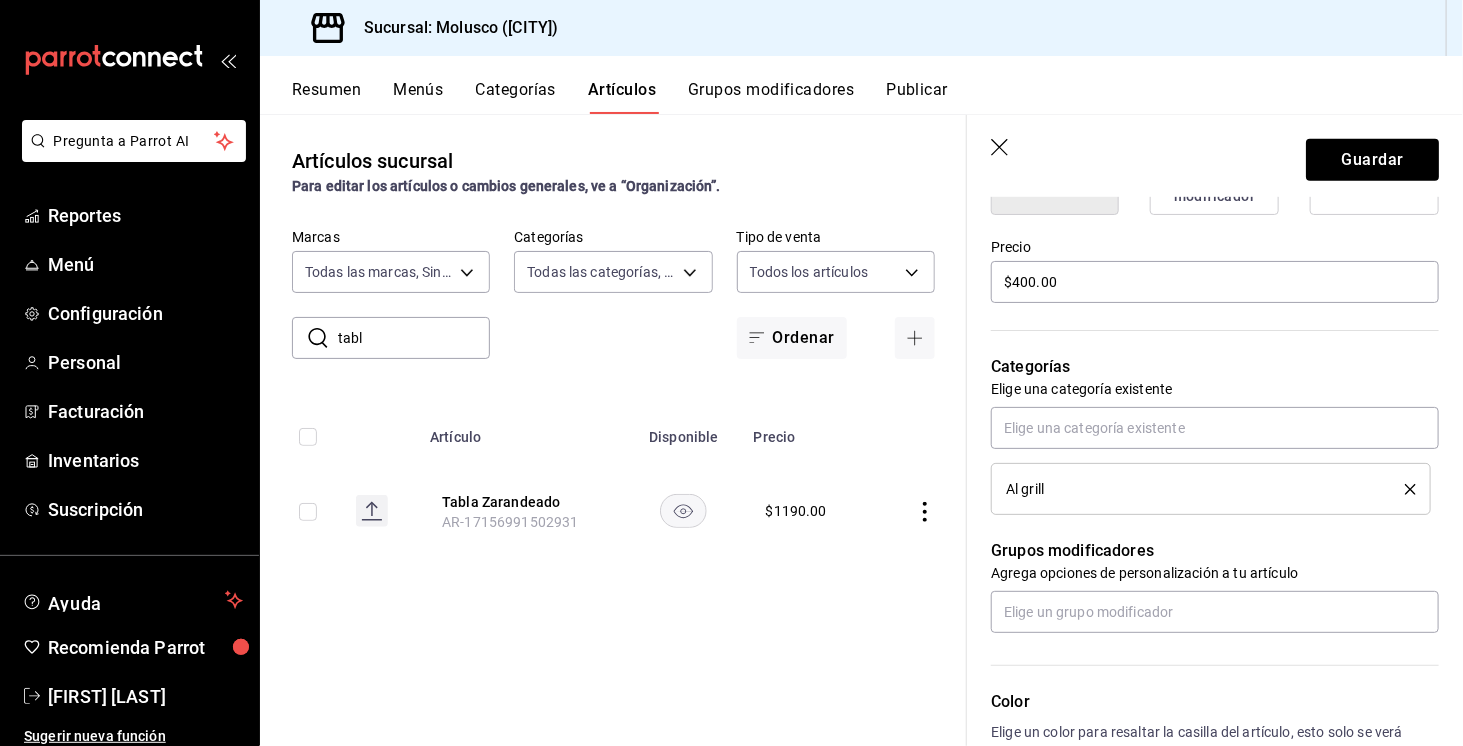 click 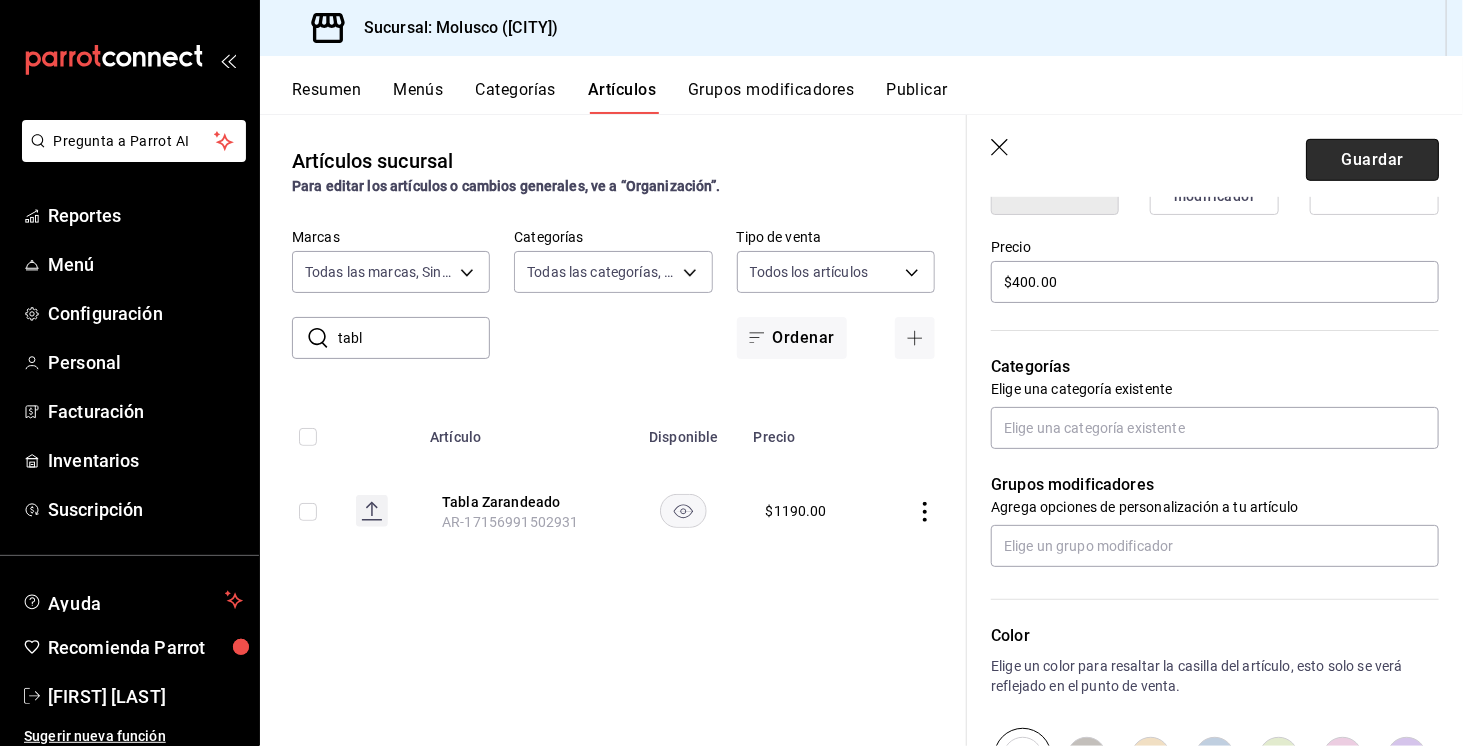 click on "Guardar" at bounding box center [1372, 160] 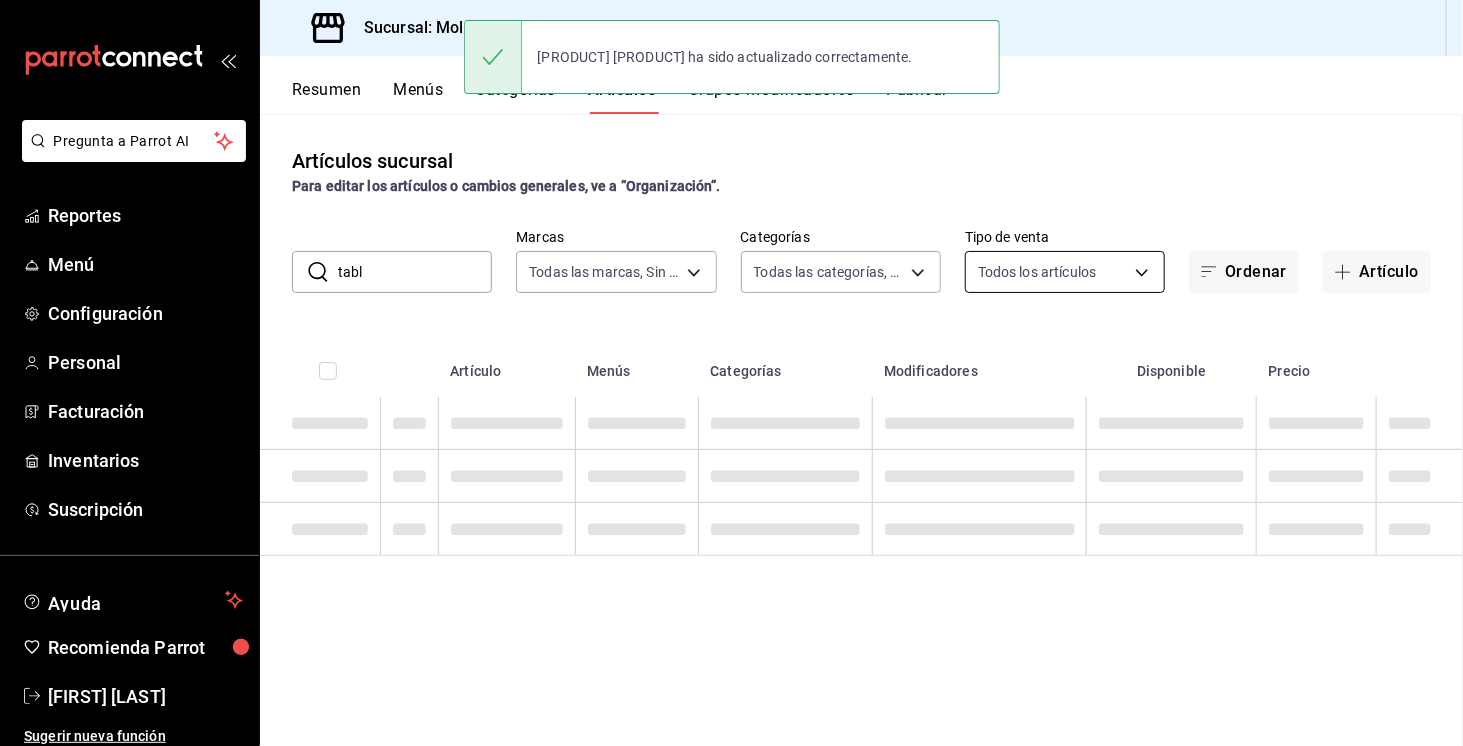 scroll, scrollTop: 0, scrollLeft: 0, axis: both 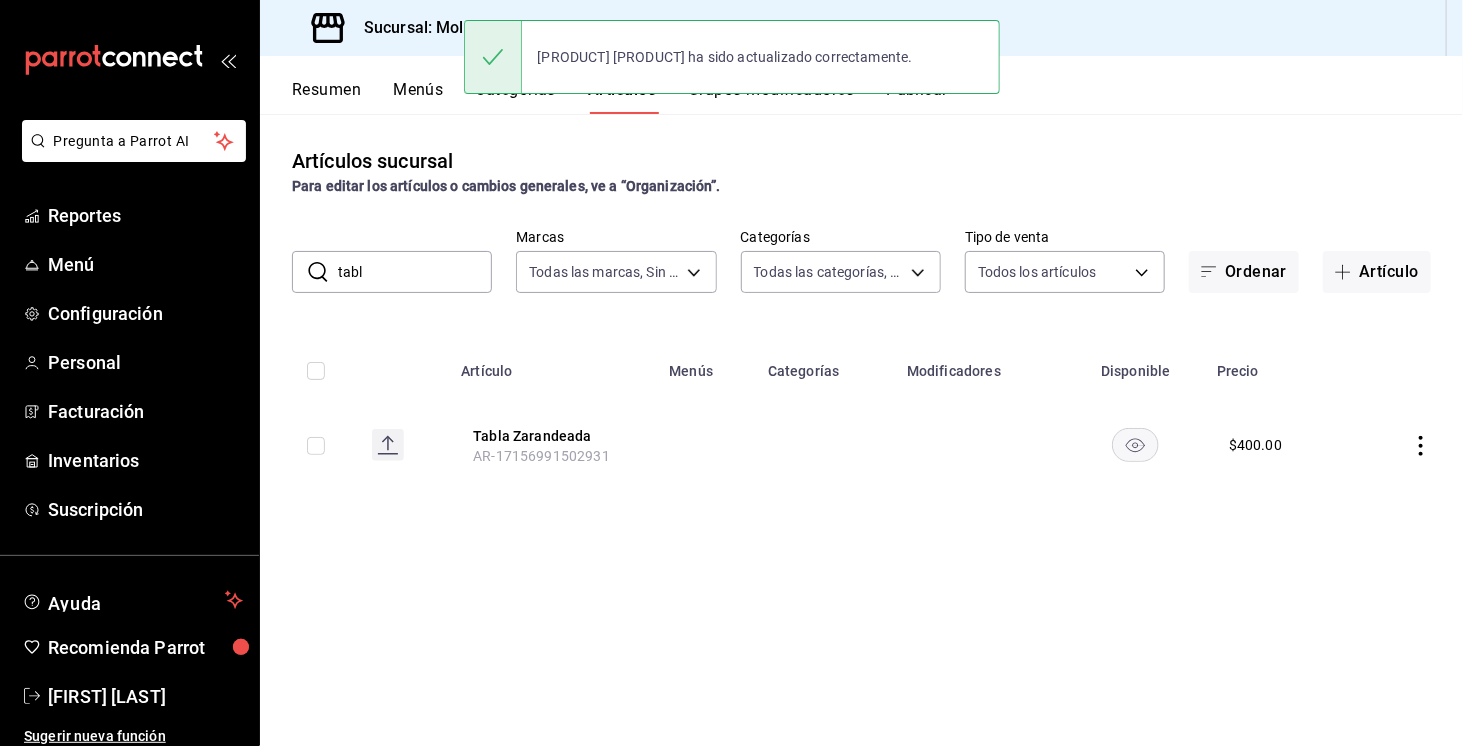 click on "Grupos modificadores" at bounding box center (771, 97) 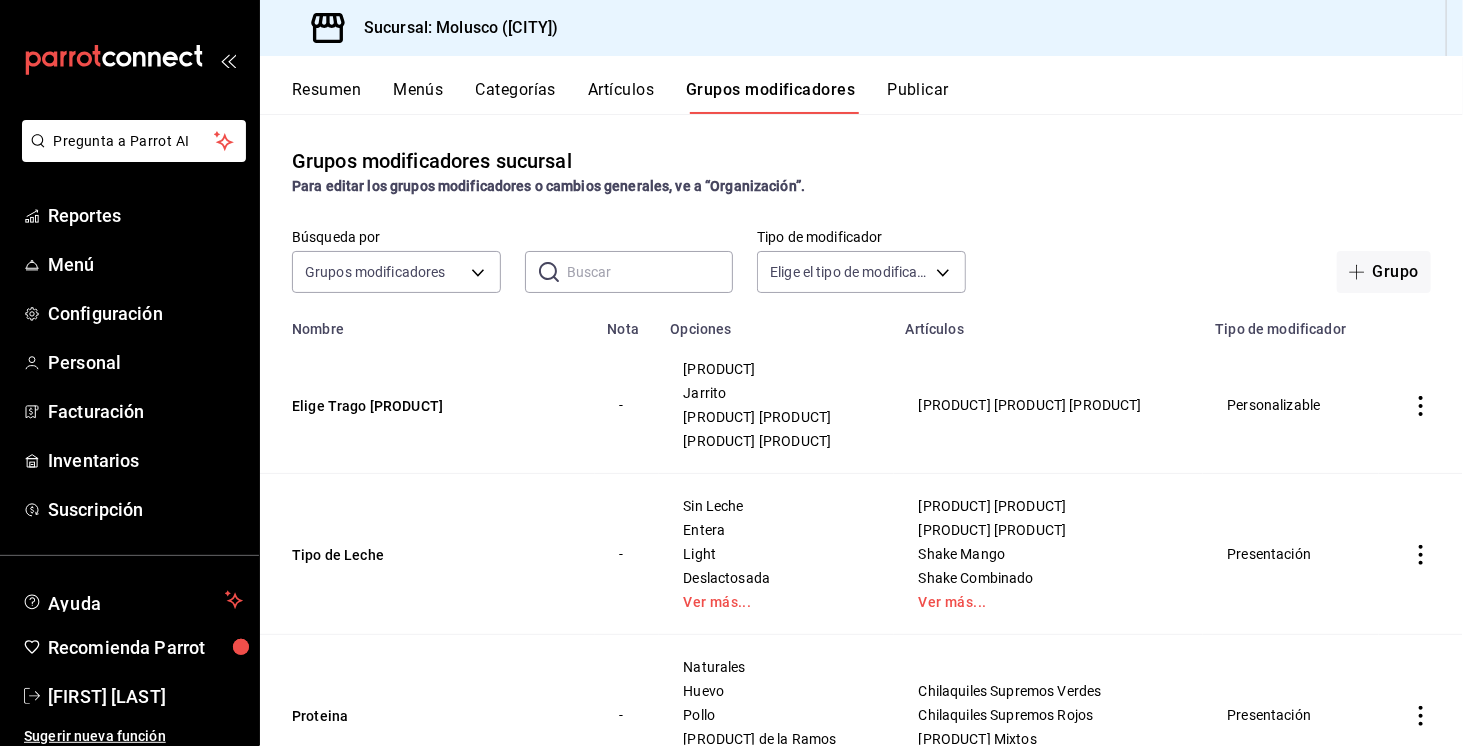 click at bounding box center (650, 272) 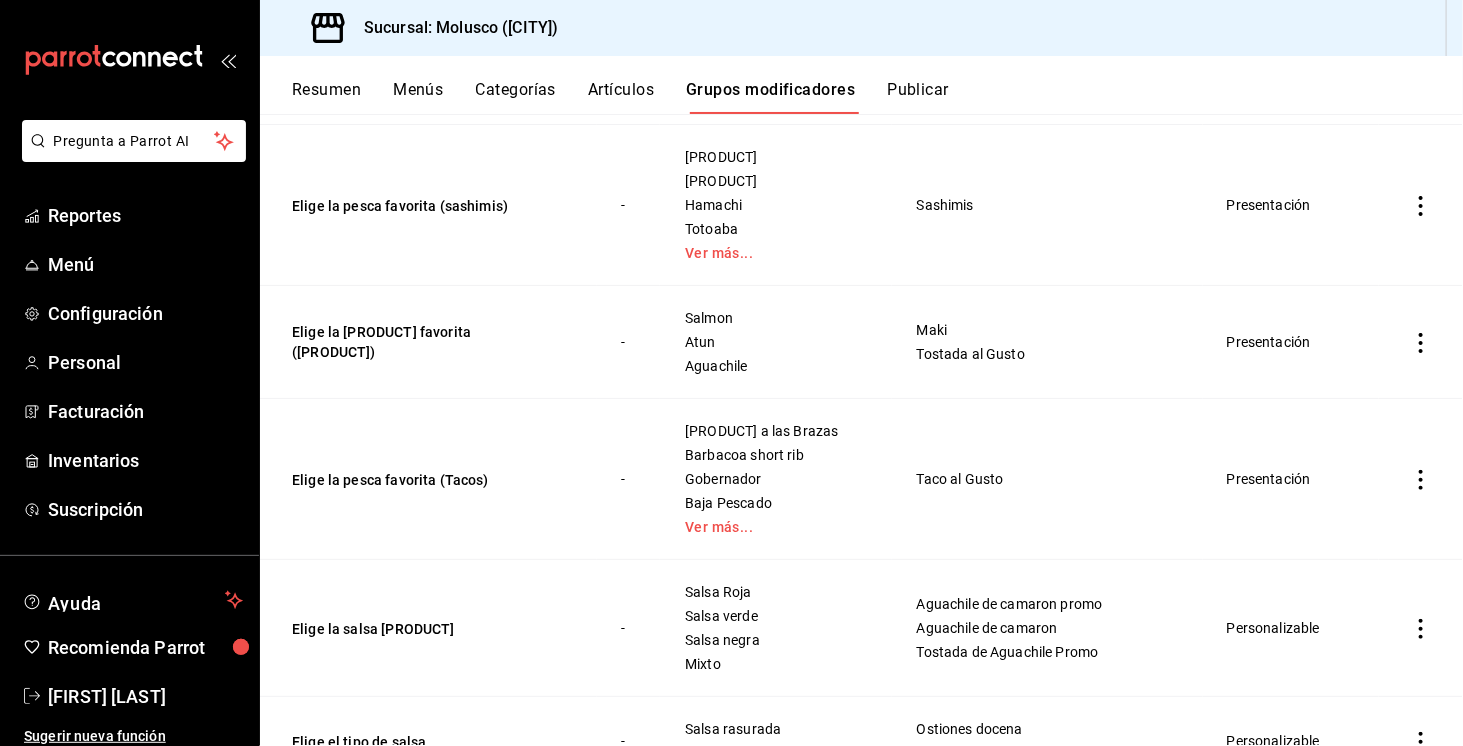scroll, scrollTop: 708, scrollLeft: 0, axis: vertical 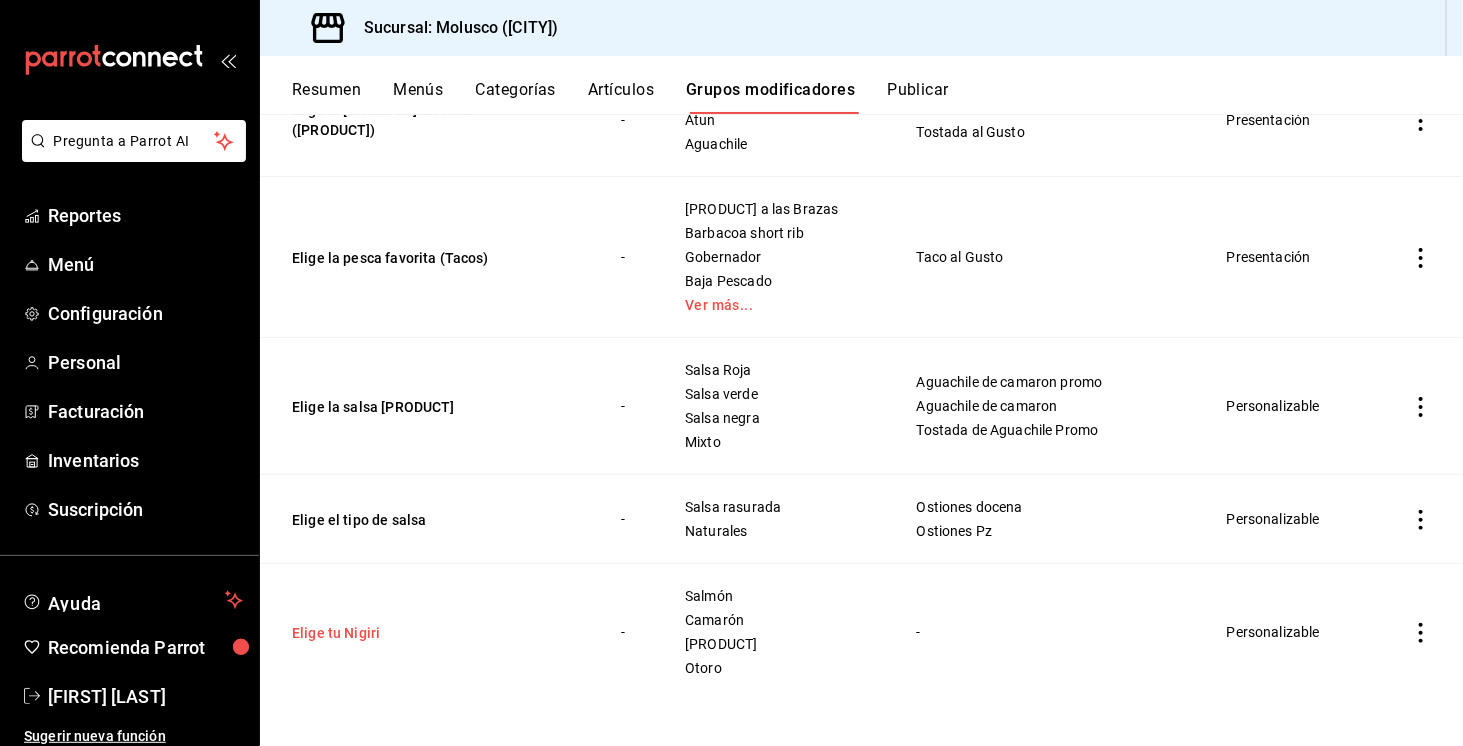 type on "elige" 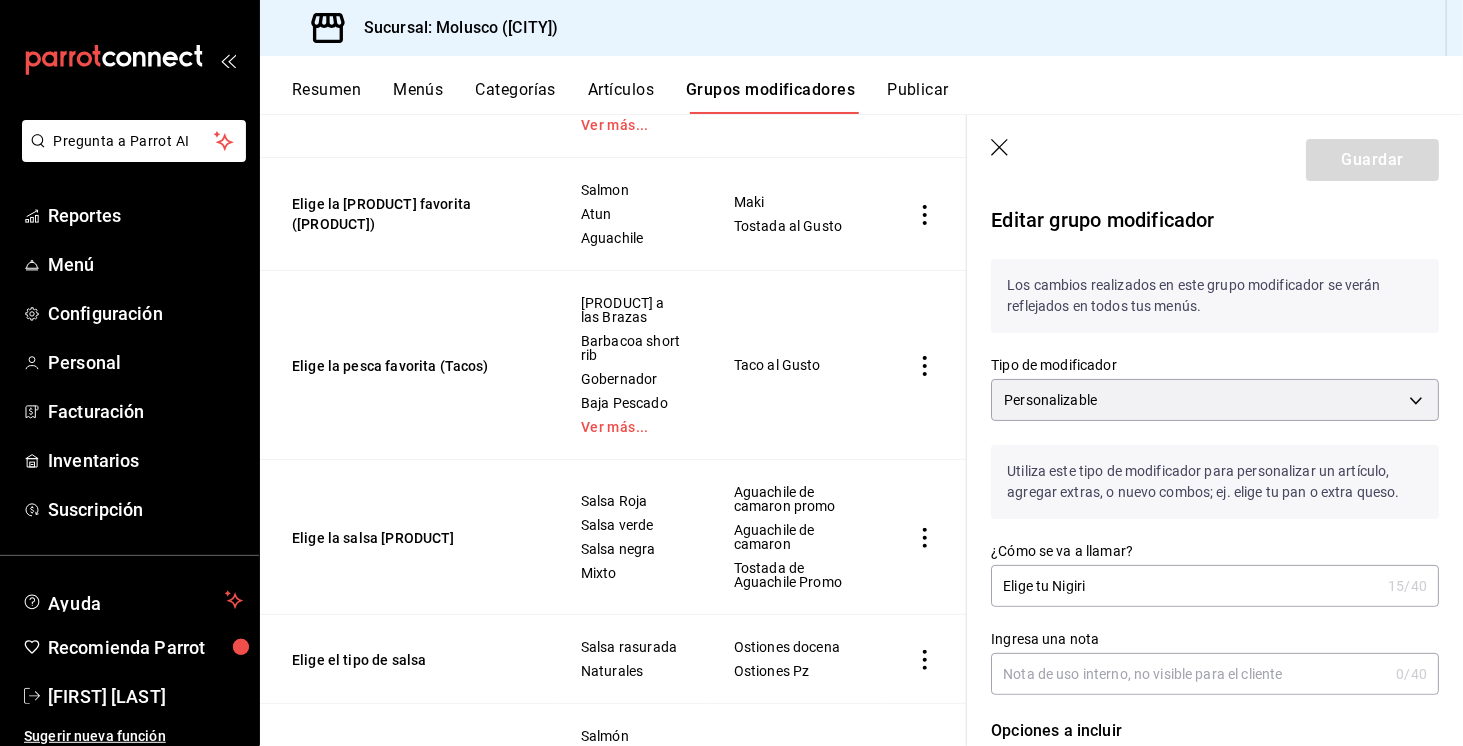 click on "Elige tu Nigiri" at bounding box center (1185, 586) 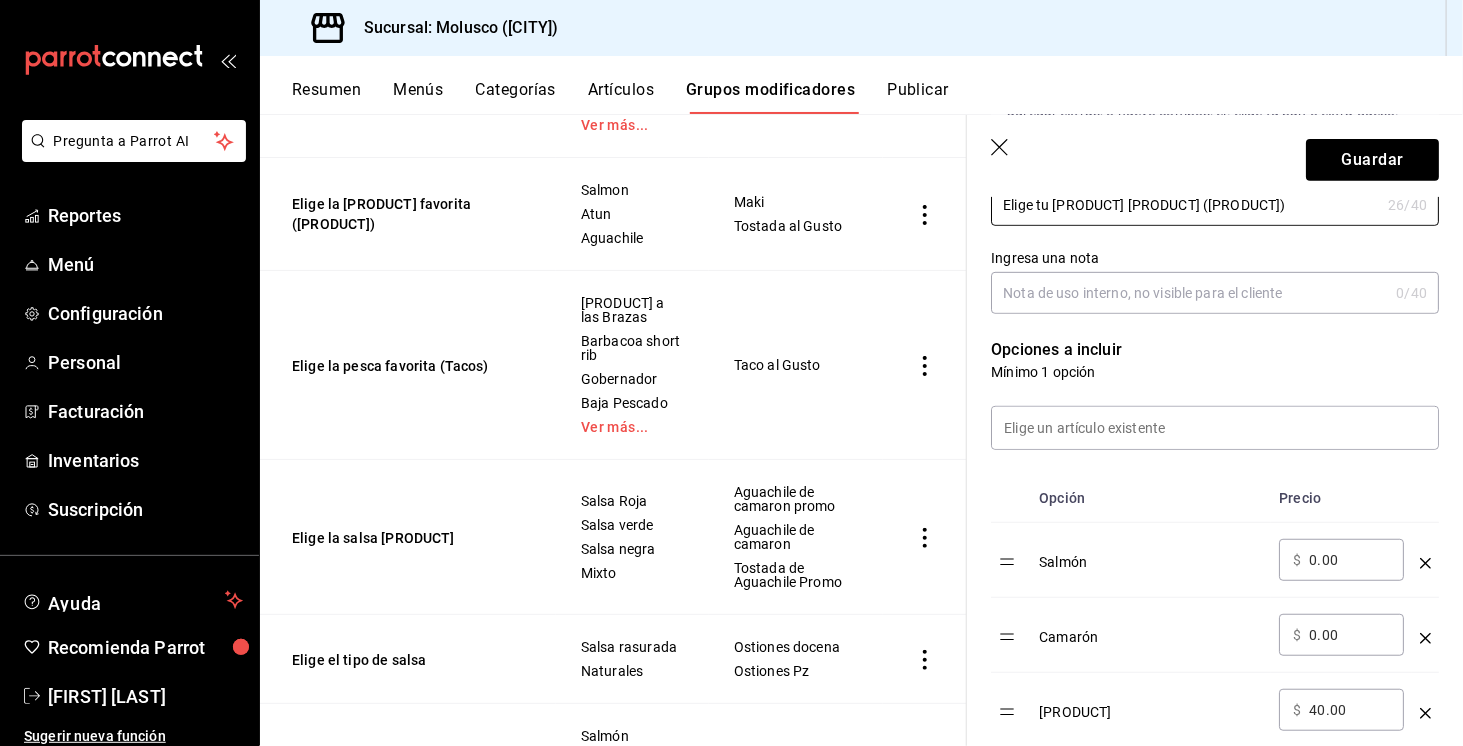 scroll, scrollTop: 382, scrollLeft: 0, axis: vertical 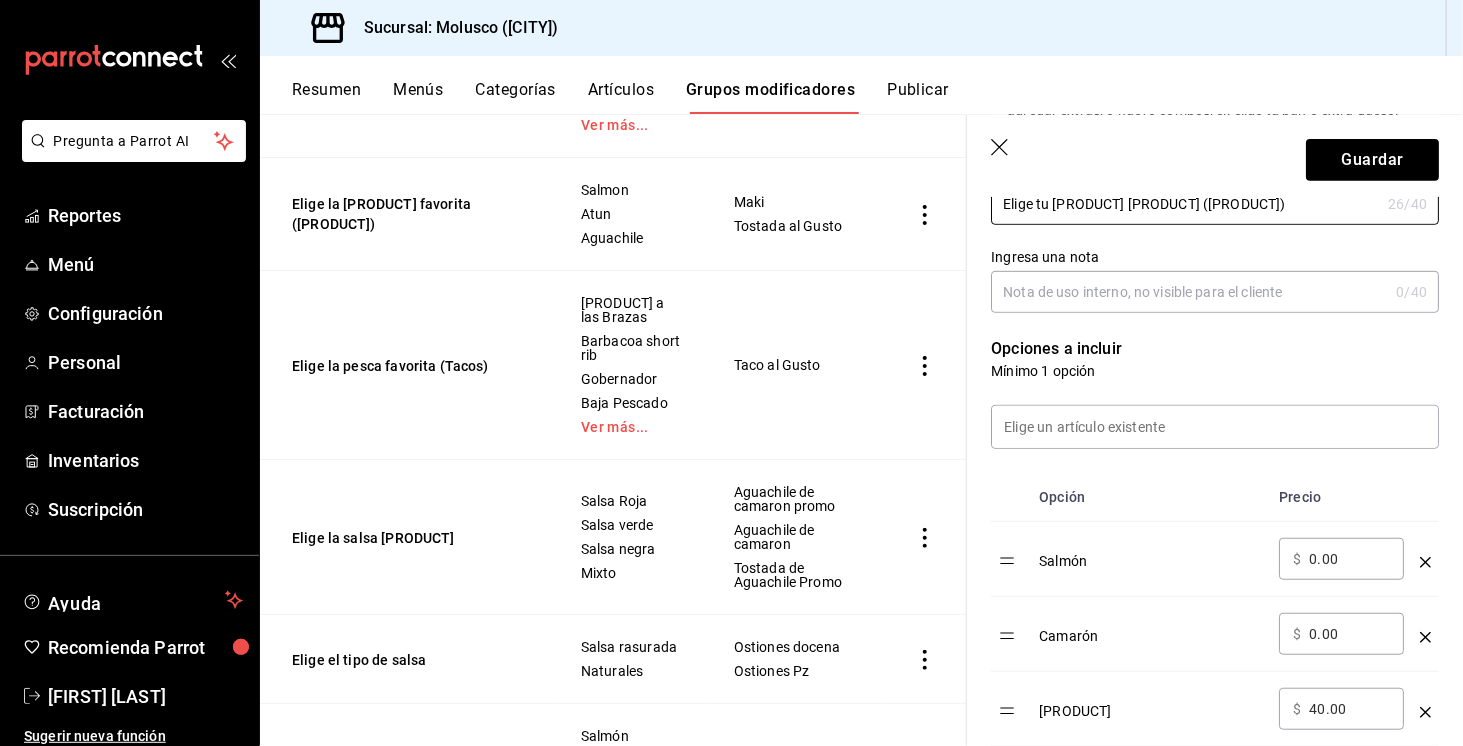 type on "Elige tu [PRODUCT] [PRODUCT] ([PRODUCT])" 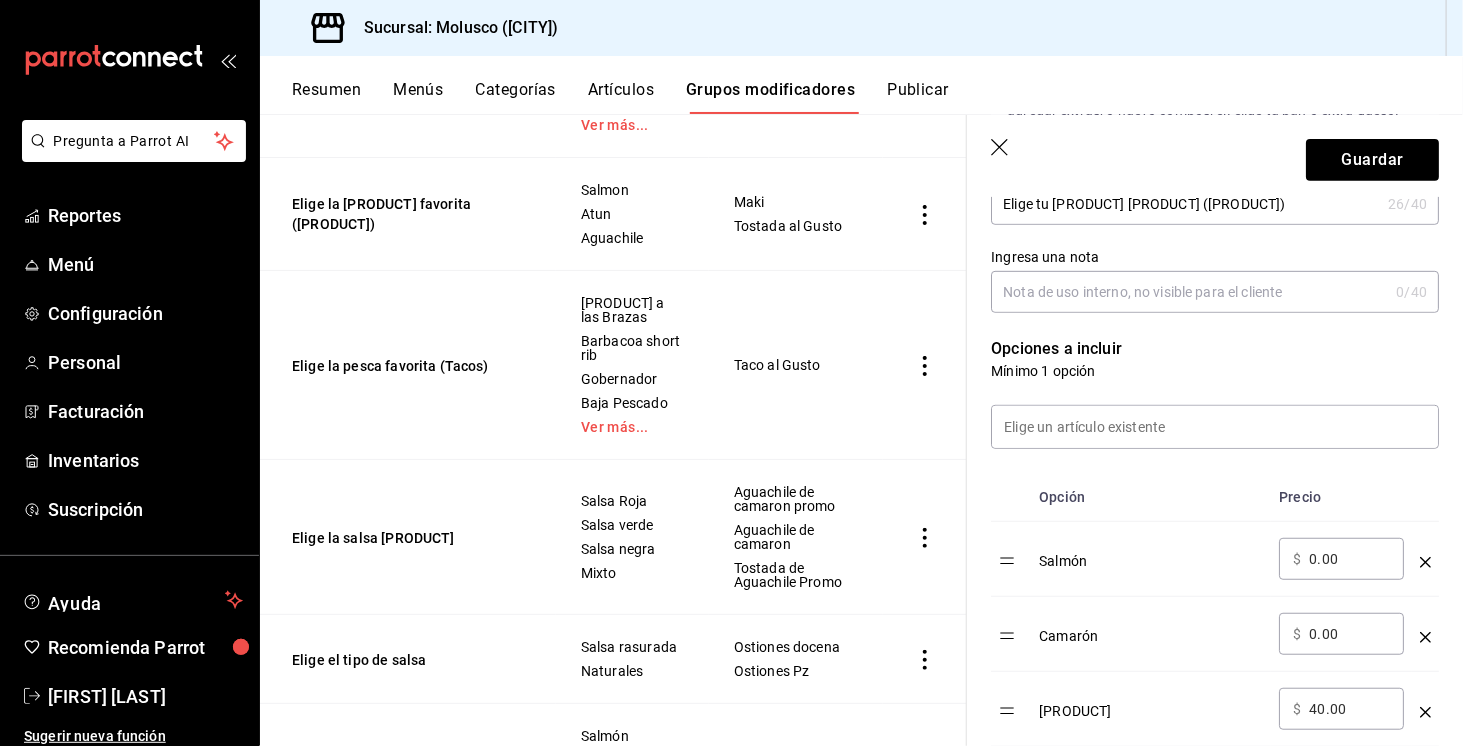 click on "​ $ 0.00 ​" at bounding box center (1341, 559) 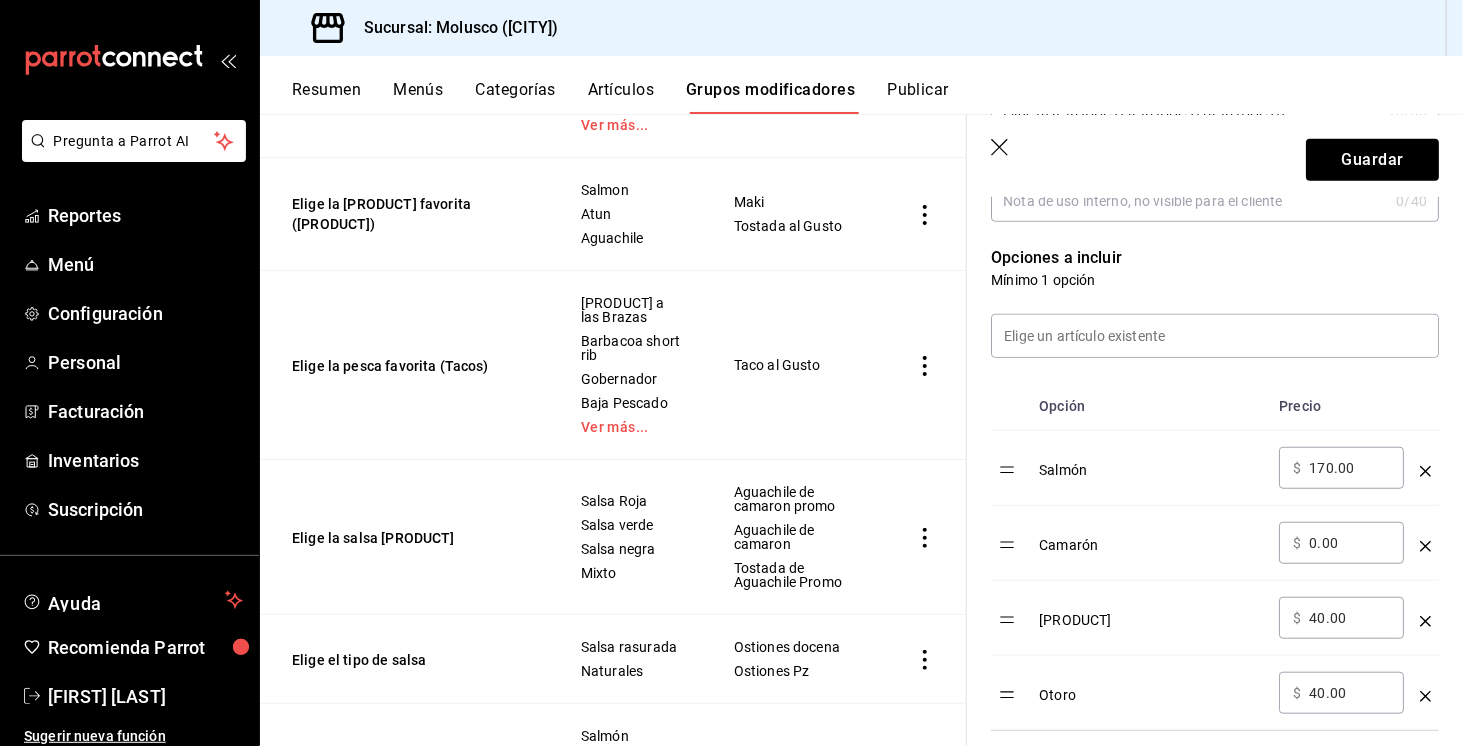 scroll, scrollTop: 474, scrollLeft: 0, axis: vertical 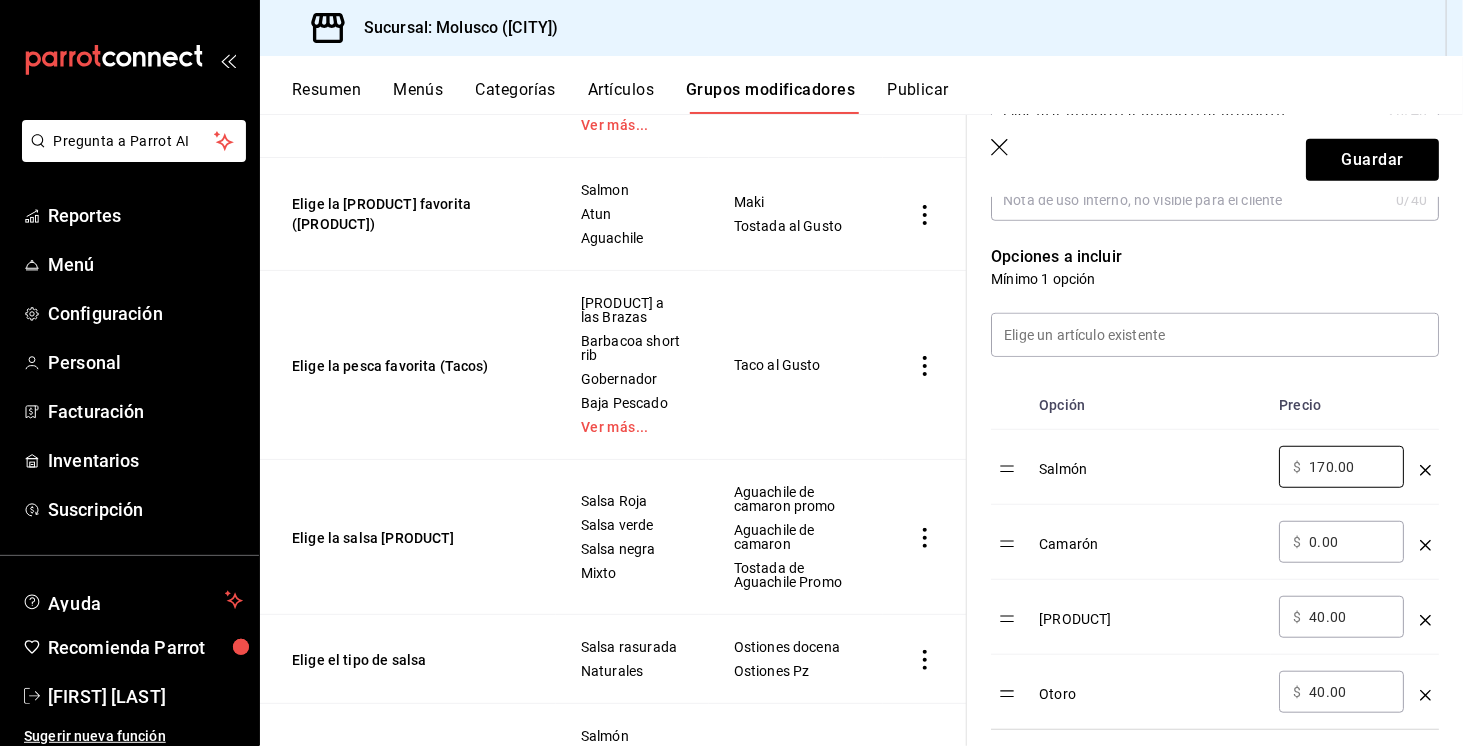 type on "170.00" 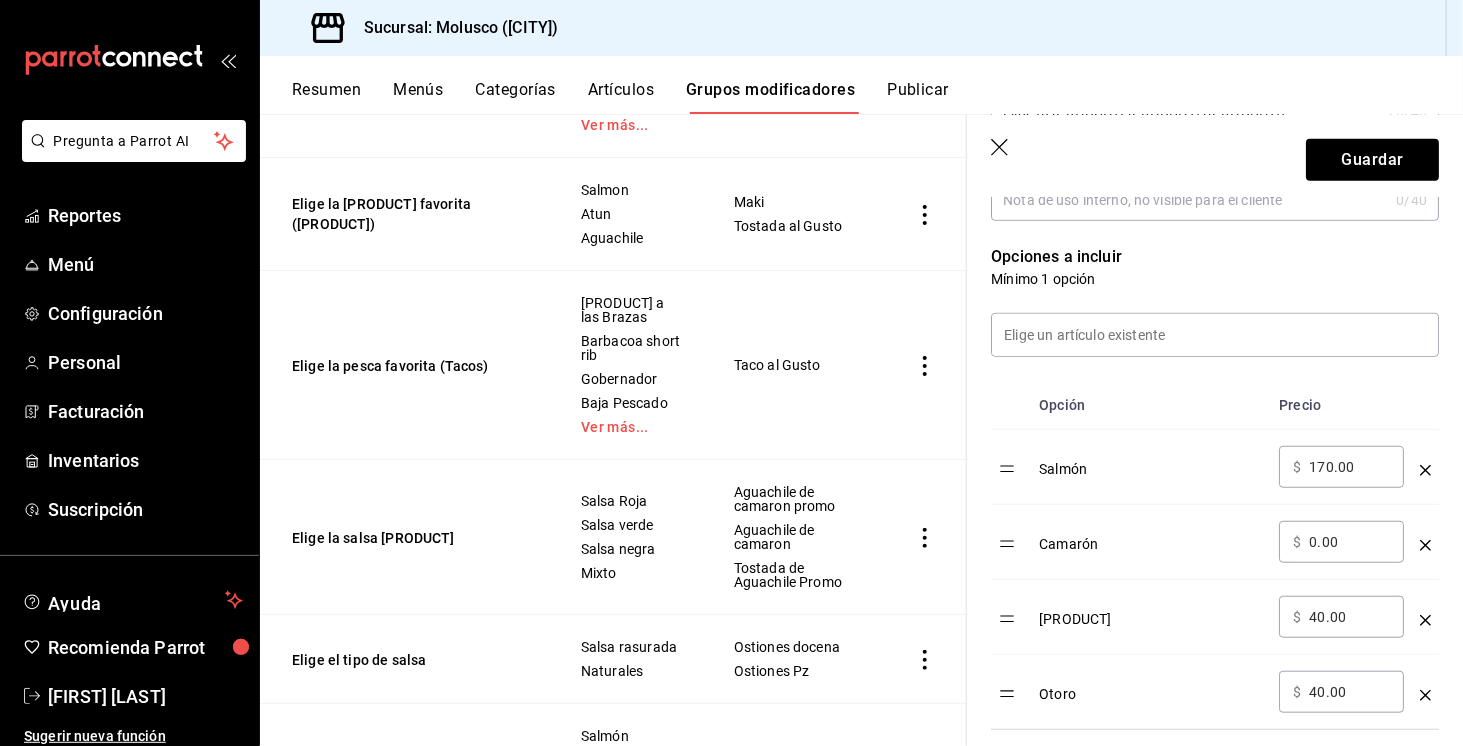 click on "0.00" at bounding box center (1349, 542) 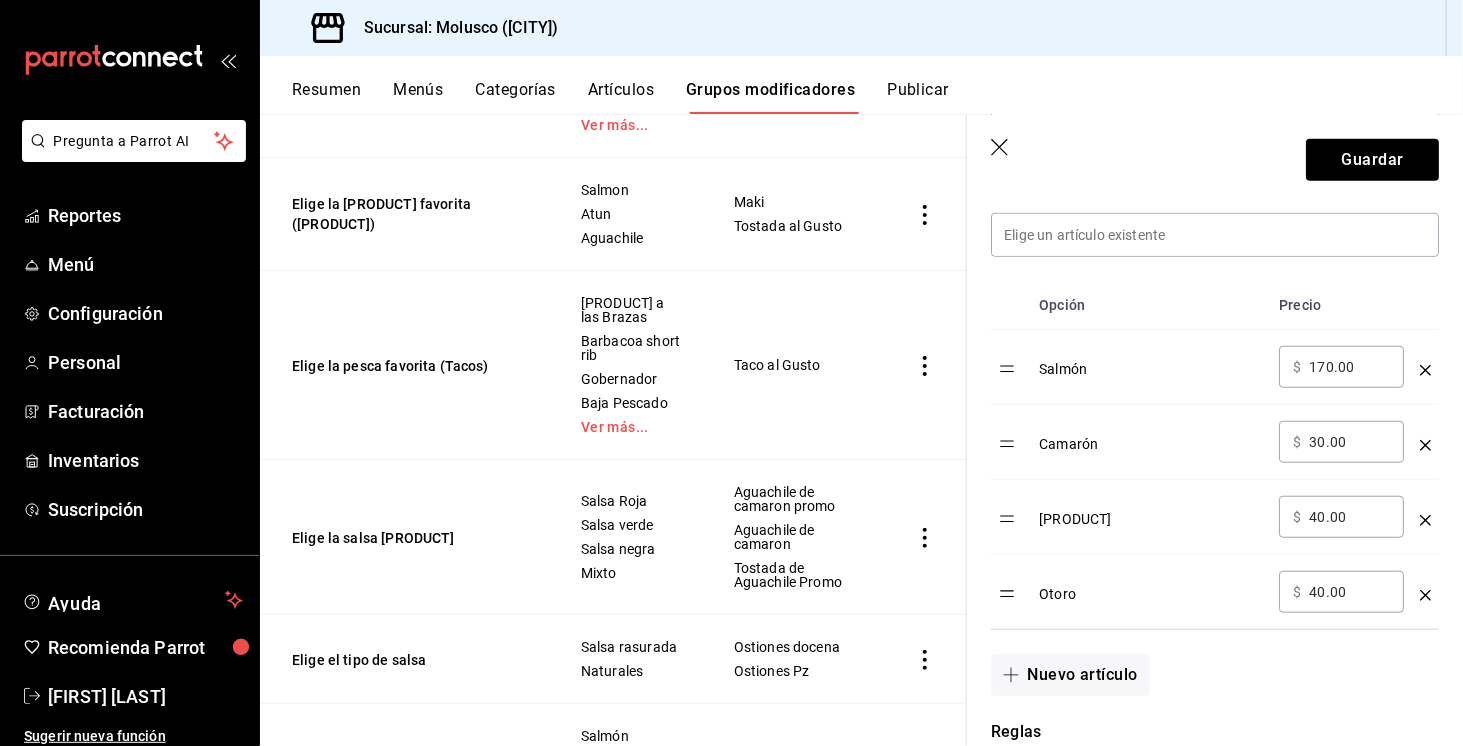 scroll, scrollTop: 576, scrollLeft: 0, axis: vertical 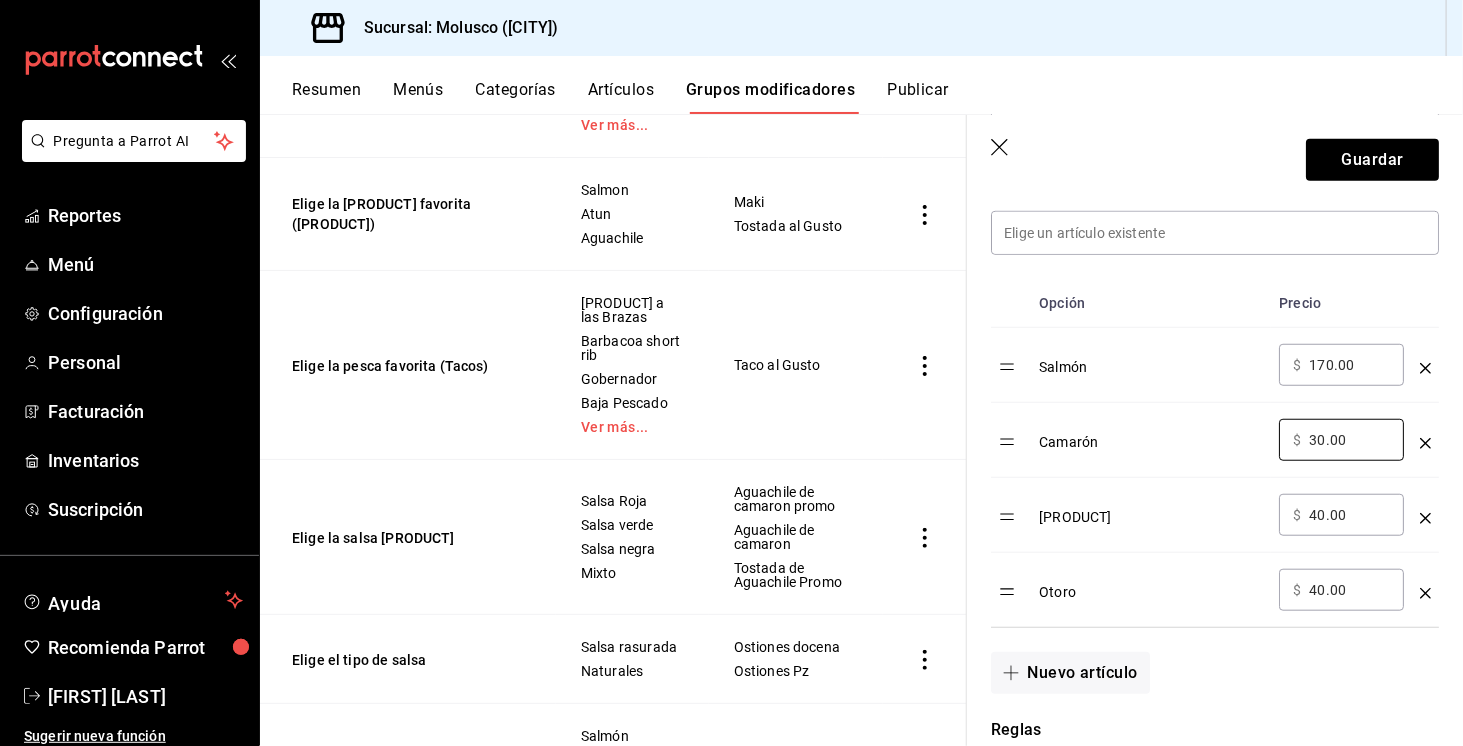 type on "30.00" 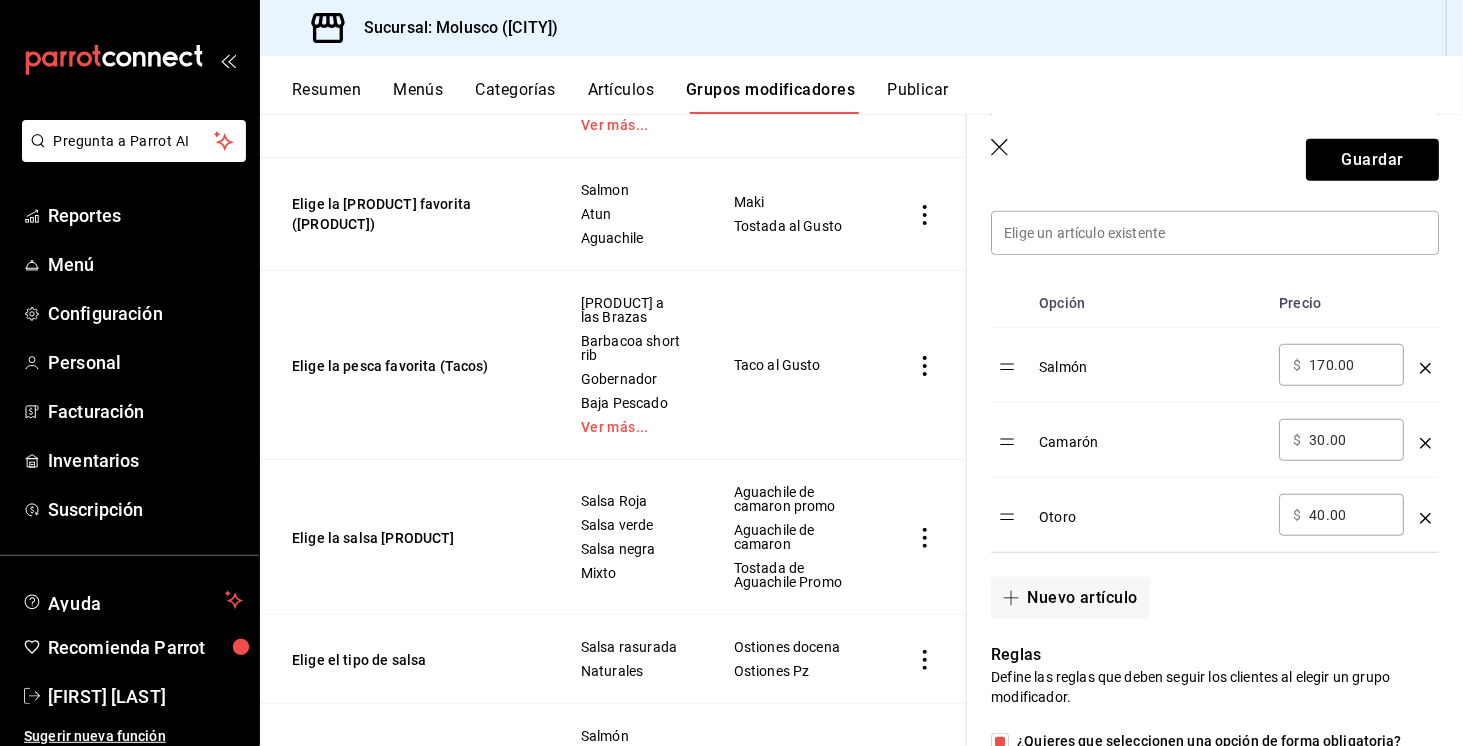 click 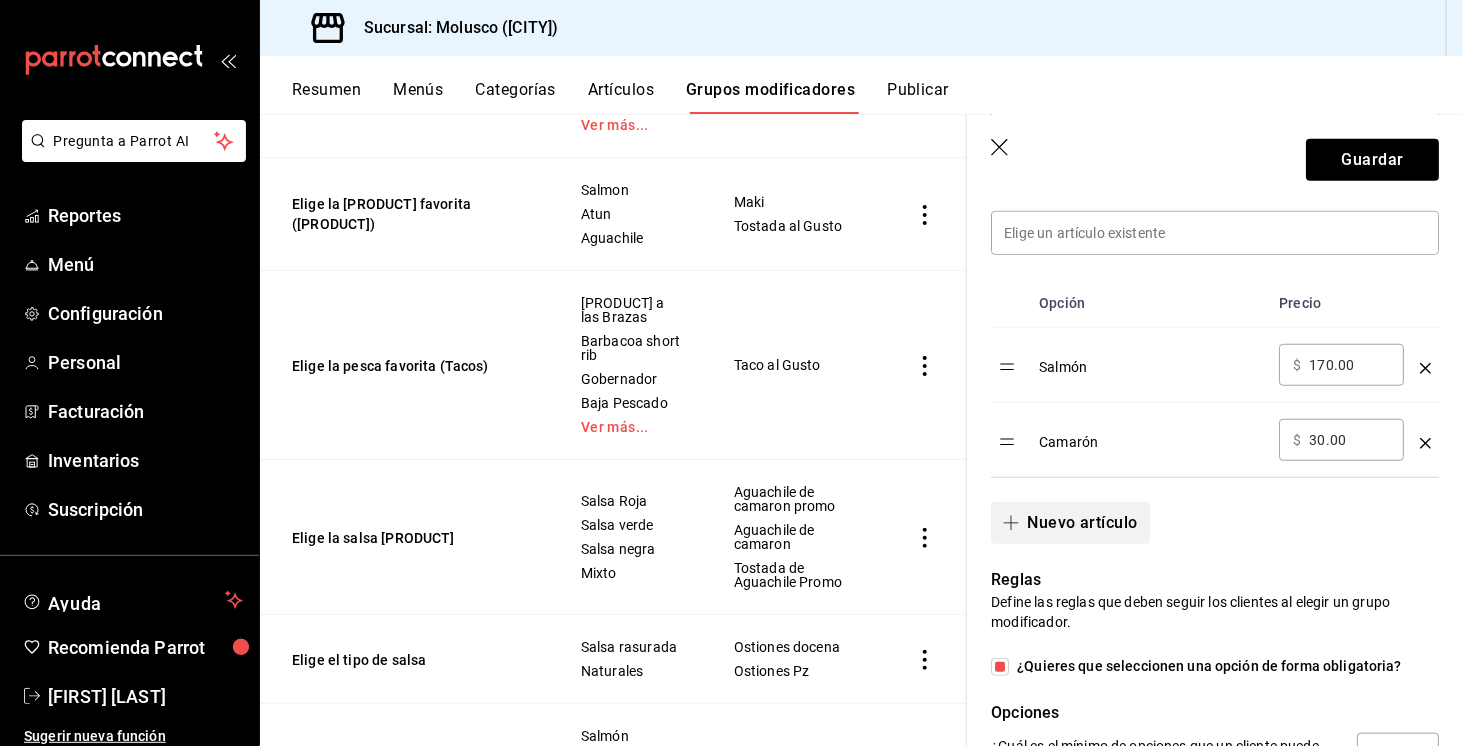 click on "Nuevo artículo" at bounding box center (1070, 523) 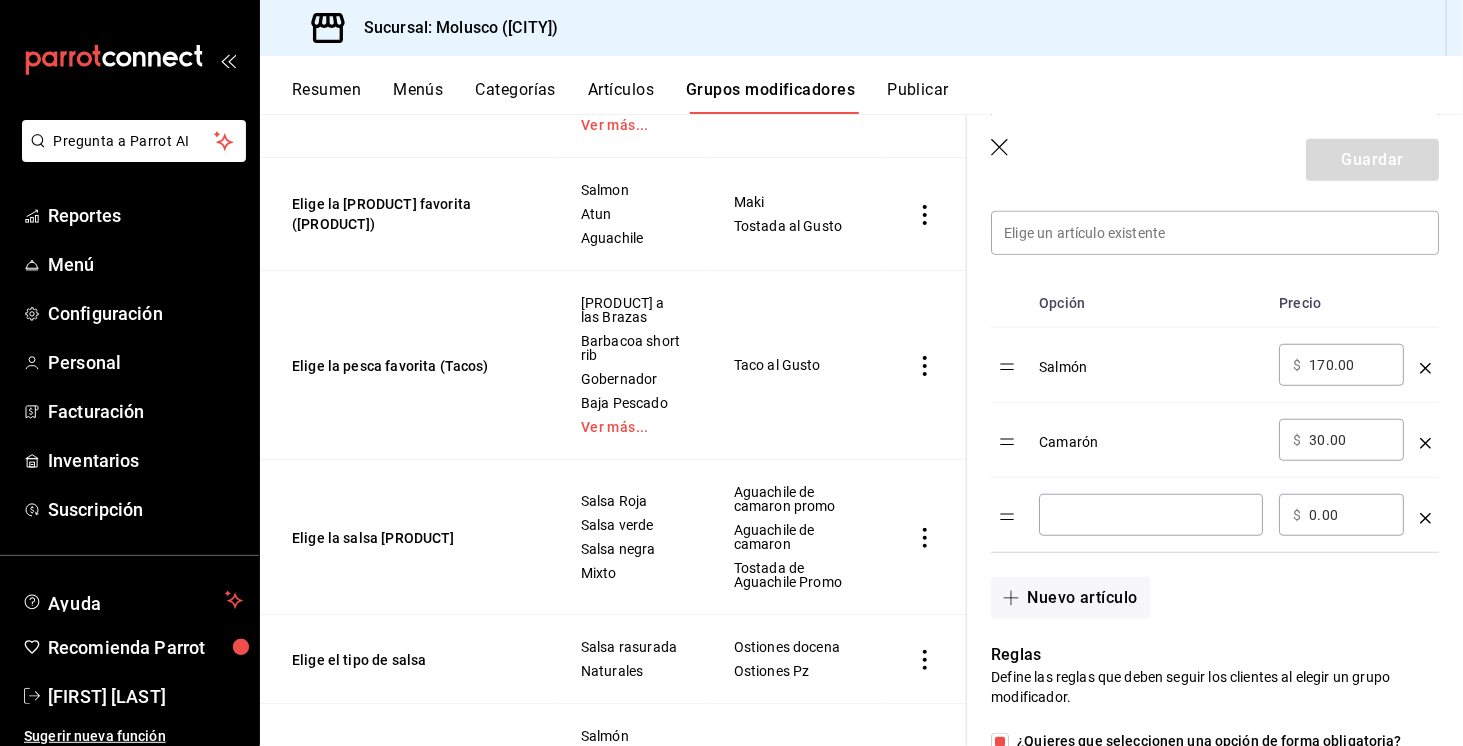 click at bounding box center [1151, 515] 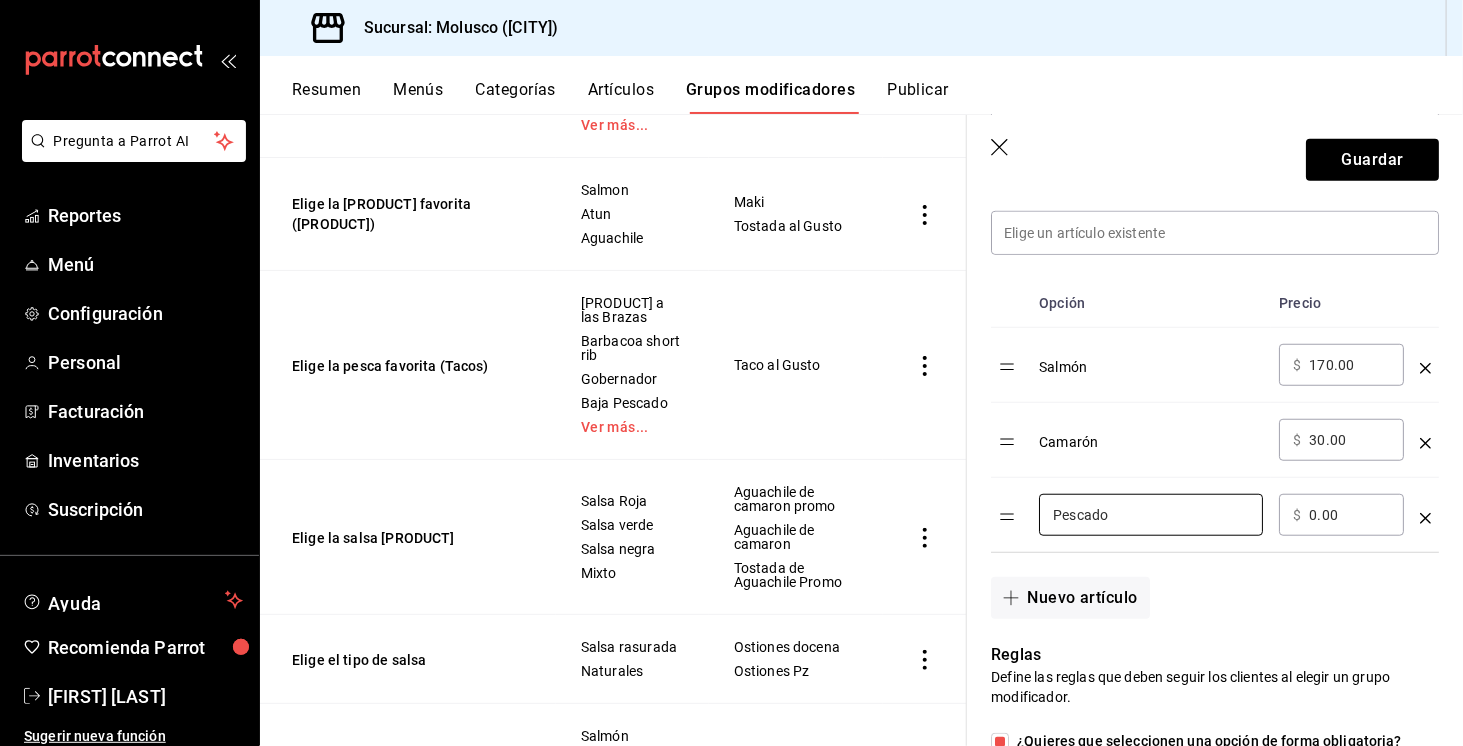 type on "Pescado" 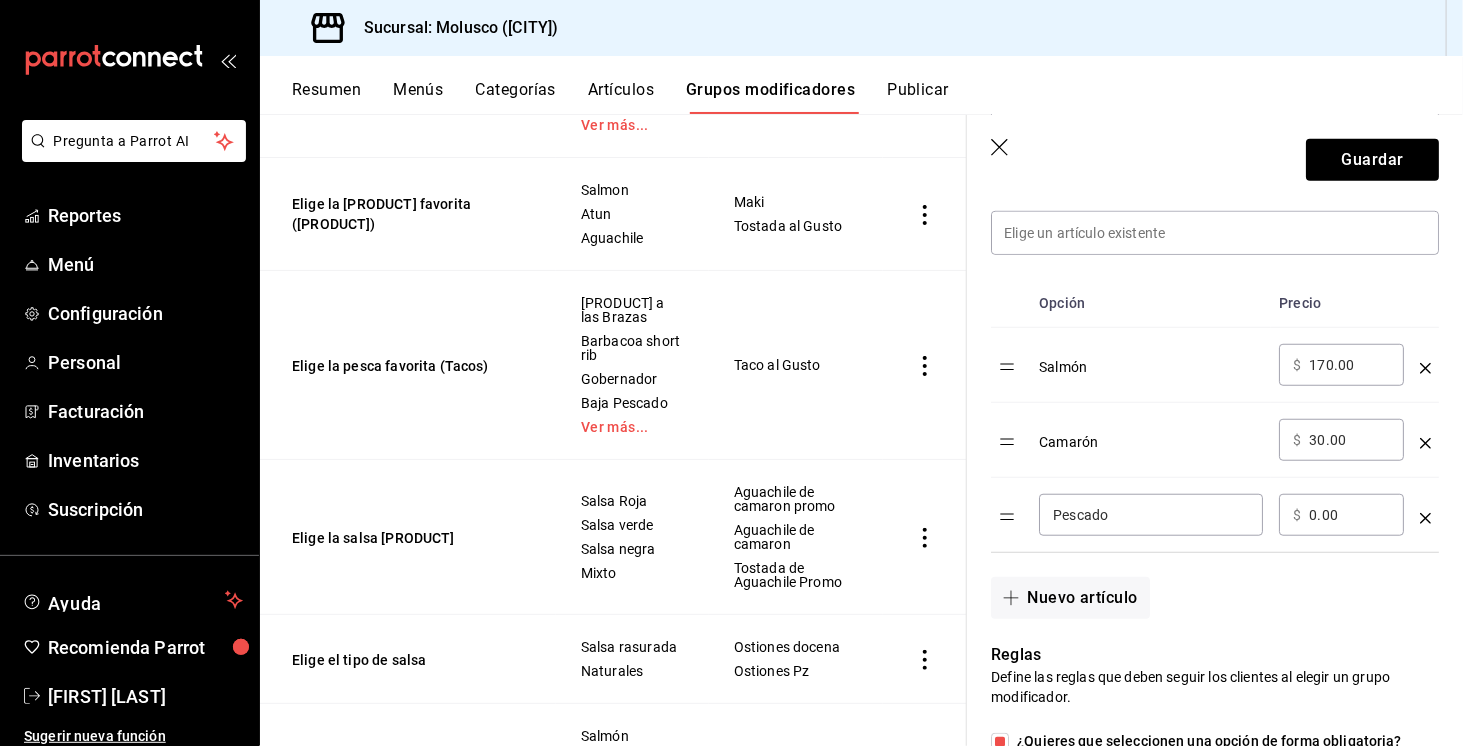 click on "0.00" at bounding box center (1349, 515) 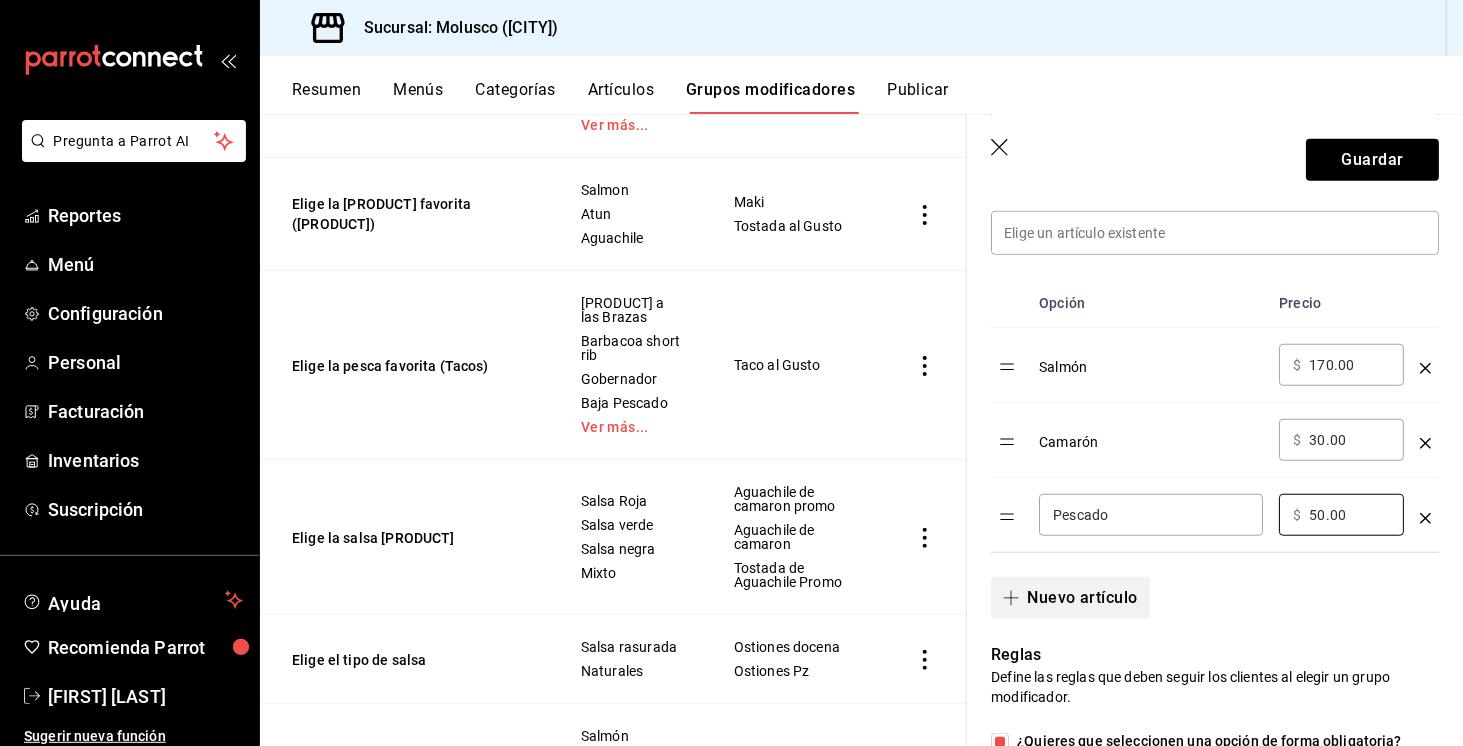 type on "50.00" 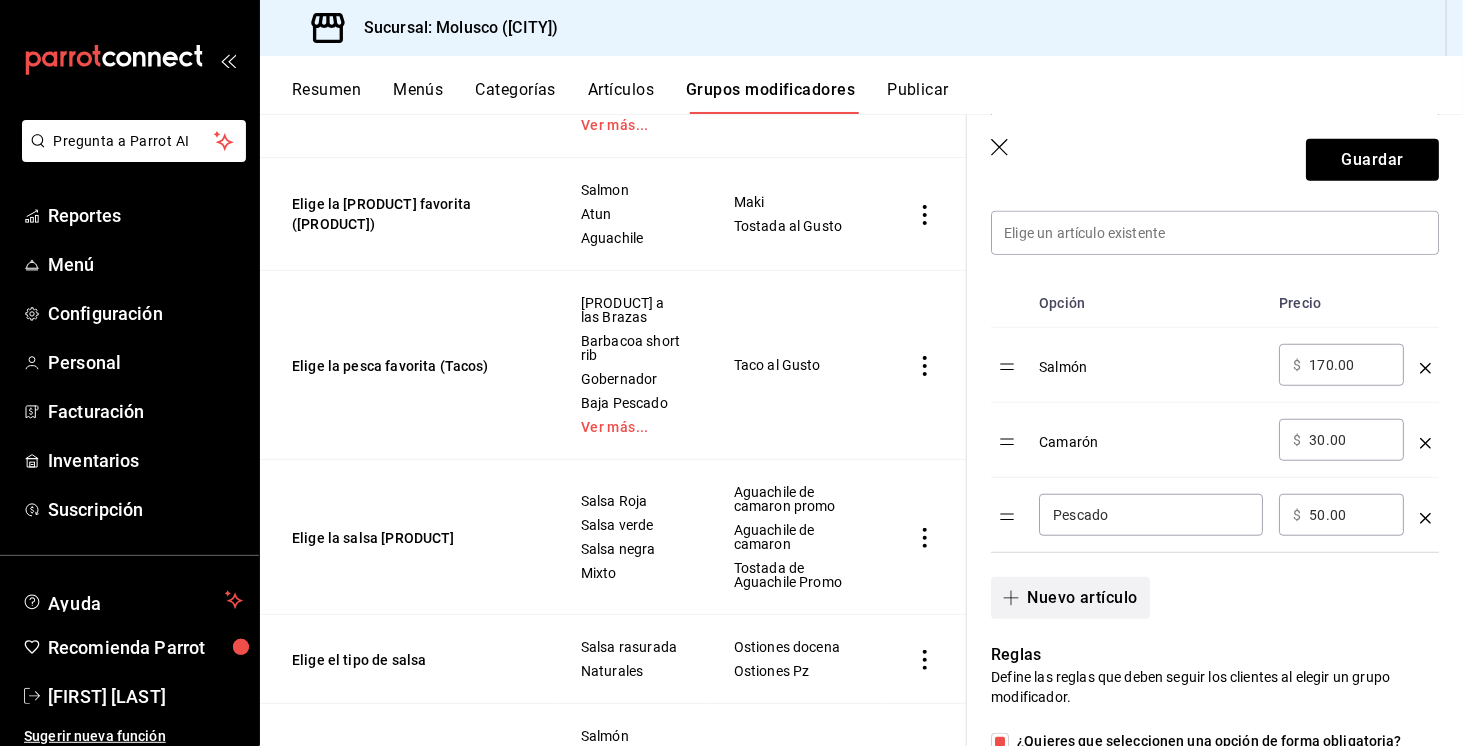 click on "Nuevo artículo" at bounding box center [1070, 598] 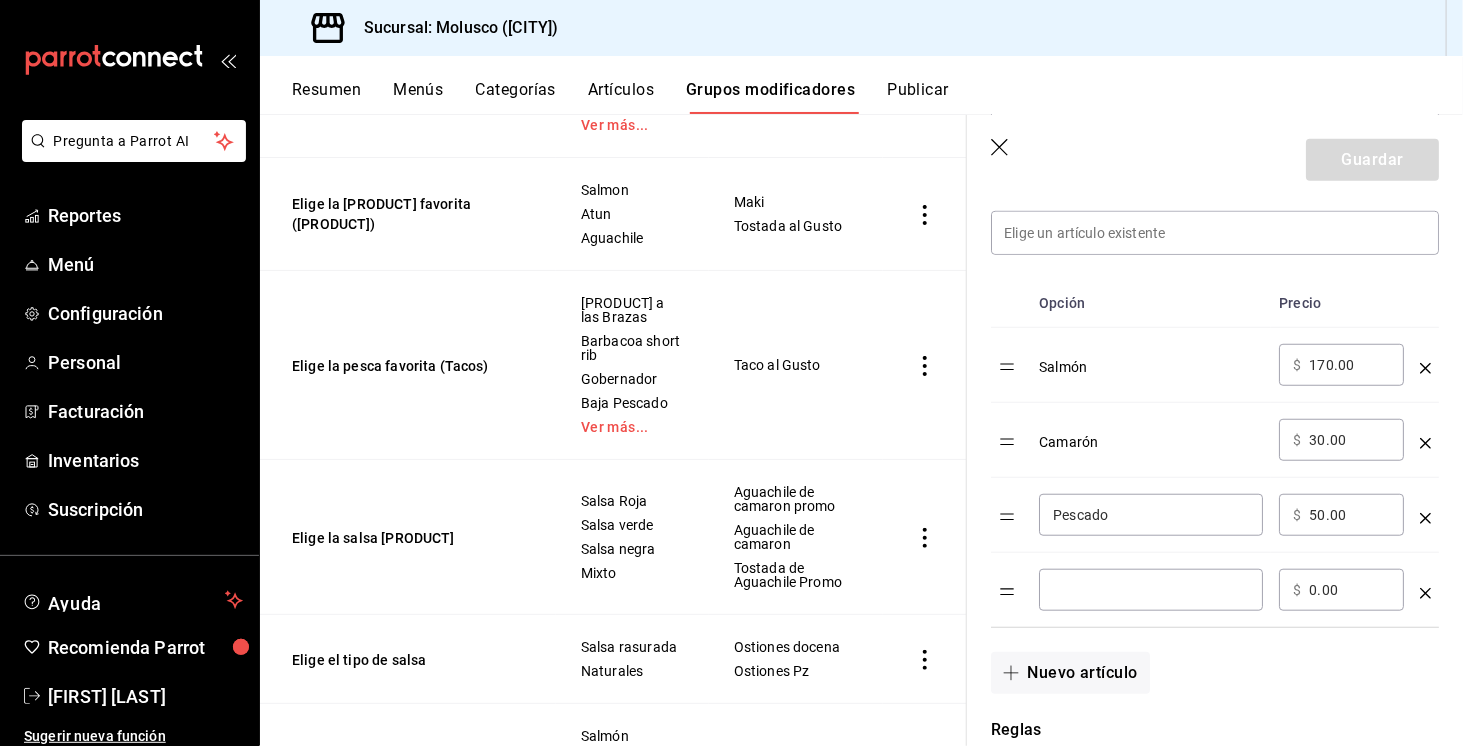 click at bounding box center [1151, 590] 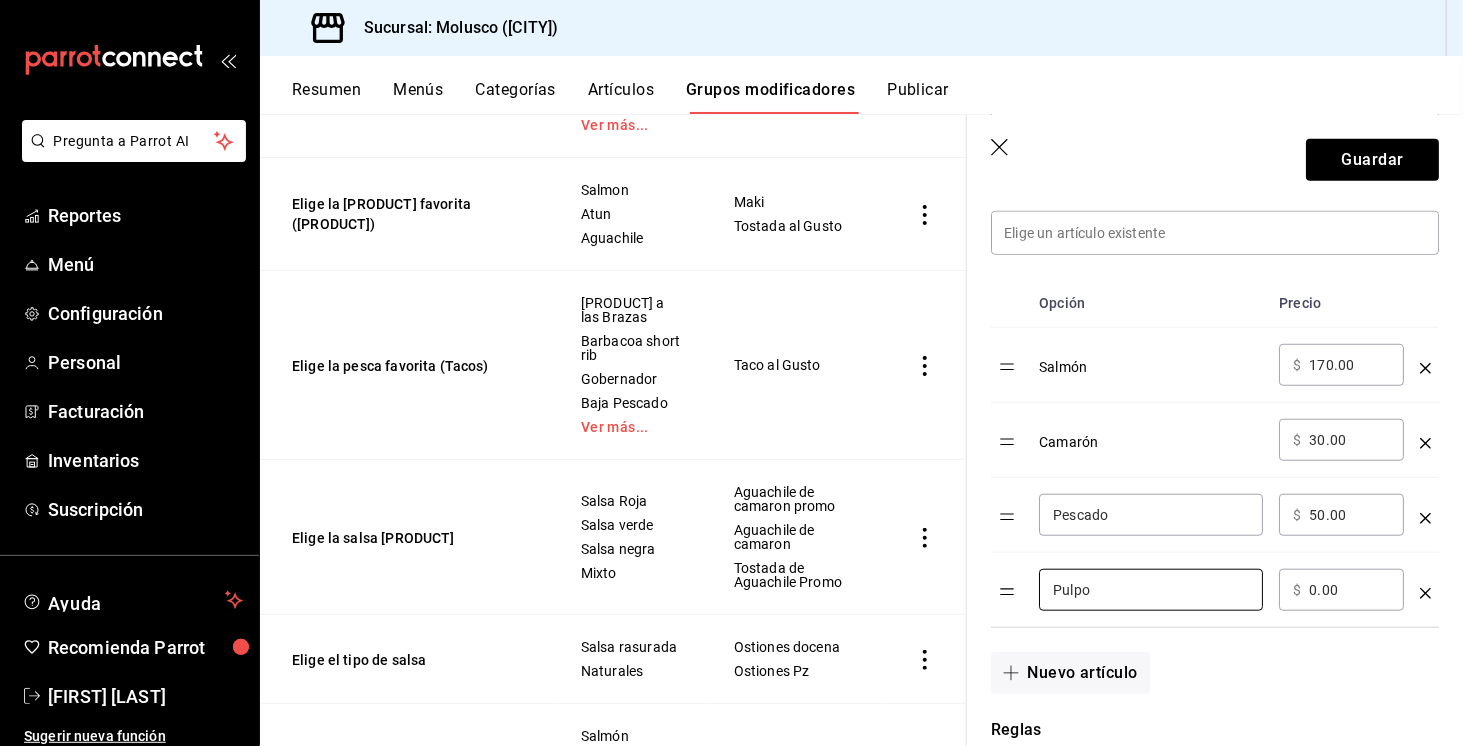type on "Pulpo" 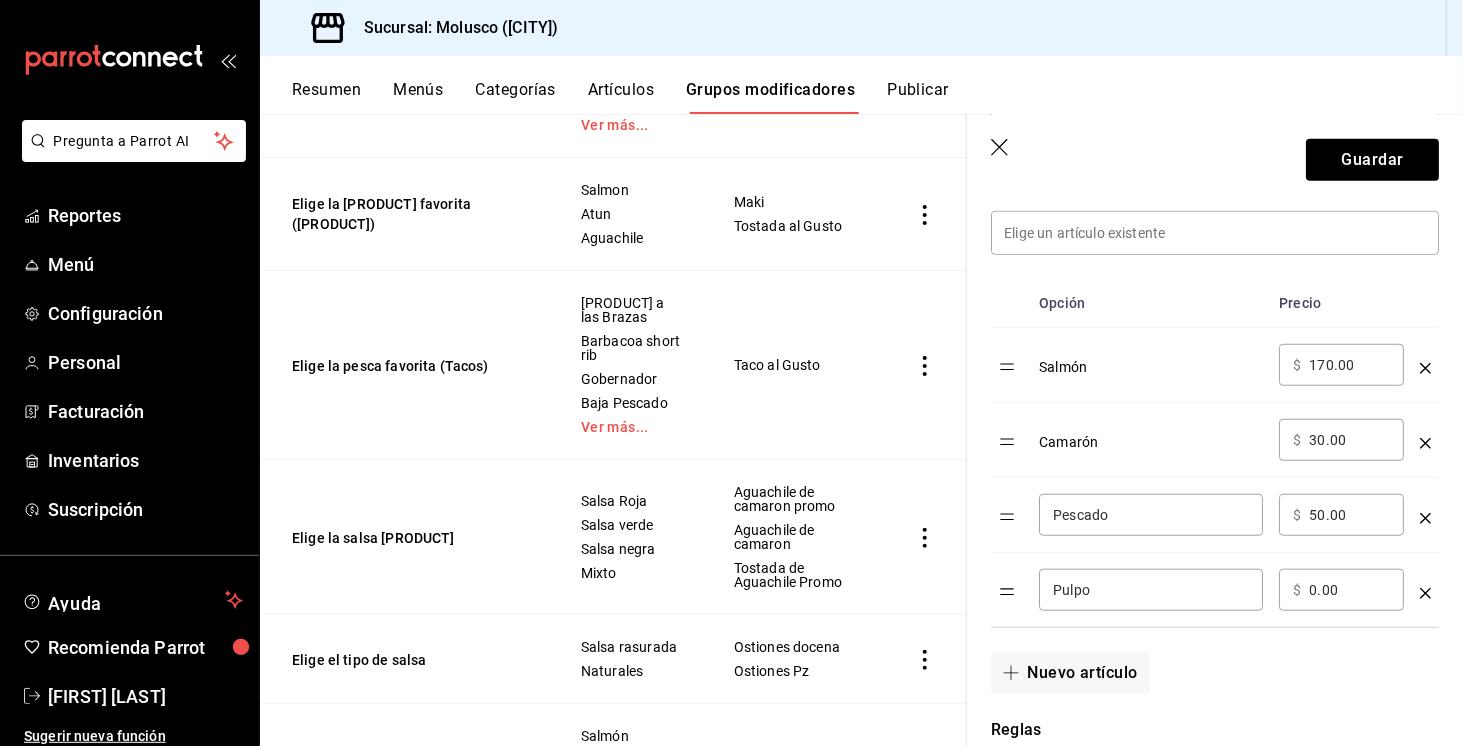 click on "​ $ 0.00 ​" at bounding box center (1341, 590) 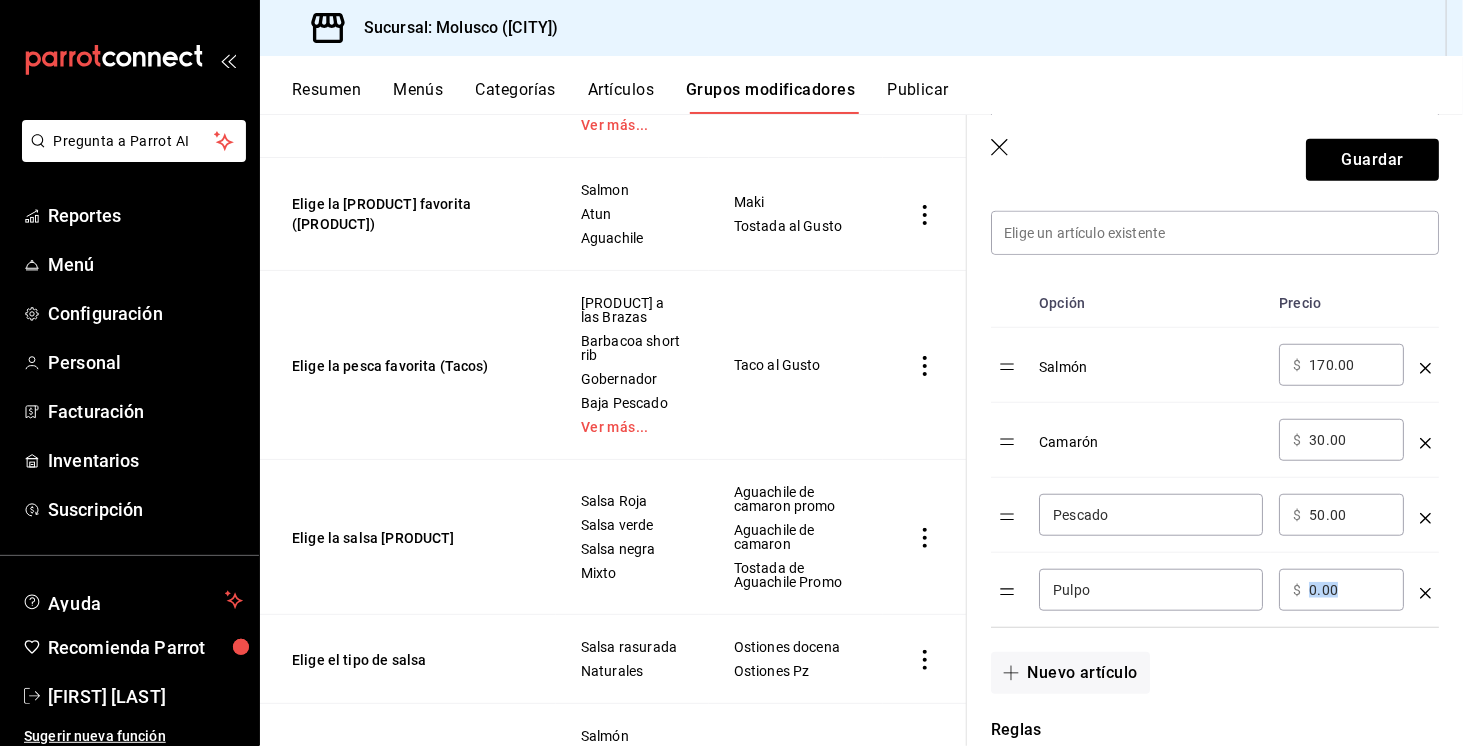 click on "​ $ 0.00 ​" at bounding box center [1341, 590] 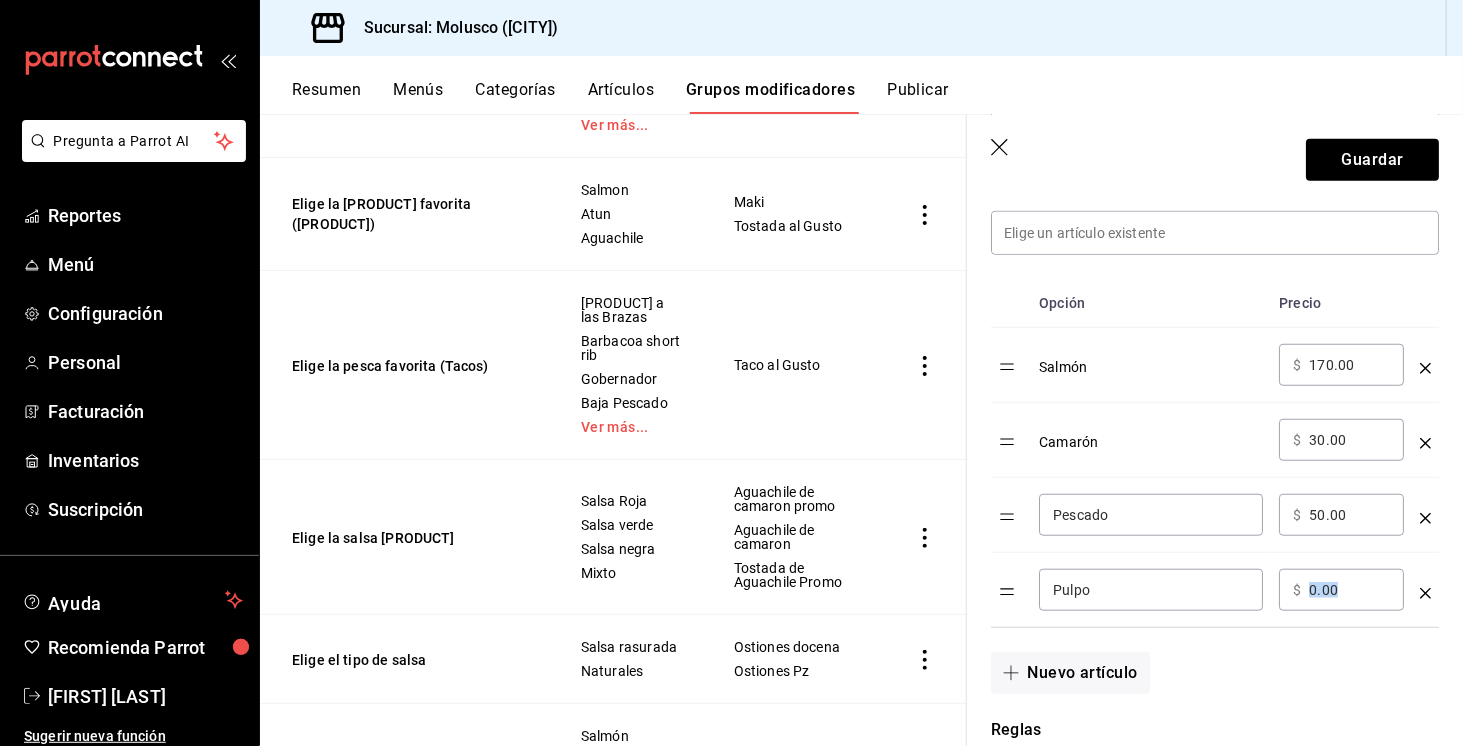 click on "0.00" at bounding box center (1349, 590) 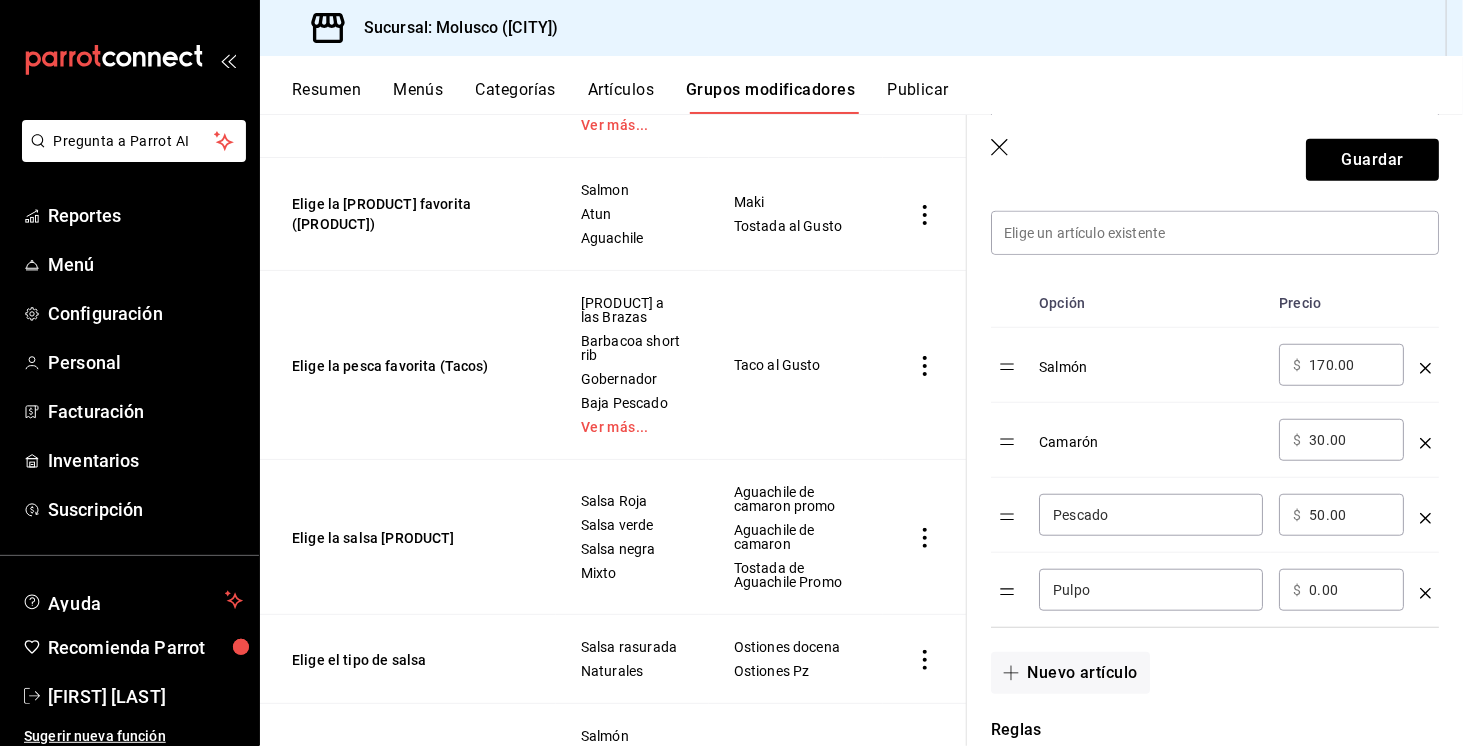 click on "0.00" at bounding box center (1349, 590) 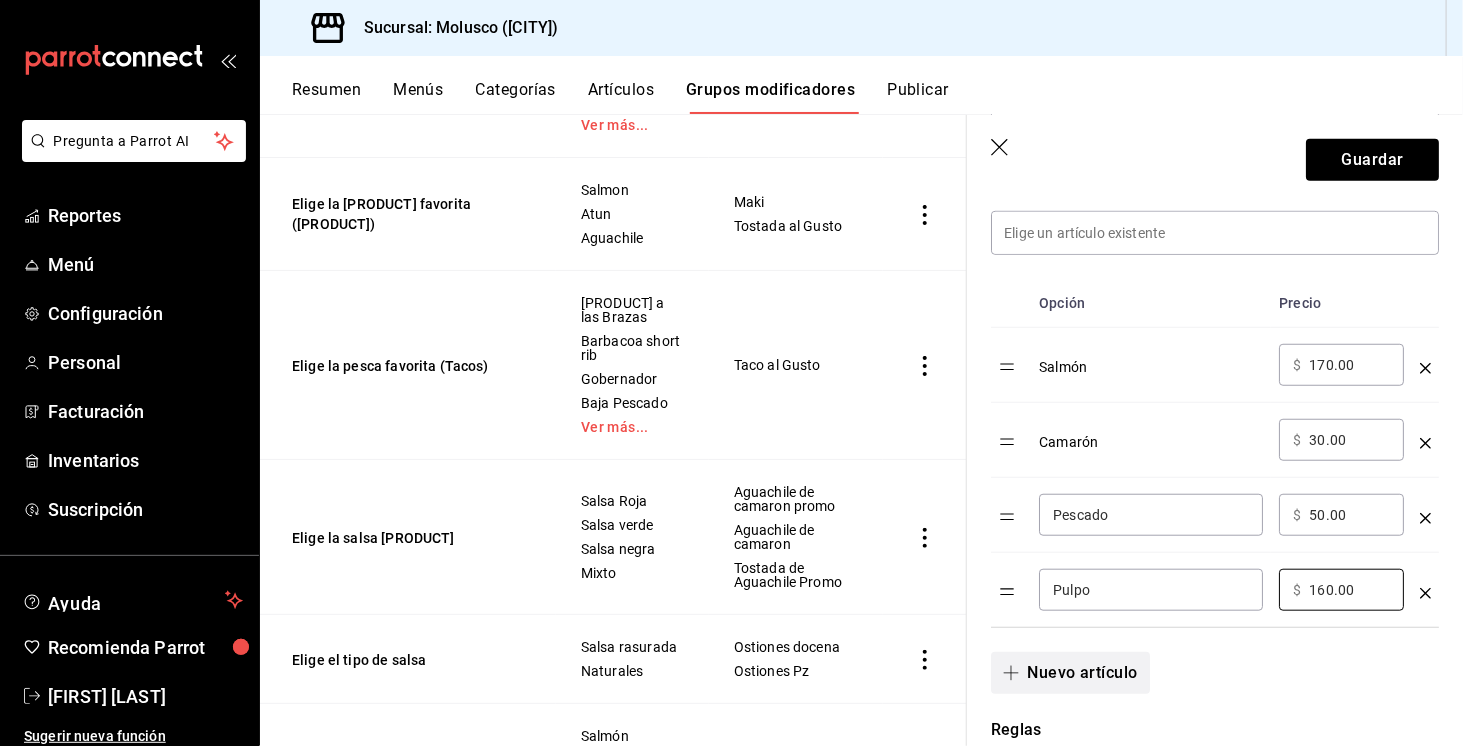 type on "160.00" 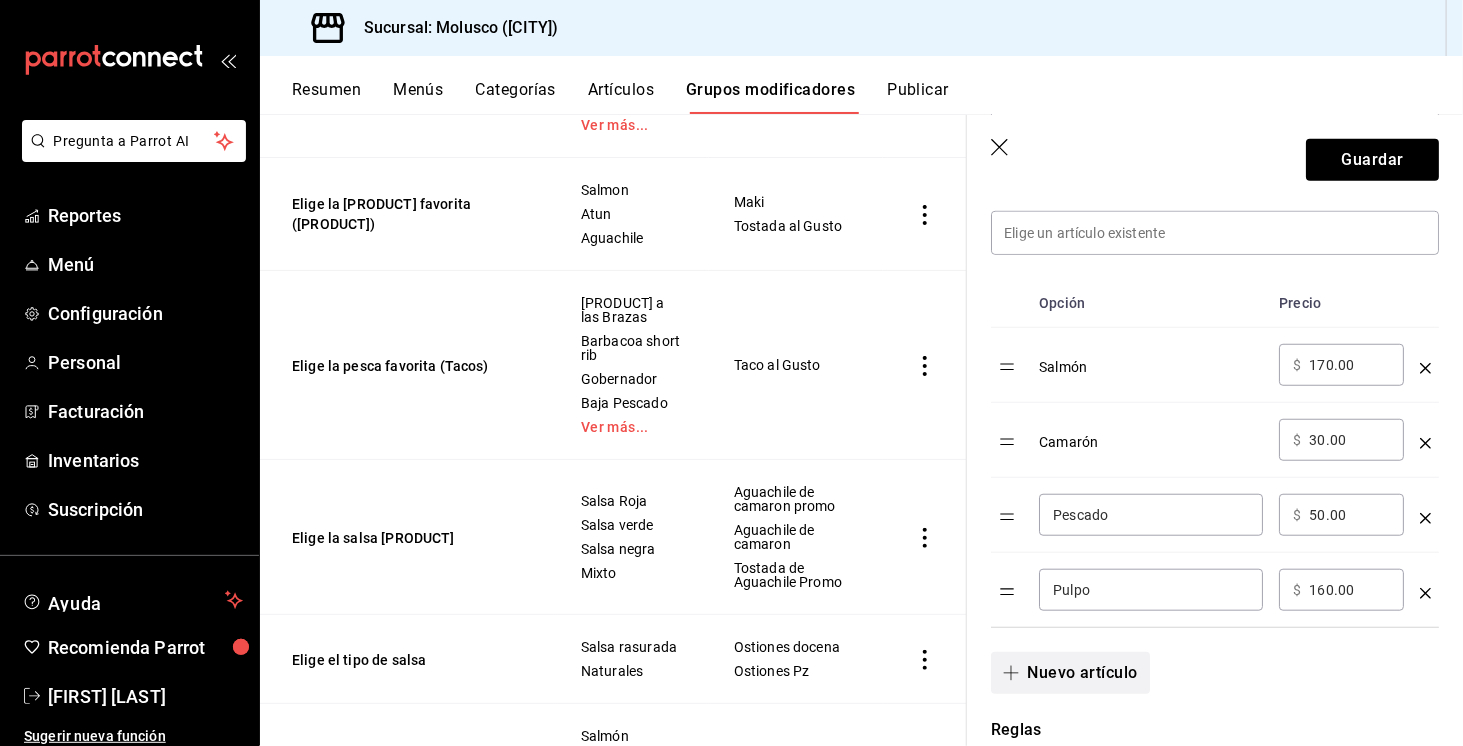 click on "Nuevo artículo" at bounding box center [1070, 673] 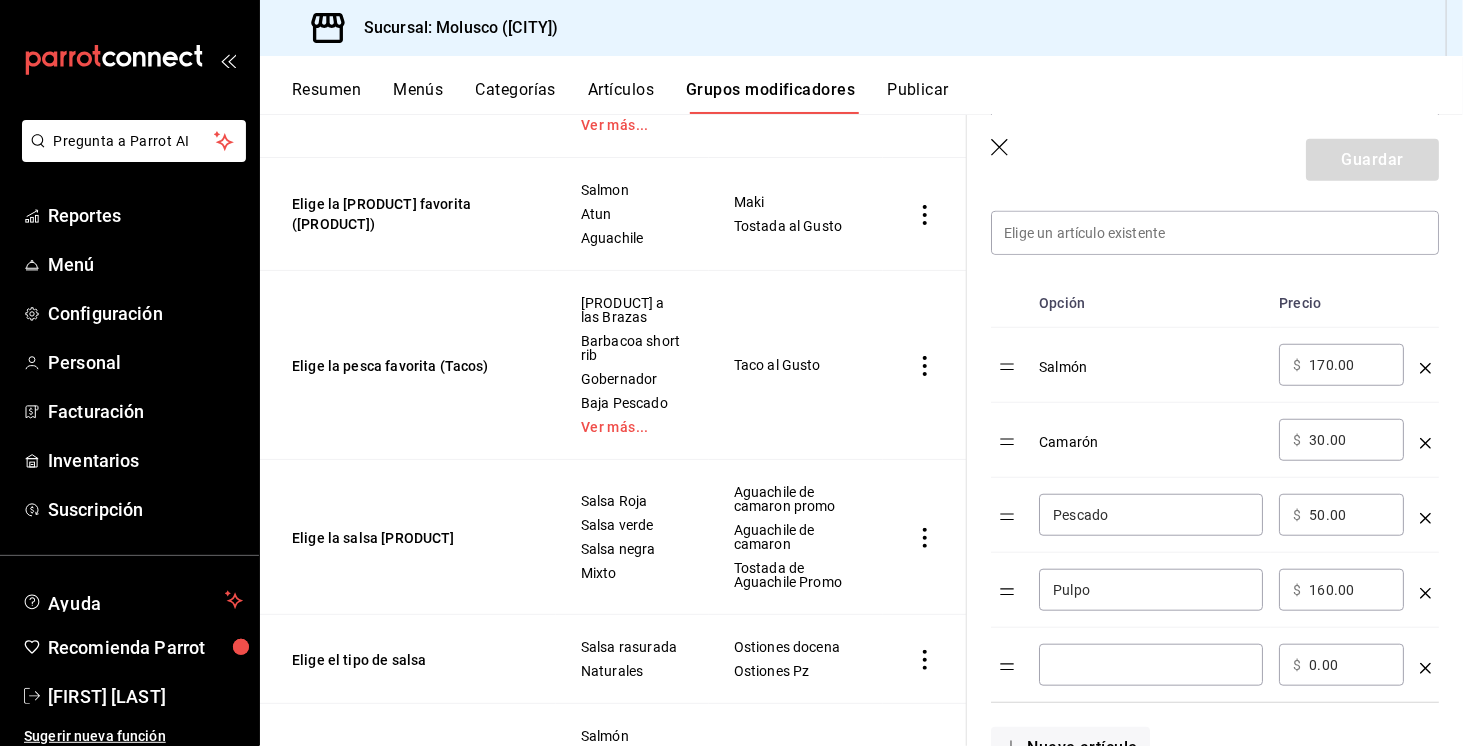 click at bounding box center (1151, 665) 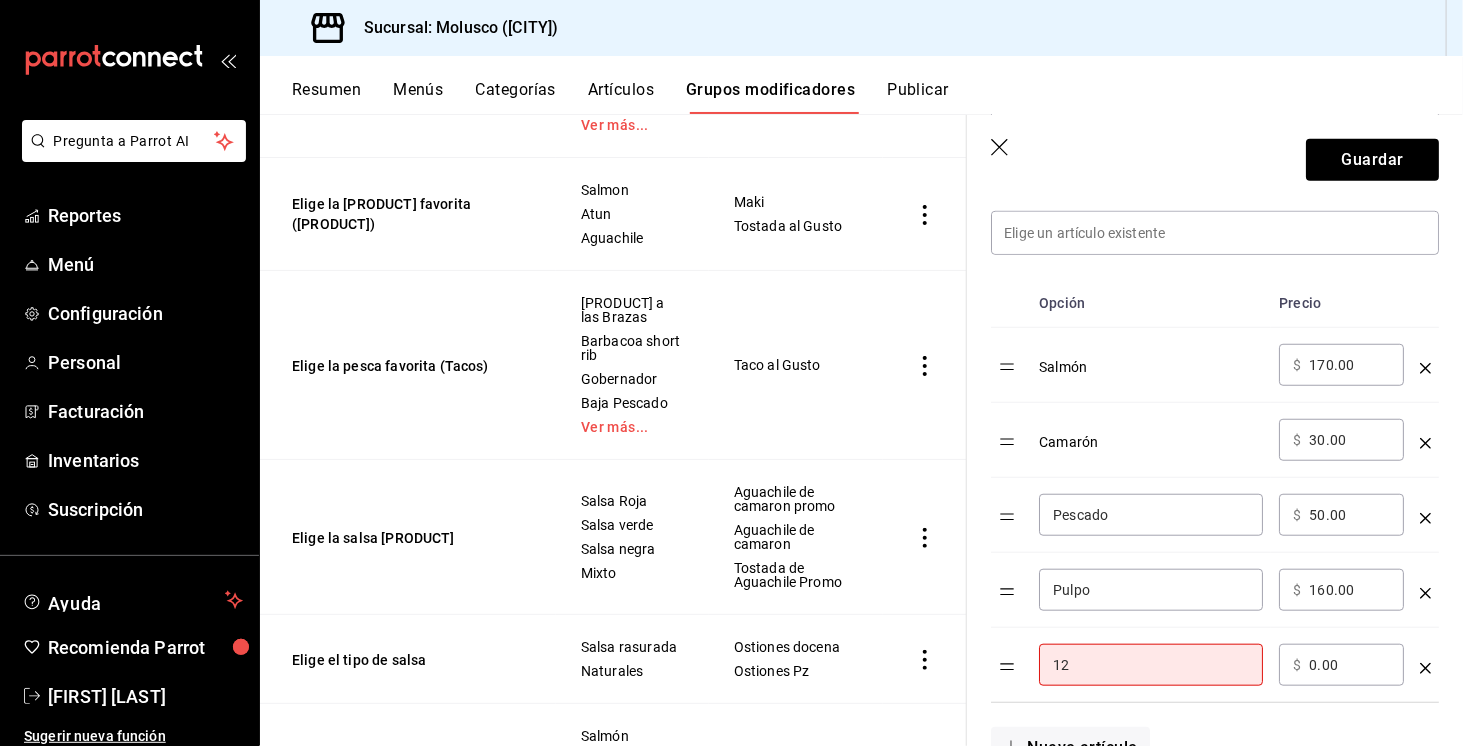 type on "1" 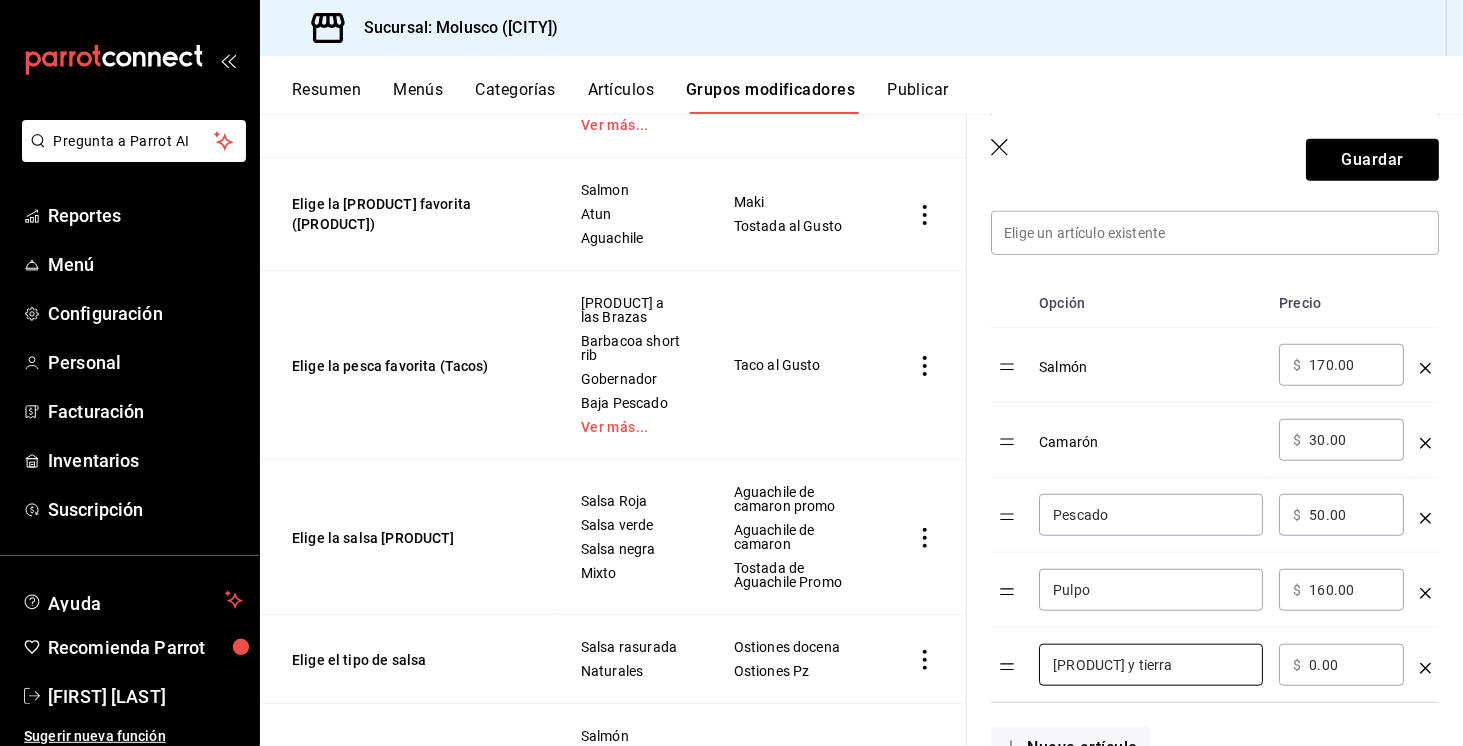 type on "[PRODUCT] y tierra" 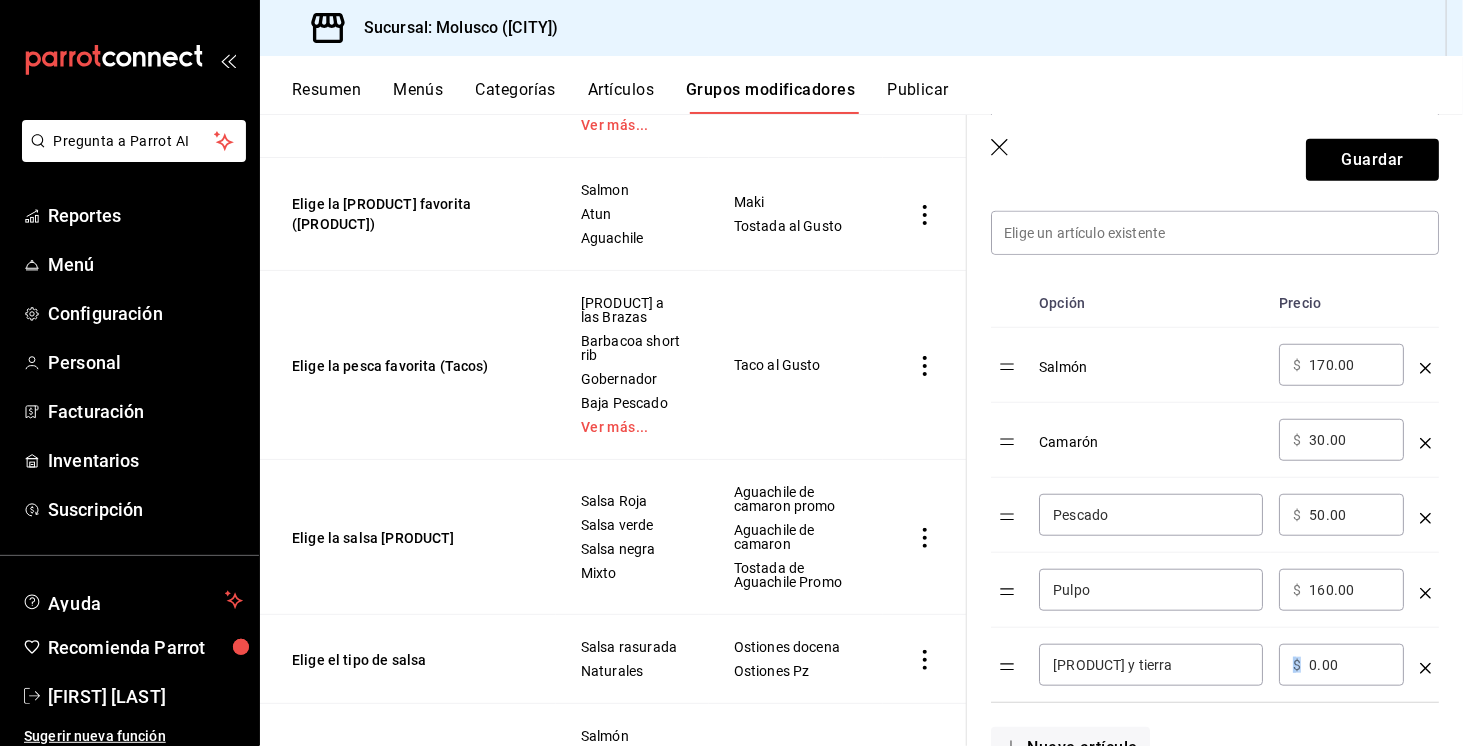 click on "​ $ 0.00 ​" at bounding box center [1341, 665] 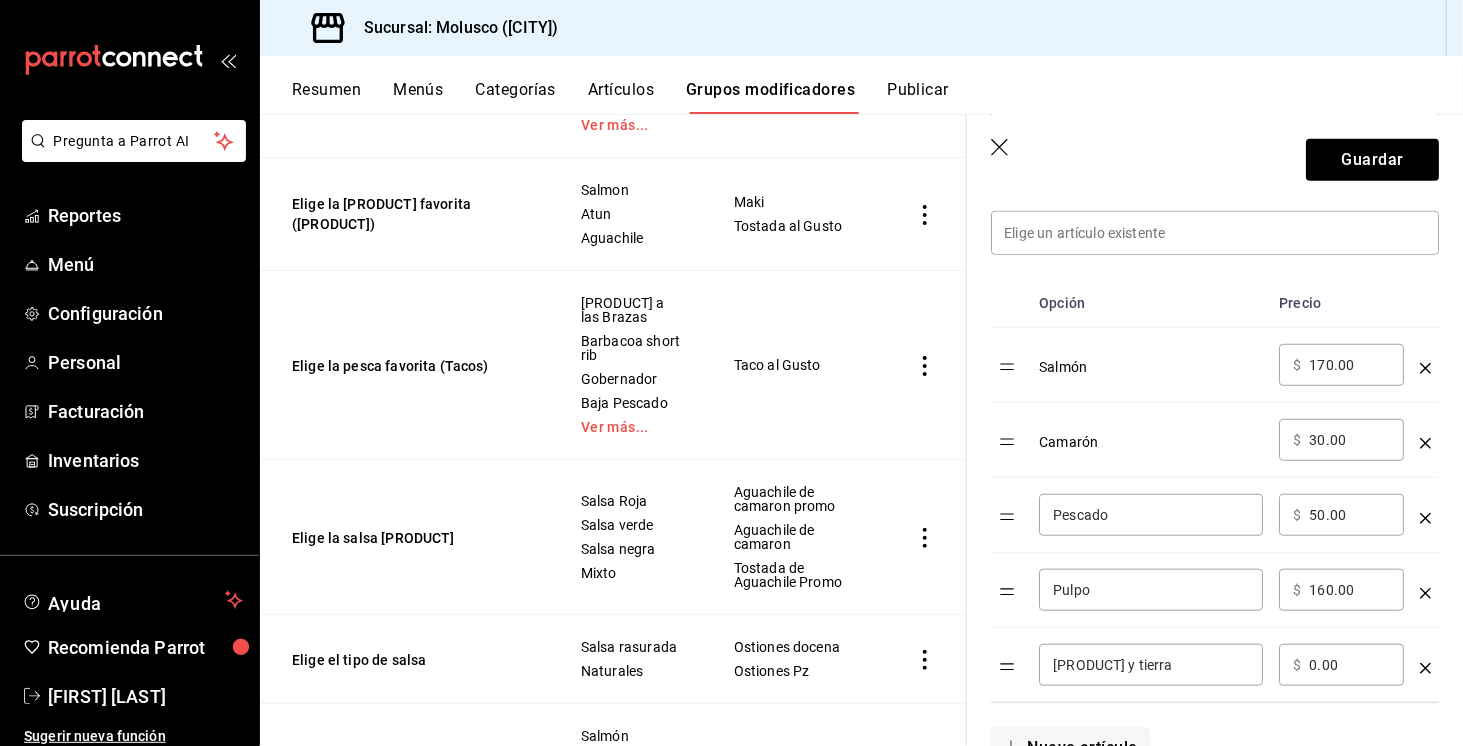 click on "​ $ 0.00 ​" at bounding box center (1341, 665) 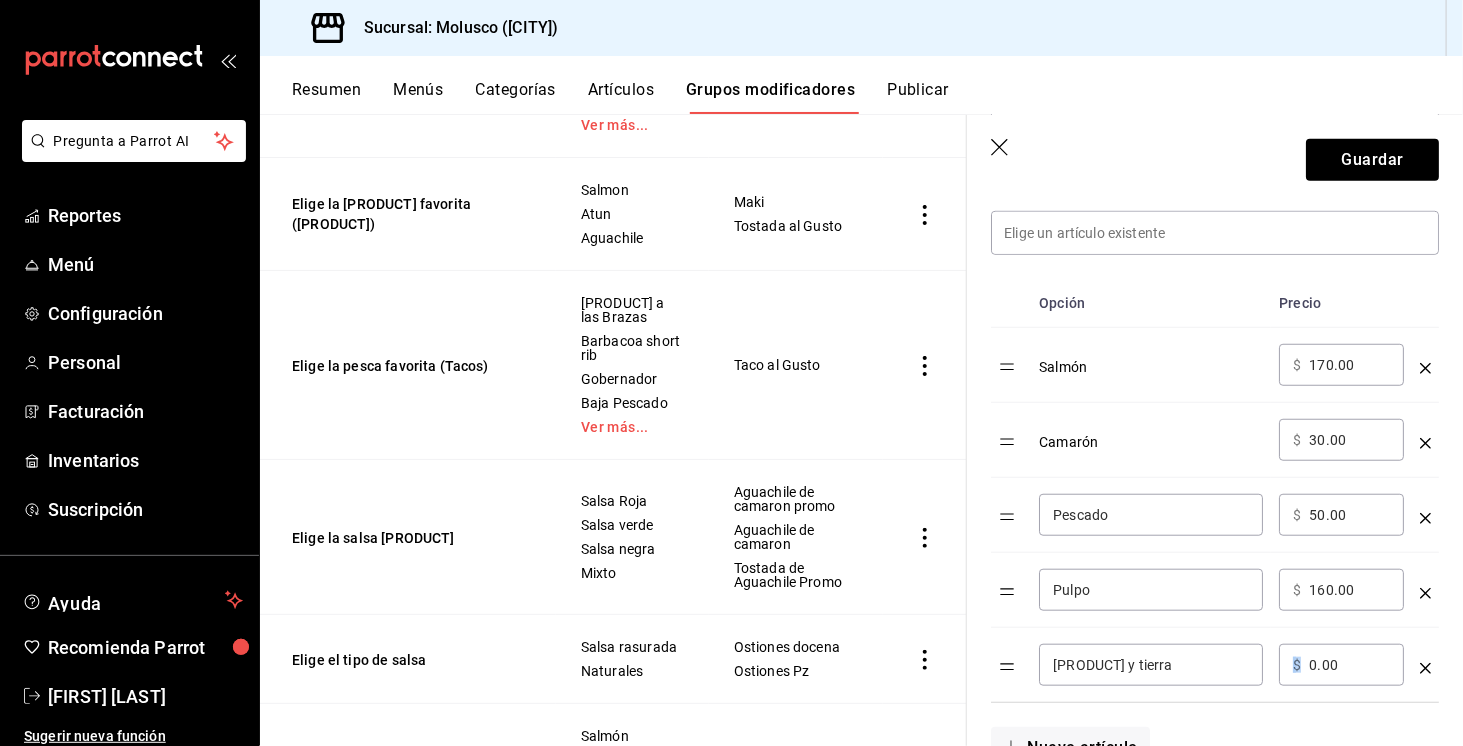 click on "​ $ 0.00 ​" at bounding box center [1341, 665] 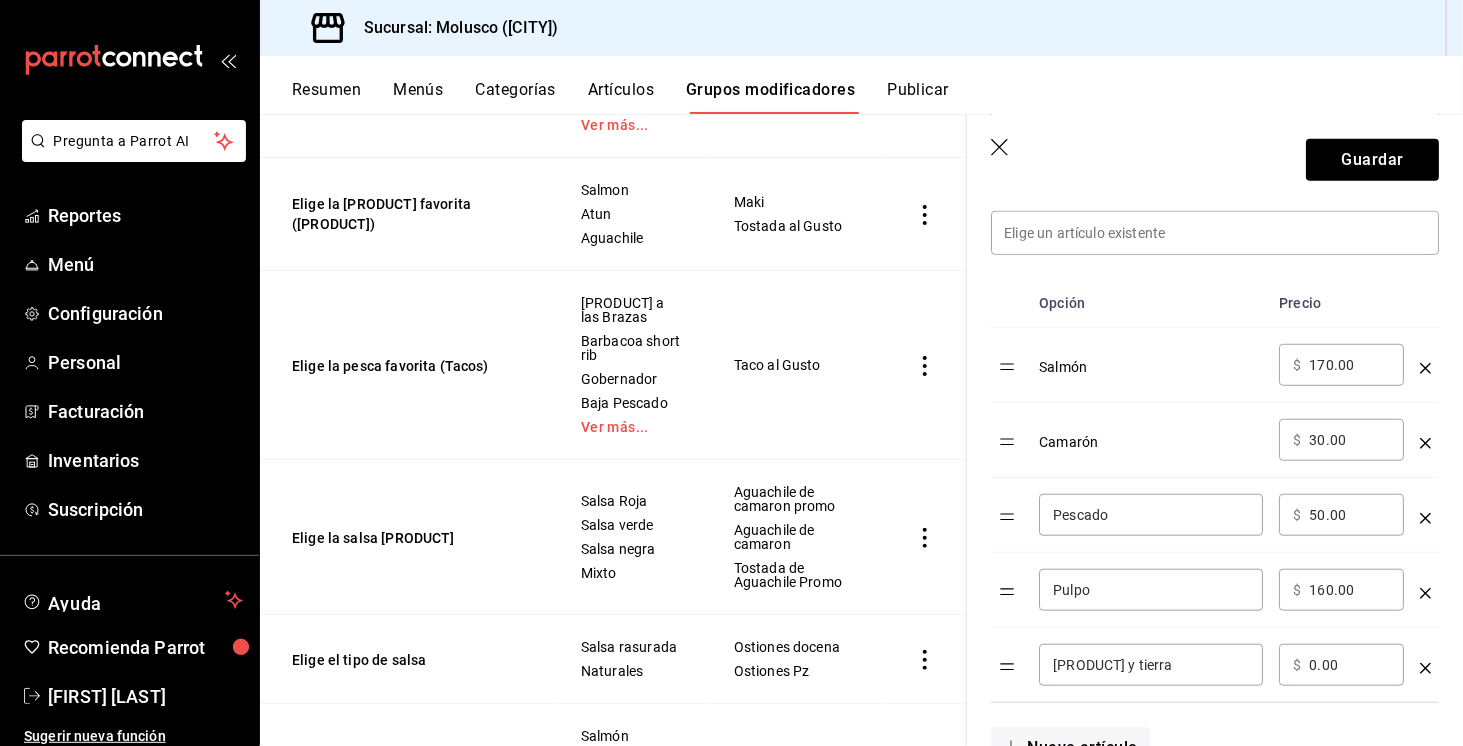 click on "​ $ 0.00 ​" at bounding box center [1341, 665] 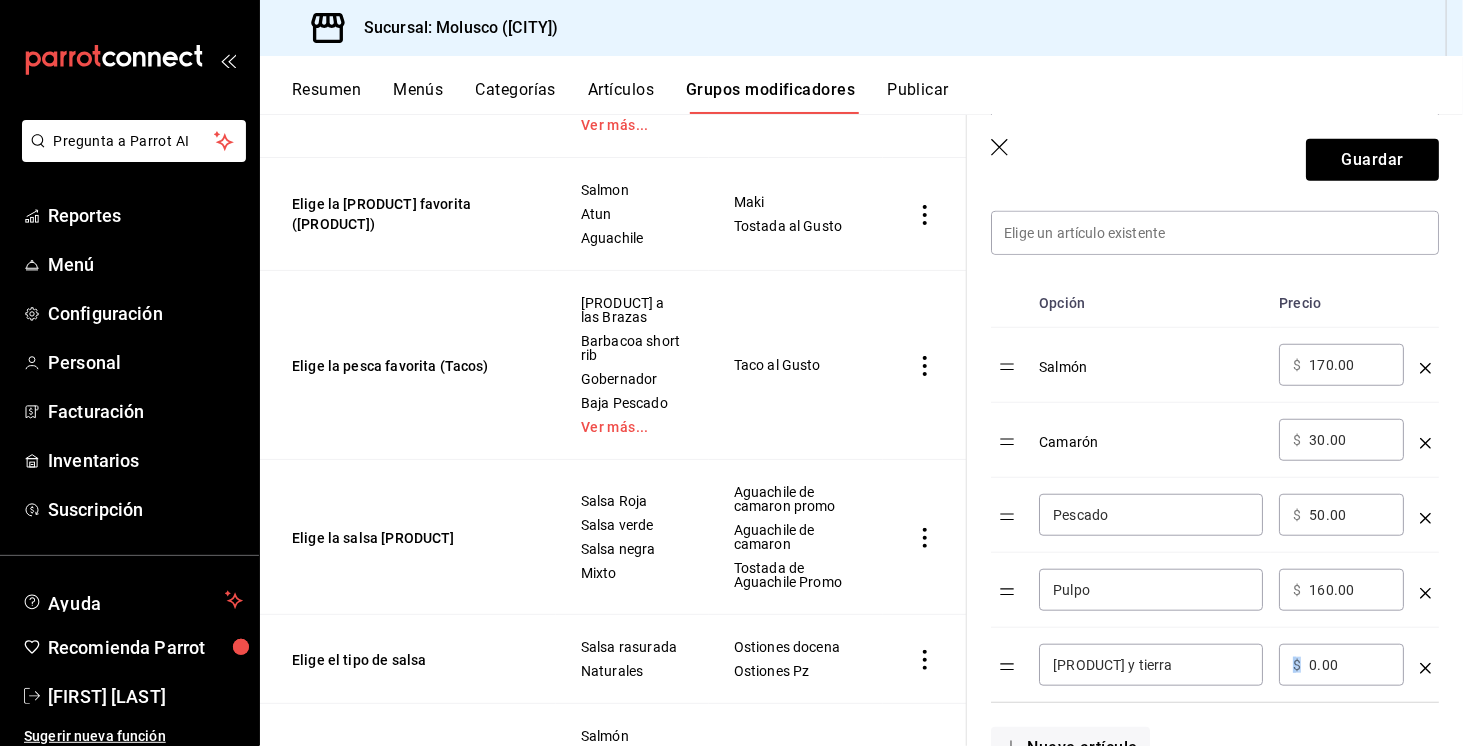 click on "​ $ 0.00 ​" at bounding box center (1341, 665) 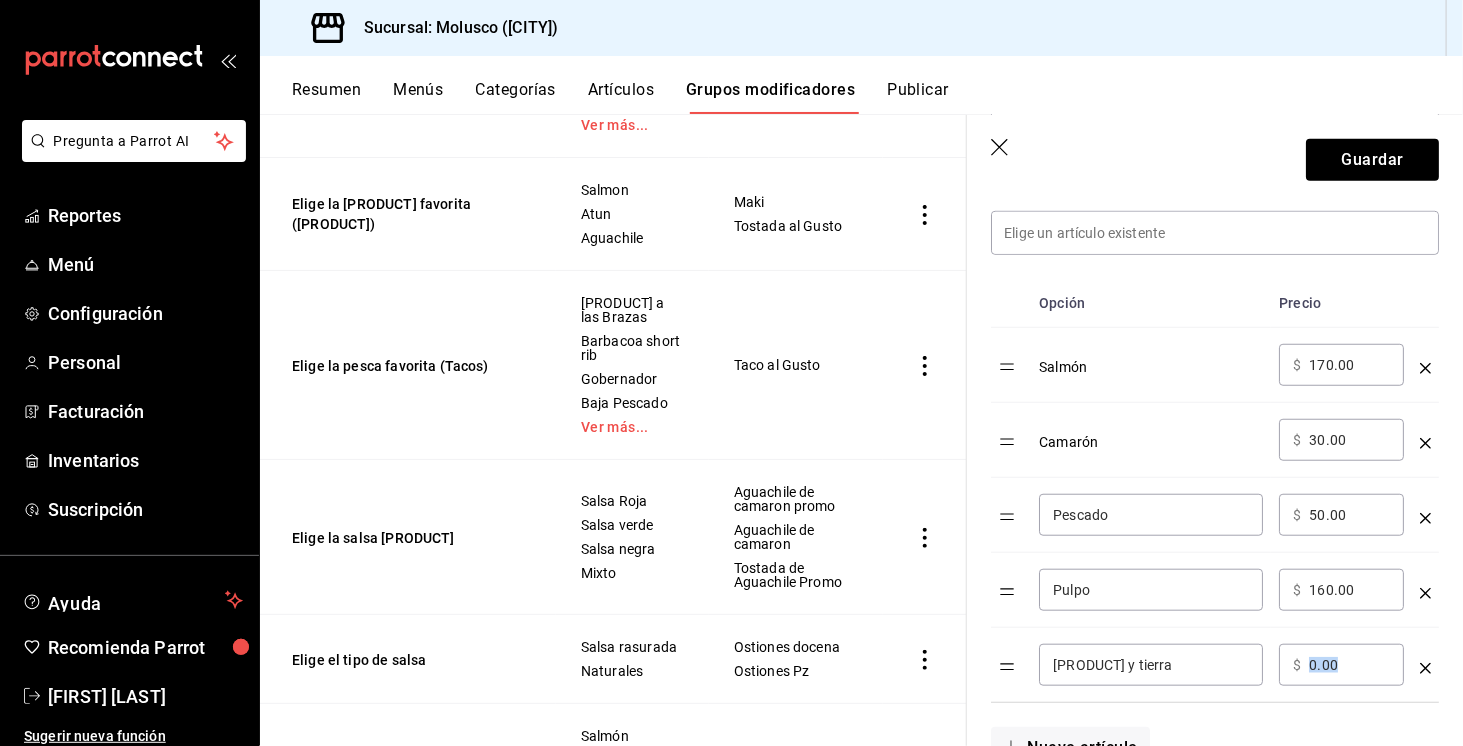 drag, startPoint x: 1373, startPoint y: 674, endPoint x: 1313, endPoint y: 672, distance: 60.033325 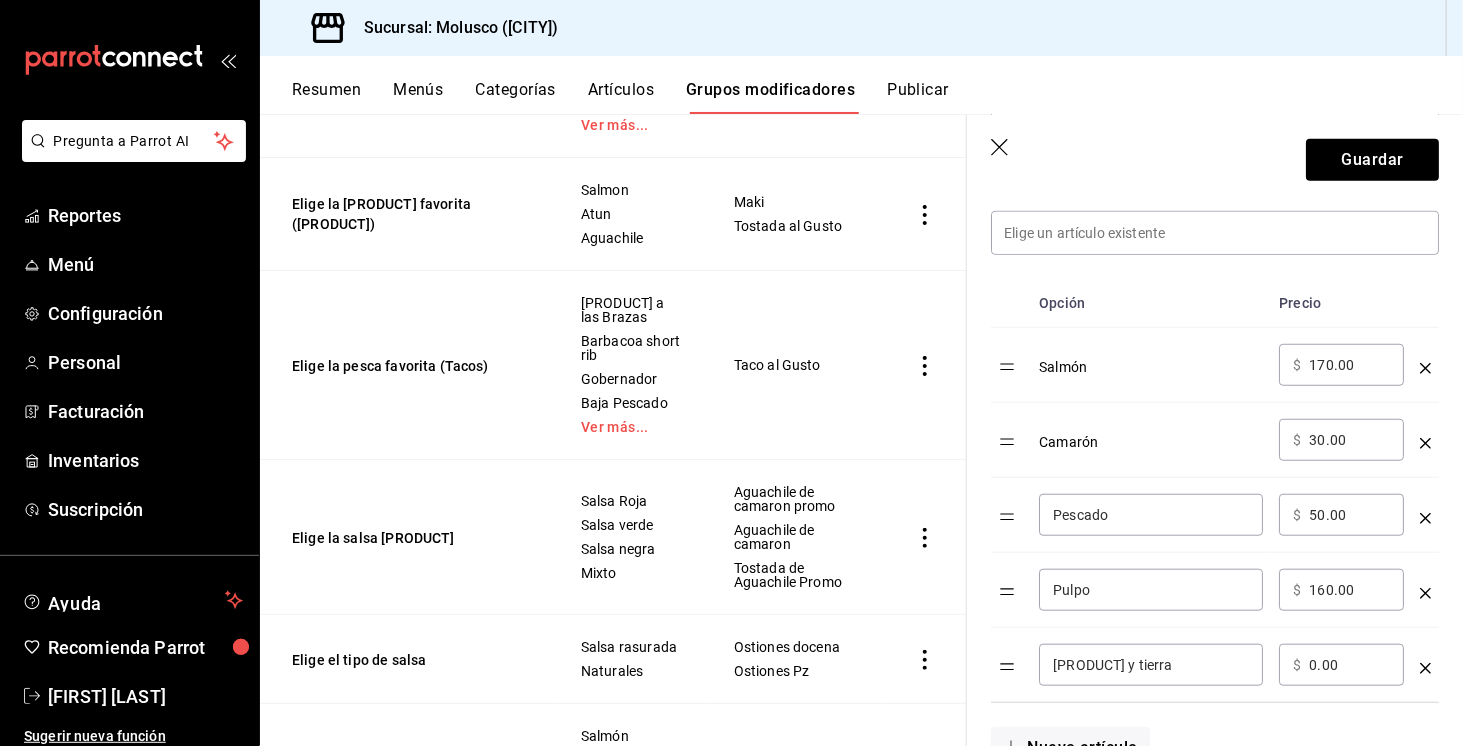 drag, startPoint x: 1369, startPoint y: 669, endPoint x: 1300, endPoint y: 672, distance: 69.065186 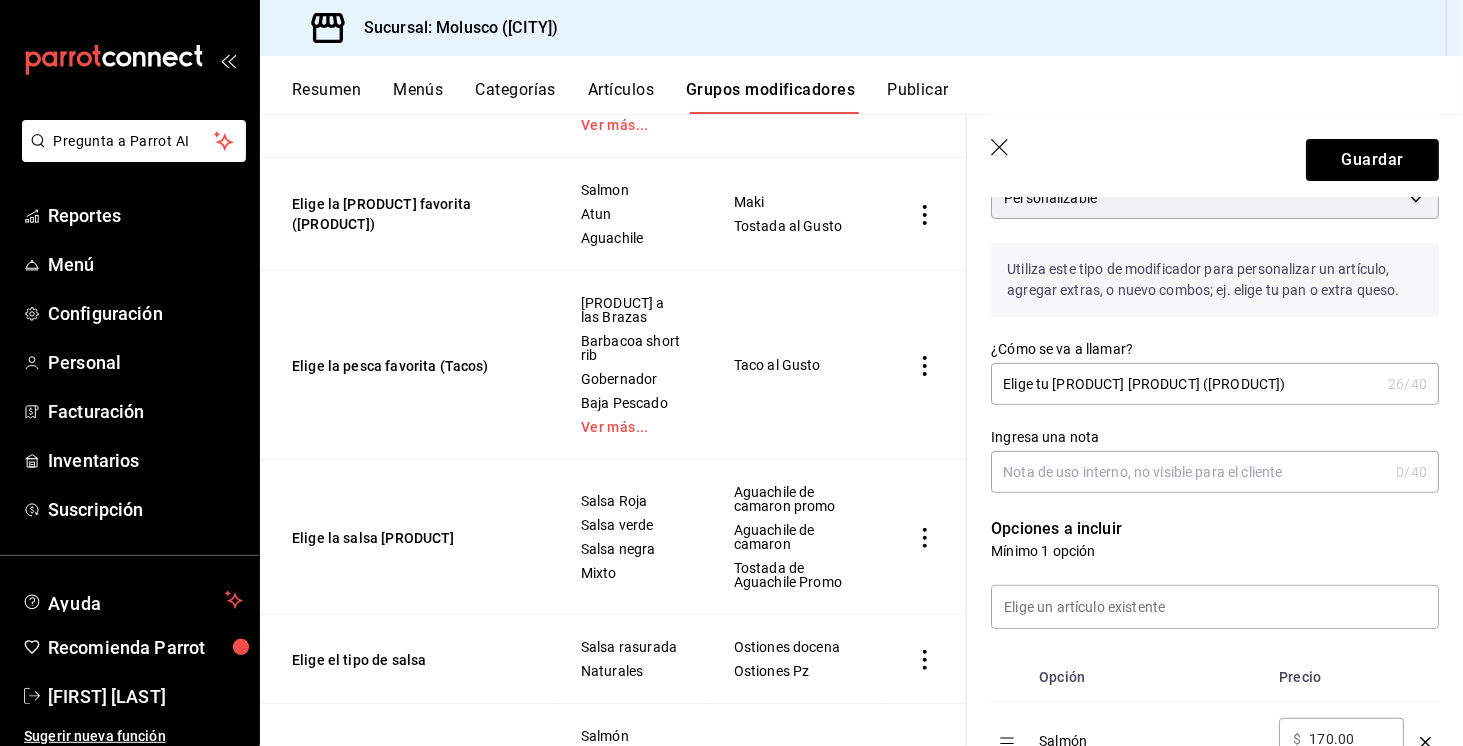 scroll, scrollTop: 197, scrollLeft: 0, axis: vertical 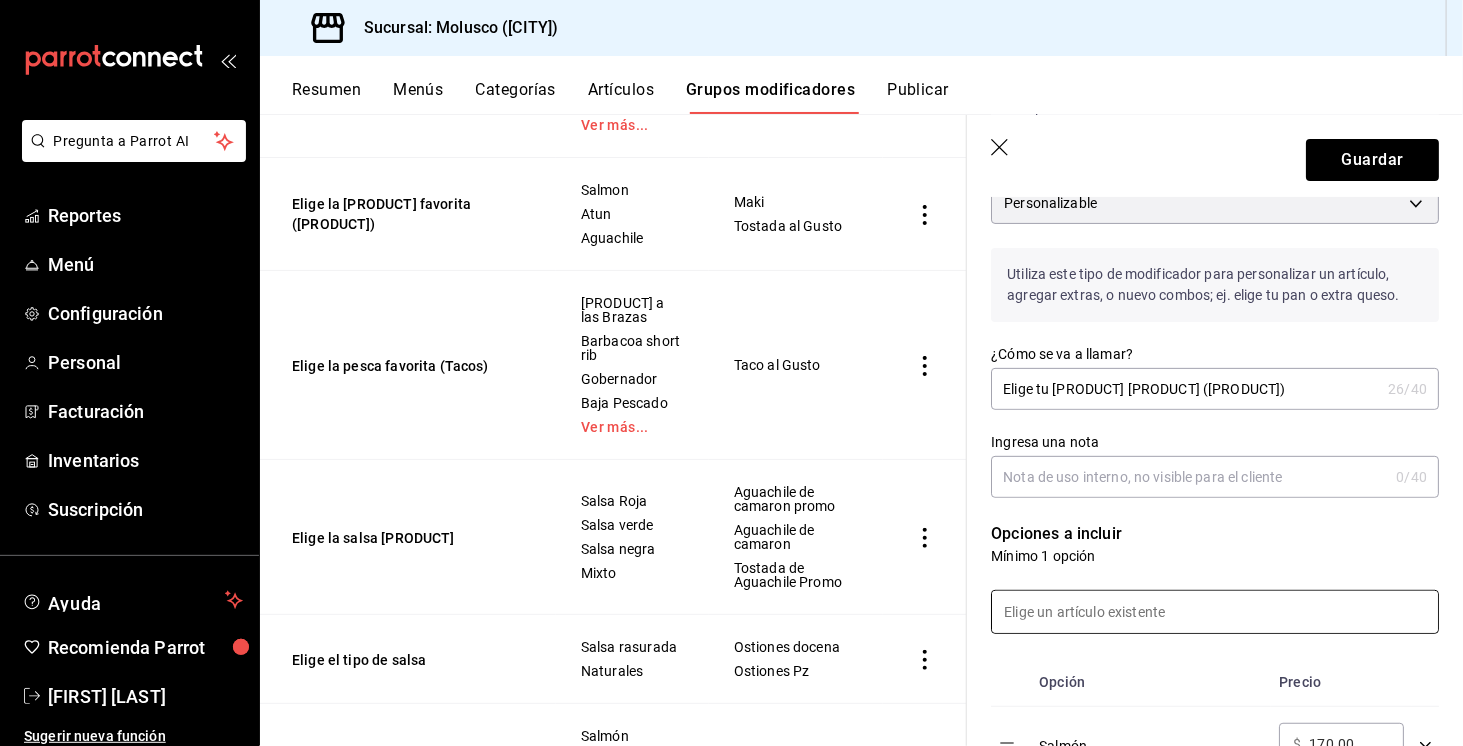 type on "1200.00" 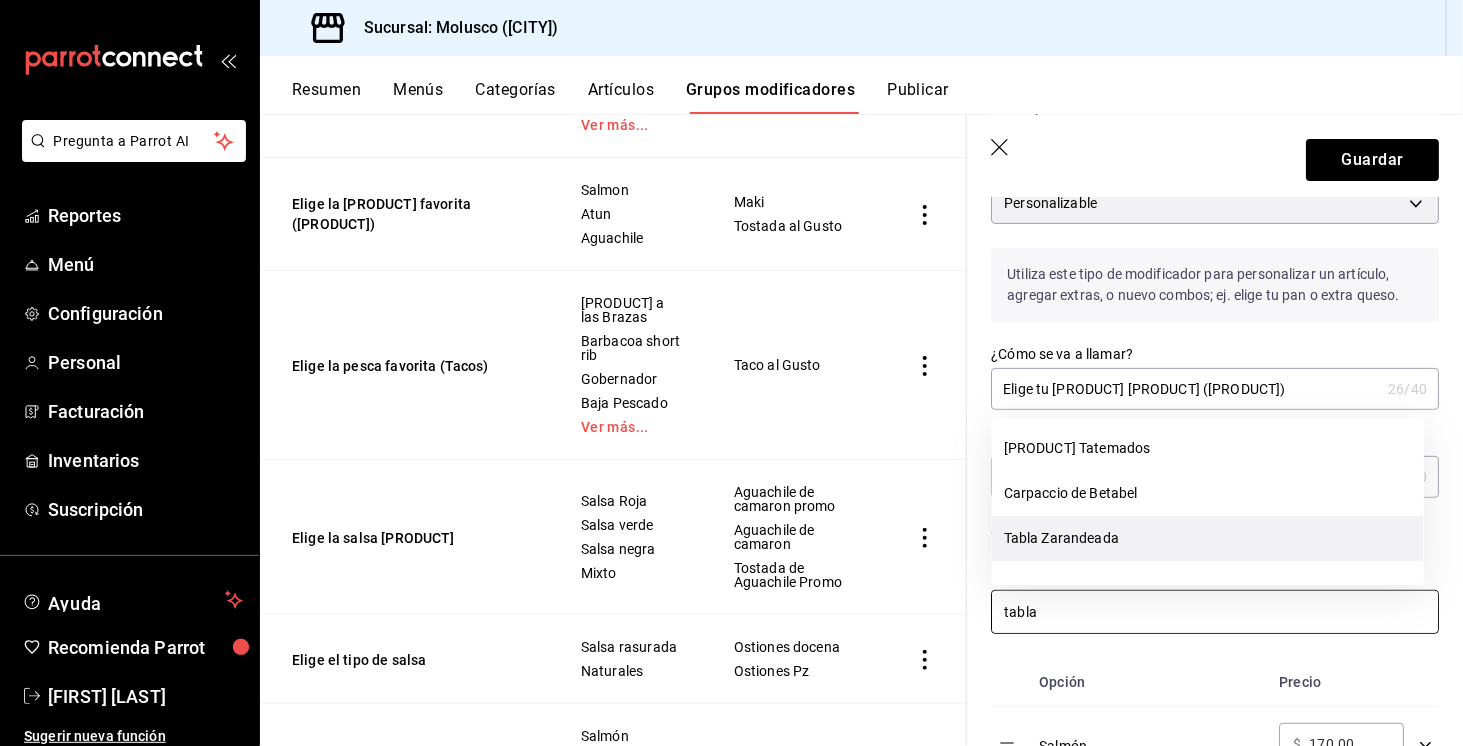 click on "Tabla Zarandeada" at bounding box center (1208, 538) 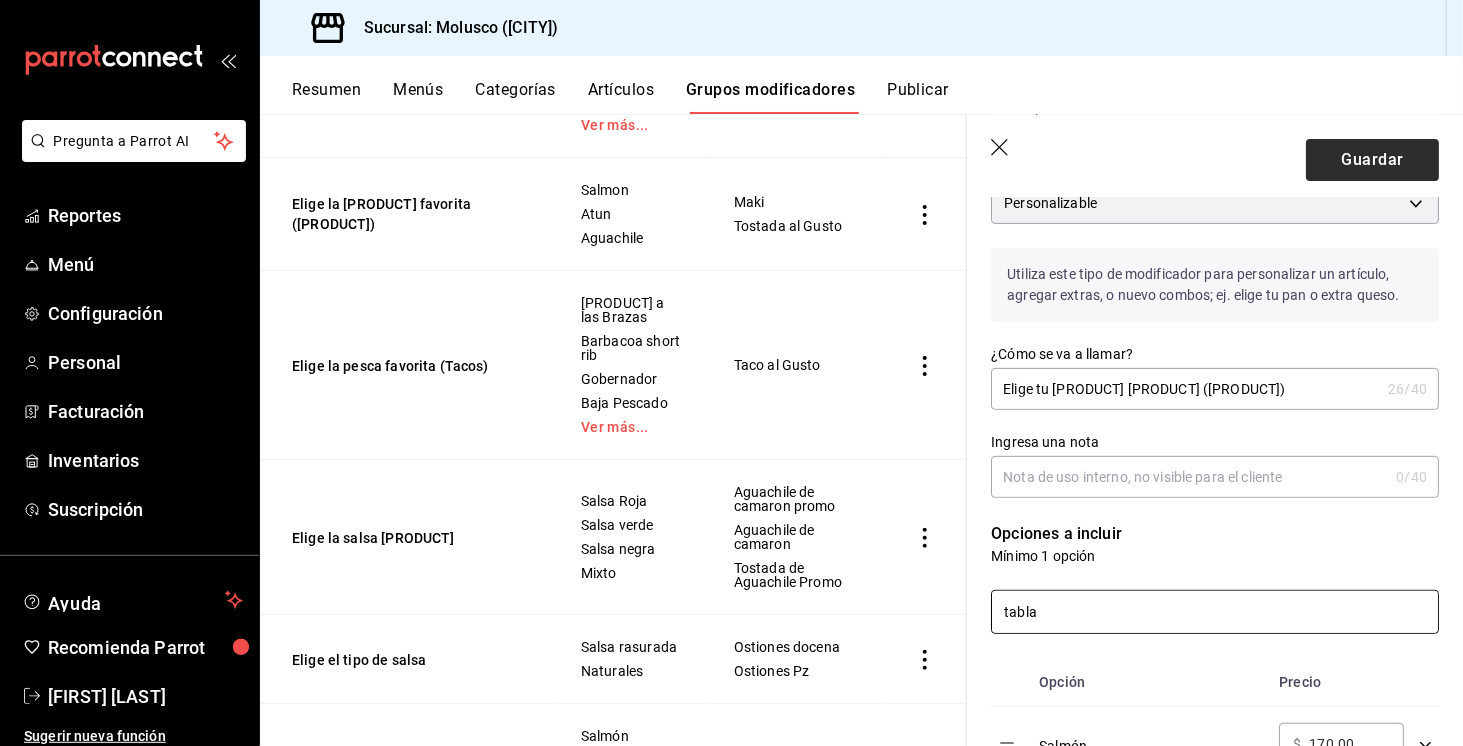 type on "tabla" 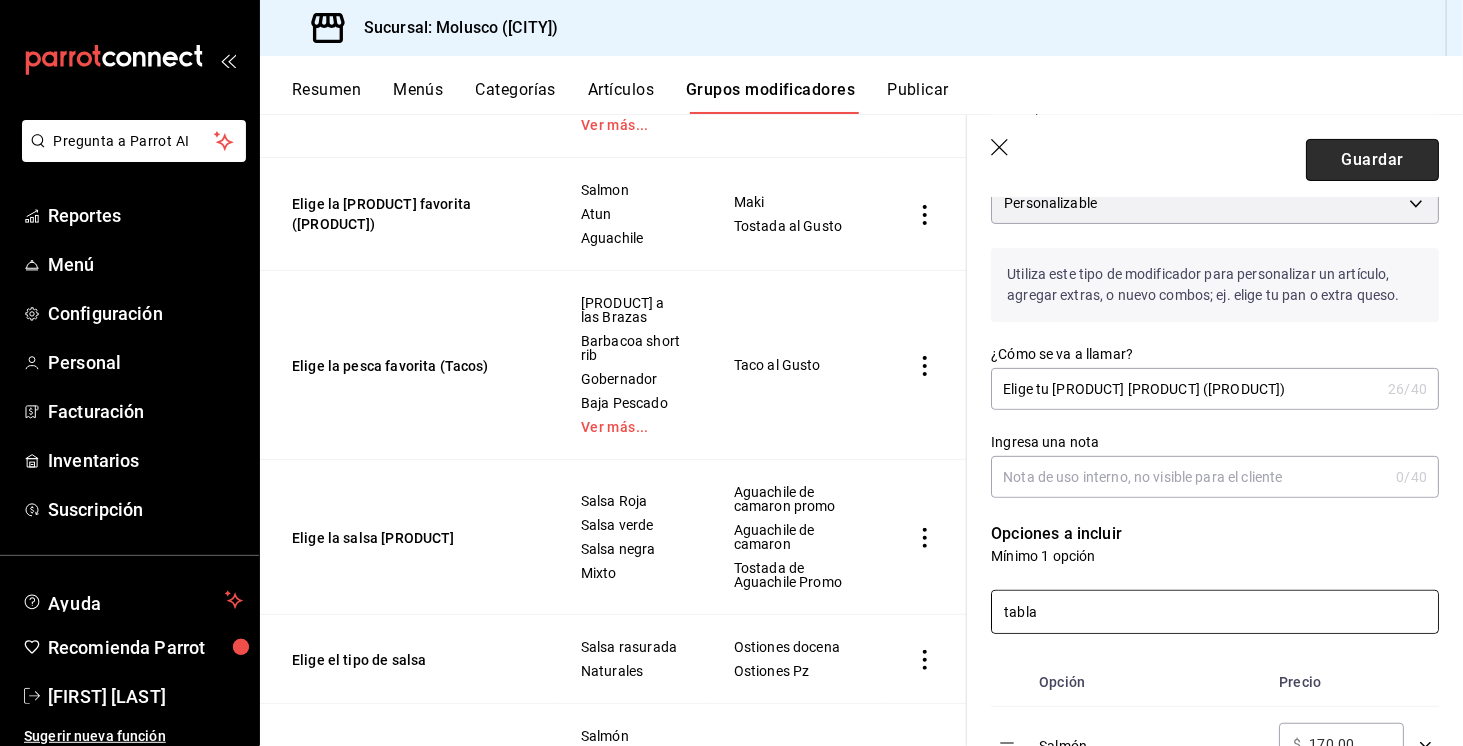 click on "Guardar" at bounding box center (1372, 160) 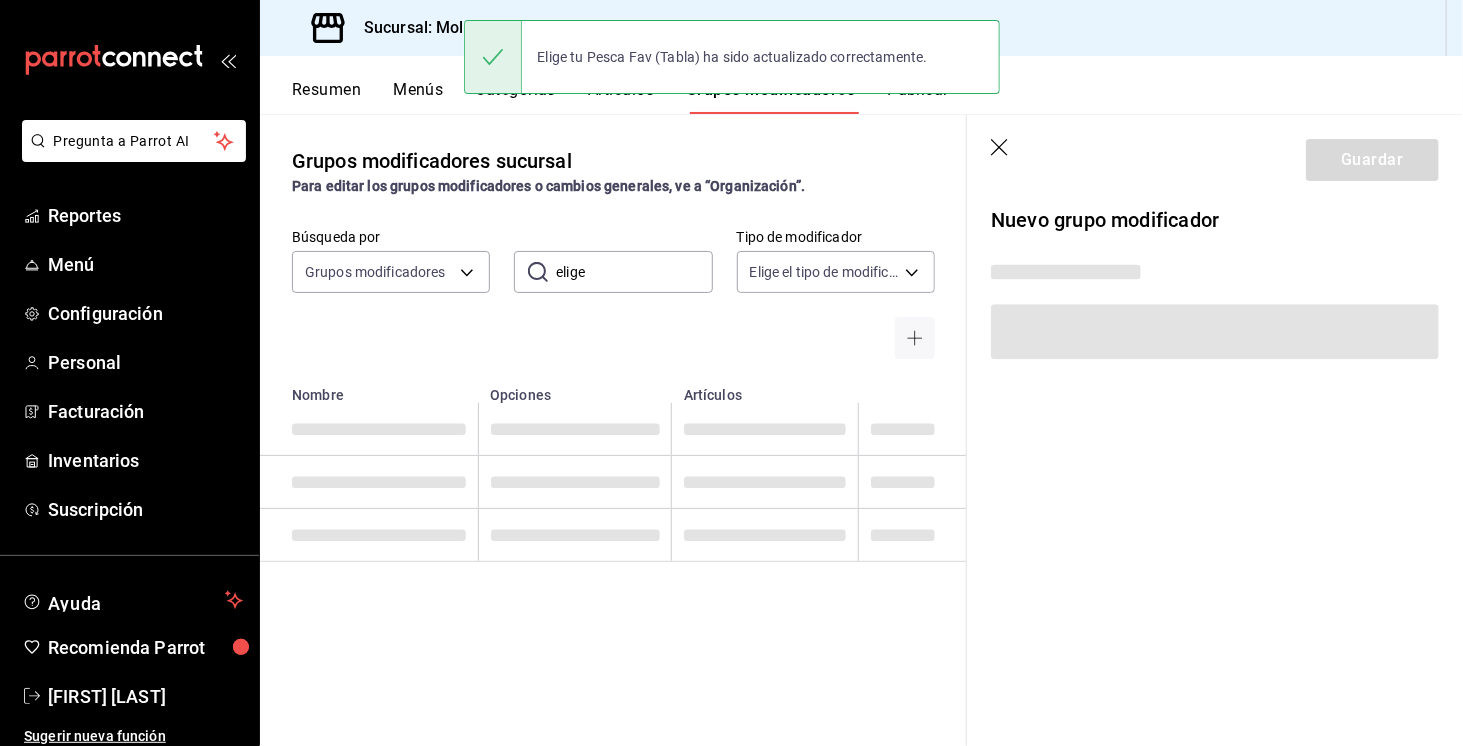 scroll, scrollTop: 0, scrollLeft: 0, axis: both 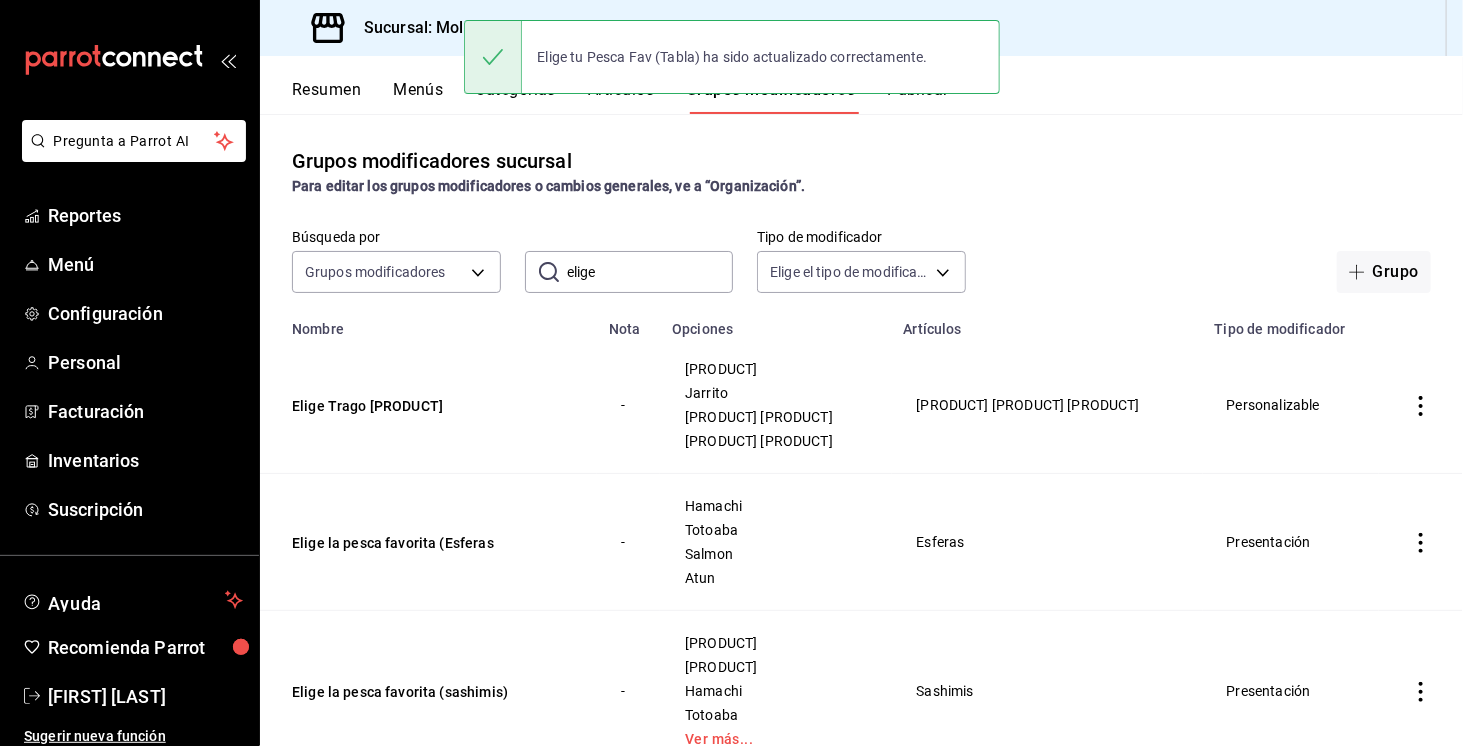 click on "Elige tu Pesca Fav (Tabla) ha sido actualizado correctamente." at bounding box center [732, 57] 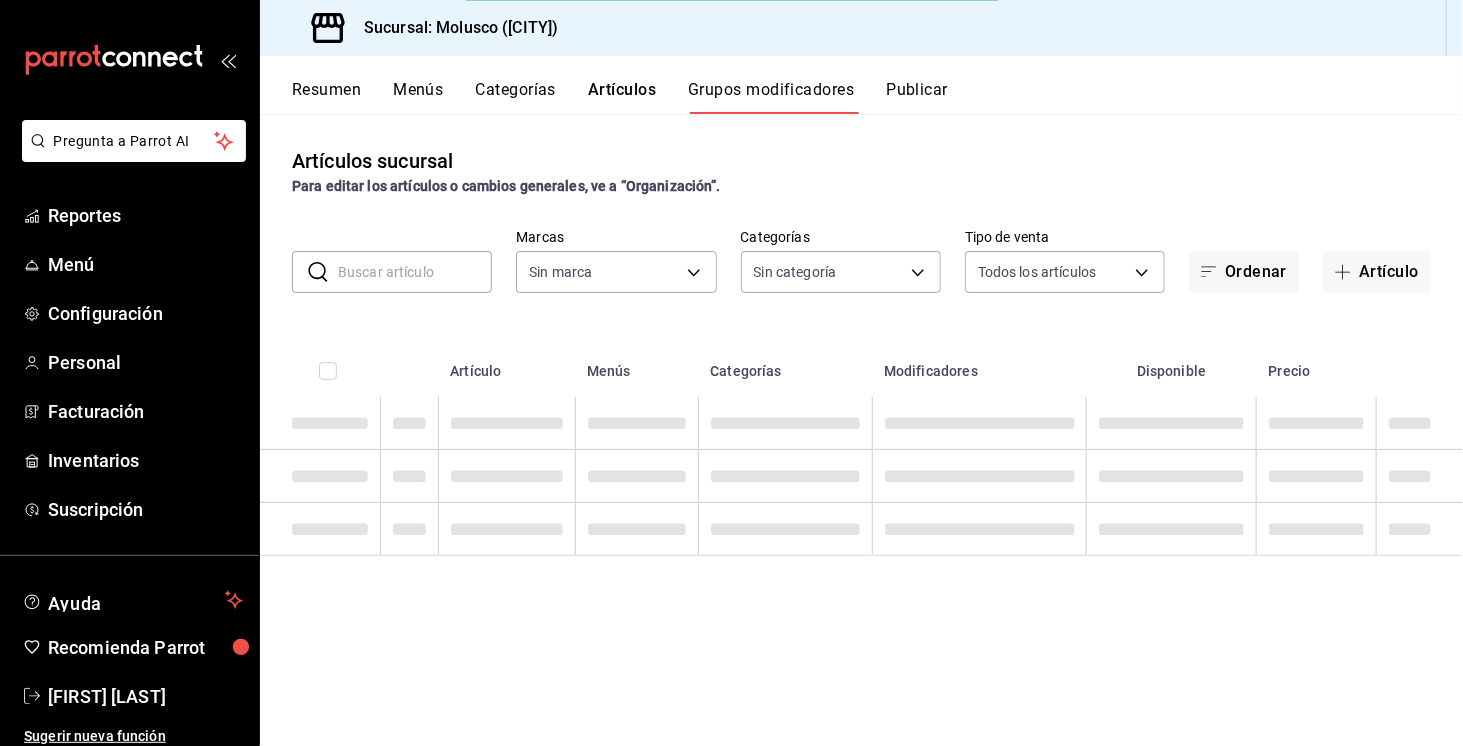 type on "356499dc-45b1-4a46-87a0-ed45505369c2" 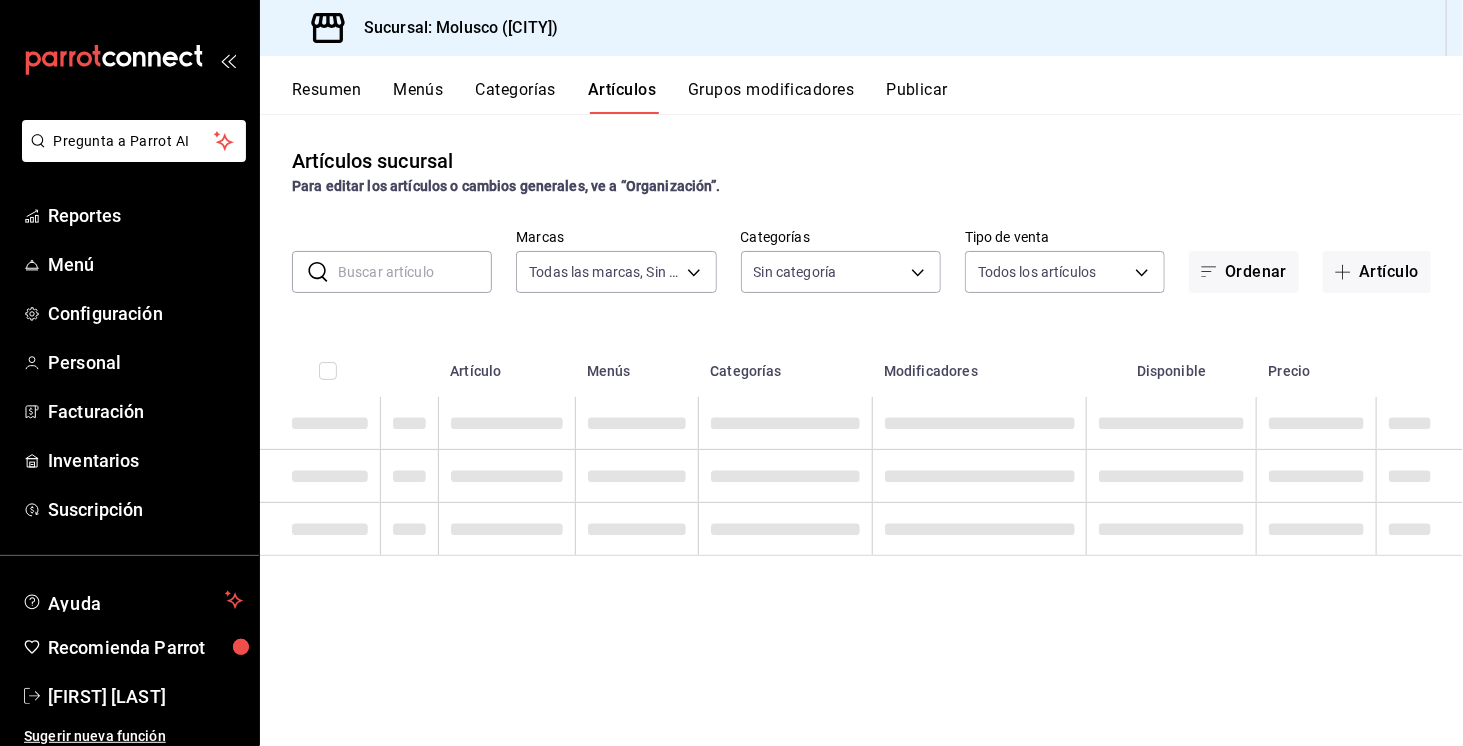 type on "356499dc-45b1-4a46-87a0-ed45505369c2" 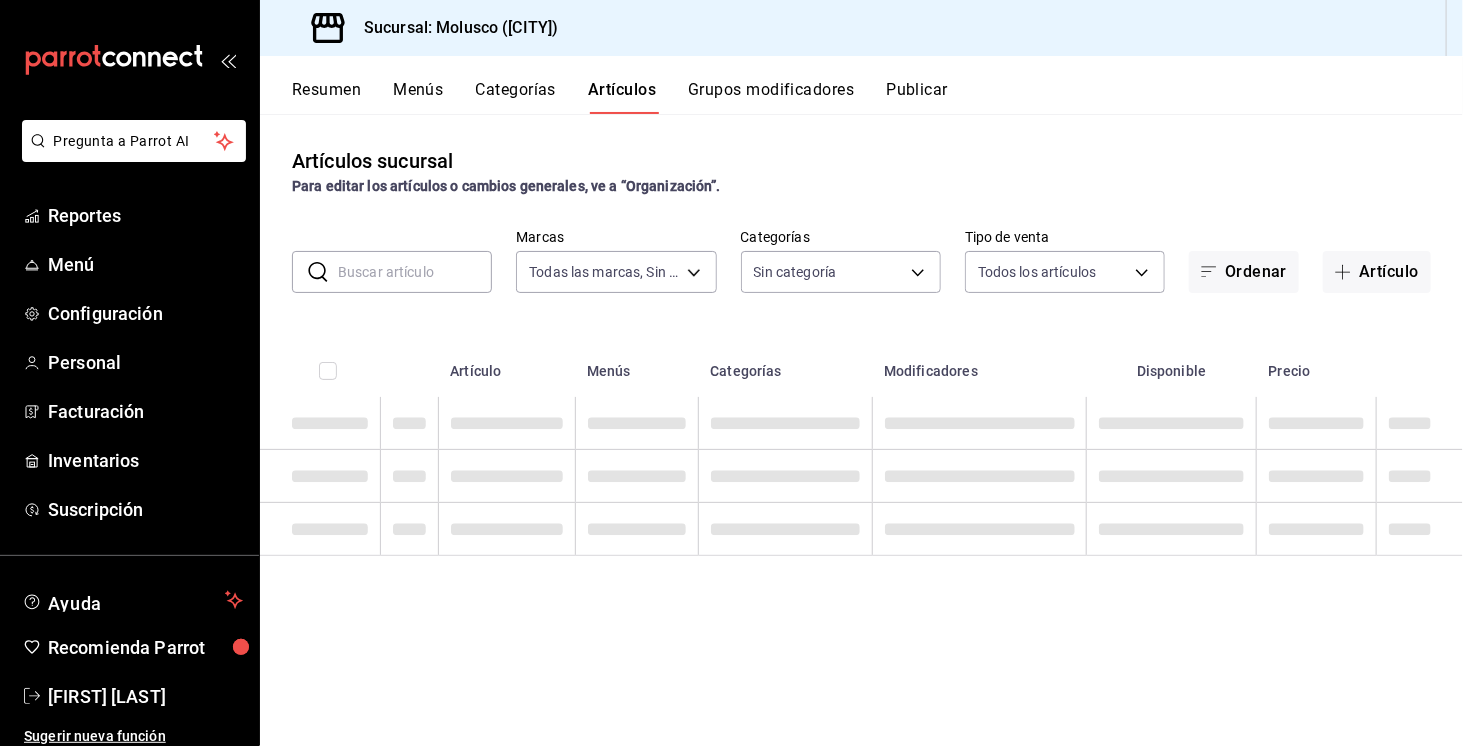type on "[ORDER_ID]" 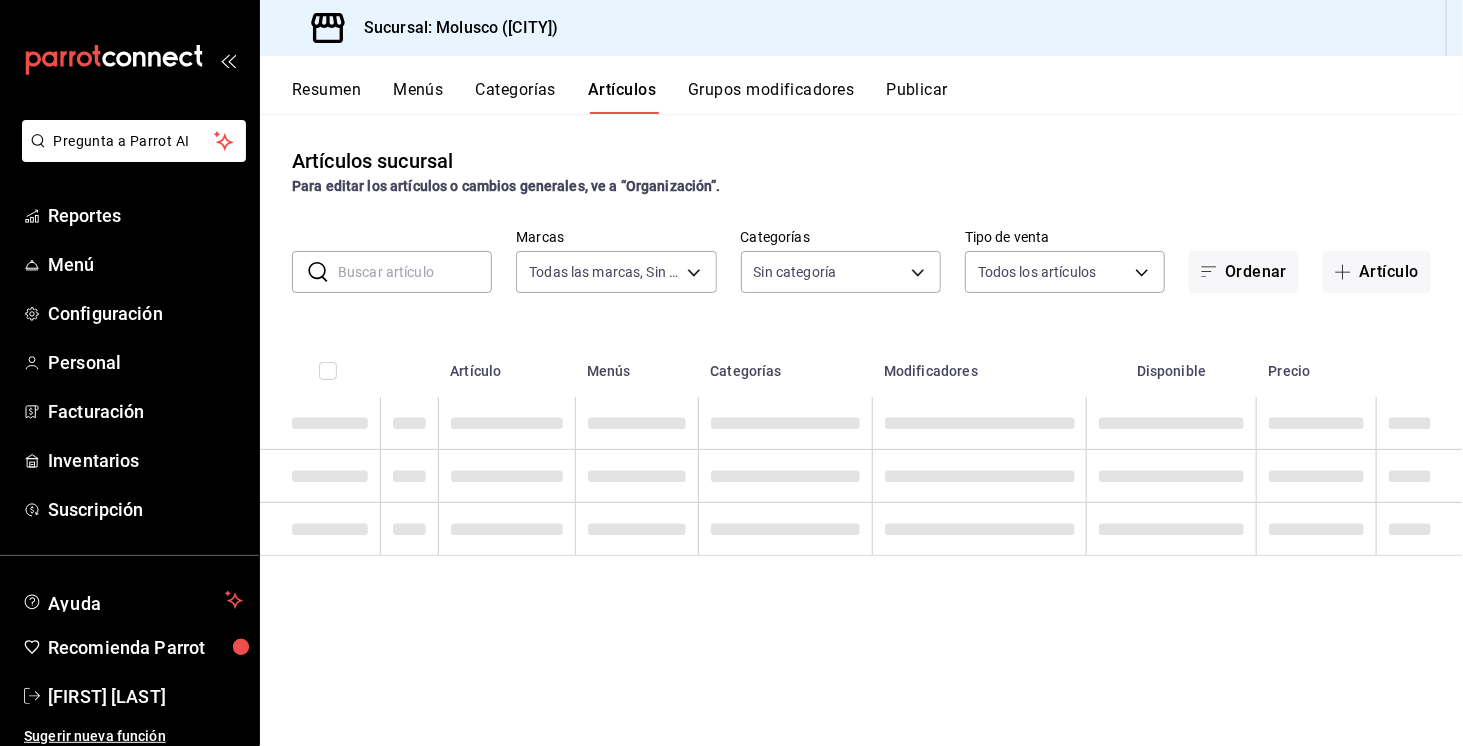 click on "Artículos" at bounding box center (622, 97) 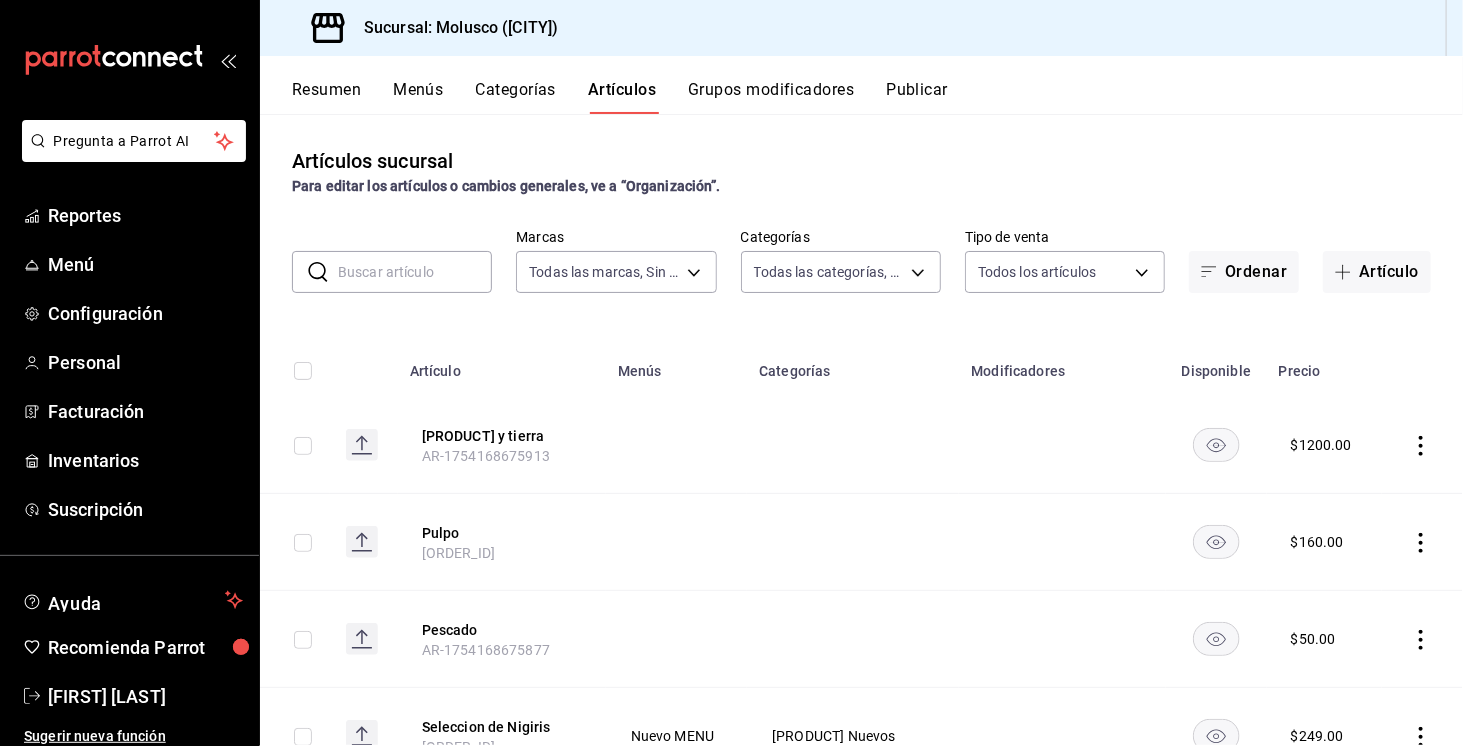 click at bounding box center [415, 272] 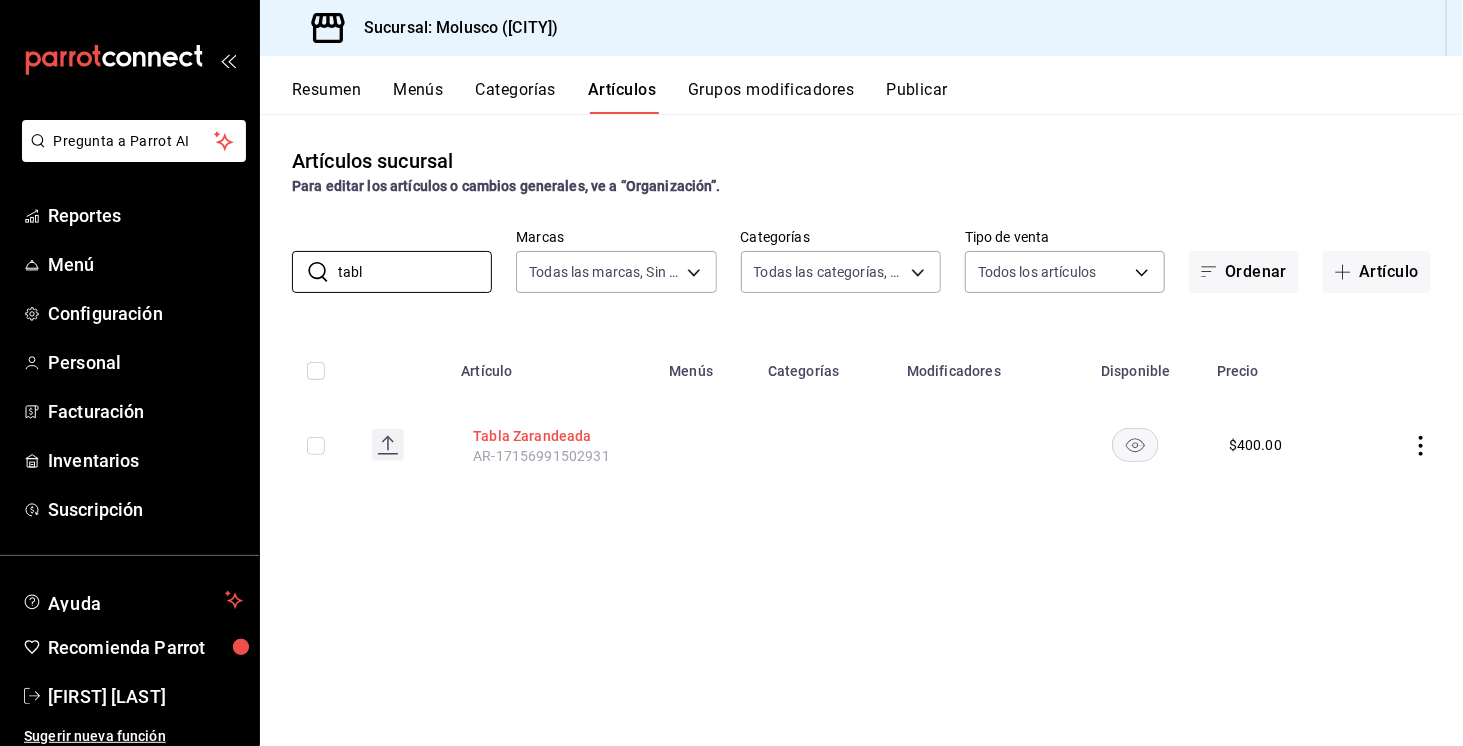 type on "tabl" 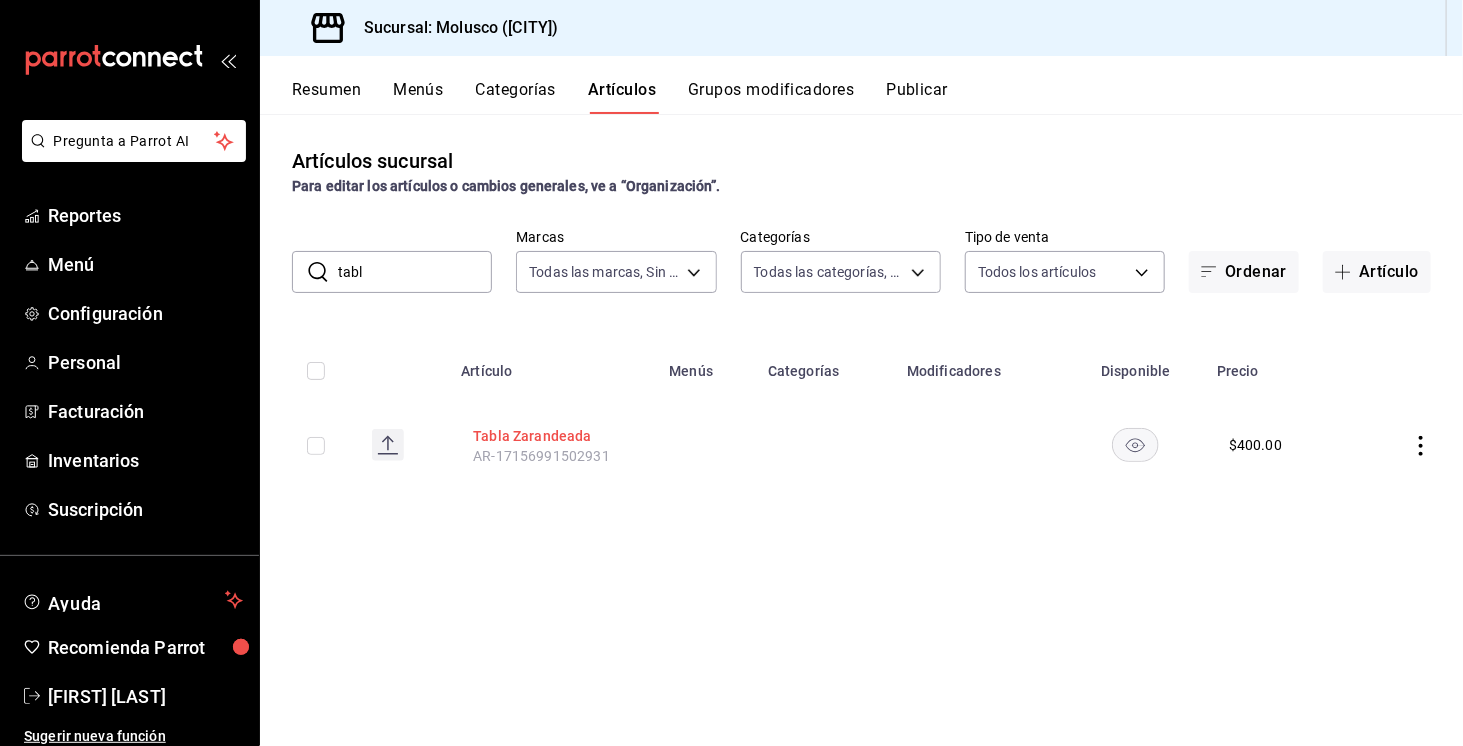 click on "Tabla Zarandeada" at bounding box center [553, 436] 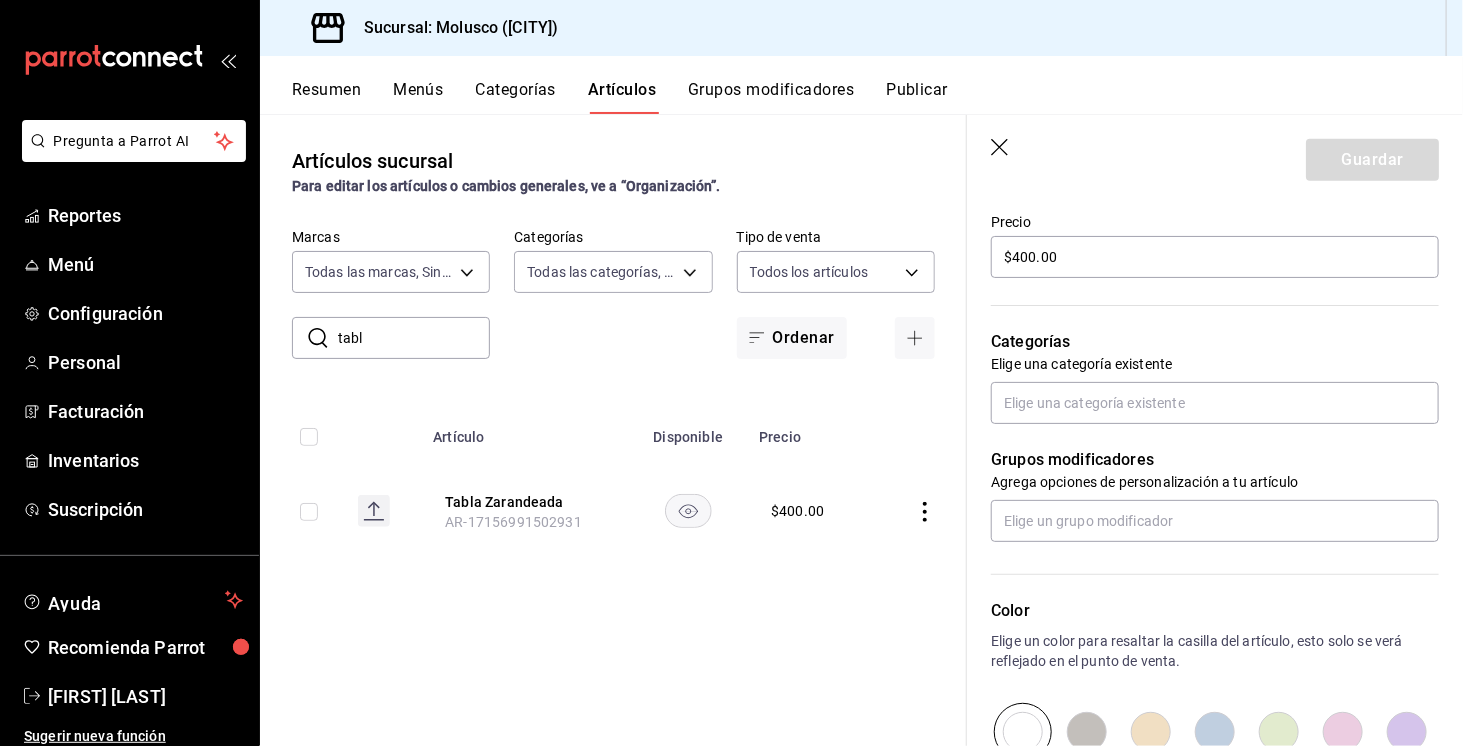 scroll, scrollTop: 581, scrollLeft: 0, axis: vertical 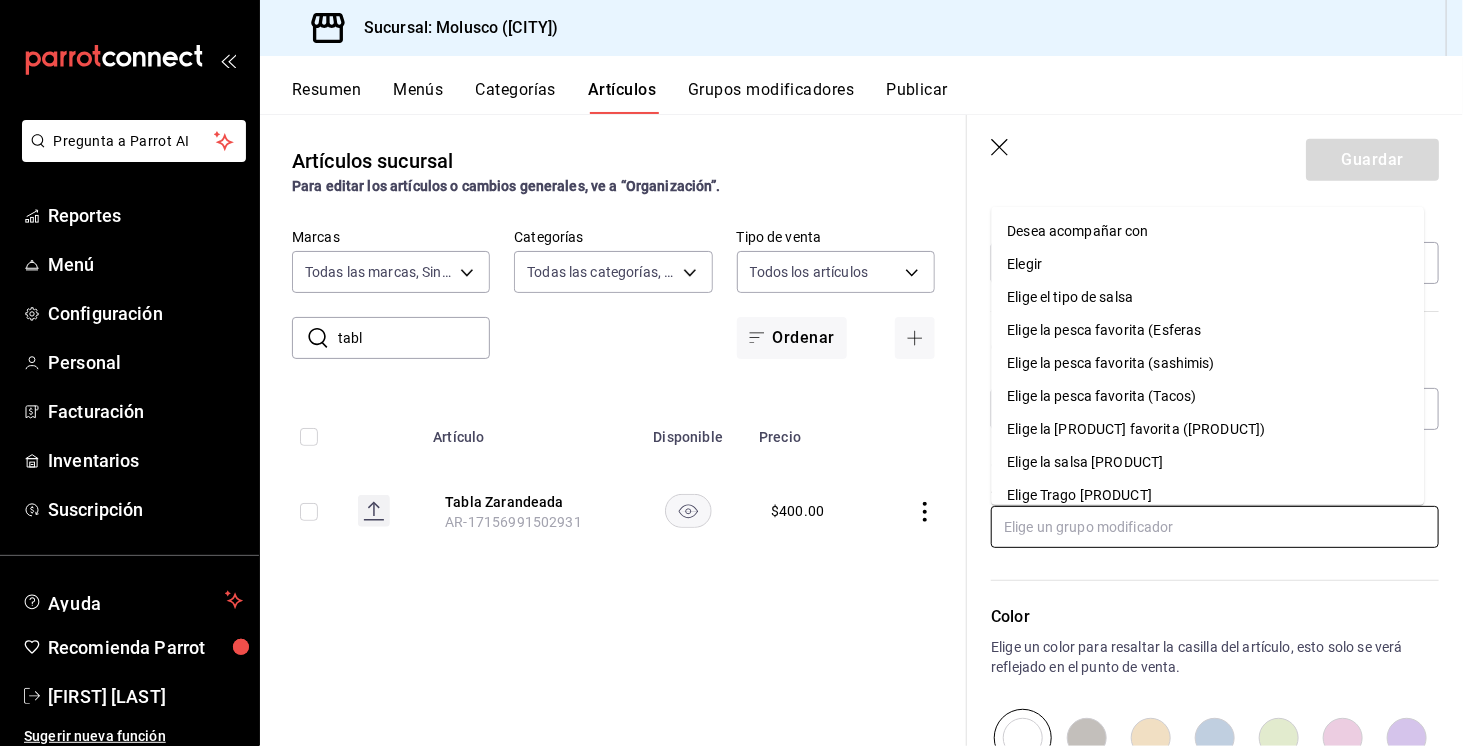 click at bounding box center (1215, 527) 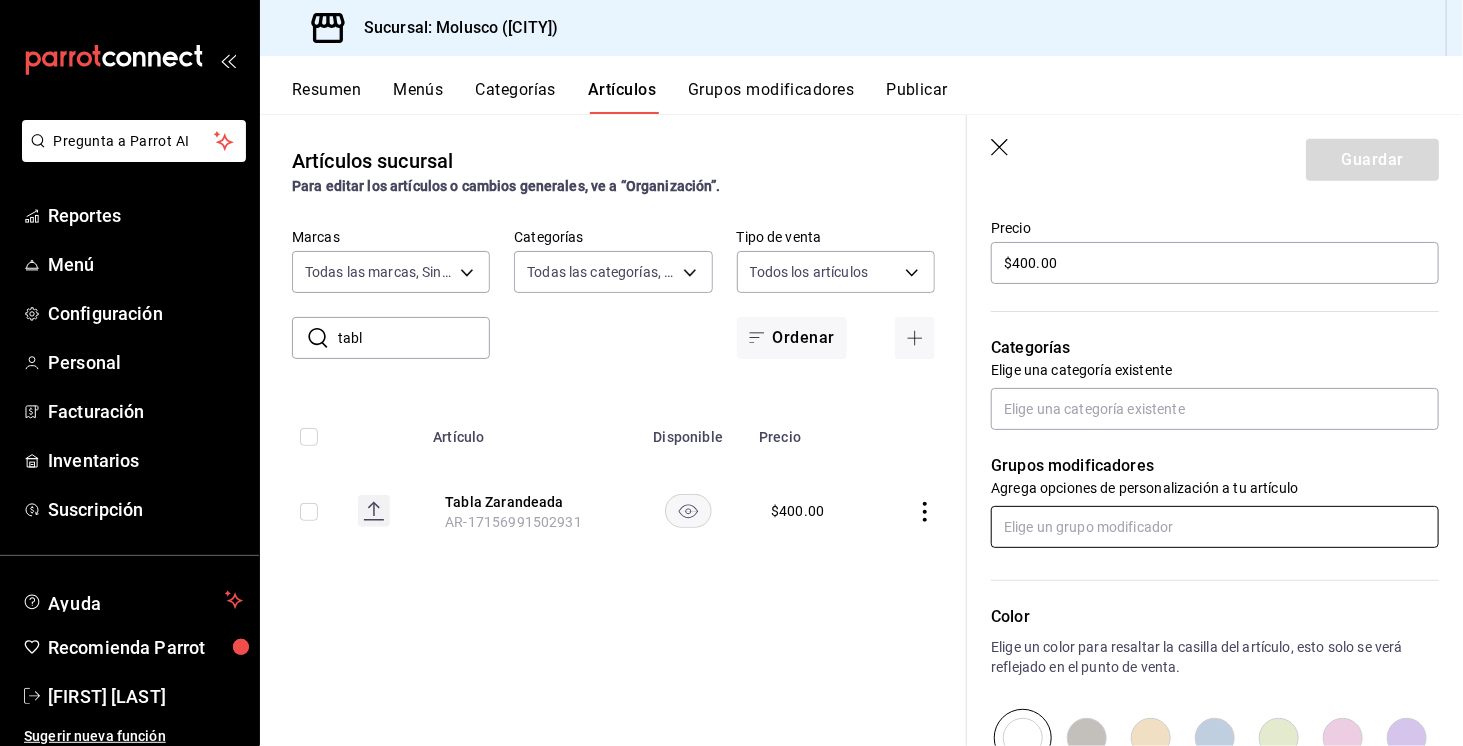 click at bounding box center [1215, 527] 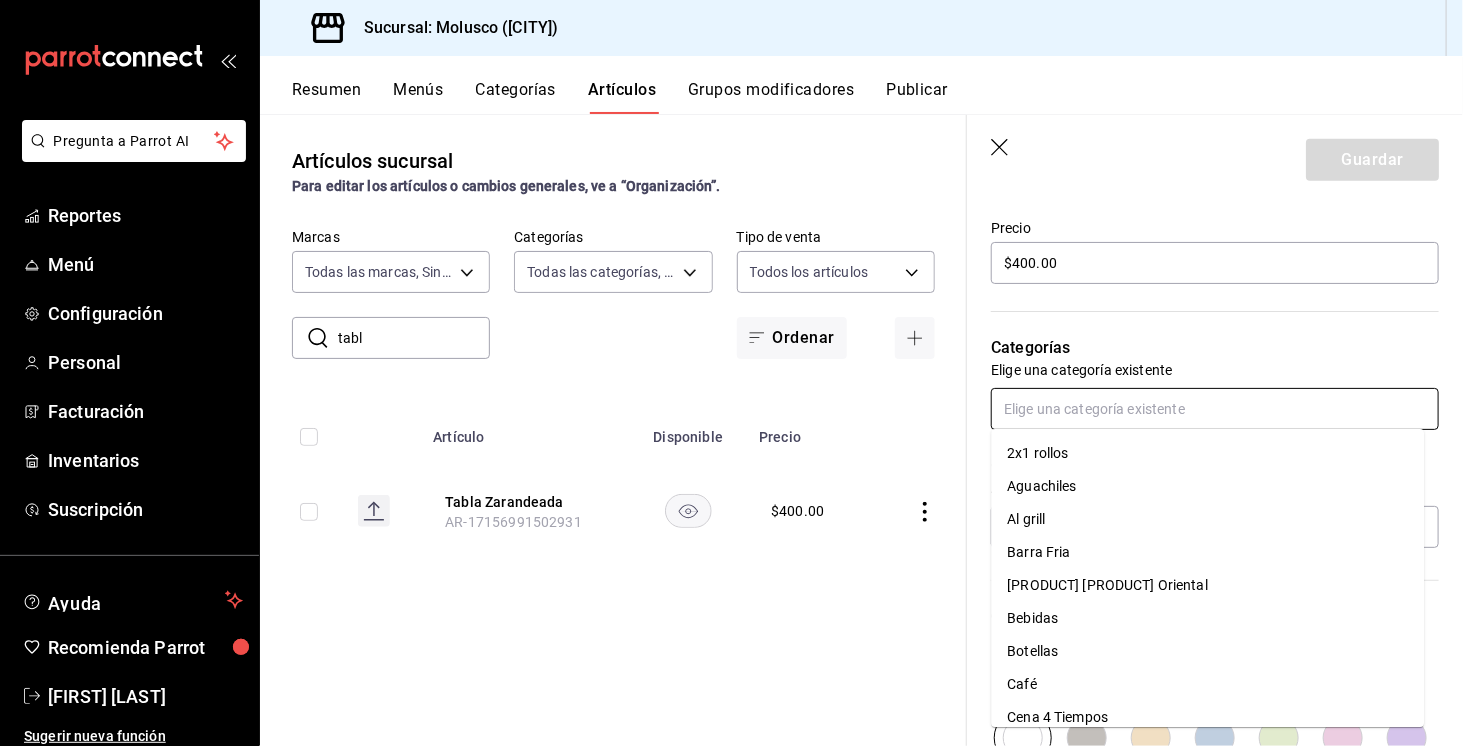 click at bounding box center [1215, 409] 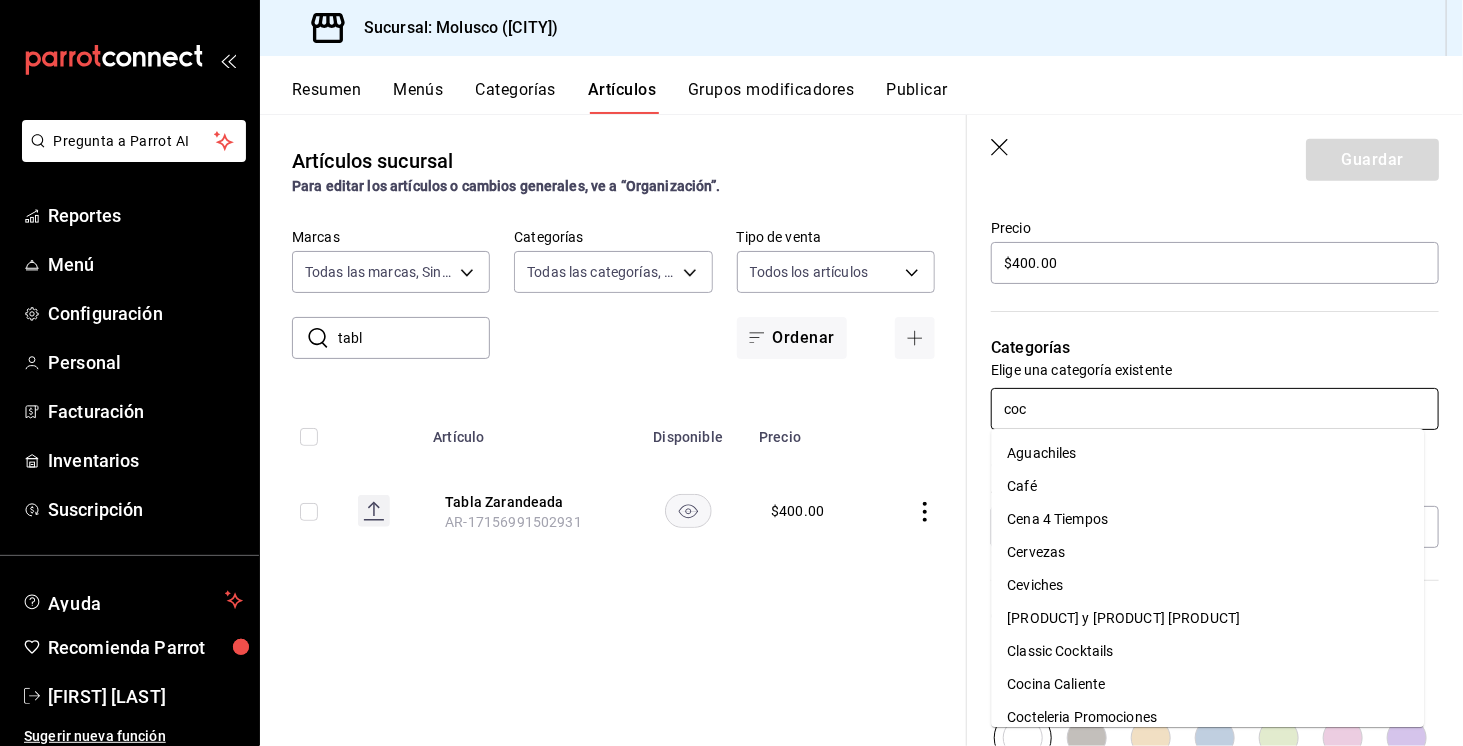 type on "coci" 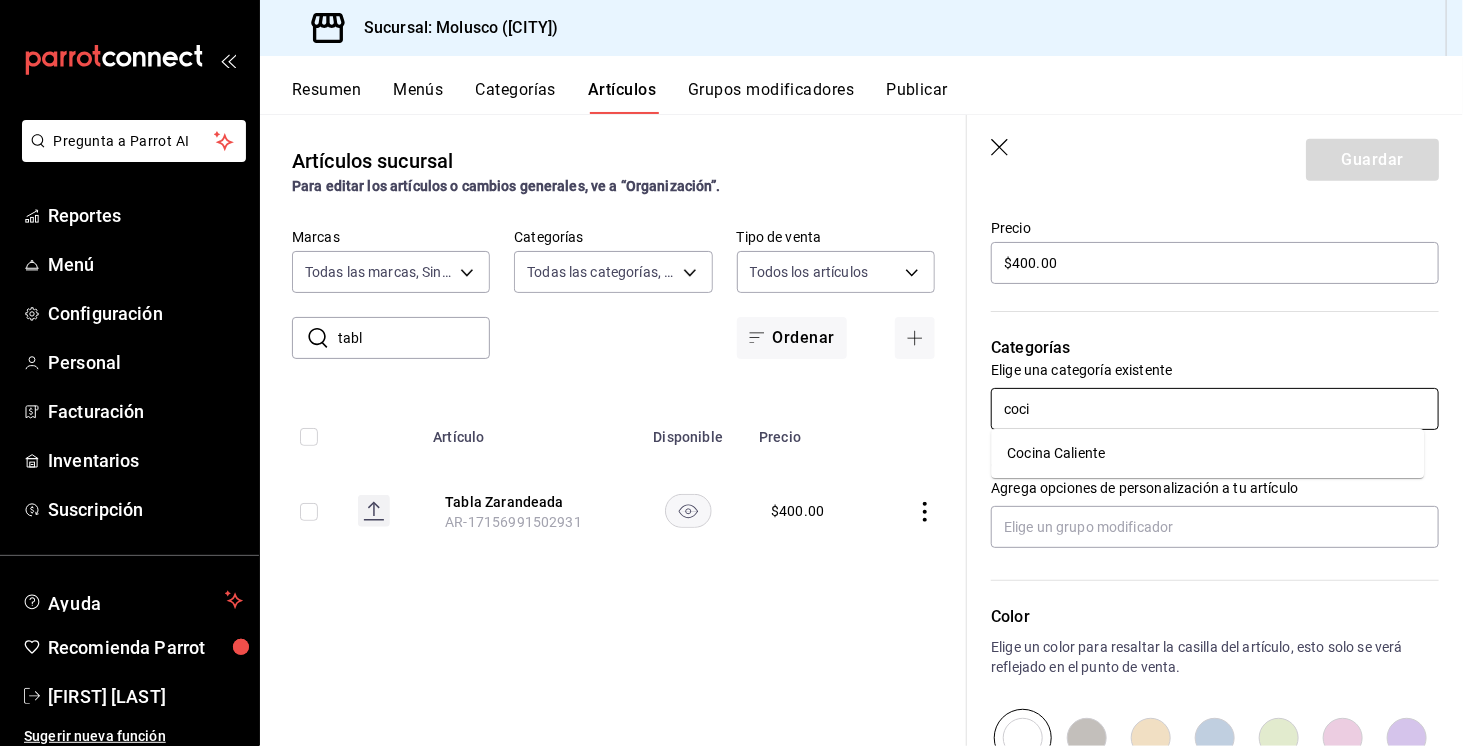 click on "Cocina Caliente" at bounding box center [1207, 453] 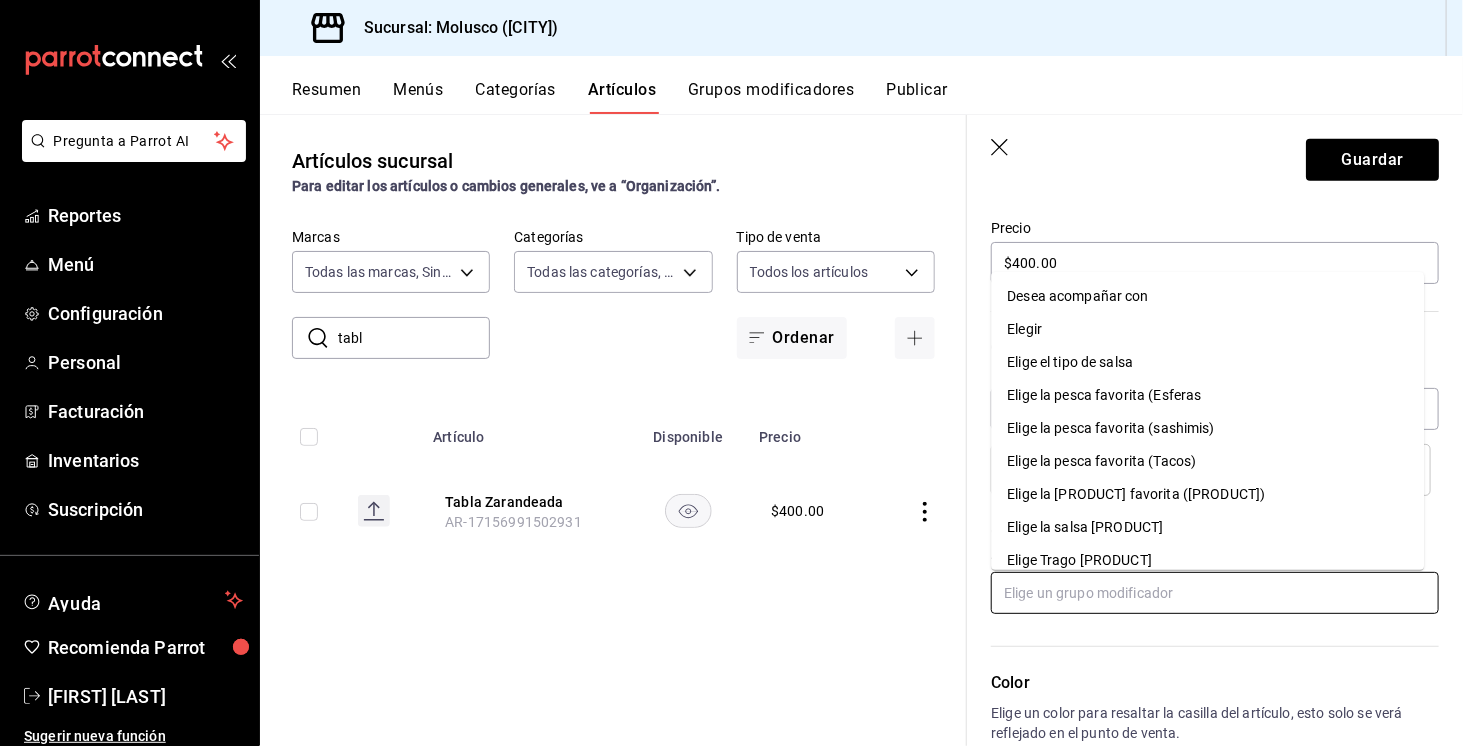 click at bounding box center [1215, 593] 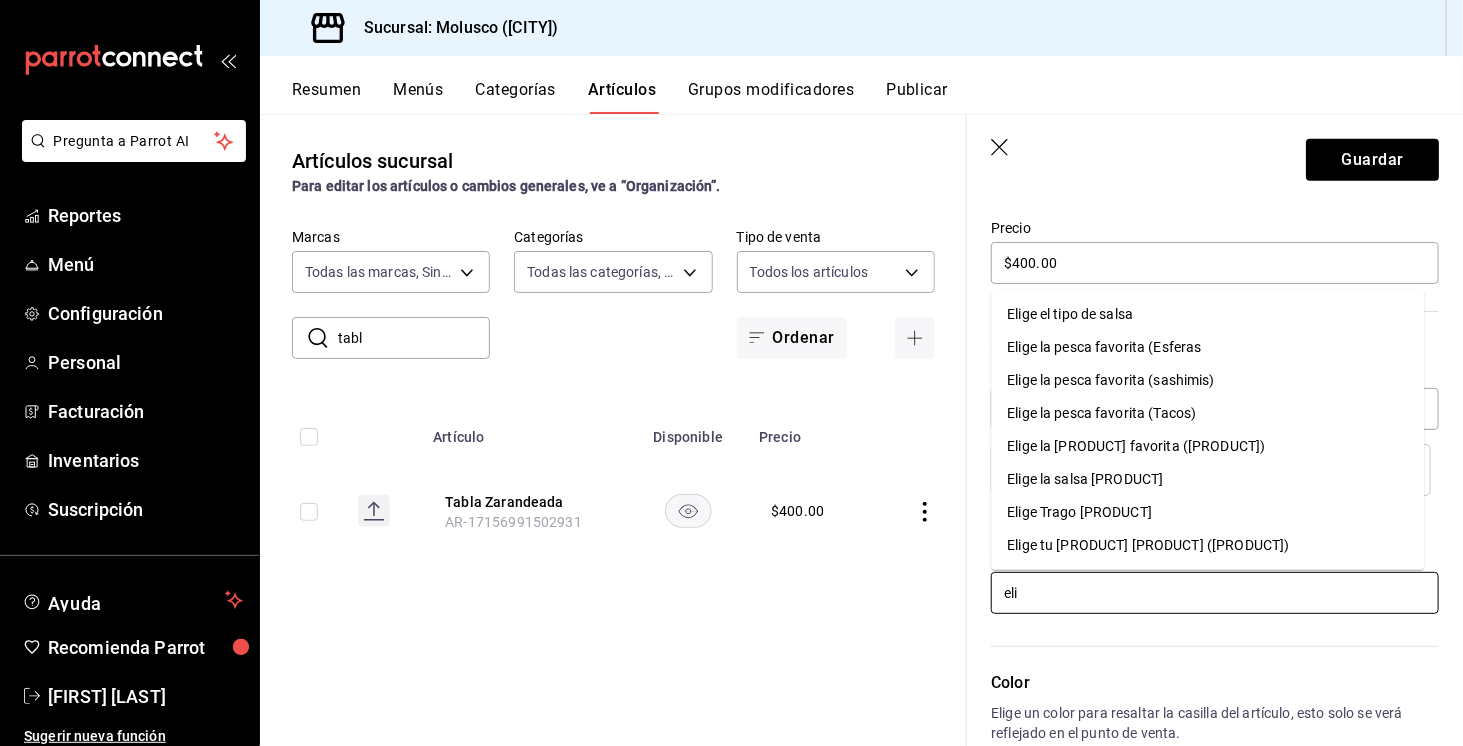 type on "elig" 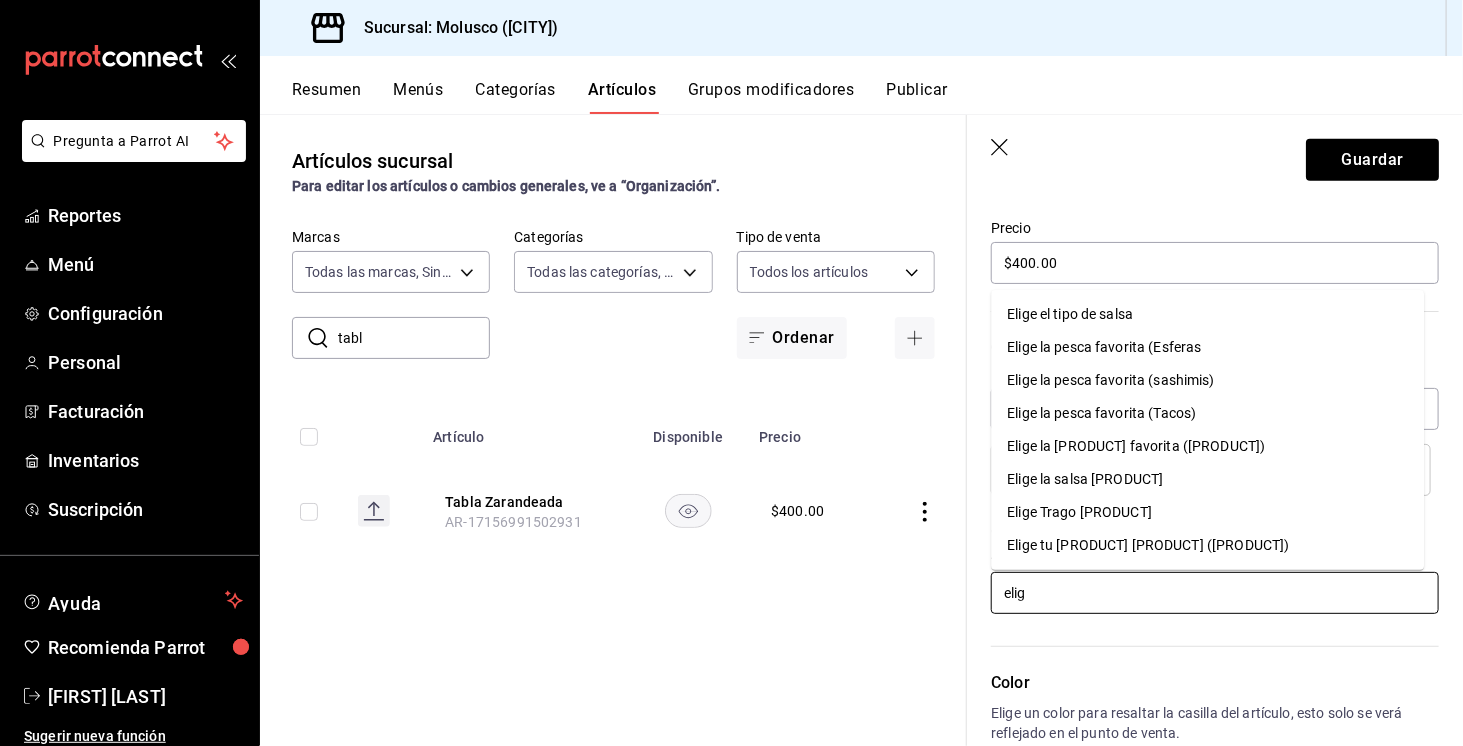 click on "Elige tu [PRODUCT] [PRODUCT] ([PRODUCT])" at bounding box center [1148, 545] 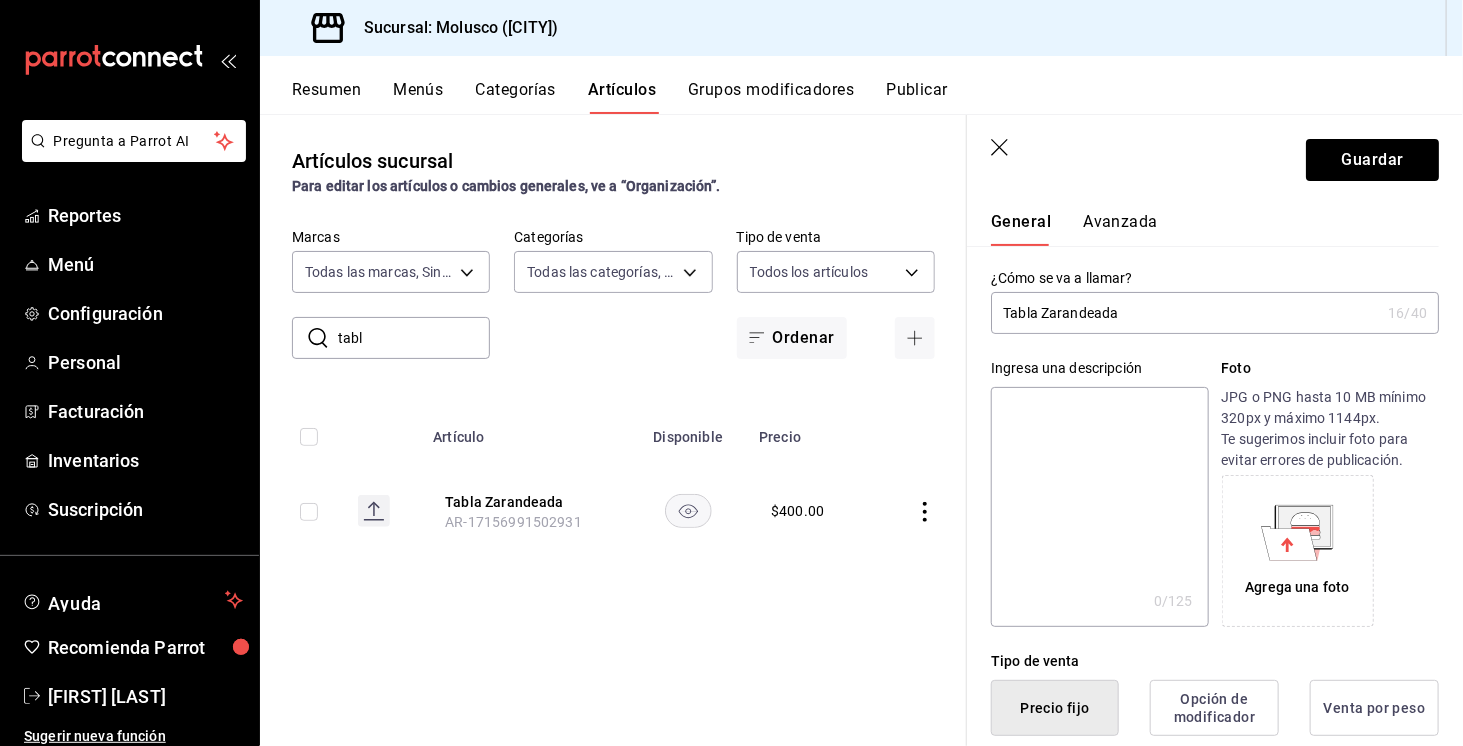scroll, scrollTop: 0, scrollLeft: 0, axis: both 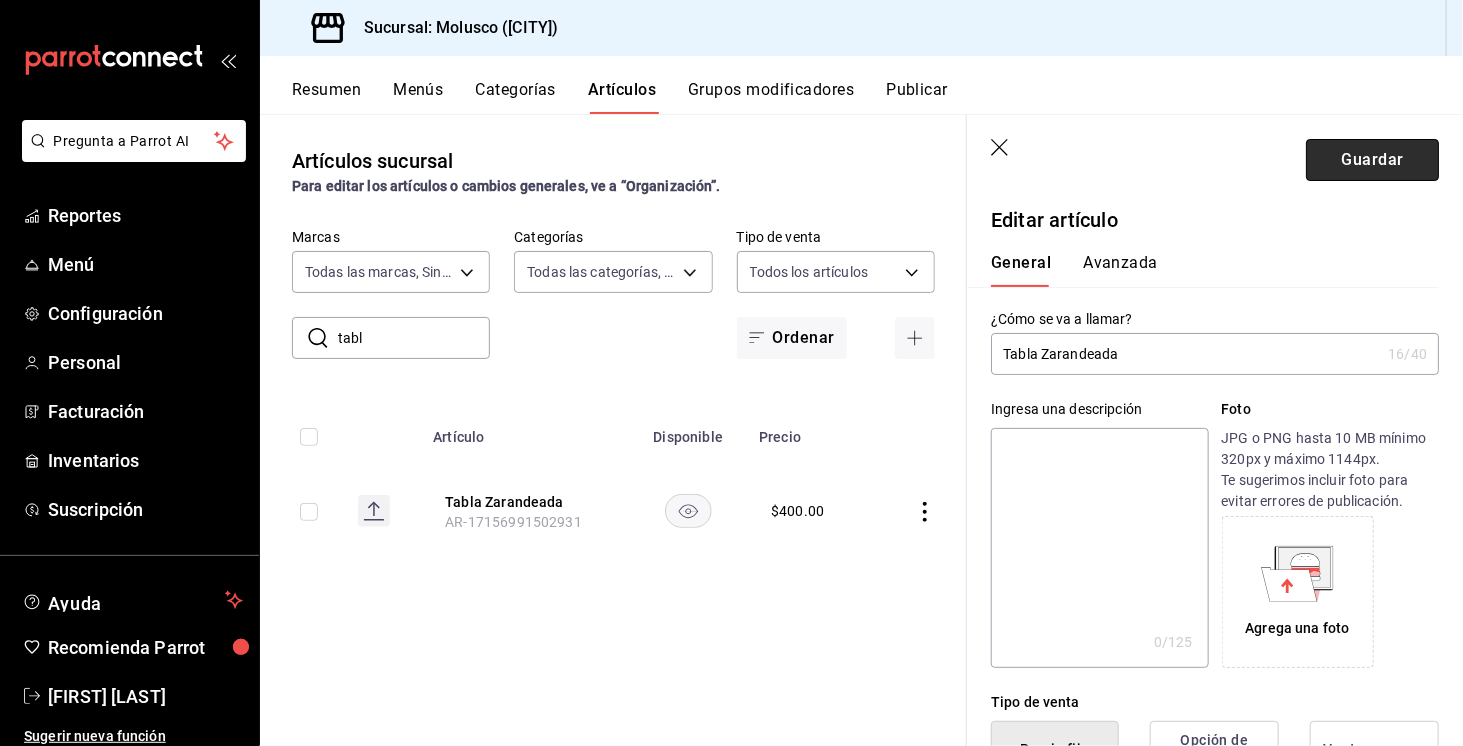 click on "Guardar" at bounding box center [1372, 160] 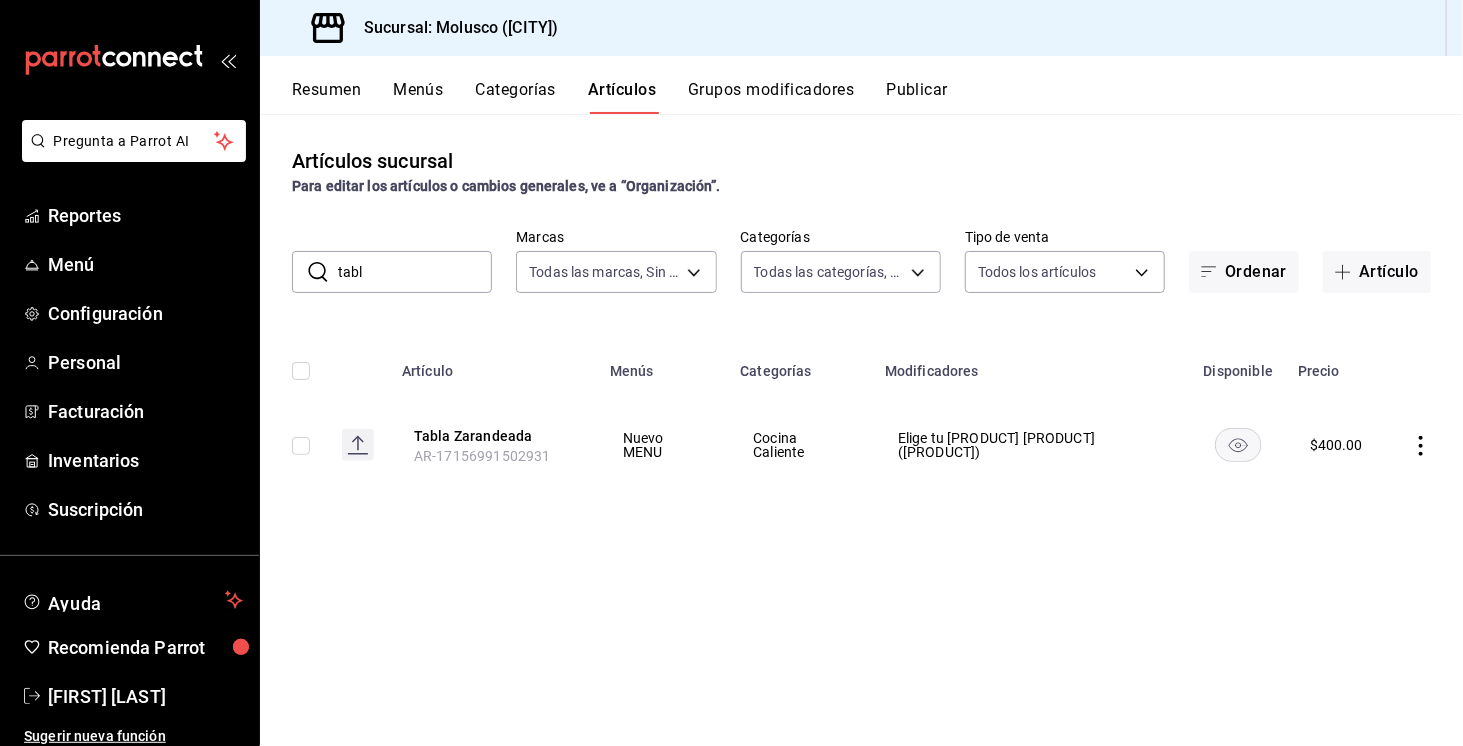 click on "tabl" at bounding box center [415, 272] 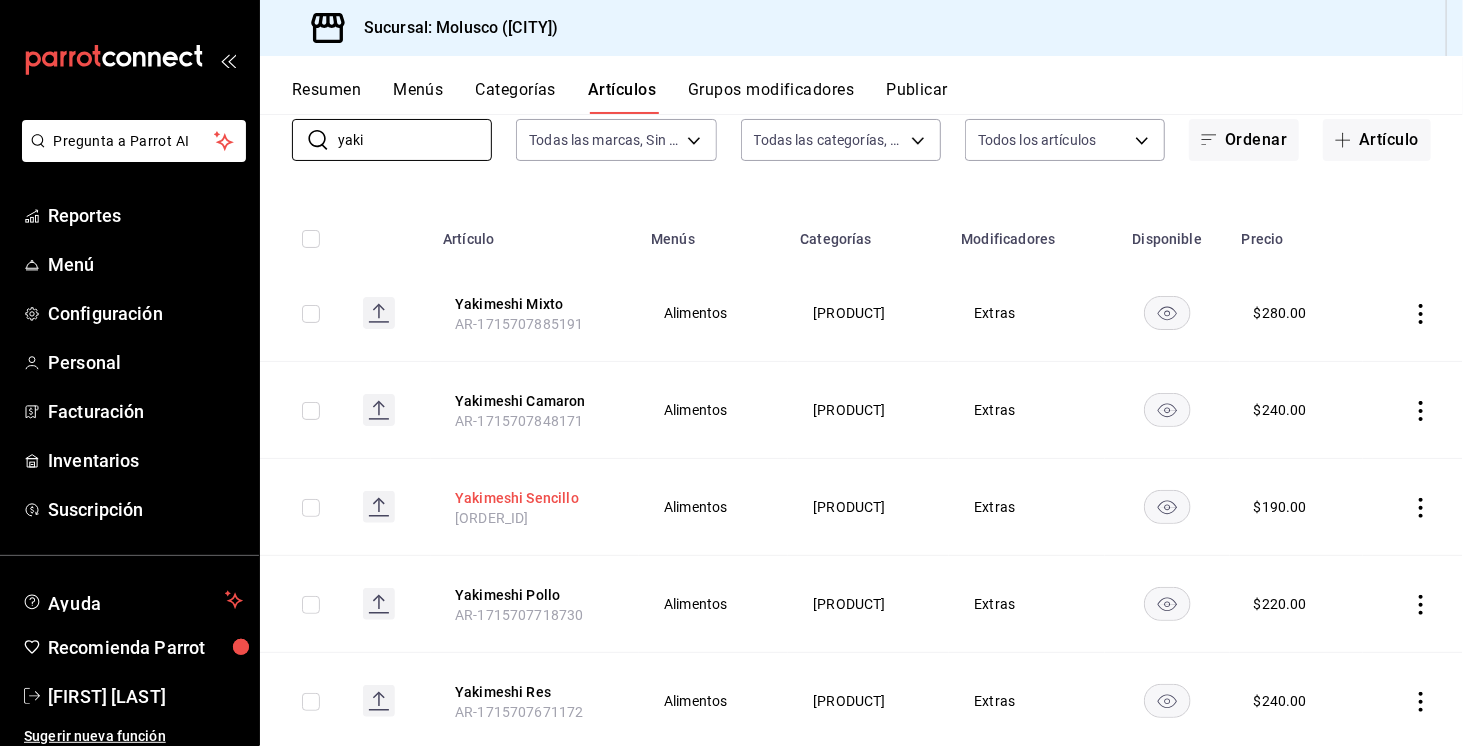 scroll, scrollTop: 133, scrollLeft: 0, axis: vertical 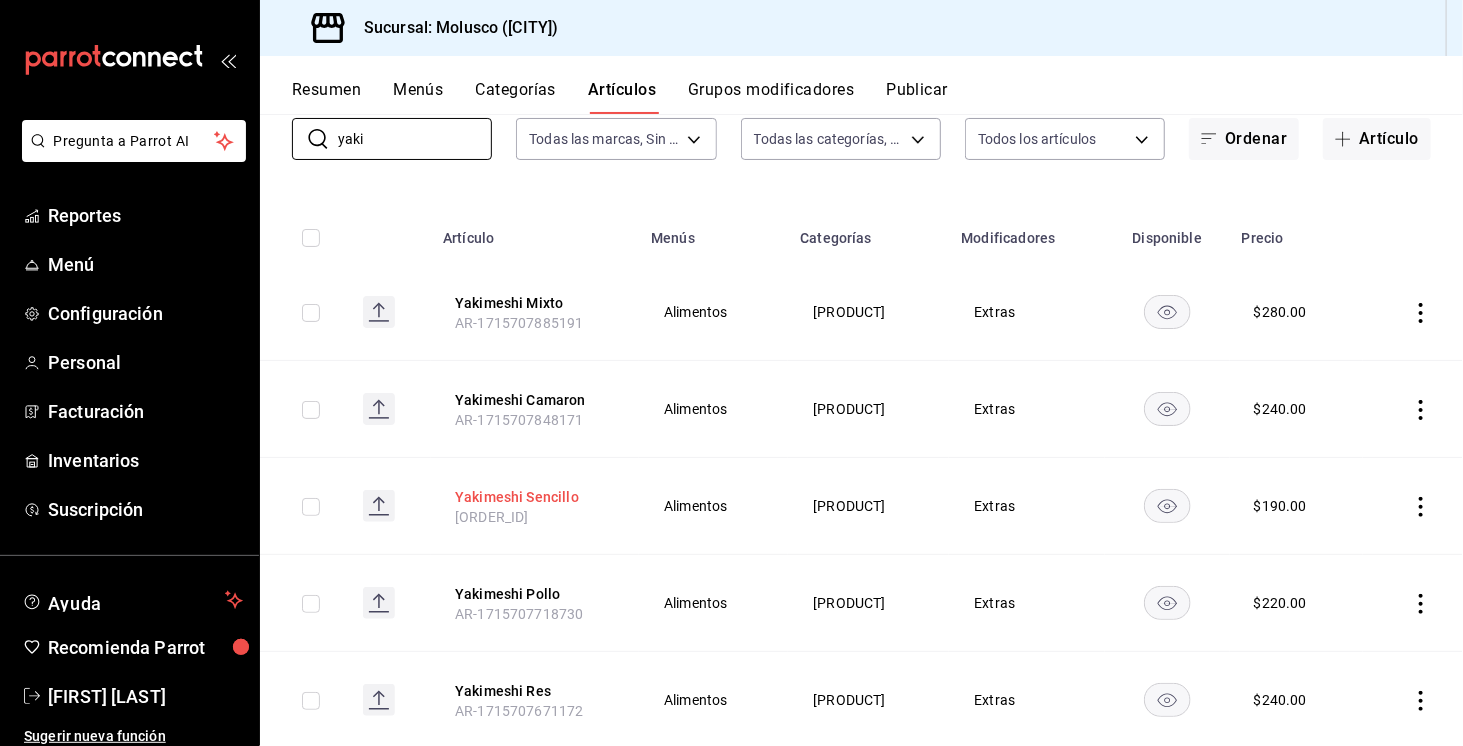 type on "yaki" 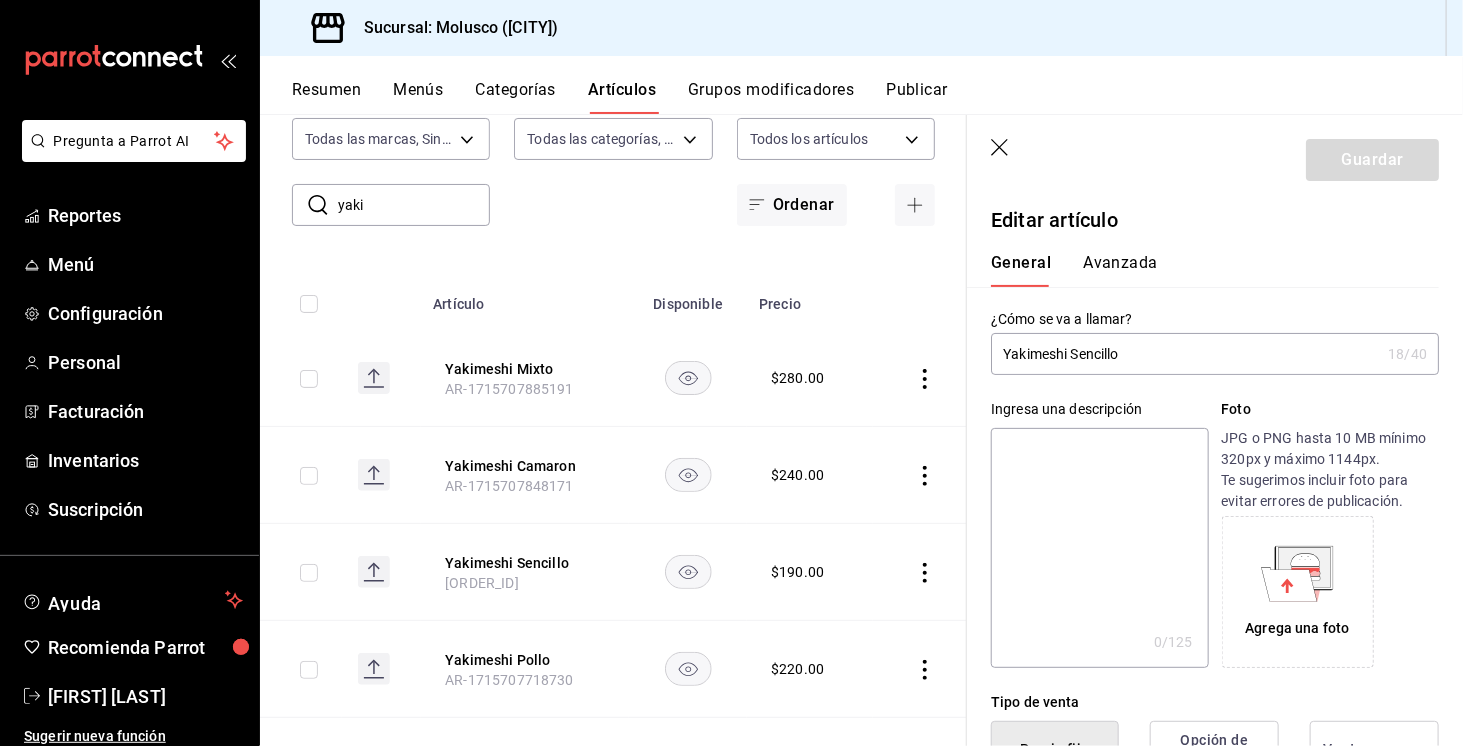 click on "Yakimeshi Sencillo" at bounding box center (1185, 354) 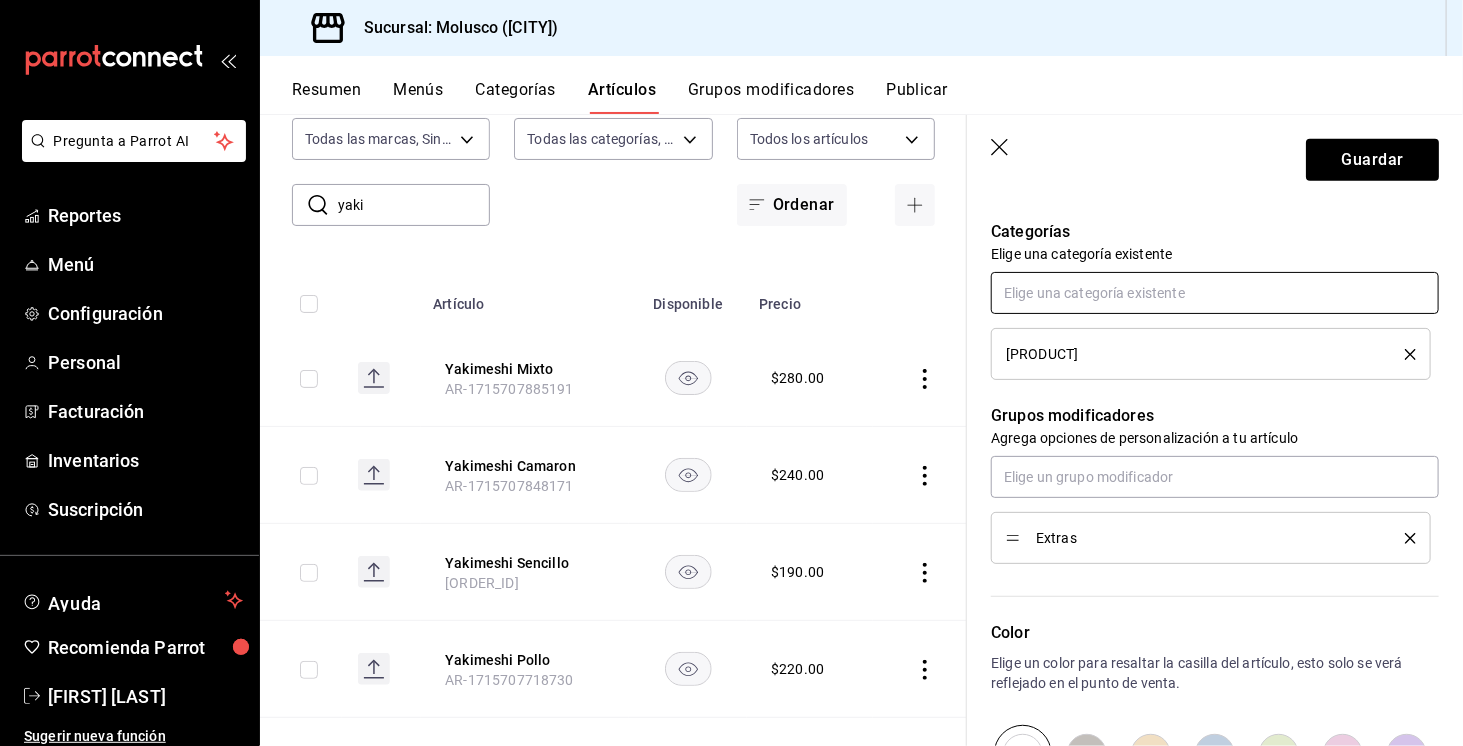 scroll, scrollTop: 698, scrollLeft: 0, axis: vertical 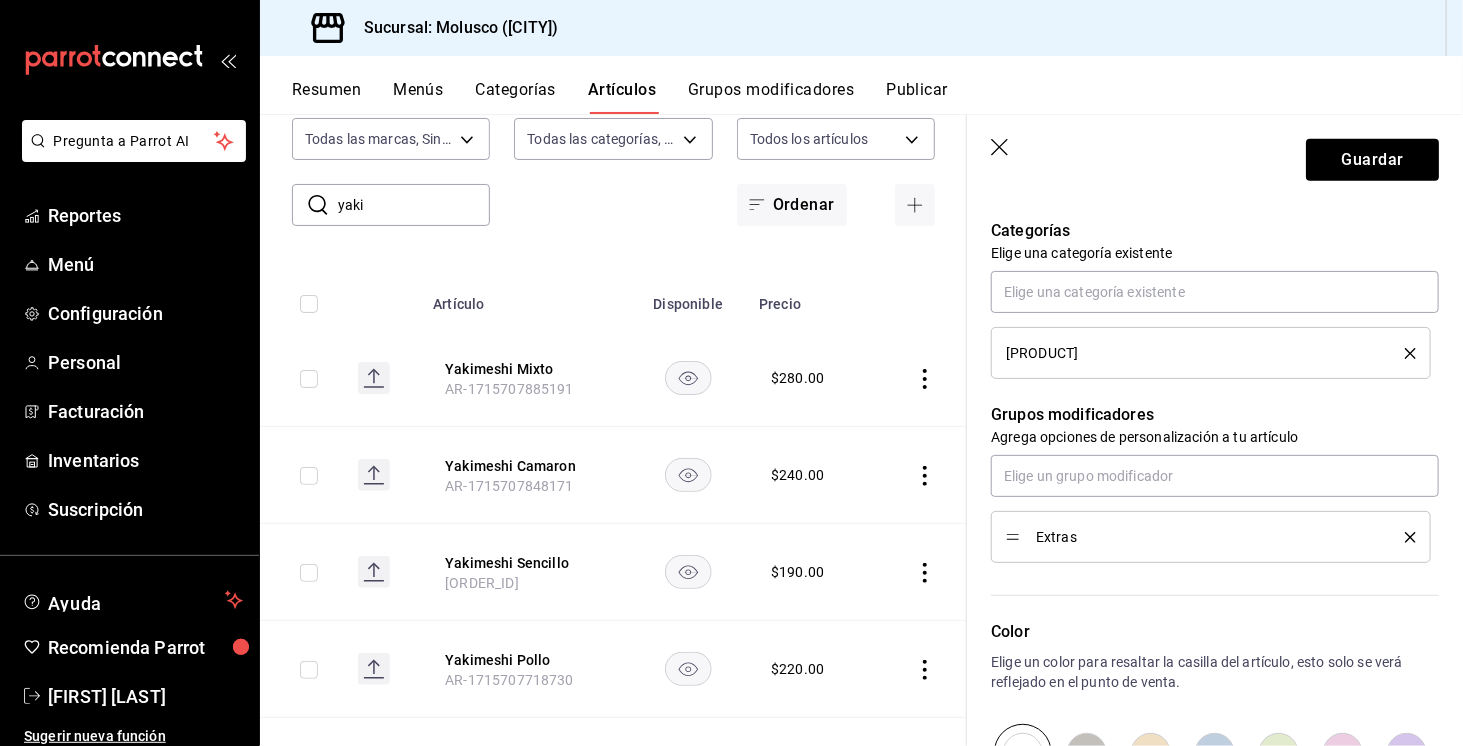 type on "Yakimeshi" 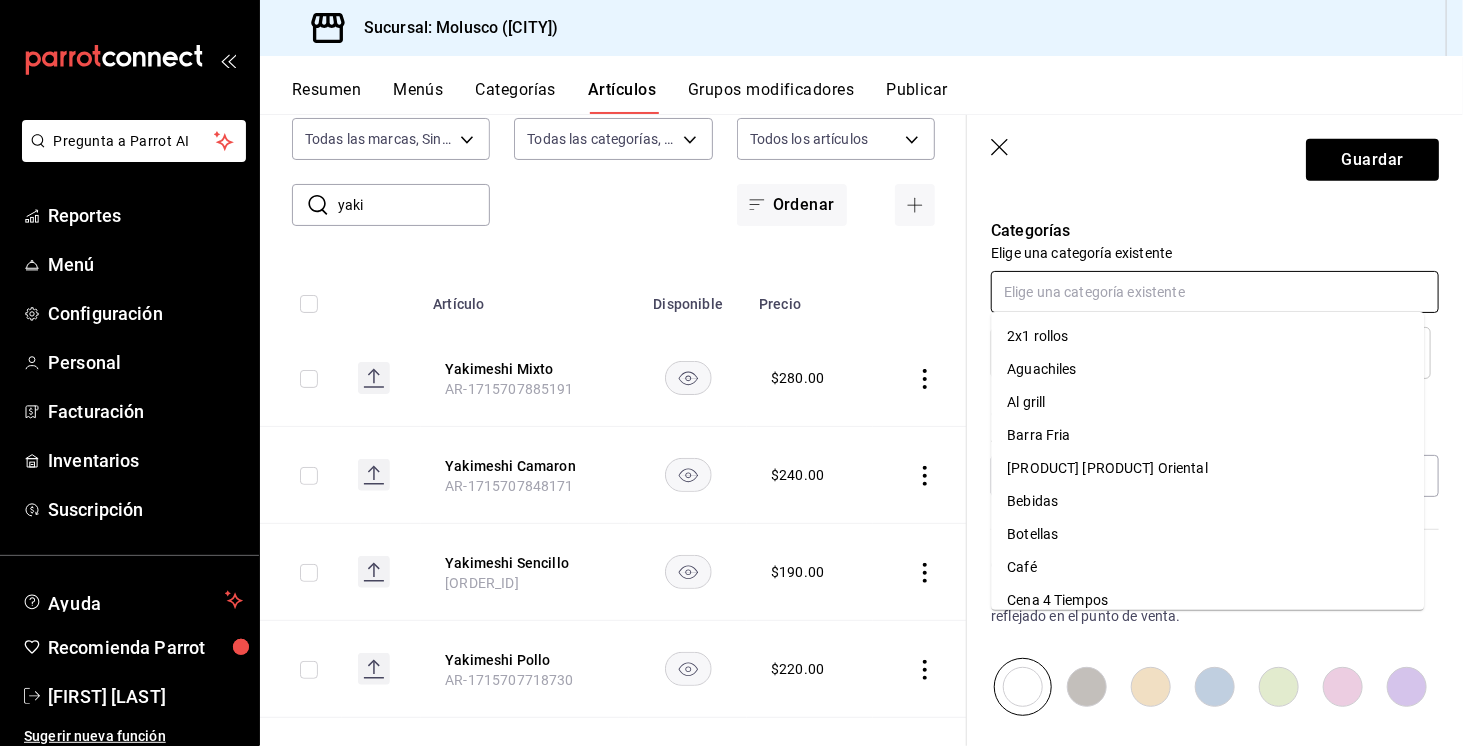 click at bounding box center (1215, 292) 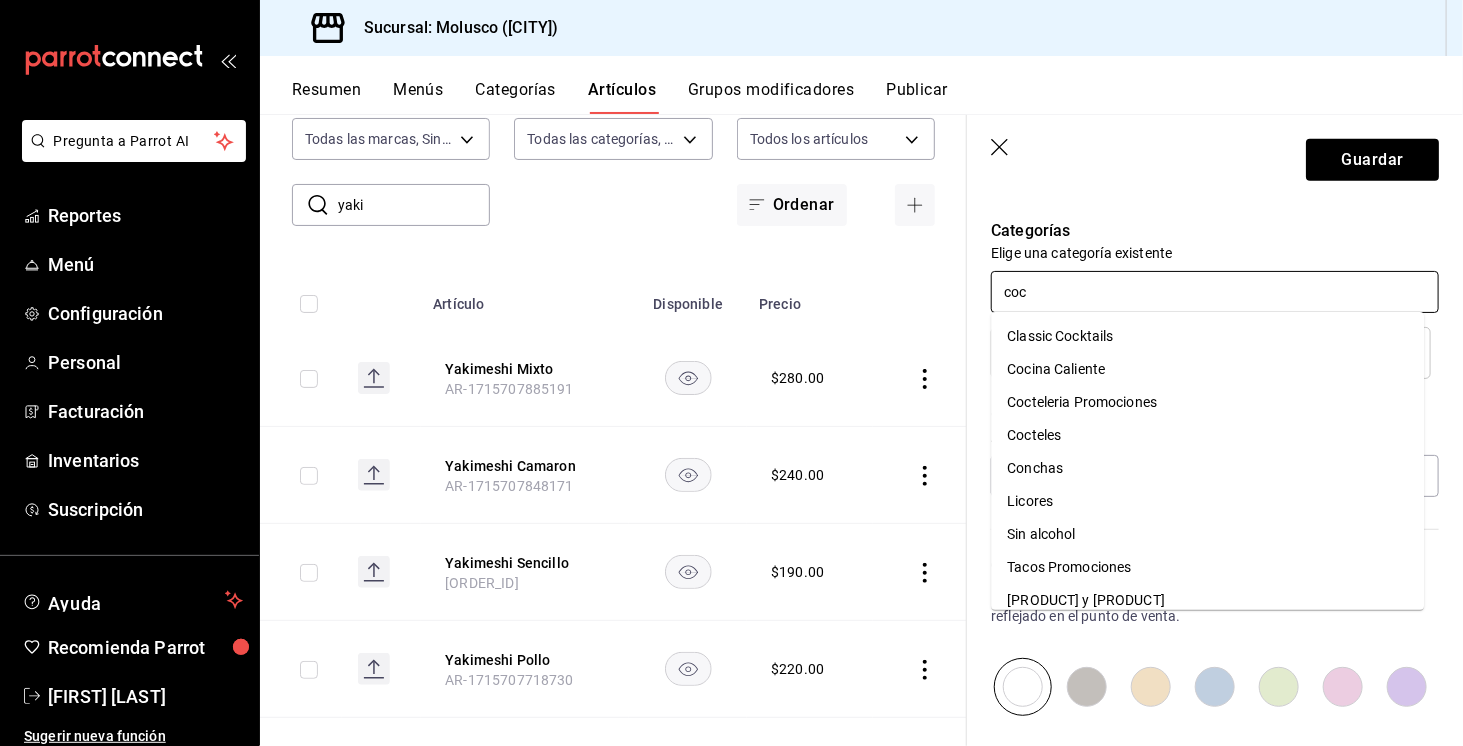 type on "coci" 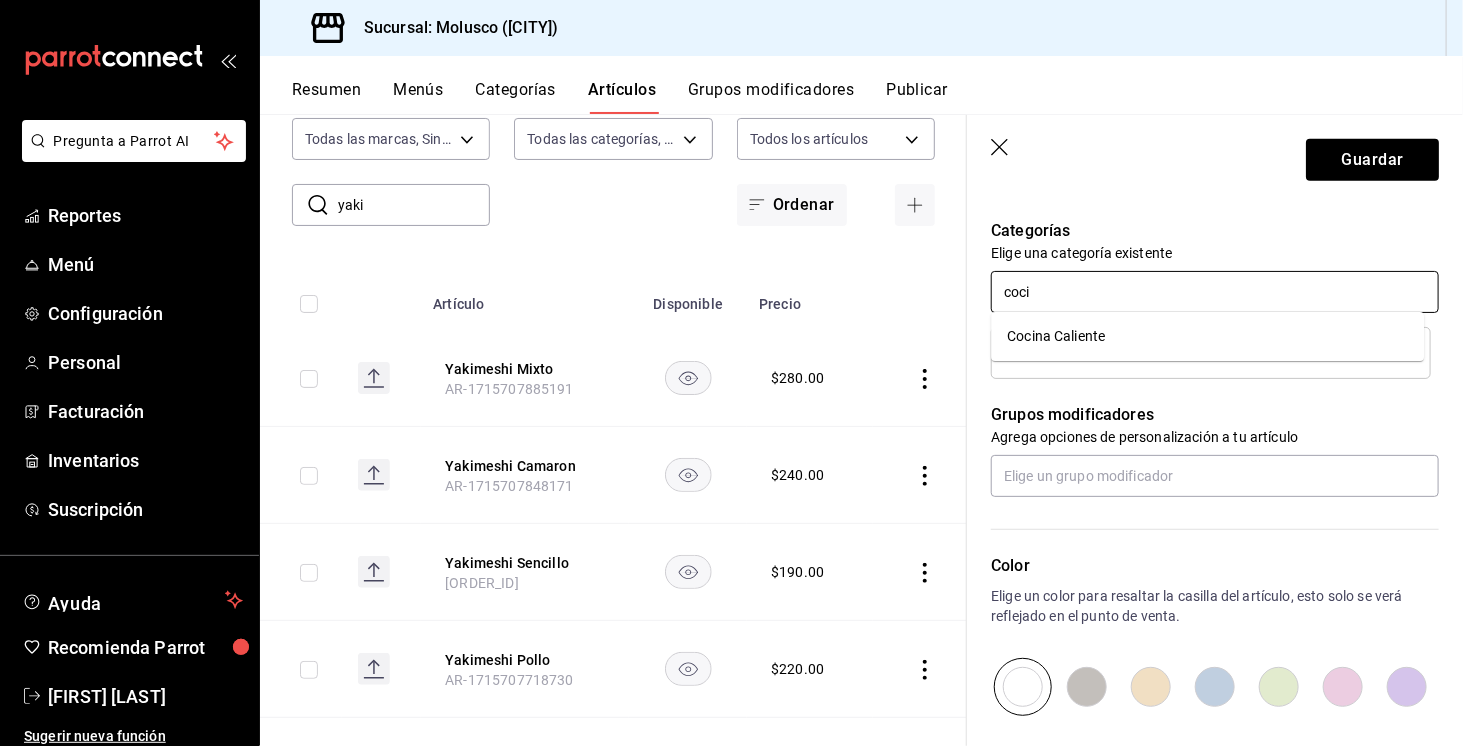 click on "Cocina Caliente" at bounding box center (1207, 336) 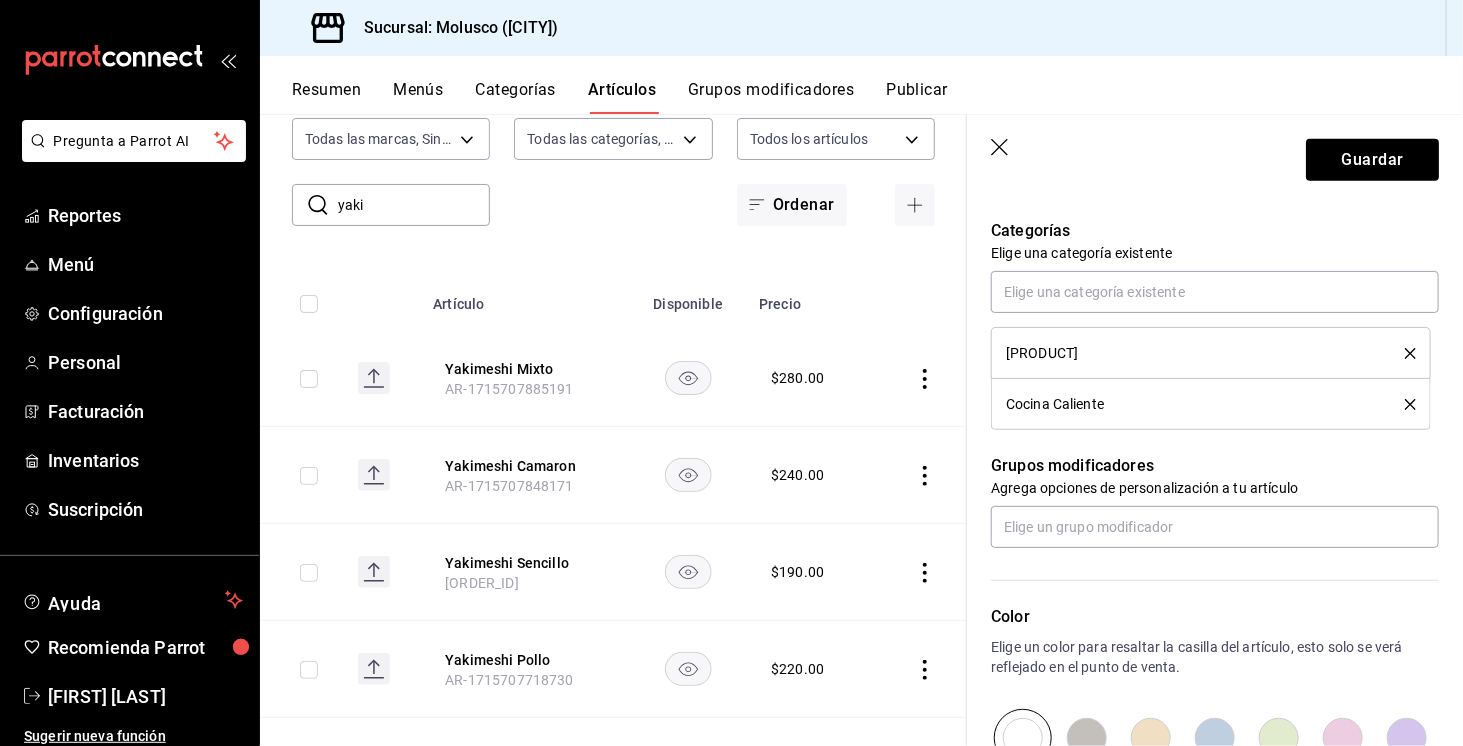 click 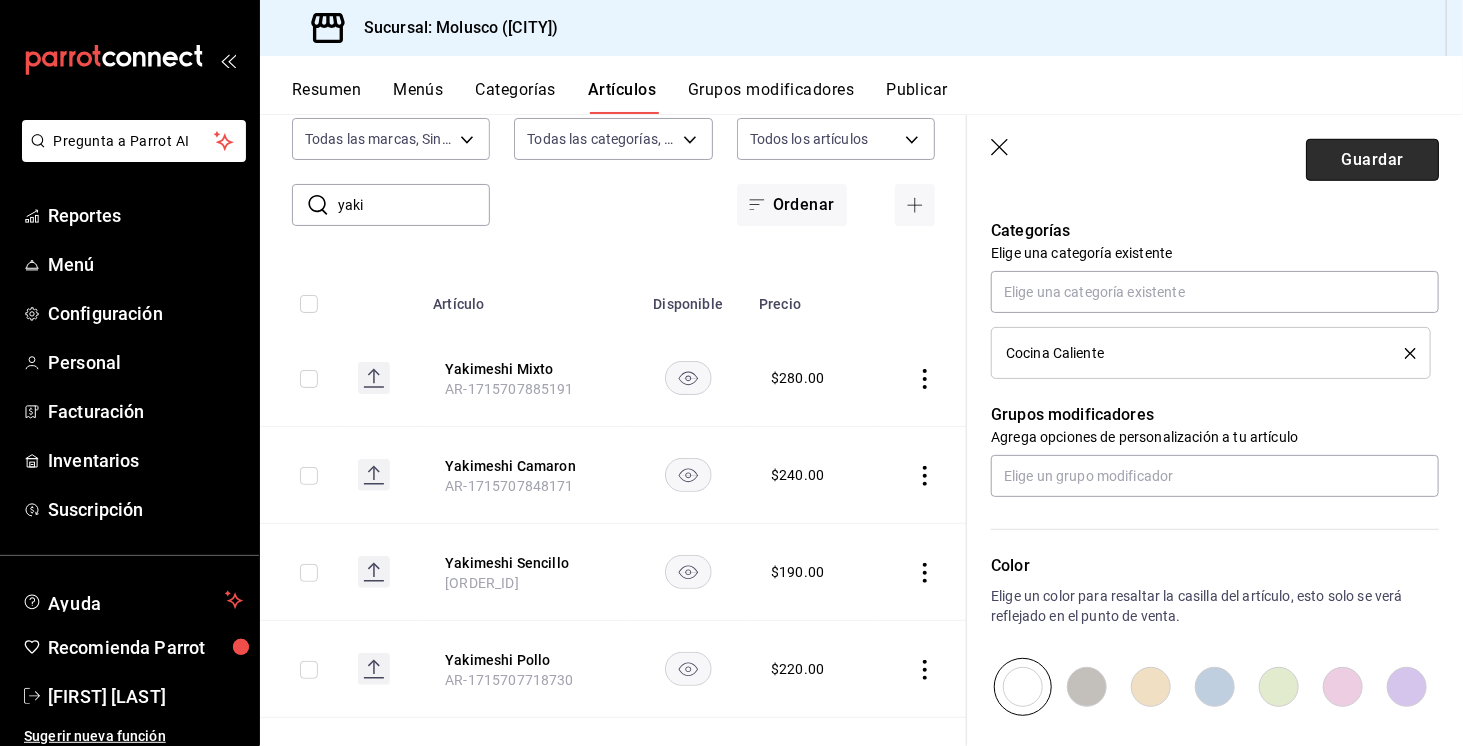 click on "Guardar" at bounding box center [1372, 160] 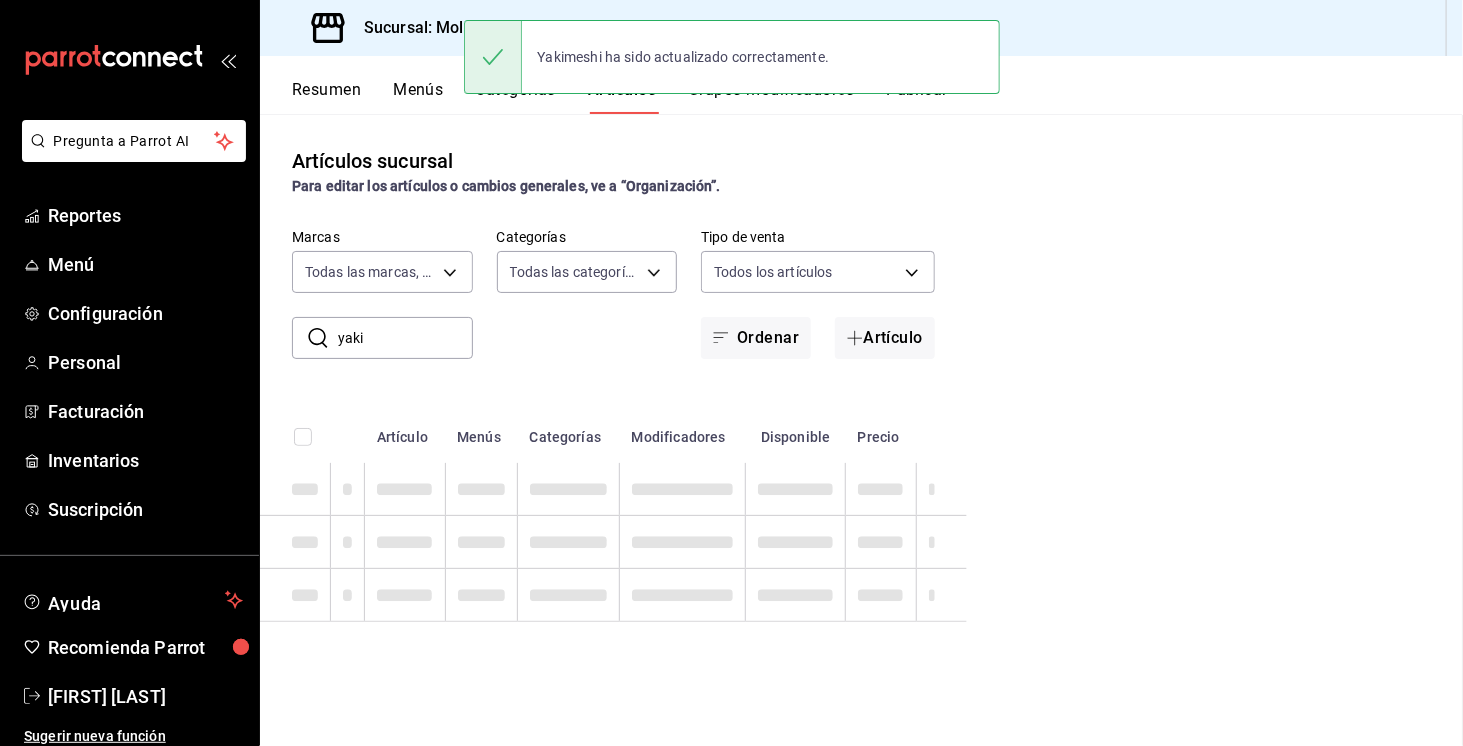 scroll, scrollTop: 0, scrollLeft: 0, axis: both 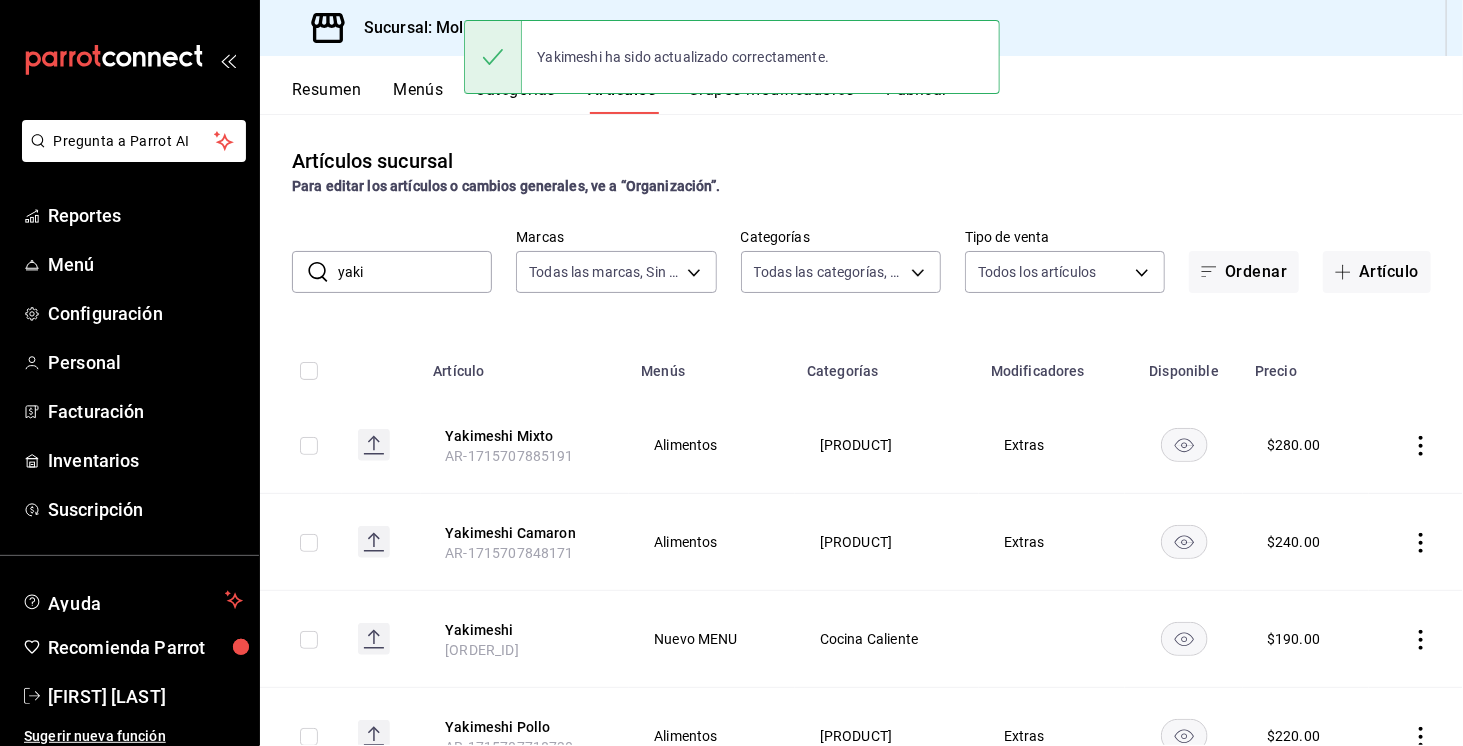 click on "Yakimeshi ha sido actualizado correctamente." at bounding box center (732, 57) 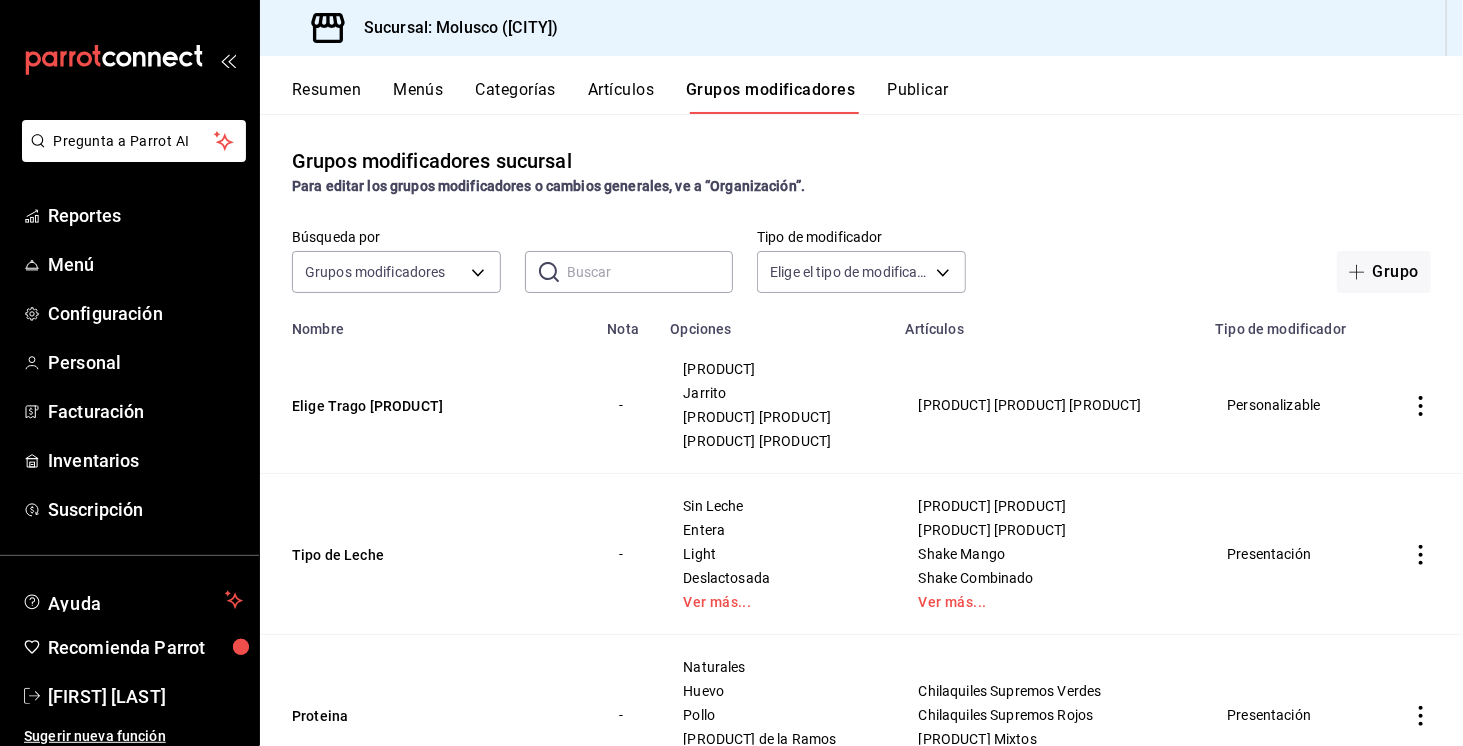 click at bounding box center [650, 272] 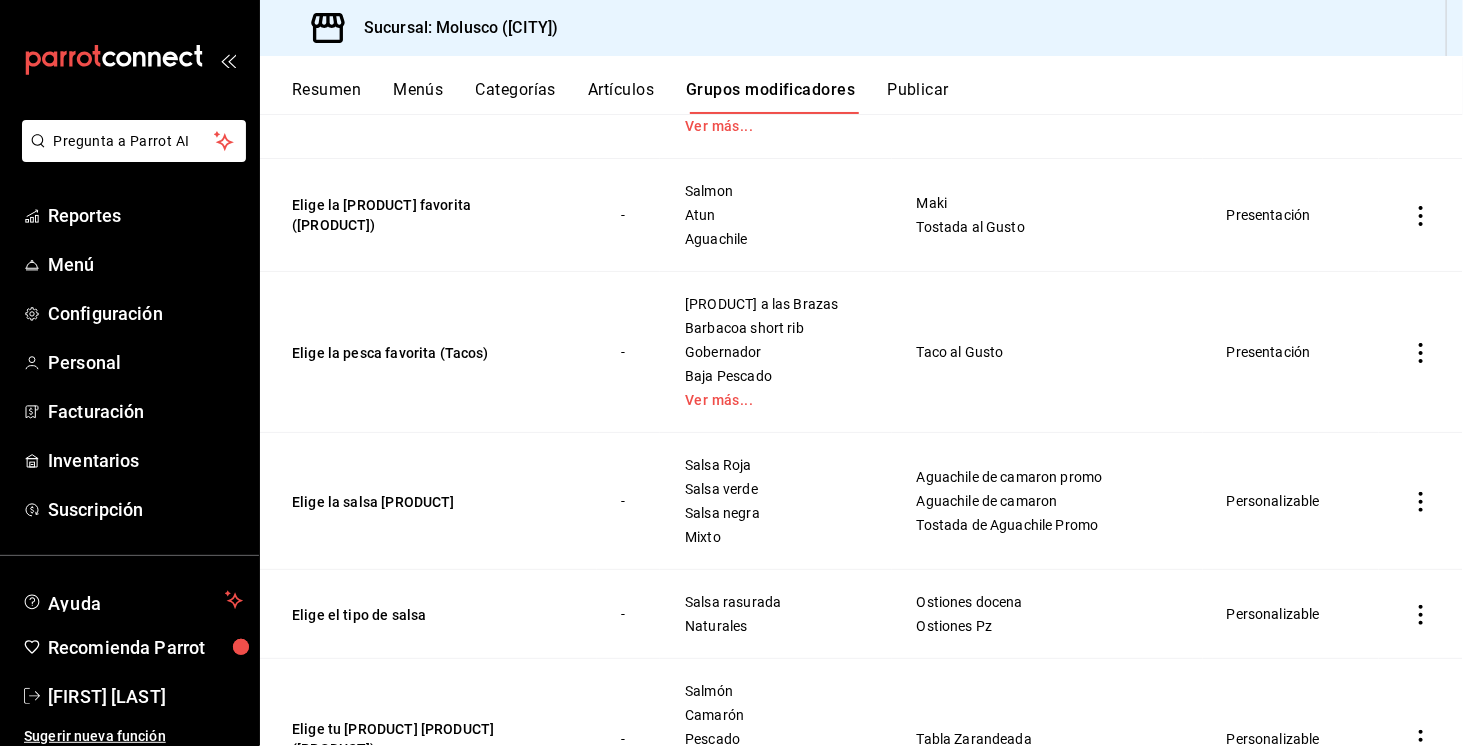 scroll, scrollTop: 616, scrollLeft: 0, axis: vertical 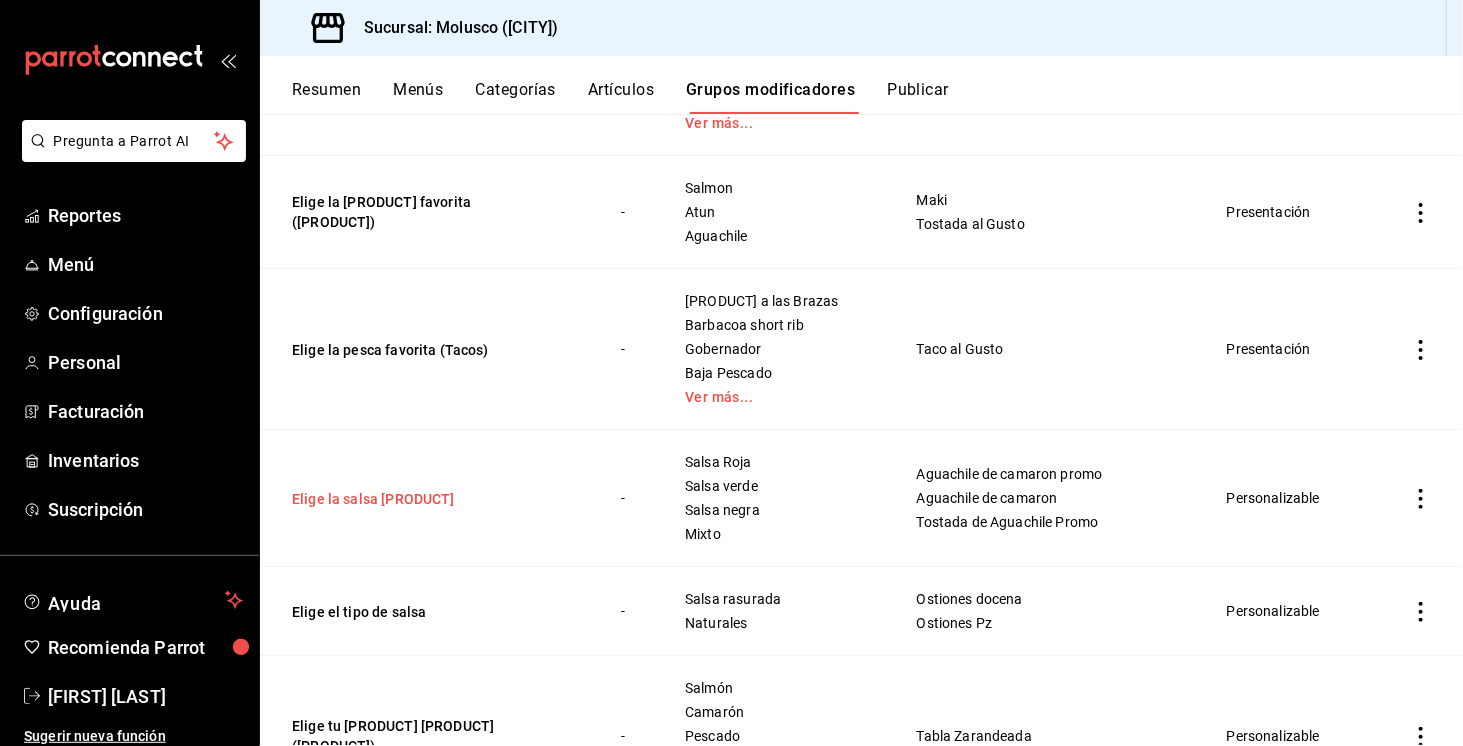 type on "elig" 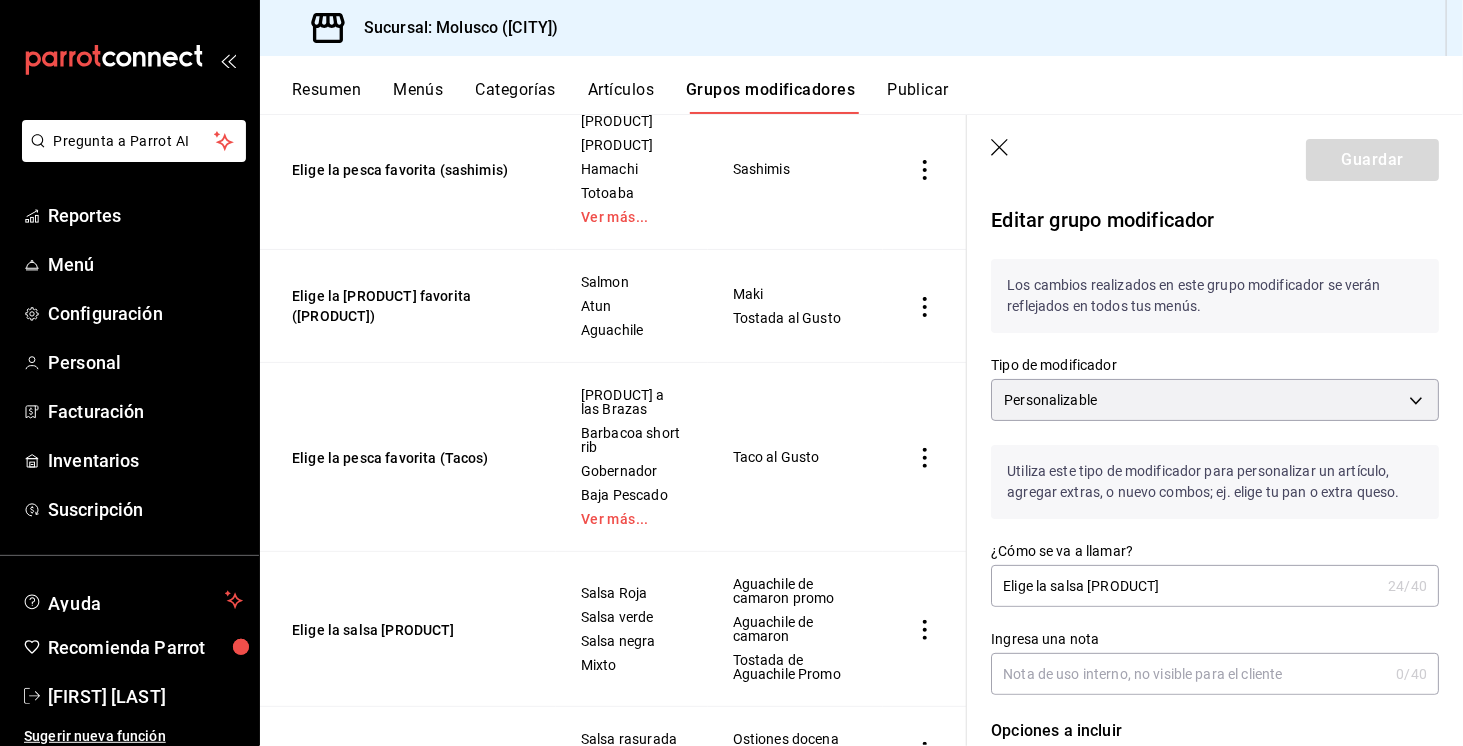 click on "Elige la salsa [PRODUCT]" at bounding box center [1185, 586] 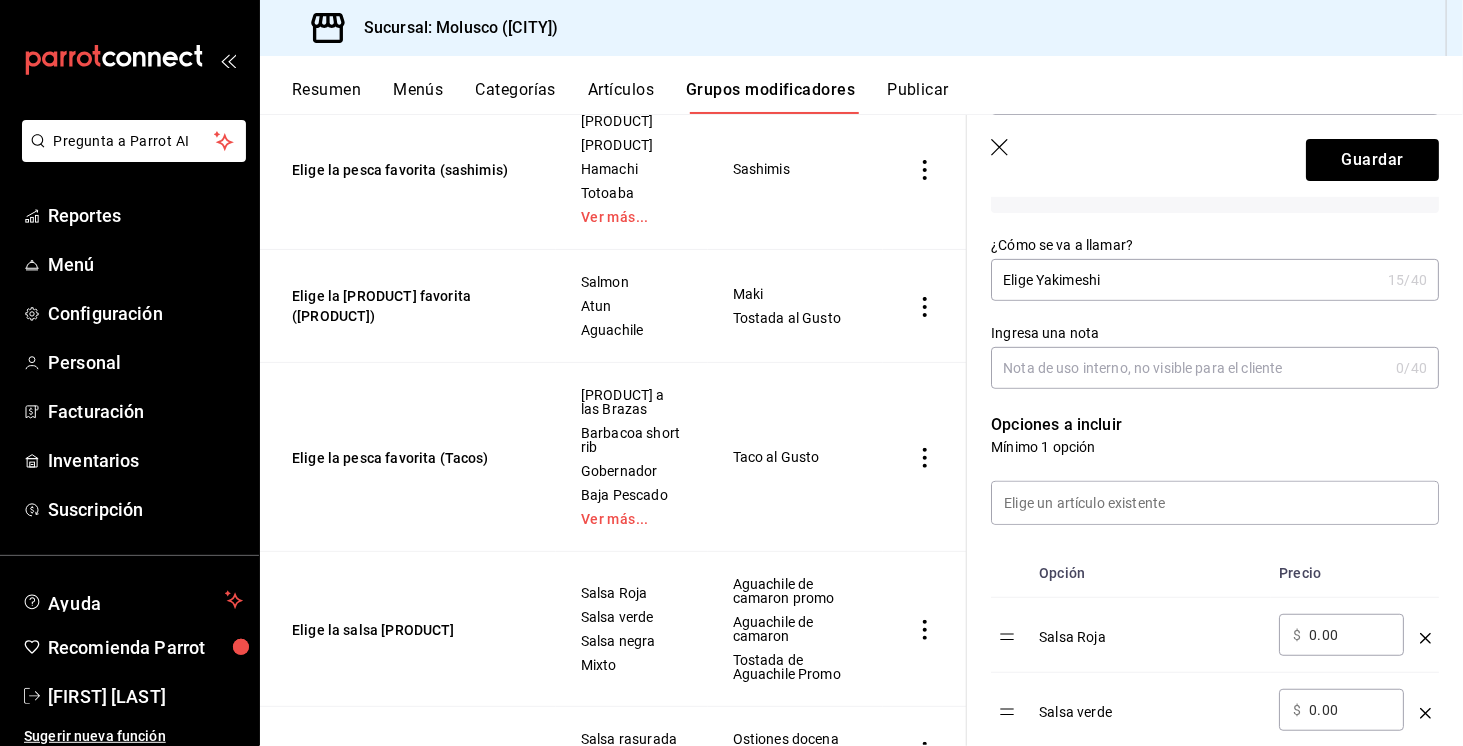 scroll, scrollTop: 320, scrollLeft: 0, axis: vertical 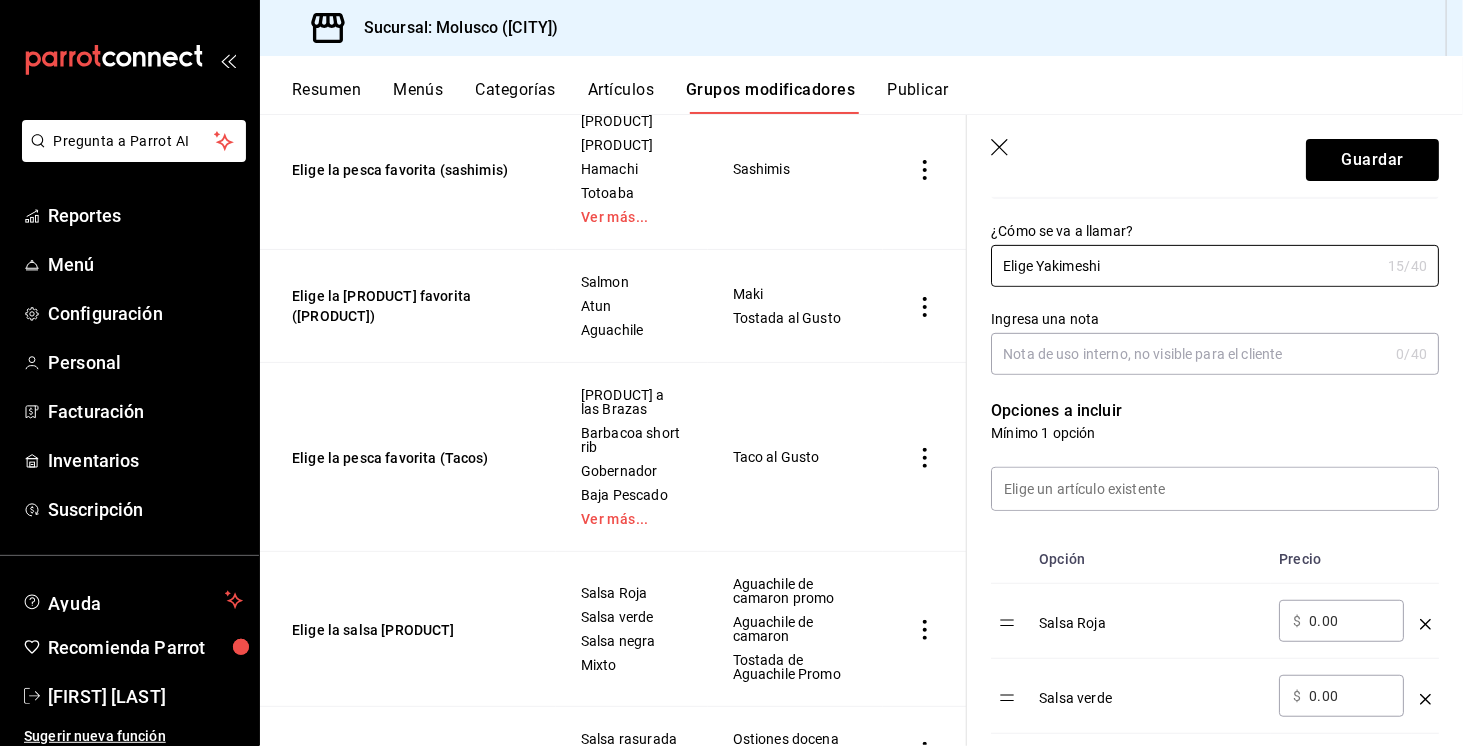 type on "Elige Yakimeshi" 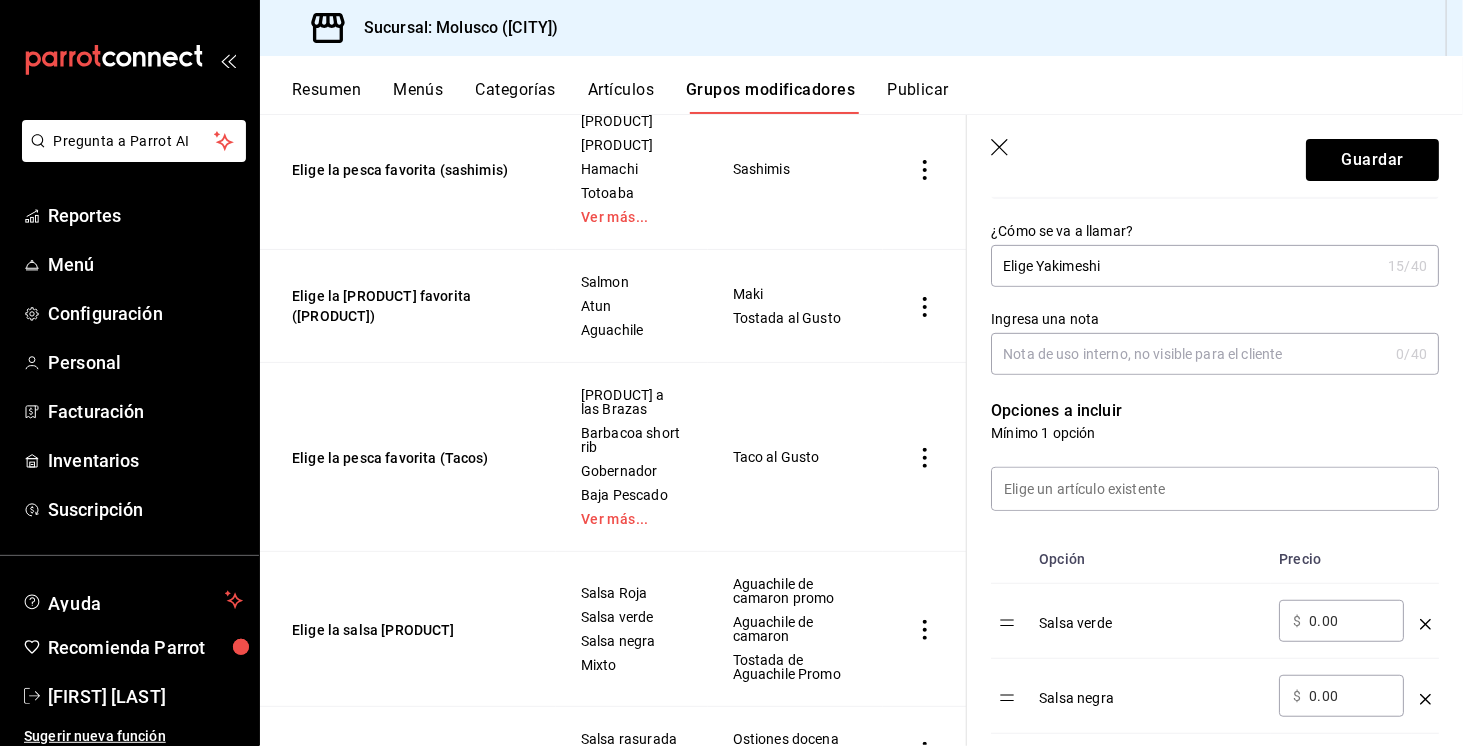 click 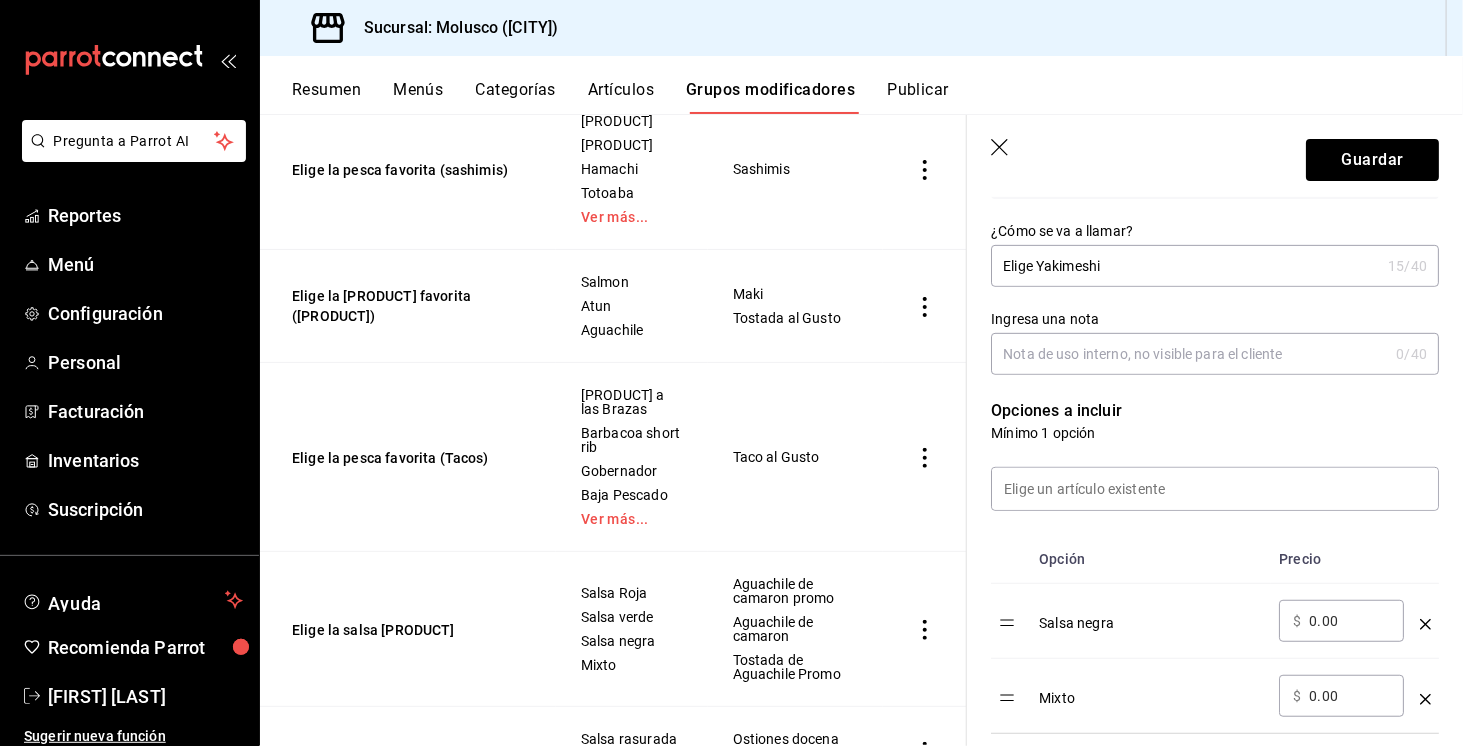 click 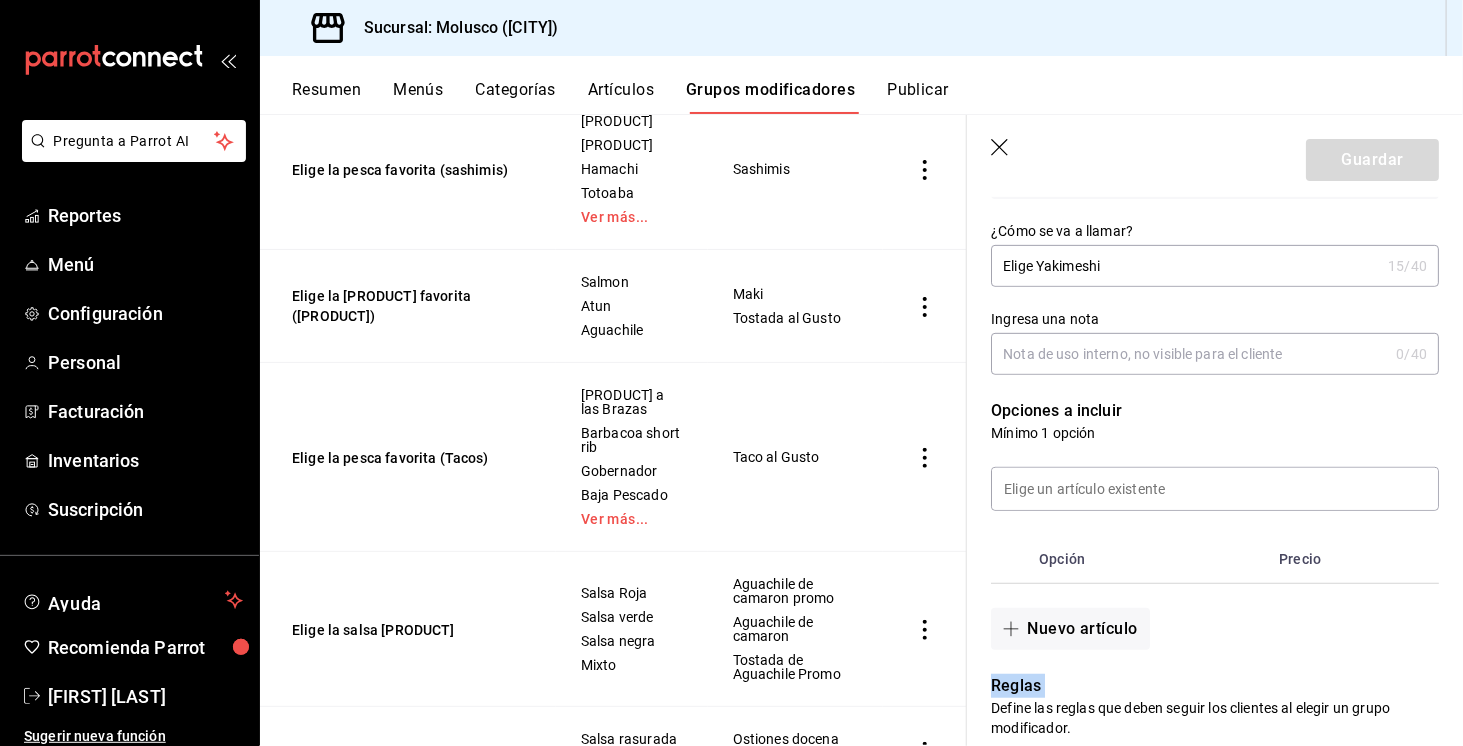 click on "Nuevo artículo" at bounding box center (1203, 617) 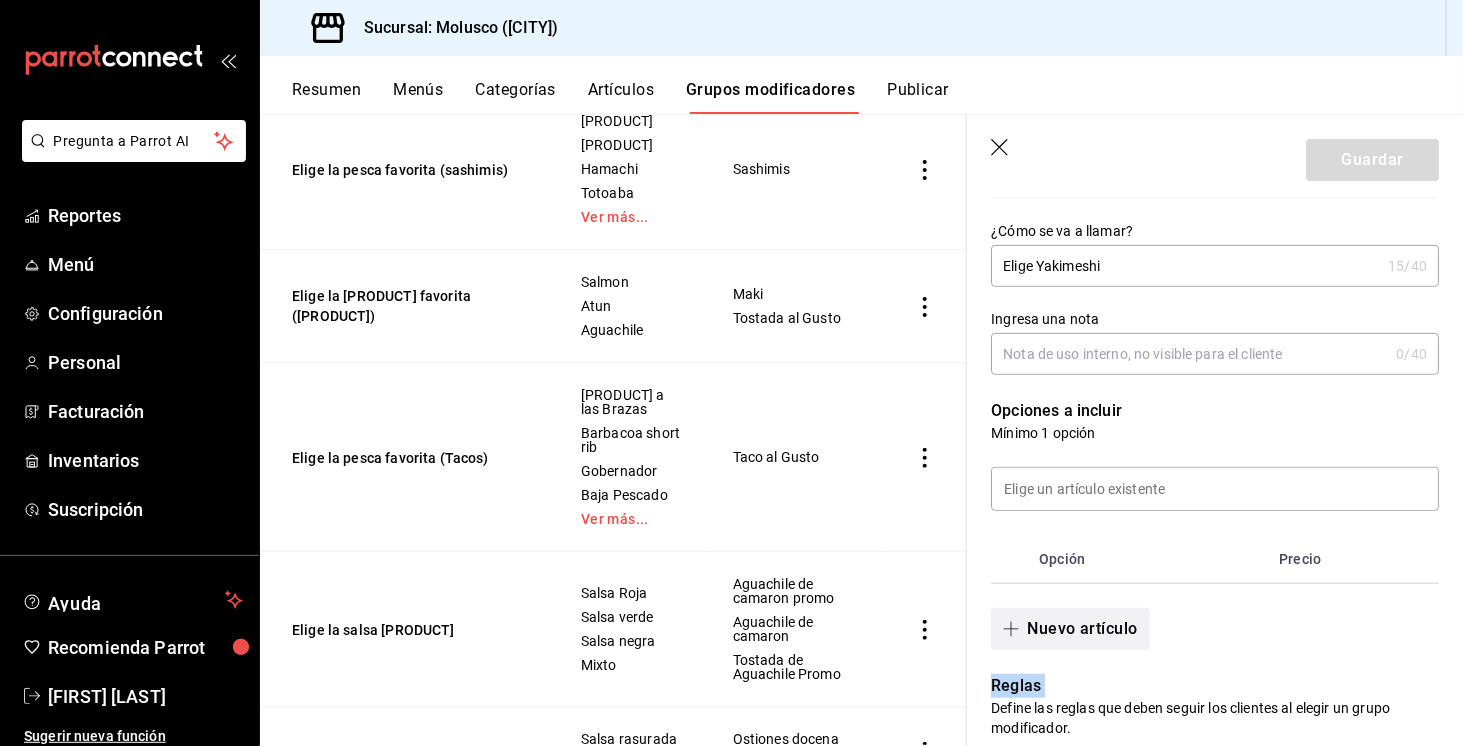 click on "Nuevo artículo" at bounding box center [1070, 629] 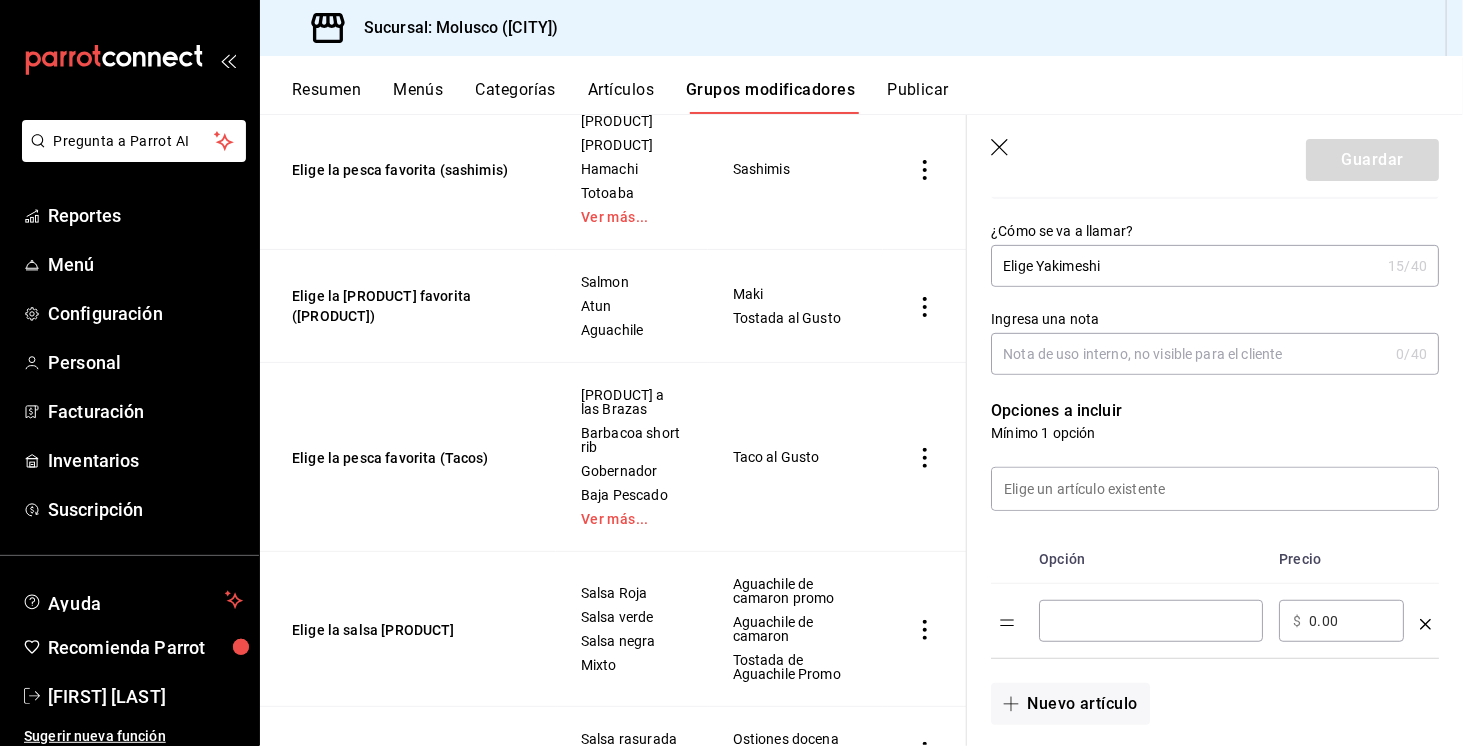 click at bounding box center (1151, 621) 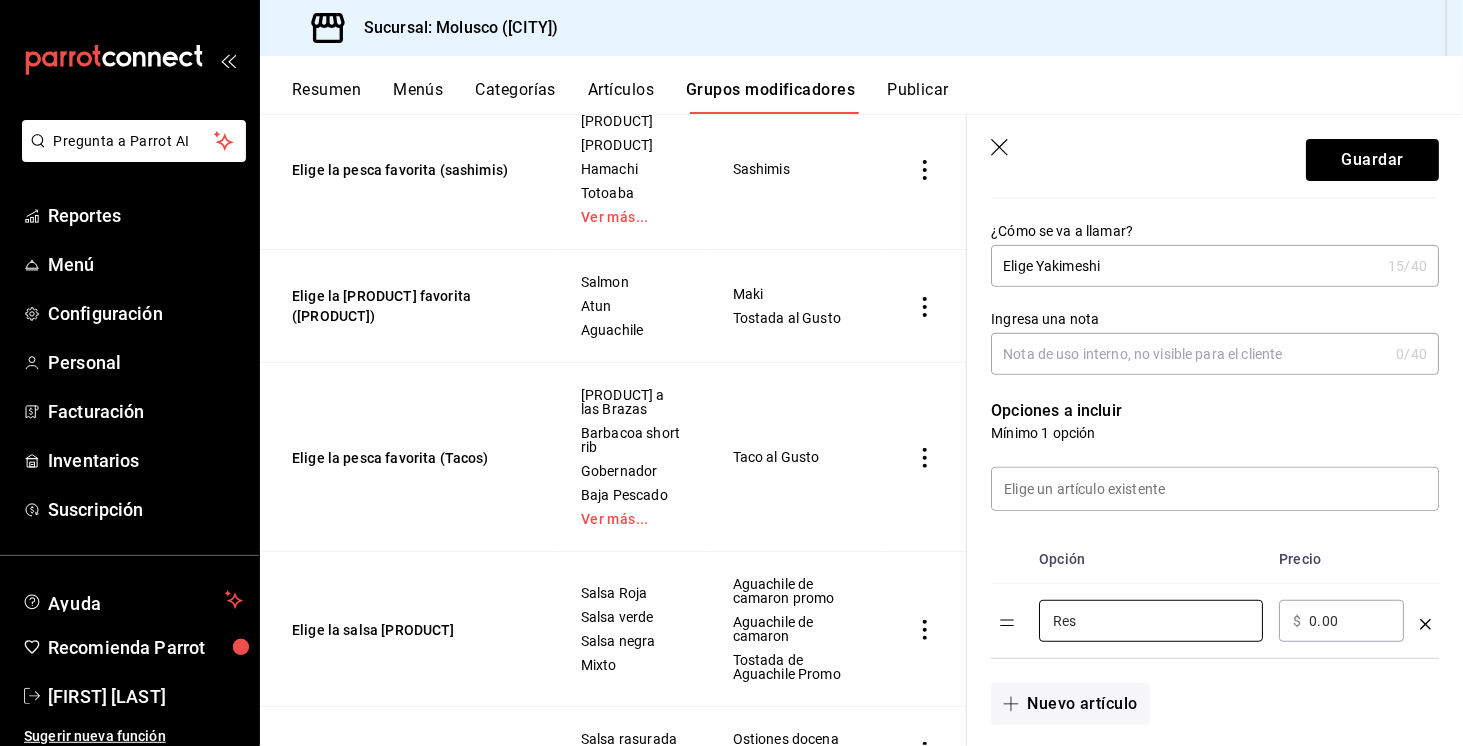 type on "Res" 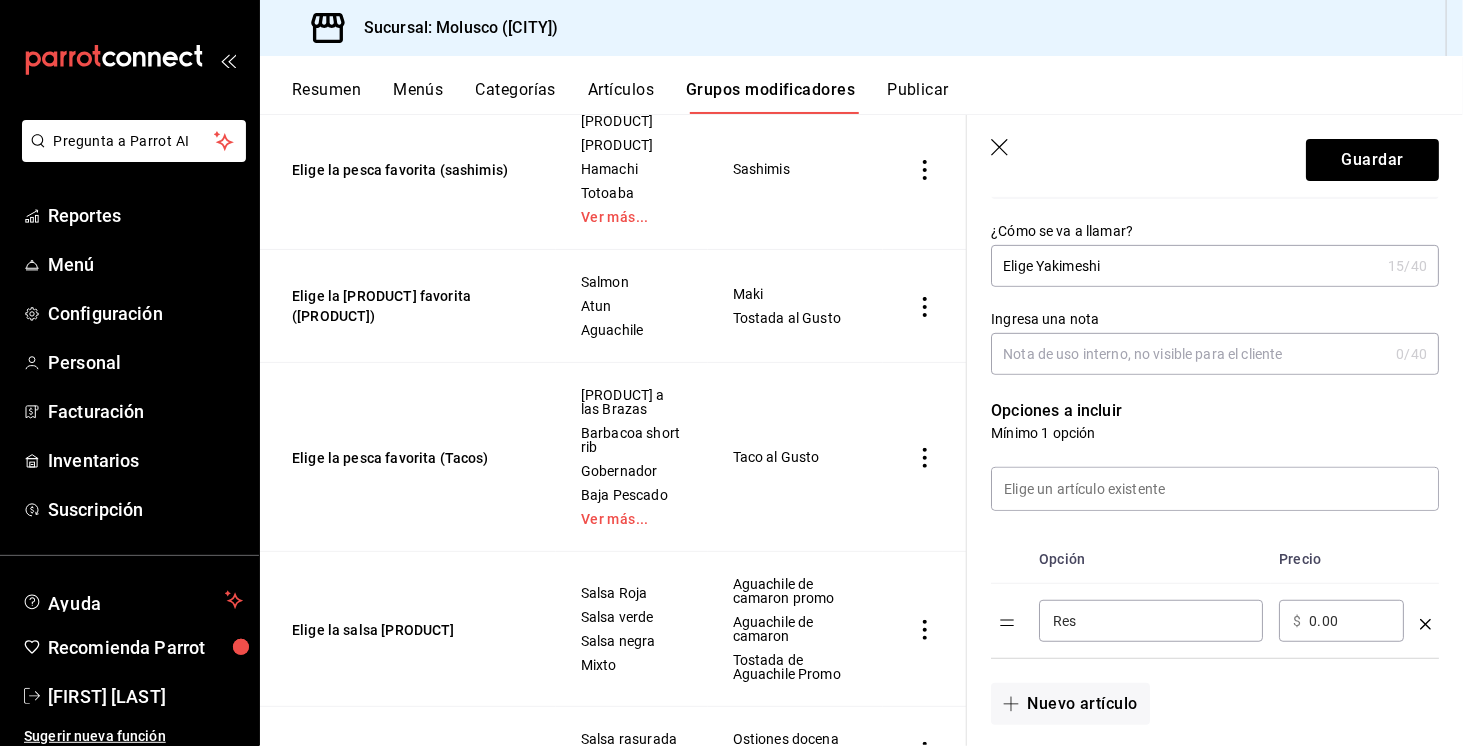 click on "0.00" at bounding box center [1349, 621] 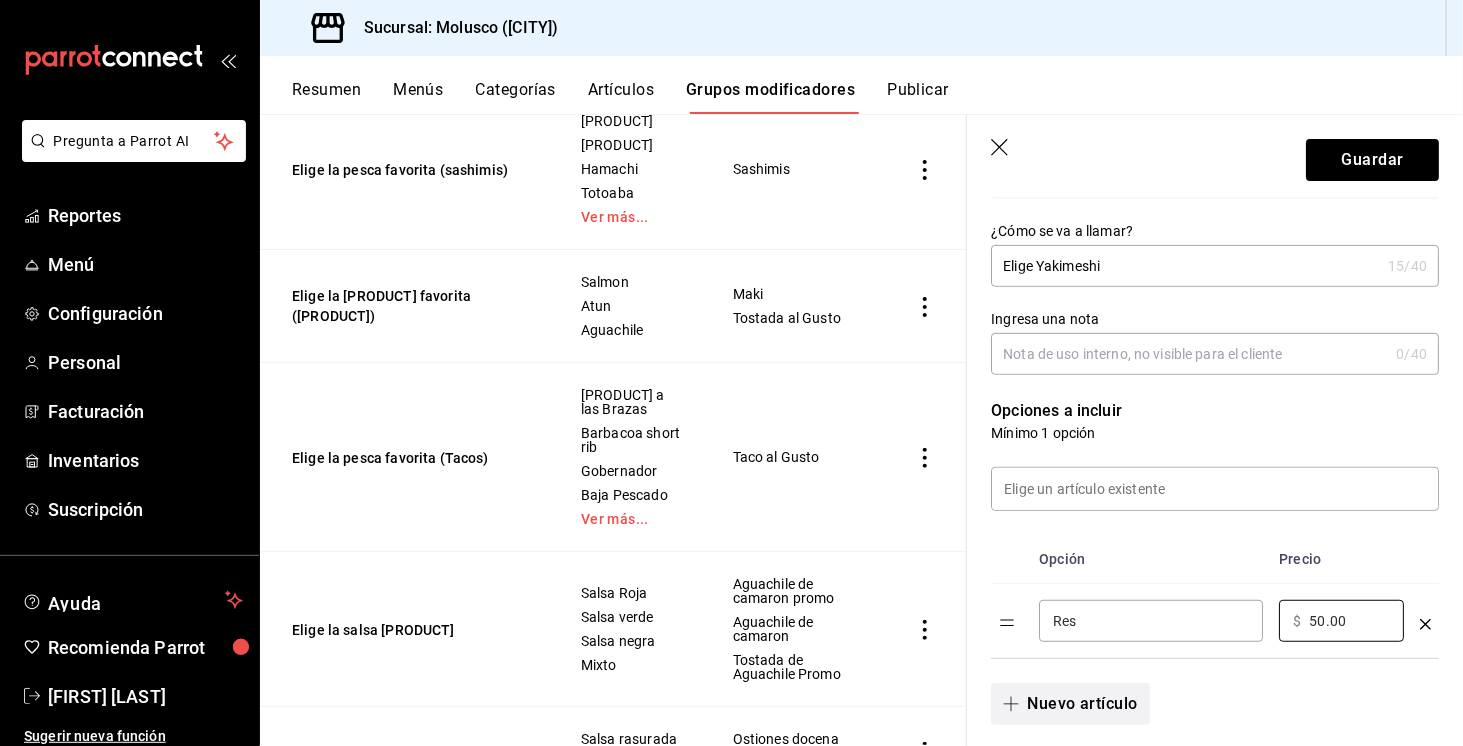 type 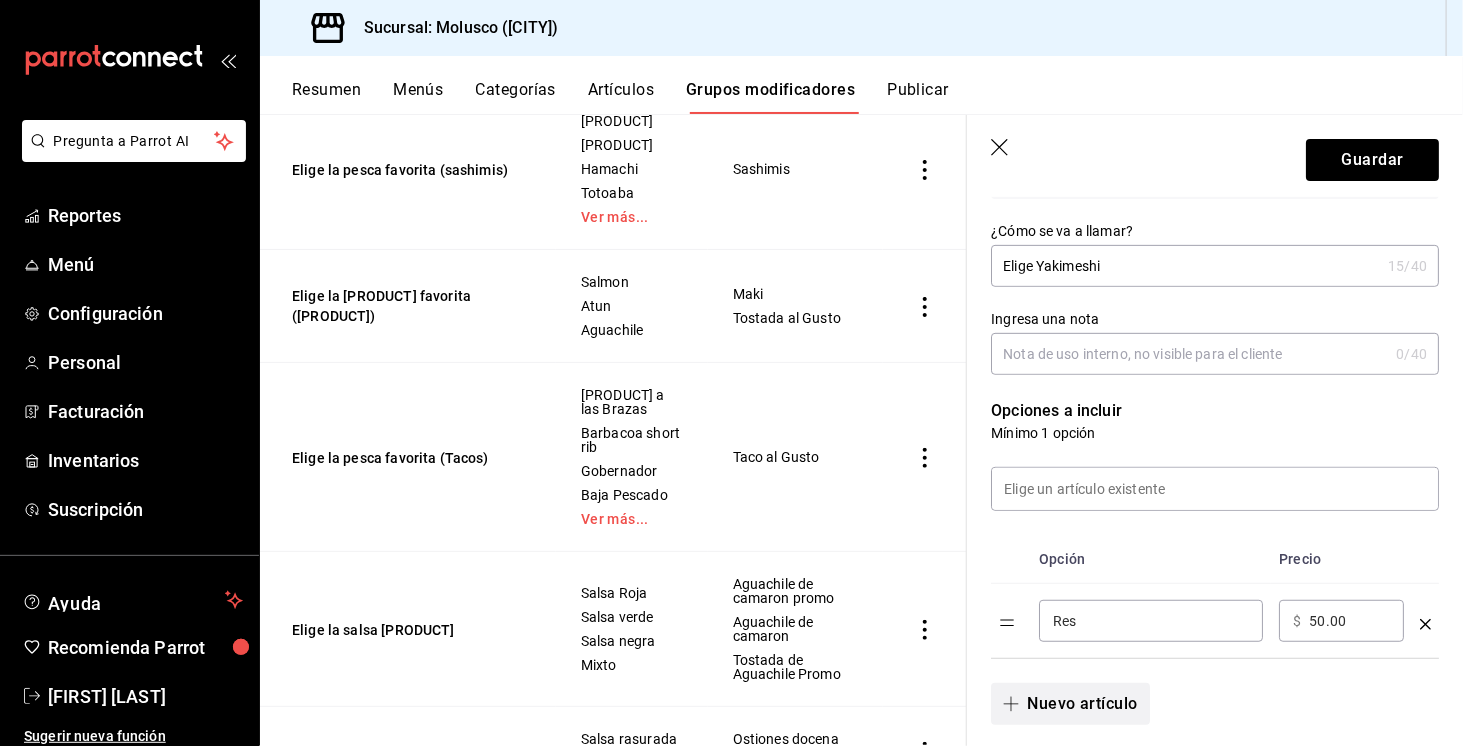 click on "Nuevo artículo" at bounding box center (1070, 704) 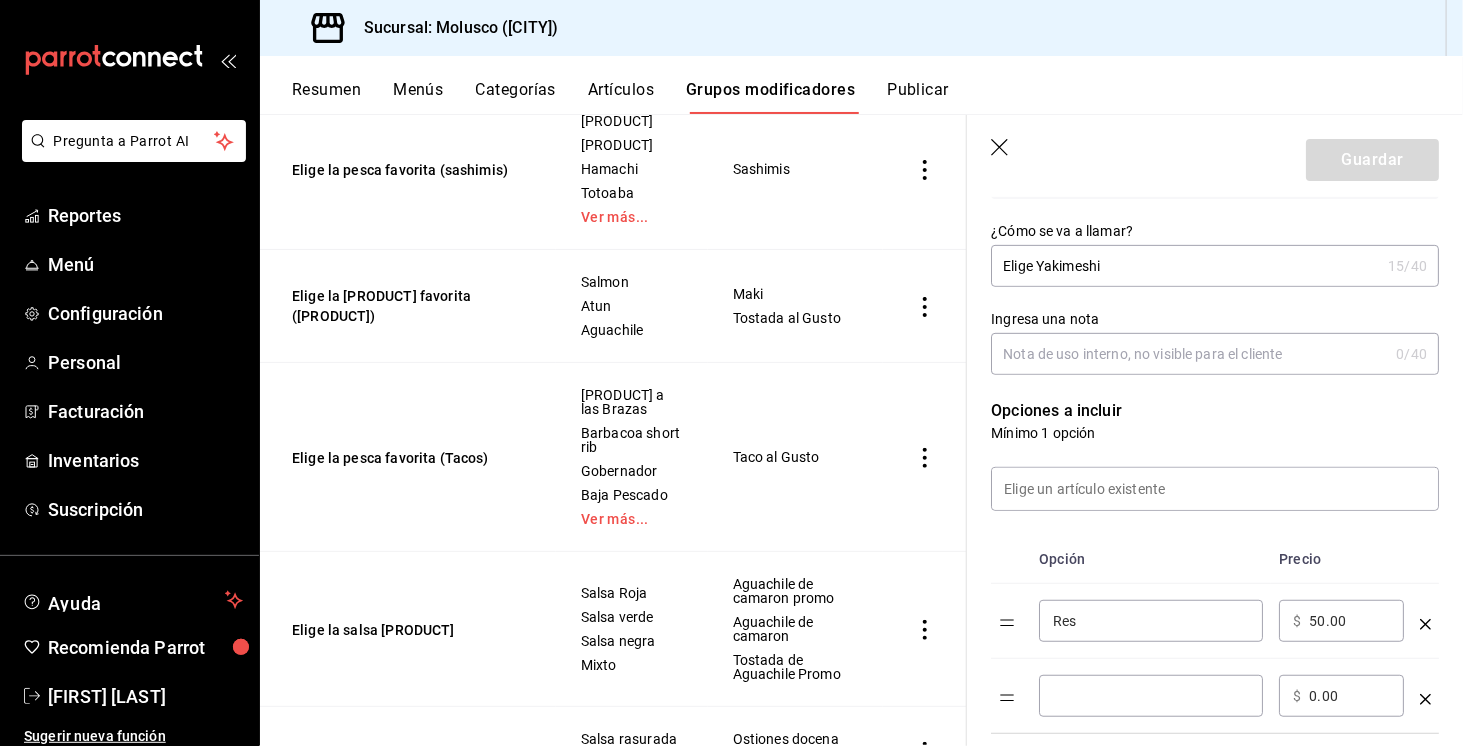 click at bounding box center (1151, 696) 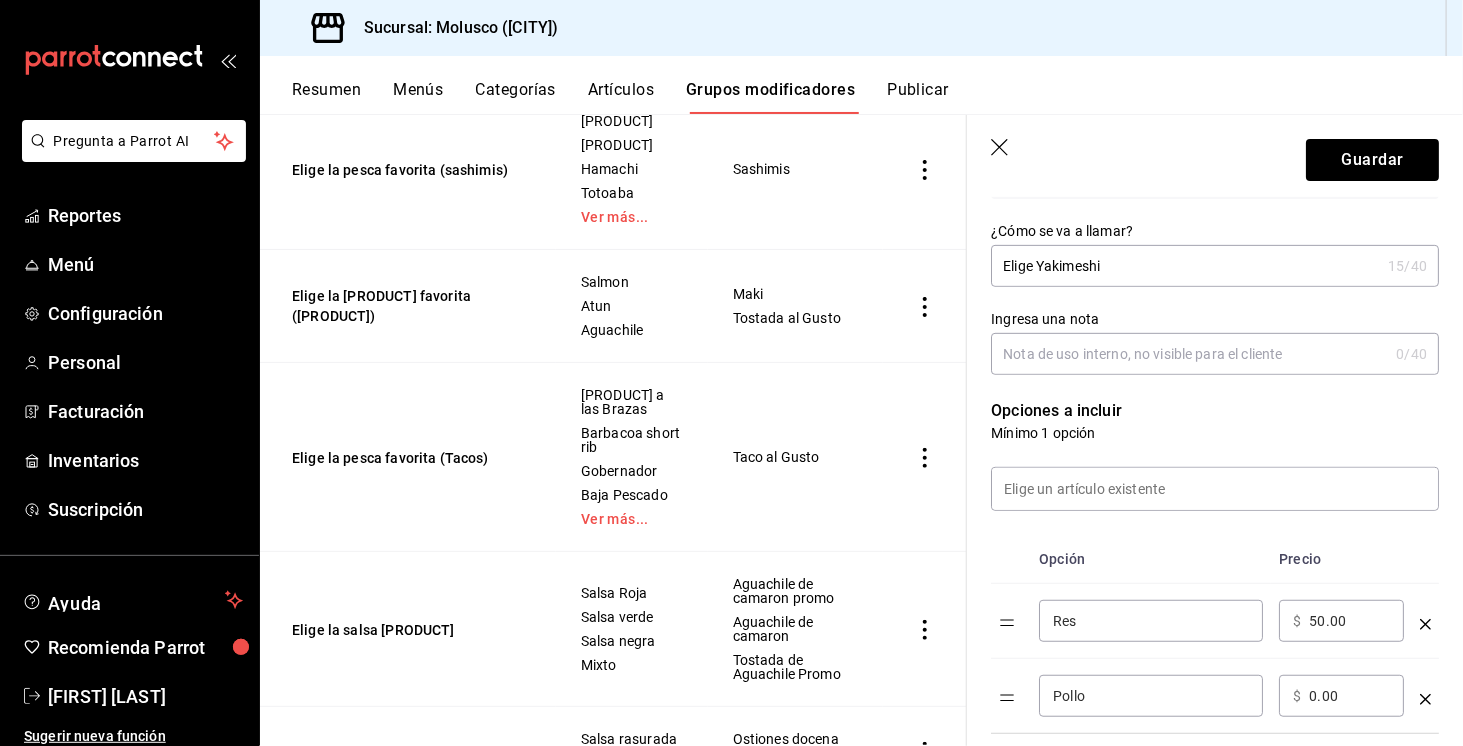 click on "0.00" at bounding box center [1349, 696] 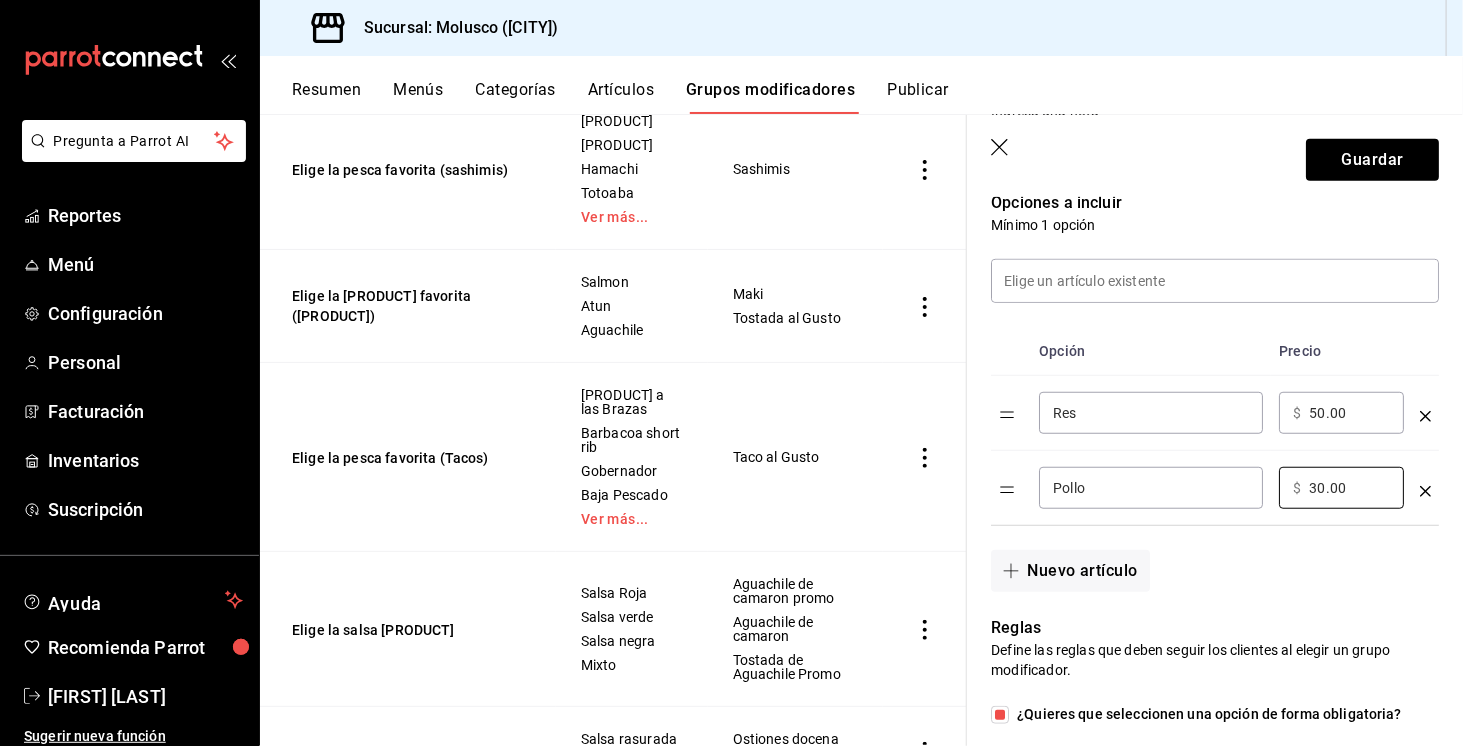 scroll, scrollTop: 529, scrollLeft: 0, axis: vertical 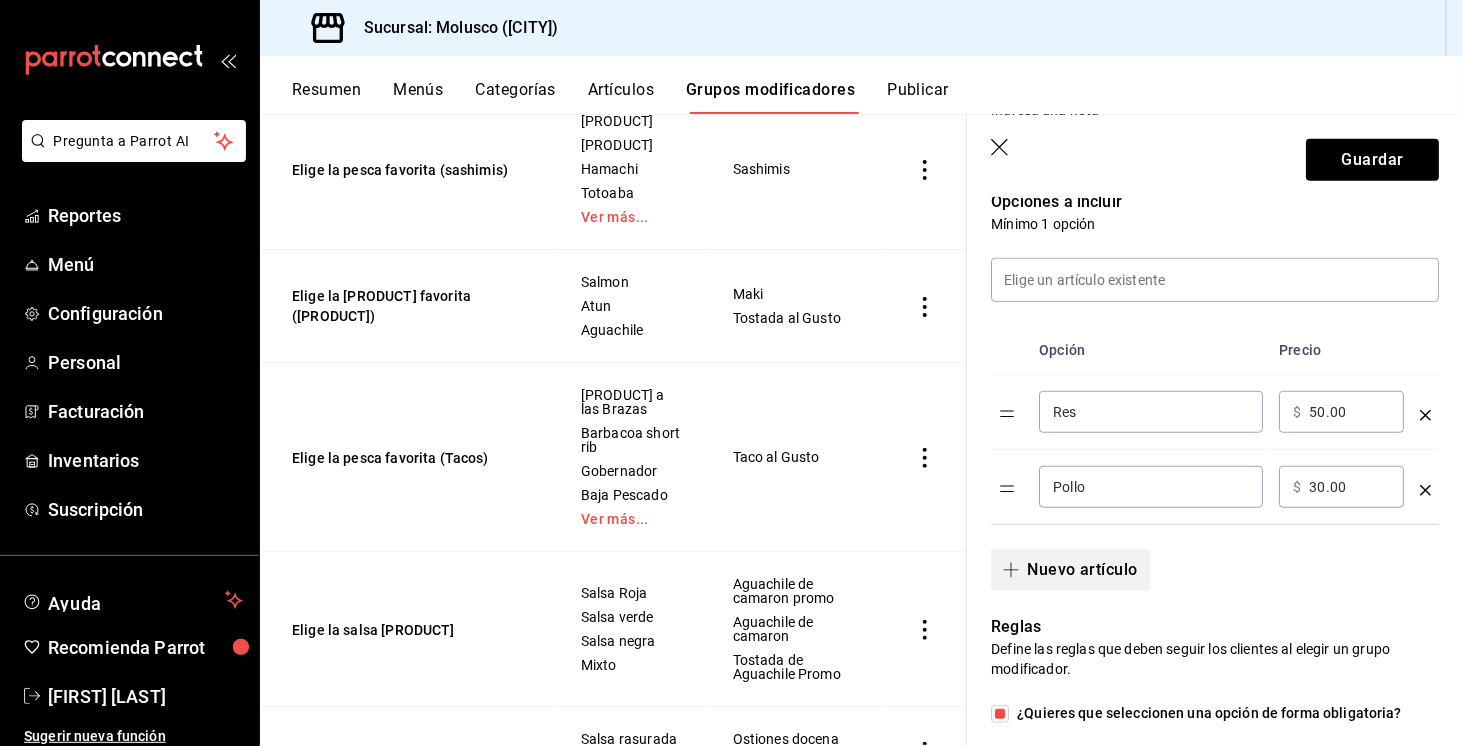 click on "Nuevo artículo" at bounding box center (1070, 570) 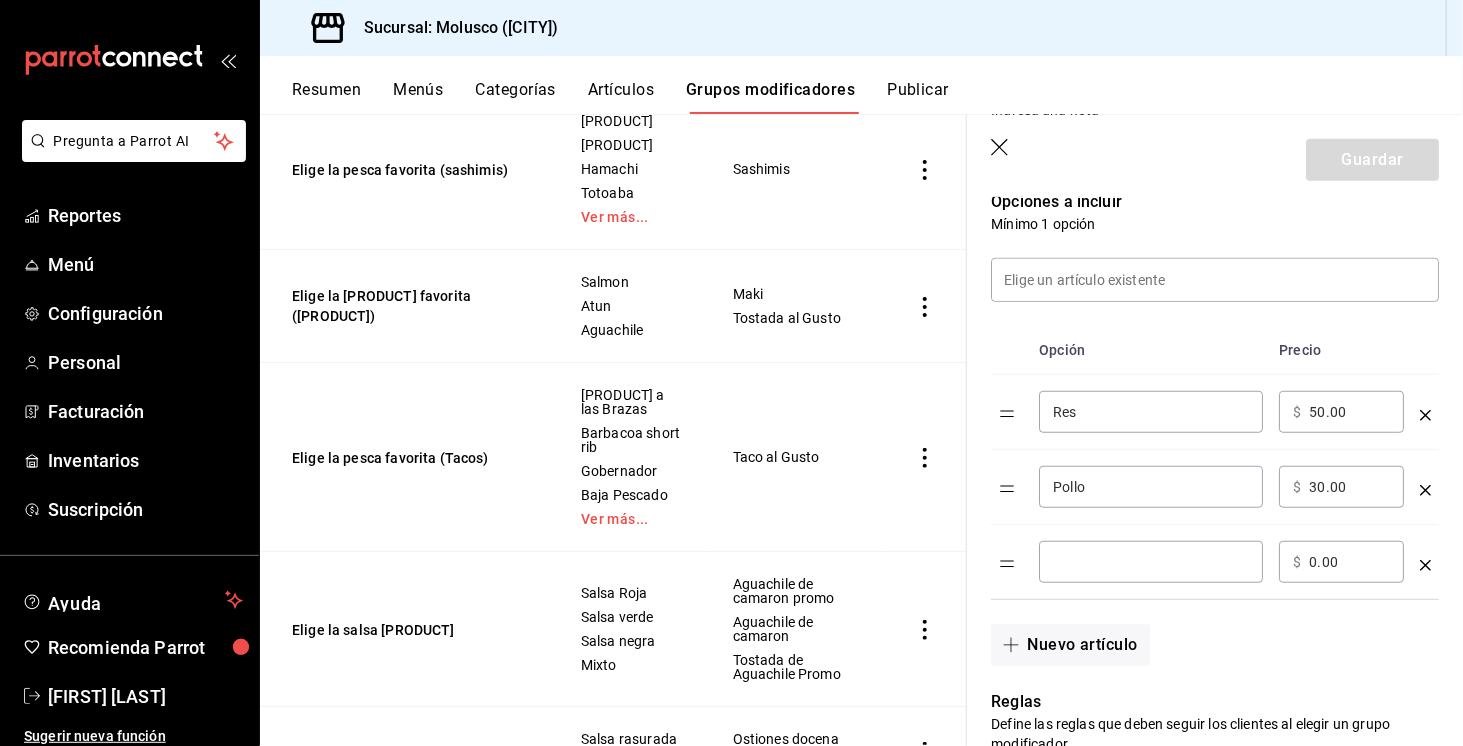 click at bounding box center [1151, 562] 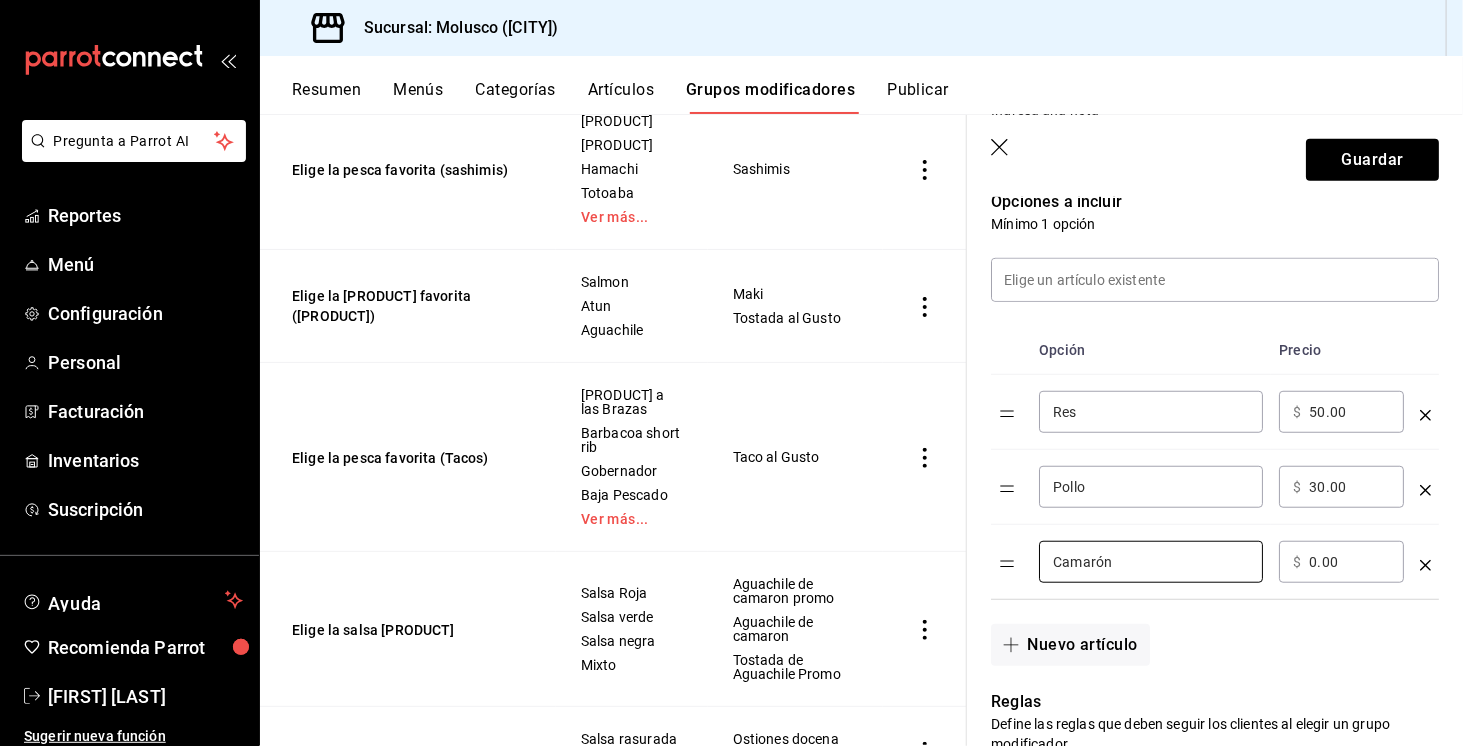 click on "0.00" at bounding box center (1349, 562) 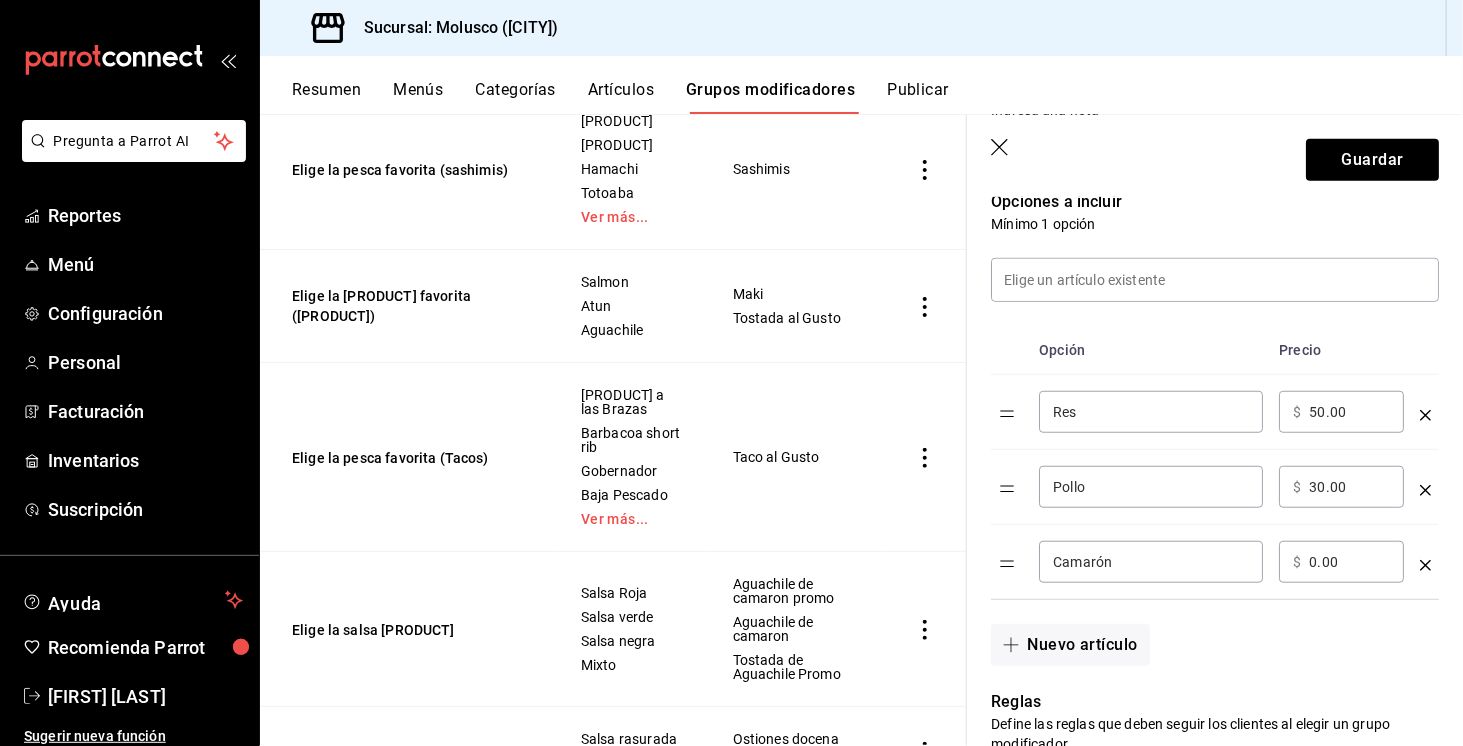 click on "0.00" at bounding box center [1349, 562] 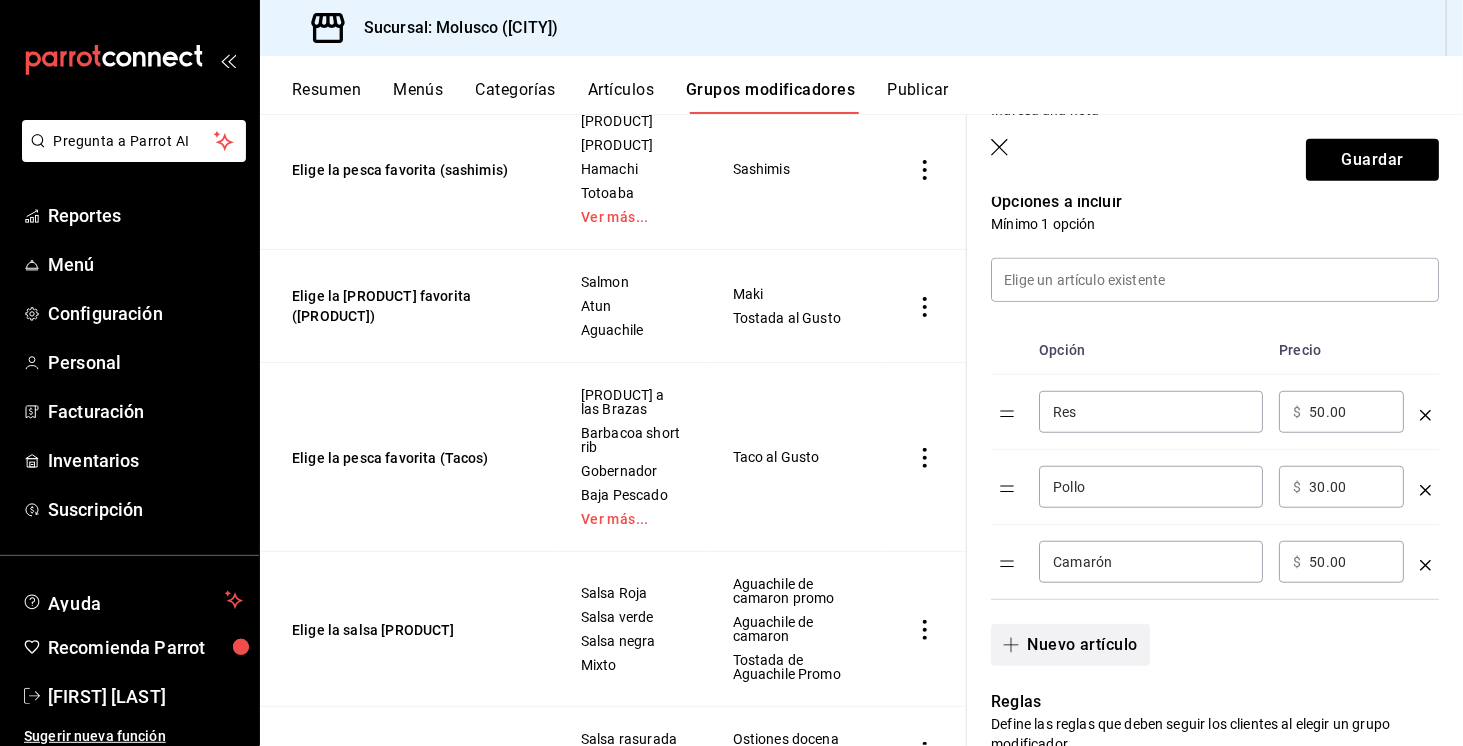 click on "Nuevo artículo" at bounding box center [1070, 645] 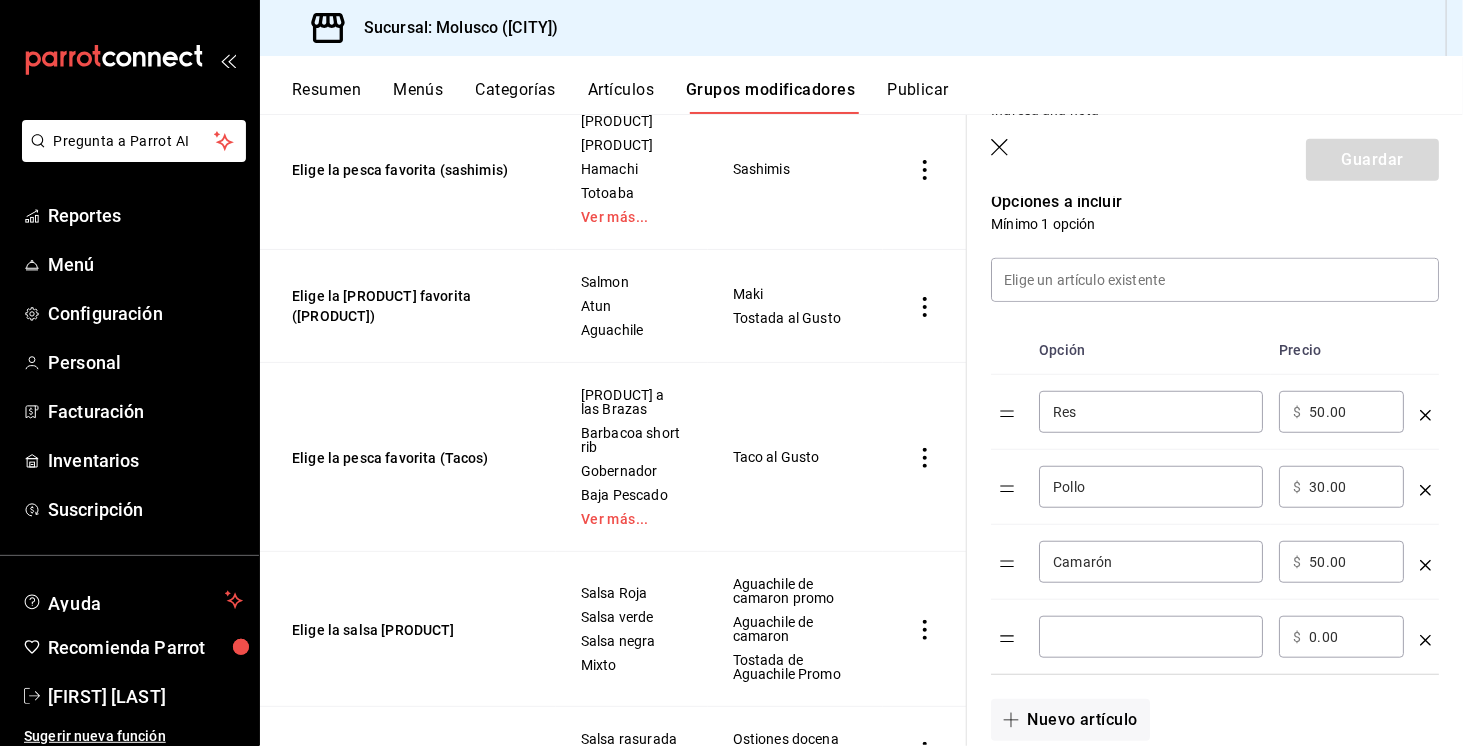 click on "​" at bounding box center (1151, 637) 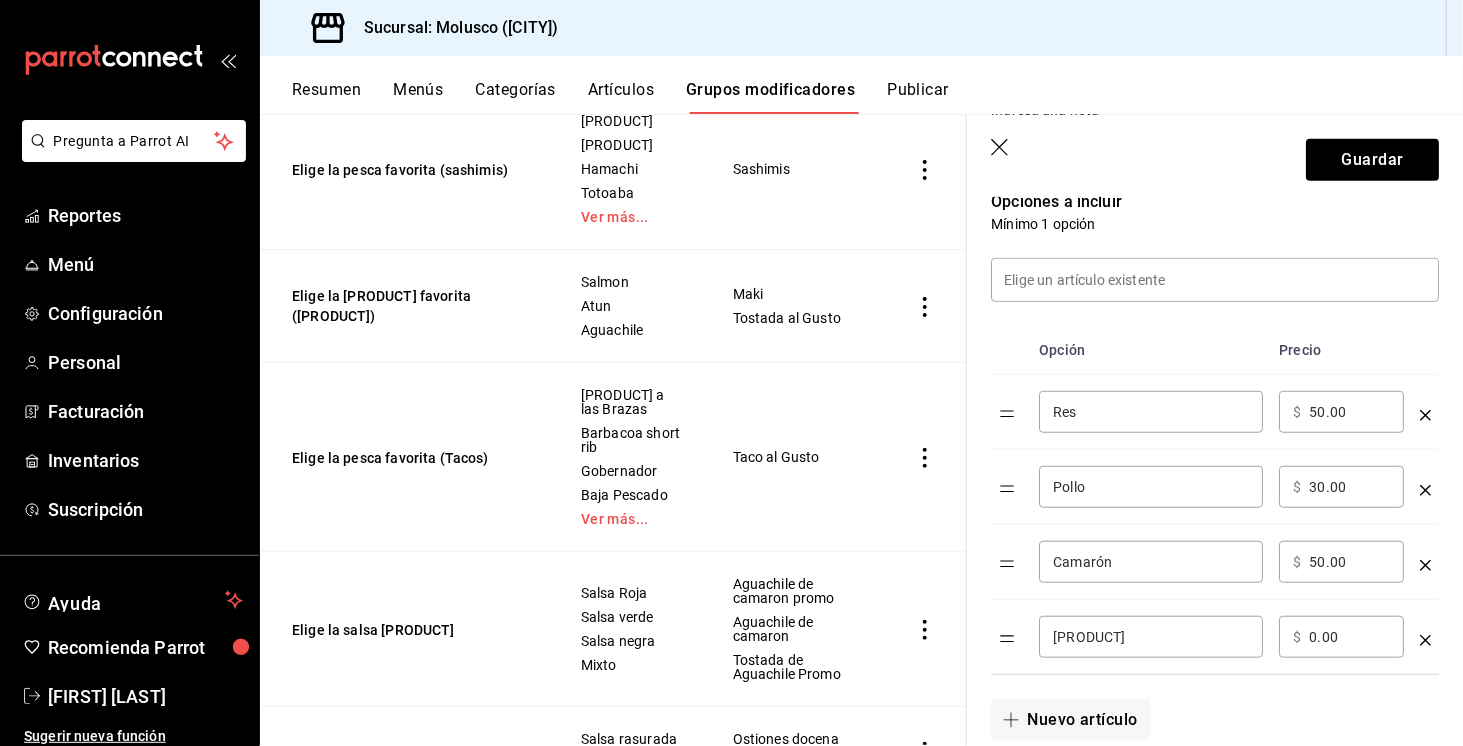 click on "[PRODUCT]" at bounding box center [1151, 637] 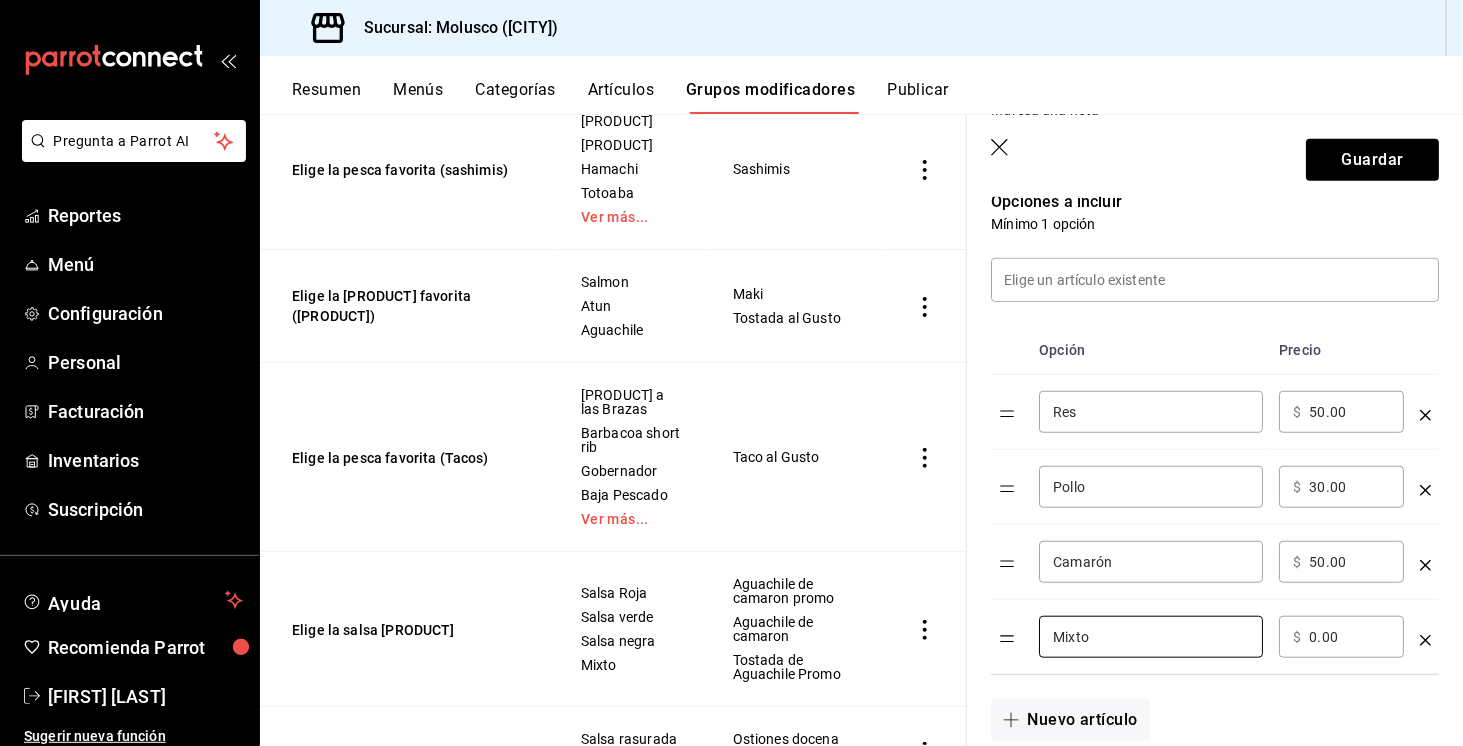 click on "0.00" at bounding box center (1349, 637) 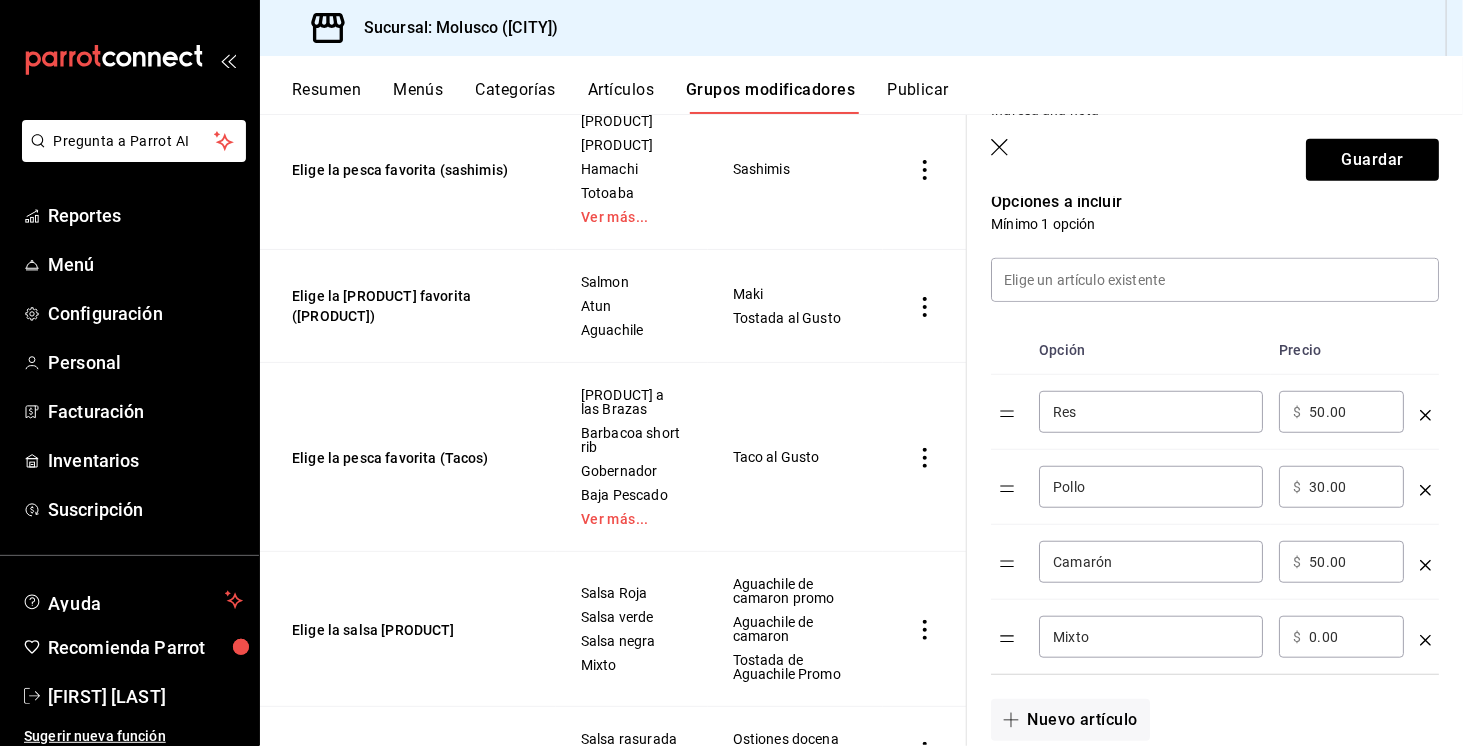 click on "0.00" at bounding box center [1349, 637] 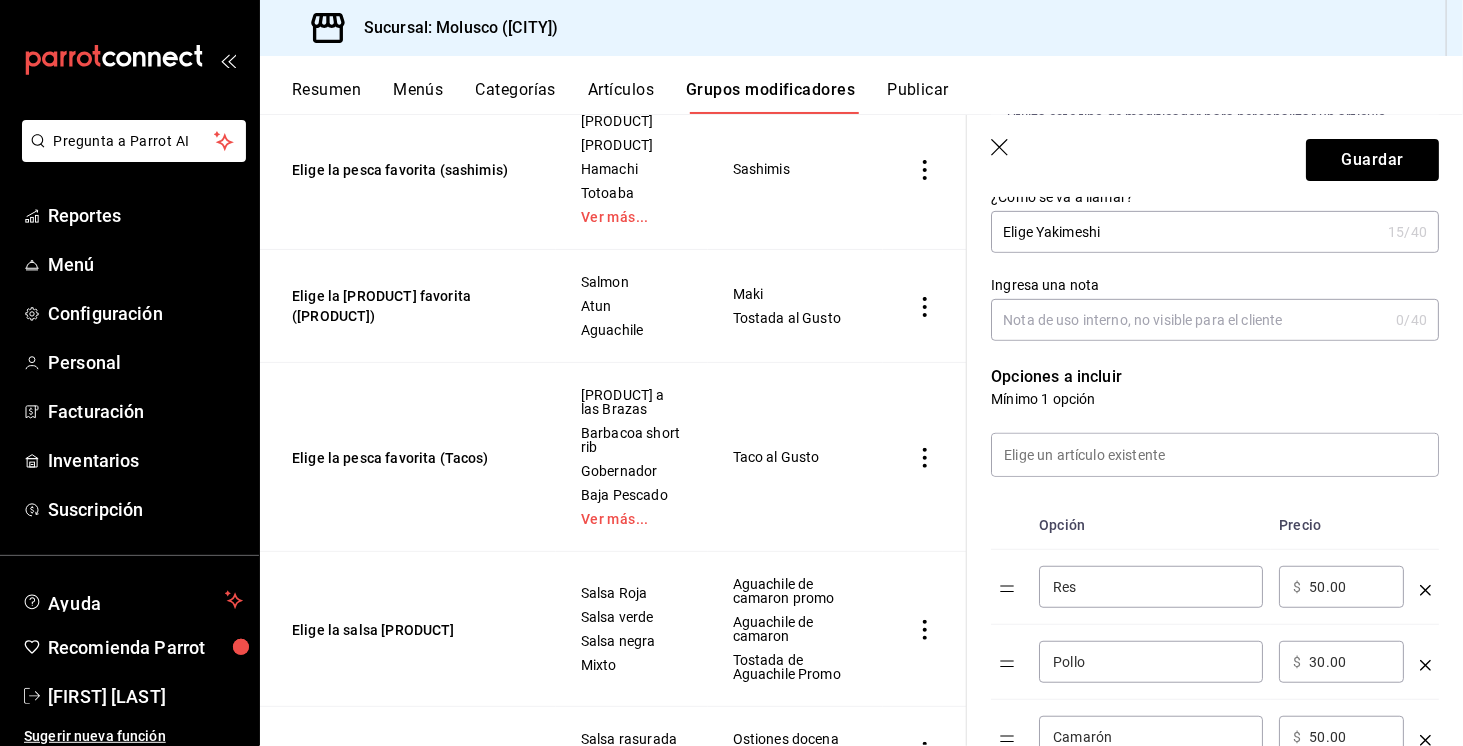 scroll, scrollTop: 354, scrollLeft: 0, axis: vertical 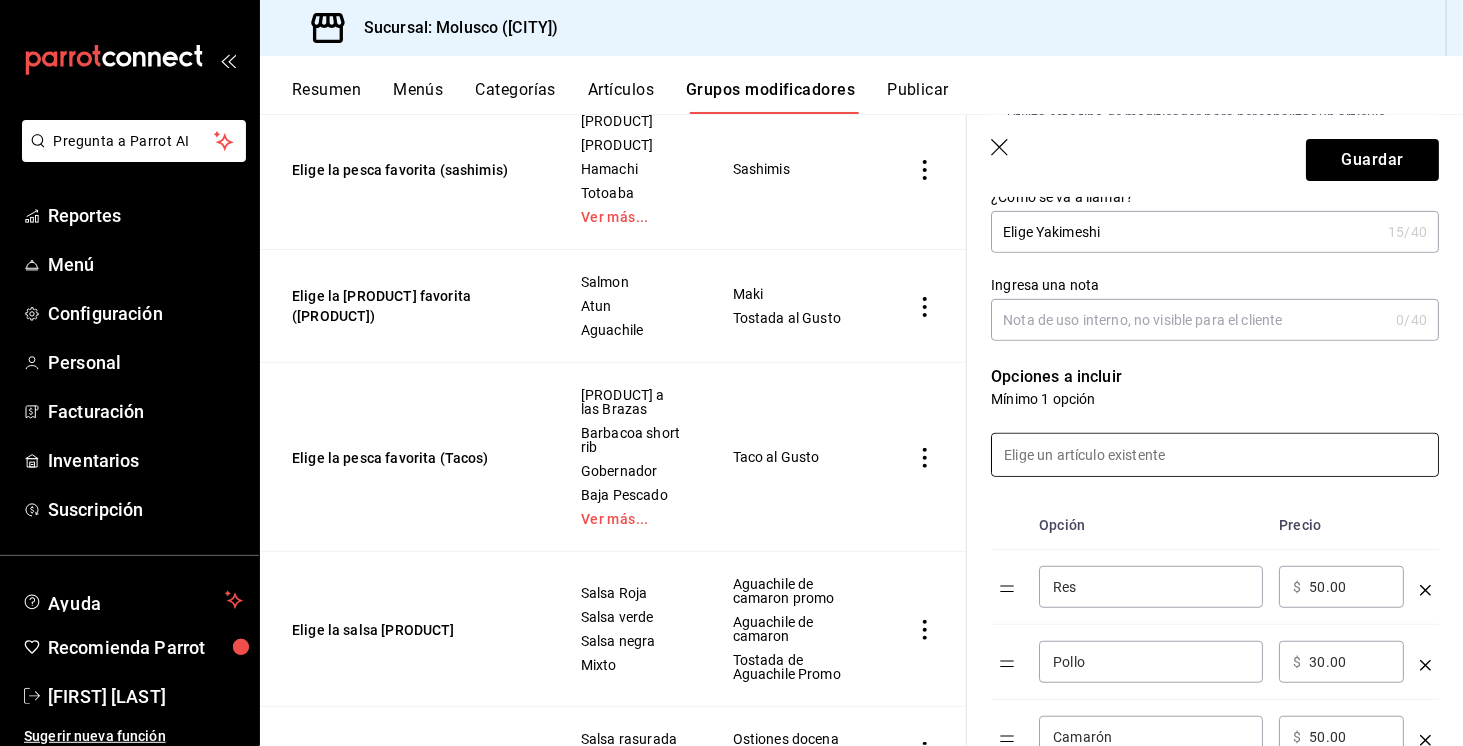 click at bounding box center [1215, 455] 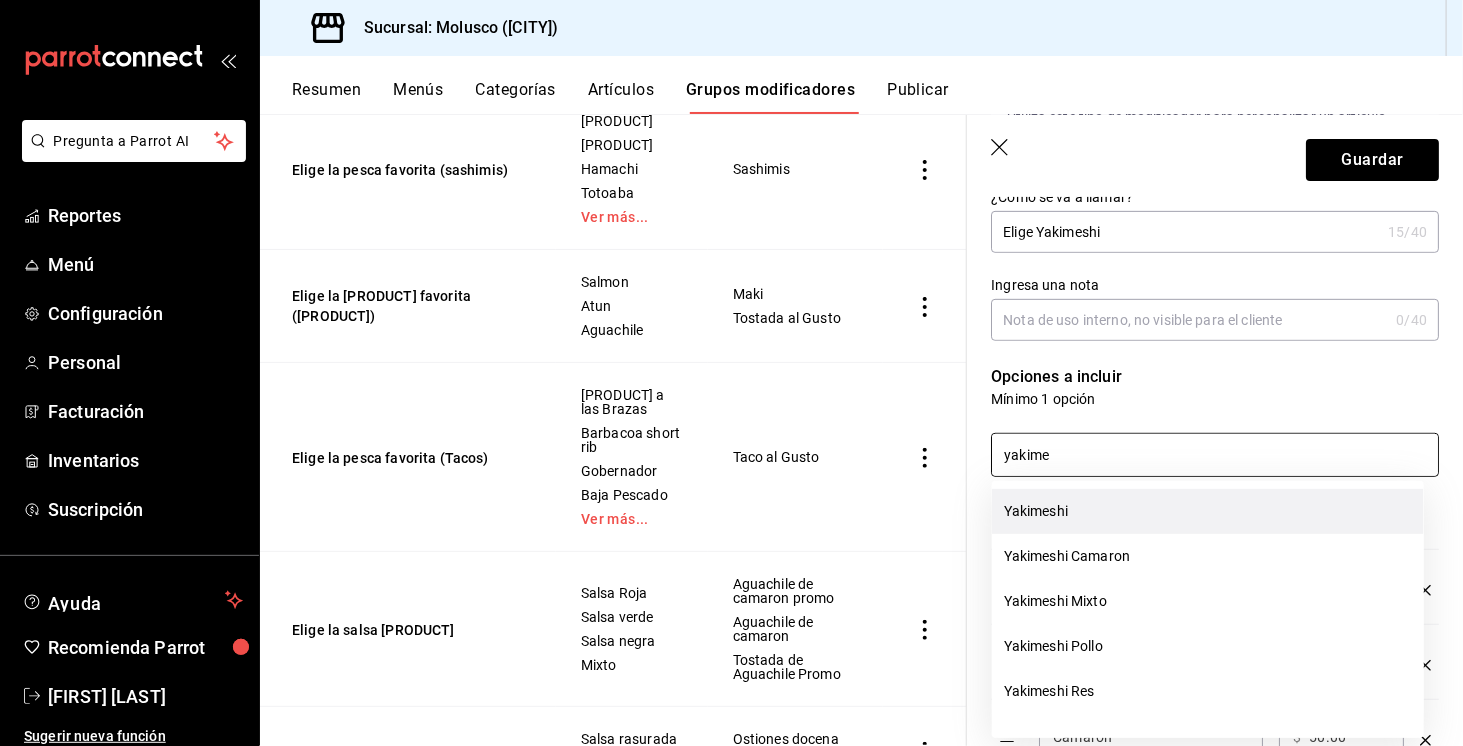 click on "Yakimeshi" at bounding box center [1208, 511] 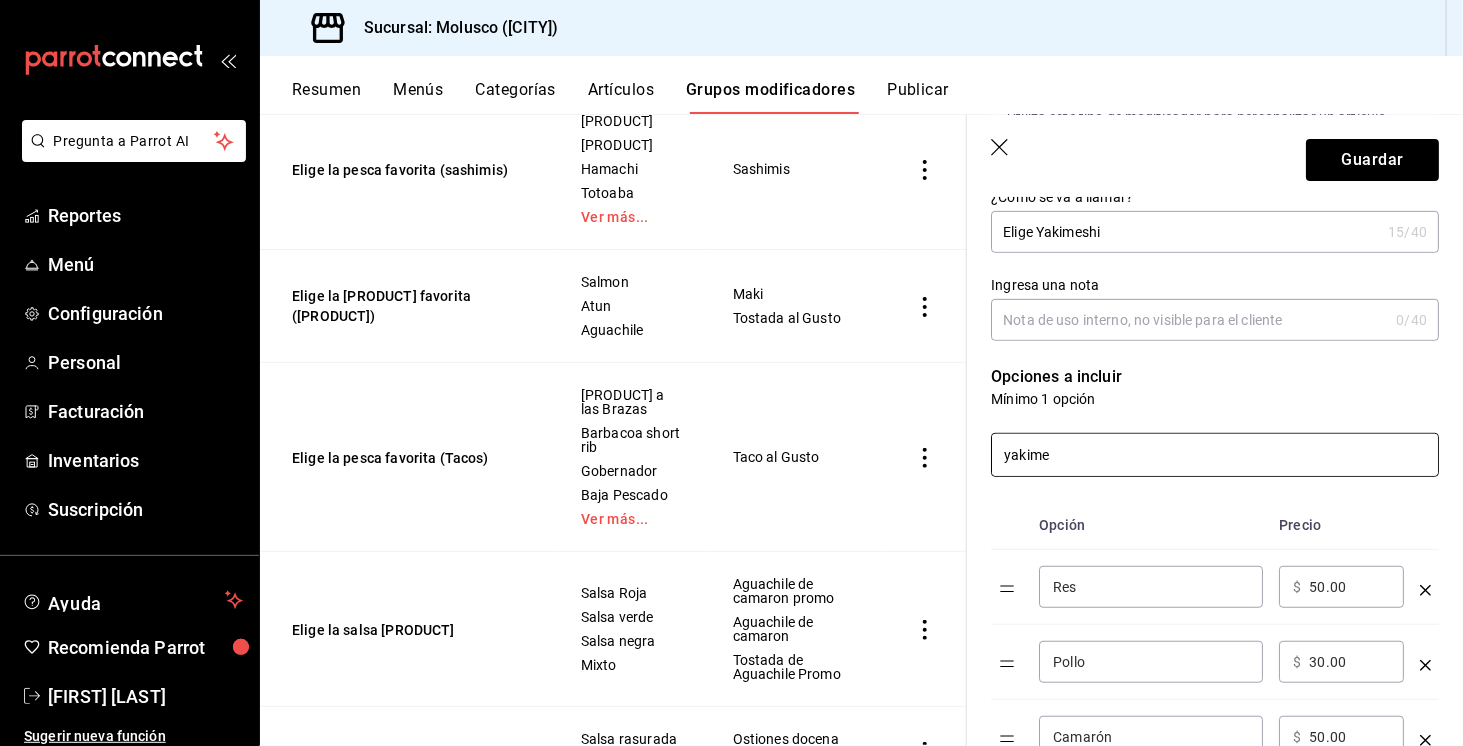 click on "yakime" at bounding box center [1215, 455] 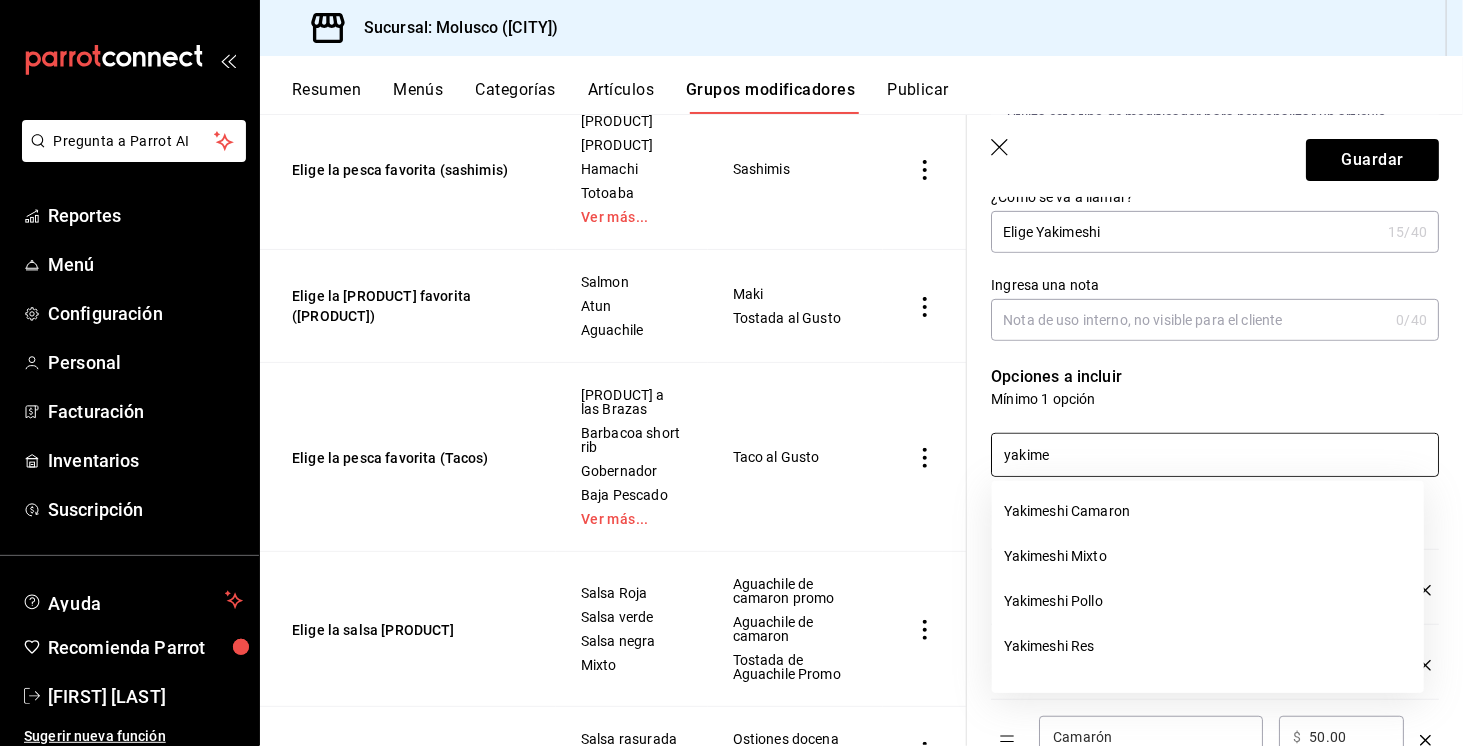click on "yakime" at bounding box center (1215, 455) 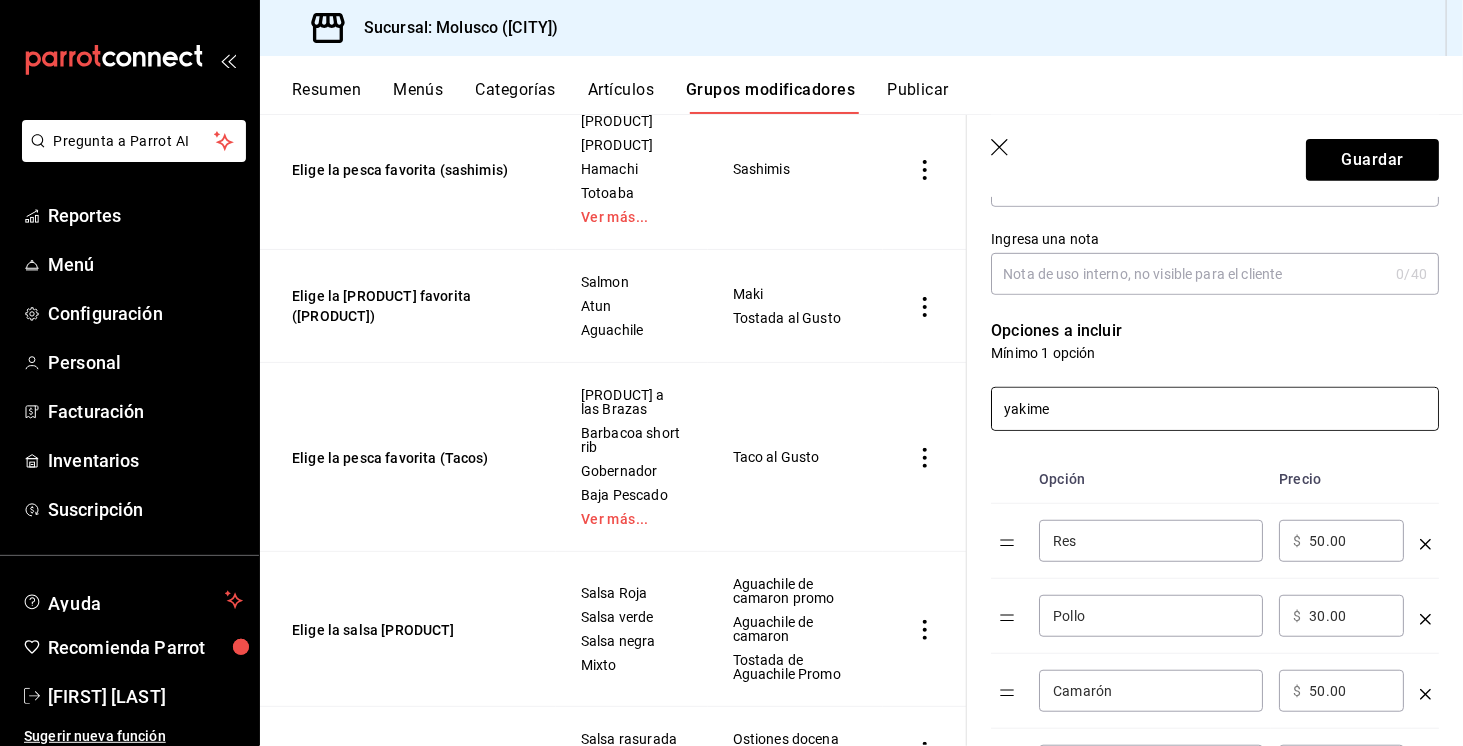 scroll, scrollTop: 402, scrollLeft: 0, axis: vertical 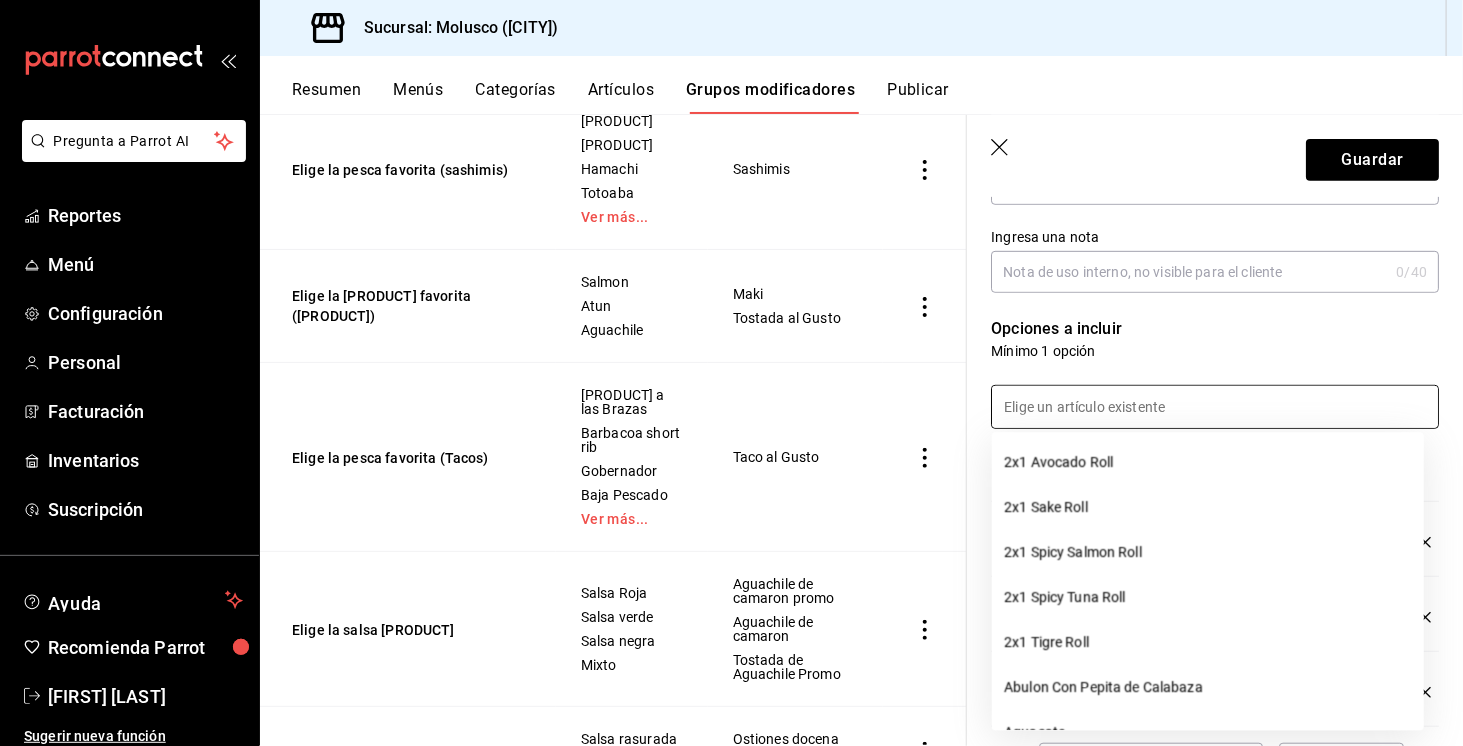 click at bounding box center (1215, 407) 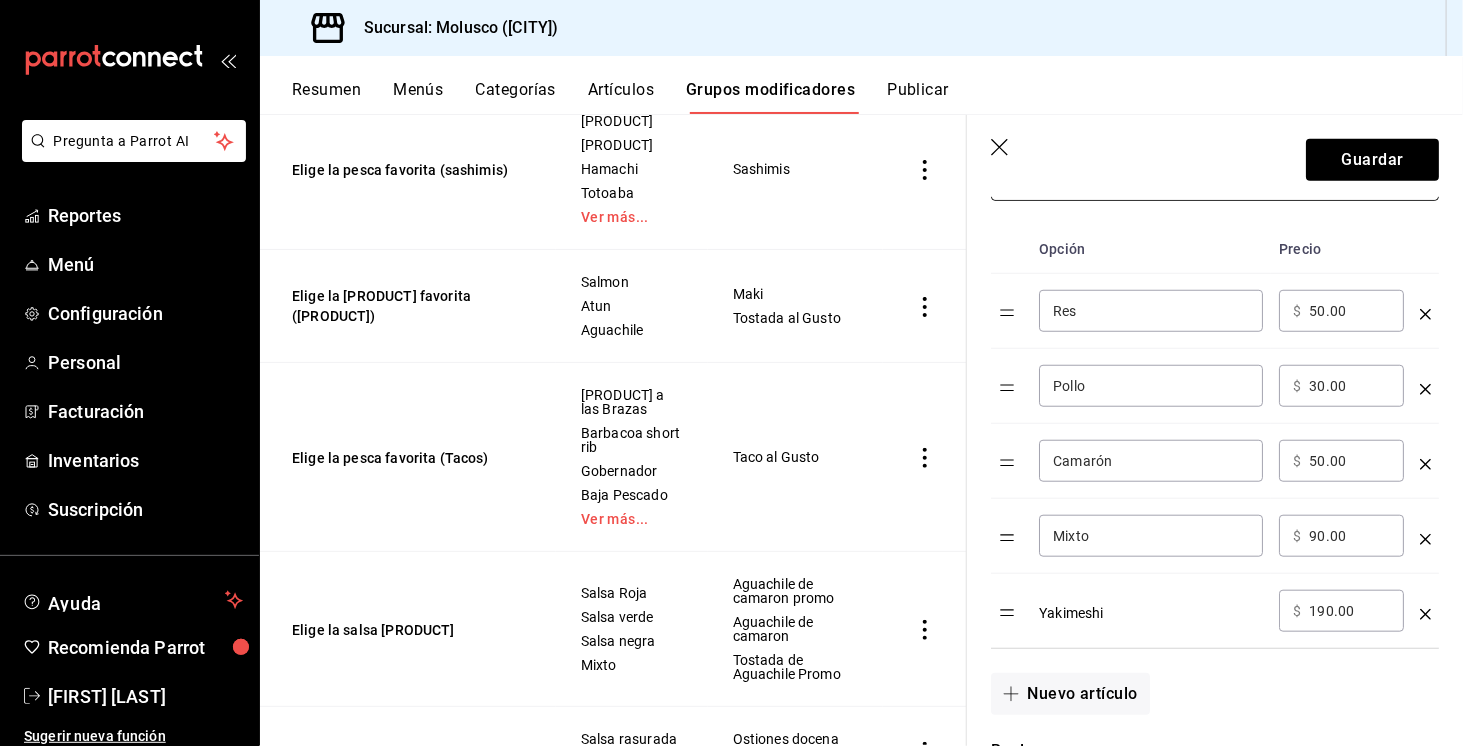 scroll, scrollTop: 634, scrollLeft: 0, axis: vertical 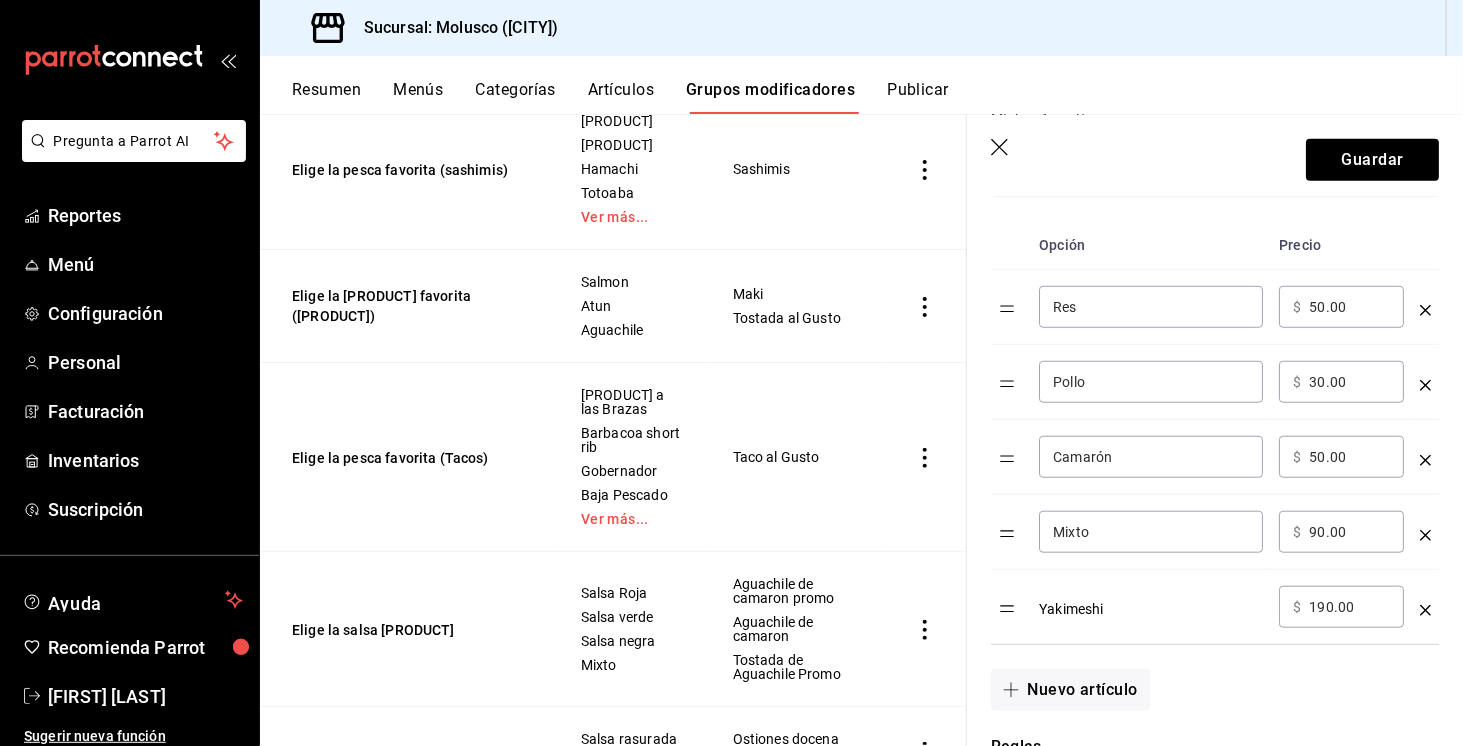 click 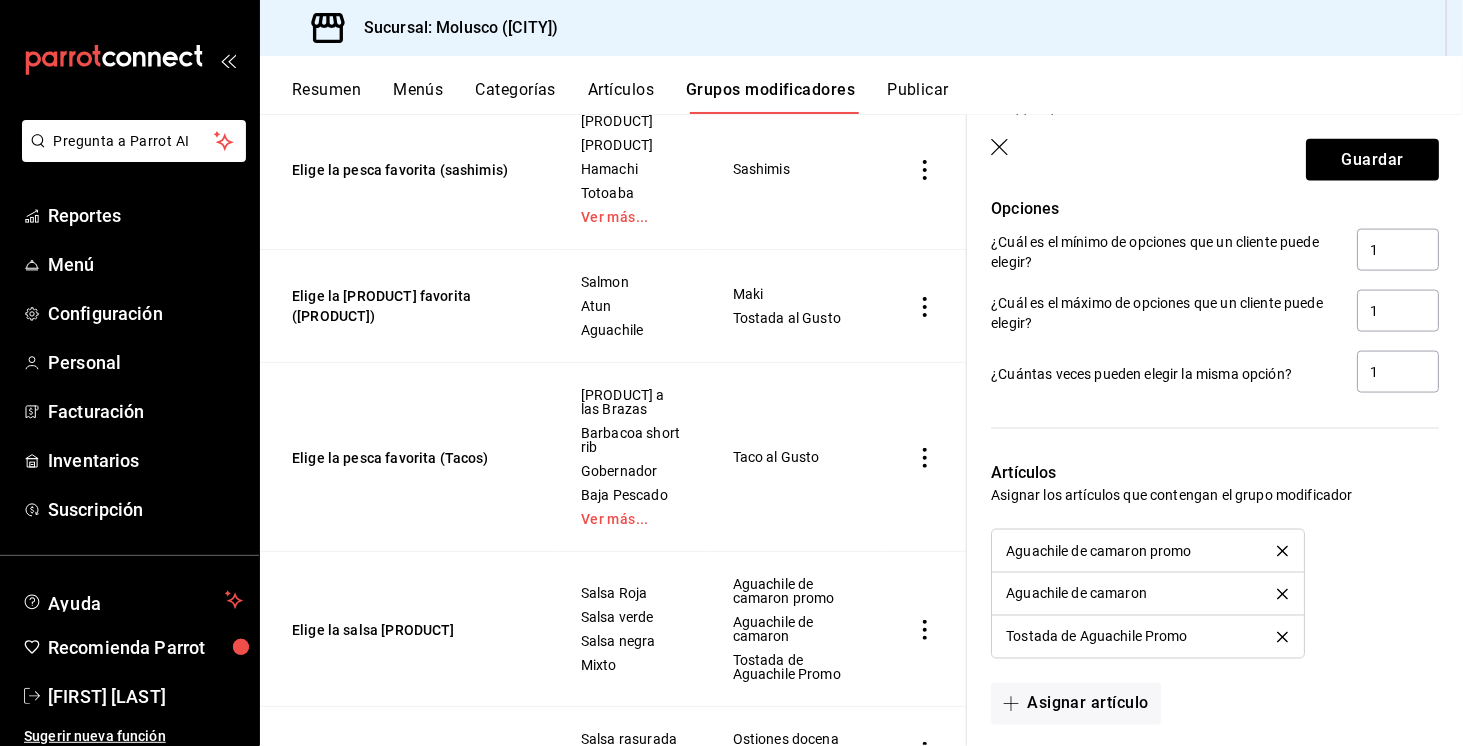 scroll, scrollTop: 1233, scrollLeft: 0, axis: vertical 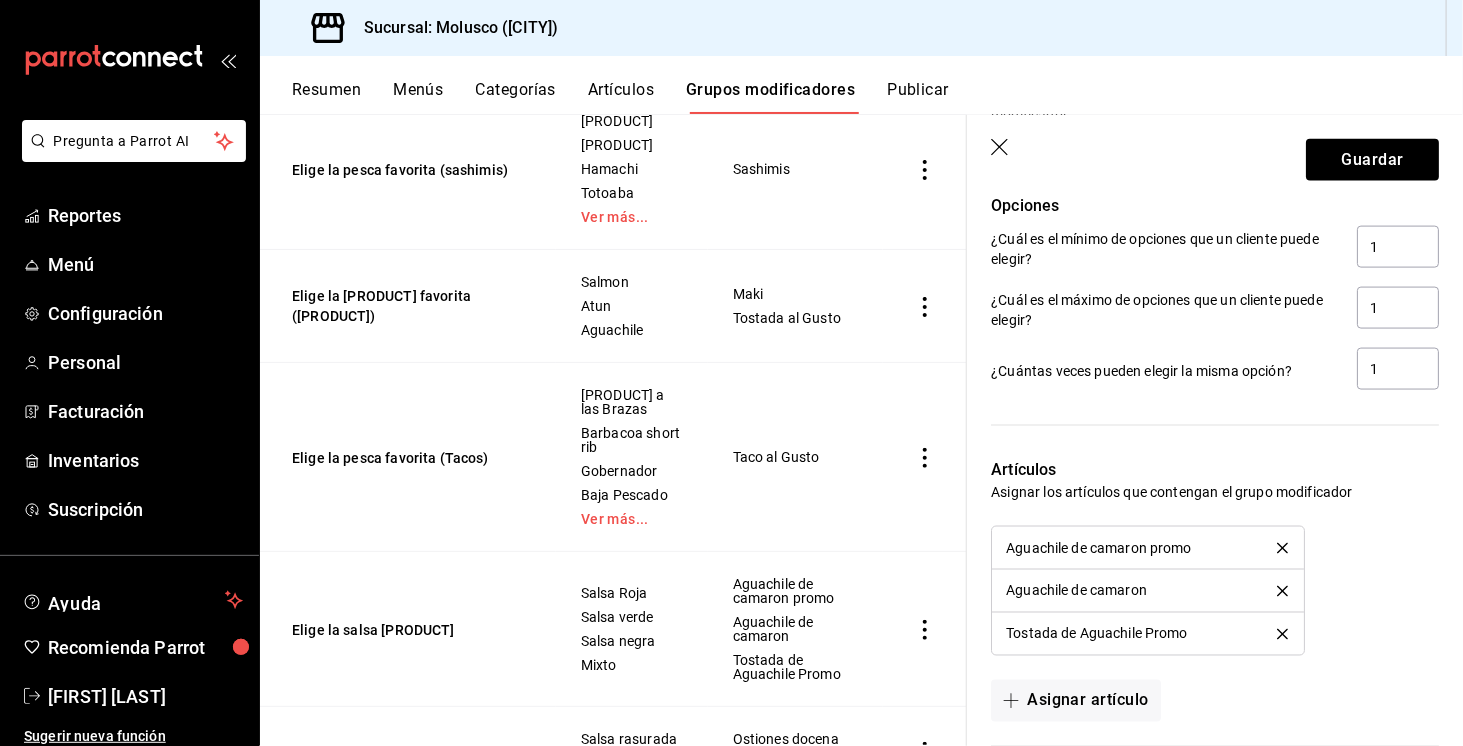 click 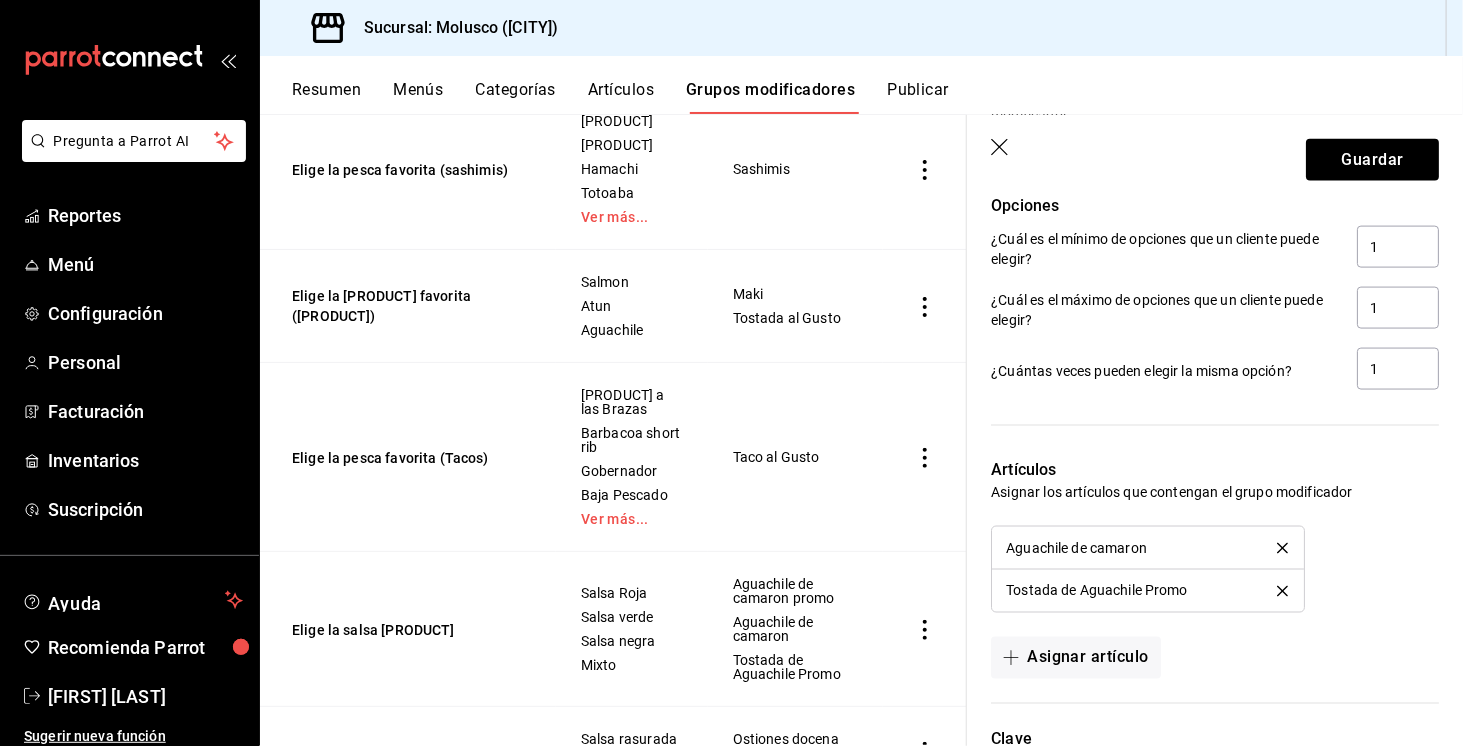 click 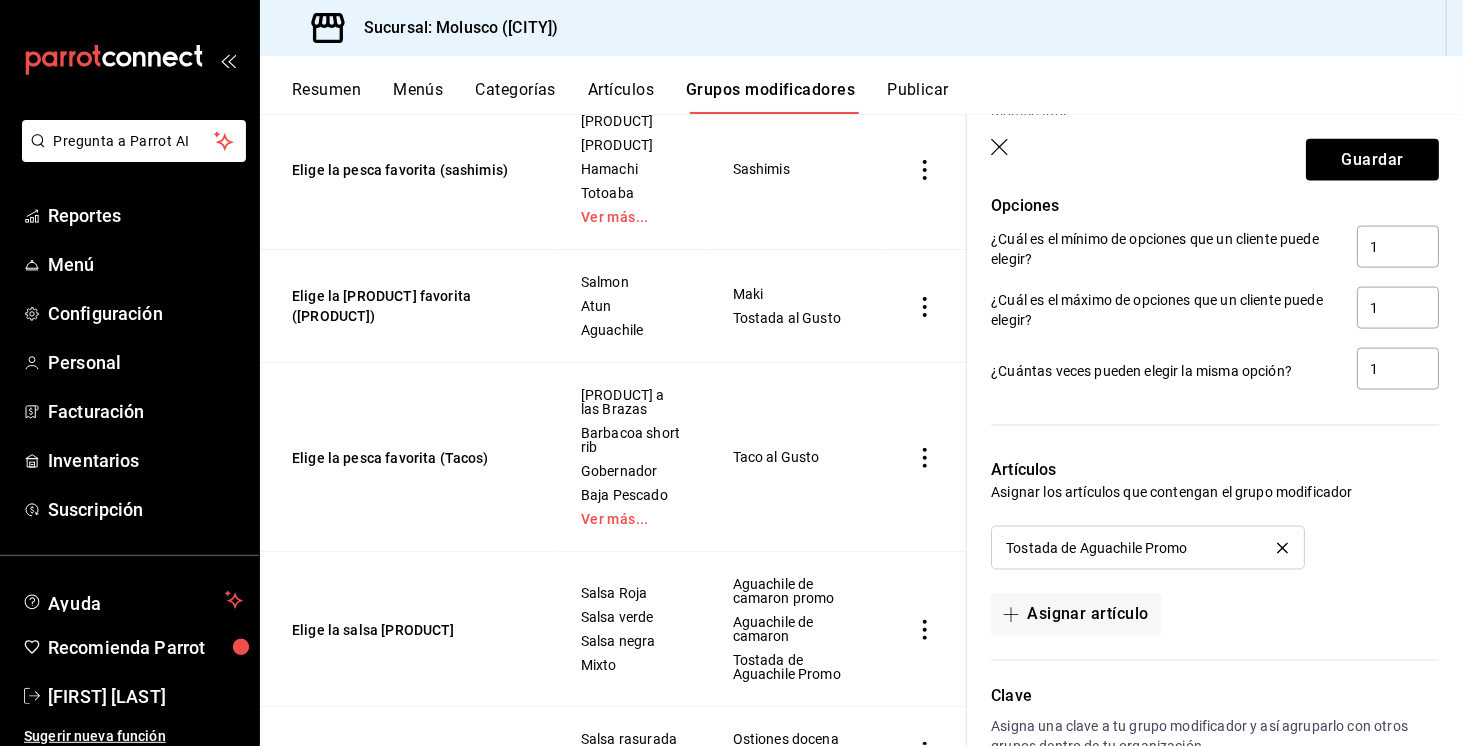 click 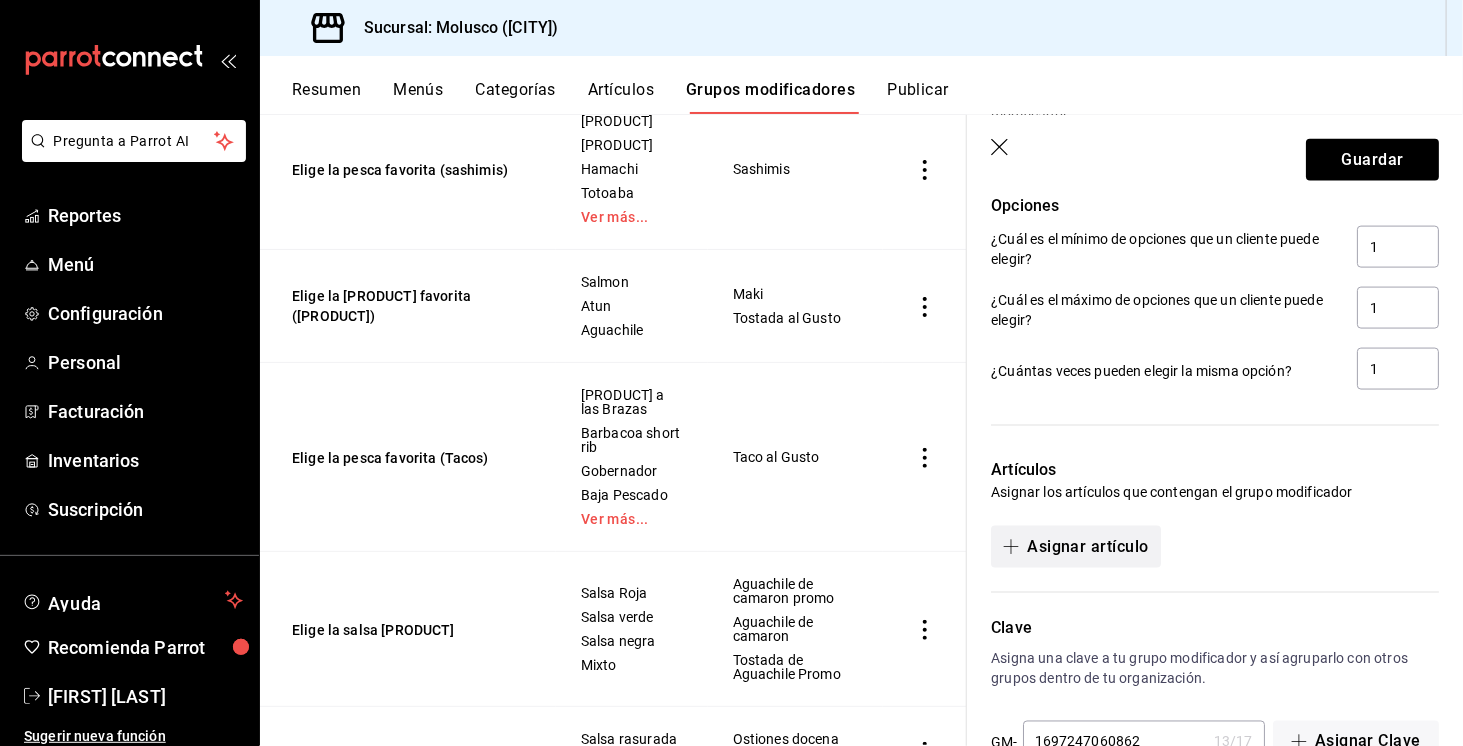 click on "Asignar artículo" at bounding box center [1075, 547] 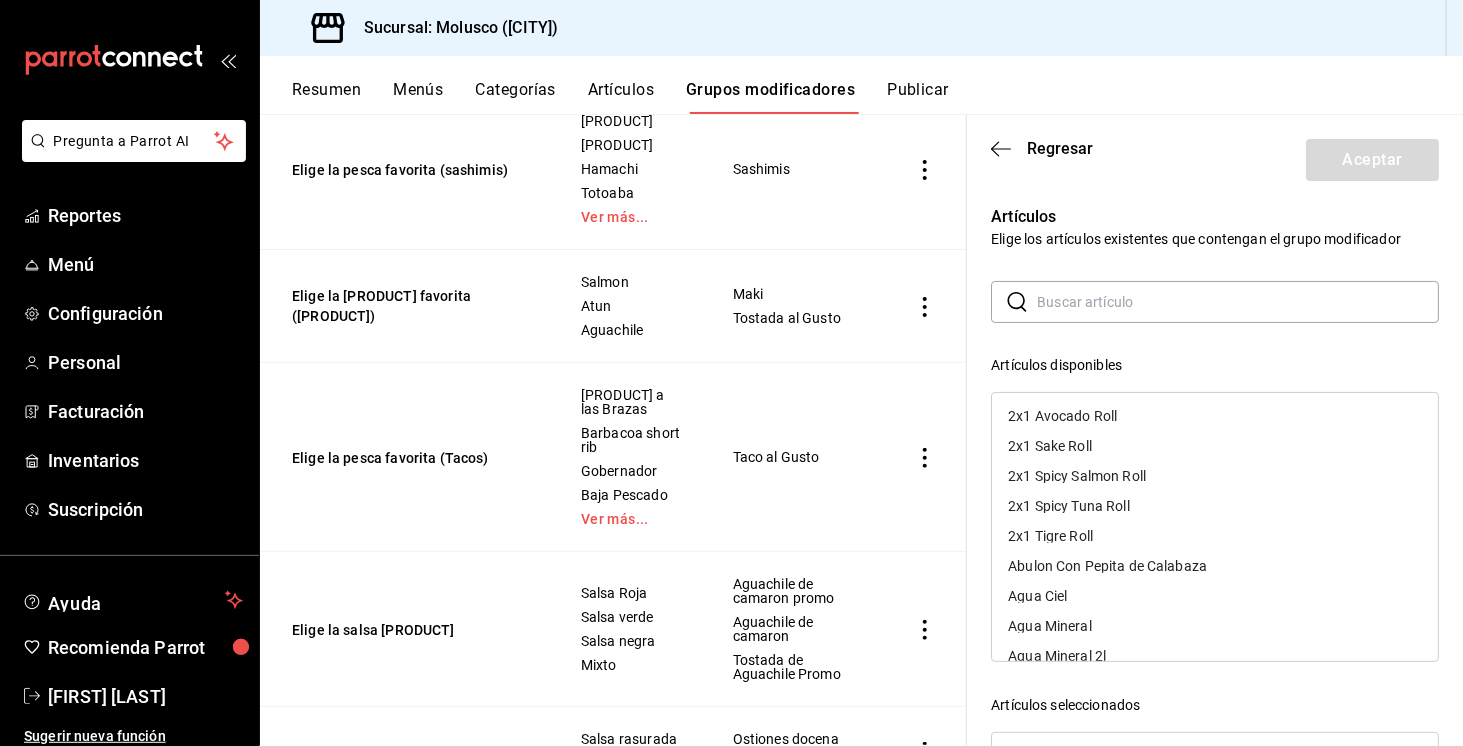 click at bounding box center [1238, 302] 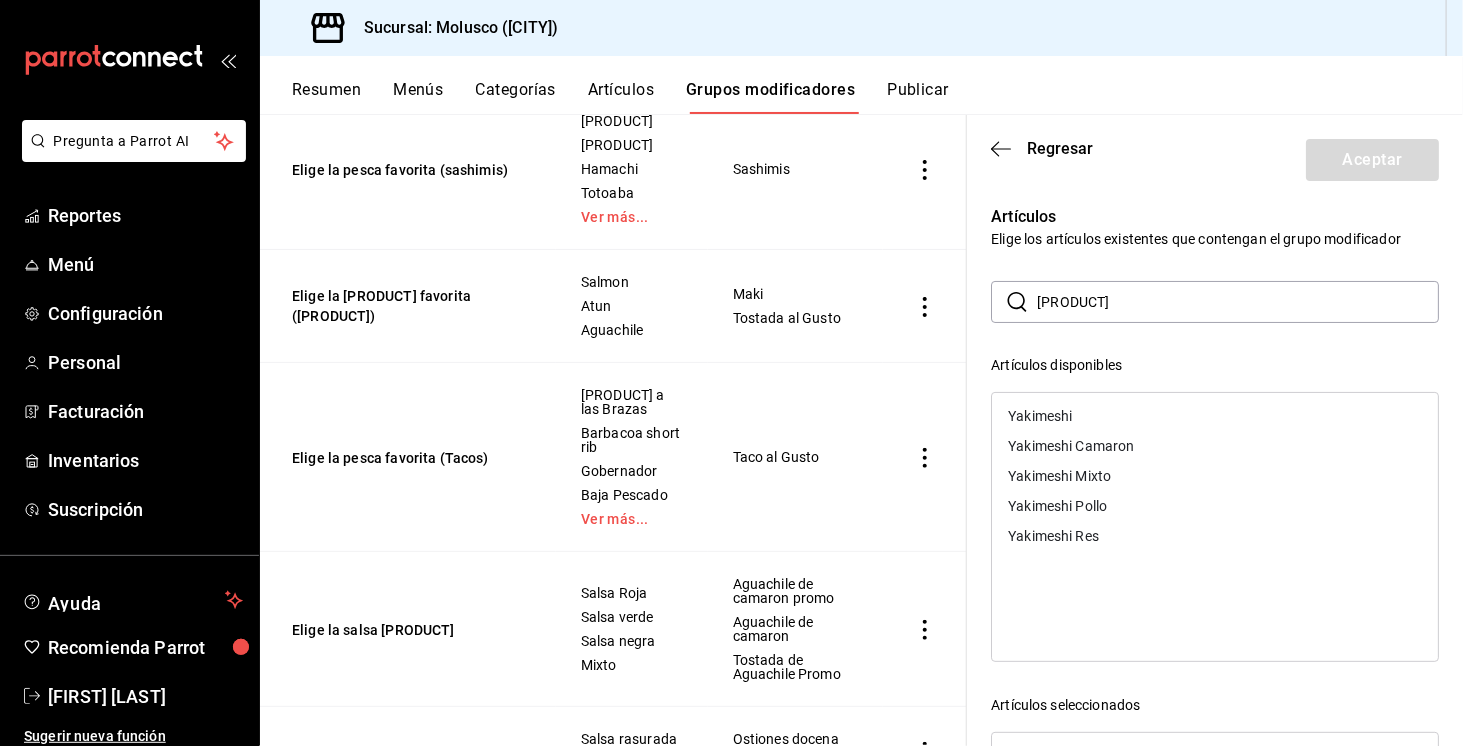 click on "Yakimeshi" at bounding box center (1215, 416) 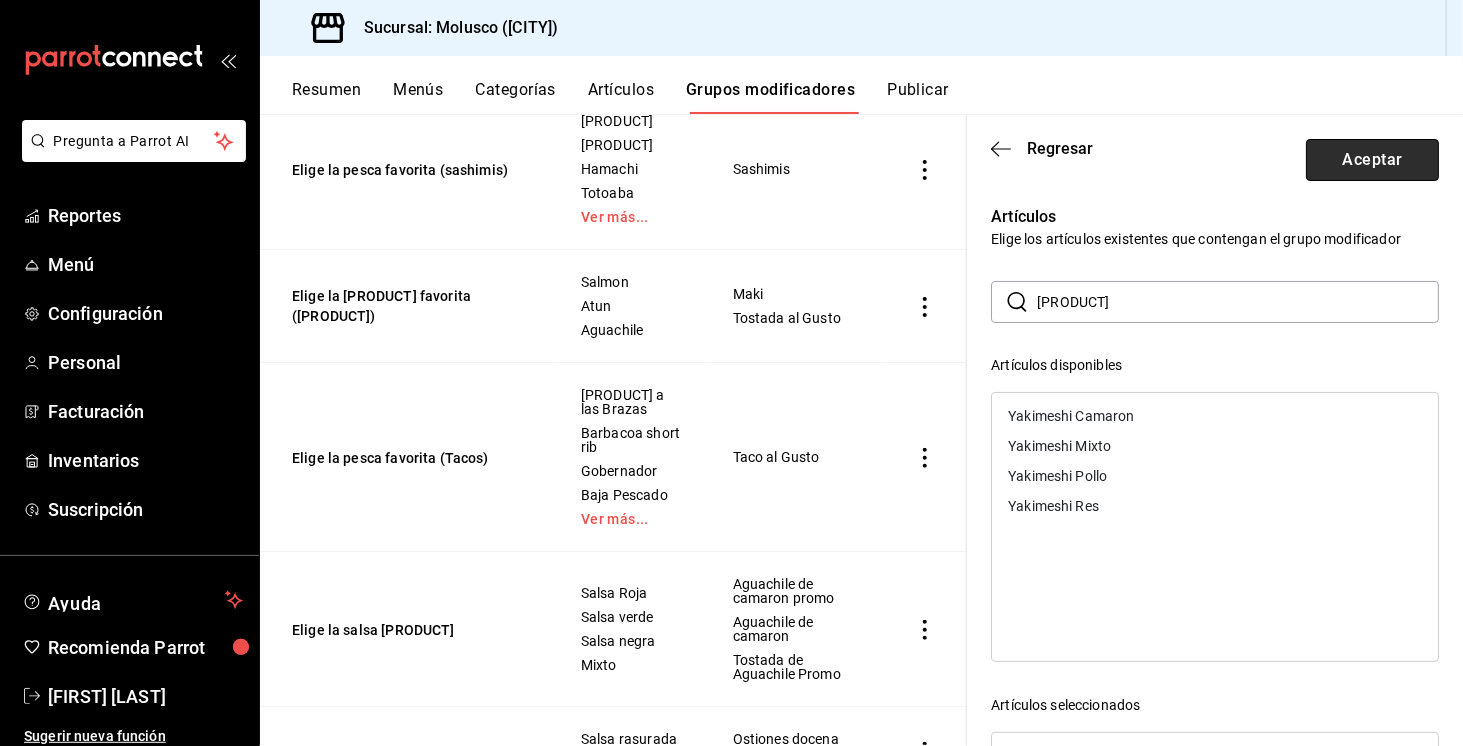 click on "Aceptar" at bounding box center (1372, 160) 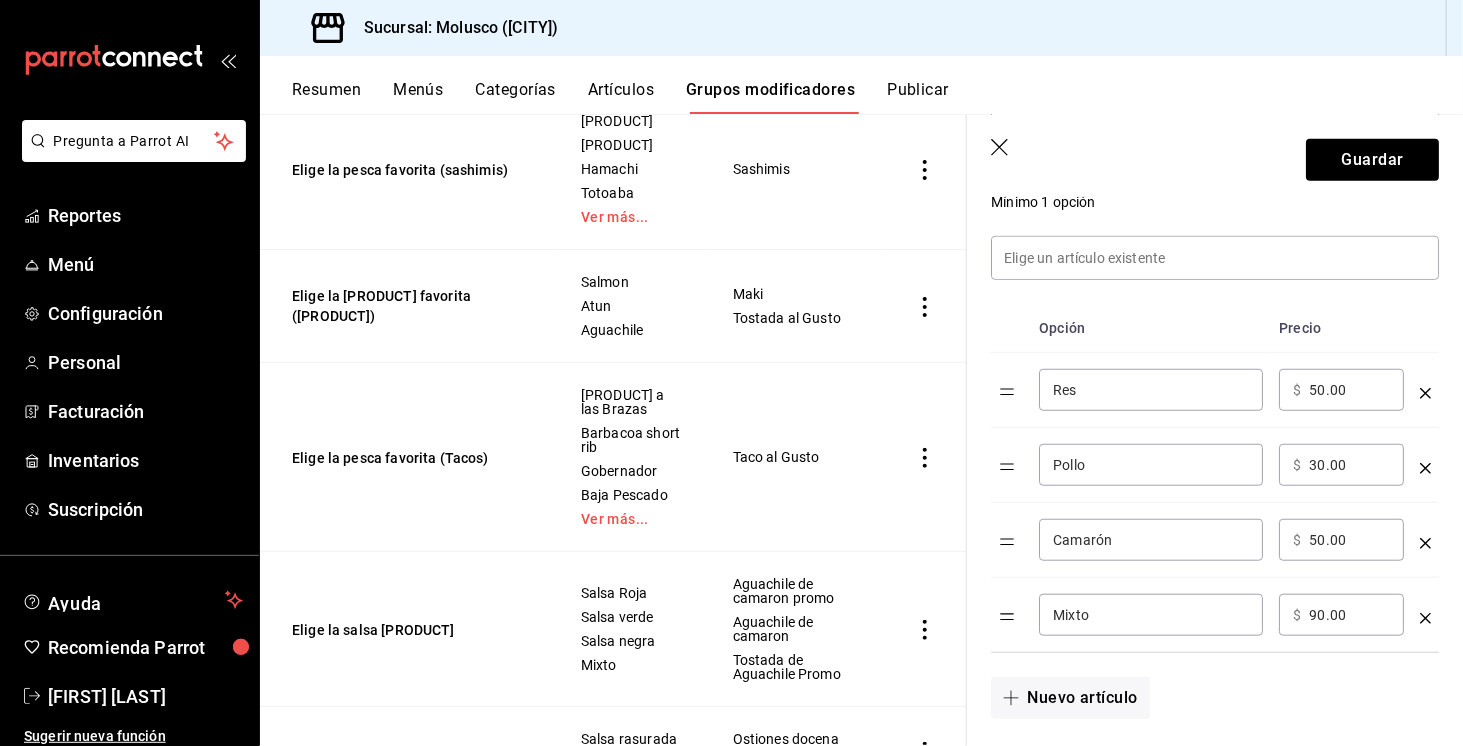 scroll, scrollTop: 550, scrollLeft: 0, axis: vertical 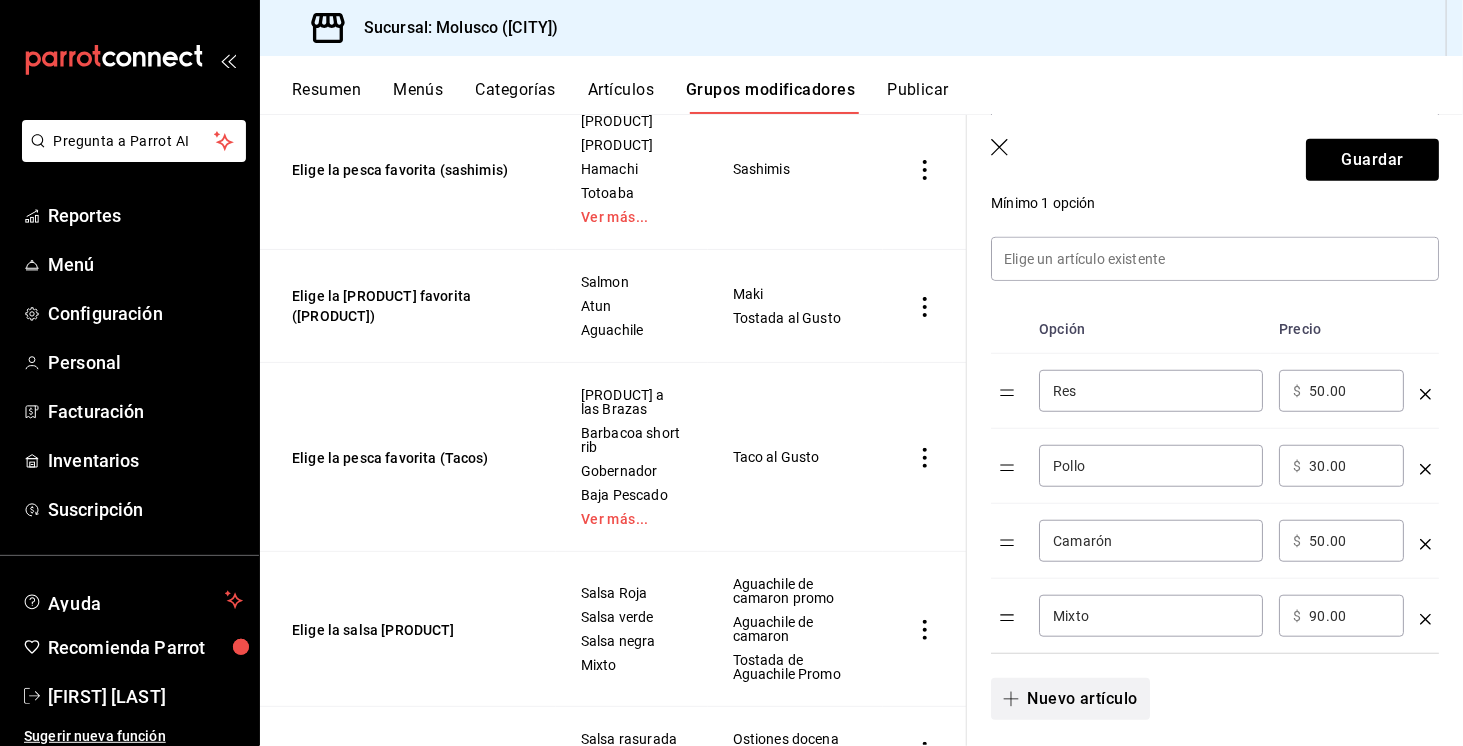 click on "Nuevo artículo" at bounding box center (1070, 699) 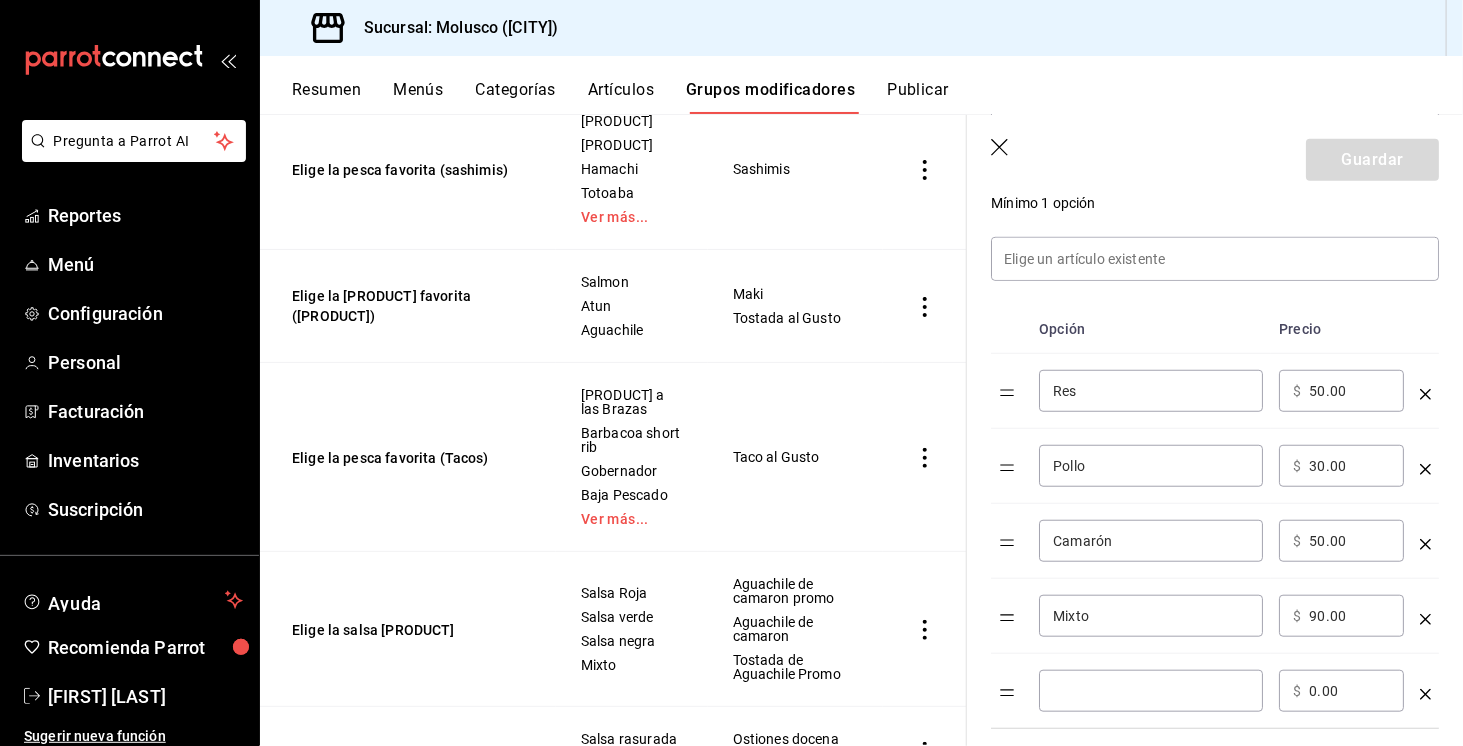click at bounding box center (1151, 691) 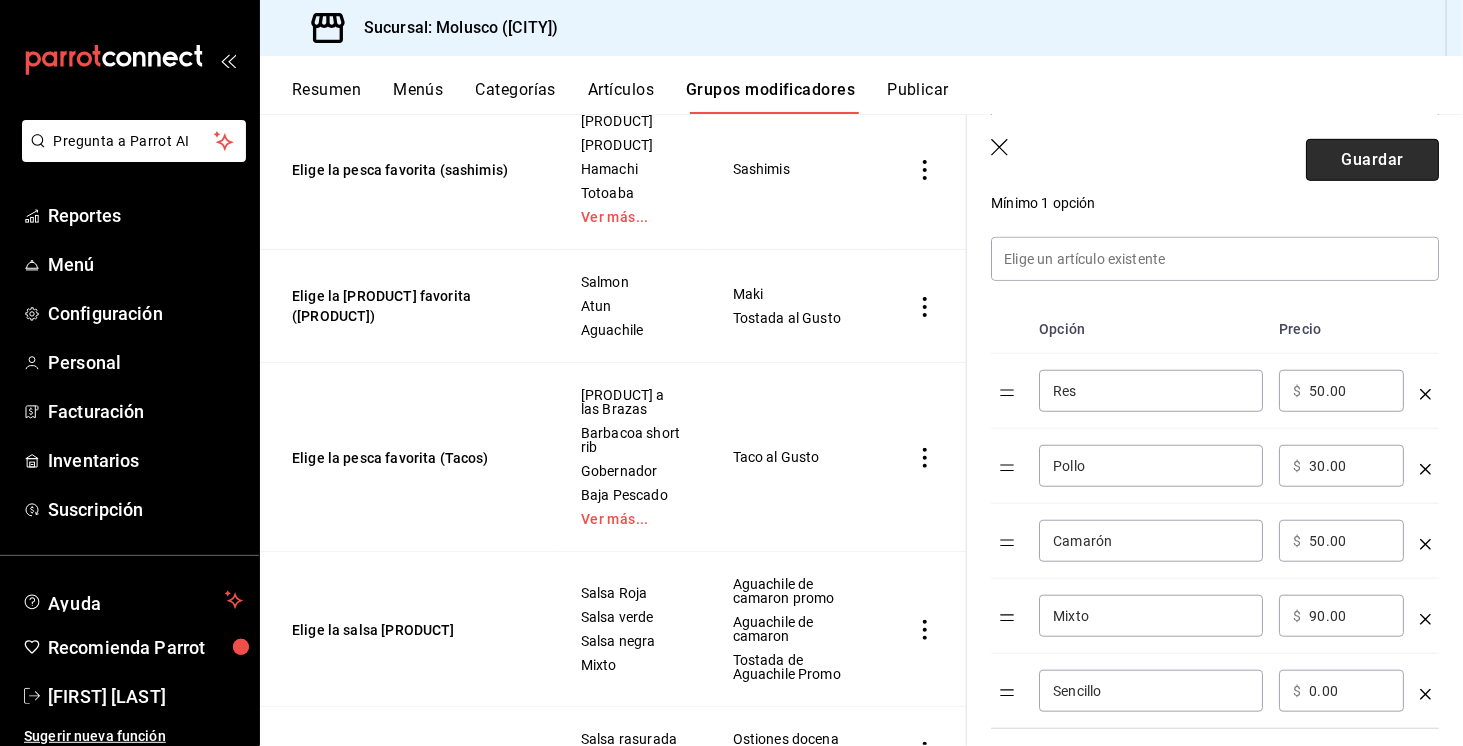 click on "Guardar" at bounding box center (1372, 160) 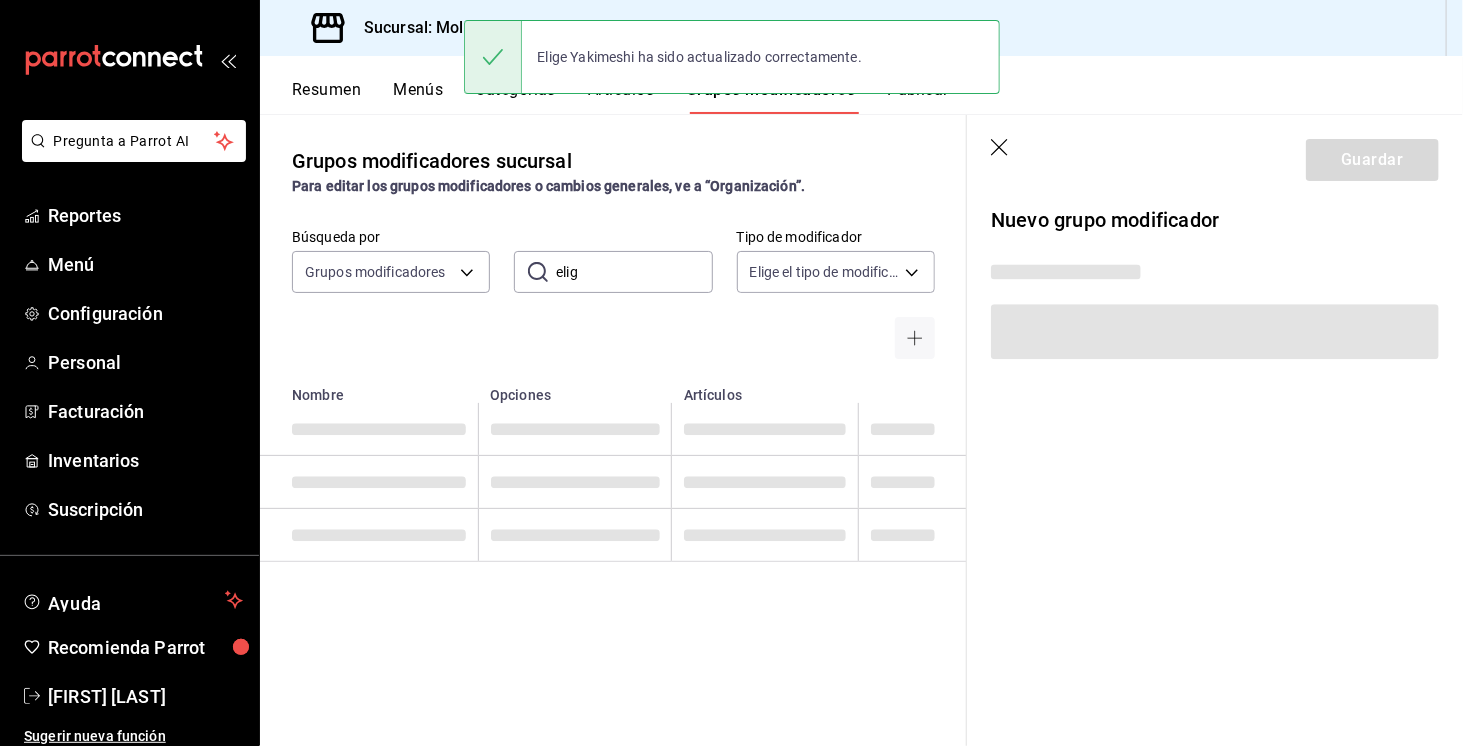 scroll, scrollTop: 0, scrollLeft: 0, axis: both 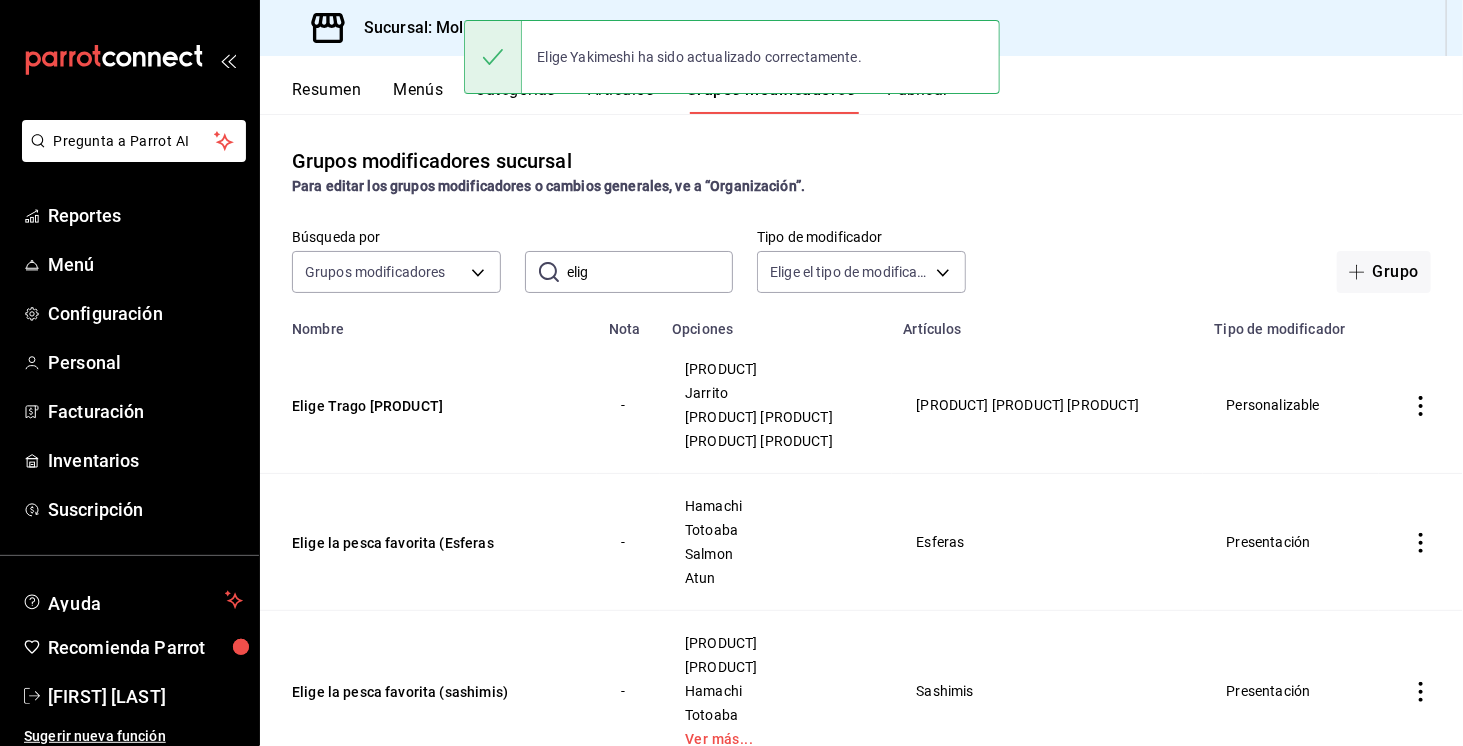 click on "Resumen Menús Categorías Artículos Grupos modificadores Publicar" at bounding box center (877, 97) 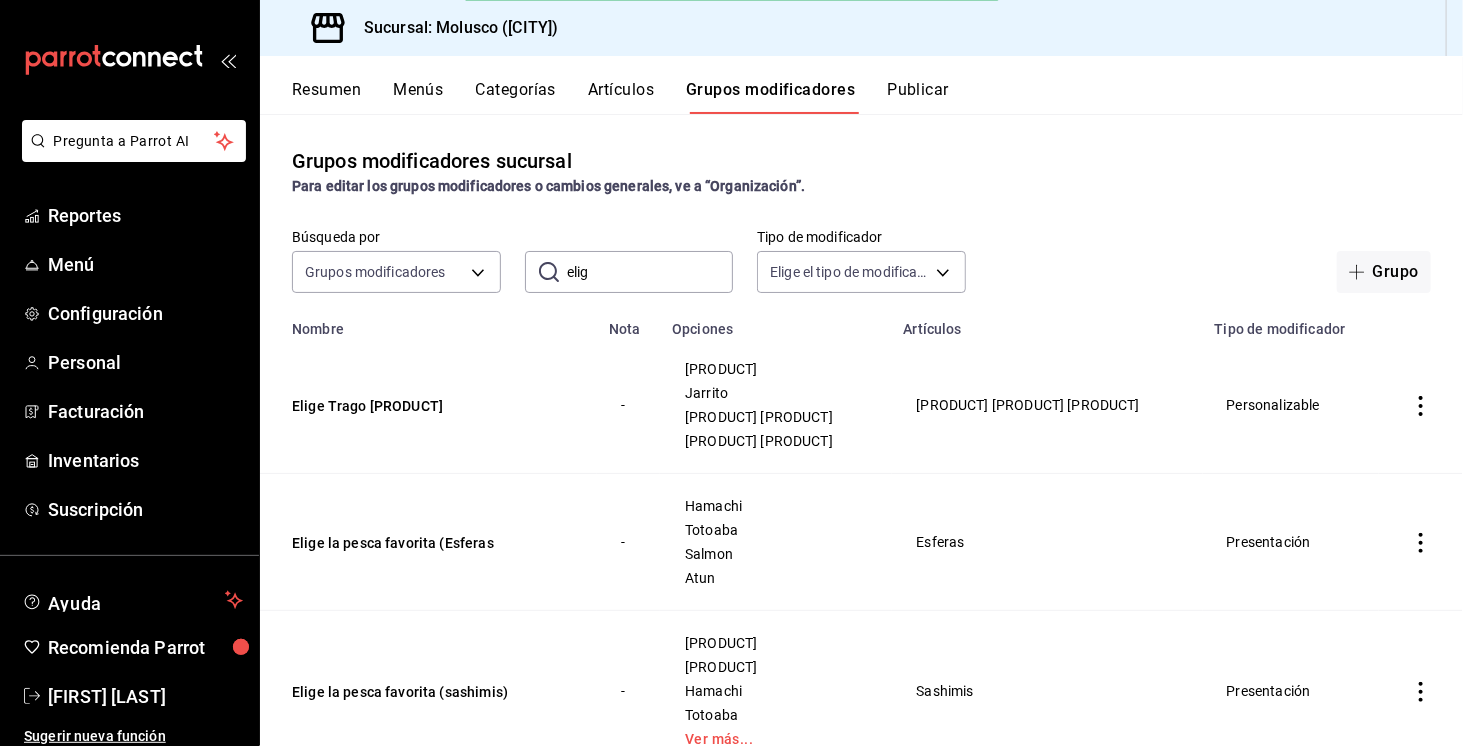 click on "Artículos" at bounding box center [621, 97] 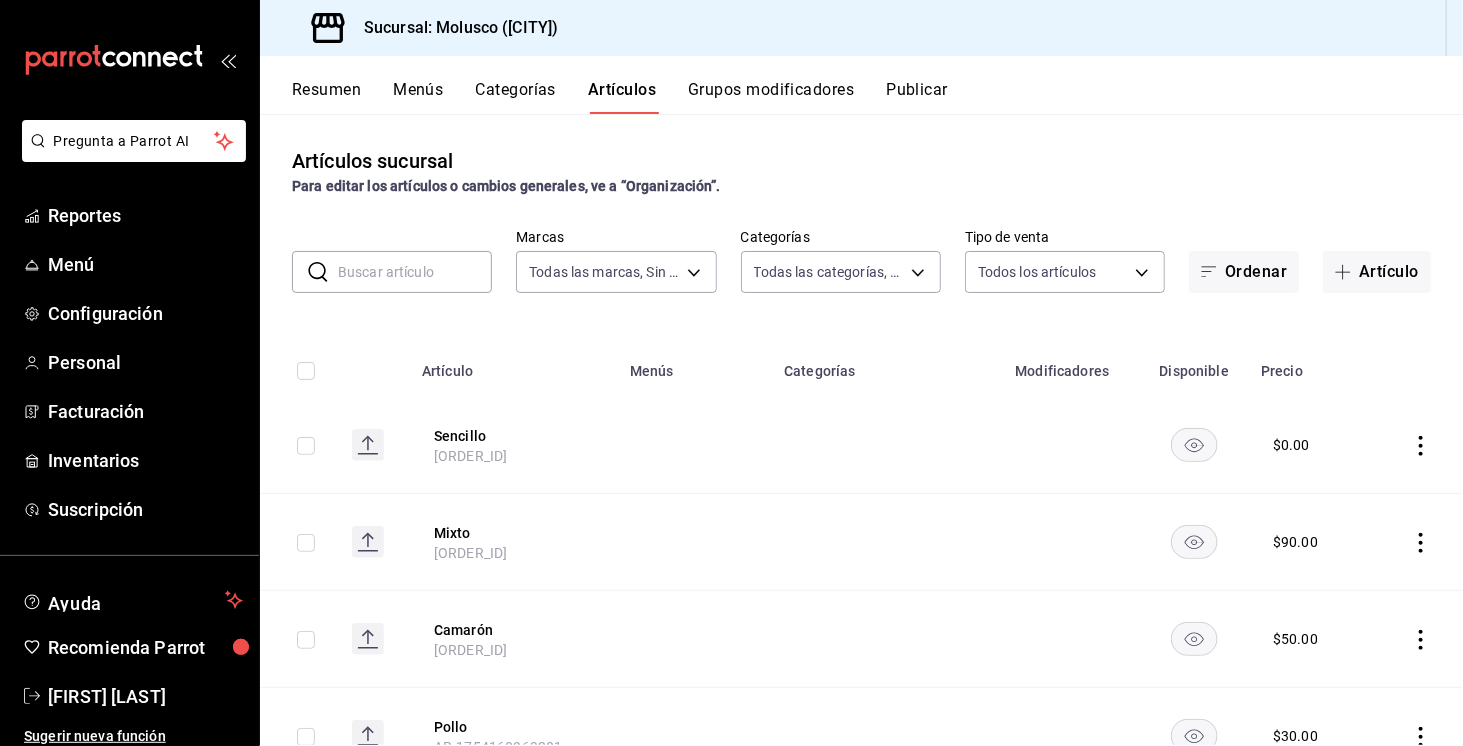 click at bounding box center [415, 272] 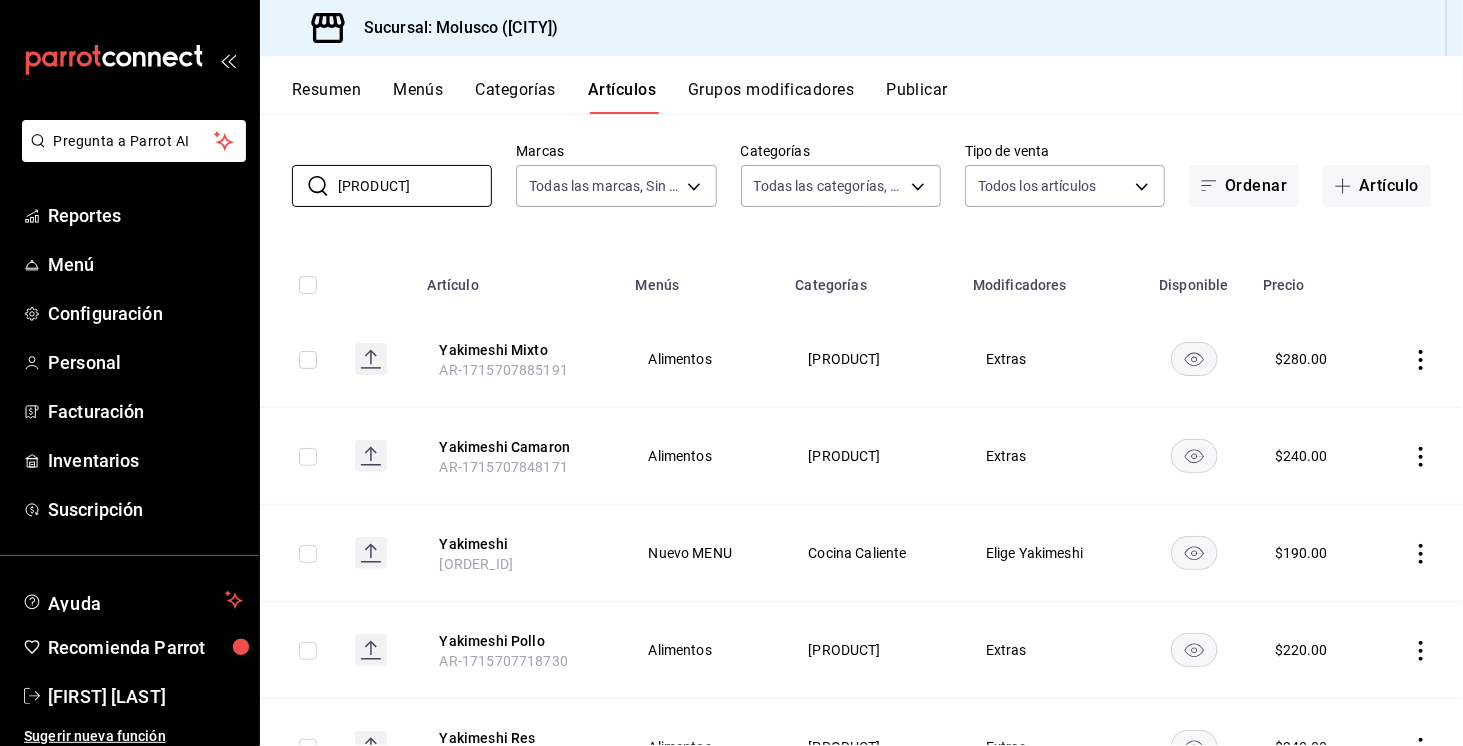 scroll, scrollTop: 102, scrollLeft: 0, axis: vertical 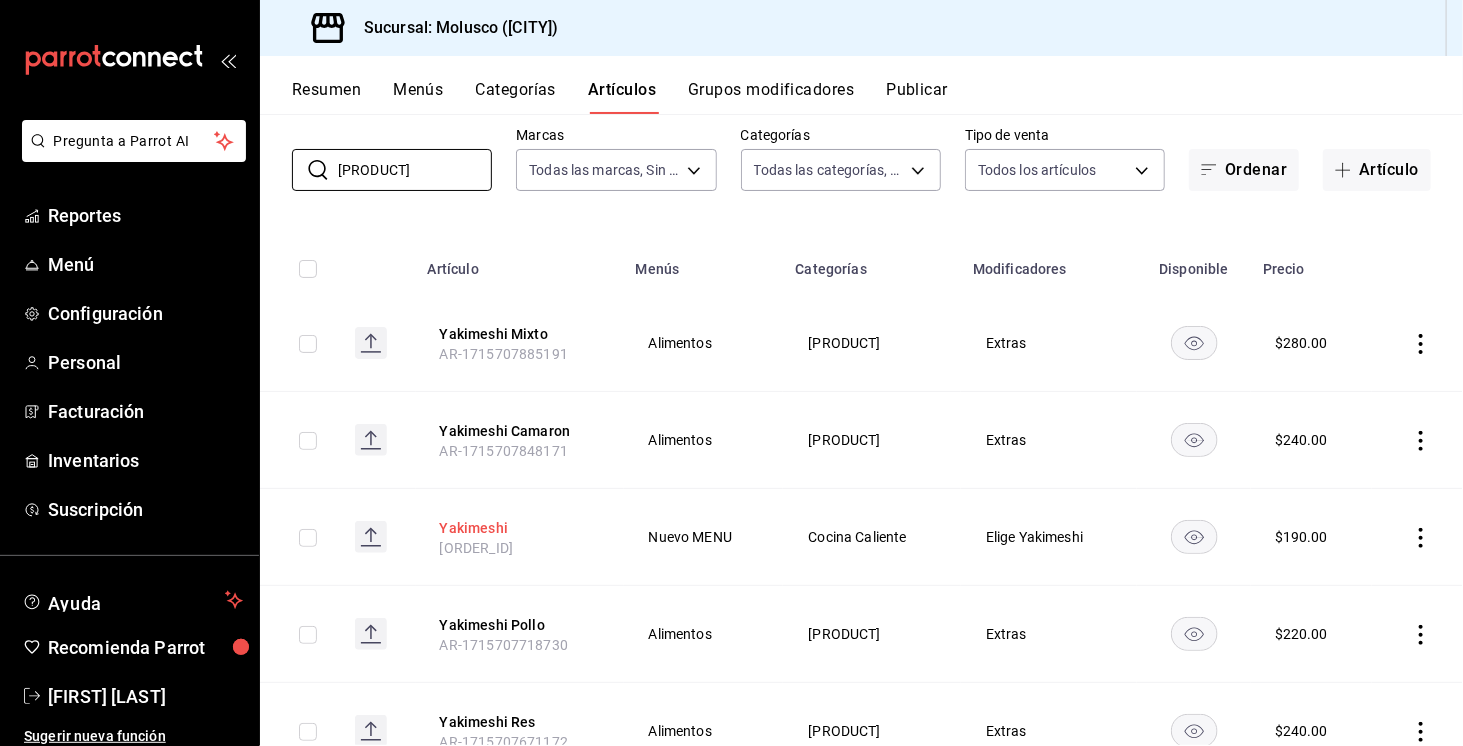 click on "Yakimeshi" at bounding box center (520, 528) 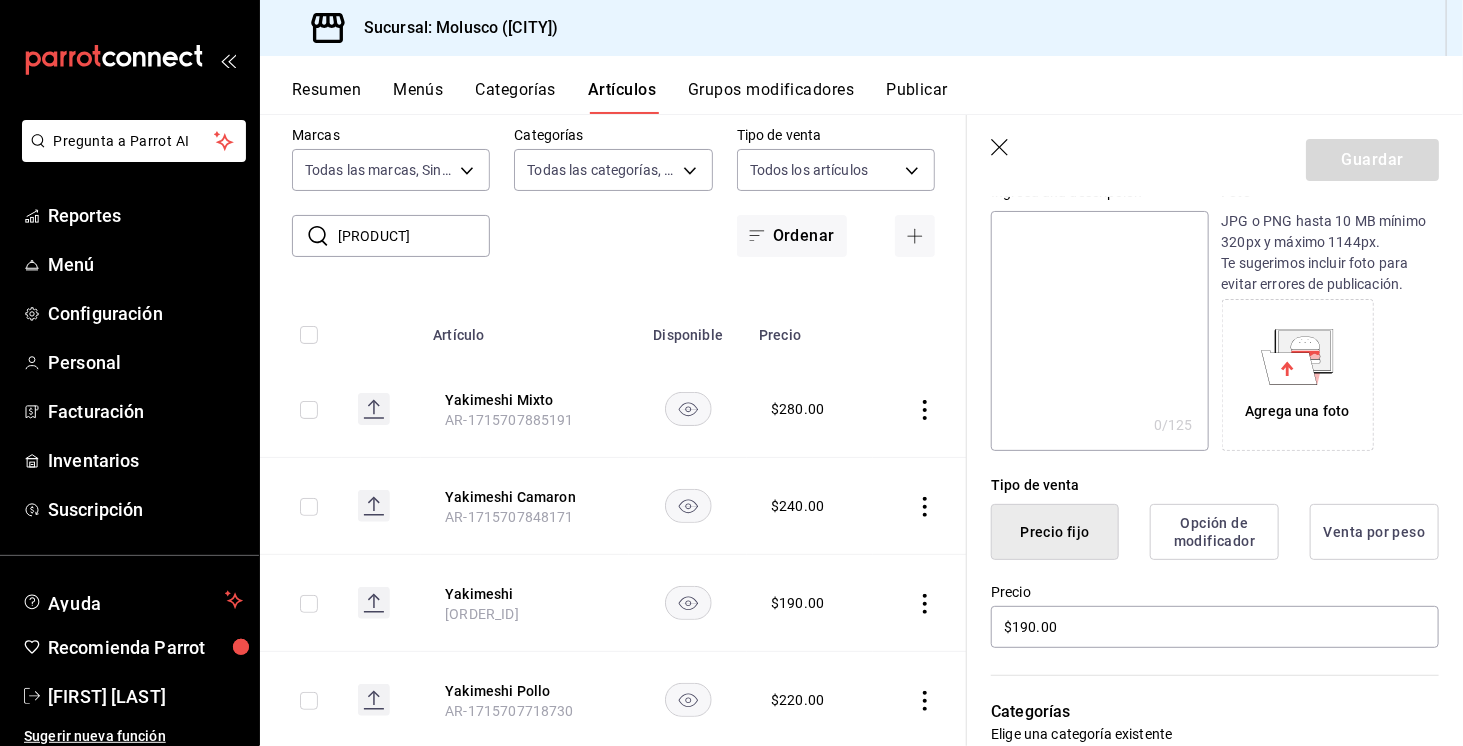 scroll, scrollTop: 0, scrollLeft: 0, axis: both 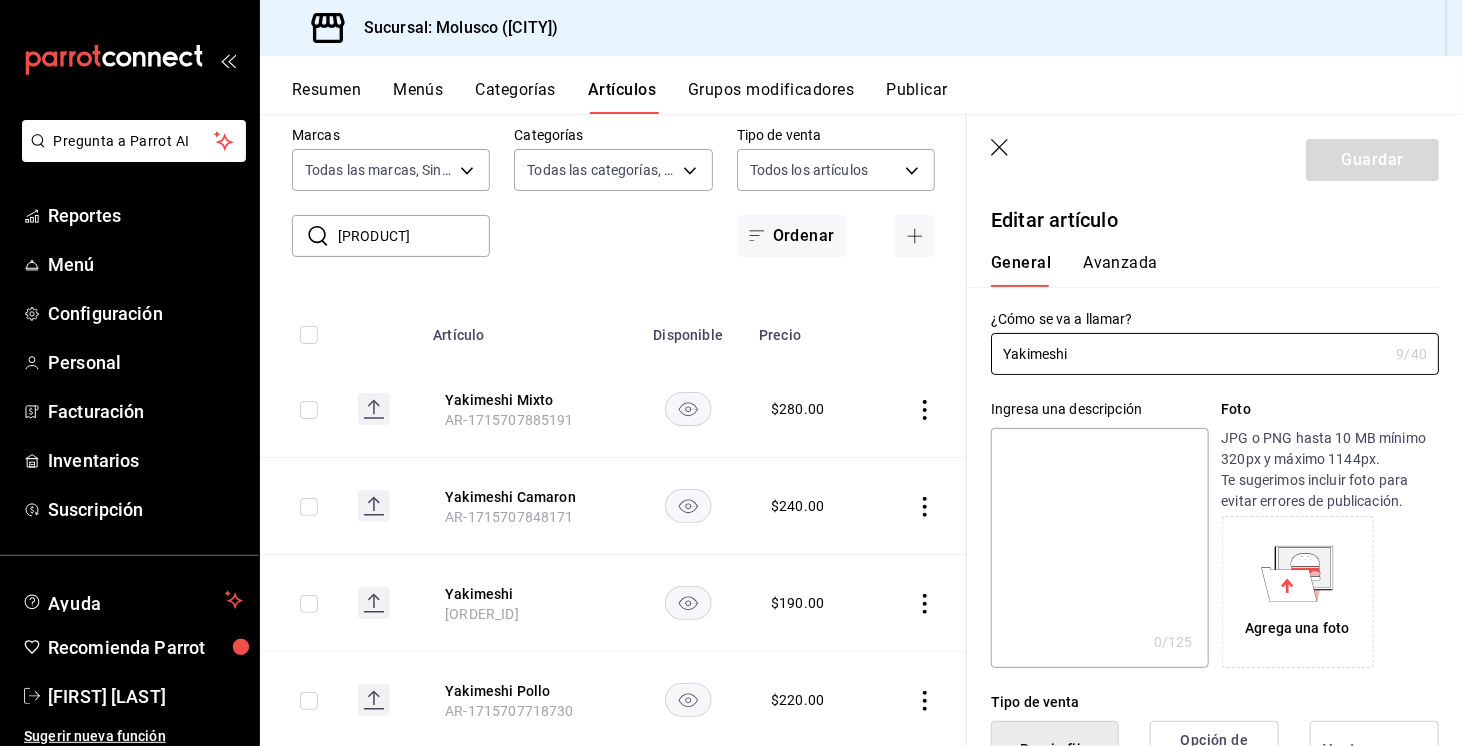 click on "[PRODUCT]" at bounding box center [414, 236] 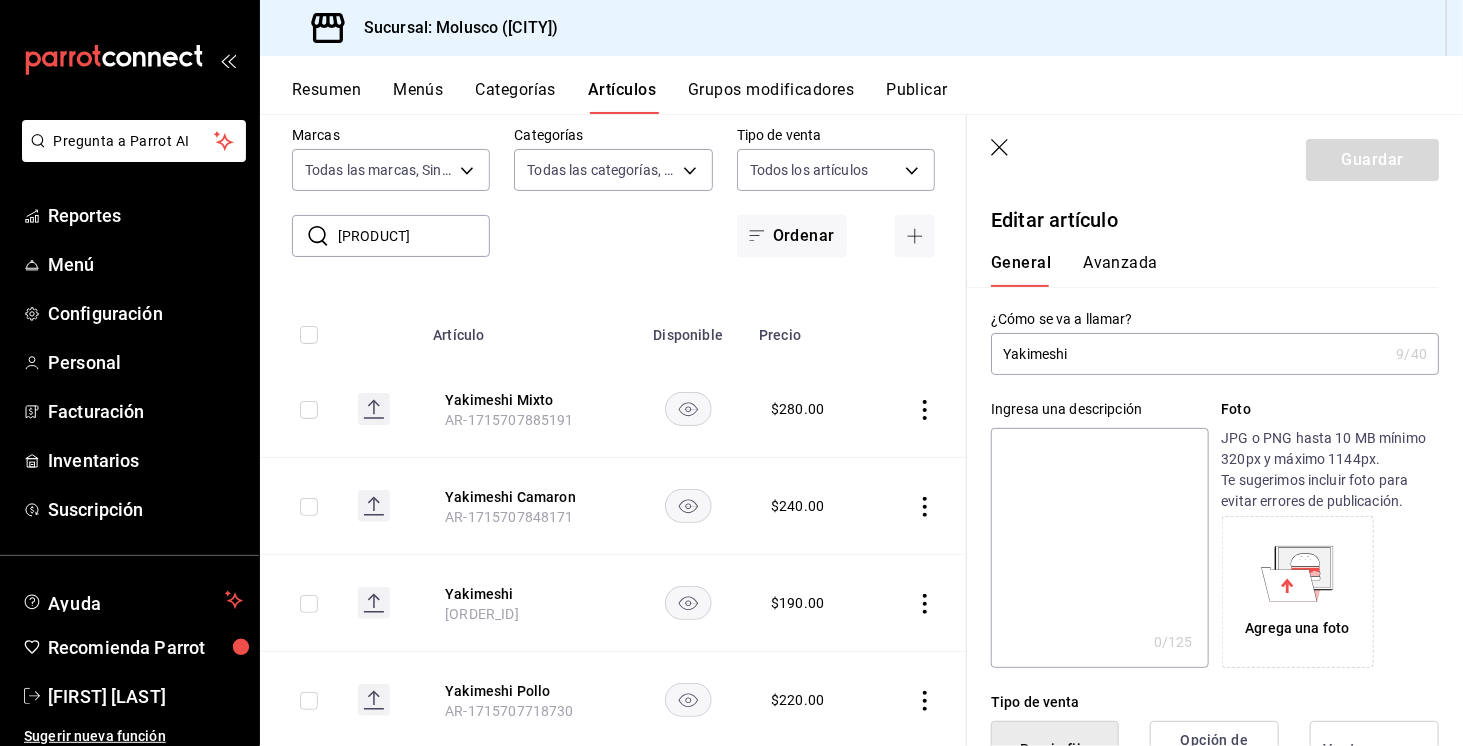 click on "[PRODUCT]" at bounding box center [414, 236] 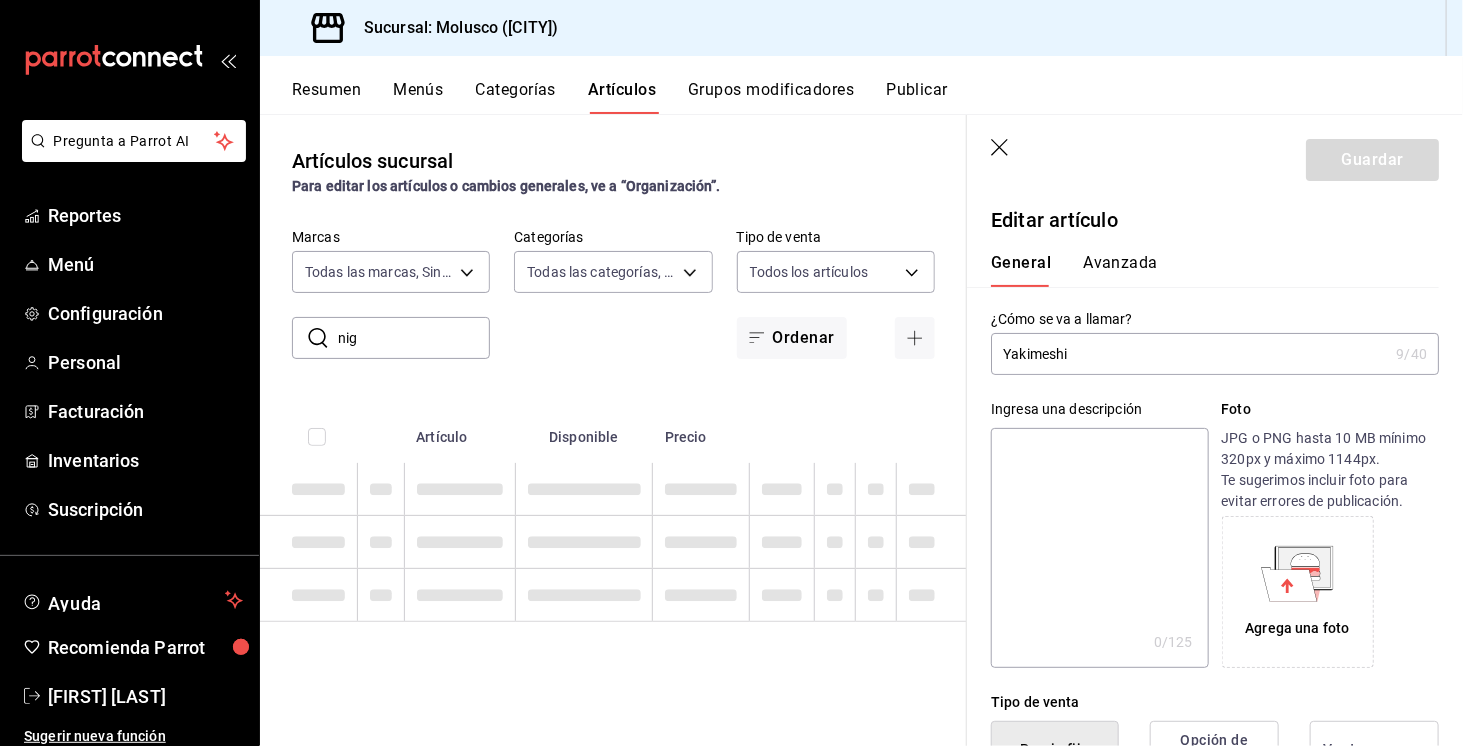 scroll, scrollTop: 0, scrollLeft: 0, axis: both 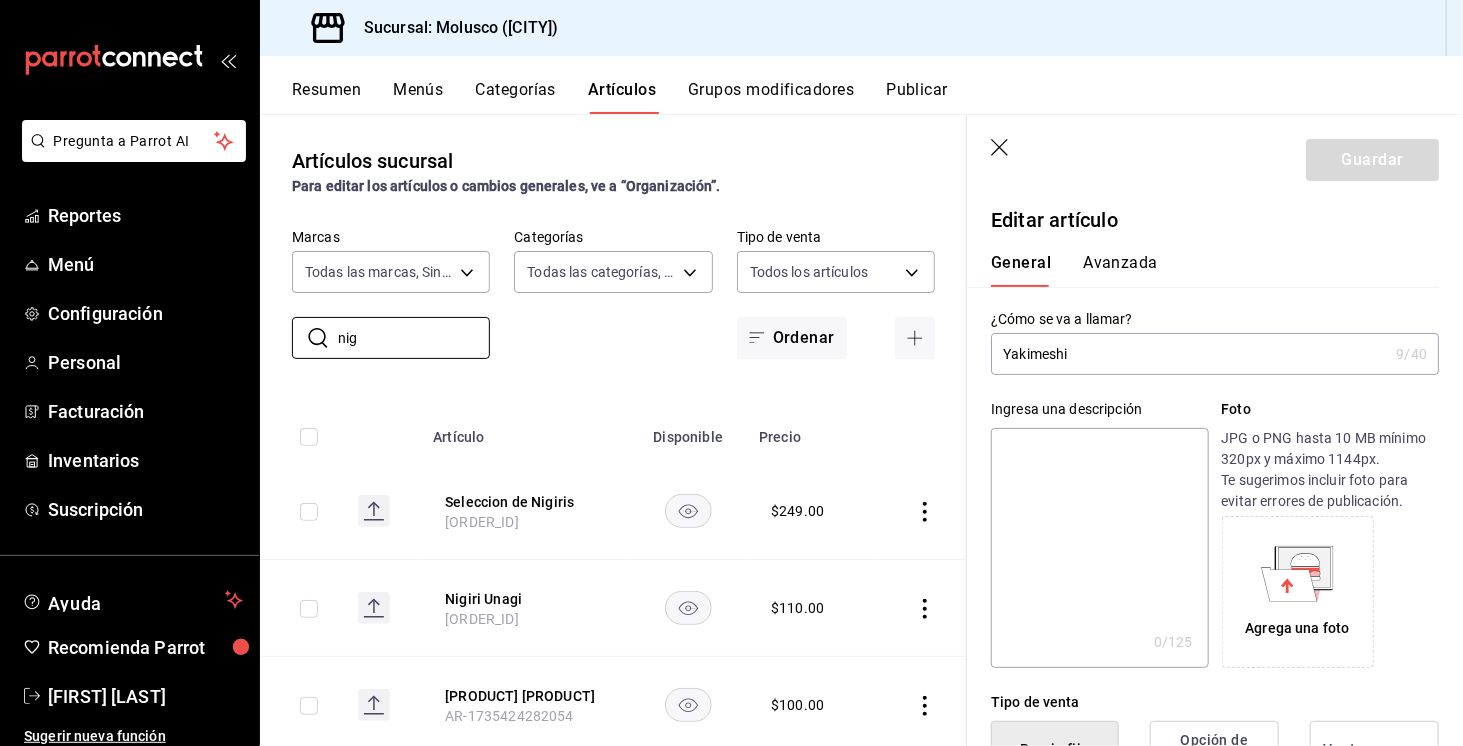 click 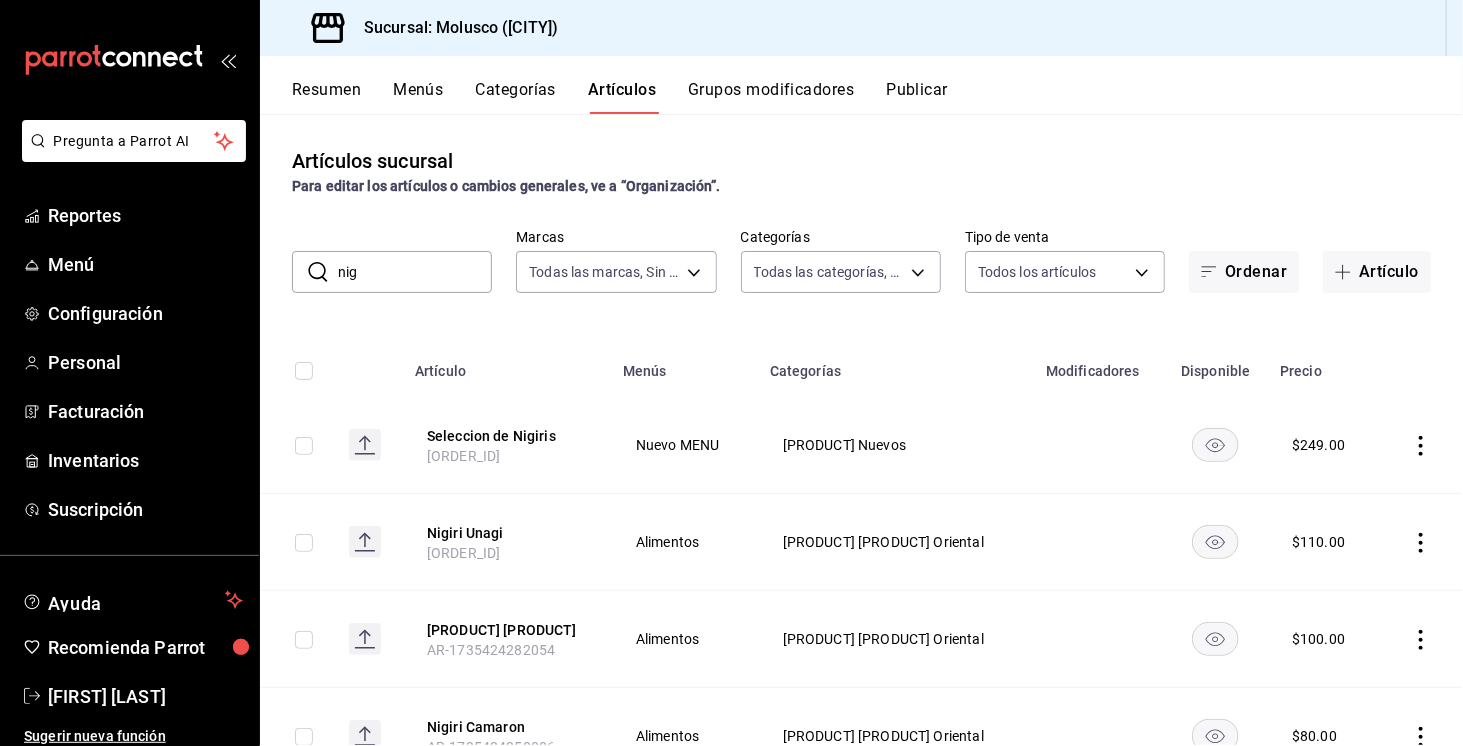click on "nig" at bounding box center (415, 272) 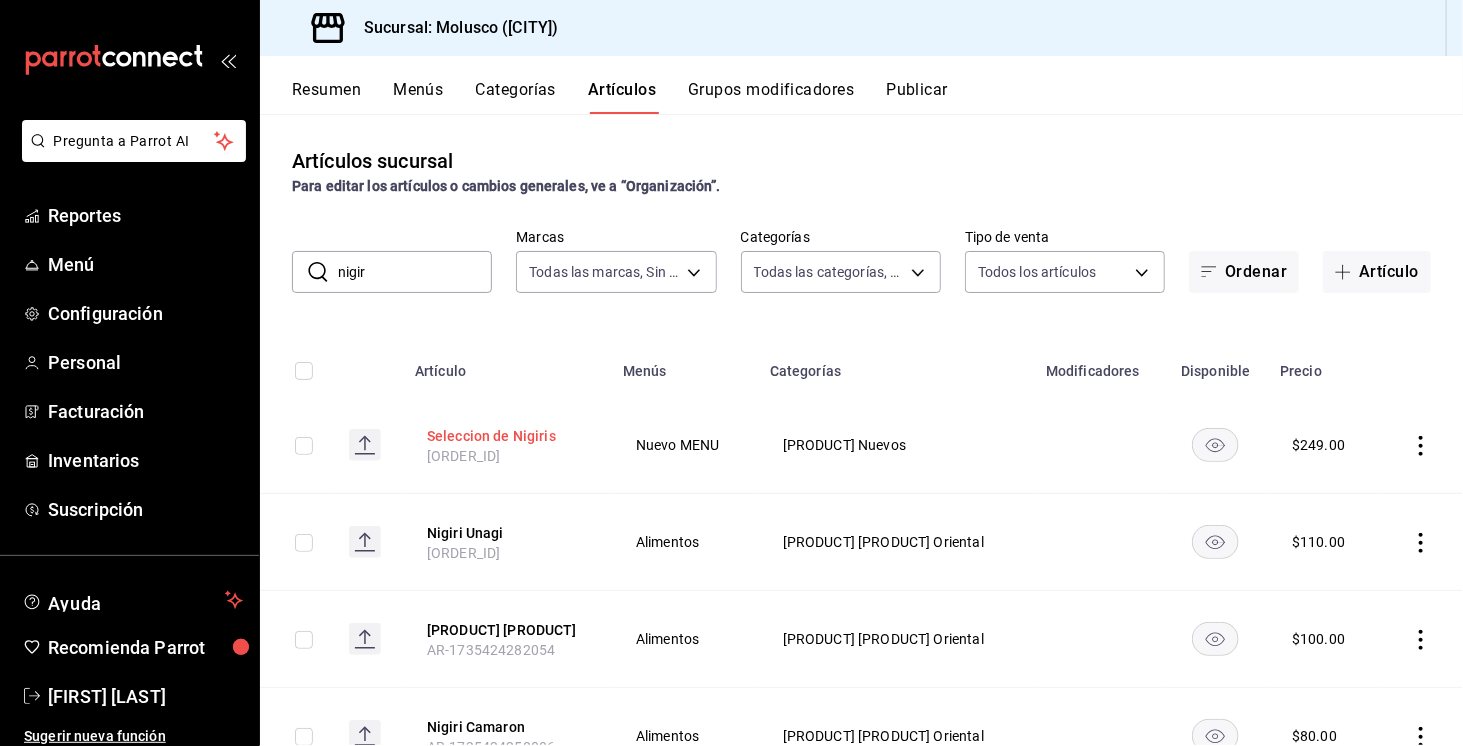 click on "Seleccion de Nigiris" at bounding box center (507, 436) 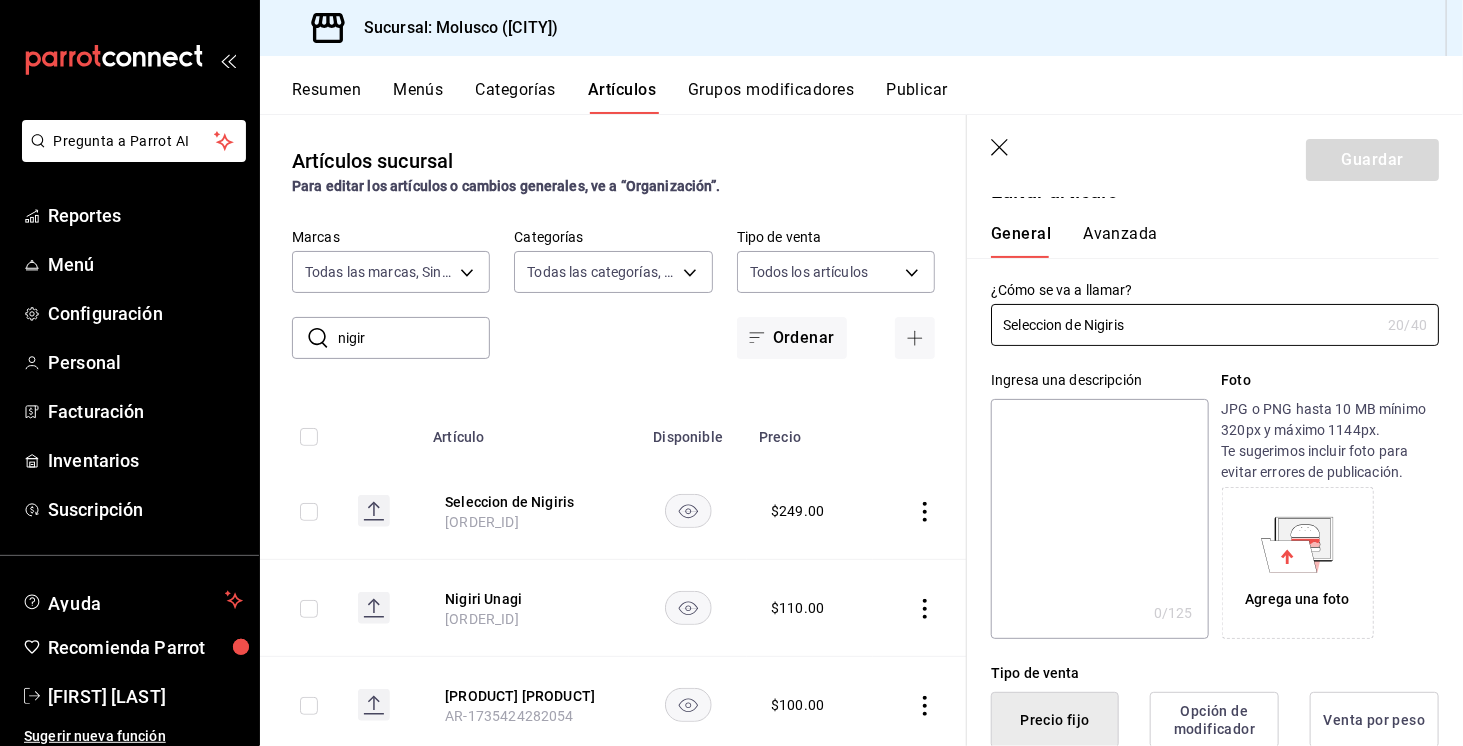 scroll, scrollTop: 0, scrollLeft: 0, axis: both 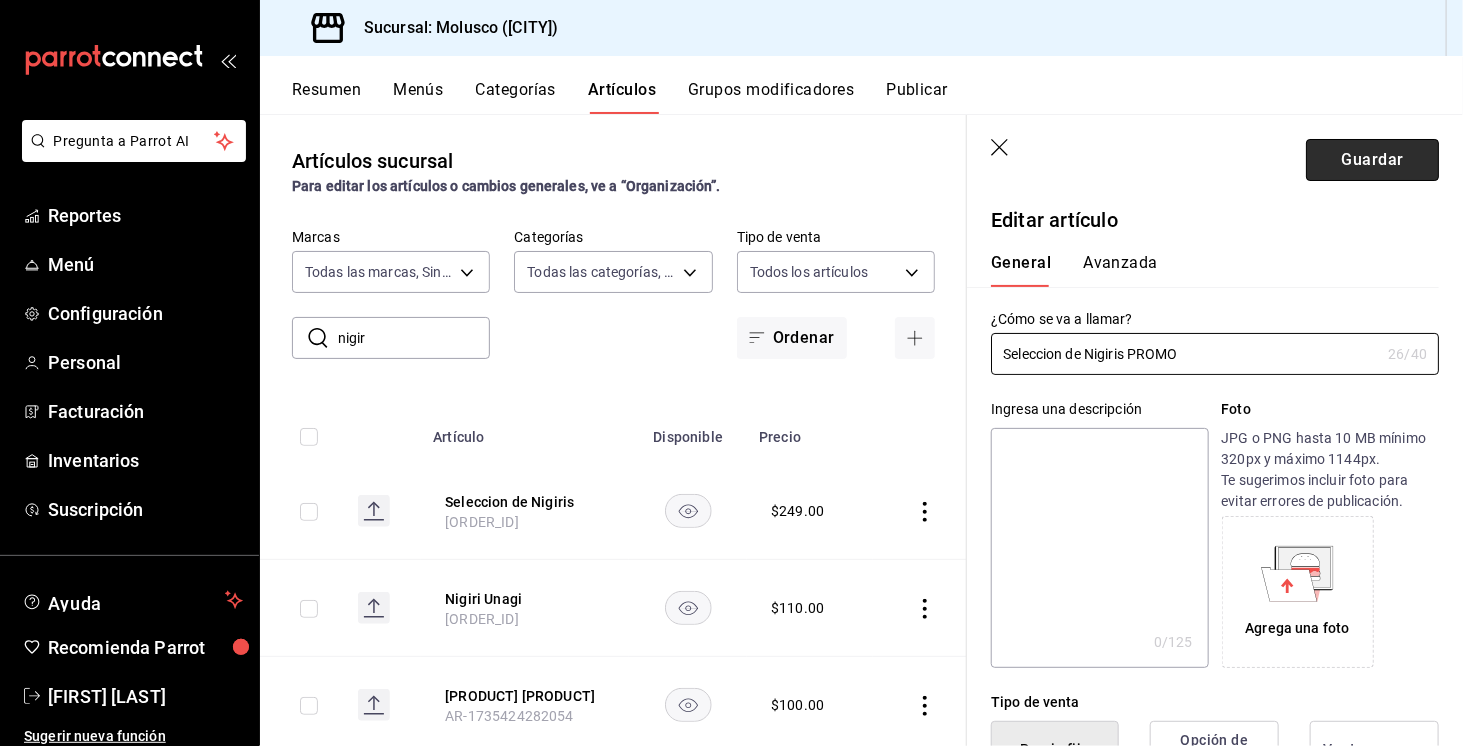 click on "Guardar" at bounding box center [1372, 160] 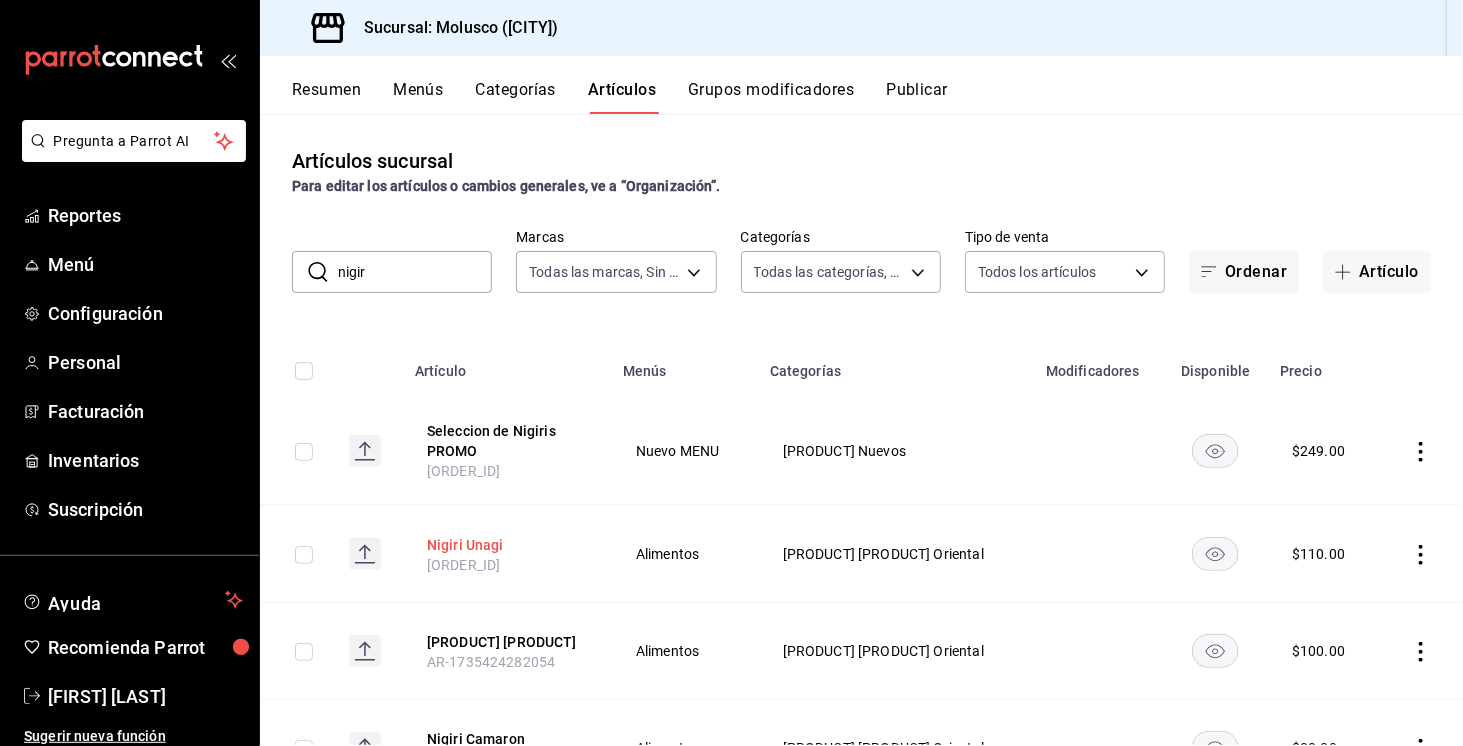click on "Nigiri Unagi" at bounding box center (507, 545) 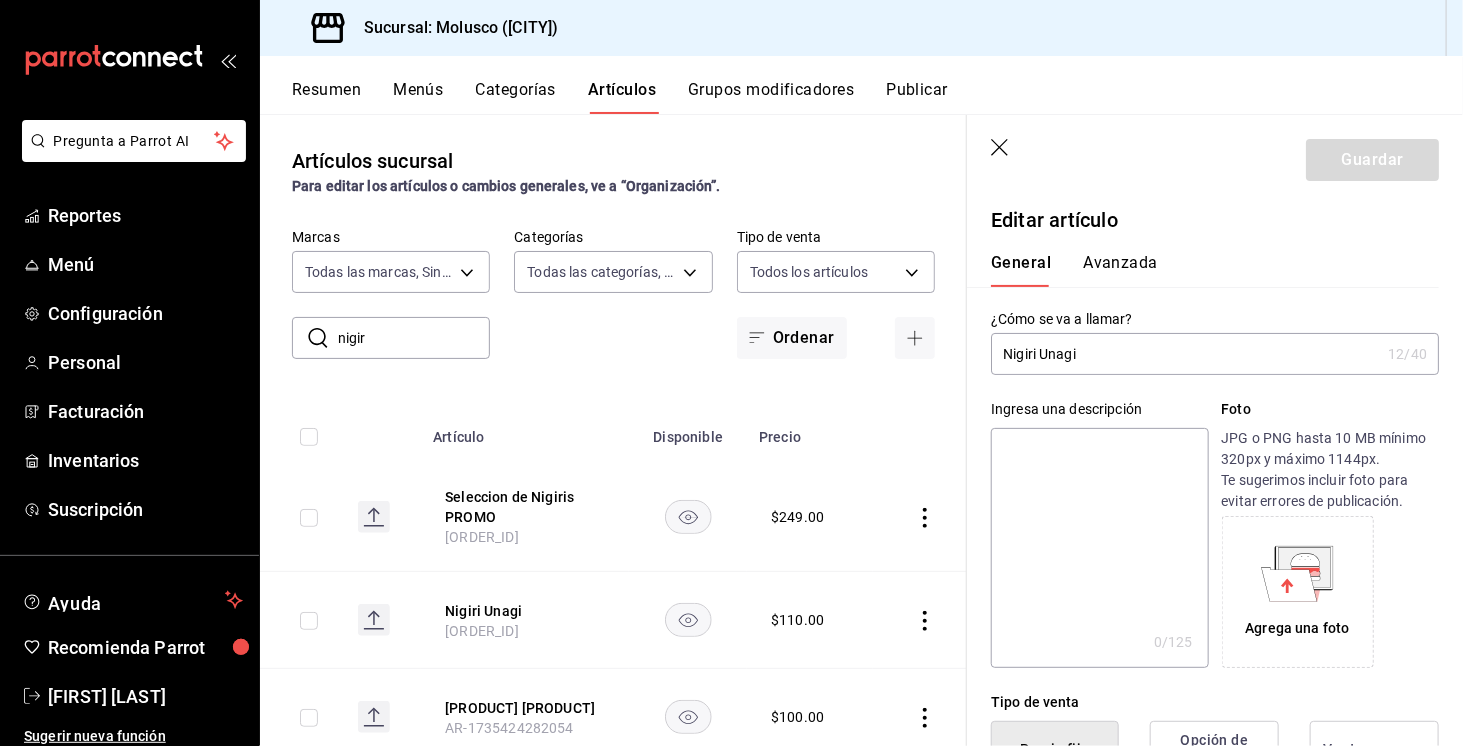 click on "Nigiri Unagi" at bounding box center (1185, 354) 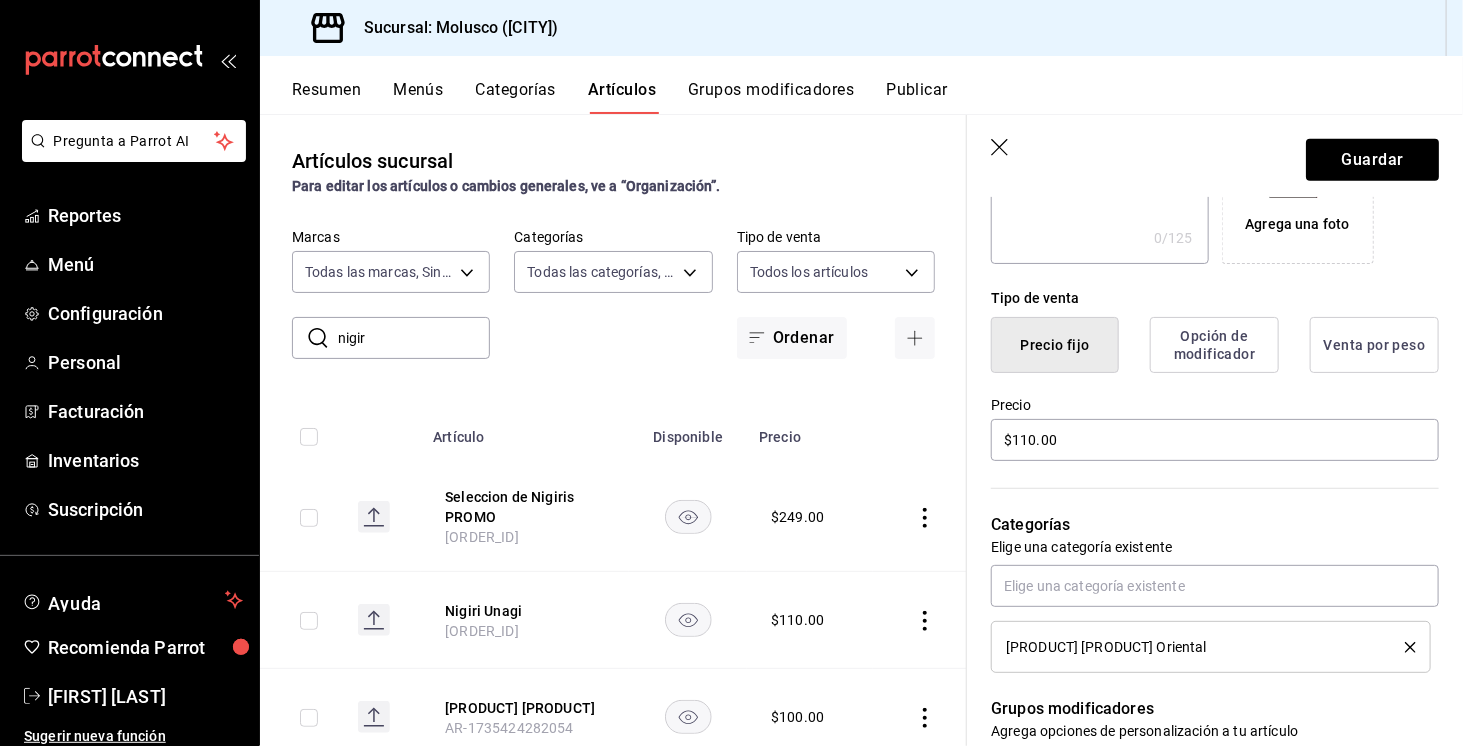 scroll, scrollTop: 405, scrollLeft: 0, axis: vertical 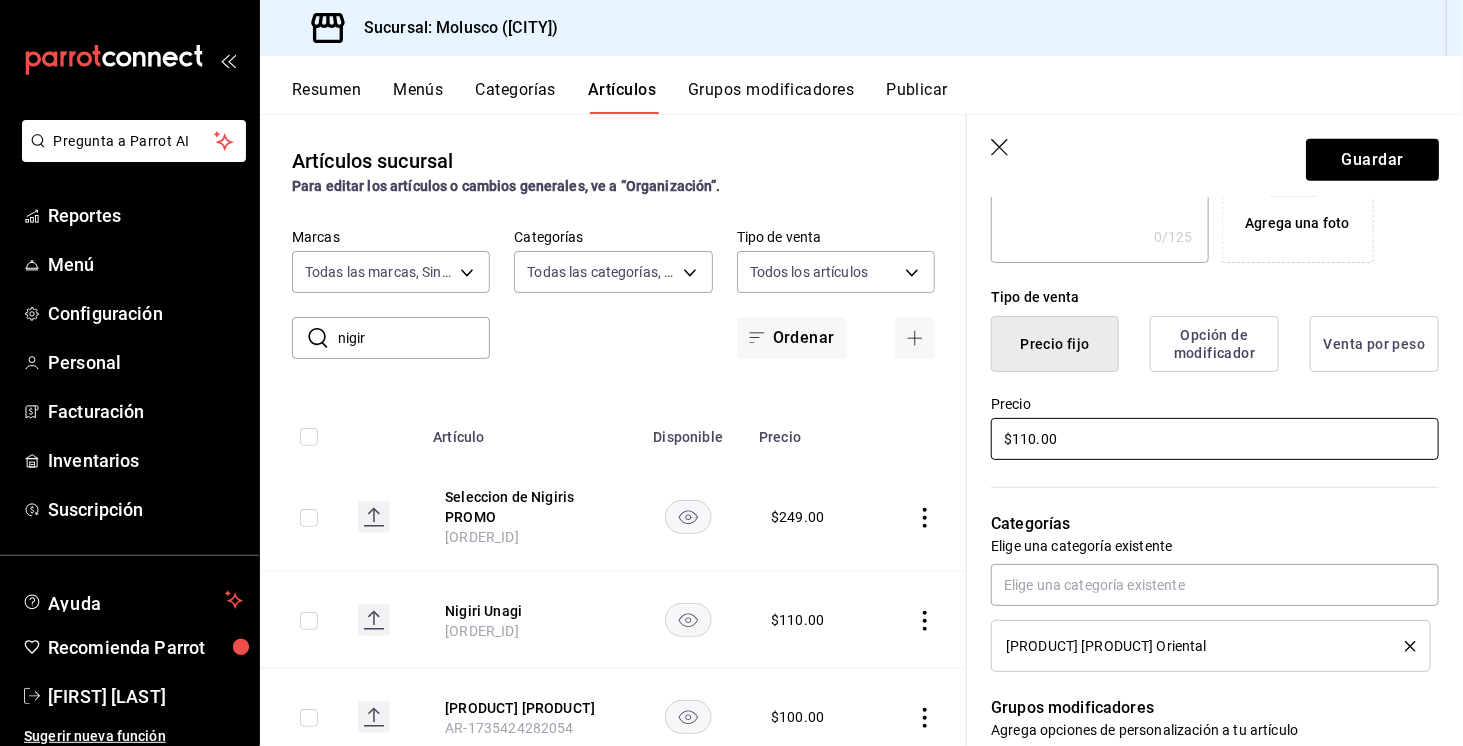 click on "$110.00" at bounding box center [1215, 439] 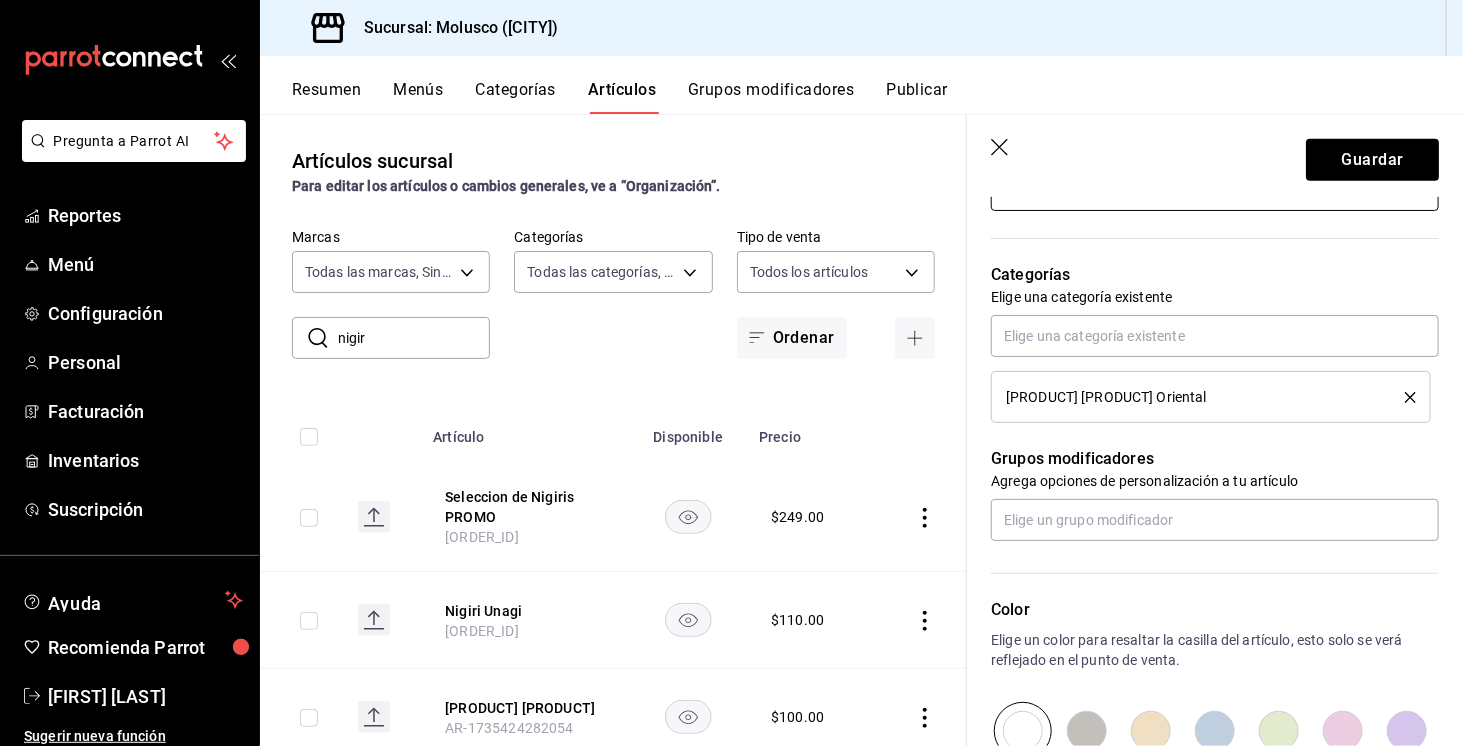 scroll, scrollTop: 658, scrollLeft: 0, axis: vertical 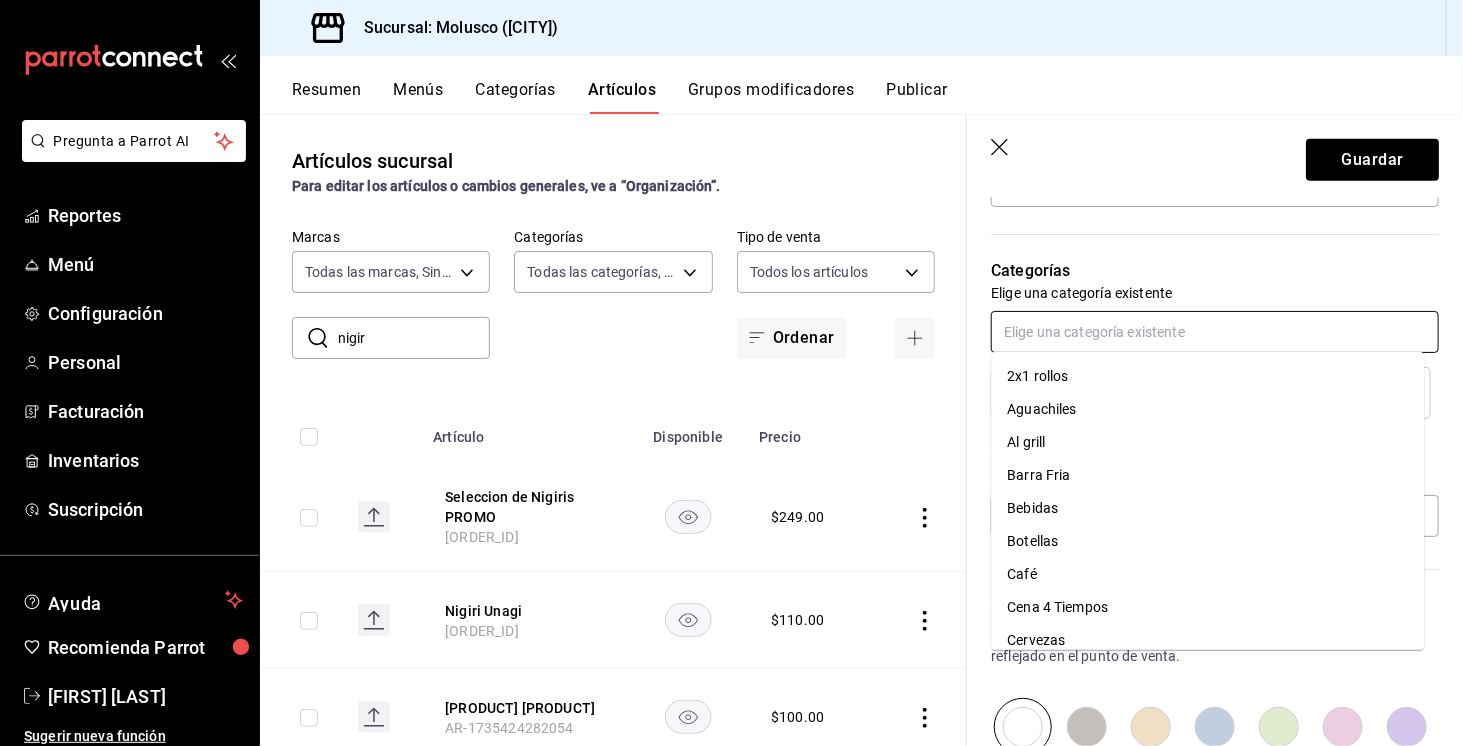 click at bounding box center (1215, 332) 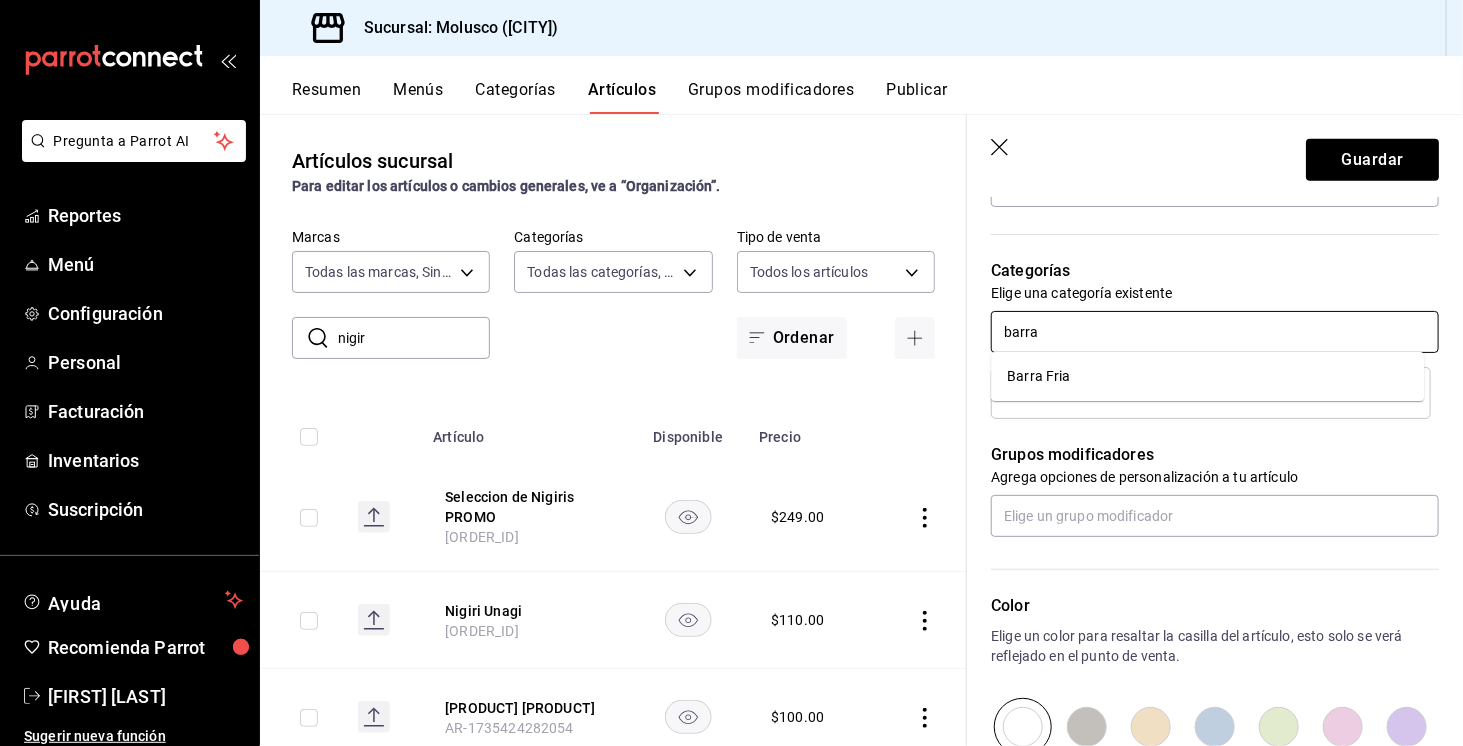 click on "Barra Fria" at bounding box center [1207, 376] 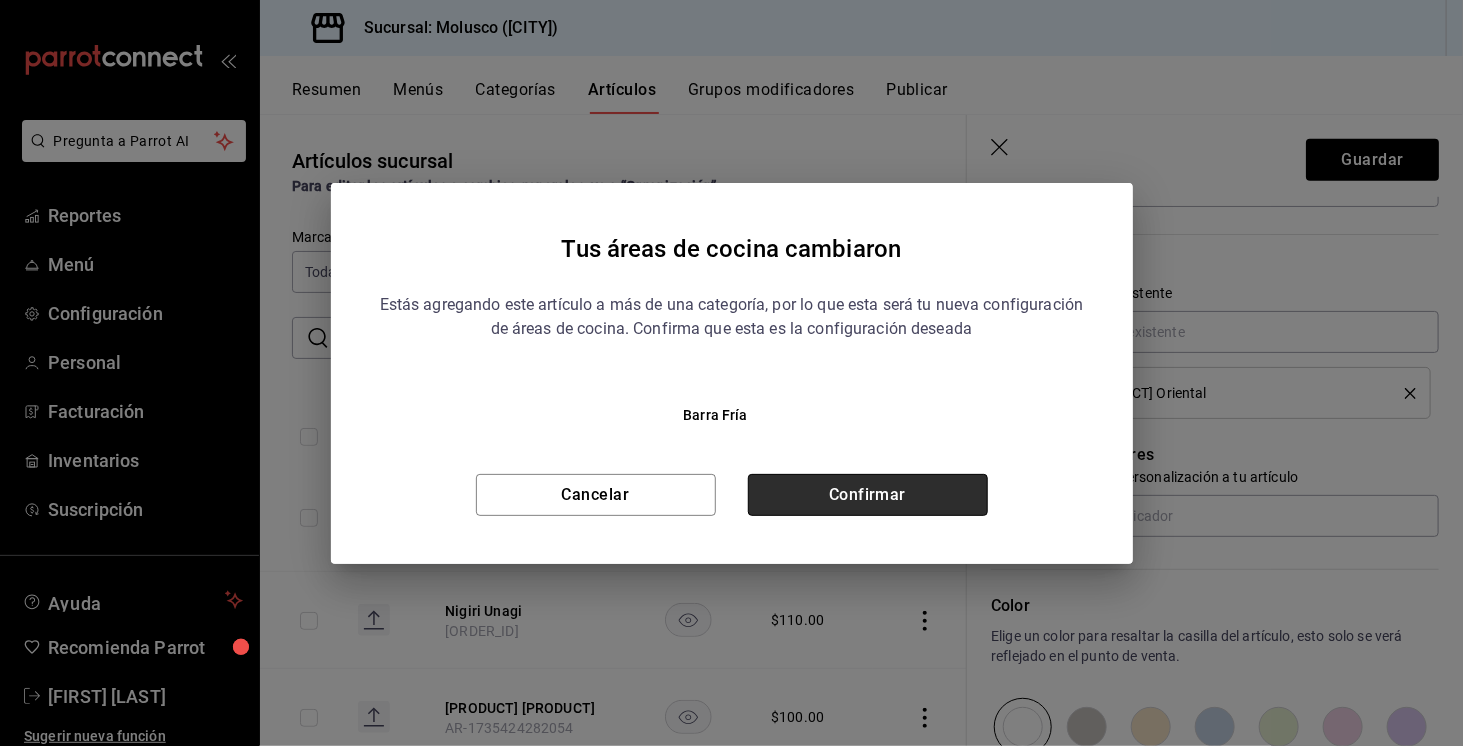 click on "Confirmar" at bounding box center [868, 495] 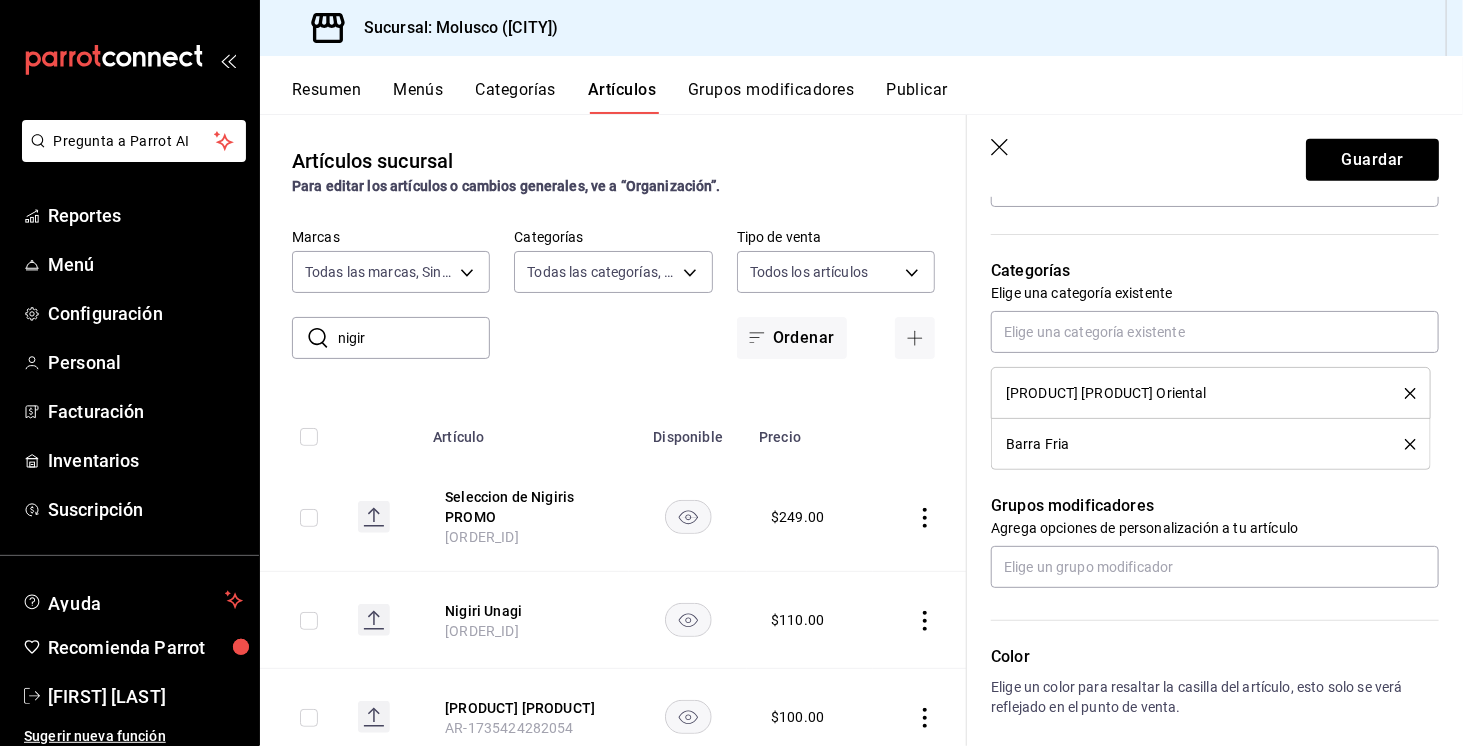 click on "[PRODUCT] [PRODUCT] Oriental" at bounding box center [1211, 393] 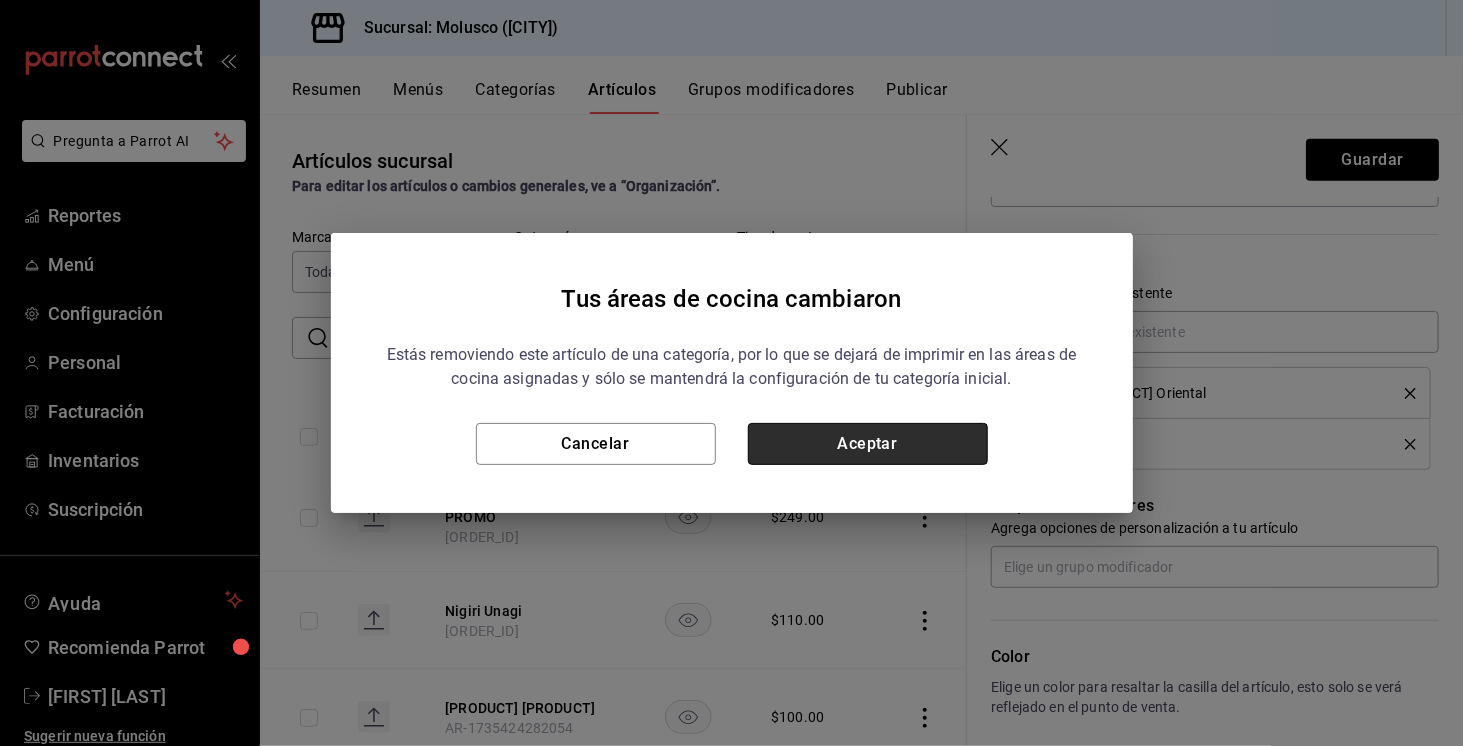 click on "Aceptar" at bounding box center (868, 444) 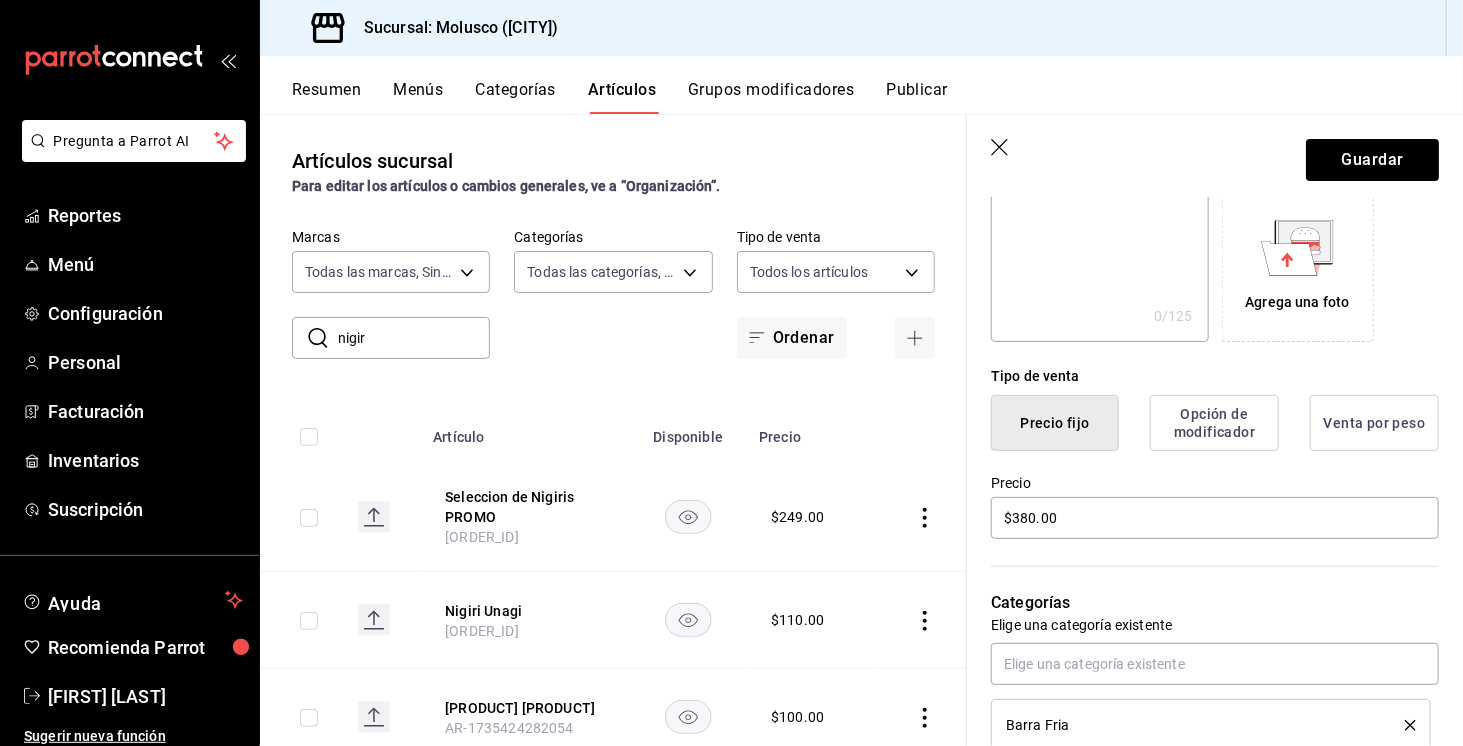 scroll, scrollTop: 328, scrollLeft: 0, axis: vertical 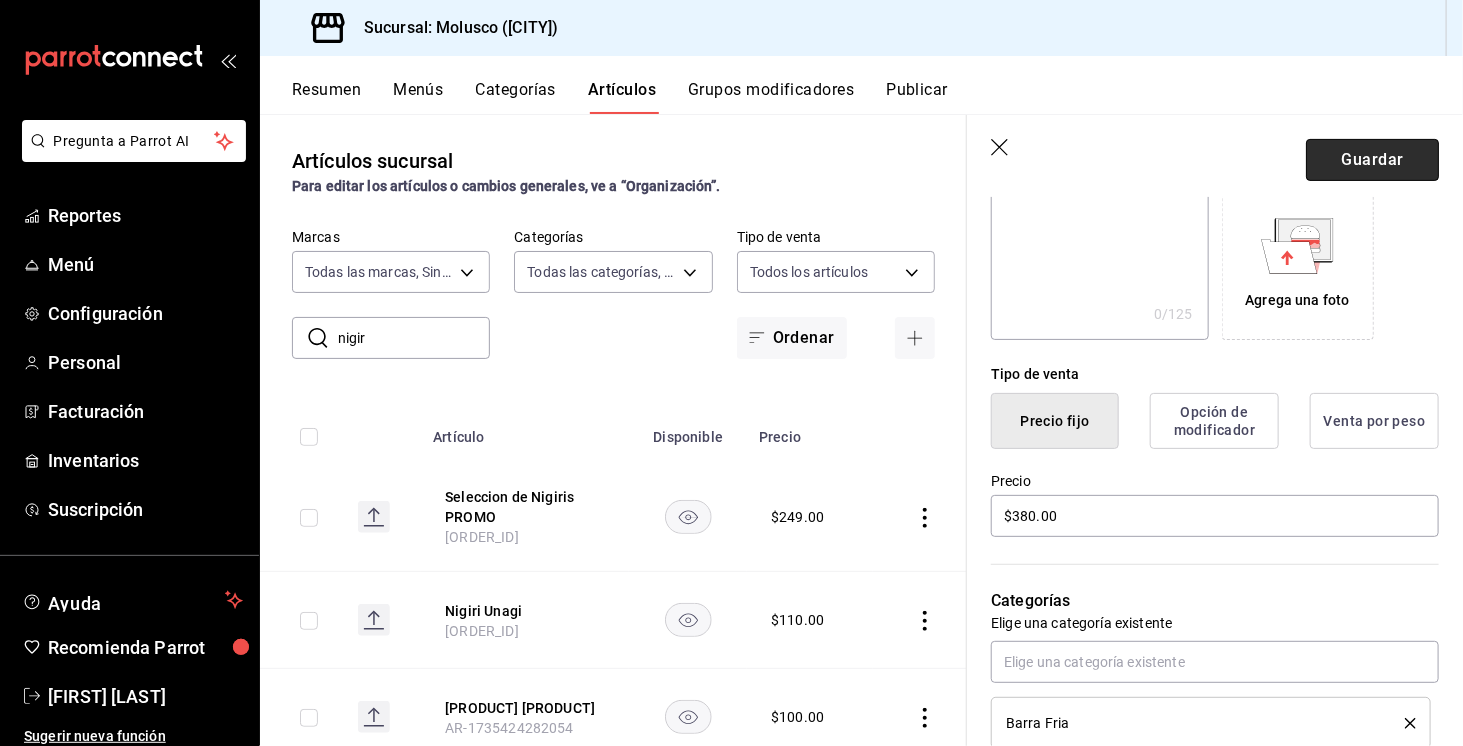 click on "Guardar" at bounding box center [1372, 160] 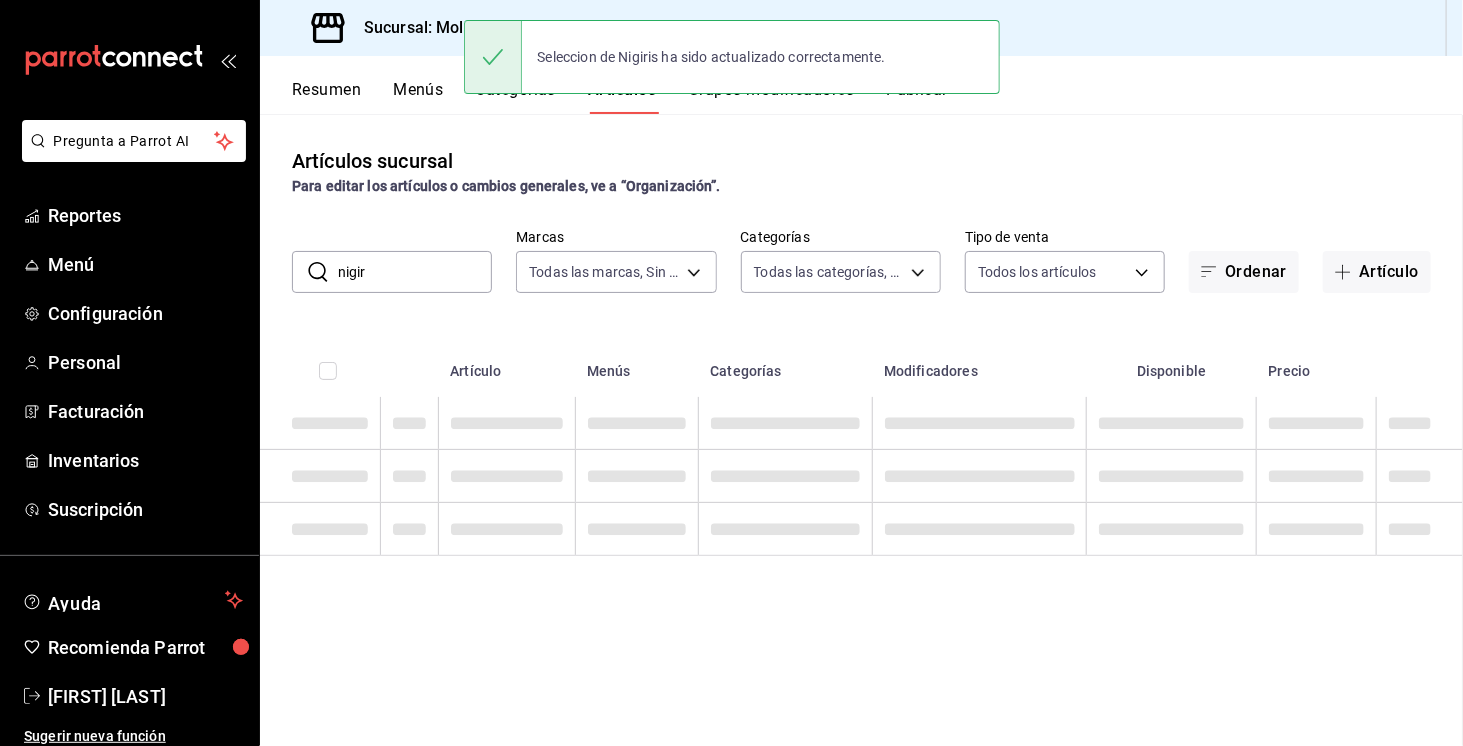 scroll, scrollTop: 0, scrollLeft: 0, axis: both 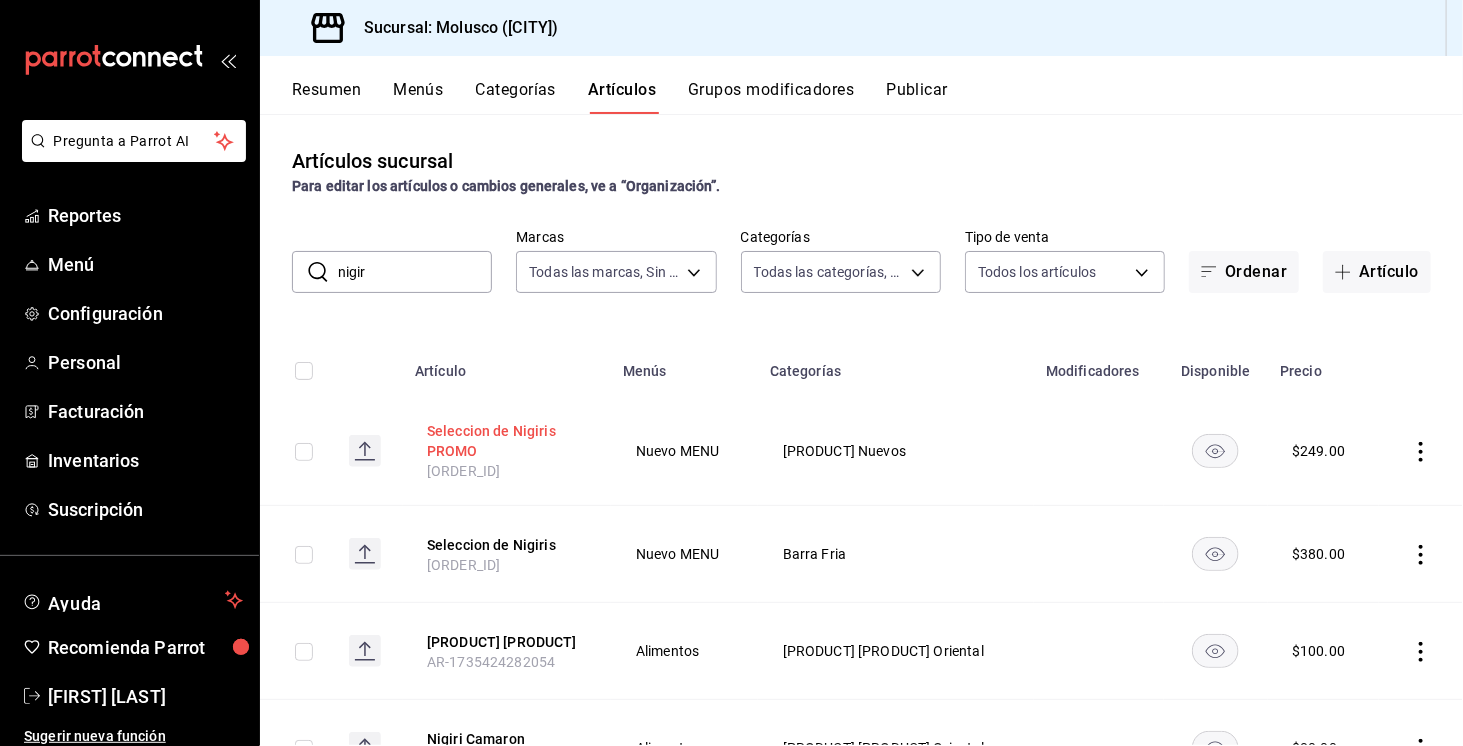 click on "Seleccion de Nigiris PROMO" at bounding box center [507, 441] 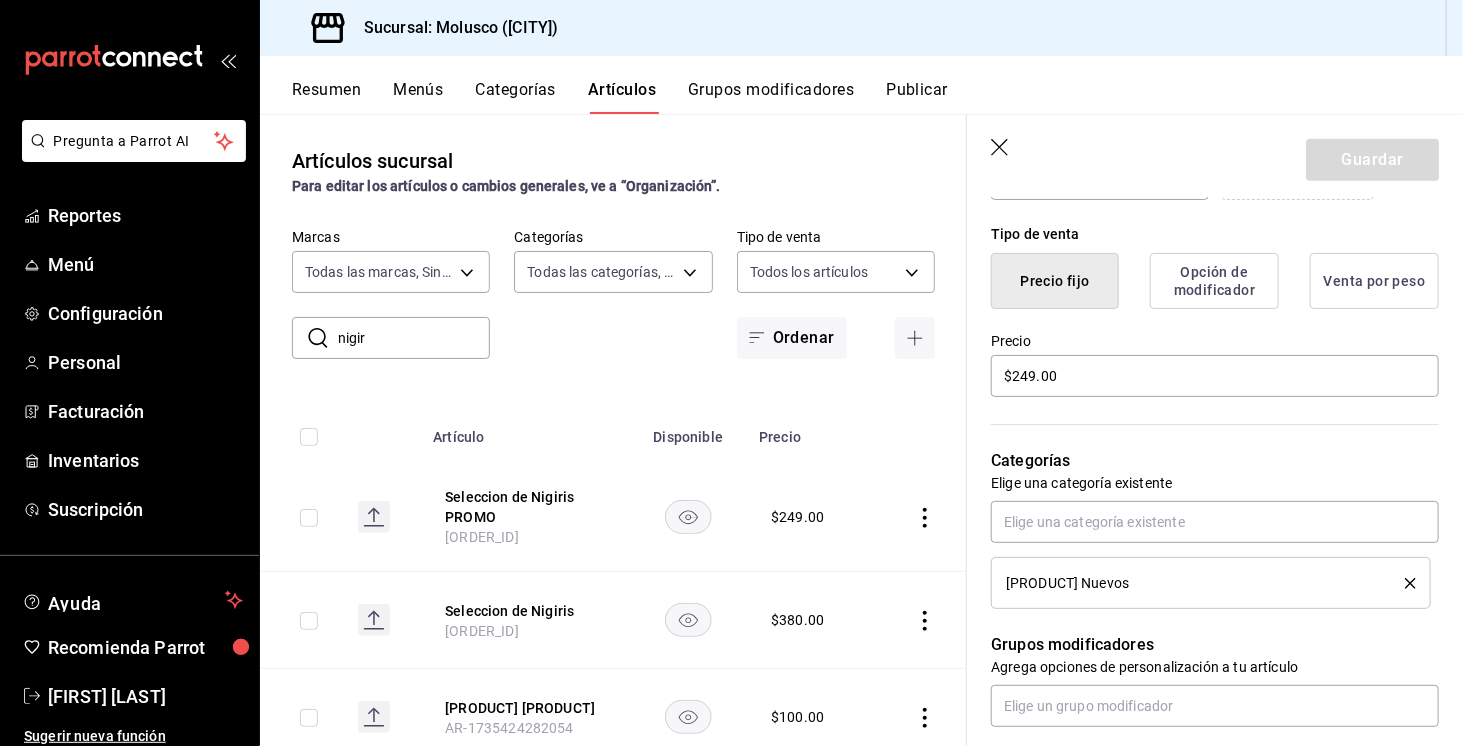 scroll, scrollTop: 469, scrollLeft: 0, axis: vertical 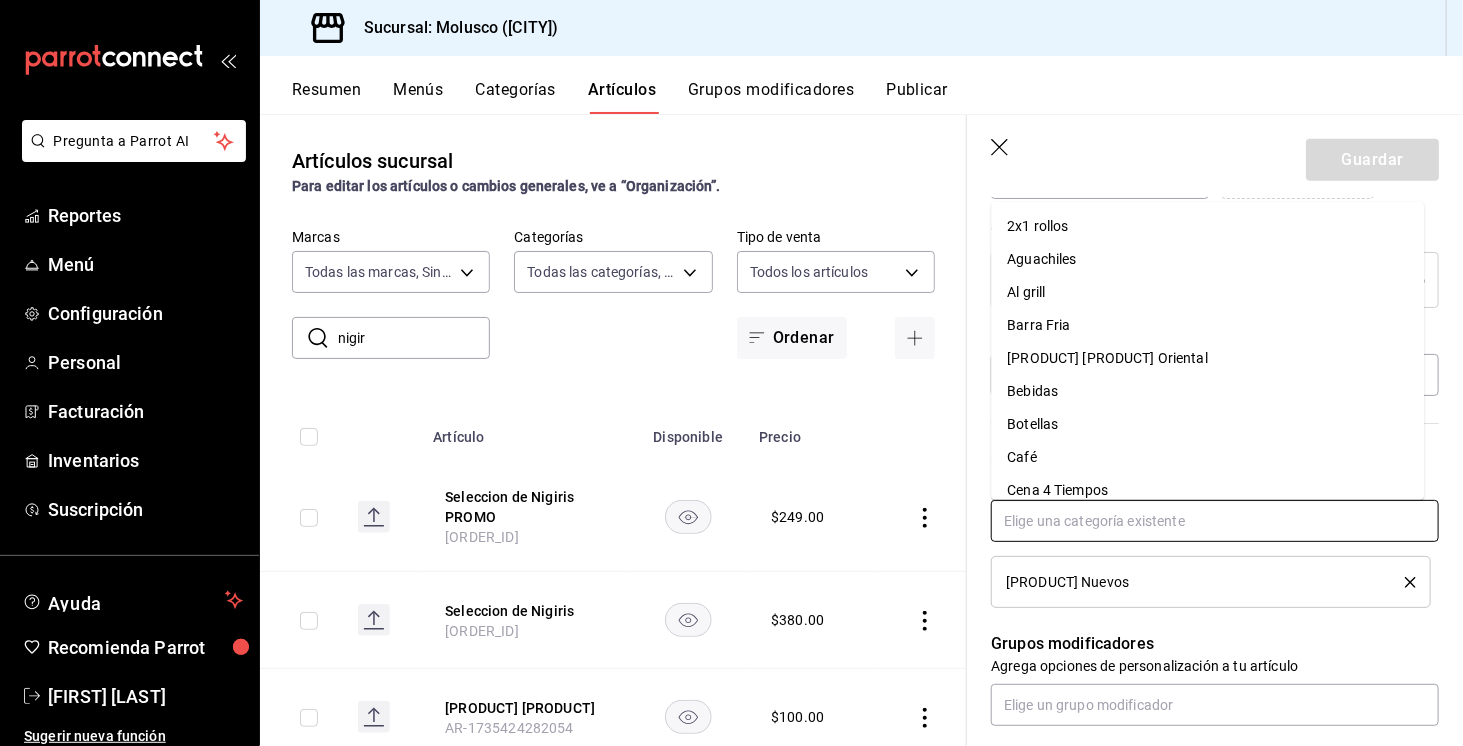 click at bounding box center [1215, 521] 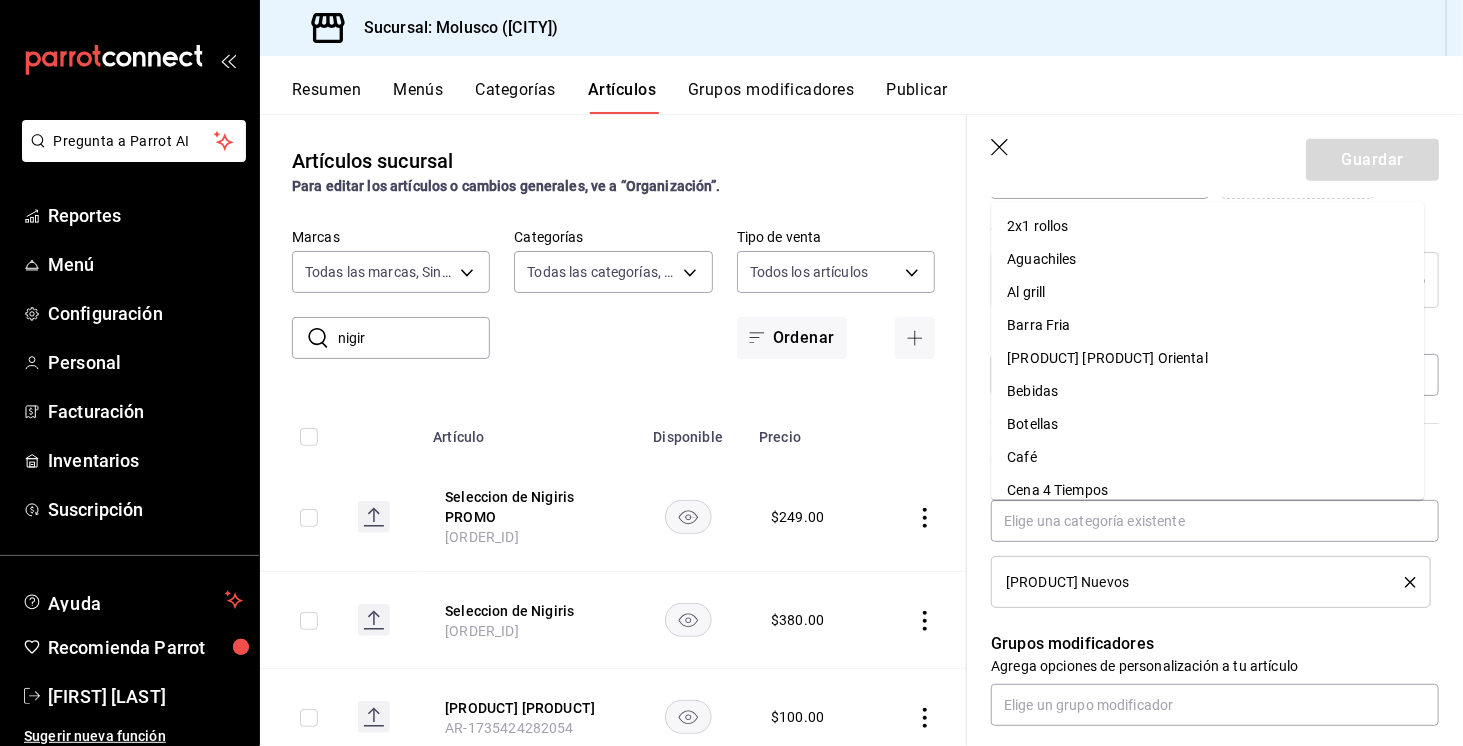 click on "Grupos modificadores" at bounding box center [1215, 644] 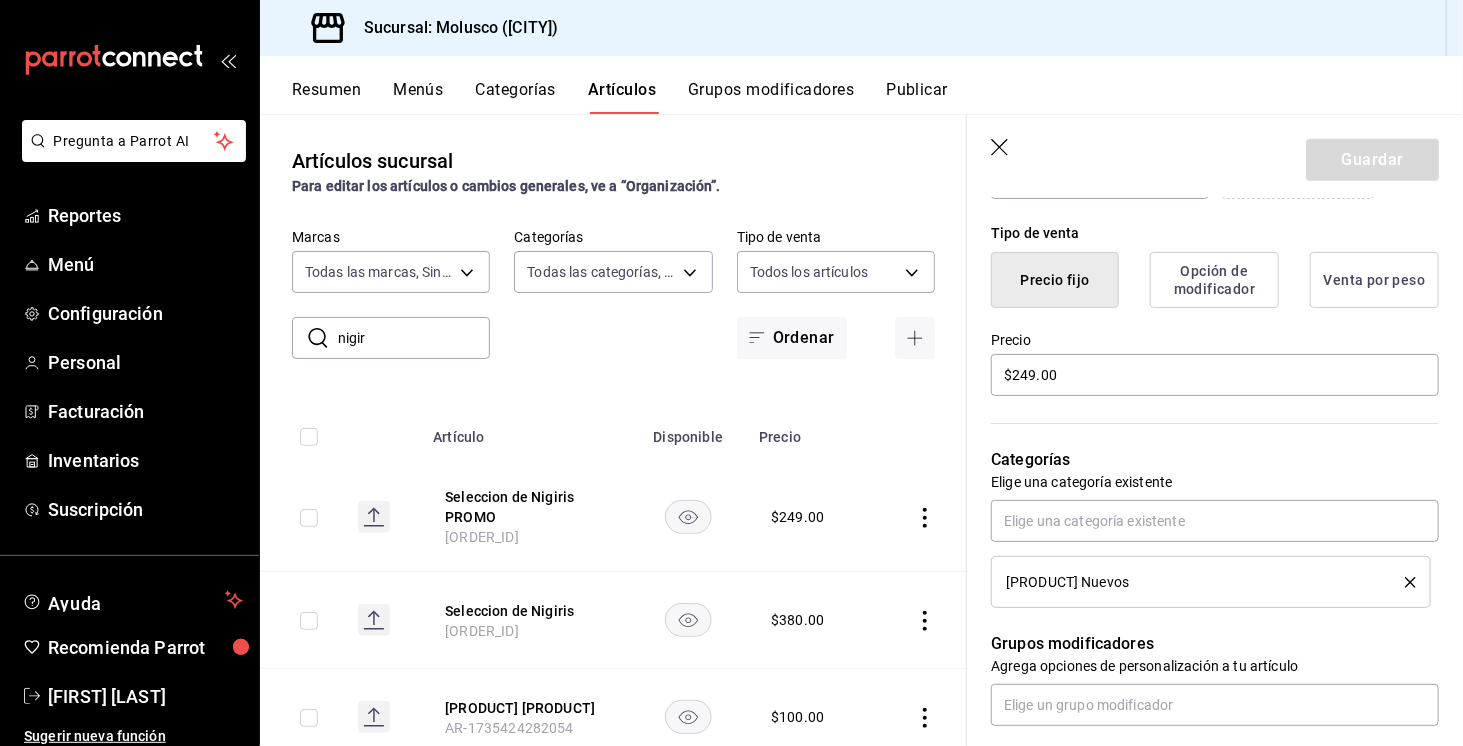 click 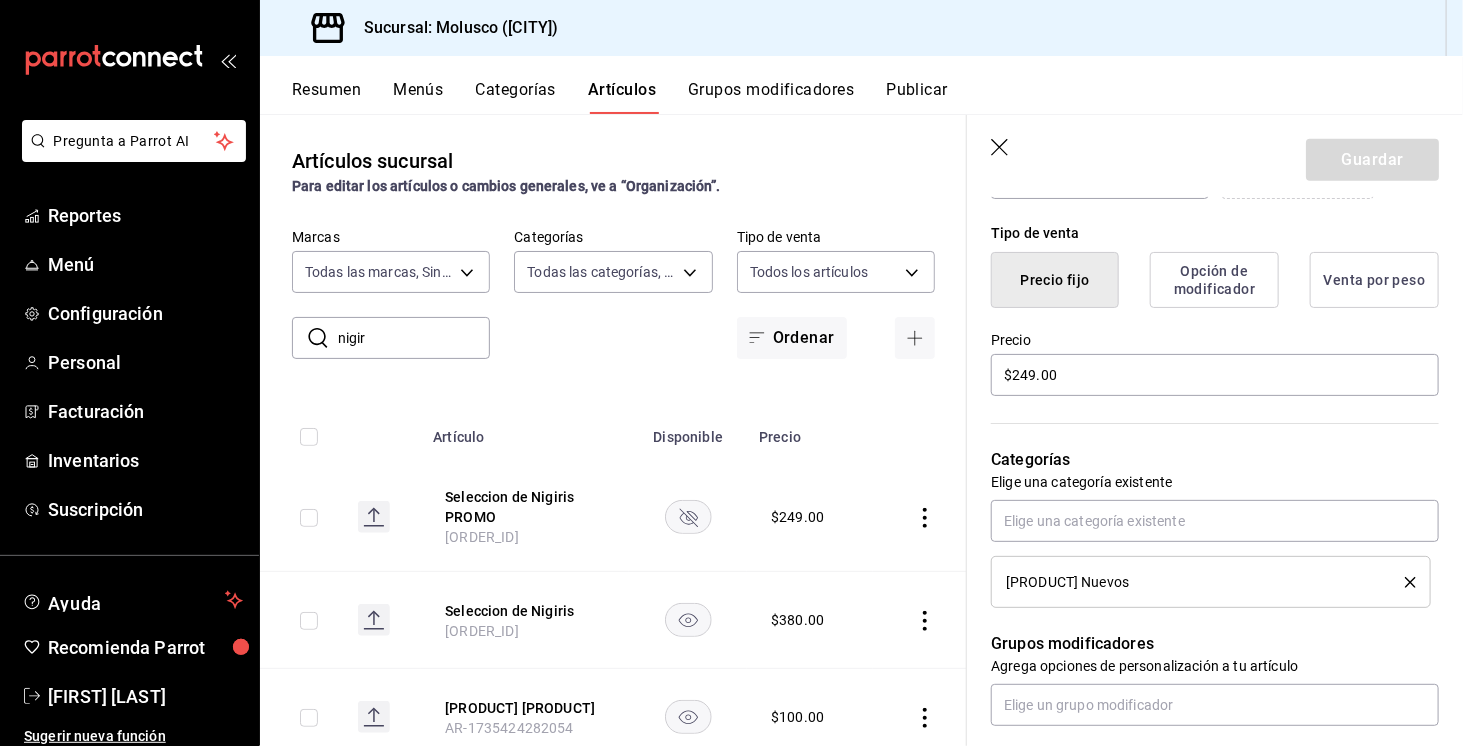 click on "nigir" at bounding box center [414, 338] 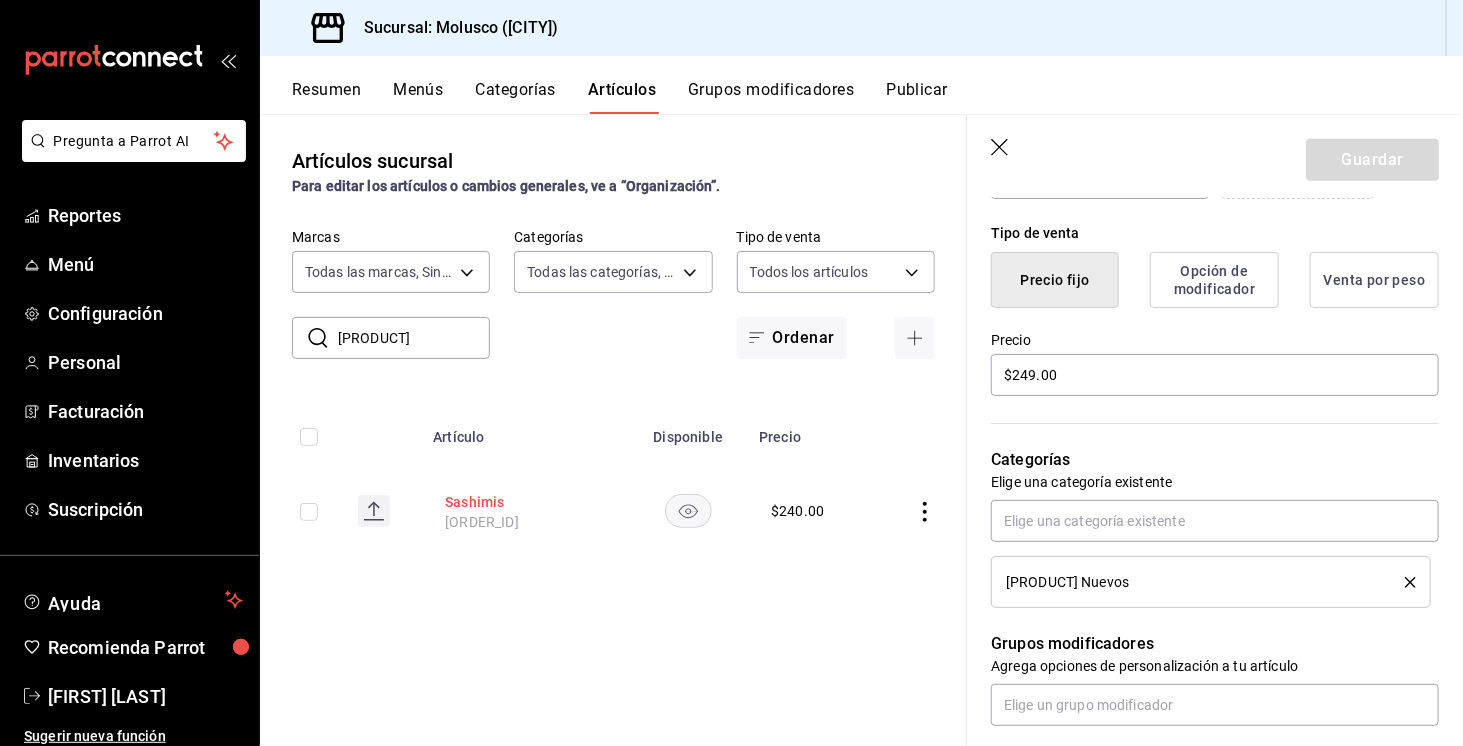 click on "Sashimis" at bounding box center (525, 502) 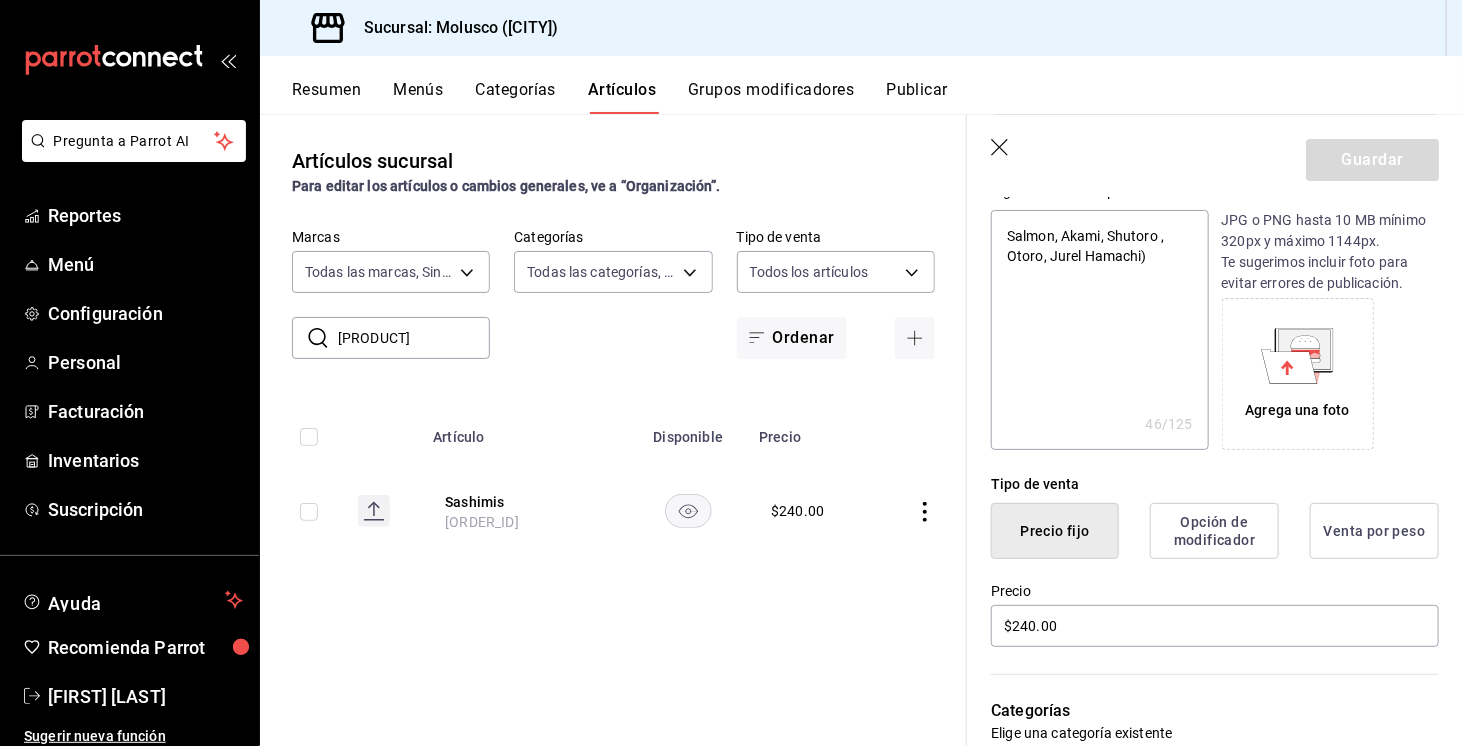 scroll, scrollTop: 238, scrollLeft: 0, axis: vertical 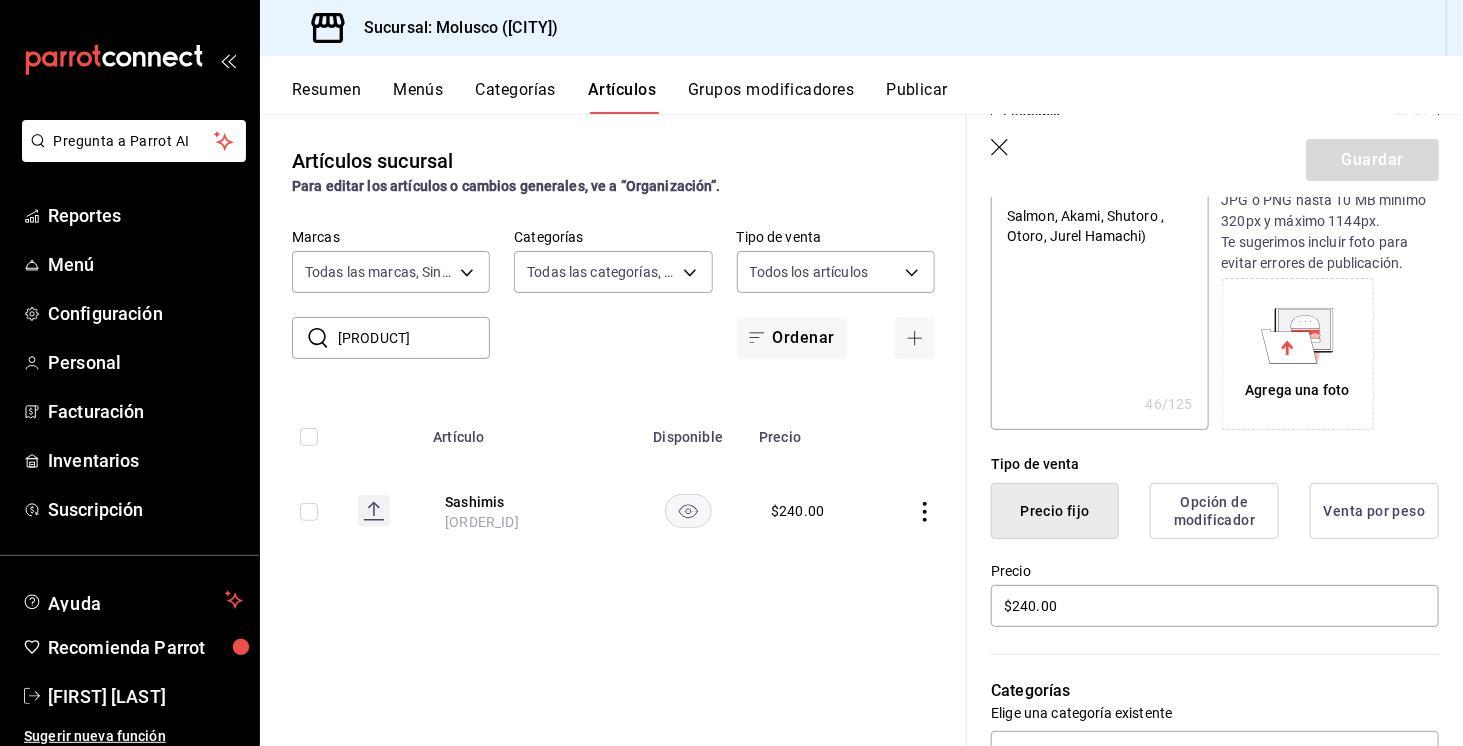 click on "Salmon, Akami, Shutoro , Otoro, Jurel Hamachi)" at bounding box center (1099, 310) 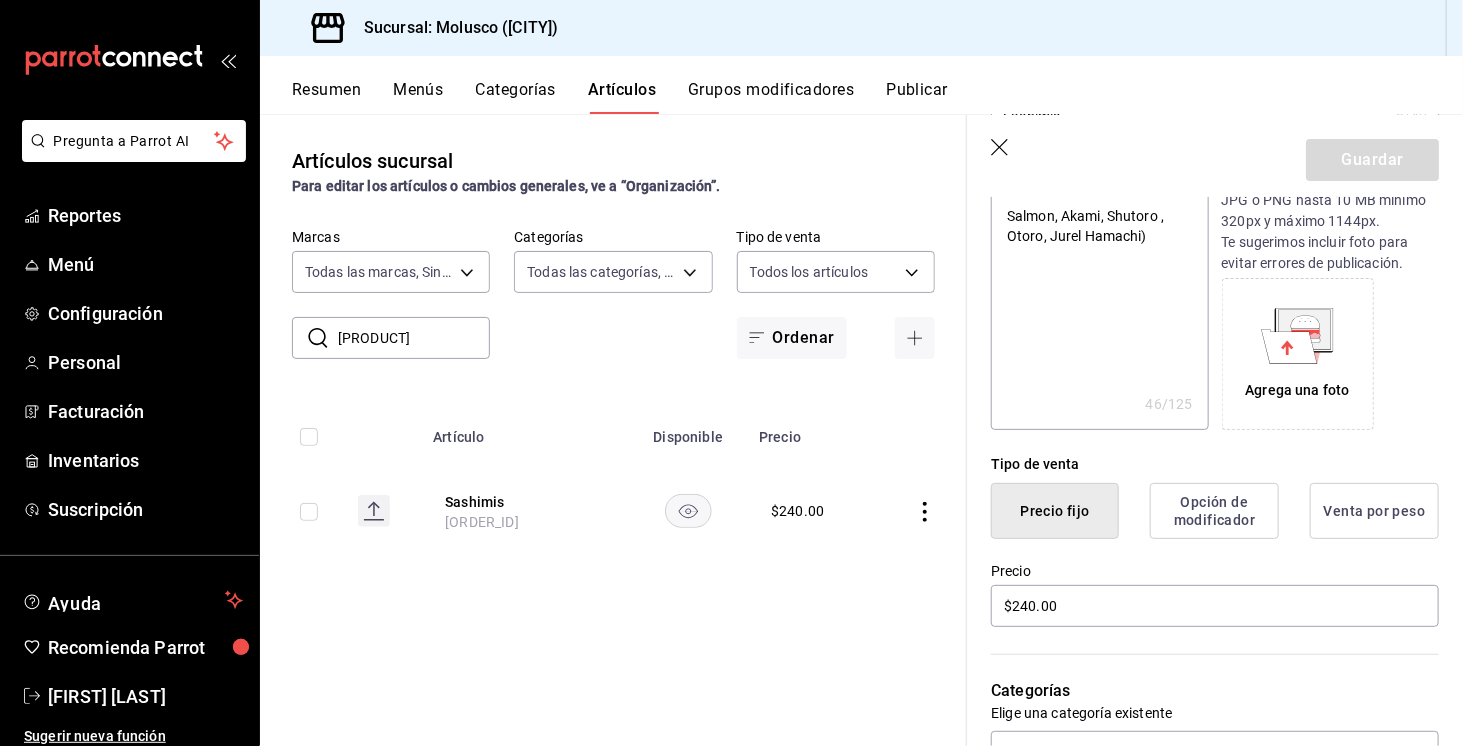 click on "Salmon, Akami, Shutoro , Otoro, Jurel Hamachi)" at bounding box center (1099, 310) 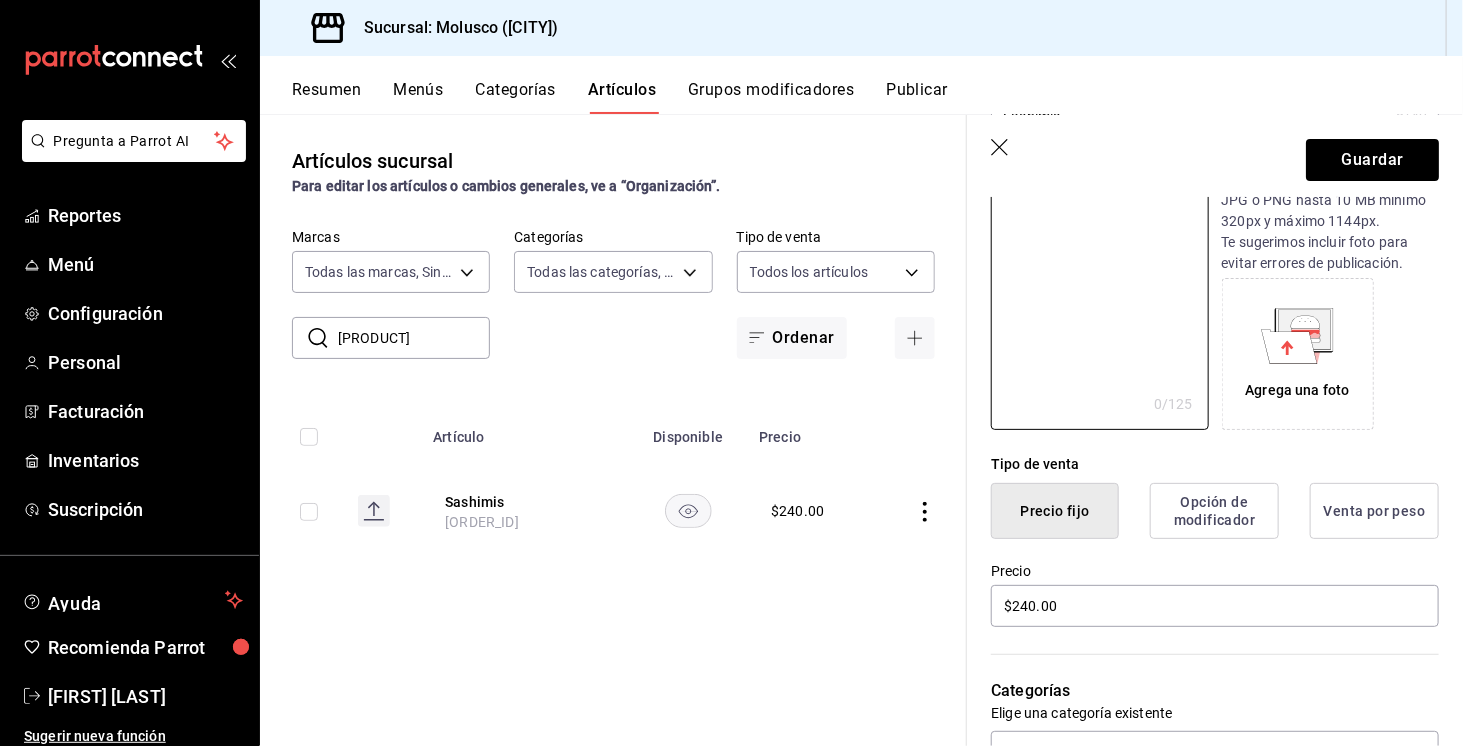 scroll, scrollTop: 0, scrollLeft: 0, axis: both 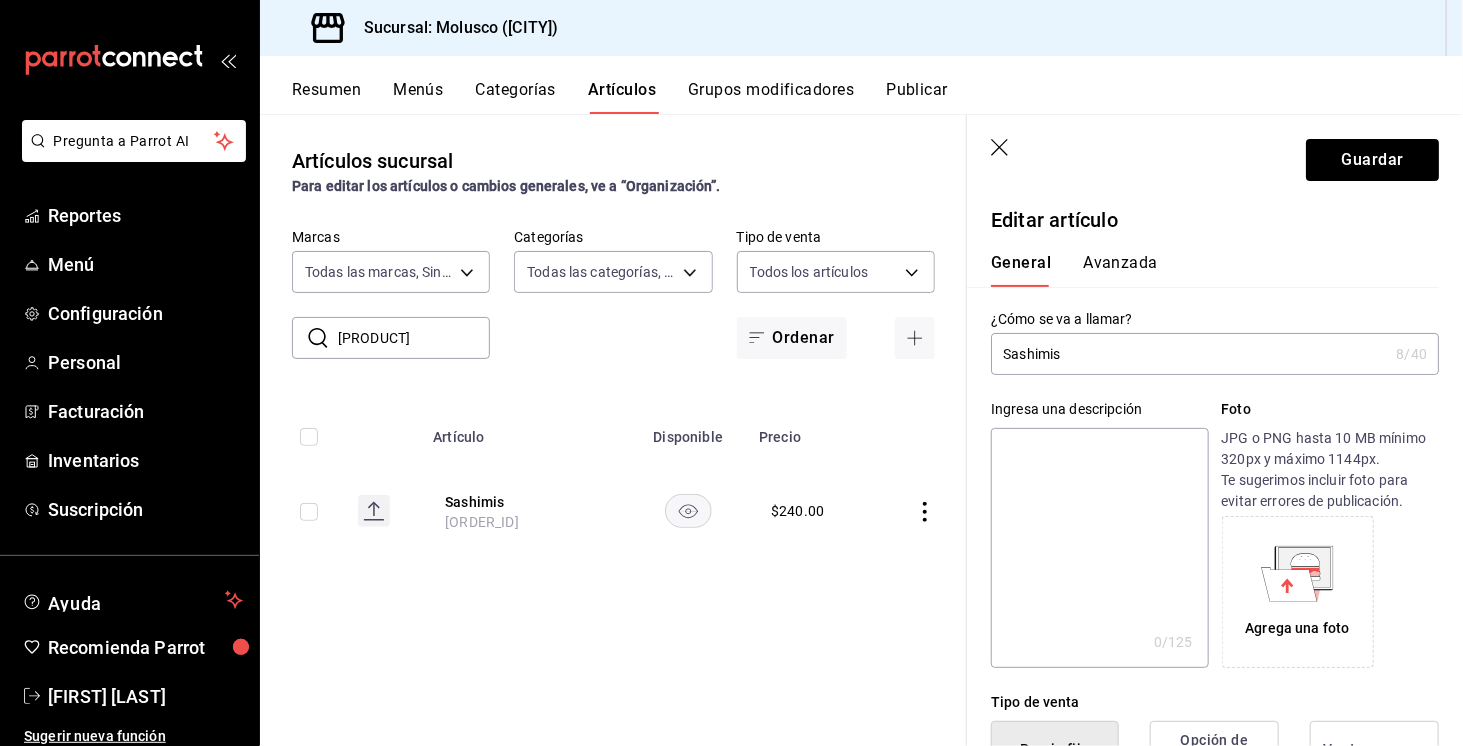 click on "Sashimis" at bounding box center (1189, 354) 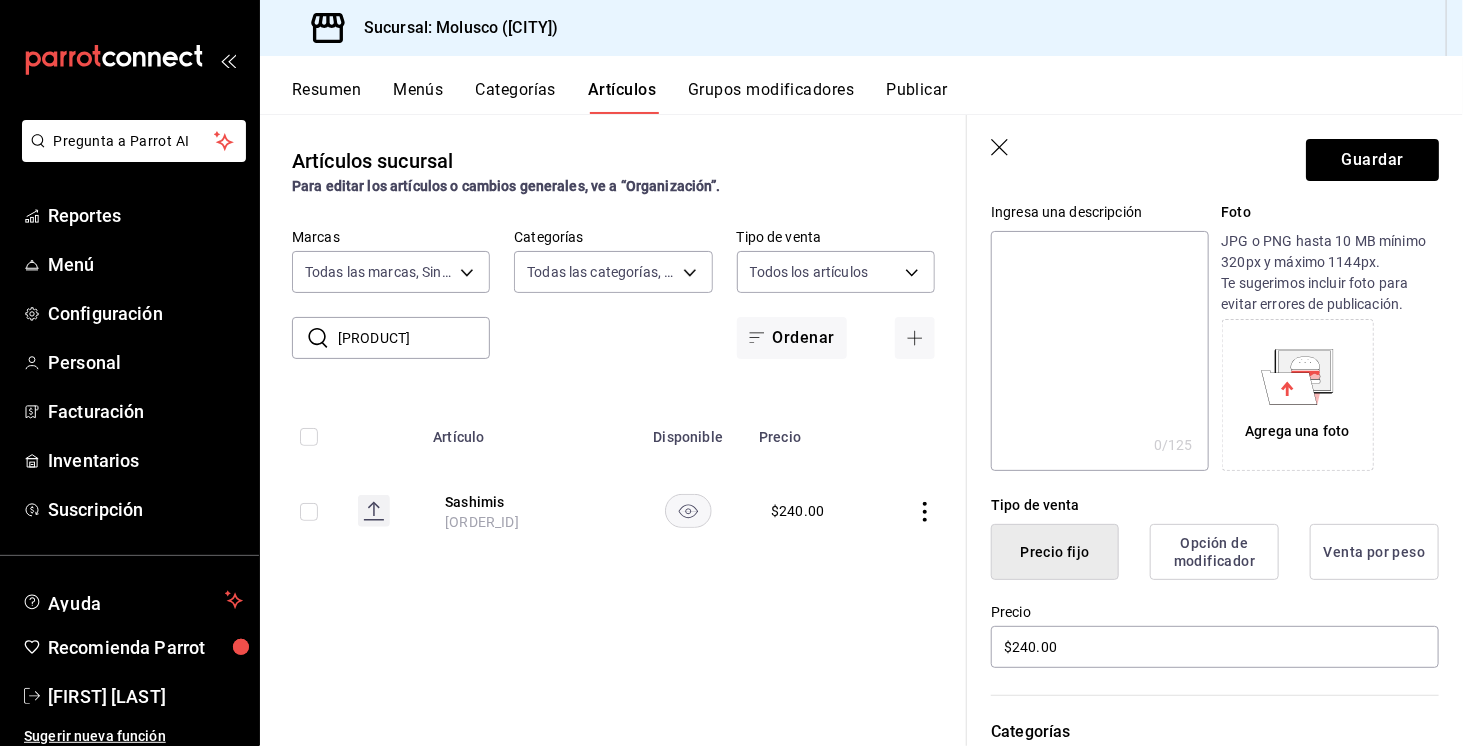 scroll, scrollTop: 198, scrollLeft: 0, axis: vertical 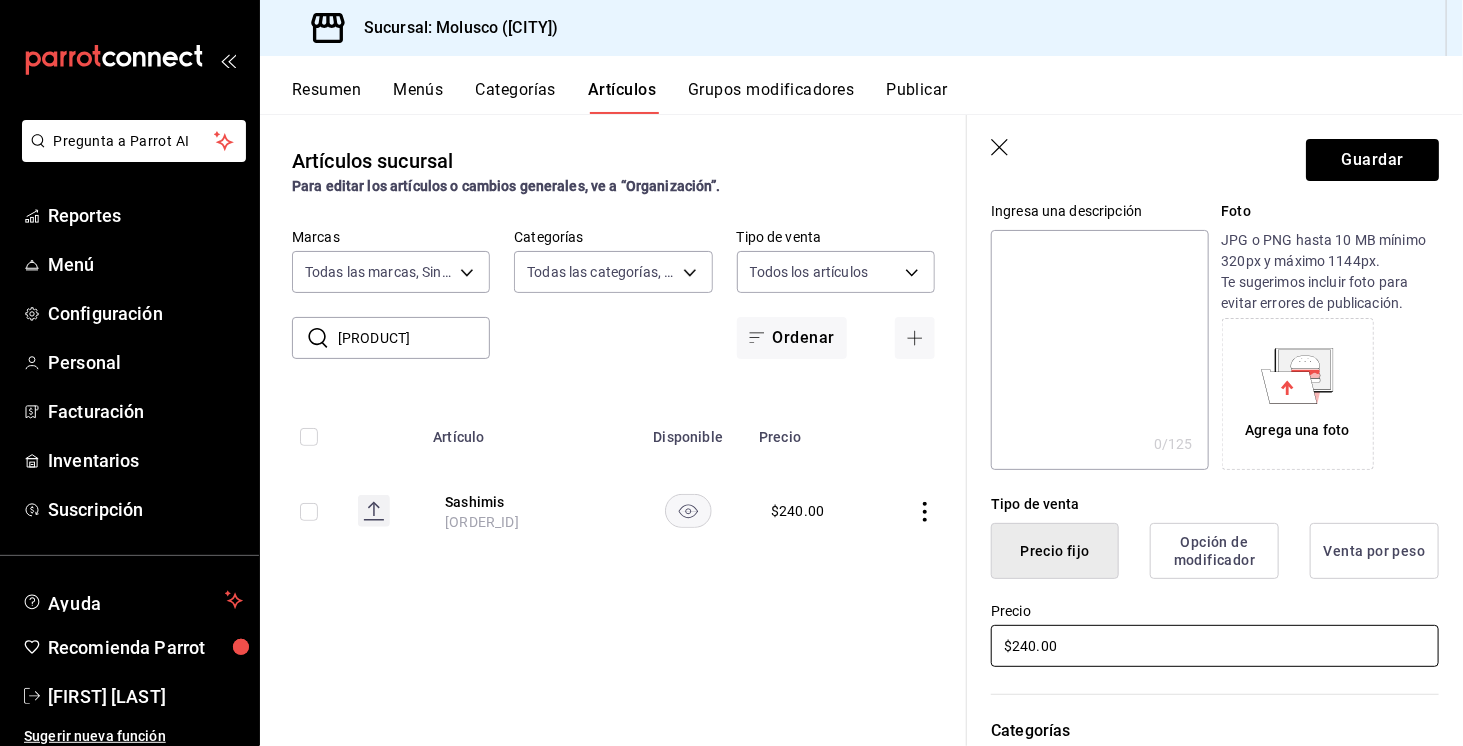 click on "$240.00" at bounding box center [1215, 646] 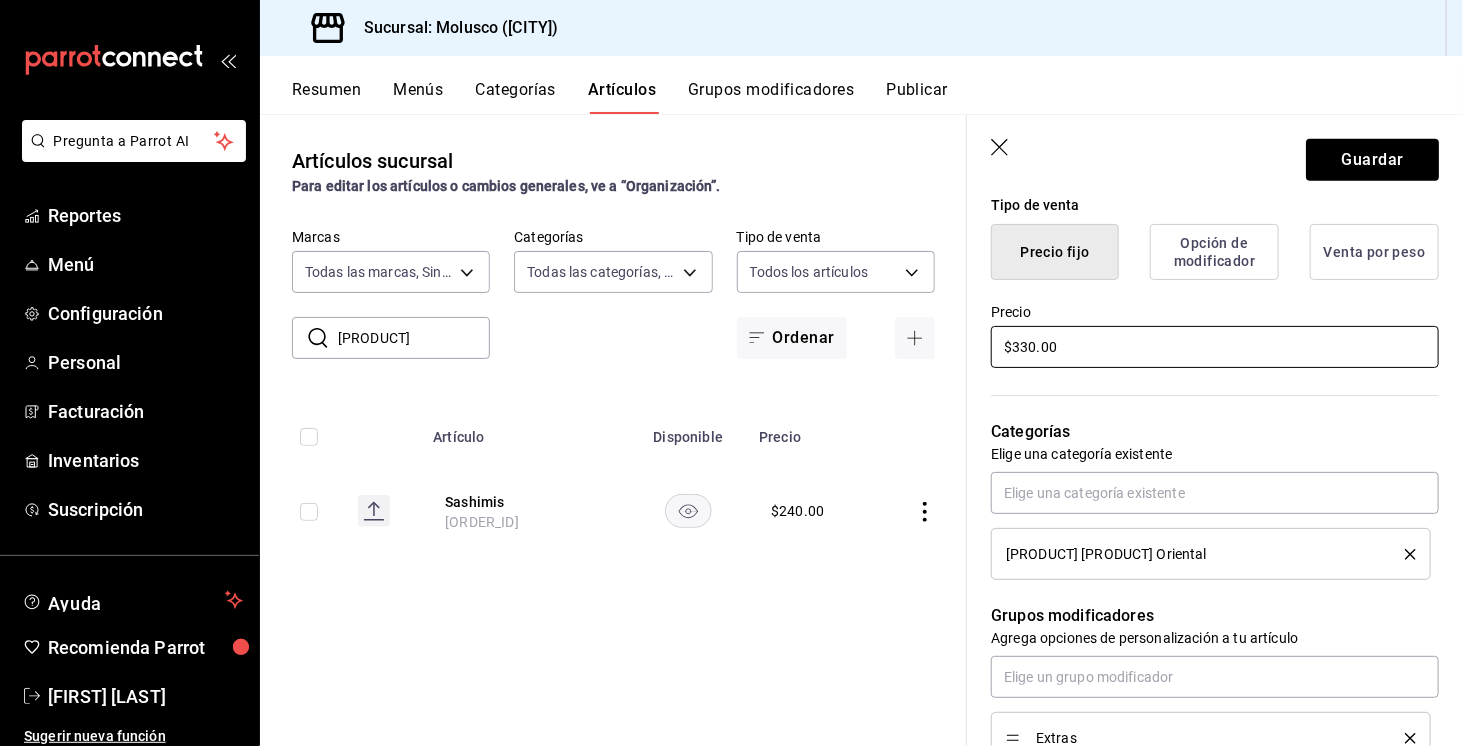 scroll, scrollTop: 498, scrollLeft: 0, axis: vertical 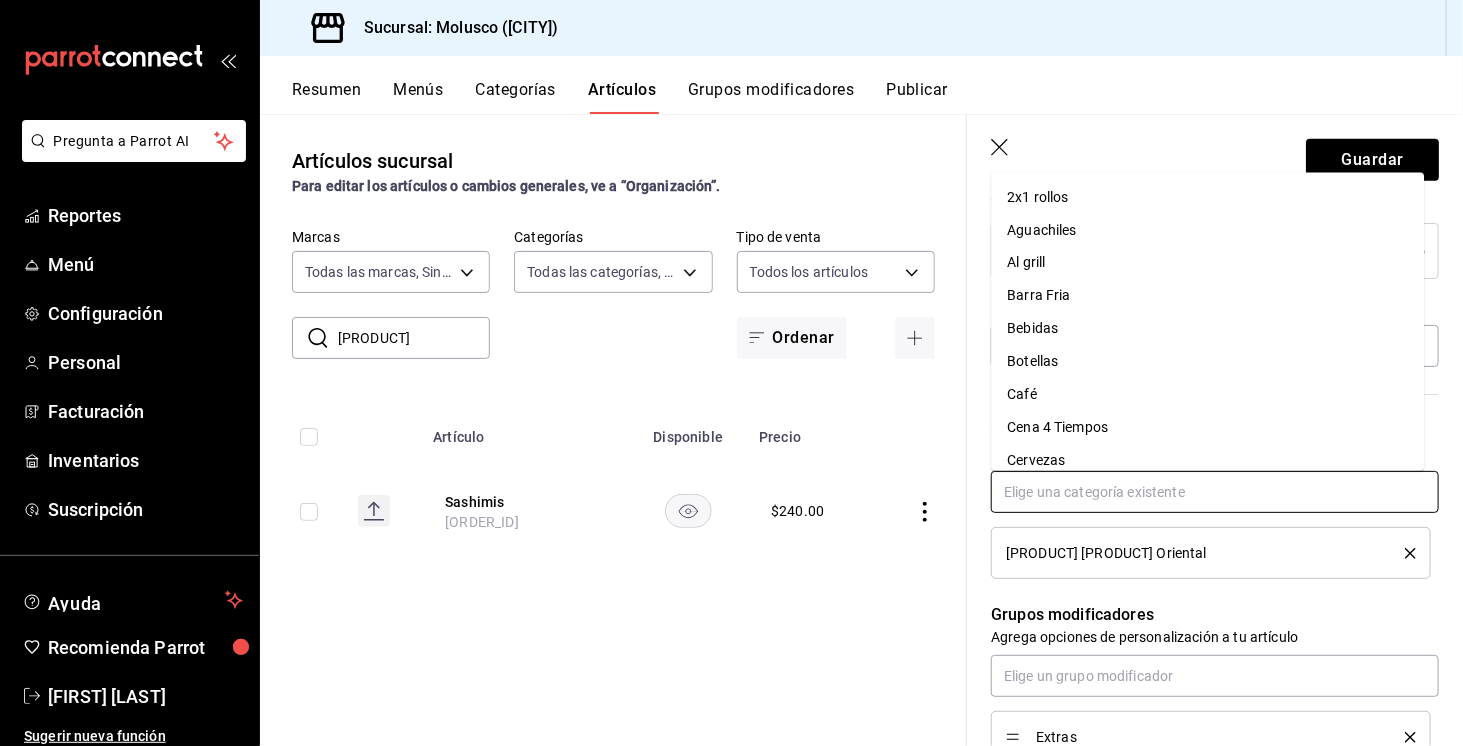 click at bounding box center [1215, 492] 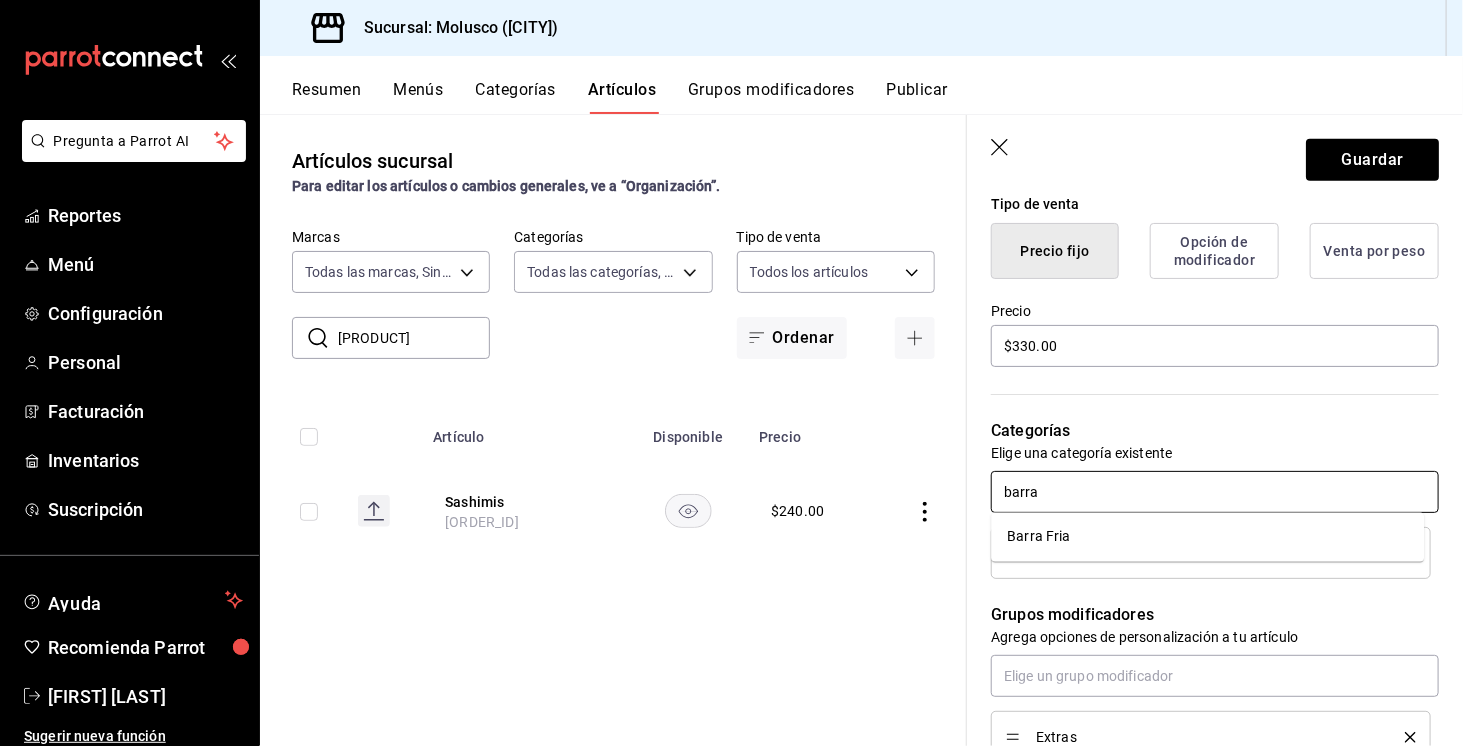click on "Barra Fria" at bounding box center [1207, 537] 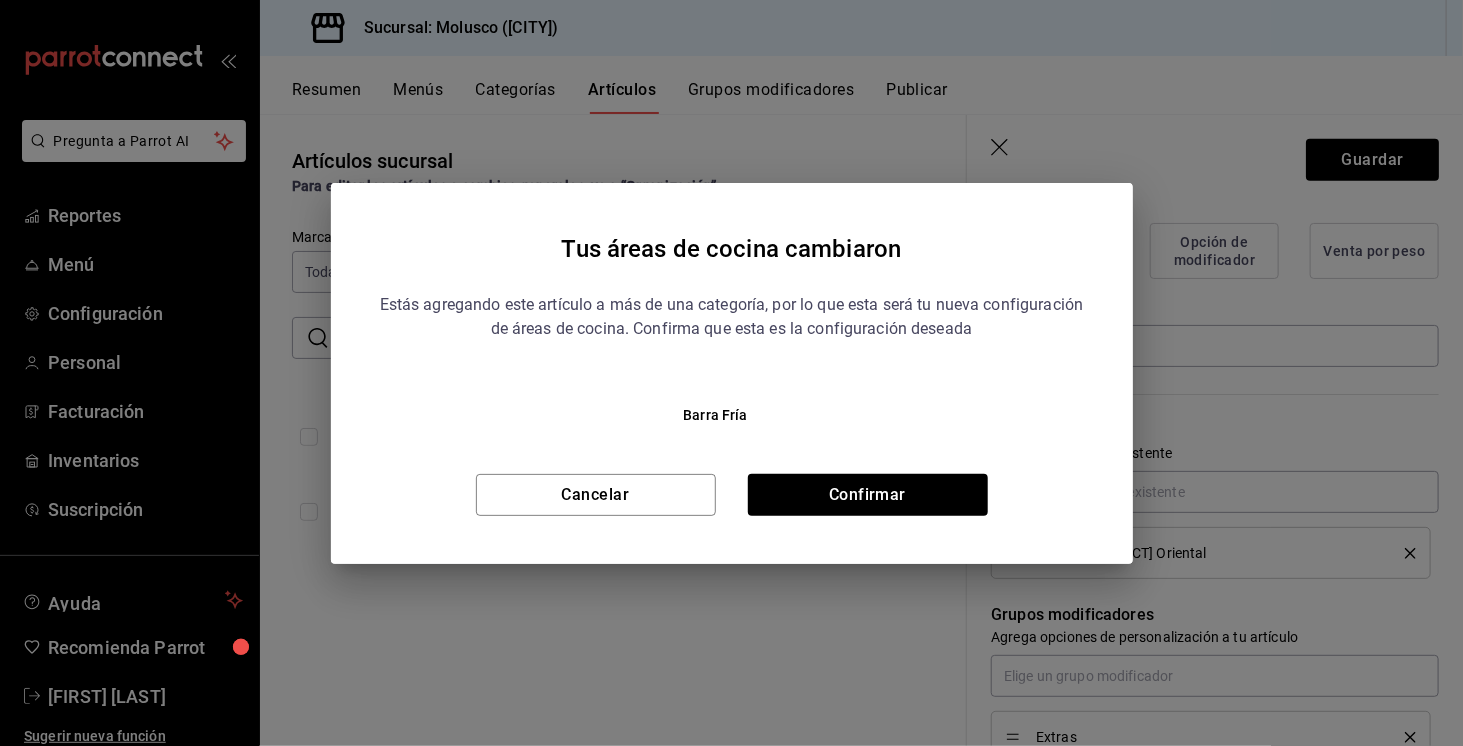 click on "Estás agregando este artículo a más de una categoría, por lo que esta será tu nueva configuración de áreas de cocina. Confirma que esta es la configuración deseada Barra Fría Cancelar Confirmar" at bounding box center [732, 396] 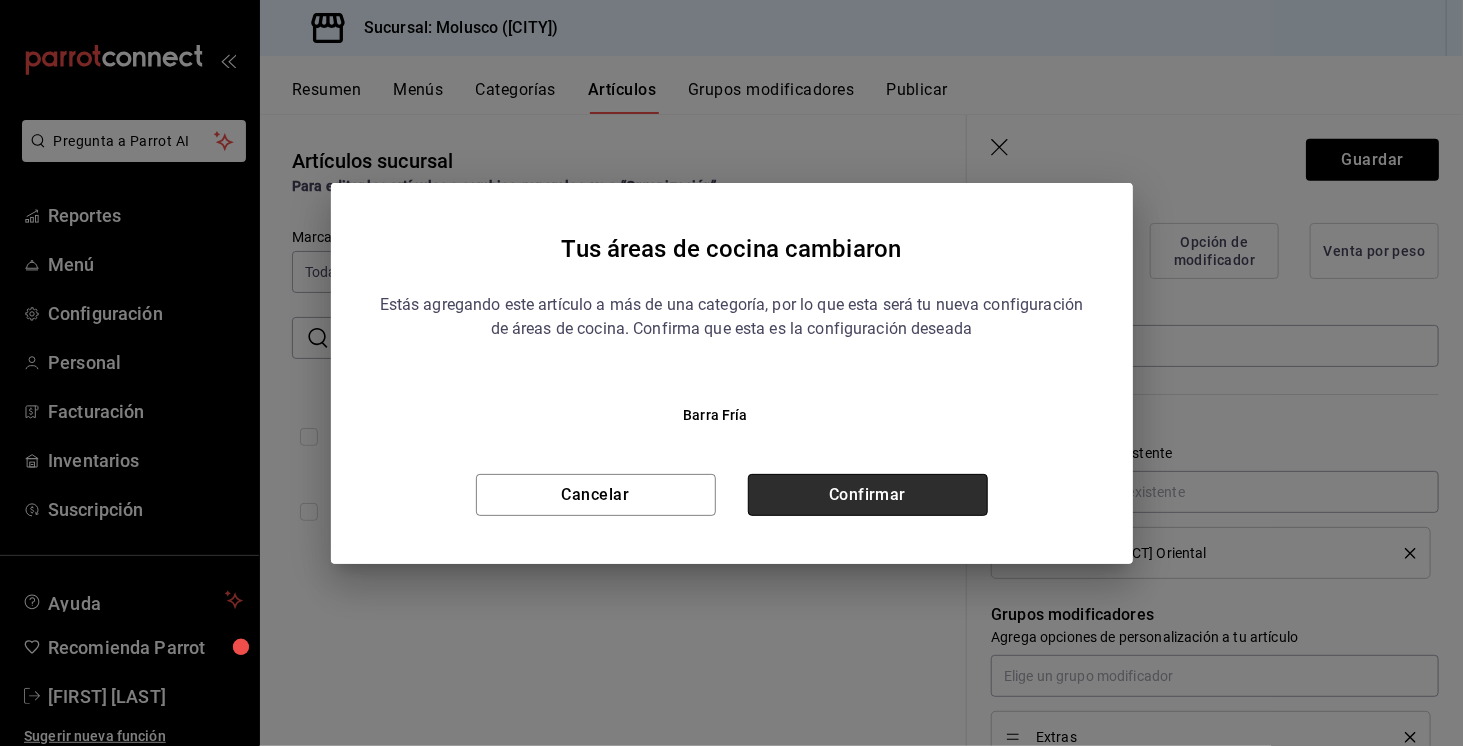 click on "Confirmar" at bounding box center (868, 495) 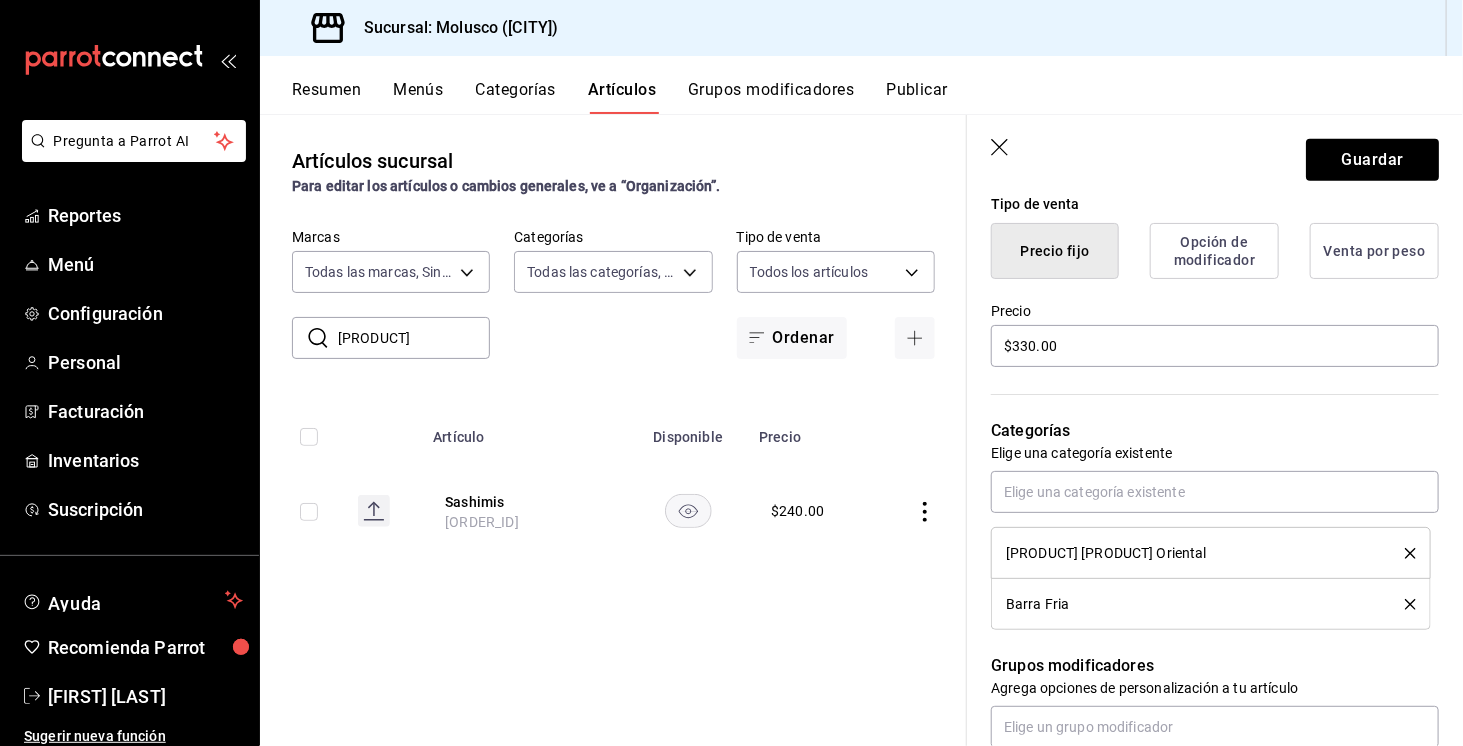 click 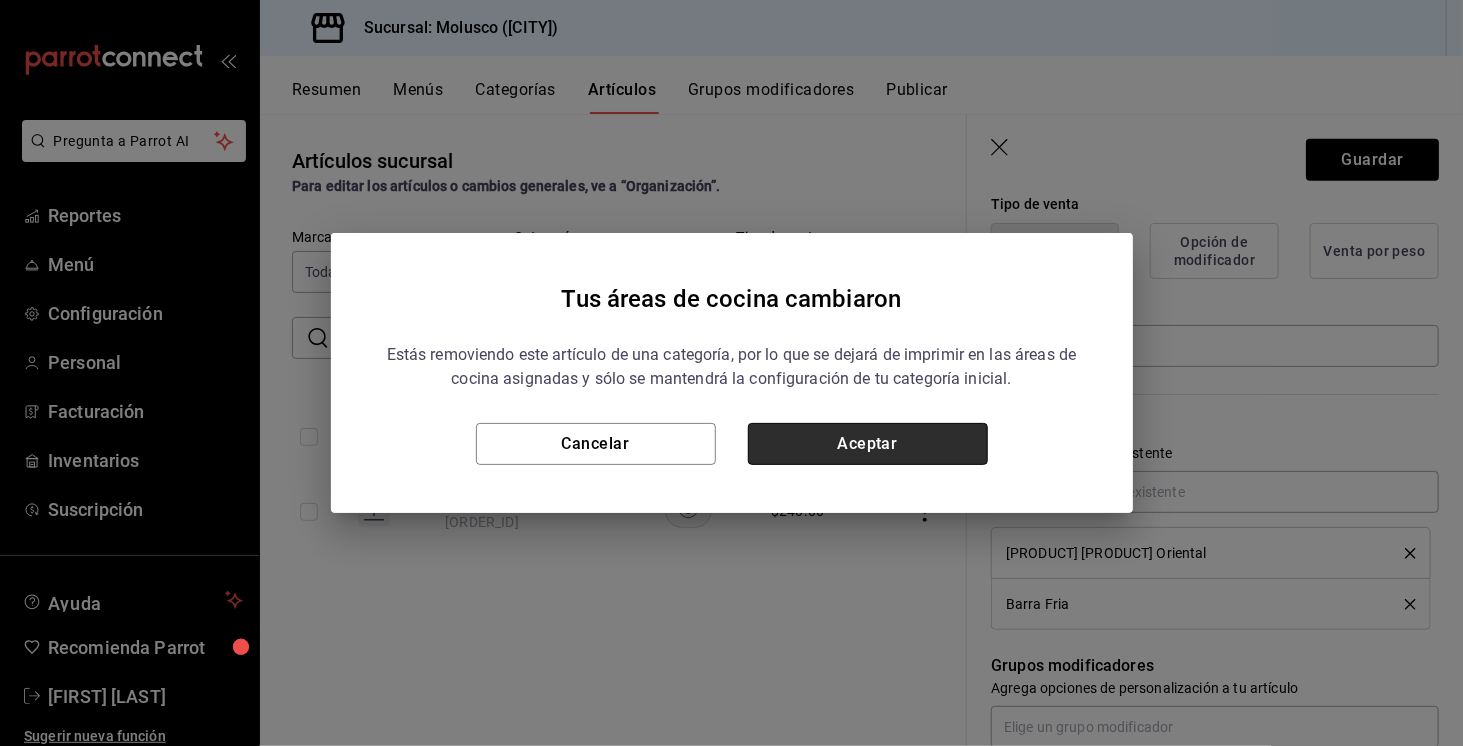 click on "Aceptar" at bounding box center (868, 444) 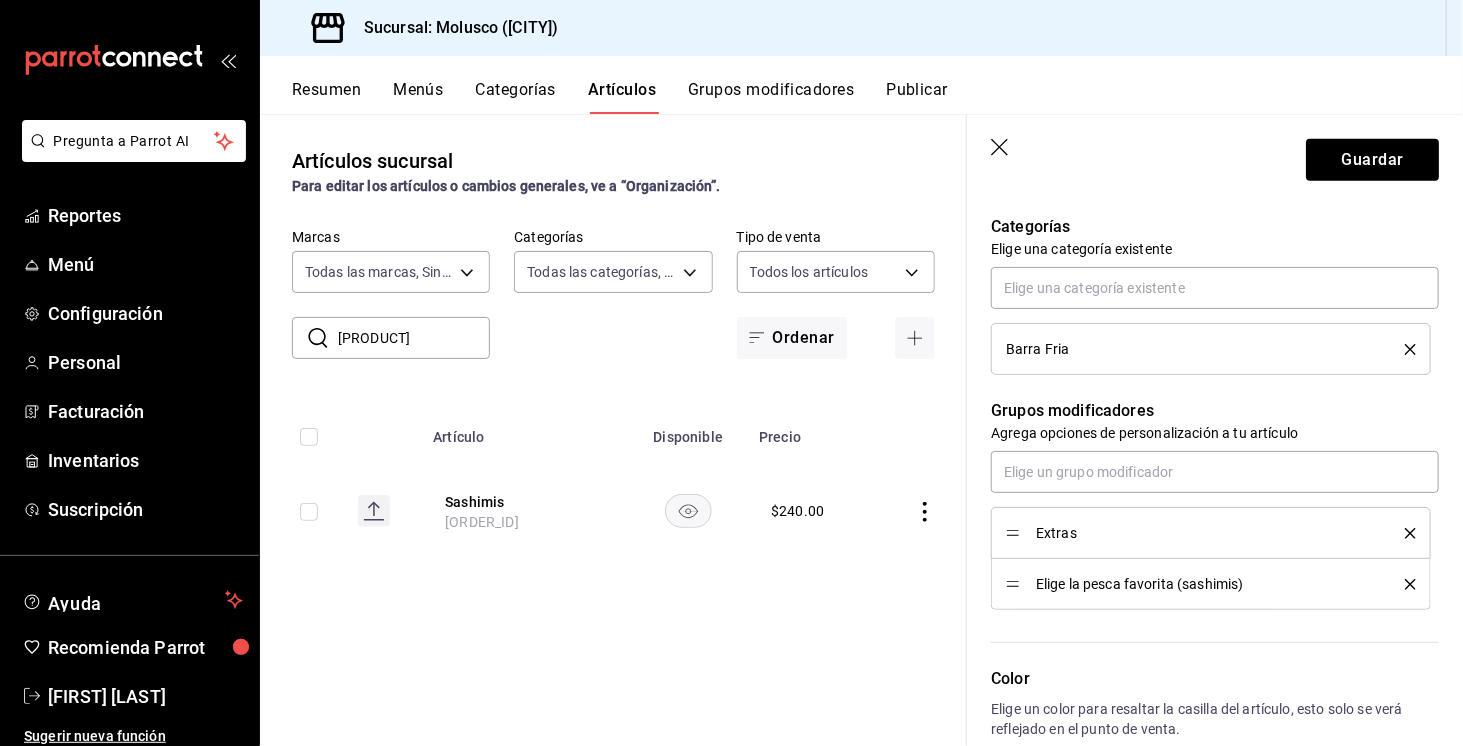 scroll, scrollTop: 702, scrollLeft: 0, axis: vertical 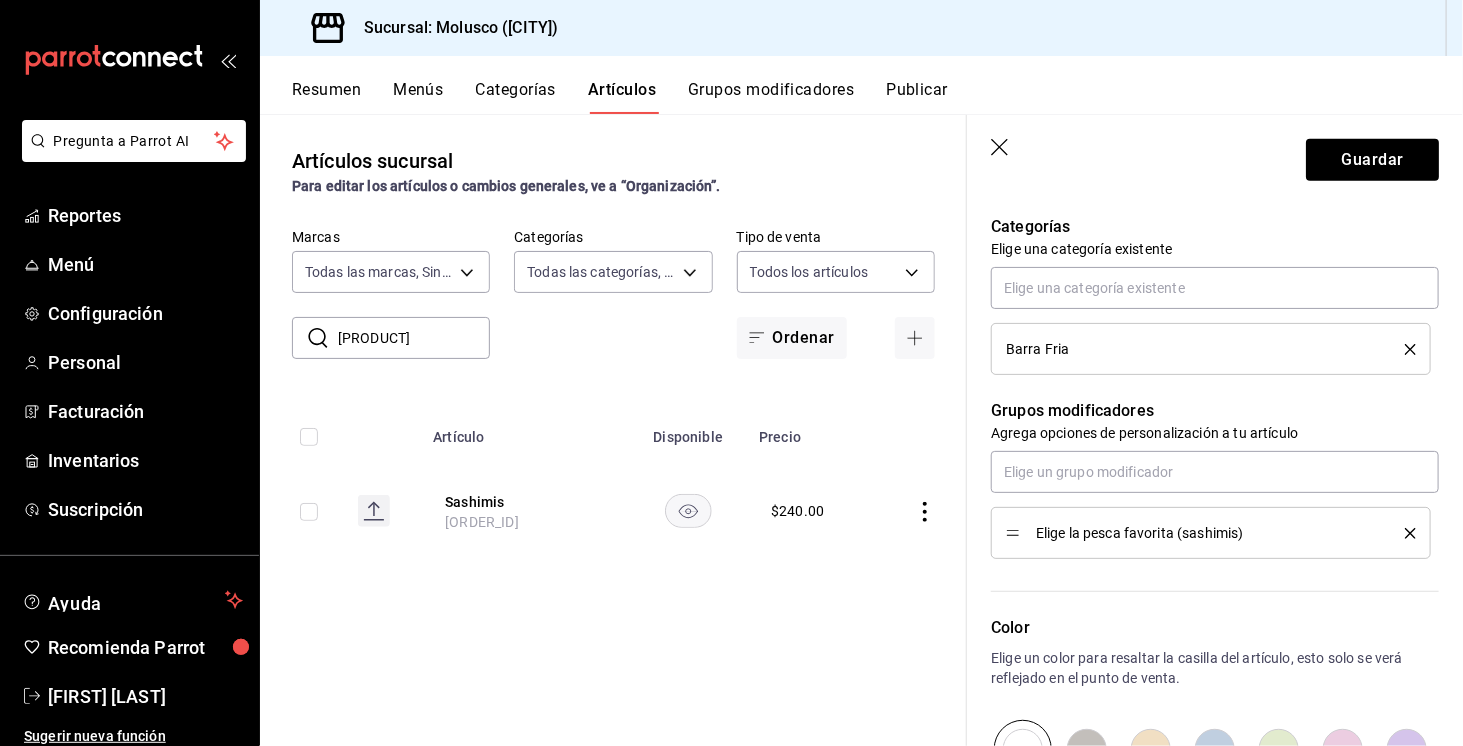 click 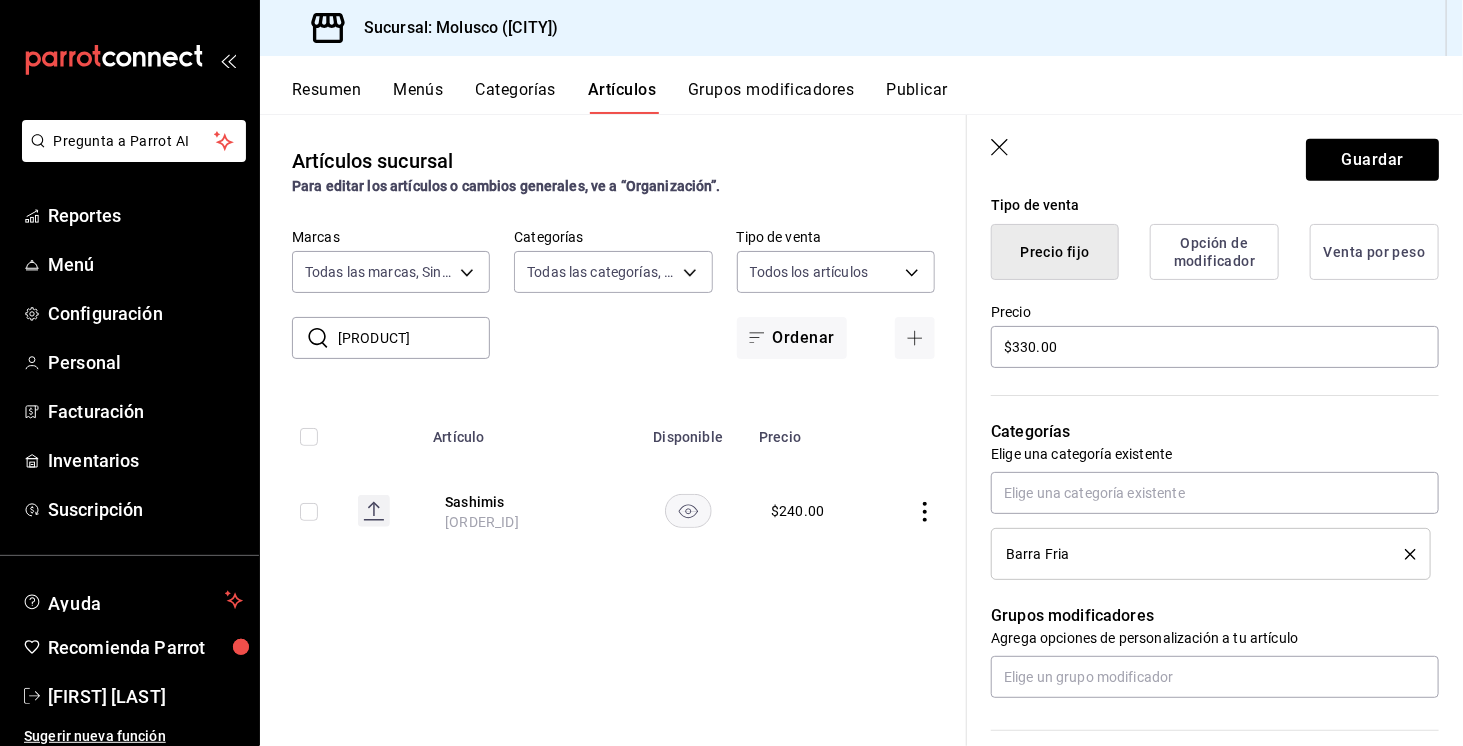scroll, scrollTop: 498, scrollLeft: 0, axis: vertical 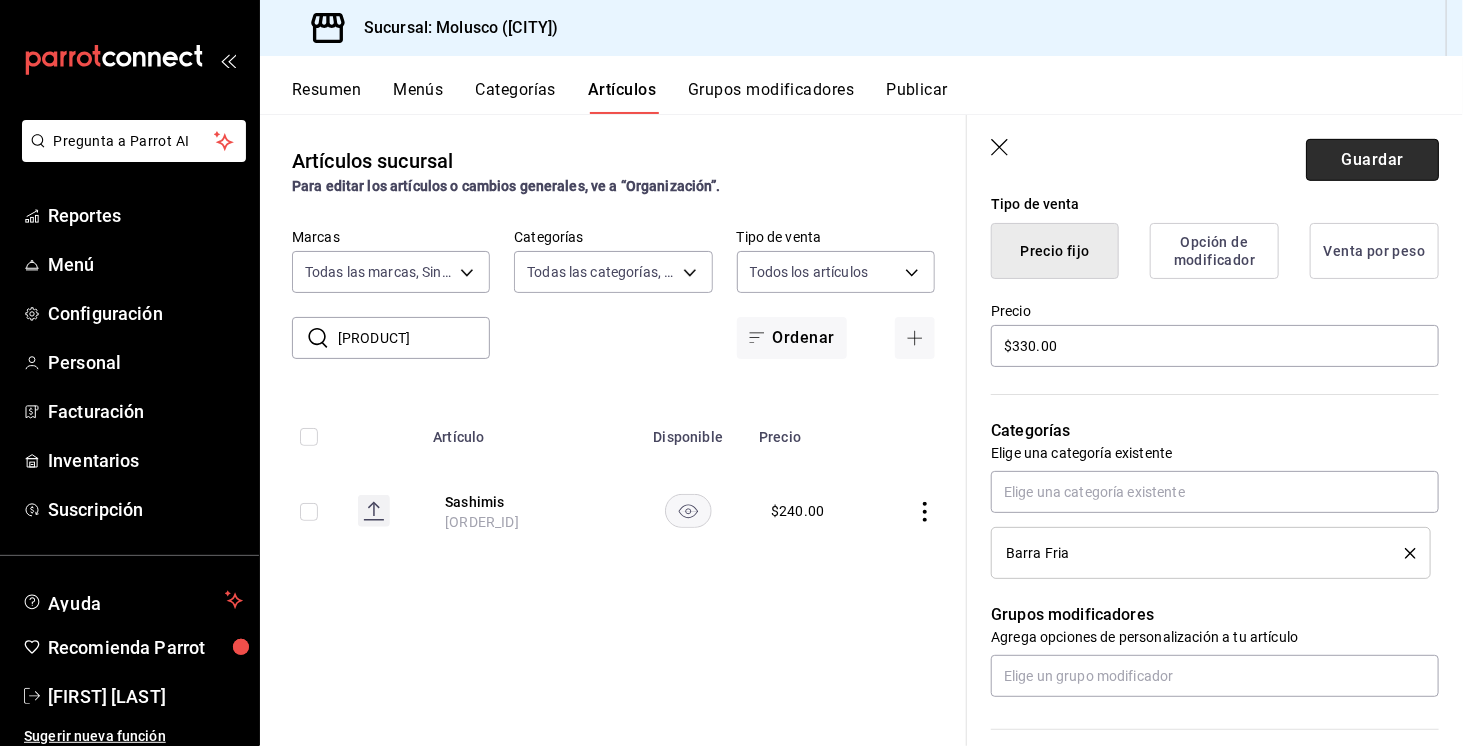 click on "Guardar" at bounding box center (1372, 160) 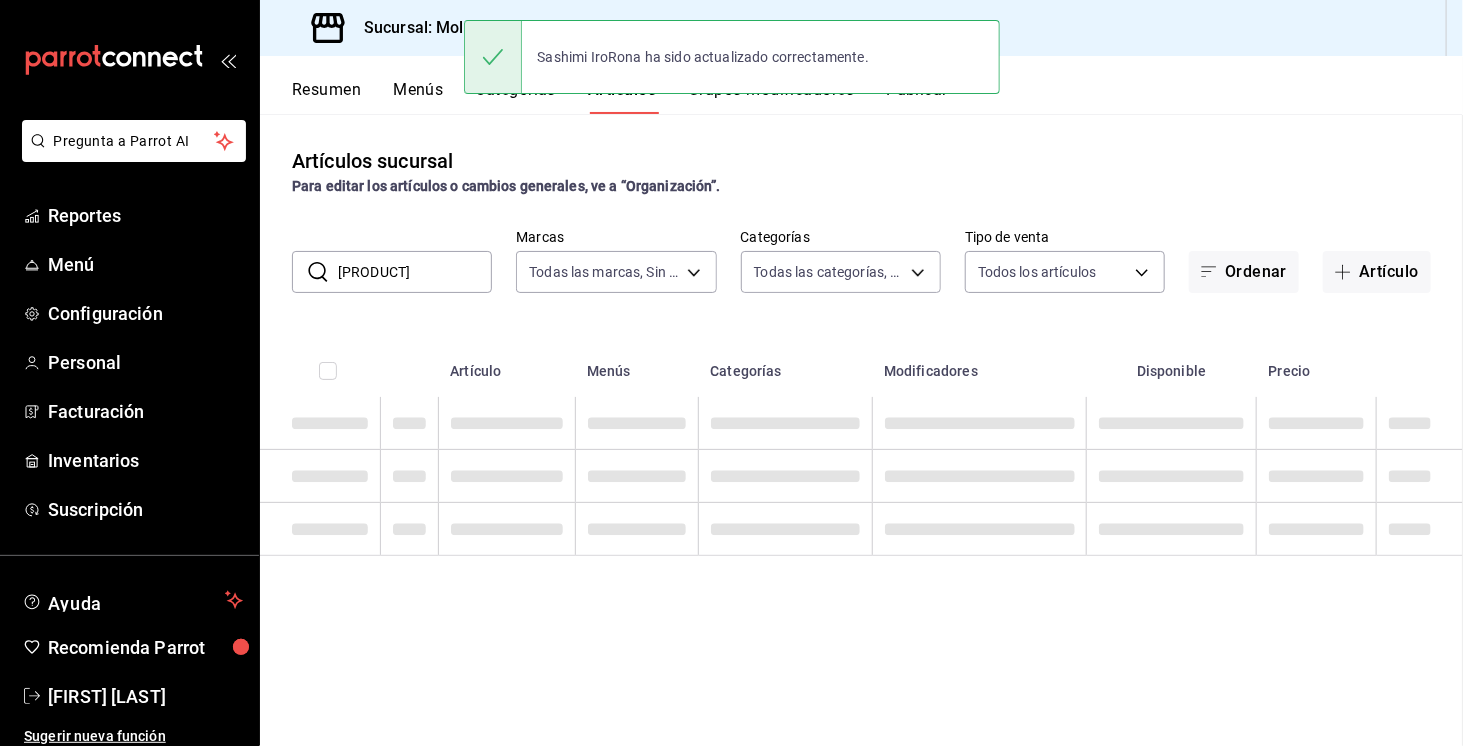 scroll, scrollTop: 0, scrollLeft: 0, axis: both 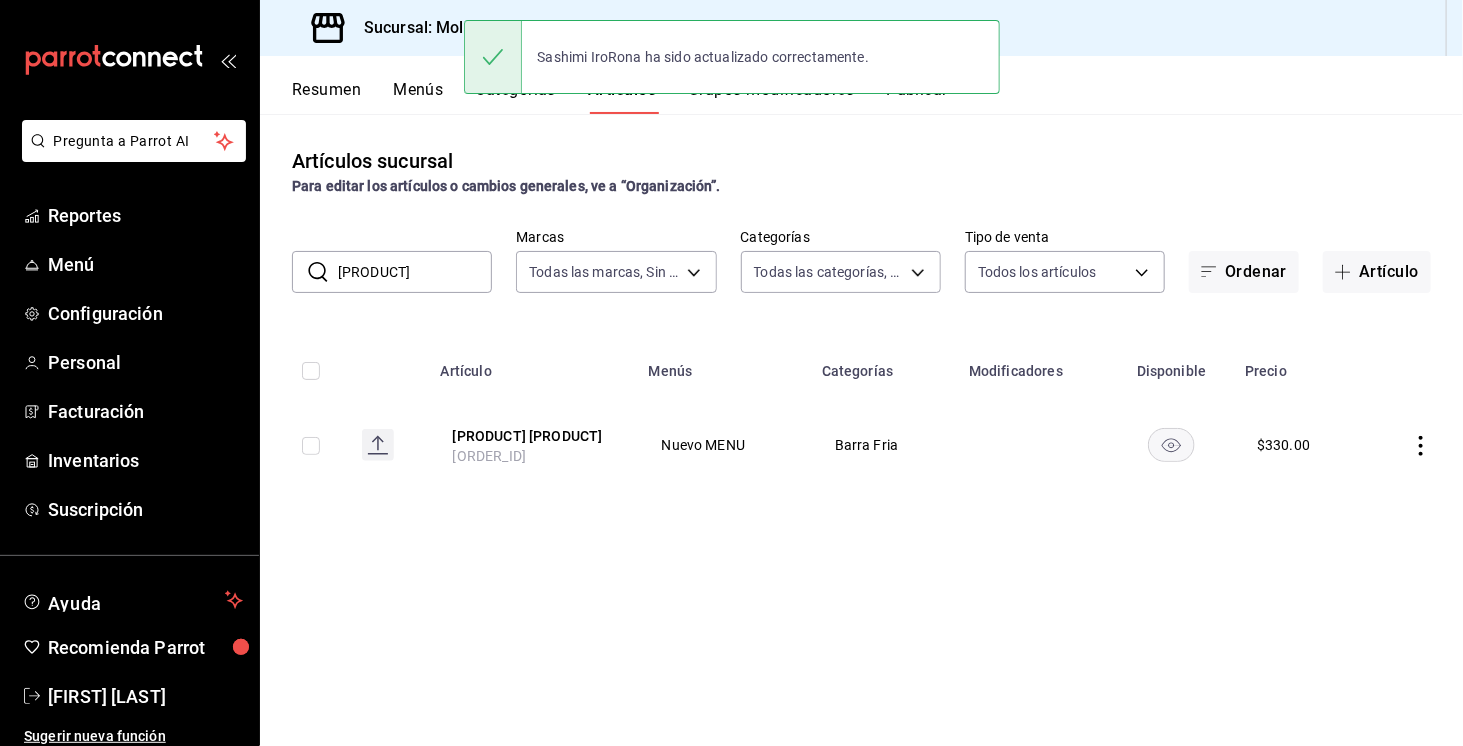 click on "[PRODUCT]" at bounding box center (415, 272) 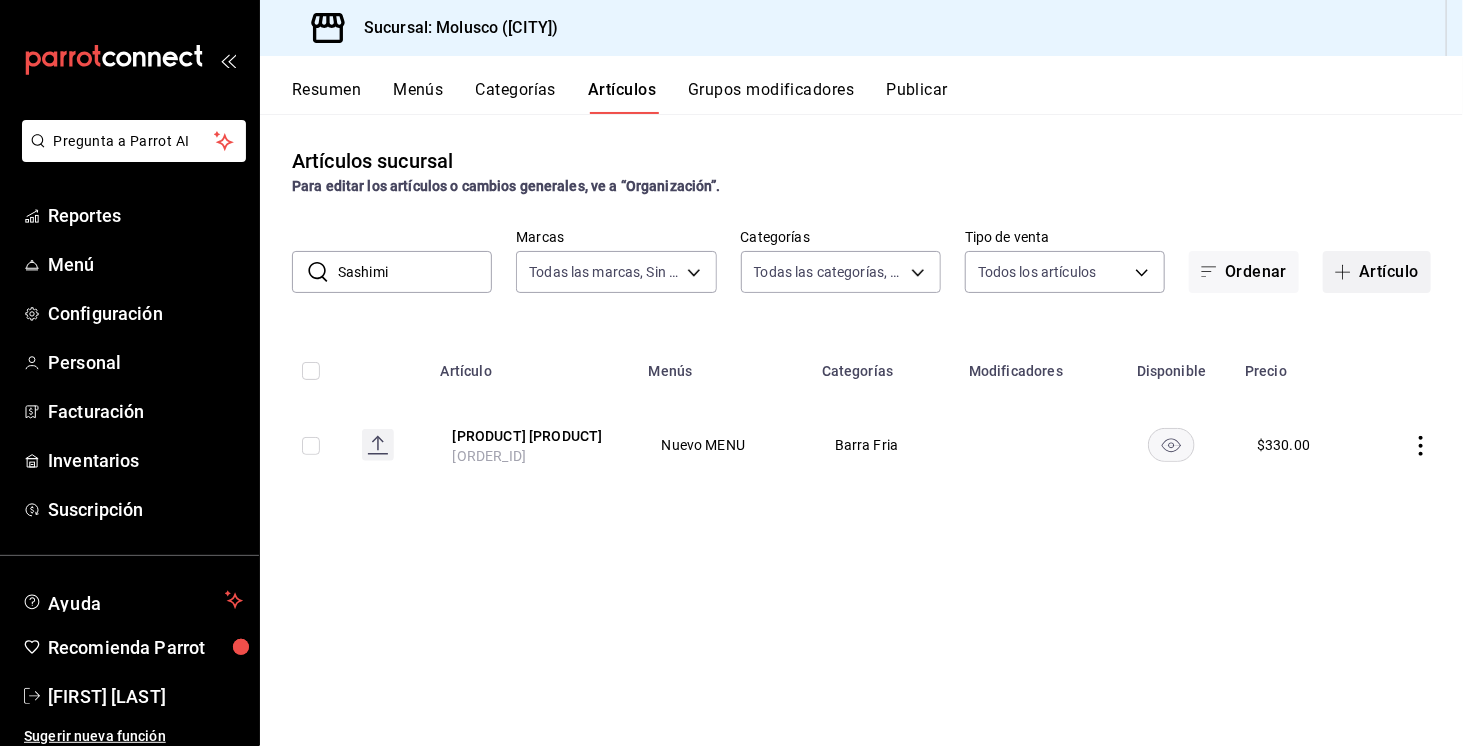 click on "Artículo" at bounding box center (1377, 272) 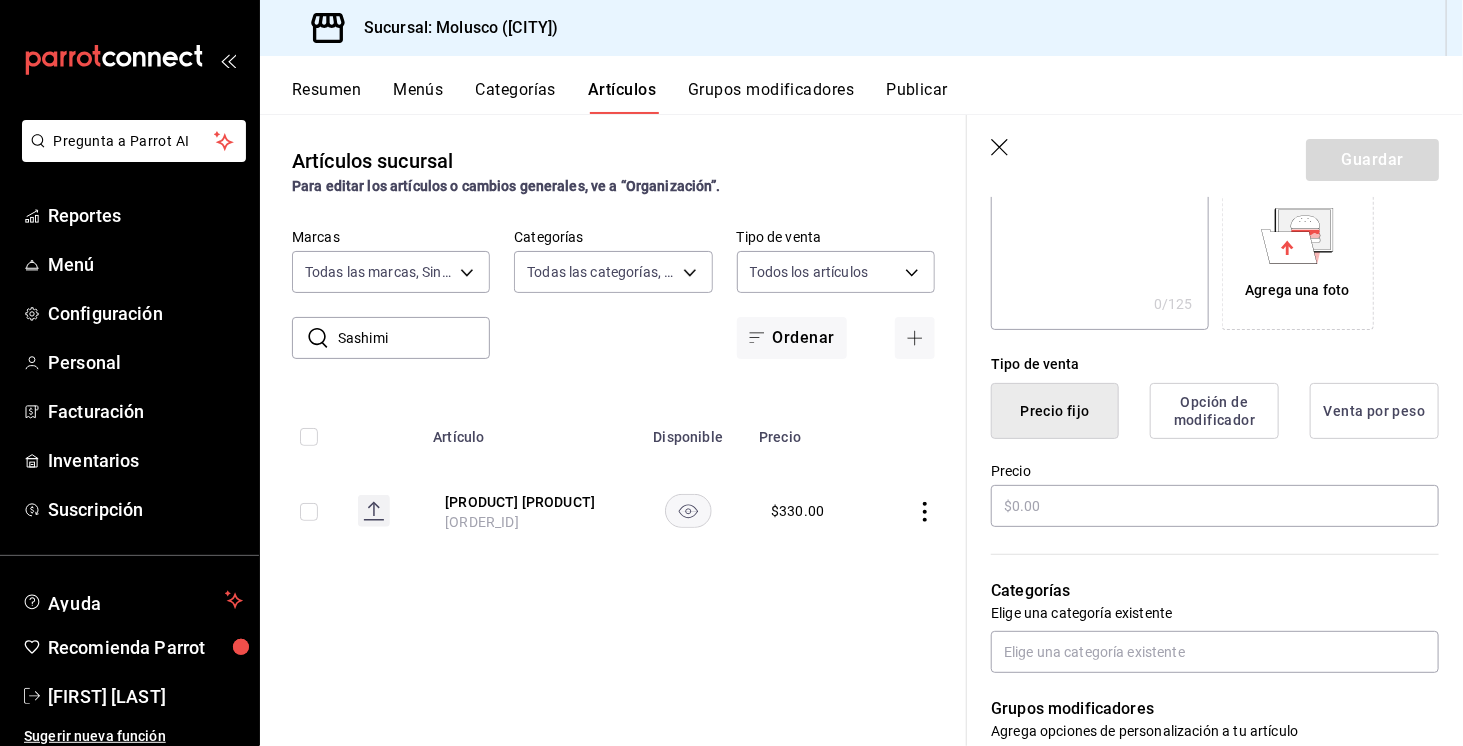 scroll, scrollTop: 344, scrollLeft: 0, axis: vertical 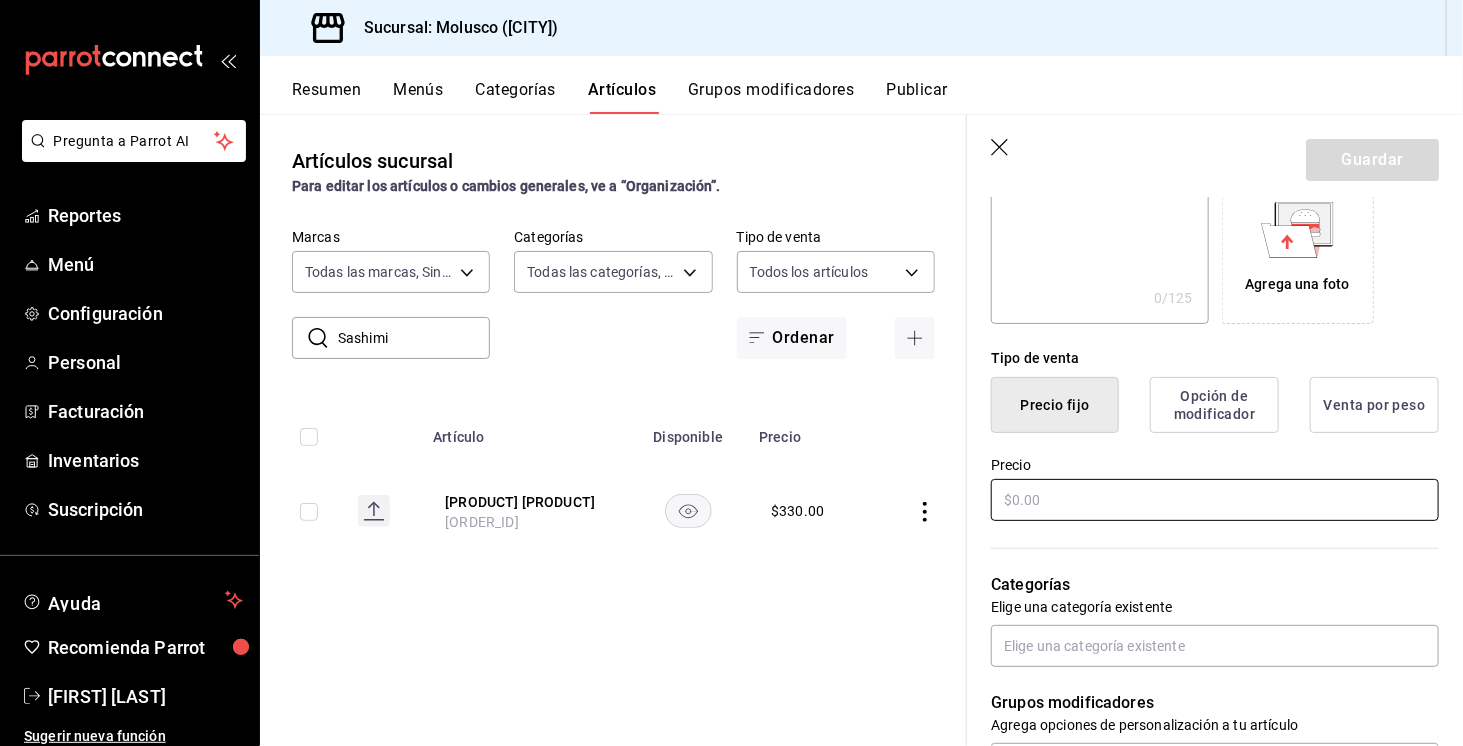 click at bounding box center [1215, 500] 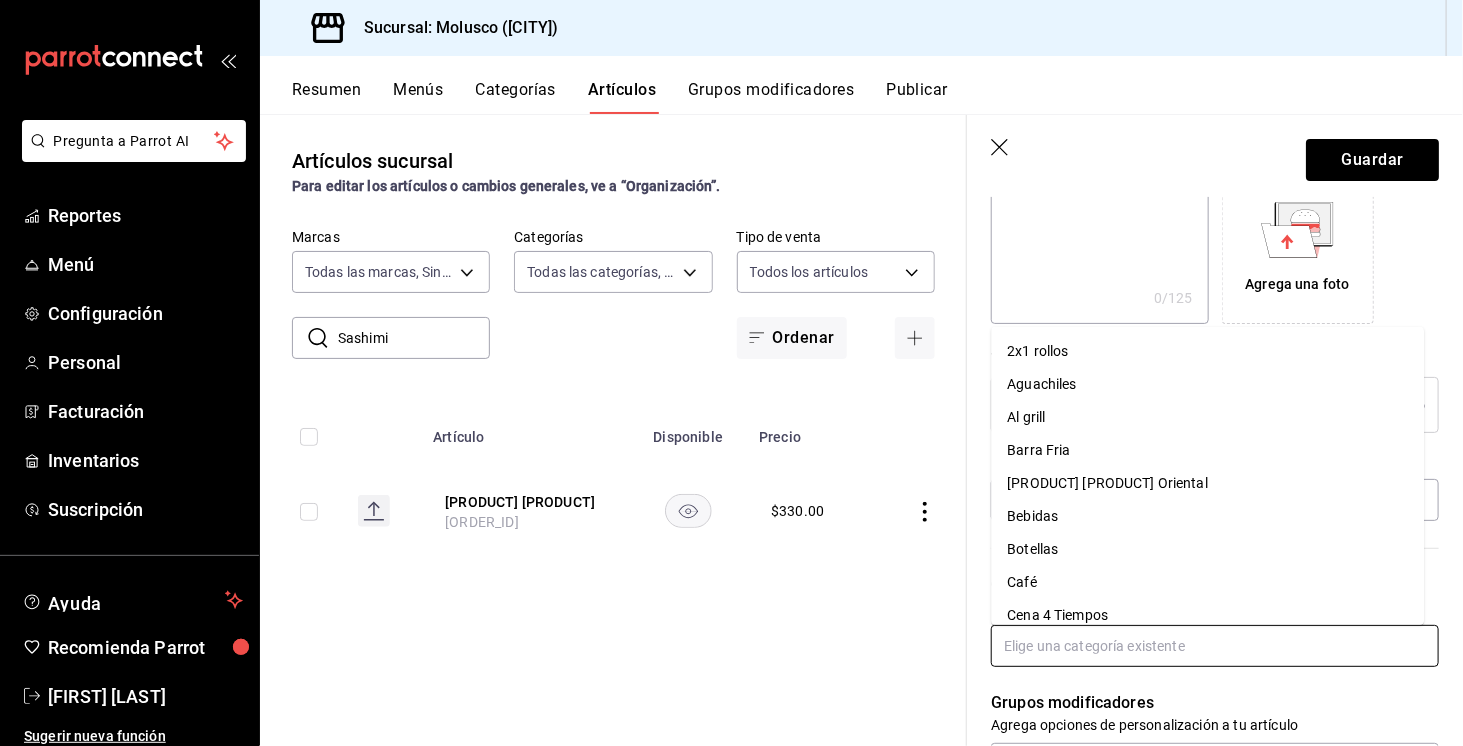 click at bounding box center (1215, 646) 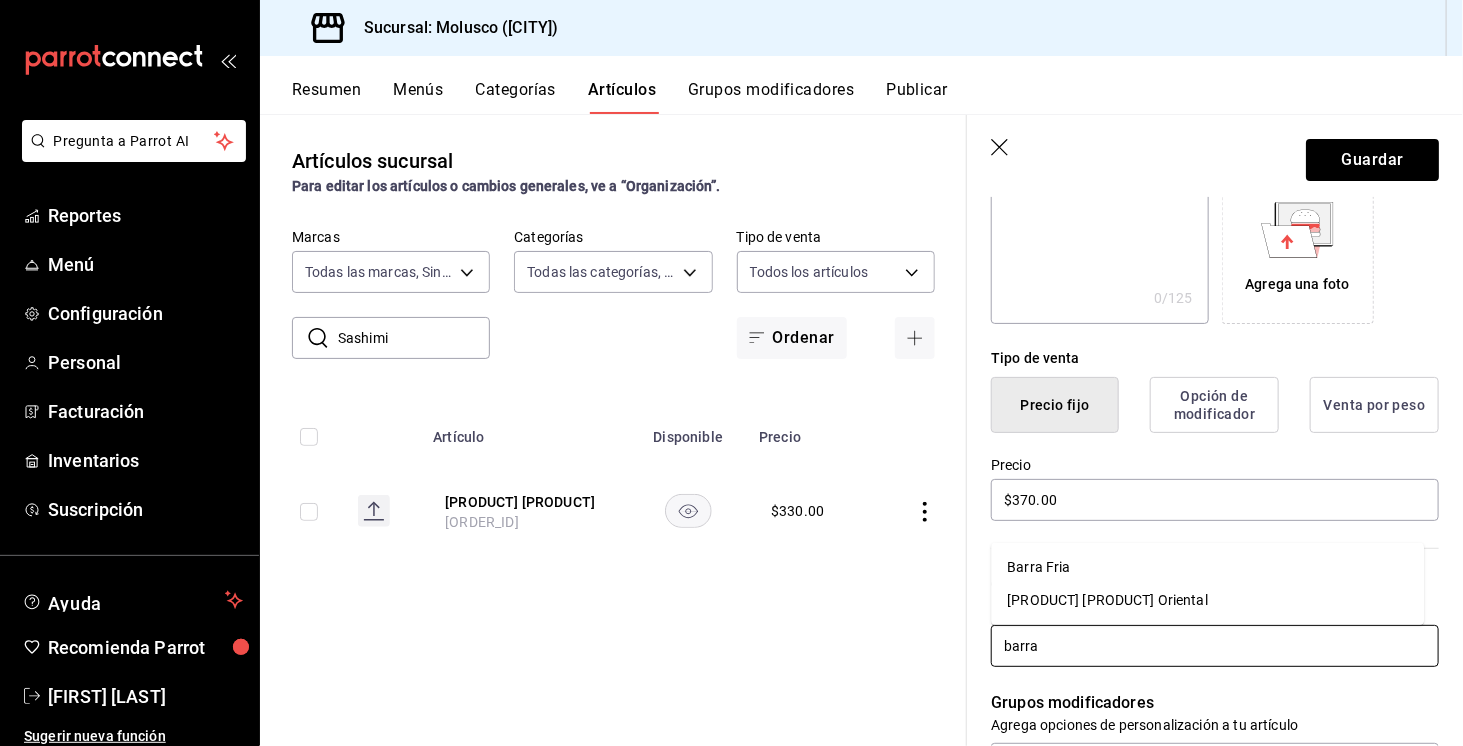 click on "Barra Fria" at bounding box center [1207, 567] 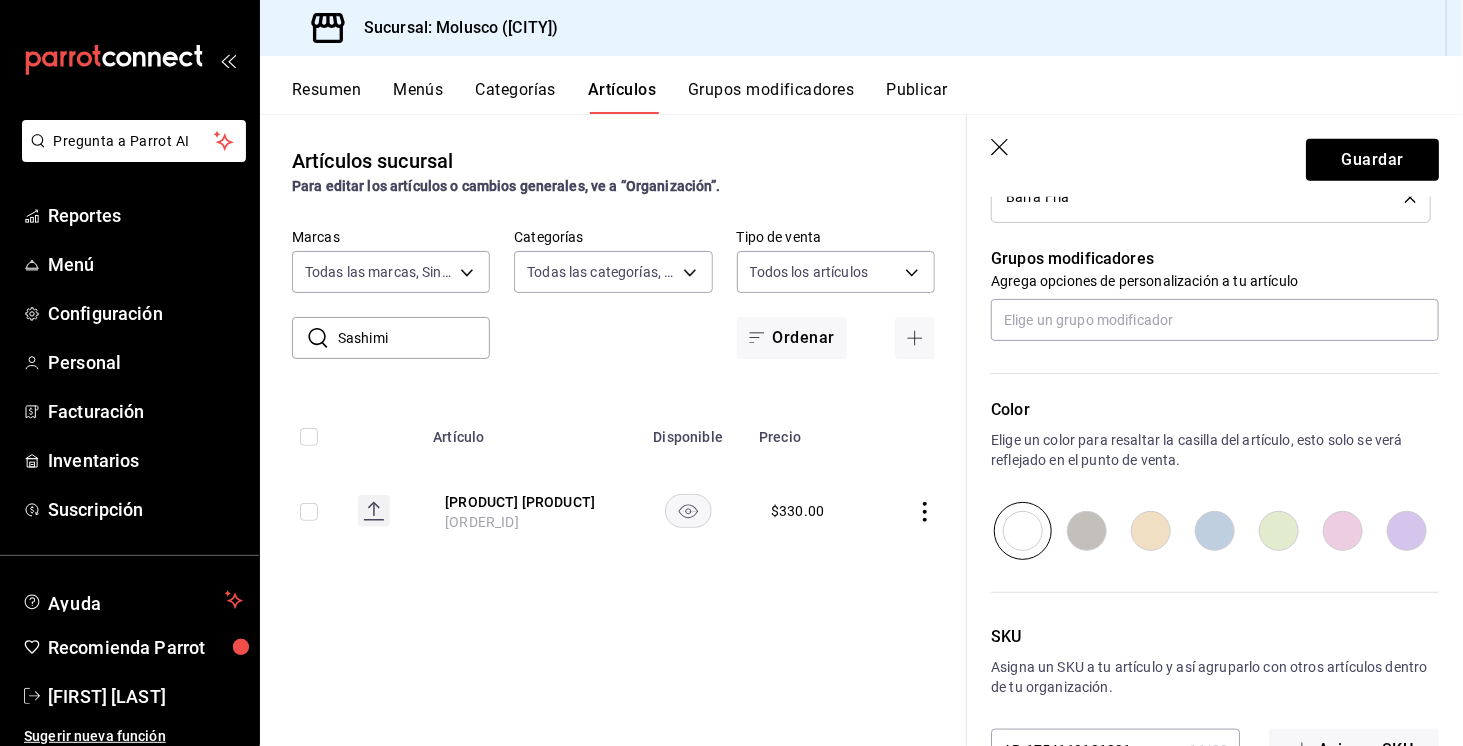scroll, scrollTop: 854, scrollLeft: 0, axis: vertical 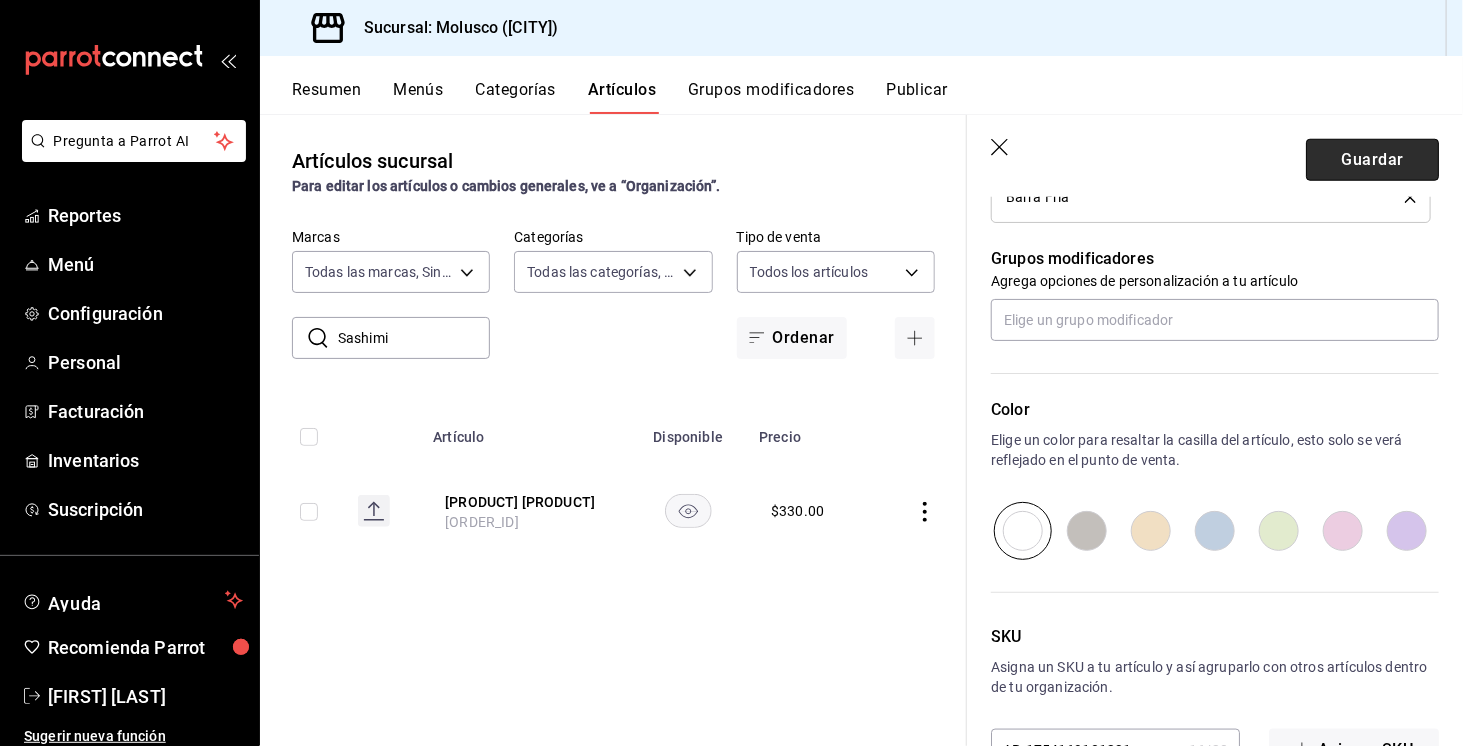 click on "Guardar" at bounding box center [1372, 160] 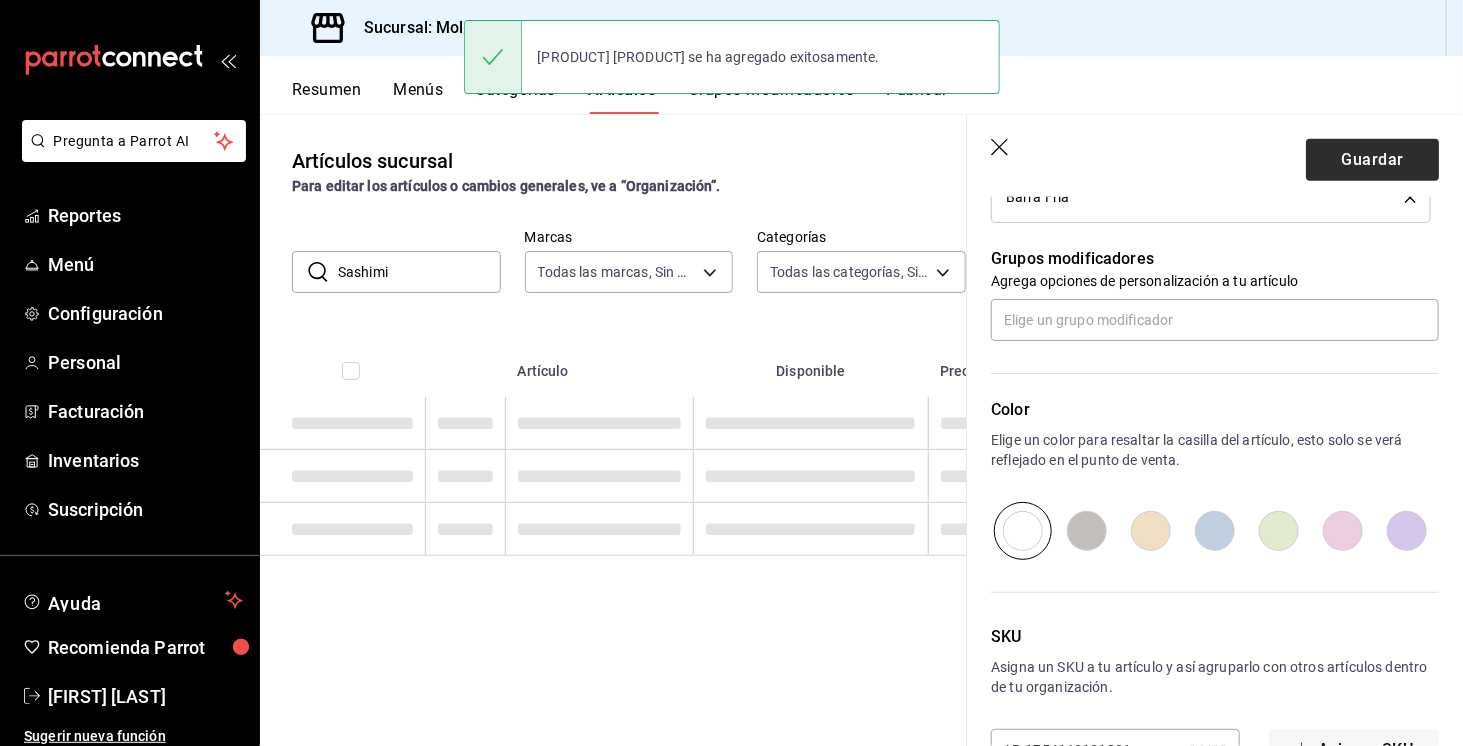 scroll, scrollTop: 0, scrollLeft: 0, axis: both 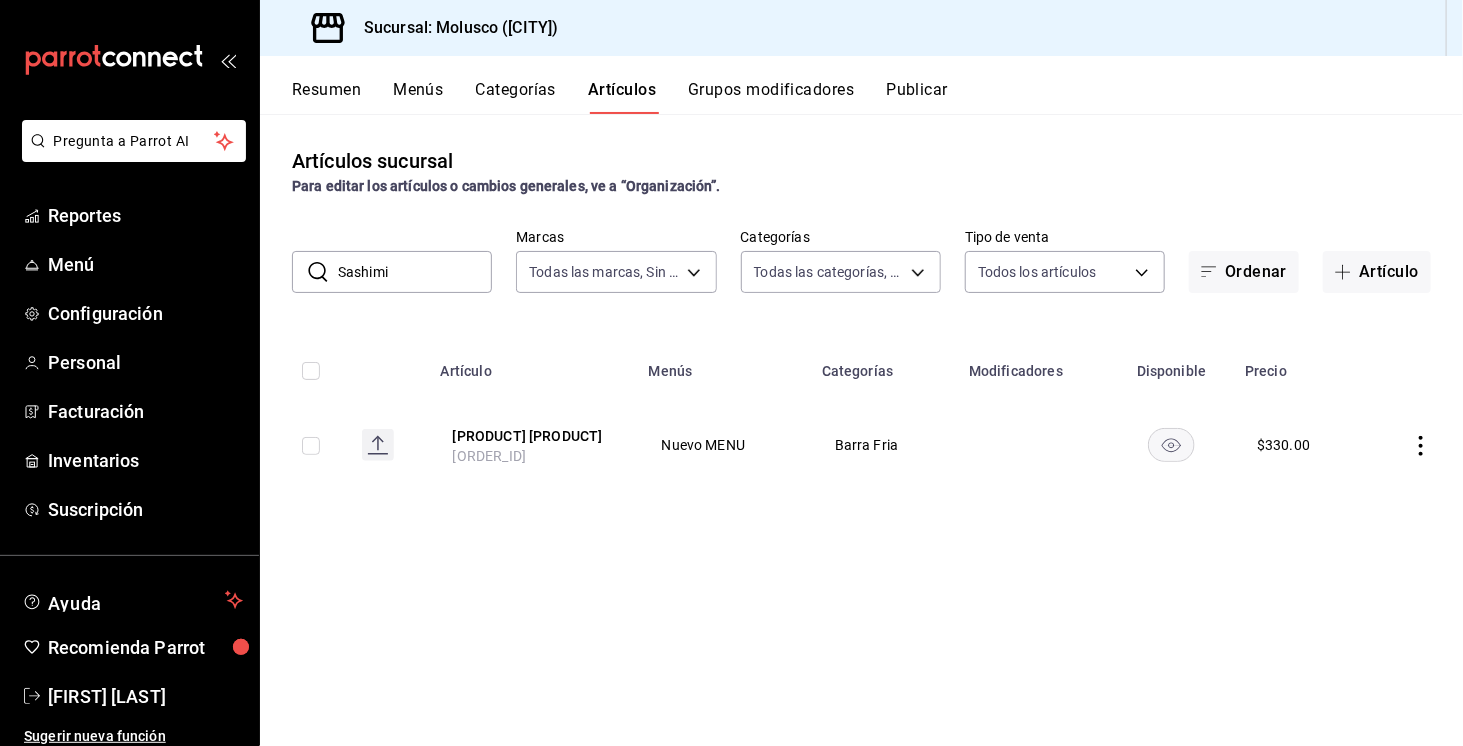 click on "Sashimi" at bounding box center [415, 272] 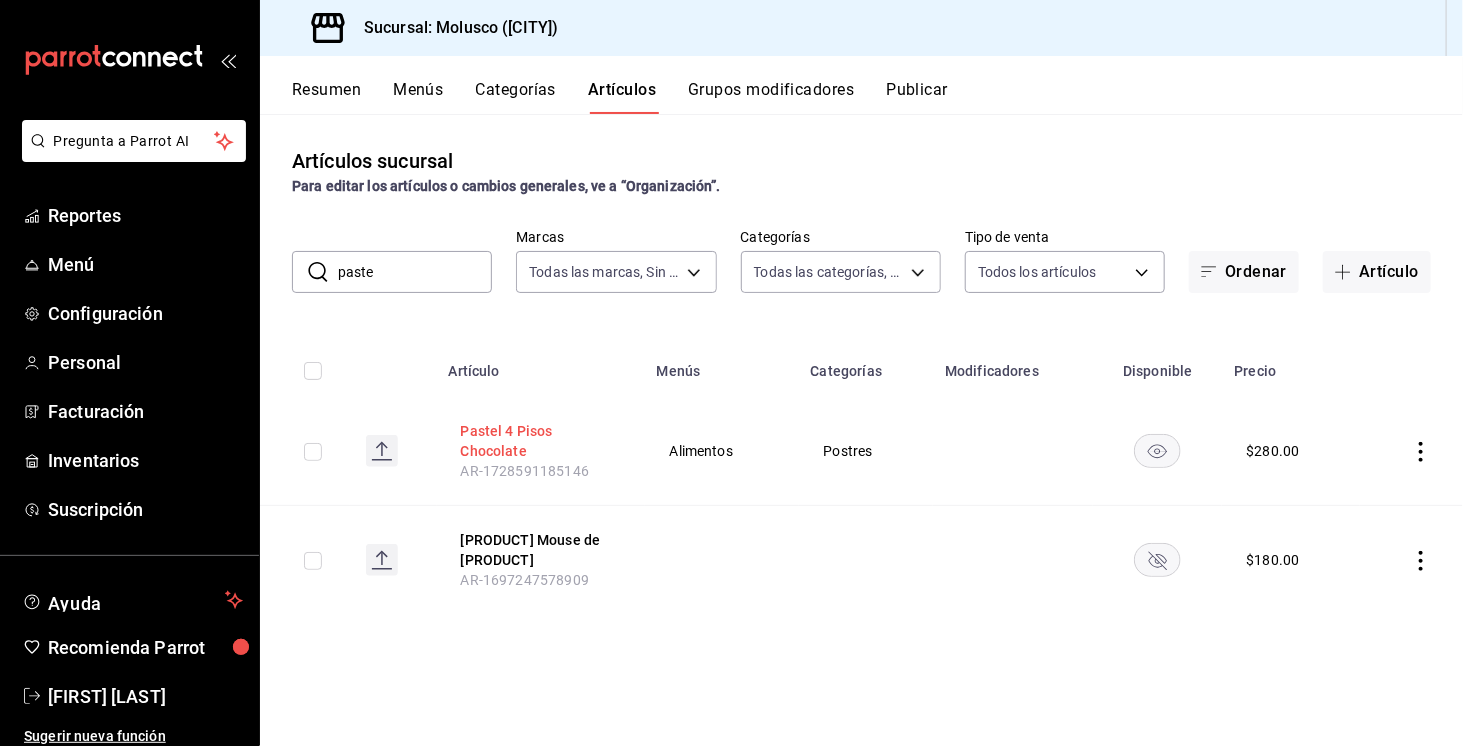 click on "Pastel 4 Pisos Chocolate" at bounding box center [541, 441] 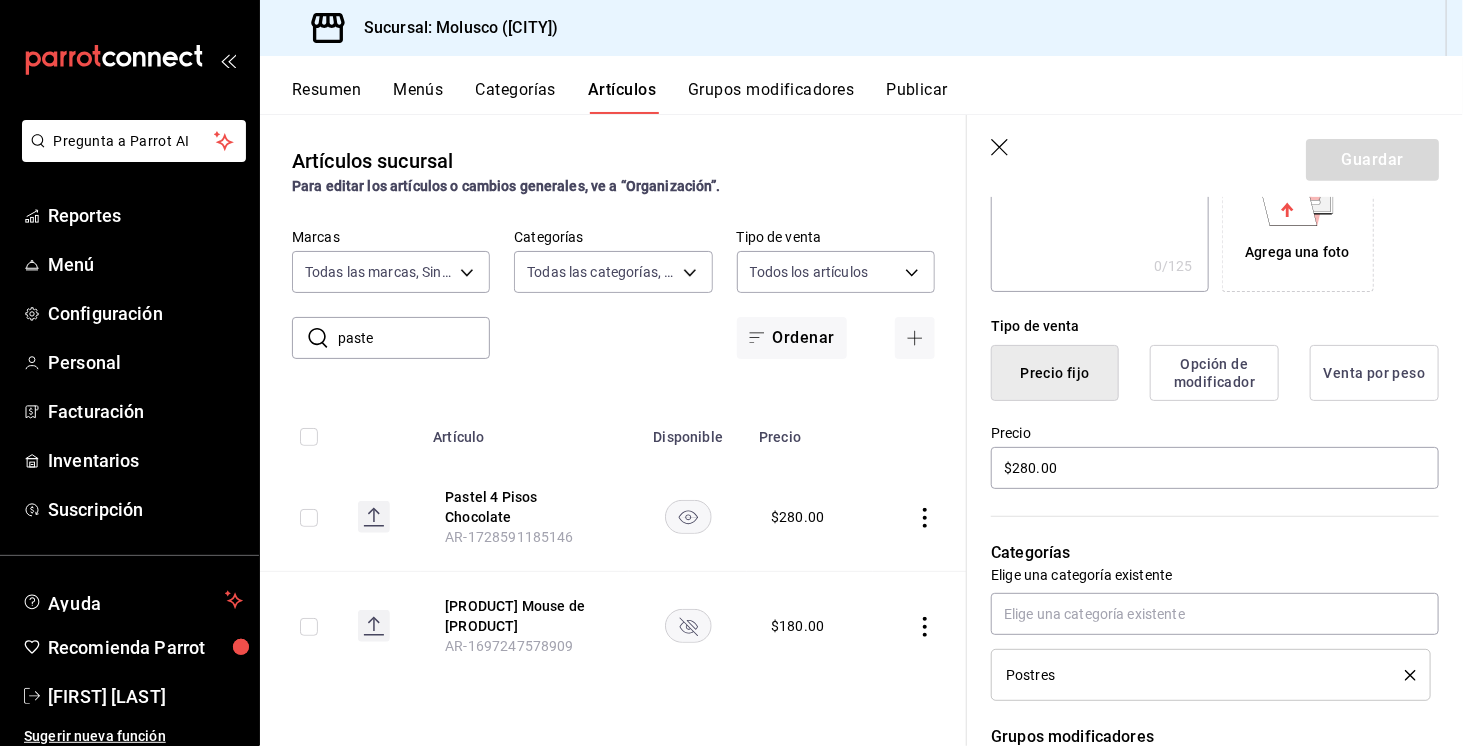 scroll, scrollTop: 377, scrollLeft: 0, axis: vertical 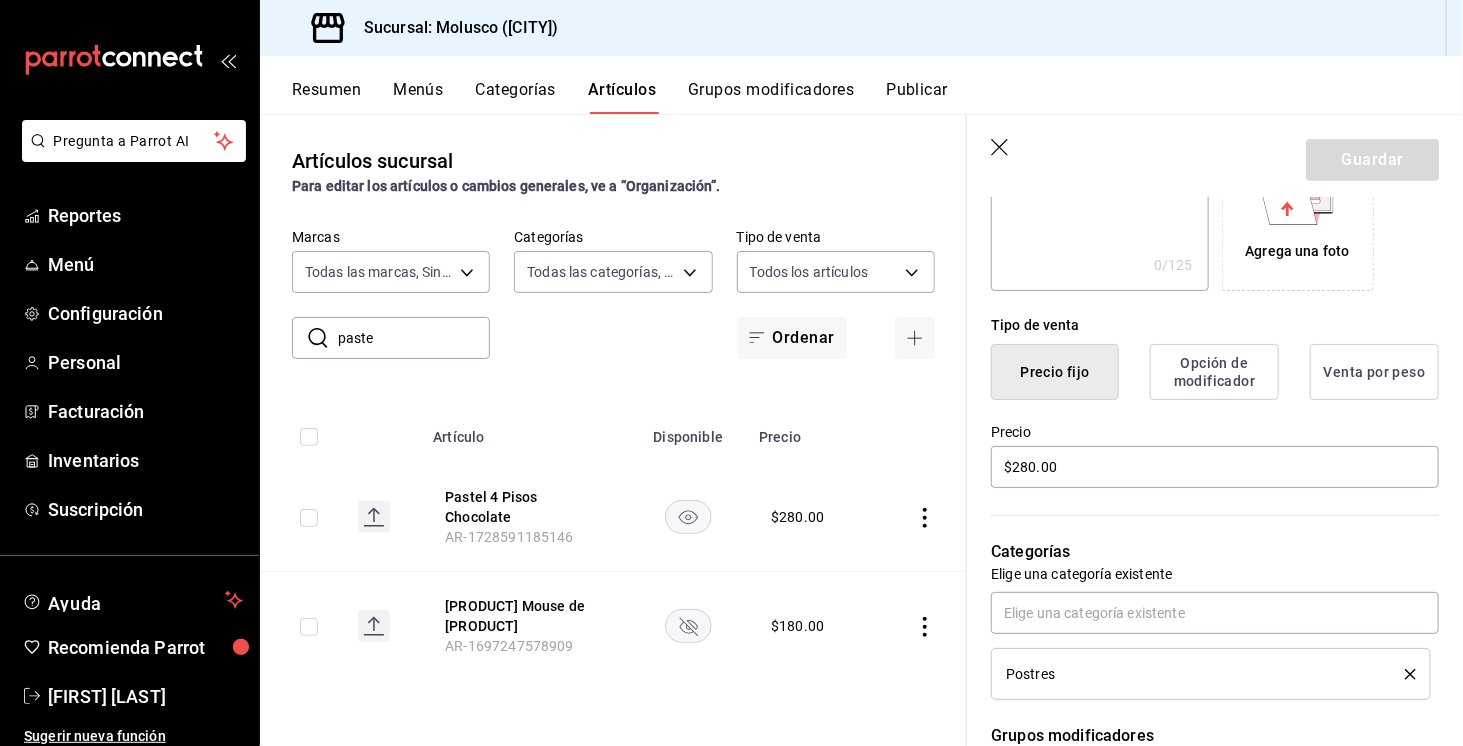 click 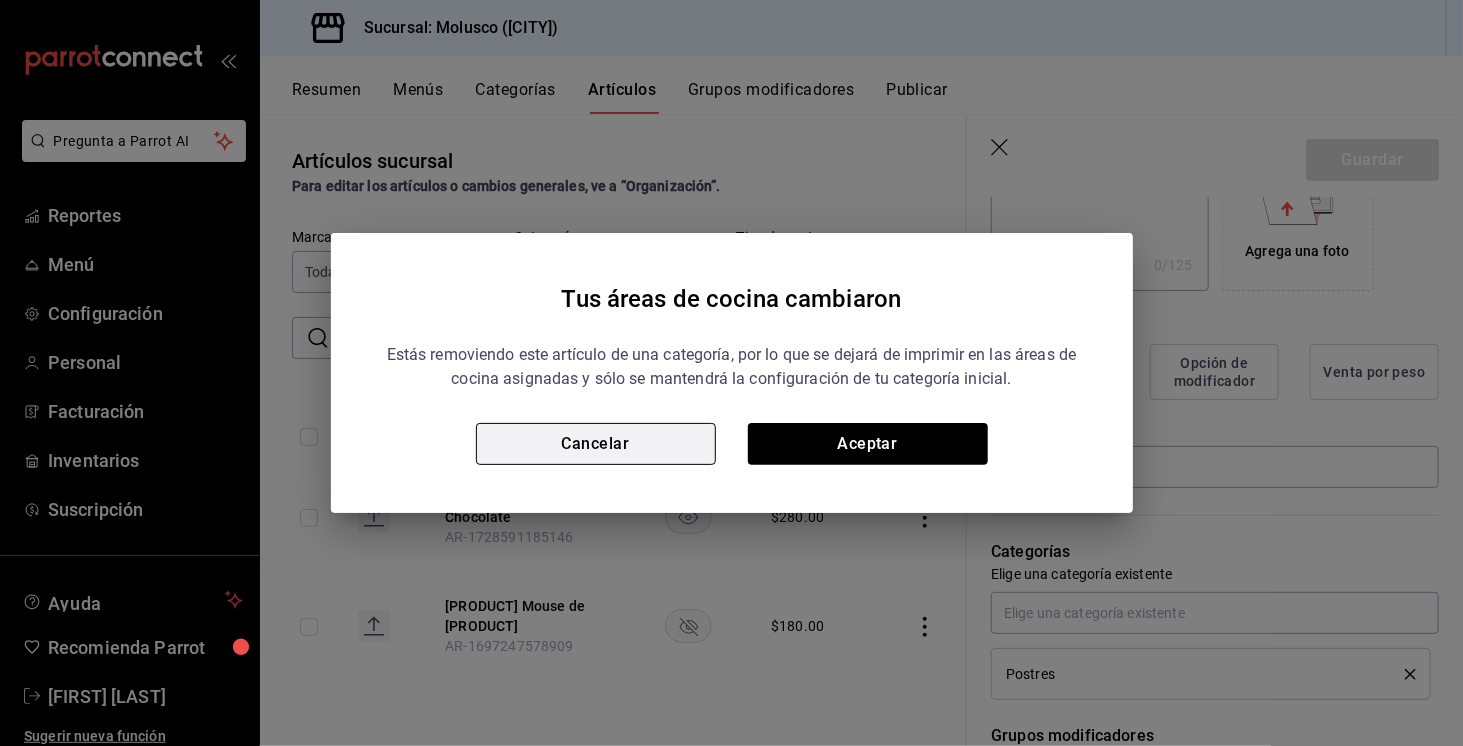 click on "Cancelar" at bounding box center [596, 444] 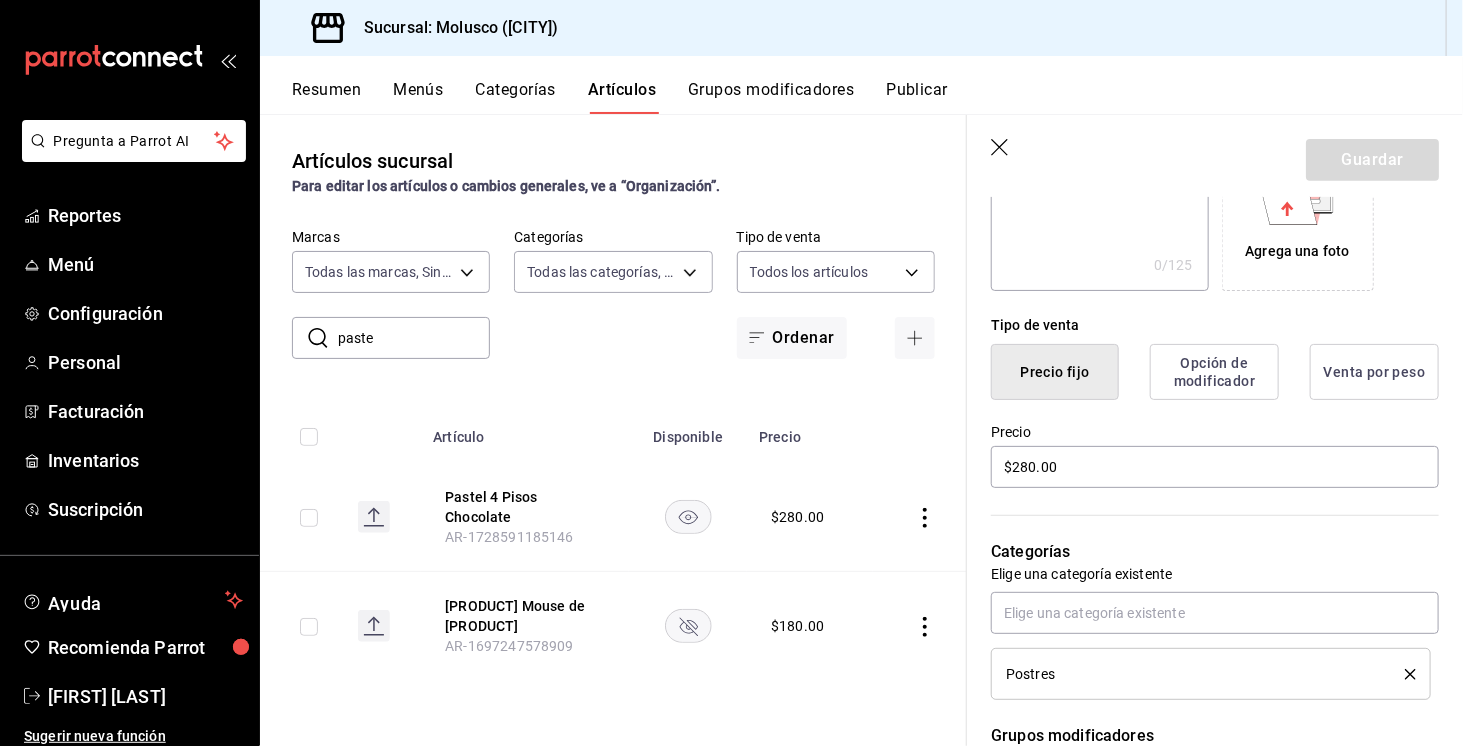 click on "paste" at bounding box center (414, 338) 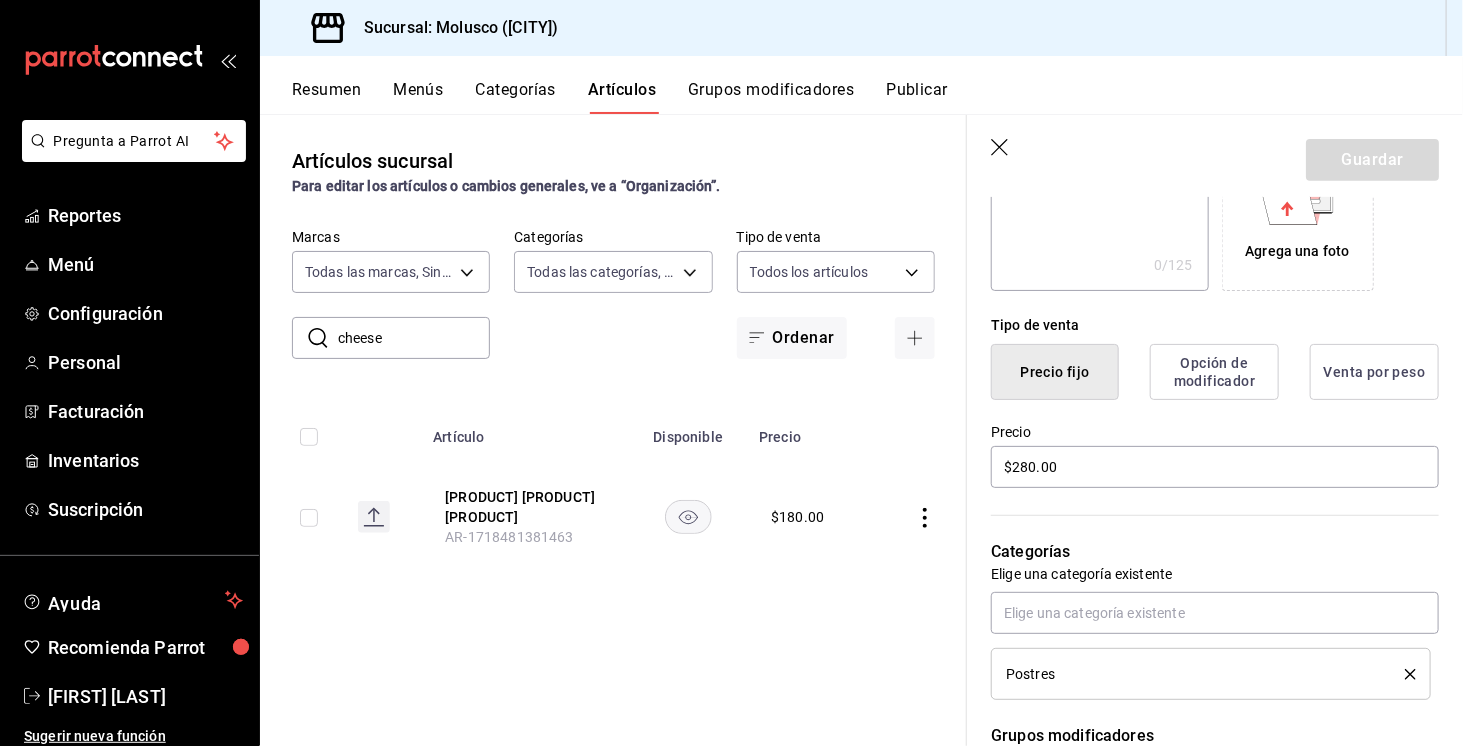click on "cheese" at bounding box center (414, 338) 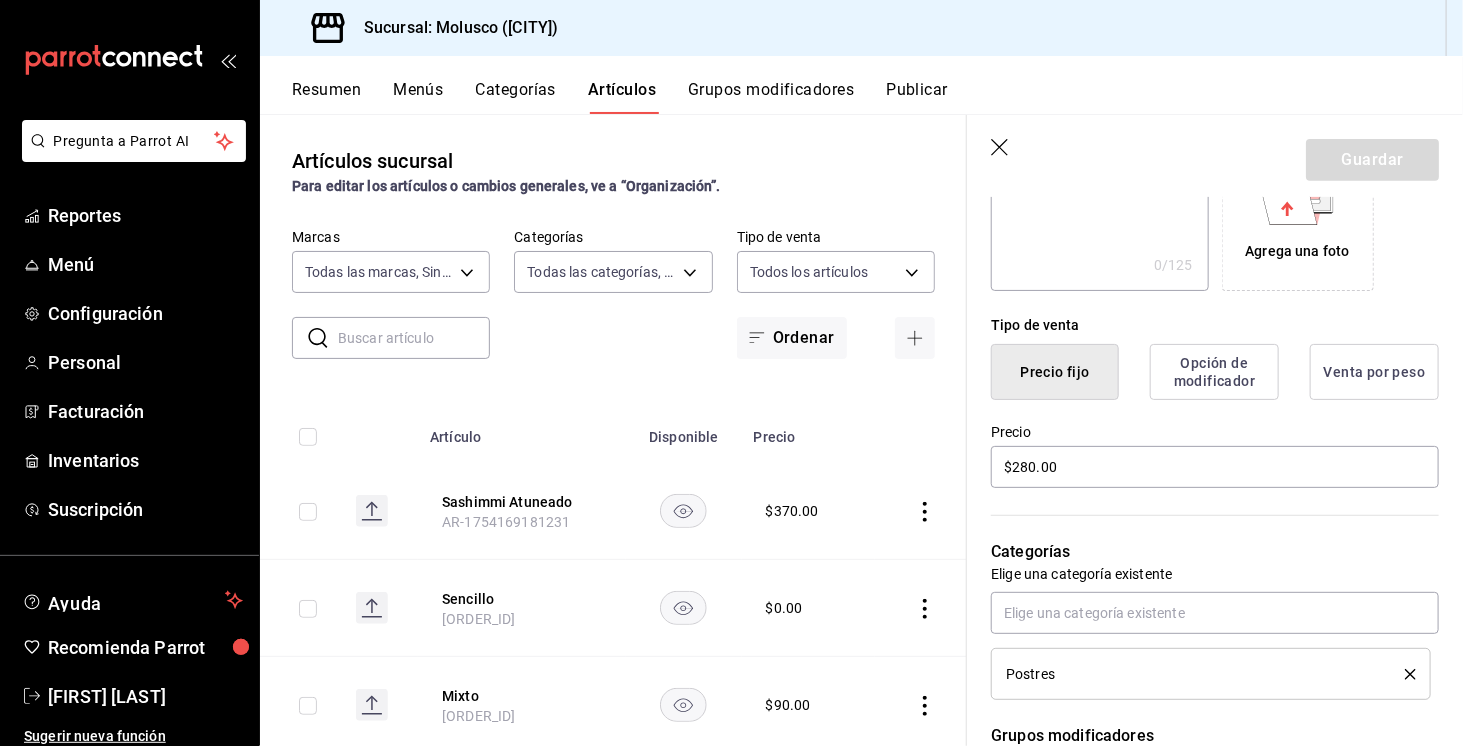 click on "Guardar" at bounding box center (1215, 156) 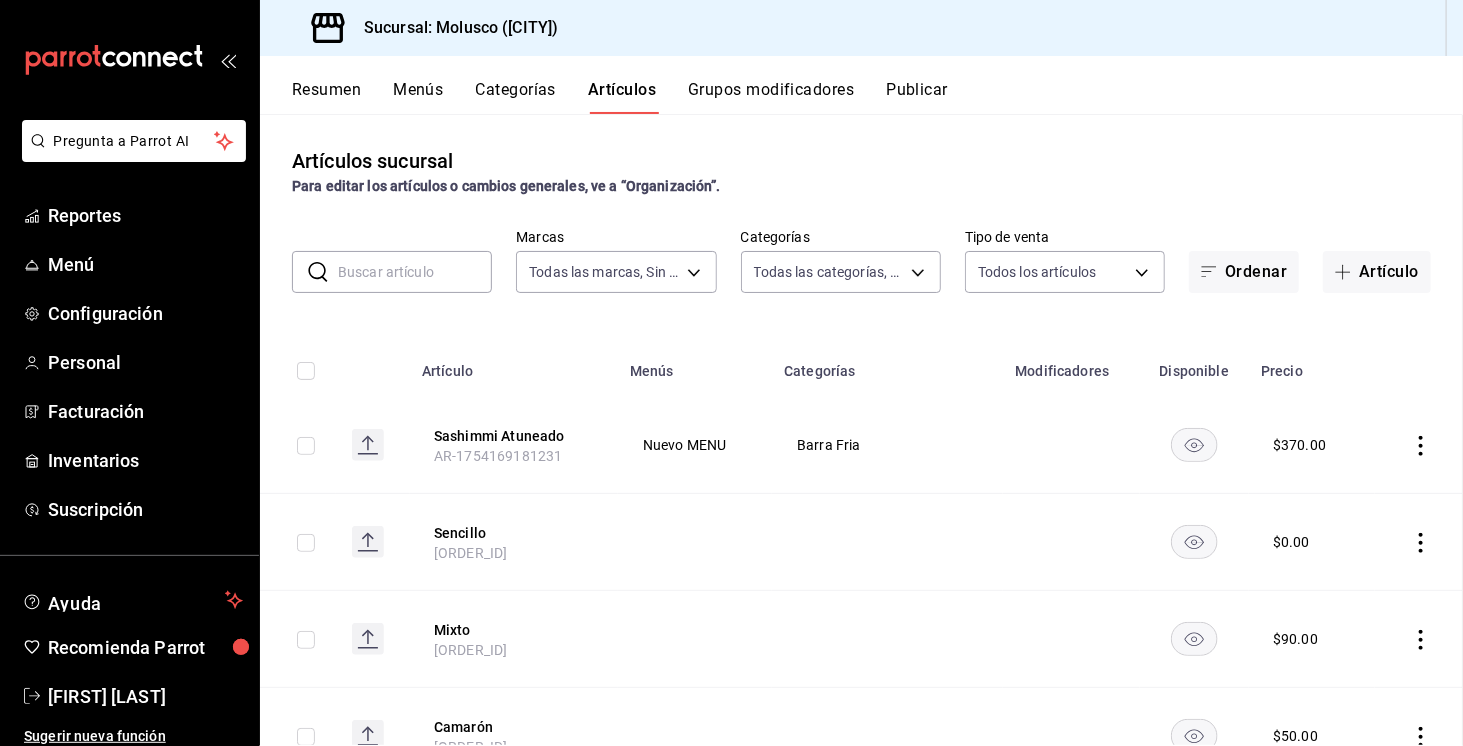scroll, scrollTop: 0, scrollLeft: 0, axis: both 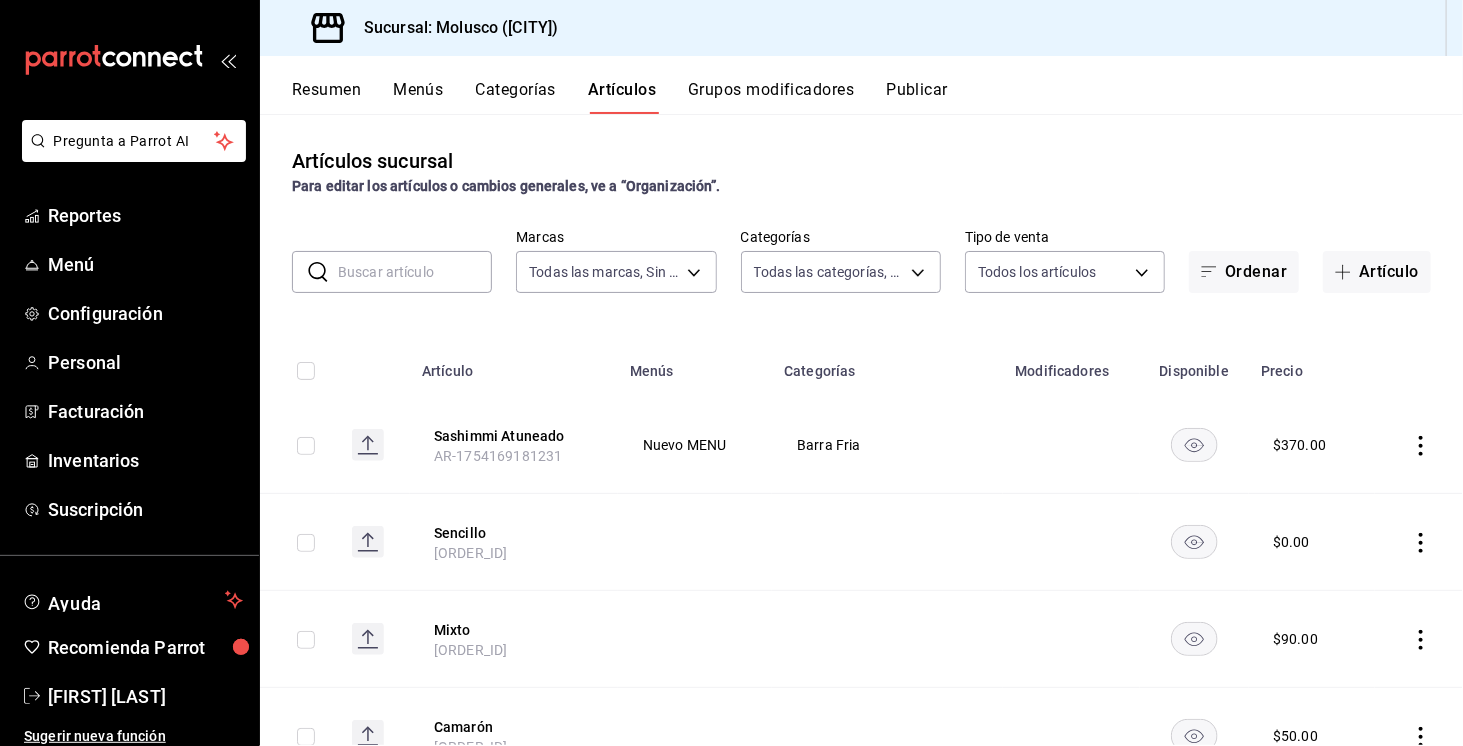 click on "Categorías" at bounding box center [516, 97] 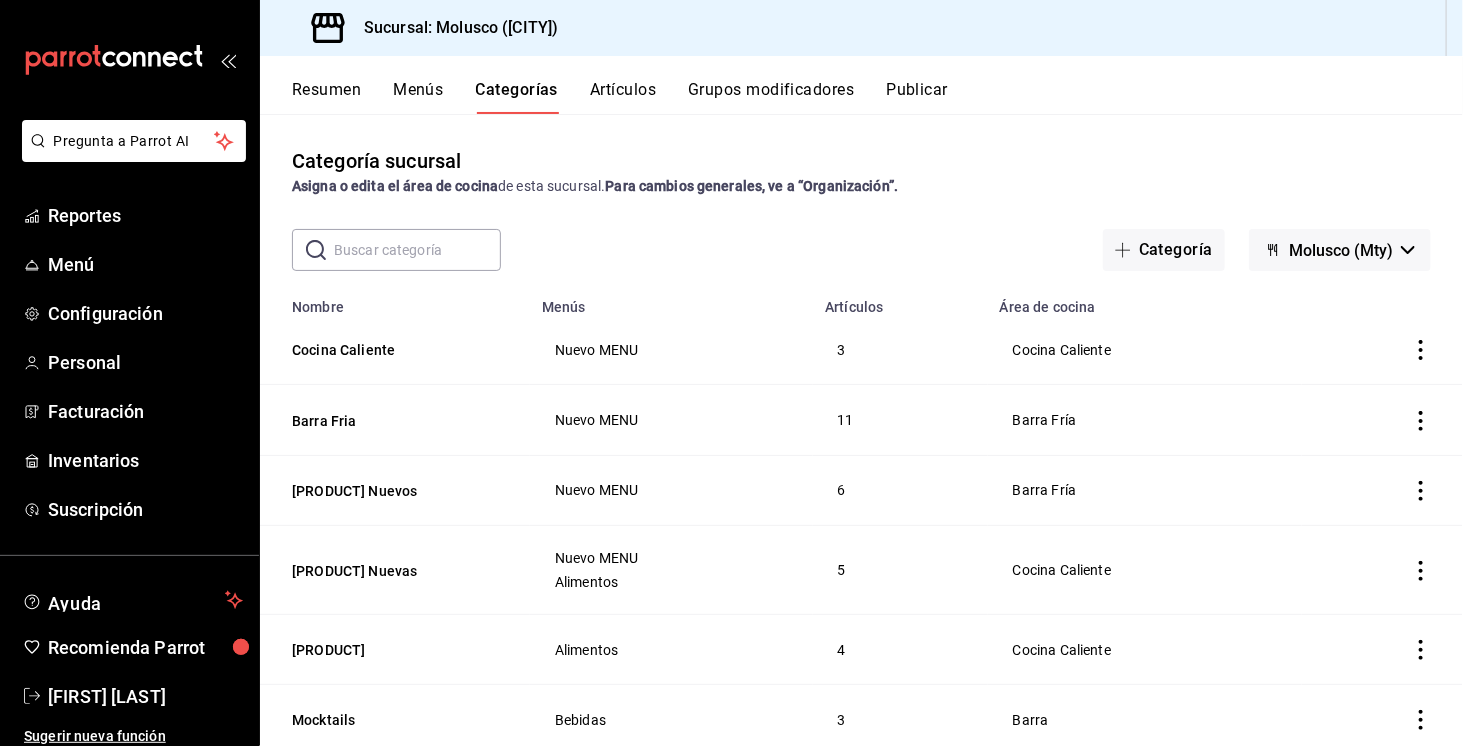 click at bounding box center [417, 250] 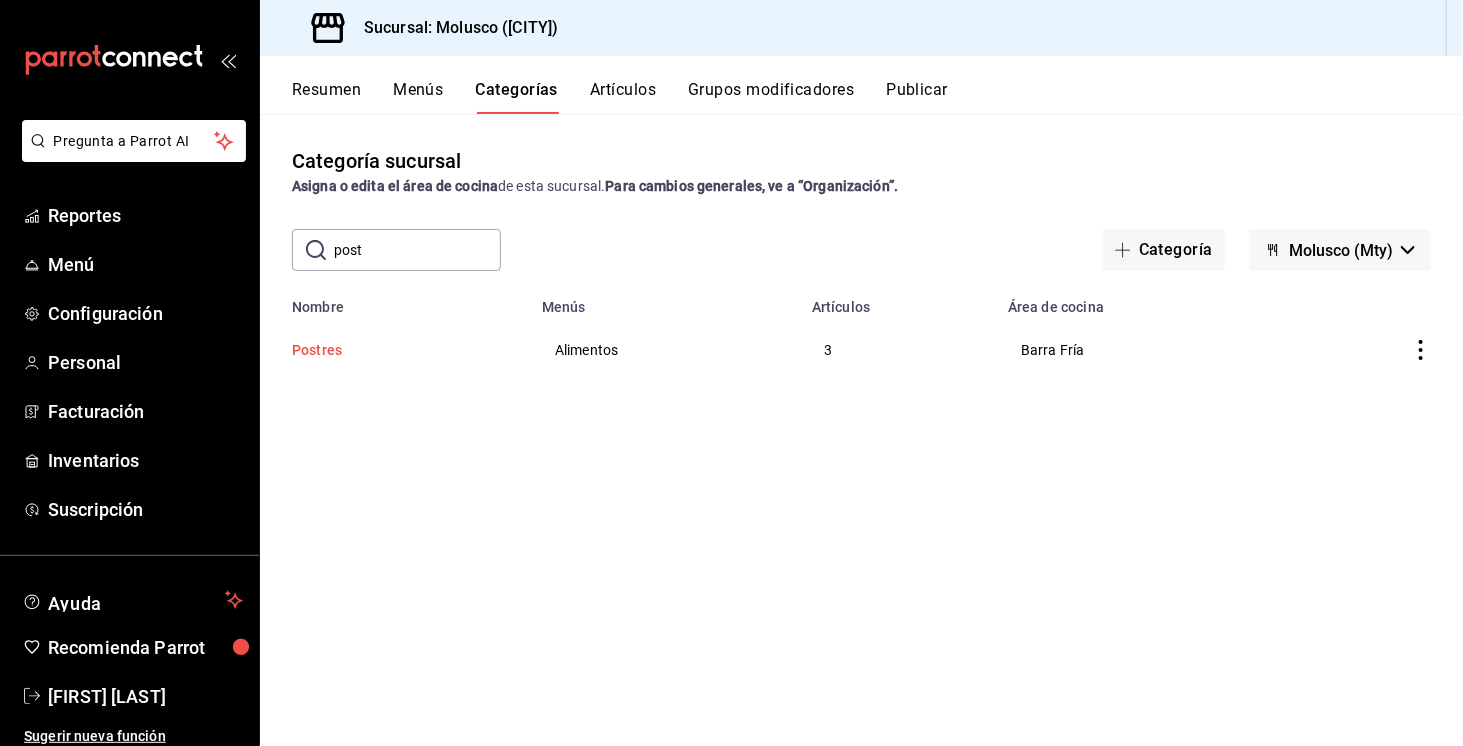click on "Postres" at bounding box center [392, 350] 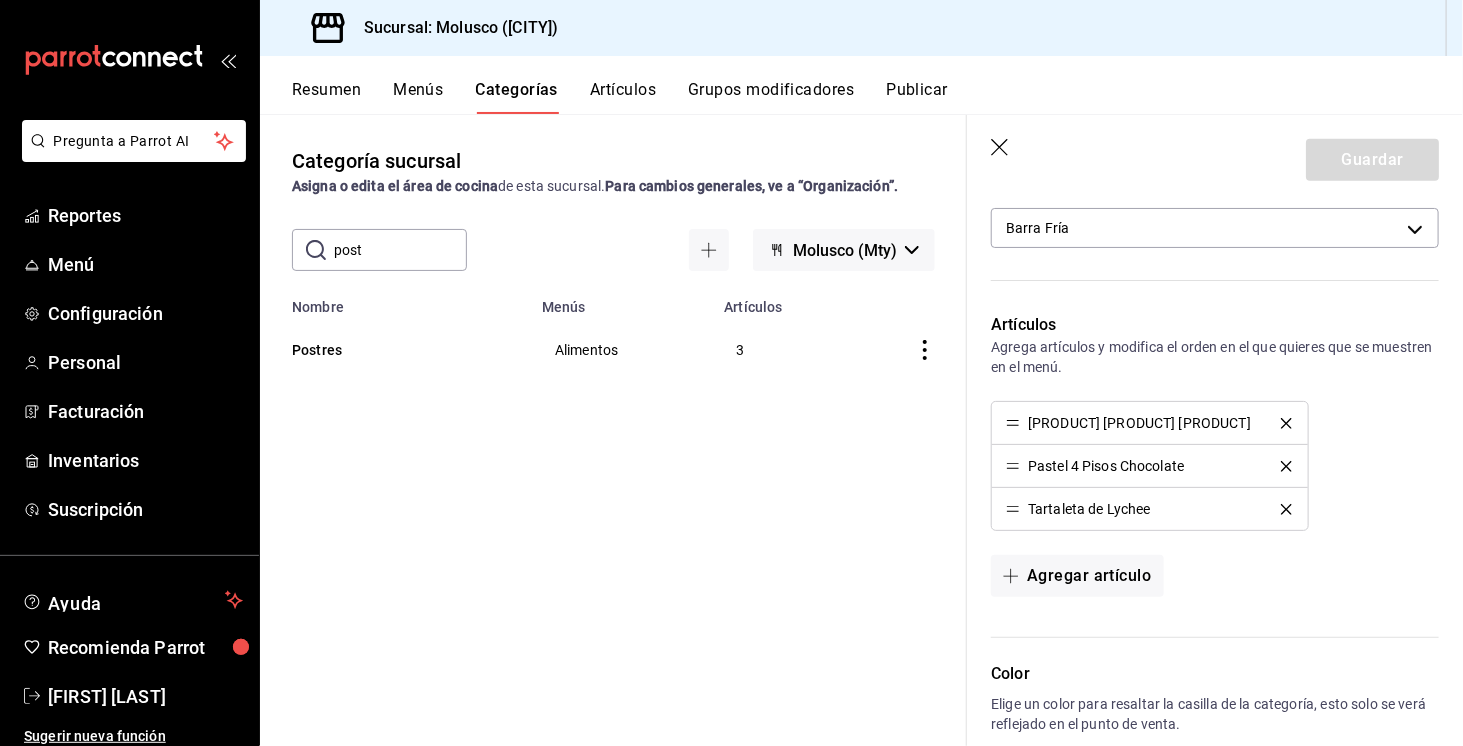 scroll, scrollTop: 458, scrollLeft: 0, axis: vertical 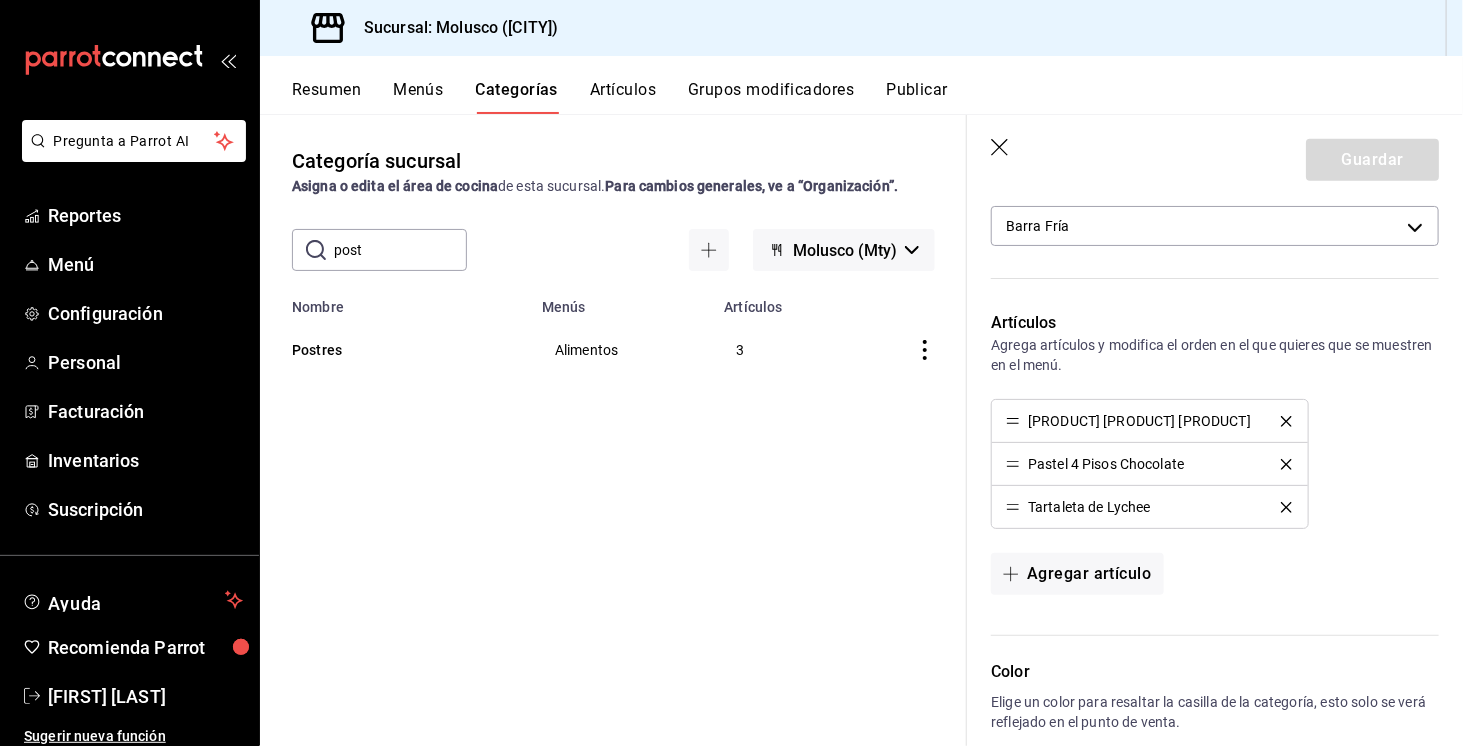 click 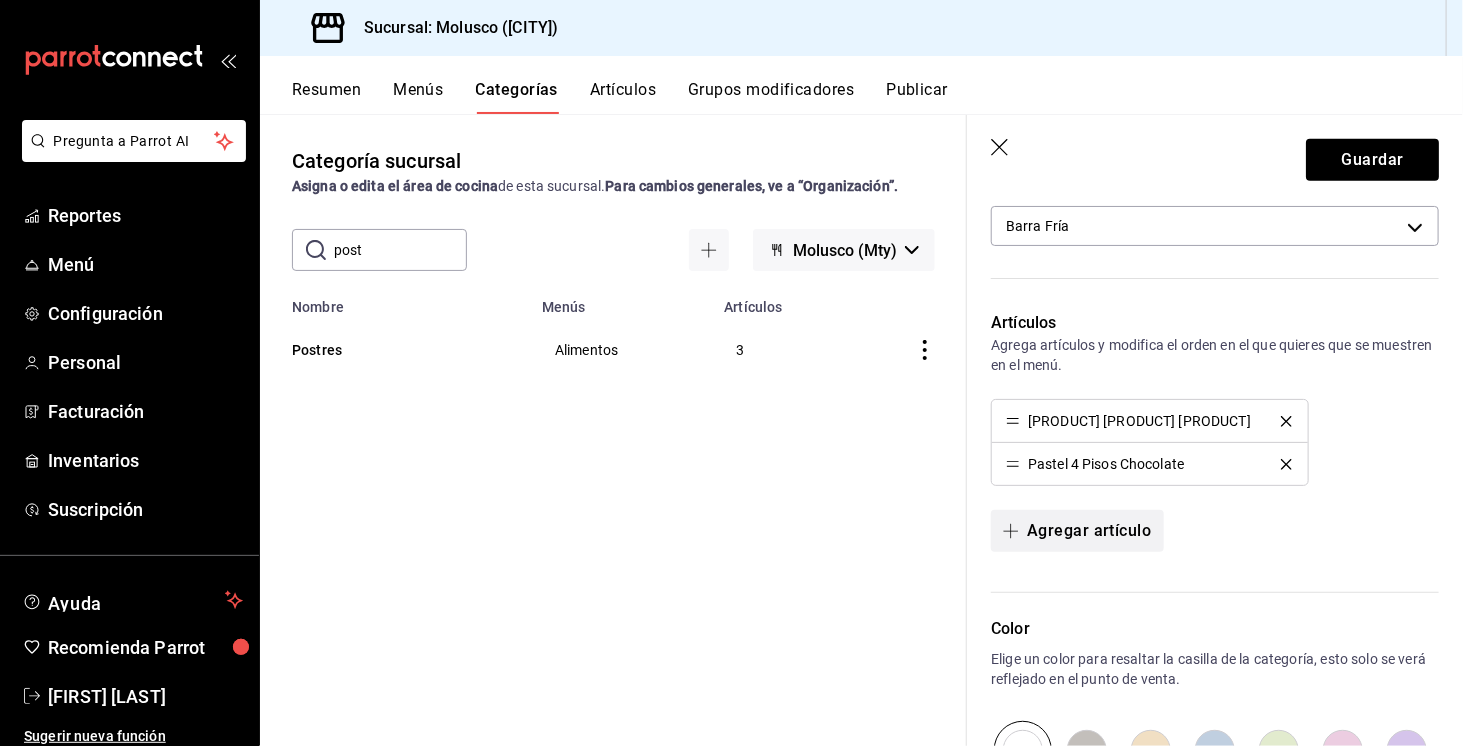click on "Agregar artículo" at bounding box center [1077, 531] 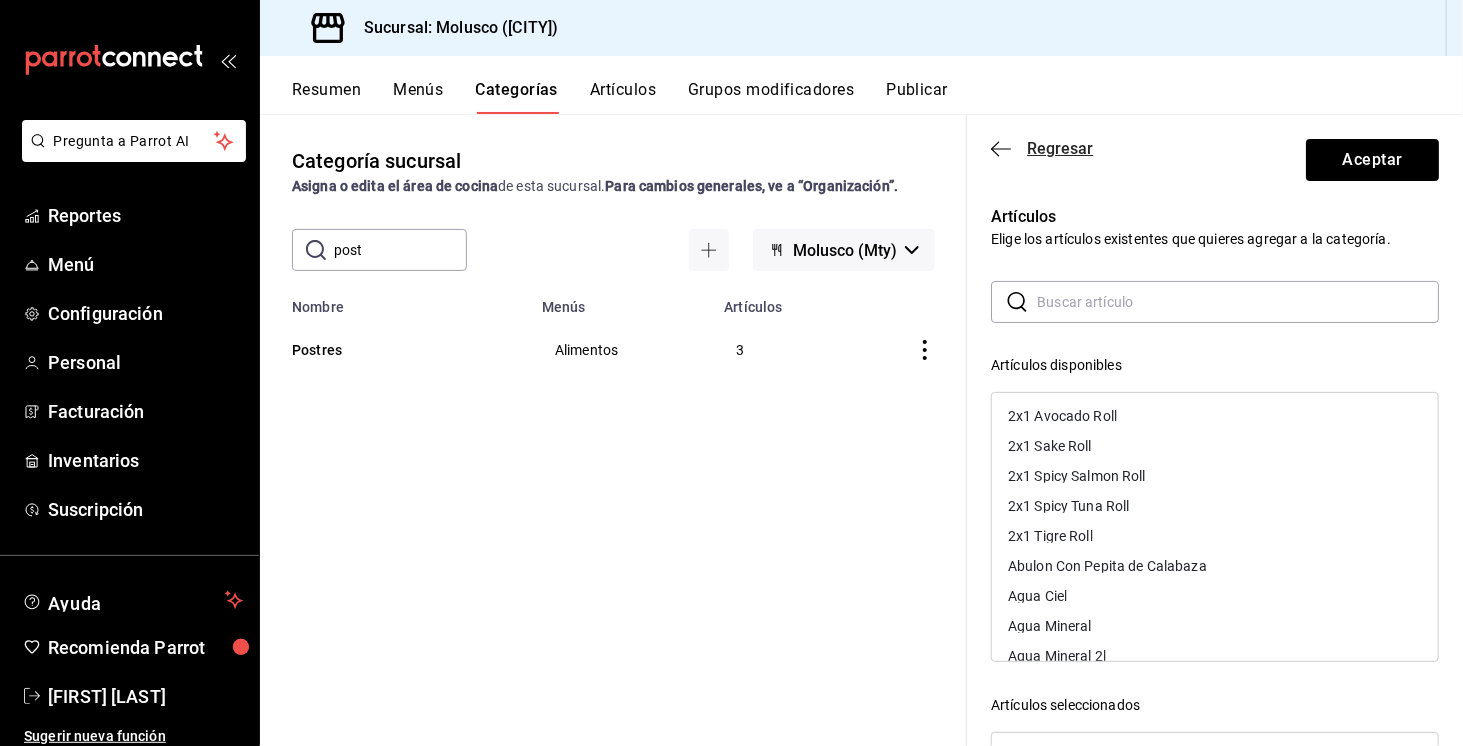 click on "Regresar" at bounding box center (1042, 148) 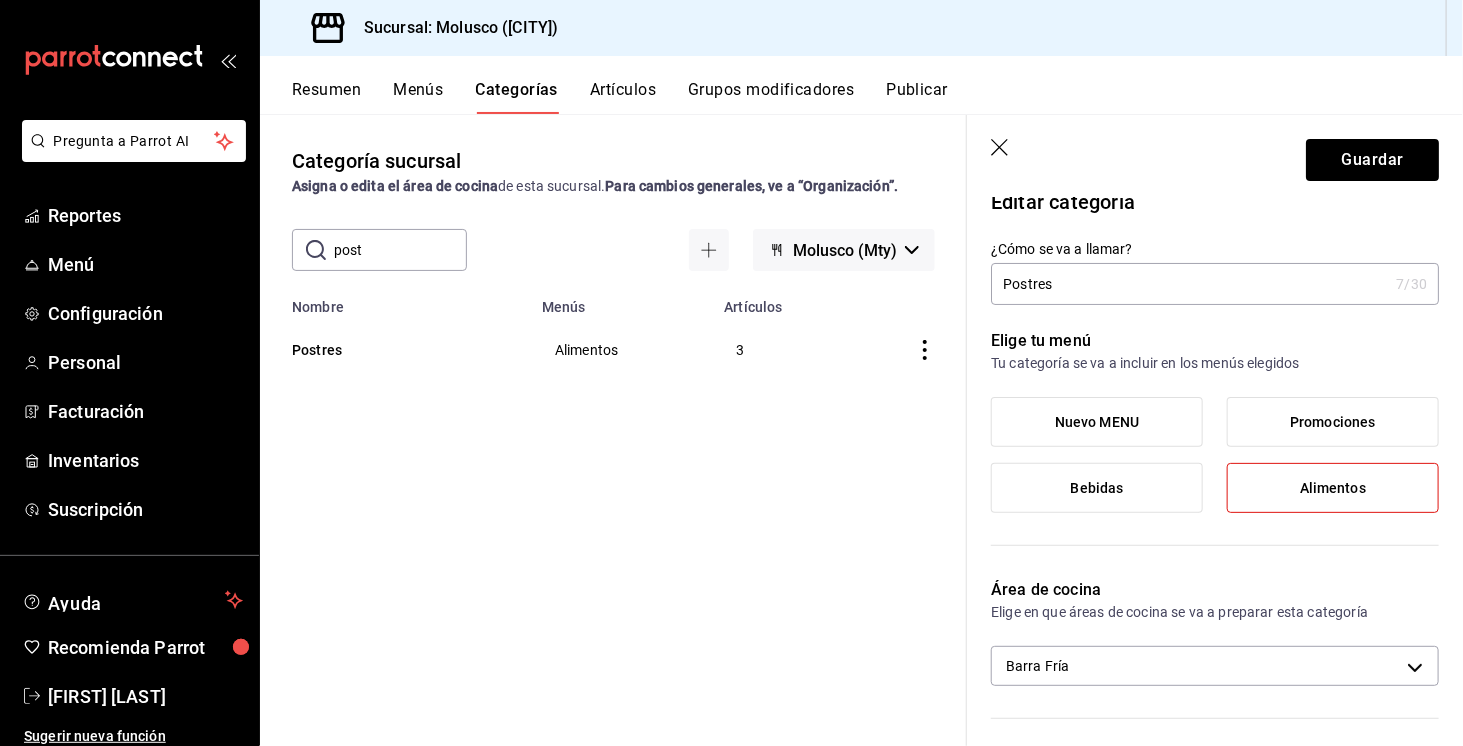 scroll, scrollTop: 0, scrollLeft: 0, axis: both 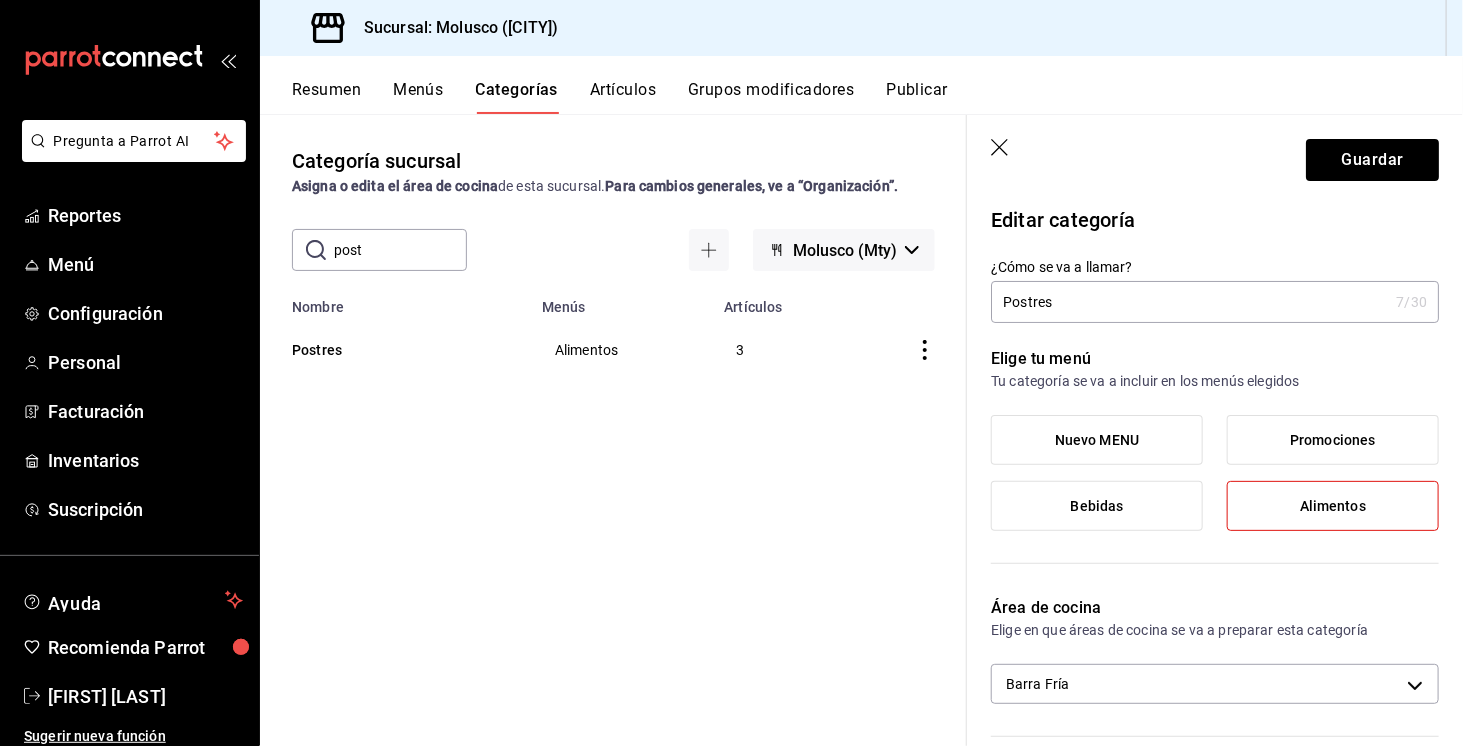 click on "Nuevo MENU" at bounding box center [1097, 440] 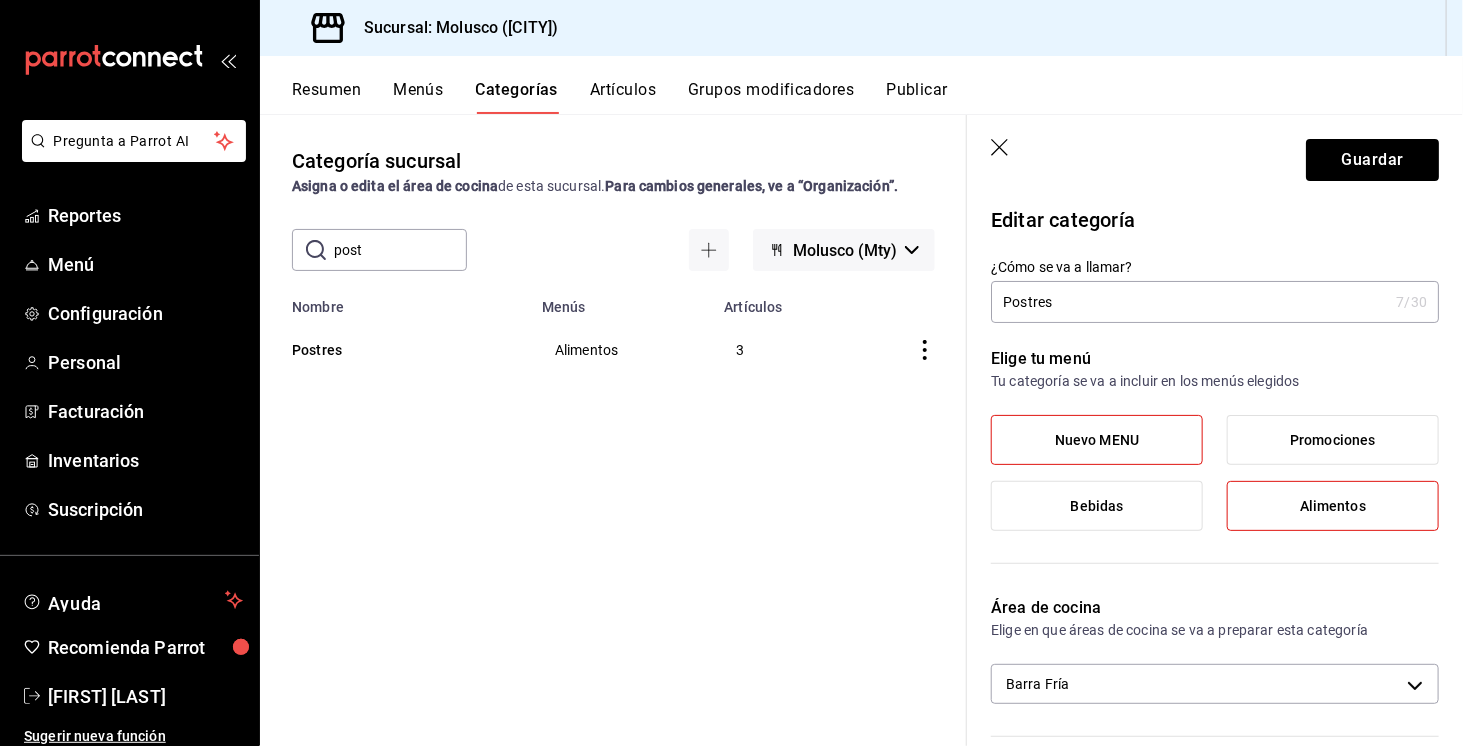 click on "Alimentos" at bounding box center [1333, 506] 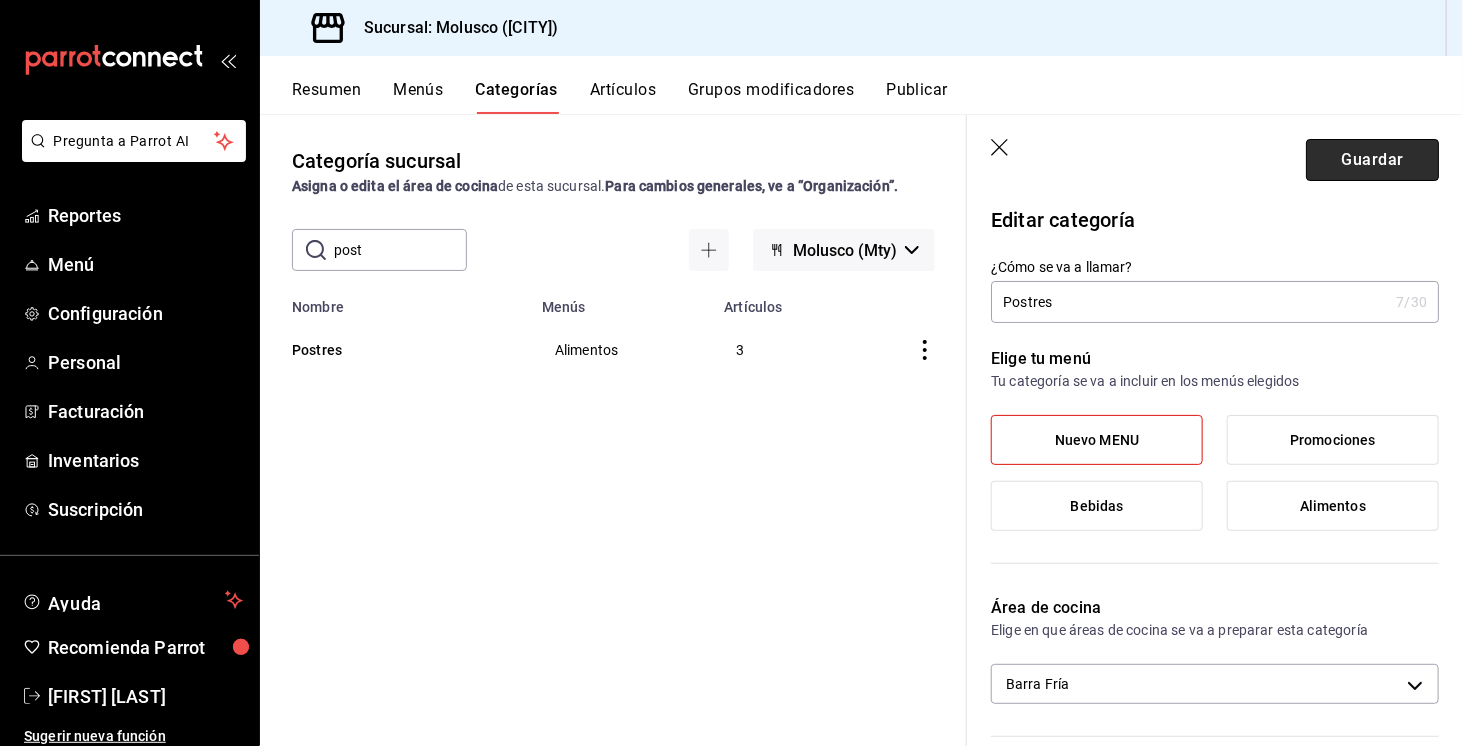 click on "Guardar" at bounding box center [1372, 160] 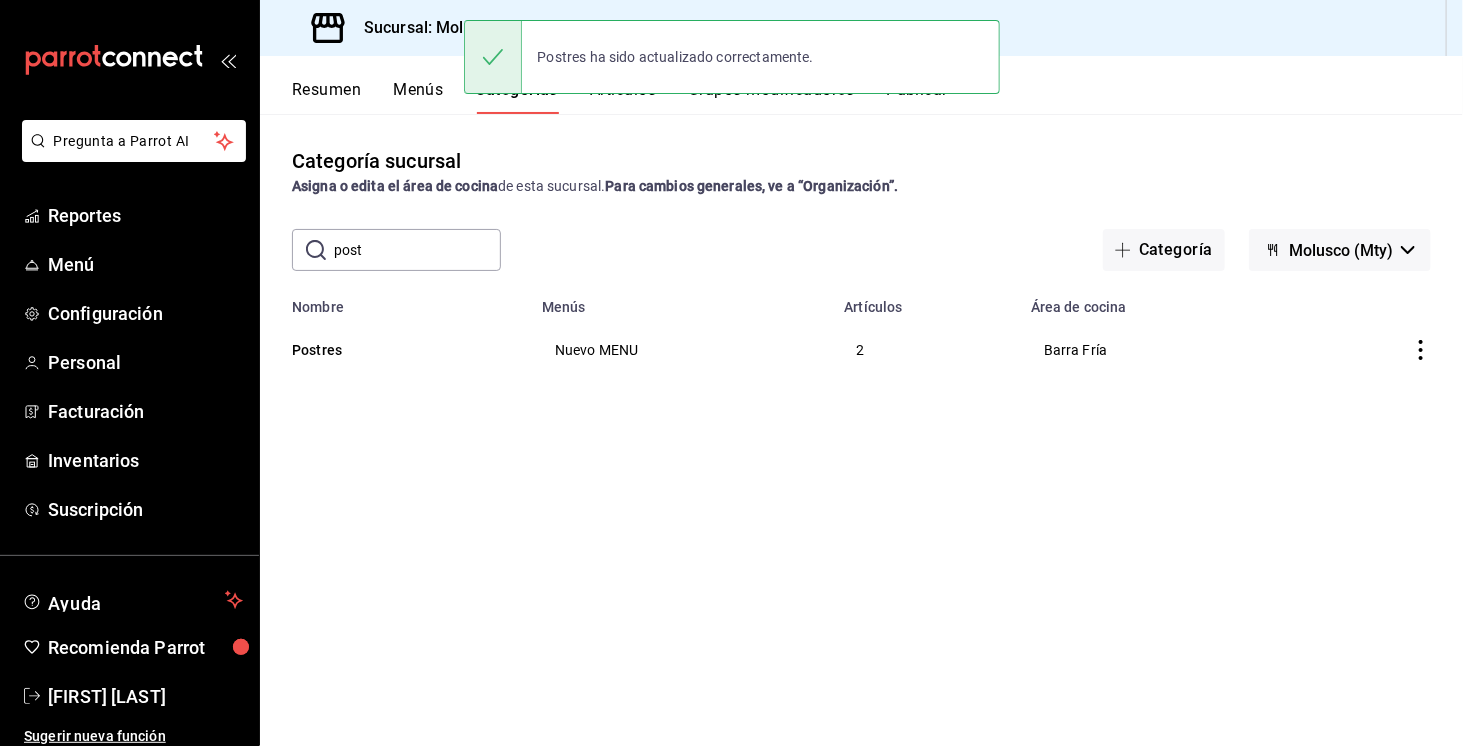 click on "Postres ha sido actualizado correctamente." at bounding box center [732, 57] 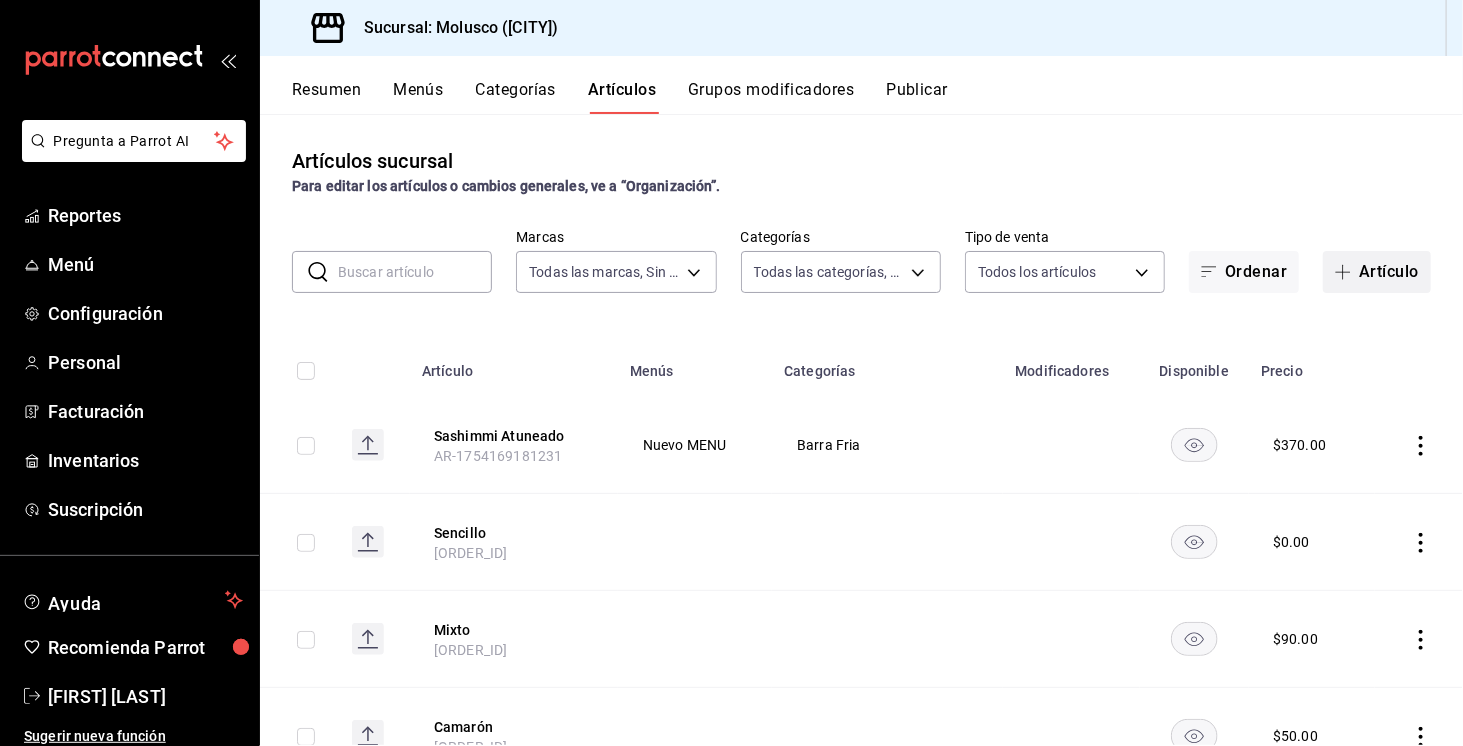 click on "Artículo" at bounding box center (1377, 272) 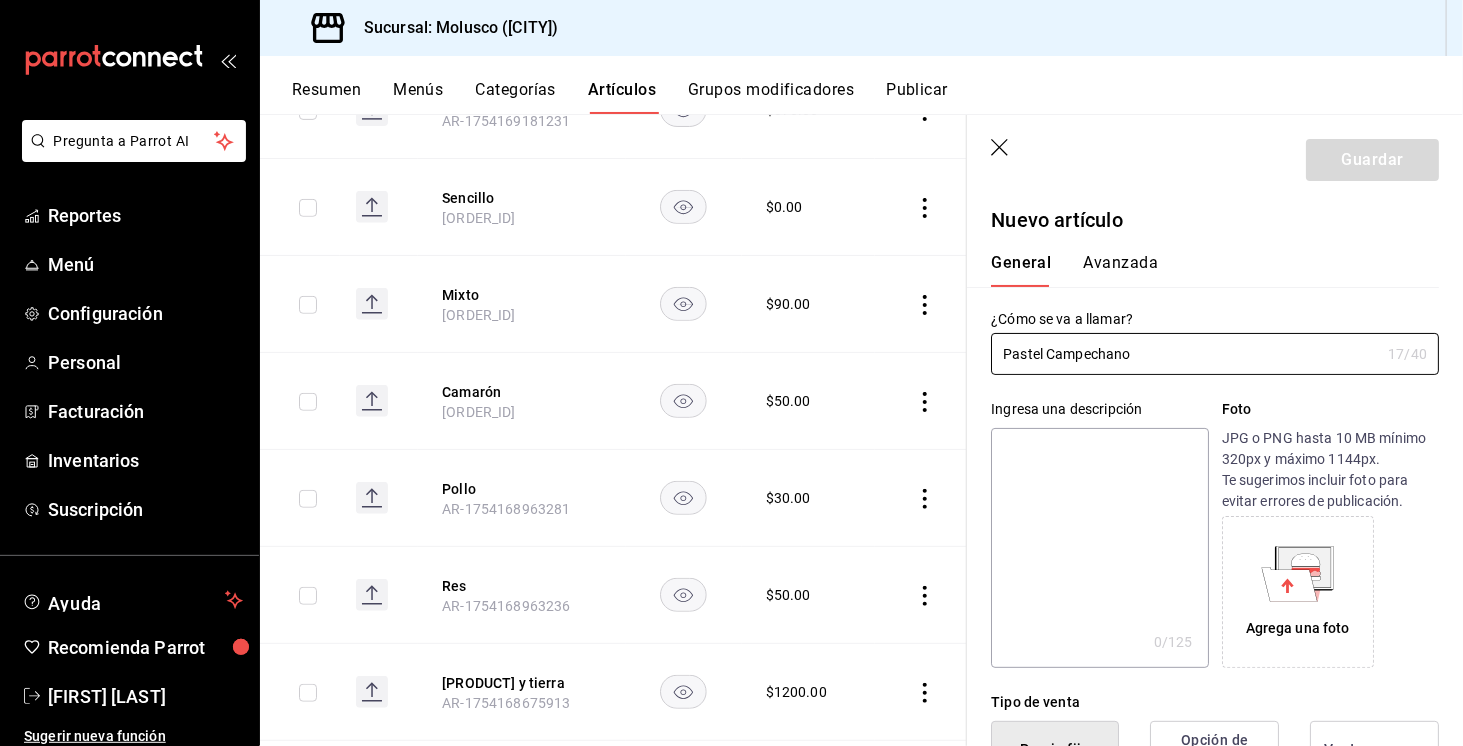 scroll, scrollTop: 405, scrollLeft: 0, axis: vertical 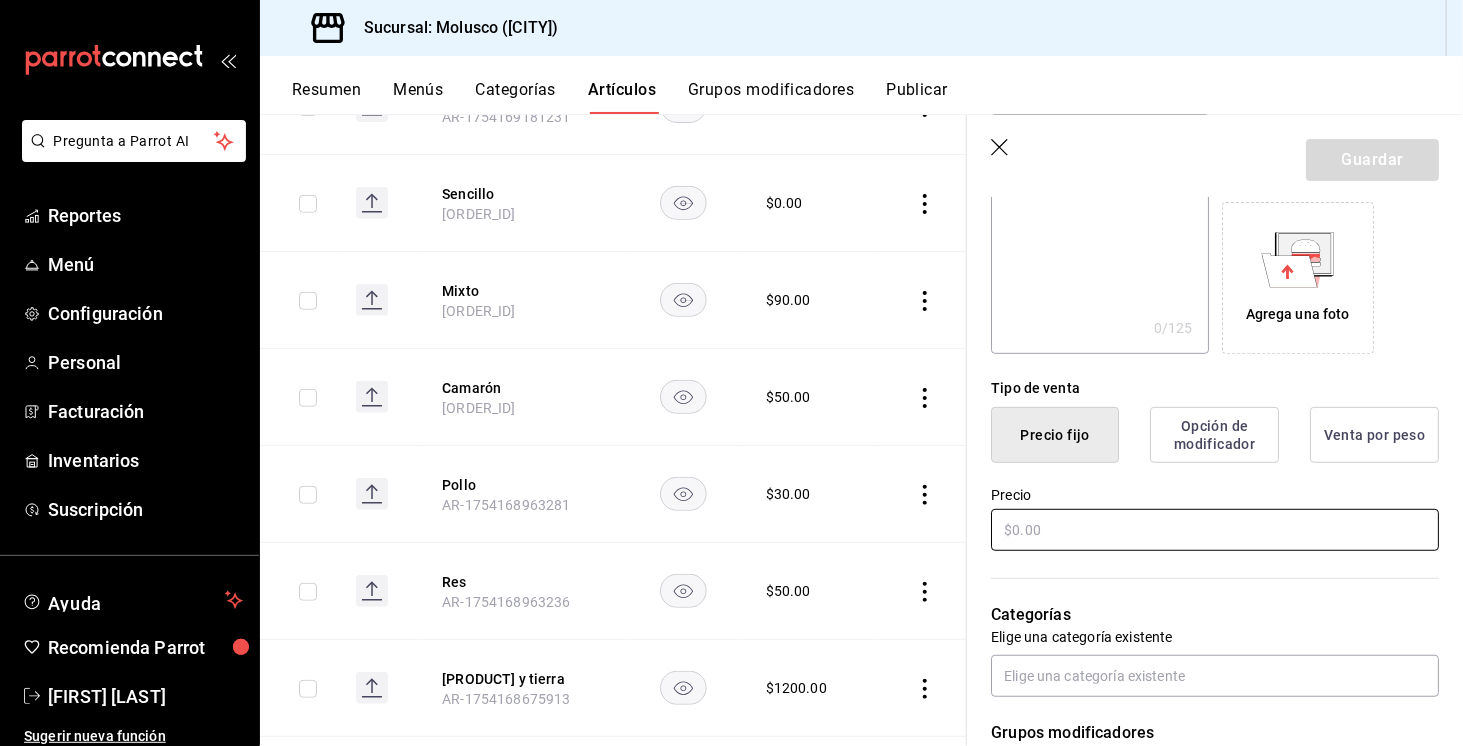 click at bounding box center (1215, 530) 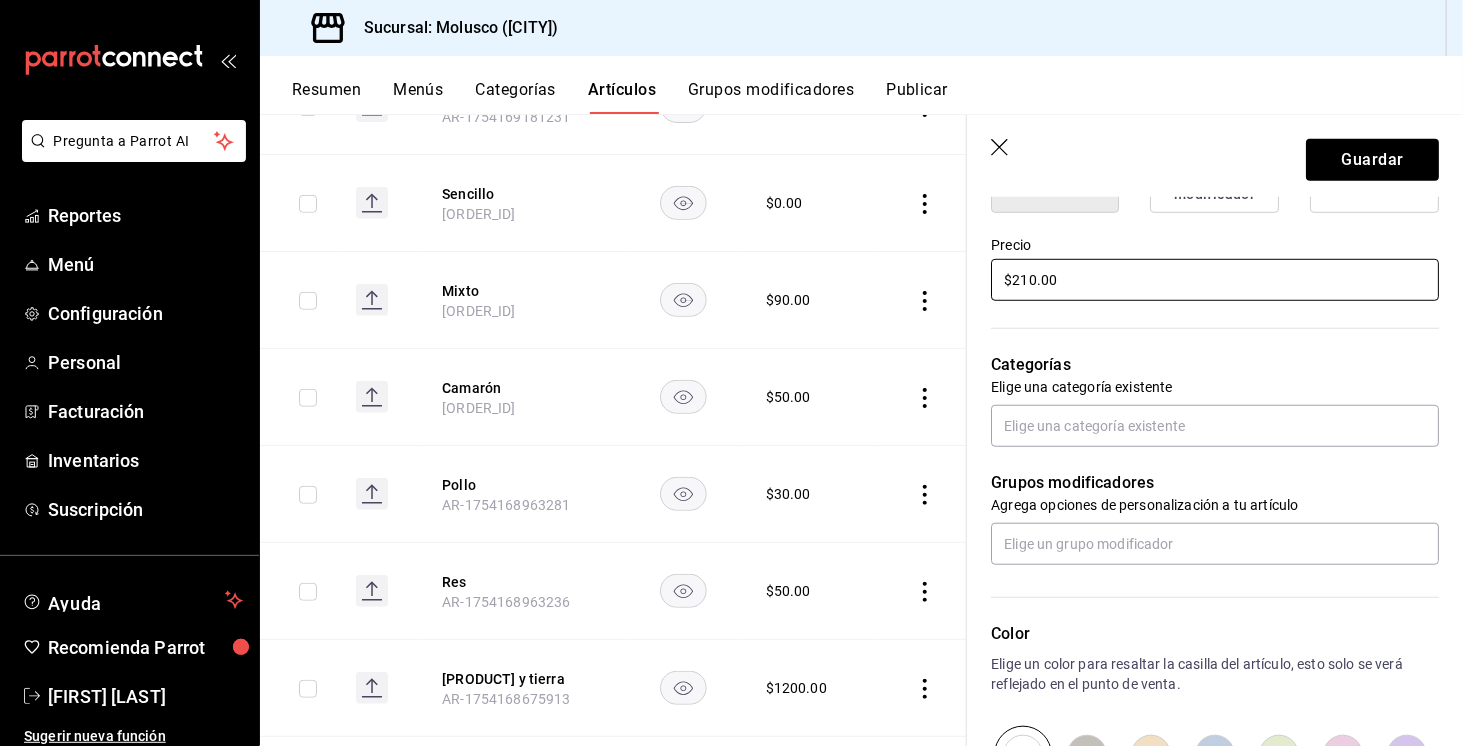 scroll, scrollTop: 566, scrollLeft: 0, axis: vertical 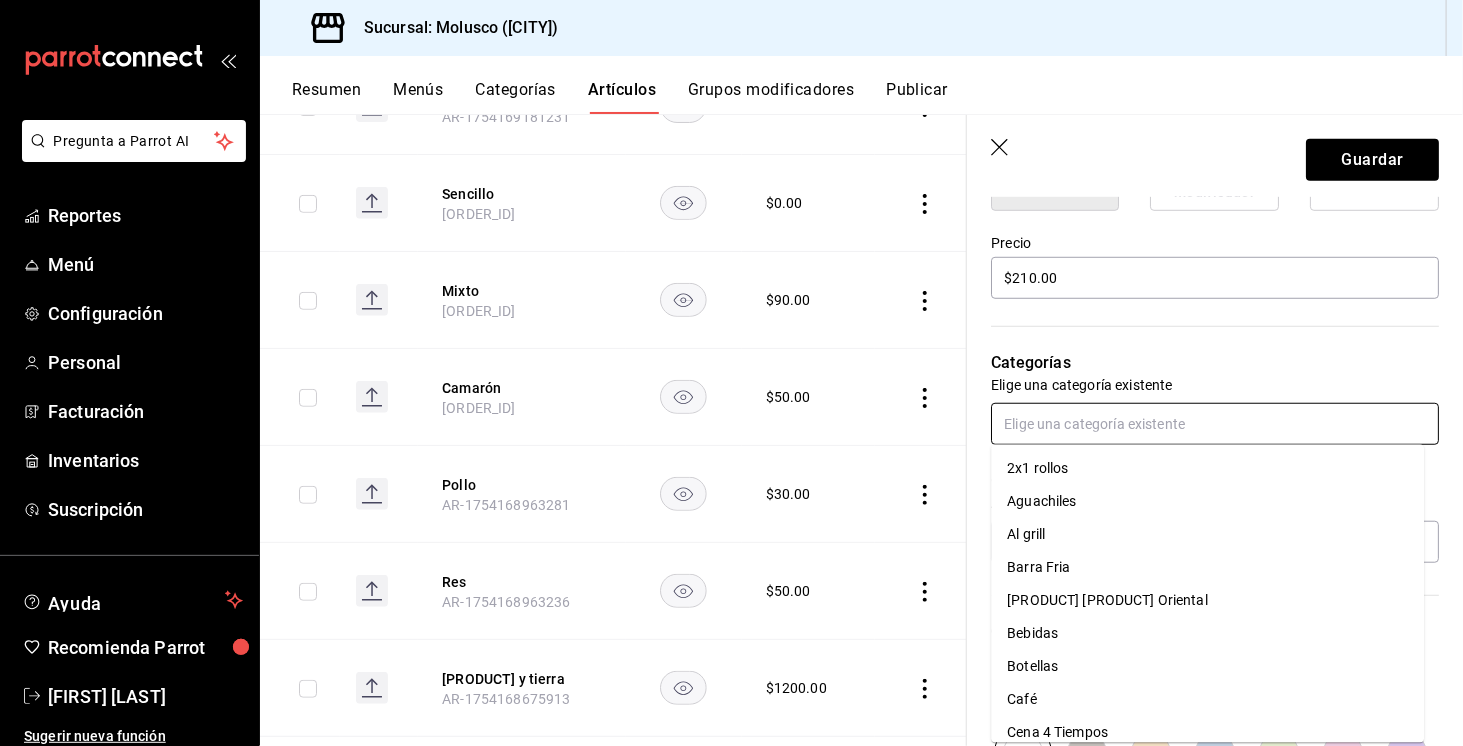 click at bounding box center (1215, 424) 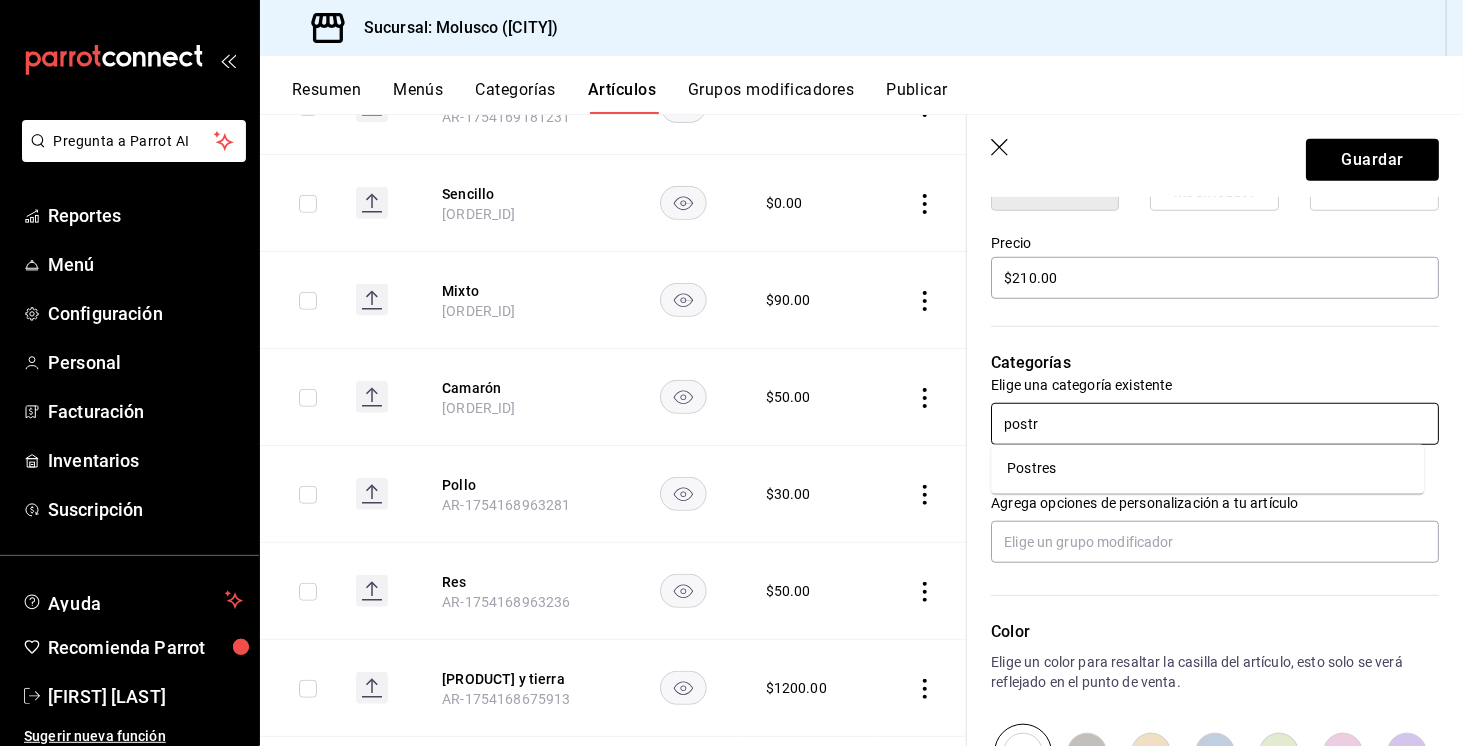 click on "Postres" at bounding box center (1207, 469) 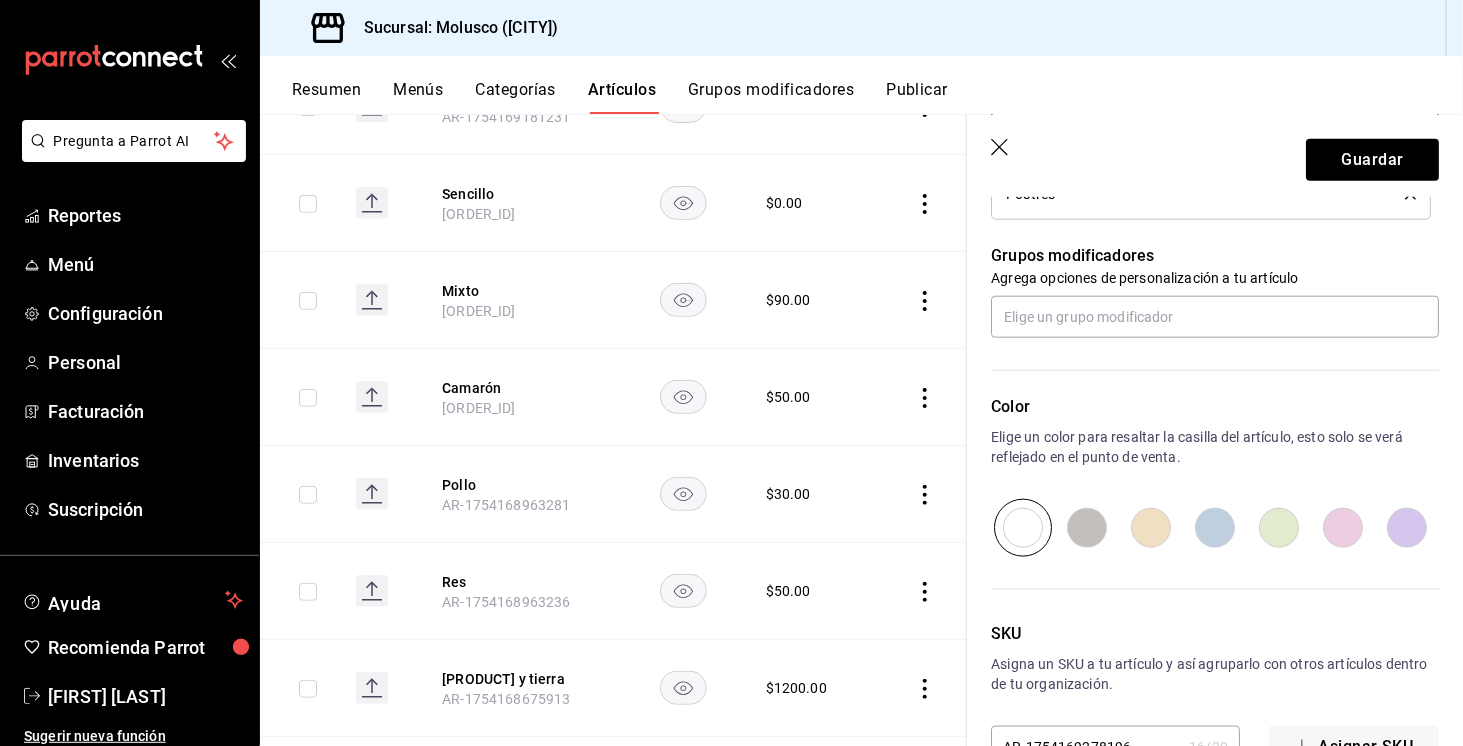 scroll, scrollTop: 916, scrollLeft: 0, axis: vertical 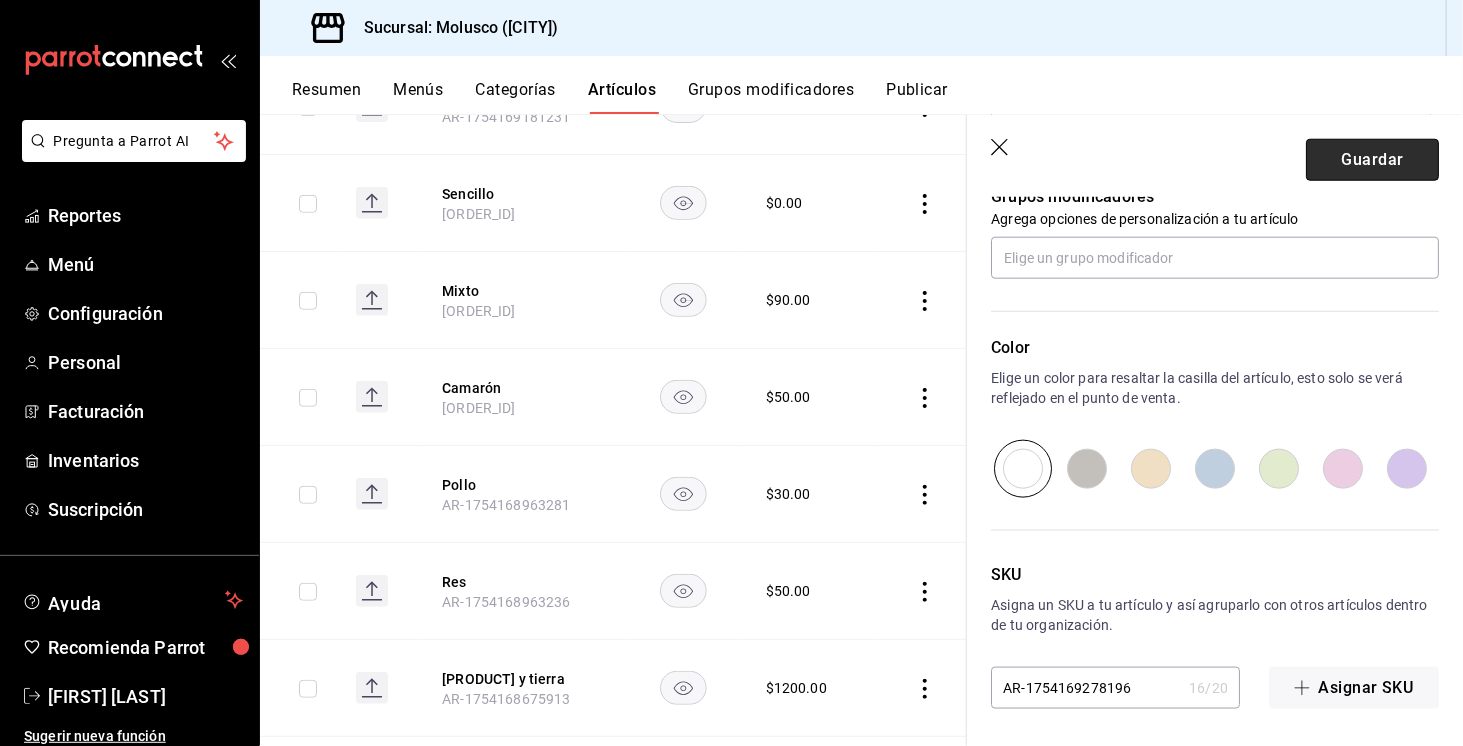 click on "Guardar" at bounding box center (1372, 160) 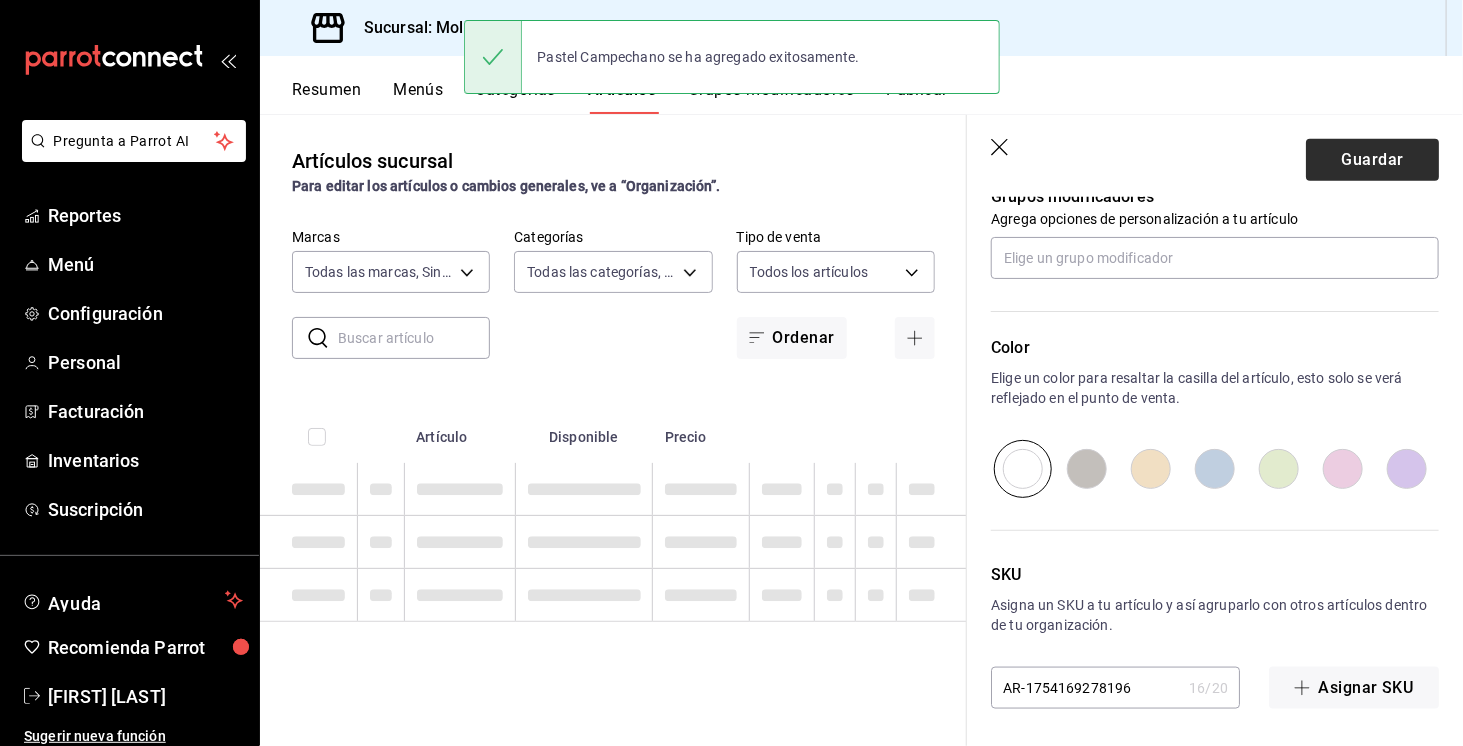 scroll, scrollTop: 0, scrollLeft: 0, axis: both 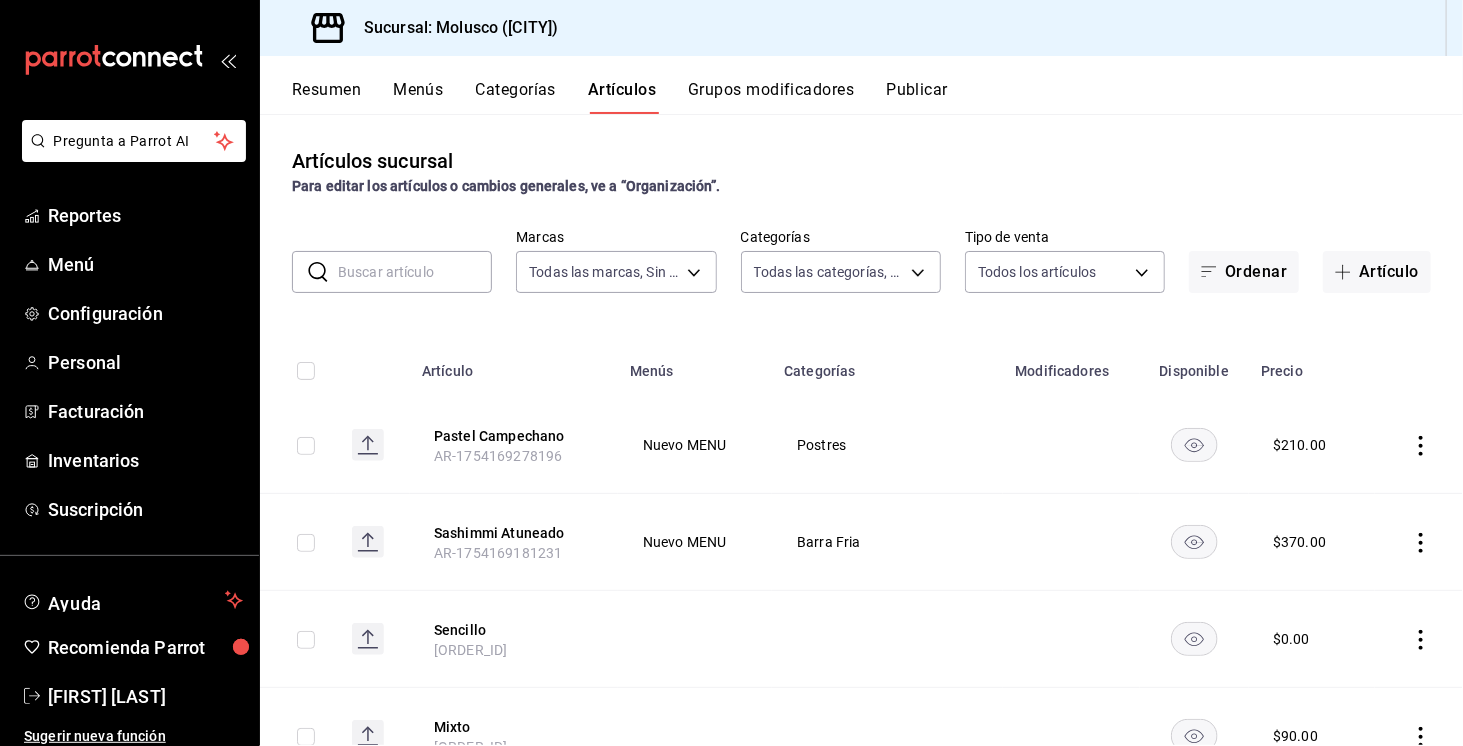 click at bounding box center [415, 272] 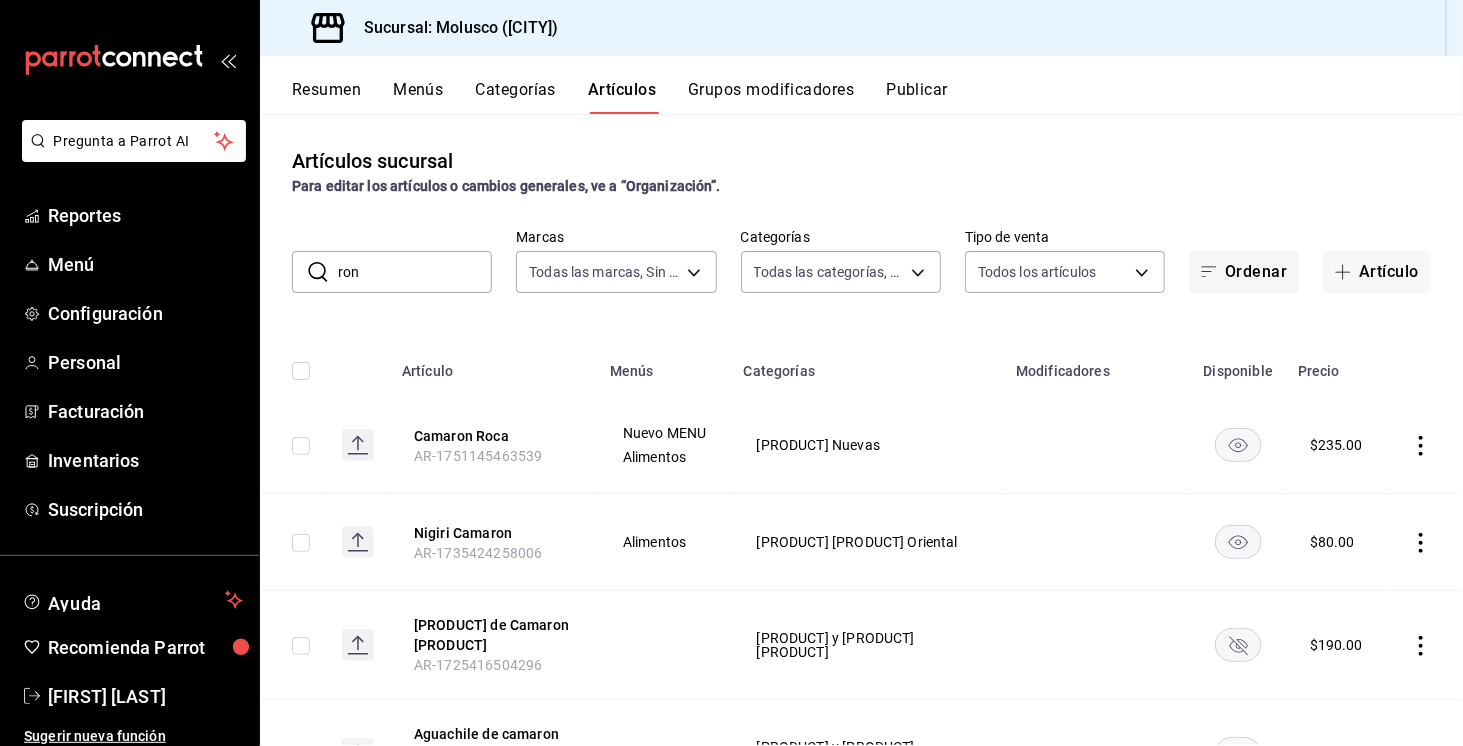 click on "Grupos modificadores" at bounding box center [771, 97] 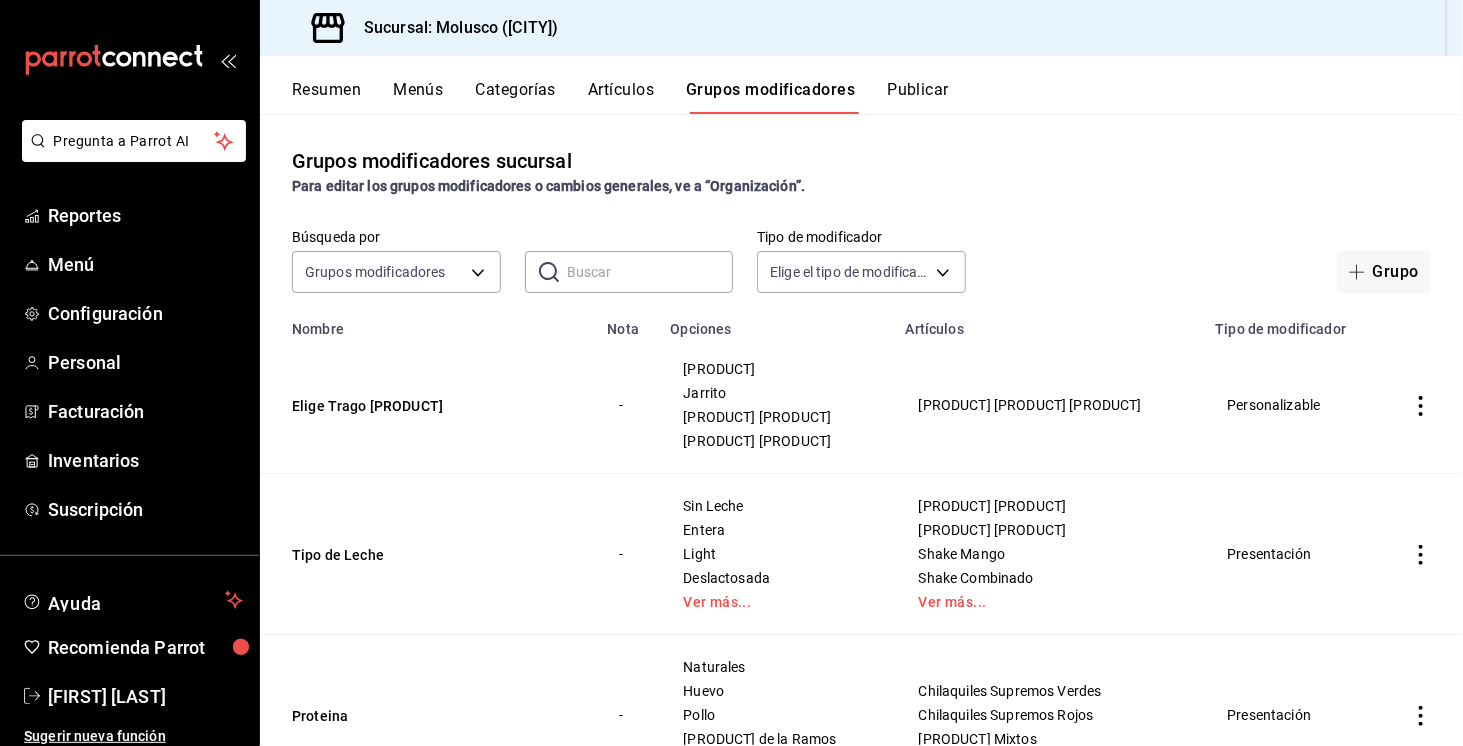 click at bounding box center (650, 272) 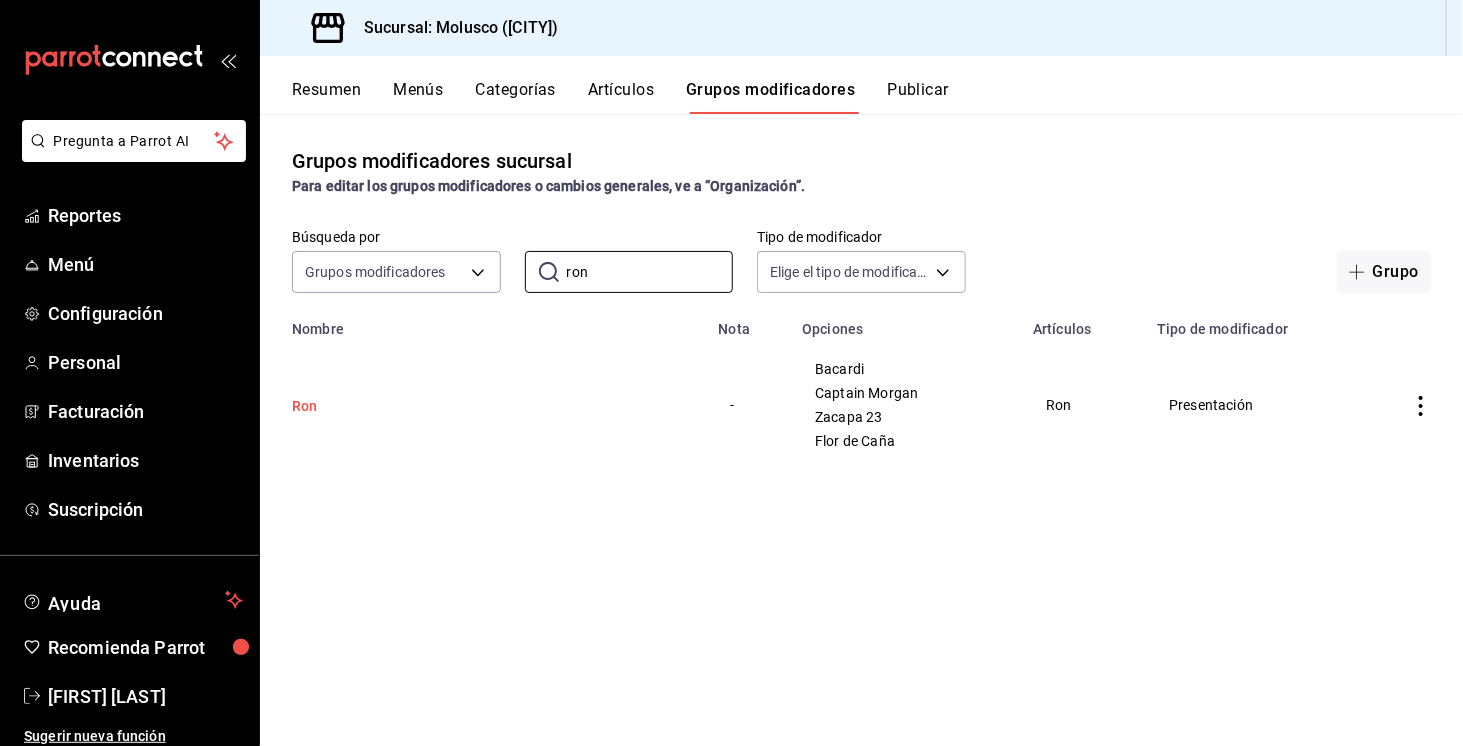 click on "Ron" at bounding box center (412, 406) 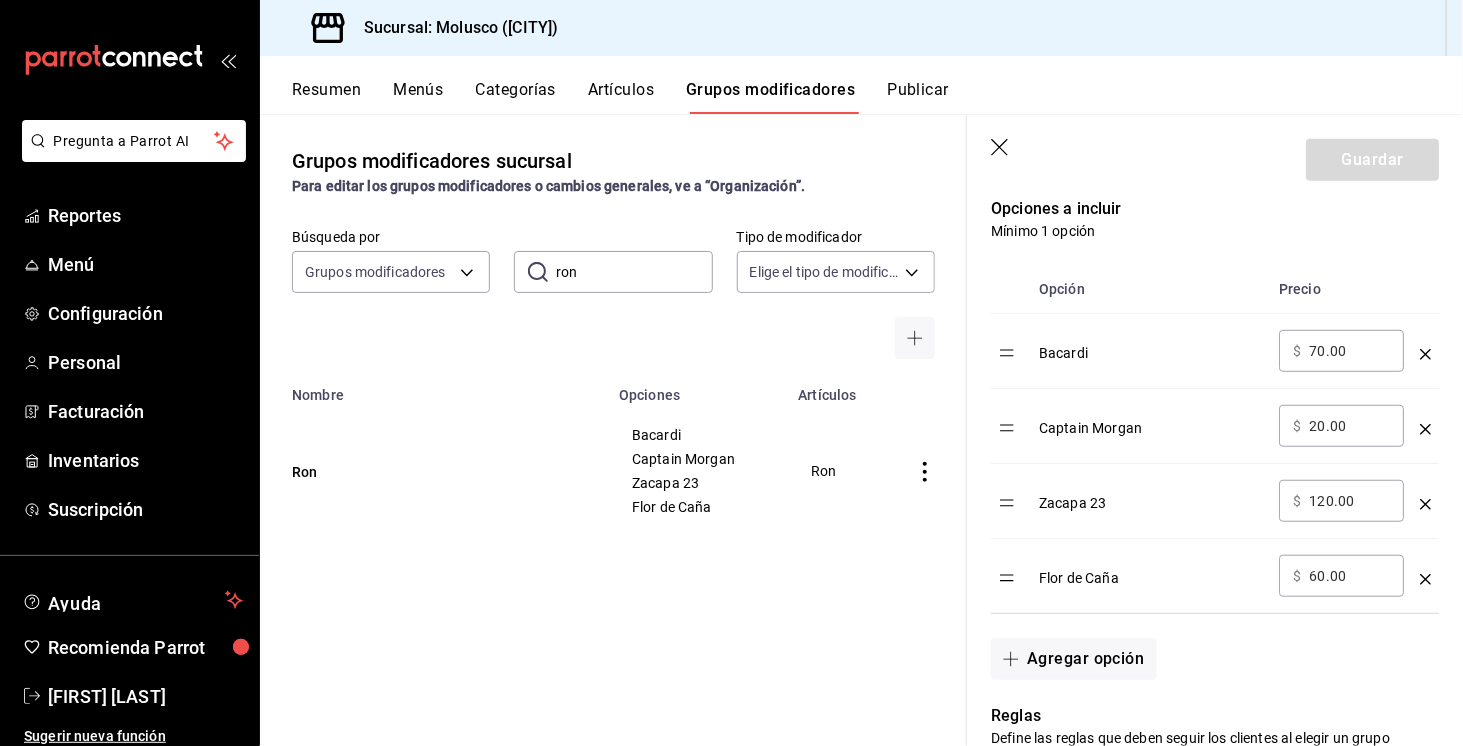 scroll, scrollTop: 524, scrollLeft: 0, axis: vertical 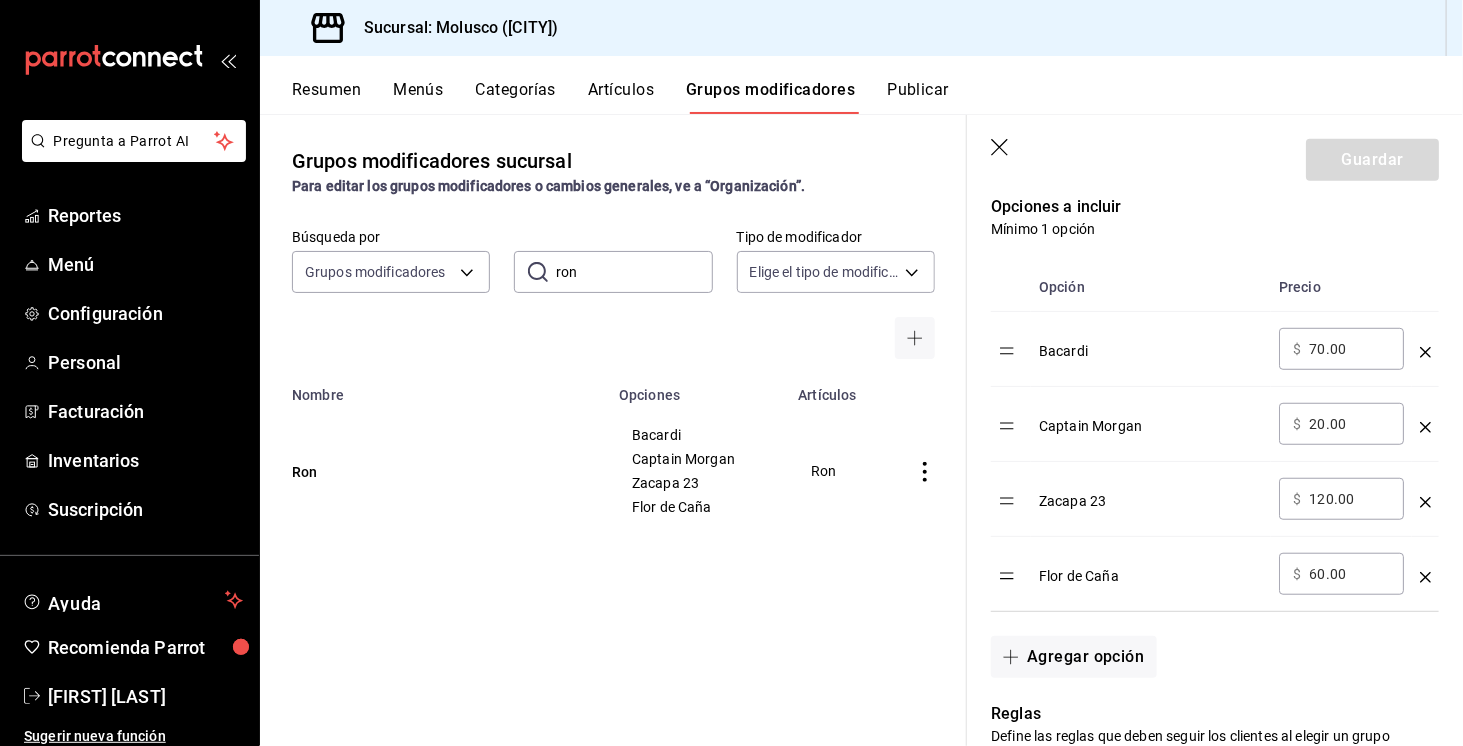 click on "Artículos" at bounding box center (621, 97) 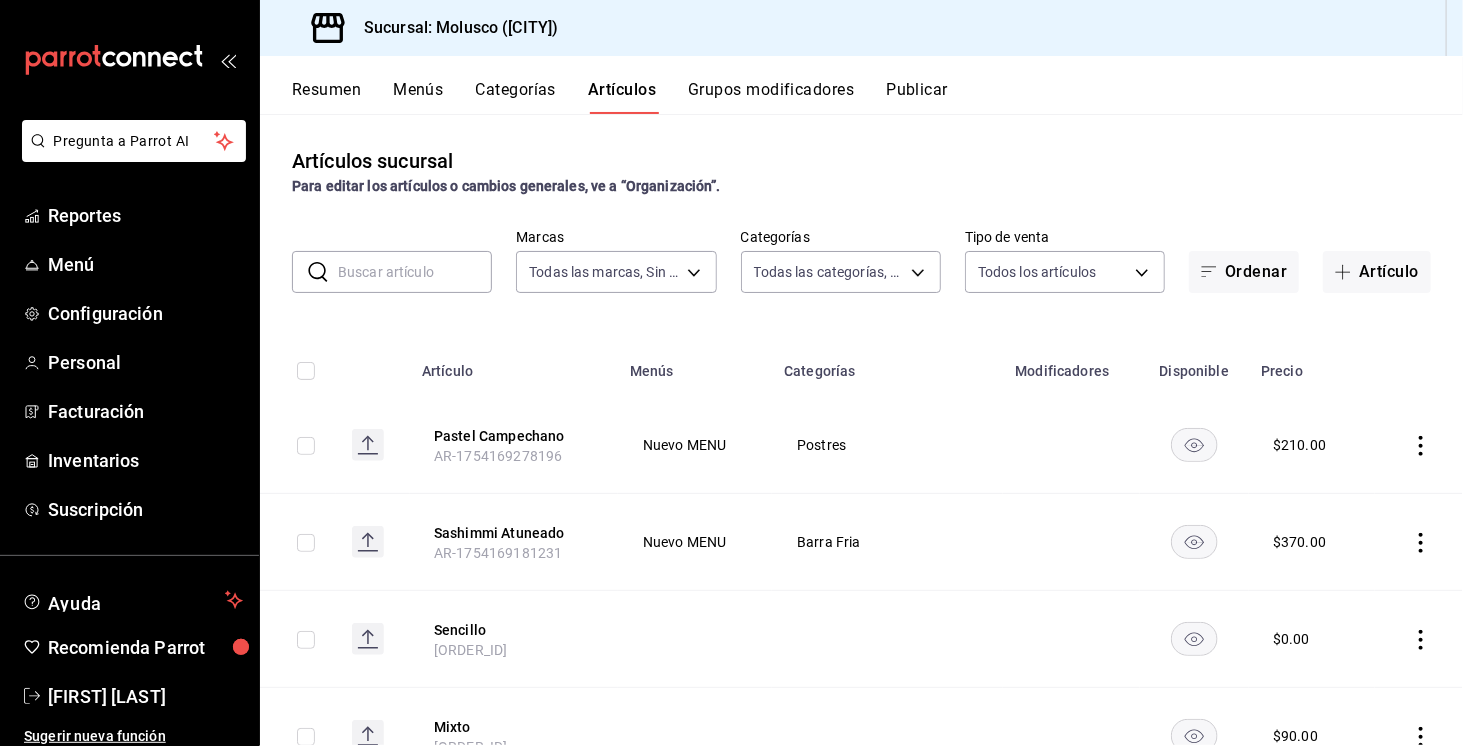 click at bounding box center [415, 272] 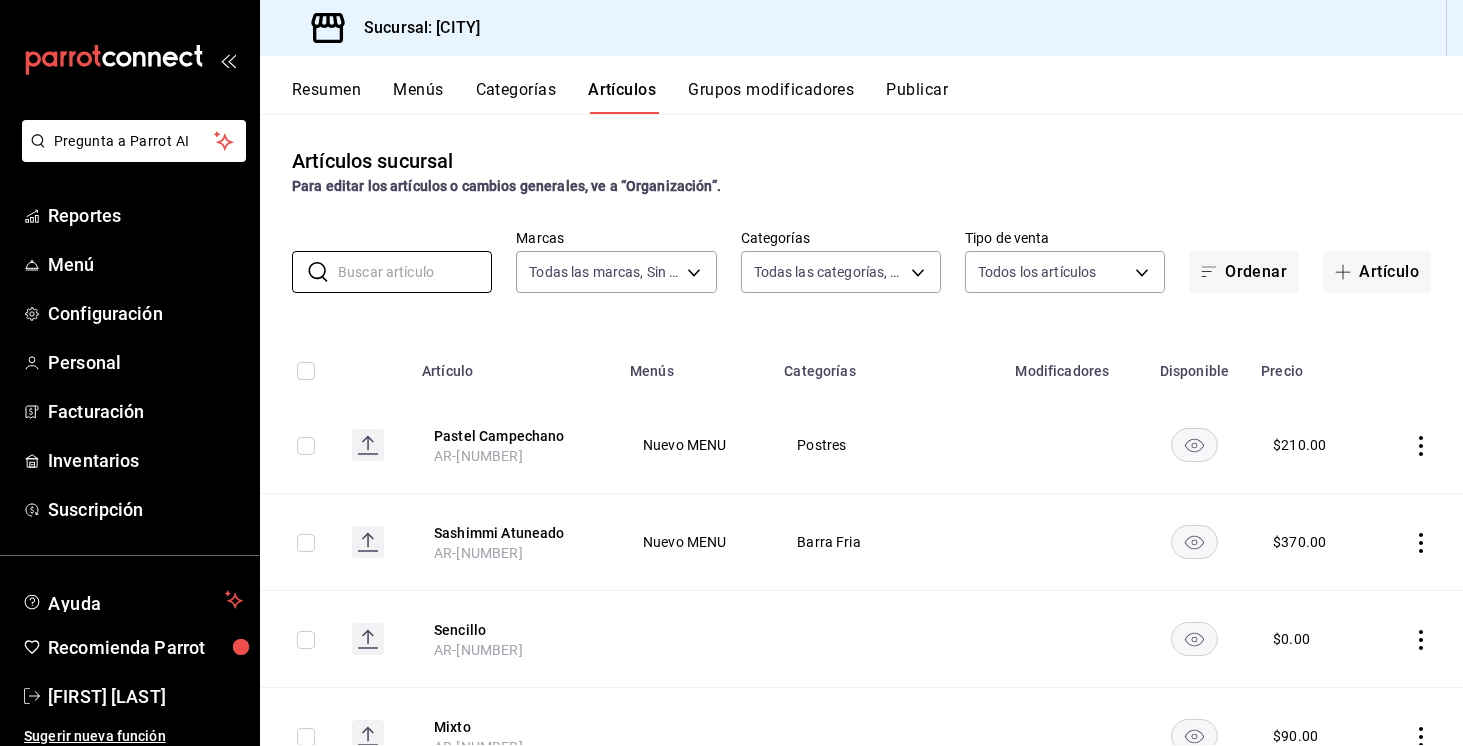 scroll, scrollTop: 0, scrollLeft: 0, axis: both 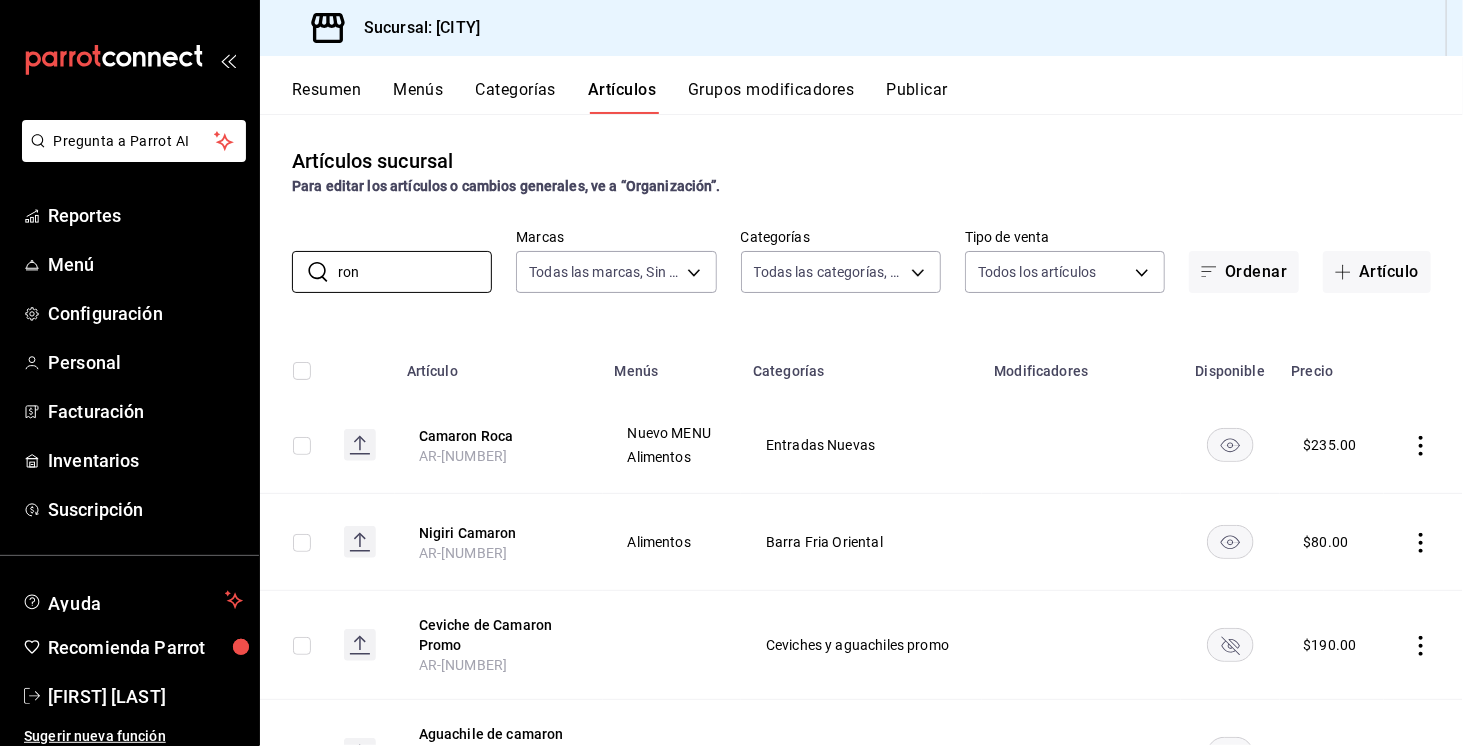 type on "ron" 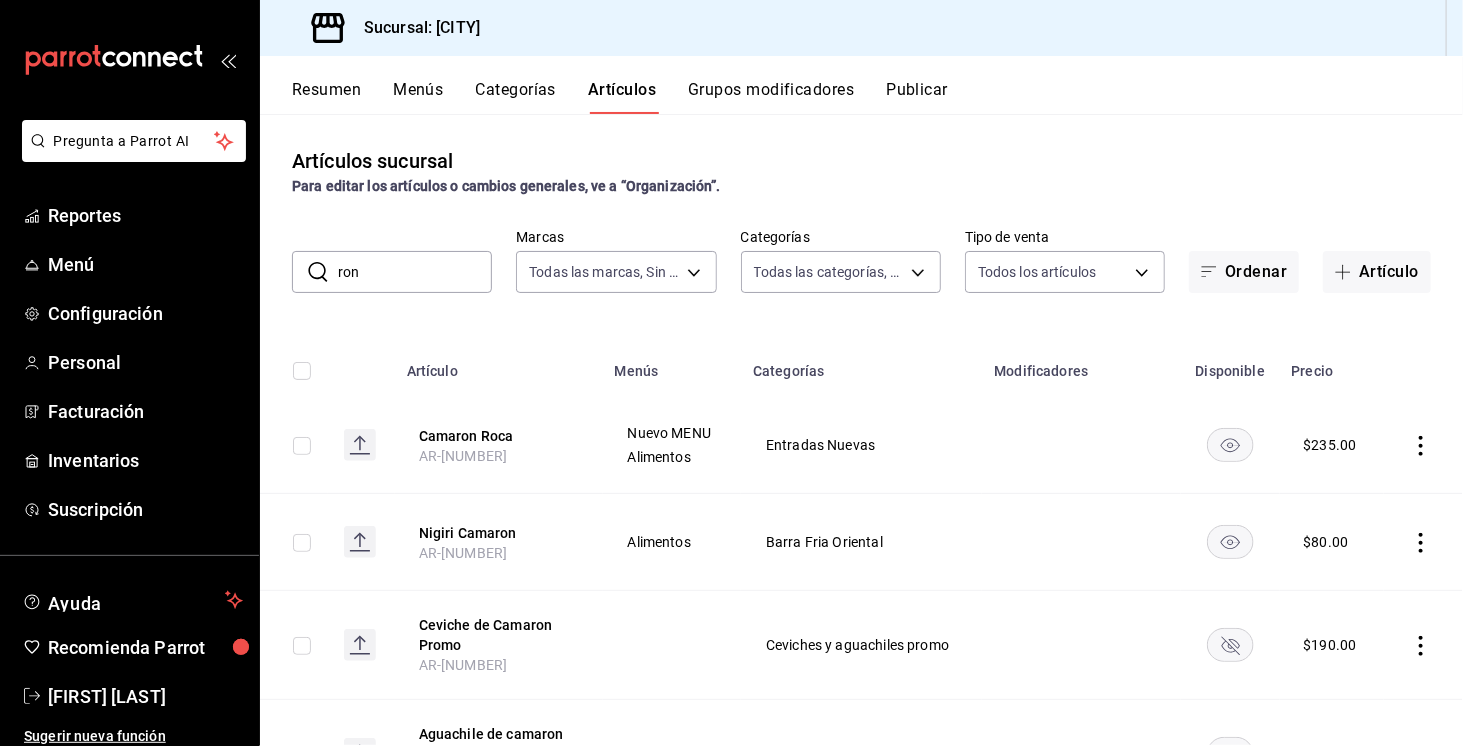 click on "Grupos modificadores" at bounding box center [771, 97] 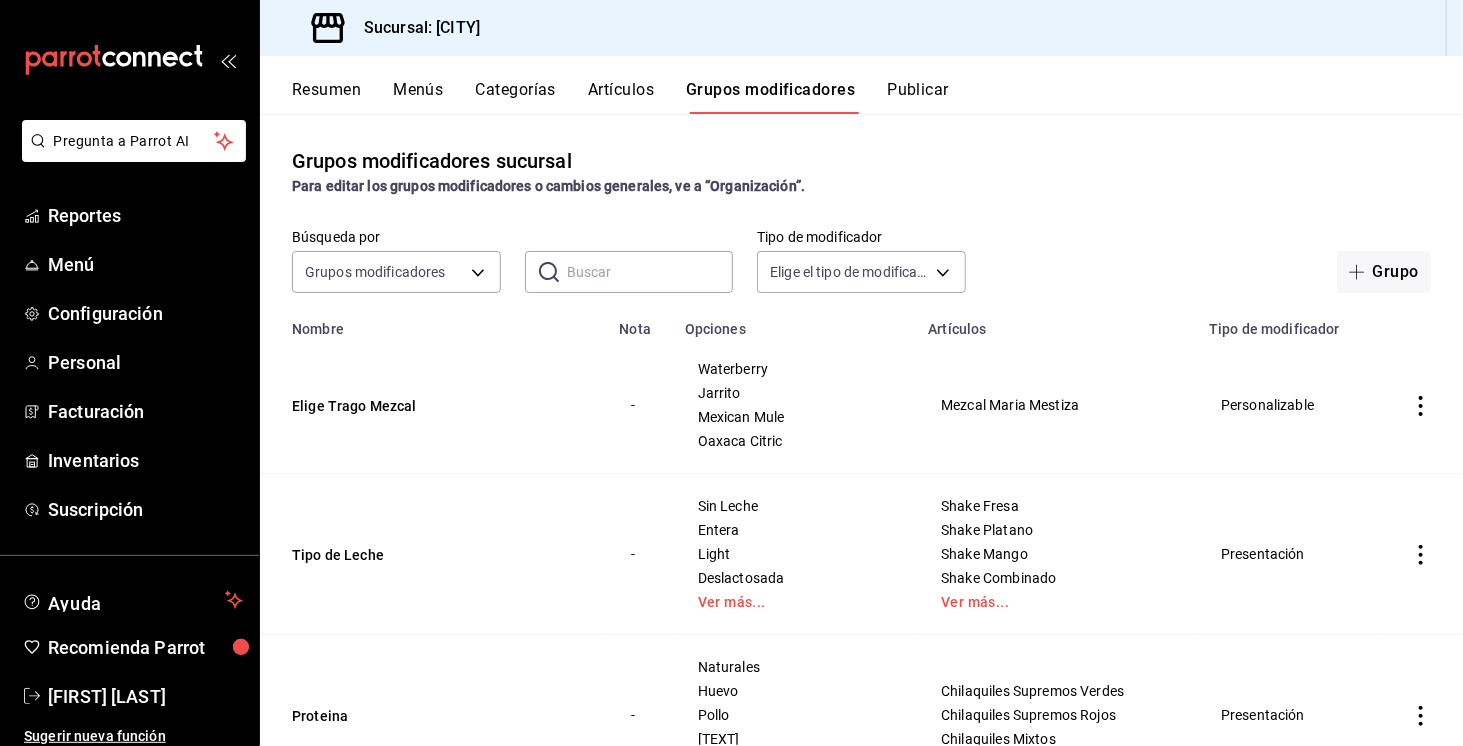 click at bounding box center [650, 272] 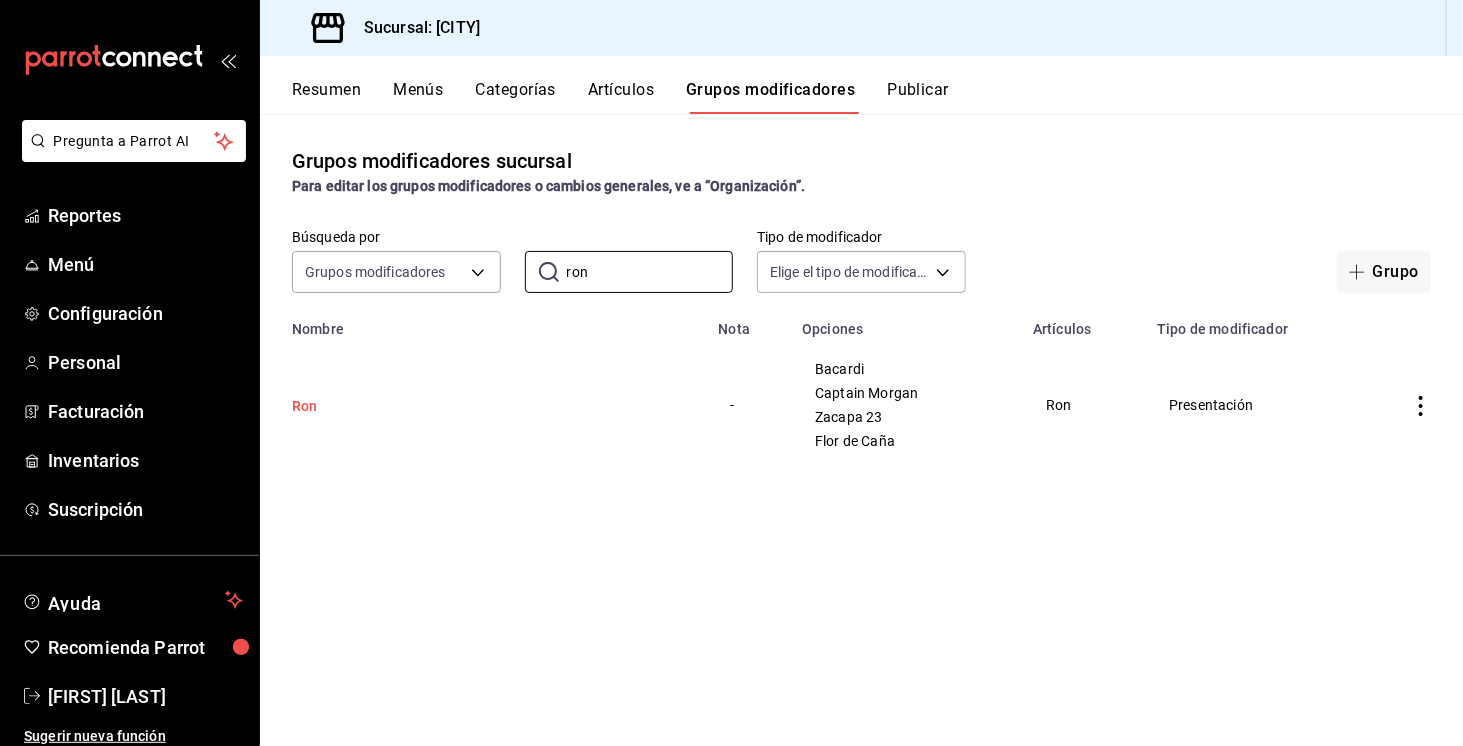 click on "Ron" at bounding box center (412, 406) 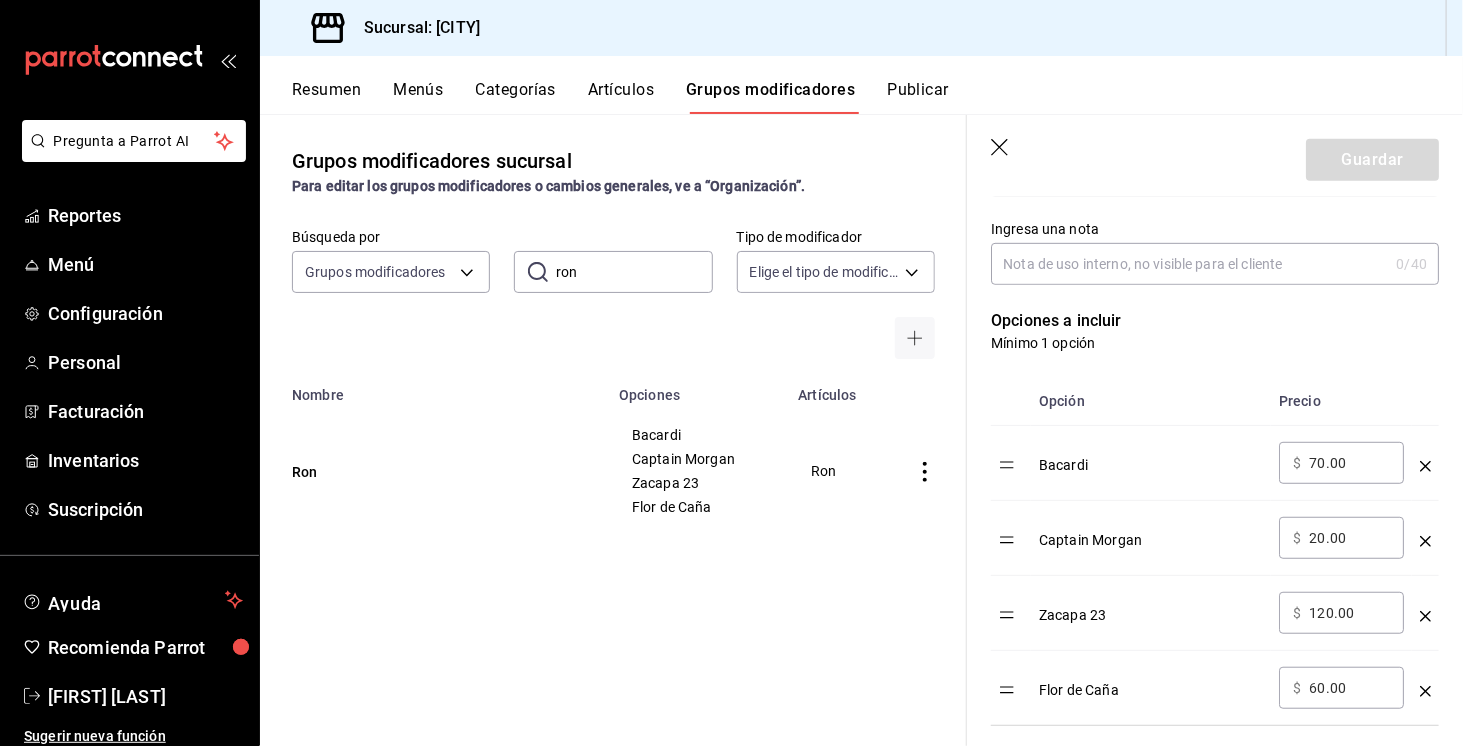 scroll, scrollTop: 412, scrollLeft: 0, axis: vertical 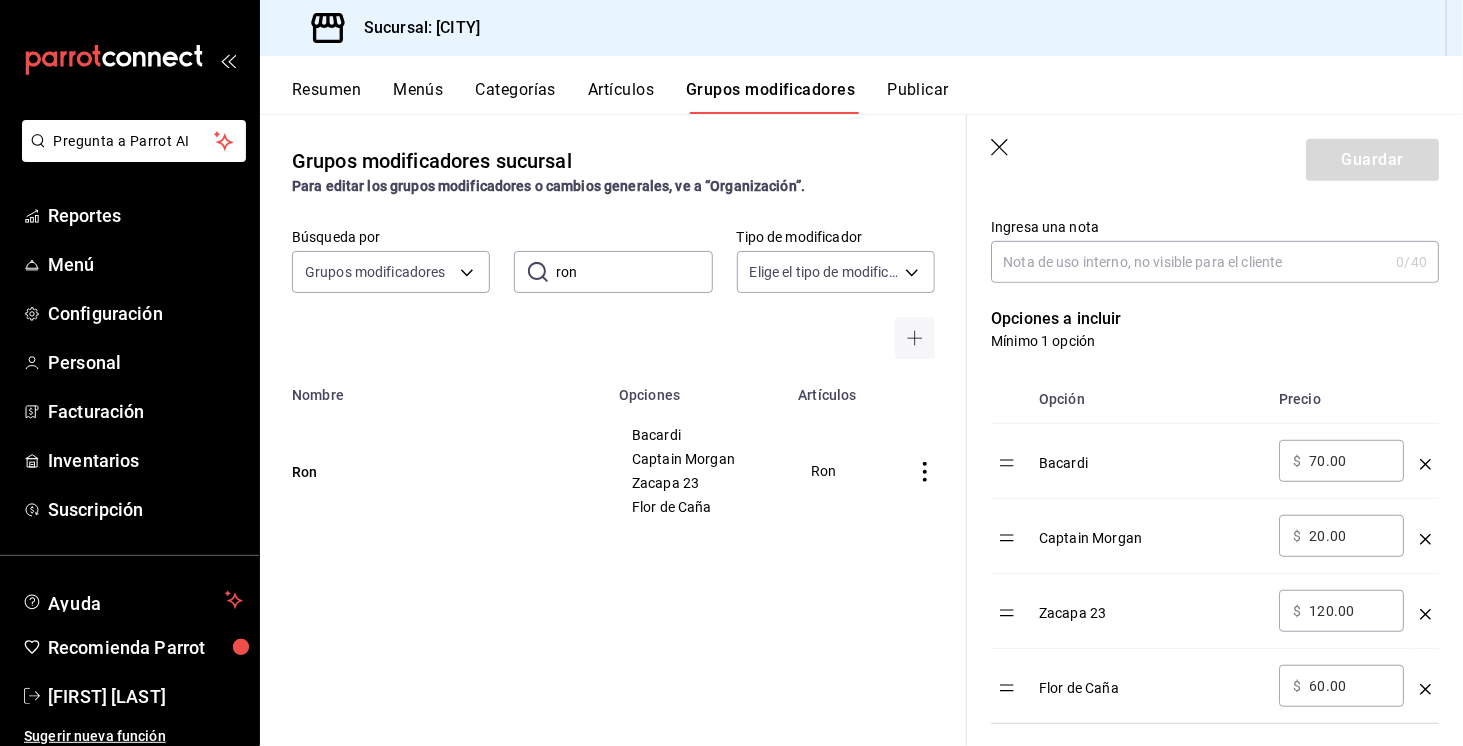click on "20.00" at bounding box center [1349, 536] 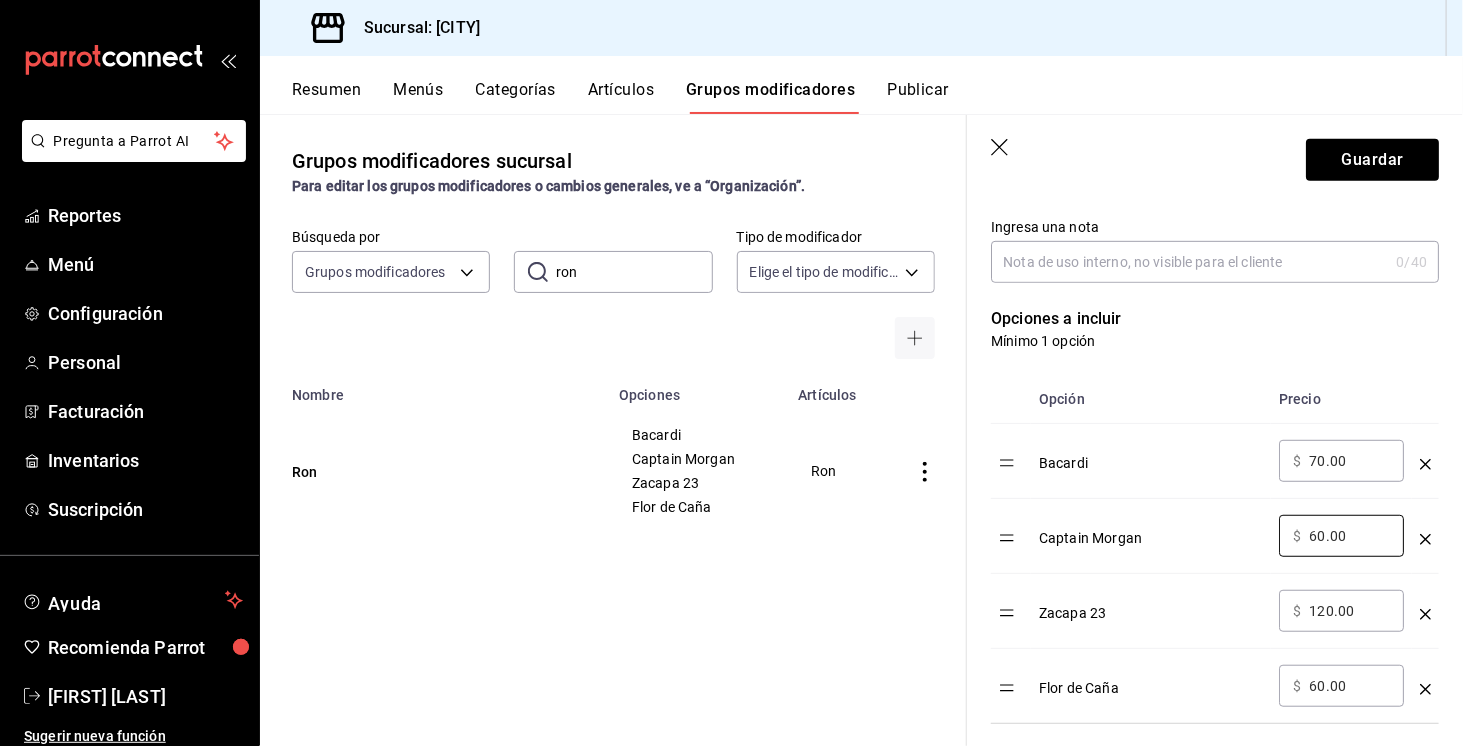 type on "60.00" 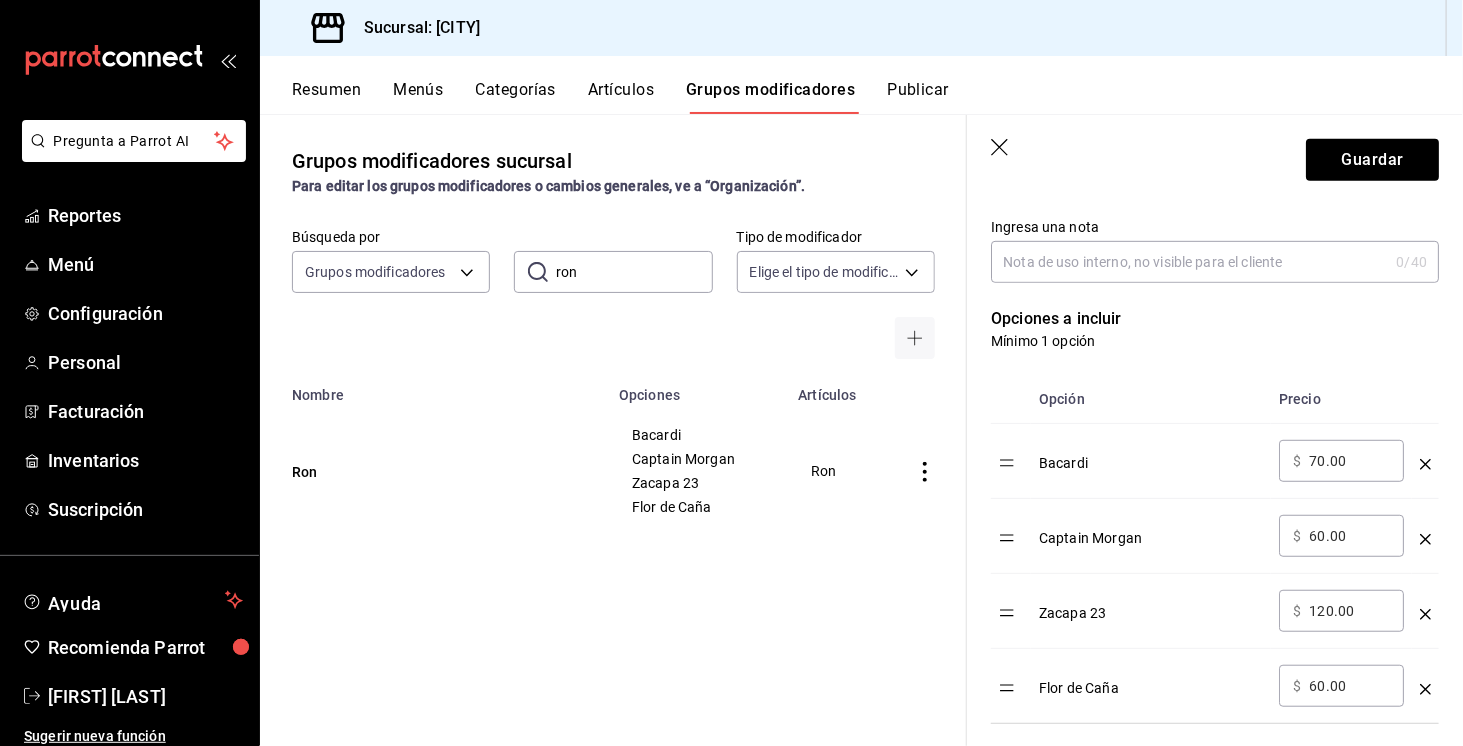 click on "70.00" at bounding box center [1349, 461] 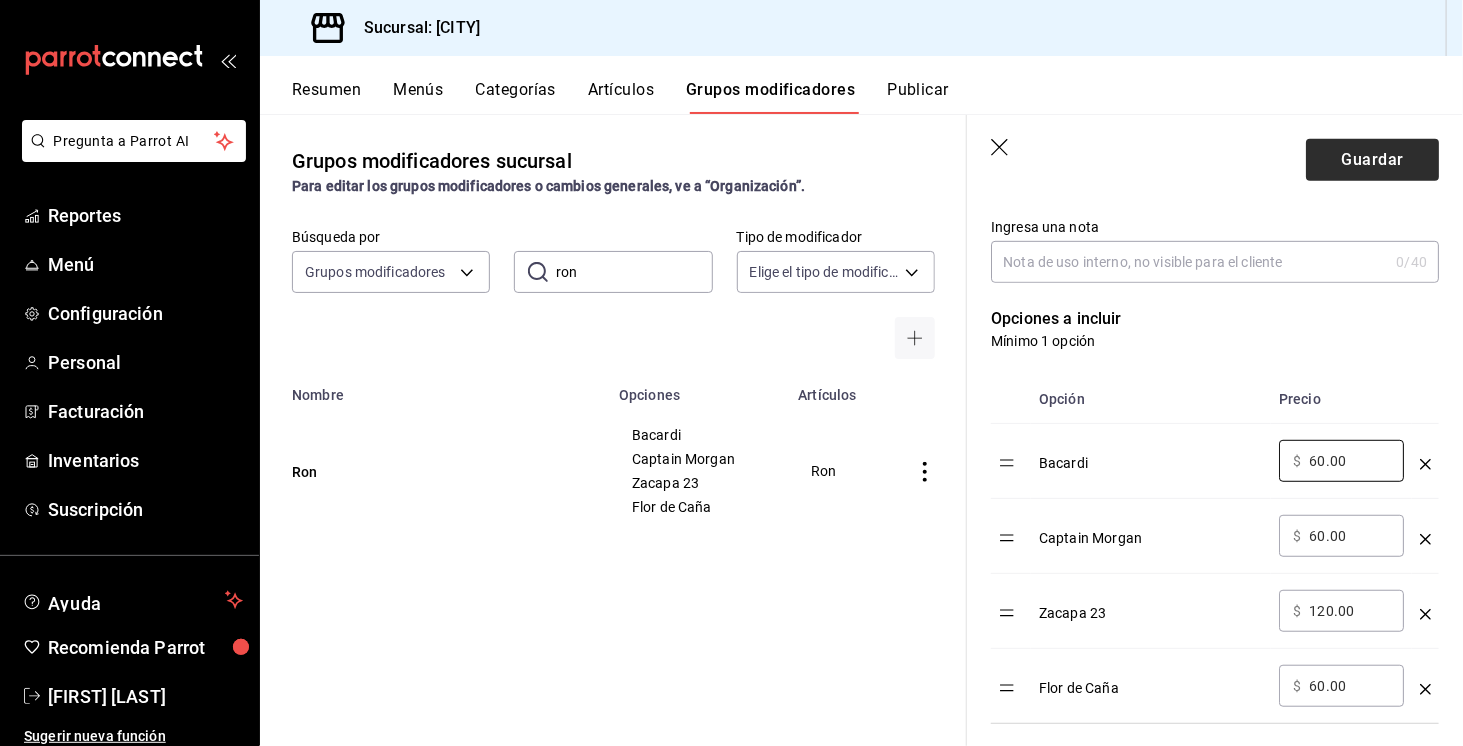 type on "60.00" 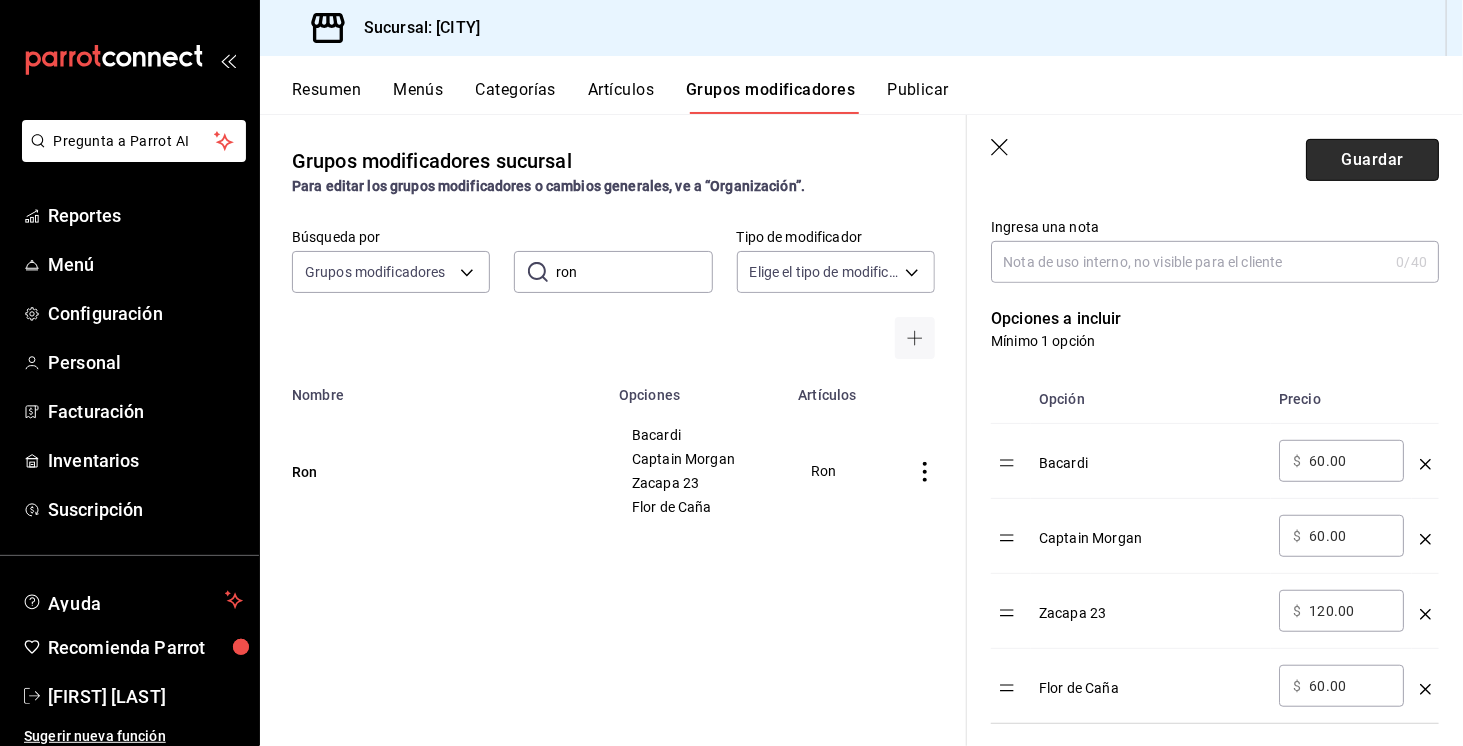 click on "Guardar" at bounding box center [1372, 160] 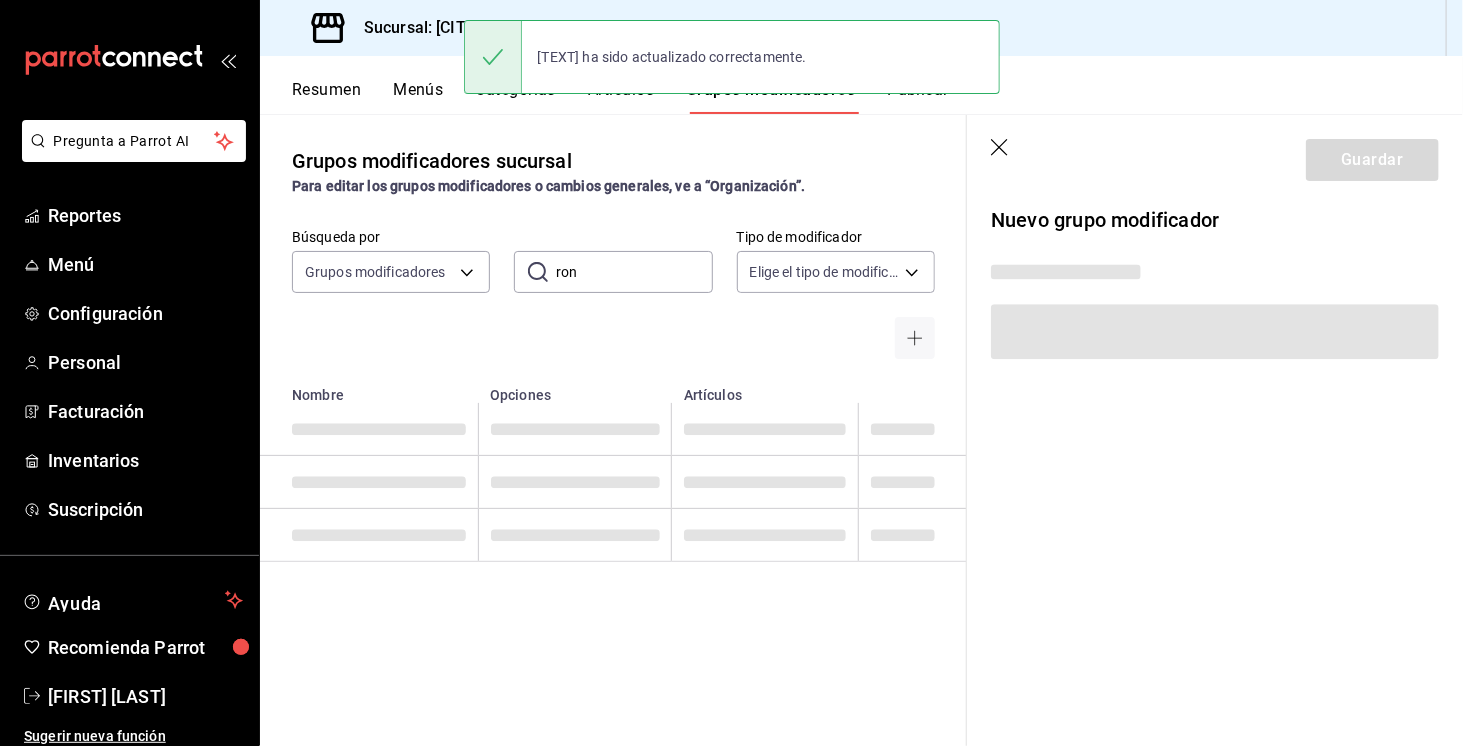 scroll, scrollTop: 0, scrollLeft: 0, axis: both 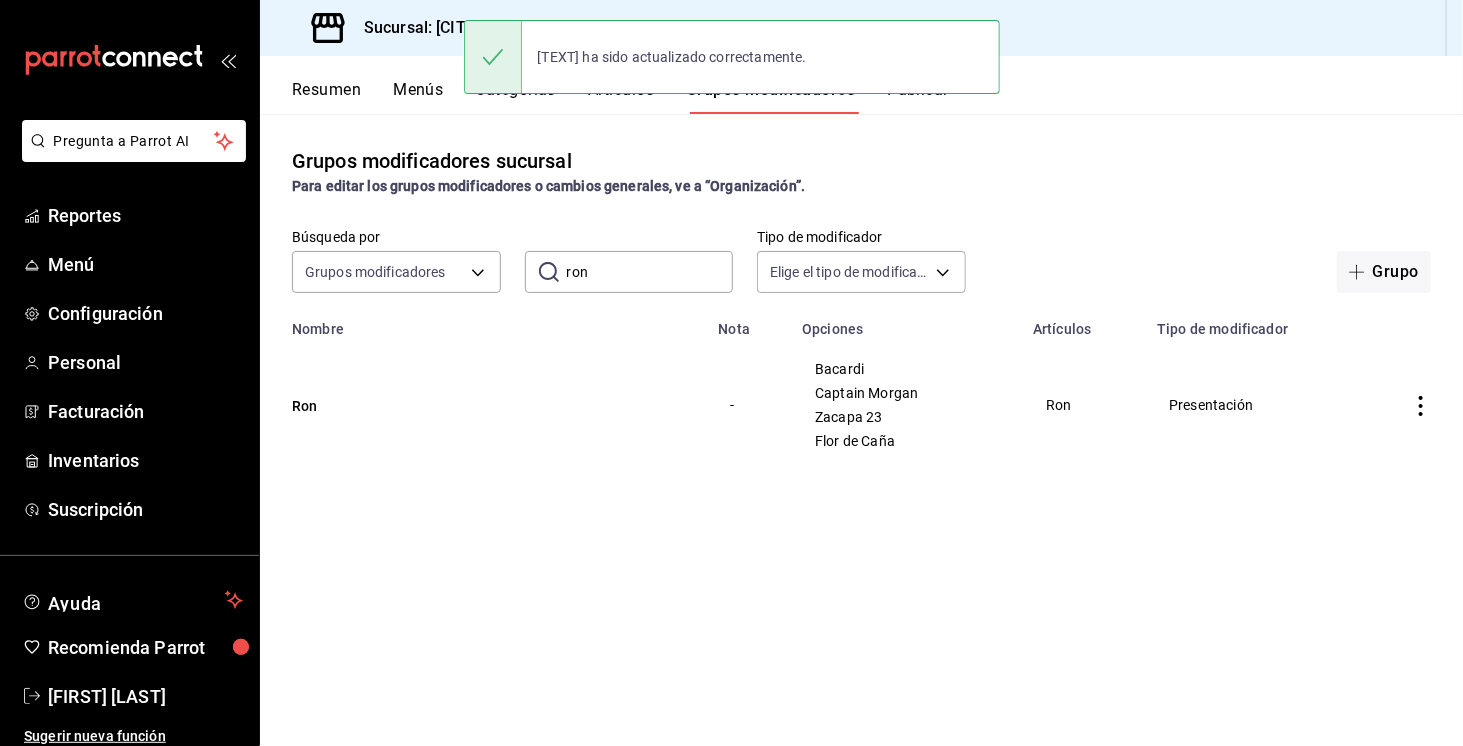 click on "Menús" at bounding box center (418, 97) 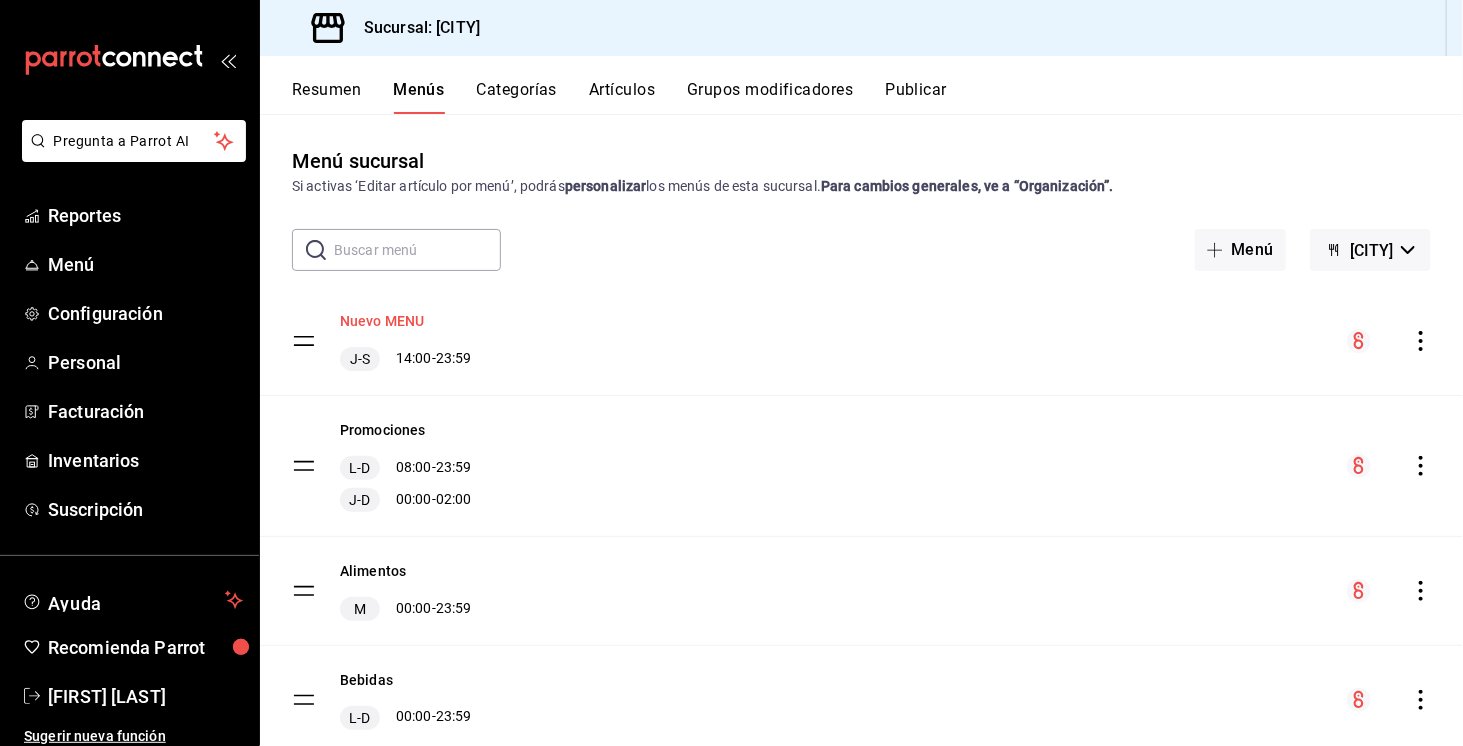 click on "Nuevo MENU" at bounding box center [382, 321] 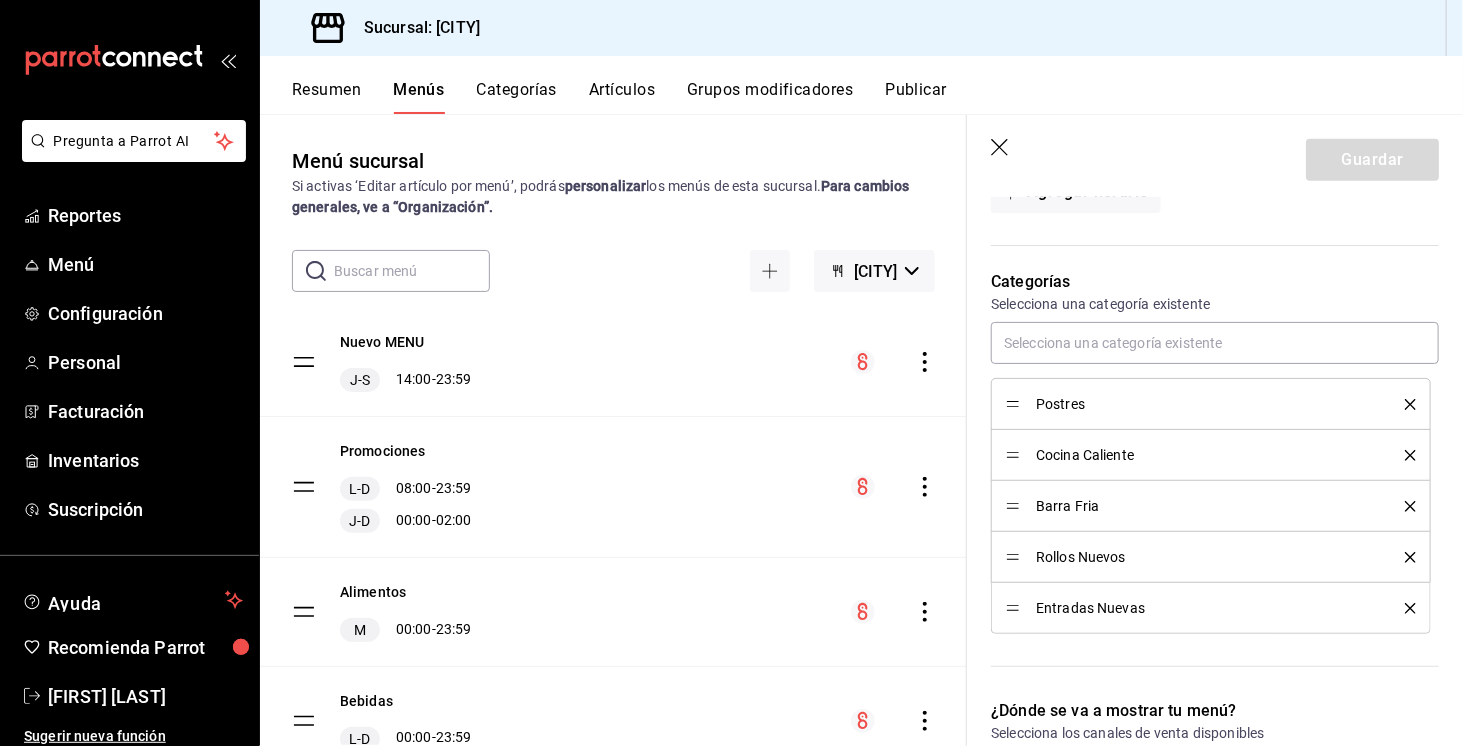 scroll, scrollTop: 486, scrollLeft: 0, axis: vertical 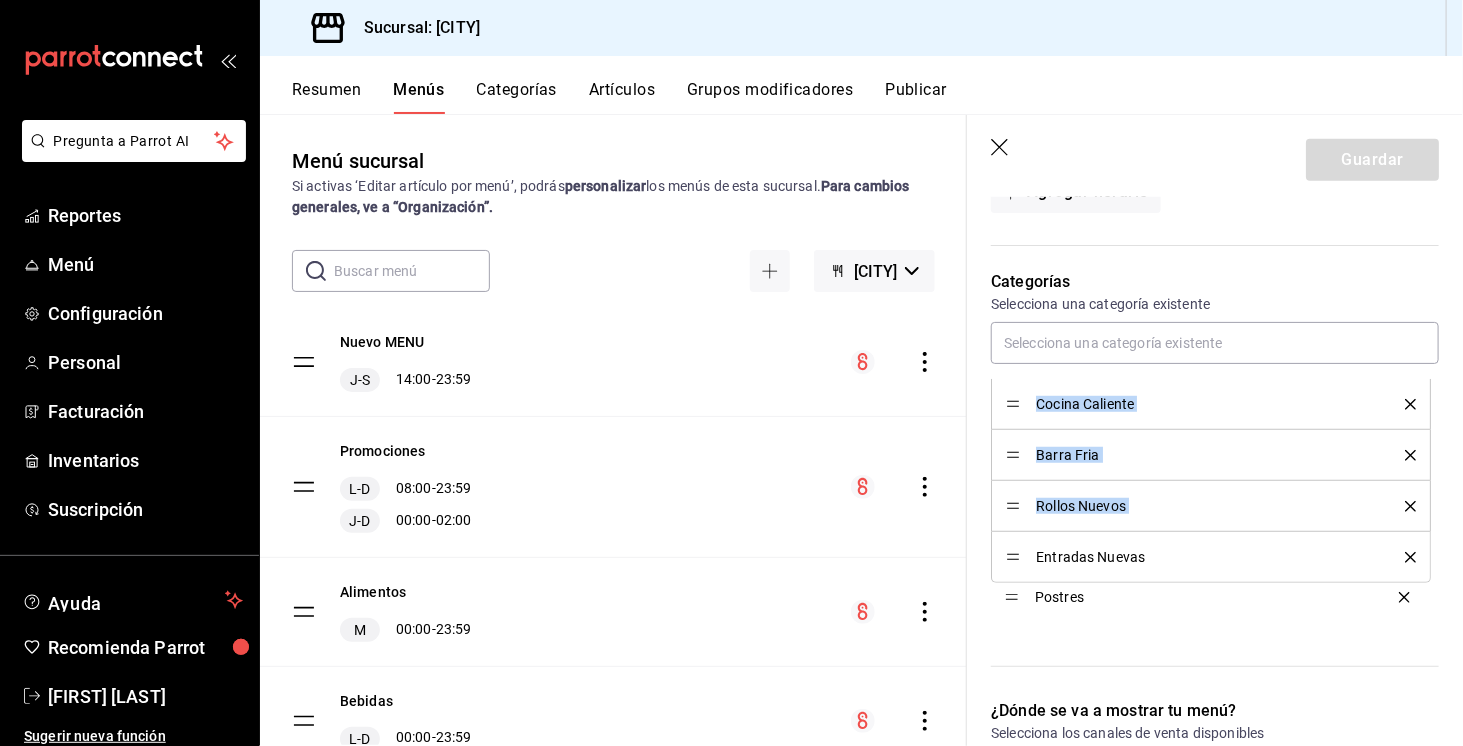 drag, startPoint x: 1013, startPoint y: 402, endPoint x: 1011, endPoint y: 597, distance: 195.01025 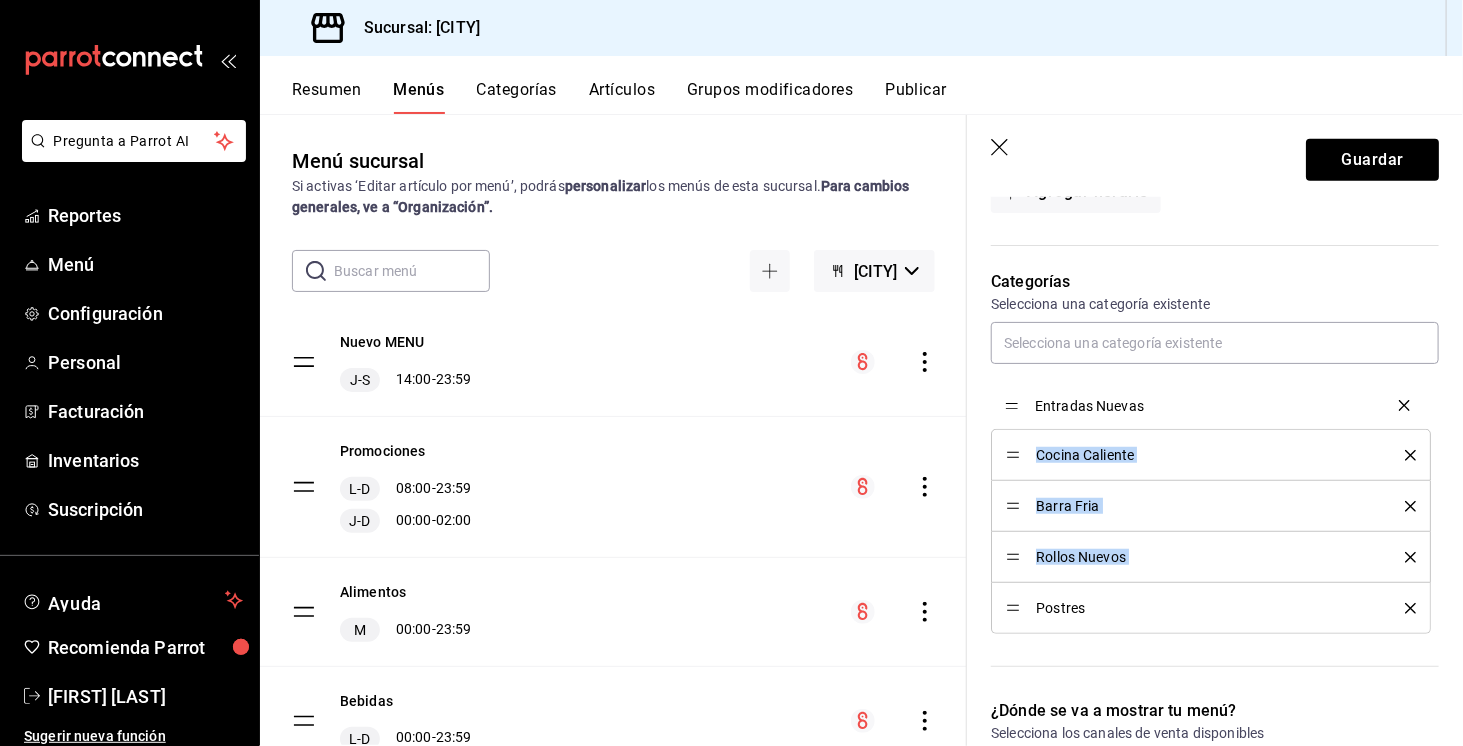 drag, startPoint x: 1017, startPoint y: 555, endPoint x: 1026, endPoint y: 406, distance: 149.27156 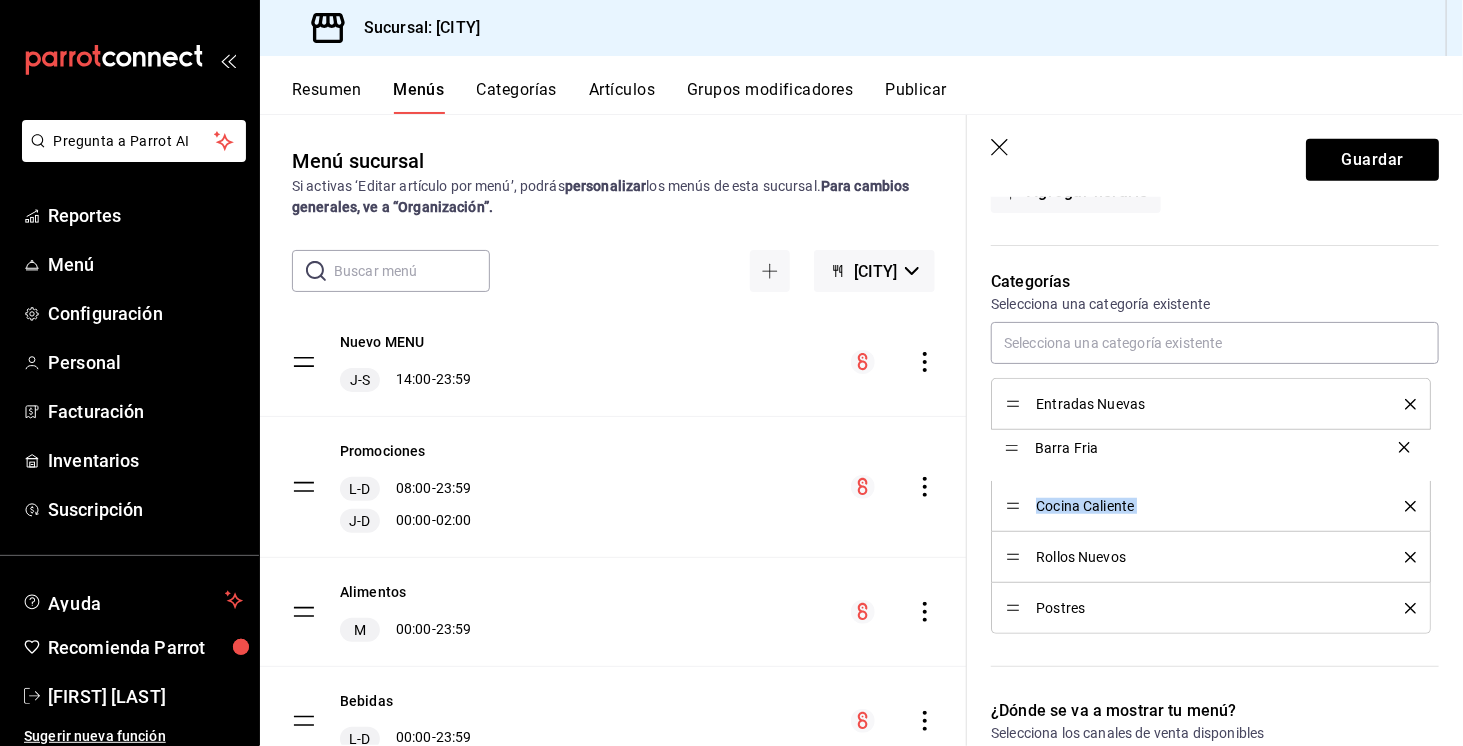 drag, startPoint x: 1014, startPoint y: 503, endPoint x: 1019, endPoint y: 447, distance: 56.22277 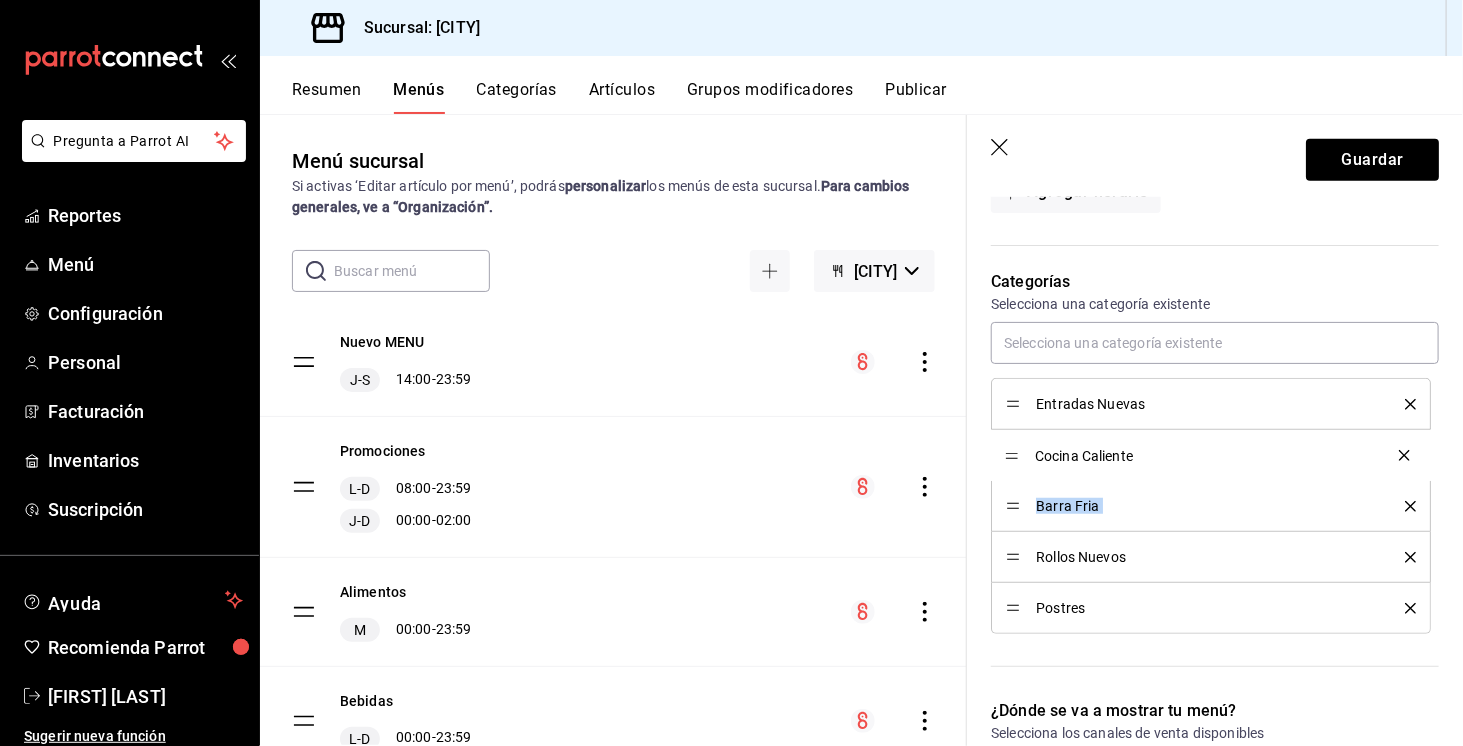 drag, startPoint x: 1012, startPoint y: 503, endPoint x: 1018, endPoint y: 455, distance: 48.373547 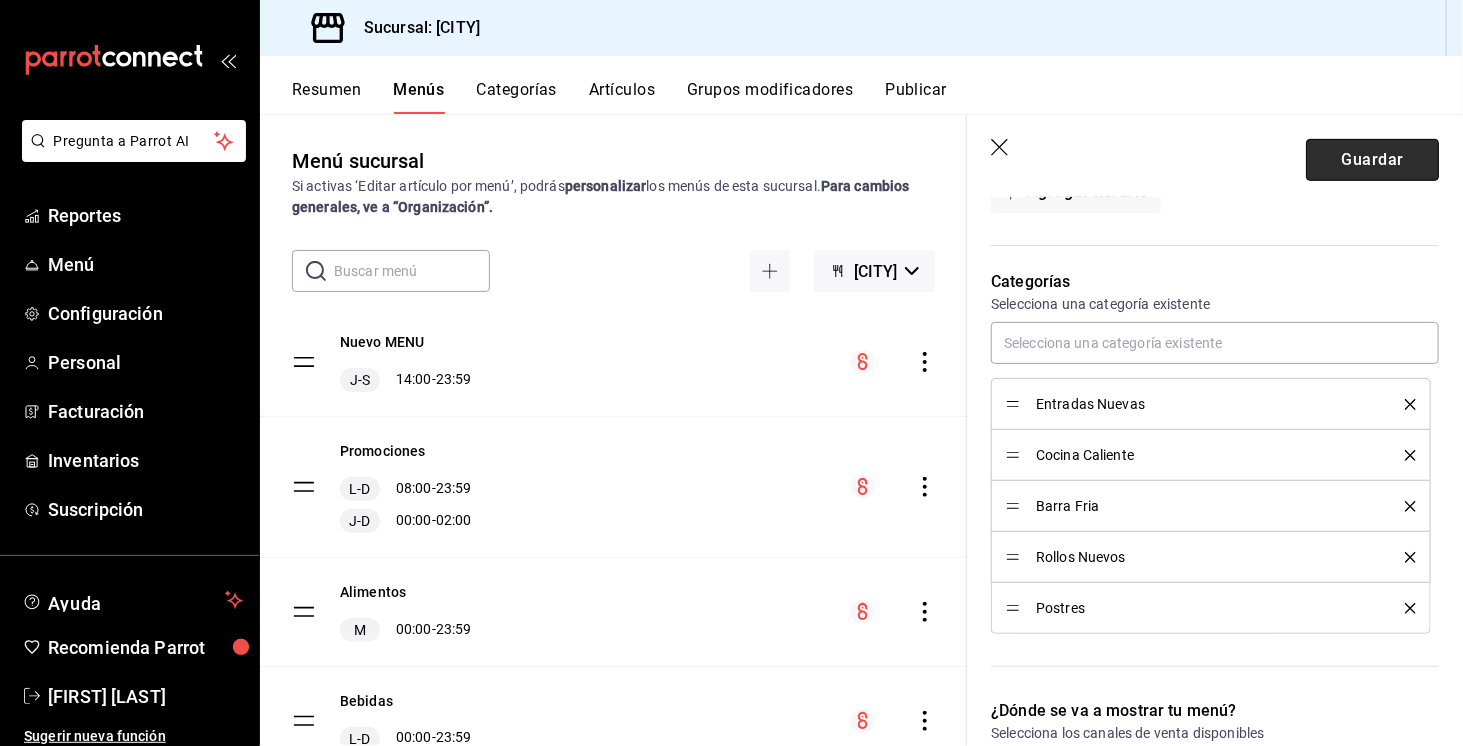 click on "Guardar" at bounding box center [1372, 160] 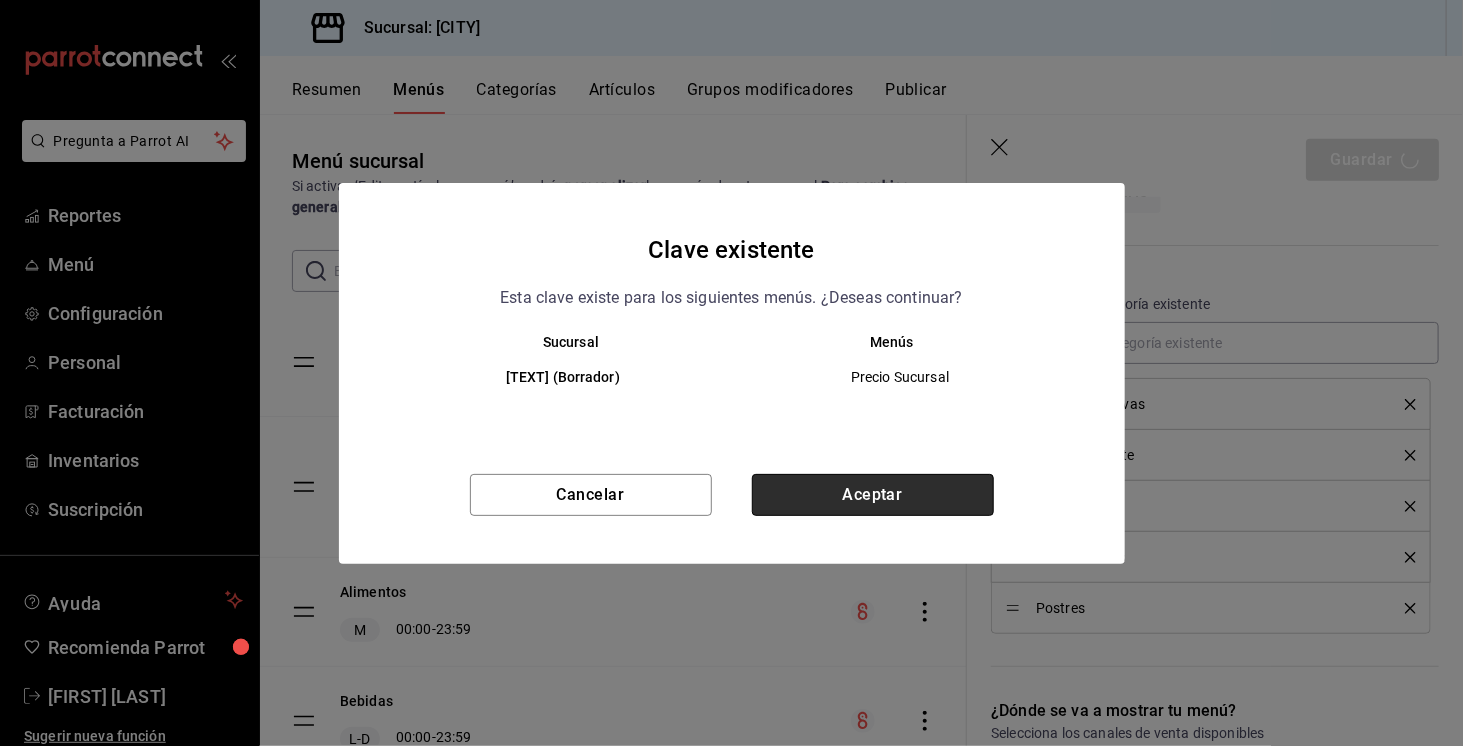 click on "Aceptar" at bounding box center (873, 495) 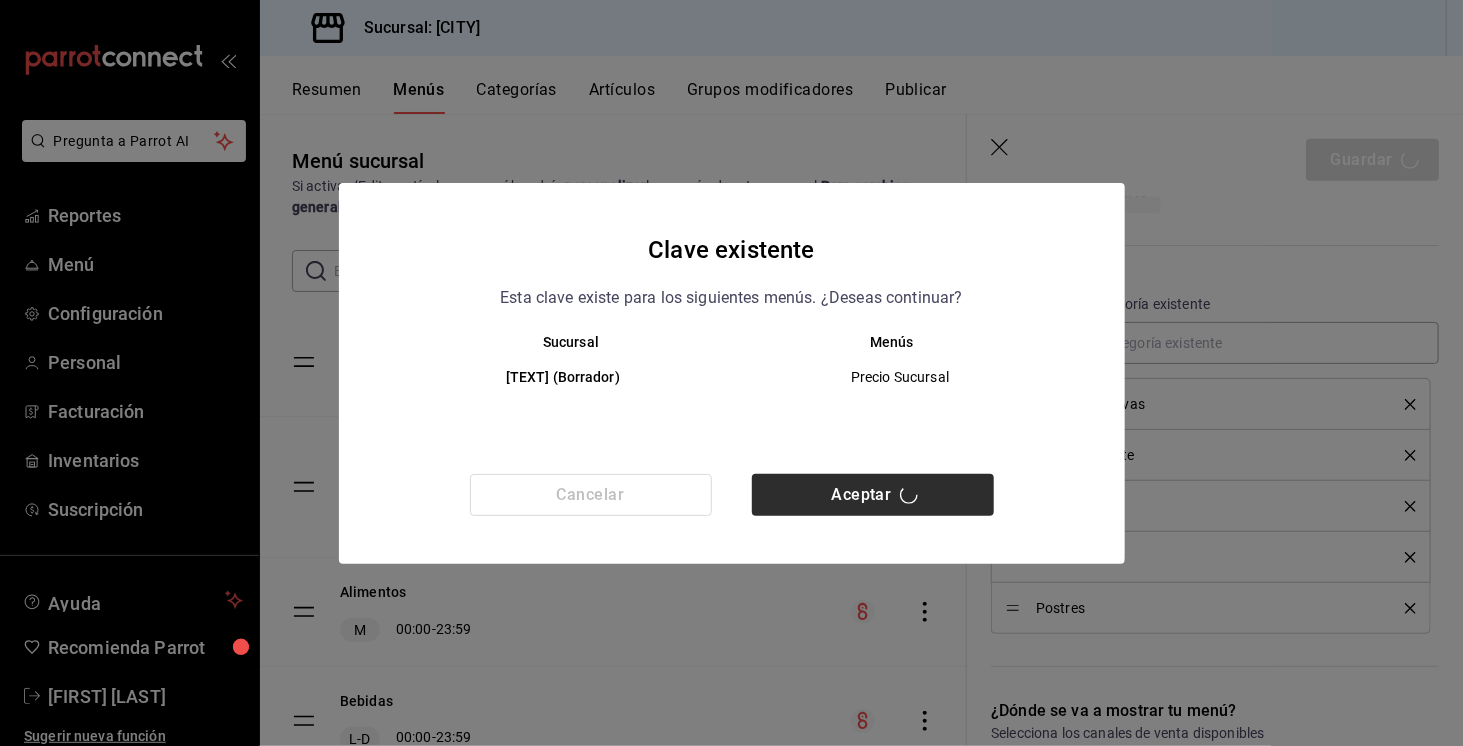 type 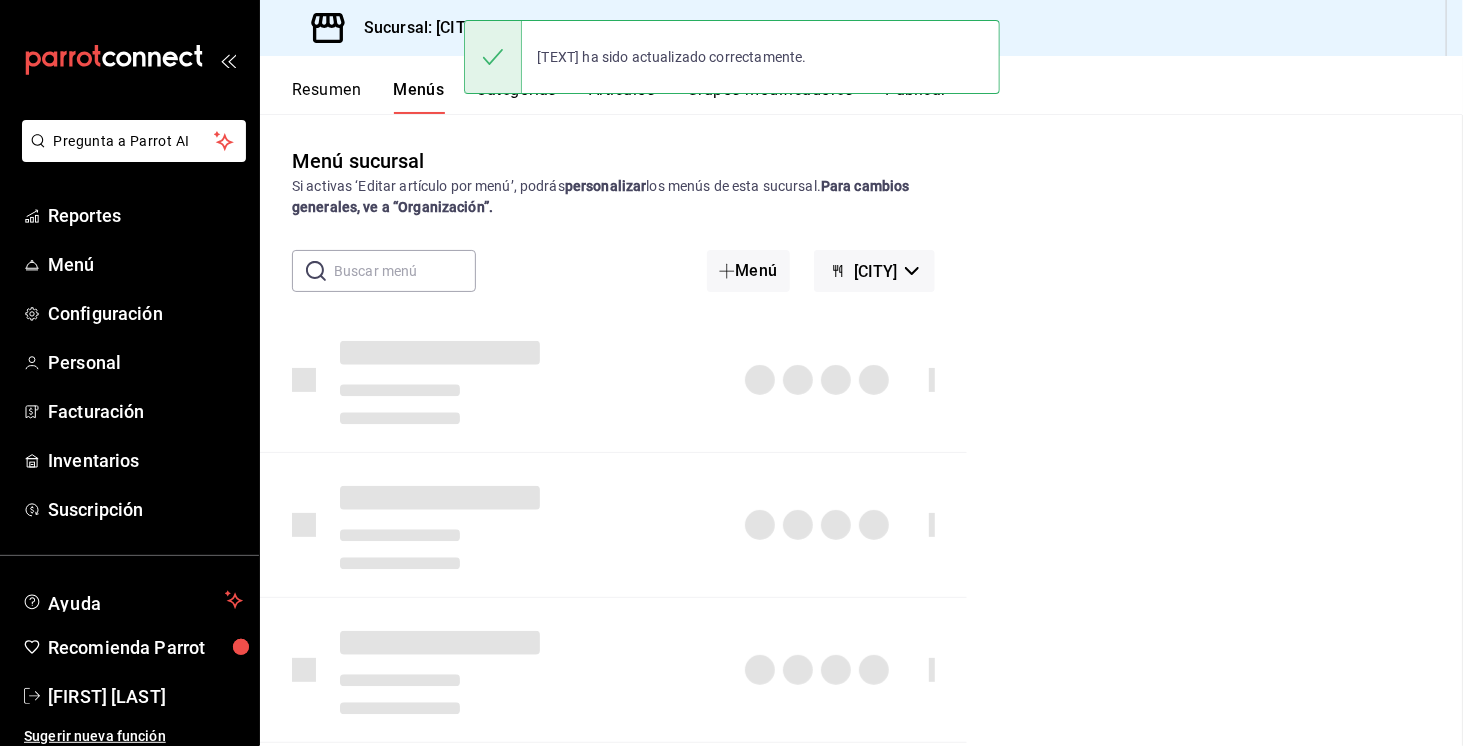 checkbox on "false" 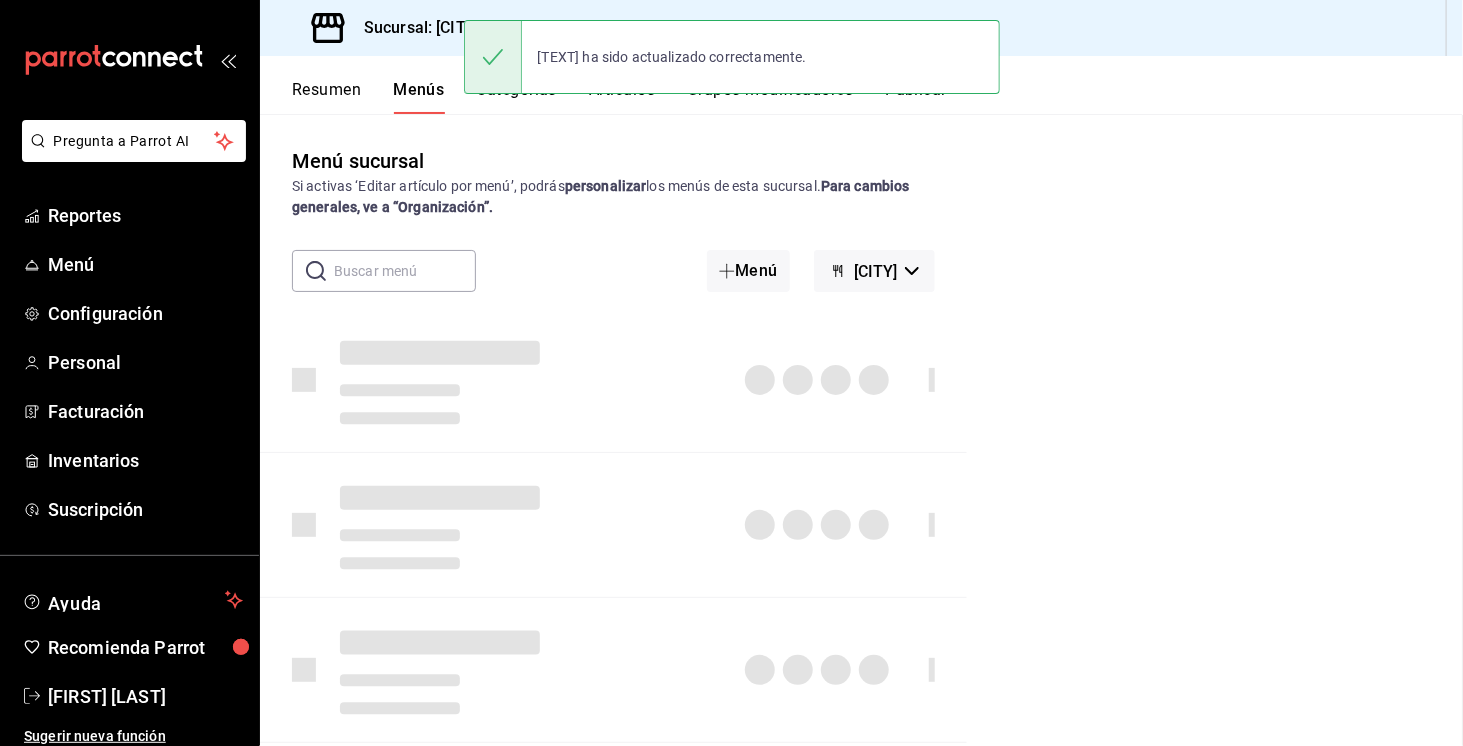 checkbox on "false" 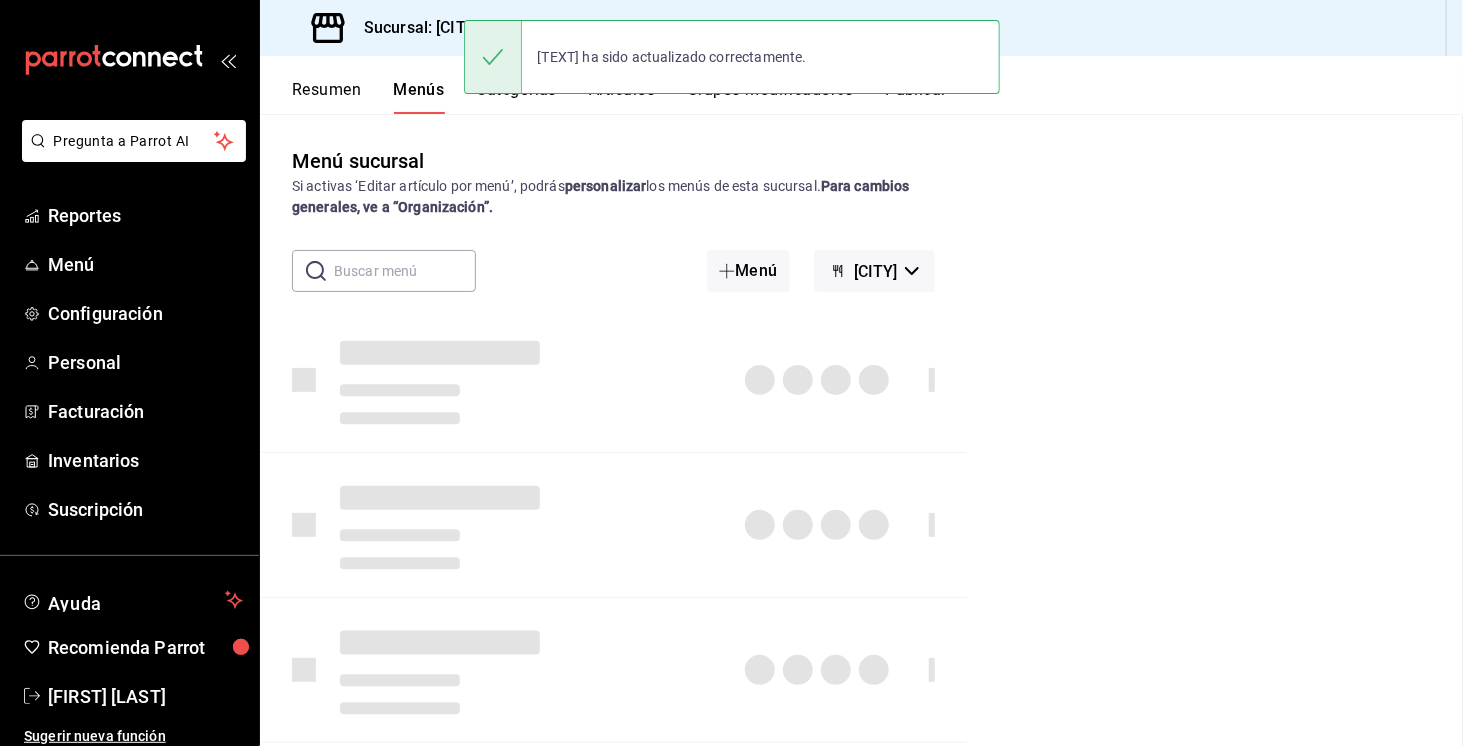 checkbox on "false" 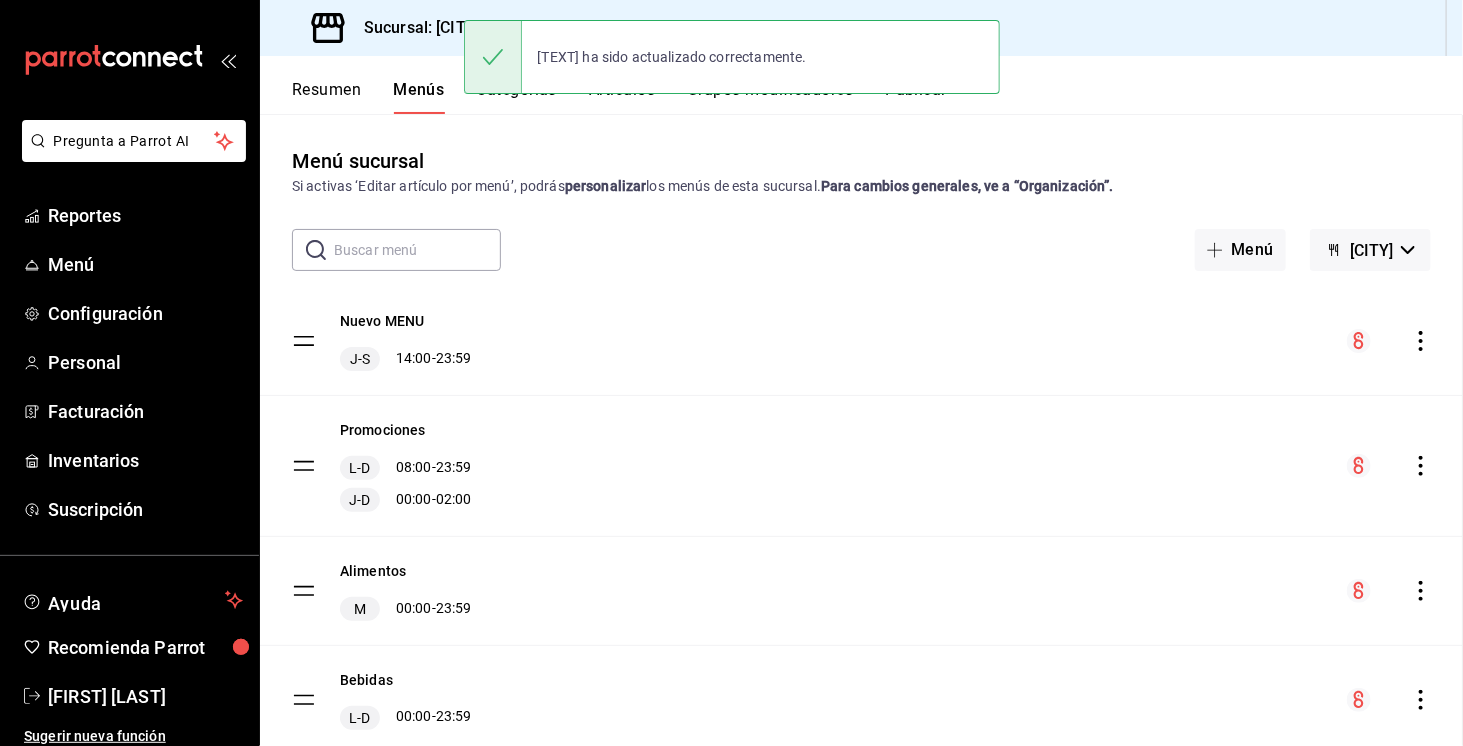 scroll, scrollTop: 0, scrollLeft: 0, axis: both 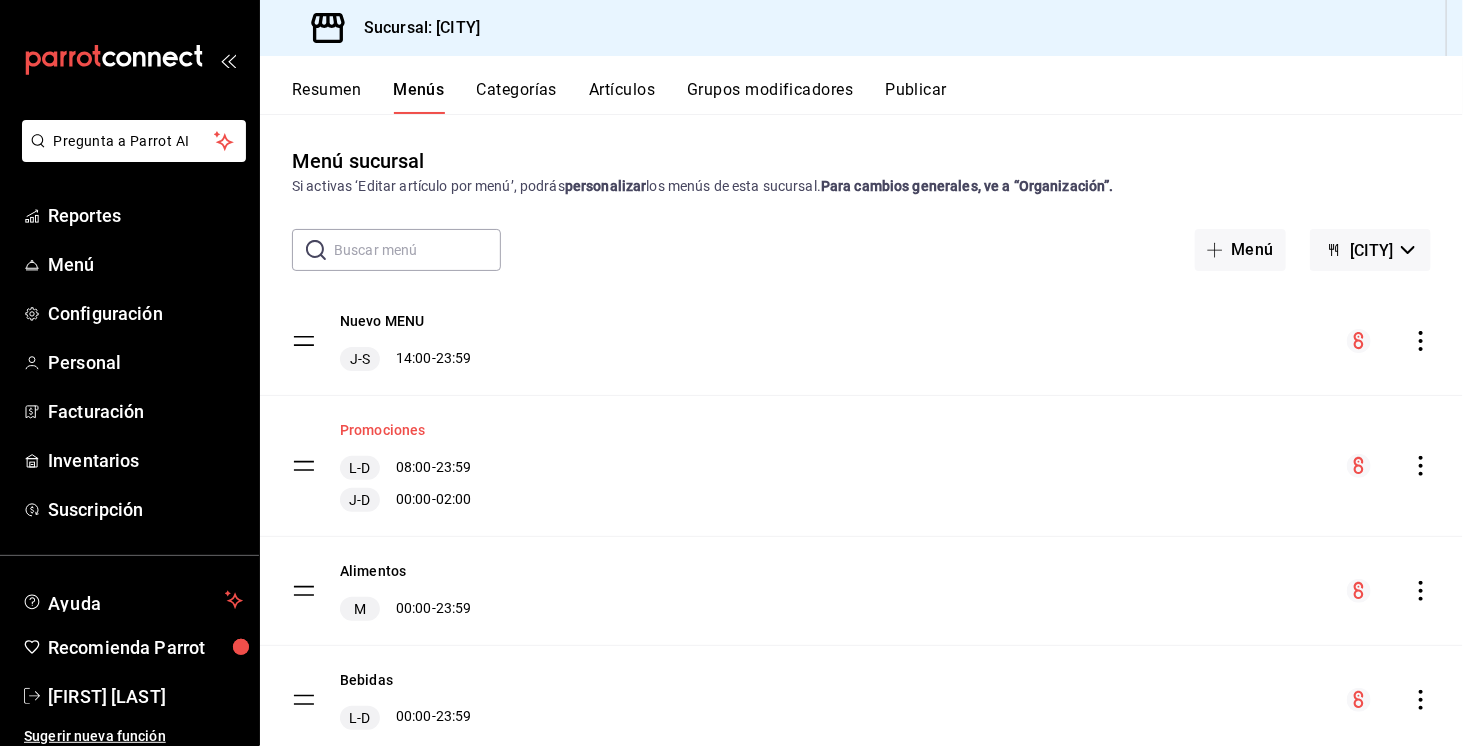 click on "Promociones" at bounding box center [383, 430] 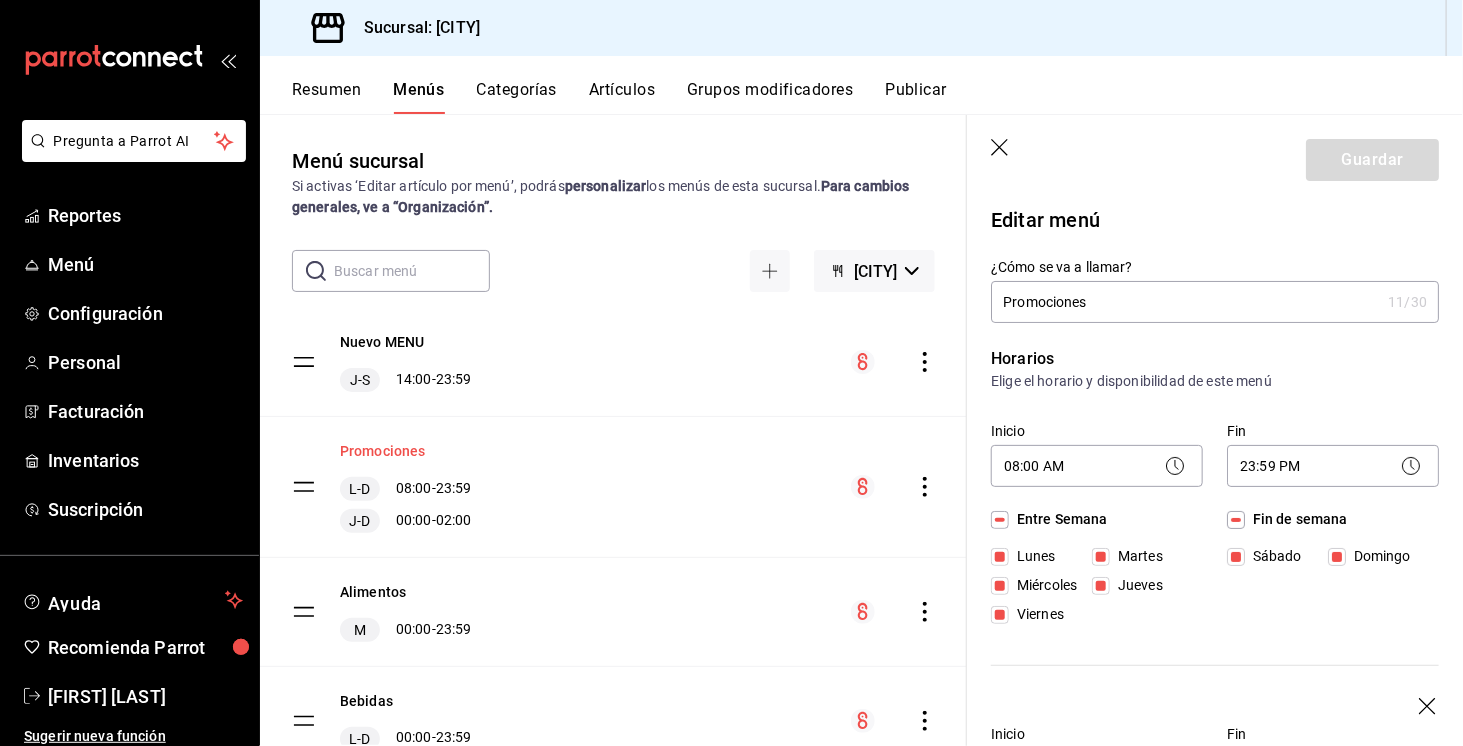 click on "Promociones" at bounding box center [383, 451] 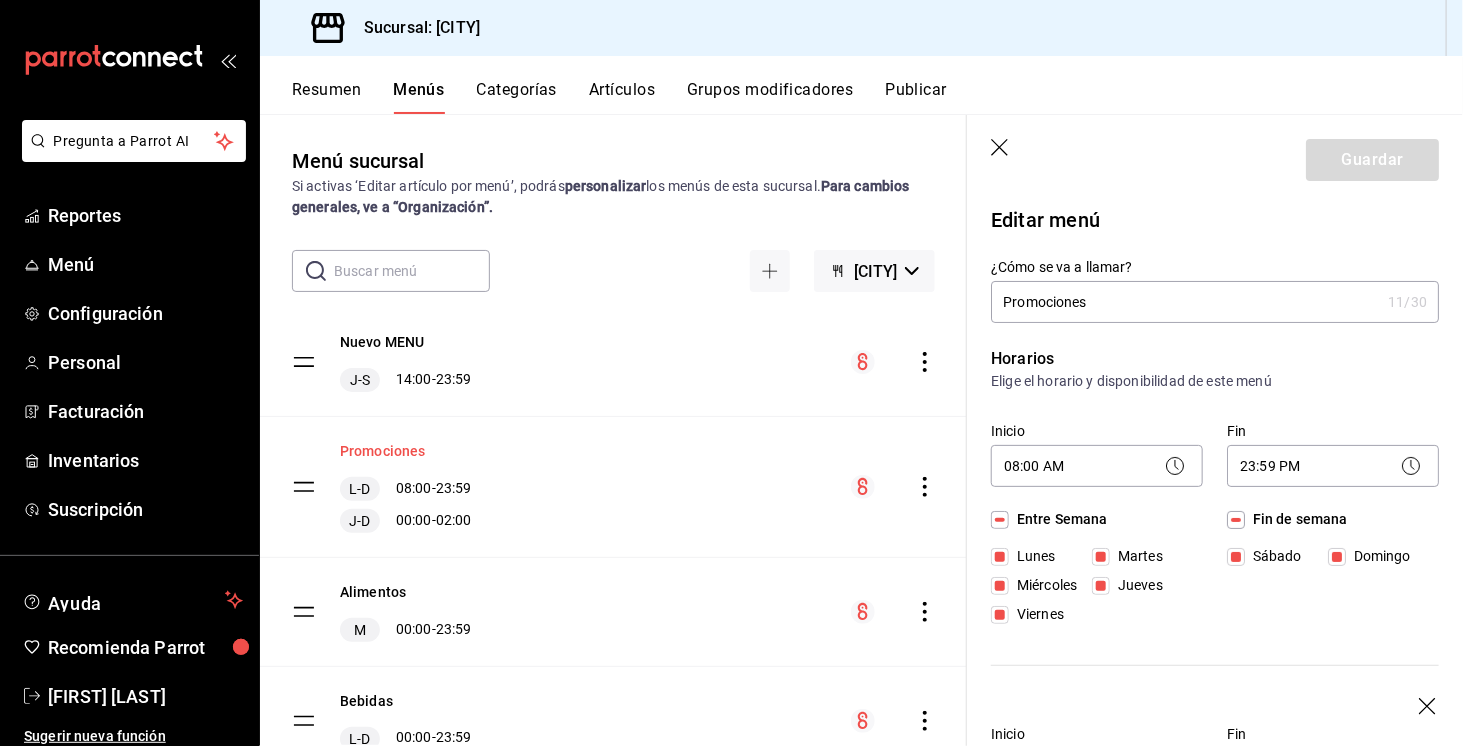 click on "Promociones" at bounding box center (383, 451) 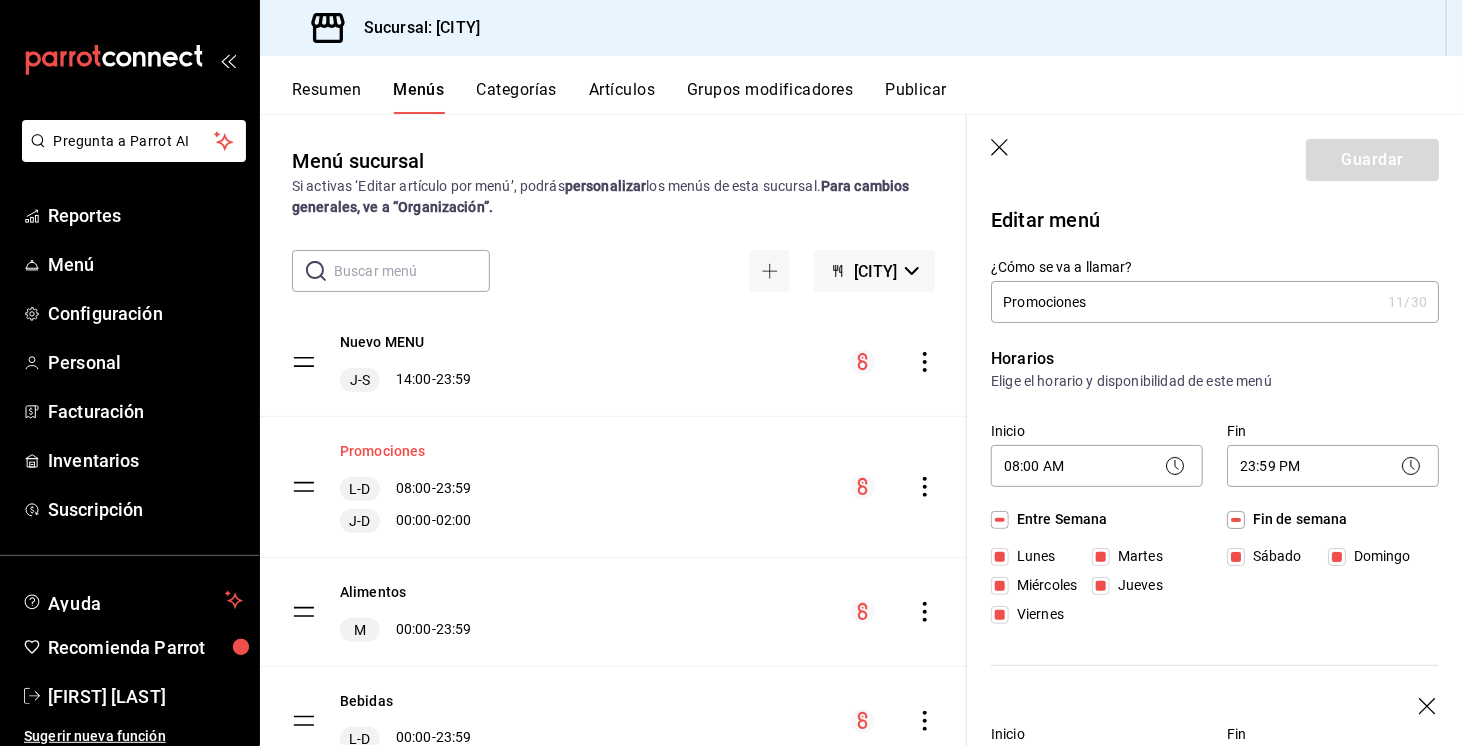 click on "Promociones" at bounding box center [383, 451] 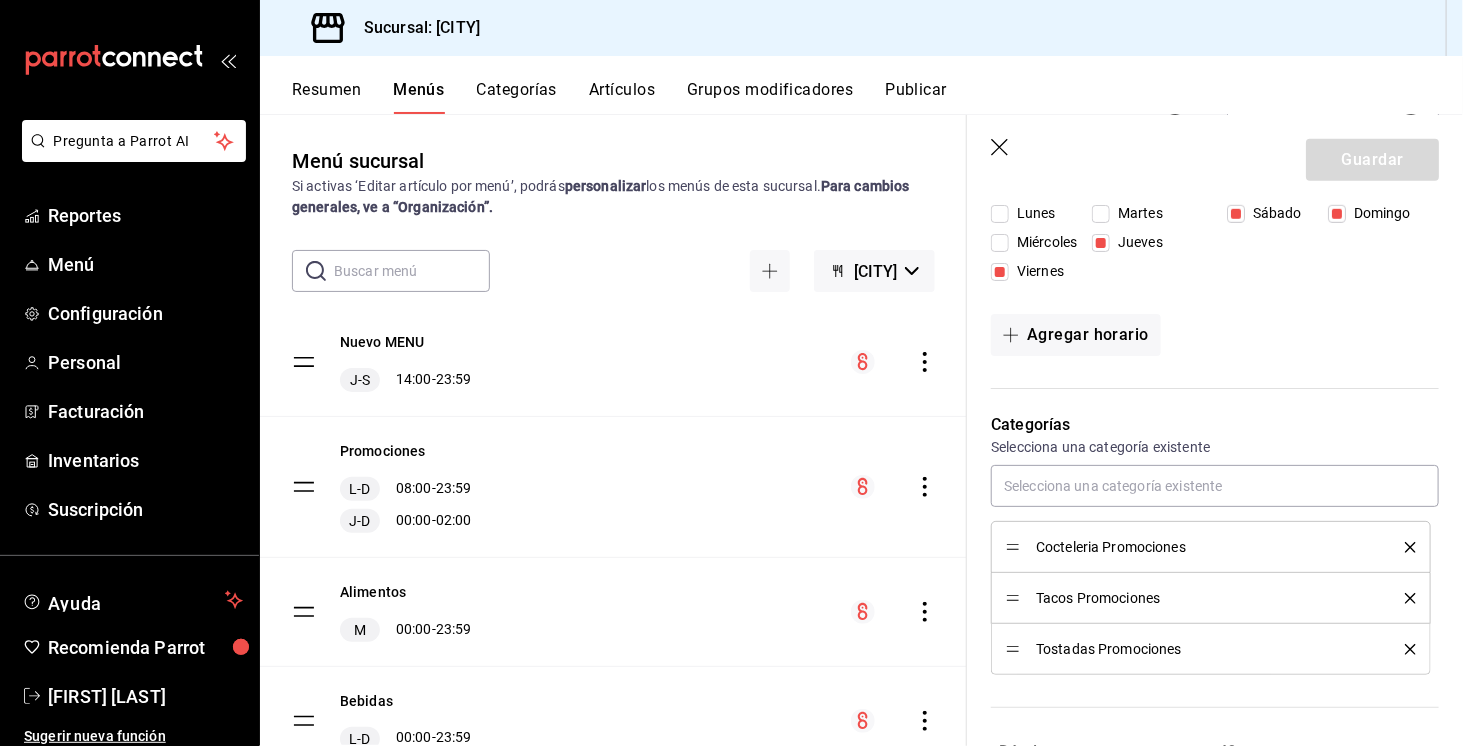 scroll, scrollTop: 662, scrollLeft: 0, axis: vertical 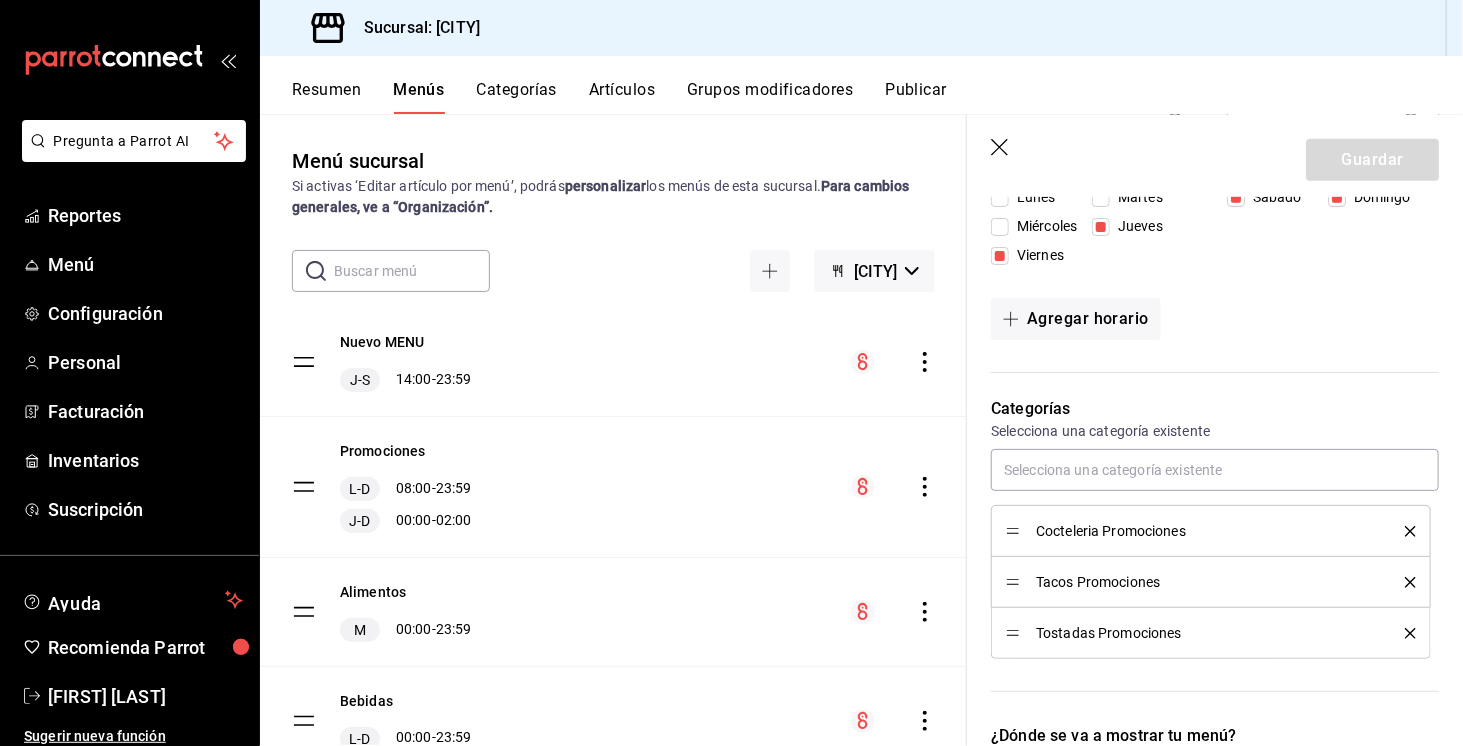 click on "Resumen Menús Categorías Artículos Grupos modificadores Publicar" at bounding box center [861, 85] 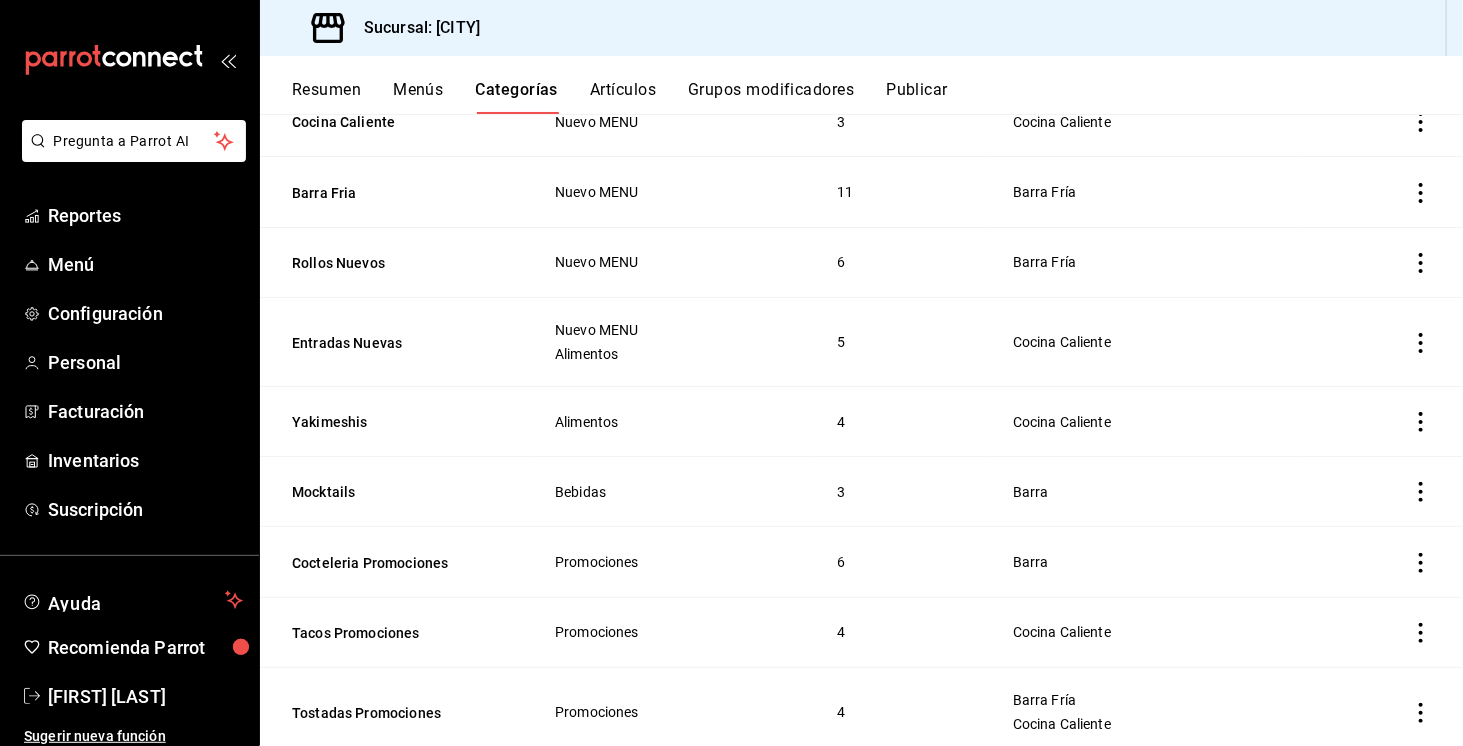 scroll, scrollTop: 236, scrollLeft: 0, axis: vertical 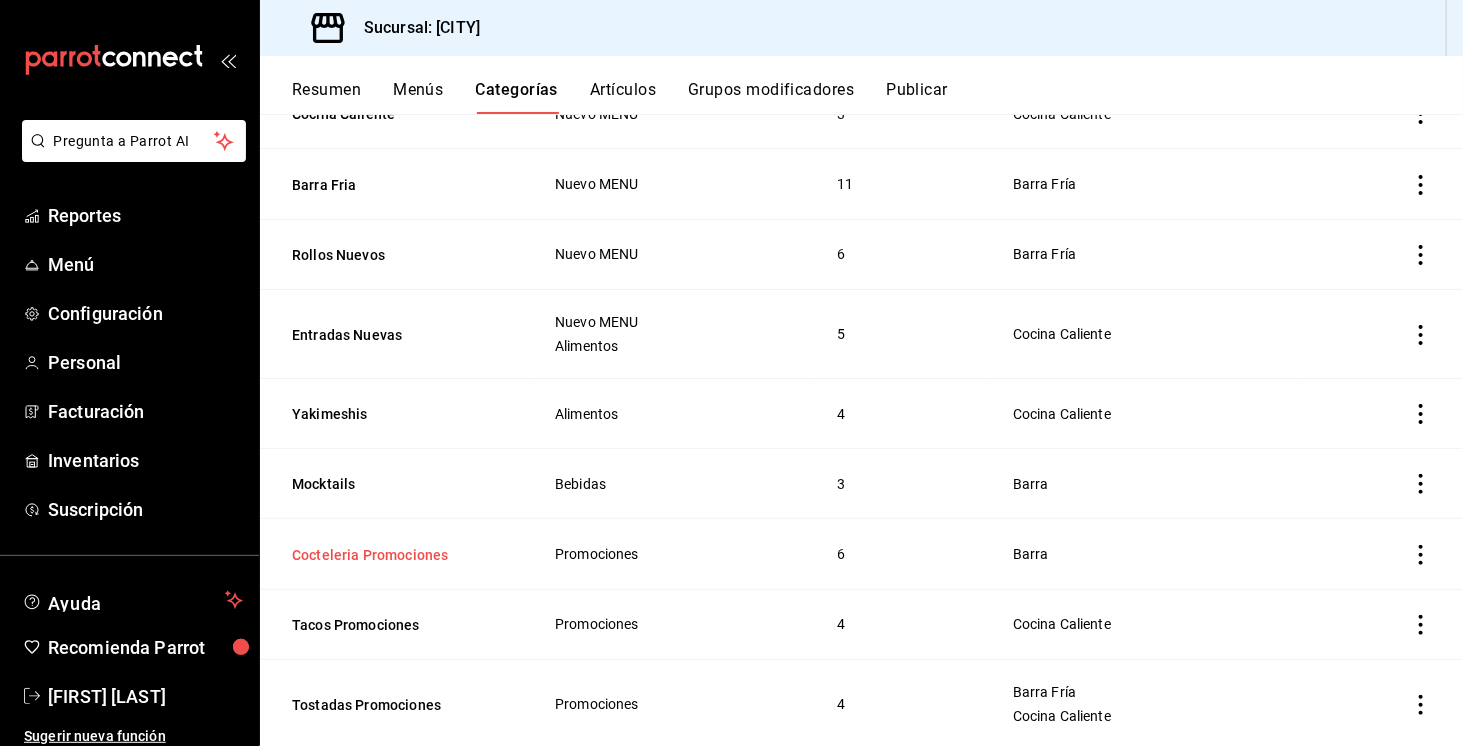 click on "Cocteleria Promociones" at bounding box center [392, 555] 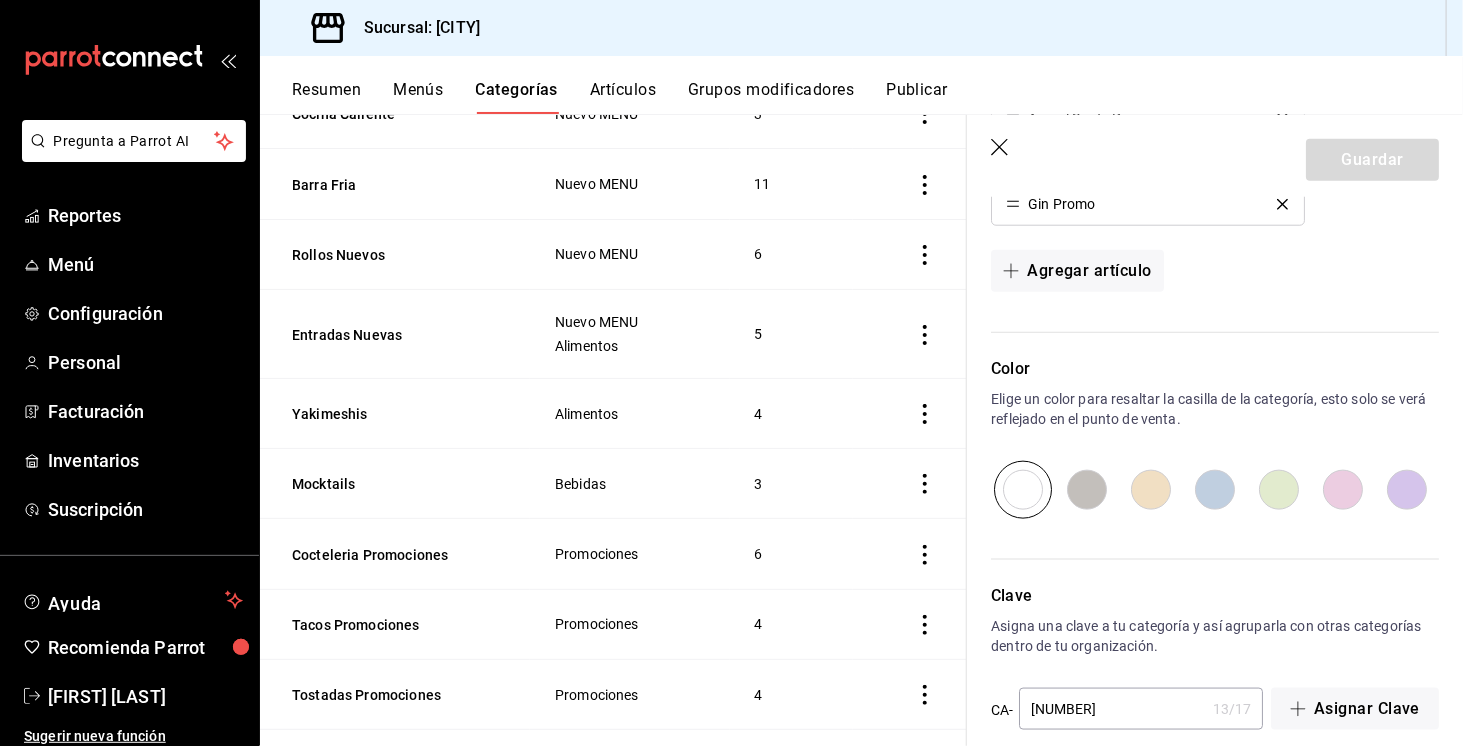 scroll, scrollTop: 890, scrollLeft: 0, axis: vertical 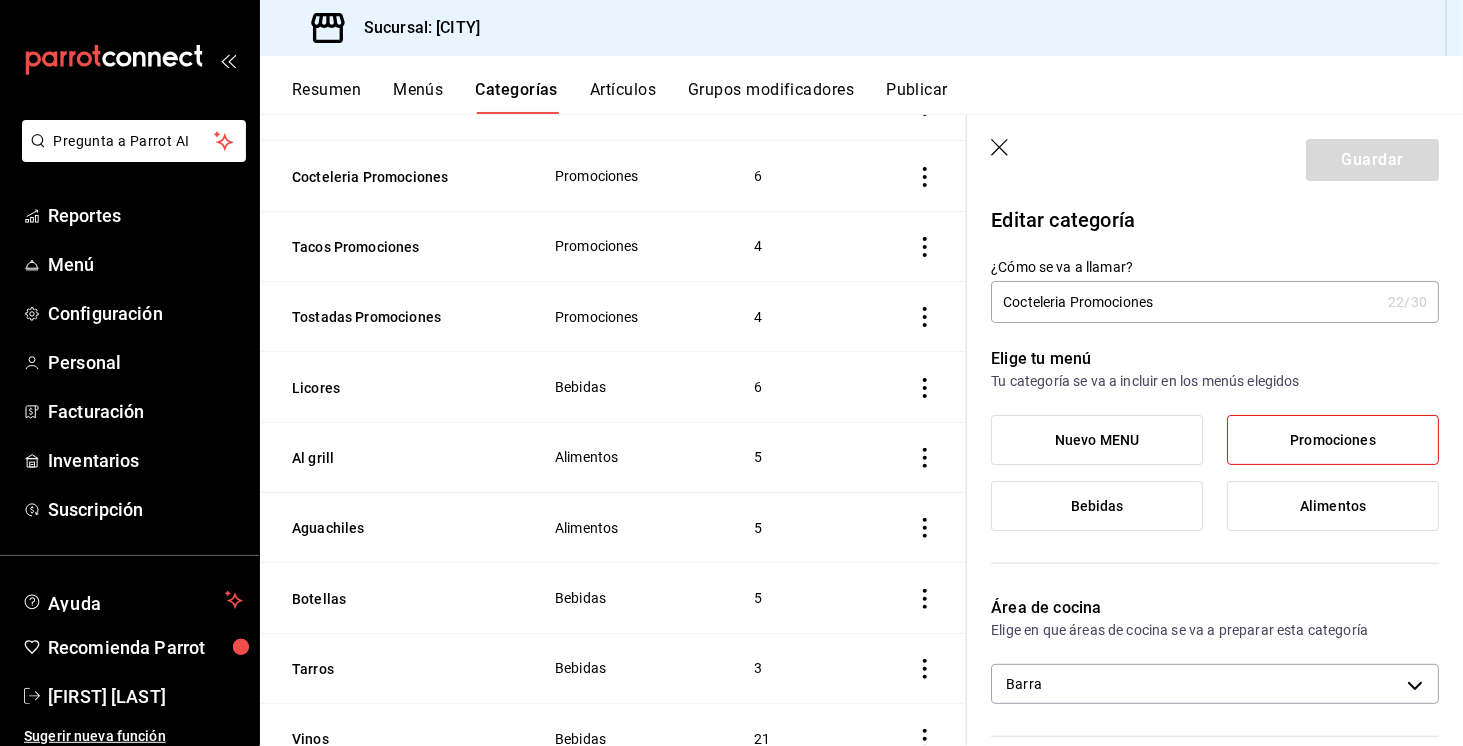 click on "Artículos" at bounding box center (623, 97) 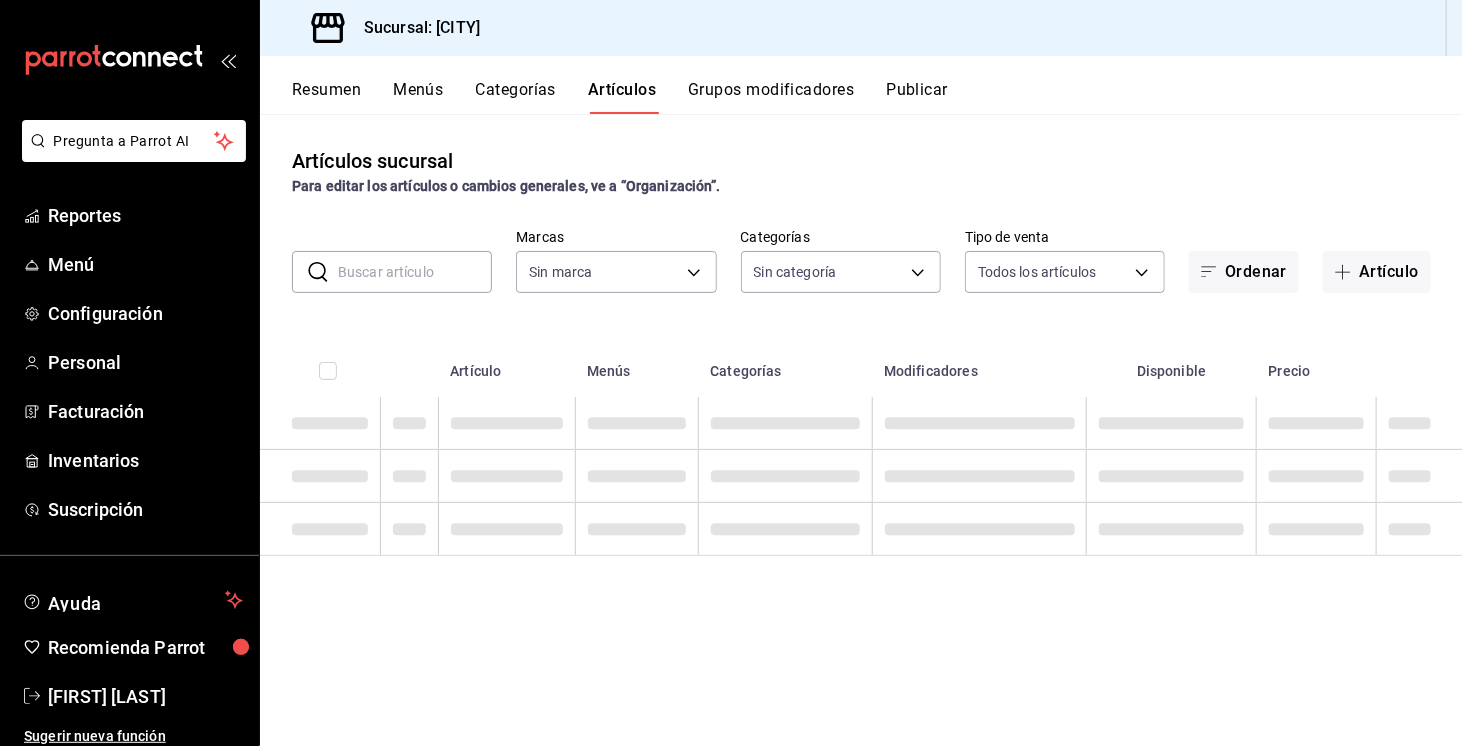 type on "356499dc-45b1-4a46-87a0-ed45505369c2" 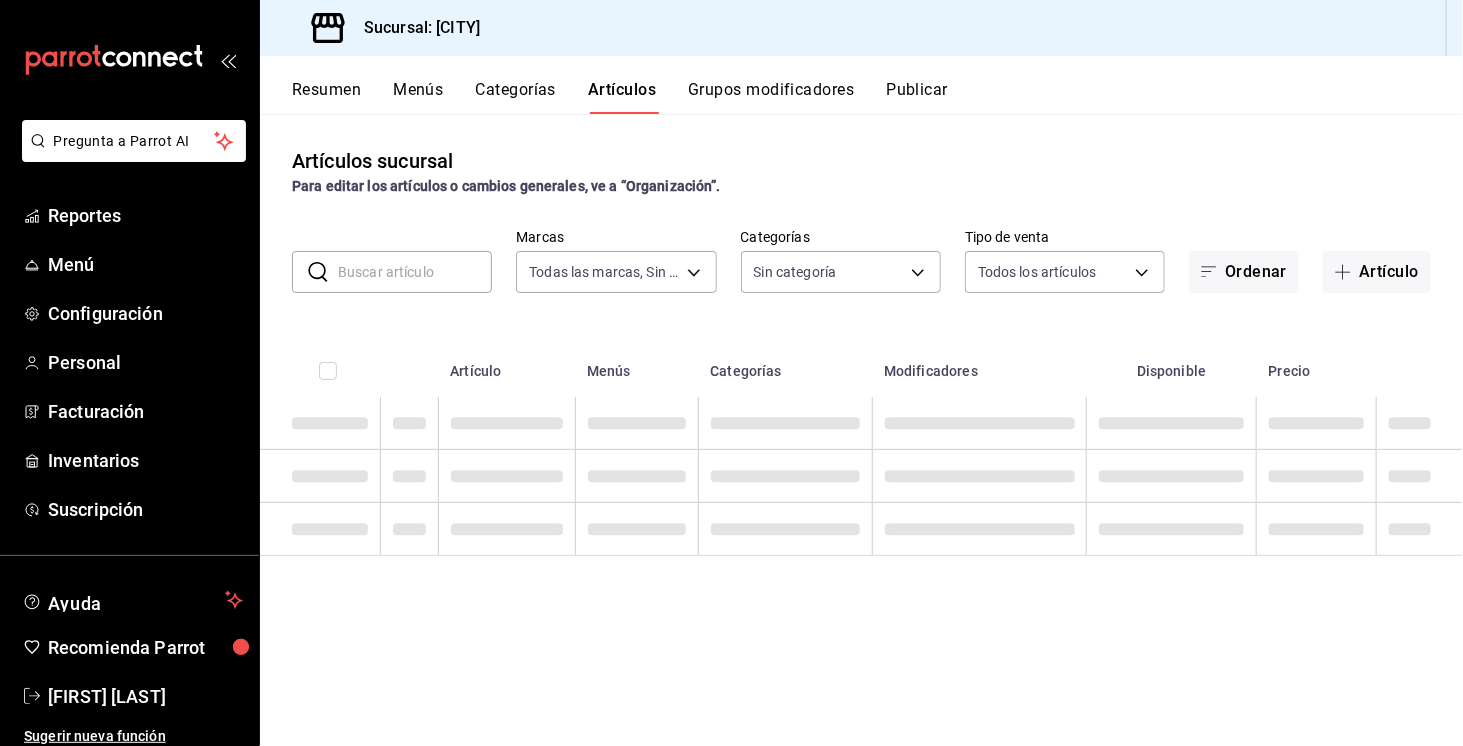 click at bounding box center (415, 272) 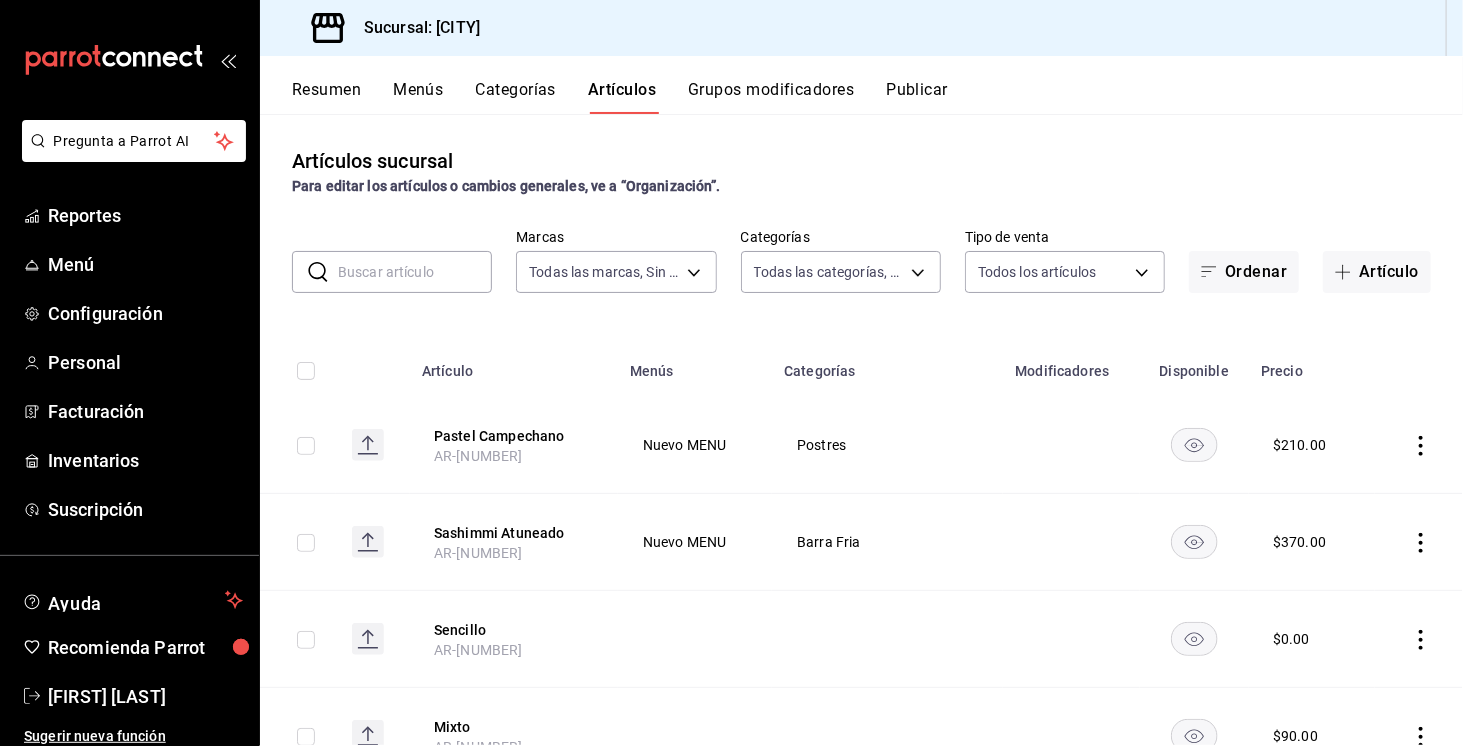 type on "[ORDER_ID]" 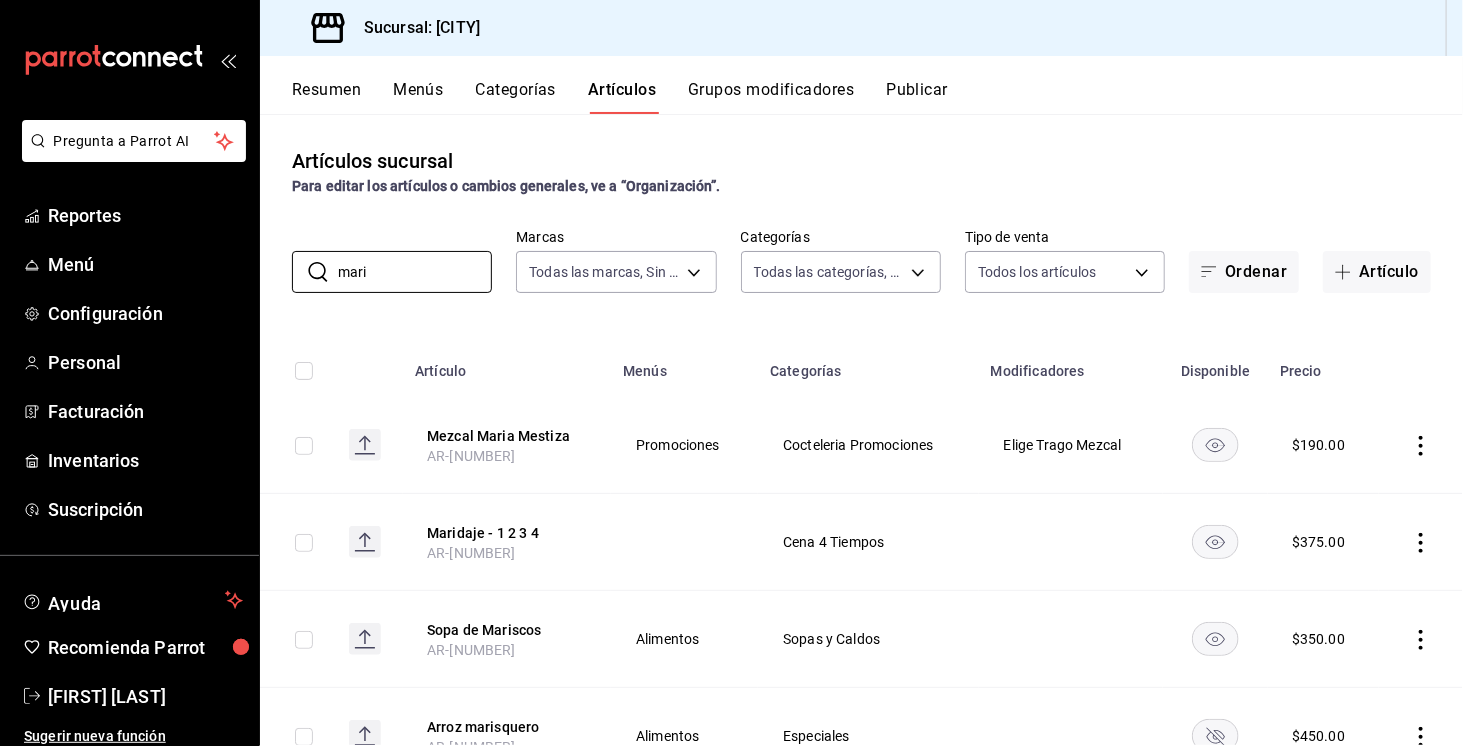 type on "mari" 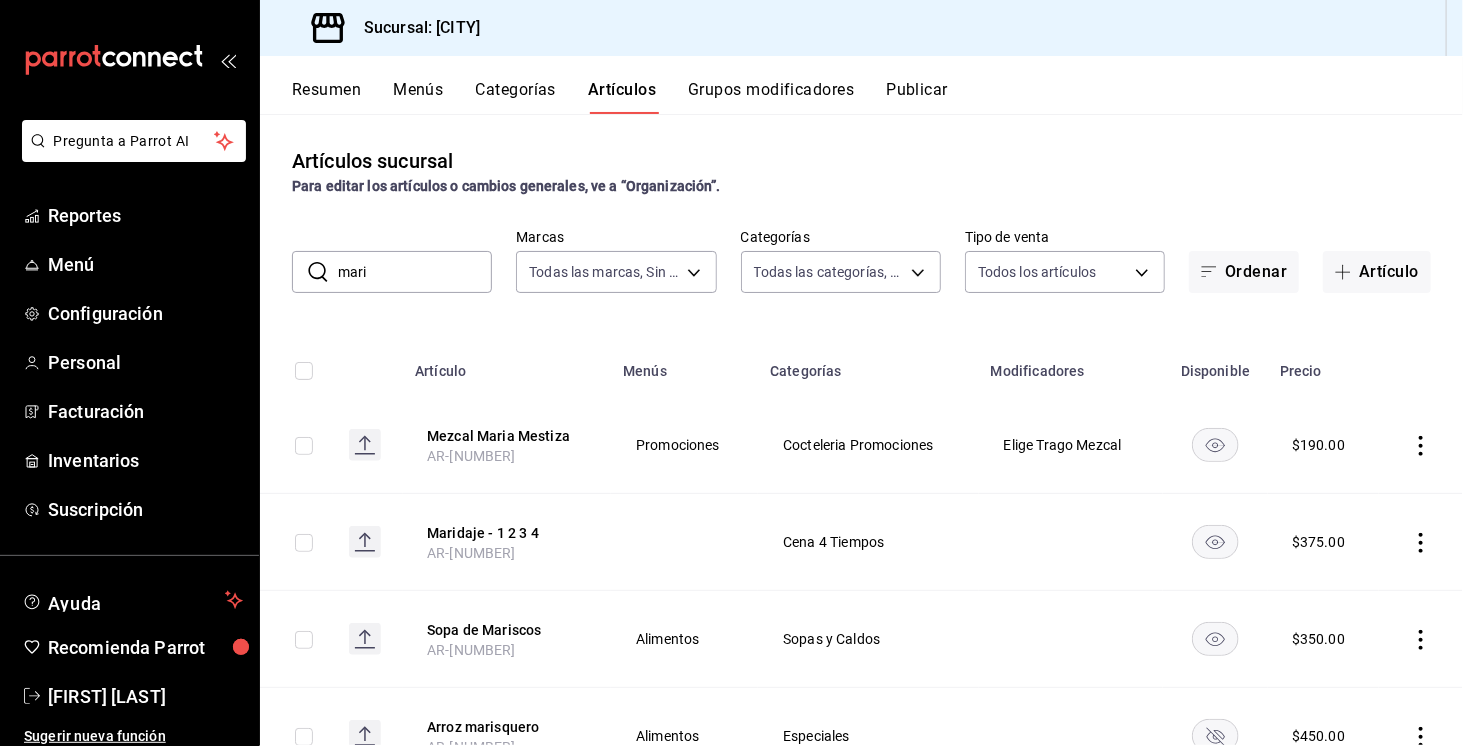 click 